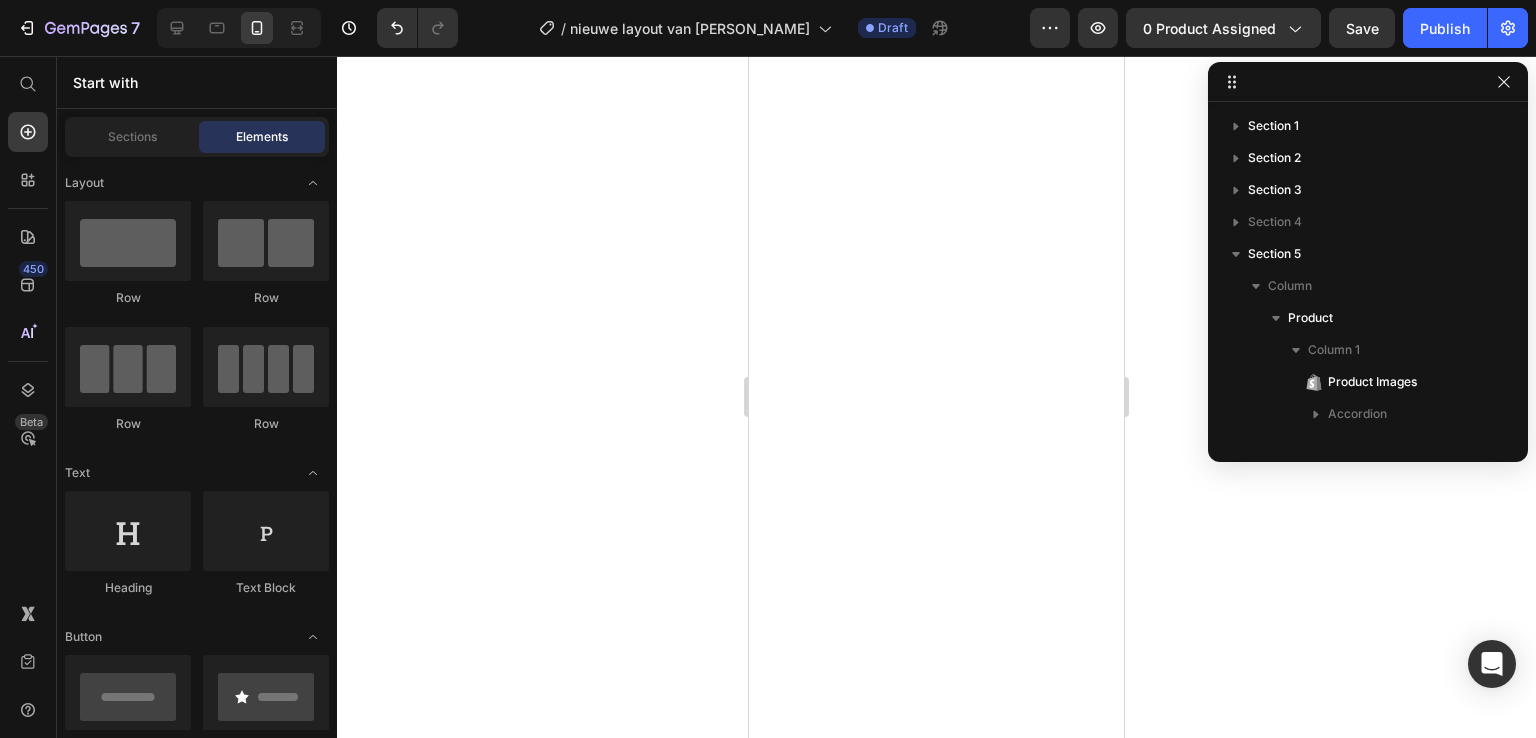 scroll, scrollTop: 0, scrollLeft: 0, axis: both 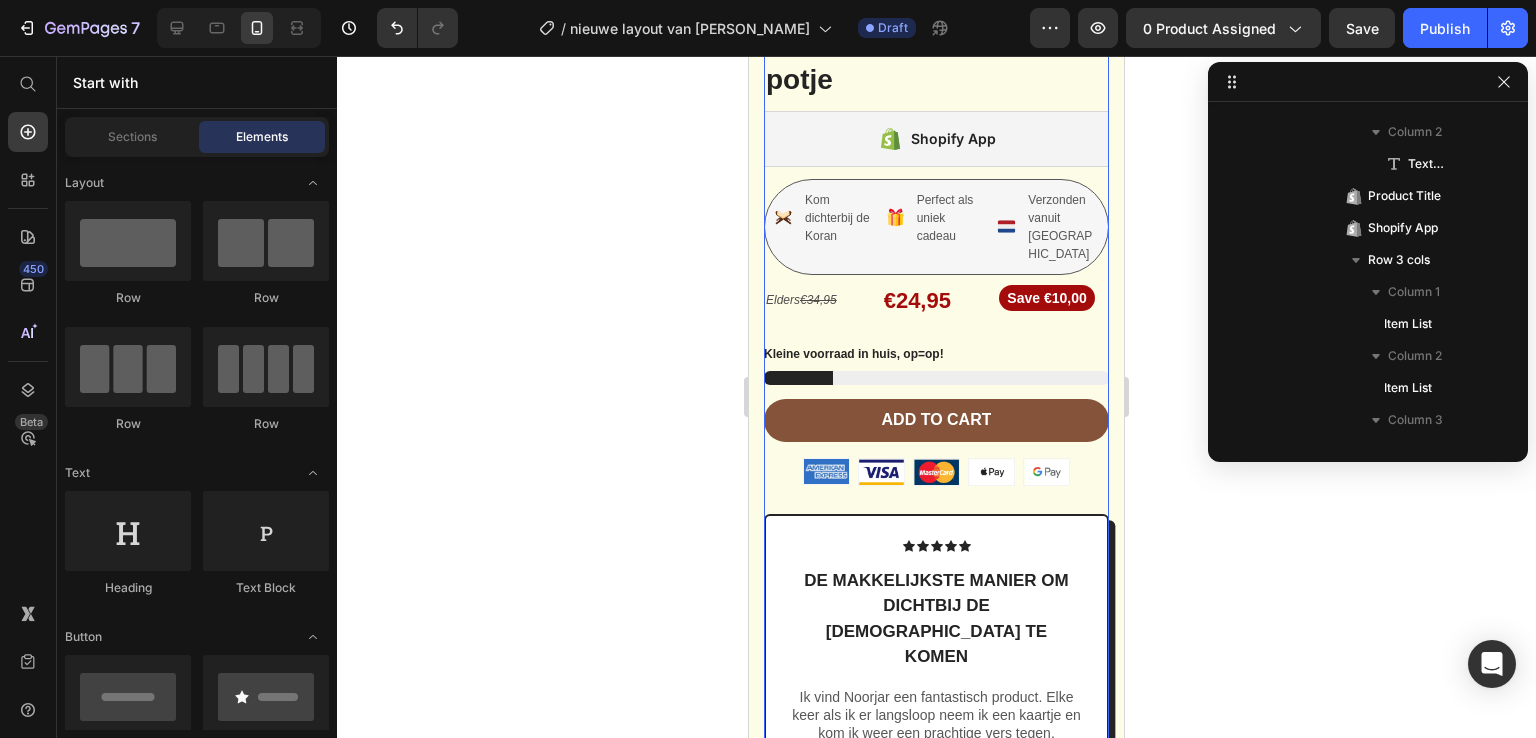 click at bounding box center (826, 472) 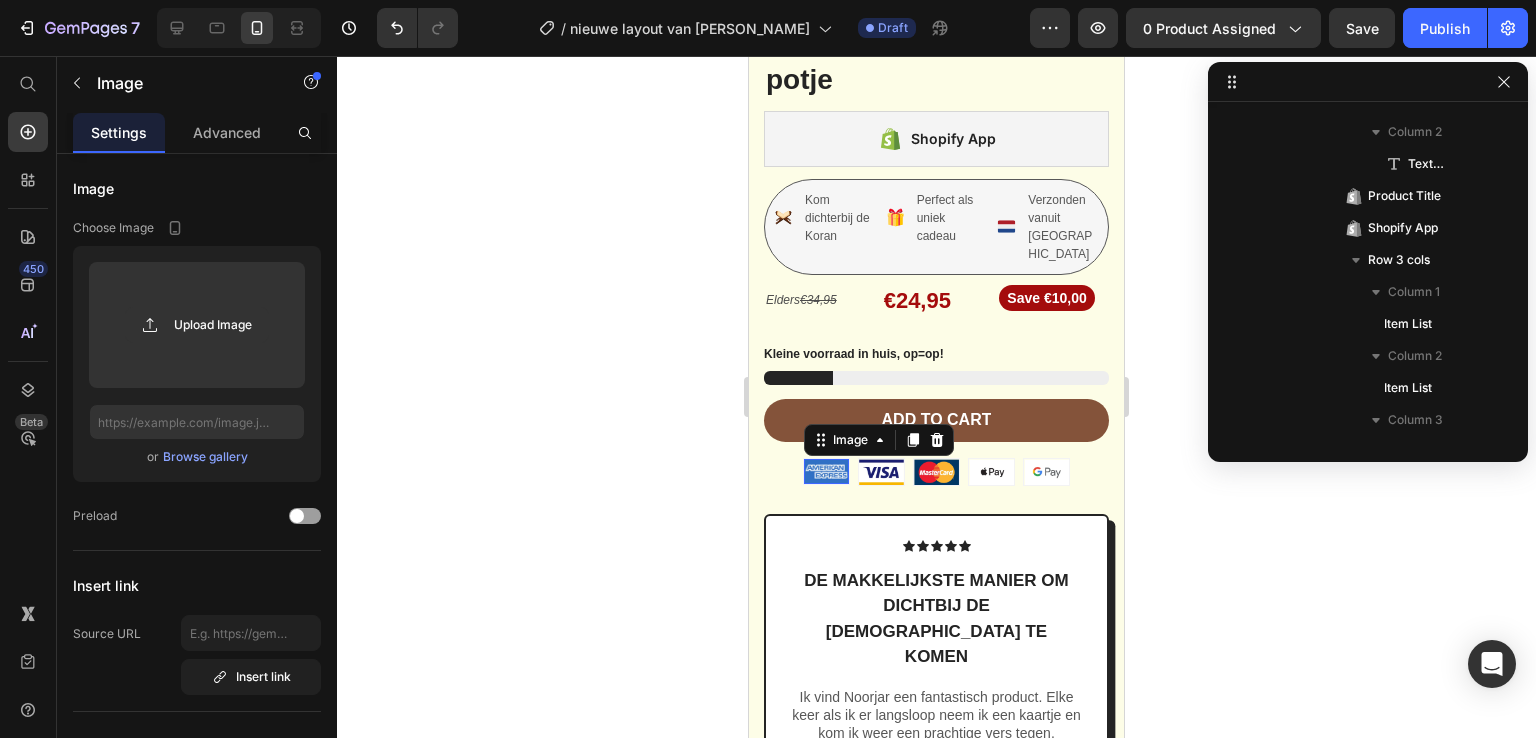scroll, scrollTop: 1434, scrollLeft: 0, axis: vertical 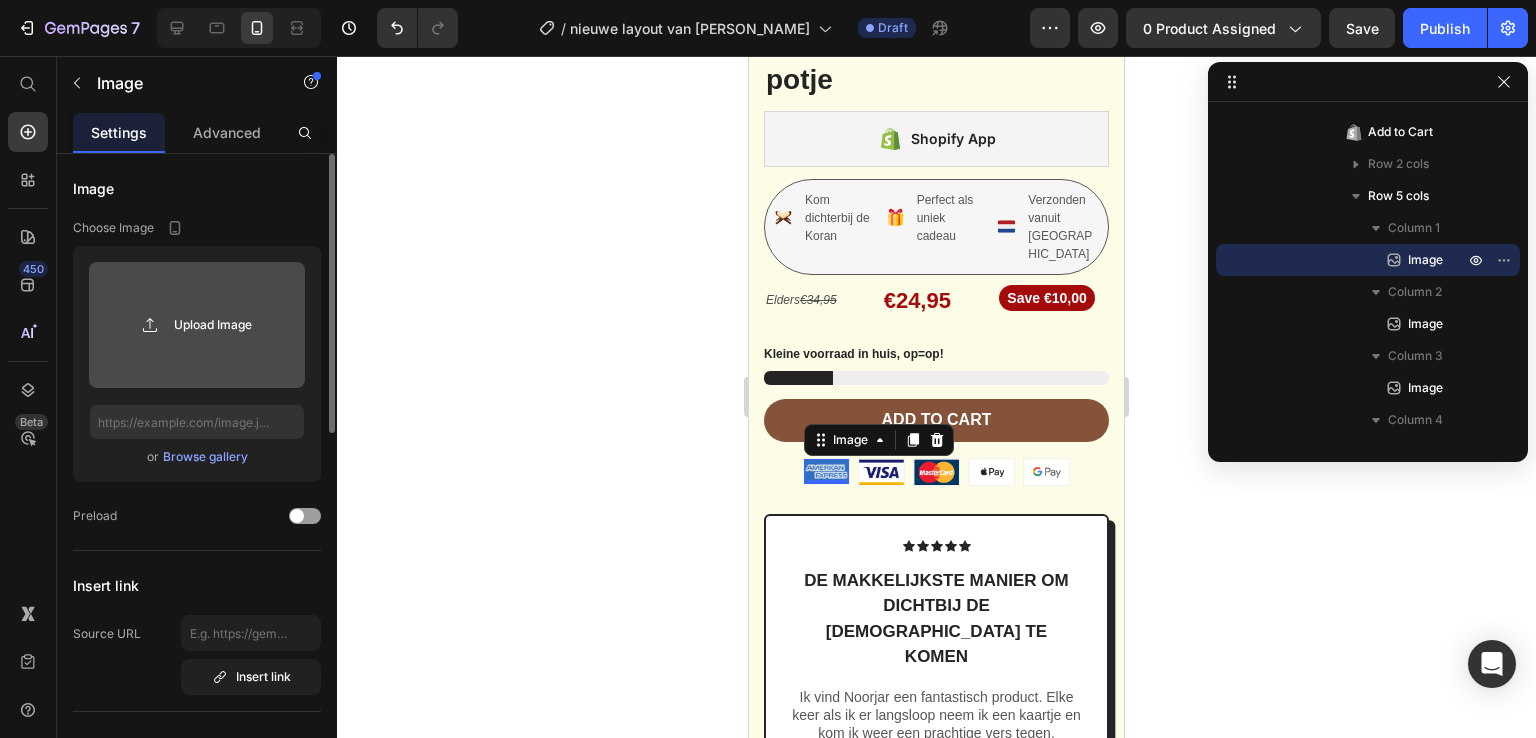click 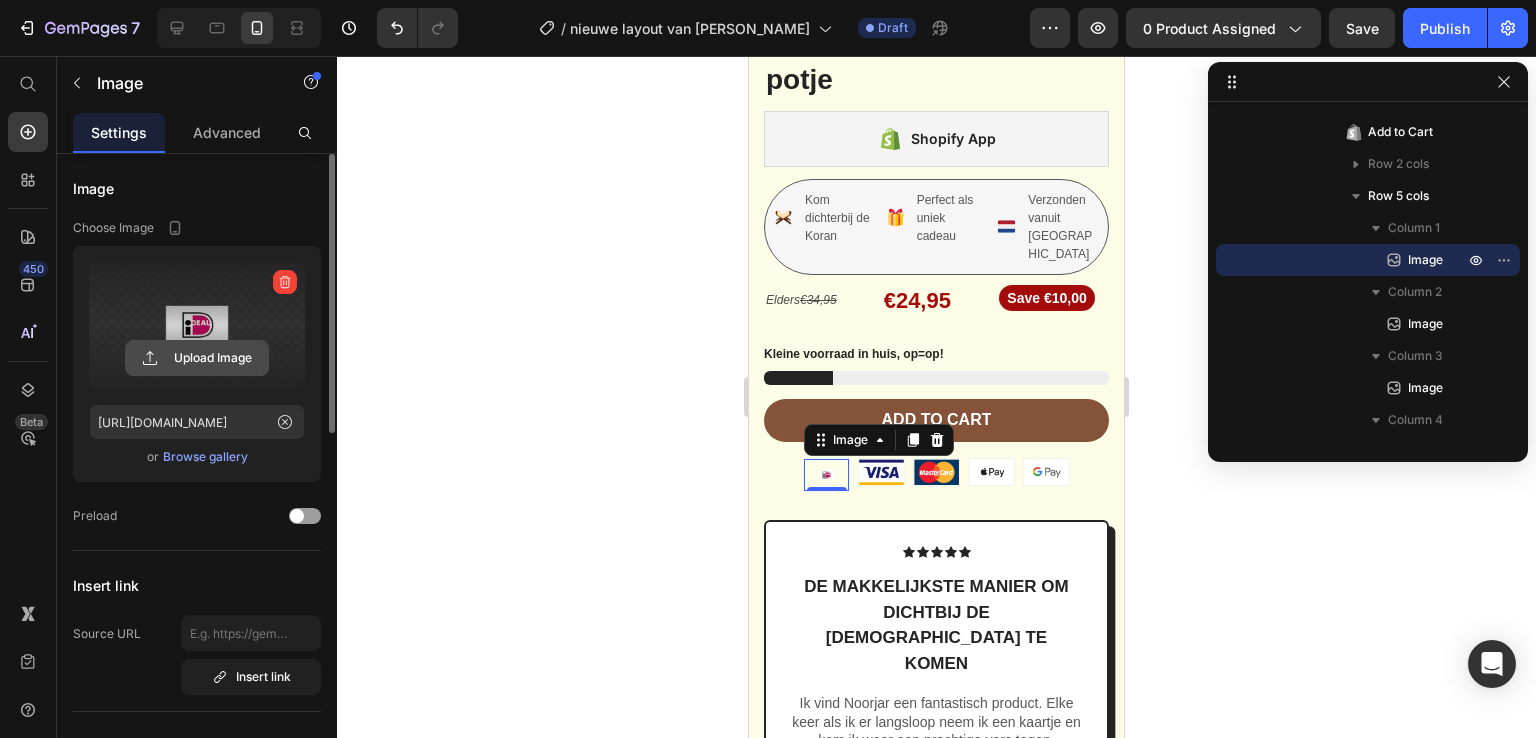 click 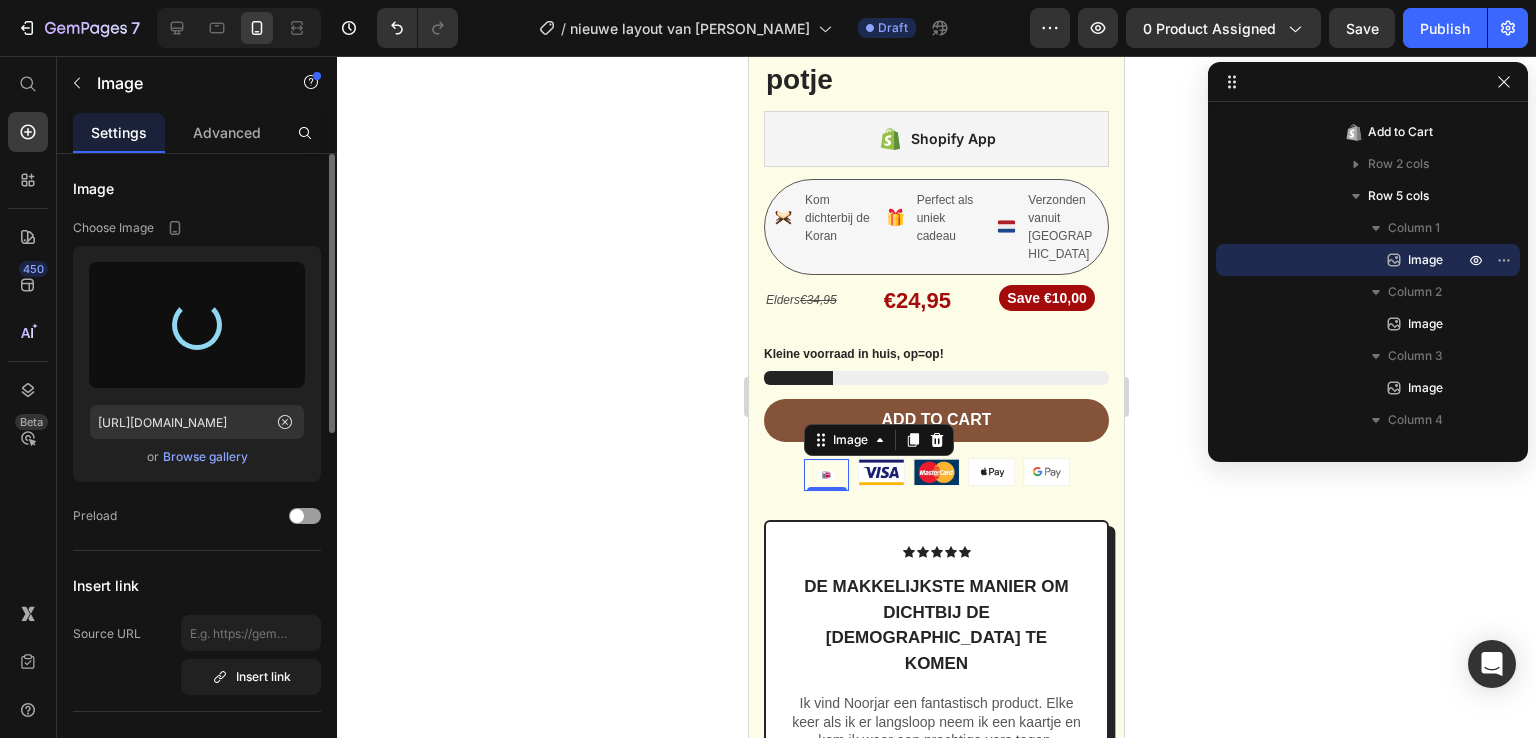type on "https://cdn.shopify.com/s/files/1/0899/5396/0264/files/gempages_566277711715107691-aeb2e750-0448-4414-8ccf-4ffbfc1bda4b.png" 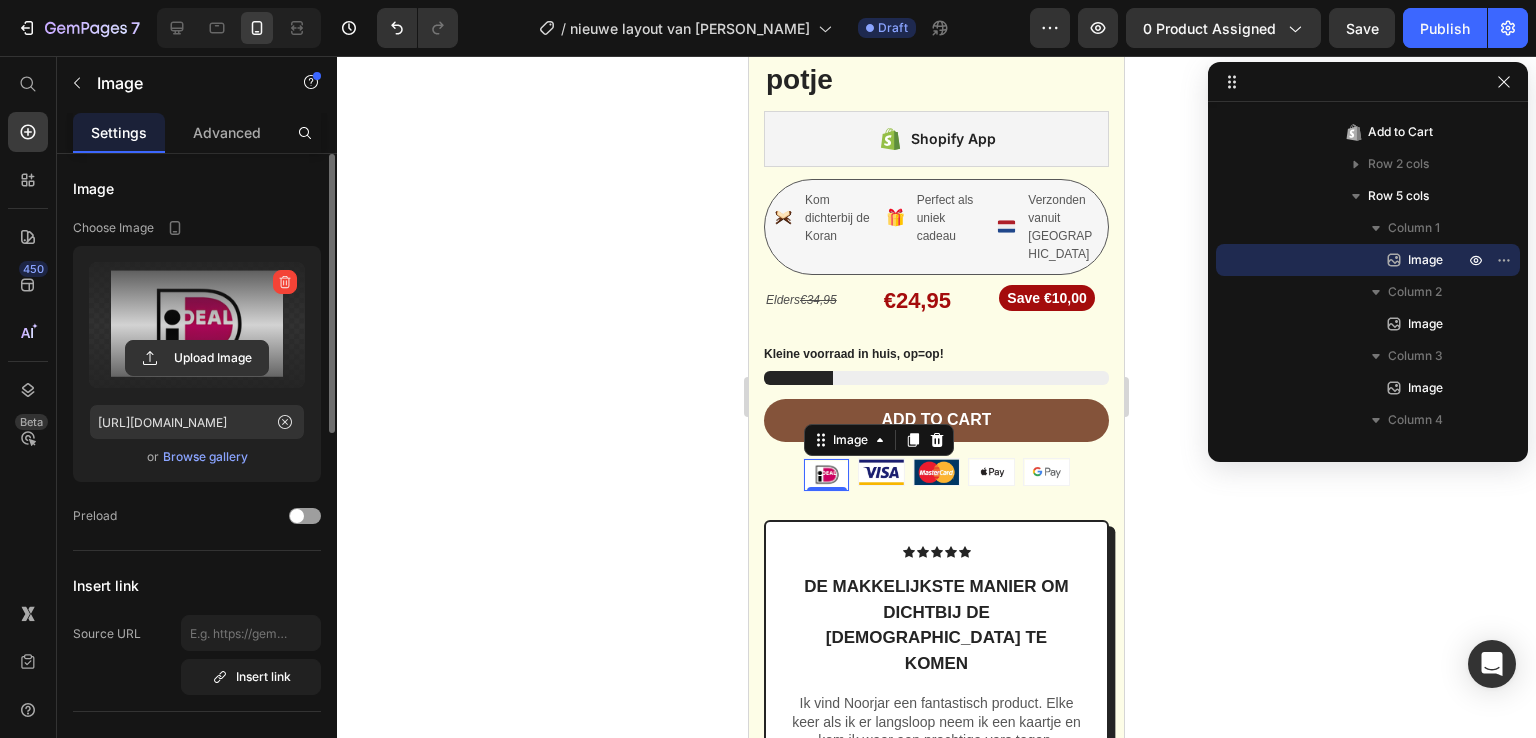 click 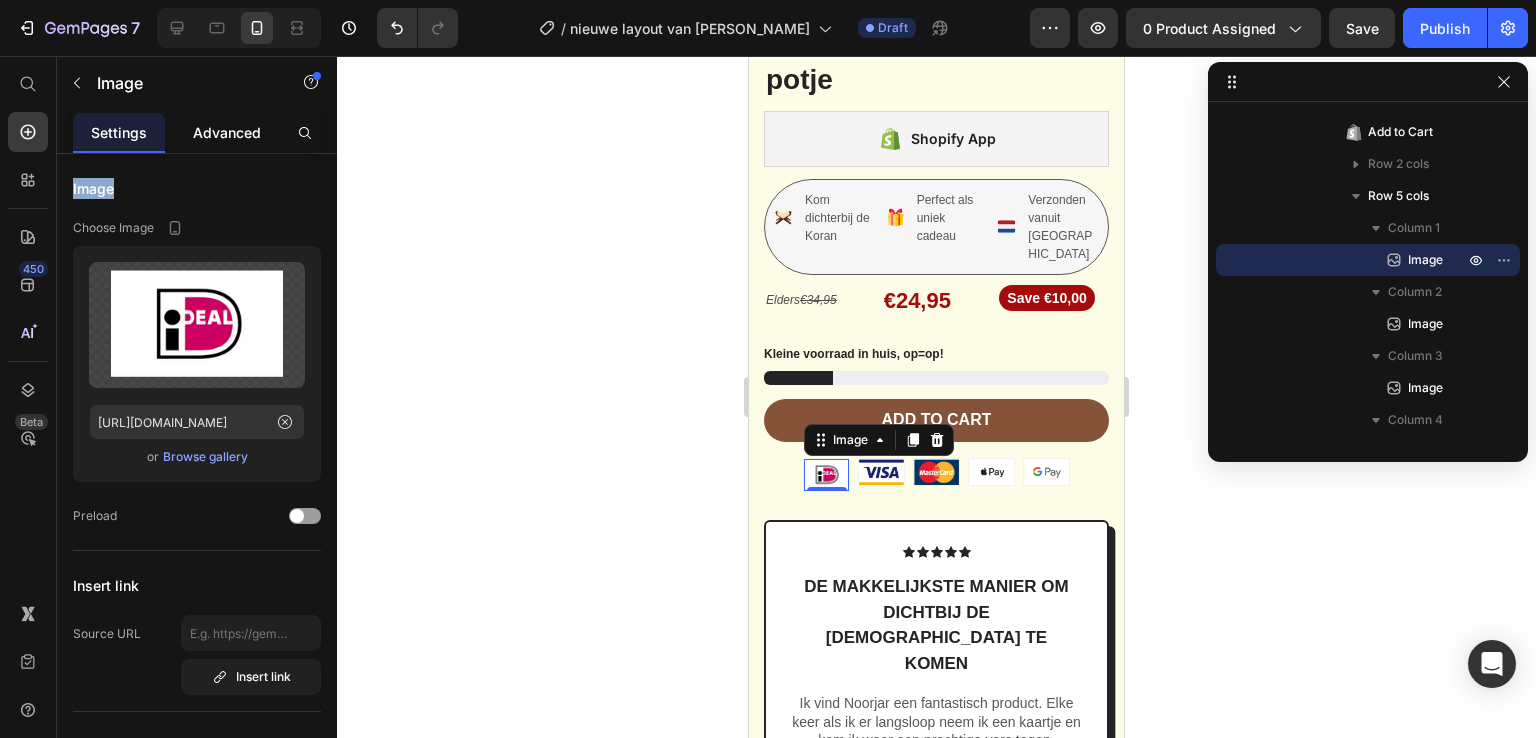 drag, startPoint x: 225, startPoint y: 157, endPoint x: 198, endPoint y: 136, distance: 34.20526 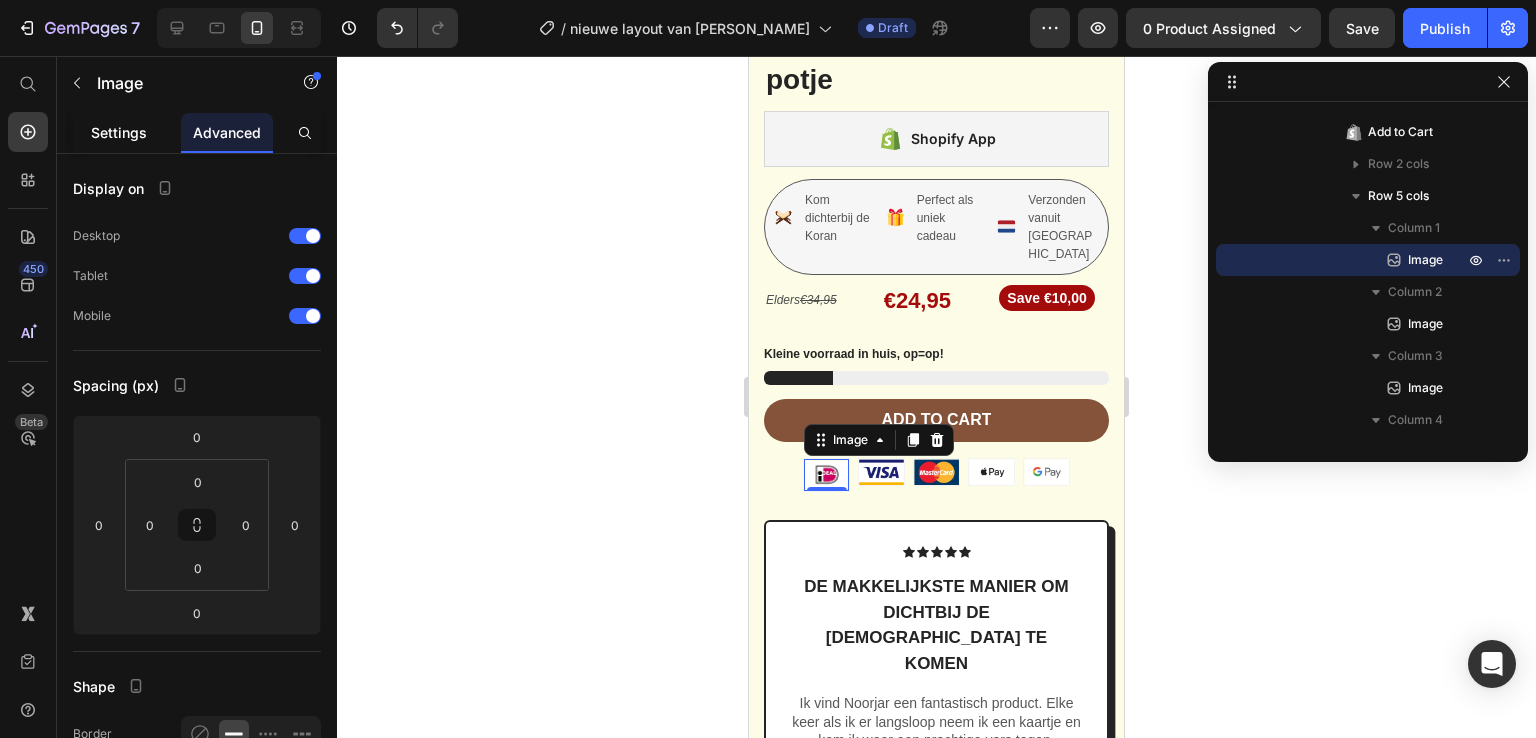 click on "Settings" at bounding box center [119, 132] 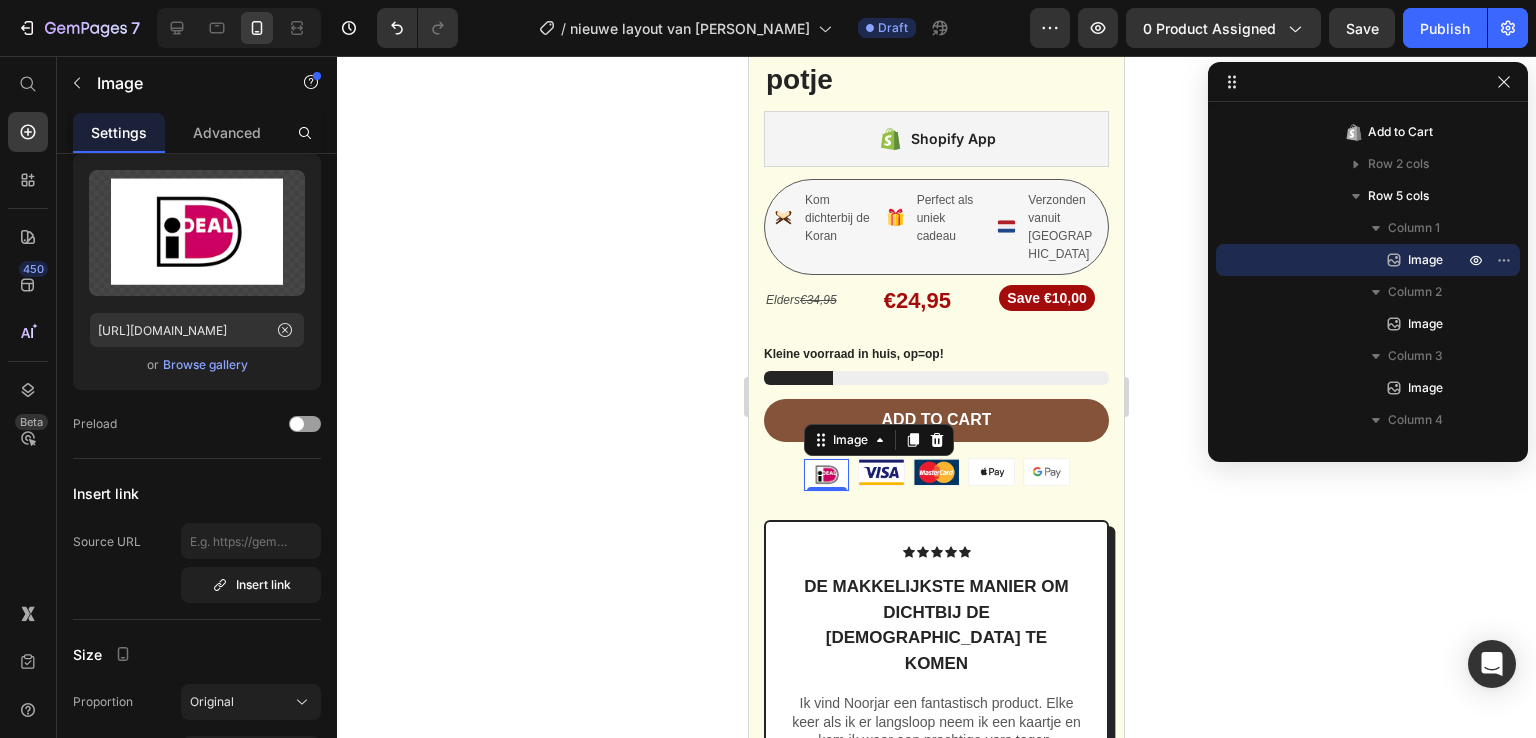 scroll, scrollTop: 0, scrollLeft: 0, axis: both 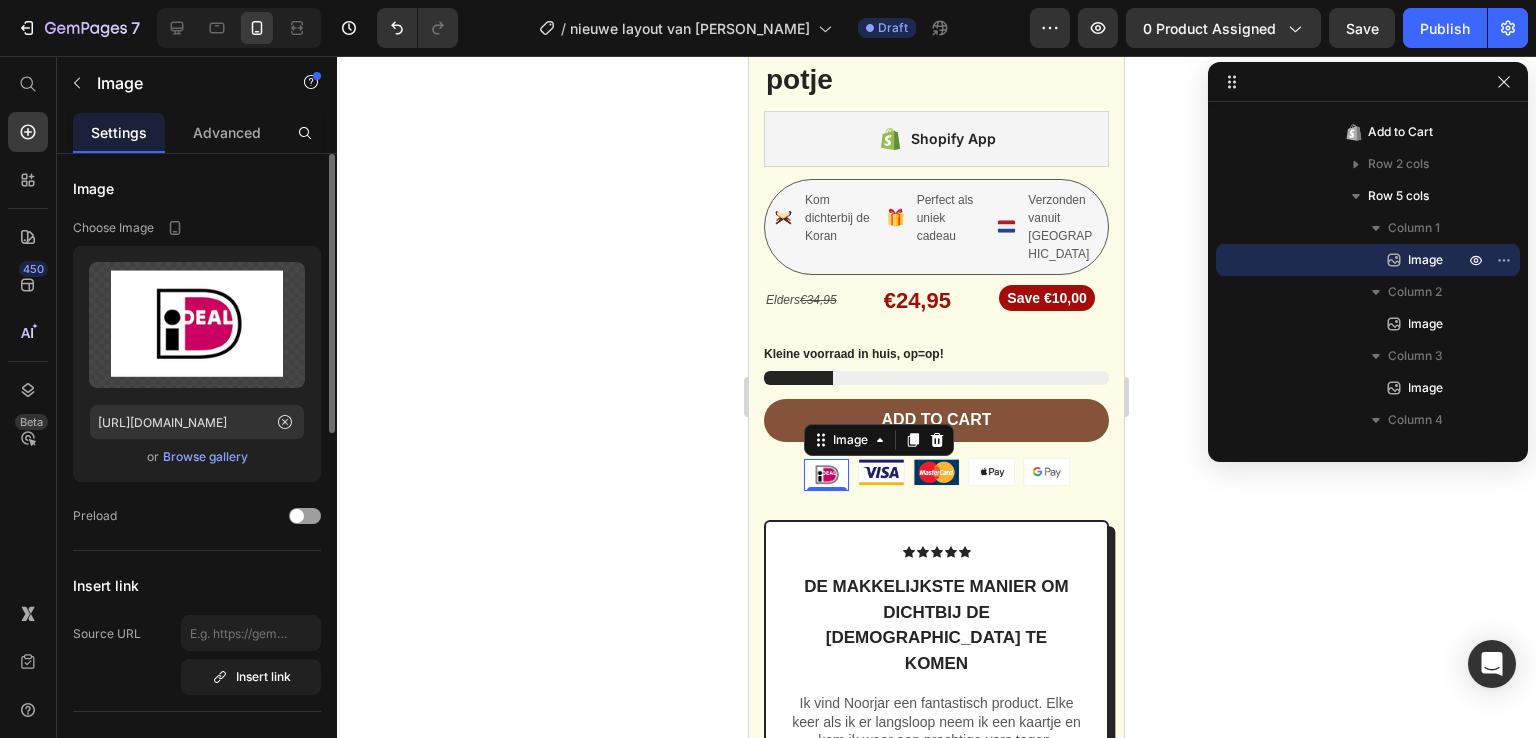 click on "Browse gallery" at bounding box center [205, 457] 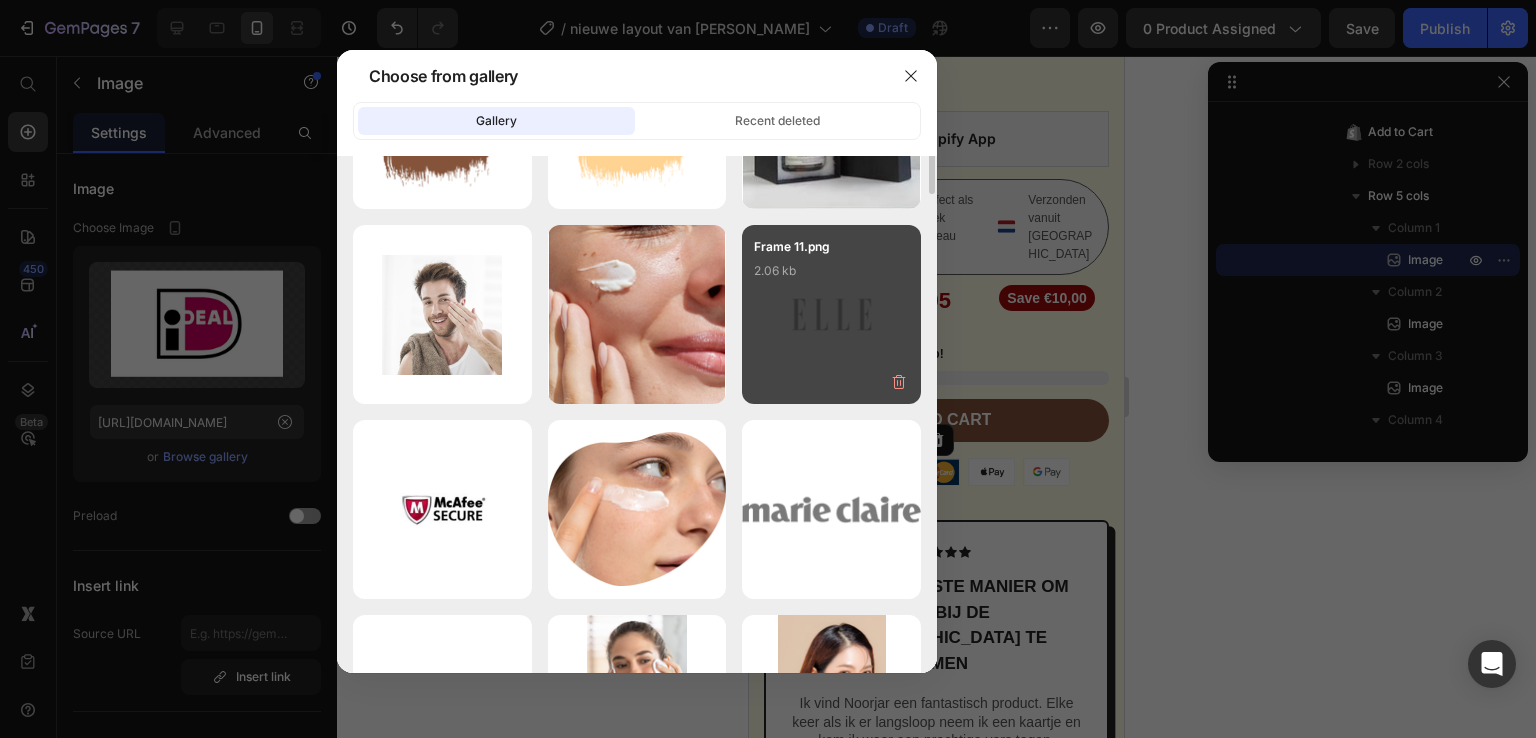 scroll, scrollTop: 1620, scrollLeft: 0, axis: vertical 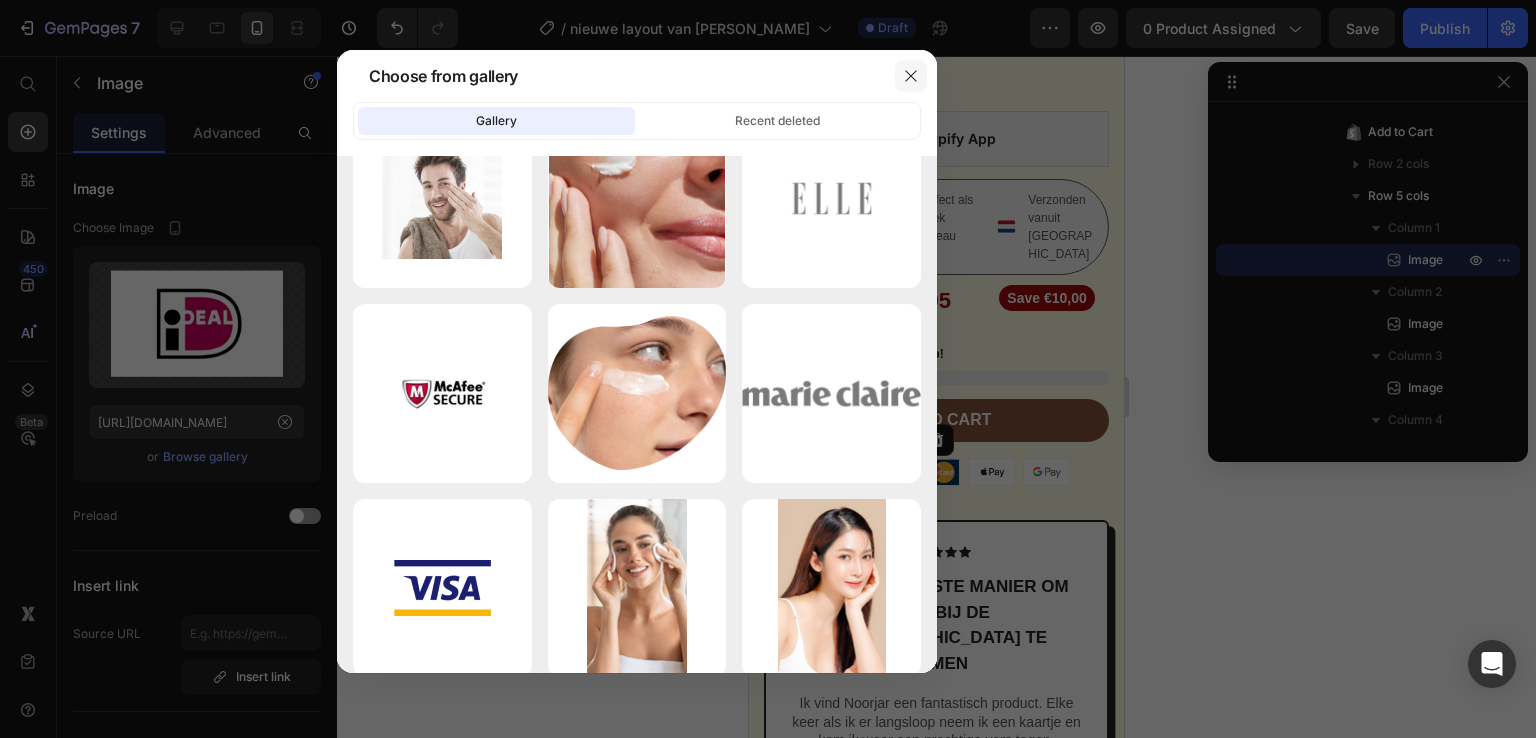 click 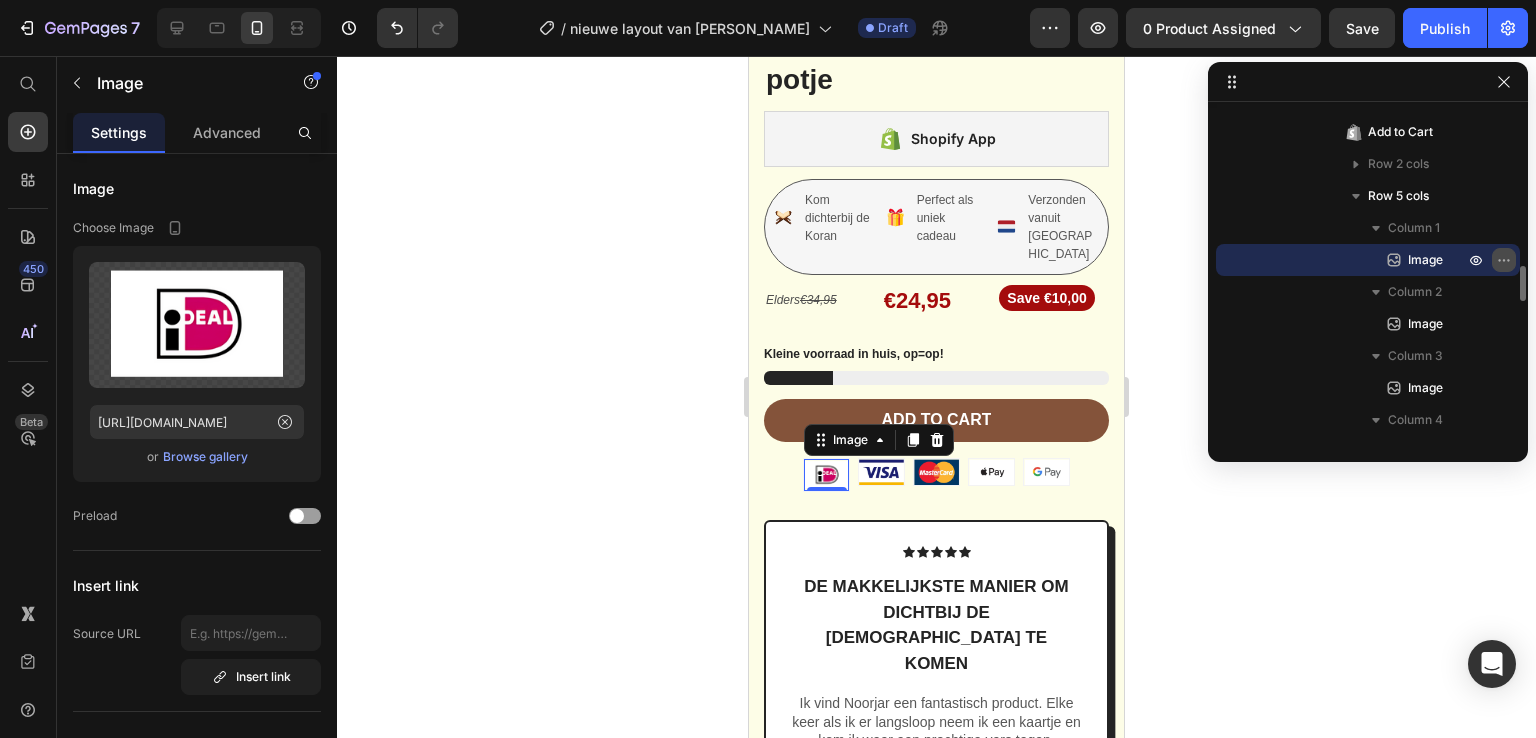 click 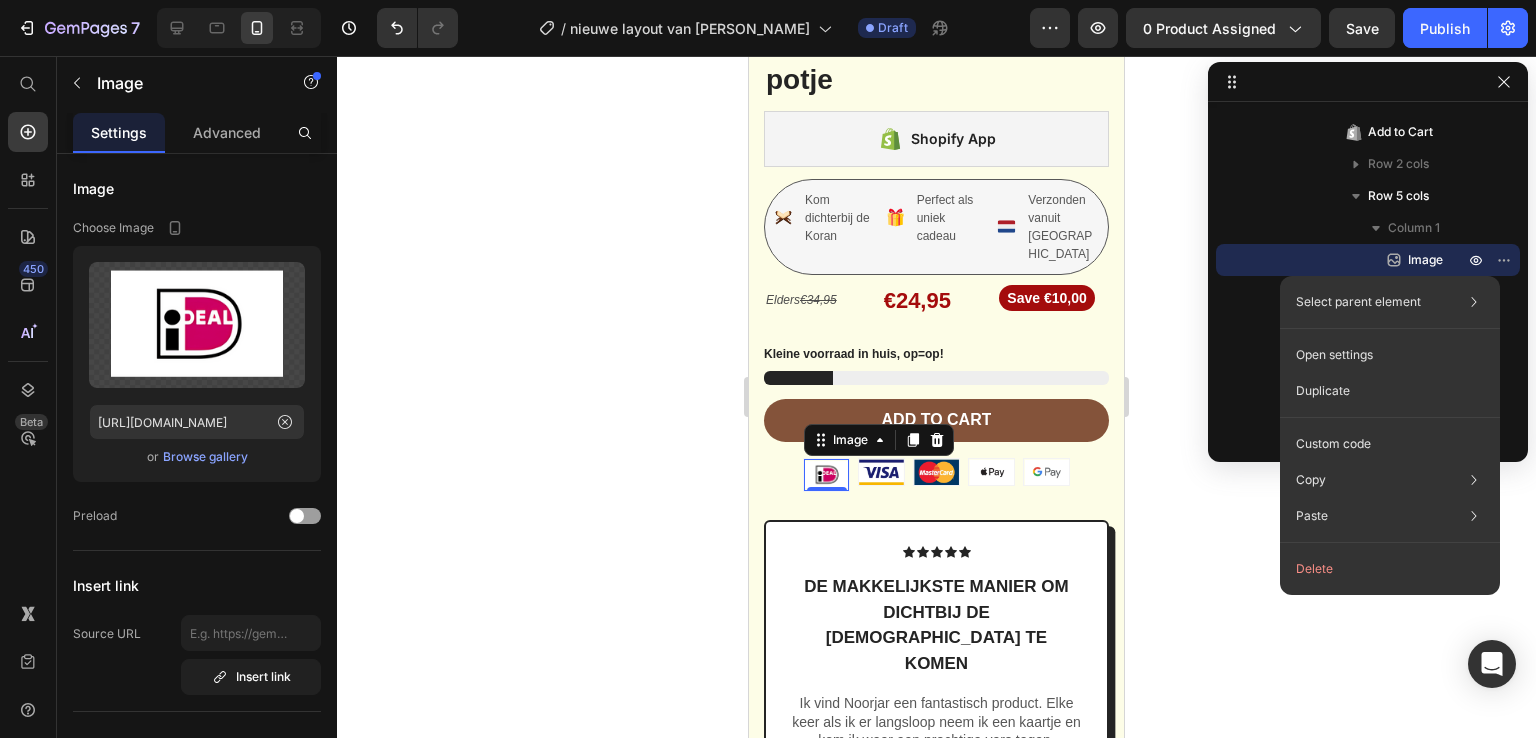 click 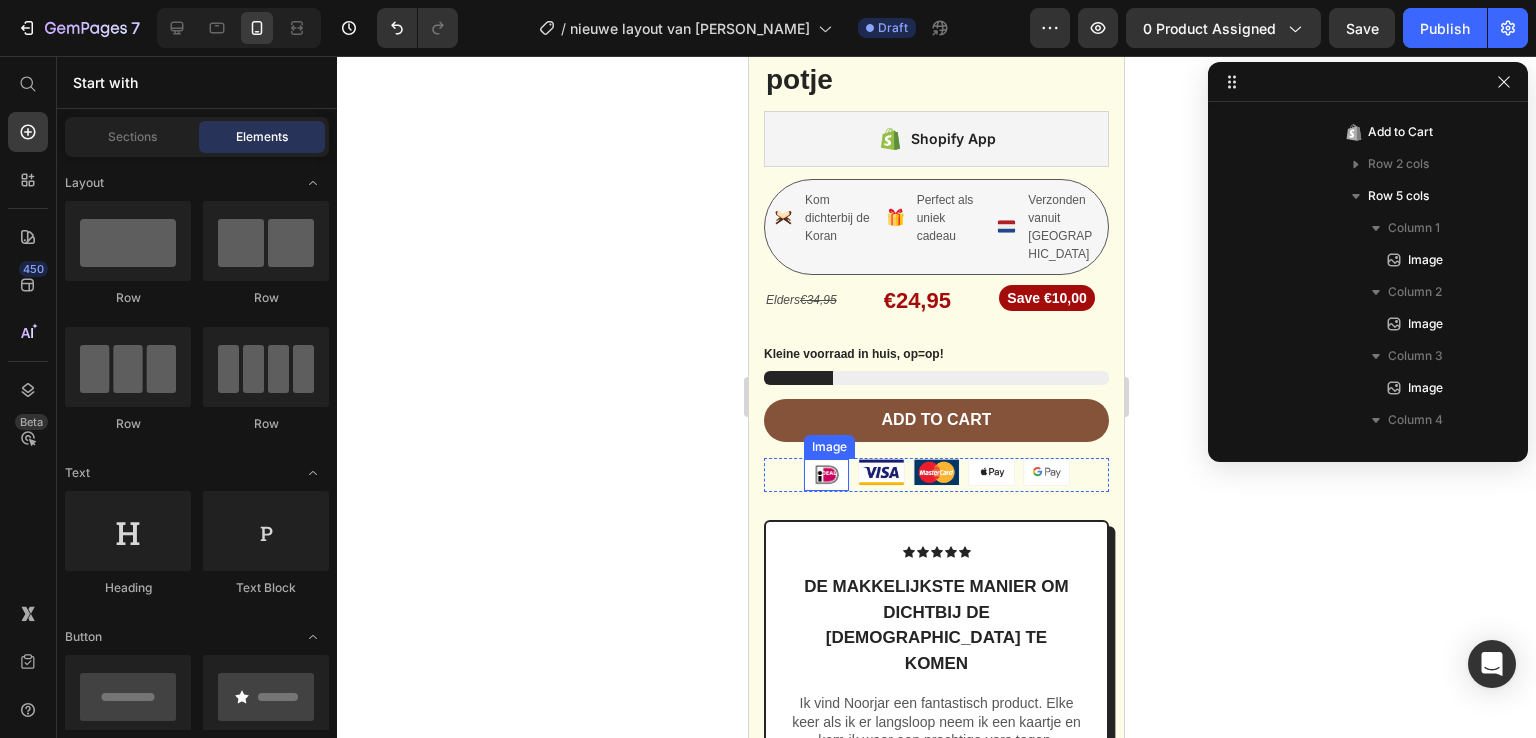 click at bounding box center [826, 475] 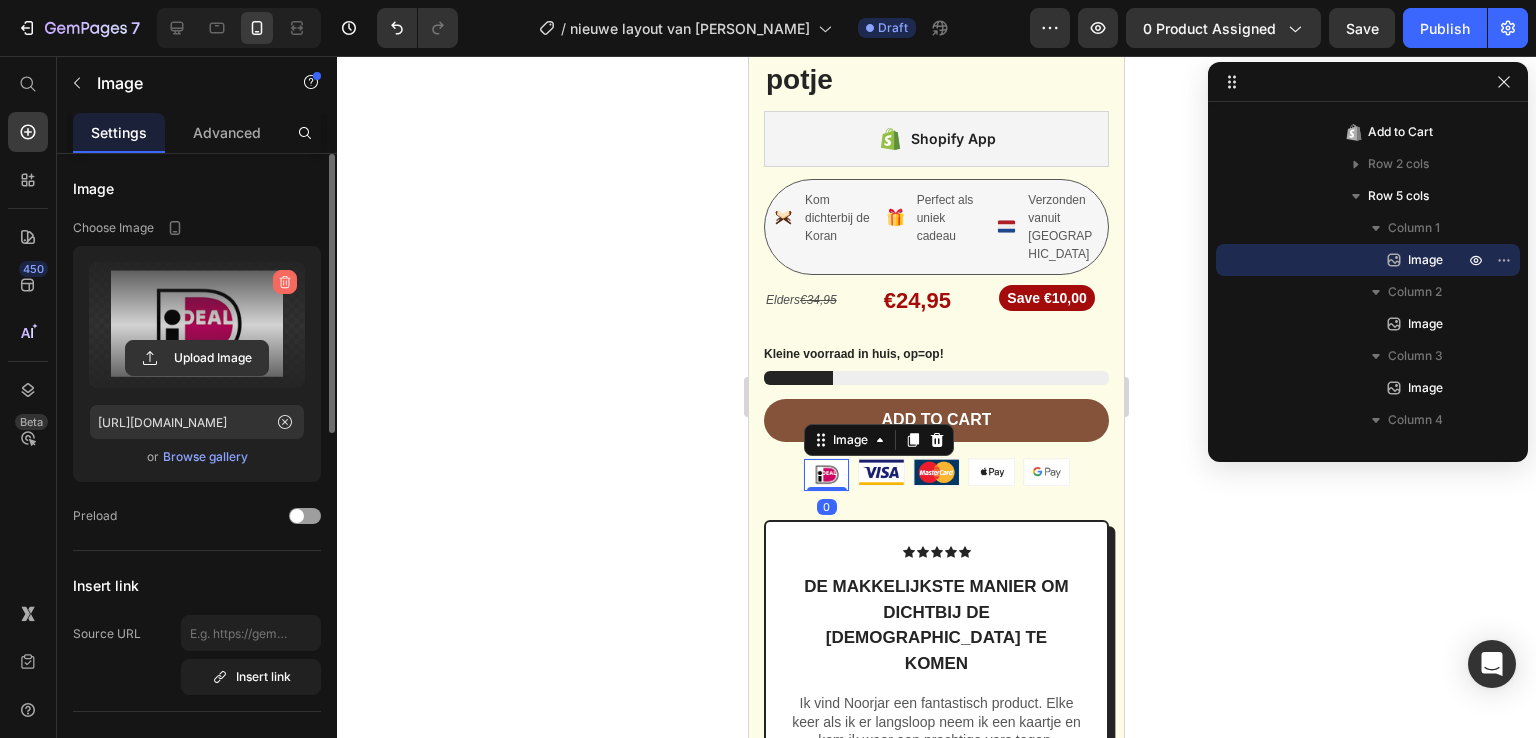 click at bounding box center [285, 282] 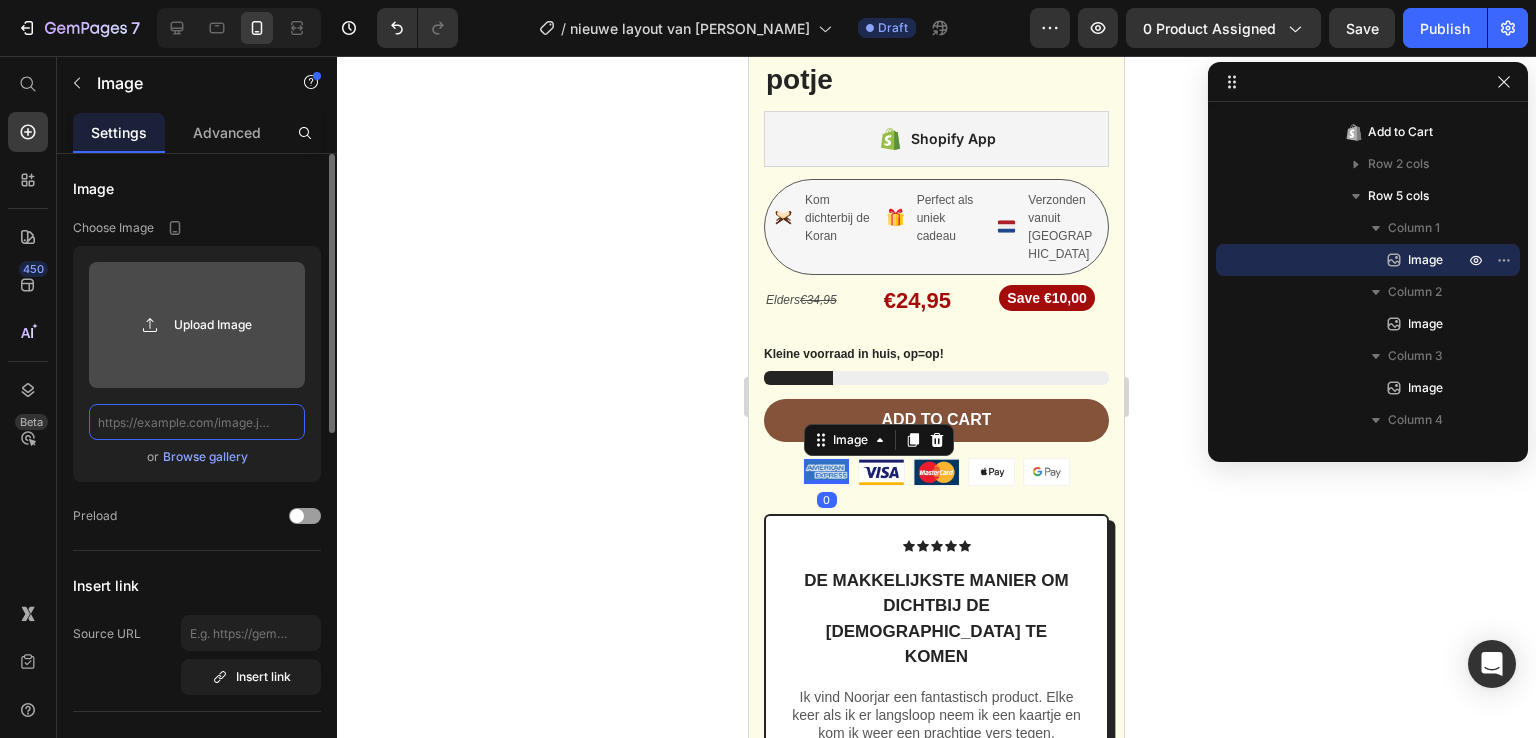 scroll, scrollTop: 0, scrollLeft: 0, axis: both 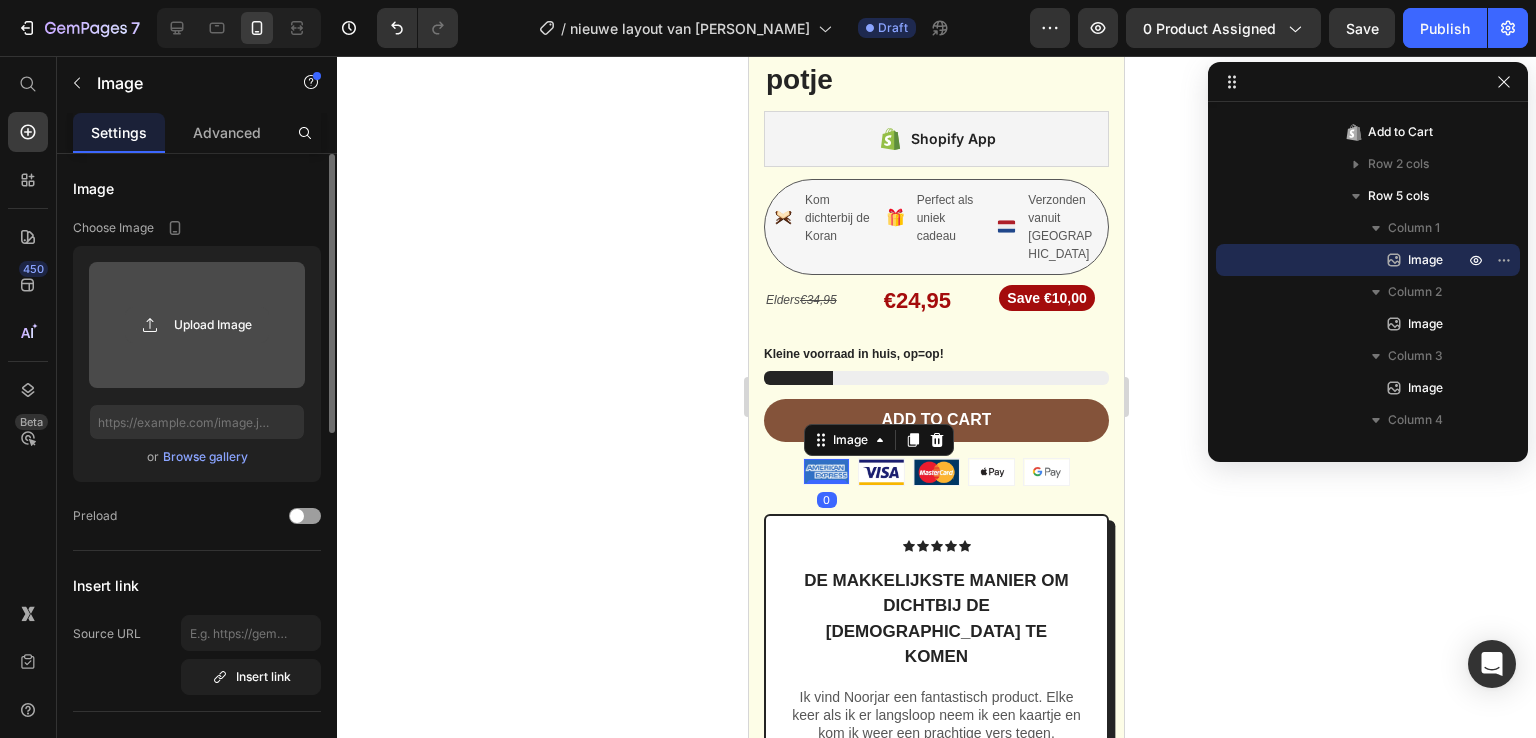 click 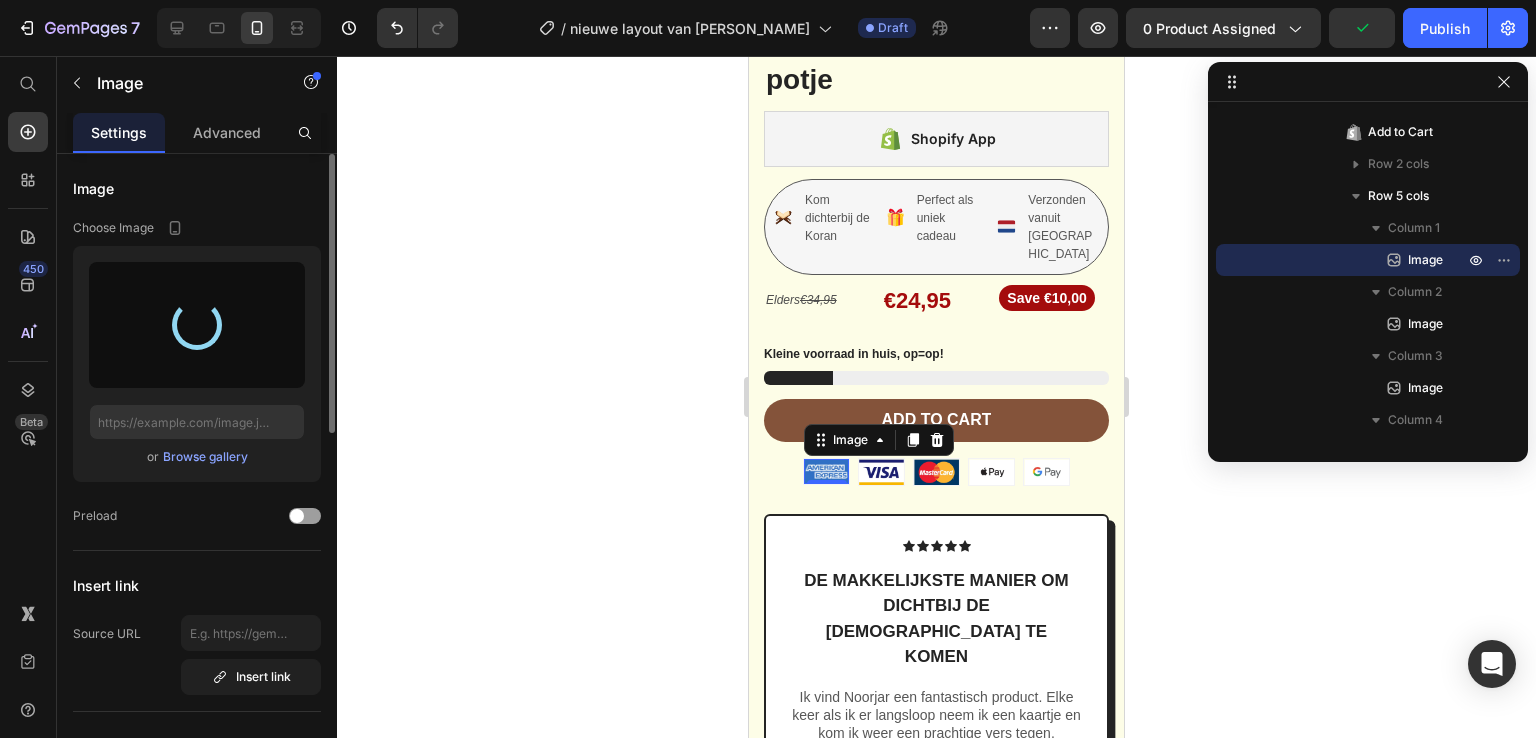 type on "https://cdn.shopify.com/s/files/1/0899/5396/0264/files/gempages_566277711715107691-8aea057e-6fcb-4852-8233-52f96a32877b.png" 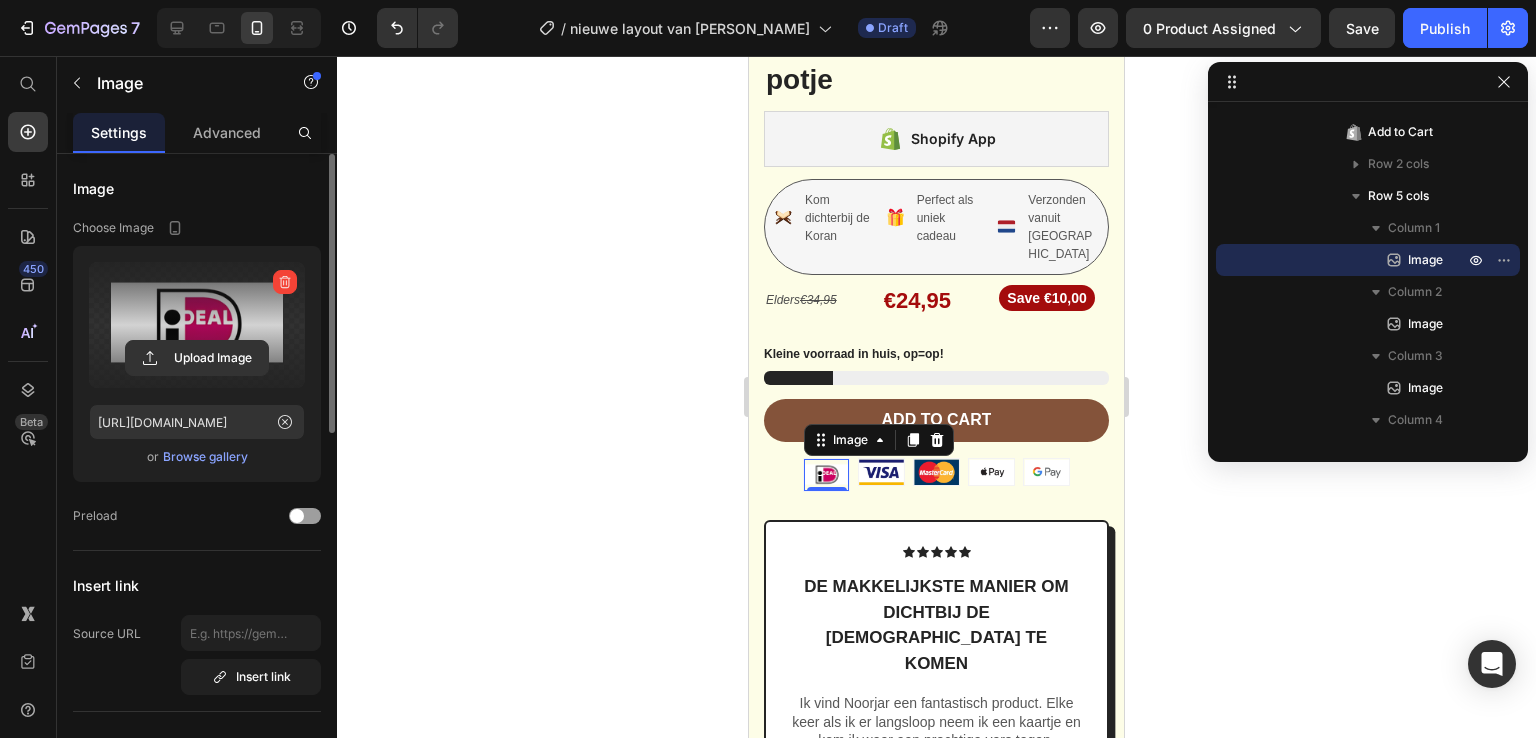 click 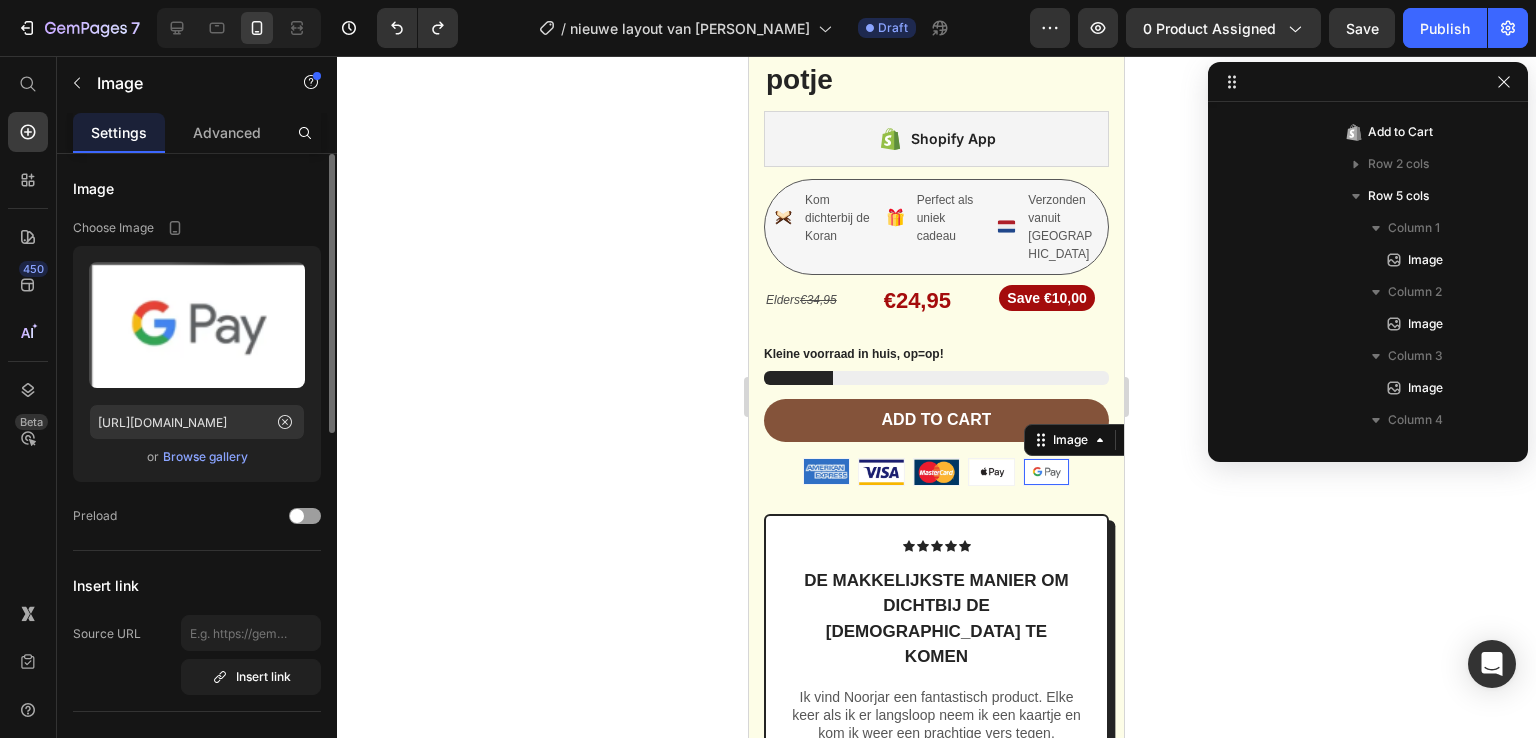 scroll, scrollTop: 1690, scrollLeft: 0, axis: vertical 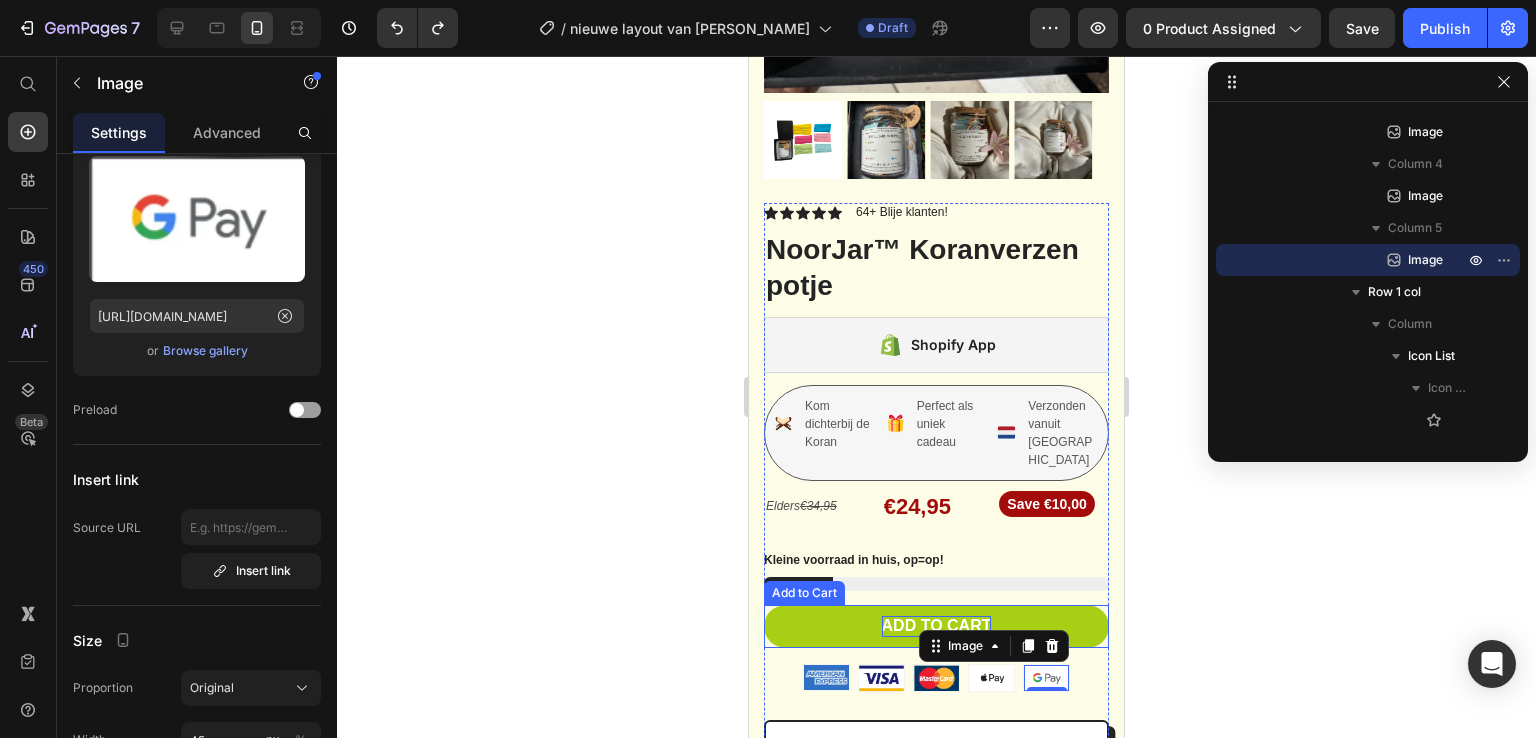 click on "Add to cart" at bounding box center [937, 626] 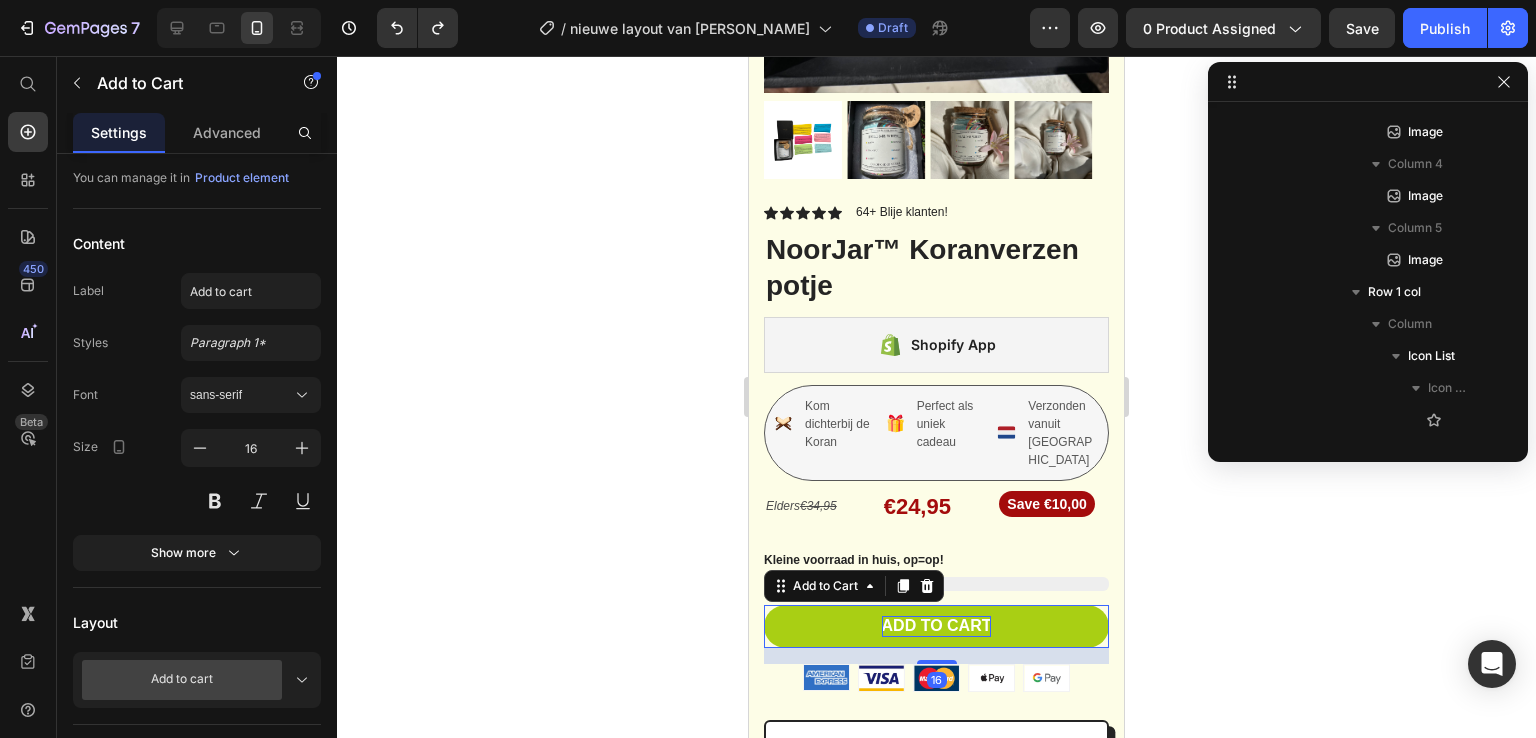 scroll, scrollTop: 1306, scrollLeft: 0, axis: vertical 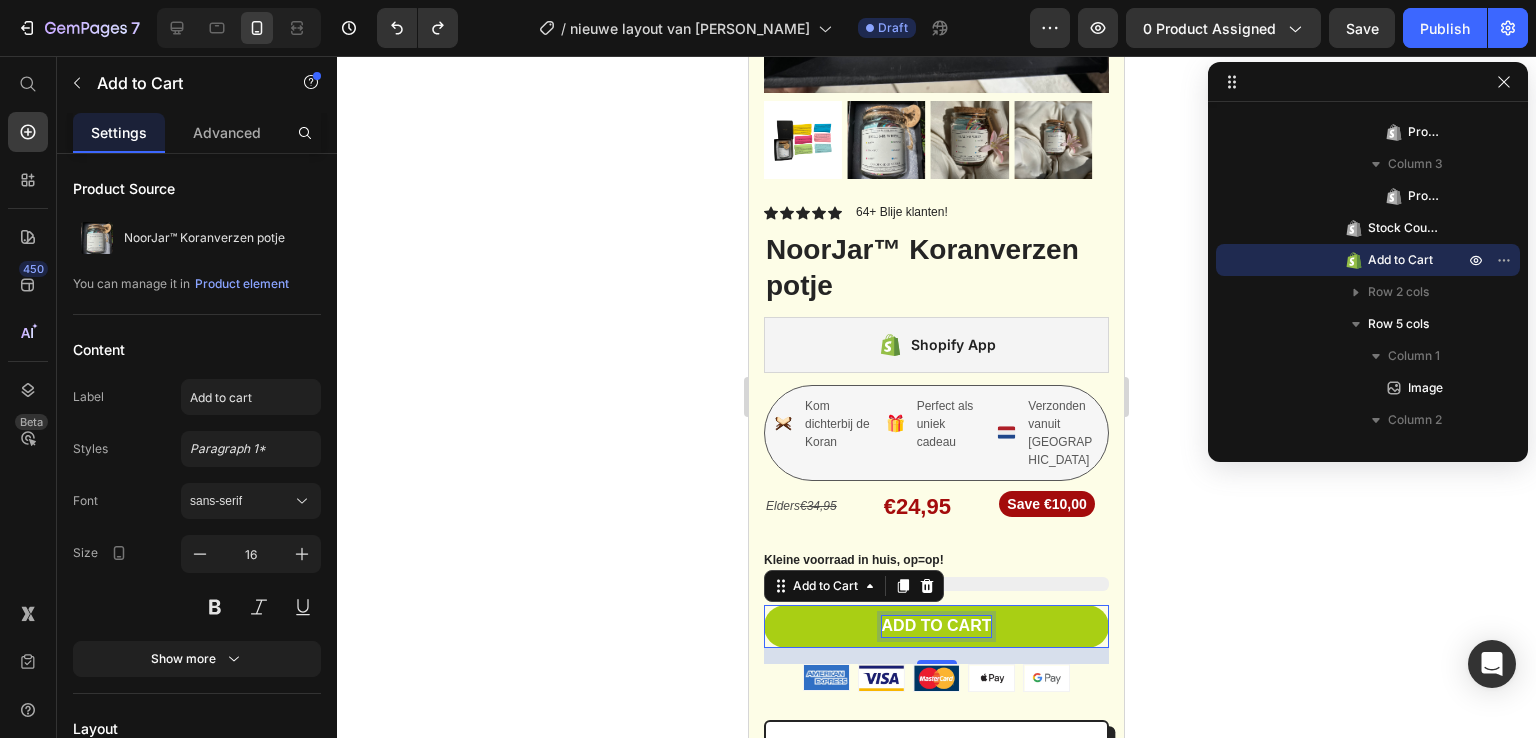 click on "Add to cart" at bounding box center [937, 626] 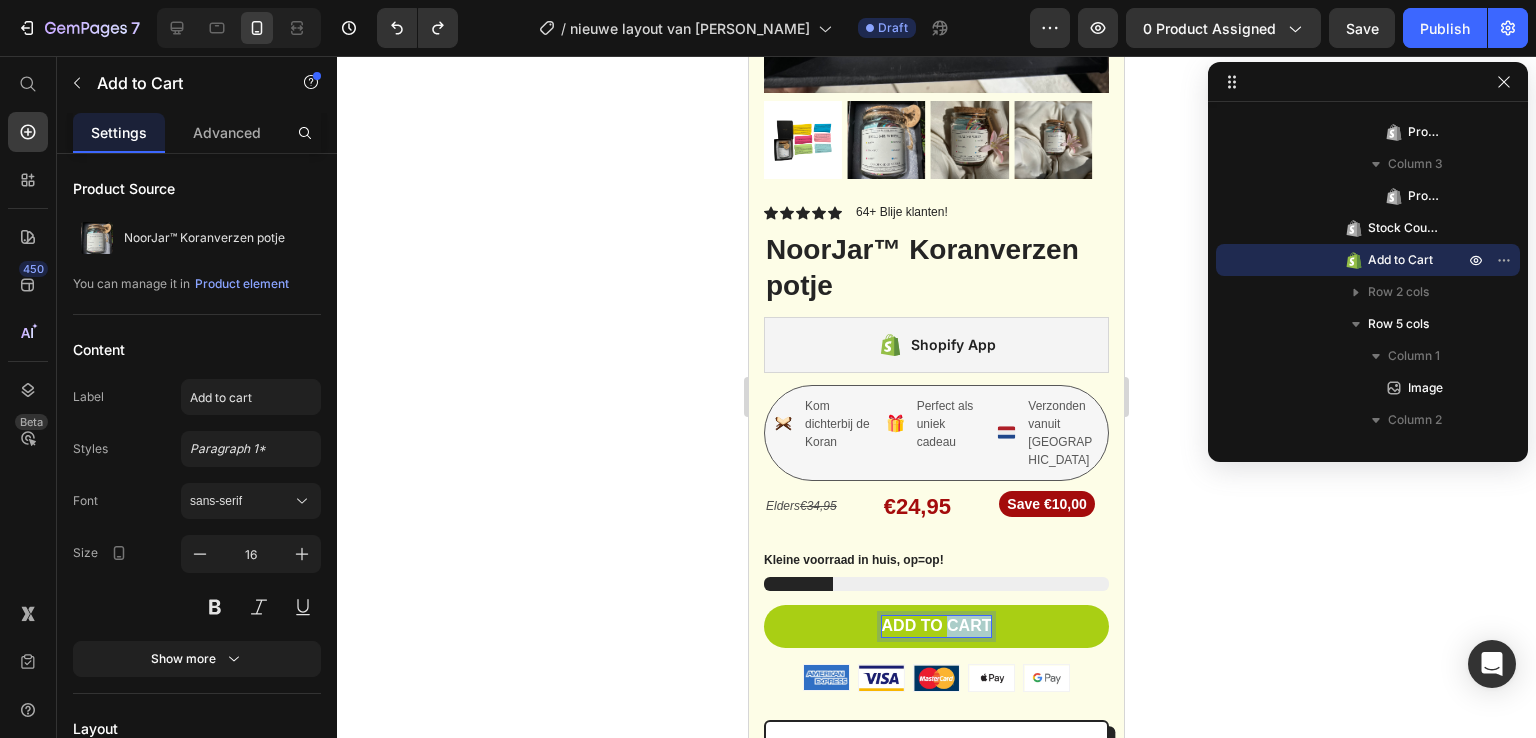 click on "Add to cart" at bounding box center [937, 626] 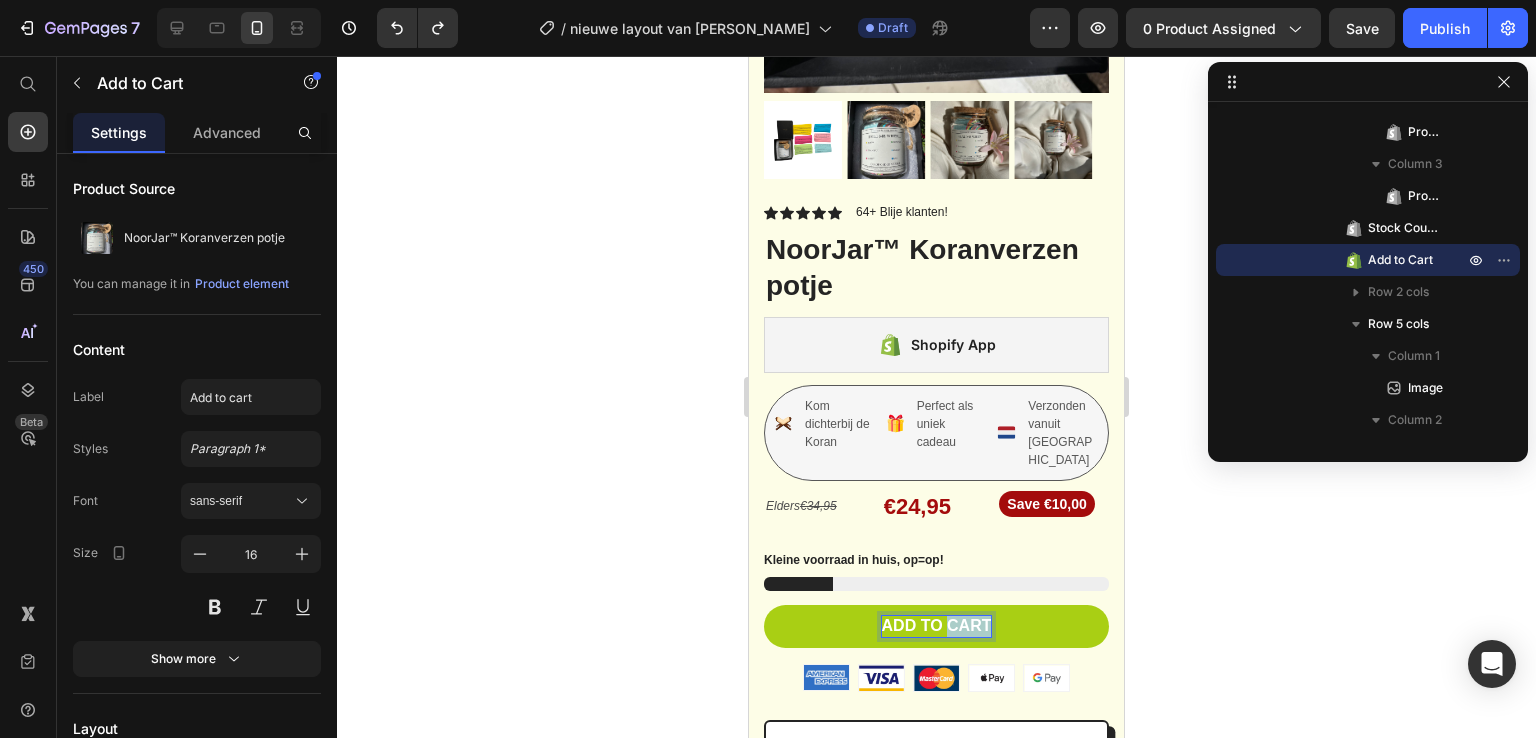 click on "Add to cart" at bounding box center [937, 626] 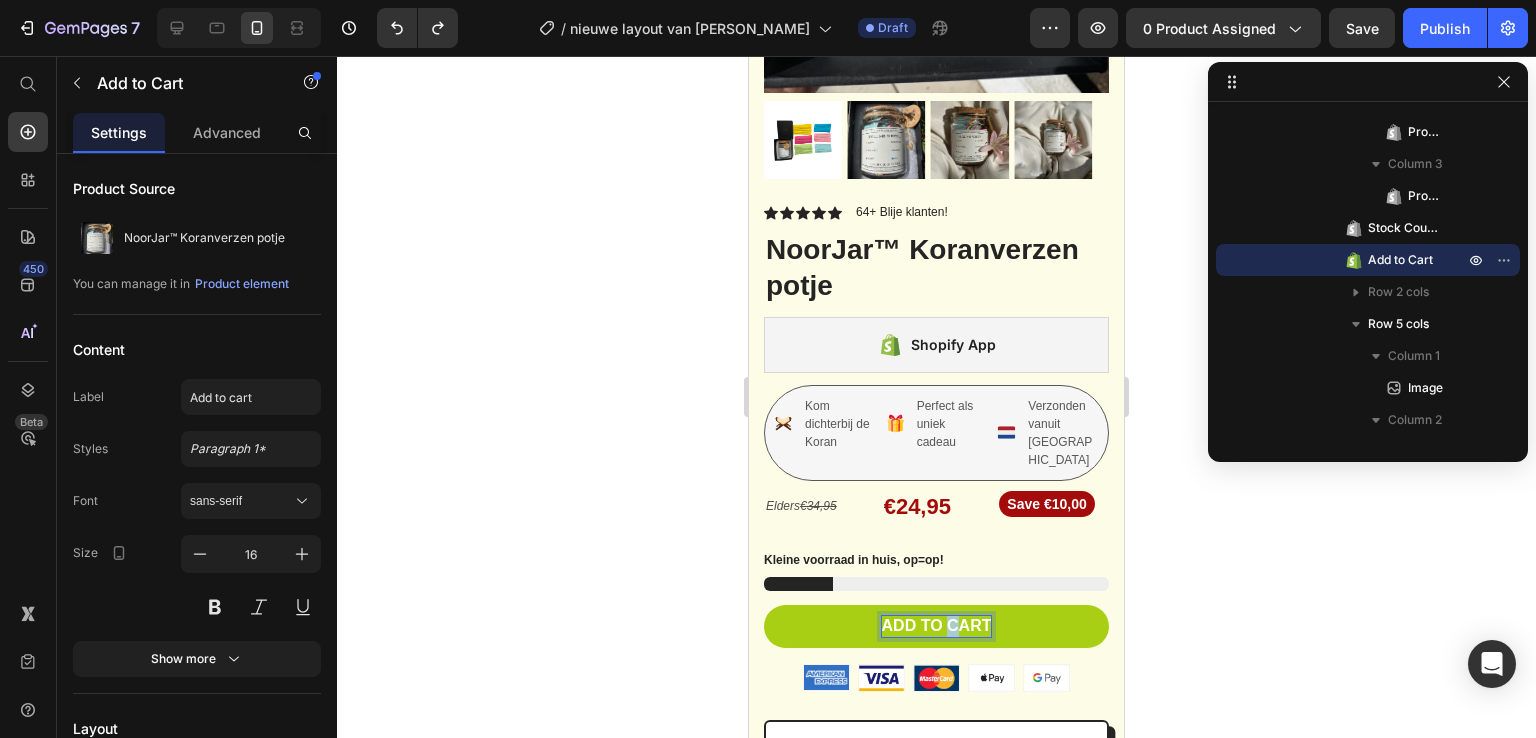 click on "Add to cart" at bounding box center [937, 626] 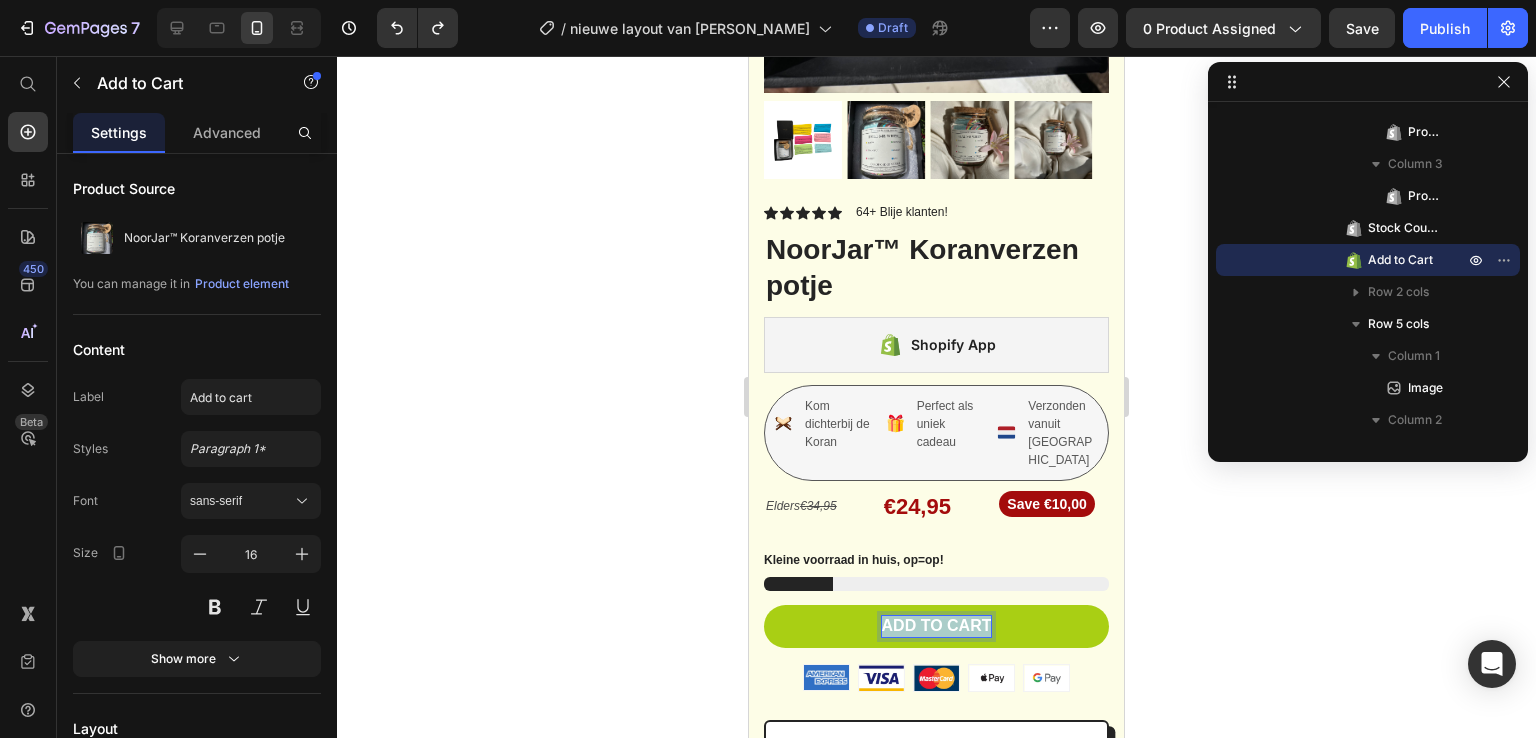 click on "Add to cart" at bounding box center [937, 626] 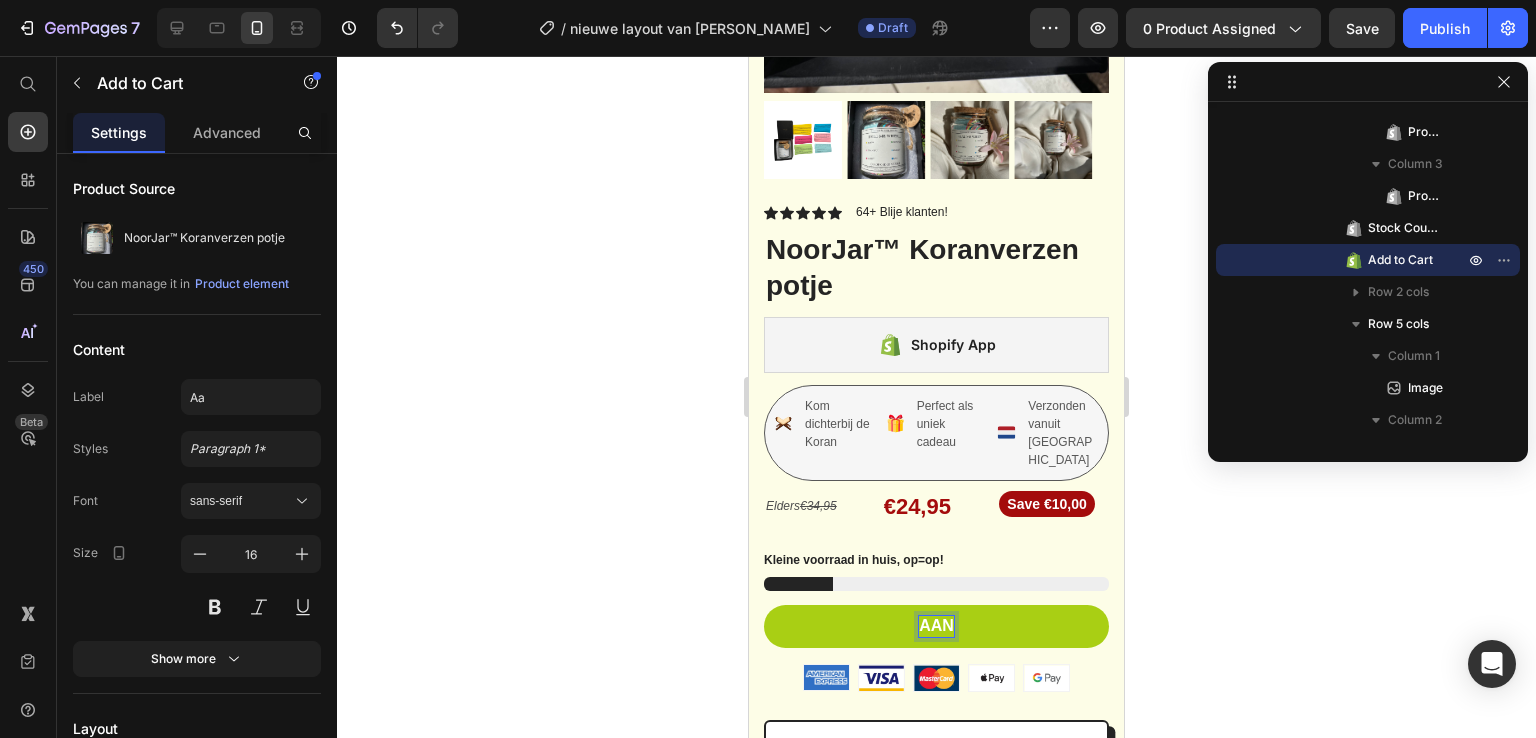 click on "Aan" at bounding box center [936, 626] 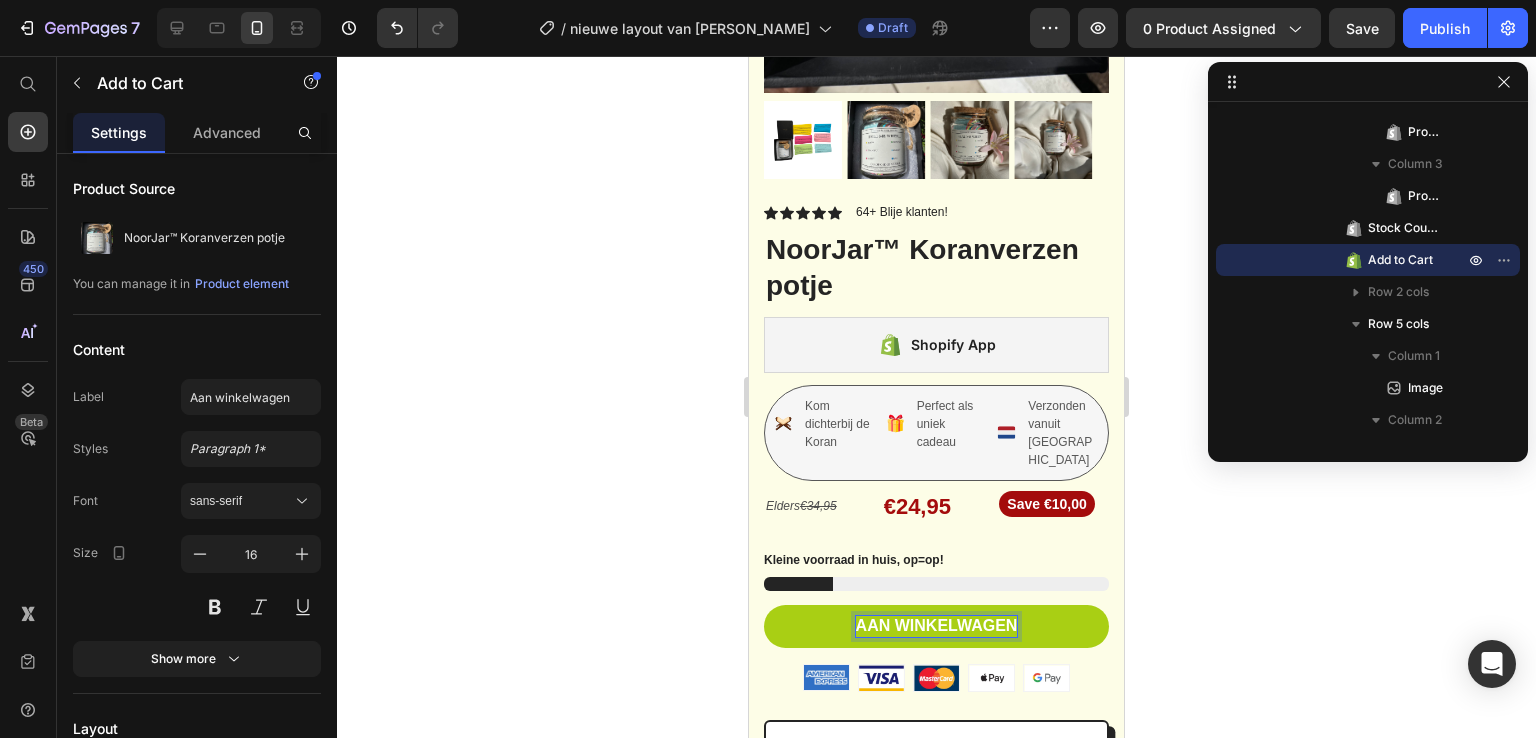 click on "Aan winkelwagen" at bounding box center (936, 626) 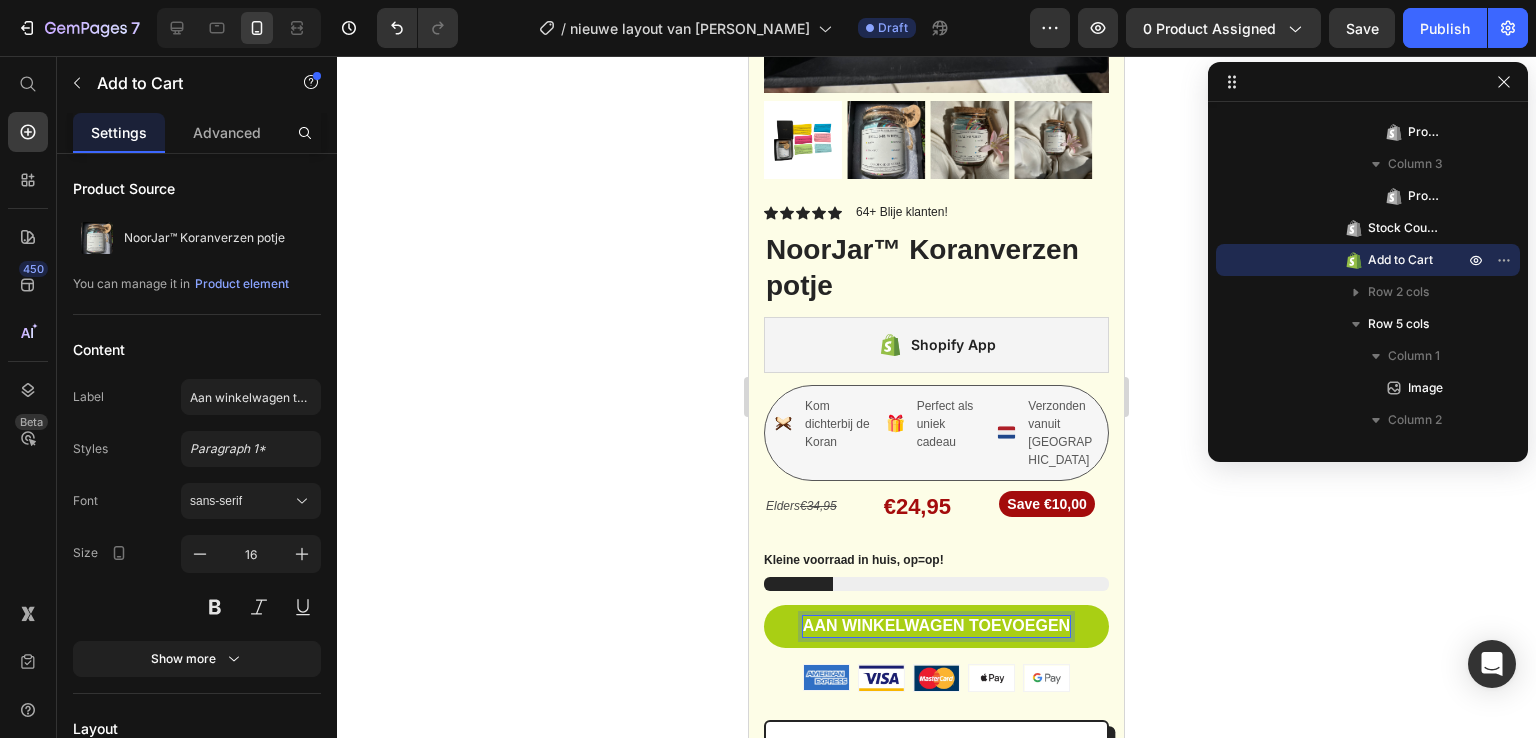 click 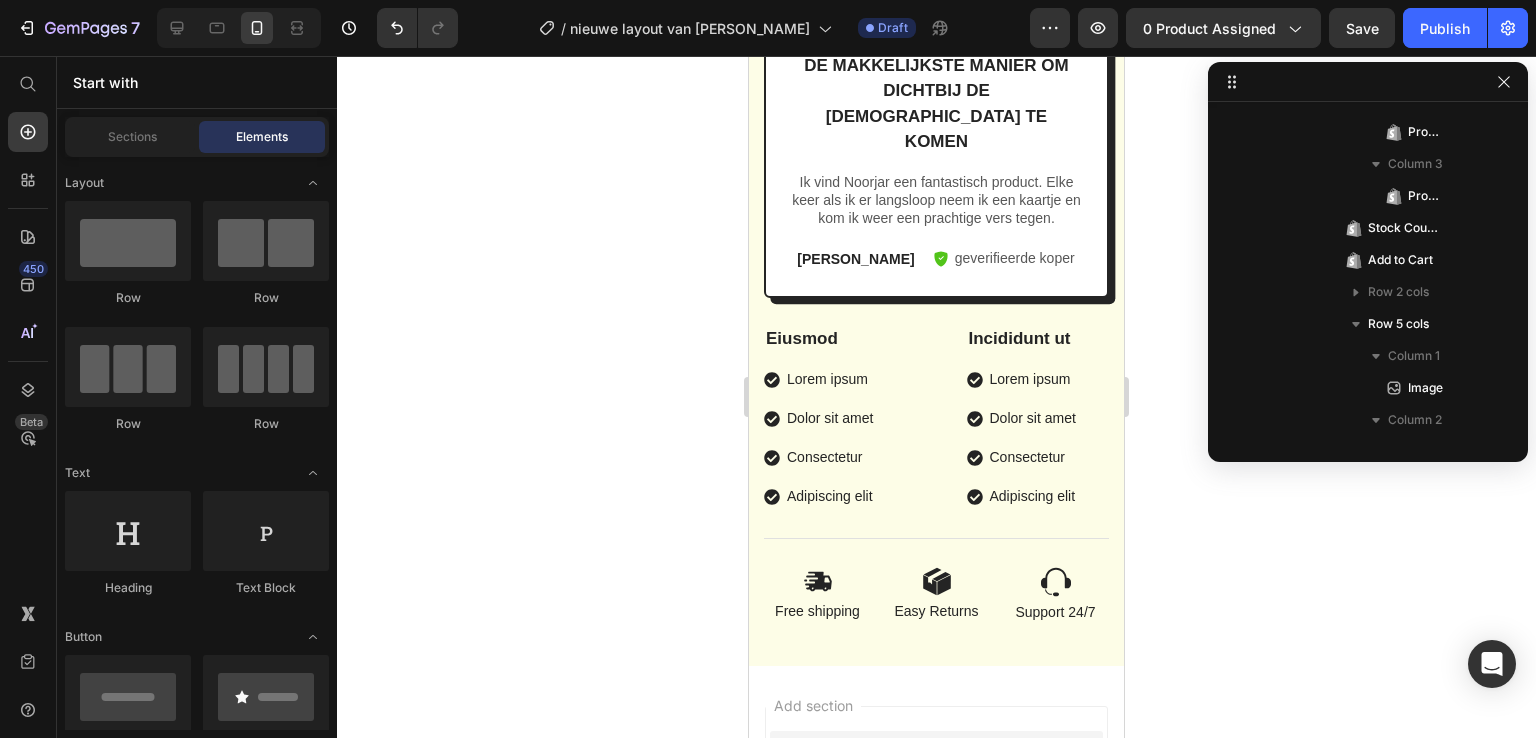 scroll, scrollTop: 6039, scrollLeft: 0, axis: vertical 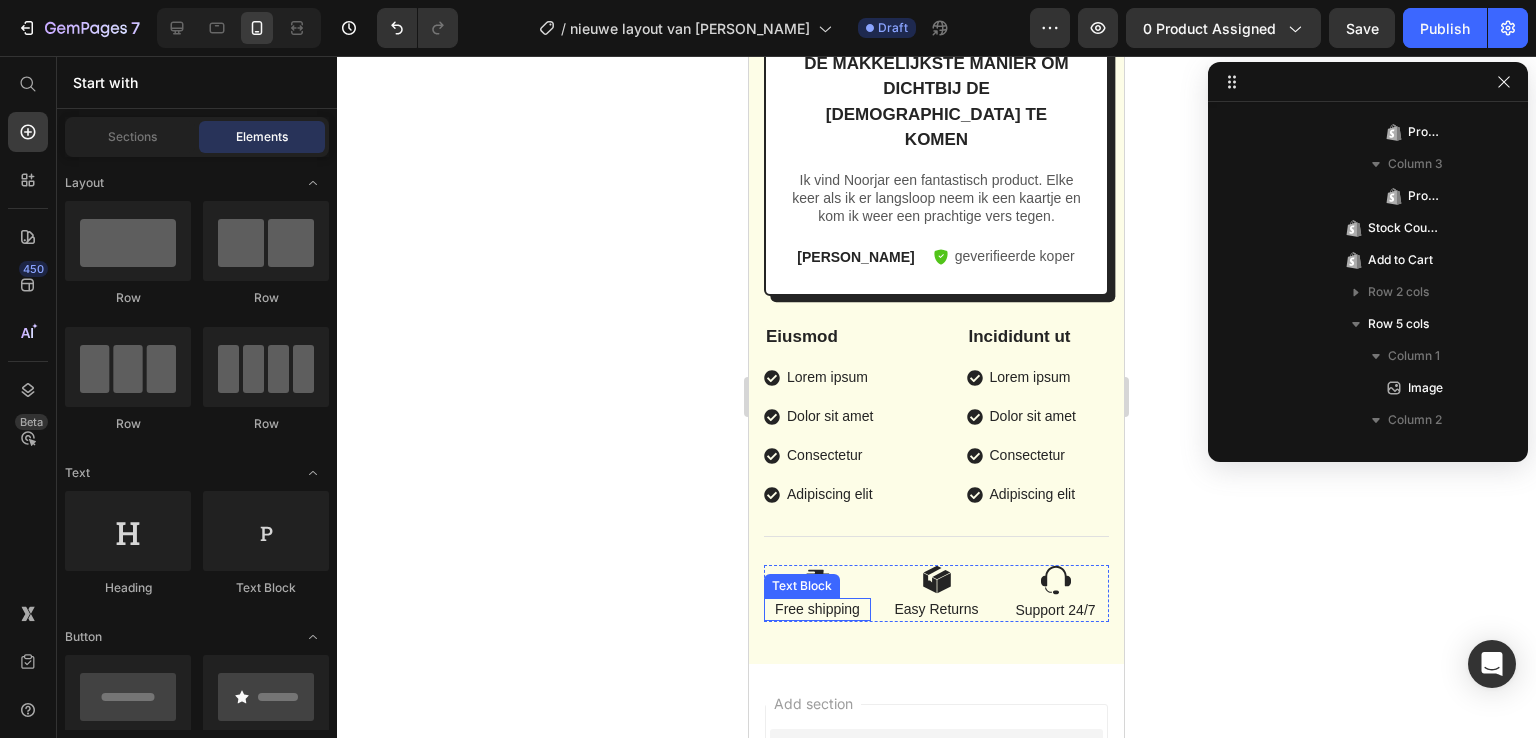 click on "Free shipping" at bounding box center [817, 609] 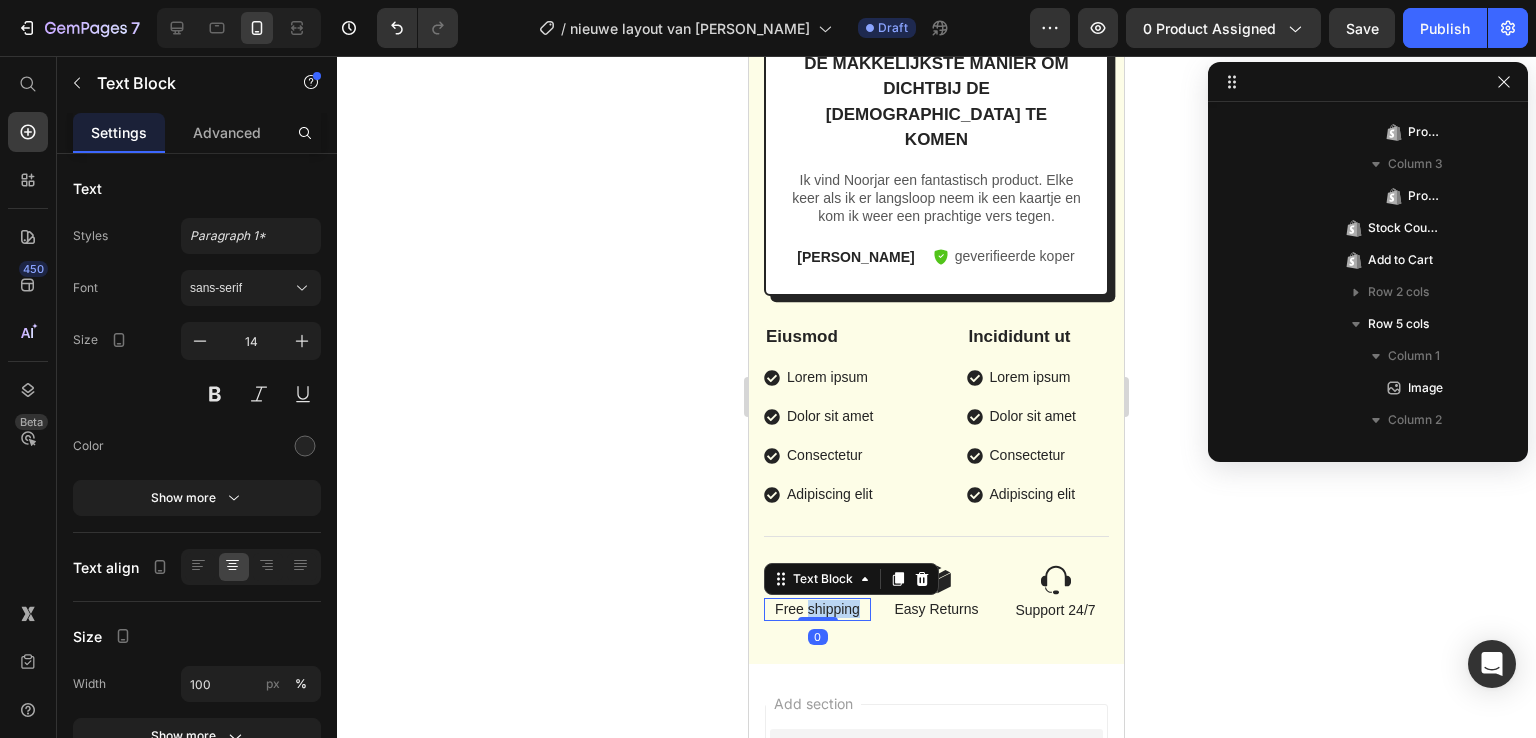 scroll, scrollTop: 2682, scrollLeft: 0, axis: vertical 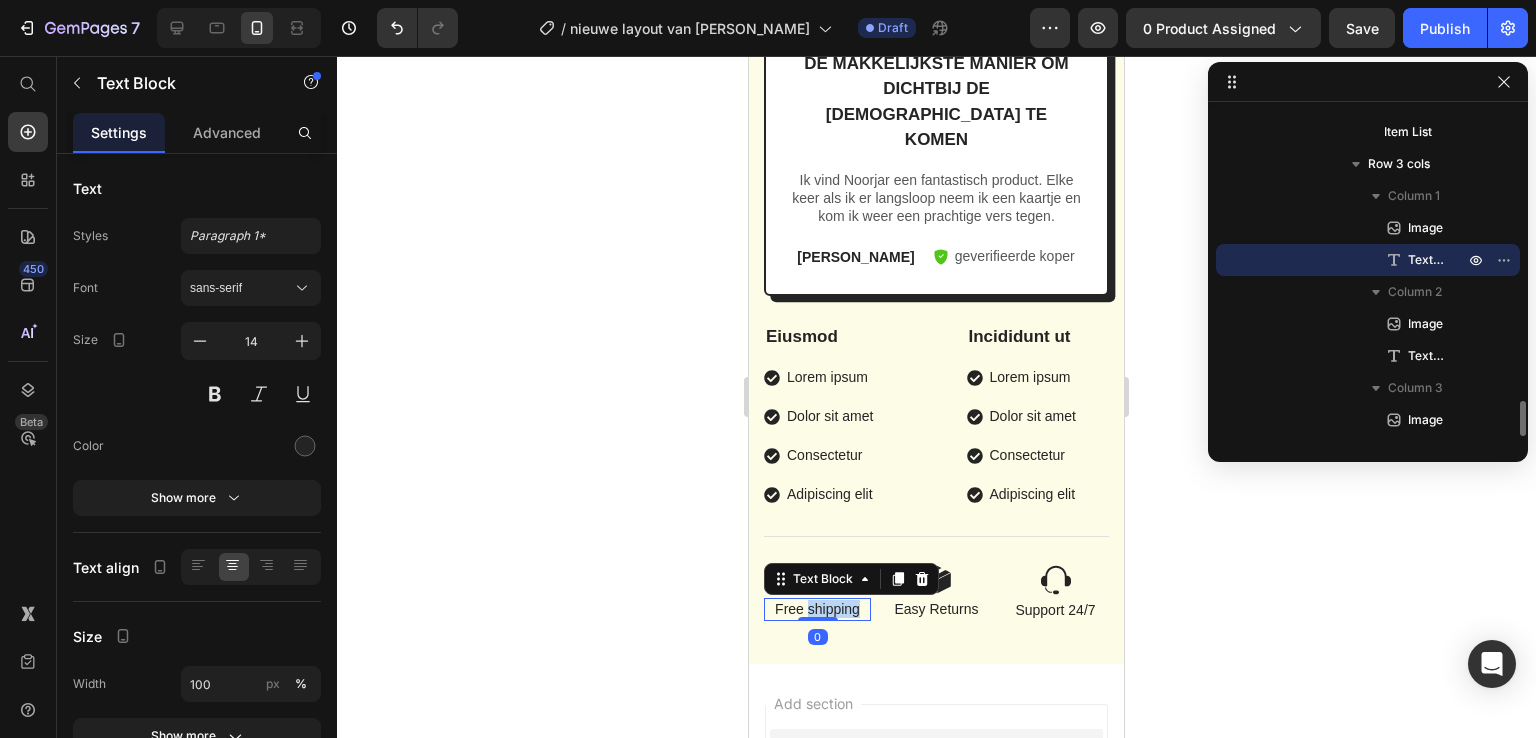 click on "Free shipping" at bounding box center [817, 609] 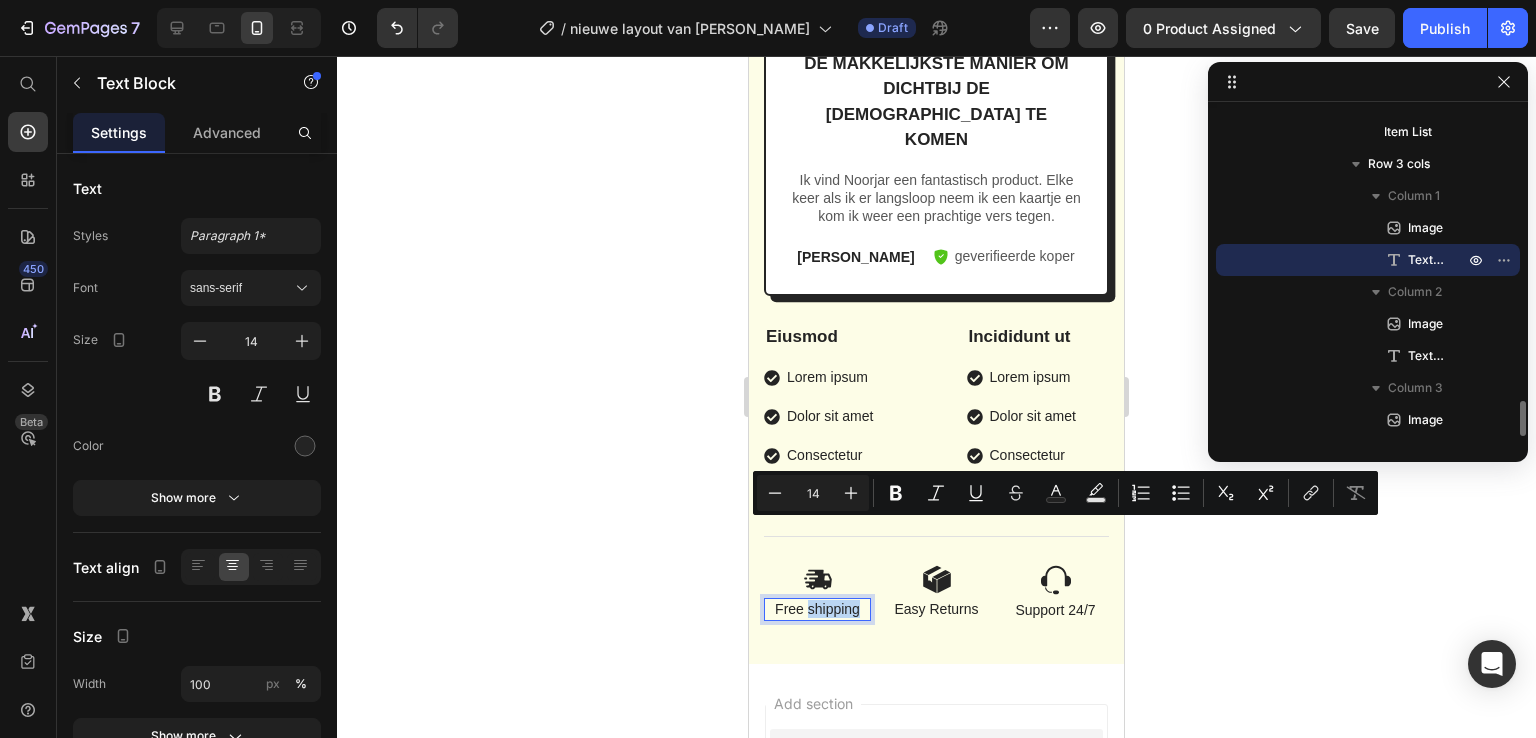 click on "Free shipping" at bounding box center [817, 609] 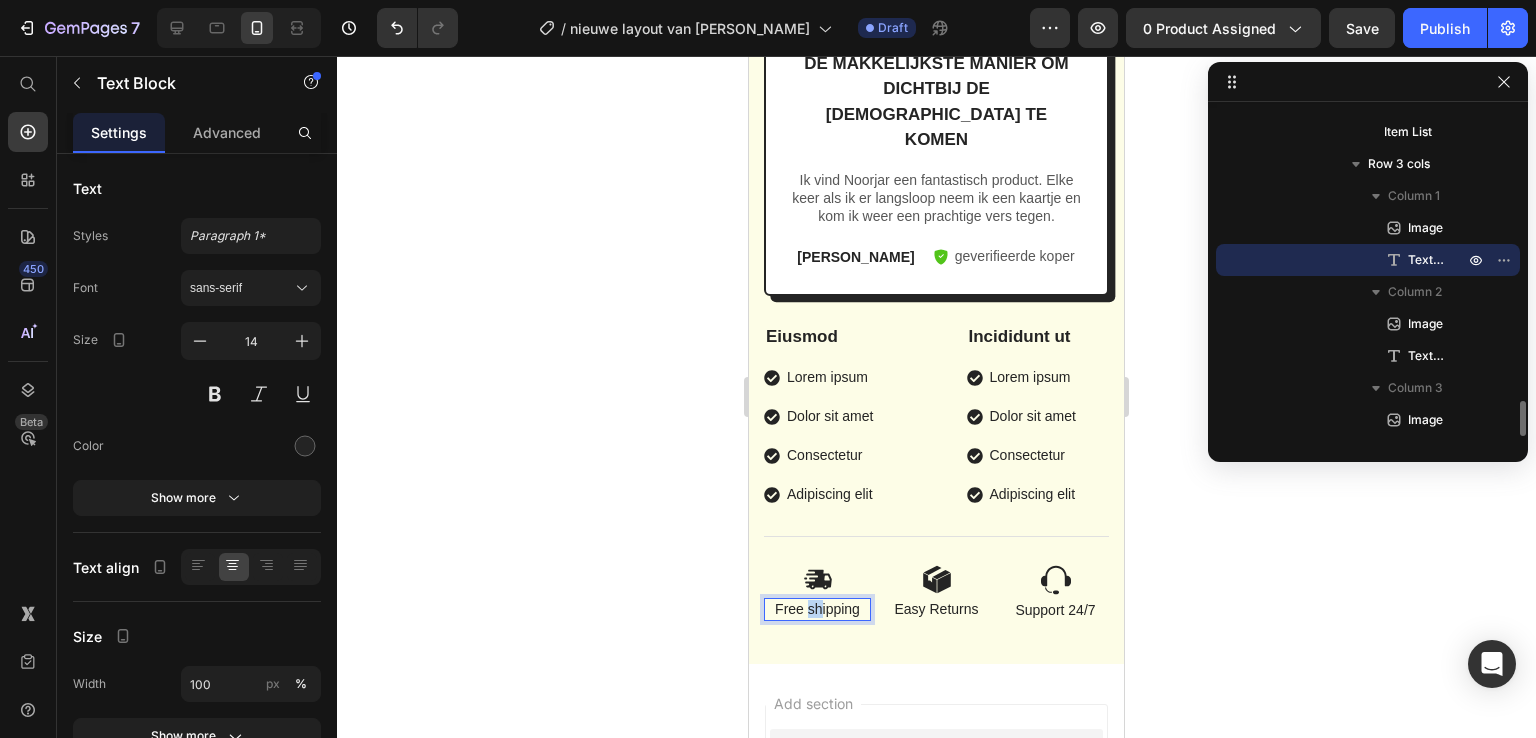 click on "Free shipping" at bounding box center (817, 609) 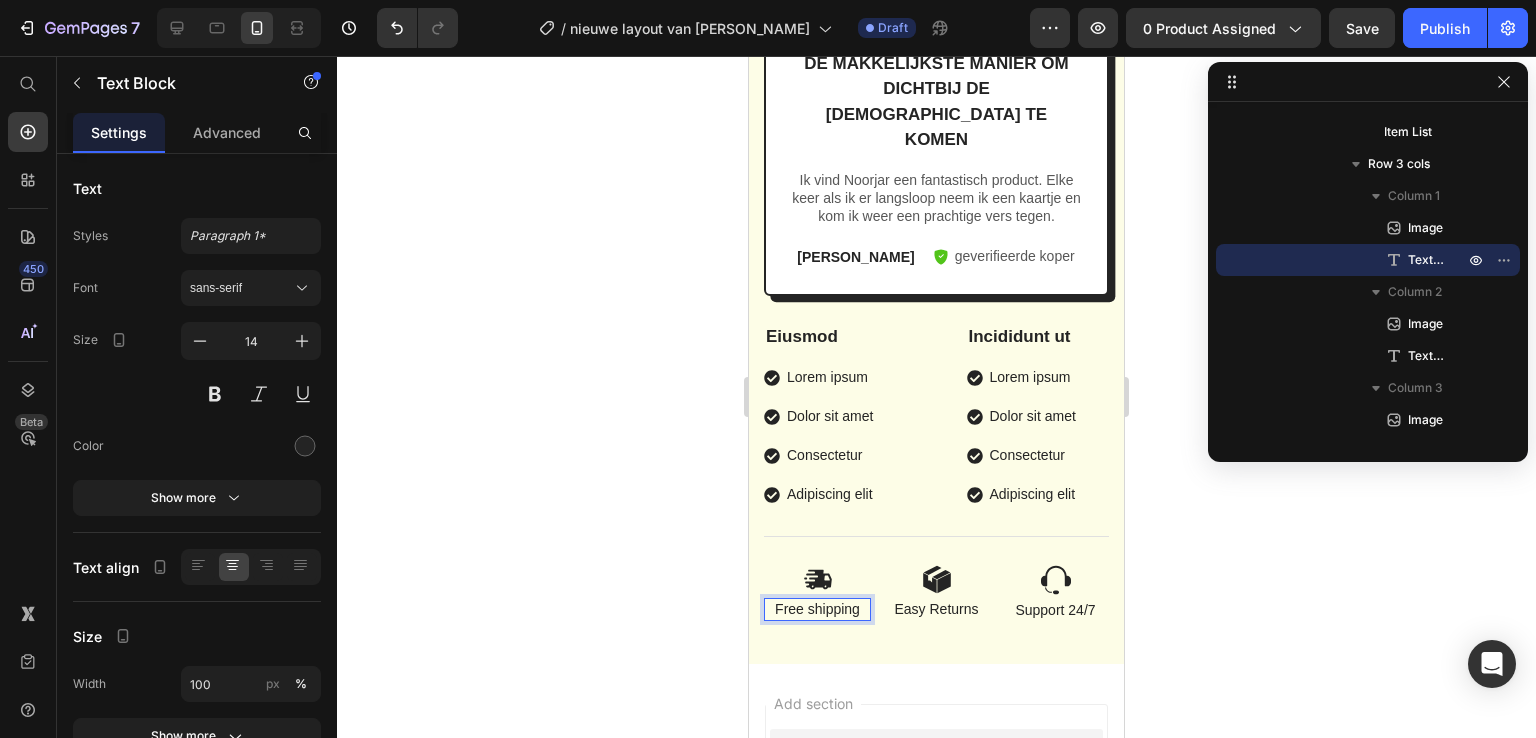 click on "Free shipping" at bounding box center (817, 609) 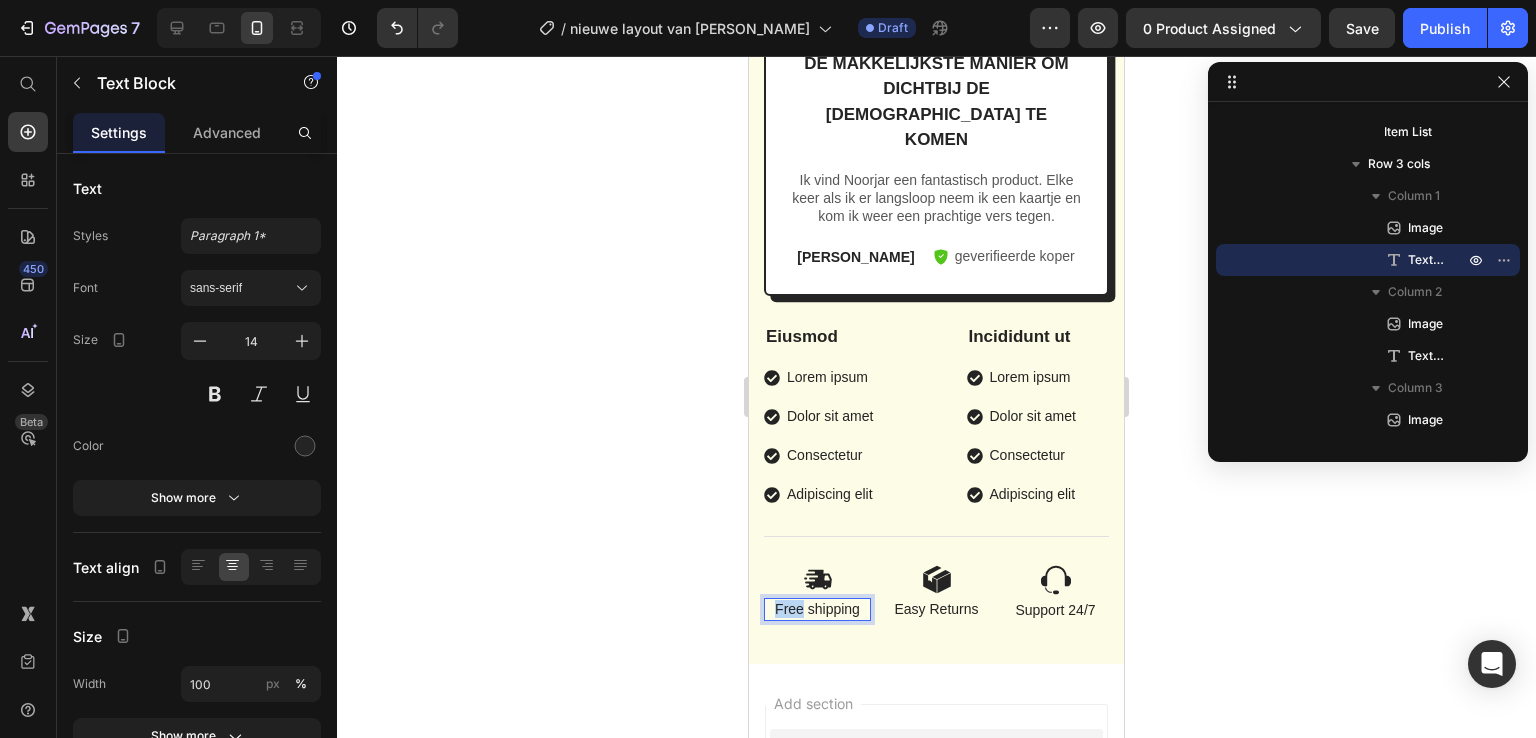 click on "Free shipping" at bounding box center [817, 609] 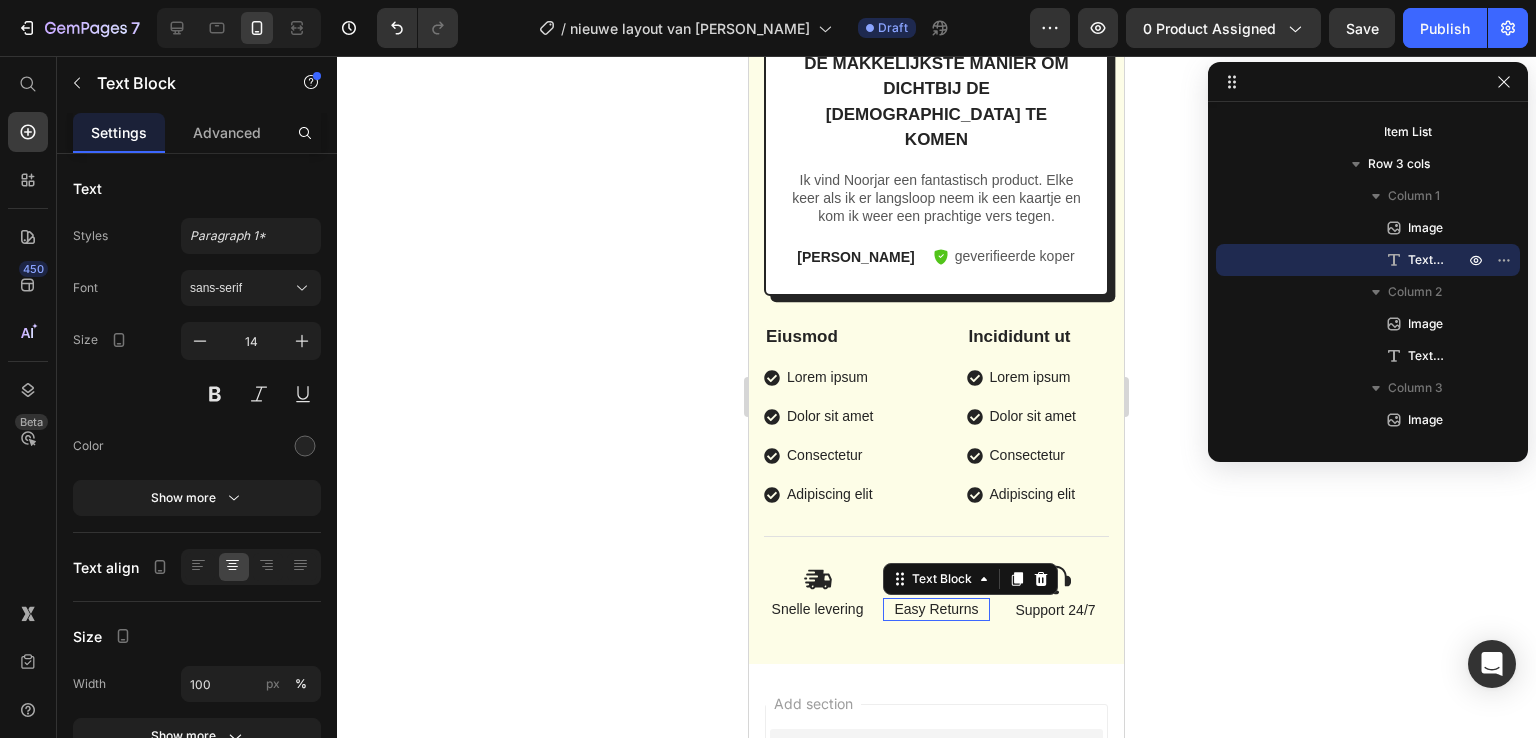 click on "Easy Returns" at bounding box center (936, 609) 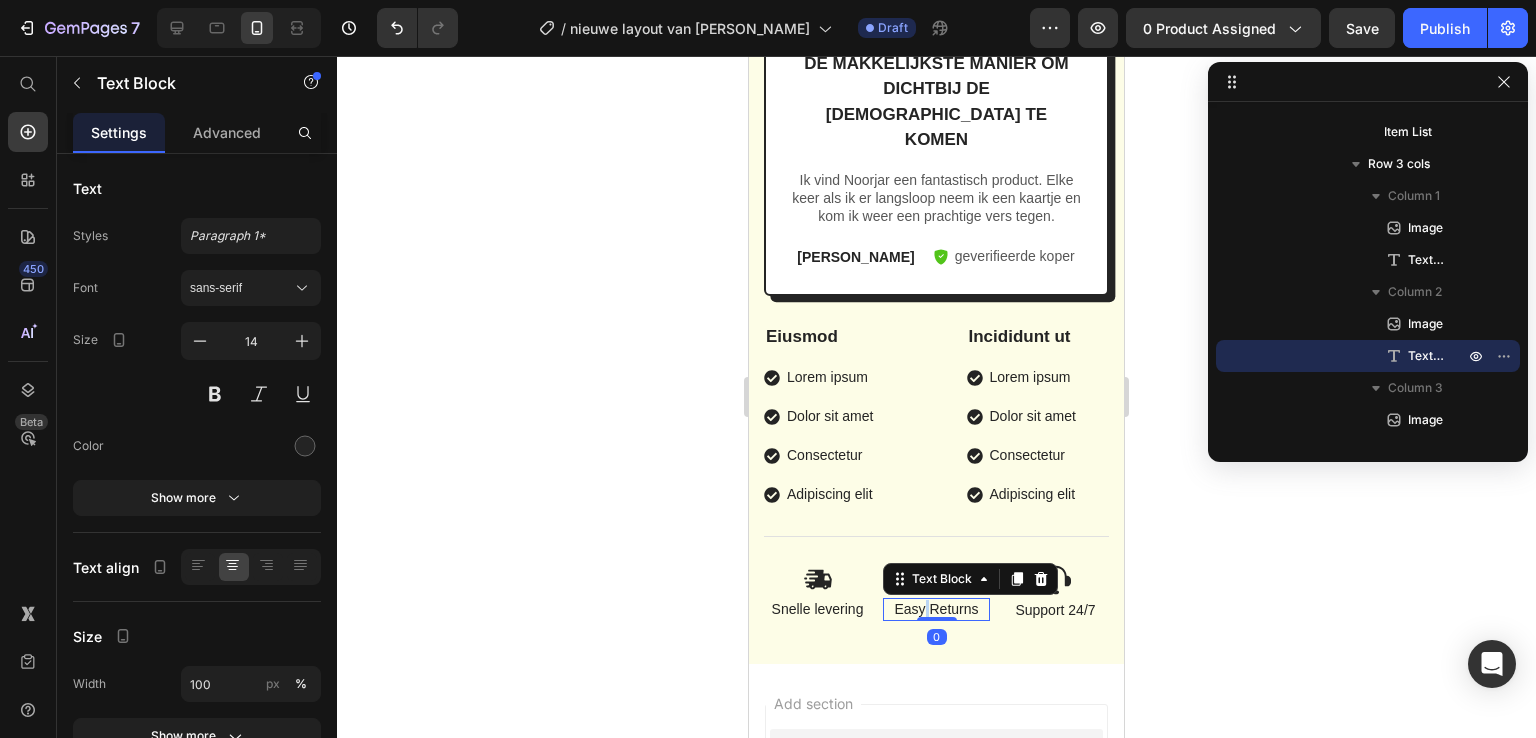 click on "Easy Returns" at bounding box center (936, 609) 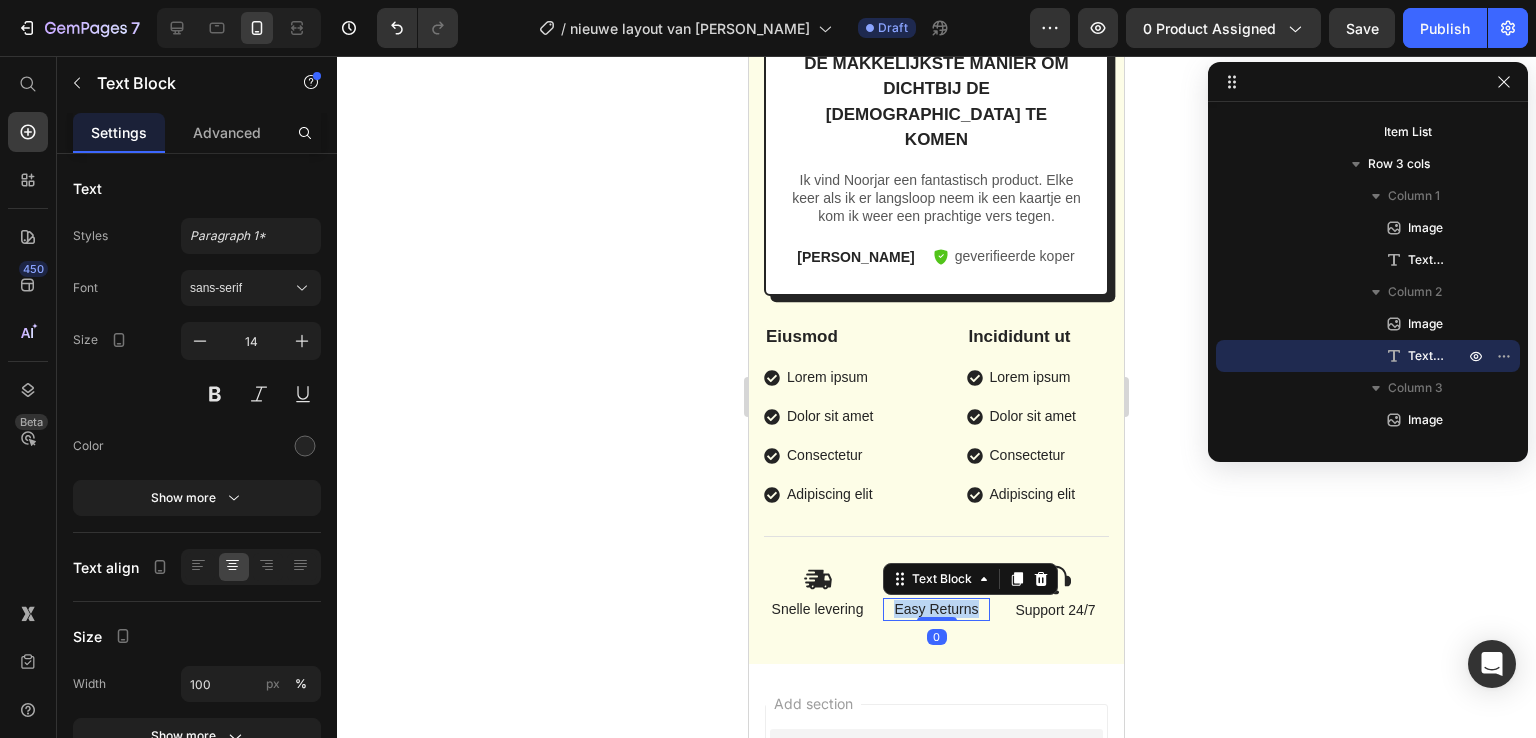 click on "Easy Returns" at bounding box center (936, 609) 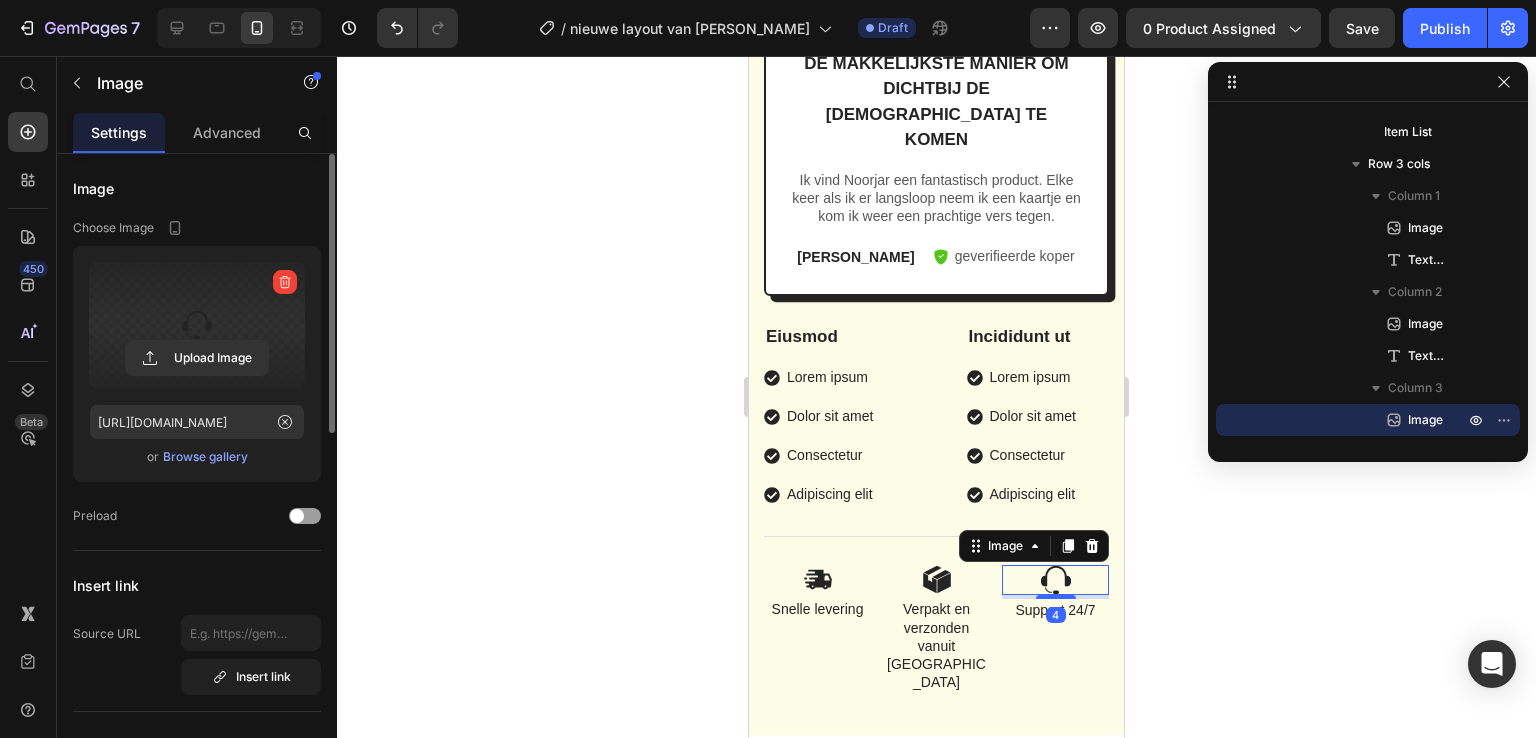 click at bounding box center [197, 325] 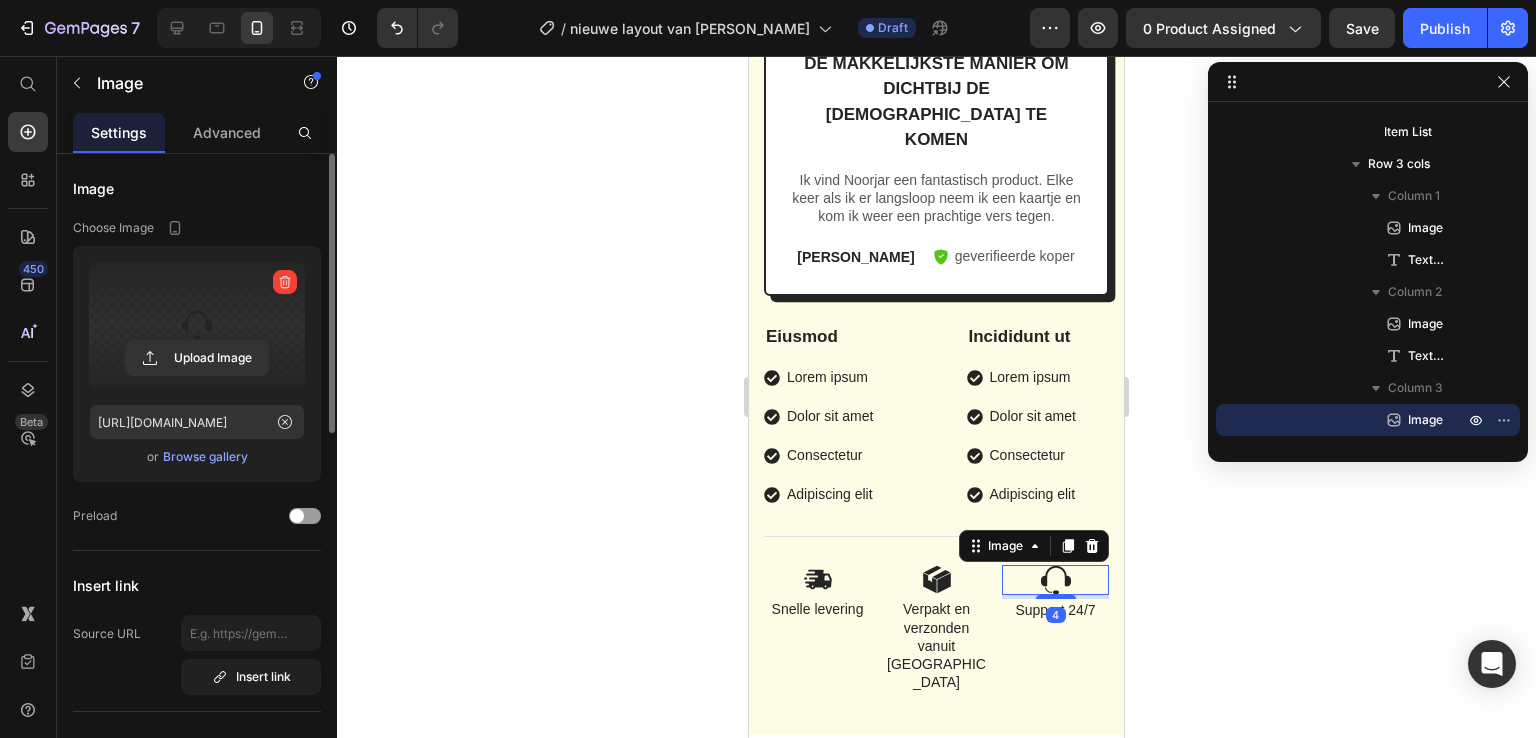 click 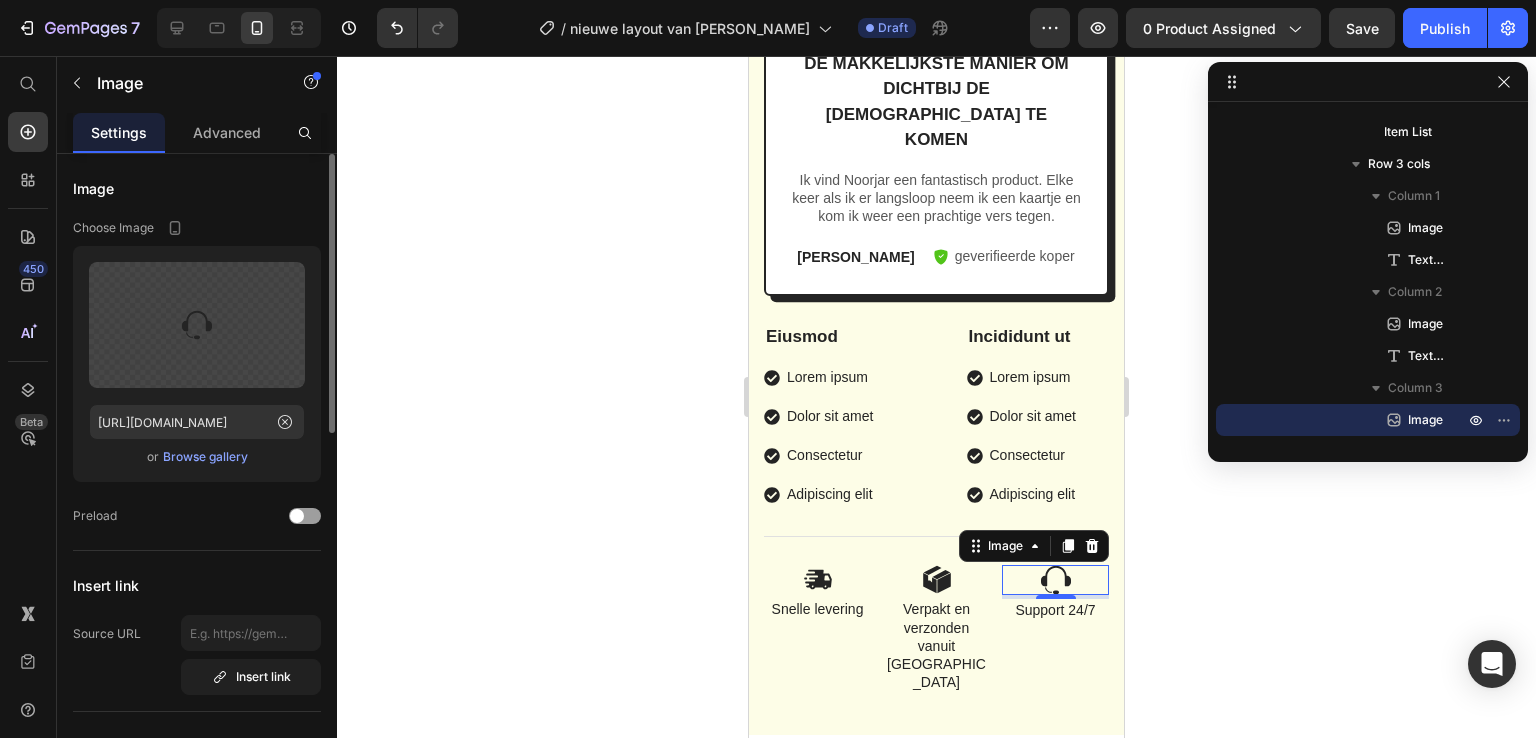 click on "Browse gallery" at bounding box center [205, 457] 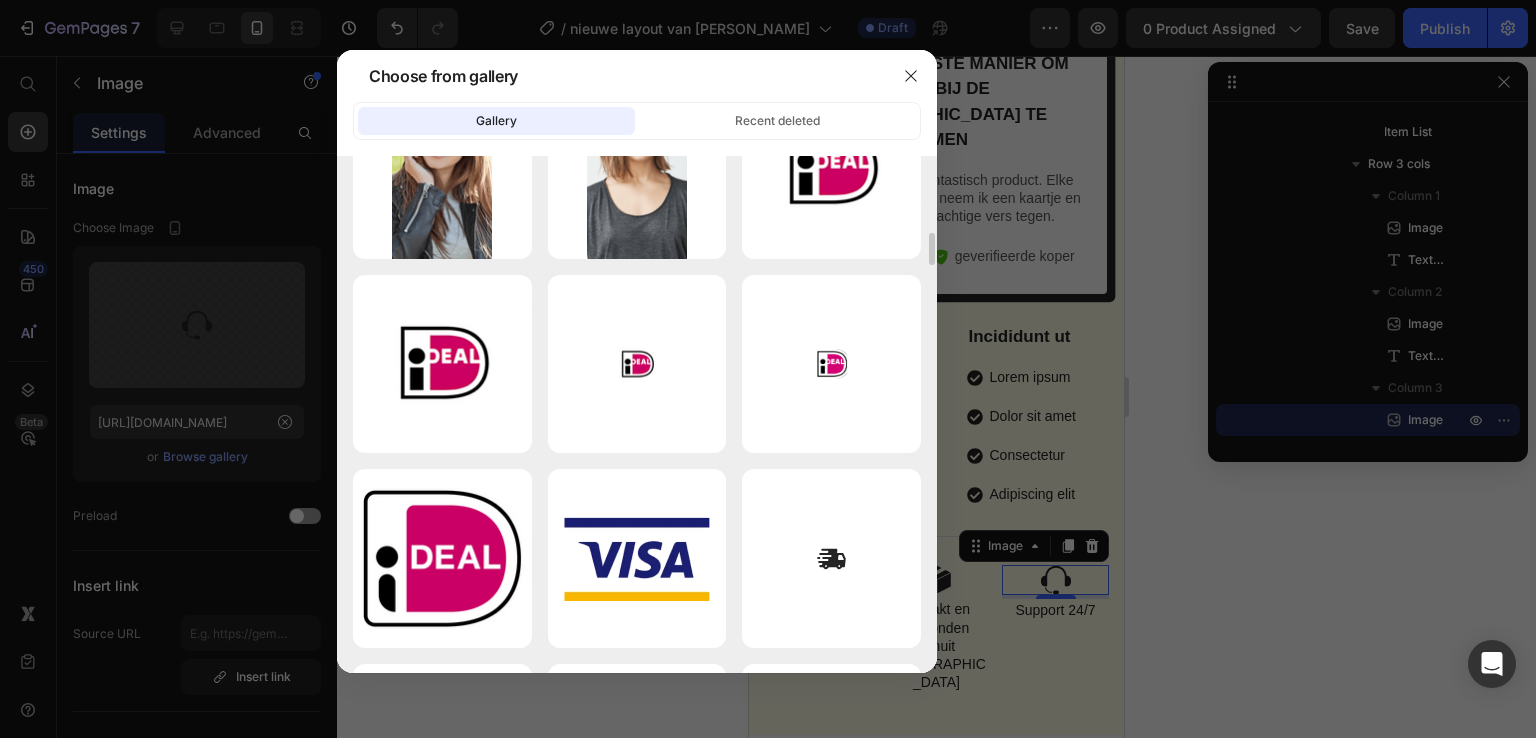 scroll, scrollTop: 1258, scrollLeft: 0, axis: vertical 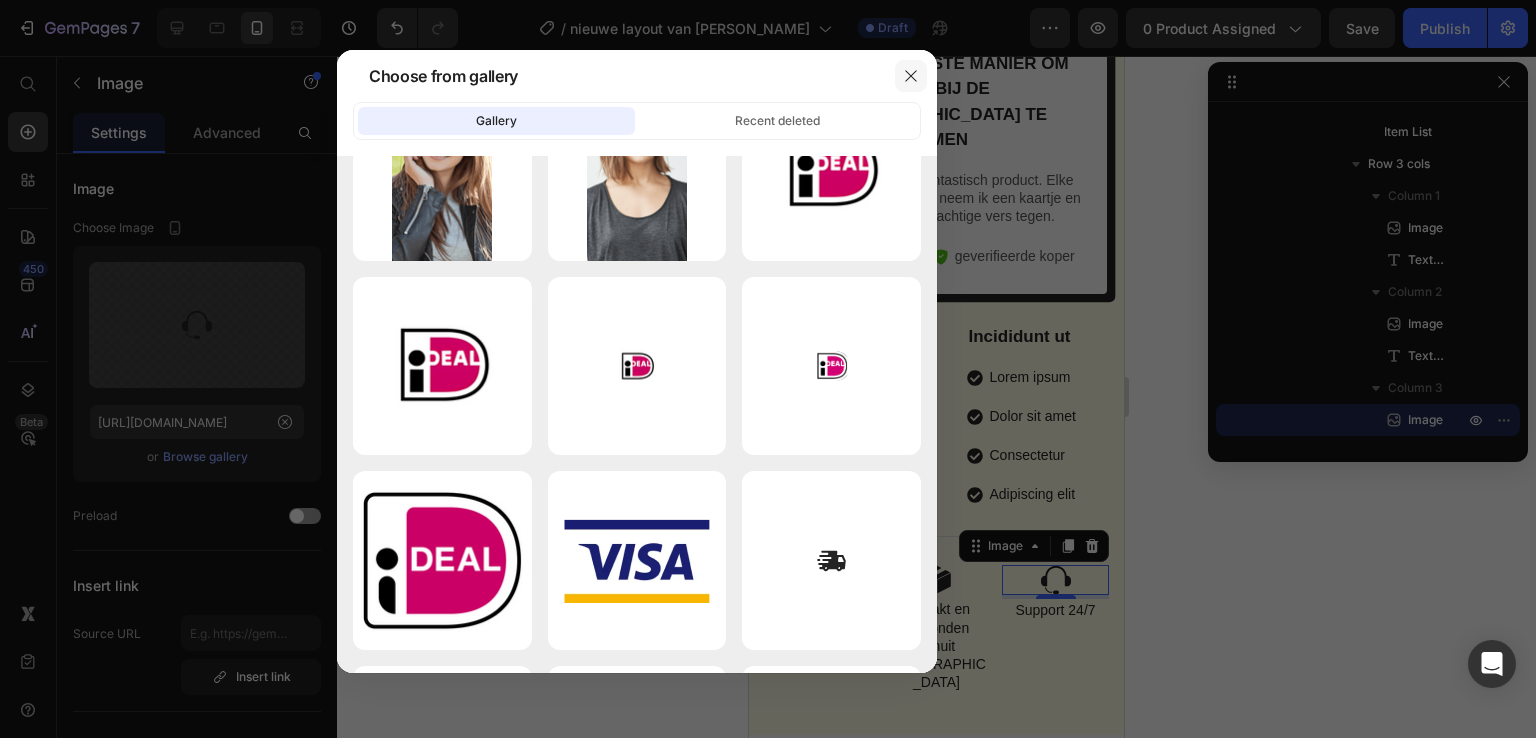 click at bounding box center (911, 76) 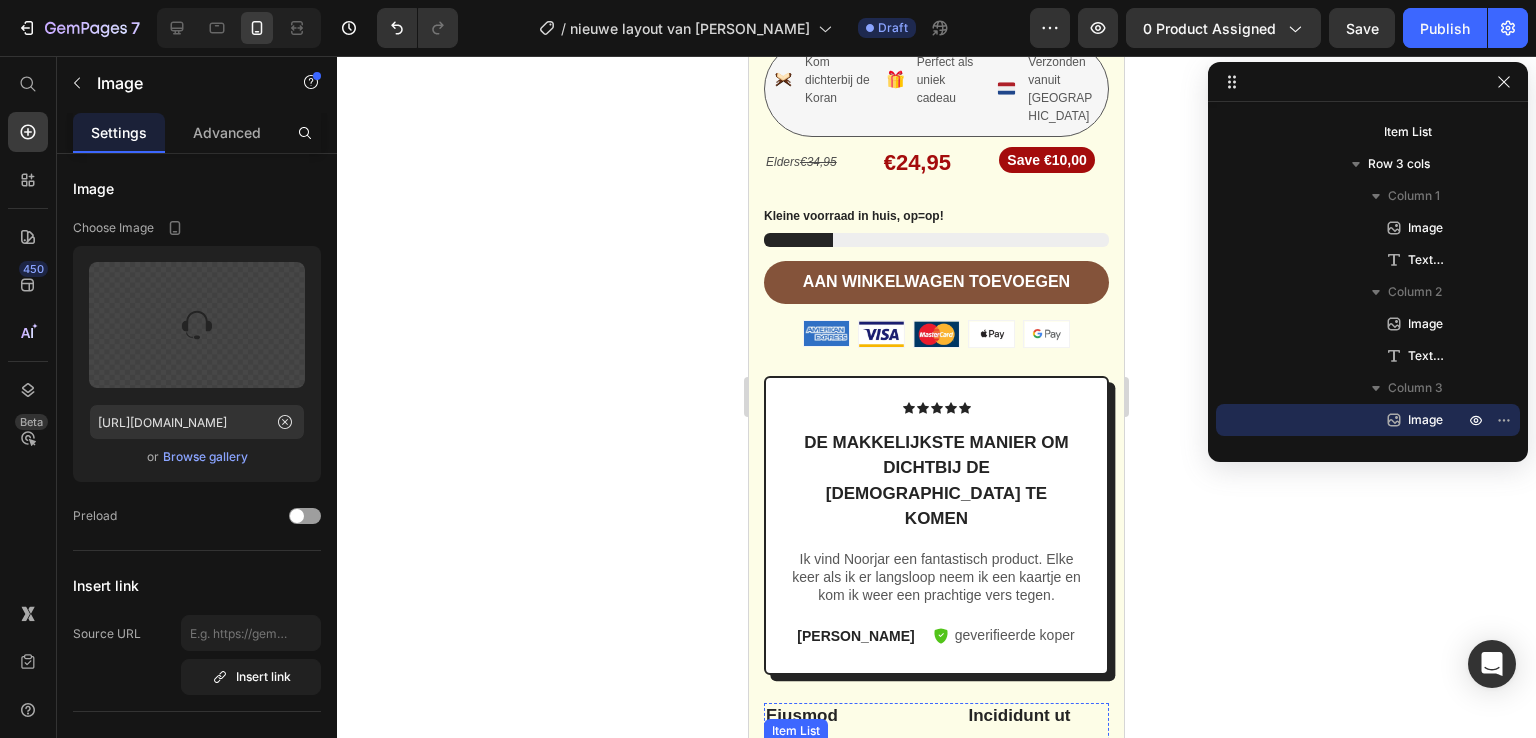 scroll, scrollTop: 5651, scrollLeft: 0, axis: vertical 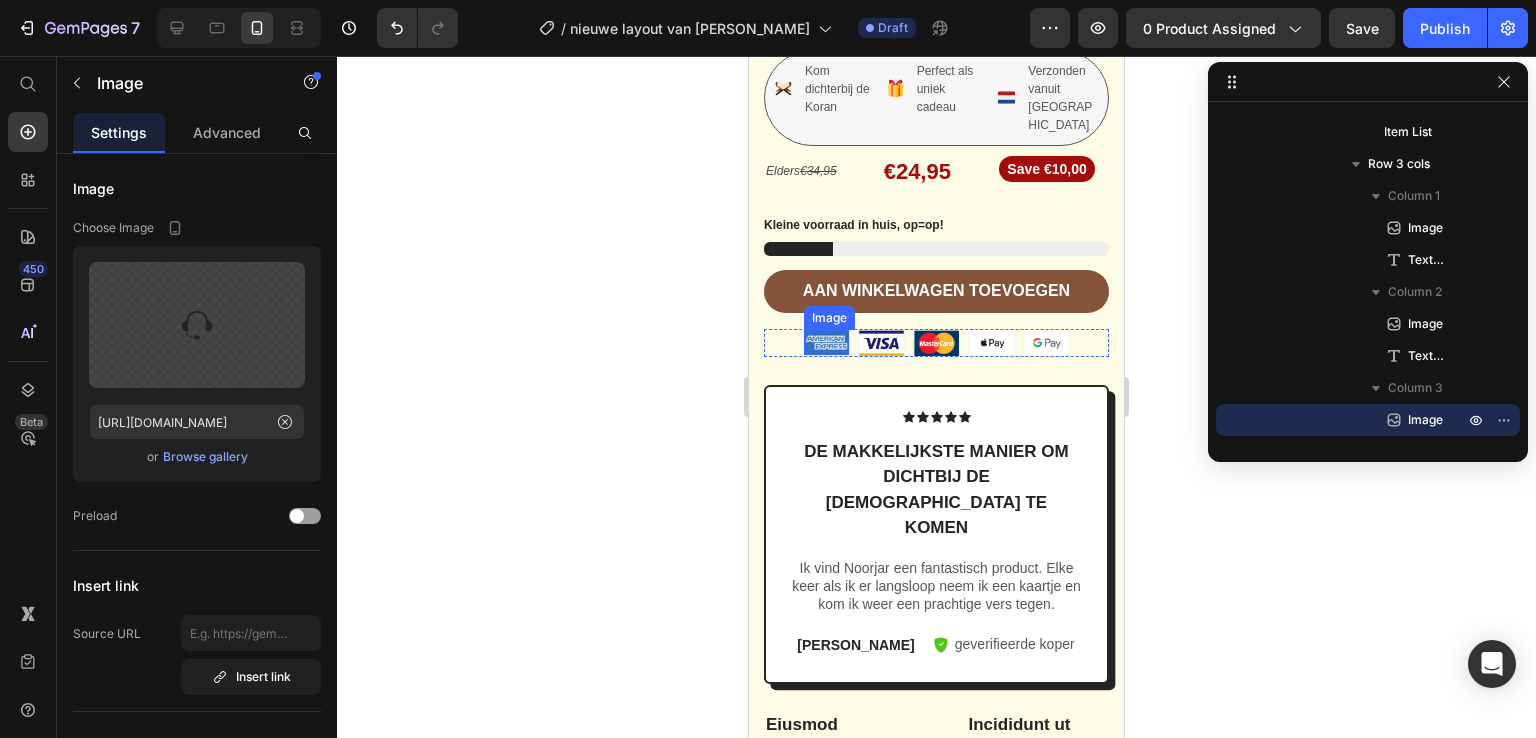 click at bounding box center [826, 343] 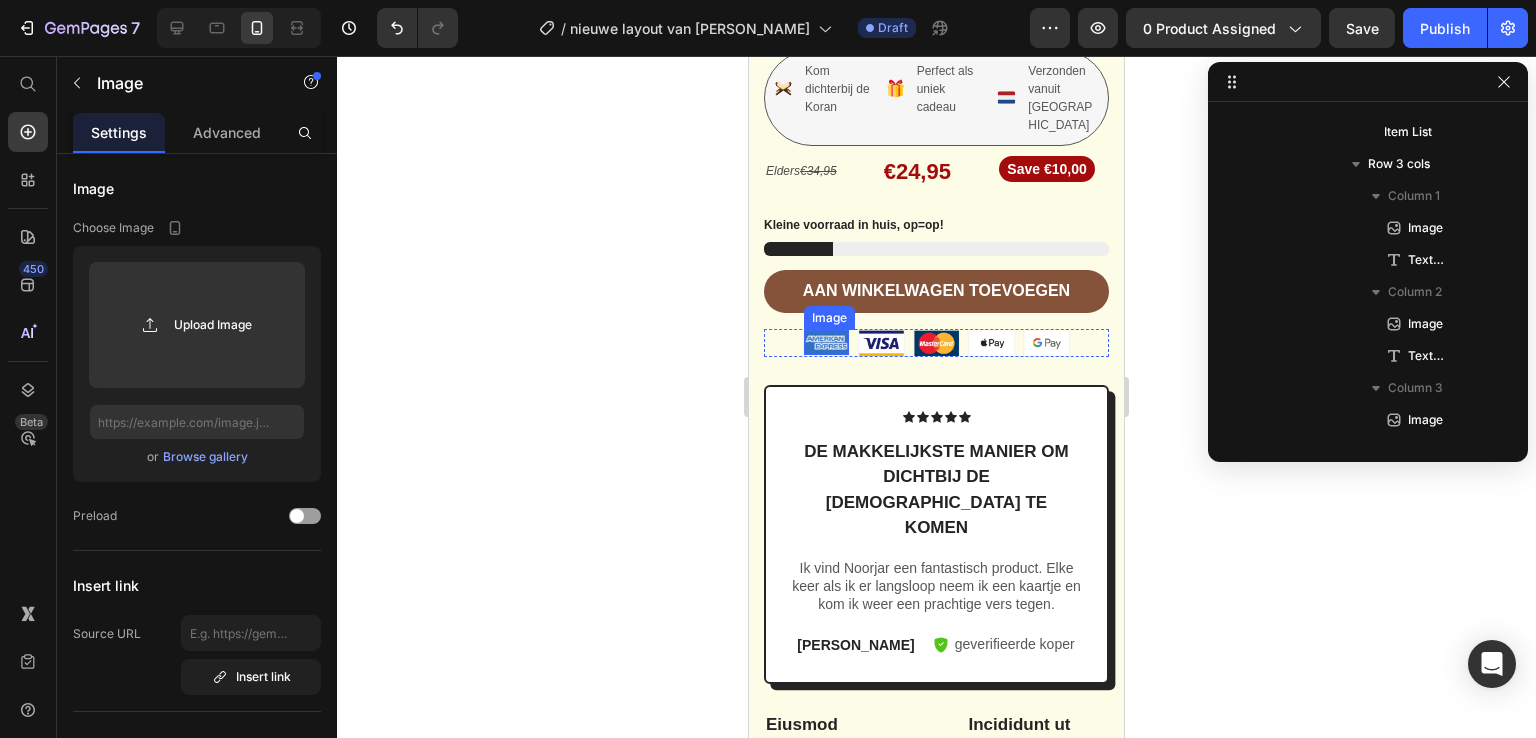 scroll, scrollTop: 1434, scrollLeft: 0, axis: vertical 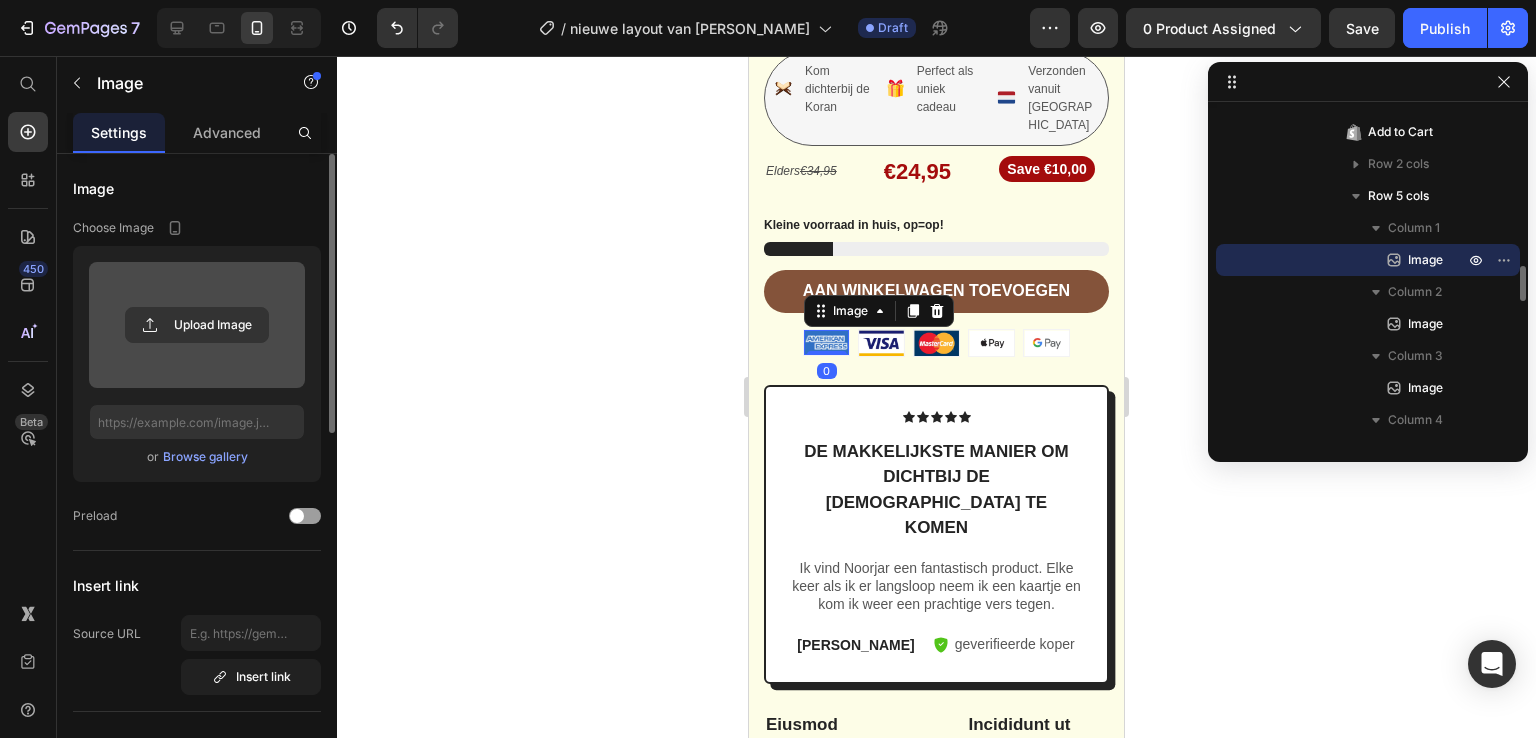 click at bounding box center [197, 325] 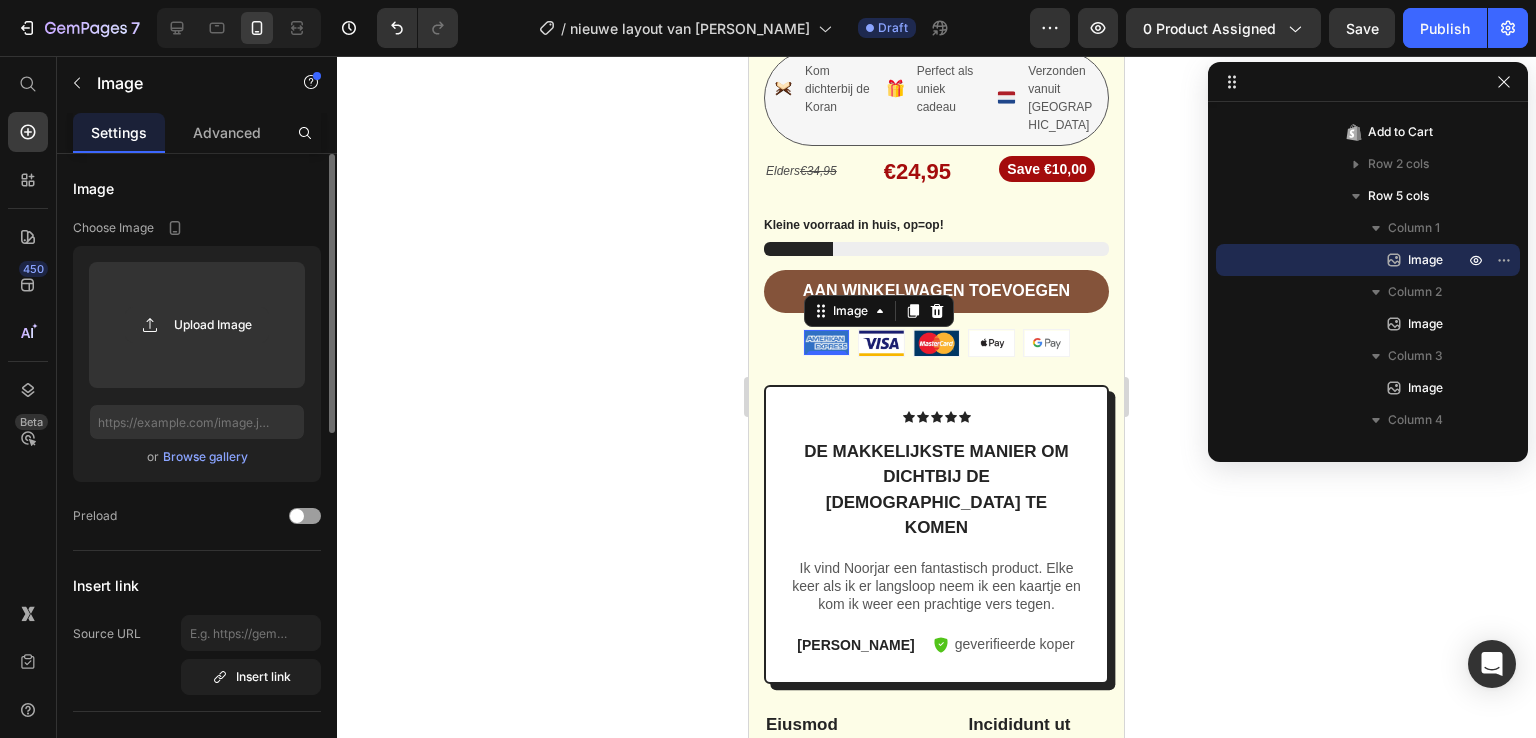 click on "Browse gallery" at bounding box center (205, 457) 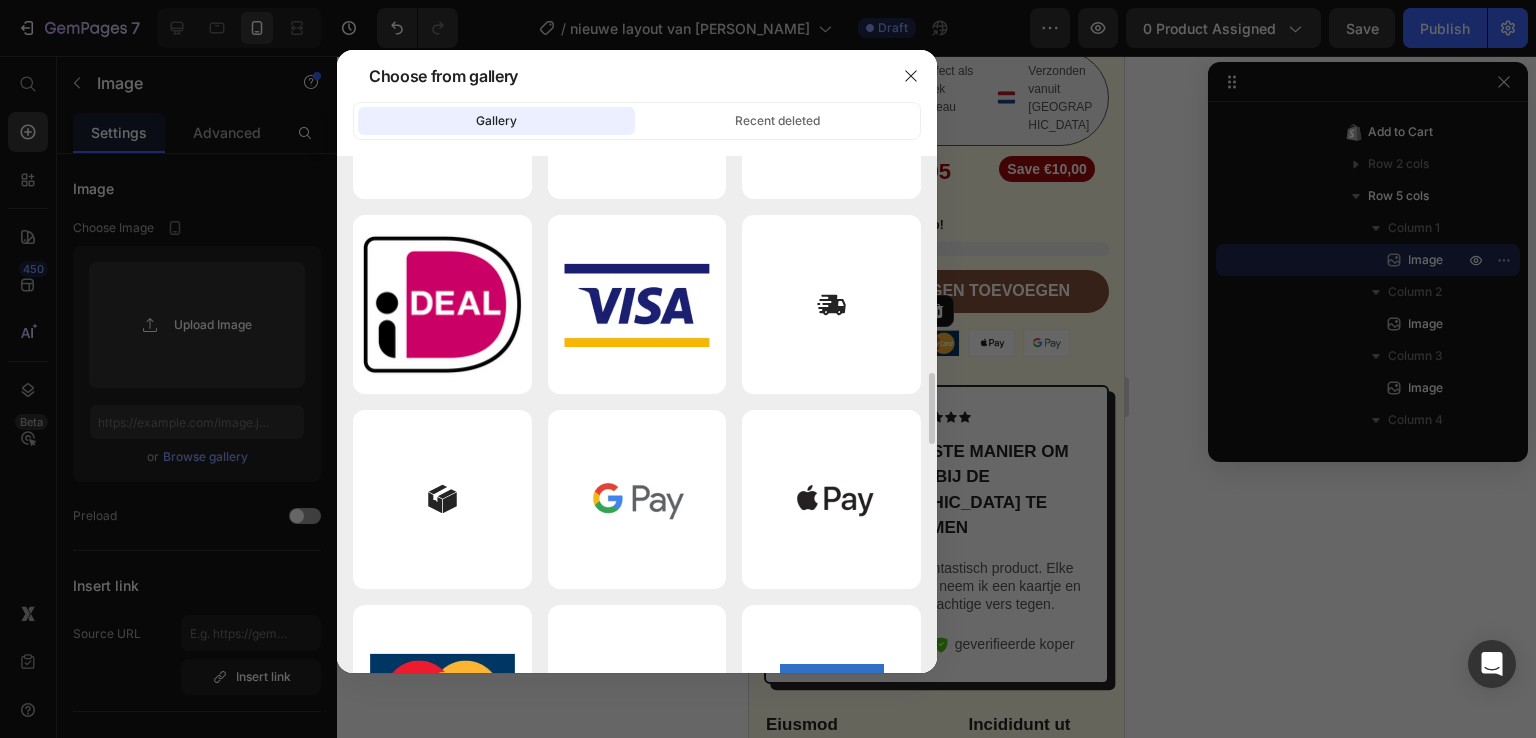 scroll, scrollTop: 1509, scrollLeft: 0, axis: vertical 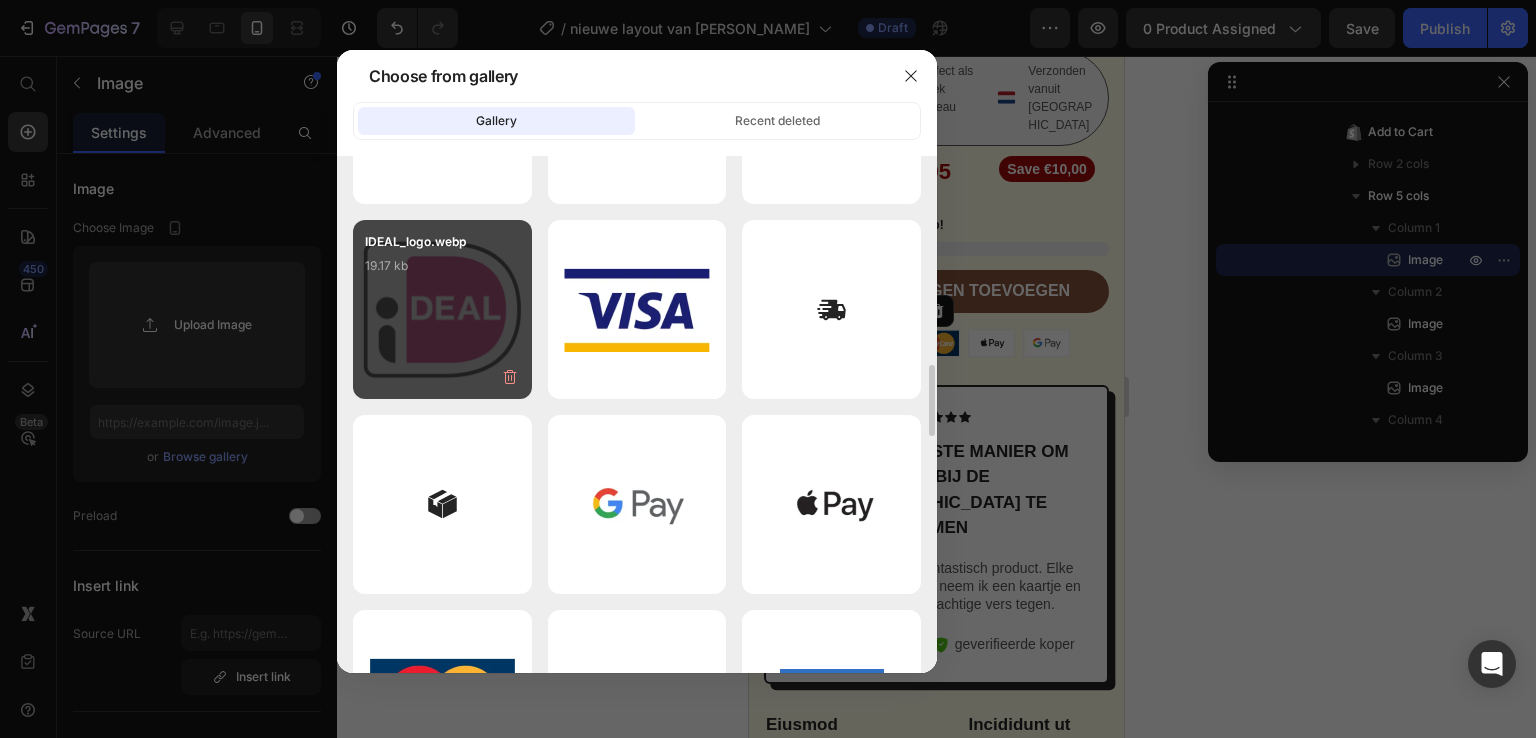 click on "IDEAL_logo.webp 19.17 kb" at bounding box center [442, 309] 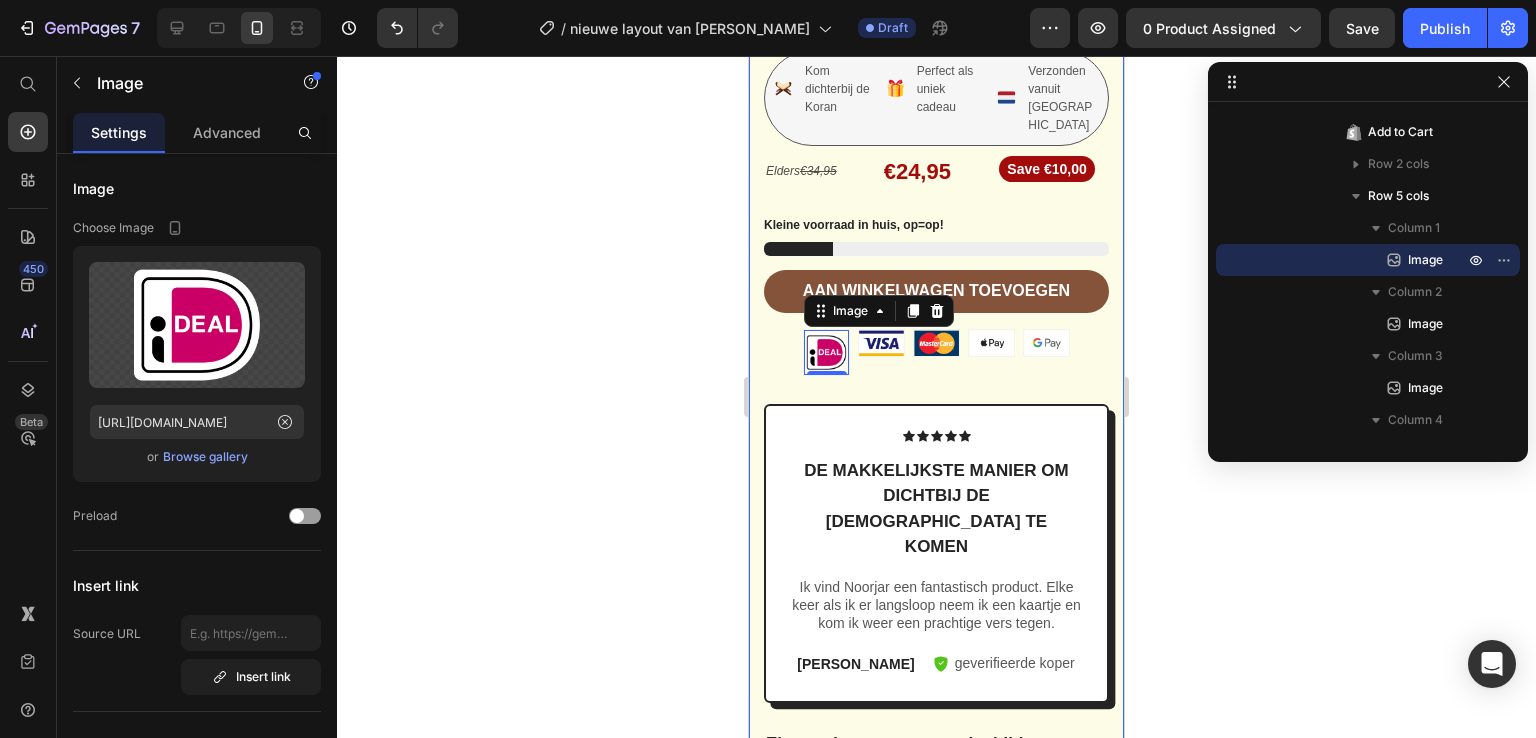 click 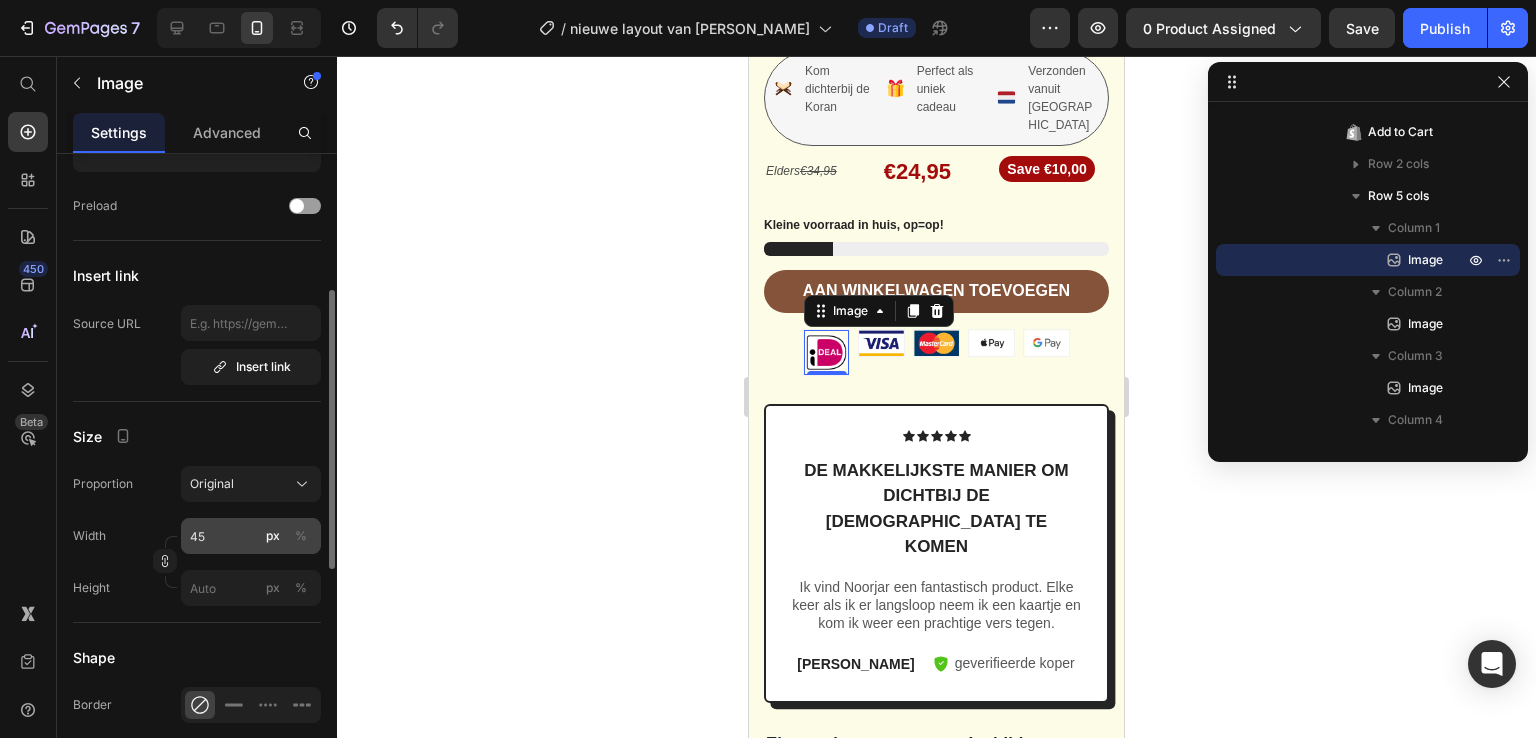 scroll, scrollTop: 311, scrollLeft: 0, axis: vertical 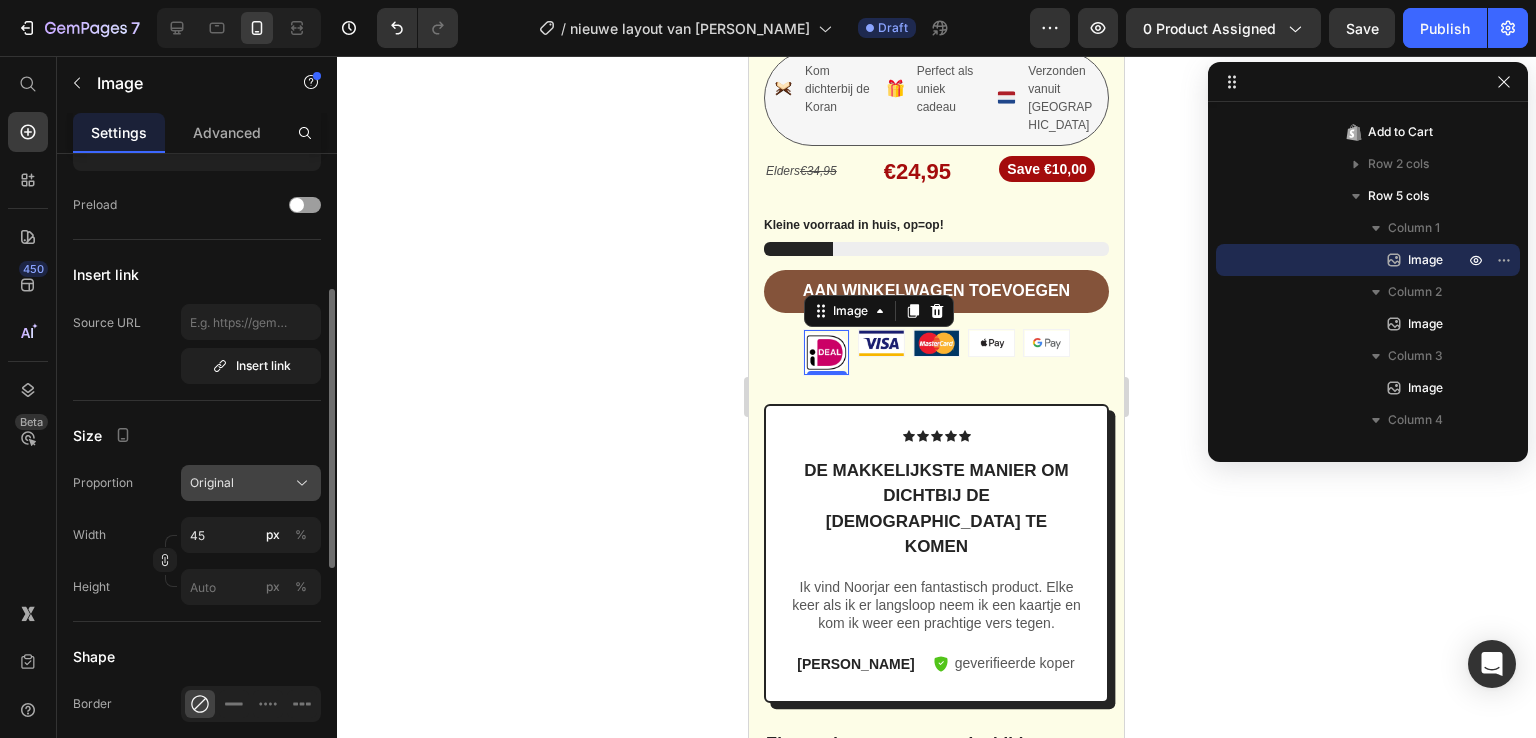 click on "Original" 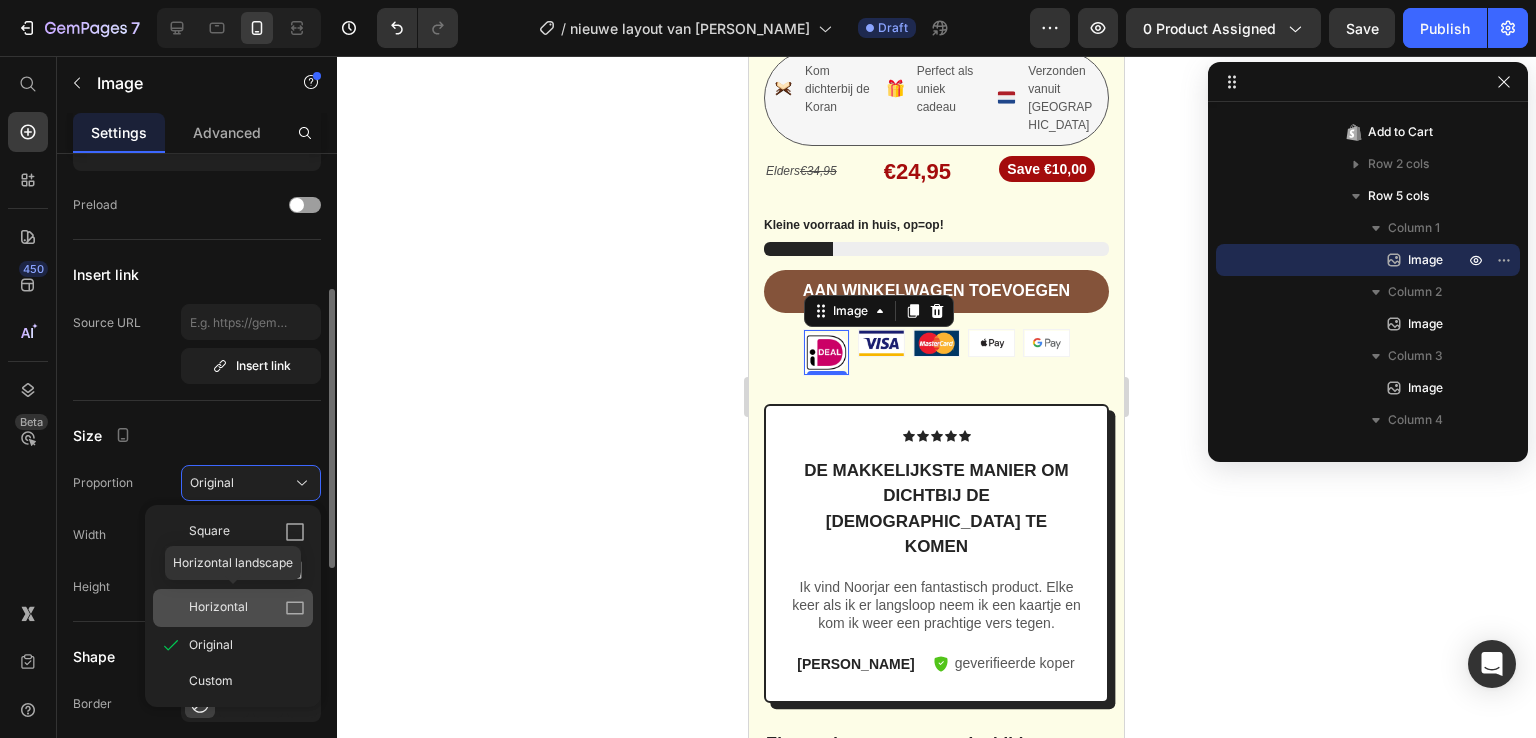 click 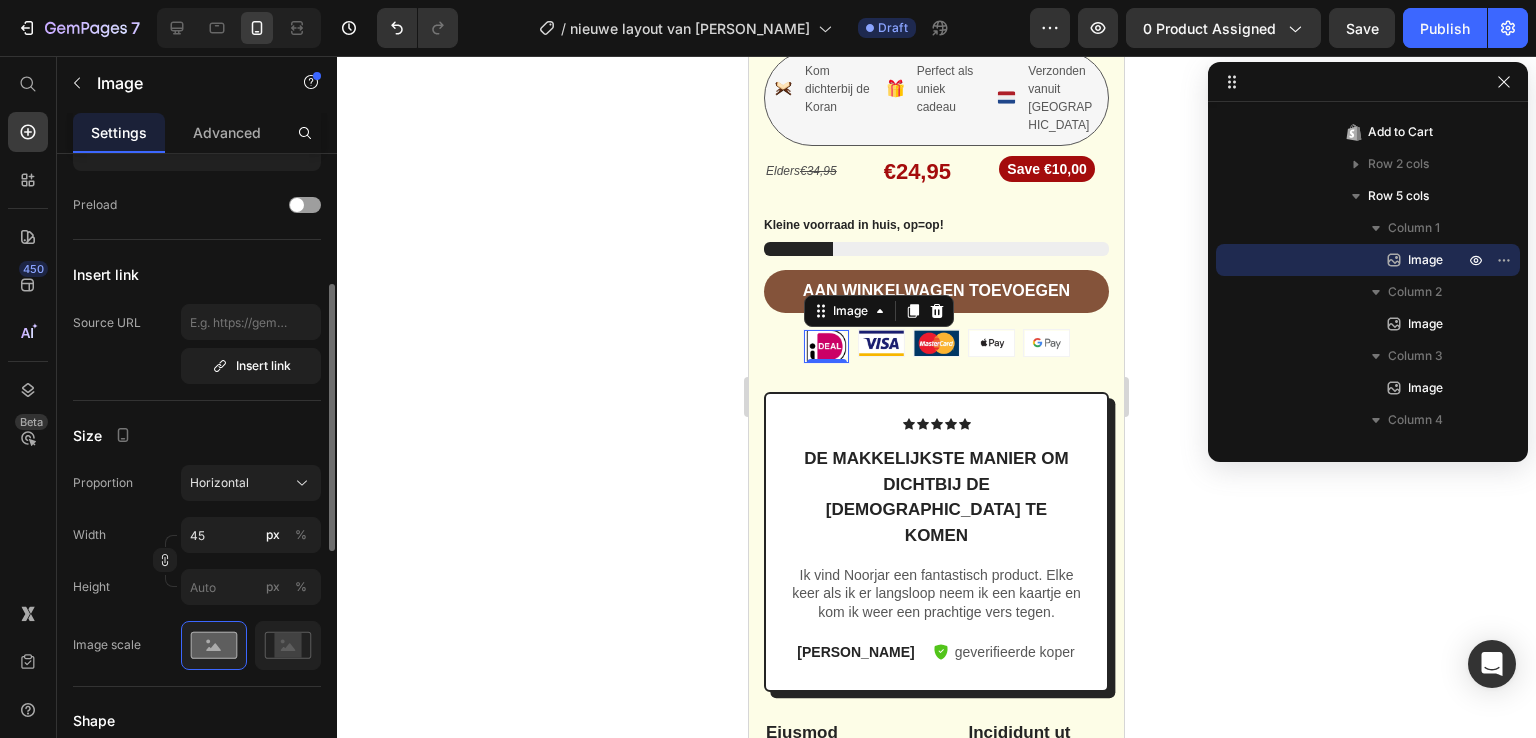 click 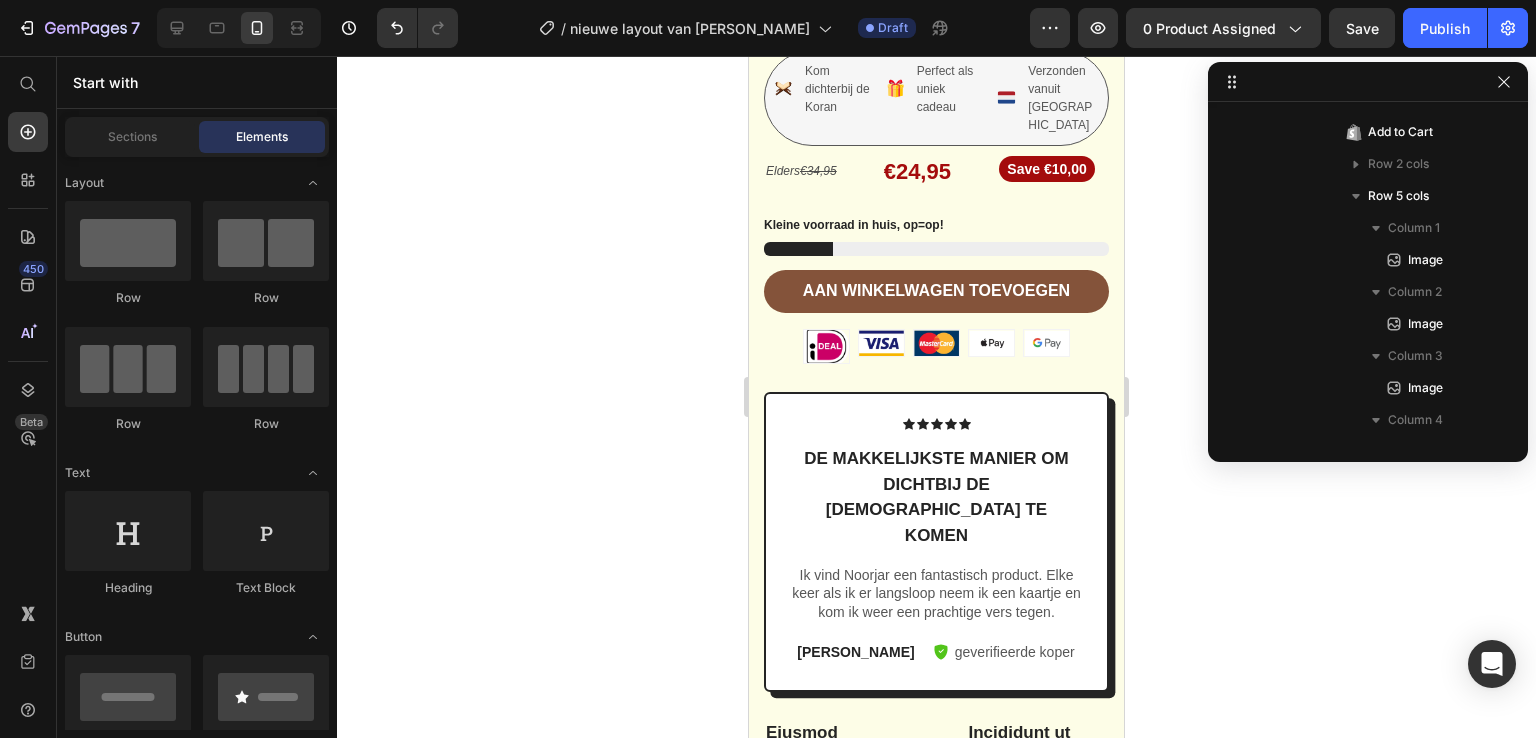 click 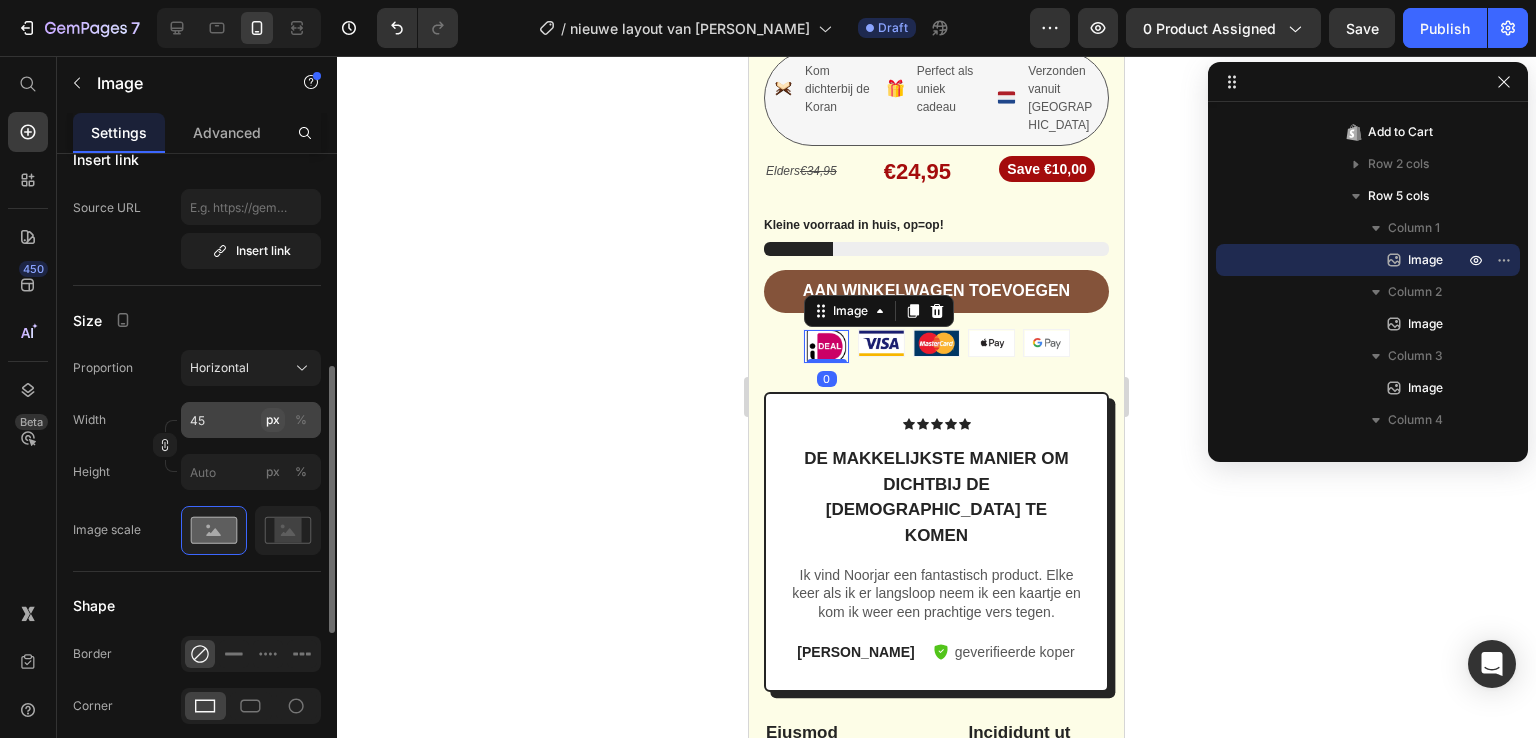 scroll, scrollTop: 451, scrollLeft: 0, axis: vertical 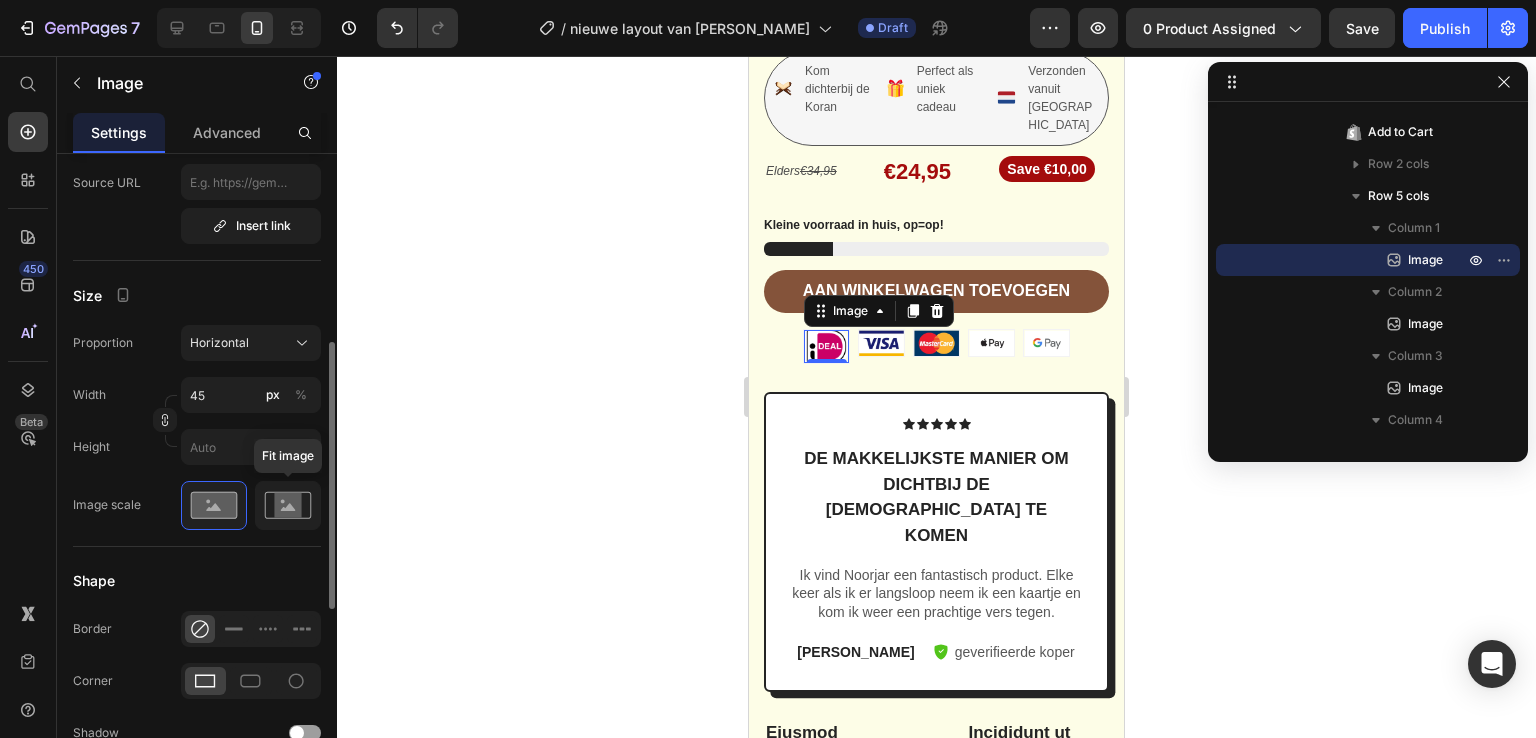 click 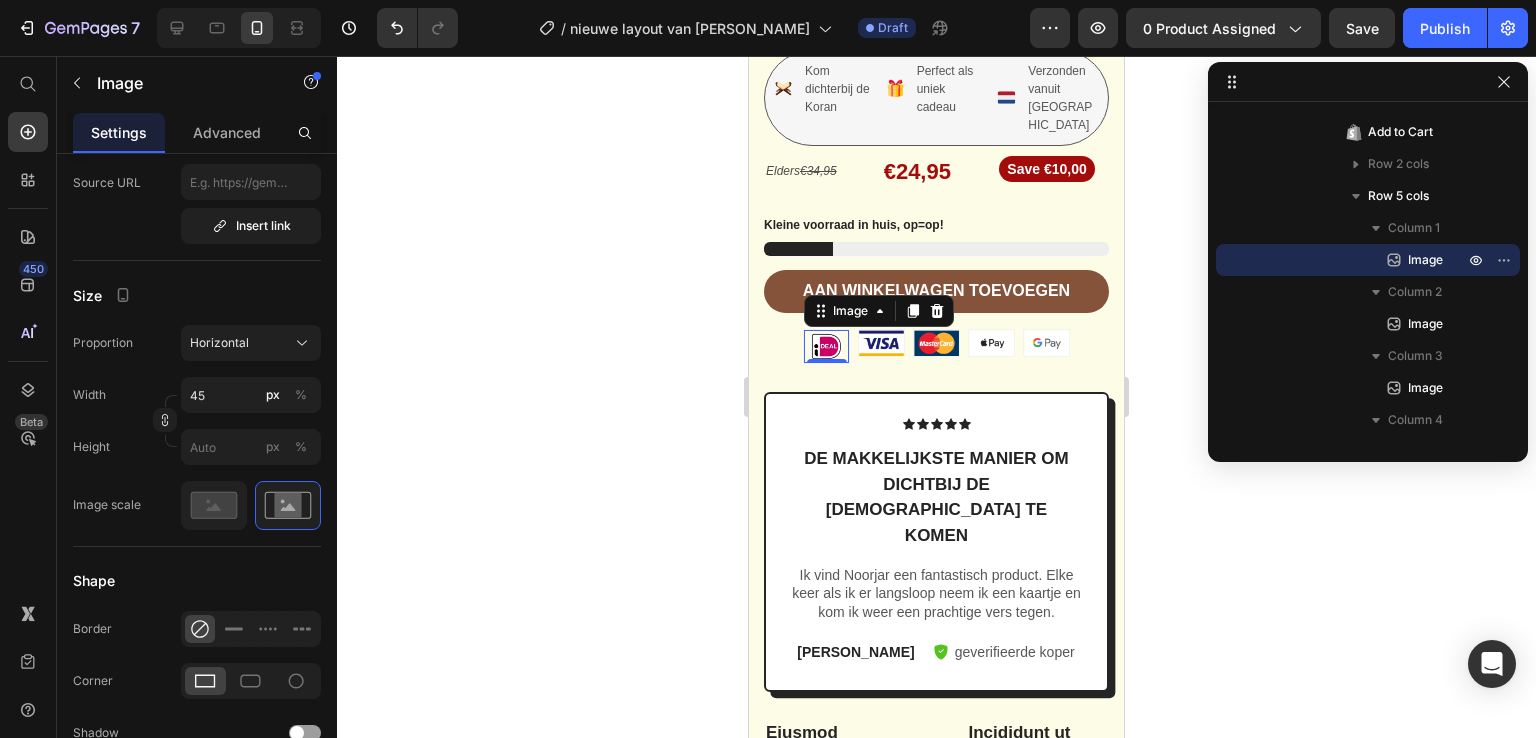 click 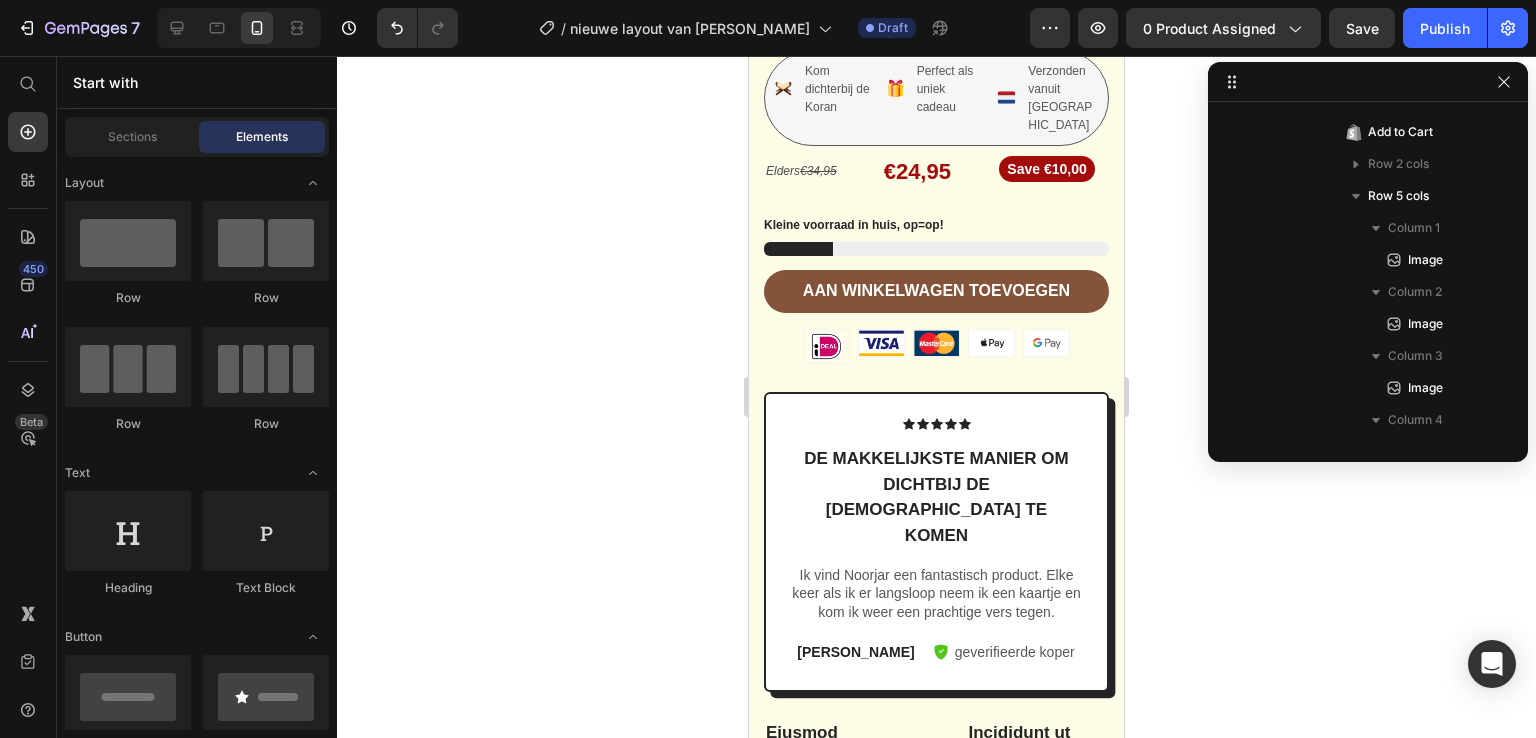 click 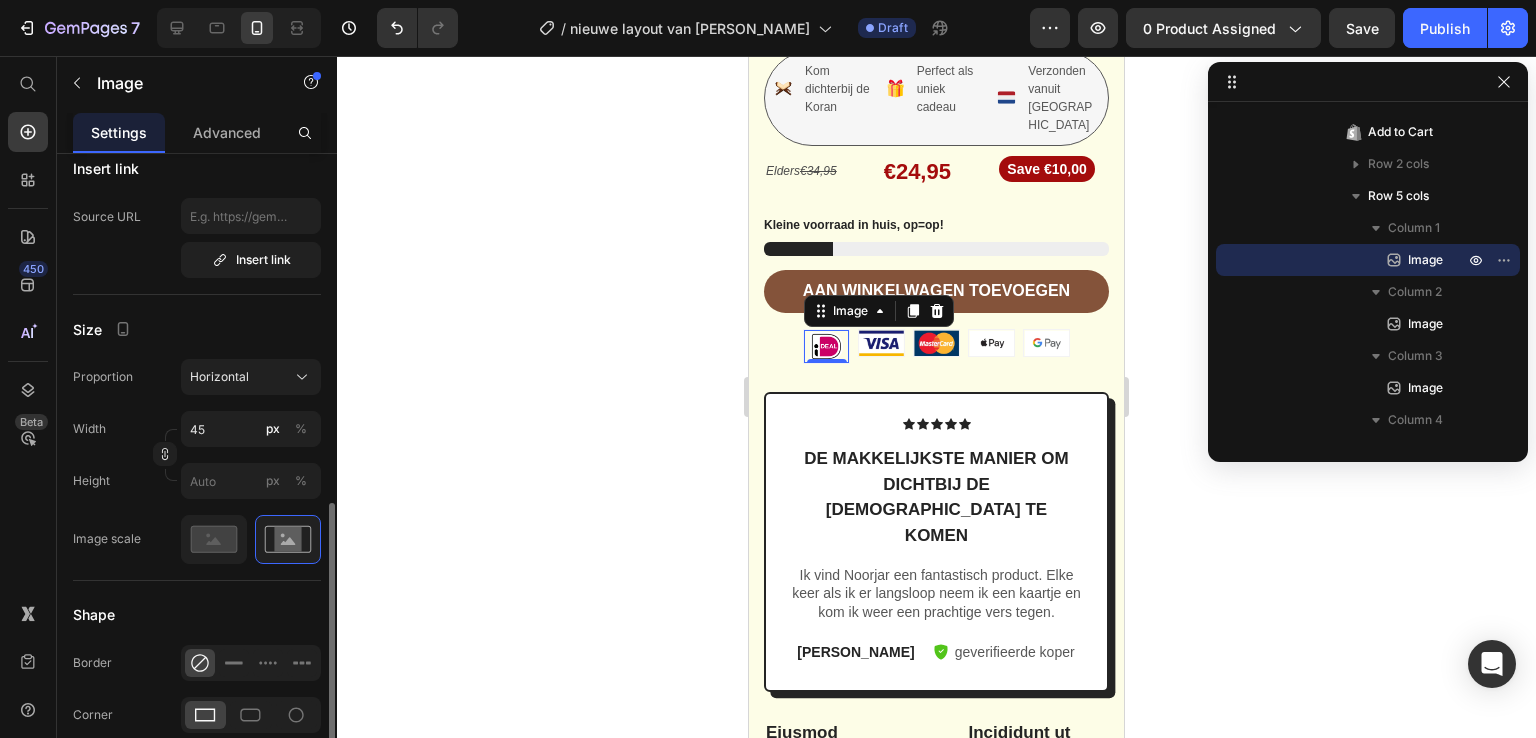 scroll, scrollTop: 408, scrollLeft: 0, axis: vertical 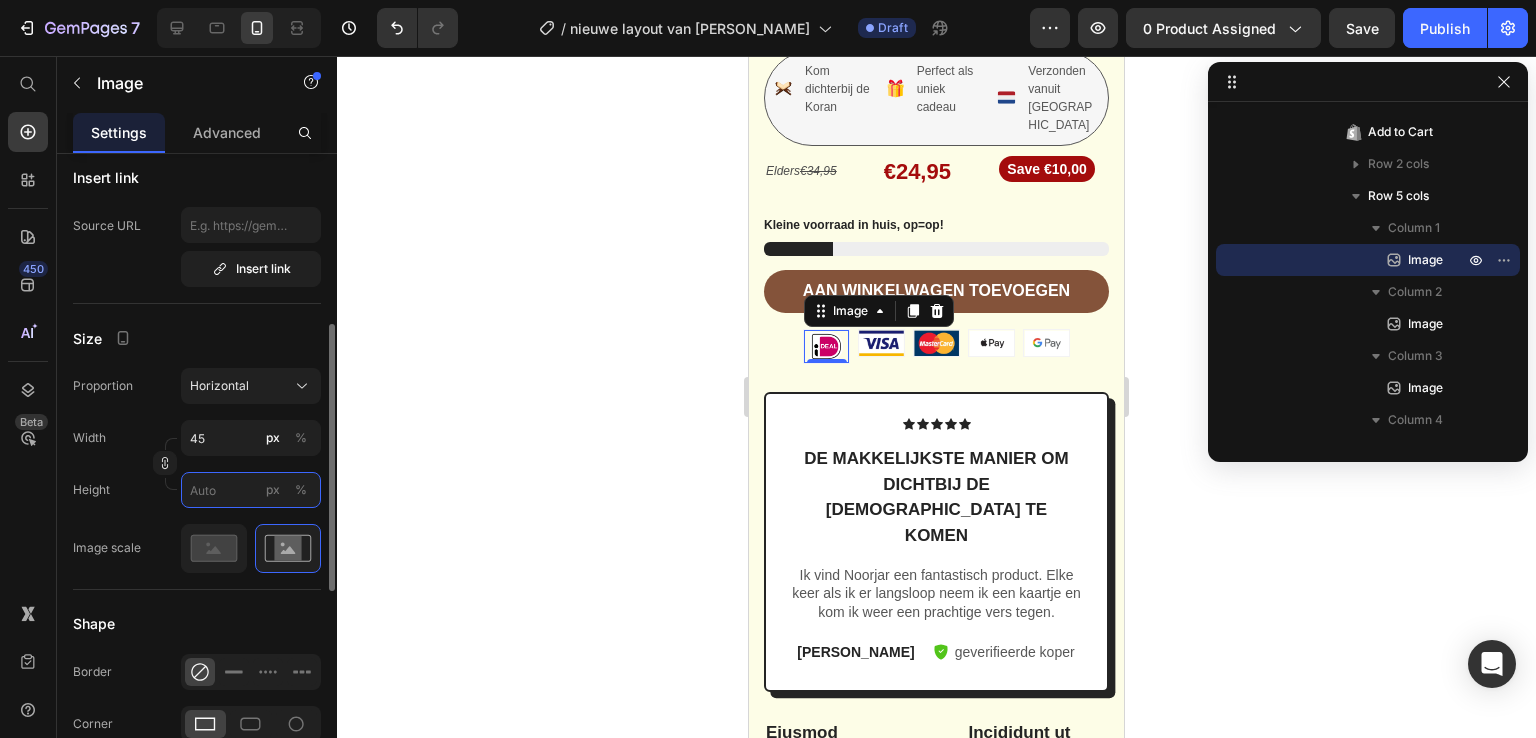 click on "px %" at bounding box center [251, 490] 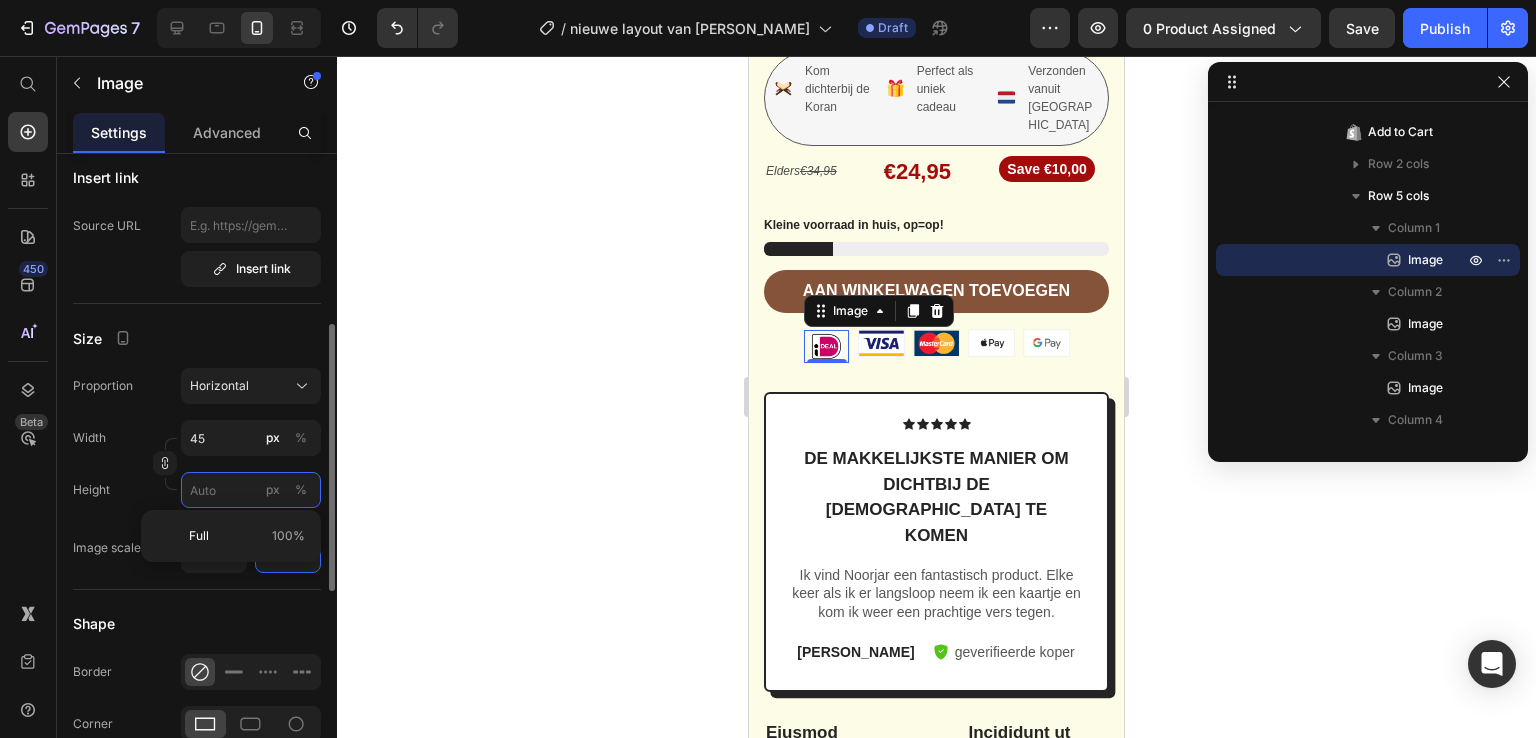 type on "1" 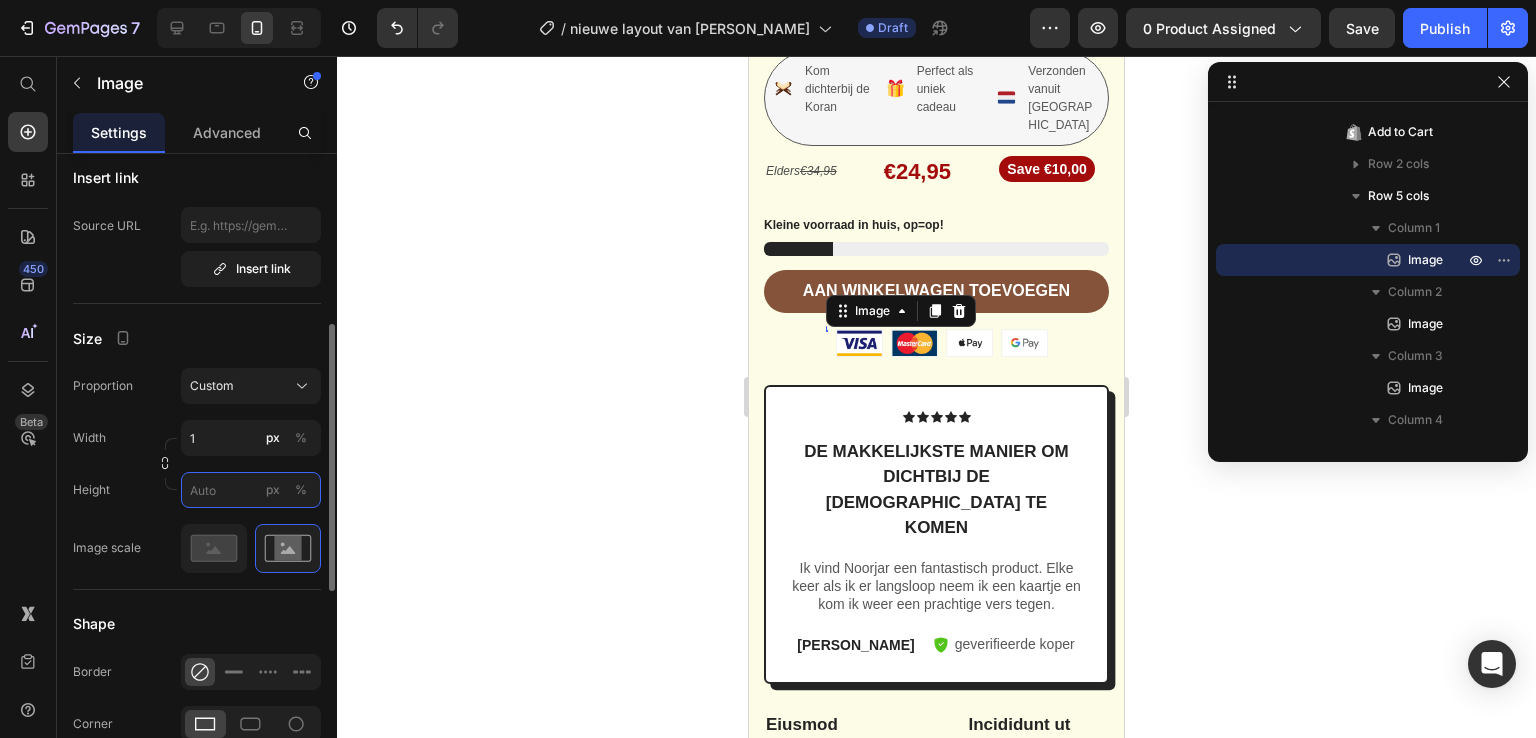 type on "1" 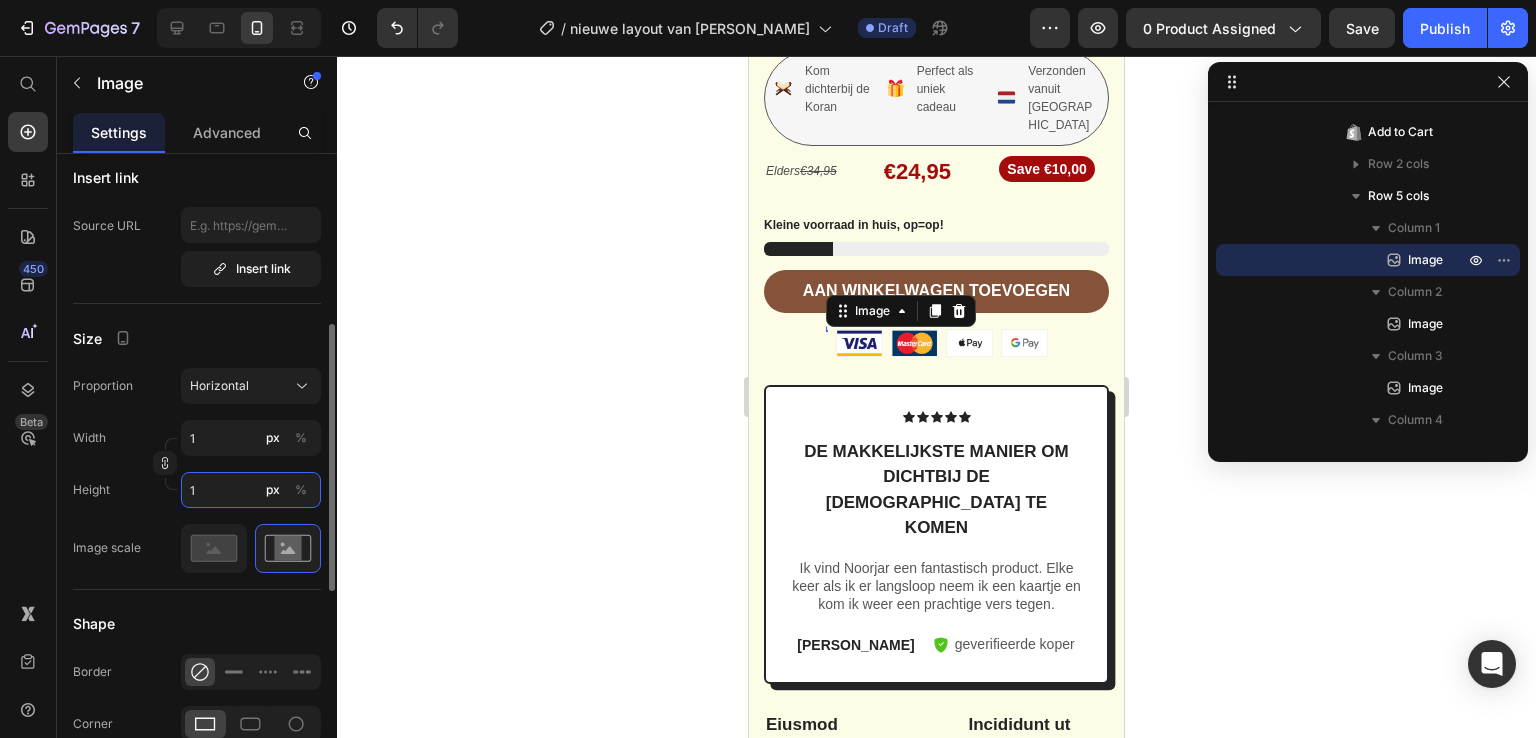 type on "20" 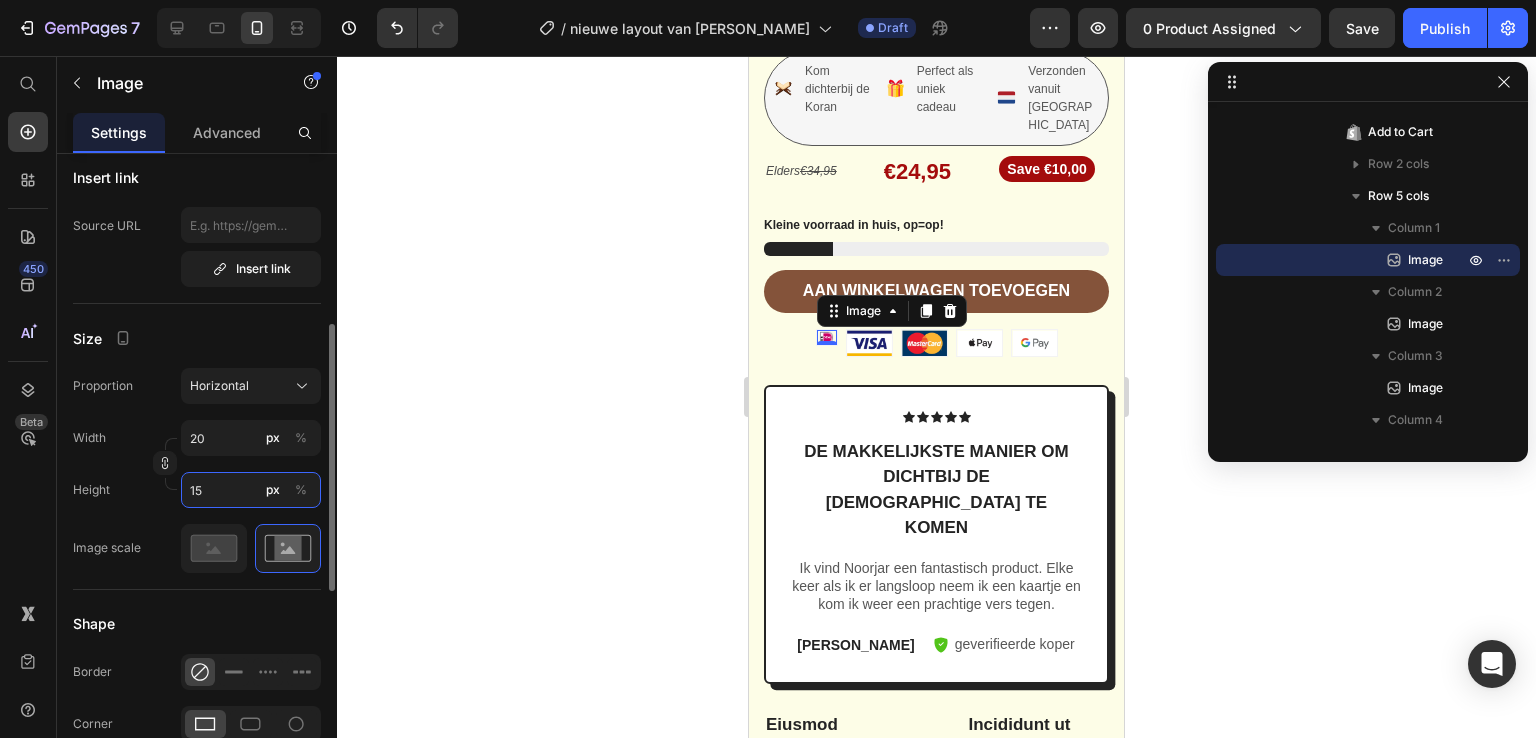 type on "200" 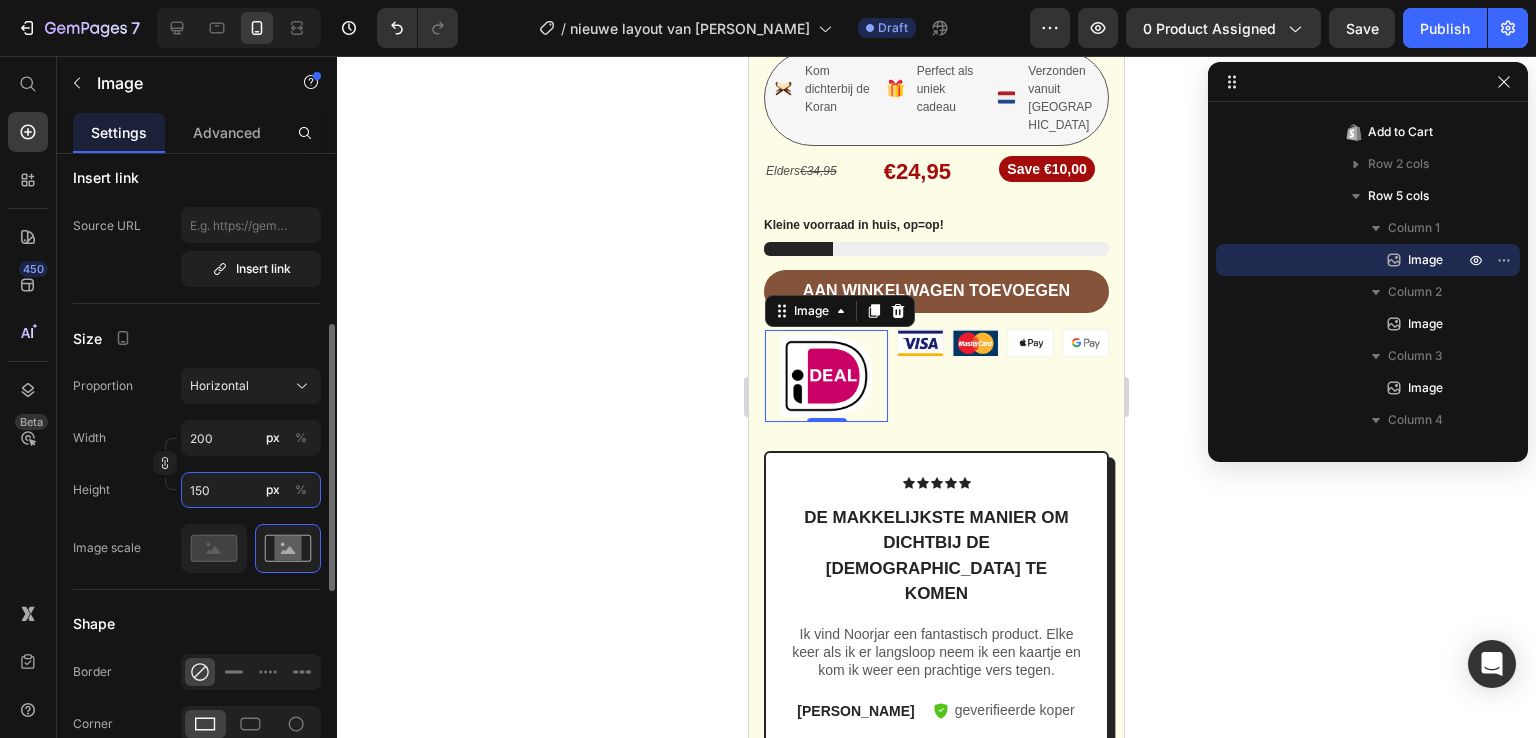 type on "20" 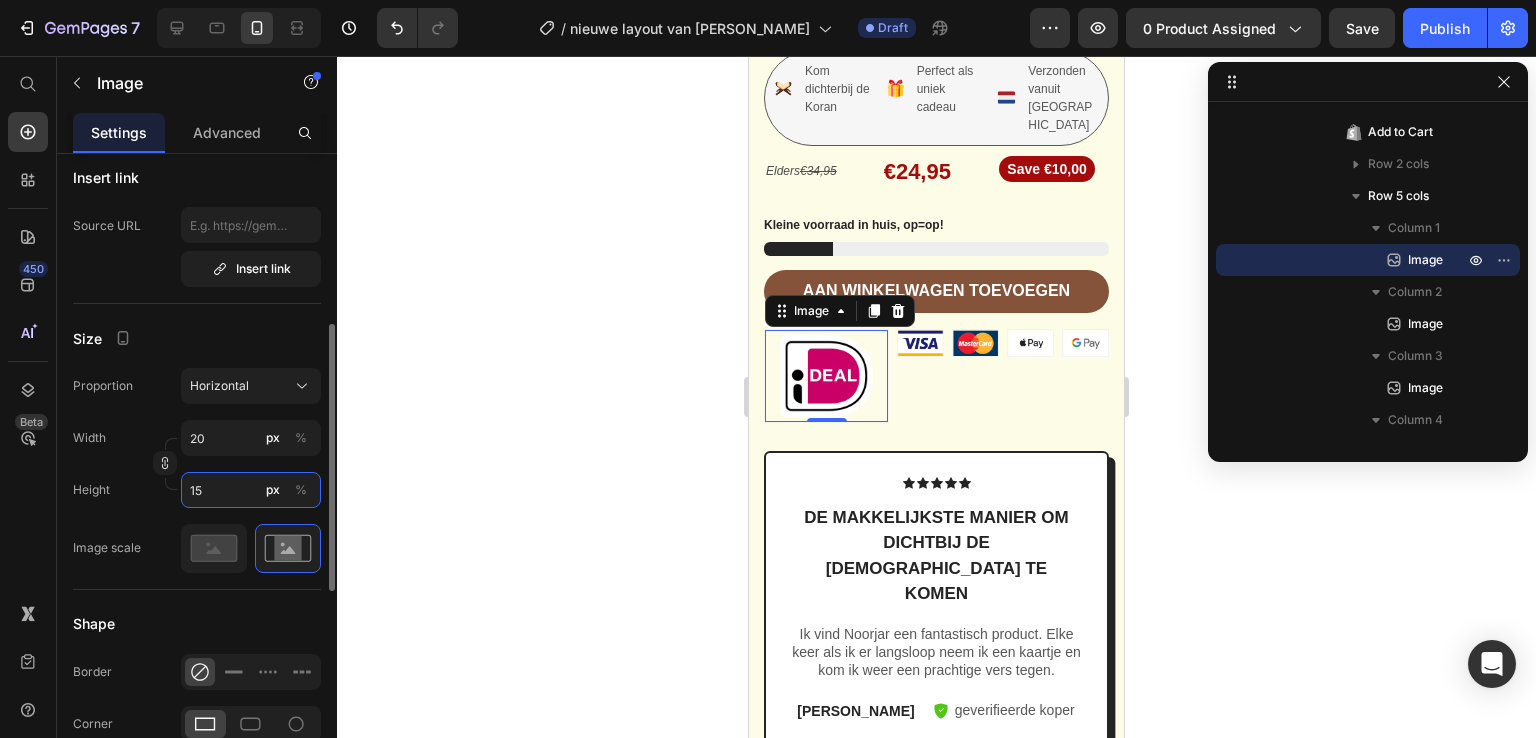 type on "1" 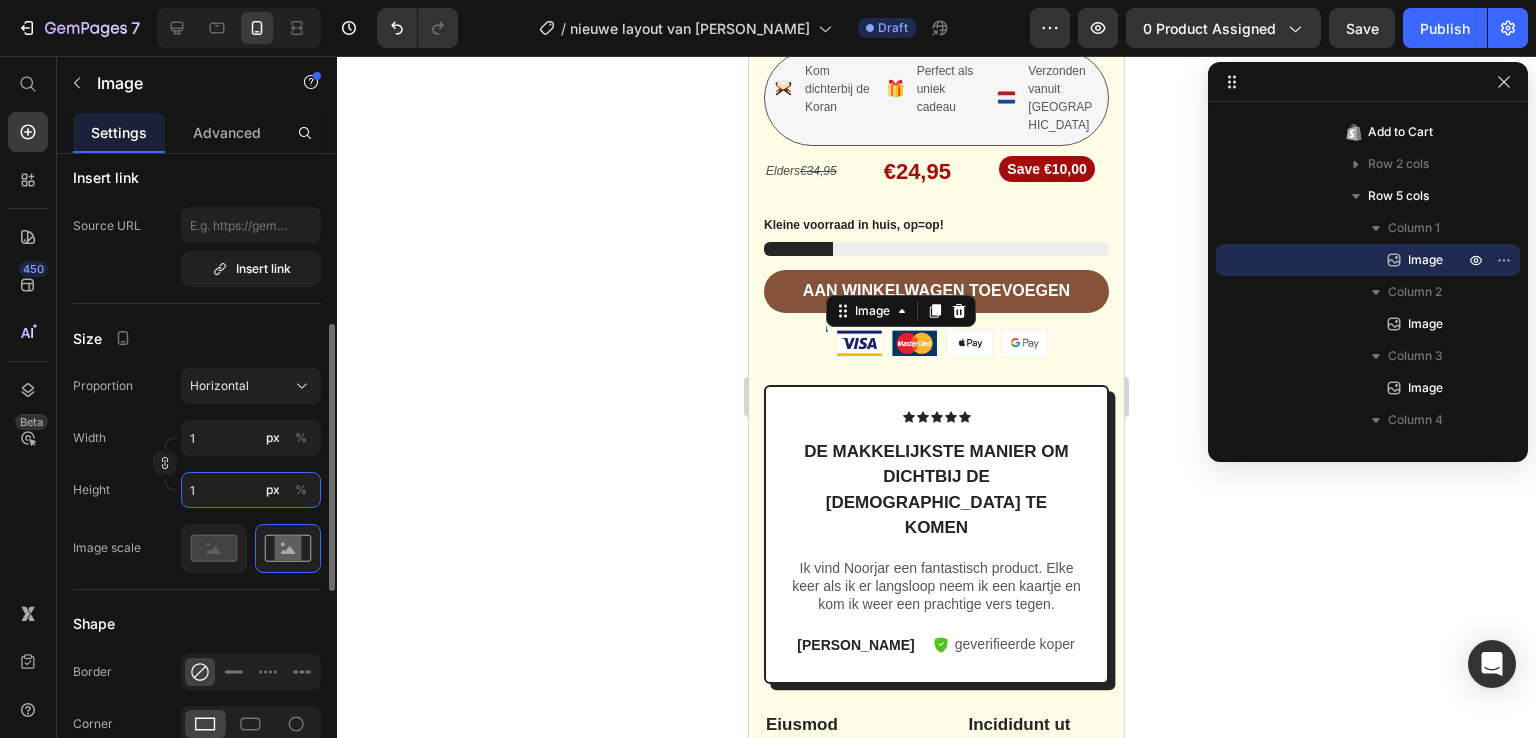 type on "16" 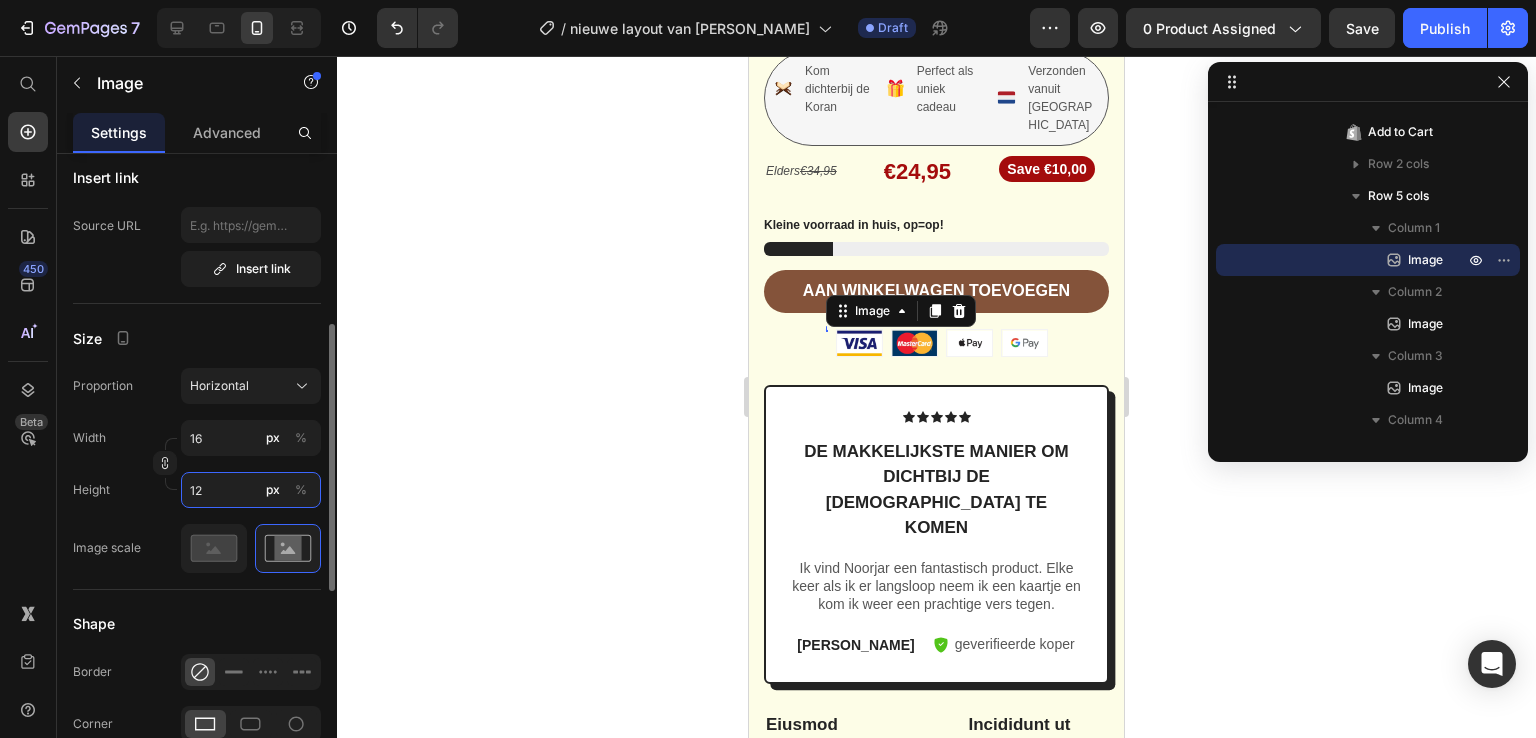 type on "160" 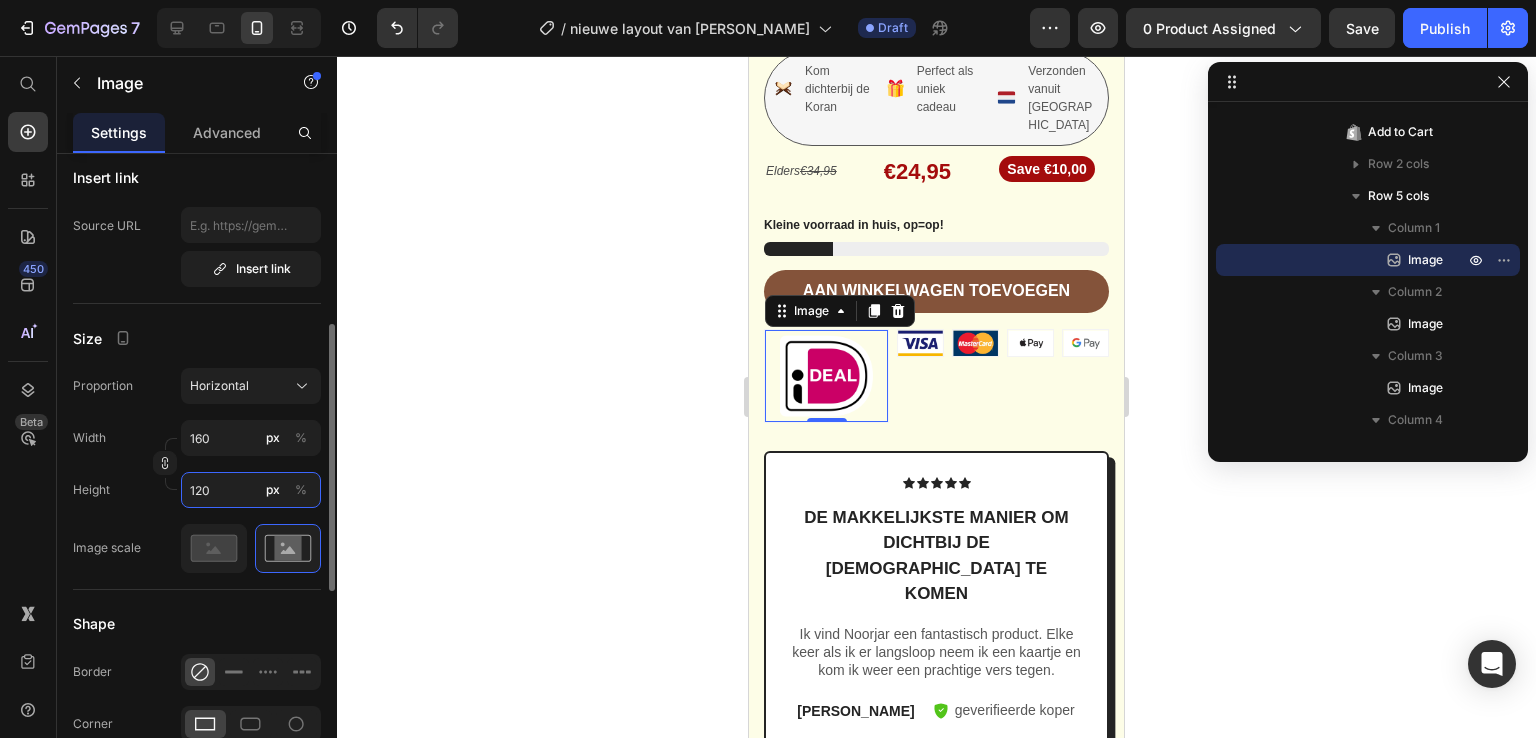 type on "16" 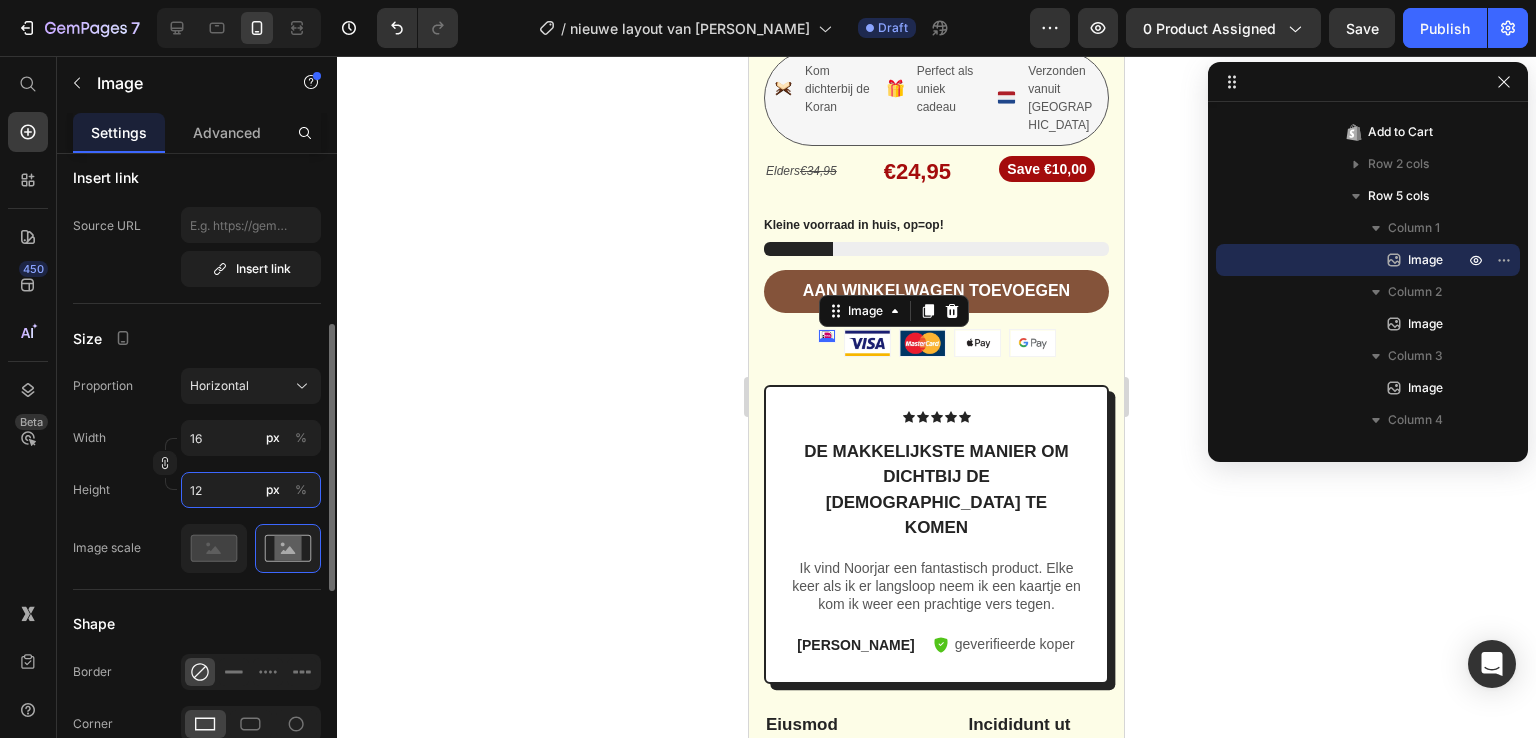 type on "1" 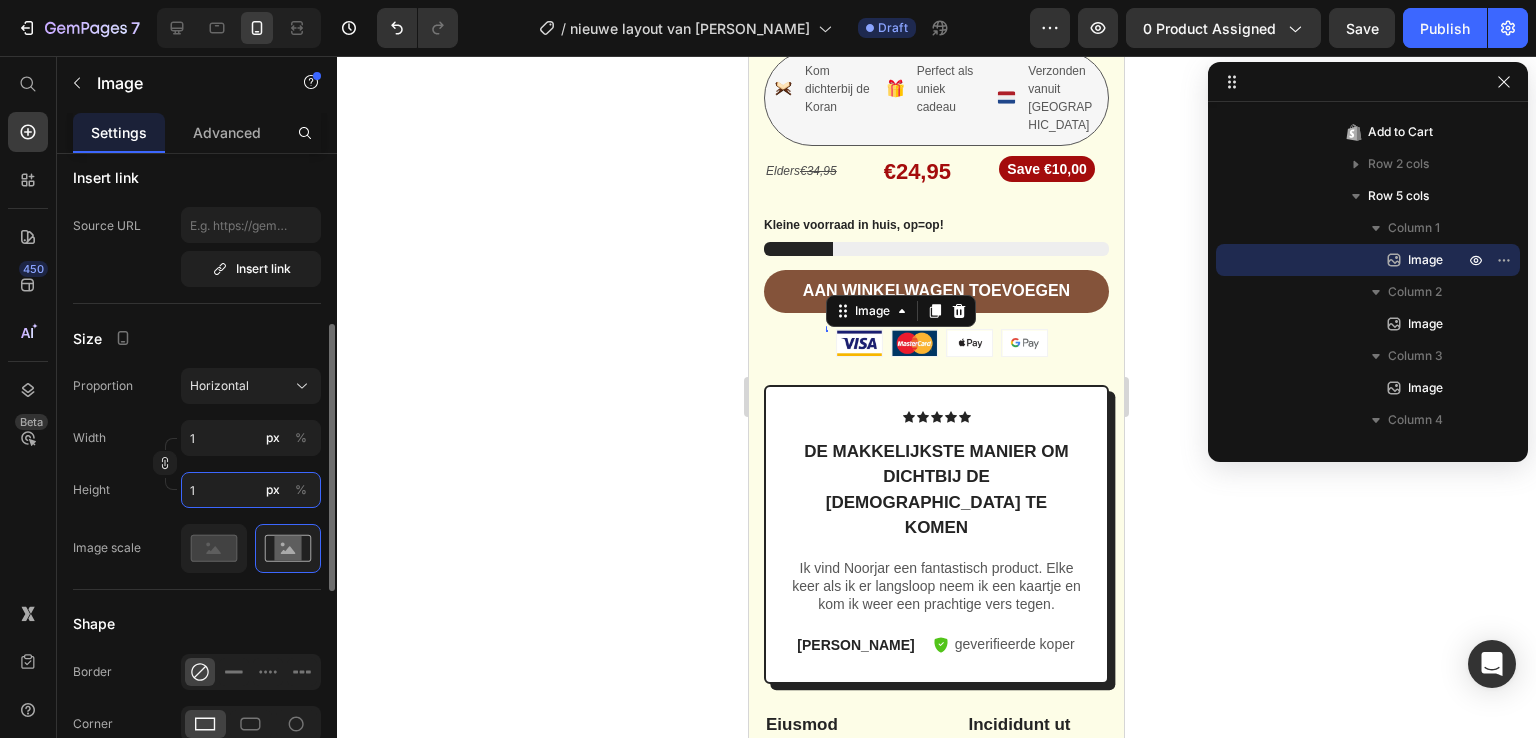 type on "16" 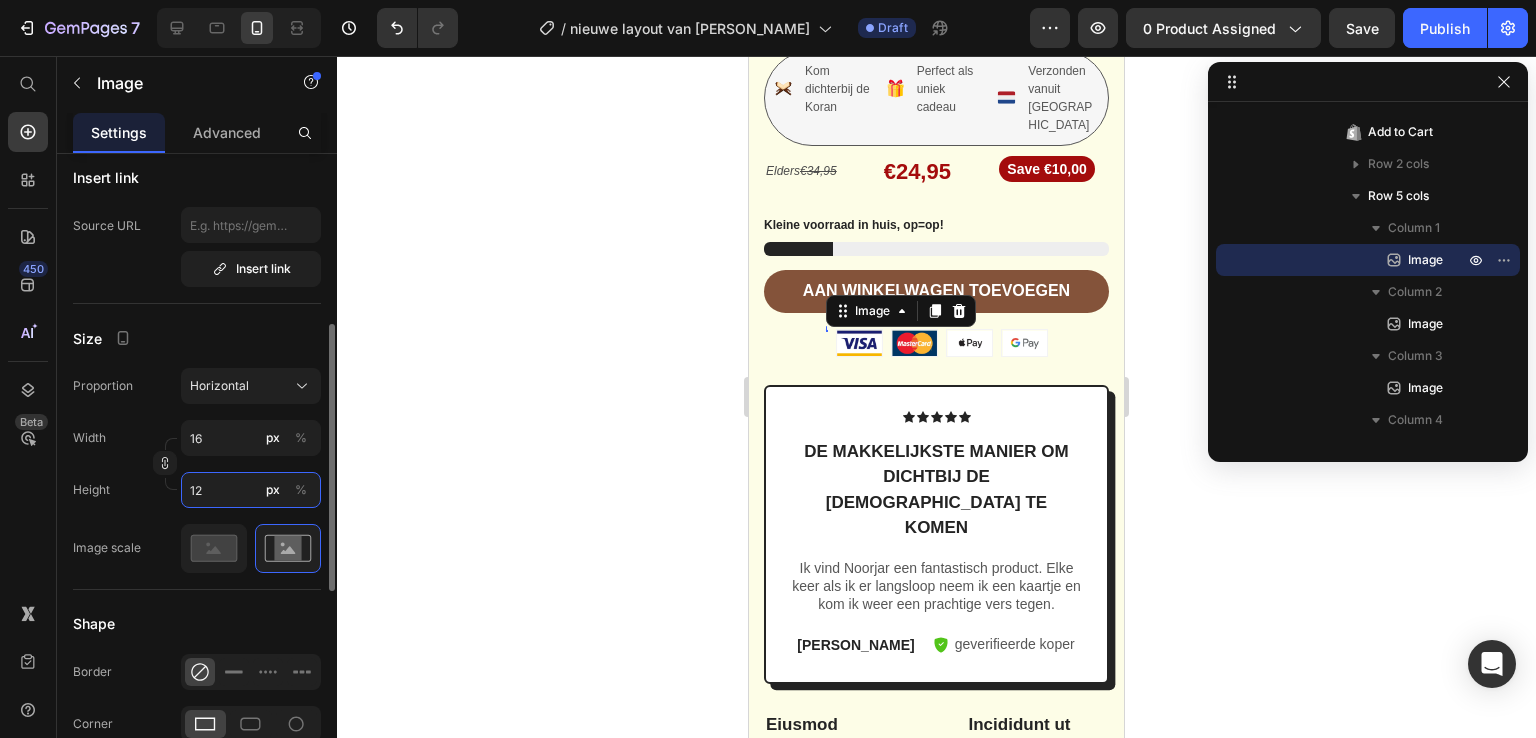 type on "160" 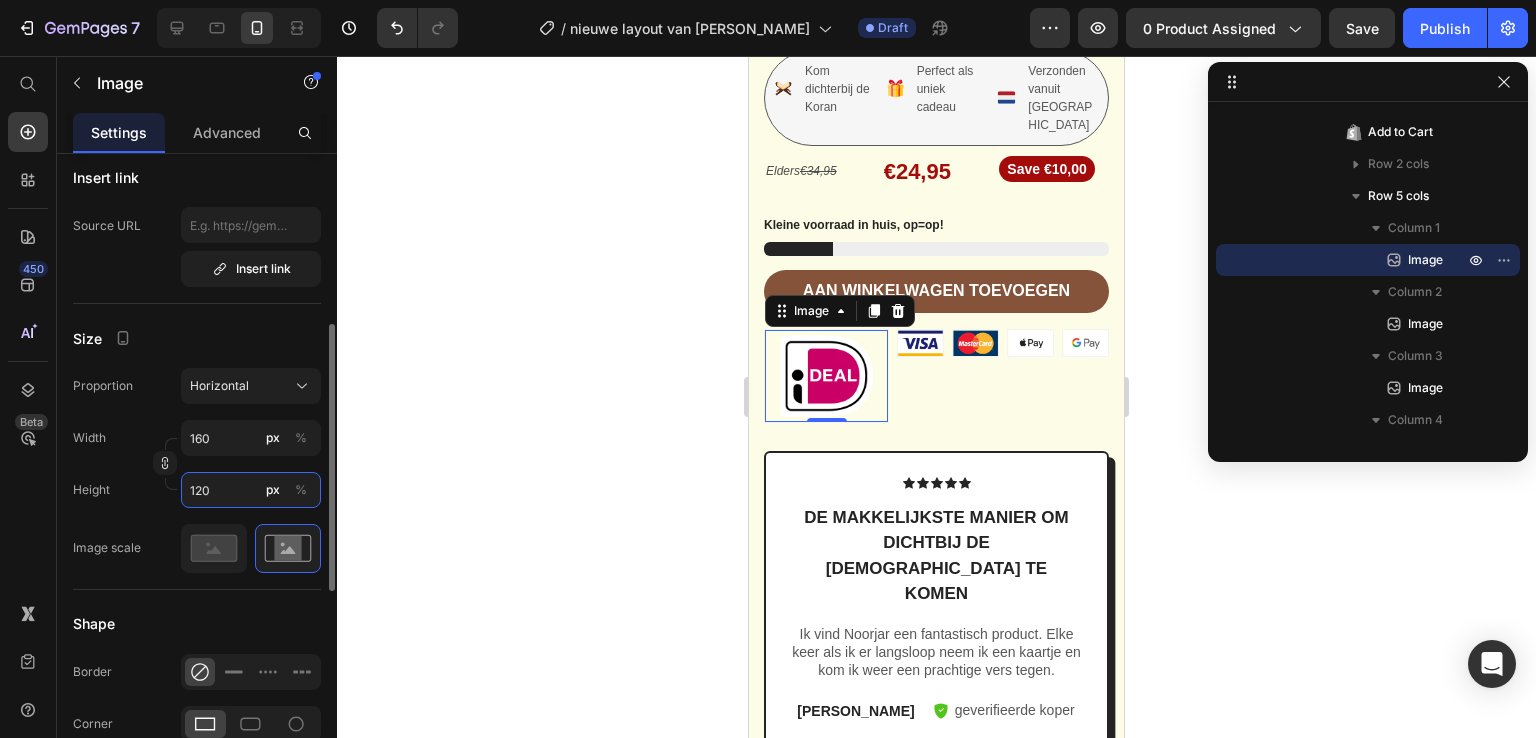 type on "16" 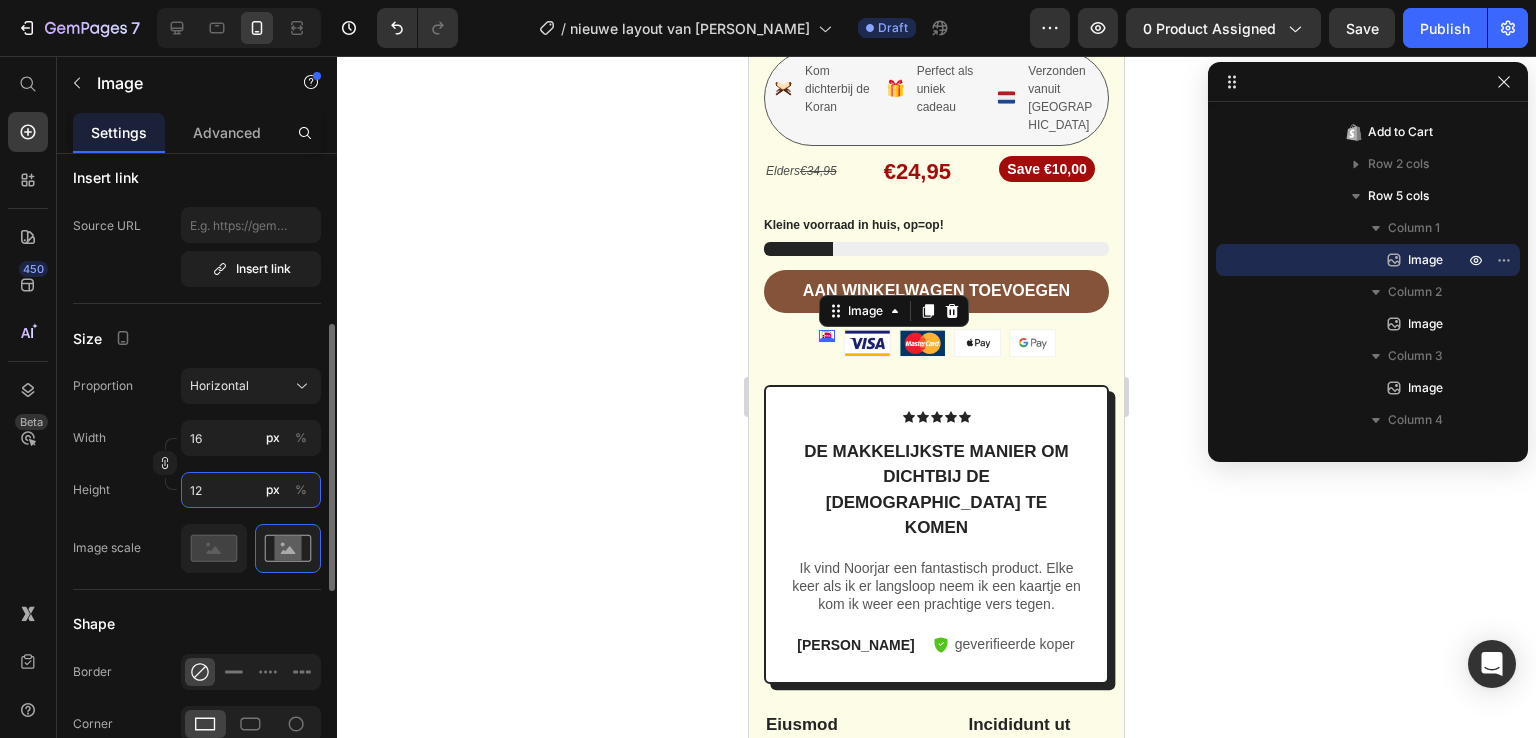 type on "1" 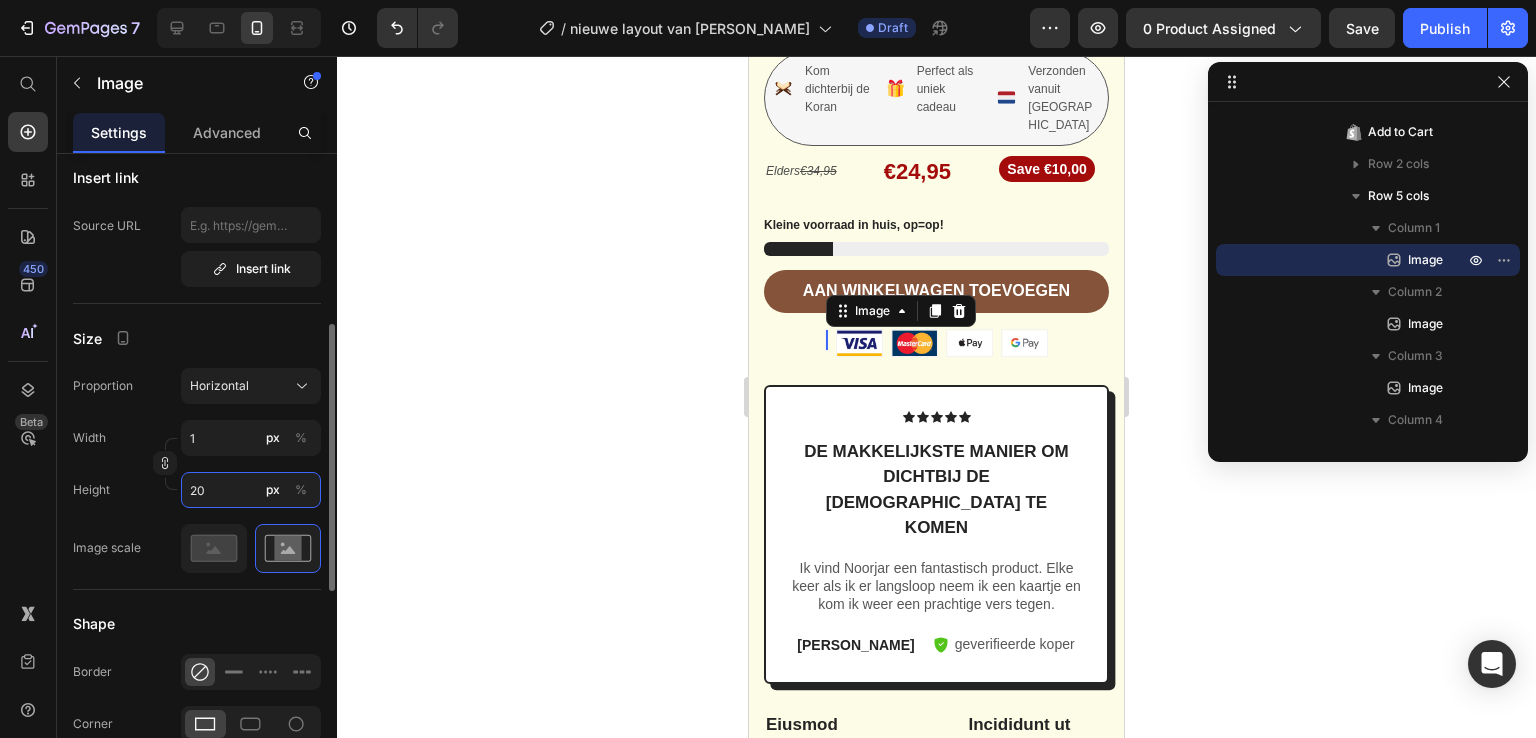 type on "1" 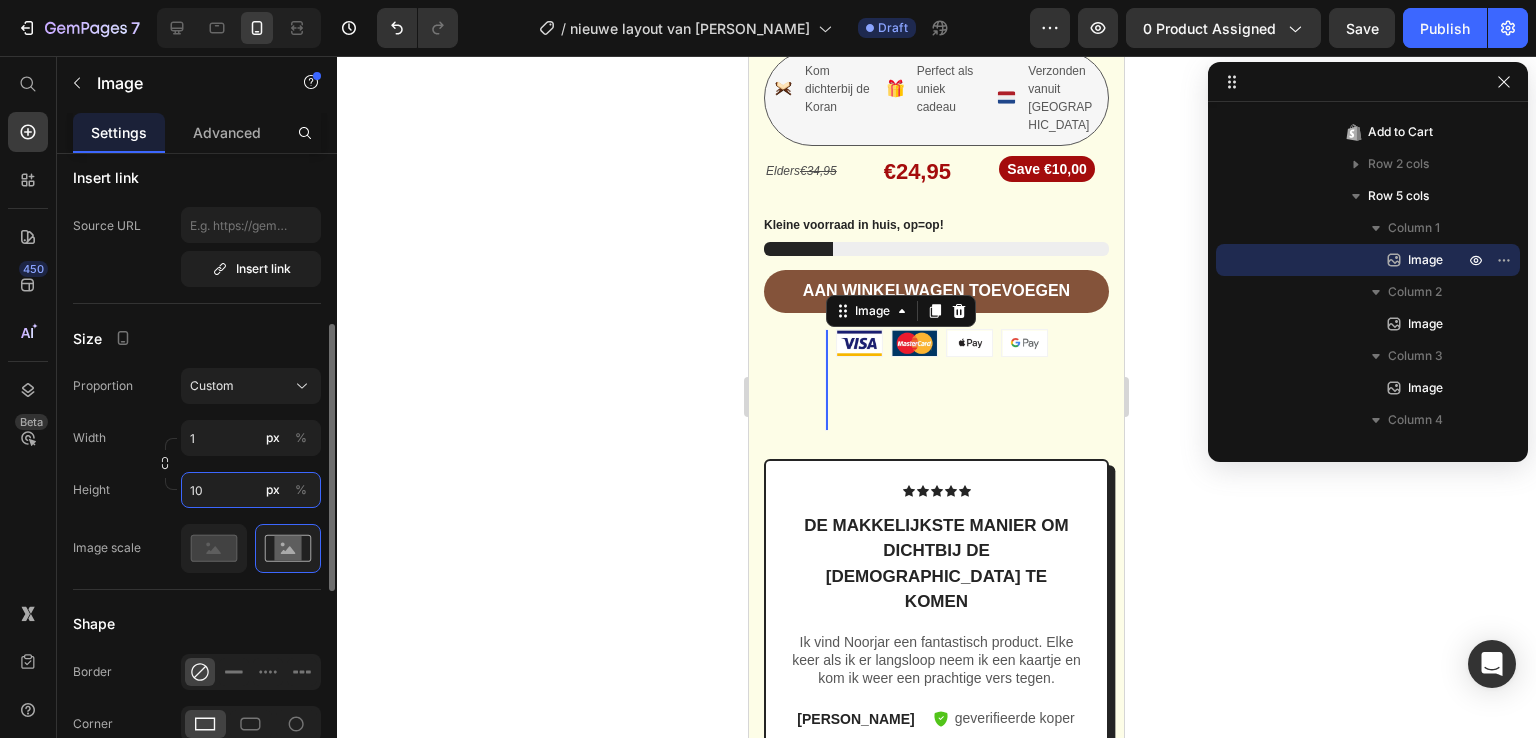 type on "1" 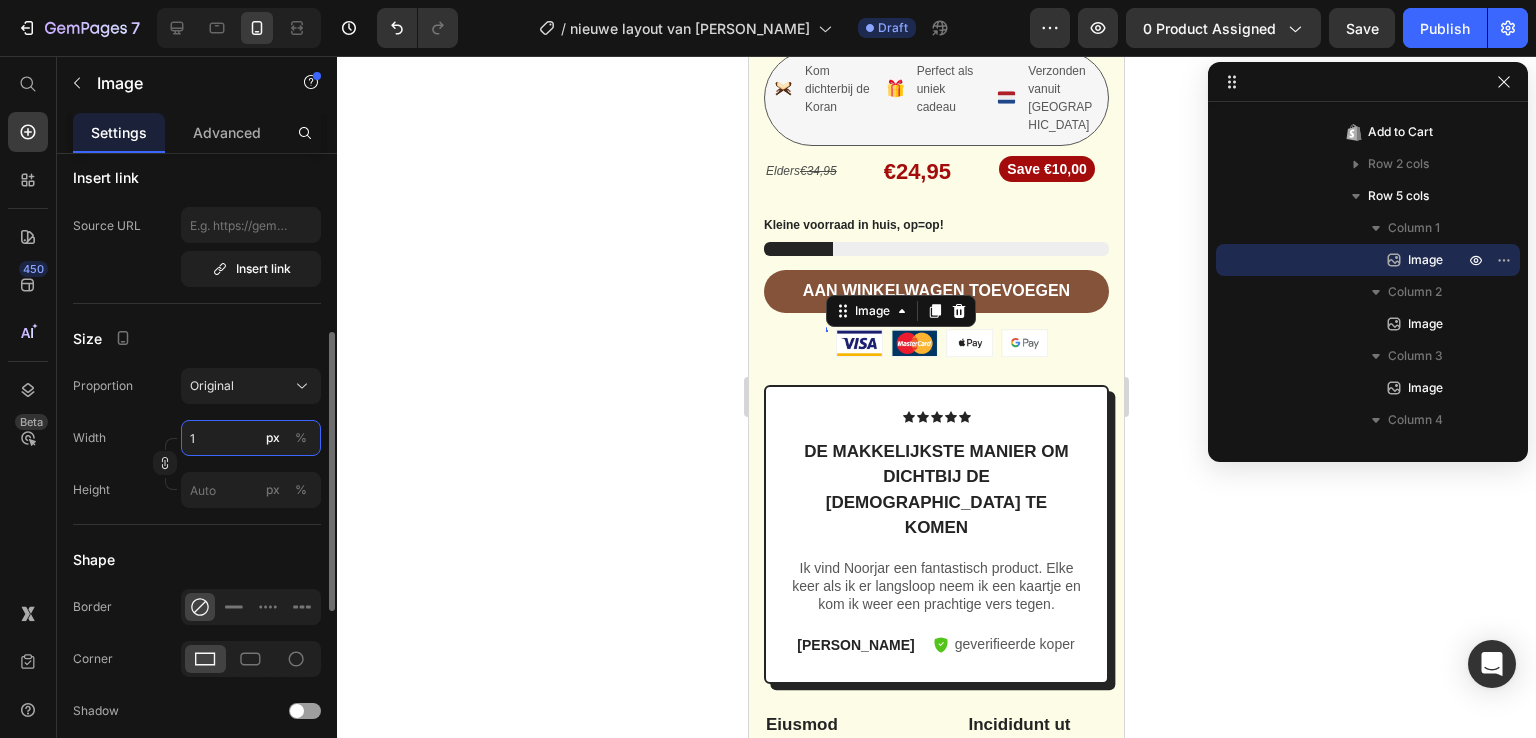 click on "1" at bounding box center [251, 438] 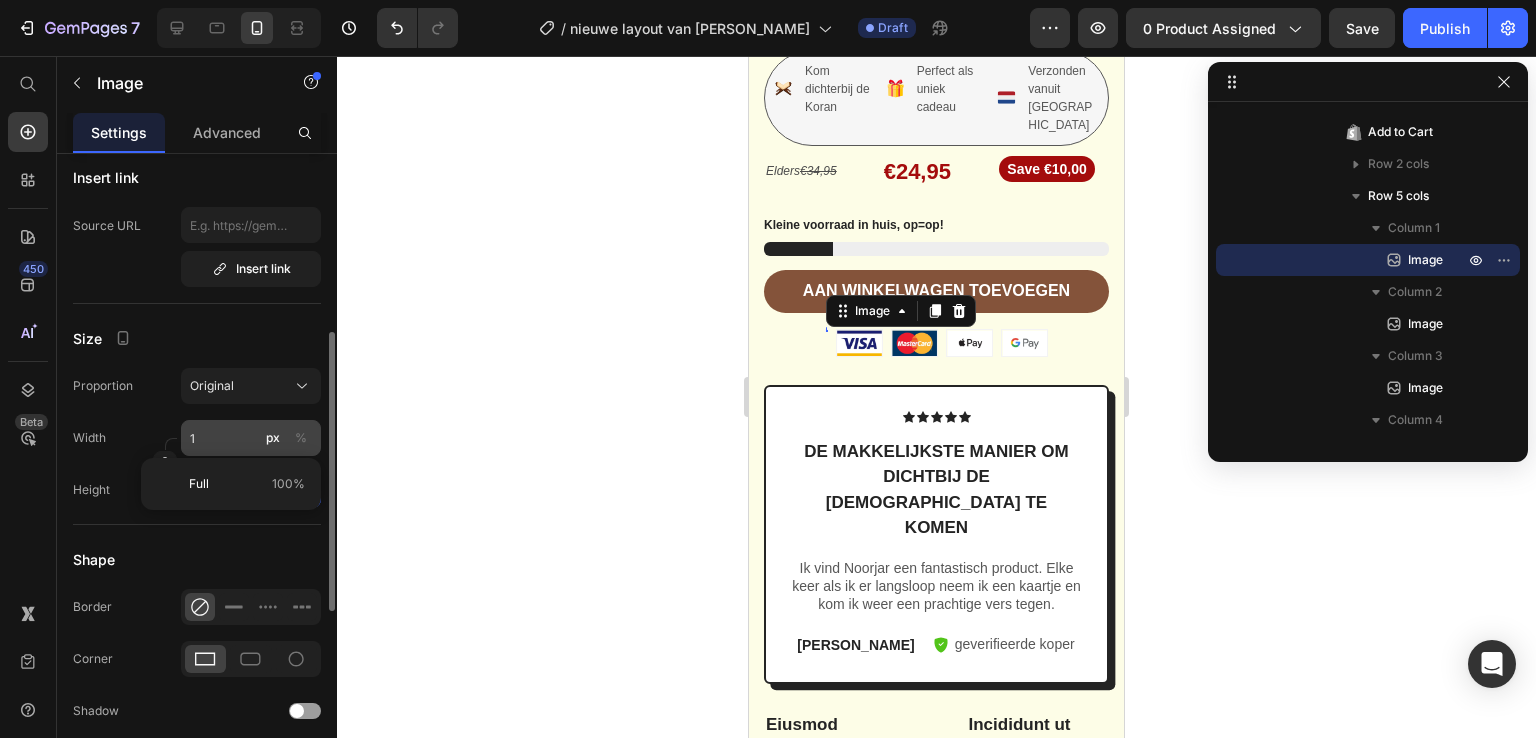 type on "11" 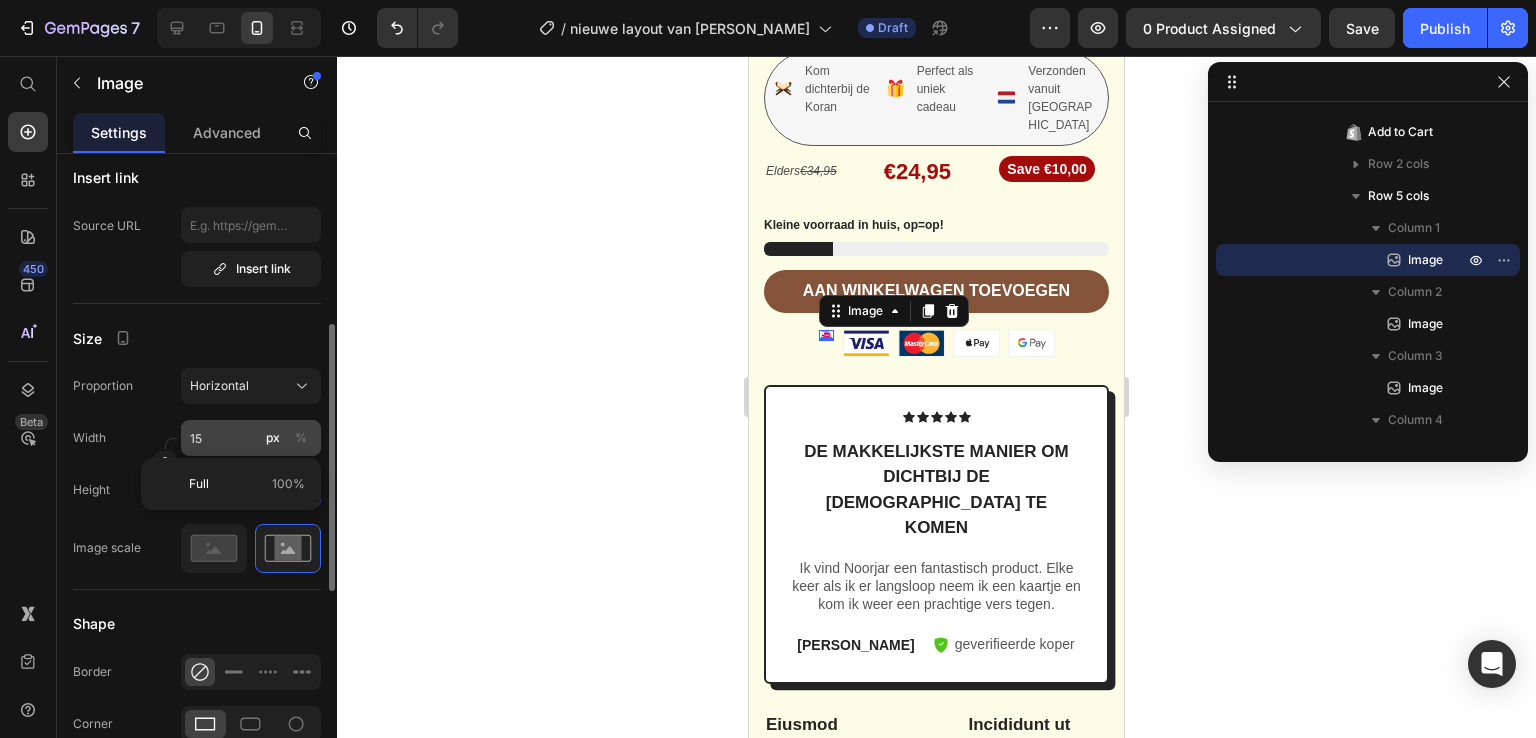 type on "147" 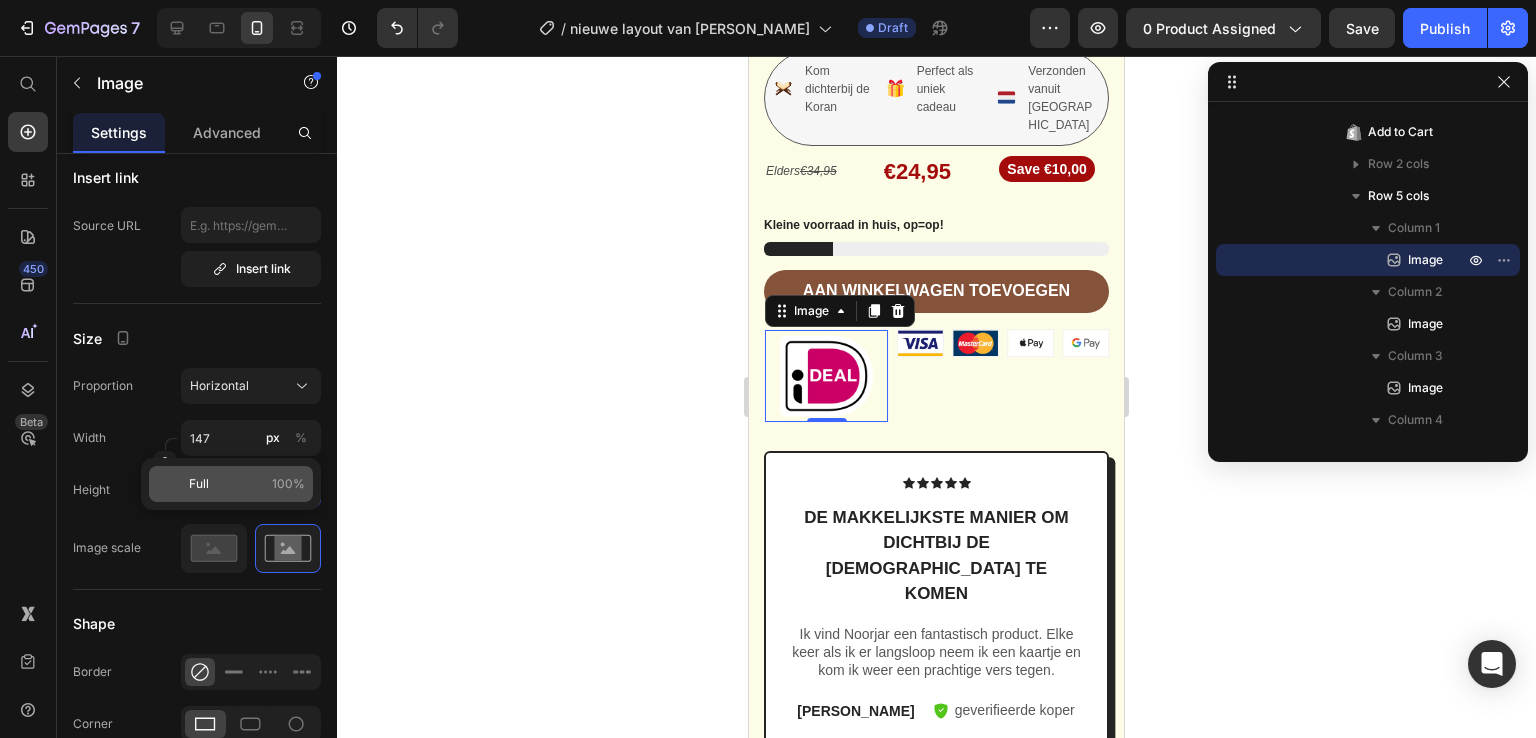 type on "15" 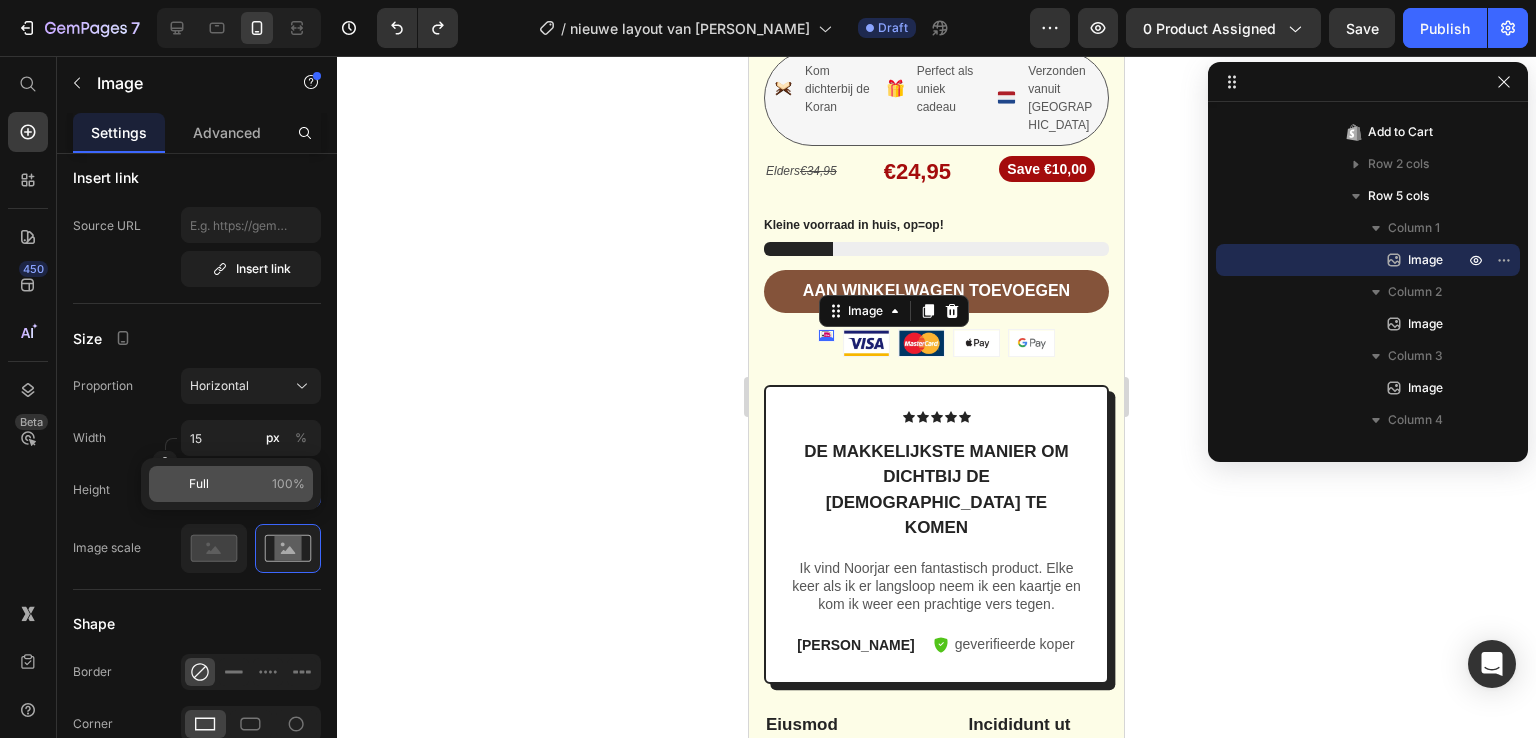 type on "1" 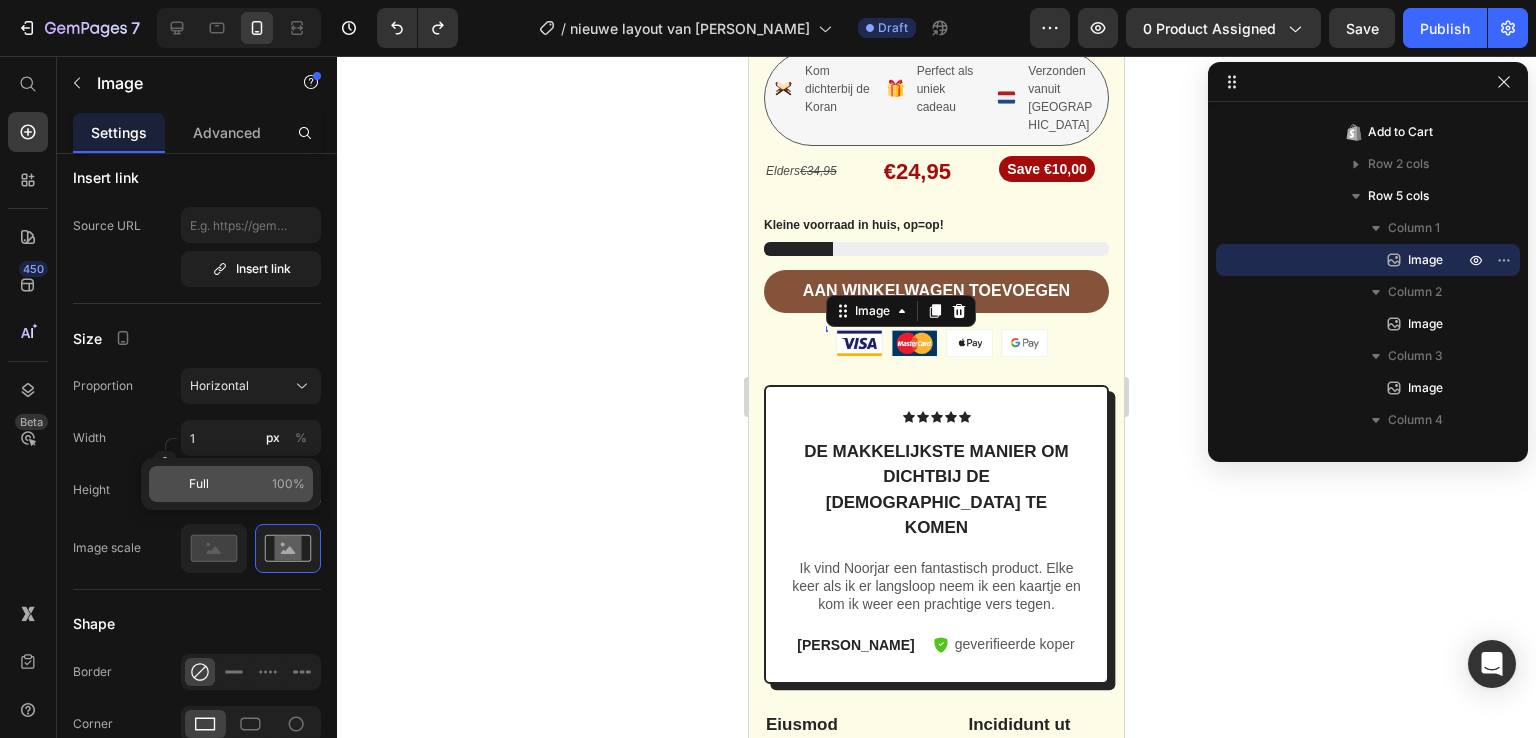 type on "45" 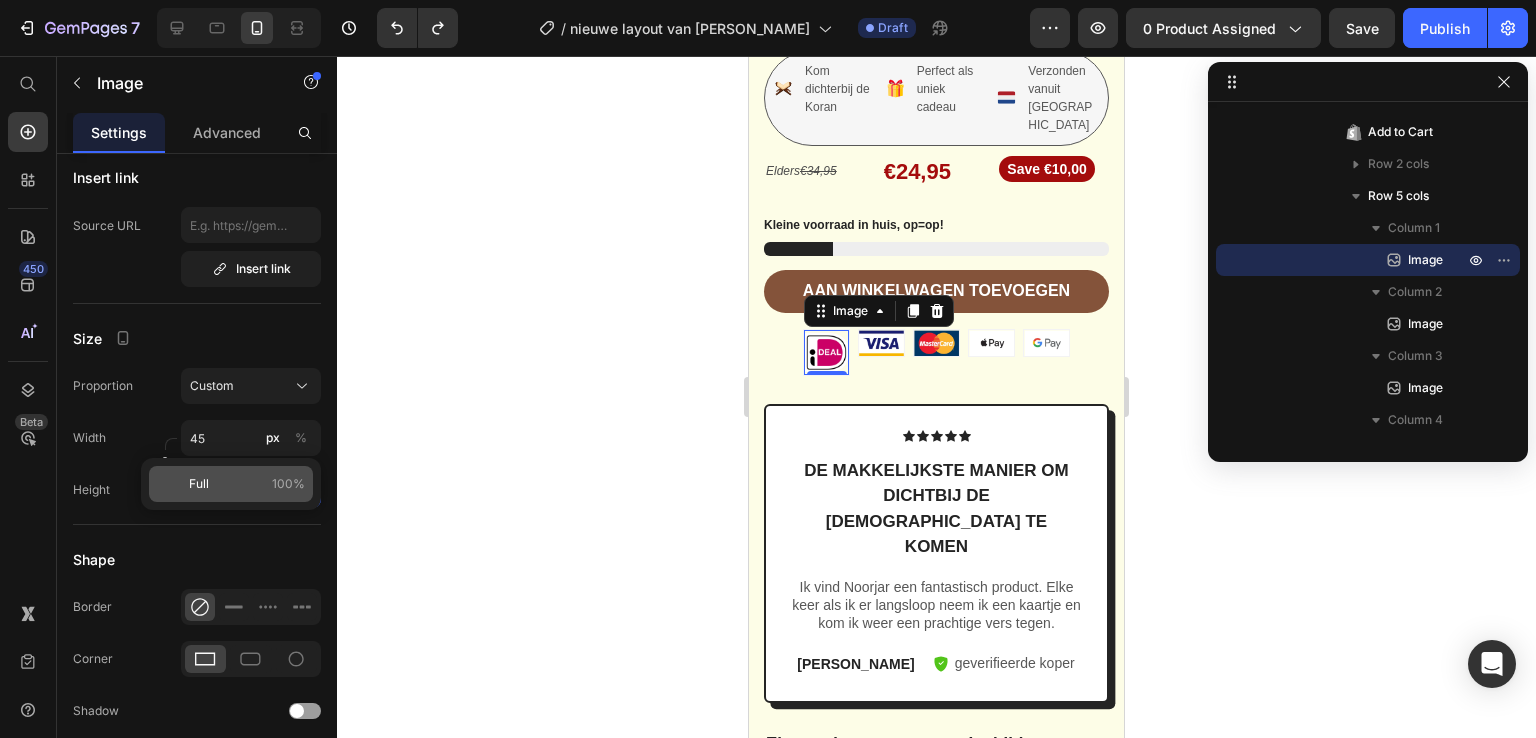 type on "1" 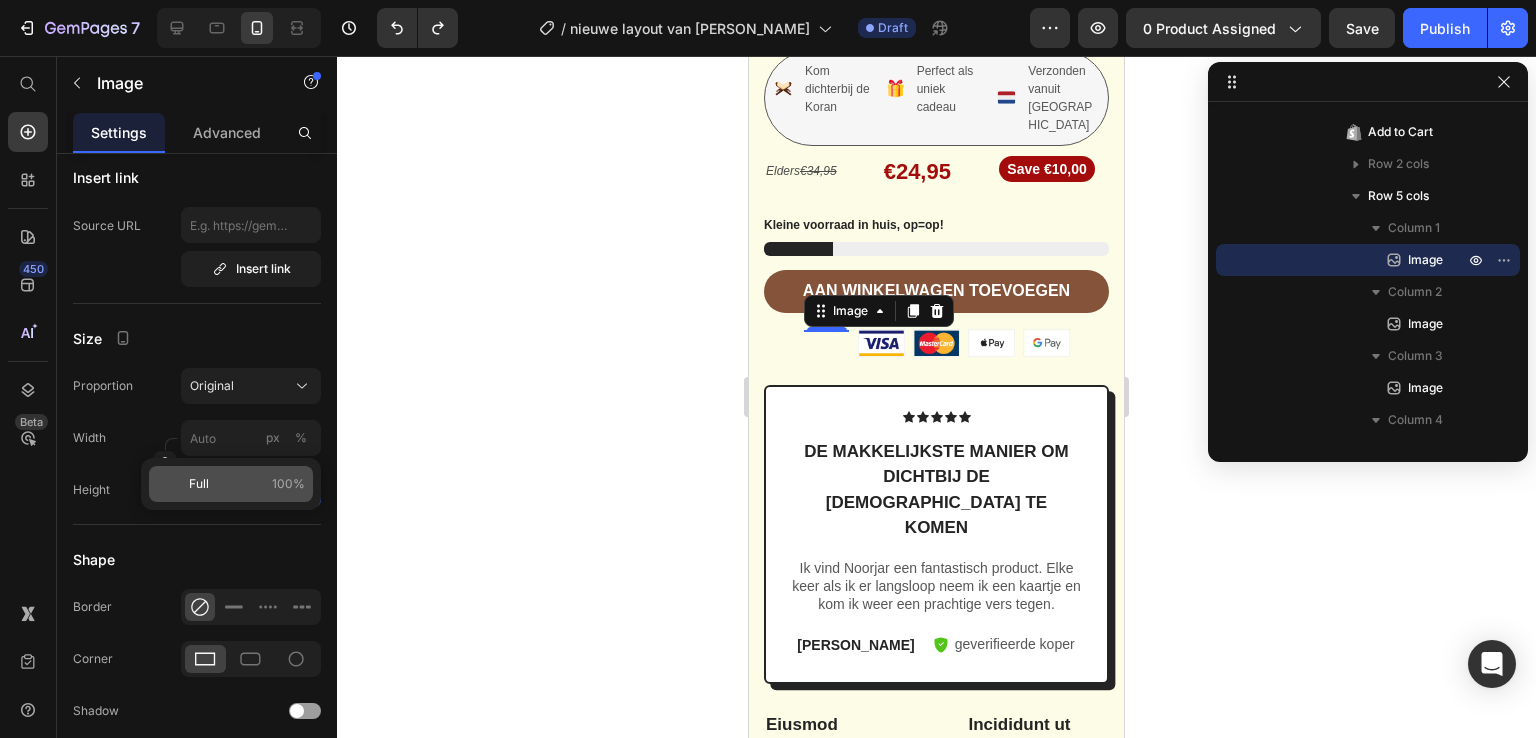 type on "45" 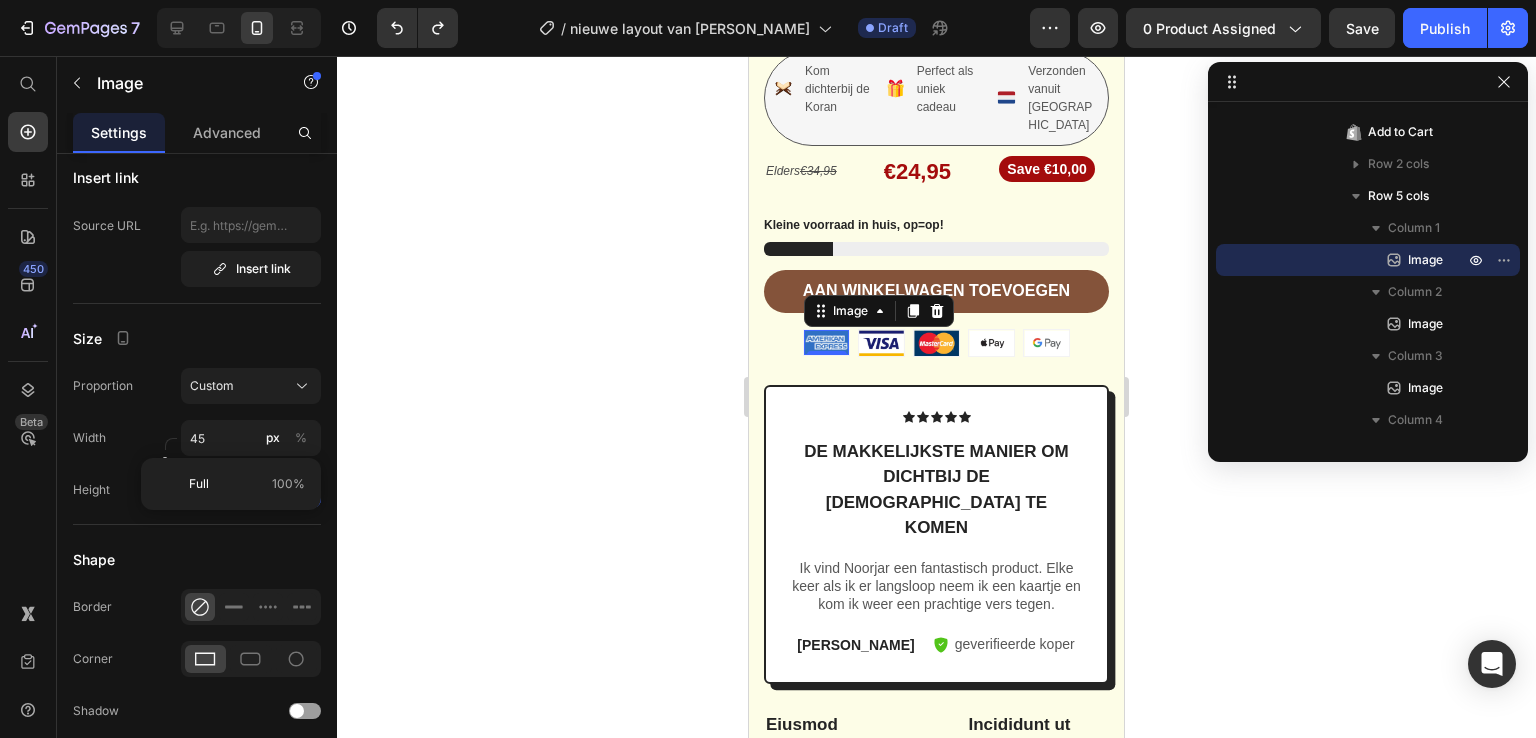 type 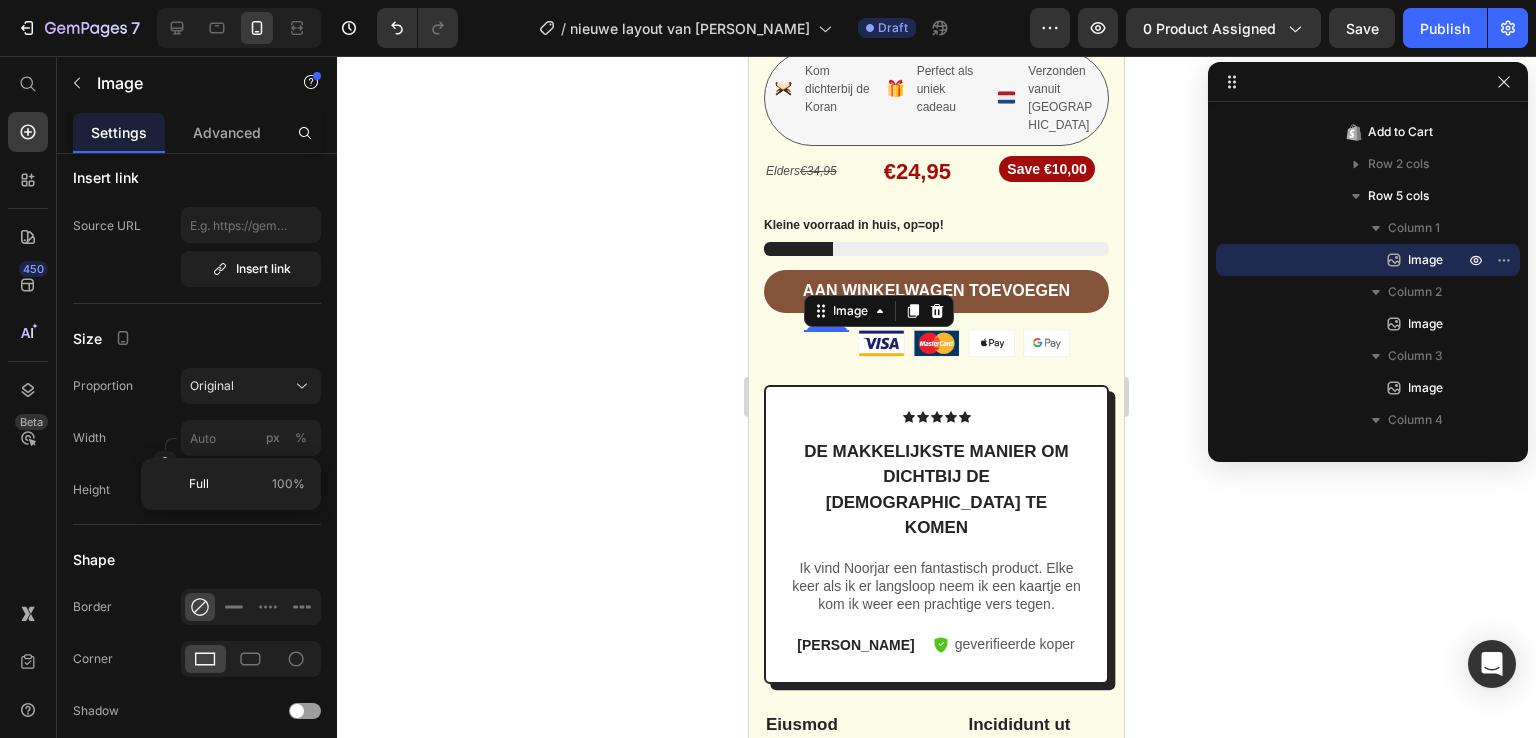 click 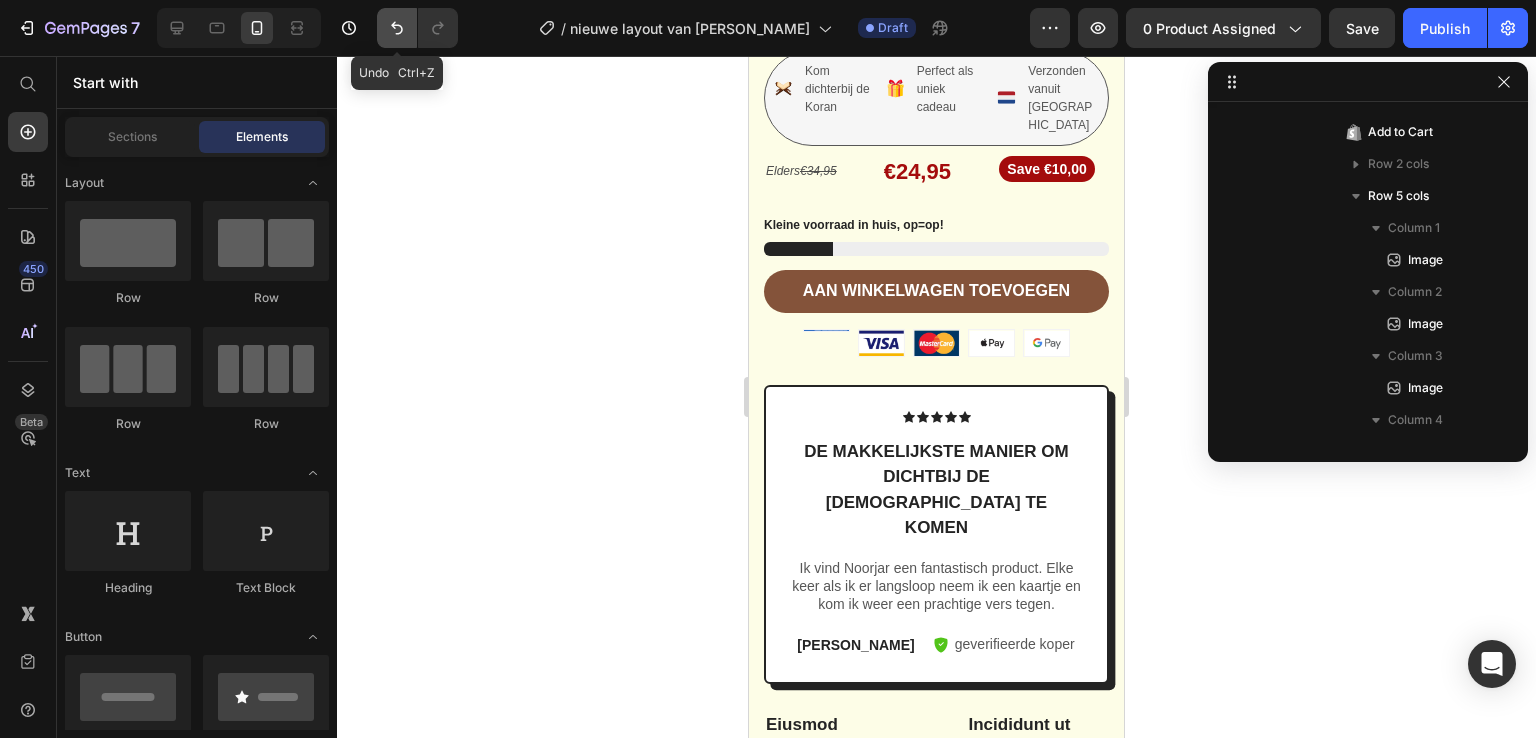 click 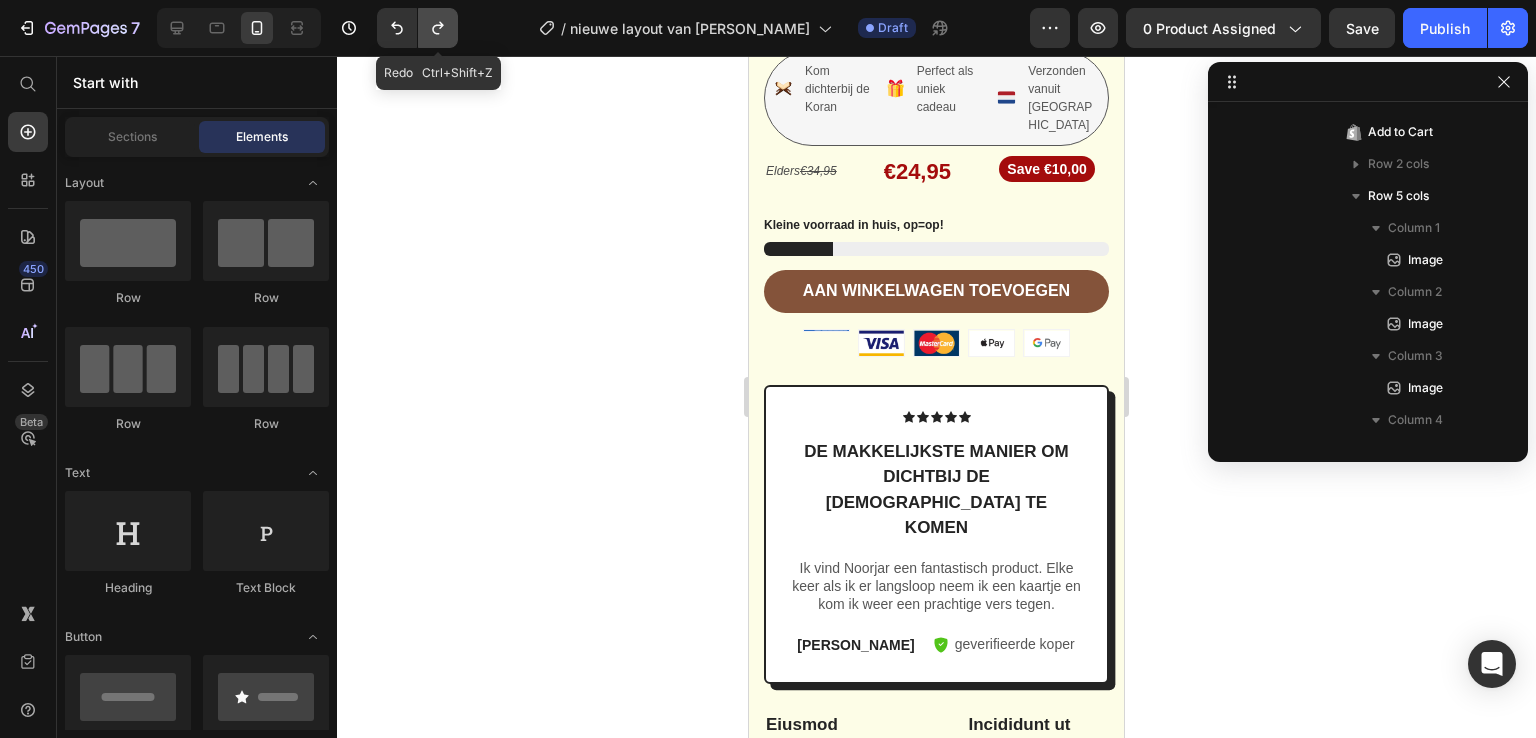click 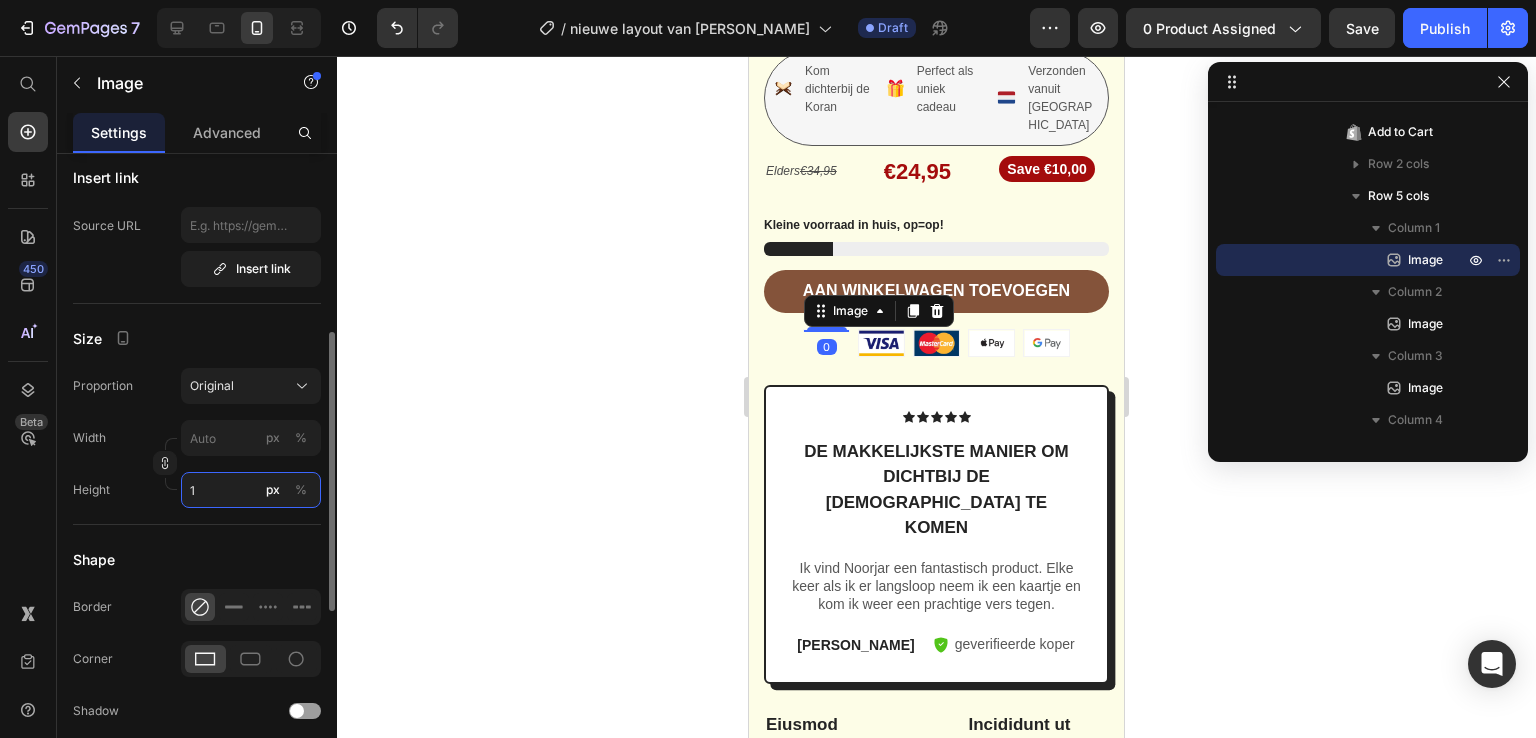 click on "1" at bounding box center [251, 490] 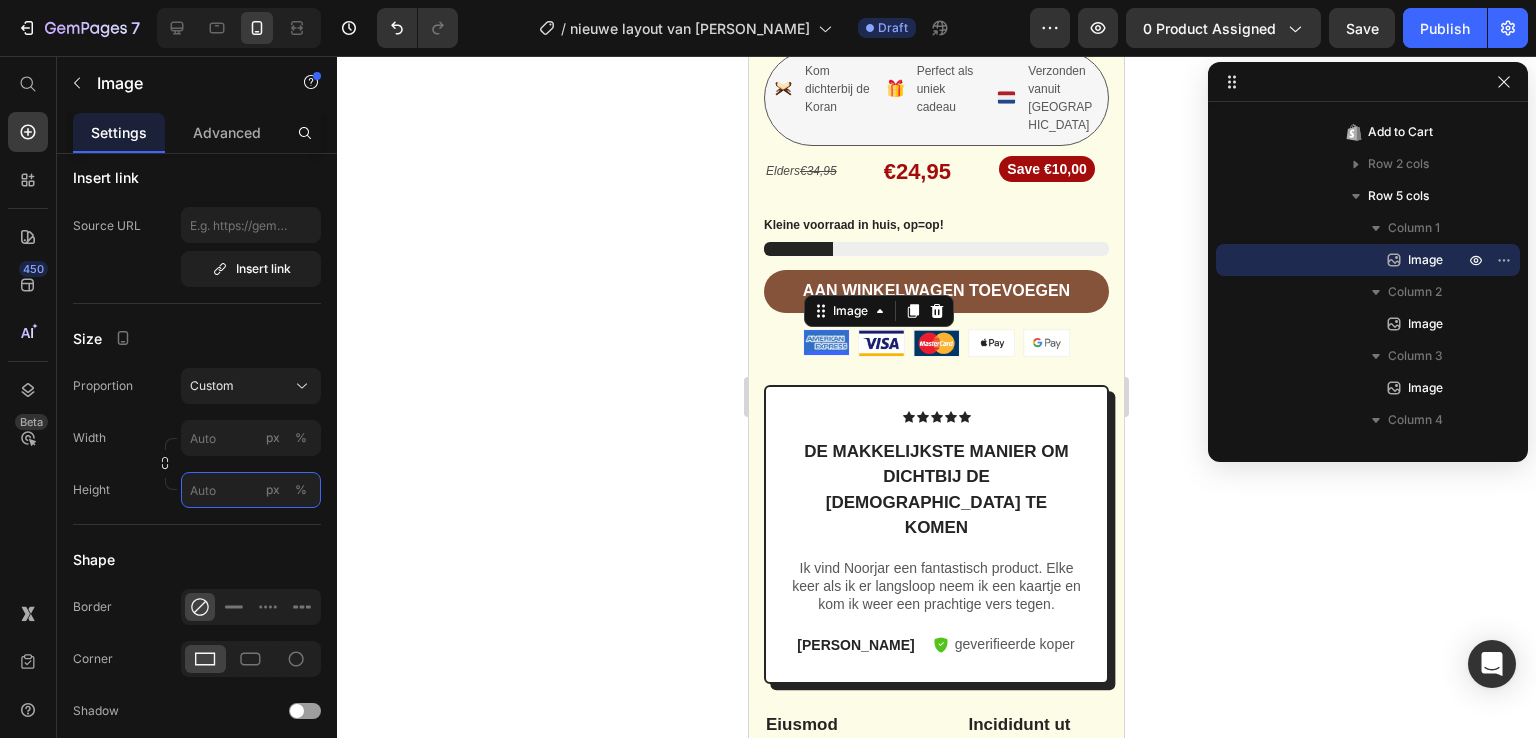 type 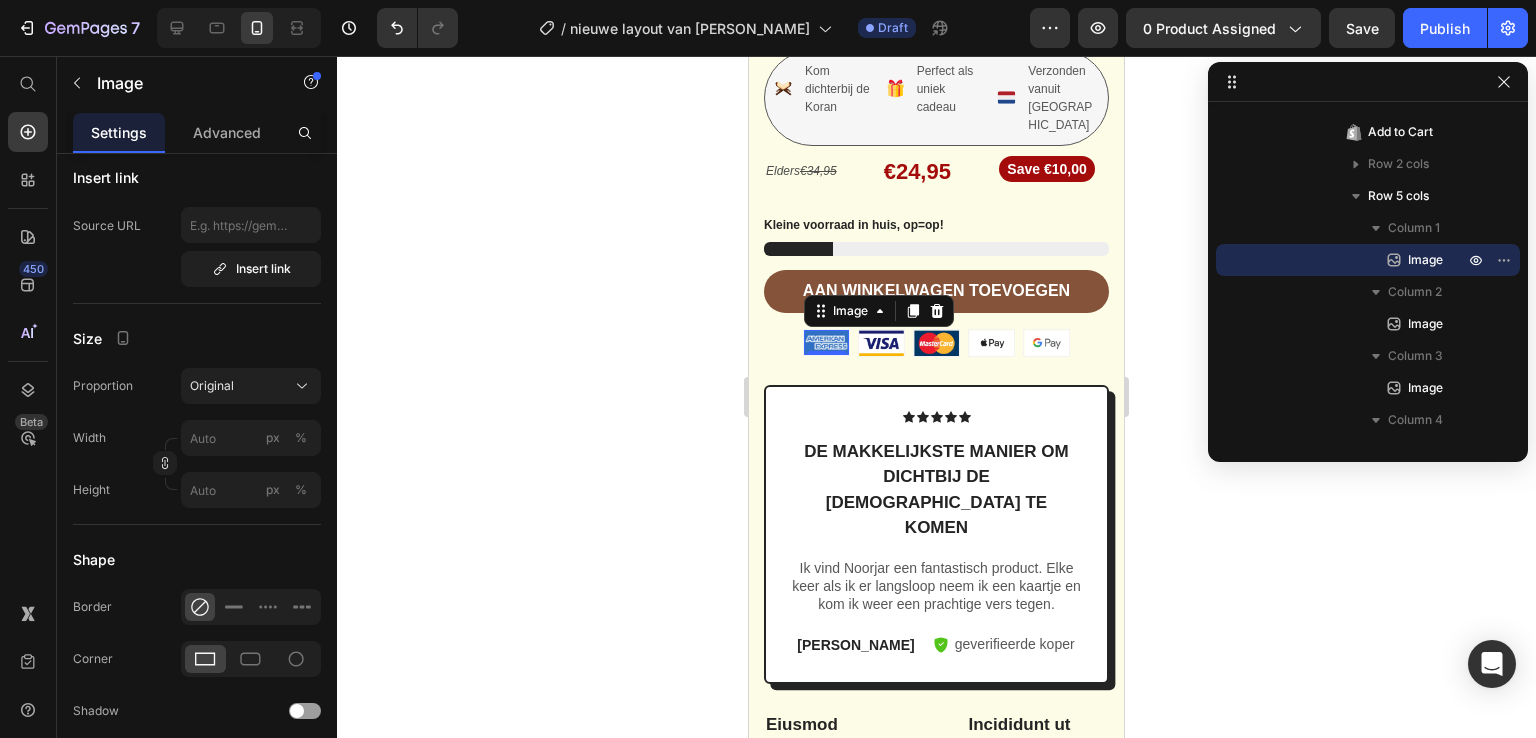 click 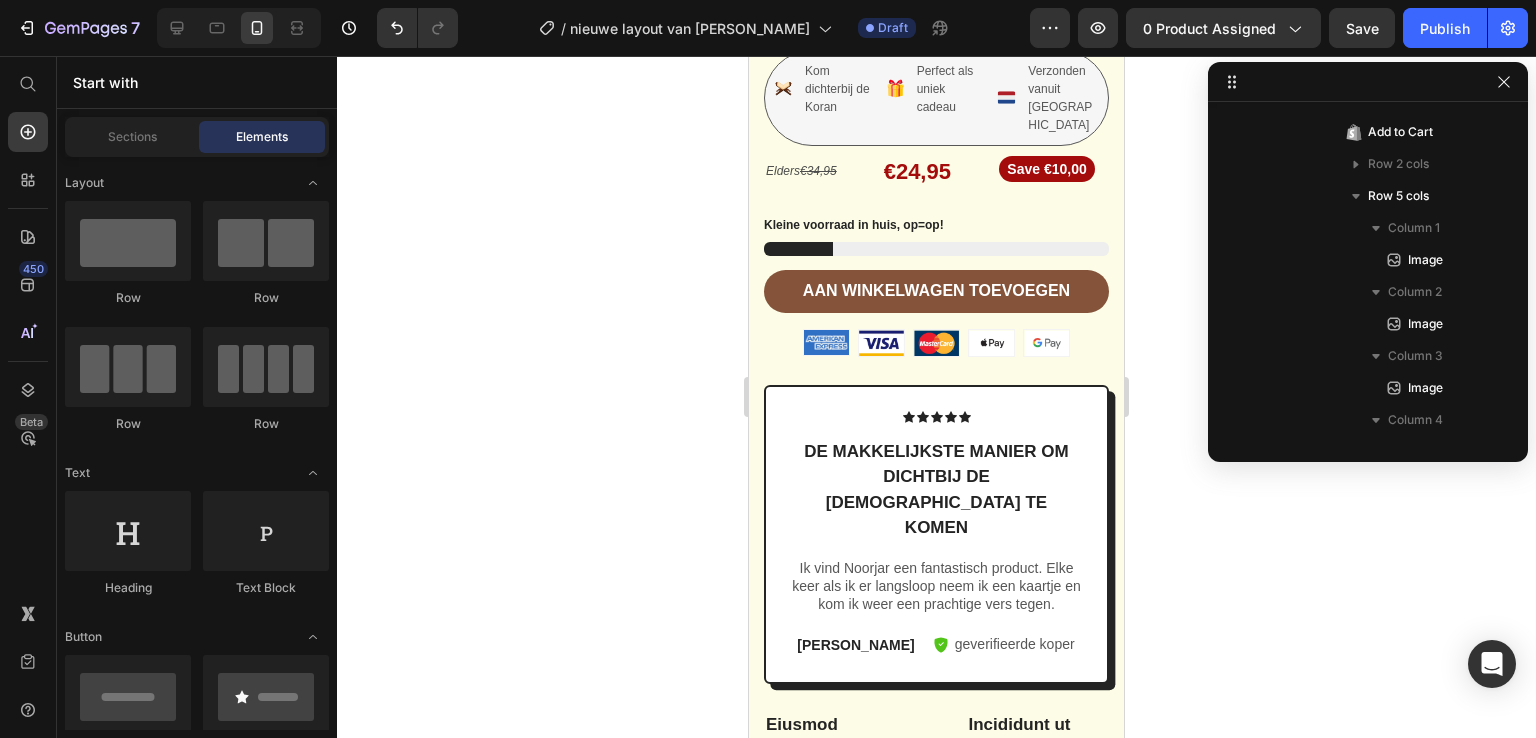 click 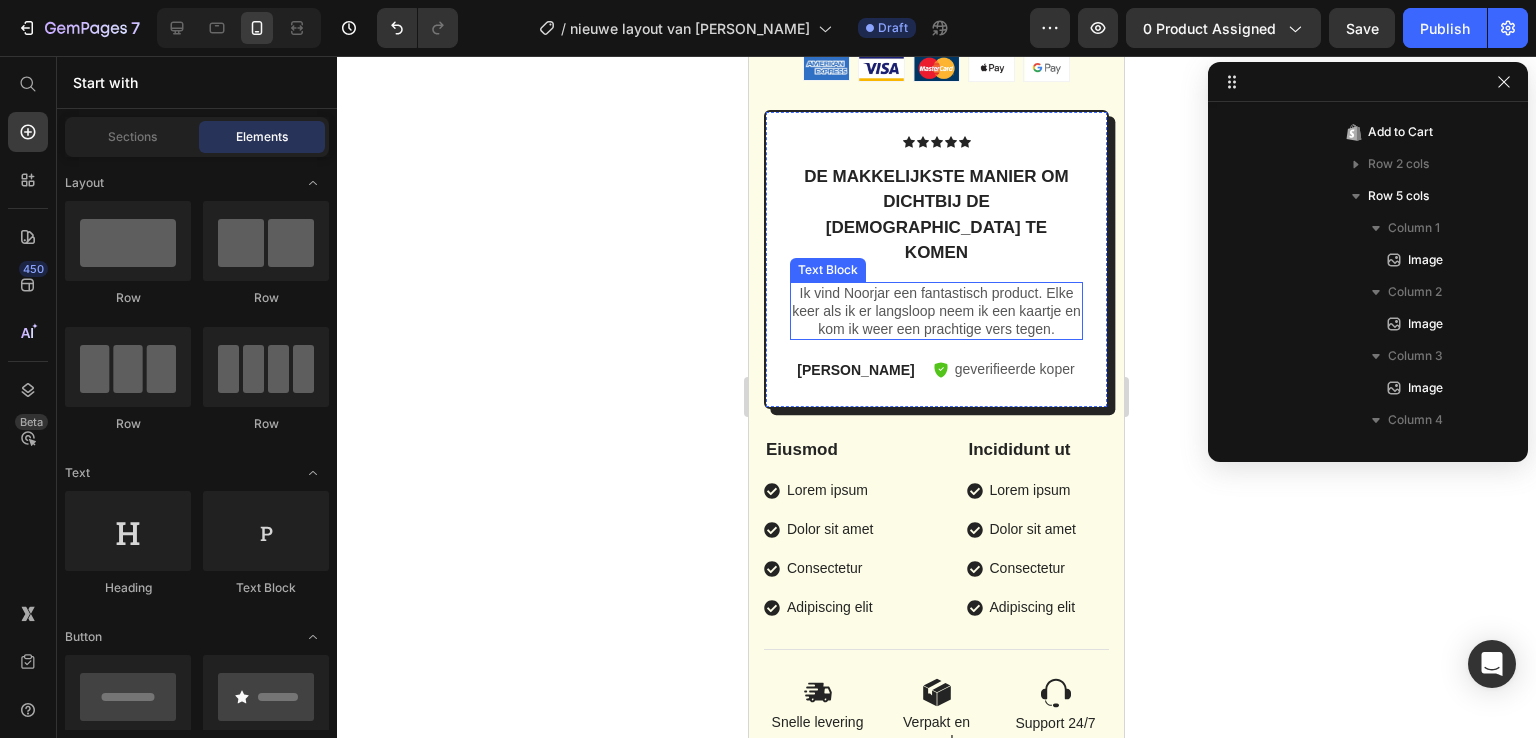 scroll, scrollTop: 5927, scrollLeft: 0, axis: vertical 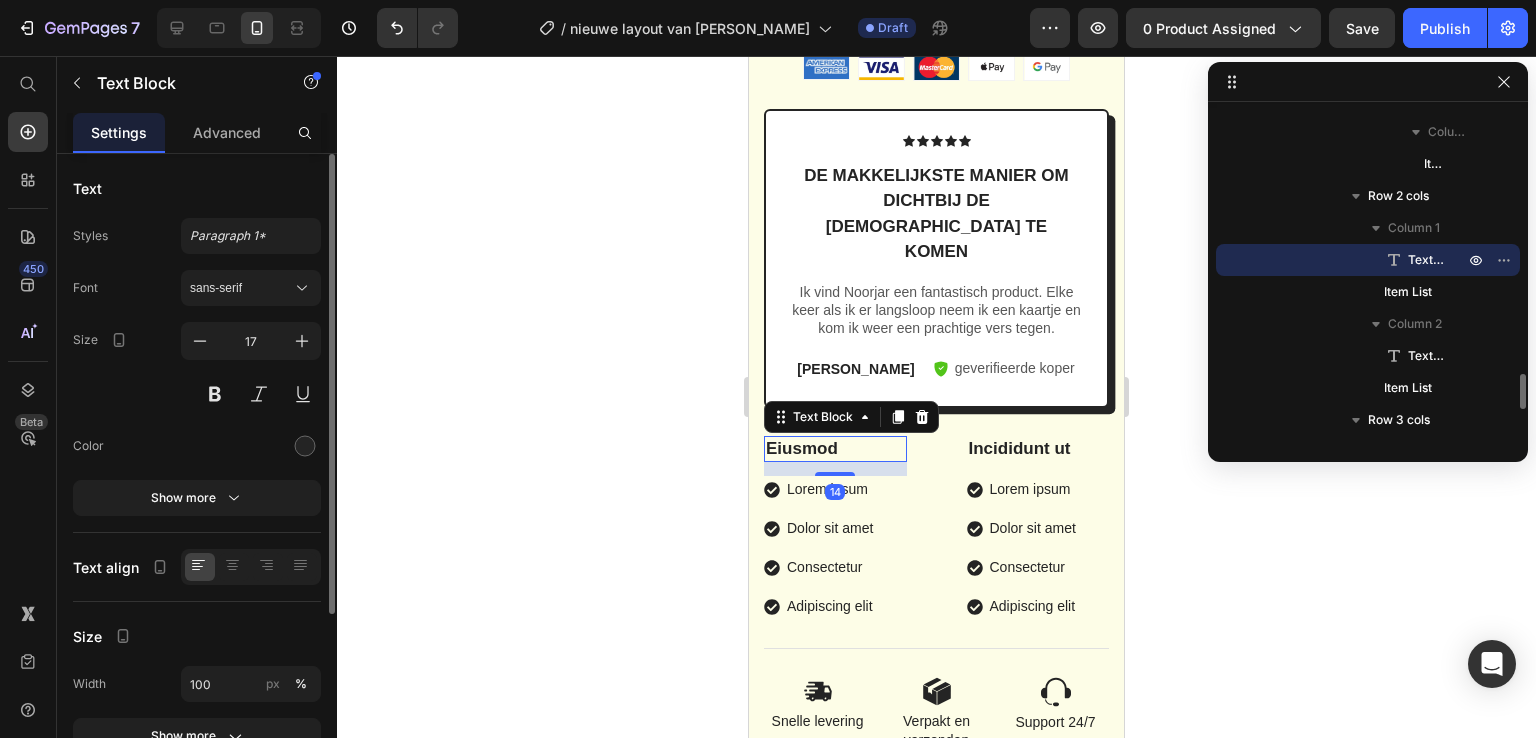 click on "Eiusmod" at bounding box center [835, 449] 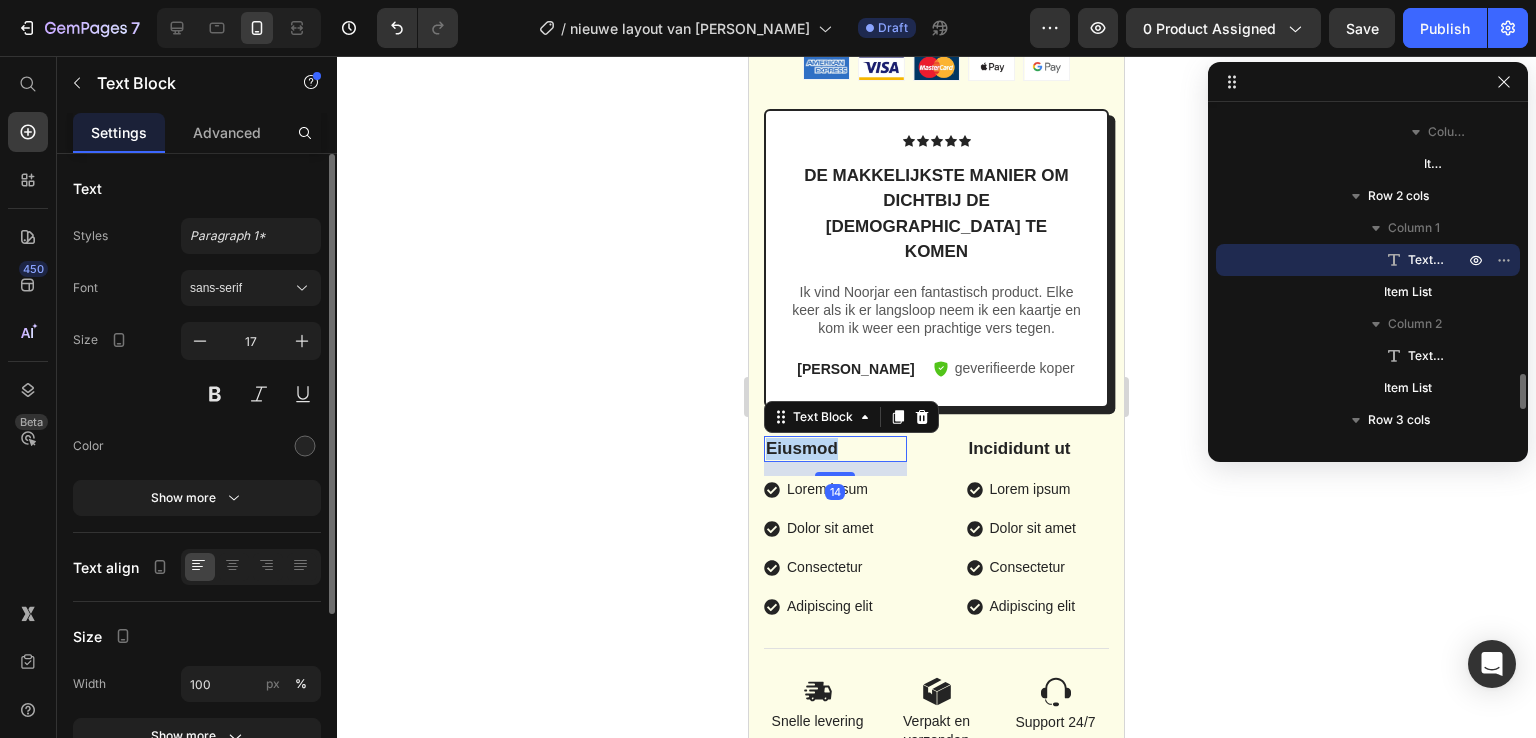 click on "Eiusmod" at bounding box center (835, 449) 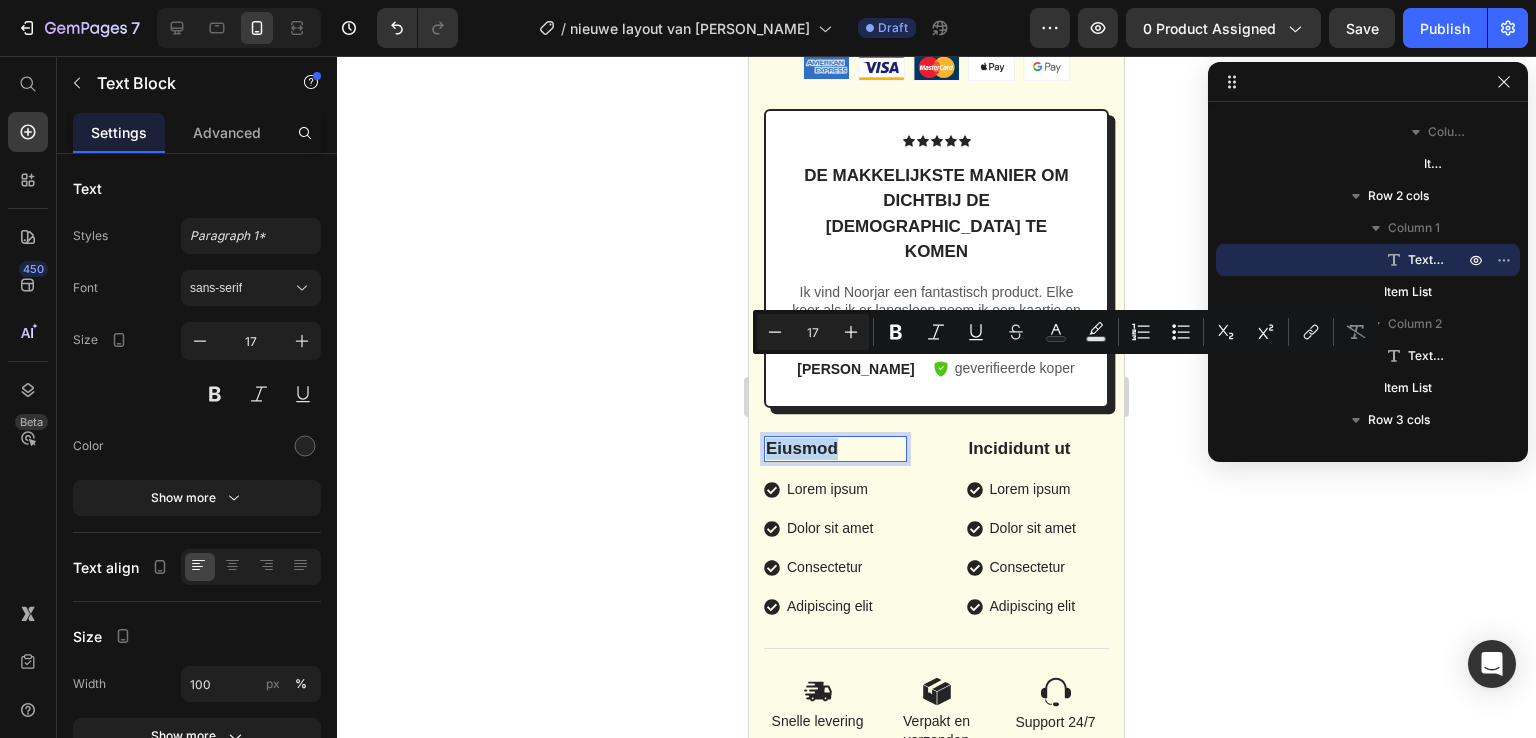 click on "Eiusmod" at bounding box center [835, 449] 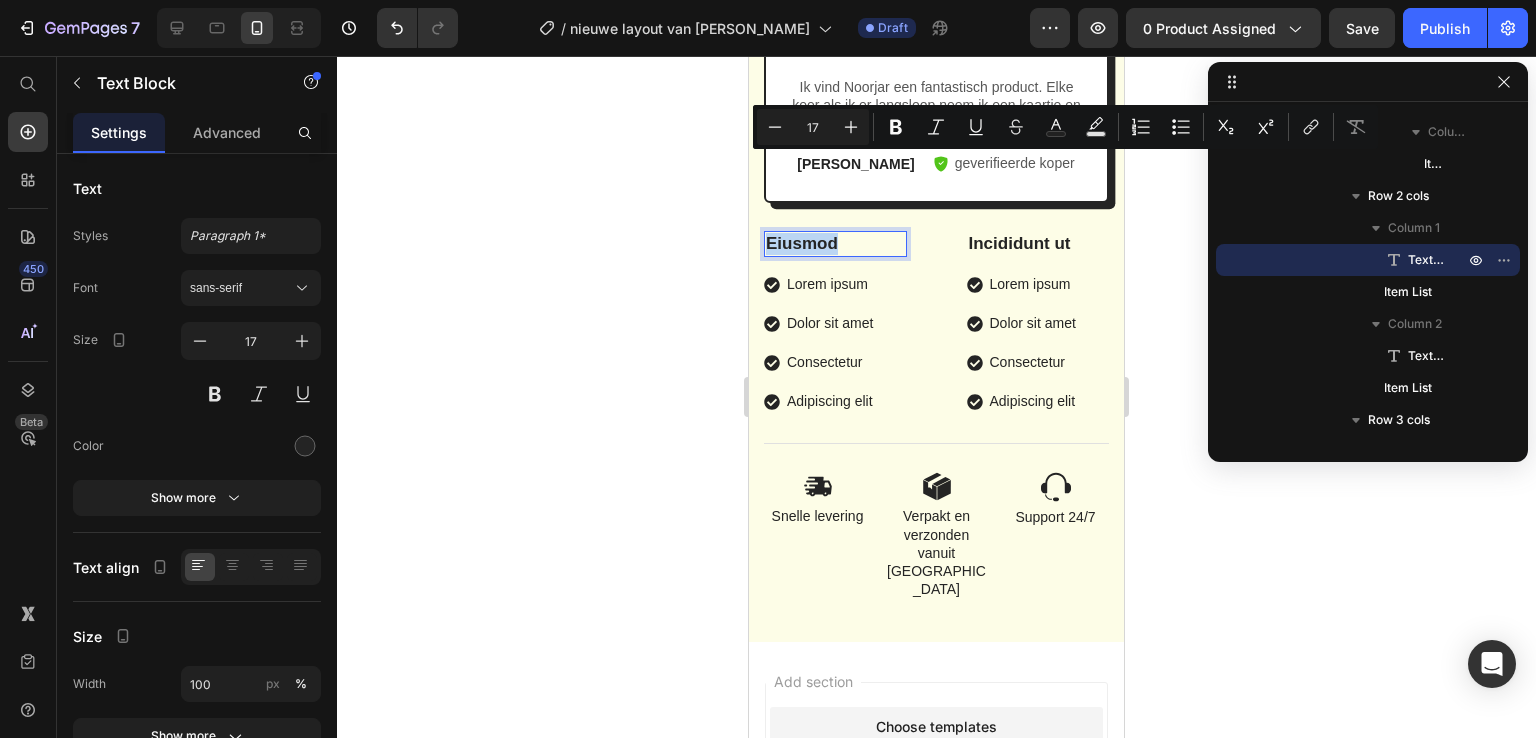 scroll, scrollTop: 5960, scrollLeft: 0, axis: vertical 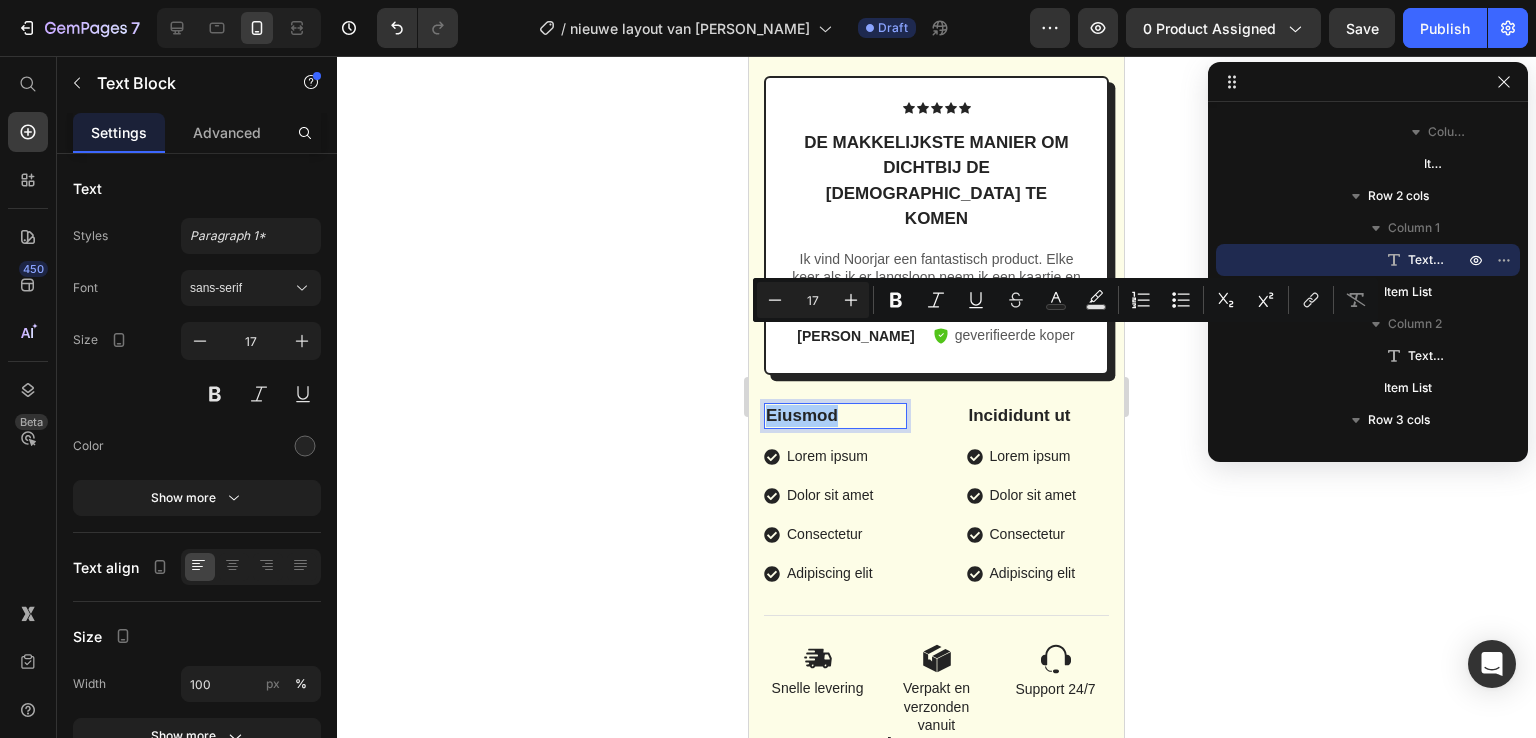 click 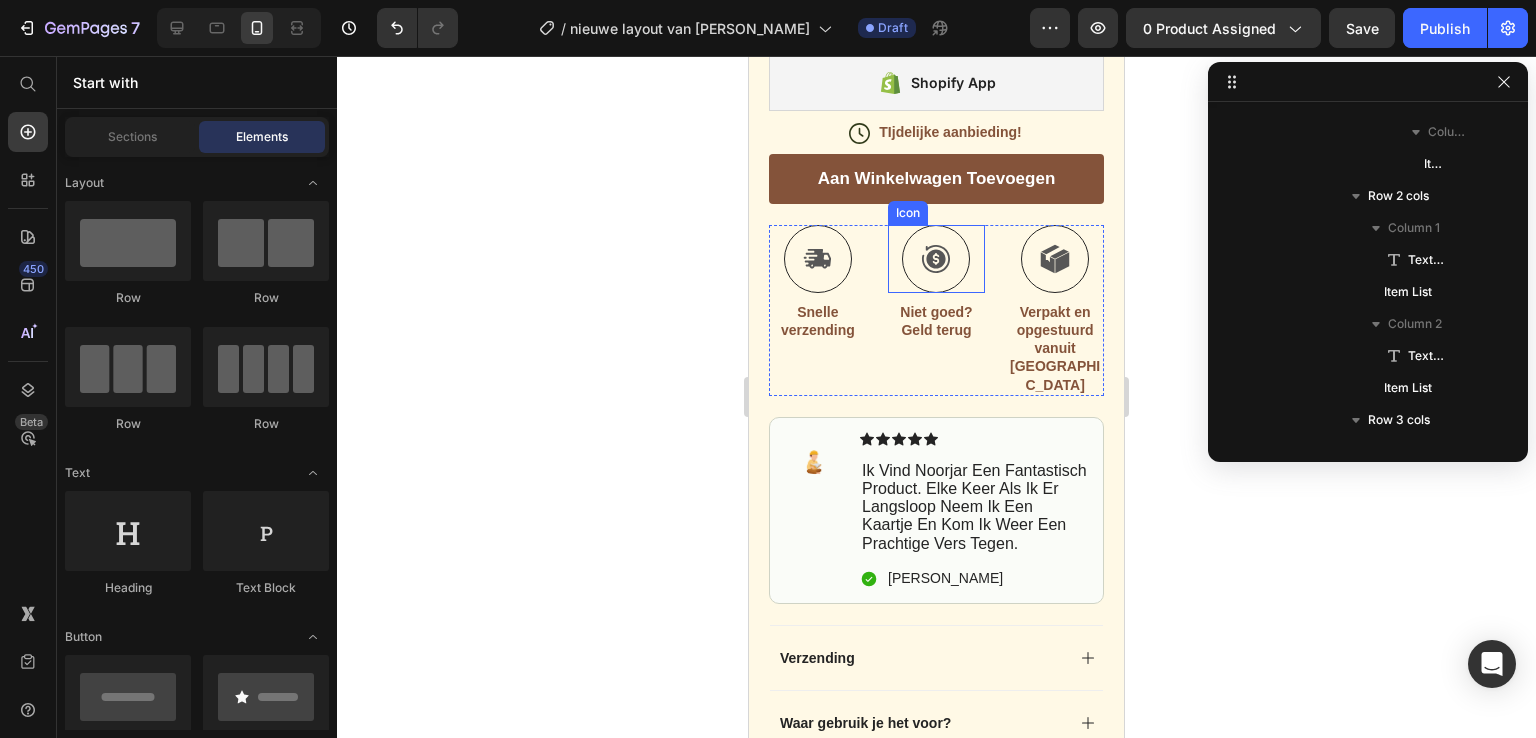 scroll, scrollTop: 996, scrollLeft: 0, axis: vertical 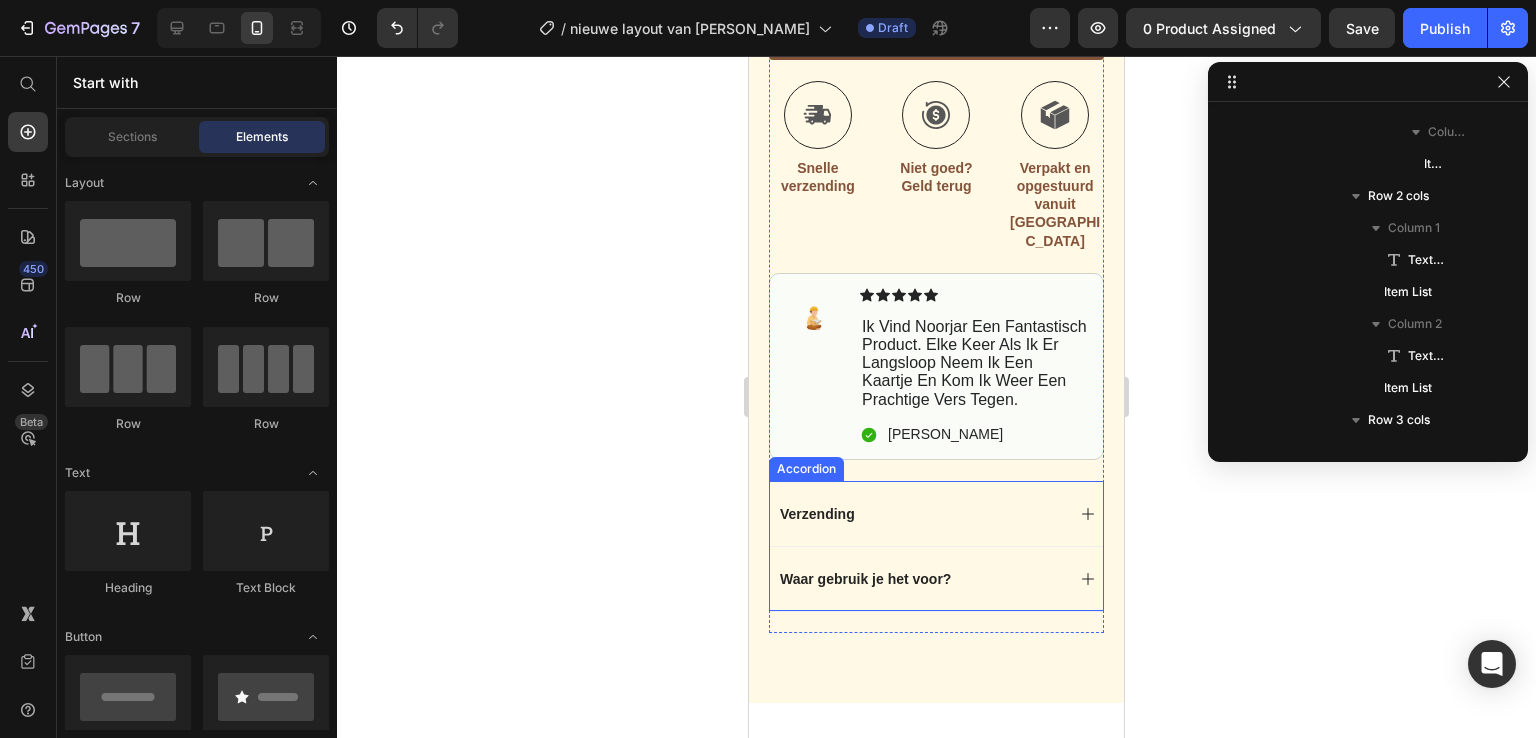 click on "Waar gebruik je het voor?" at bounding box center [936, 578] 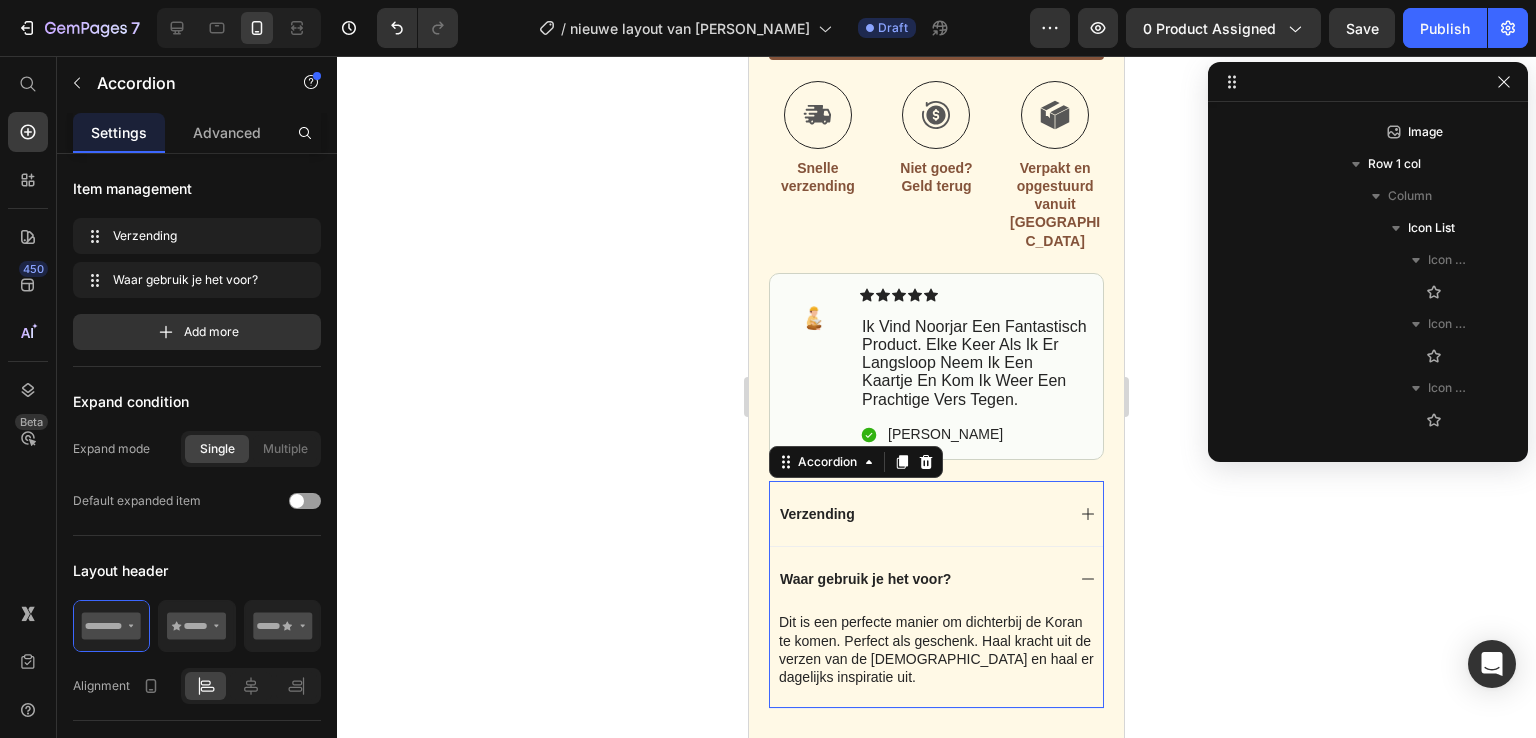 scroll, scrollTop: 474, scrollLeft: 0, axis: vertical 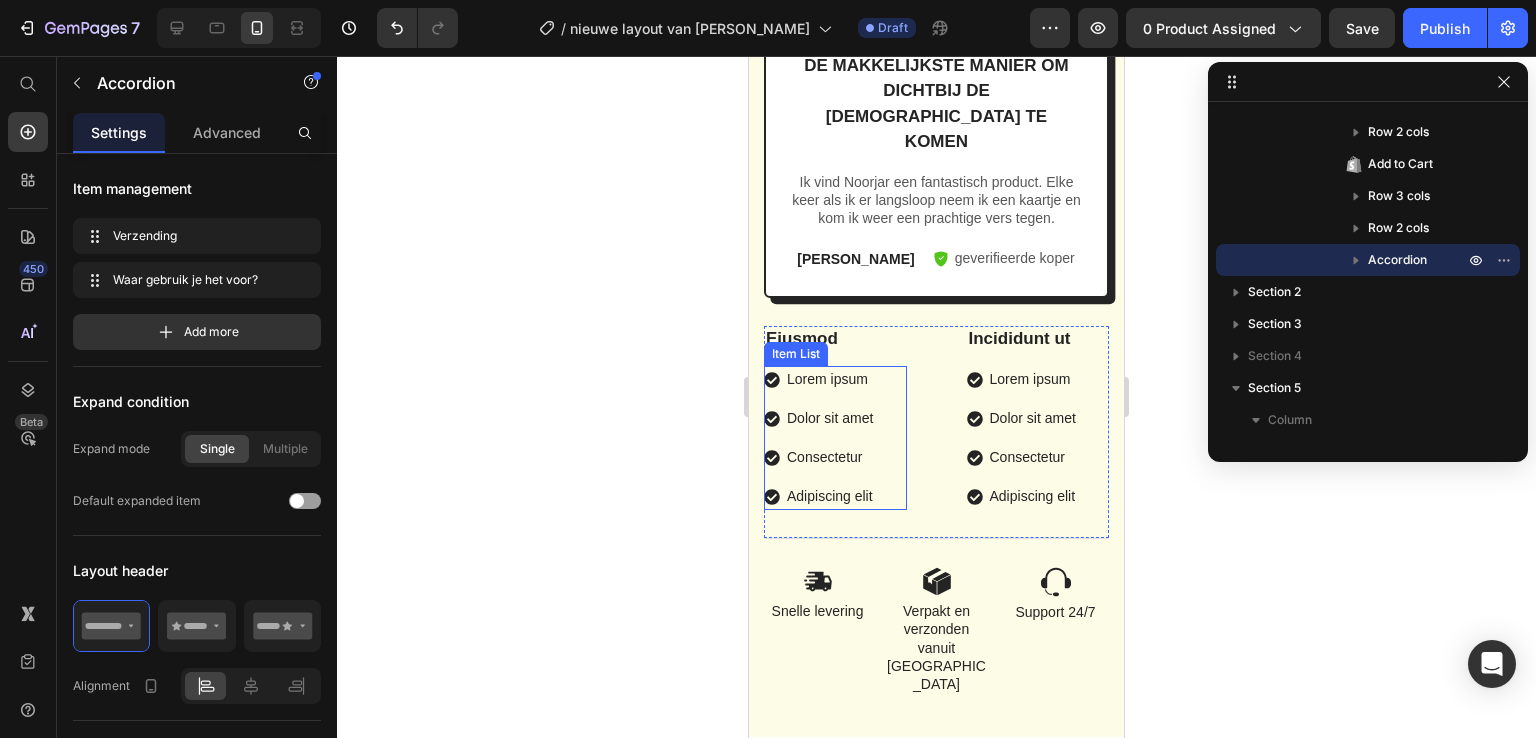 click on "Lorem ipsum" at bounding box center (830, 379) 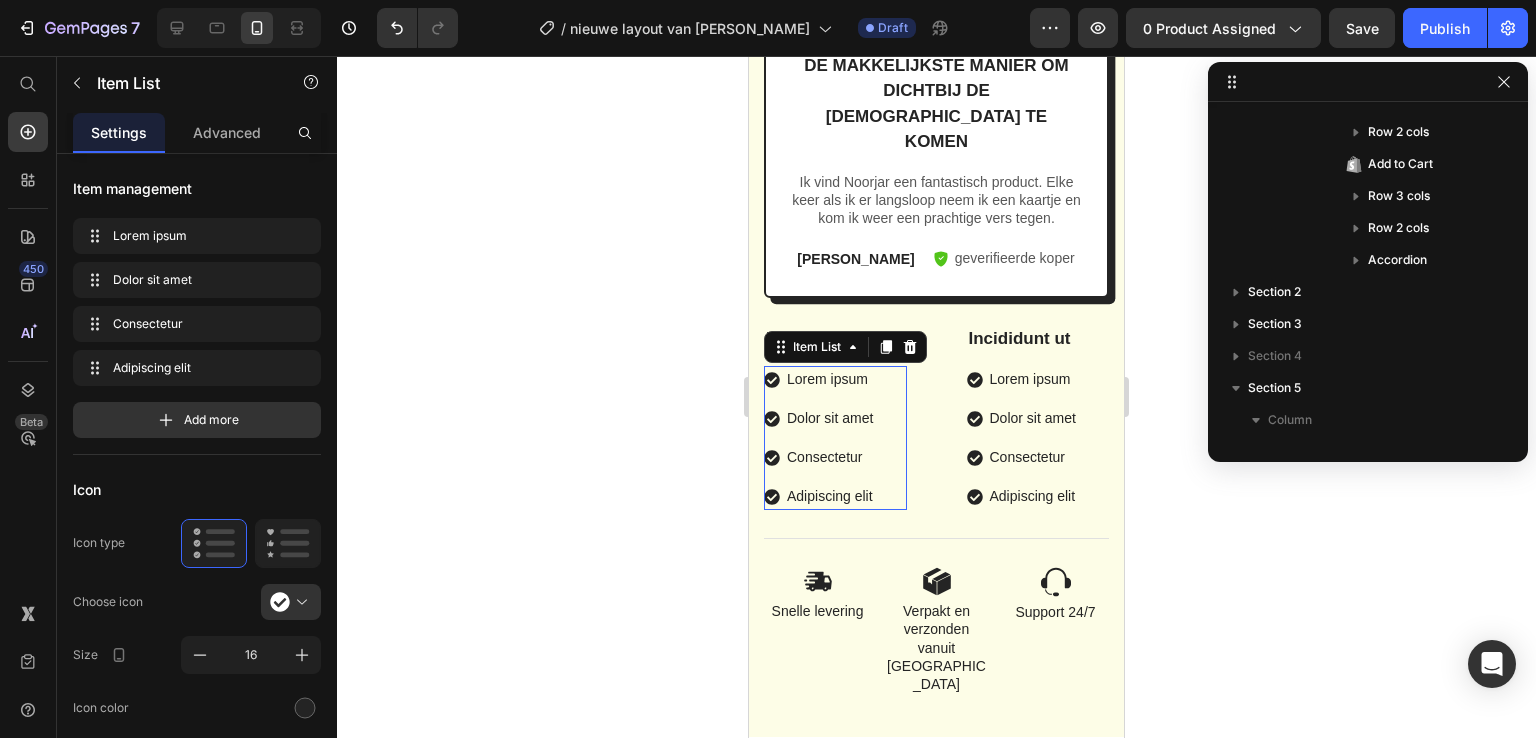 scroll, scrollTop: 3066, scrollLeft: 0, axis: vertical 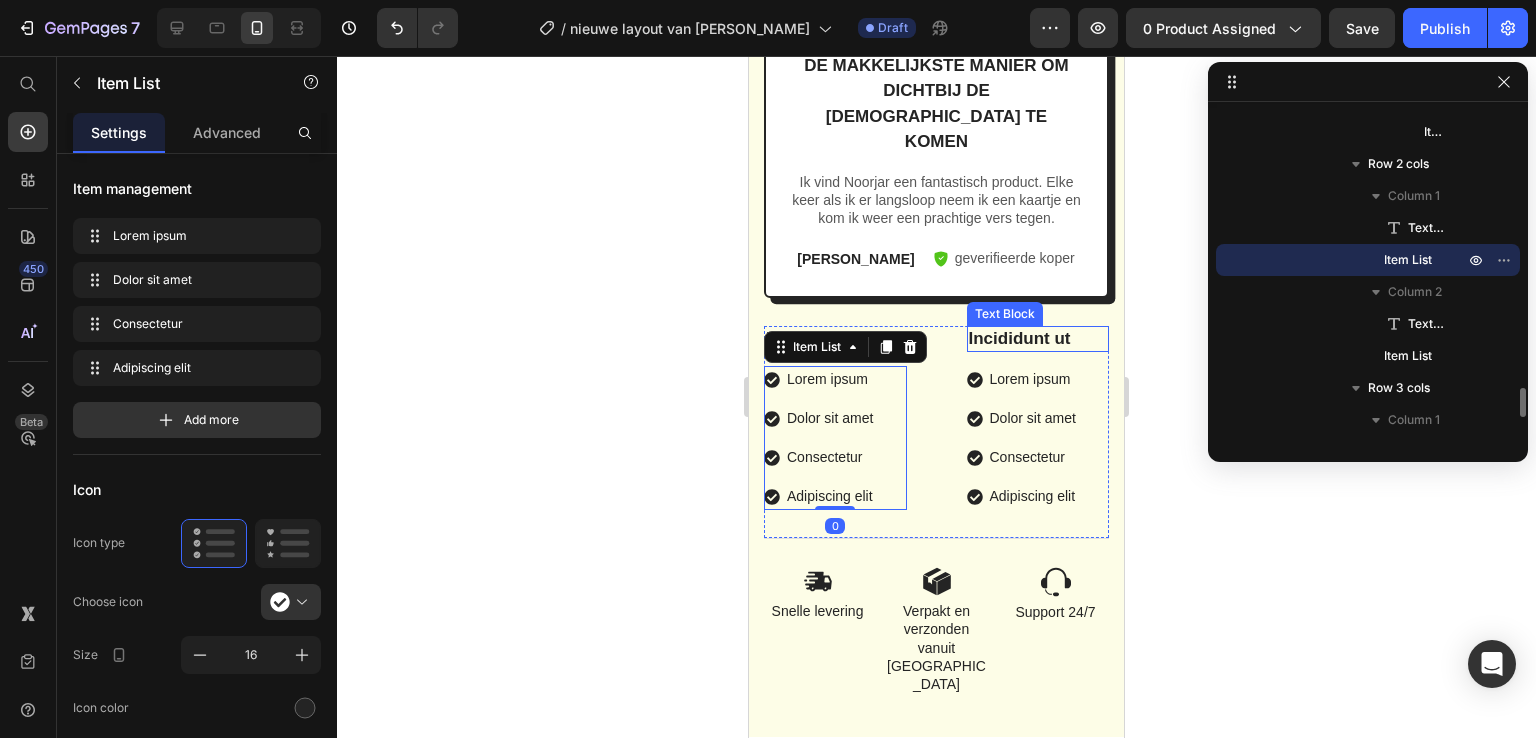 click on "Incididunt ut" at bounding box center [1038, 339] 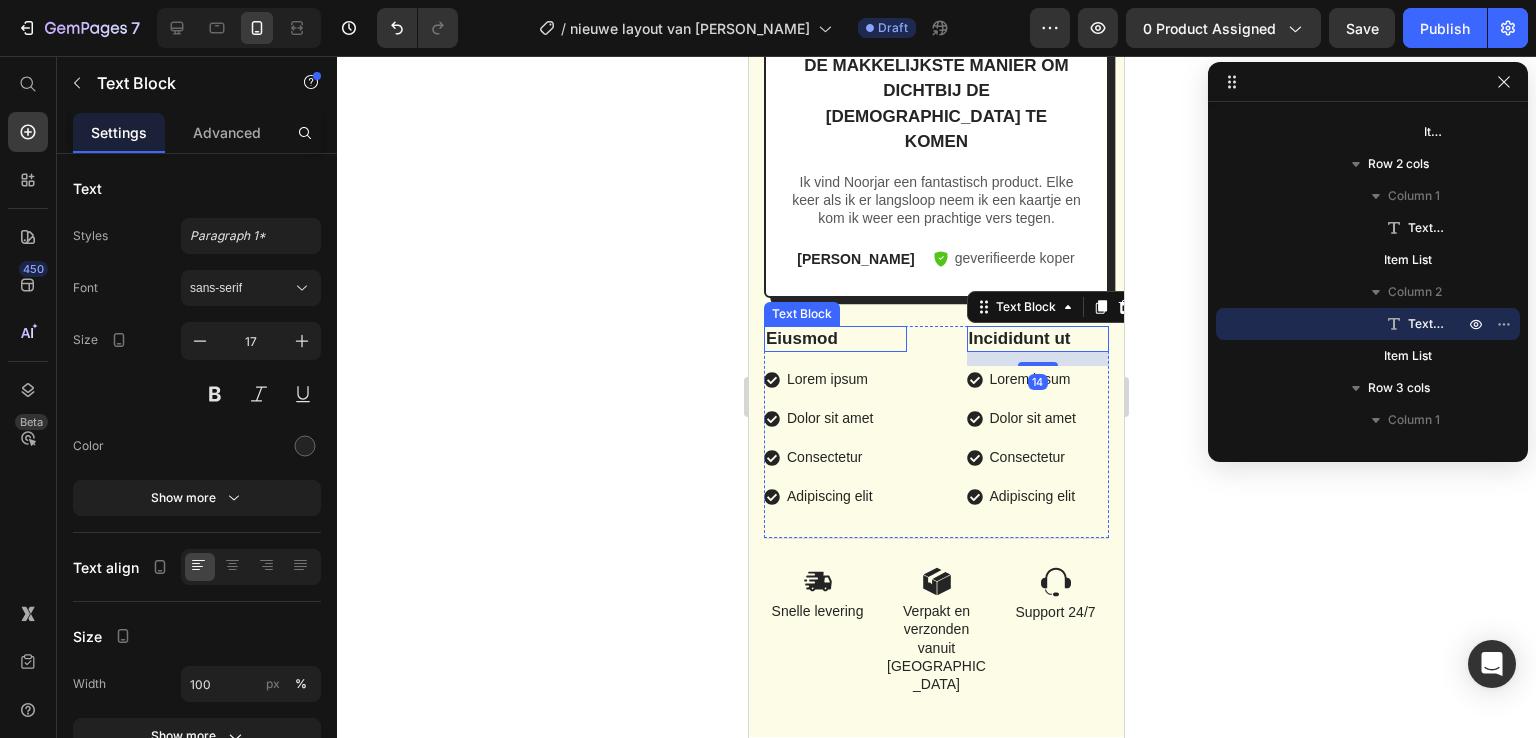 click on "Eiusmod" at bounding box center (835, 339) 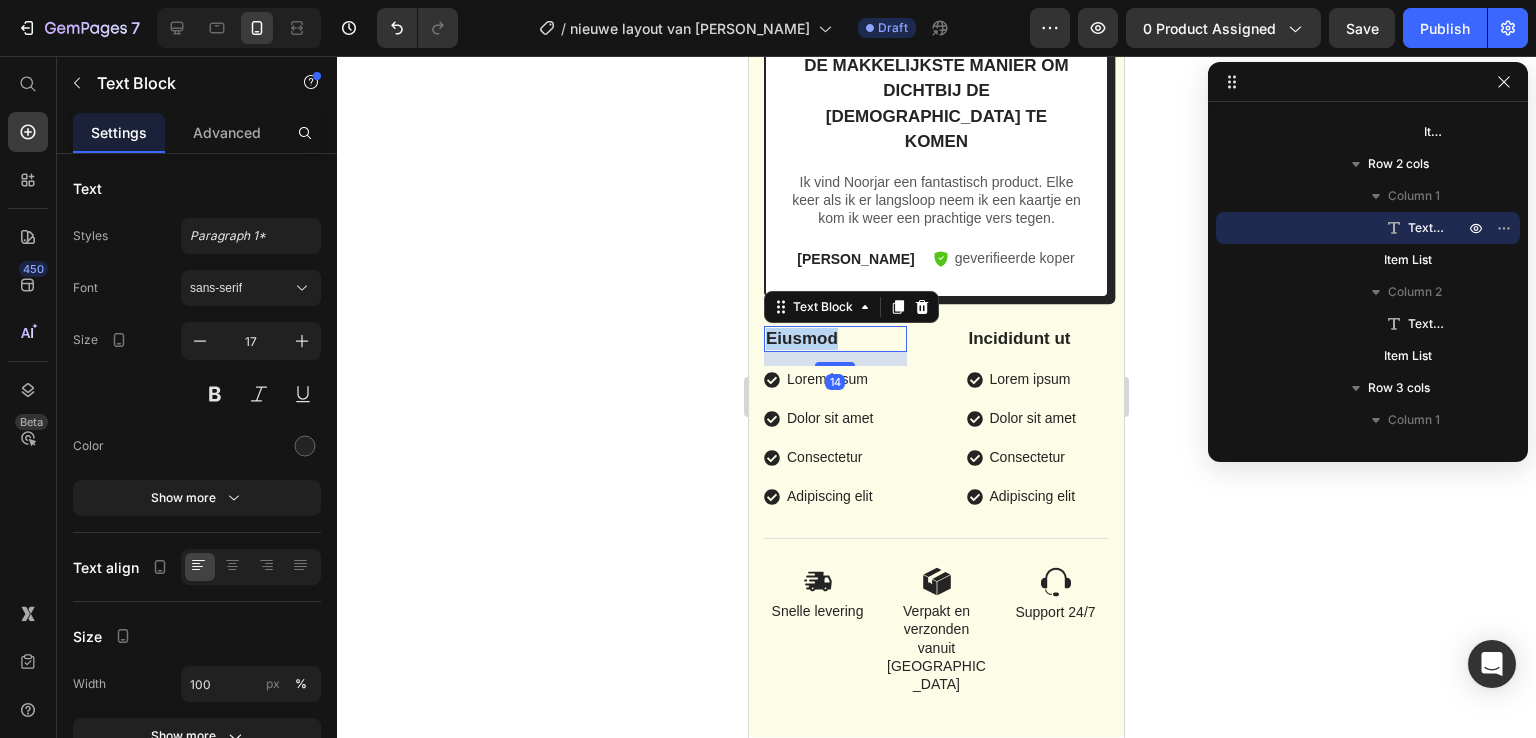 click on "Eiusmod" at bounding box center [835, 339] 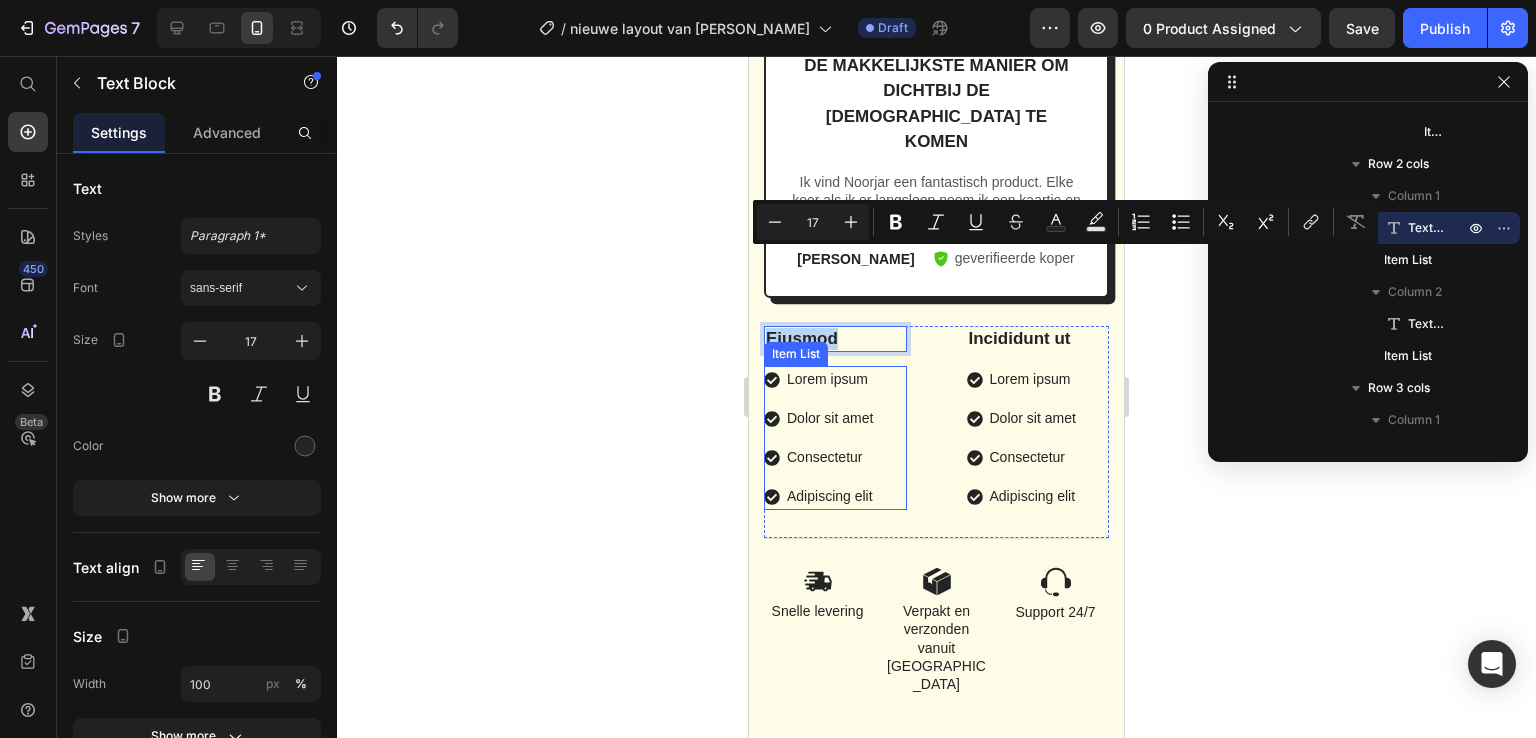 click on "Lorem ipsum" at bounding box center (830, 379) 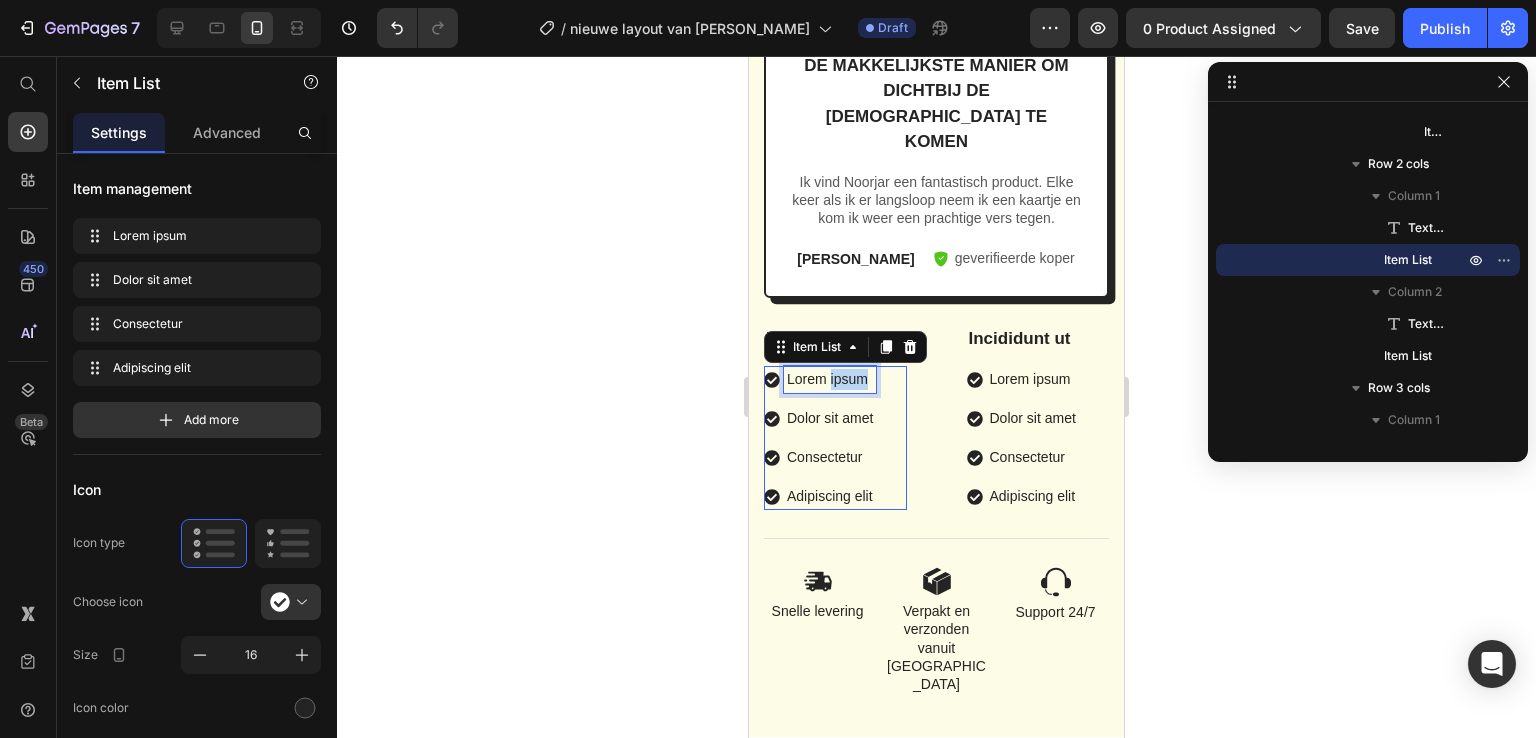click on "Lorem ipsum" at bounding box center [830, 379] 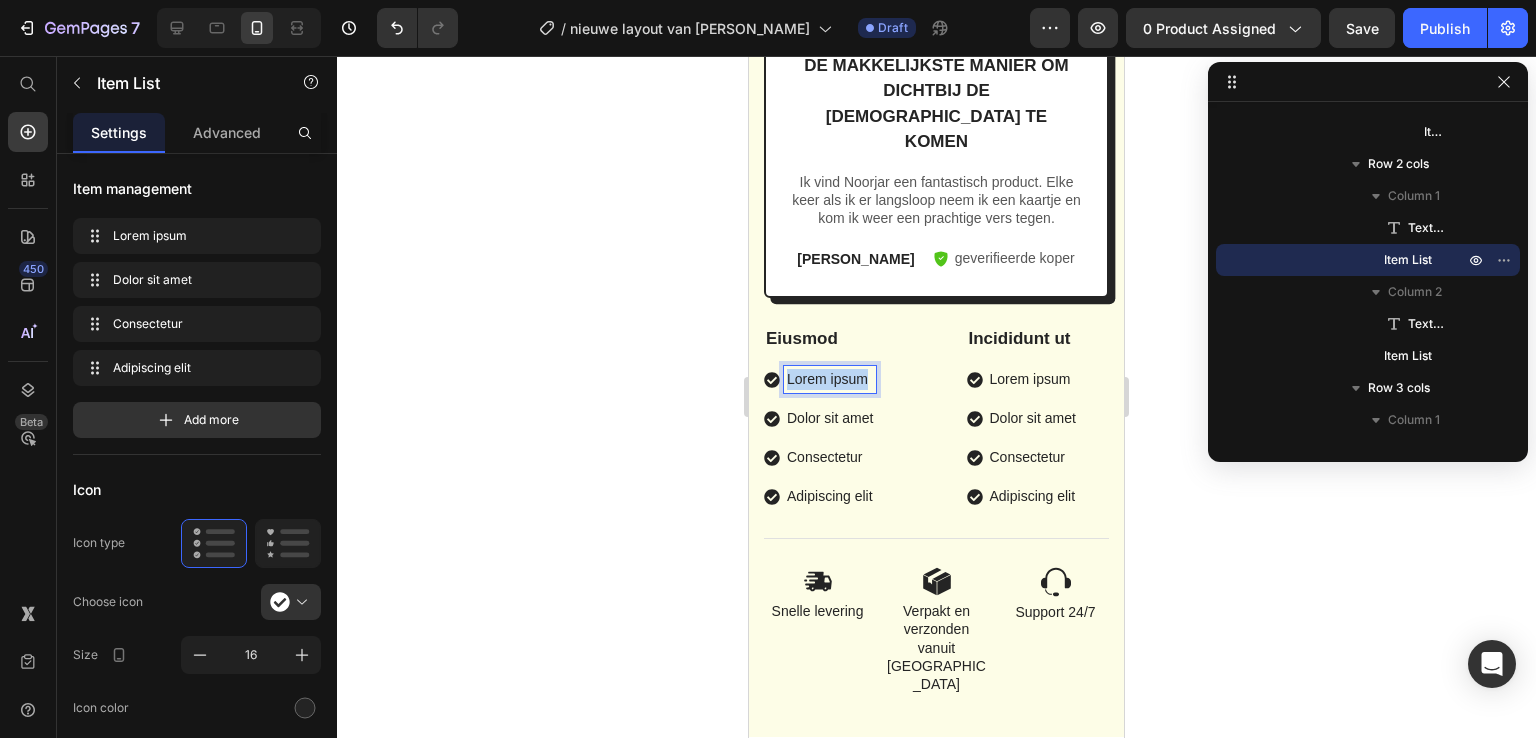 click on "Lorem ipsum" at bounding box center (830, 379) 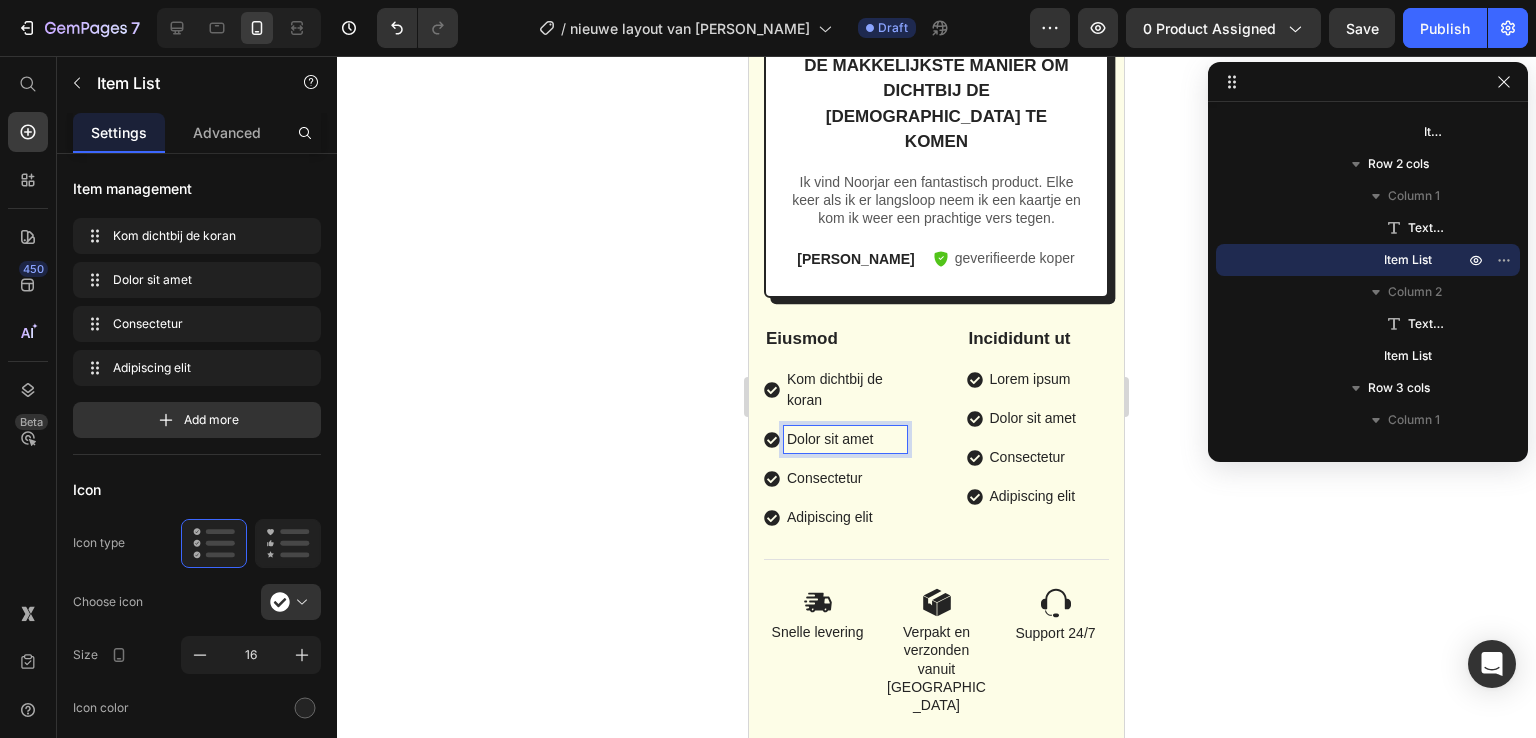 click on "Dolor sit amet" at bounding box center [845, 439] 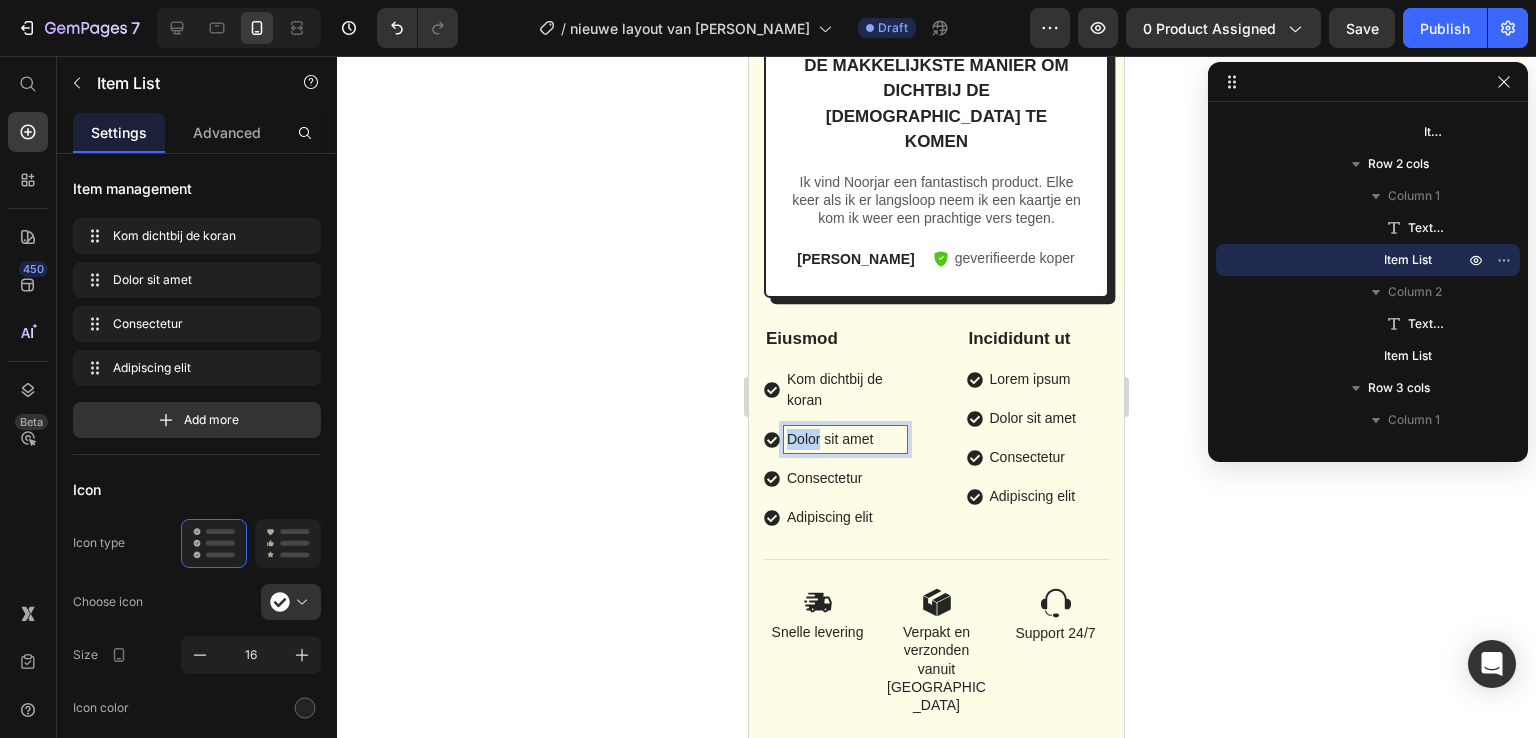 click on "Dolor sit amet" at bounding box center (845, 439) 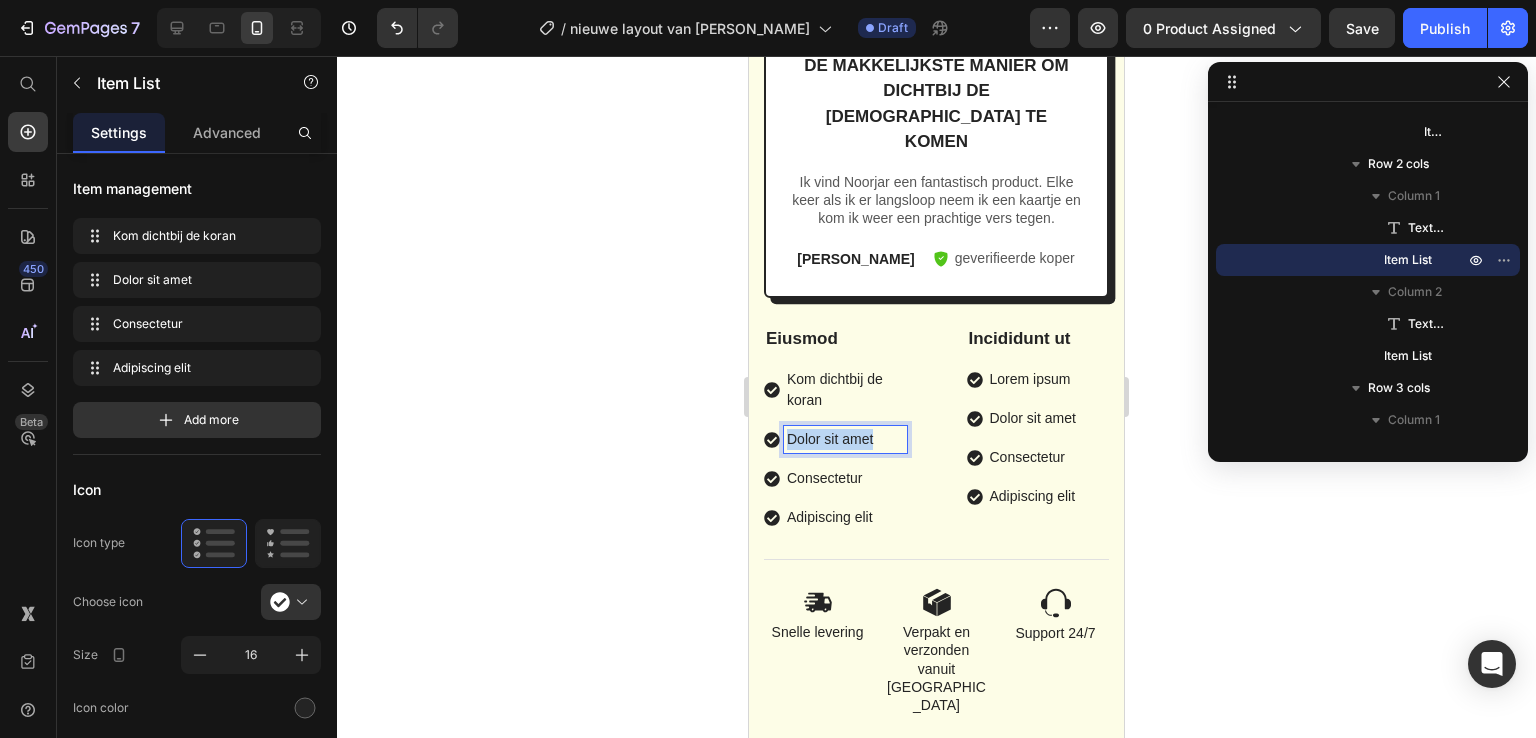 click on "Dolor sit amet" at bounding box center [845, 439] 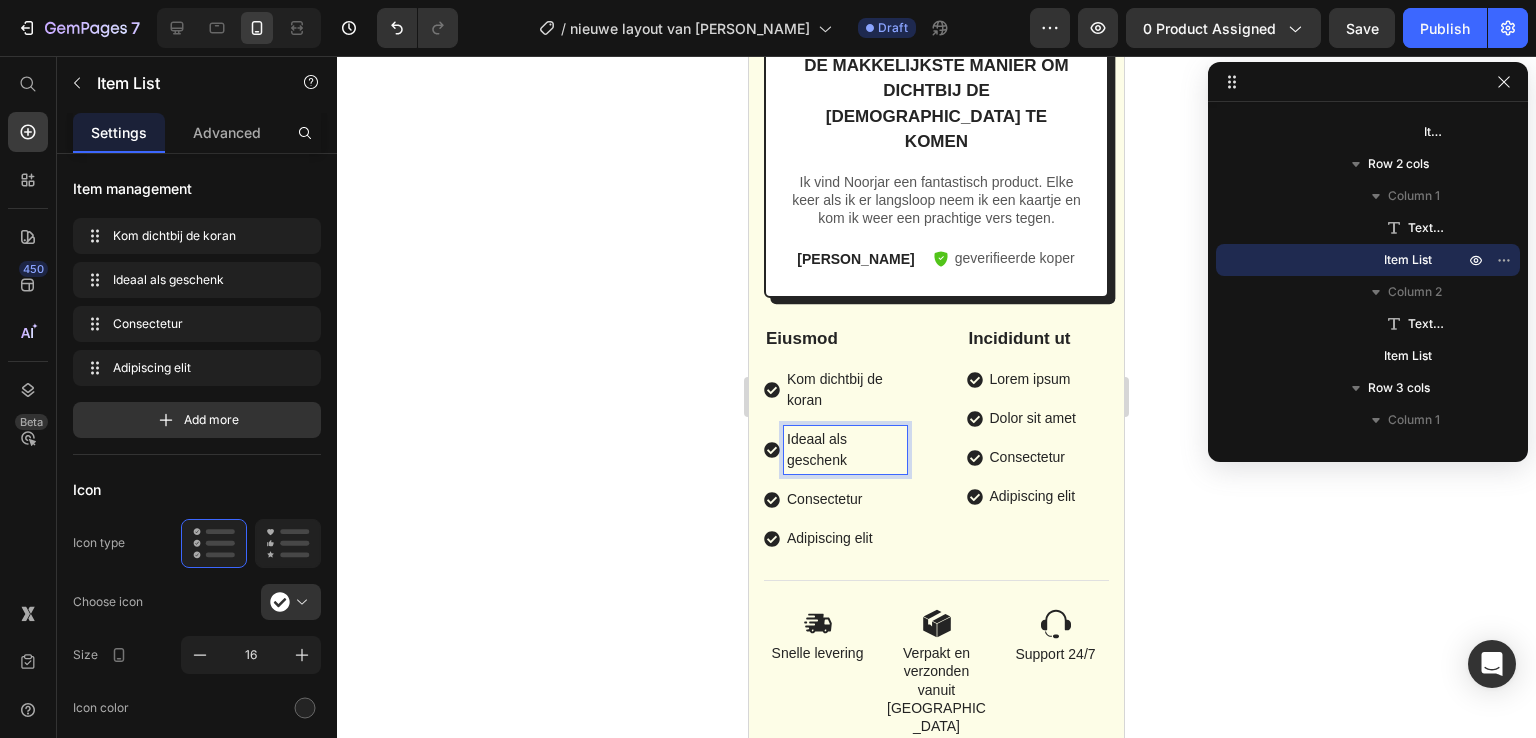 click on "Consectetur" at bounding box center [845, 499] 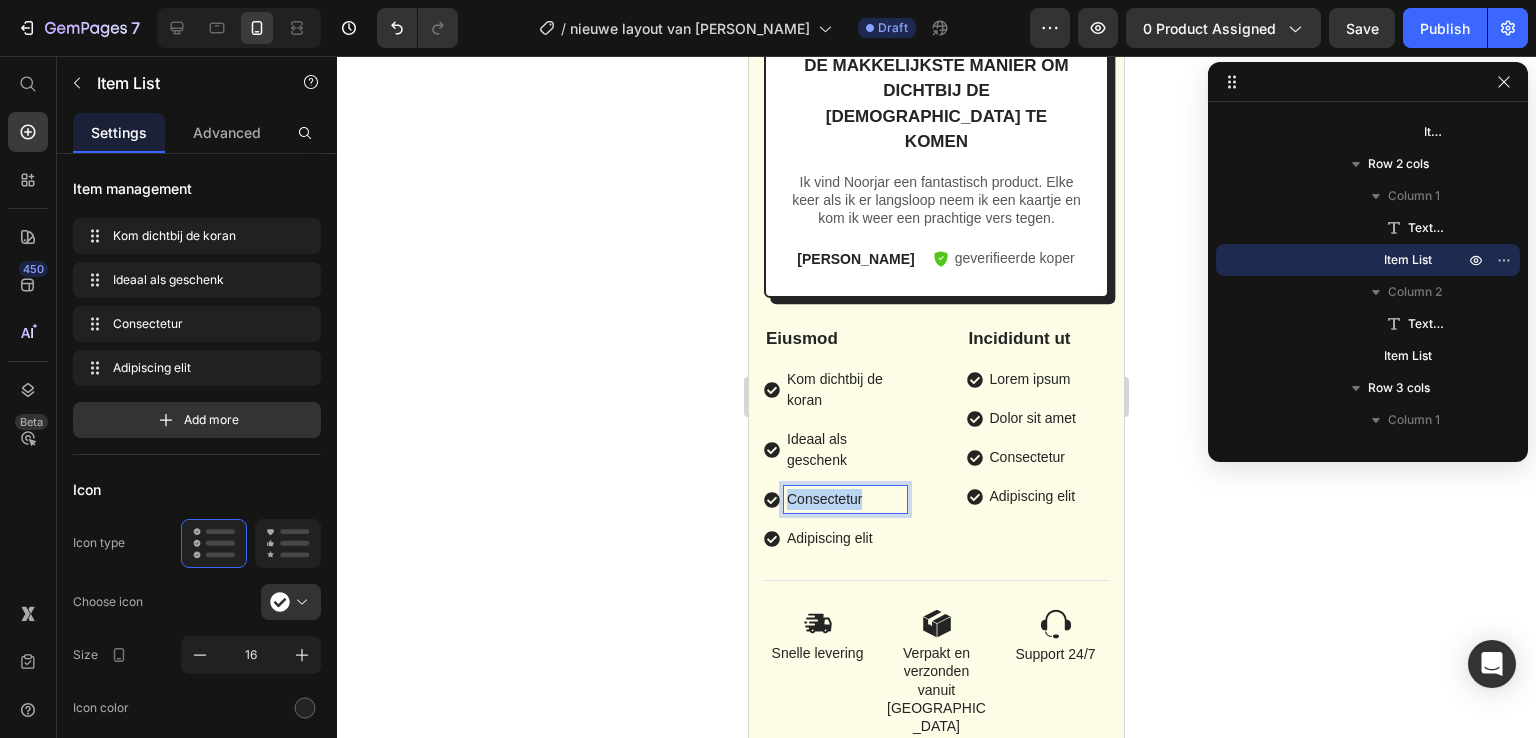click on "Consectetur" at bounding box center (845, 499) 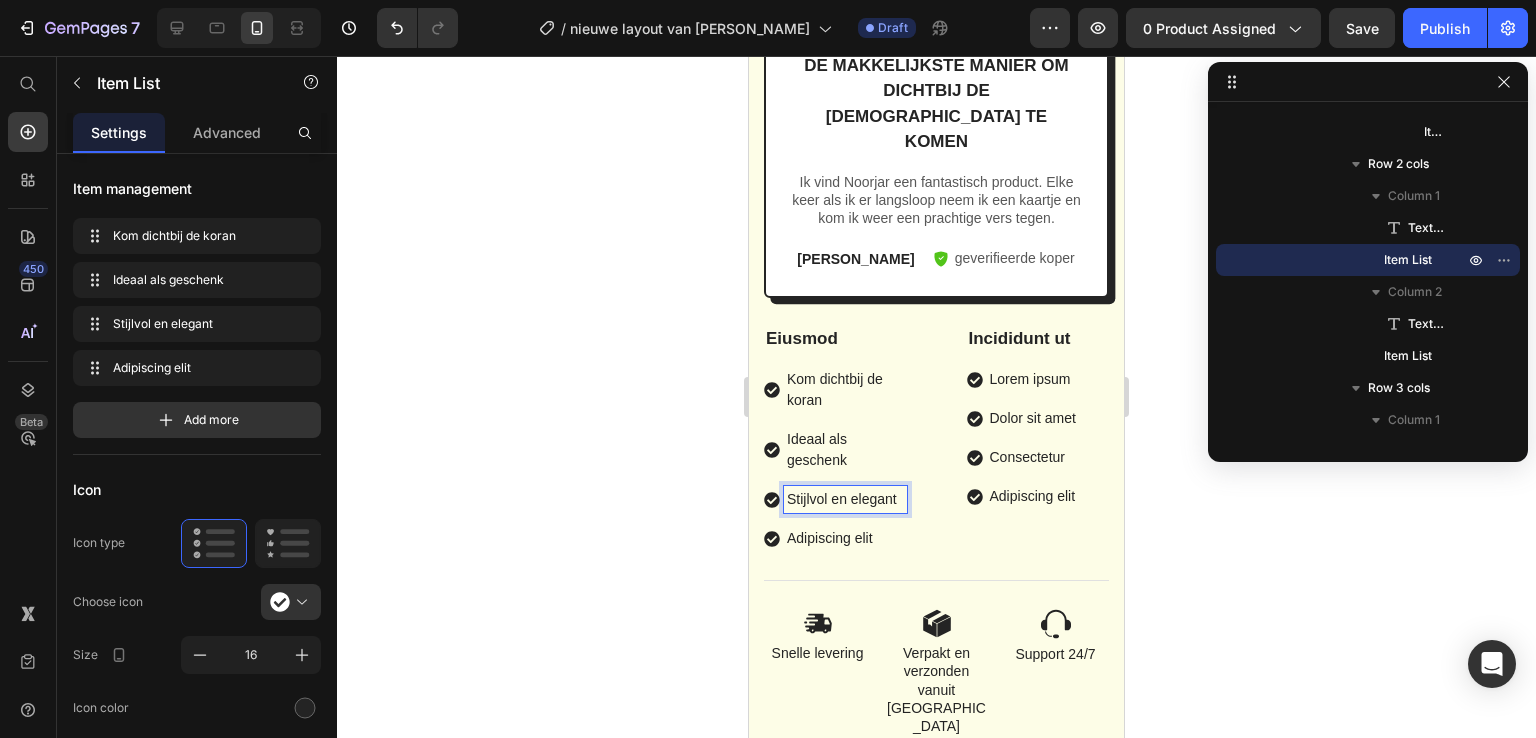 click on "Adipiscing elit" at bounding box center [845, 538] 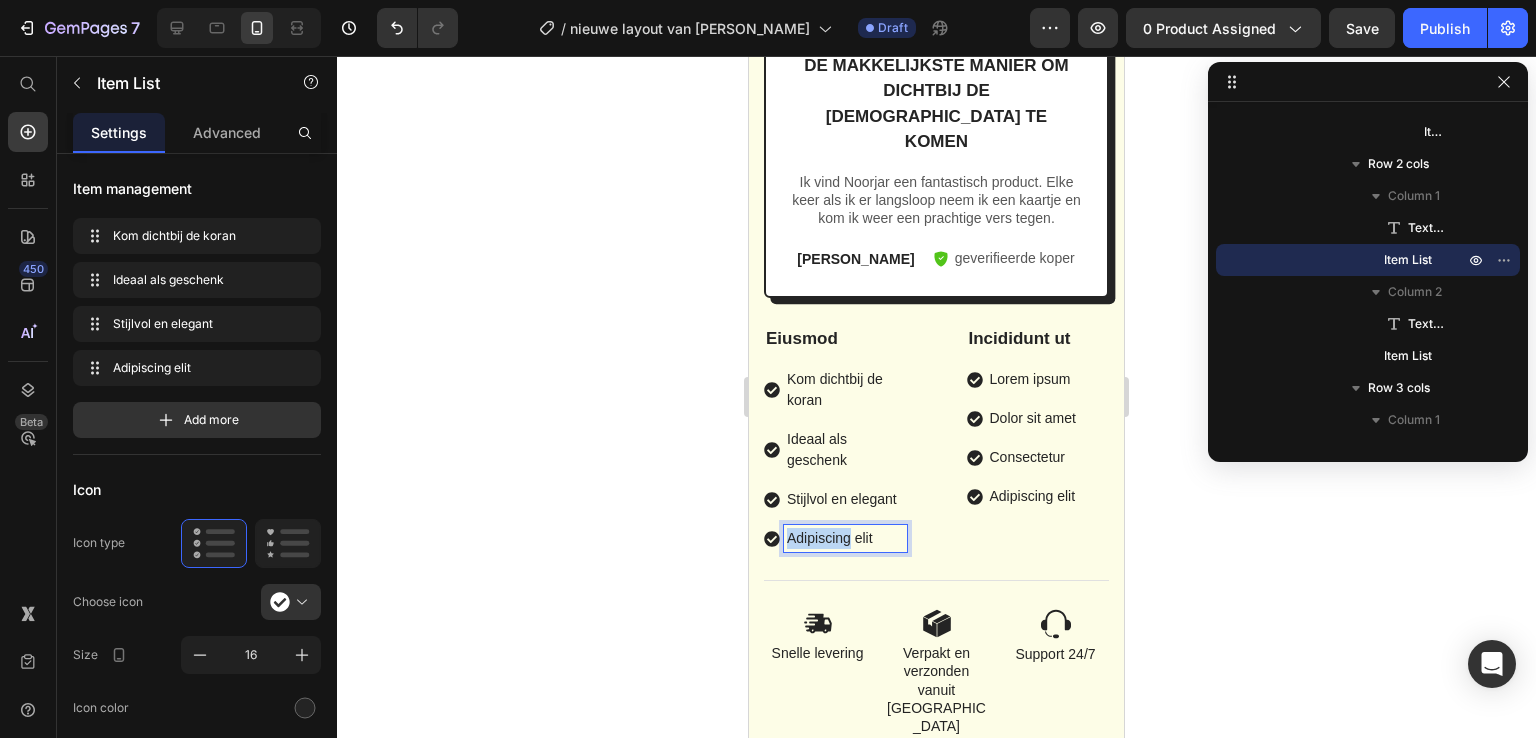 click on "Adipiscing elit" at bounding box center (845, 538) 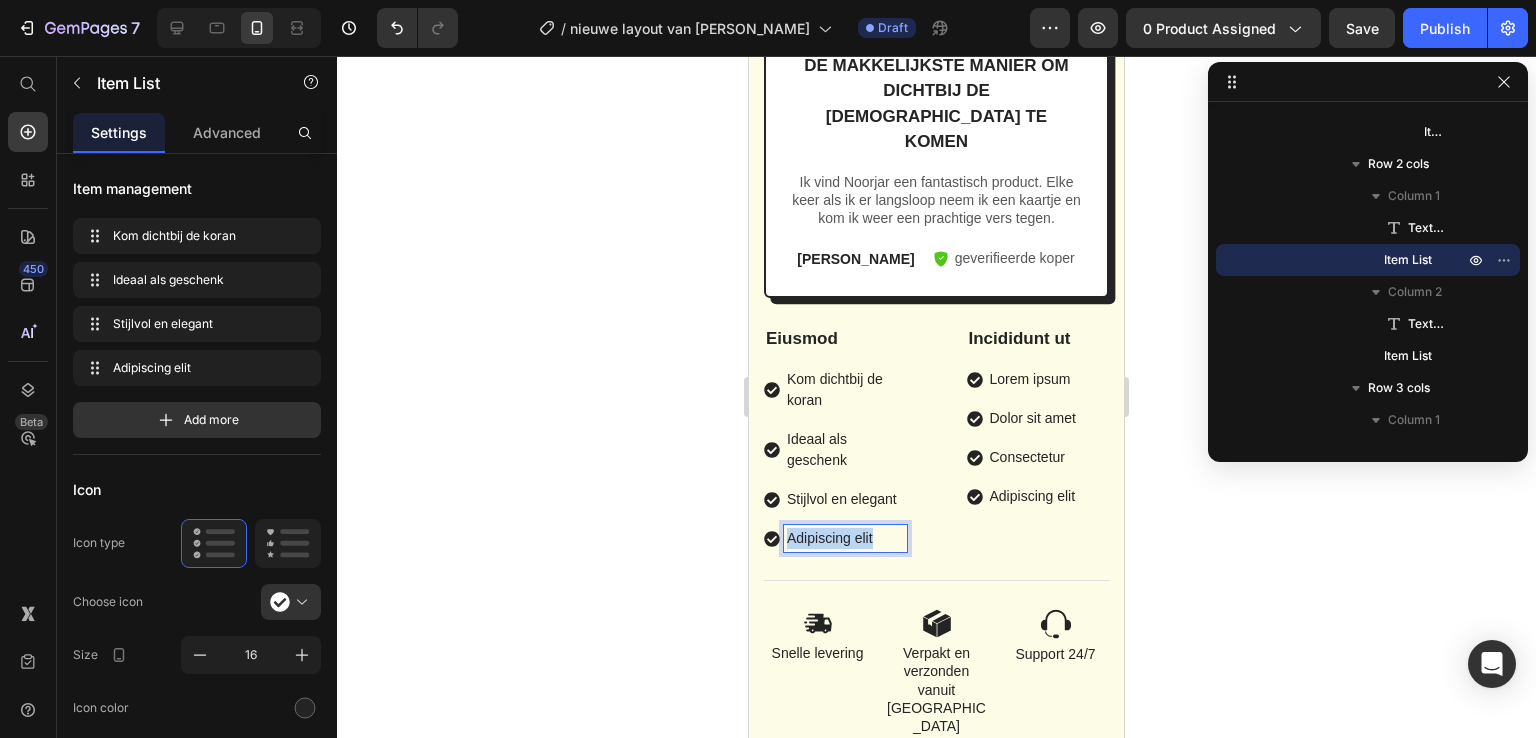click on "Adipiscing elit" at bounding box center (845, 538) 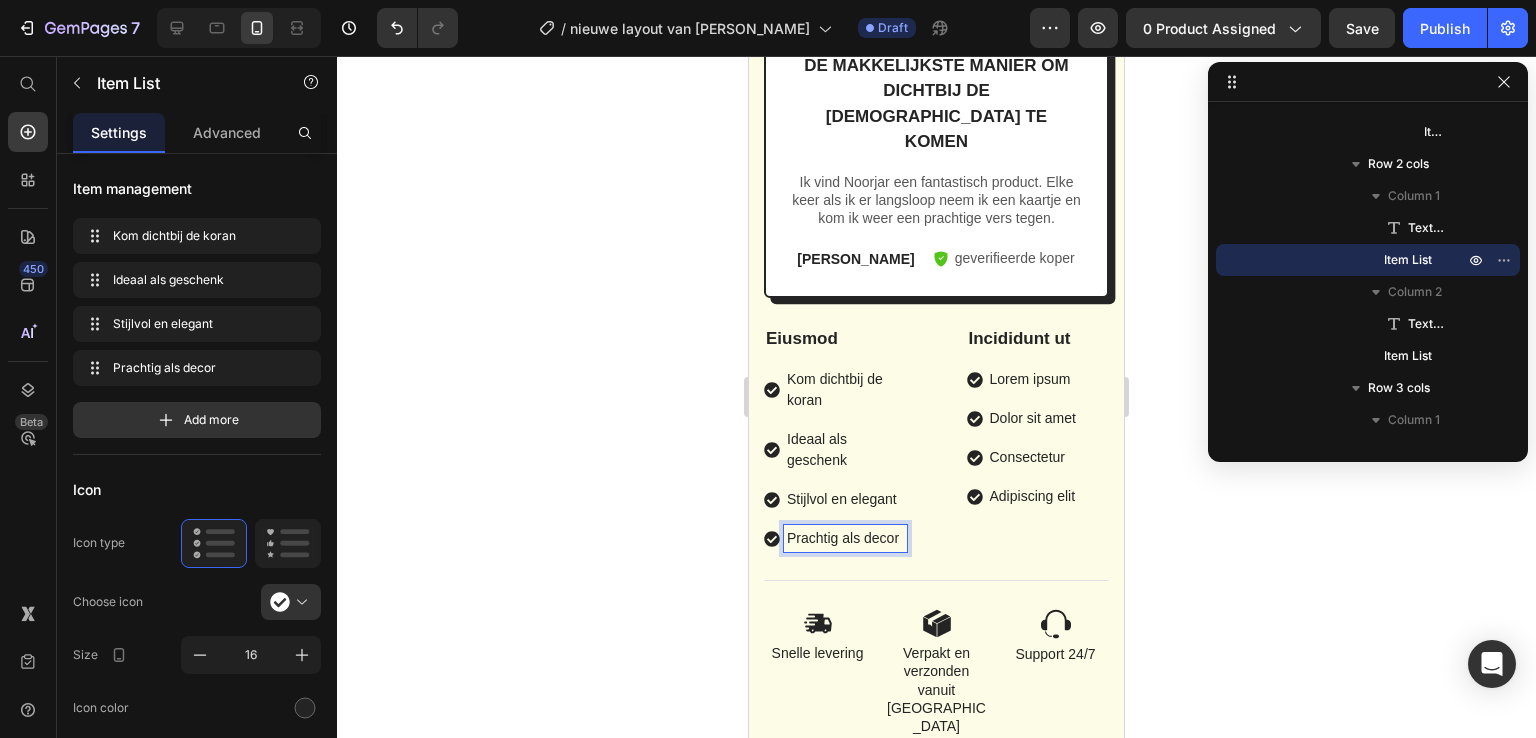 click on "Prachtig als decor" at bounding box center (845, 538) 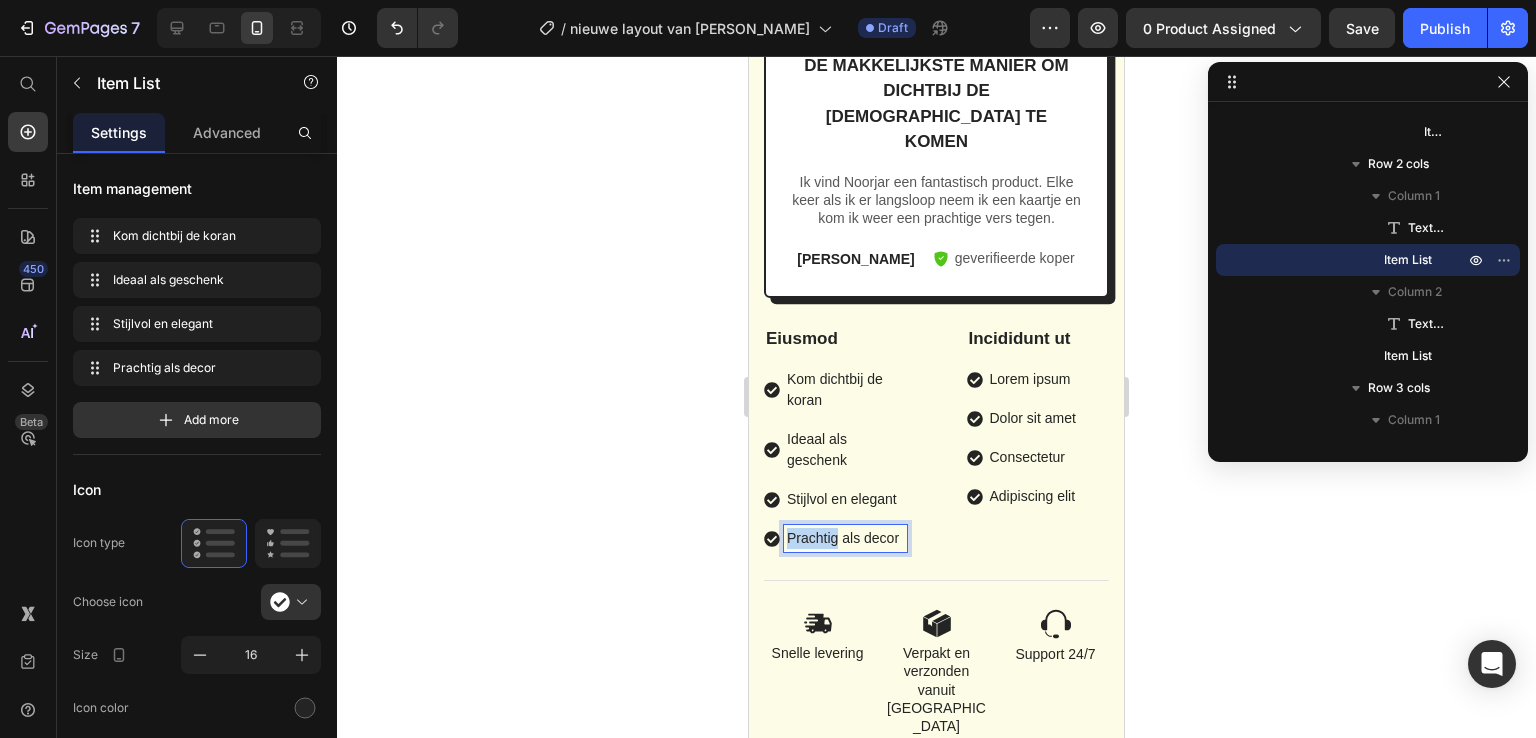 click on "Prachtig als decor" at bounding box center (845, 538) 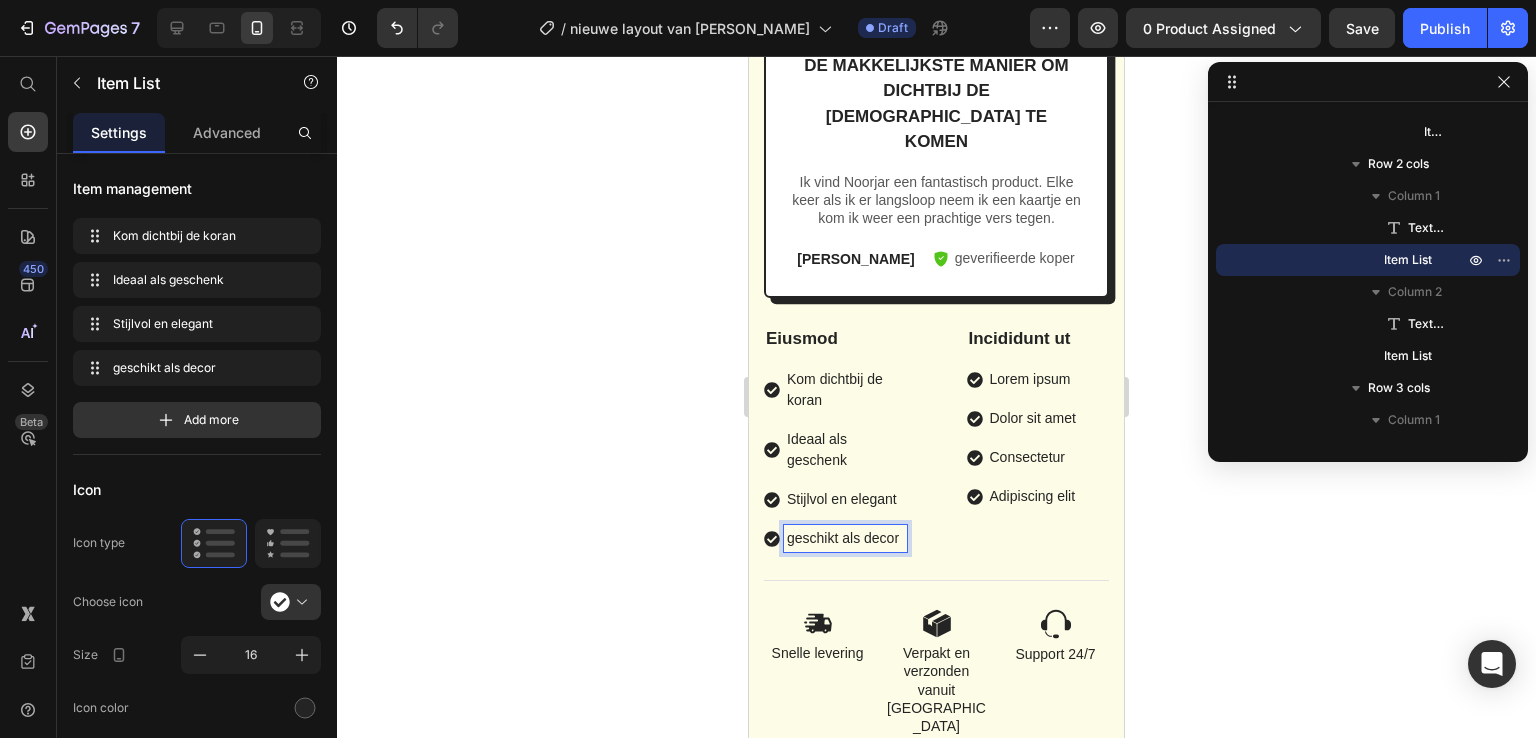 click on "geschikt als decor" at bounding box center (845, 538) 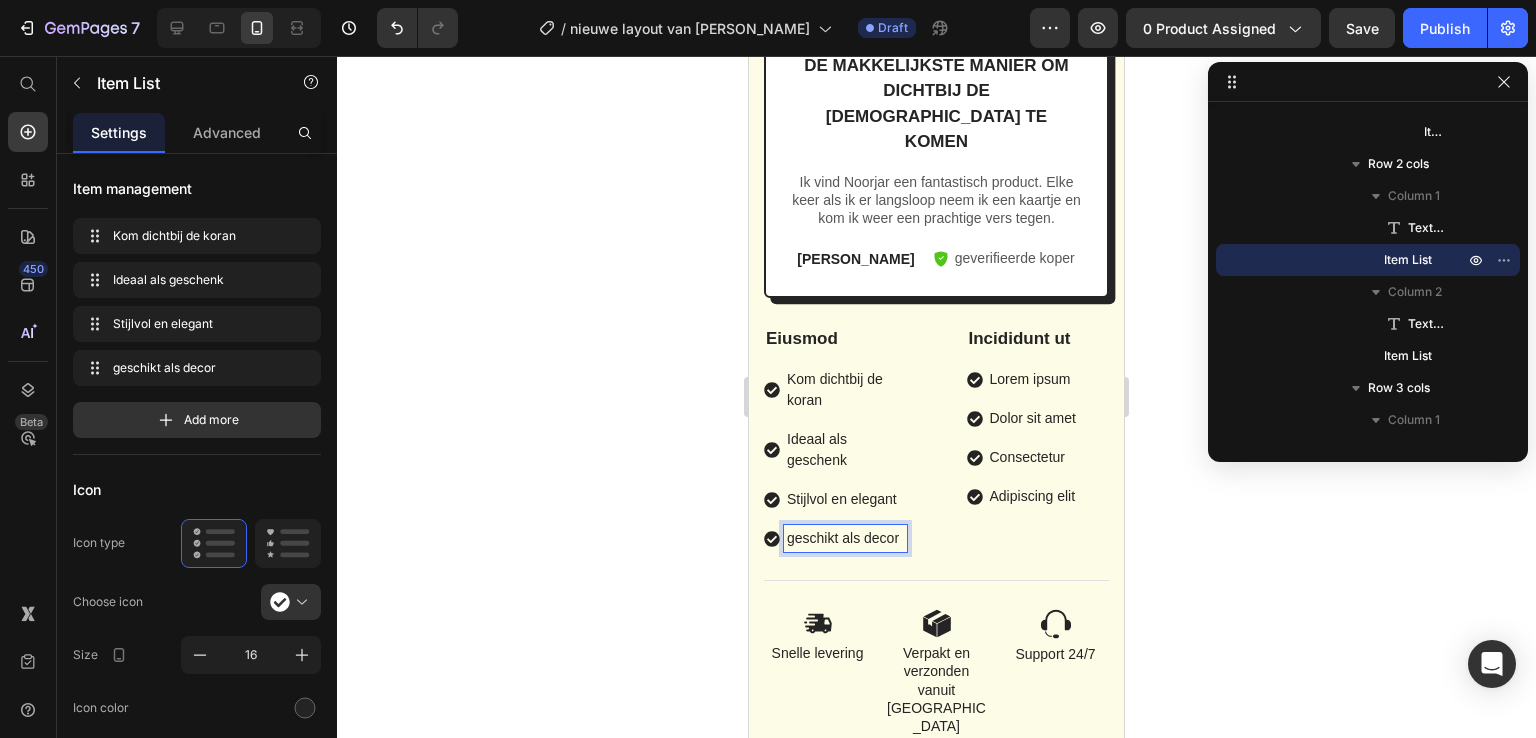 click on "geschikt als decor" at bounding box center (845, 538) 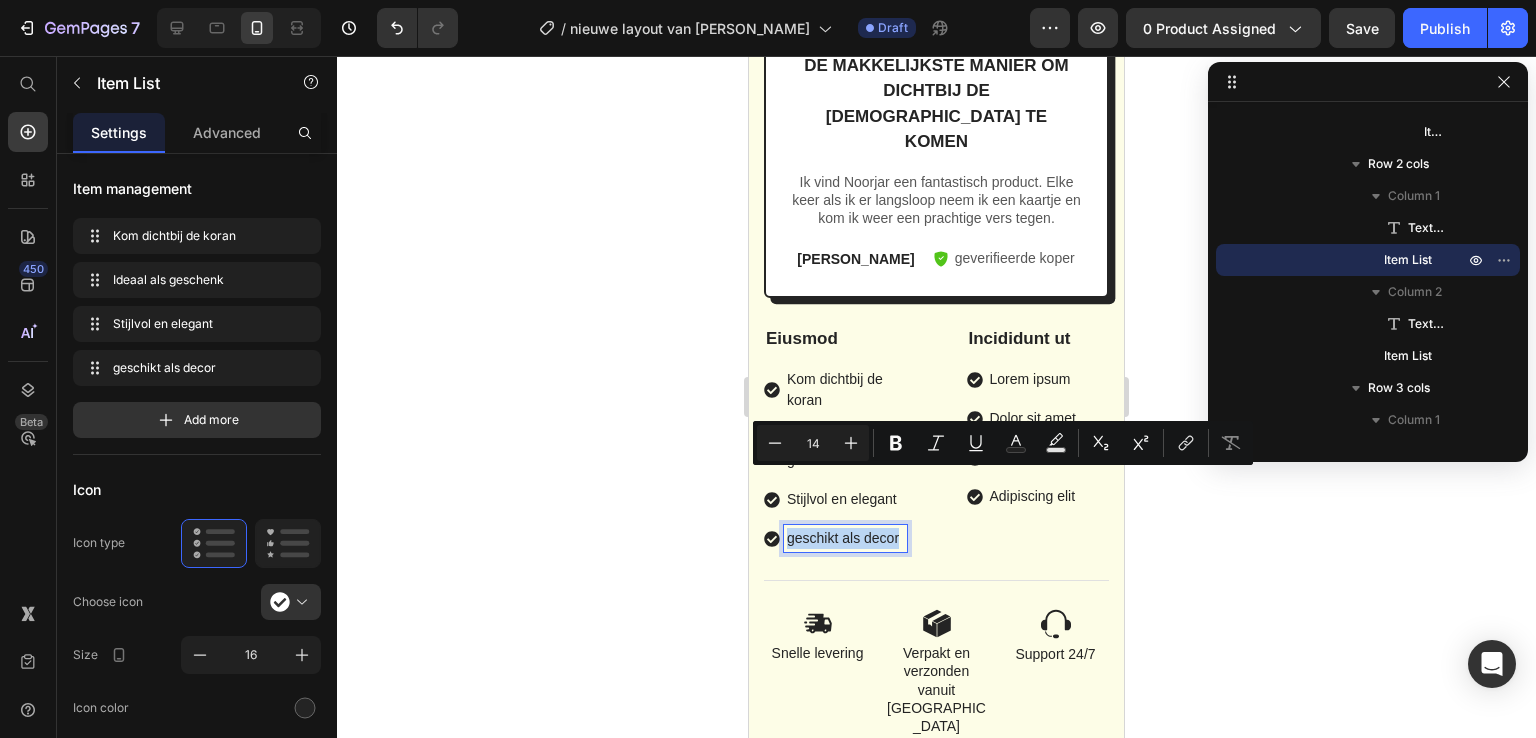 click on "geschikt als decor" at bounding box center [845, 538] 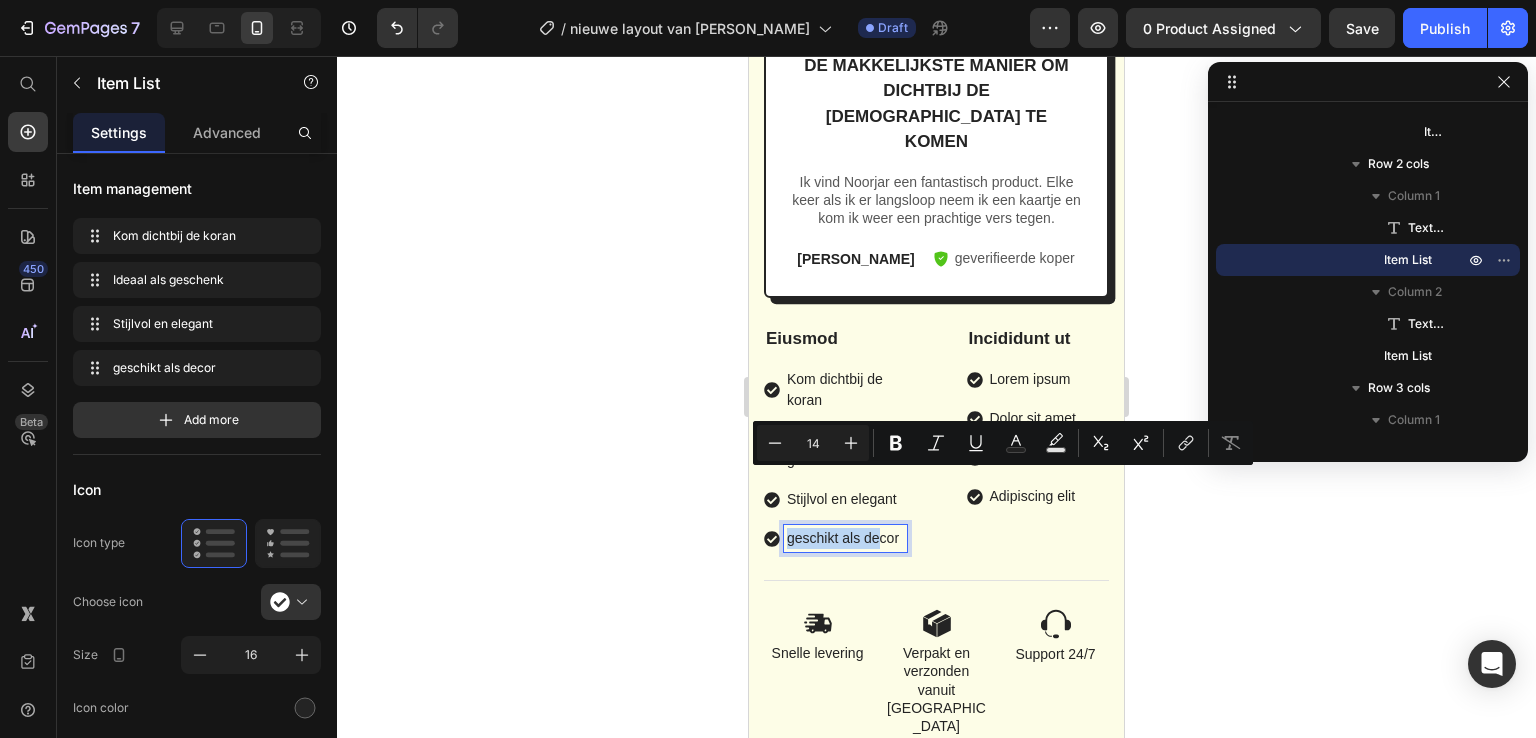 click on "geschikt als decor" at bounding box center [845, 538] 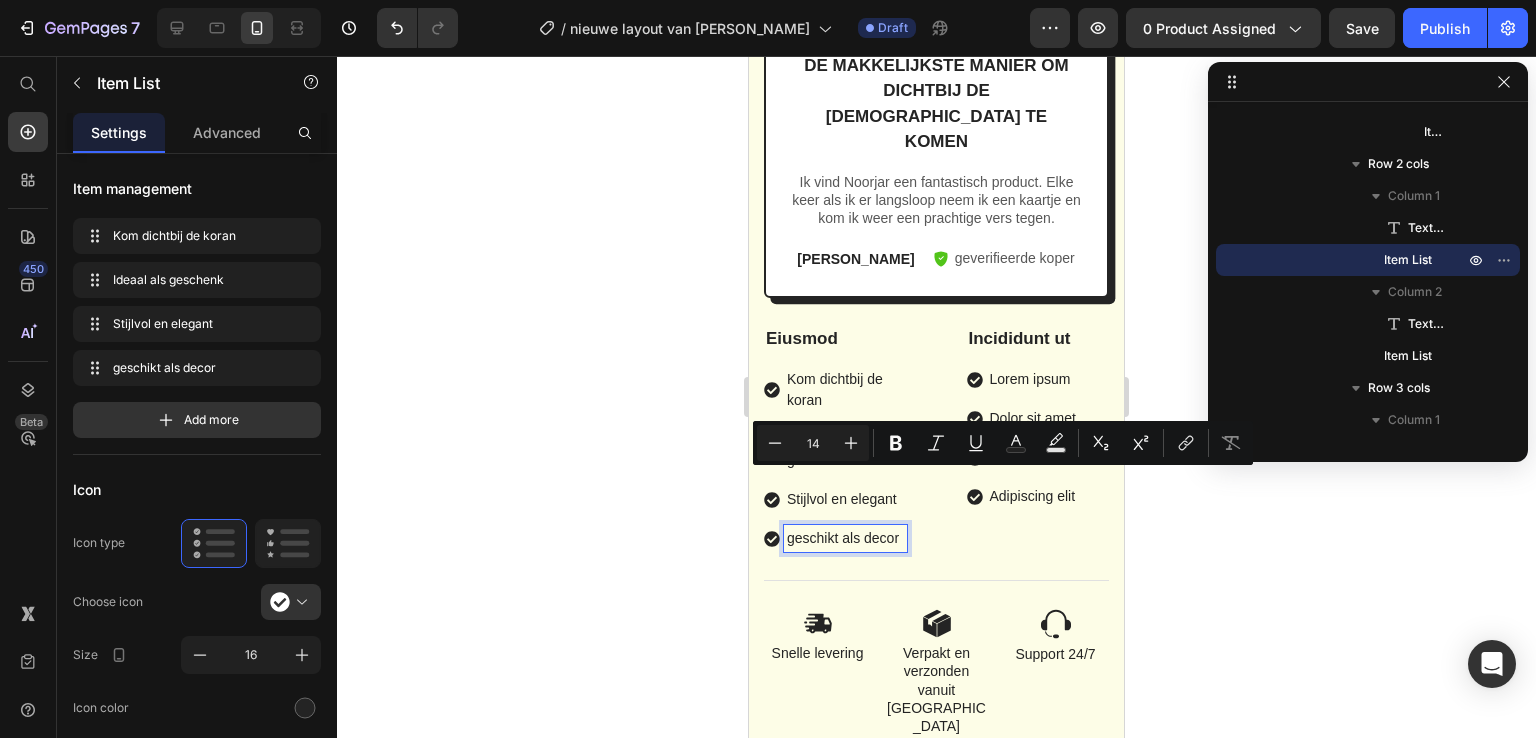 click on "geschikt als decor" at bounding box center [845, 538] 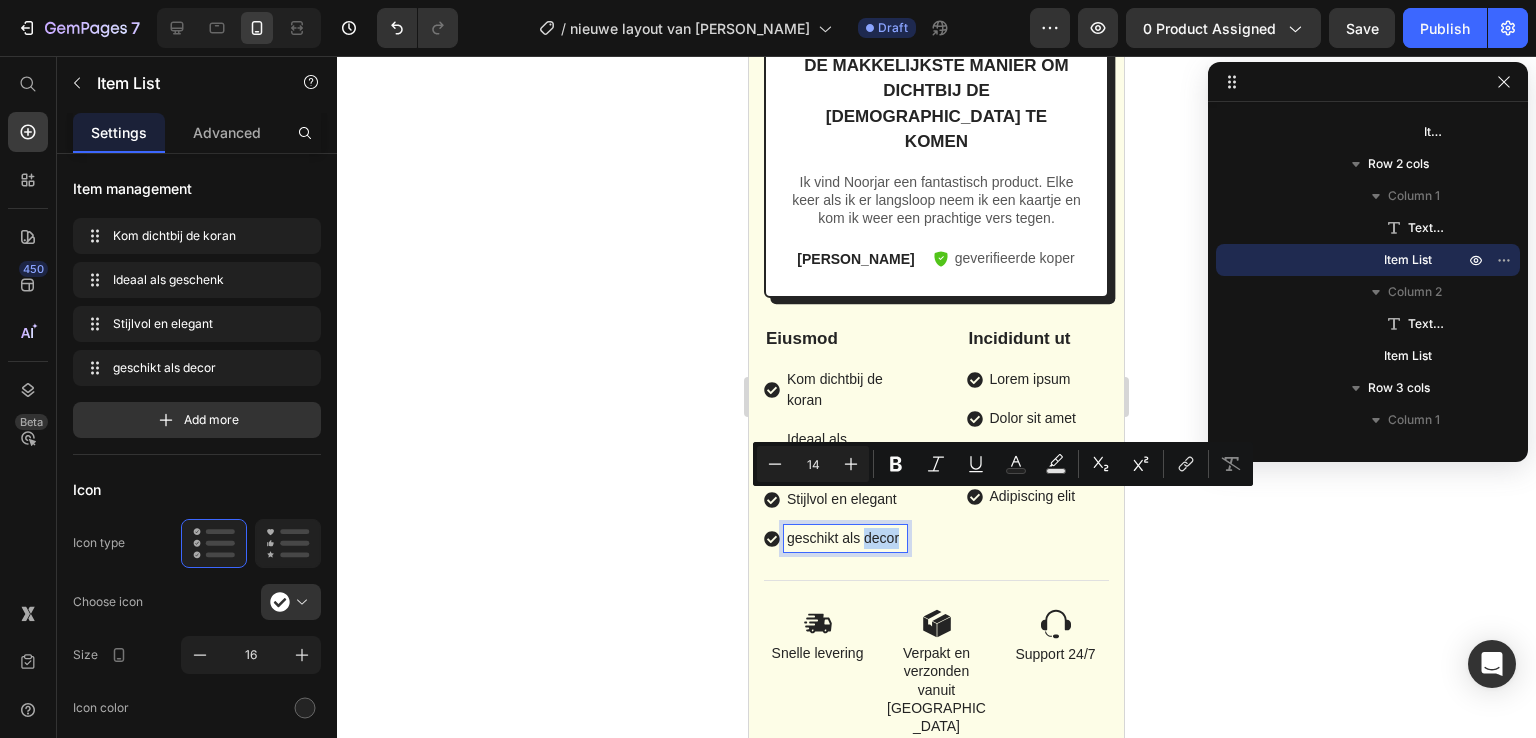 drag, startPoint x: 824, startPoint y: 497, endPoint x: 784, endPoint y: 501, distance: 40.1995 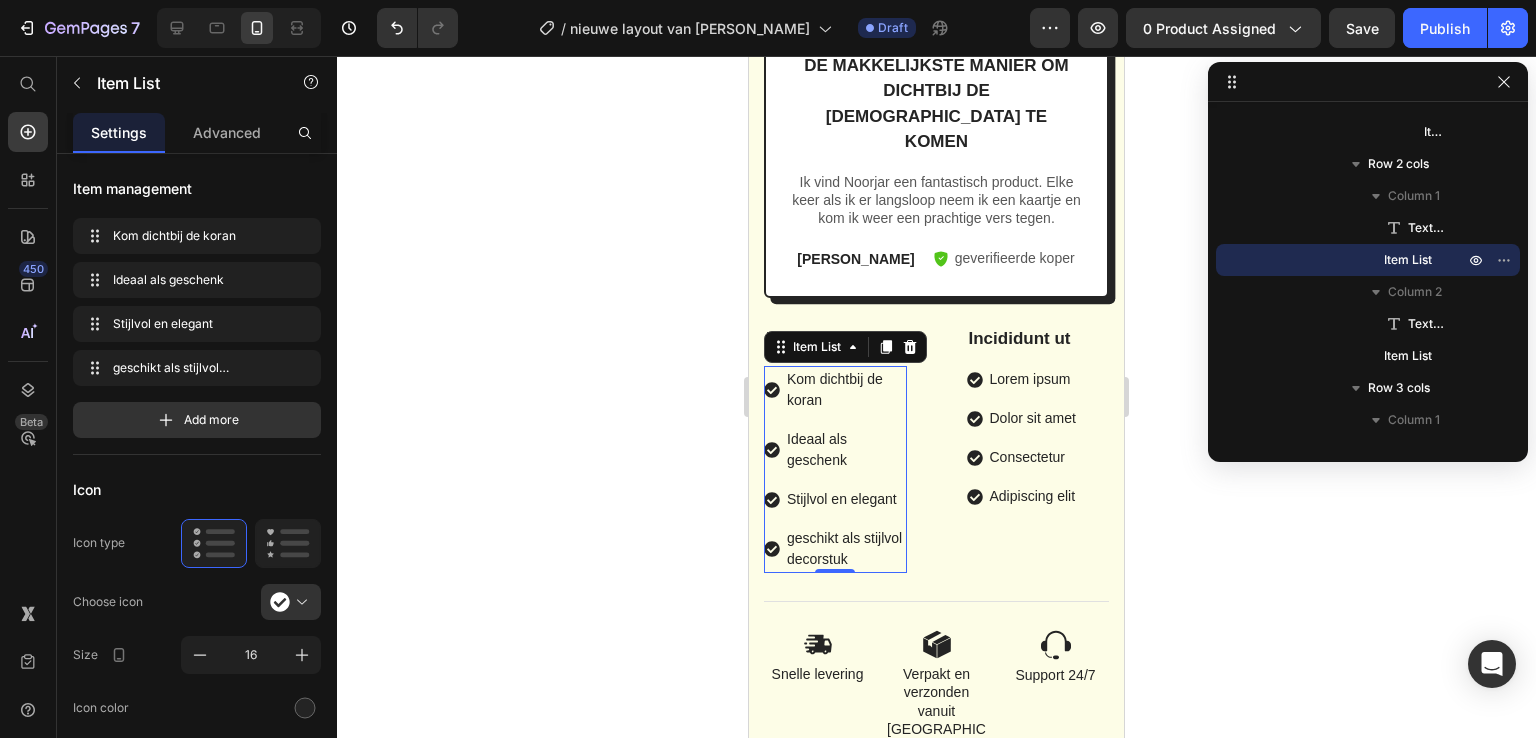 click 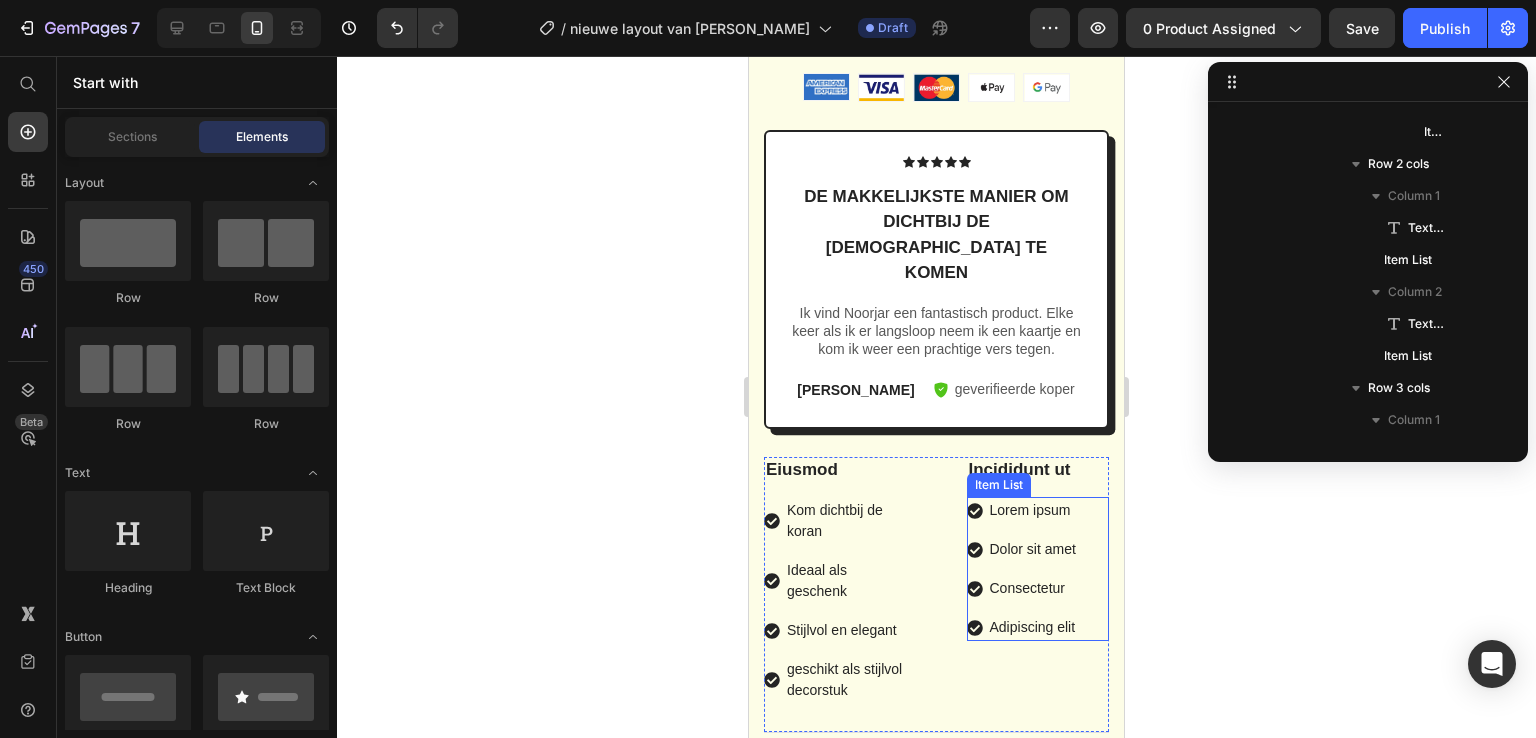 scroll, scrollTop: 5999, scrollLeft: 0, axis: vertical 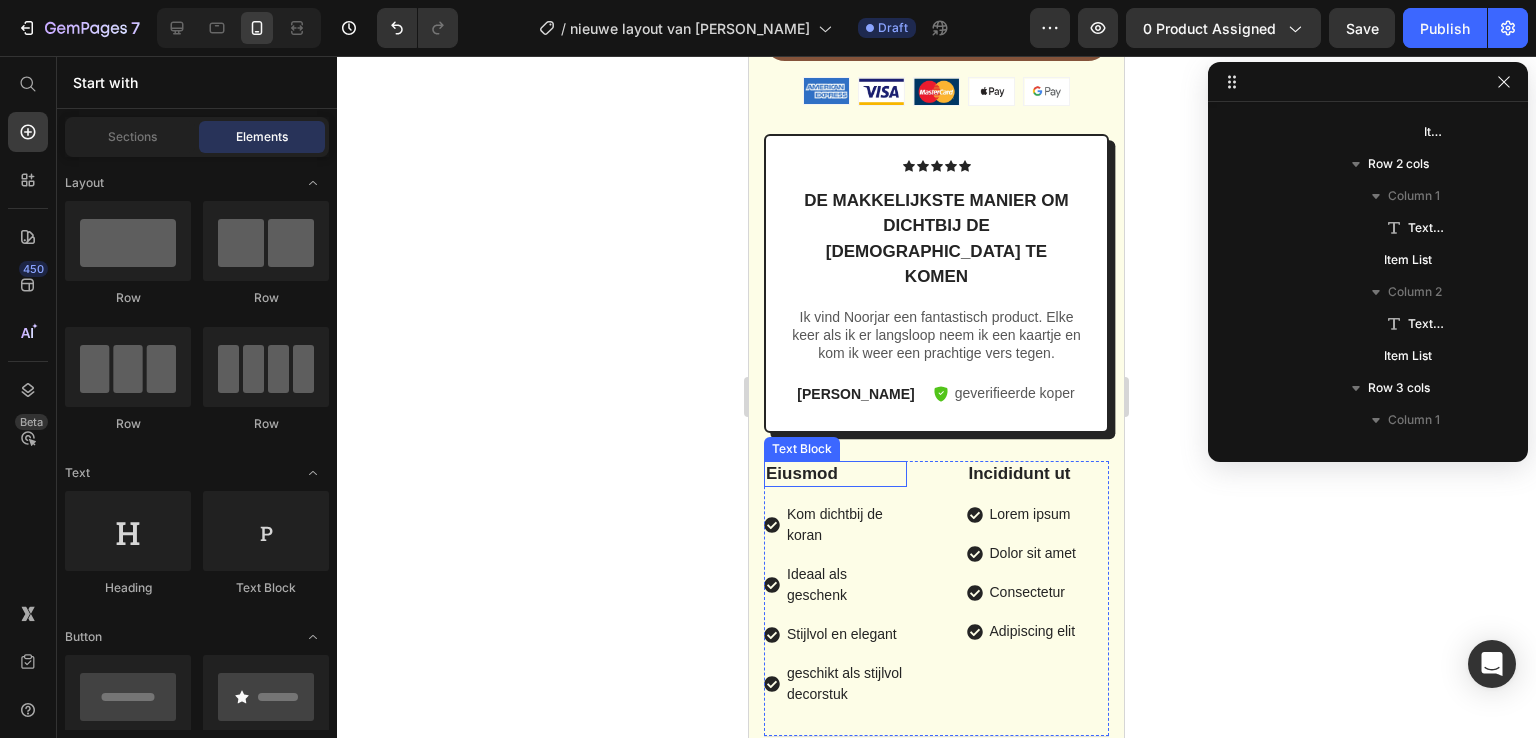 click on "Eiusmod" at bounding box center [835, 474] 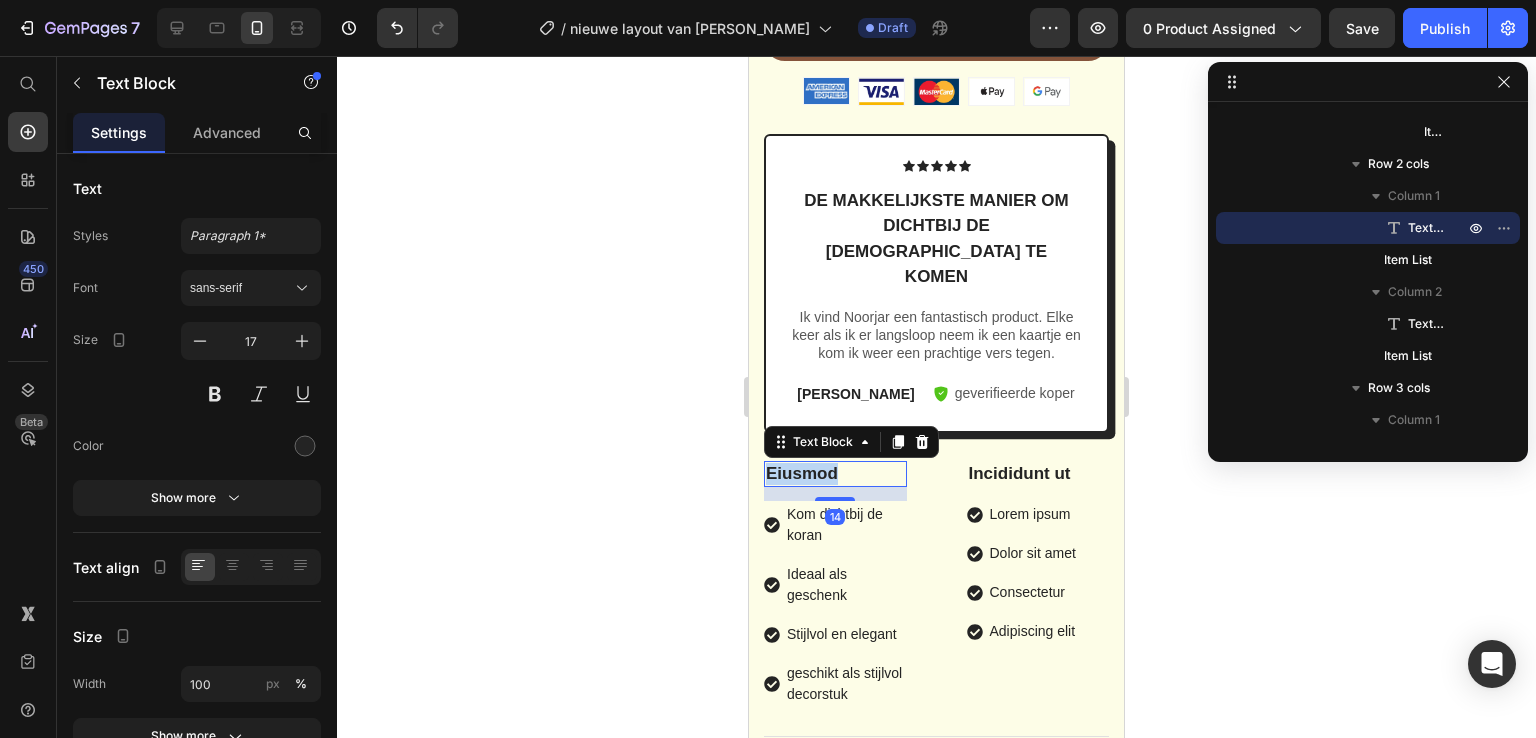 click on "Eiusmod" at bounding box center [835, 474] 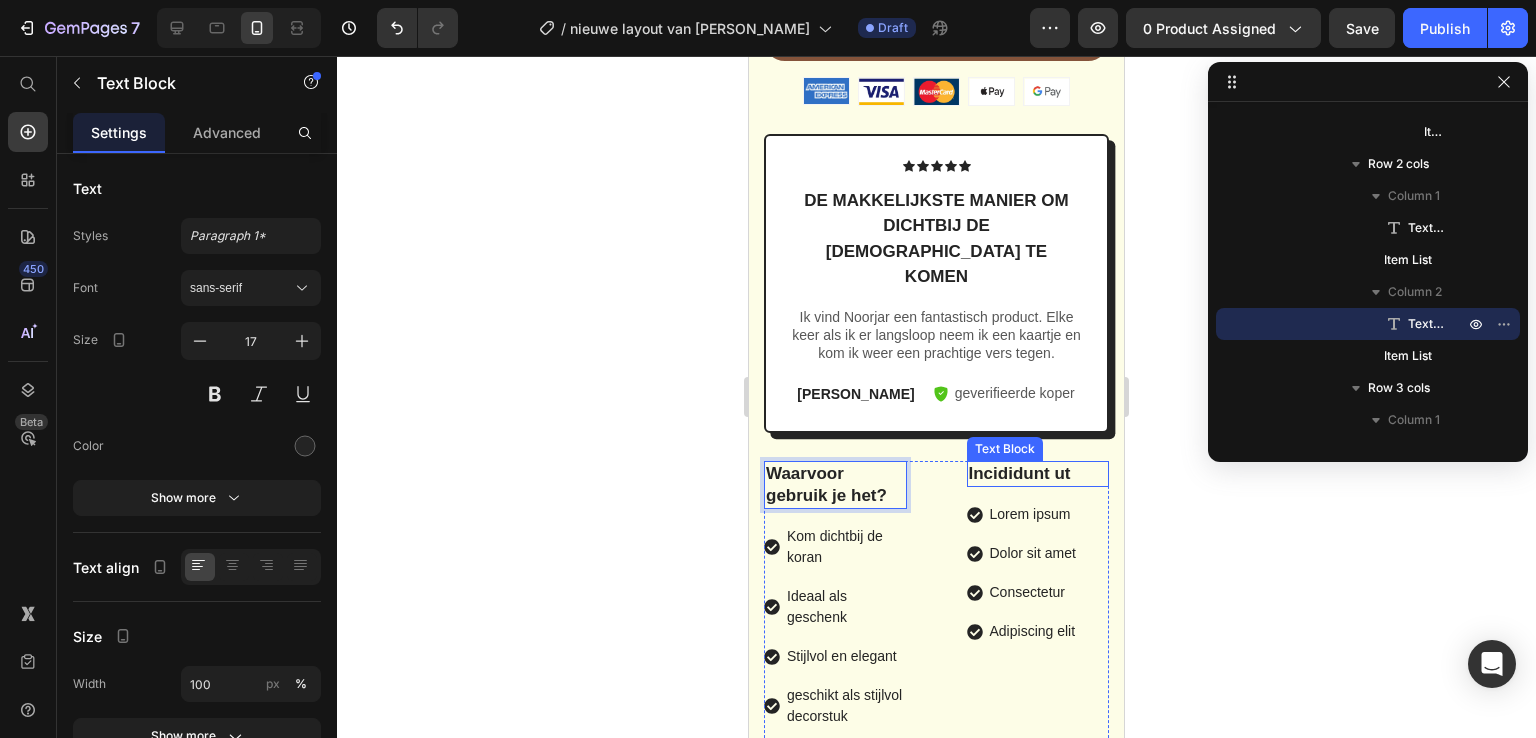 click on "Incididunt ut" at bounding box center (1038, 474) 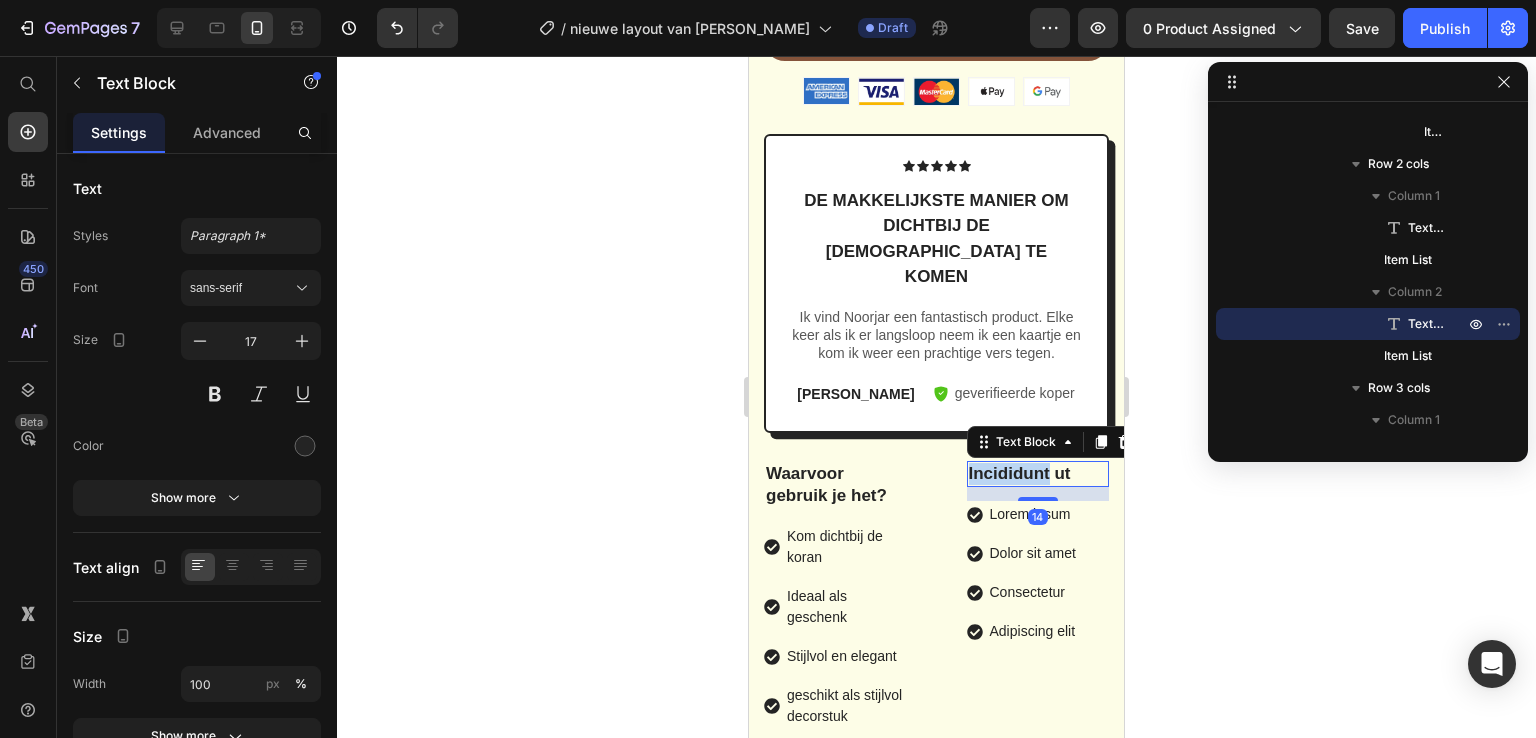 click on "Incididunt ut" at bounding box center (1038, 474) 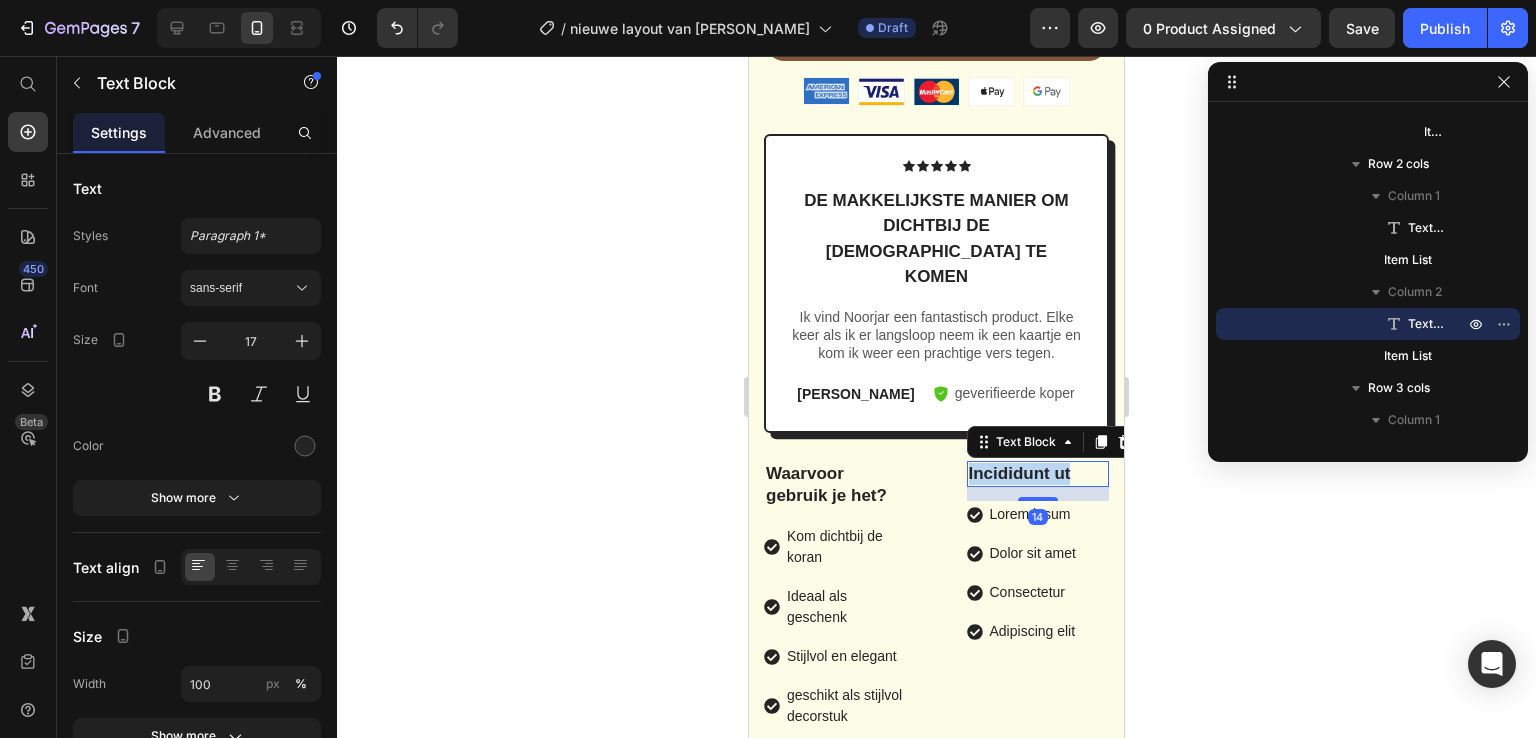 click on "Incididunt ut" at bounding box center (1038, 474) 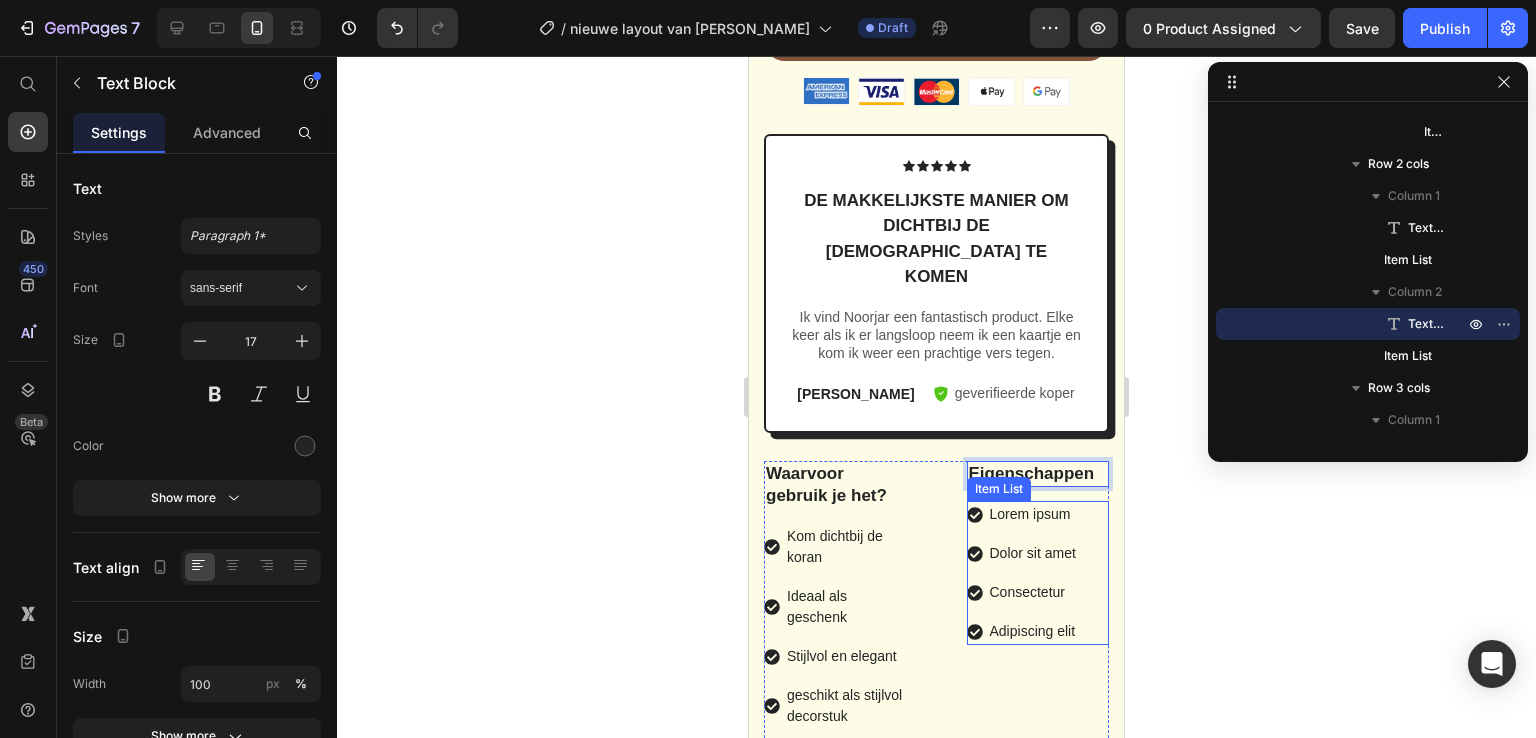 click on "Lorem ipsum" at bounding box center (1033, 514) 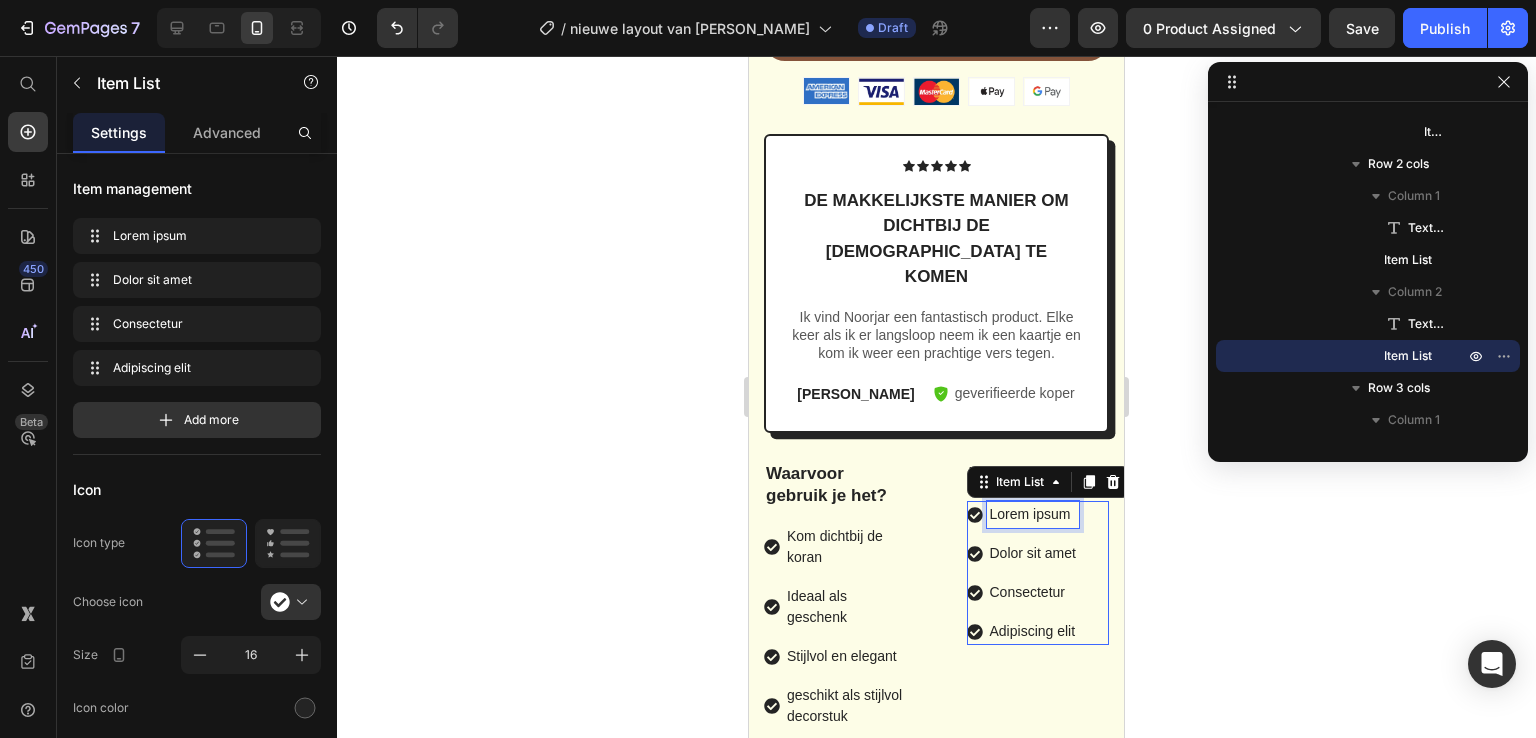 click on "Lorem ipsum" at bounding box center [1033, 514] 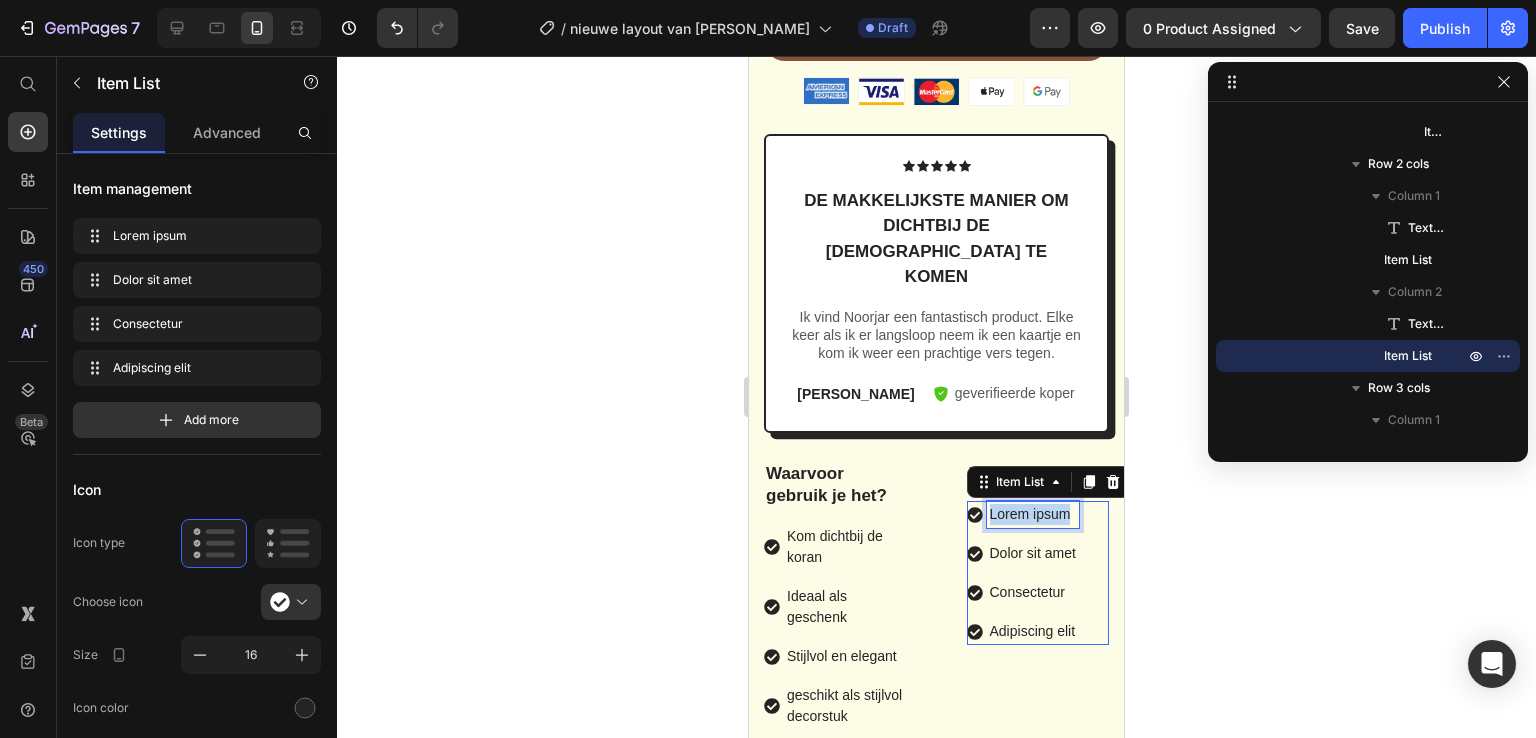 click on "Lorem ipsum" at bounding box center [1033, 514] 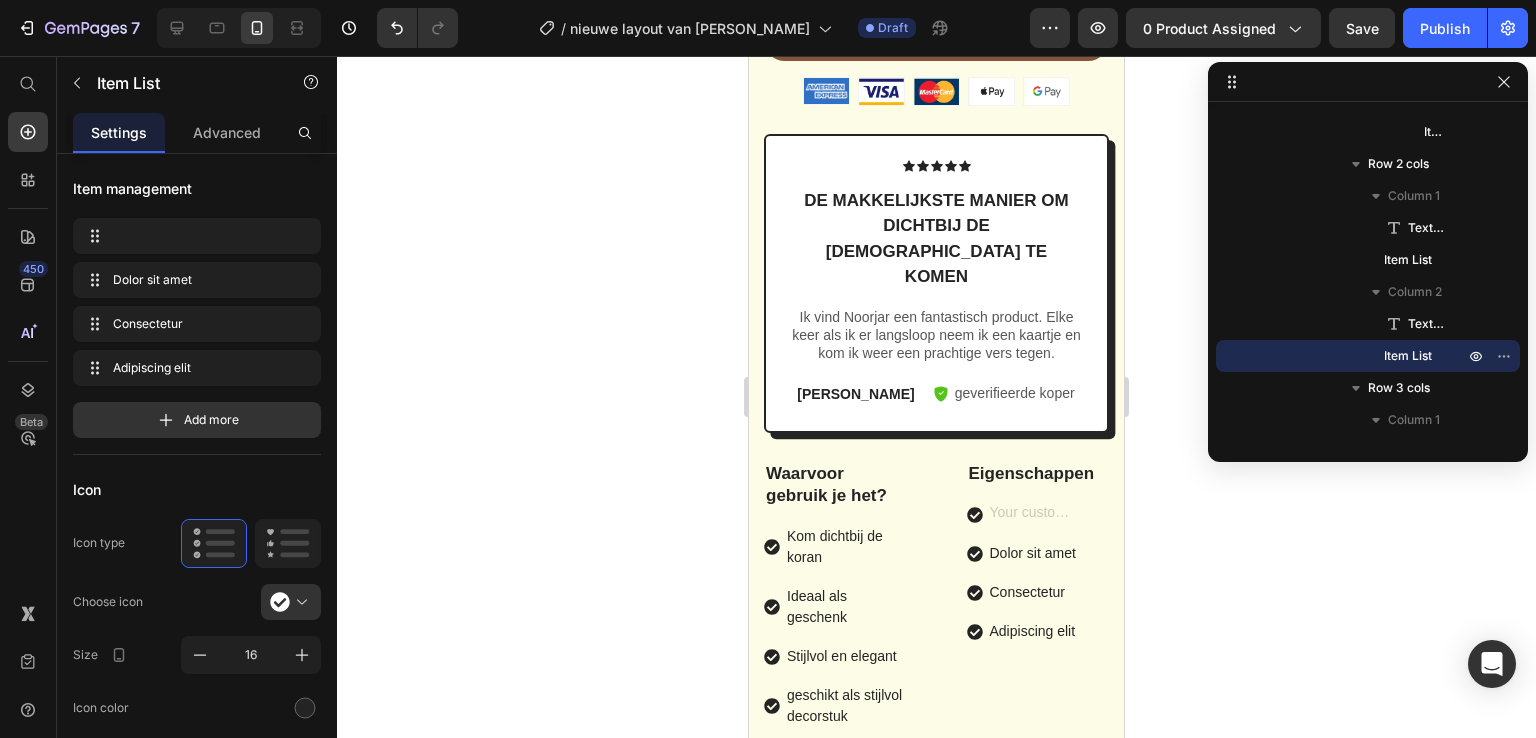 scroll, scrollTop: 5993, scrollLeft: 0, axis: vertical 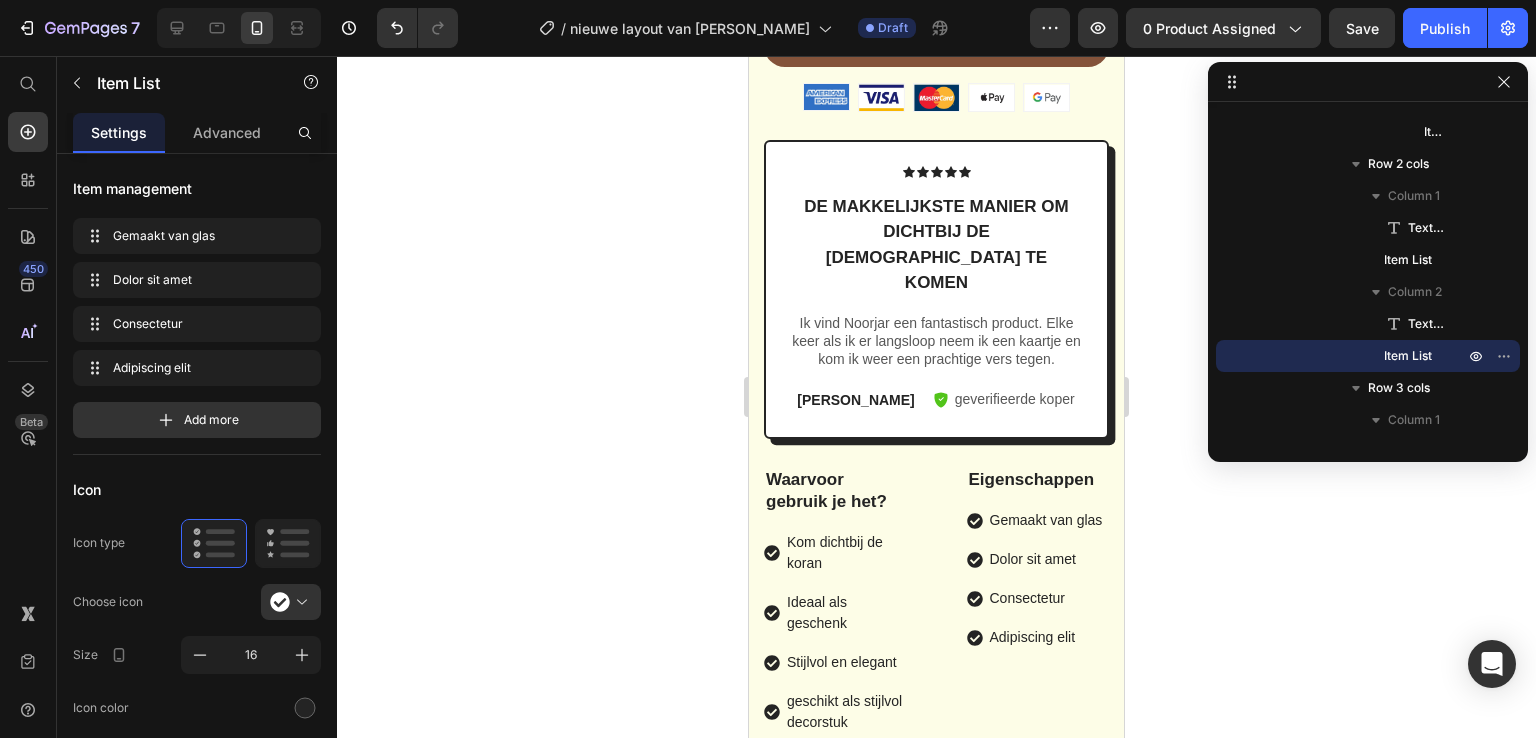 click 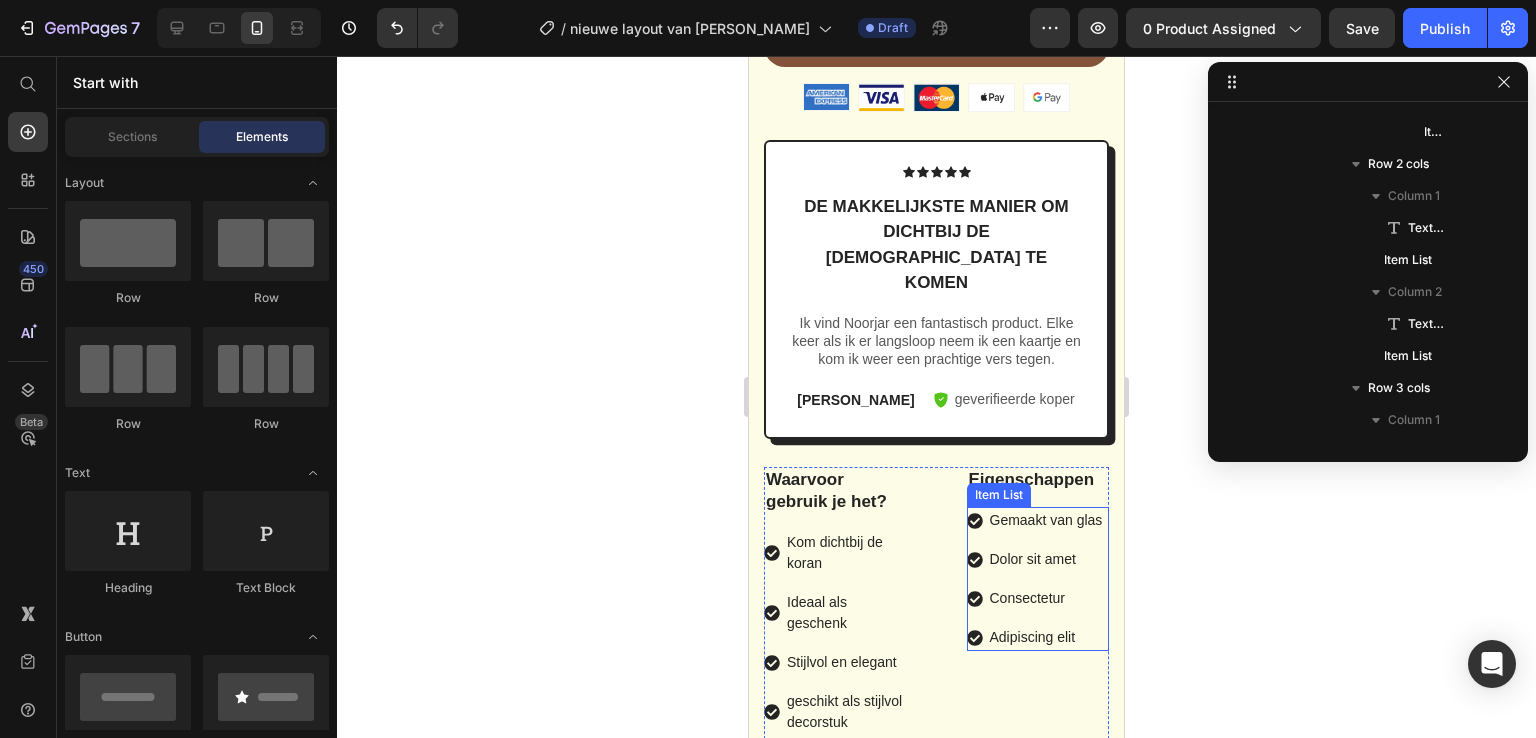click on "Dolor sit amet" at bounding box center (1046, 559) 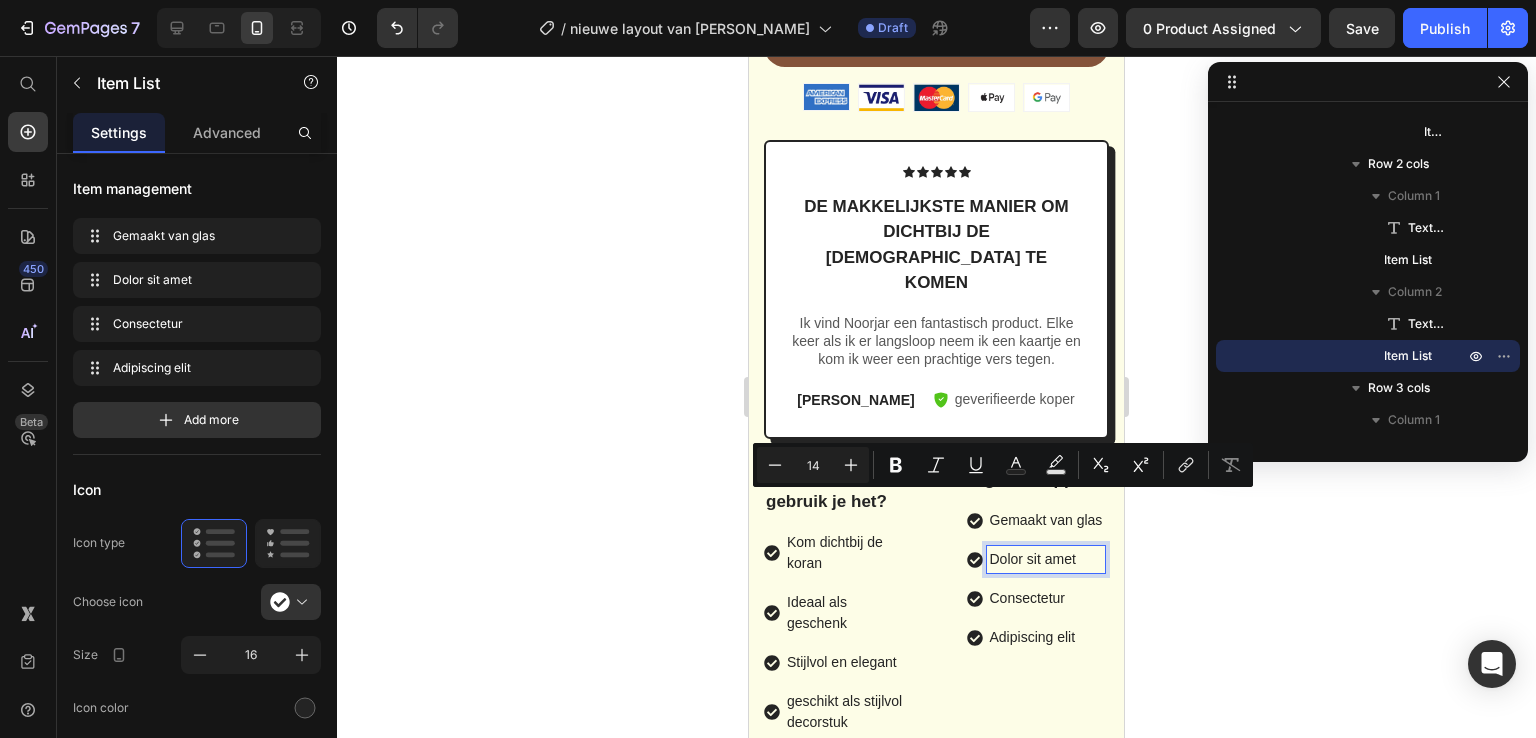 click on "Dolor sit amet" at bounding box center [1046, 559] 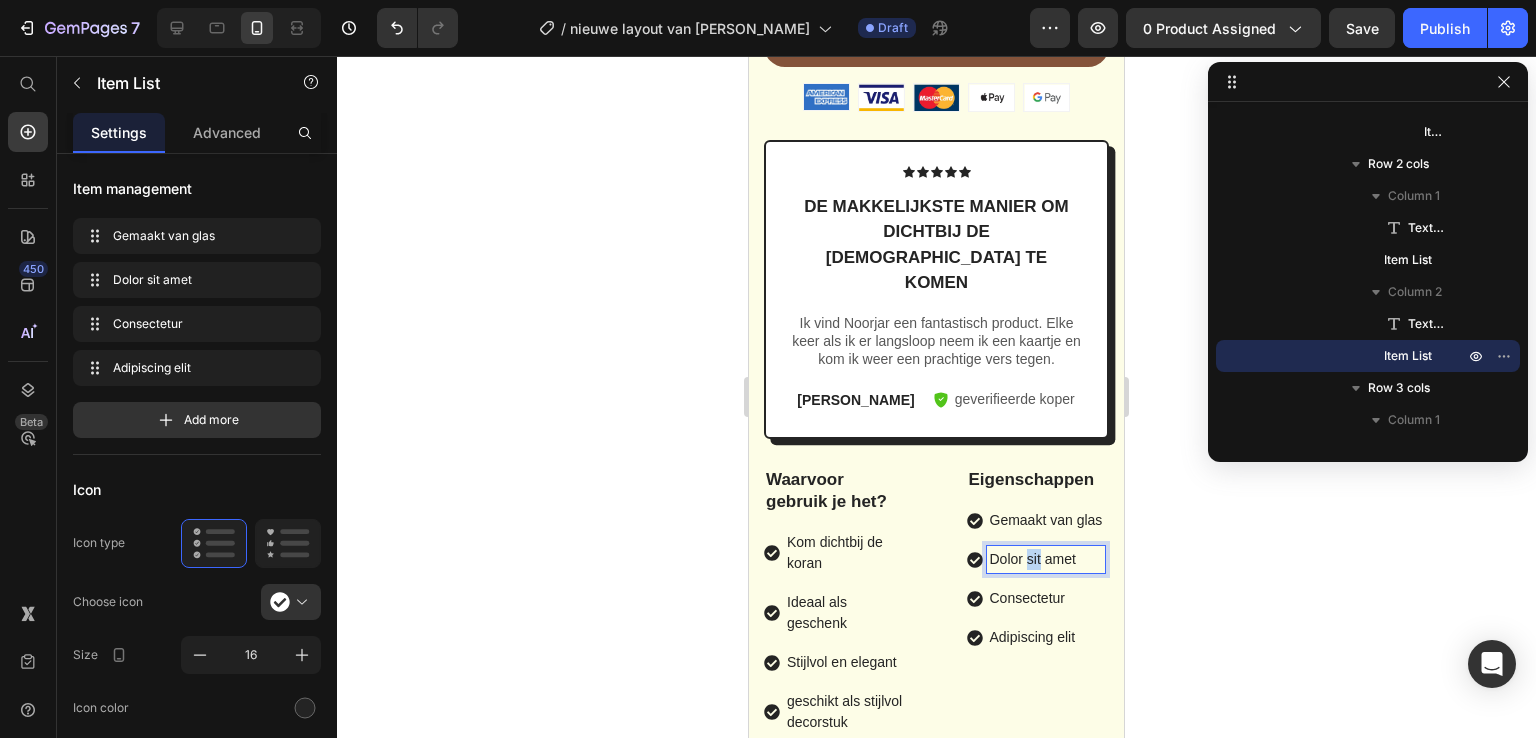 click on "Dolor sit amet" at bounding box center [1046, 559] 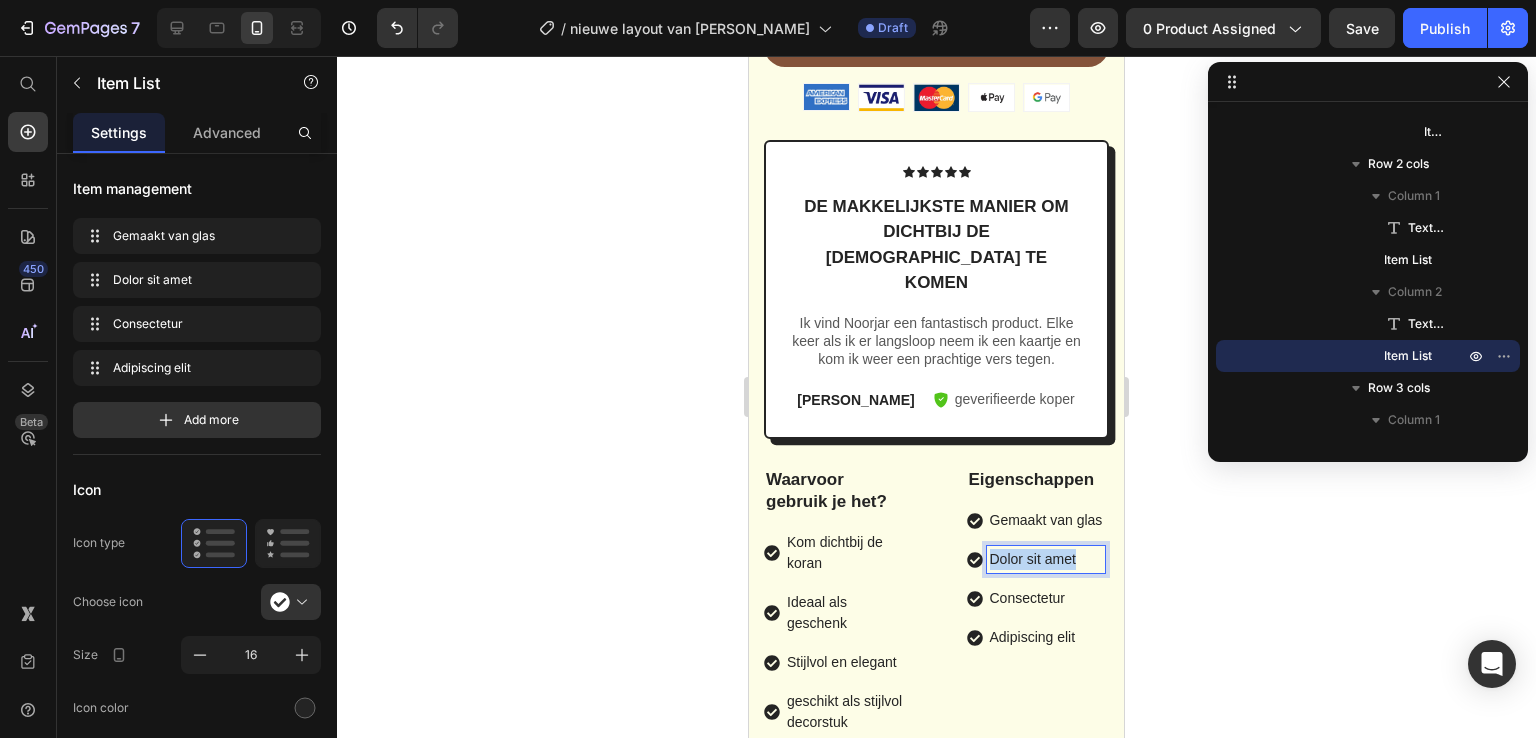 click on "Dolor sit amet" at bounding box center [1046, 559] 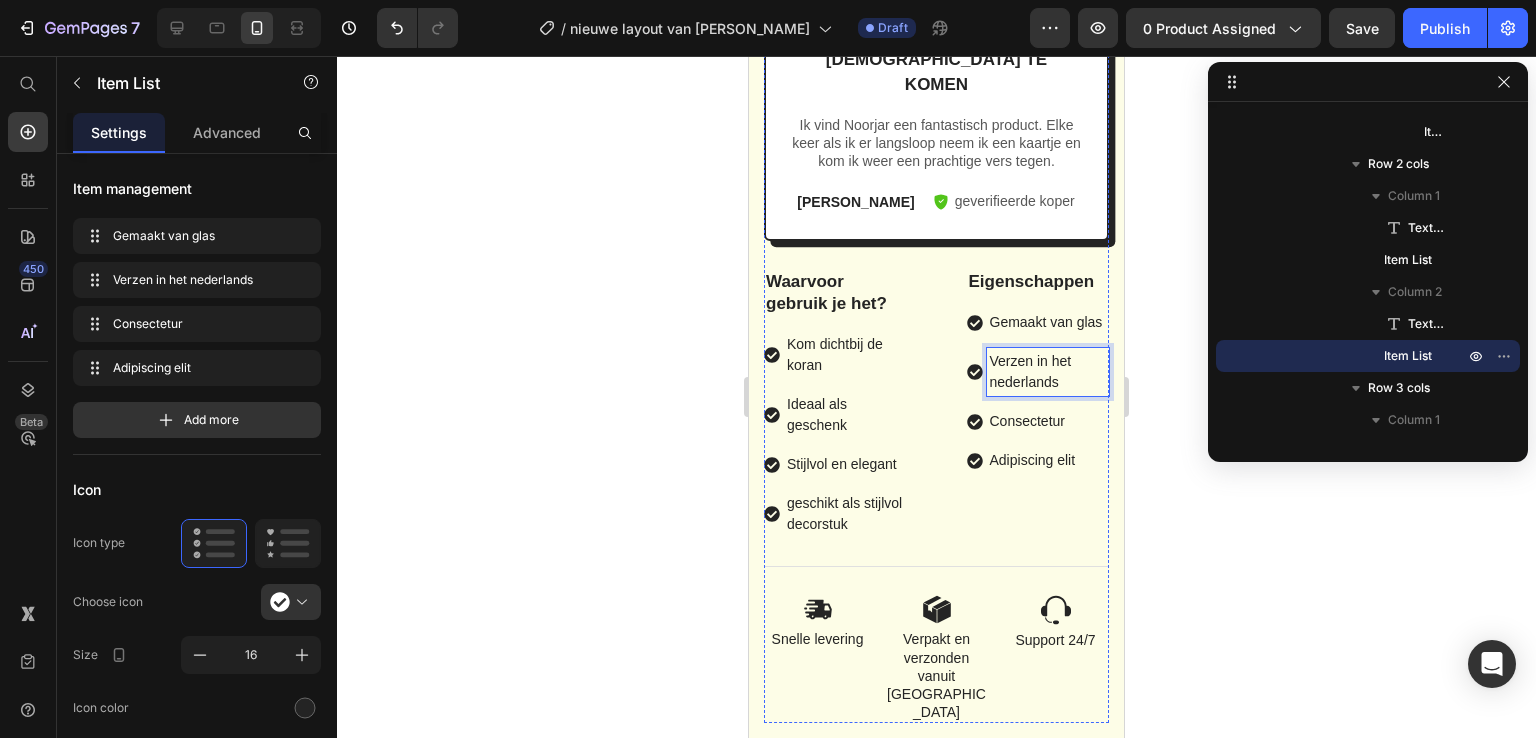 scroll, scrollTop: 6208, scrollLeft: 0, axis: vertical 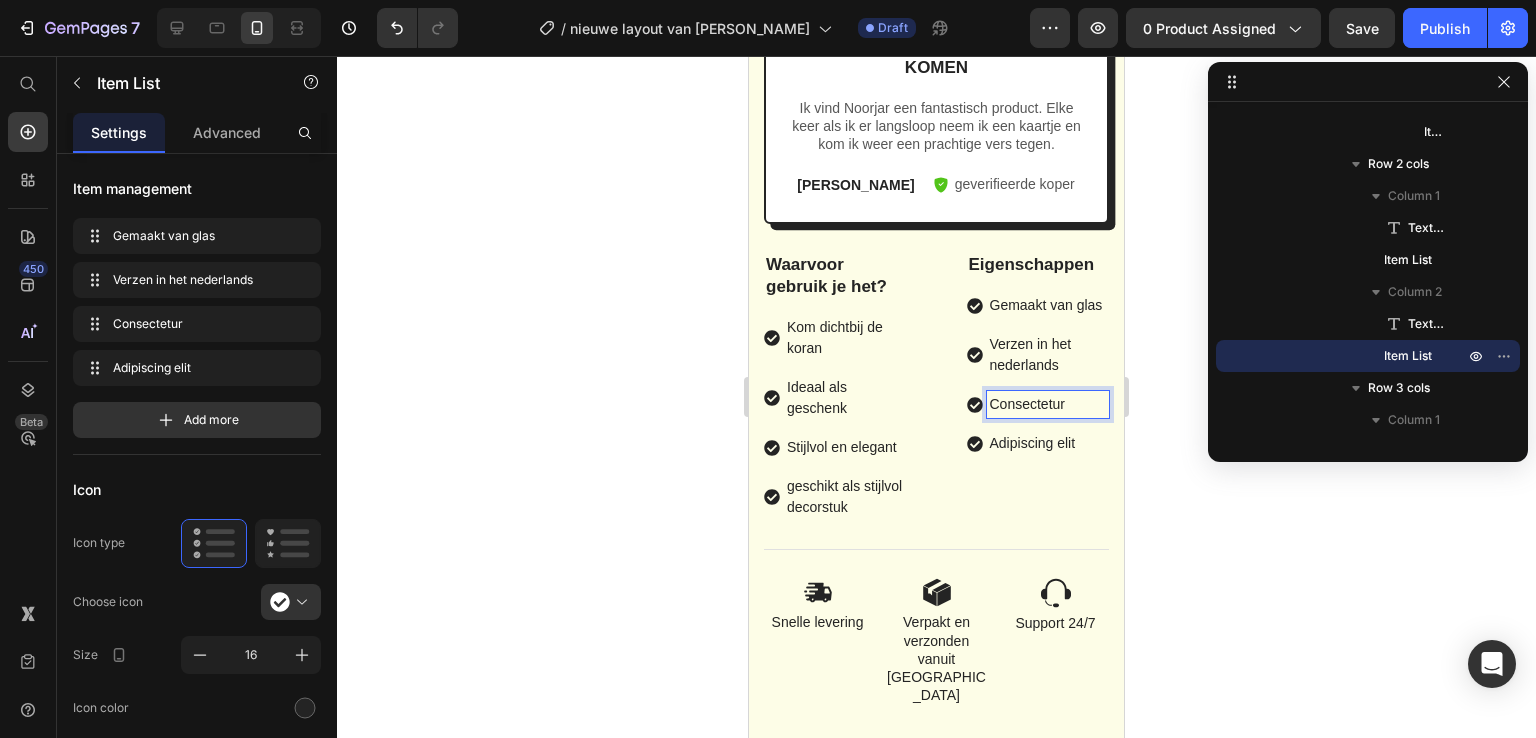 click on "Consectetur" at bounding box center (1048, 404) 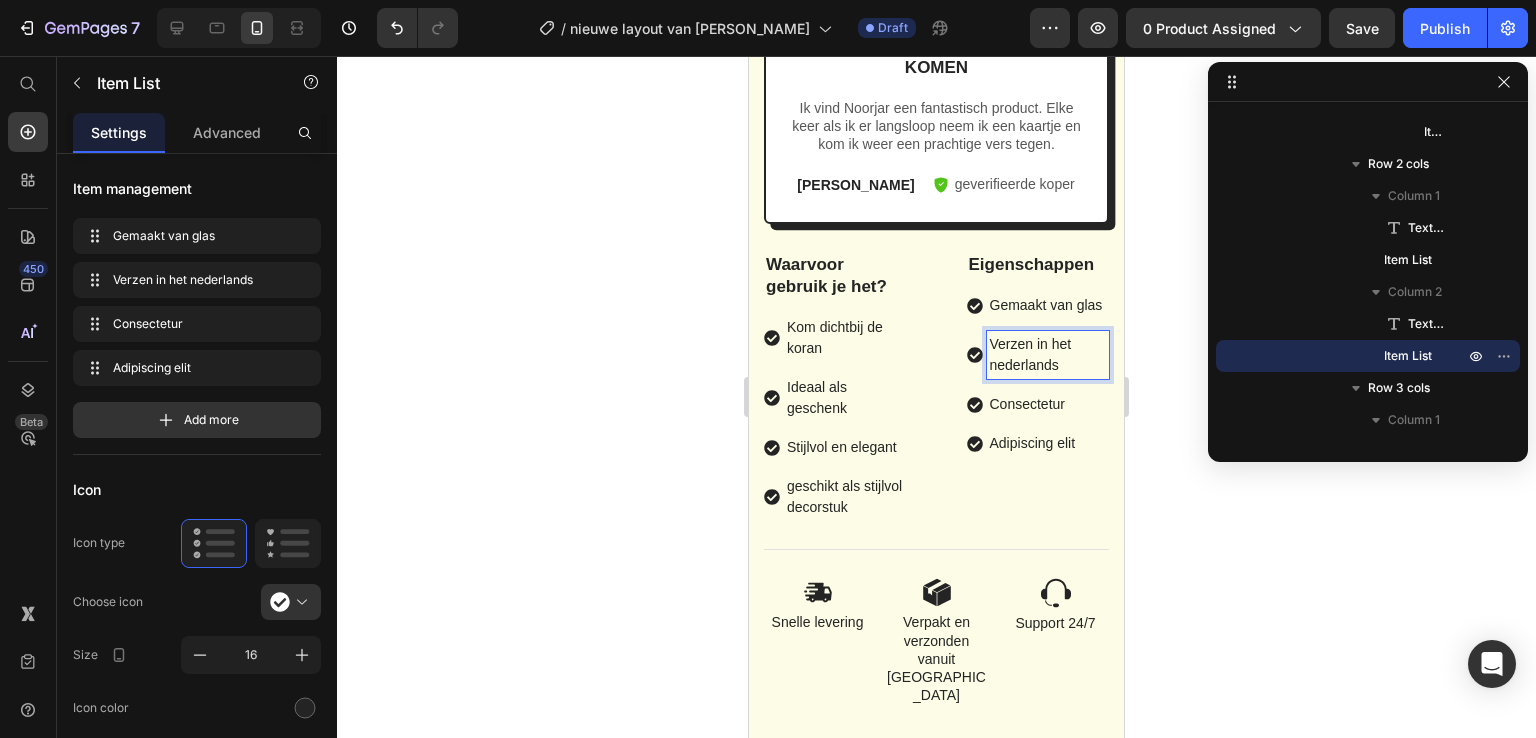 click on "Verzen in het nederlands" at bounding box center [1048, 355] 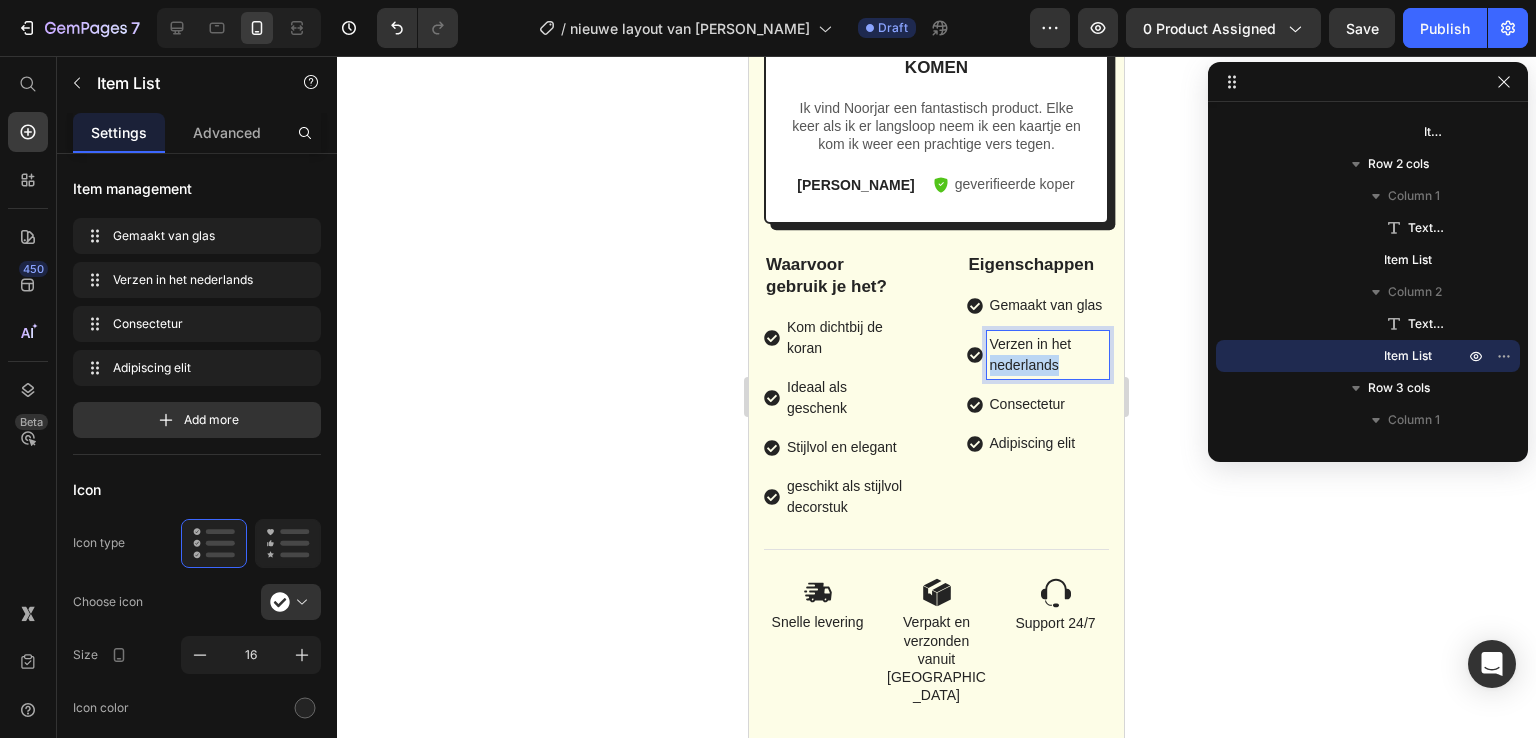 click on "Verzen in het nederlands" at bounding box center [1048, 355] 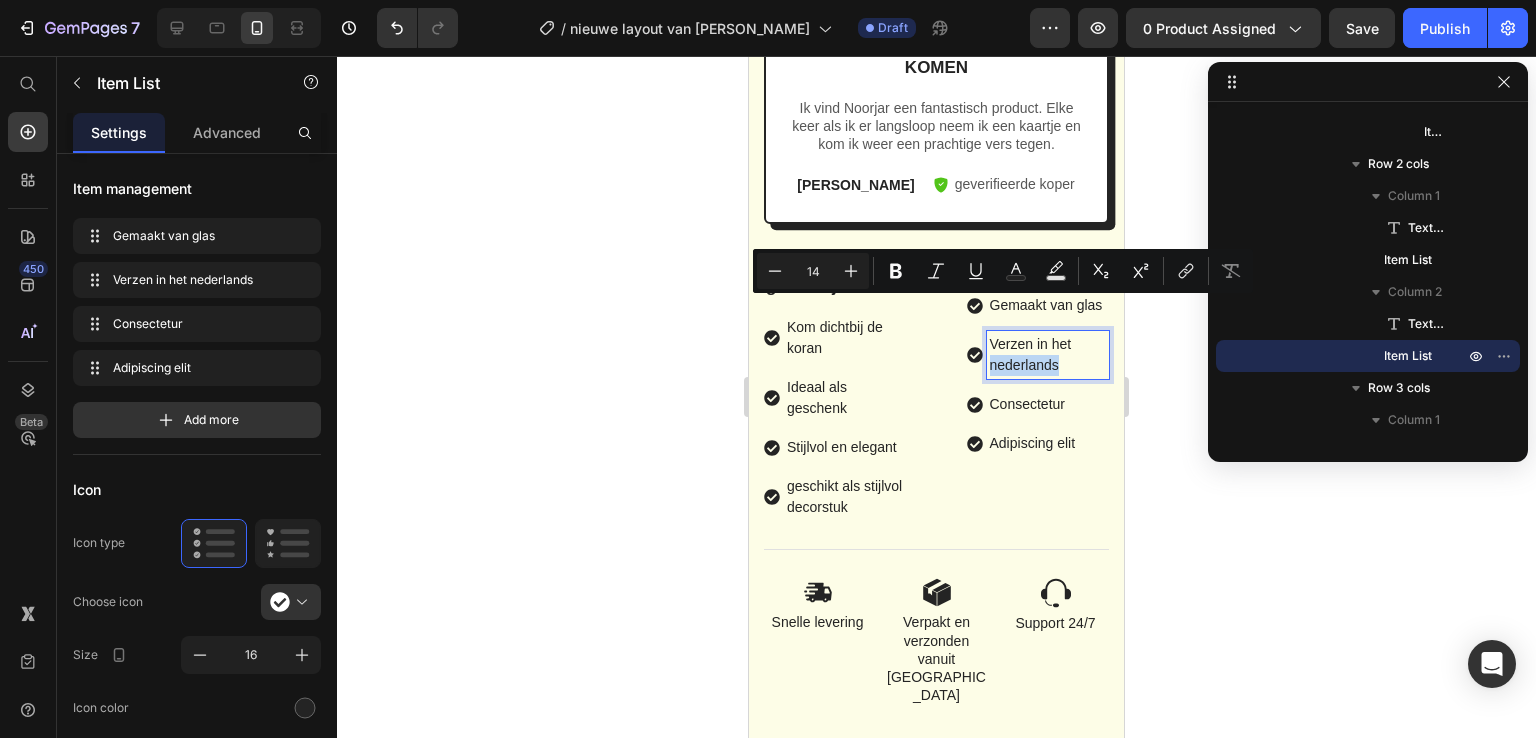 click on "Verzen in het nederlands" at bounding box center [1048, 355] 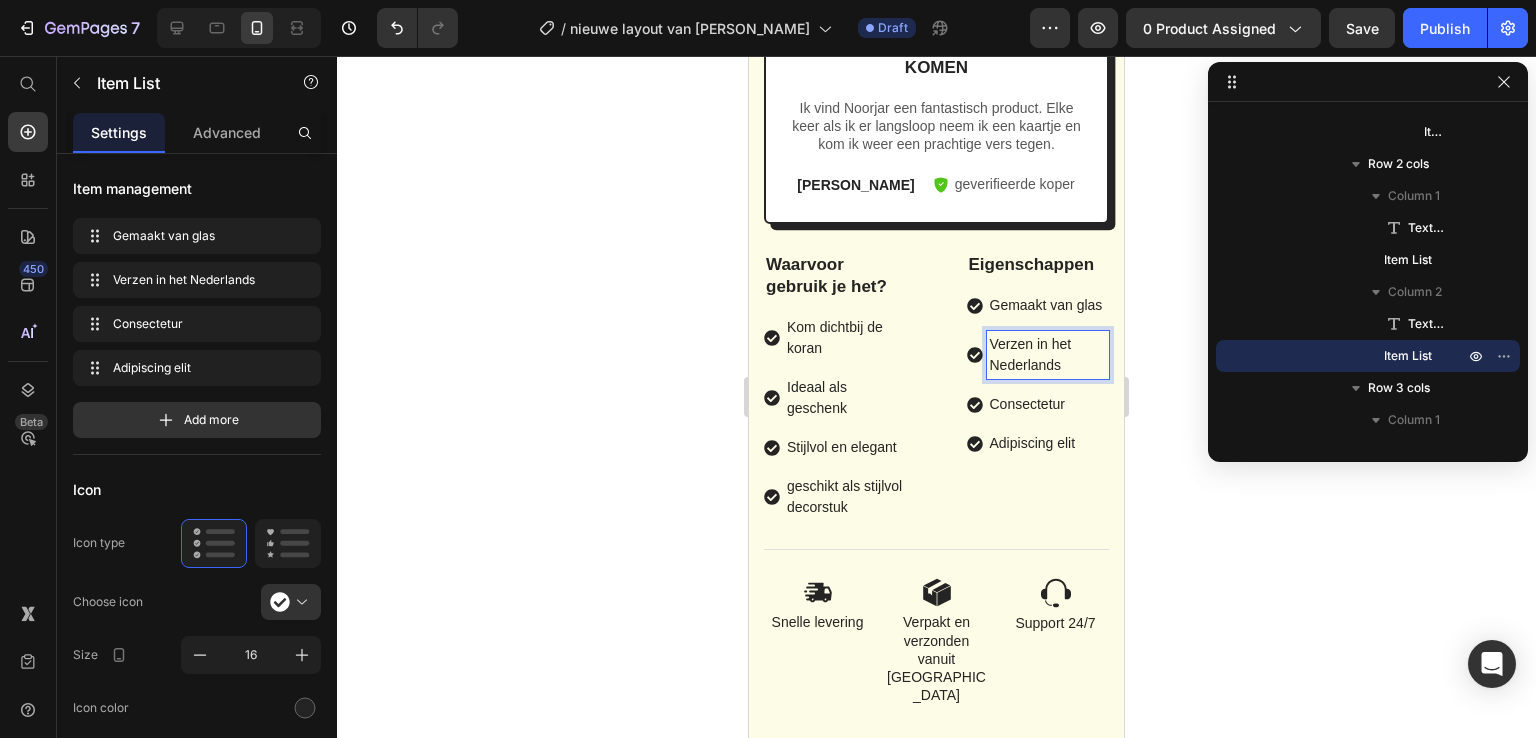 click on "Consectetur" at bounding box center (1048, 404) 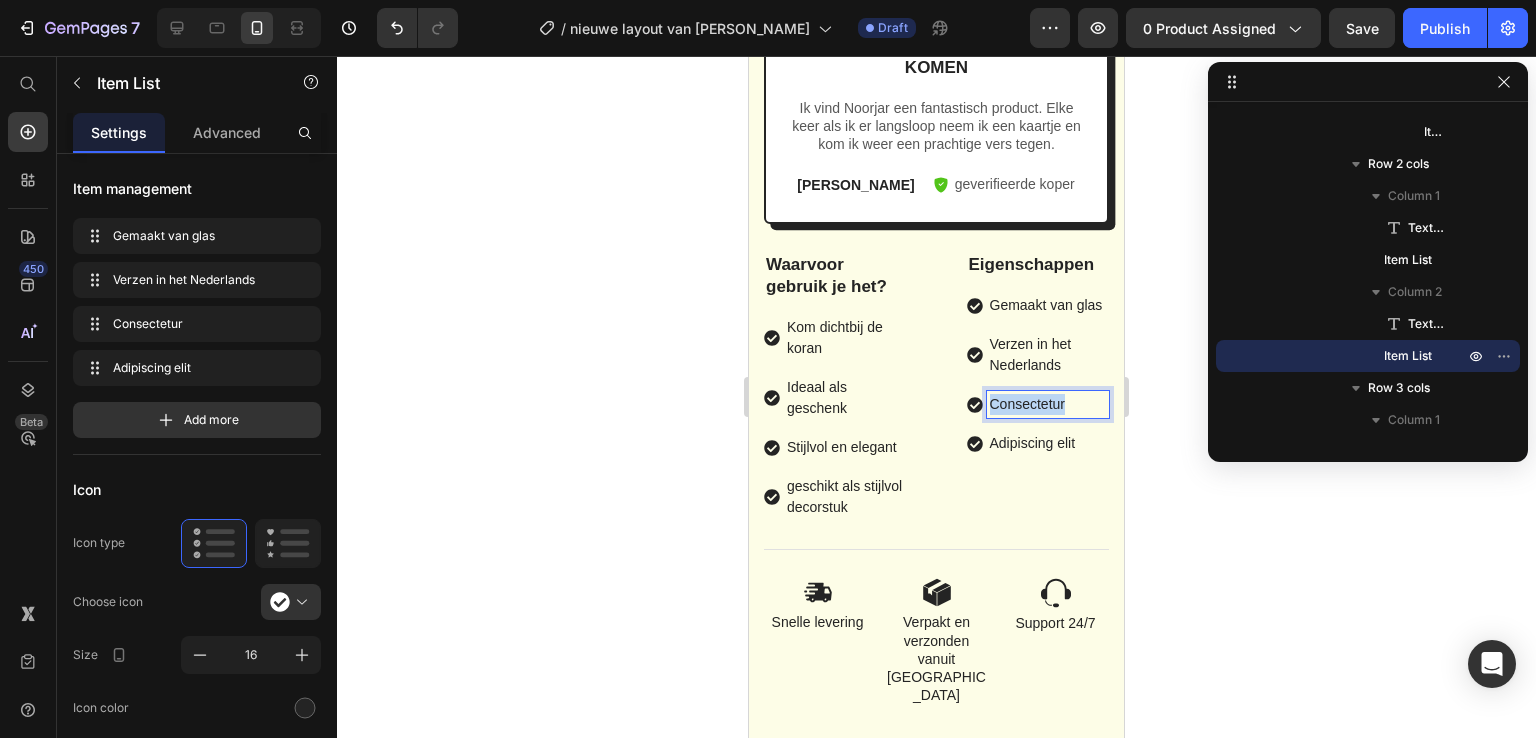 click on "Consectetur" at bounding box center (1048, 404) 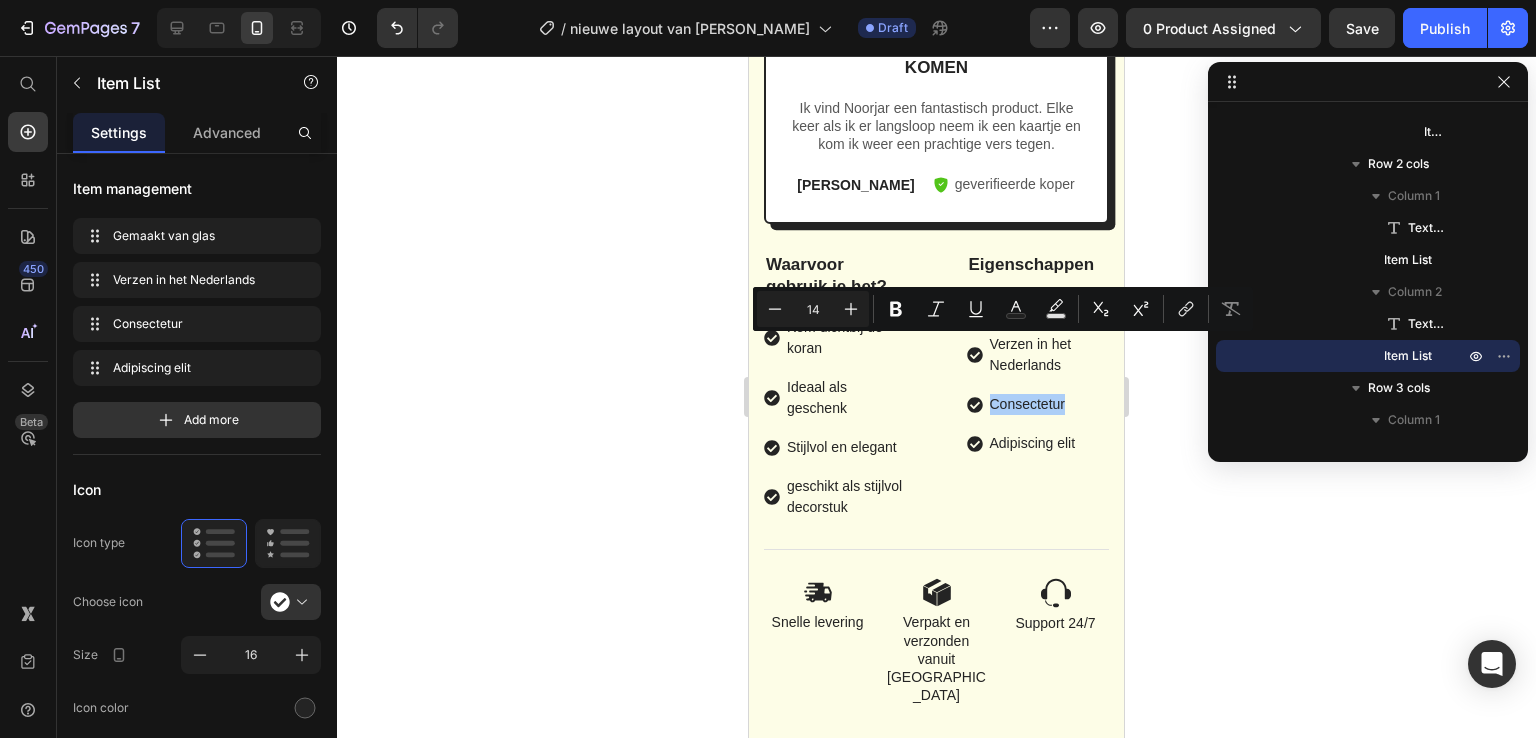 click 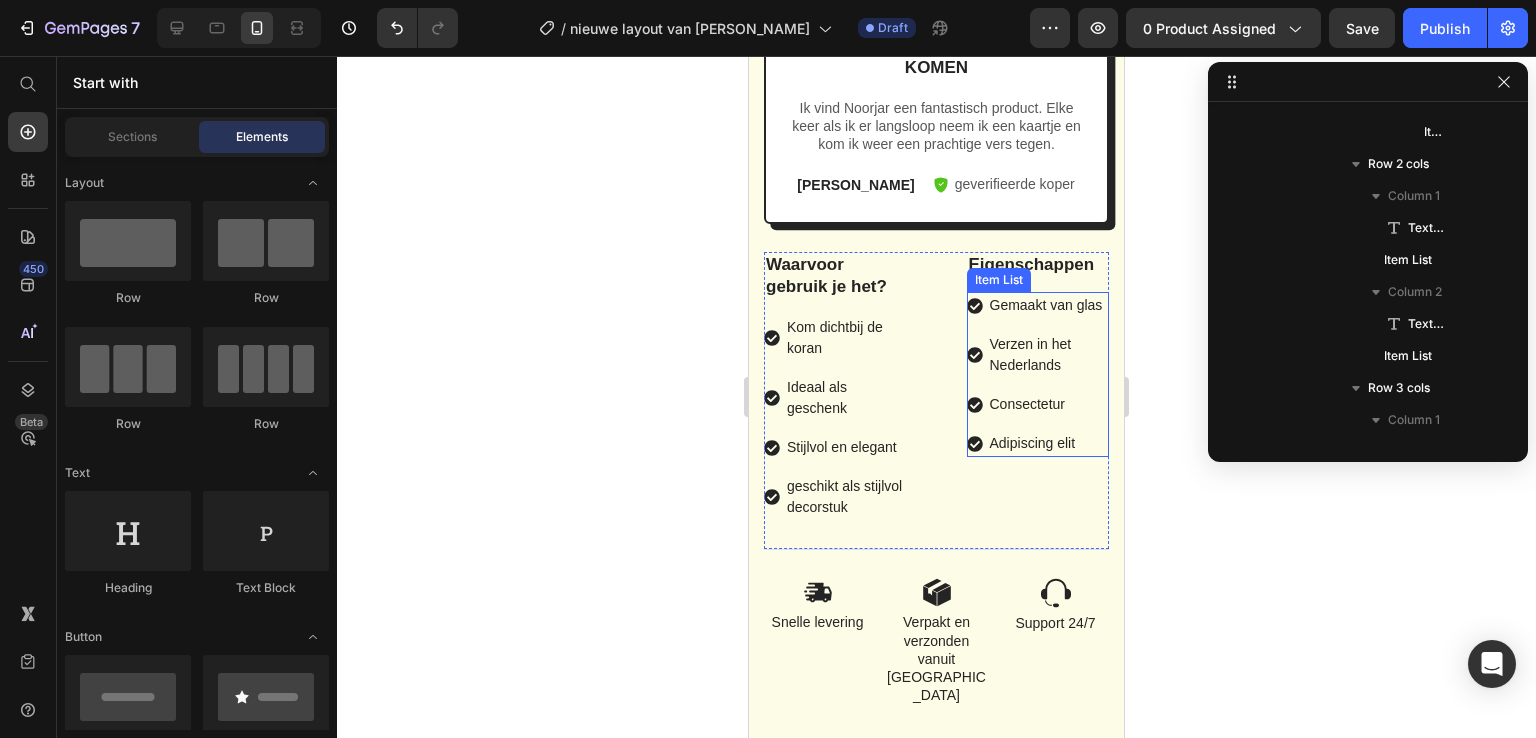 click on "Consectetur" at bounding box center [1048, 404] 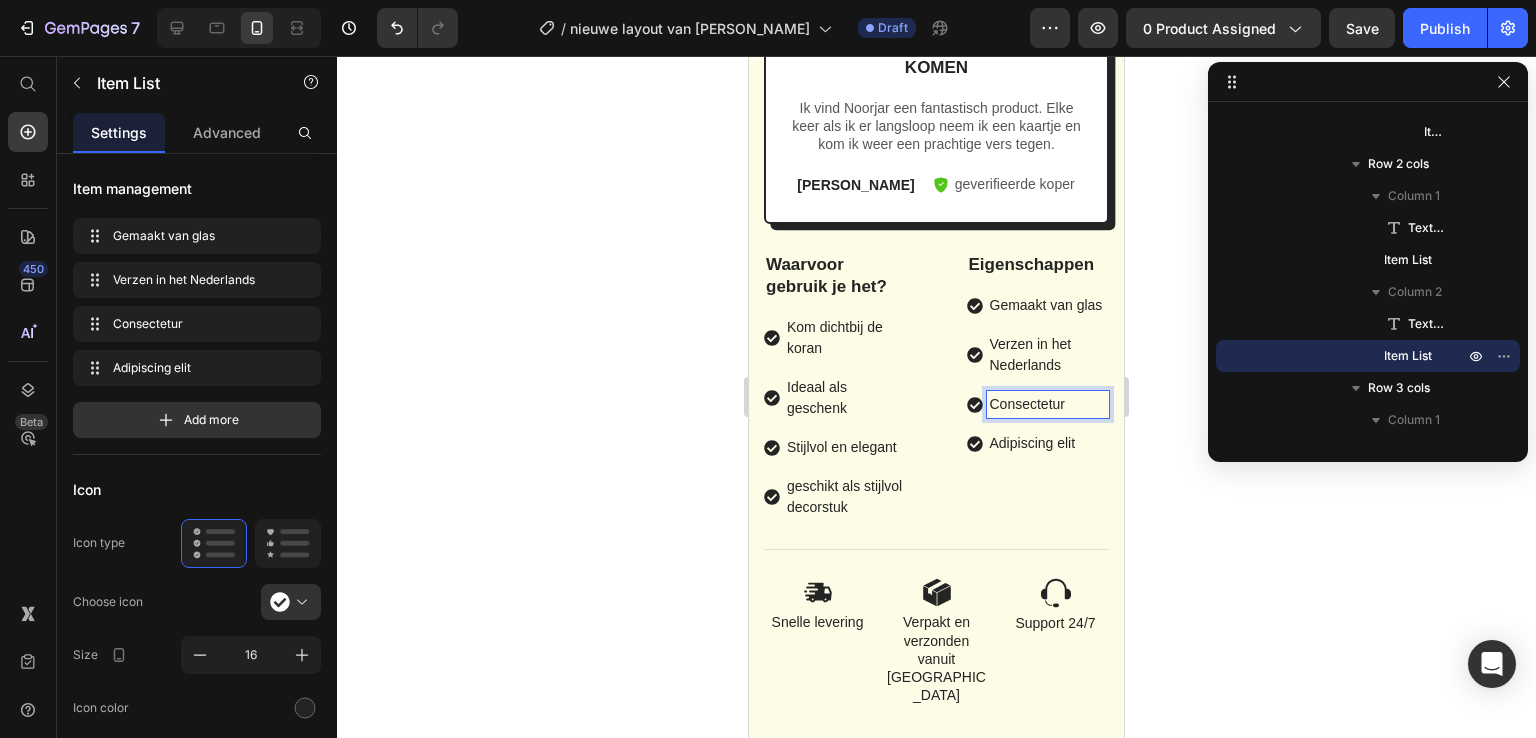 click on "Consectetur" at bounding box center [1048, 404] 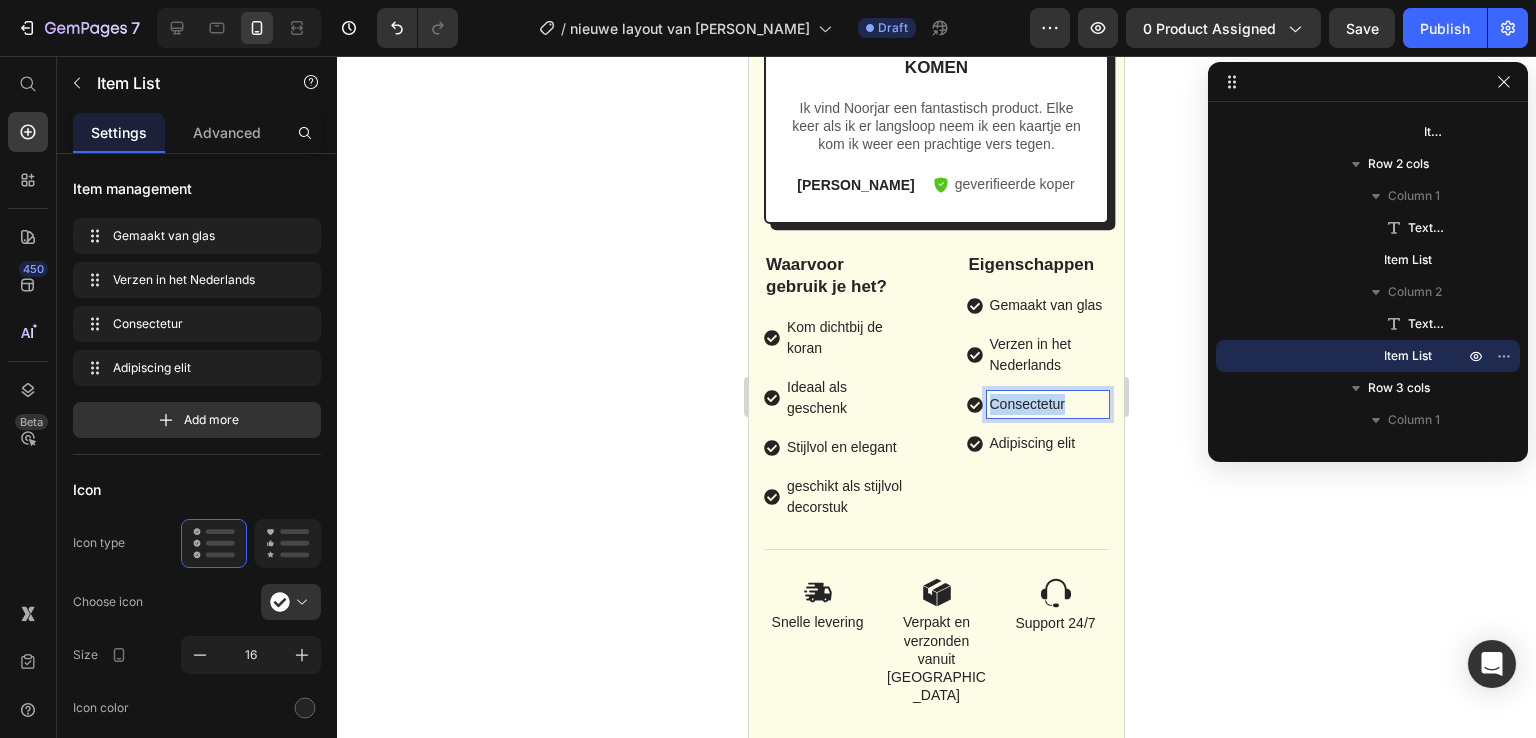 click on "Consectetur" at bounding box center (1048, 404) 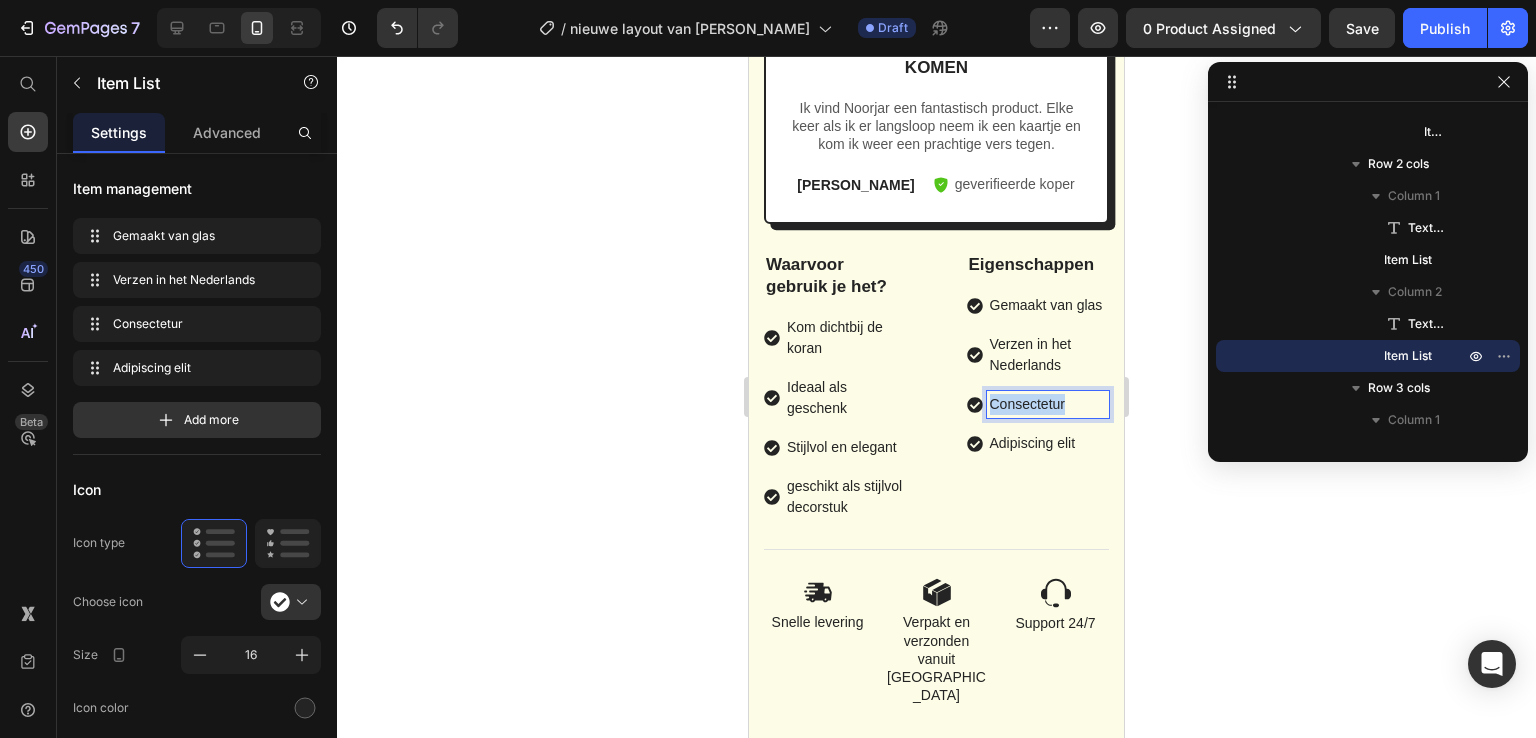 click on "Consectetur" at bounding box center [1048, 404] 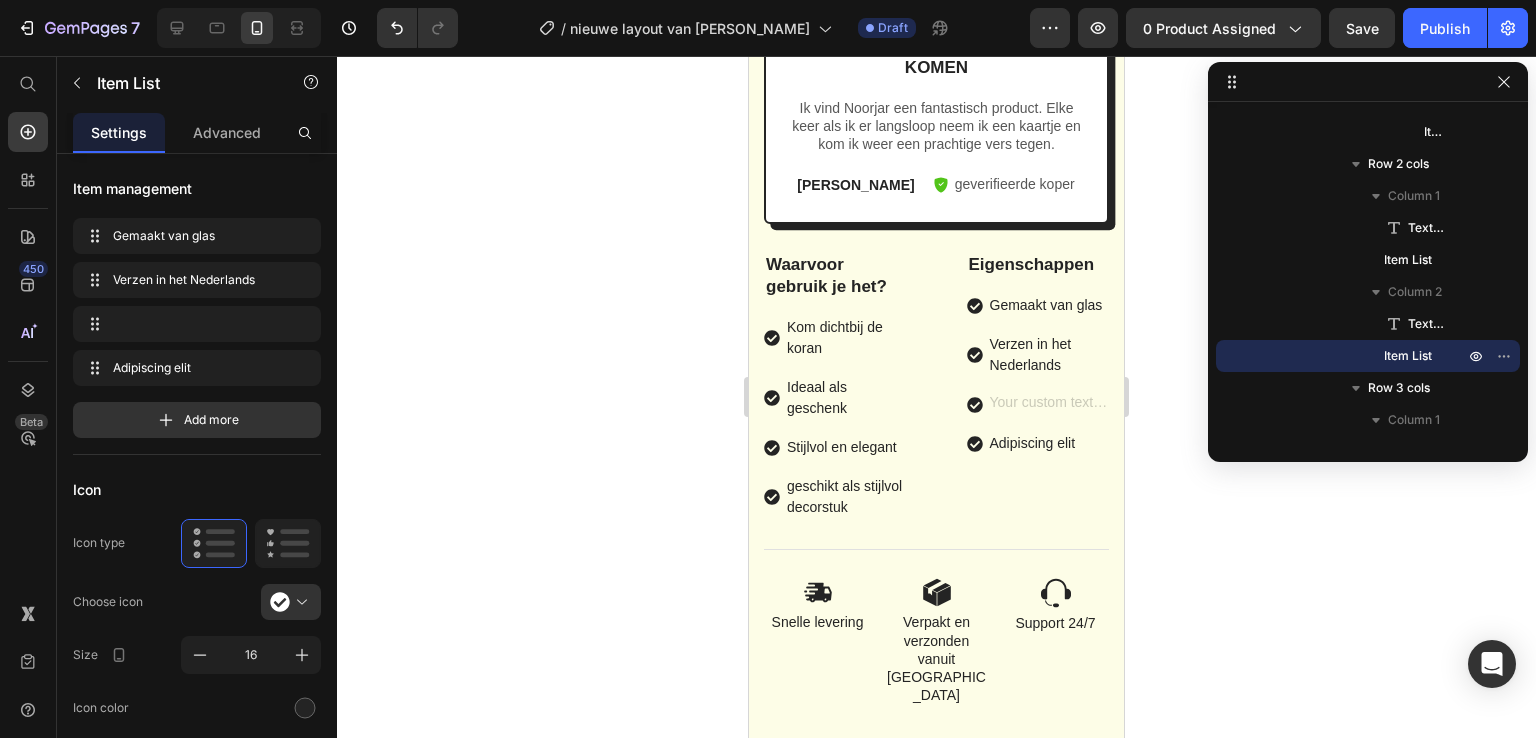 scroll, scrollTop: 6203, scrollLeft: 0, axis: vertical 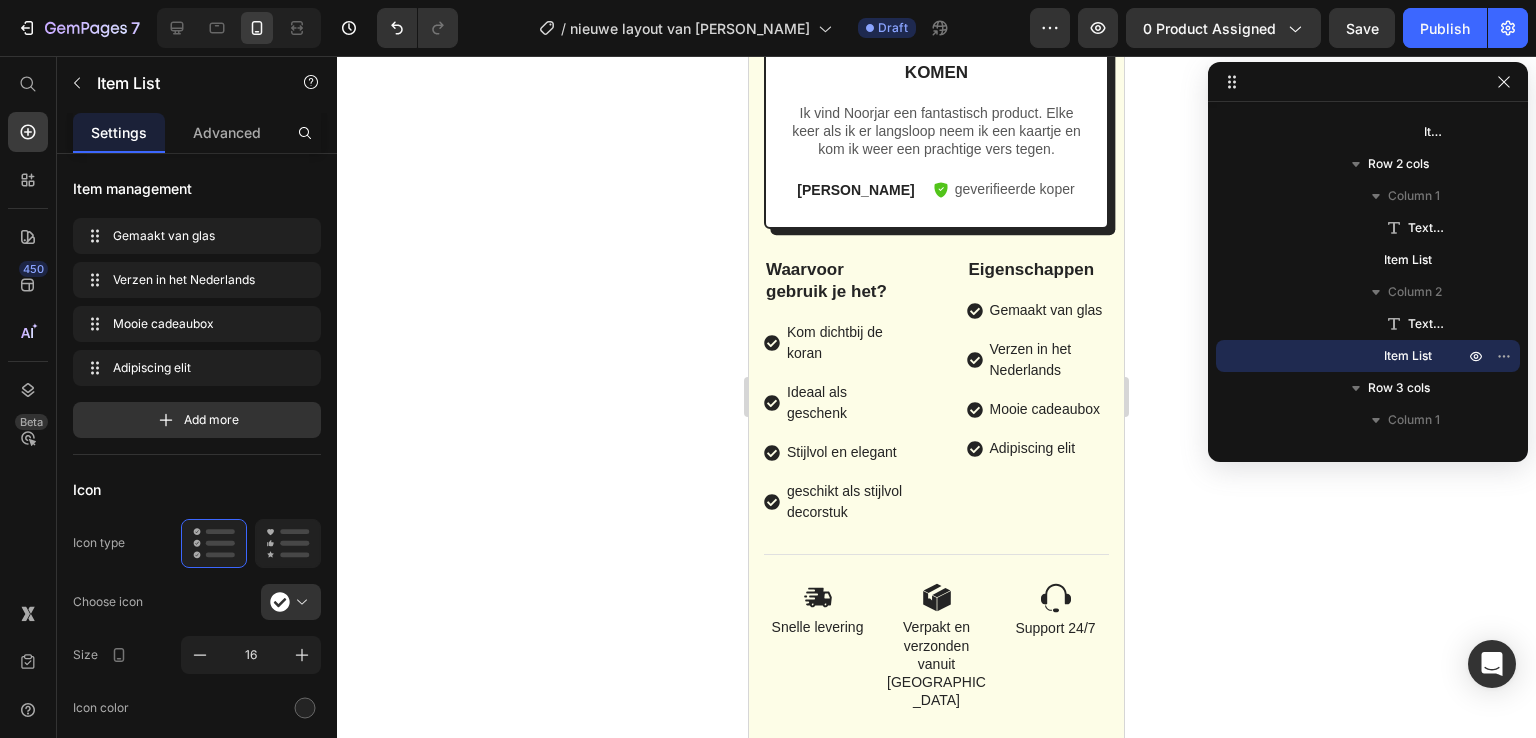 click on "Adipiscing elit" at bounding box center [1048, 448] 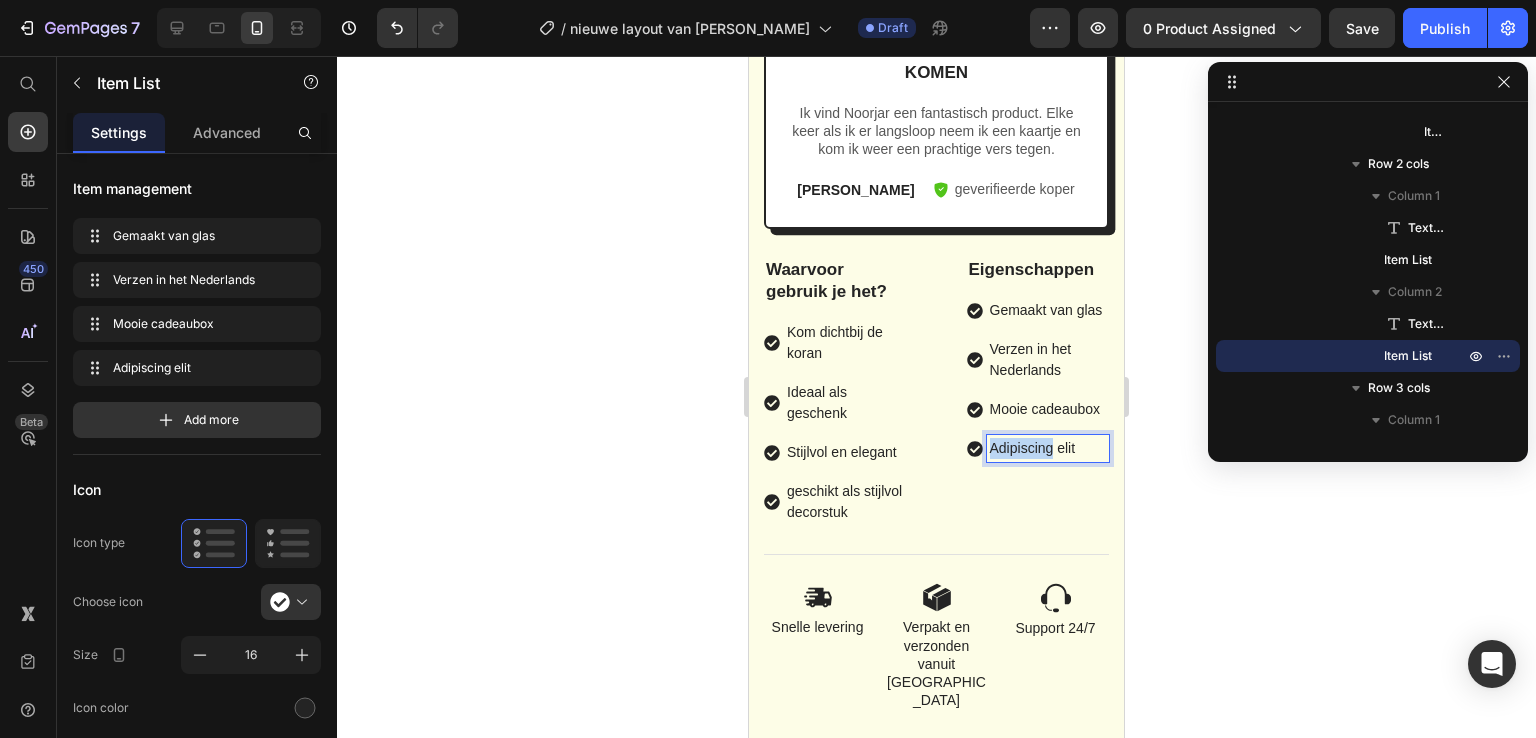 click on "Adipiscing elit" at bounding box center [1048, 448] 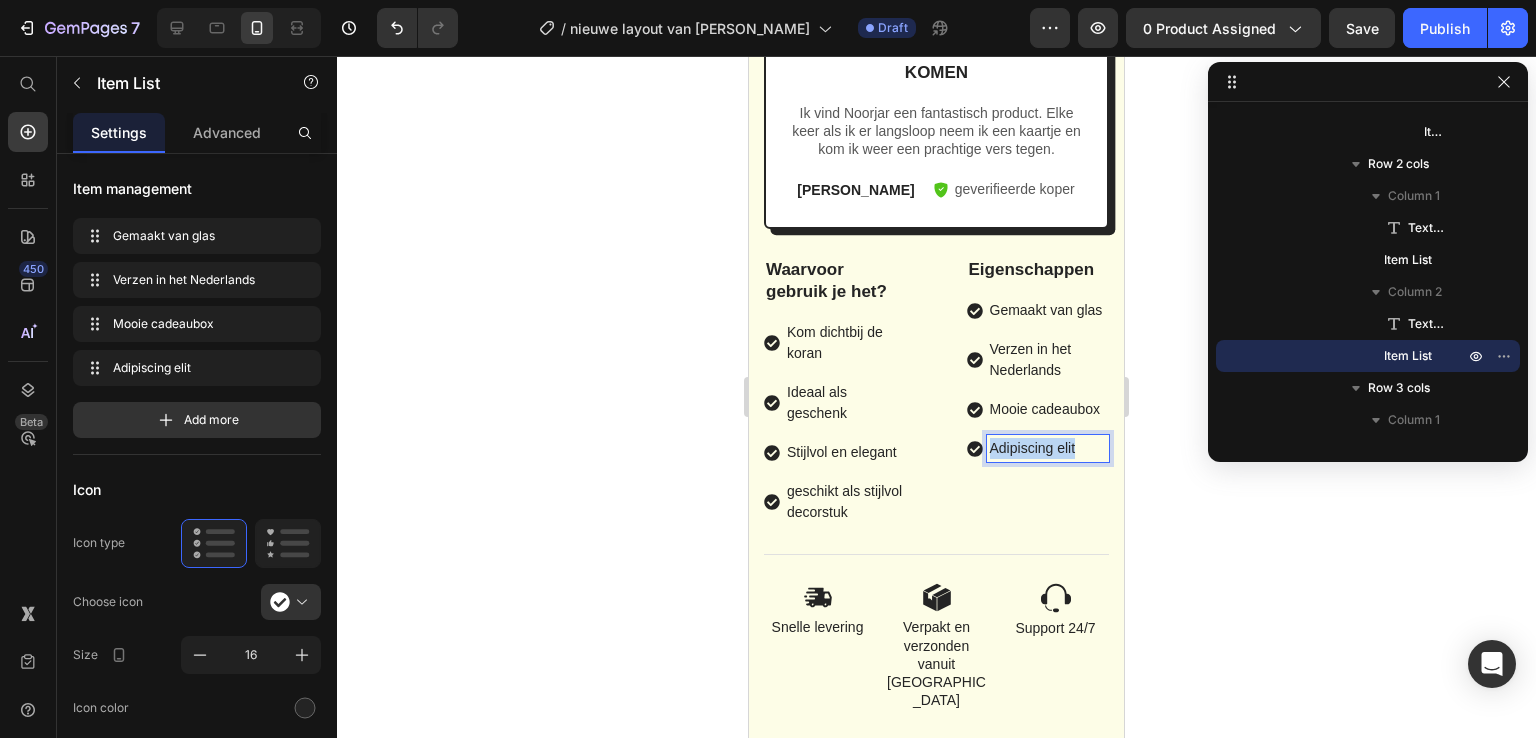 click on "Adipiscing elit" at bounding box center (1048, 448) 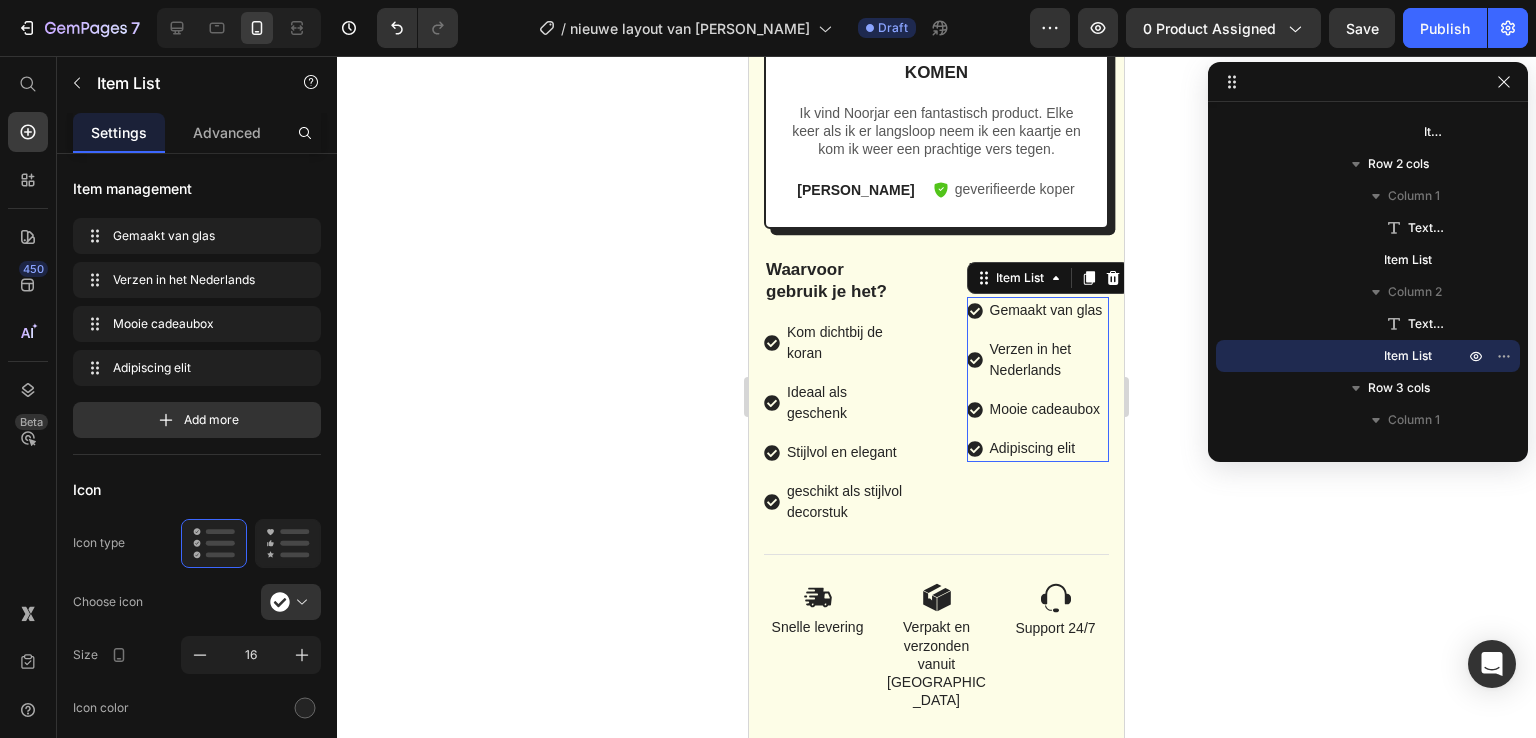 click 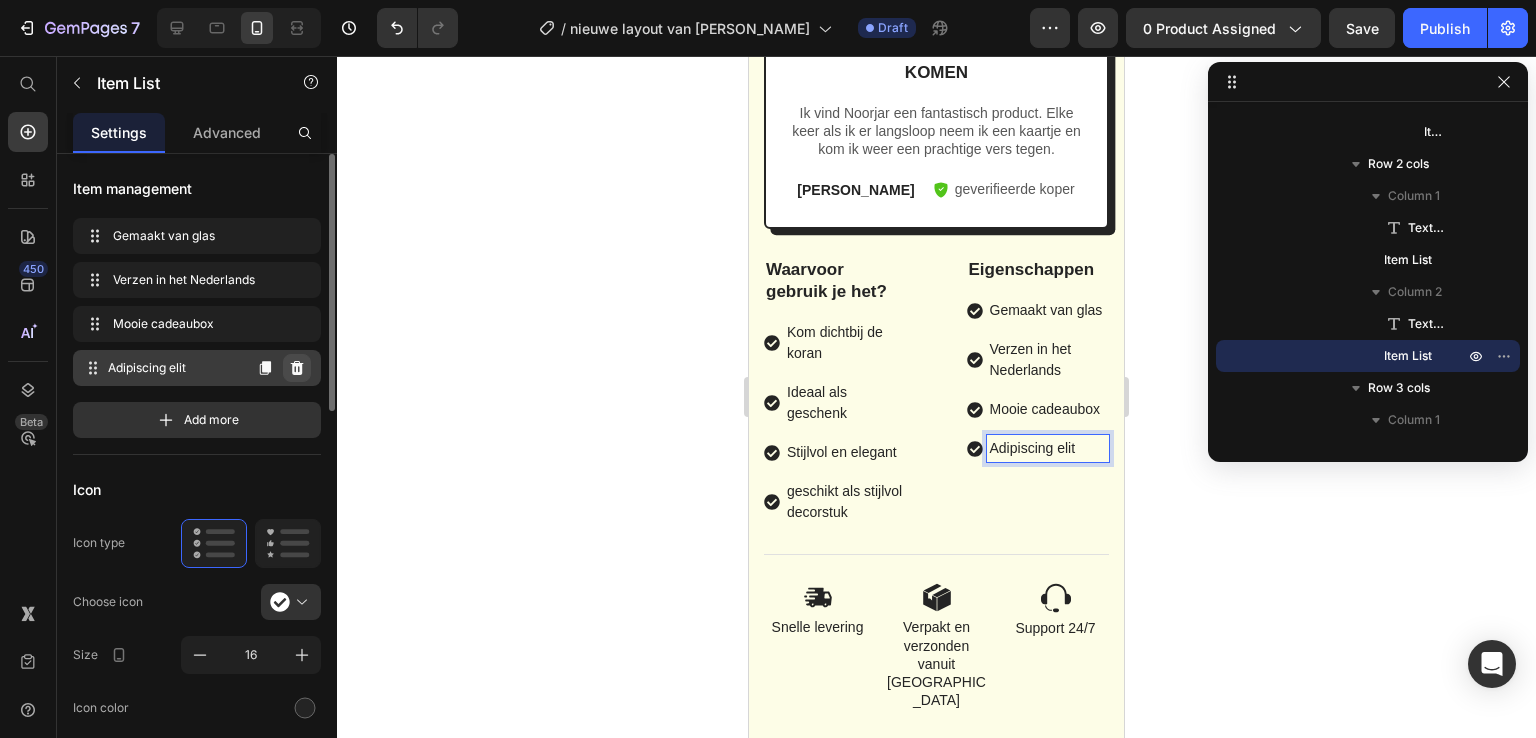 click 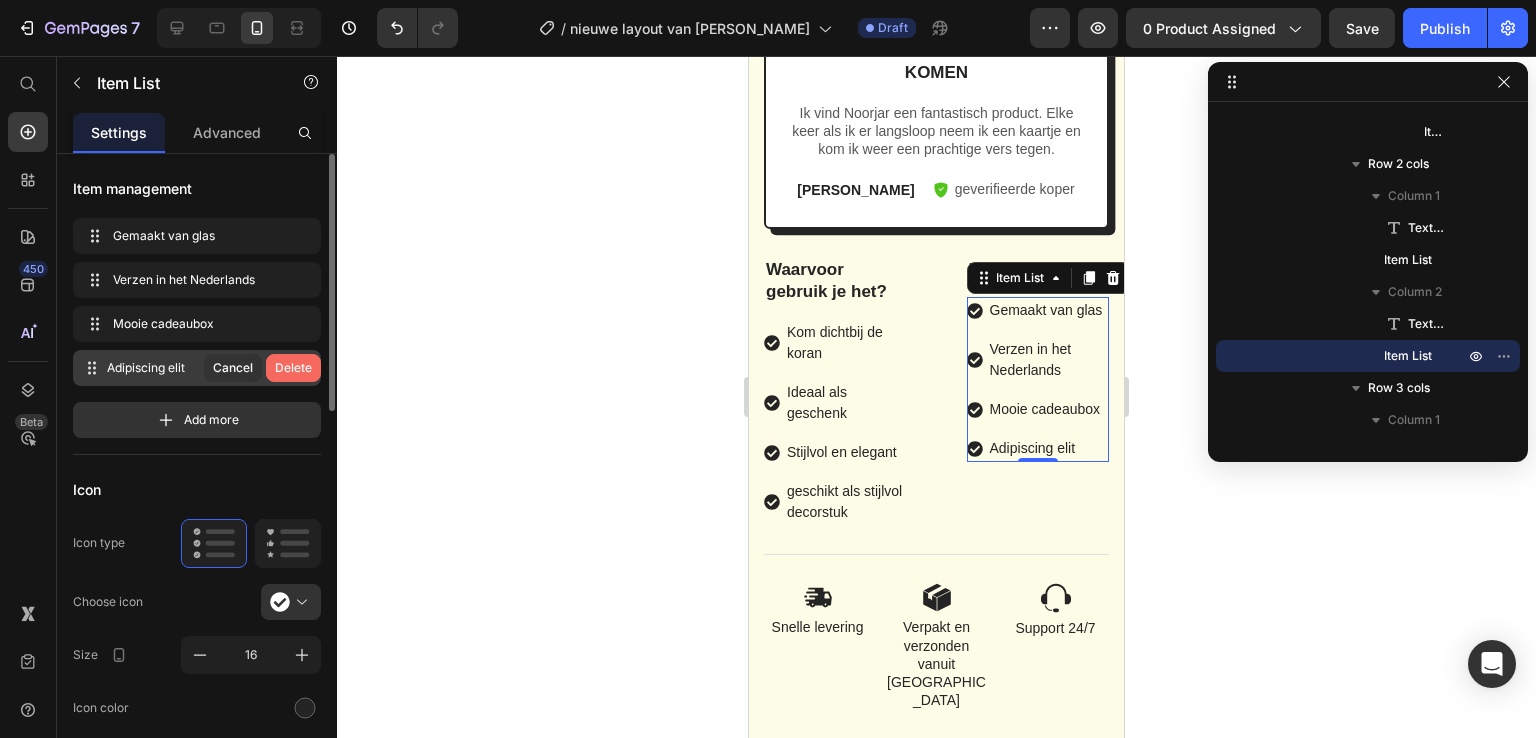 click on "Delete" at bounding box center [293, 368] 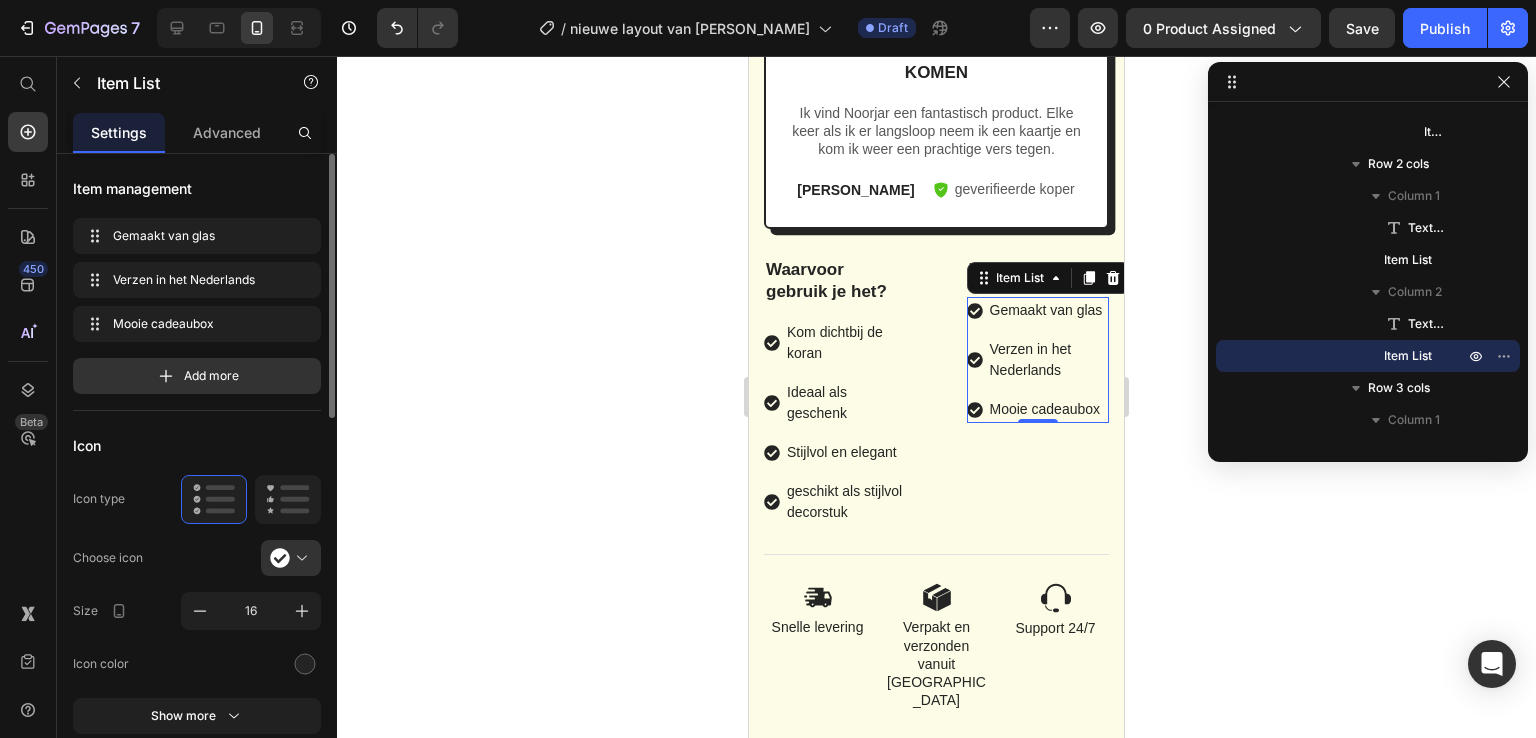 click 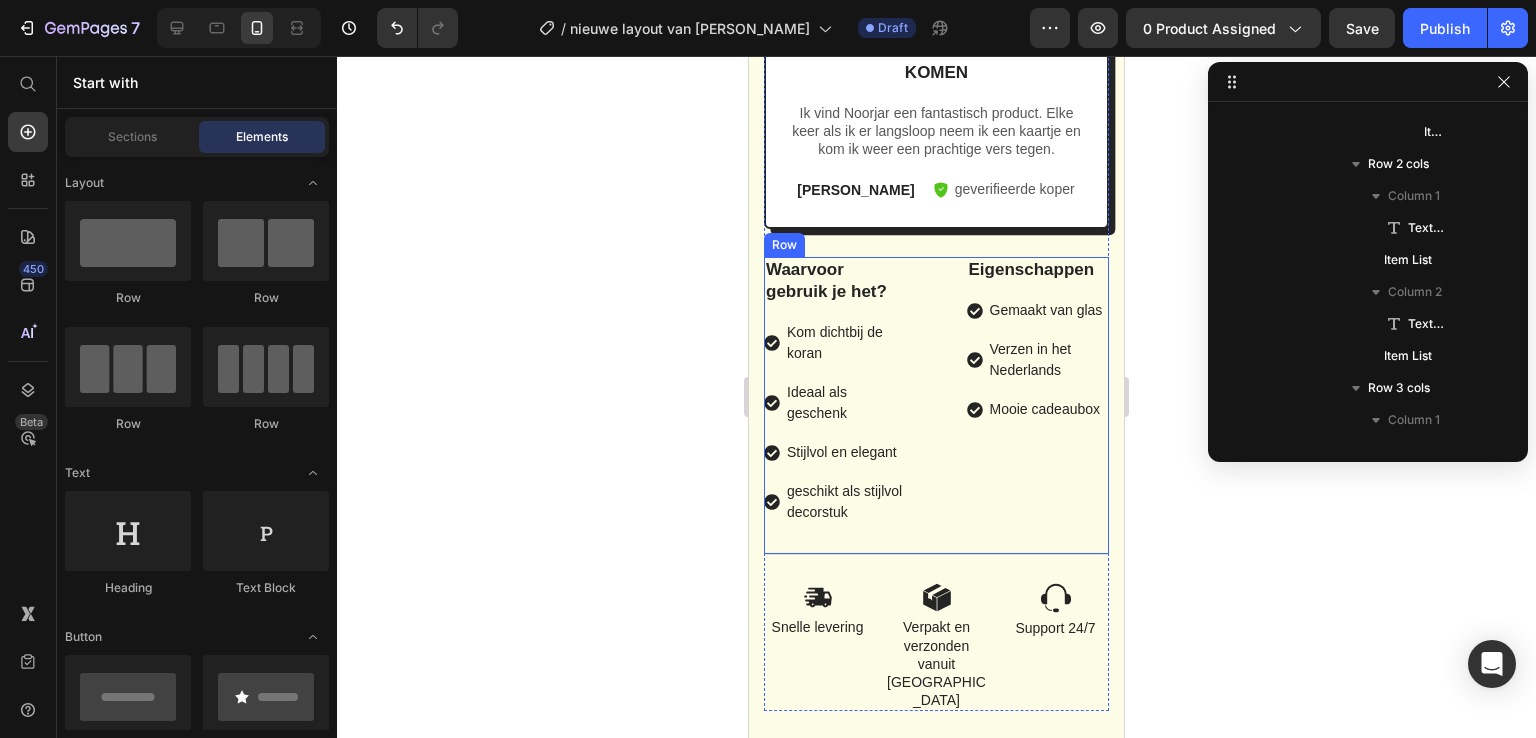 scroll, scrollTop: 6431, scrollLeft: 0, axis: vertical 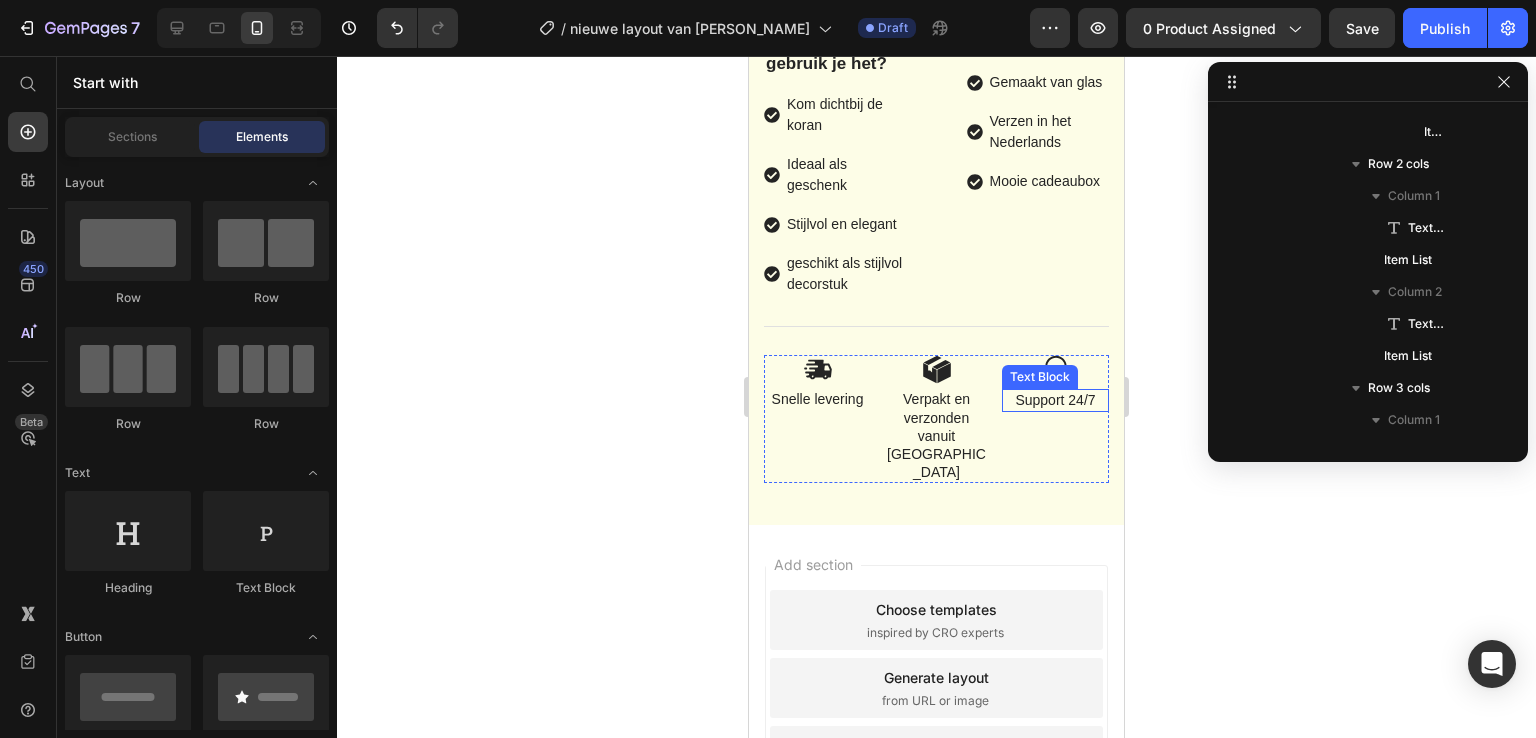 click on "Image Support 24/7 Text Block" at bounding box center [1055, 419] 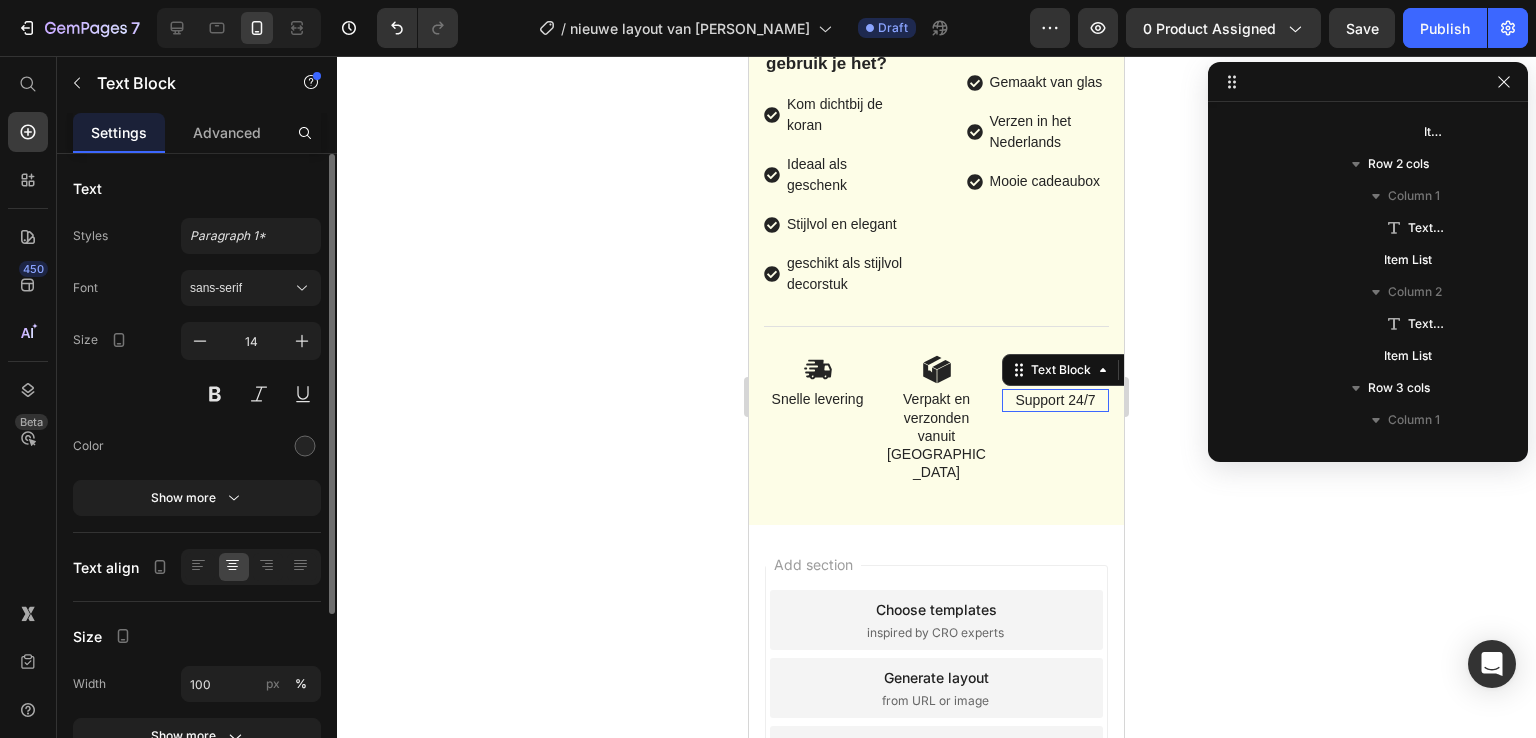 scroll, scrollTop: 3317, scrollLeft: 0, axis: vertical 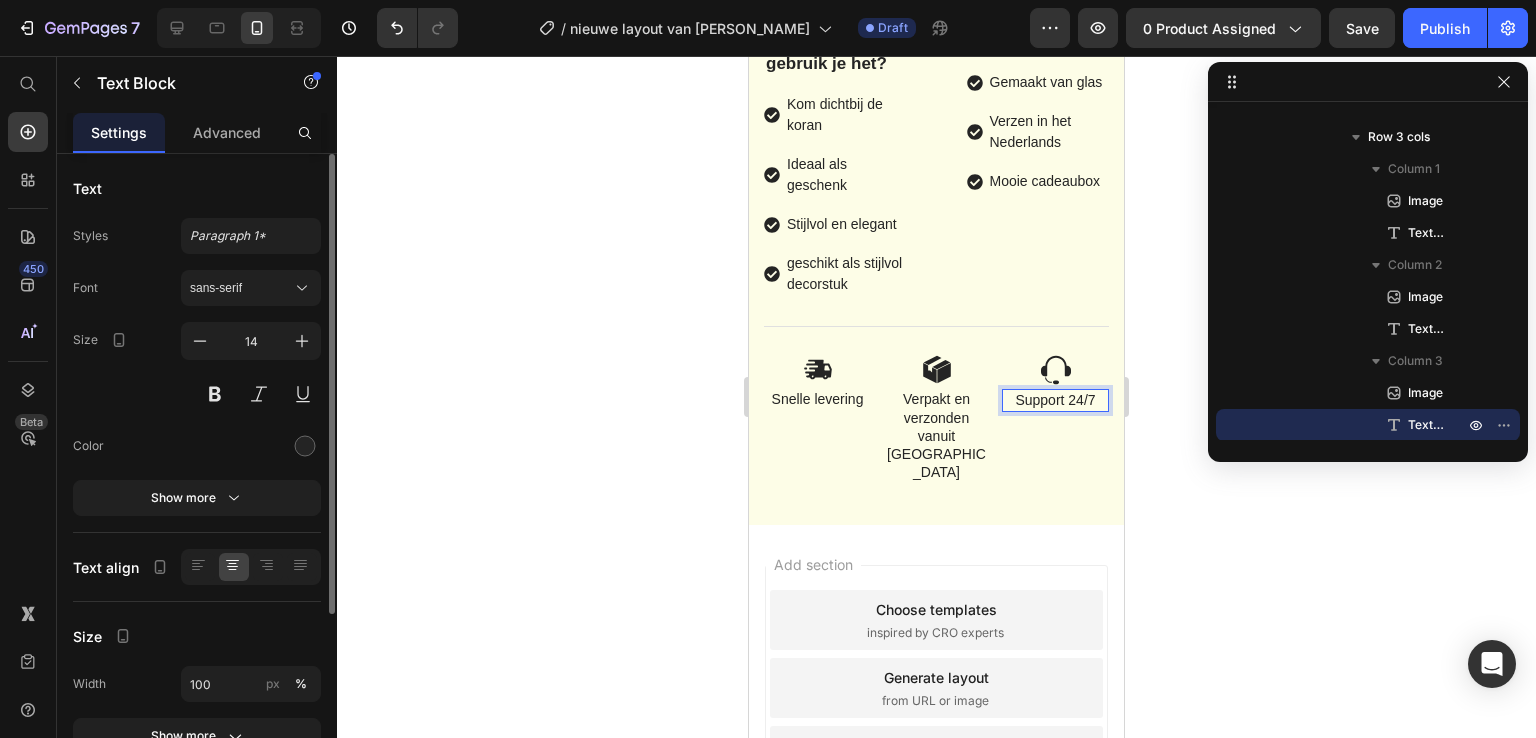 click on "Product Images
Vero eos
At accusamus
Et iusto odio
Consectetur
Adipiscin Accordion Icon Icon Icon Icon Icon Icon List 64+ Blije klanten! Text Block Row NoorJar™  Koranverzen potje Product Title Shopify App Shopify App Kom dichterbij de Koran Item List Perfect als uniek cadeau Item List Verzonden vanuit Nederland Item List Row Elders  €34,95 Text Block €24,95 Product Price Save €10,00 Product Badge Row Kleine voorraad in huis, op=op! Stock Counter Aan winkelwagen toevoegen Add to Cart or 4 interest-free payments of $15.00 with Text Block Image Row Image Image Image Image Image Row Icon Icon Icon Icon Icon Icon List De makkelijkste manier om dichtbij de koran te komen Text Block Text Block Ismael Text Block
geverifieerde koper Item List Row Row Waarvoor gebruik je het? Text Block" at bounding box center (936, -430) 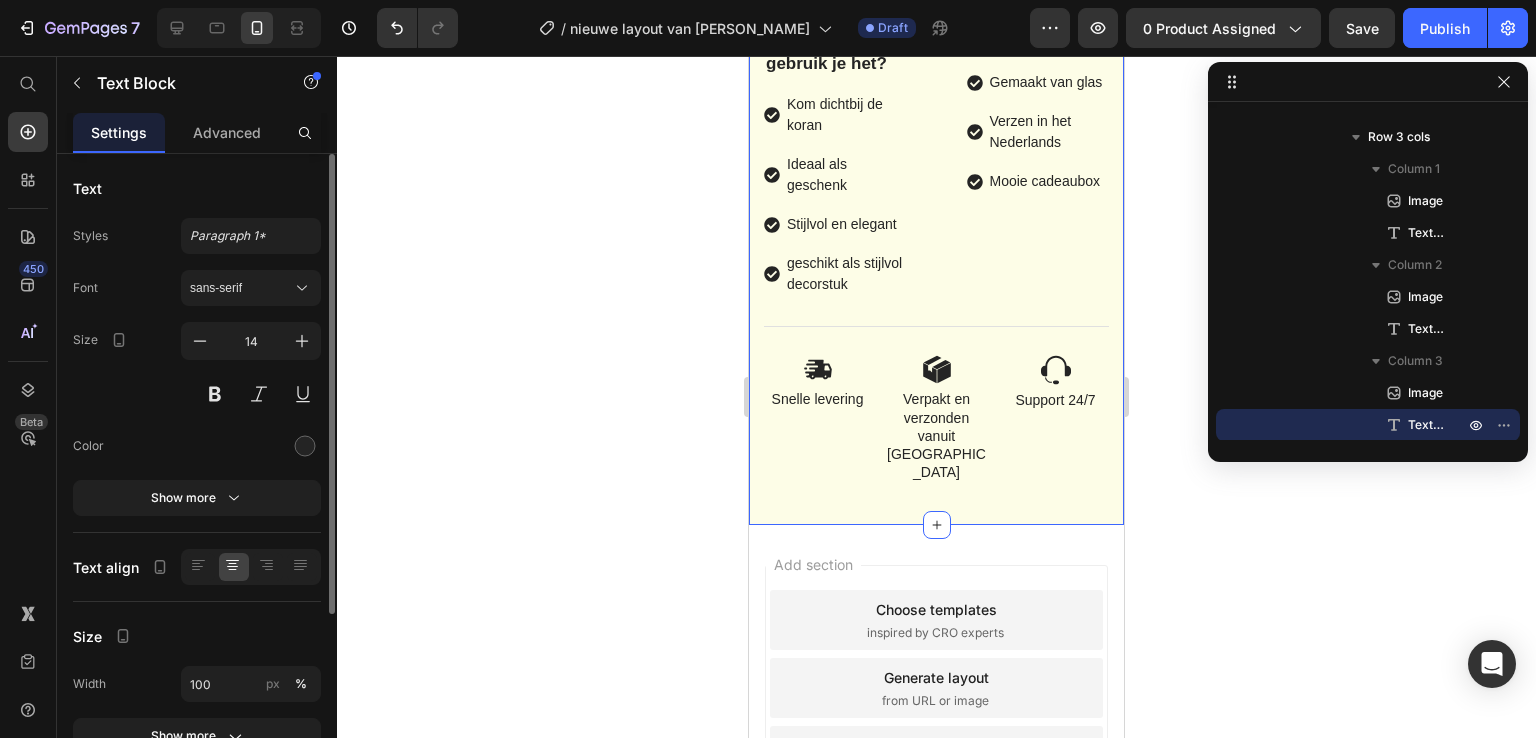 scroll, scrollTop: 602, scrollLeft: 0, axis: vertical 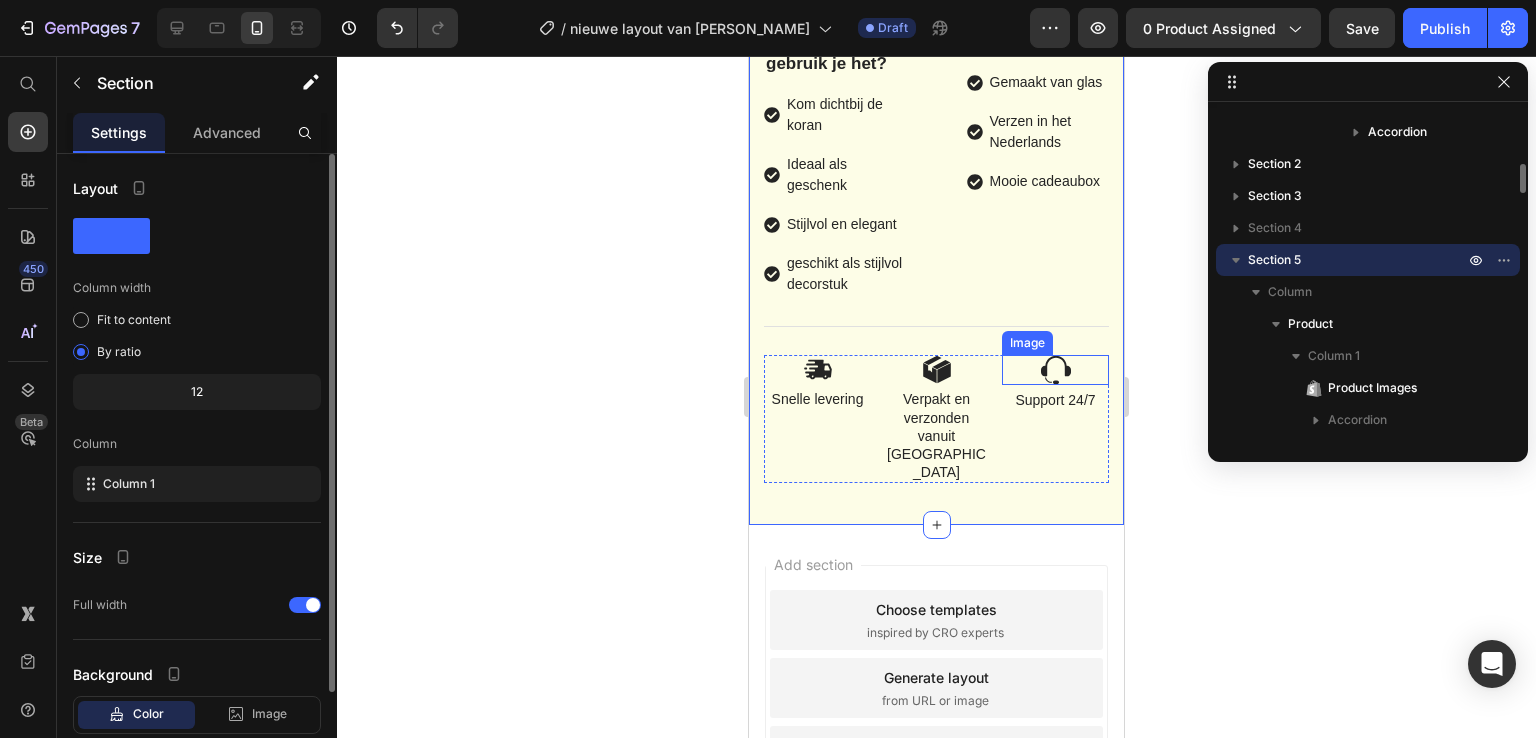 click at bounding box center [1055, 370] 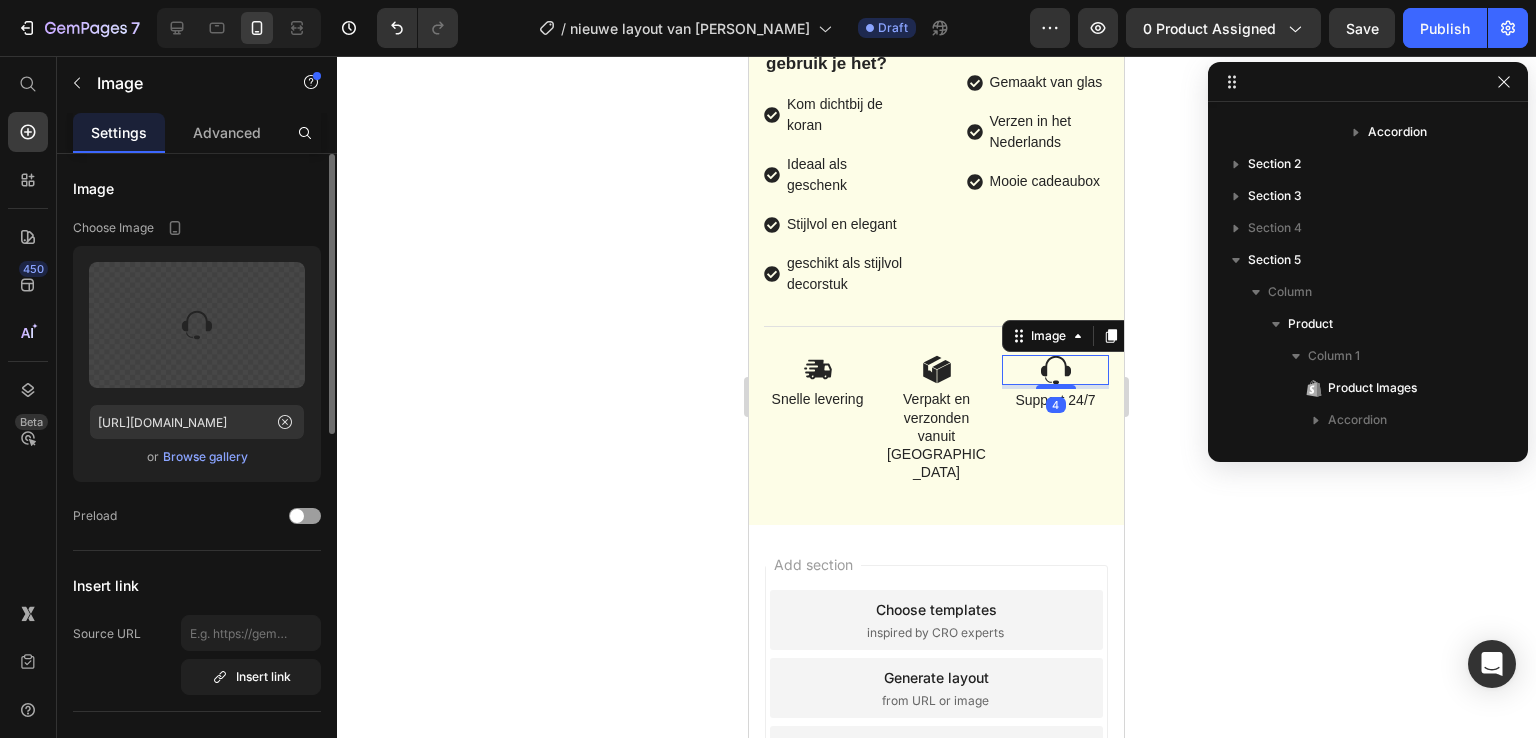 scroll, scrollTop: 3317, scrollLeft: 0, axis: vertical 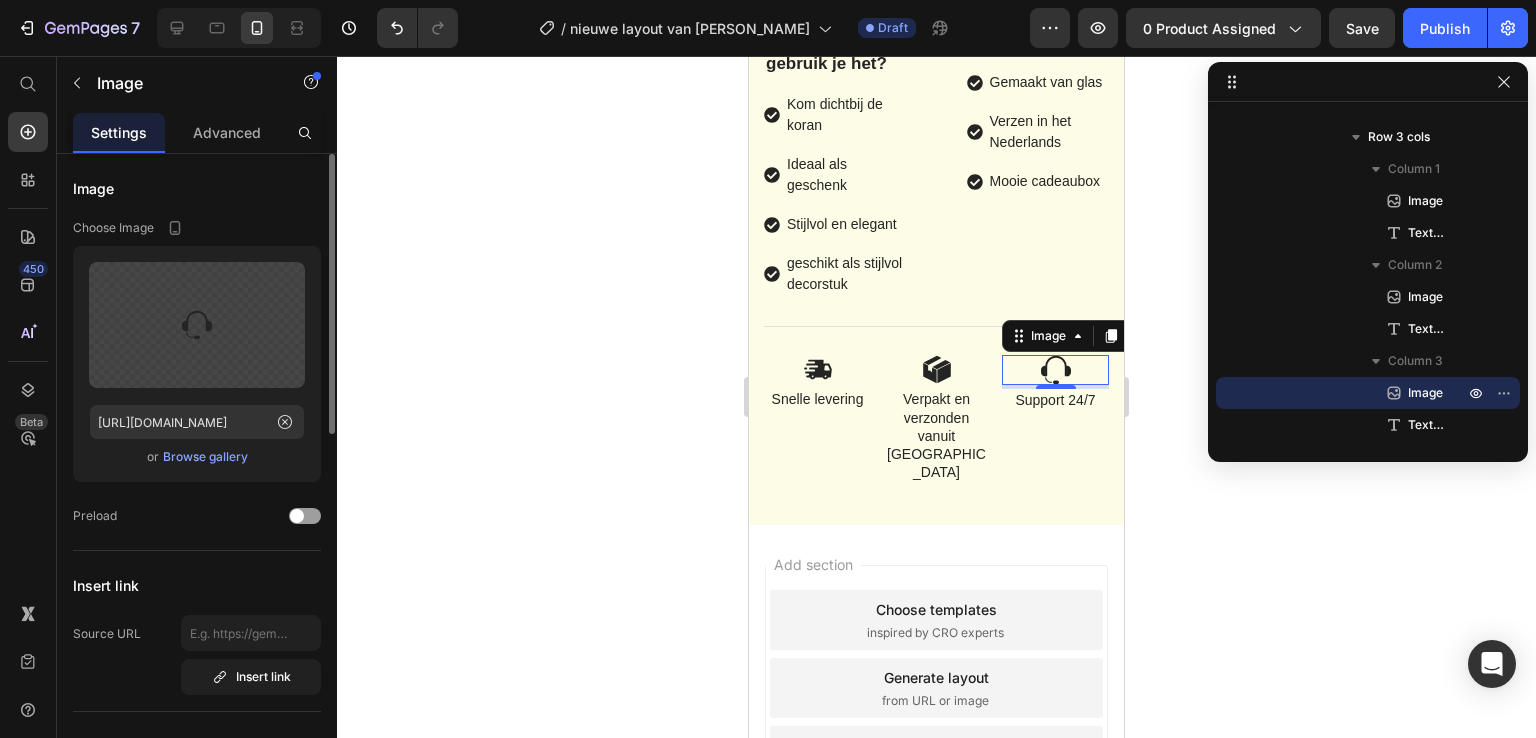 click on "Browse gallery" at bounding box center (205, 457) 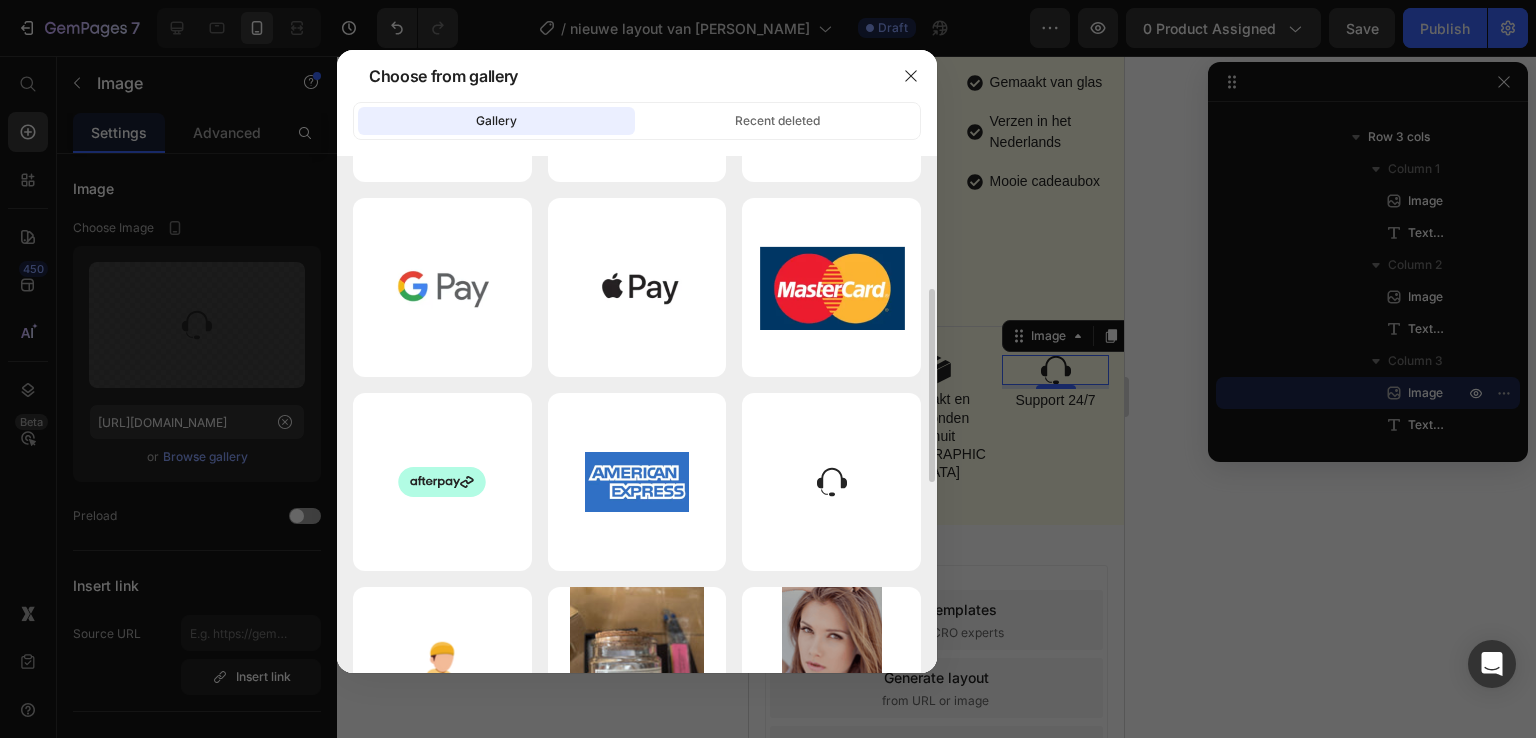 scroll, scrollTop: 704, scrollLeft: 0, axis: vertical 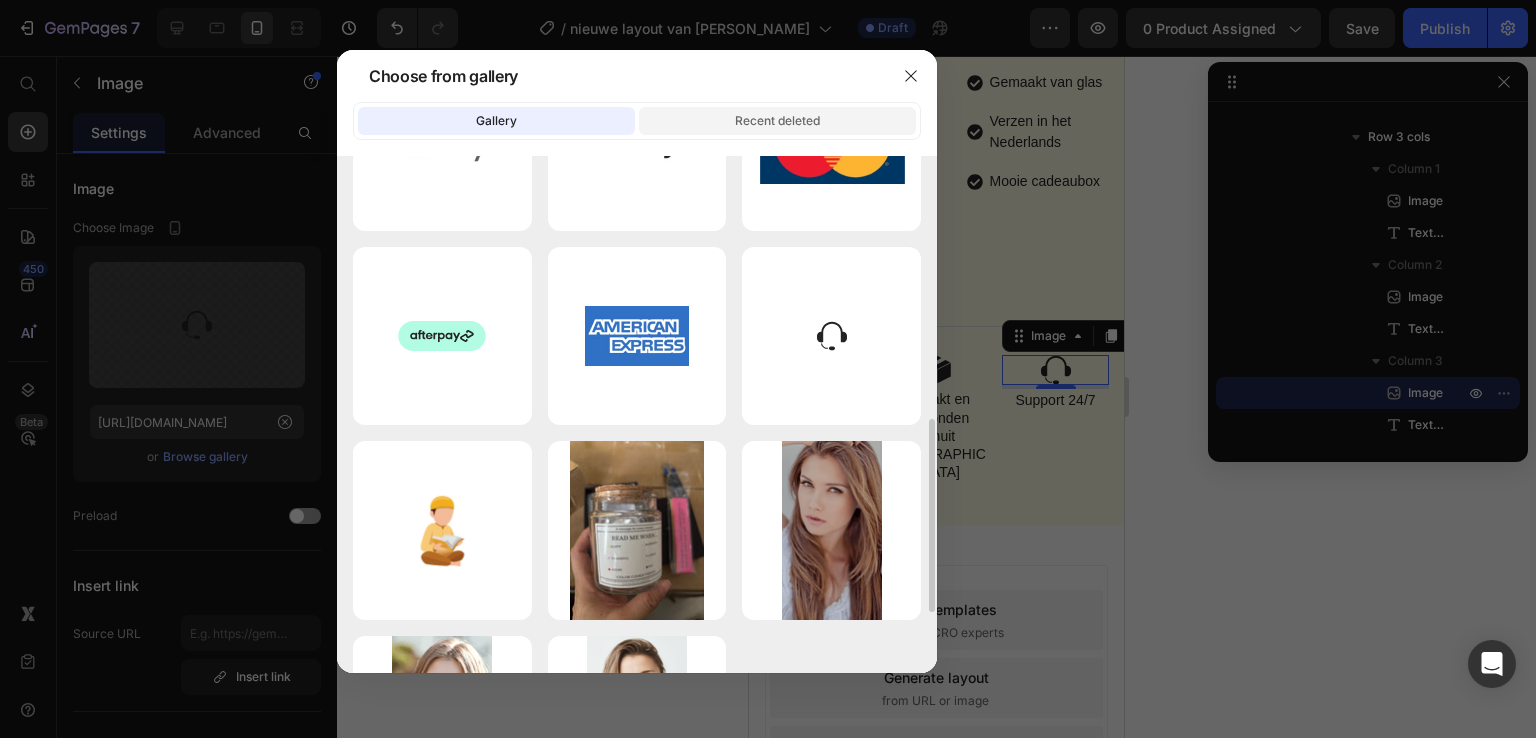 click on "Recent deleted" 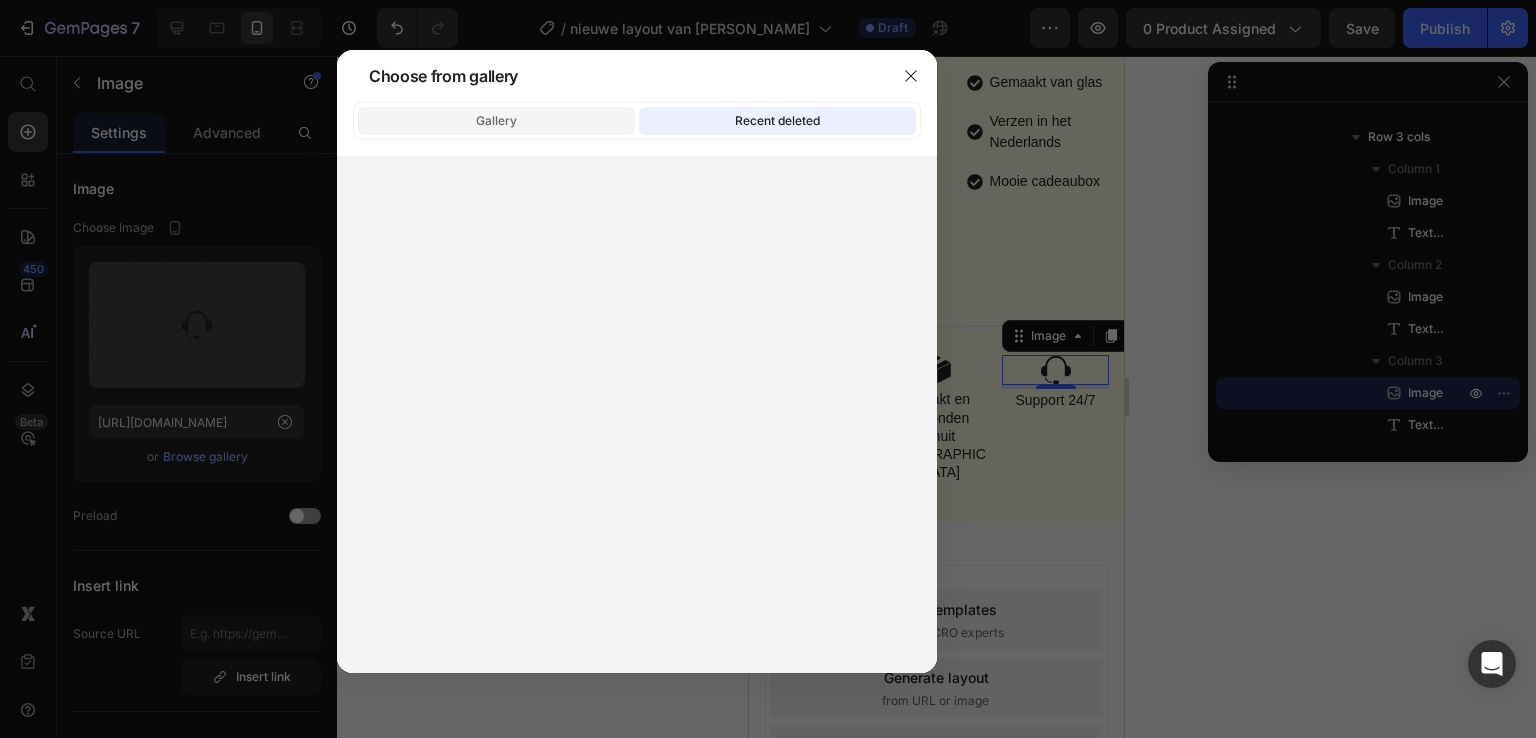click on "Gallery" 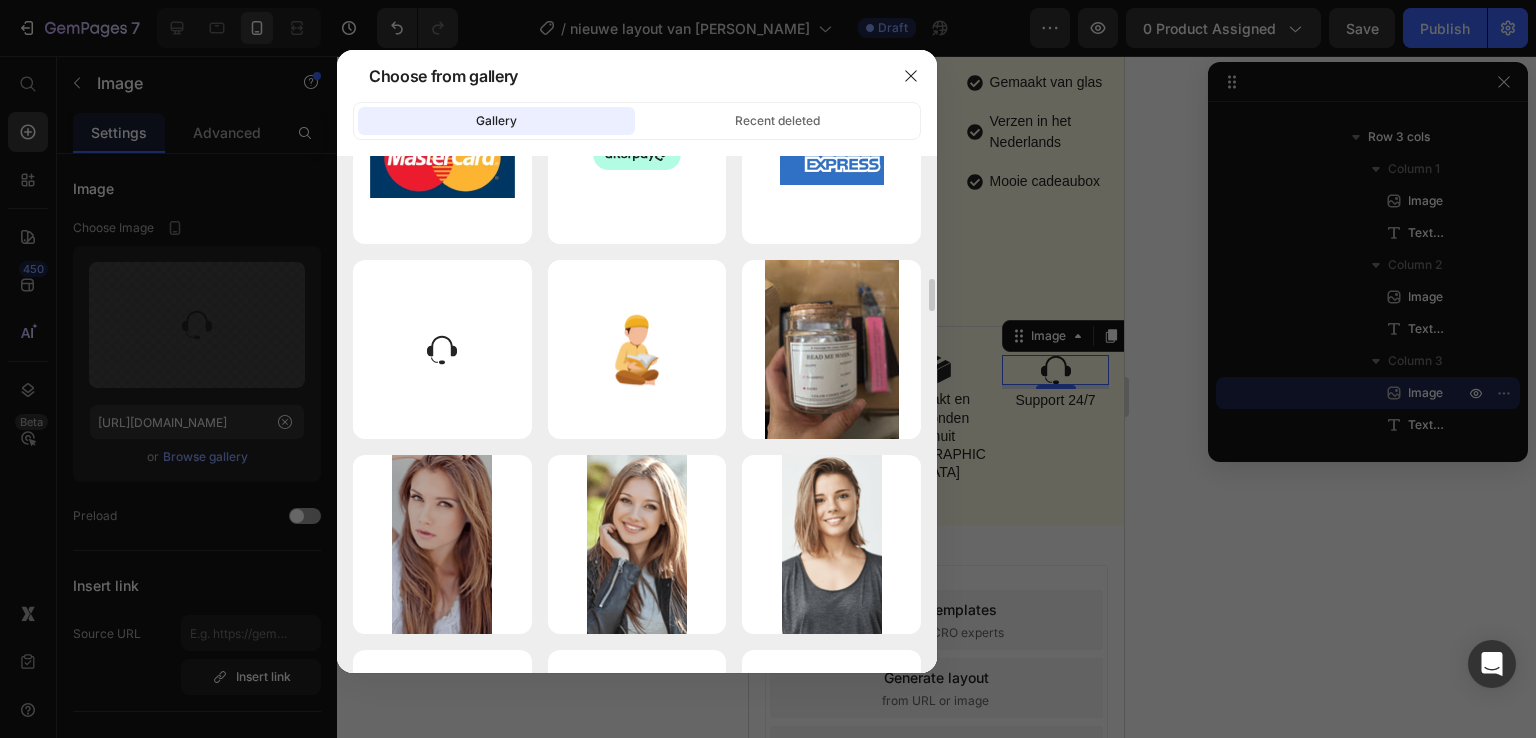 scroll, scrollTop: 2047, scrollLeft: 0, axis: vertical 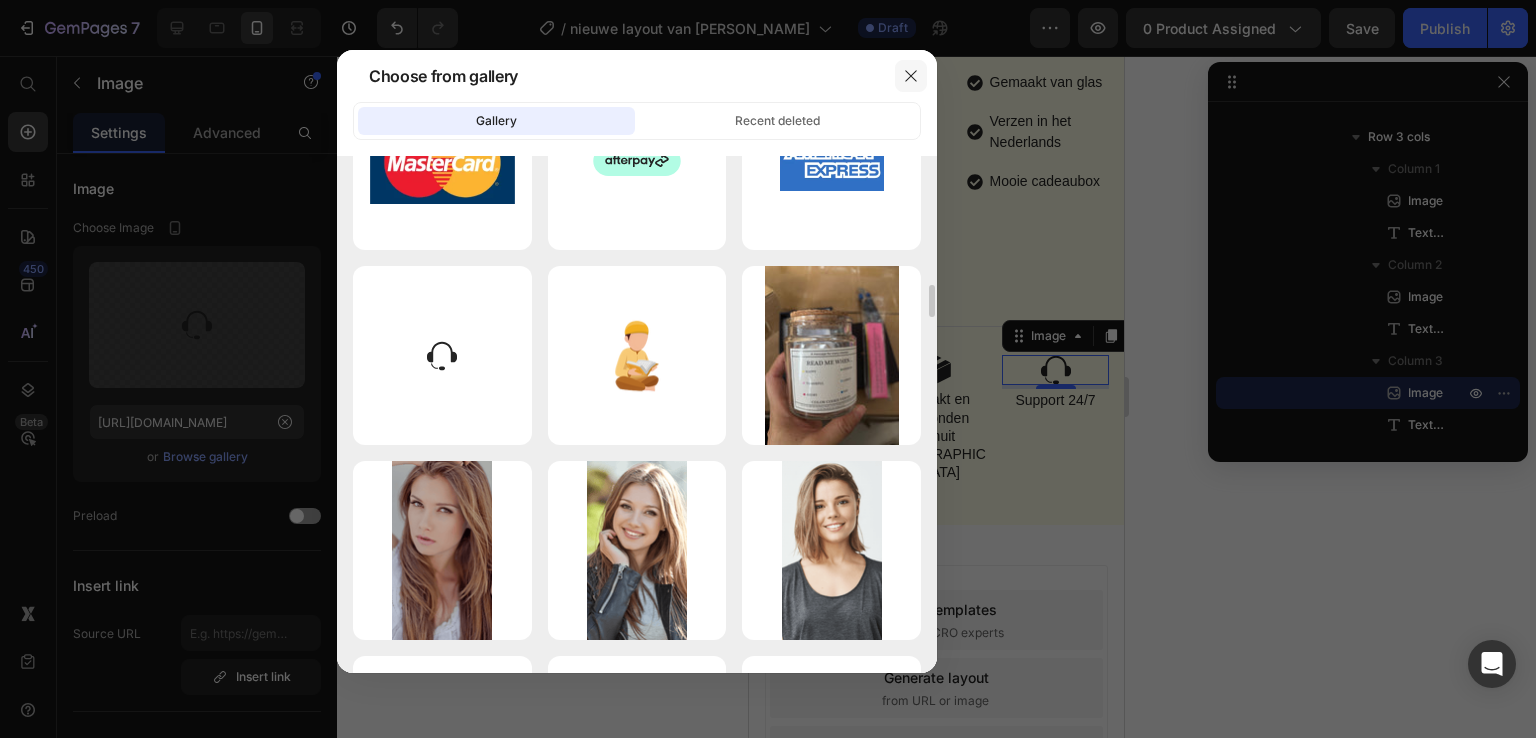 click at bounding box center [911, 76] 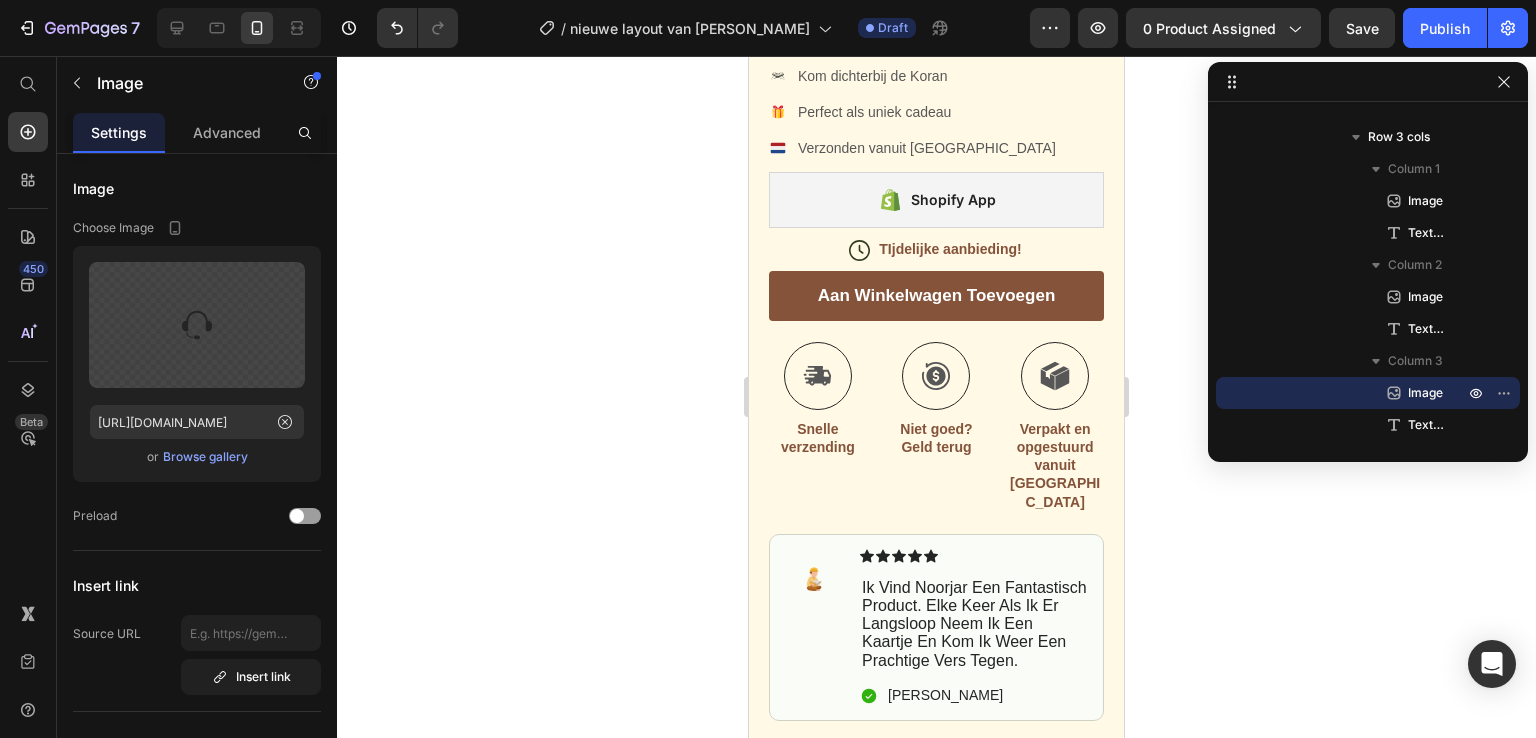 scroll, scrollTop: 744, scrollLeft: 0, axis: vertical 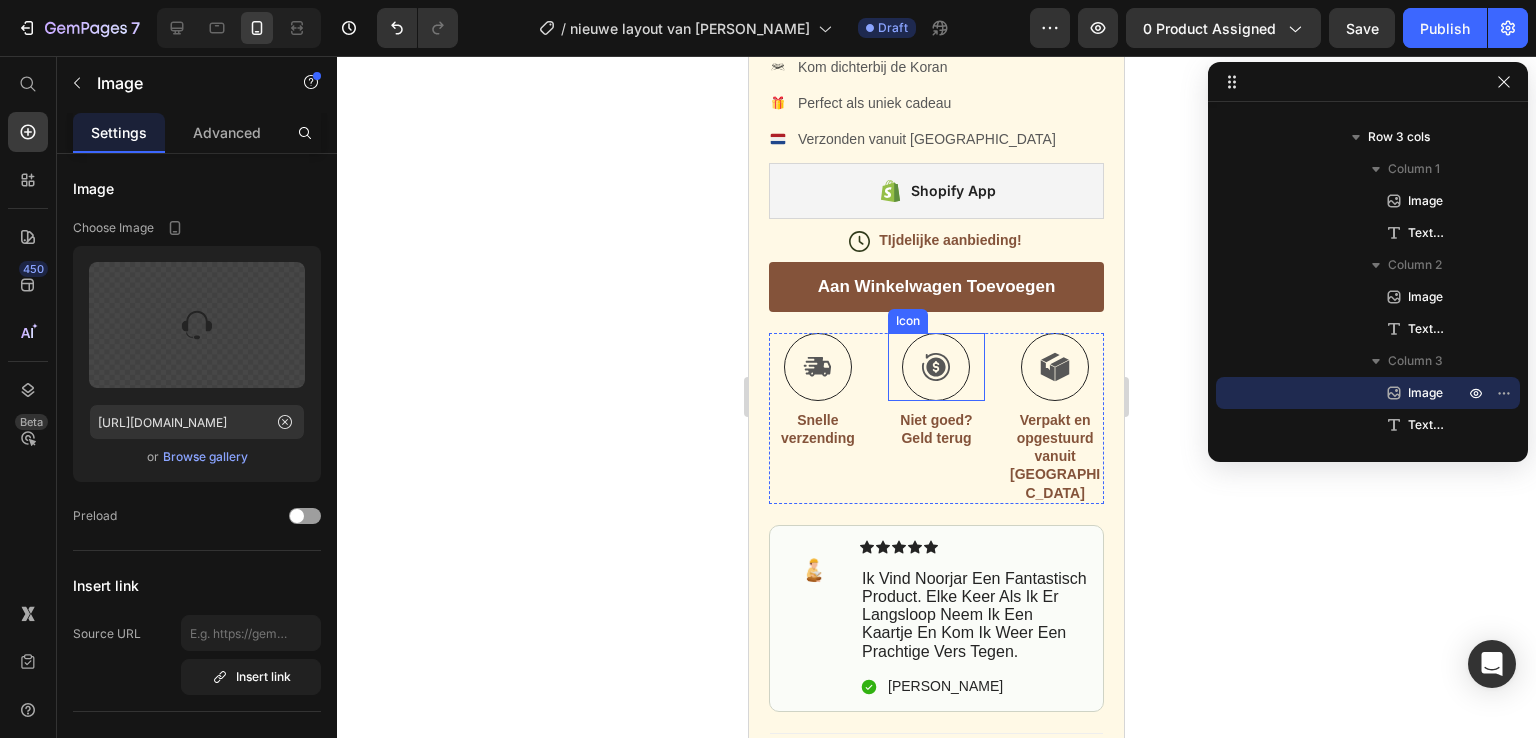 click at bounding box center [936, 367] 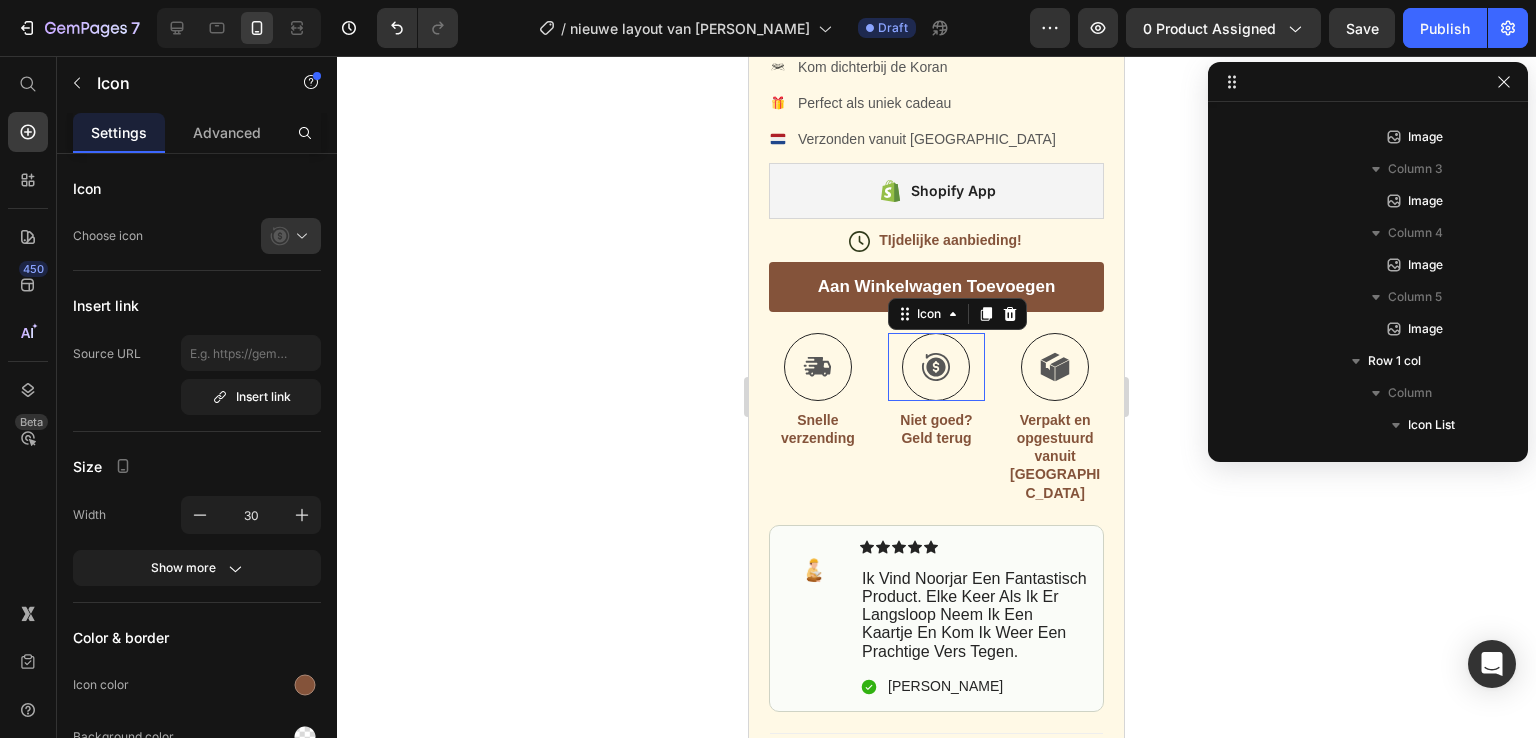 scroll, scrollTop: 986, scrollLeft: 0, axis: vertical 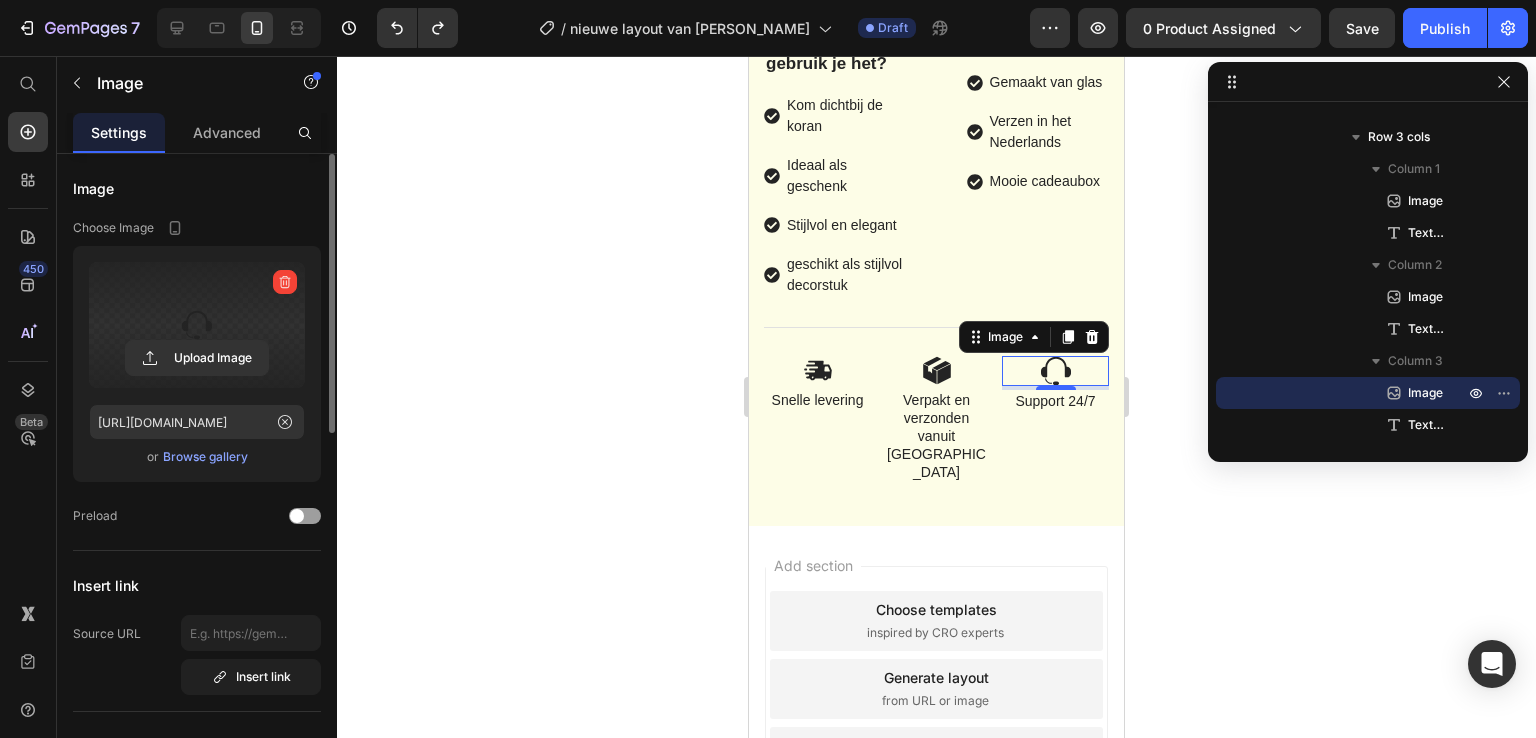 click at bounding box center (197, 325) 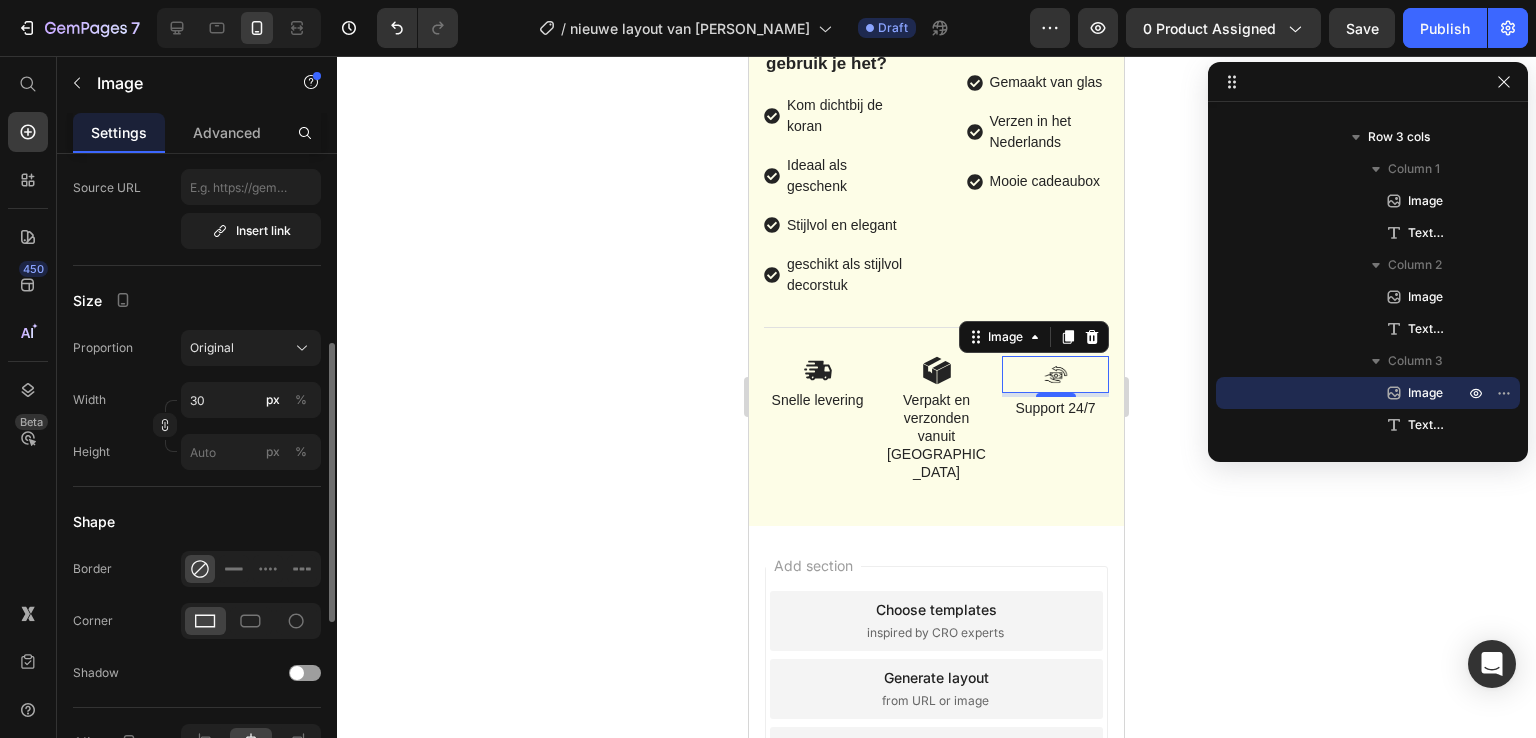scroll, scrollTop: 436, scrollLeft: 0, axis: vertical 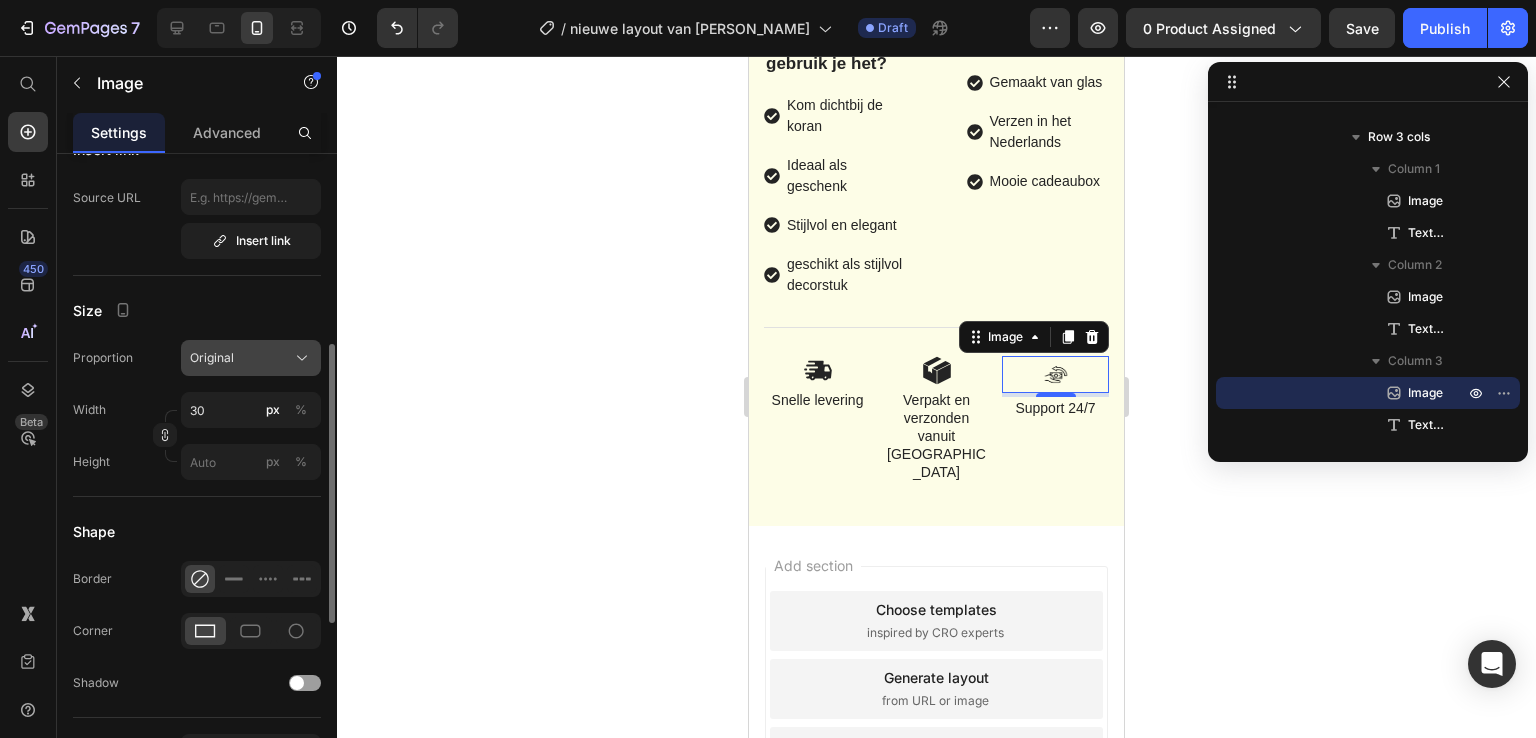 click on "Original" at bounding box center [212, 358] 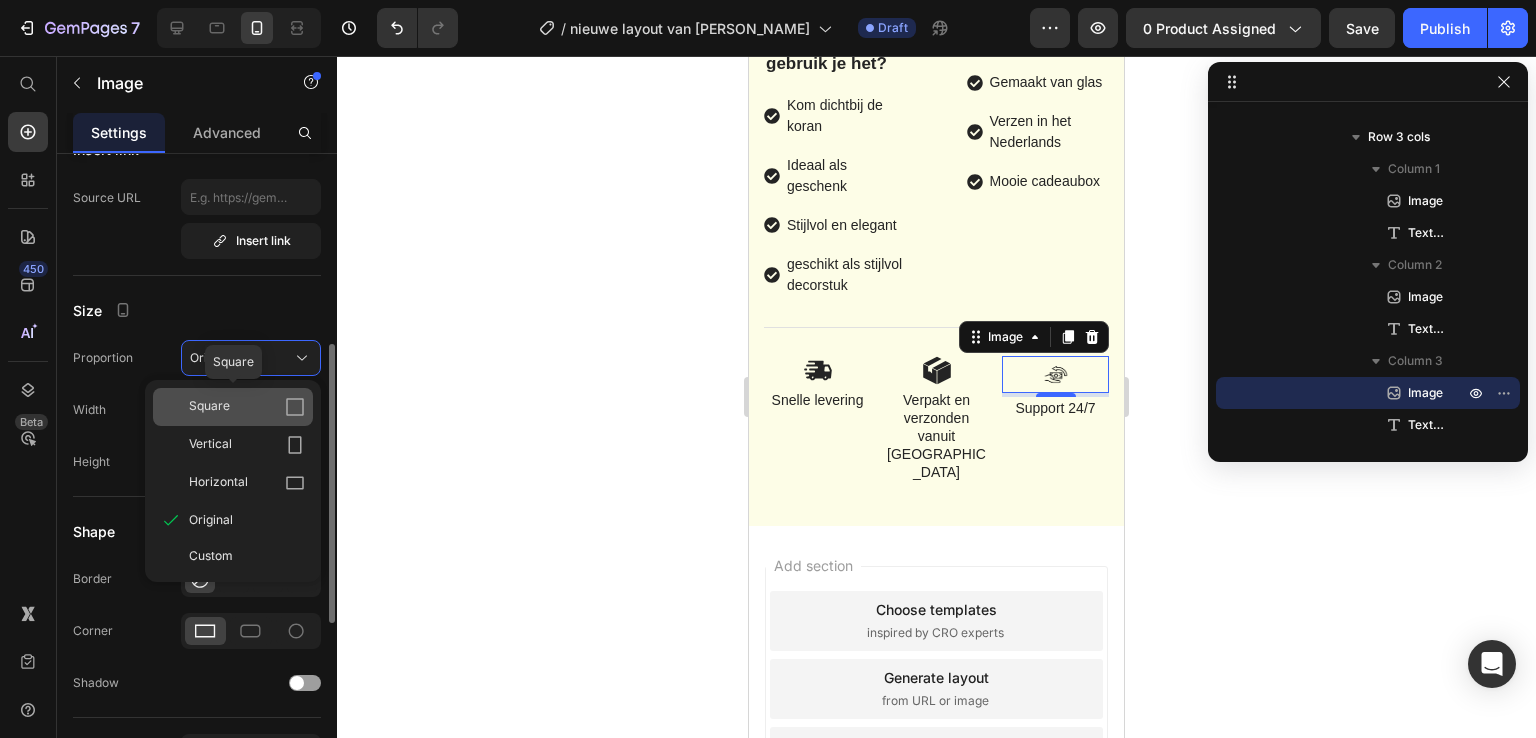 click 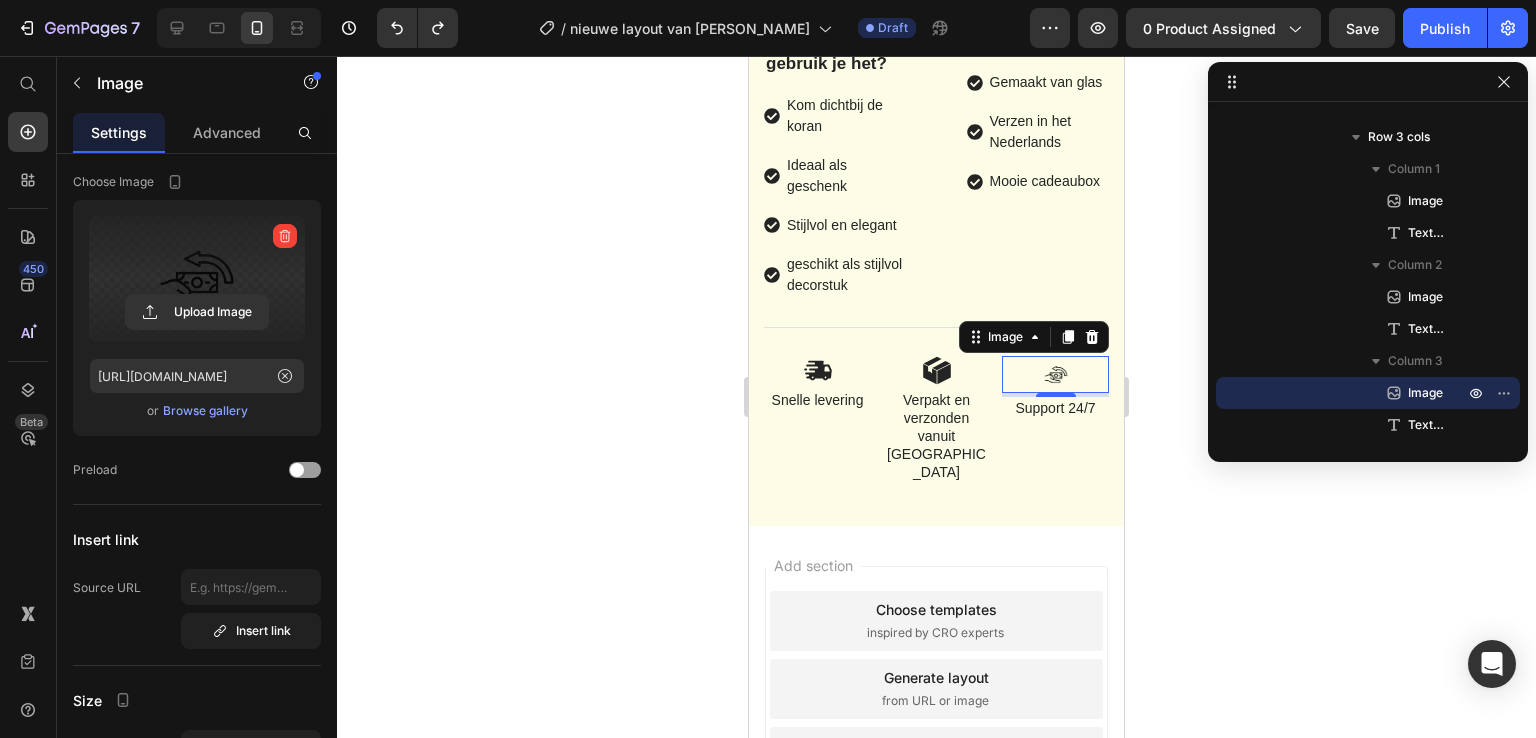 scroll, scrollTop: 0, scrollLeft: 0, axis: both 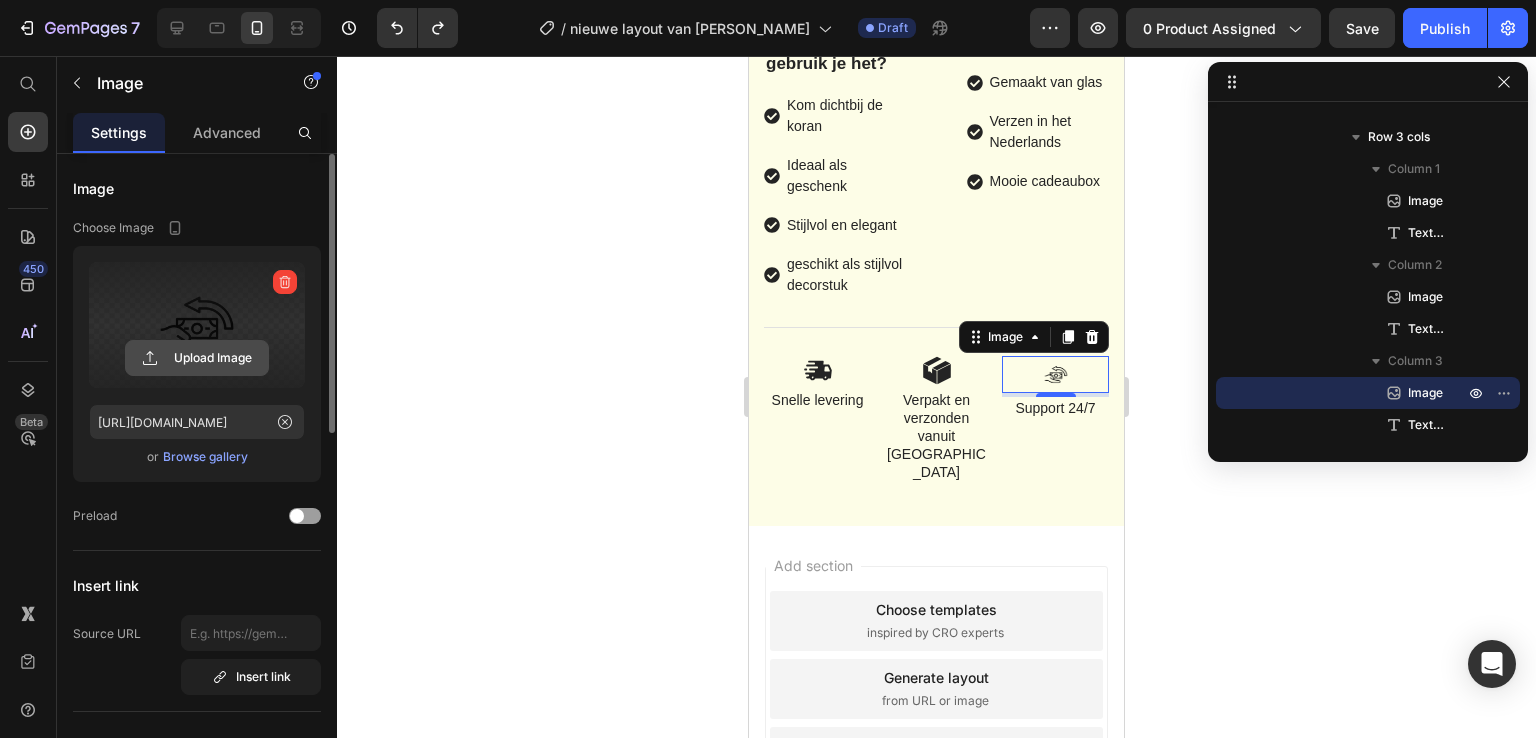 click 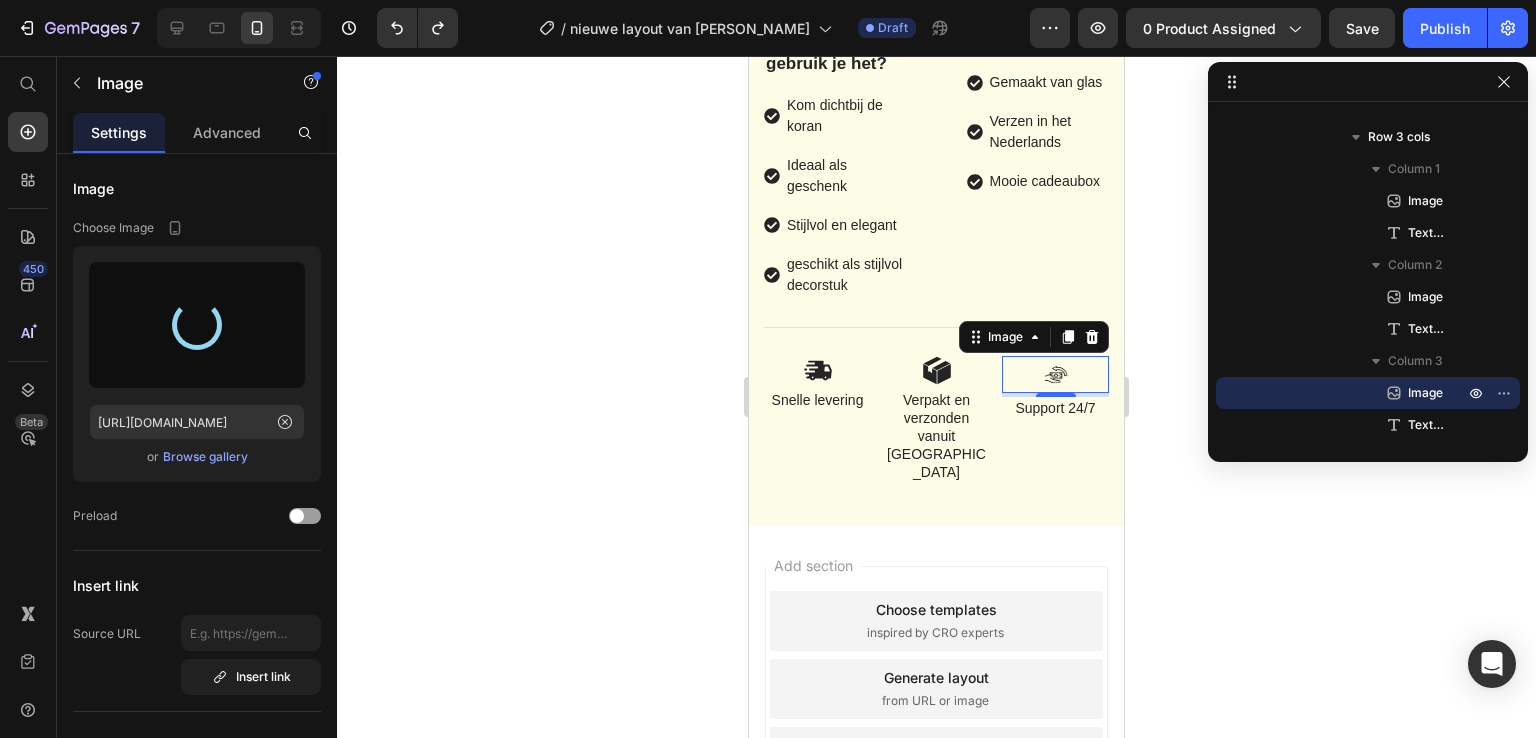 type on "[URL][DOMAIN_NAME]" 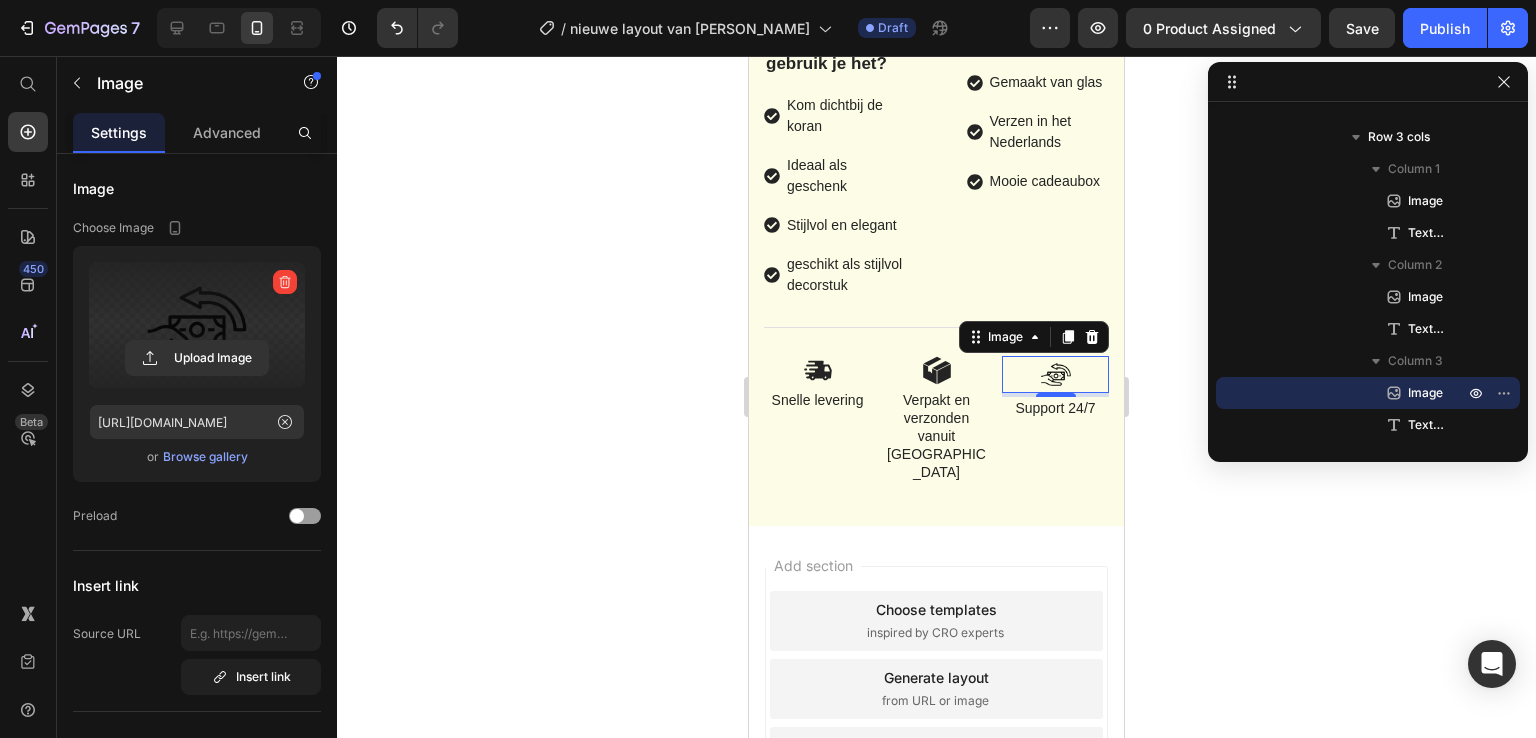 click 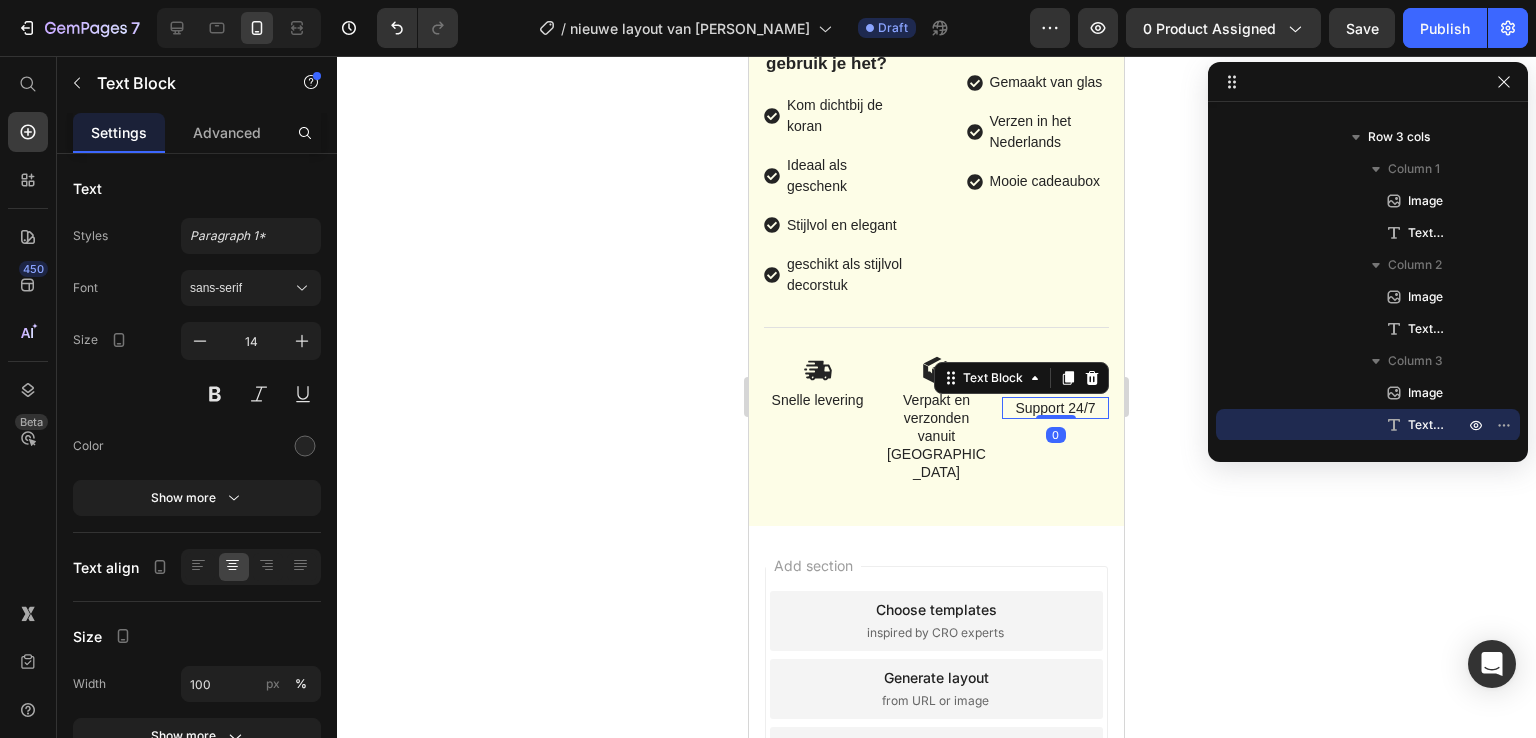click on "Support 24/7" at bounding box center [1055, 408] 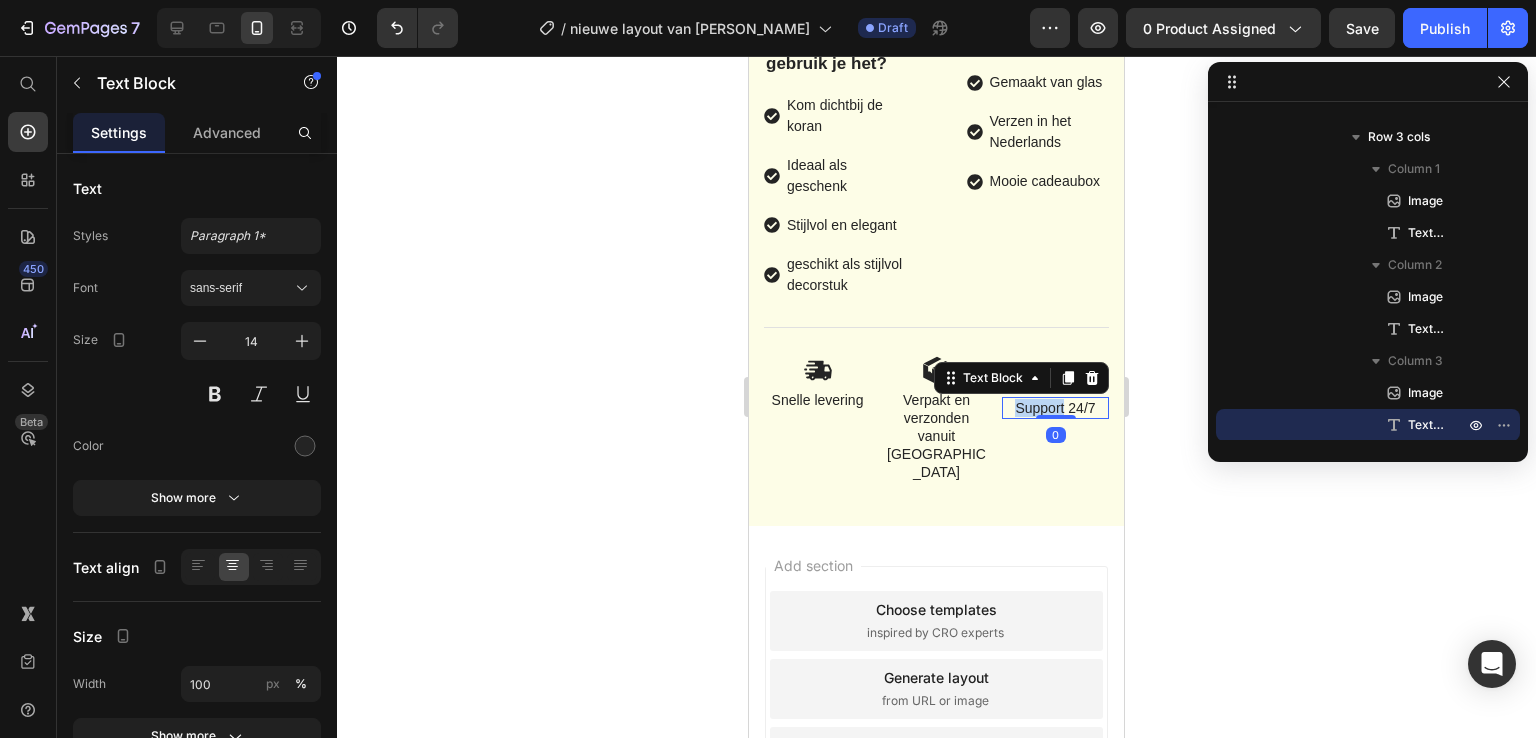 click on "Support 24/7" at bounding box center (1055, 408) 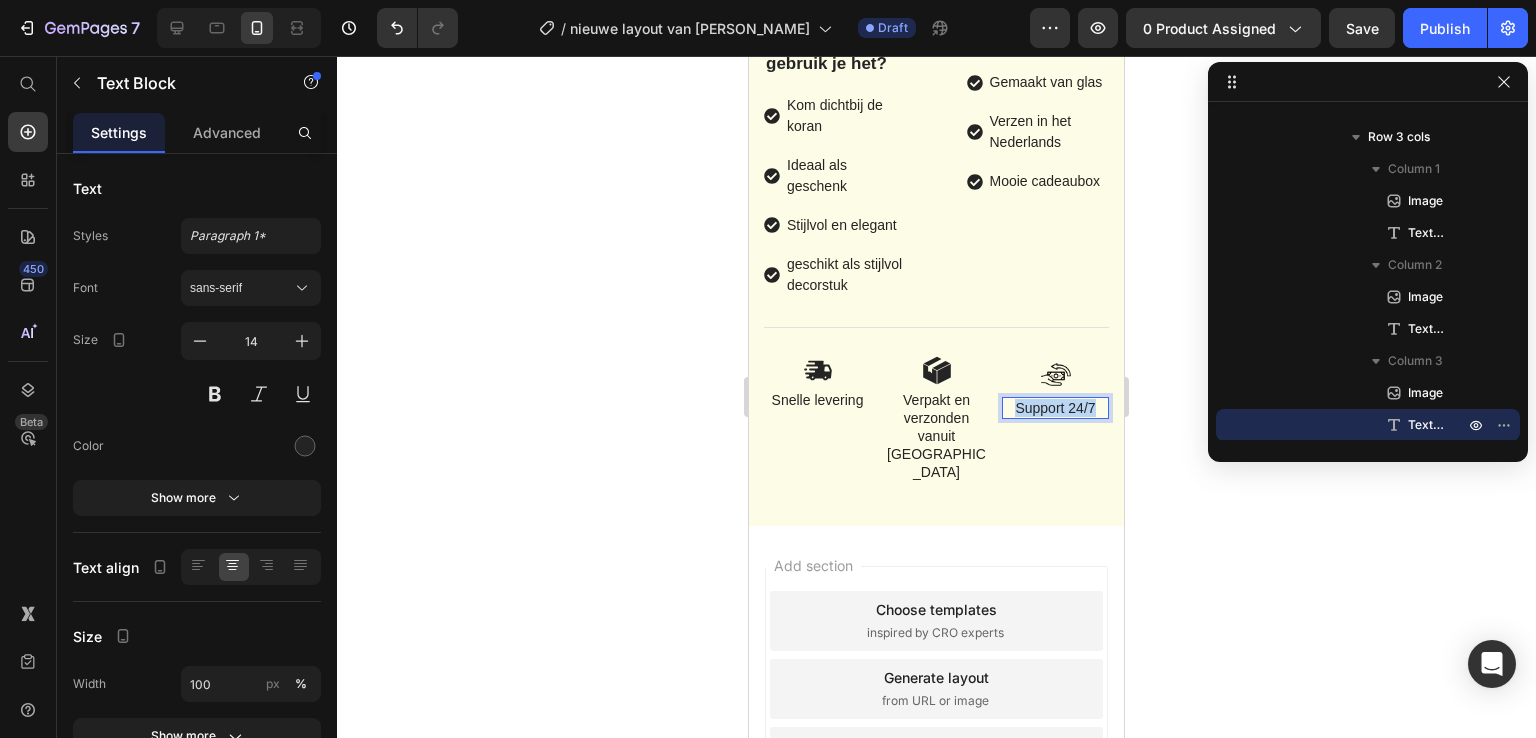 click on "Support 24/7" at bounding box center (1055, 408) 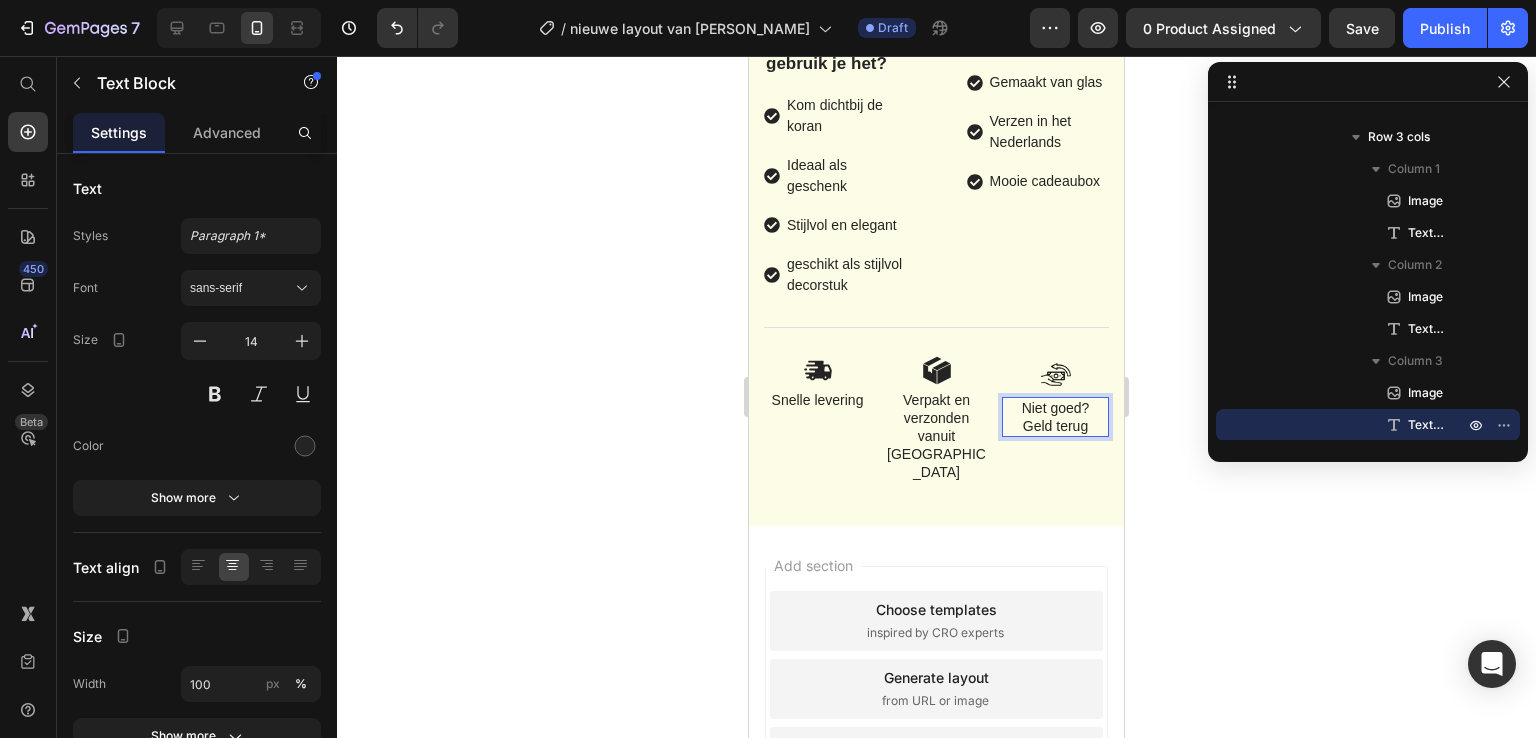 click 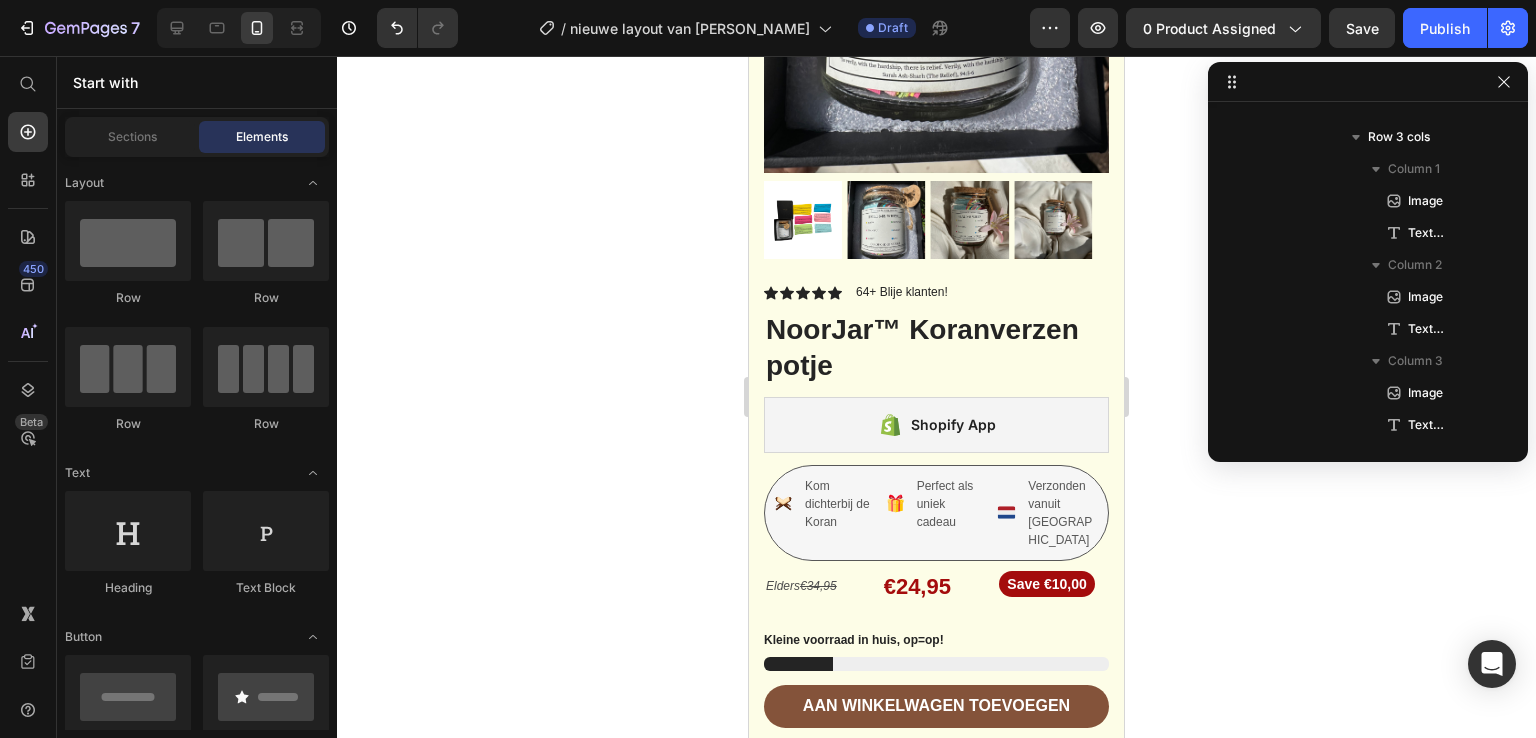 scroll, scrollTop: 5235, scrollLeft: 0, axis: vertical 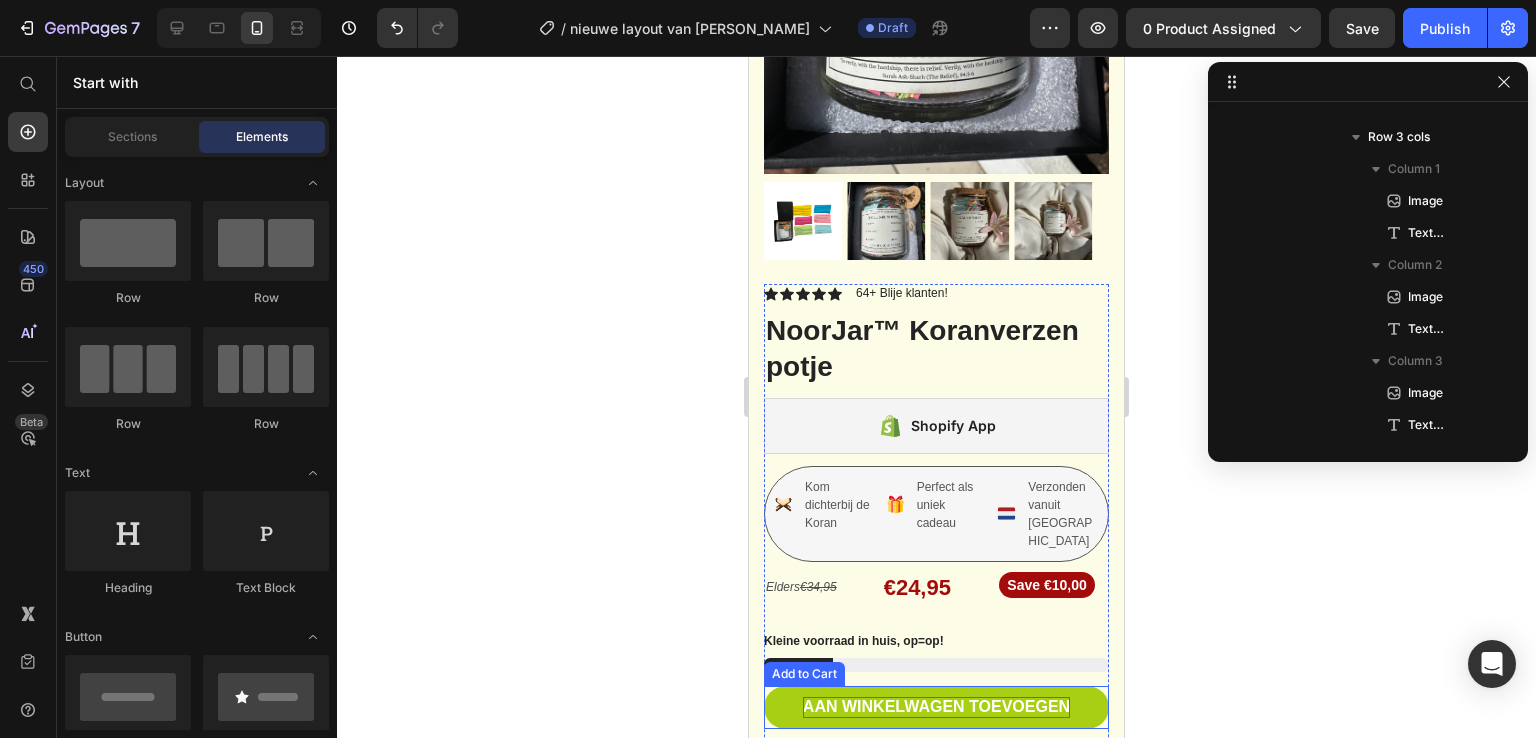 click on "Aan winkelwagen toevoegen" at bounding box center [936, 707] 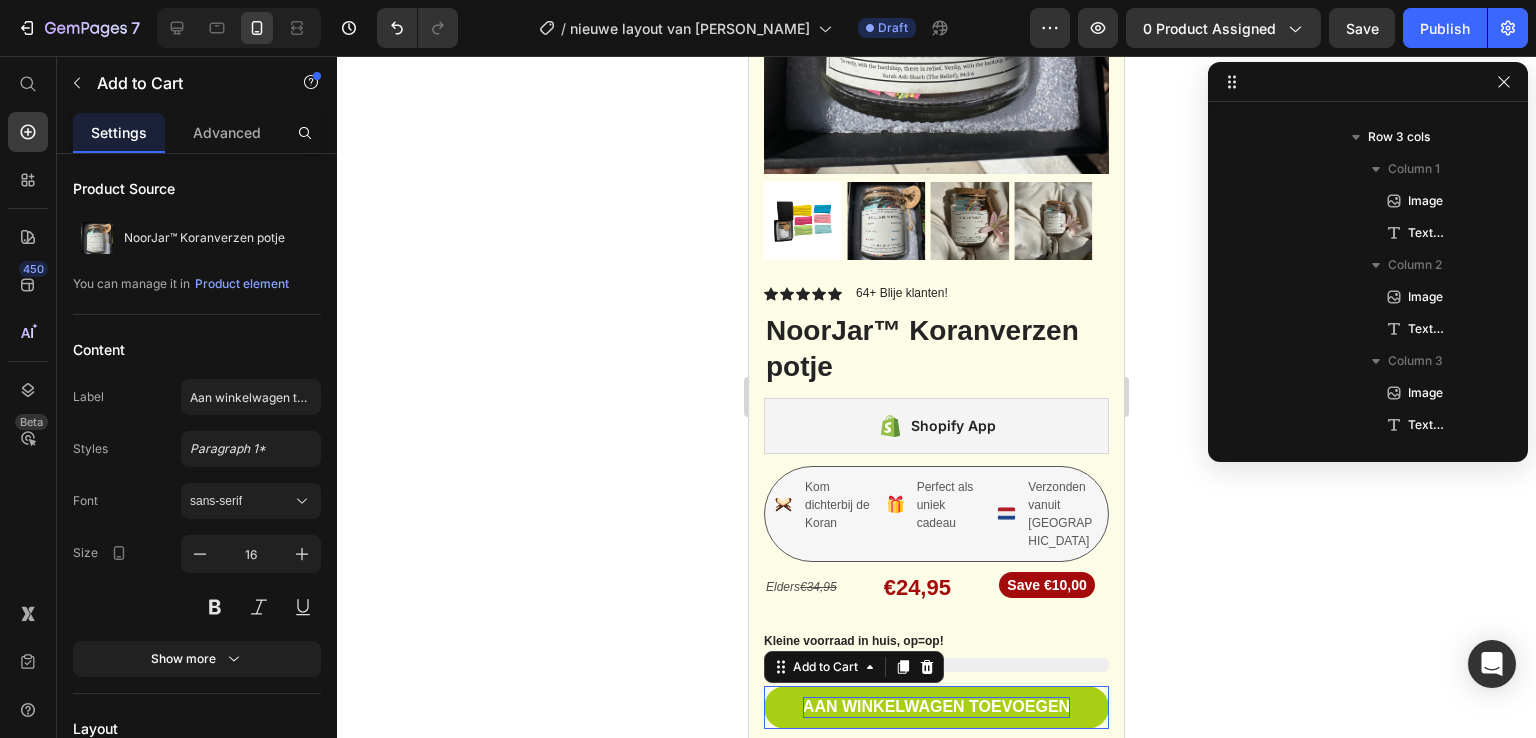 scroll, scrollTop: 3002, scrollLeft: 0, axis: vertical 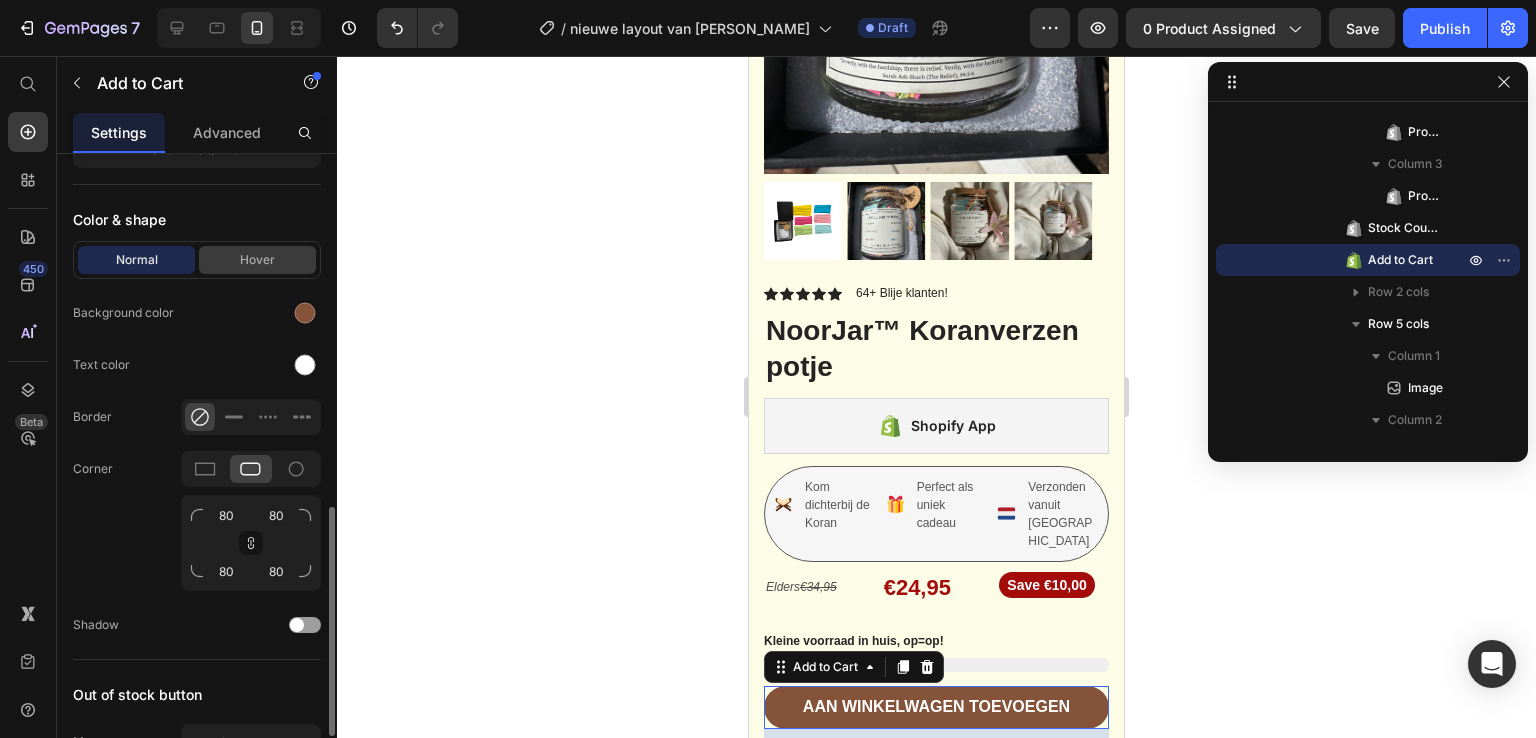 click on "Hover" at bounding box center (257, 260) 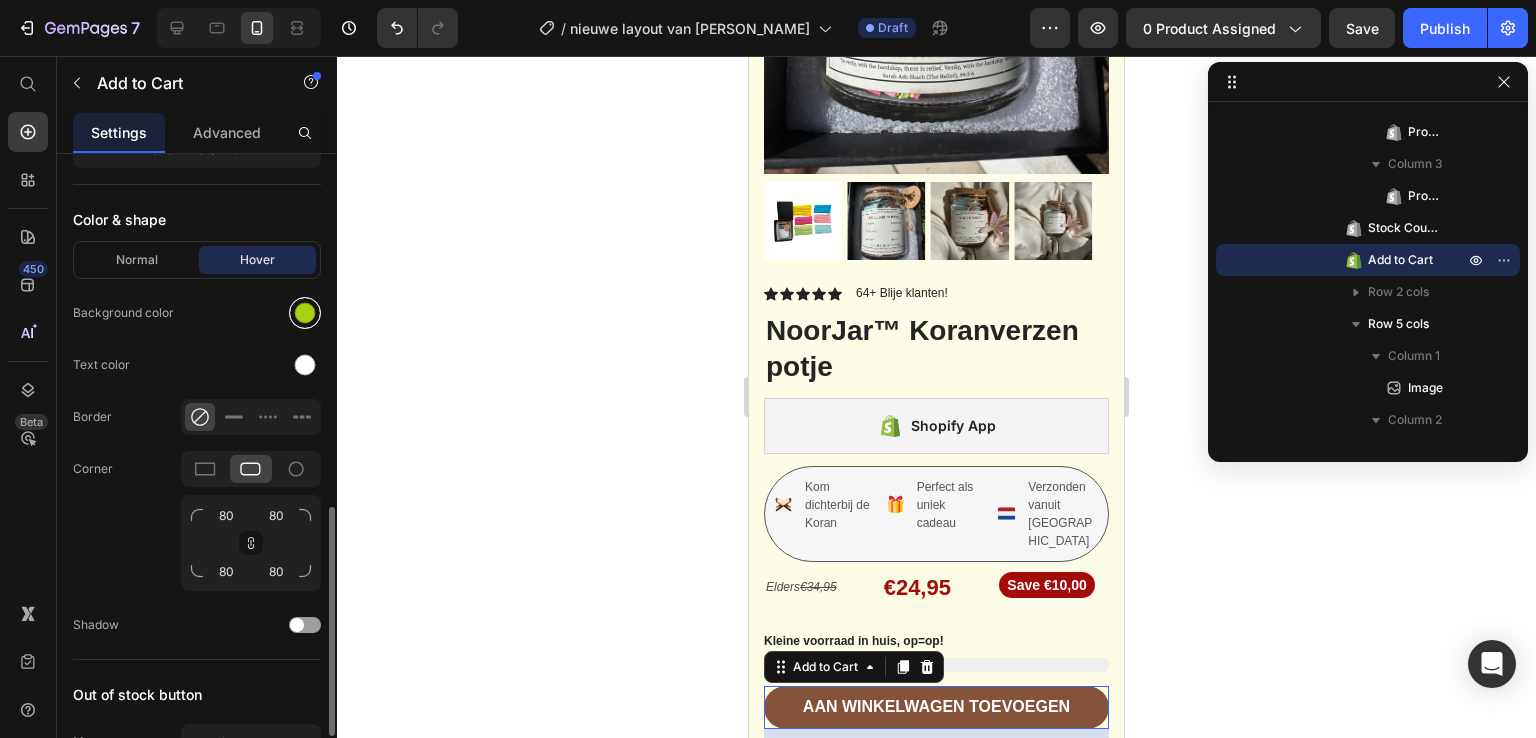click at bounding box center [305, 313] 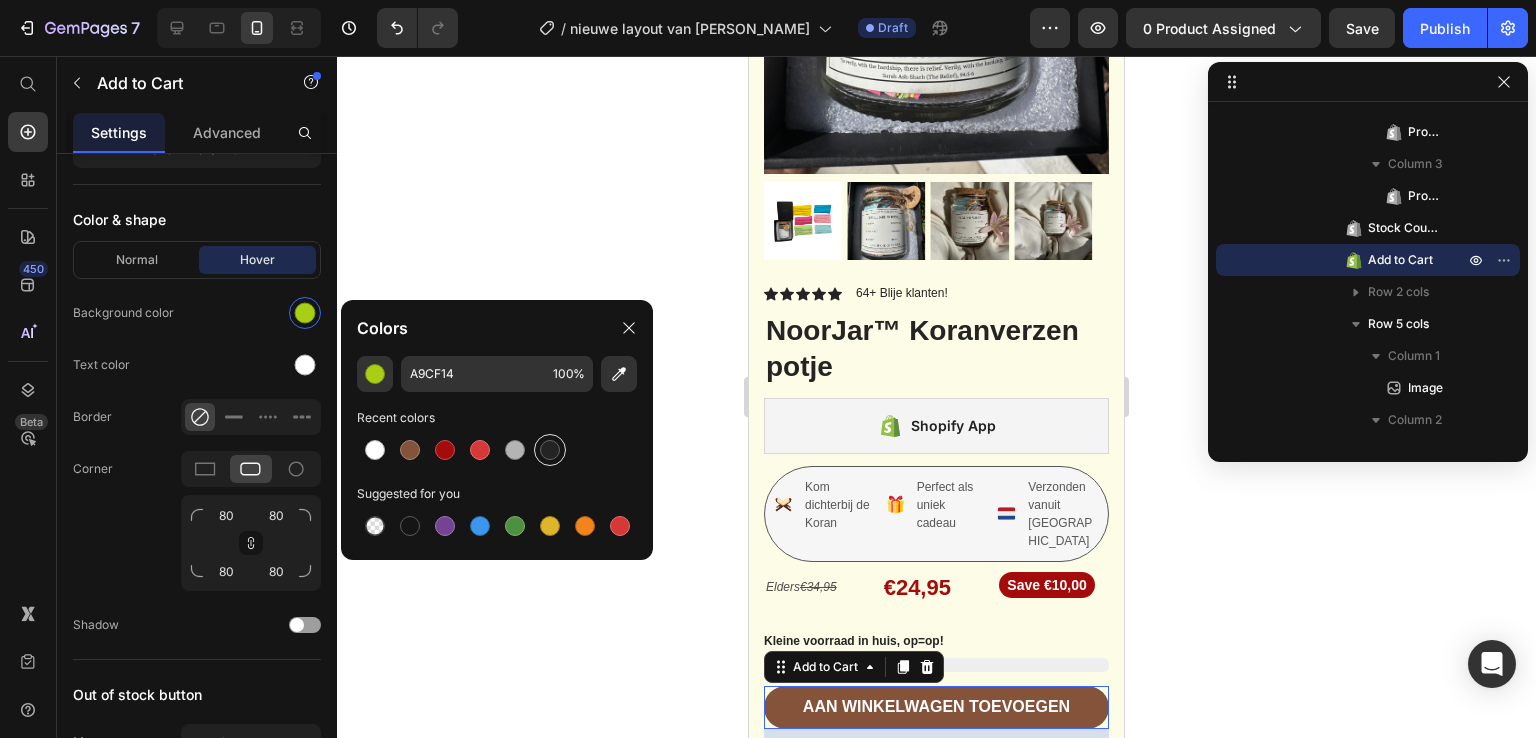 click at bounding box center (550, 450) 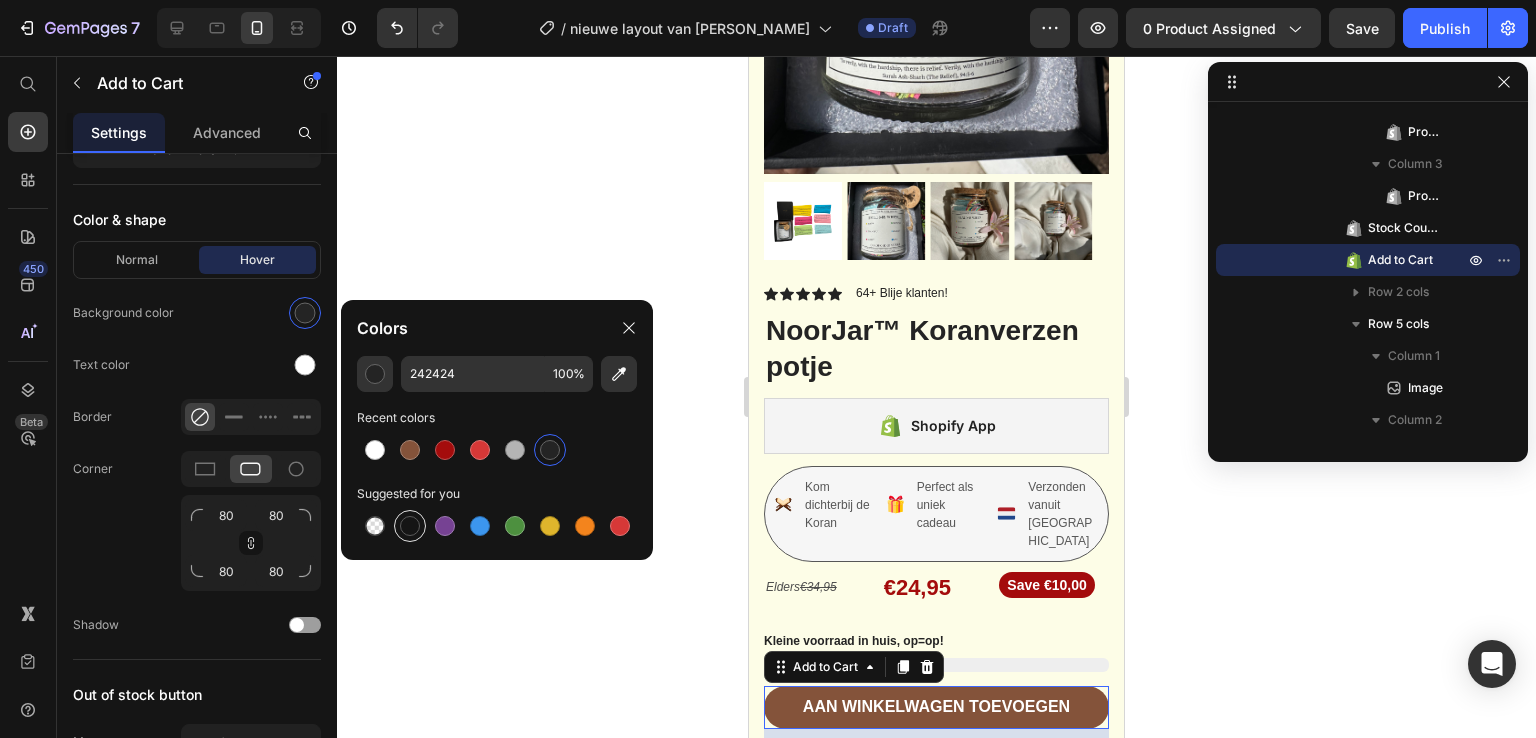 click at bounding box center (410, 526) 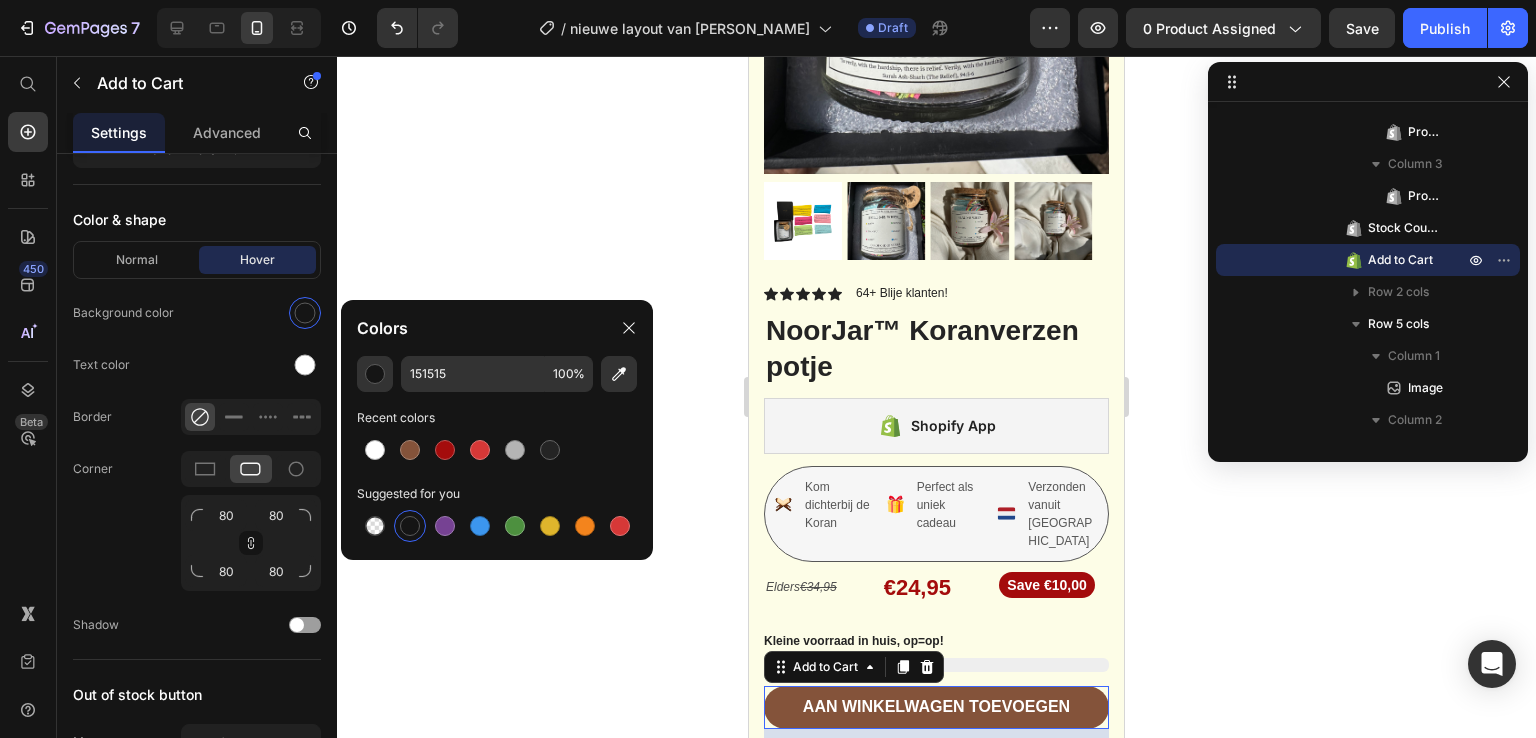 click 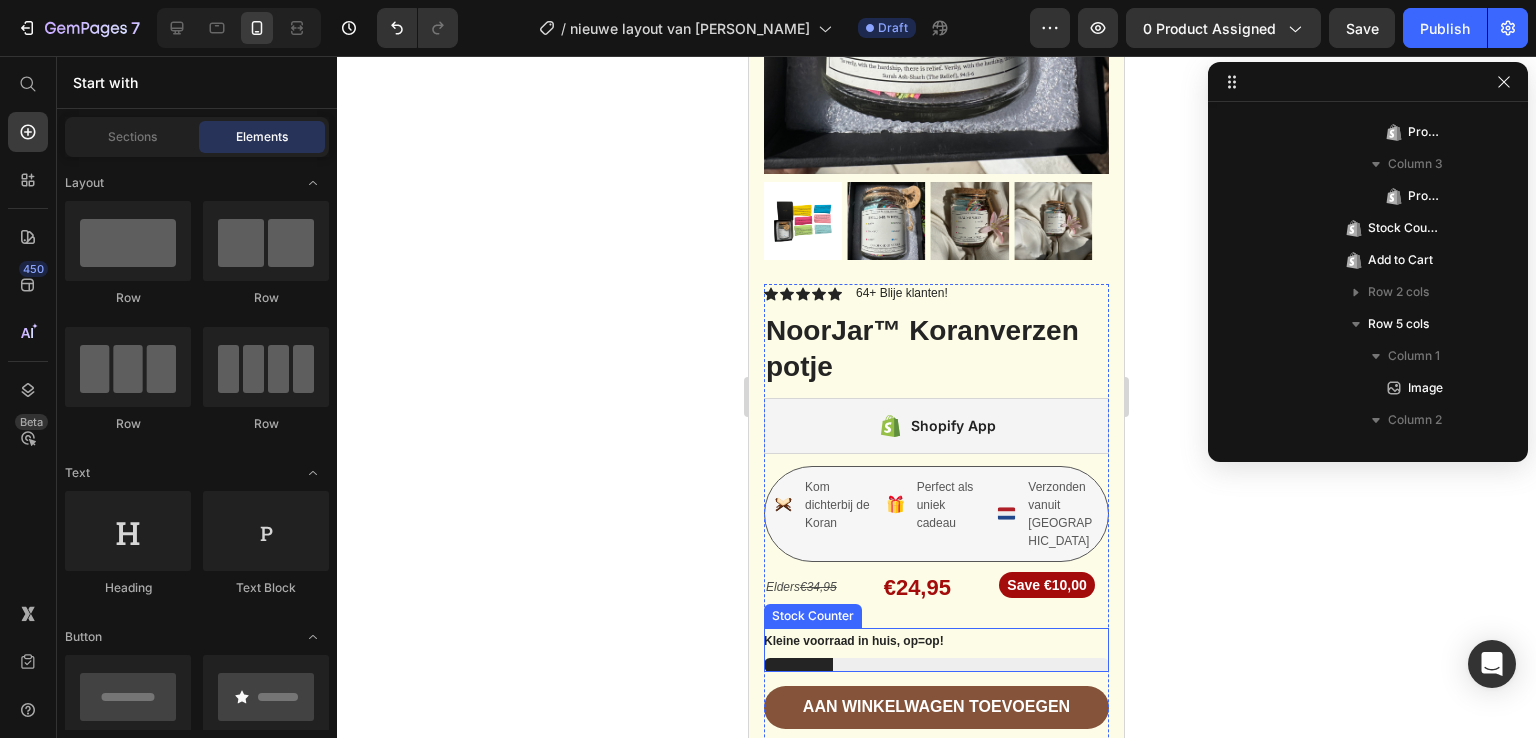 click on "Kleine voorraad in huis, op=op!" at bounding box center (854, 642) 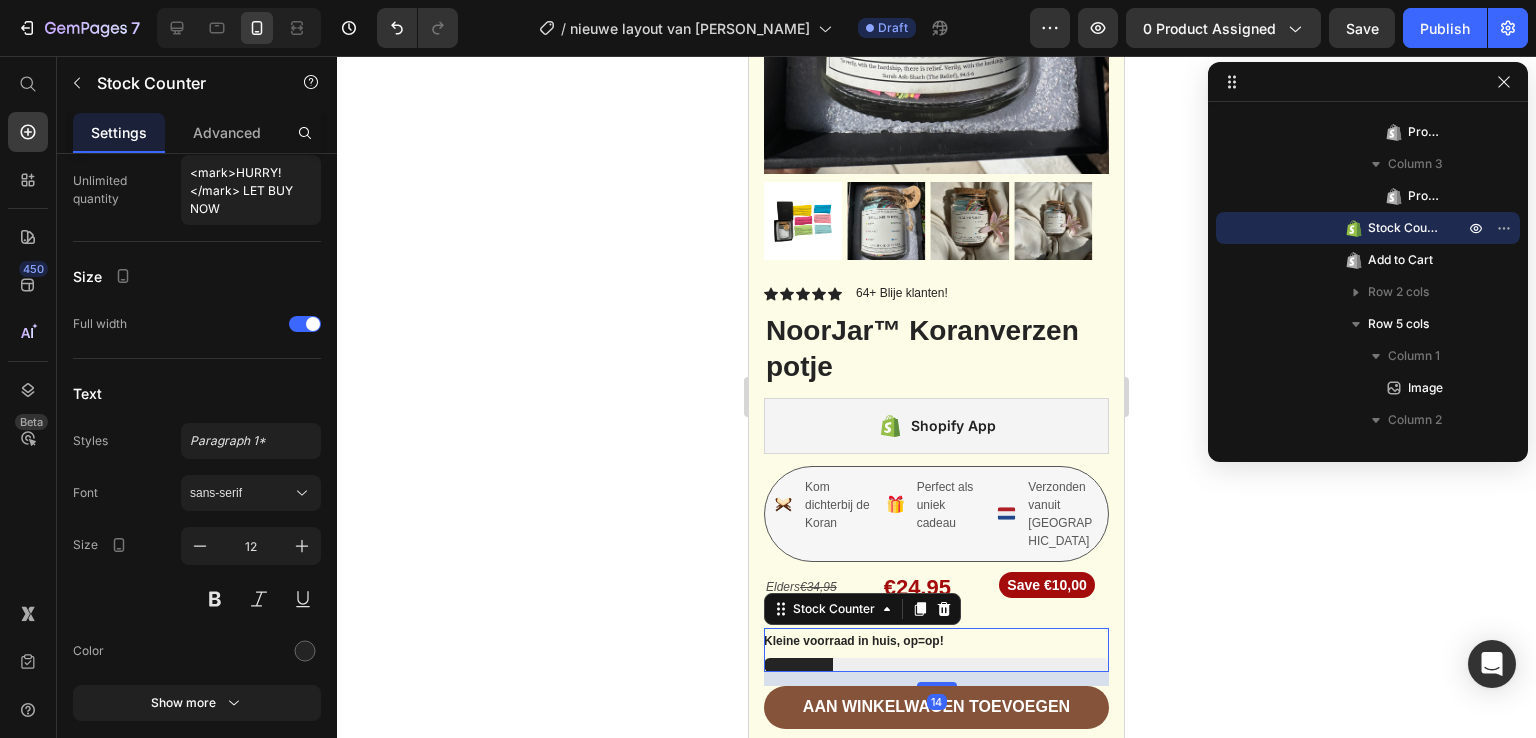 scroll, scrollTop: 0, scrollLeft: 0, axis: both 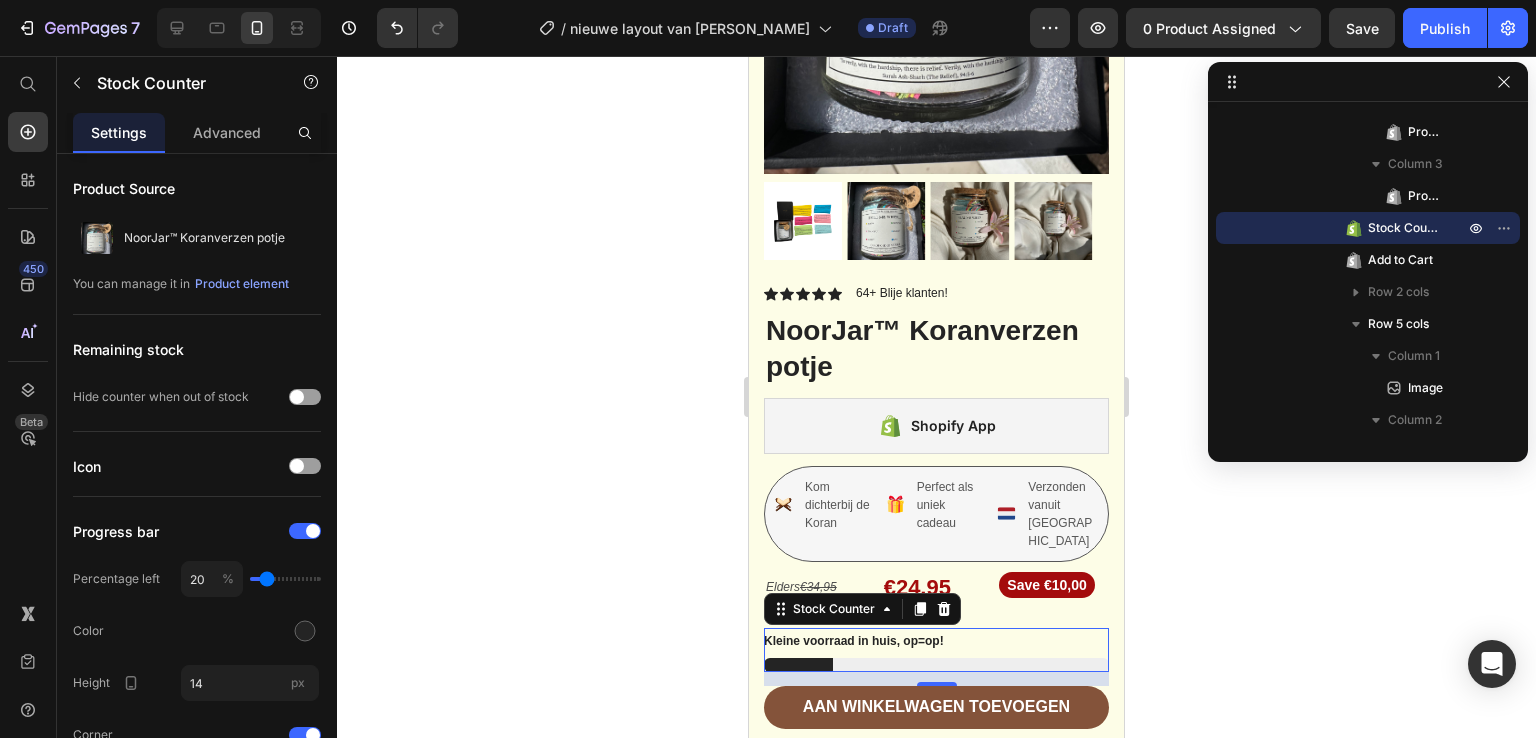 click 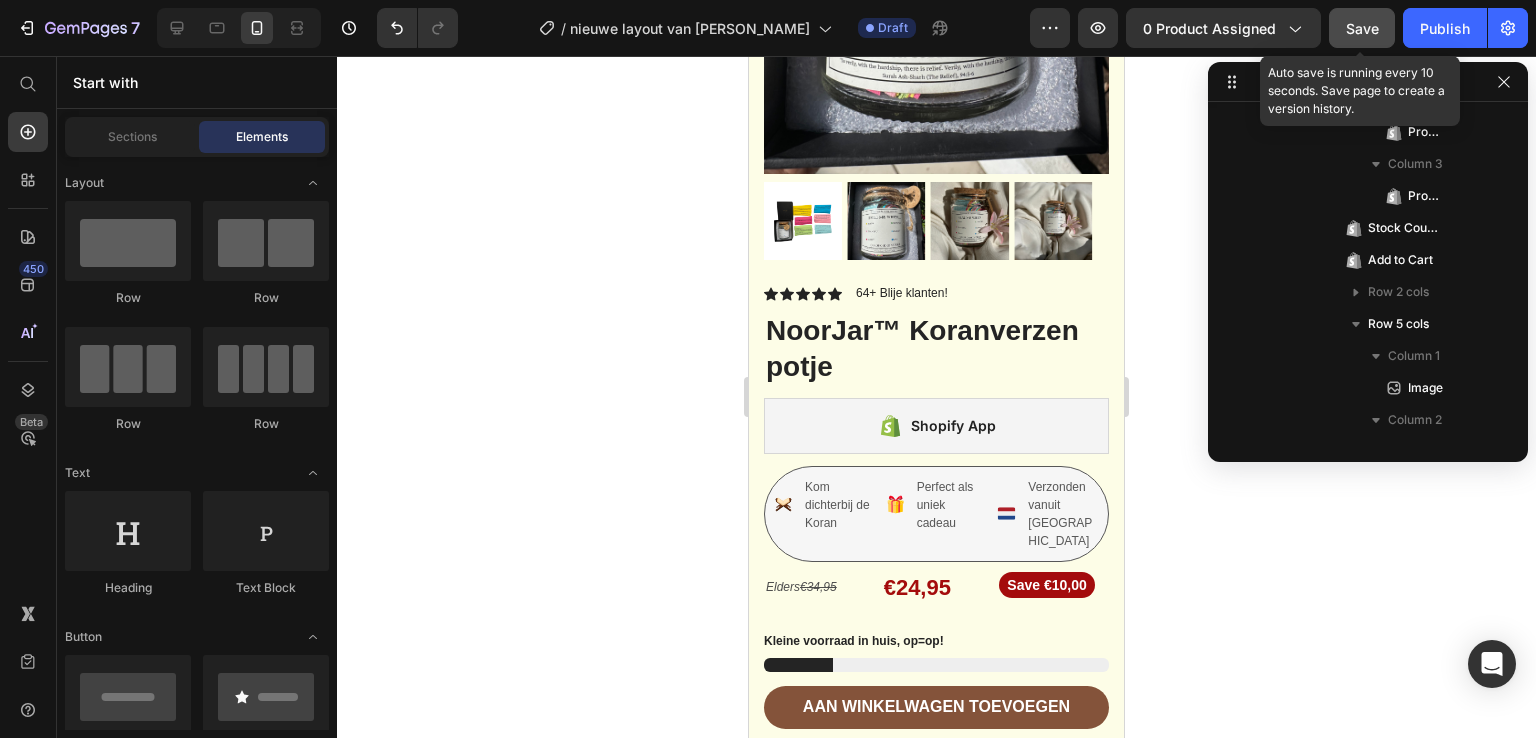 click on "Save" 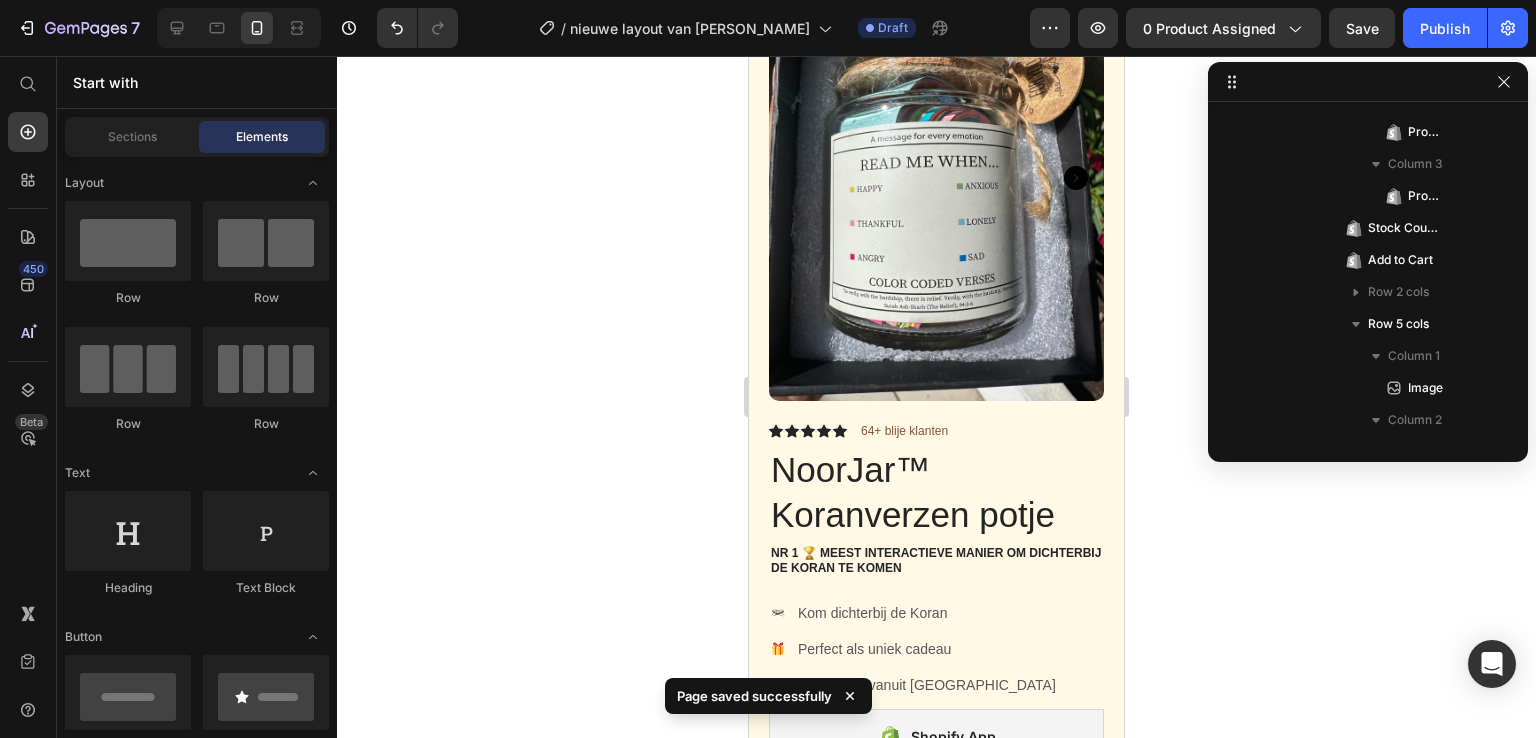 scroll, scrollTop: 0, scrollLeft: 0, axis: both 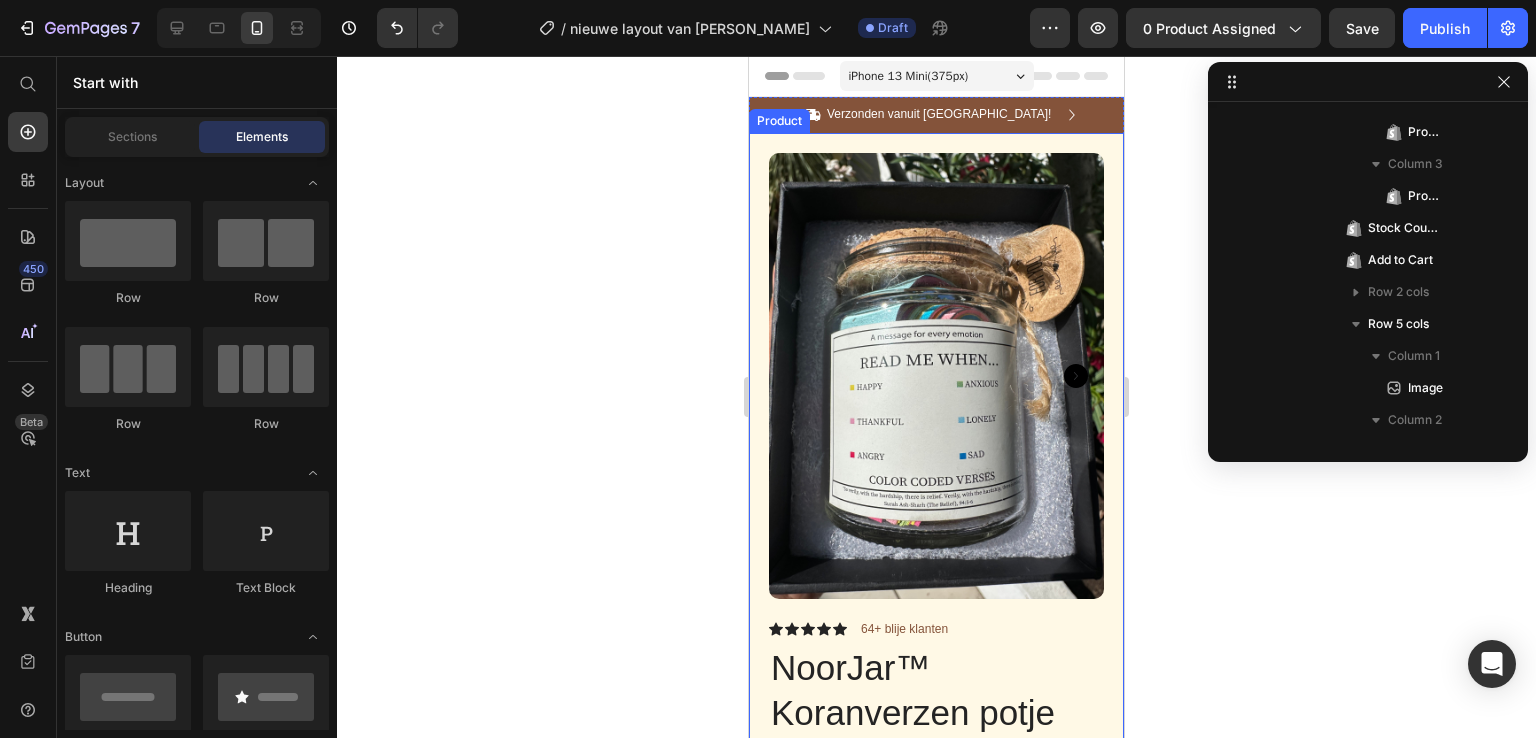 click on "Product Images Image Icon Icon Icon Icon Icon Icon List Ik vind Noorjar een fantastisch product. Elke keer als ik er langsloop neem ik een kaartje en kom ik weer een prachtige vers tegen. Text Block
Icon Ismael  Text Block Row Row Row Icon Icon Icon Icon Icon Icon List 64+ blije klanten Text Block Row NoorJar™  Koranverzen potje Product Title Nr 1 🏆 meest interactieve manier om dichterbij de koran te komen Text Block Vind comfort en leiding met de woorden van Allah ﷻ Text Block Kom dichterbij de Koran Perfect als uniek cadeau Verzonden vanuit nederland Item List Shopify App Shopify App
Icon TIjdelijke aanbieding! Text Block Row aan winkelwagen toevoegen Add to Cart
Icon Snelle verzending Text Block
Icon Niet goed? Geld terug Text Block
Icon Verpakt en opgestuurd vanuit Nederland Text Block Row Image Icon Icon Icon Icon Icon Icon List Text Block
Icon Ismael Text Block Row Row" at bounding box center [936, 881] 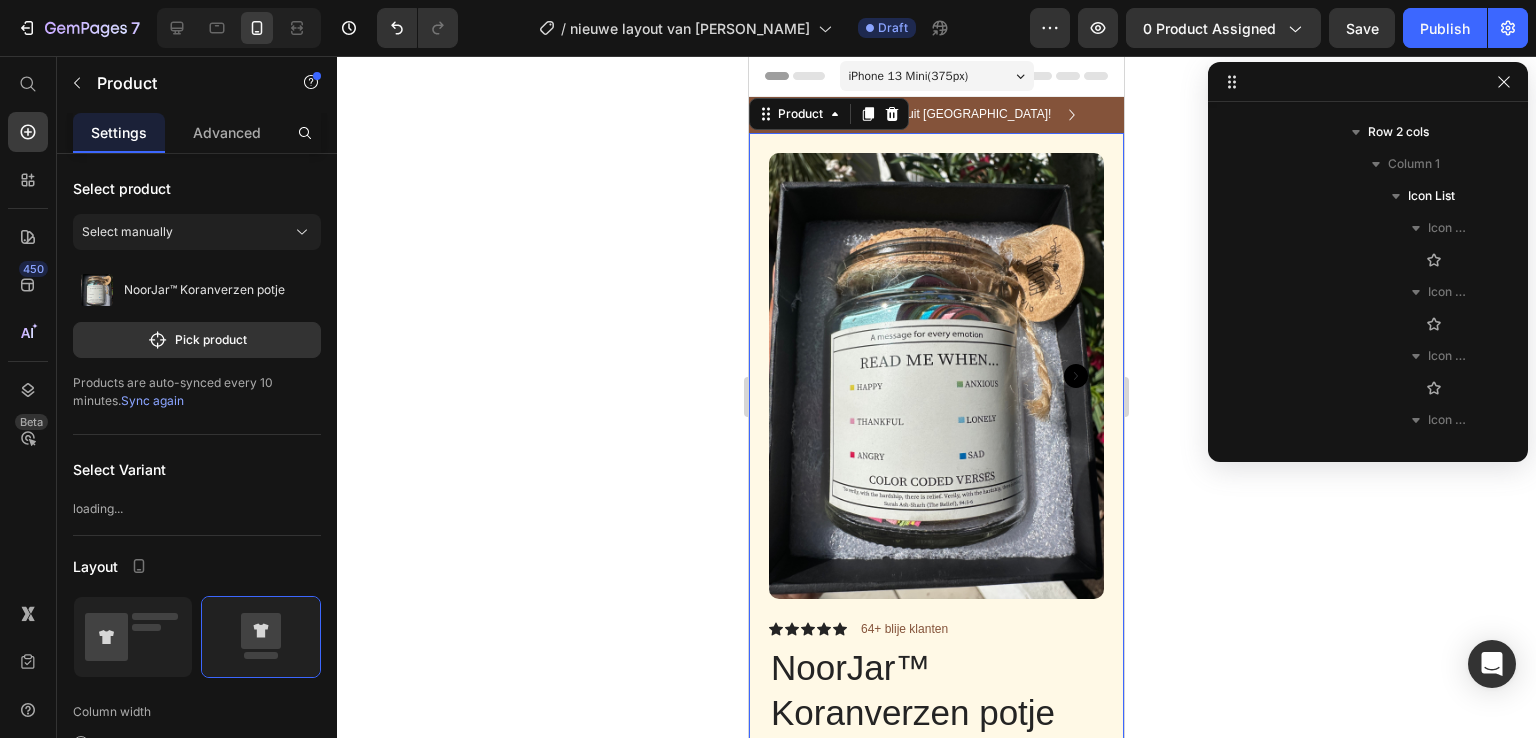 scroll, scrollTop: 154, scrollLeft: 0, axis: vertical 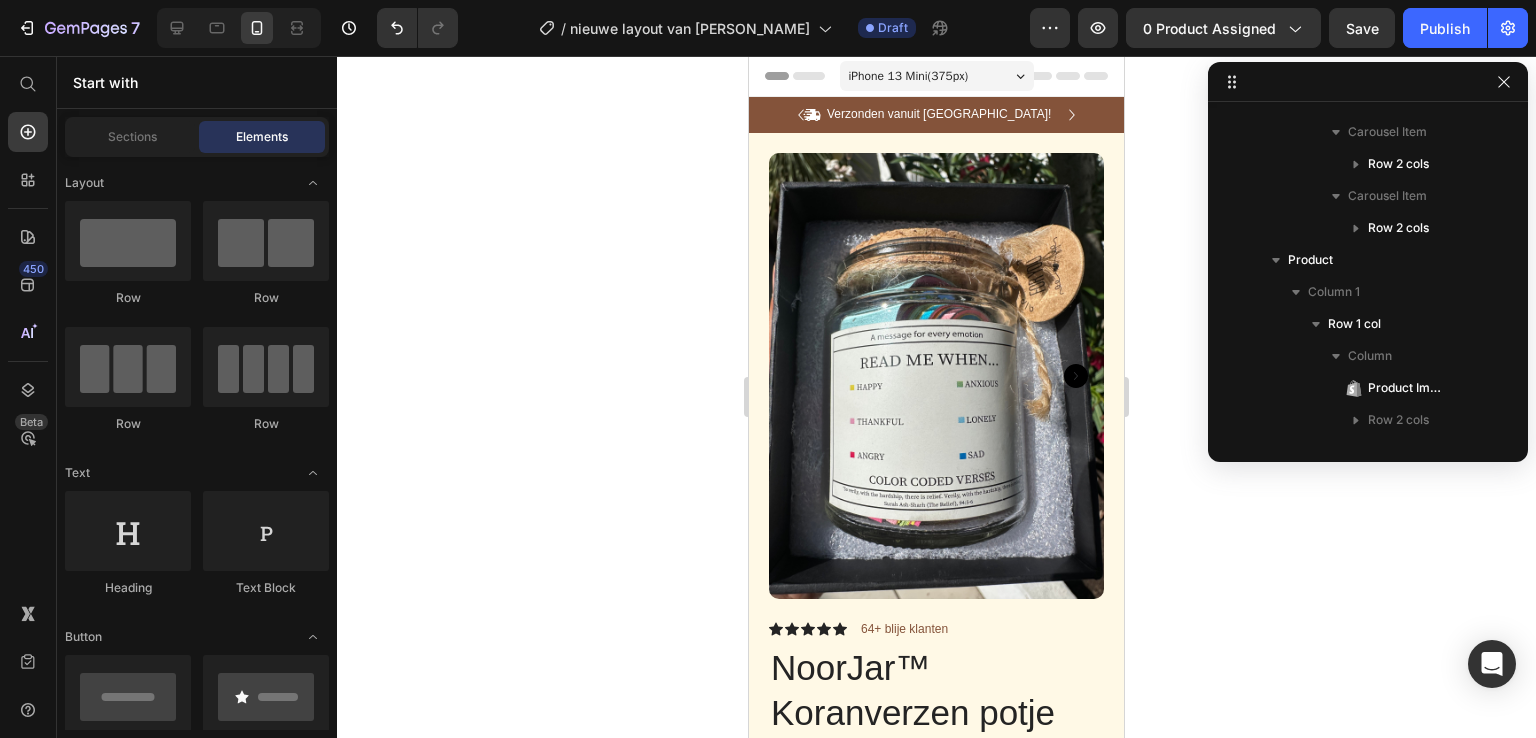 click on "iPhone 13 Mini  ( 375 px)" at bounding box center [937, 76] 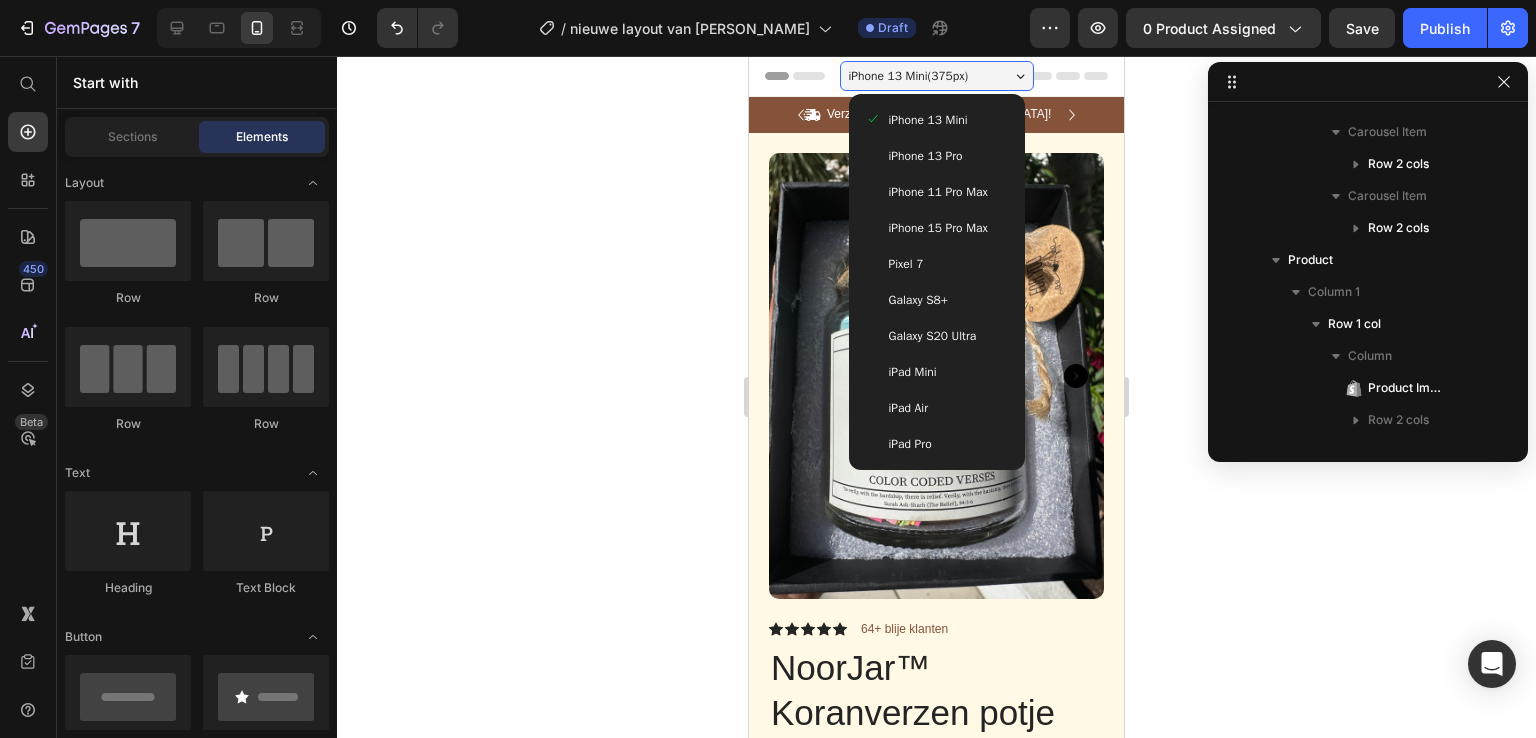 click on "Galaxy S20 Ultra" at bounding box center (933, 336) 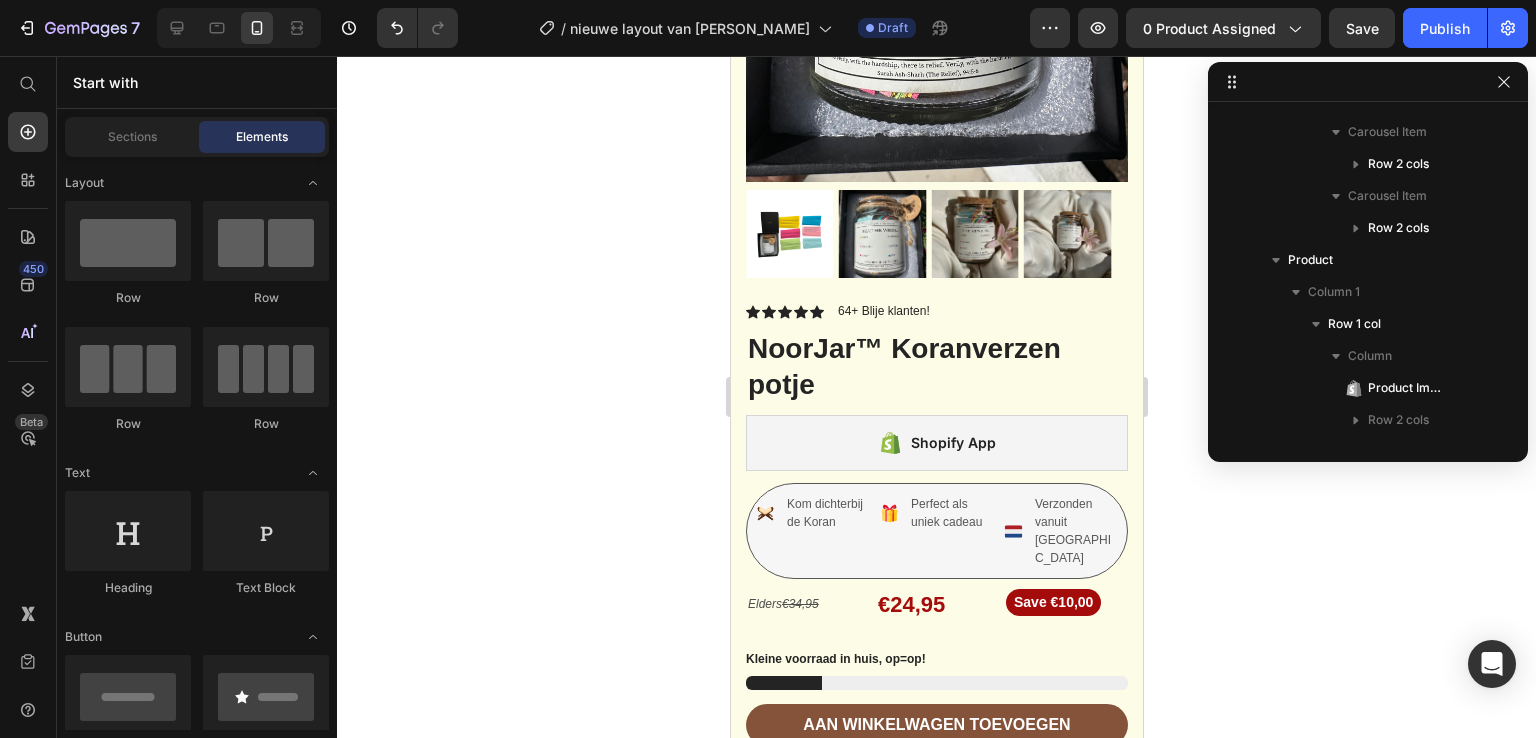 scroll, scrollTop: 5384, scrollLeft: 0, axis: vertical 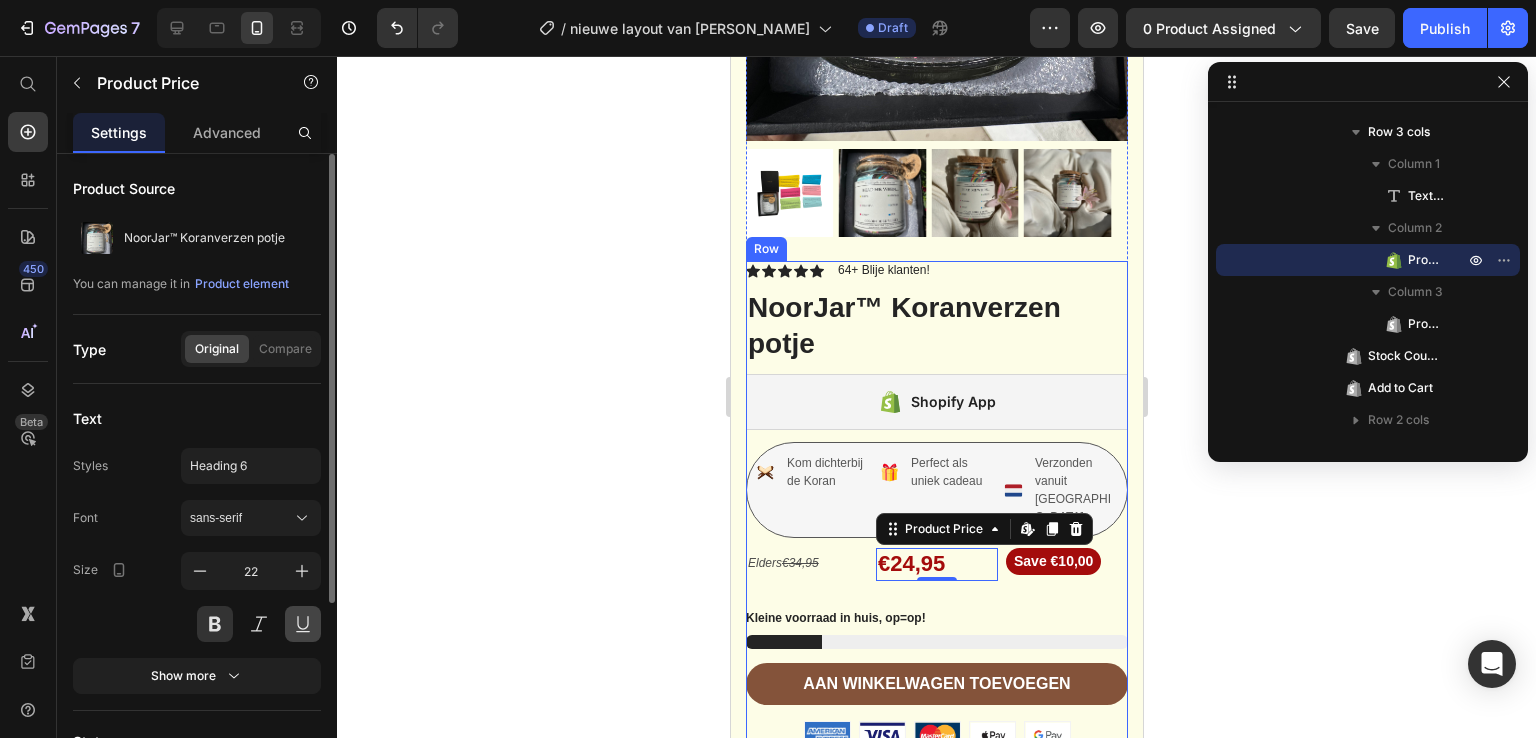 click at bounding box center (303, 624) 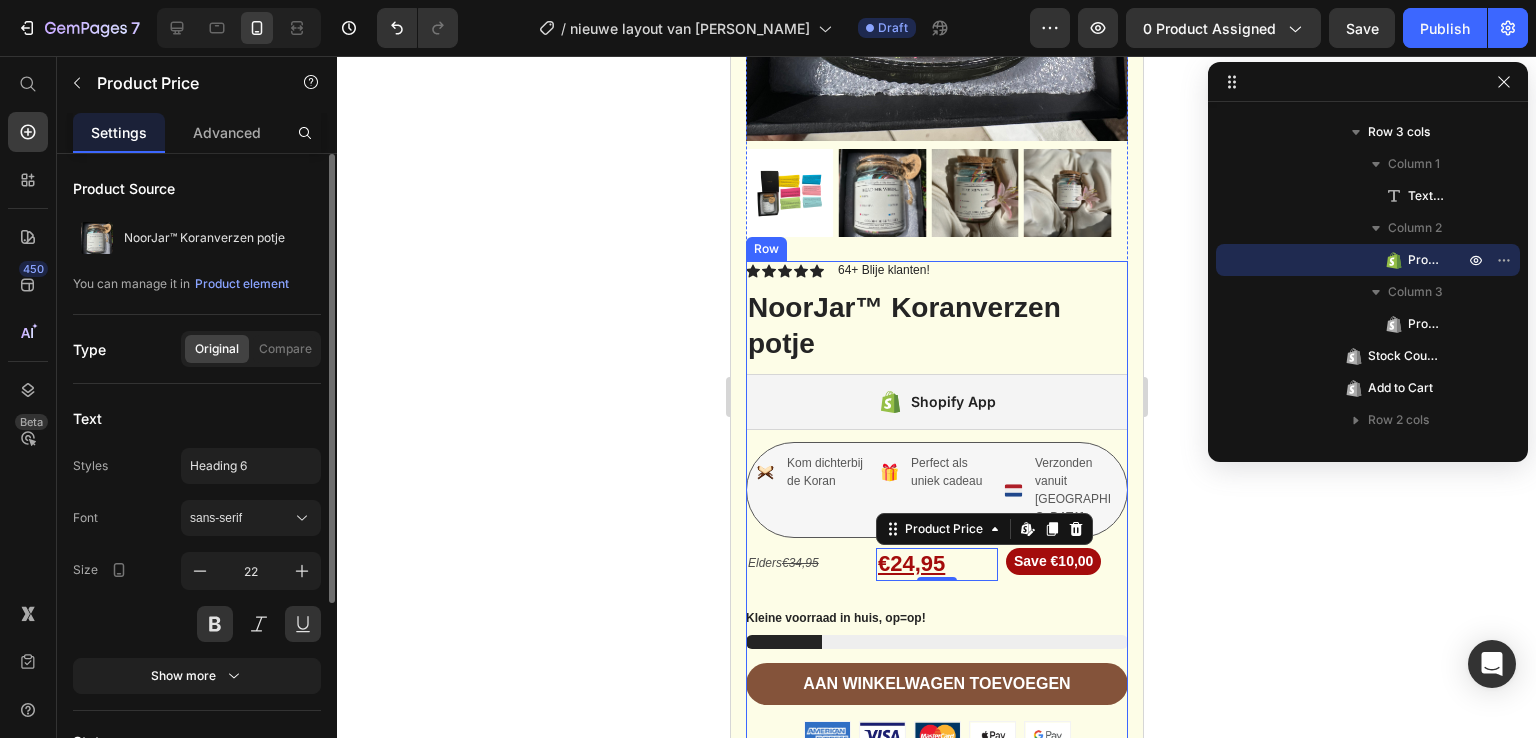 click on "Size 22" at bounding box center [197, 597] 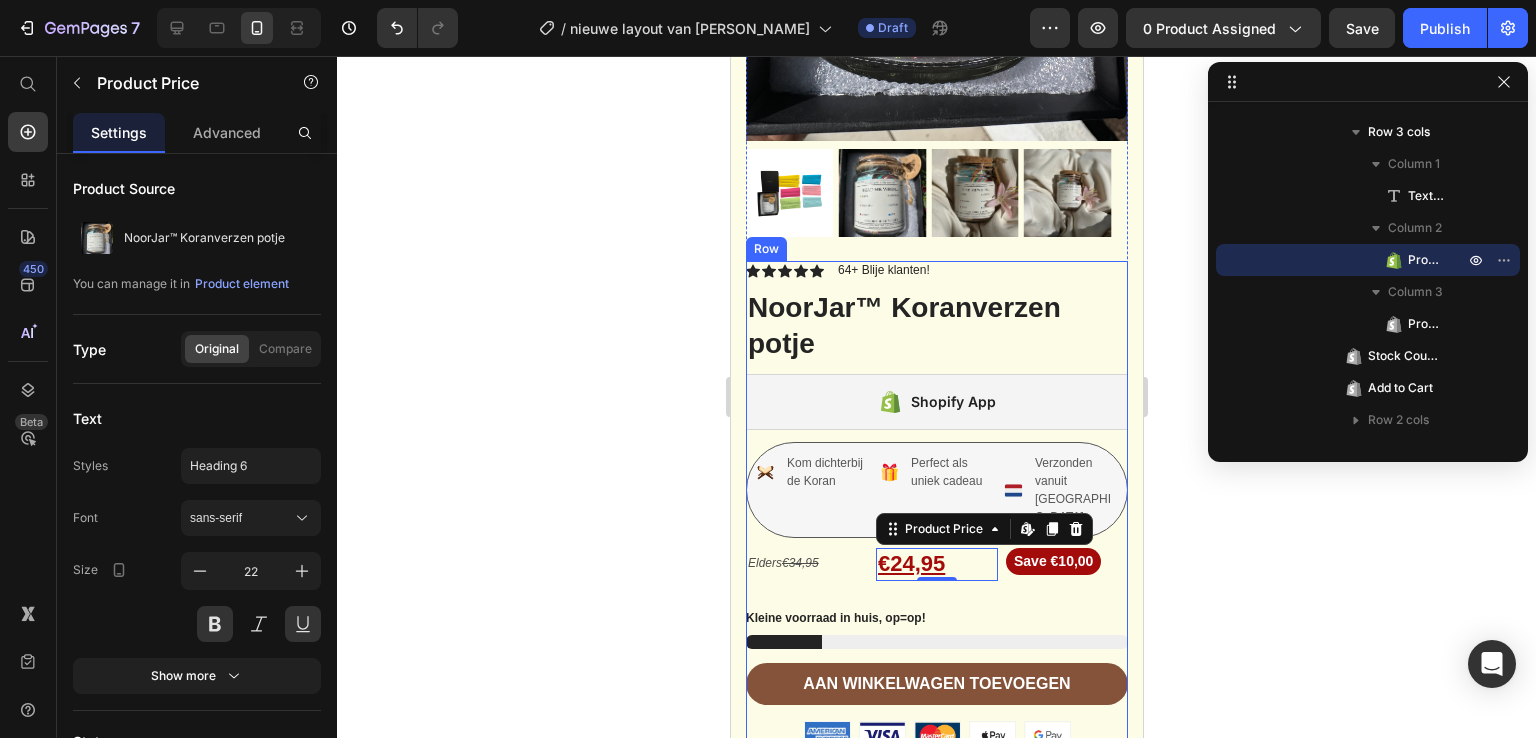 click 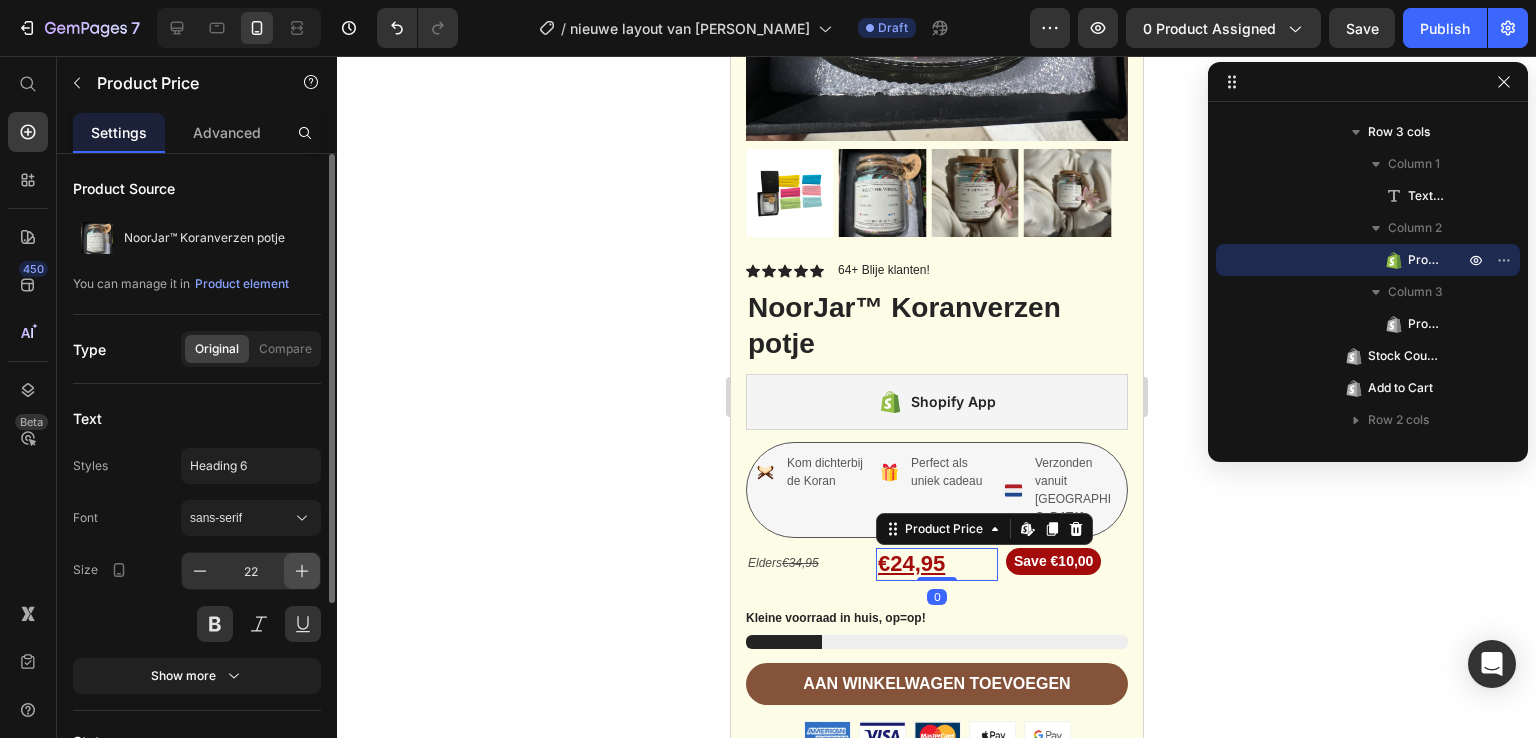 click at bounding box center (302, 571) 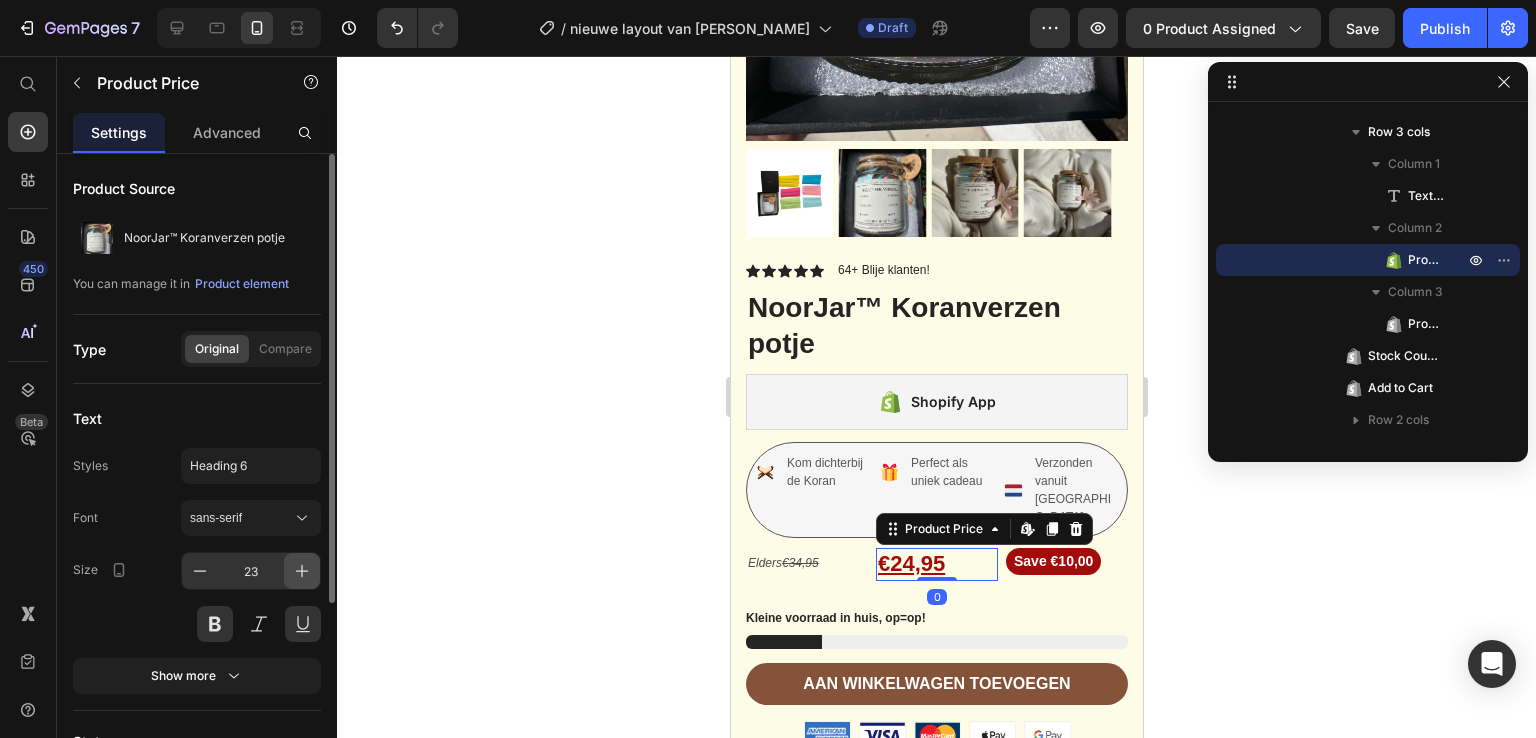 click at bounding box center (302, 571) 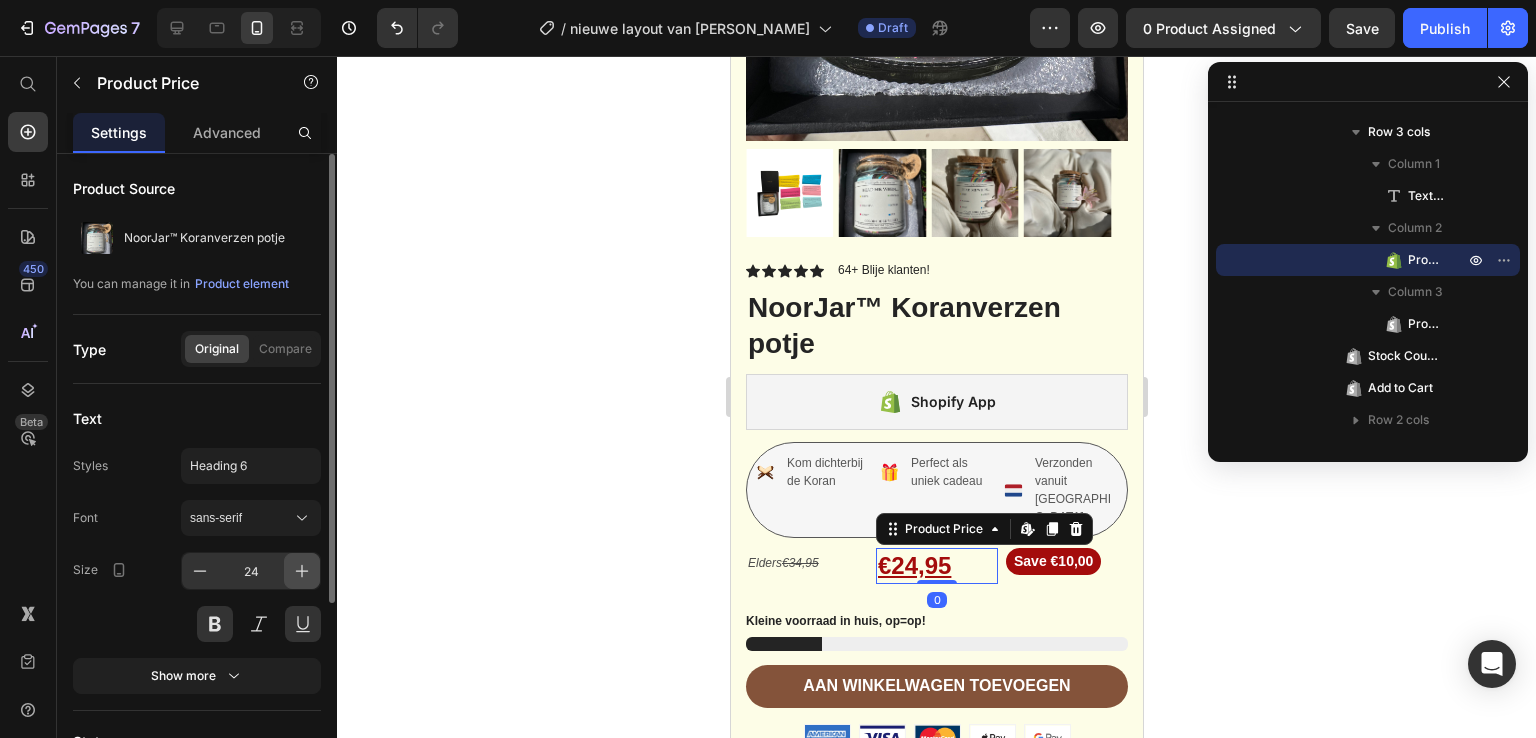 click at bounding box center [302, 571] 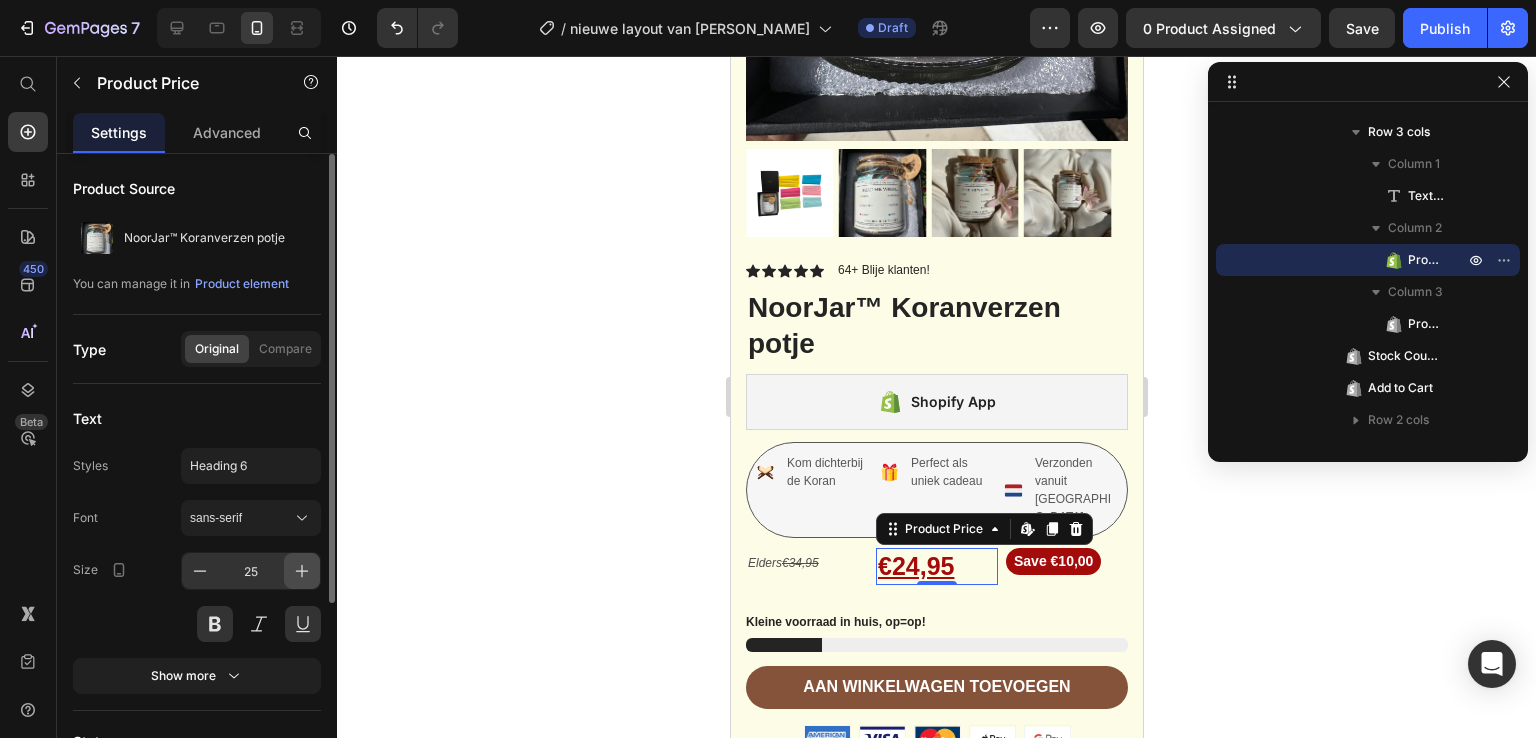 click at bounding box center (302, 571) 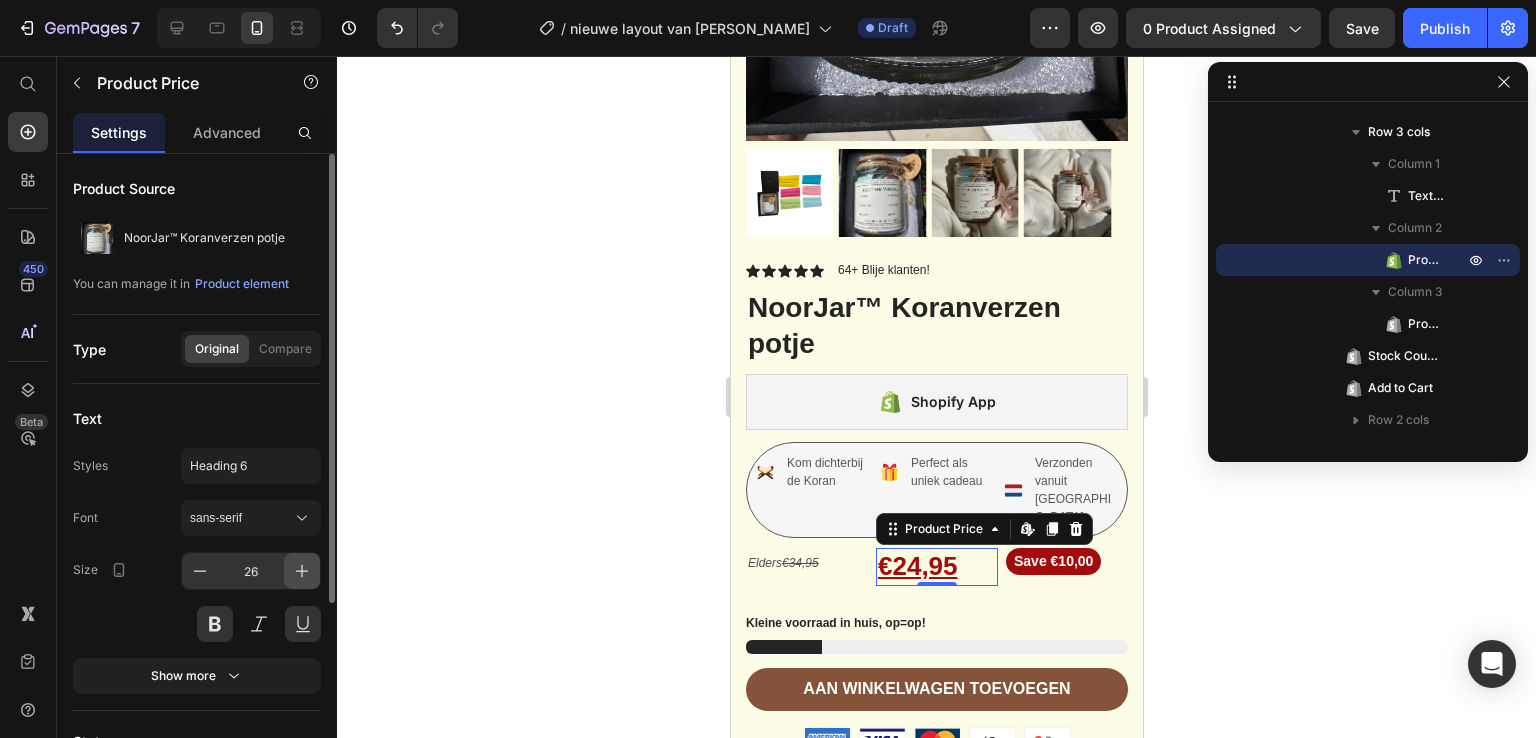 click at bounding box center [302, 571] 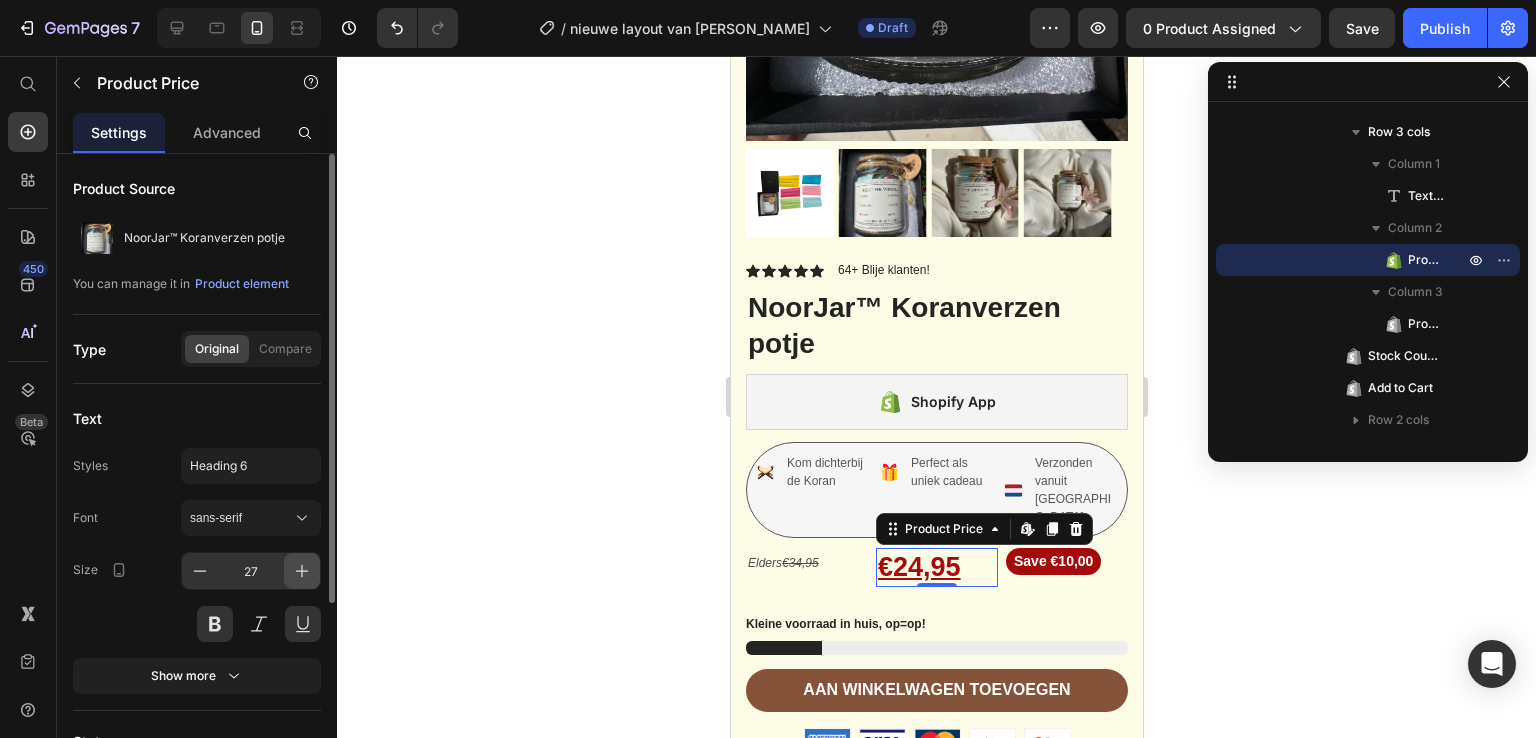 click at bounding box center (302, 571) 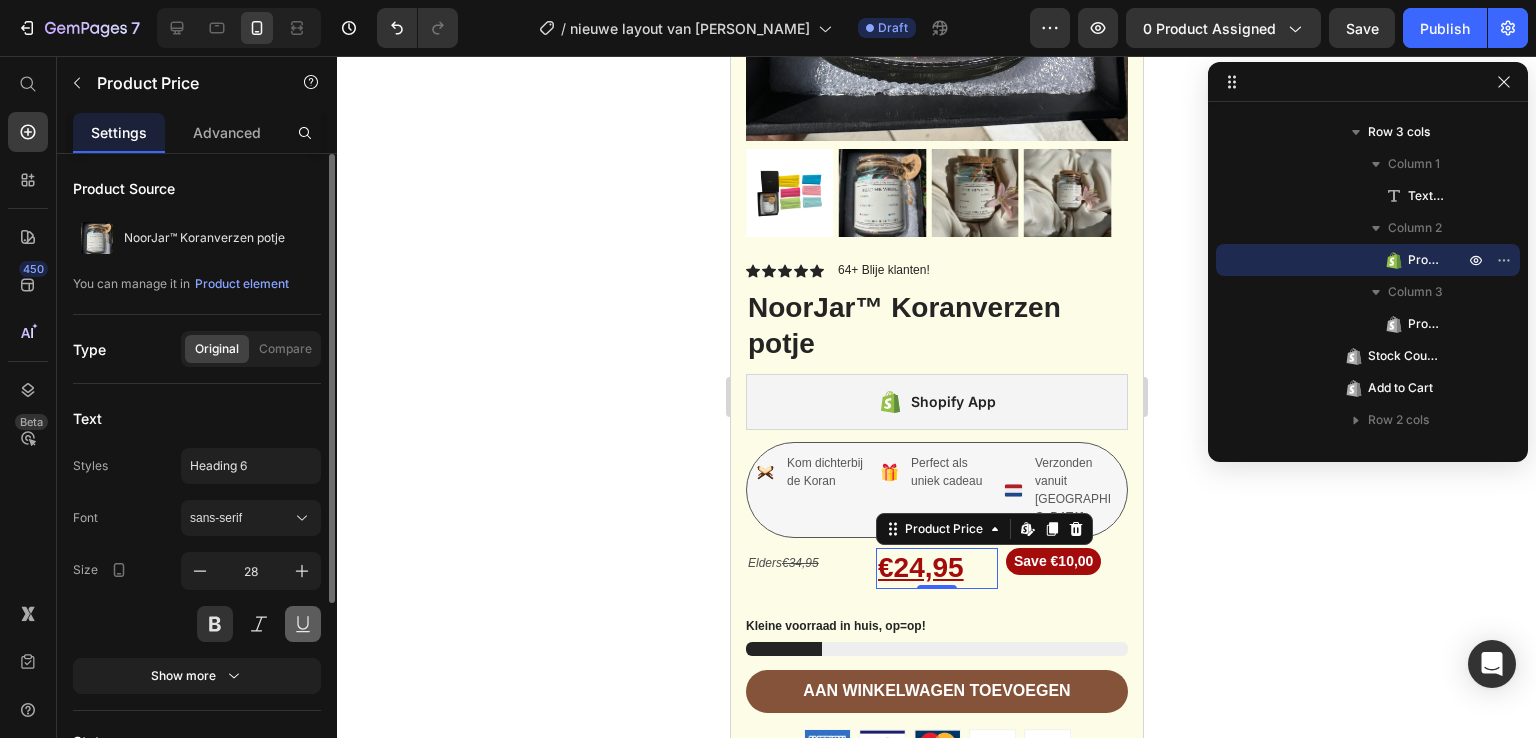 click at bounding box center (303, 624) 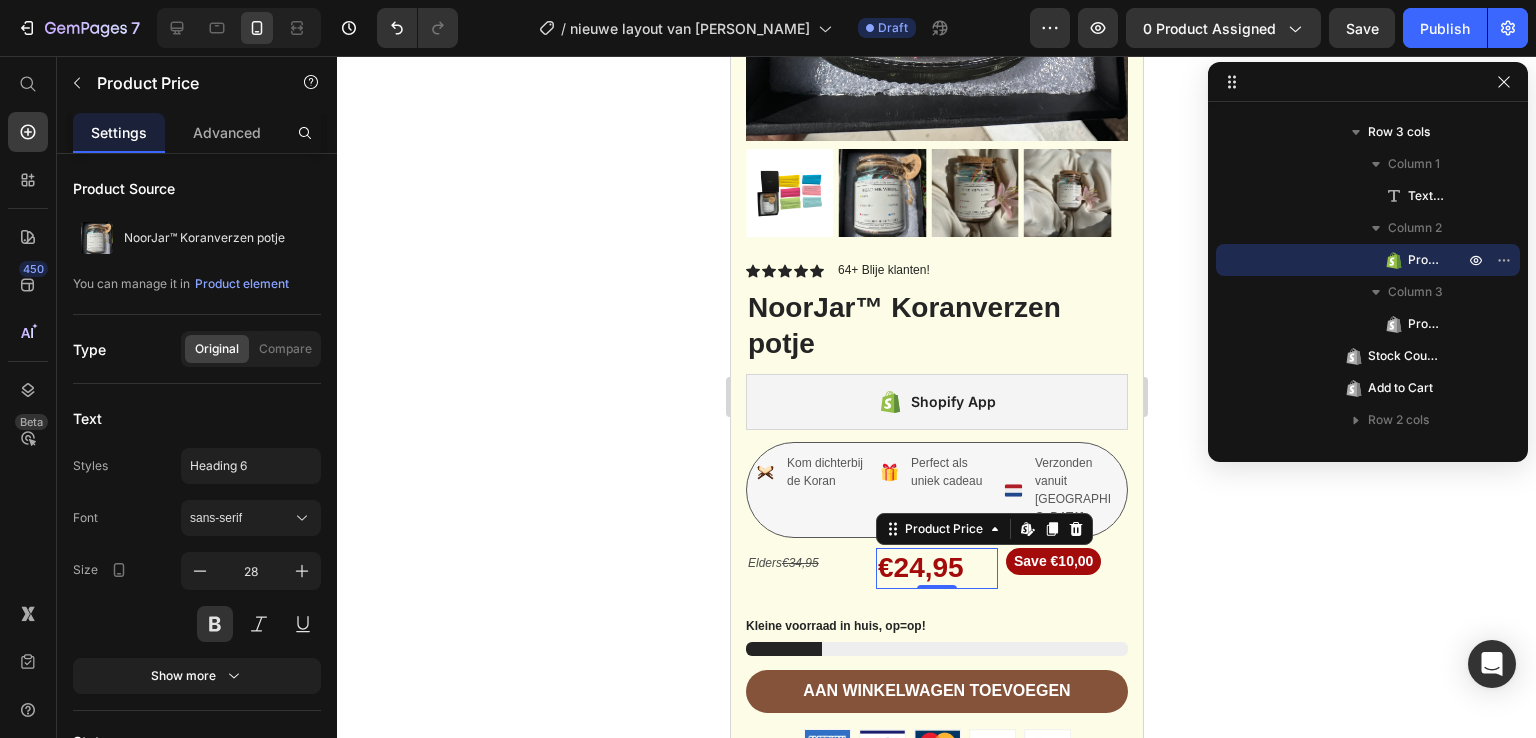 click 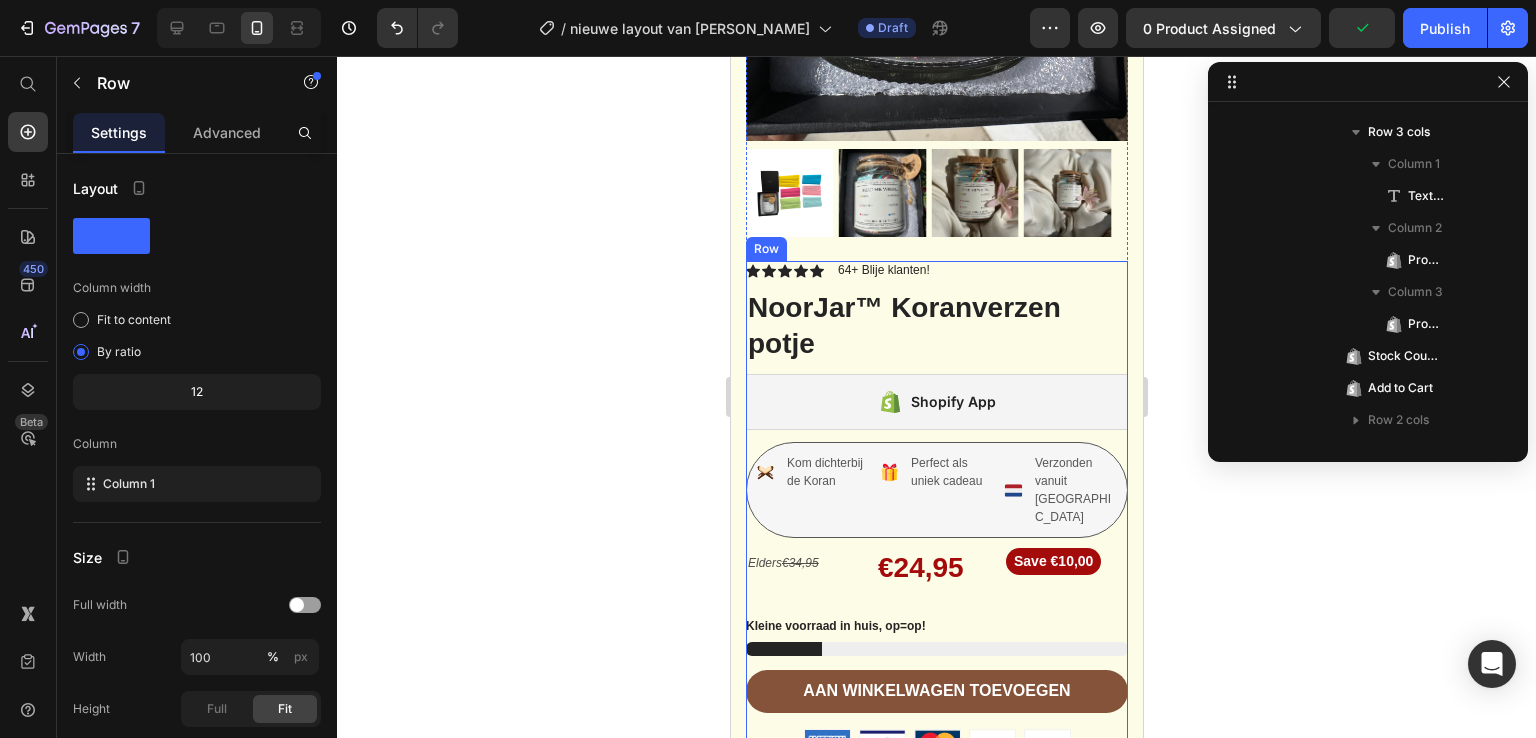 scroll, scrollTop: 2810, scrollLeft: 0, axis: vertical 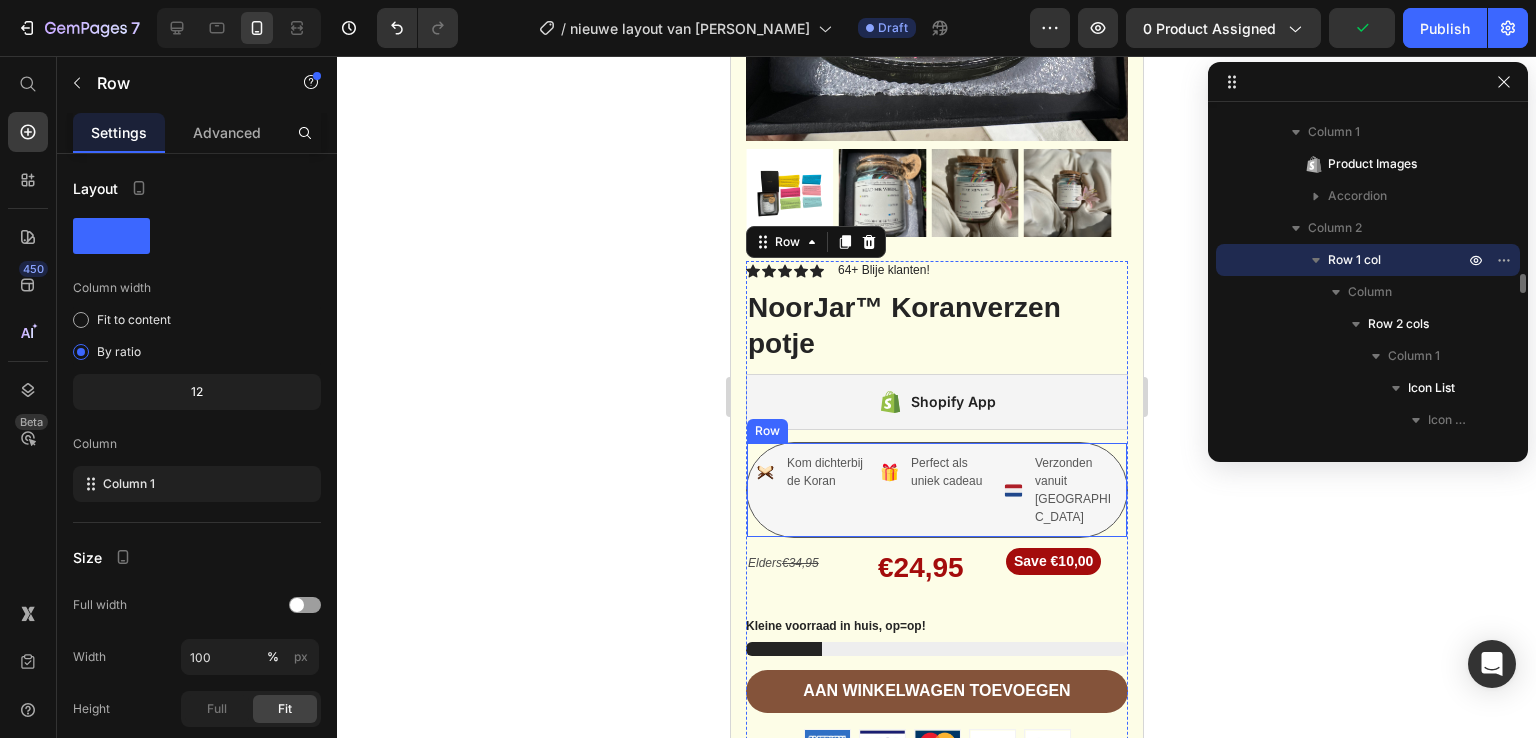 click on "Kom dichterbij de Koran Item List Perfect als uniek cadeau Item List Verzonden vanuit [GEOGRAPHIC_DATA] Item List Row" at bounding box center (936, 490) 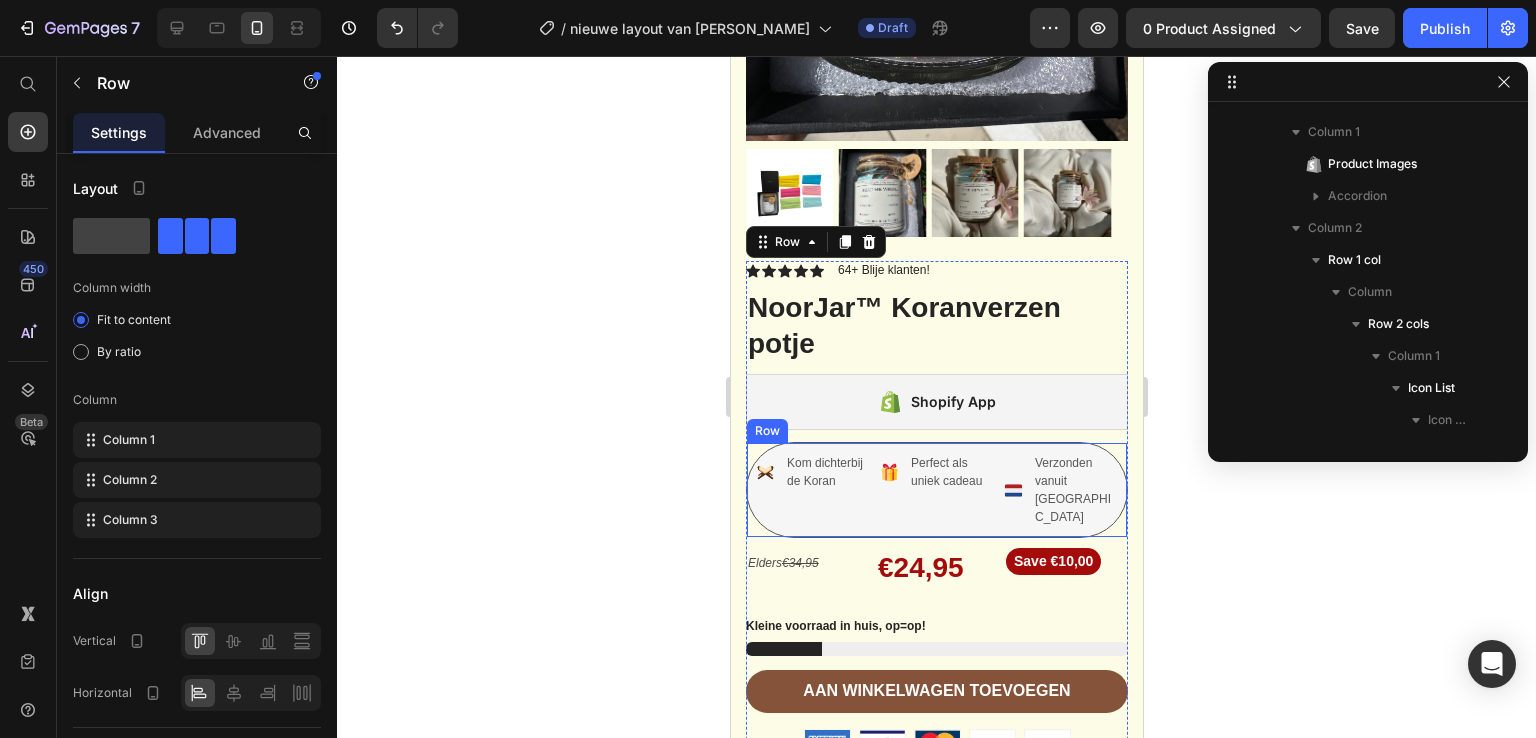 scroll, scrollTop: 3418, scrollLeft: 0, axis: vertical 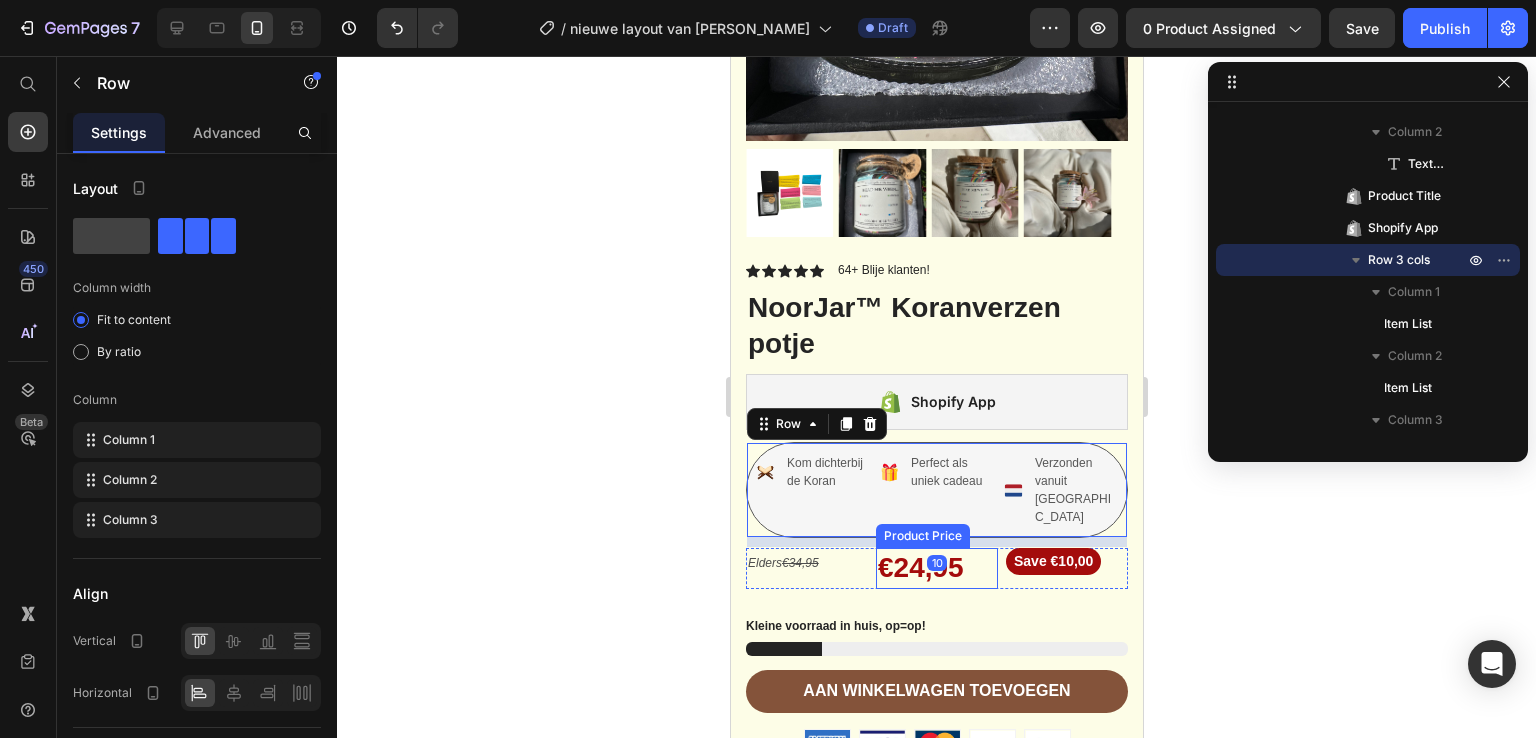 click on "Icon Icon Icon Icon Icon Icon List 64+ Blije klanten! Text Block Row NoorJar™  Koranverzen potje Product Title Shopify App Shopify App Kom dichterbij de Koran Item List Perfect als uniek cadeau Item List Verzonden vanuit Nederland Item List Row   10 Elders  €34,95 Text Block €24,95 Product Price Save €10,00 Product Badge Row Kleine voorraad in huis, op=op! Stock Counter Aan winkelwagen toevoegen Add to Cart or 4 interest-free payments of $15.00 with Text Block Image Row Image Image Image Image Image Row Icon Icon Icon Icon Icon Icon List De makkelijkste manier om dichtbij de koran te komen Text Block Ik vind Noorjar een fantastisch product. Elke keer als ik er langsloop neem ik een kaartje en kom ik weer een prachtige vers tegen. Text Block Ismael Text Block
geverifieerde koper Item List Row Row Waarvoor gebruik je het? Text Block Kom dichtbij de koran Ideaal als geschenk Stijlvol en elegant geschikt als stijlvol decorstuk Item List Eigenschappen Text Block Gemaakt van glas Mooie cadeaubox Row" at bounding box center [936, 871] 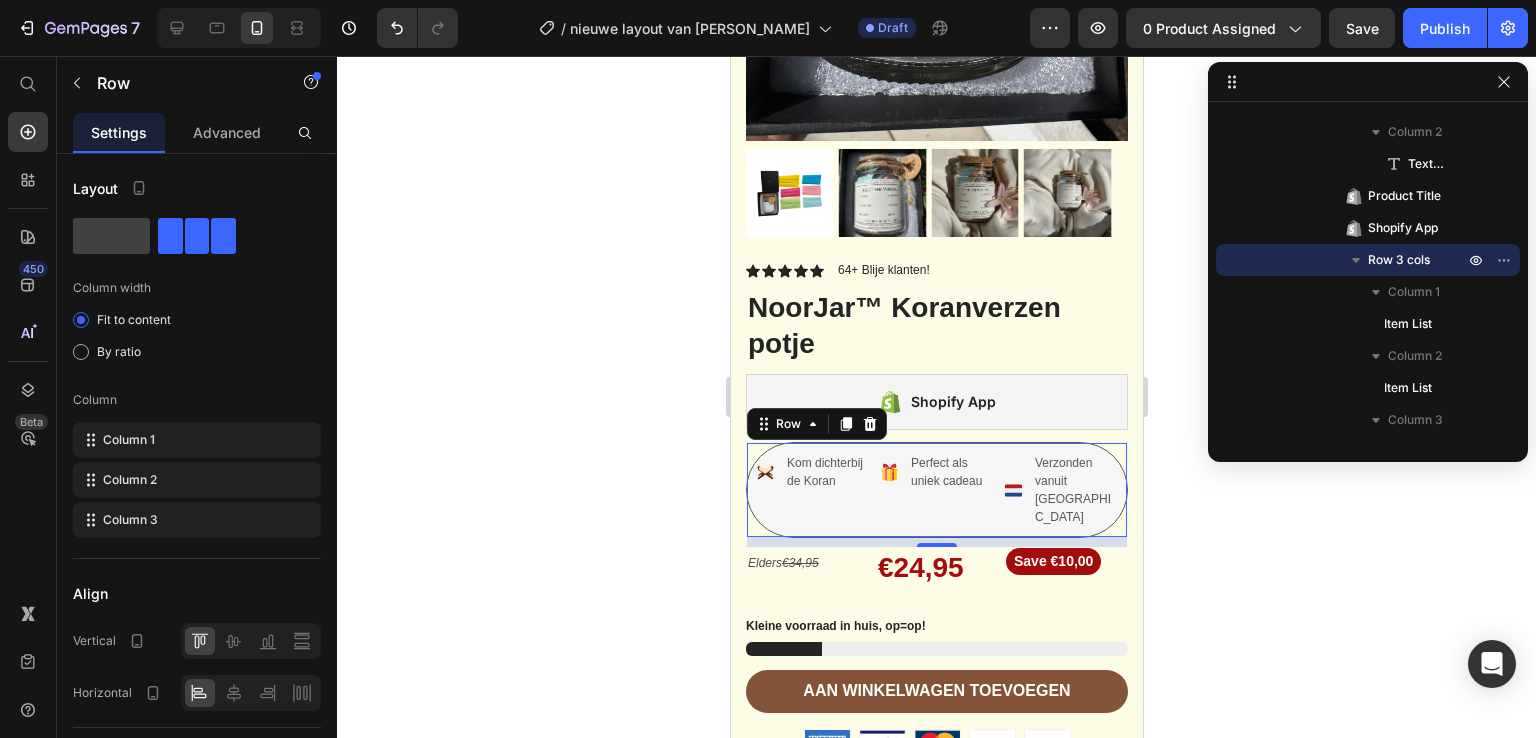 click 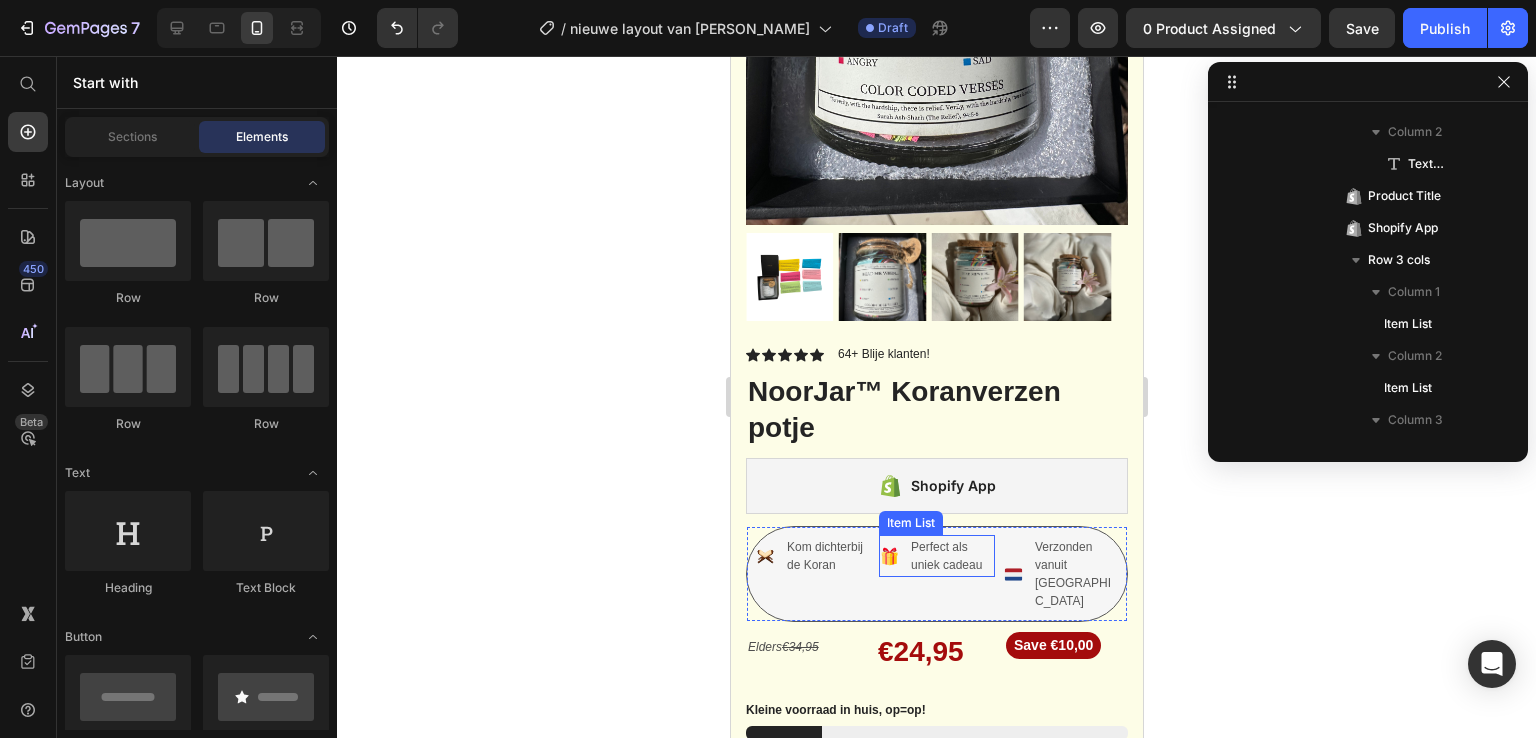 scroll, scrollTop: 5300, scrollLeft: 0, axis: vertical 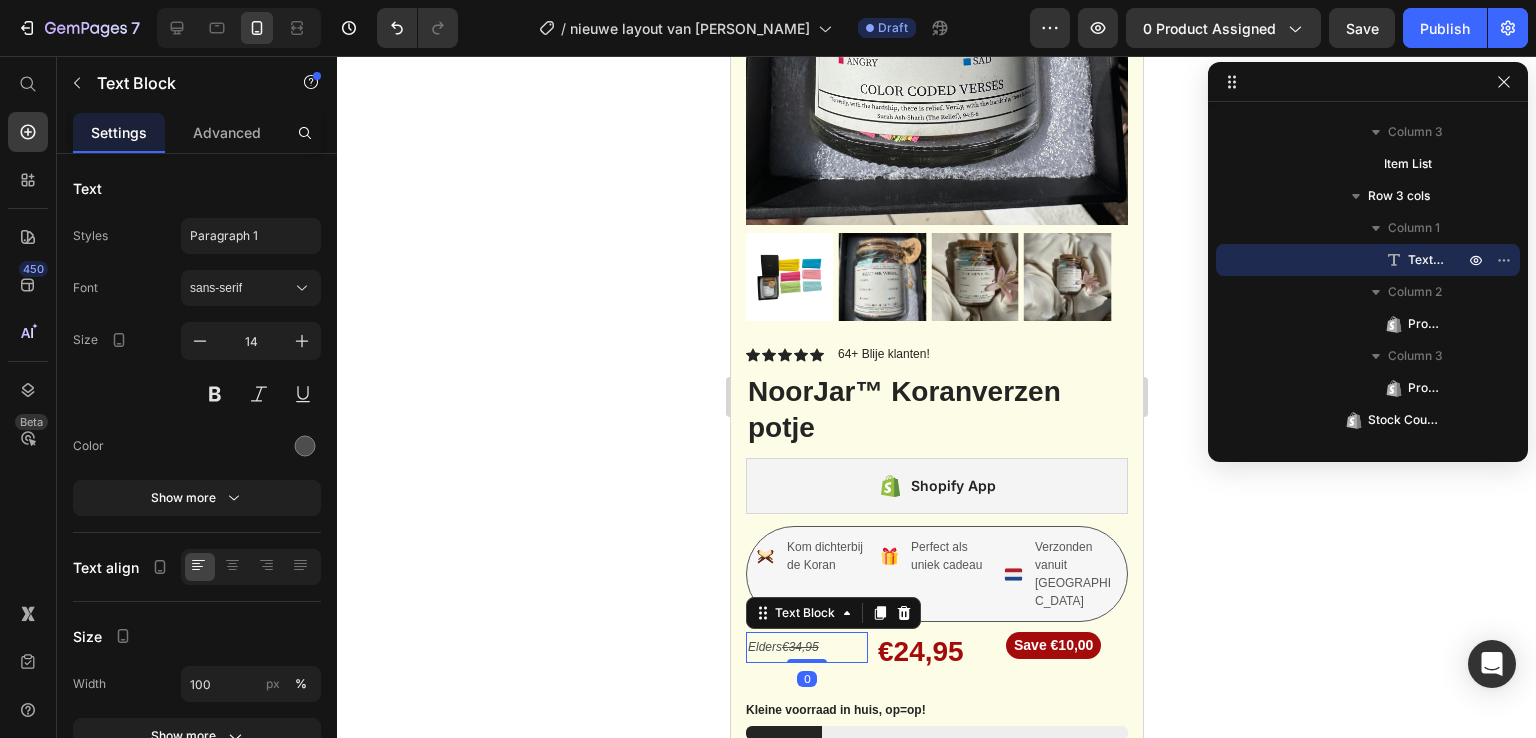 click on "Elders  €34,95 Text Block   0" at bounding box center (806, 647) 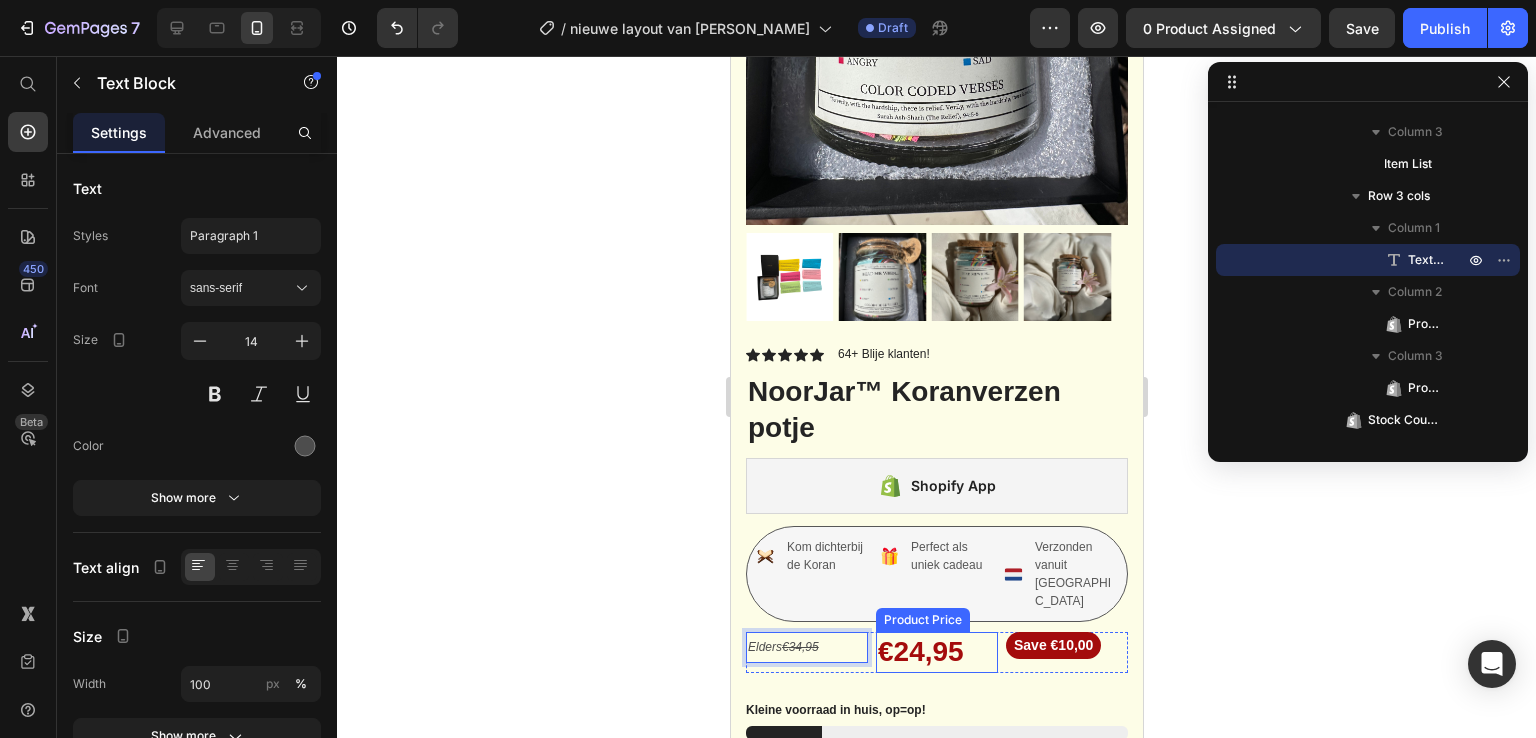 click on "€24,95" at bounding box center [936, 652] 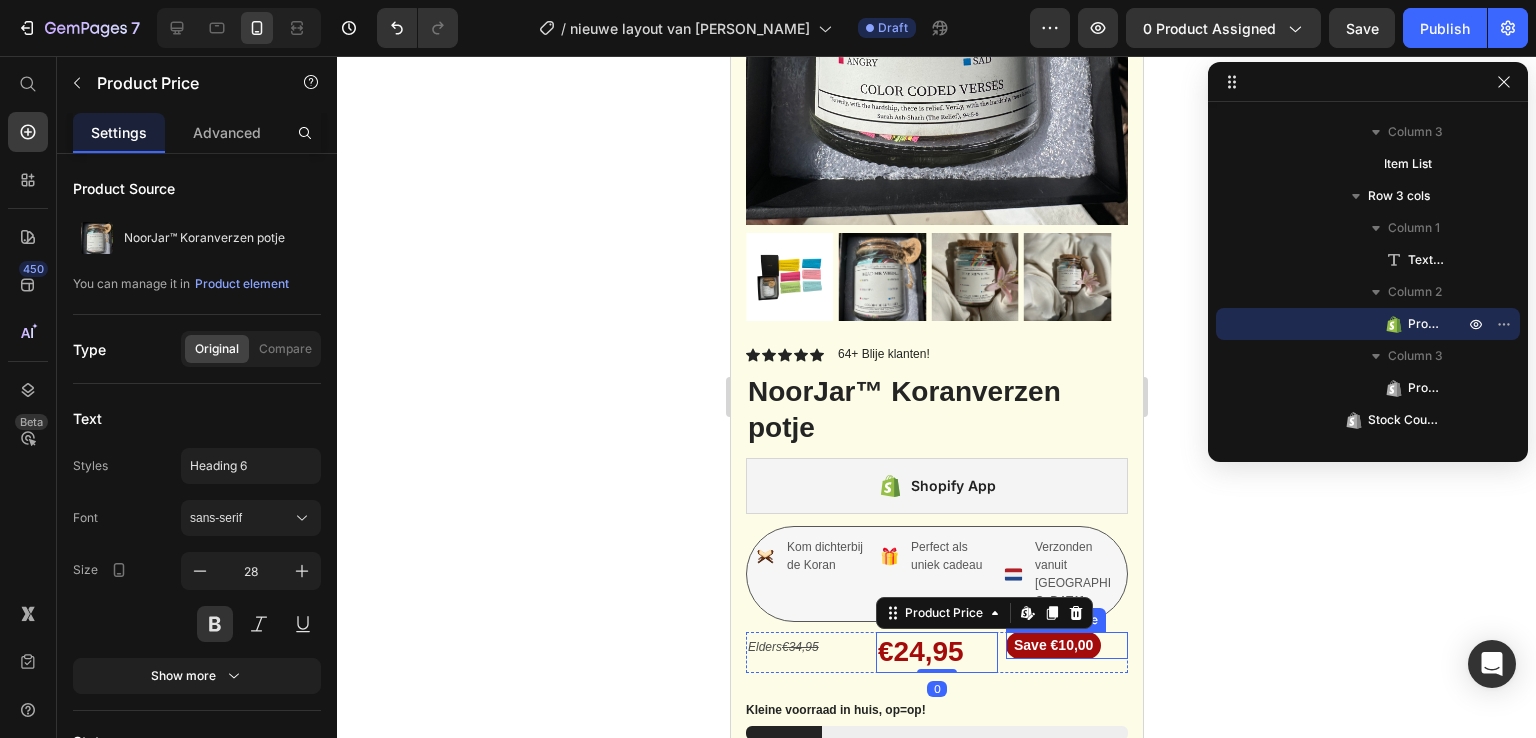 click on "Save €10,00" at bounding box center [1052, 645] 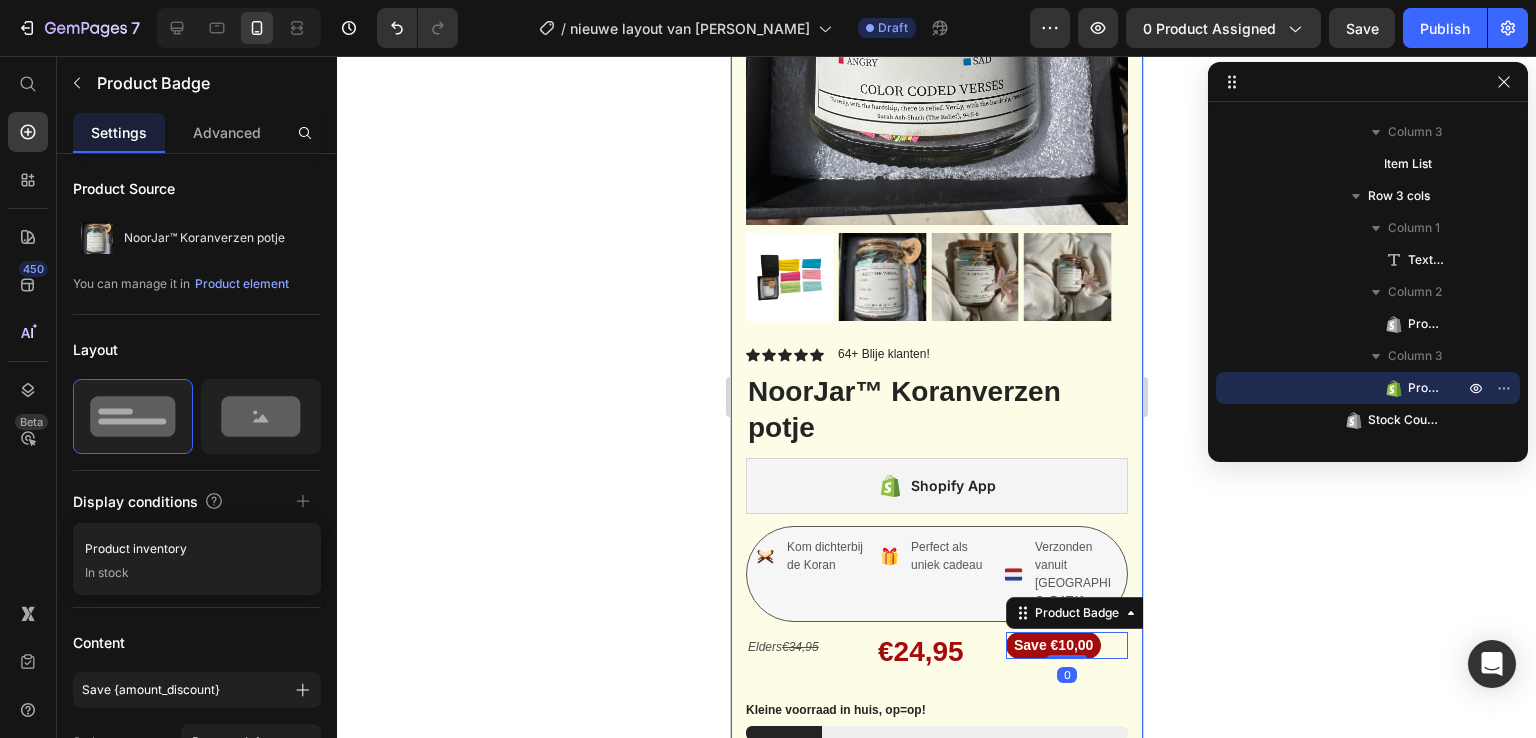 click 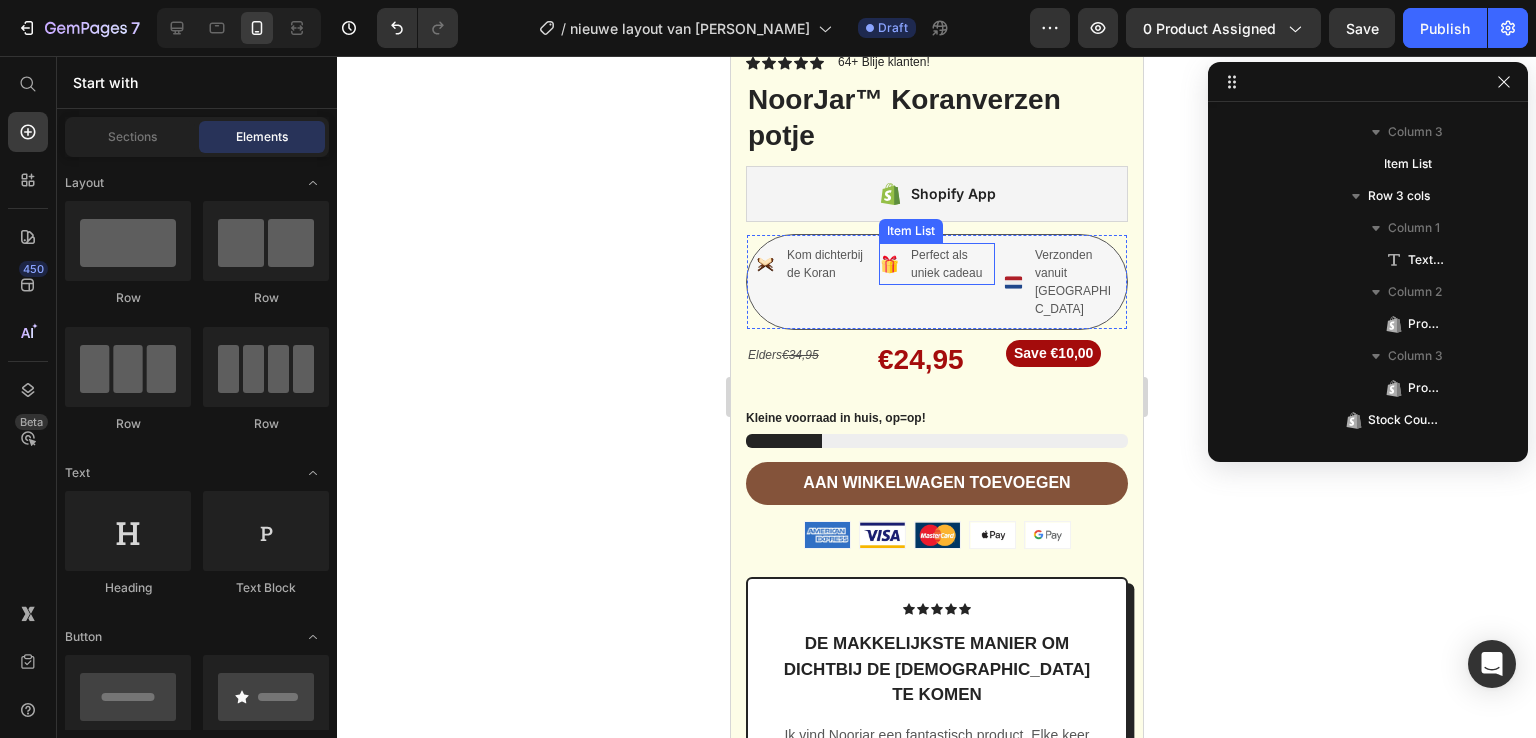 scroll, scrollTop: 5564, scrollLeft: 0, axis: vertical 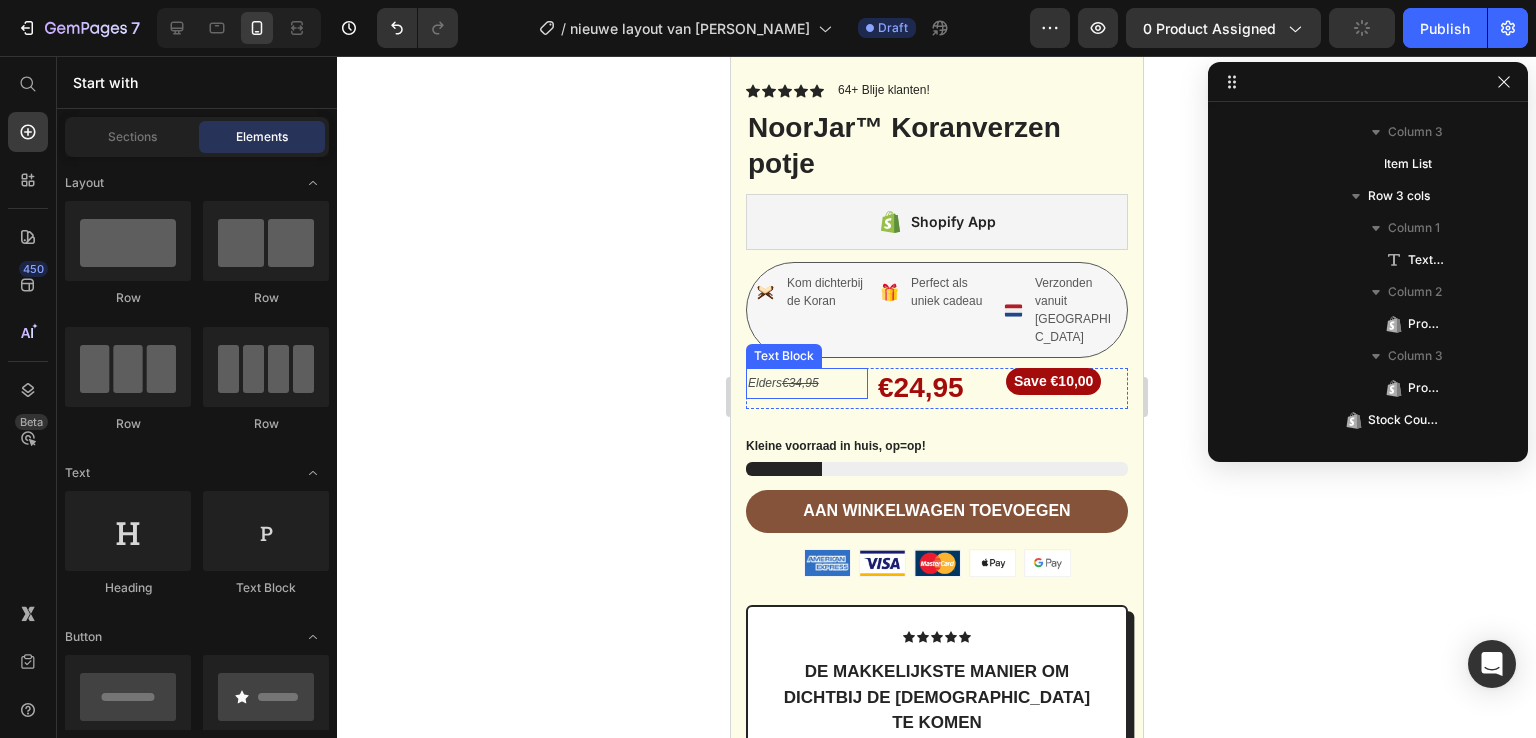 click on "€34,95" at bounding box center [799, 383] 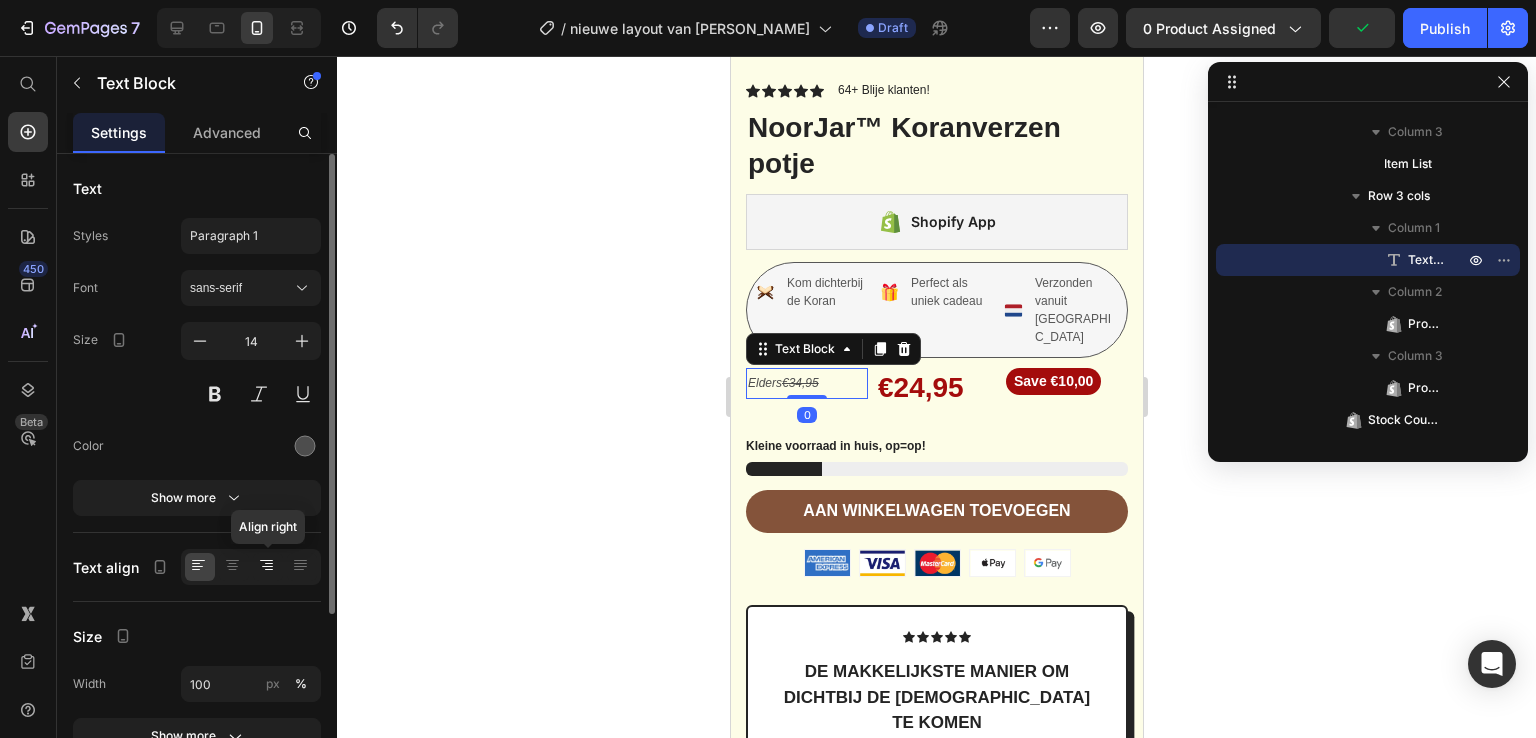 click 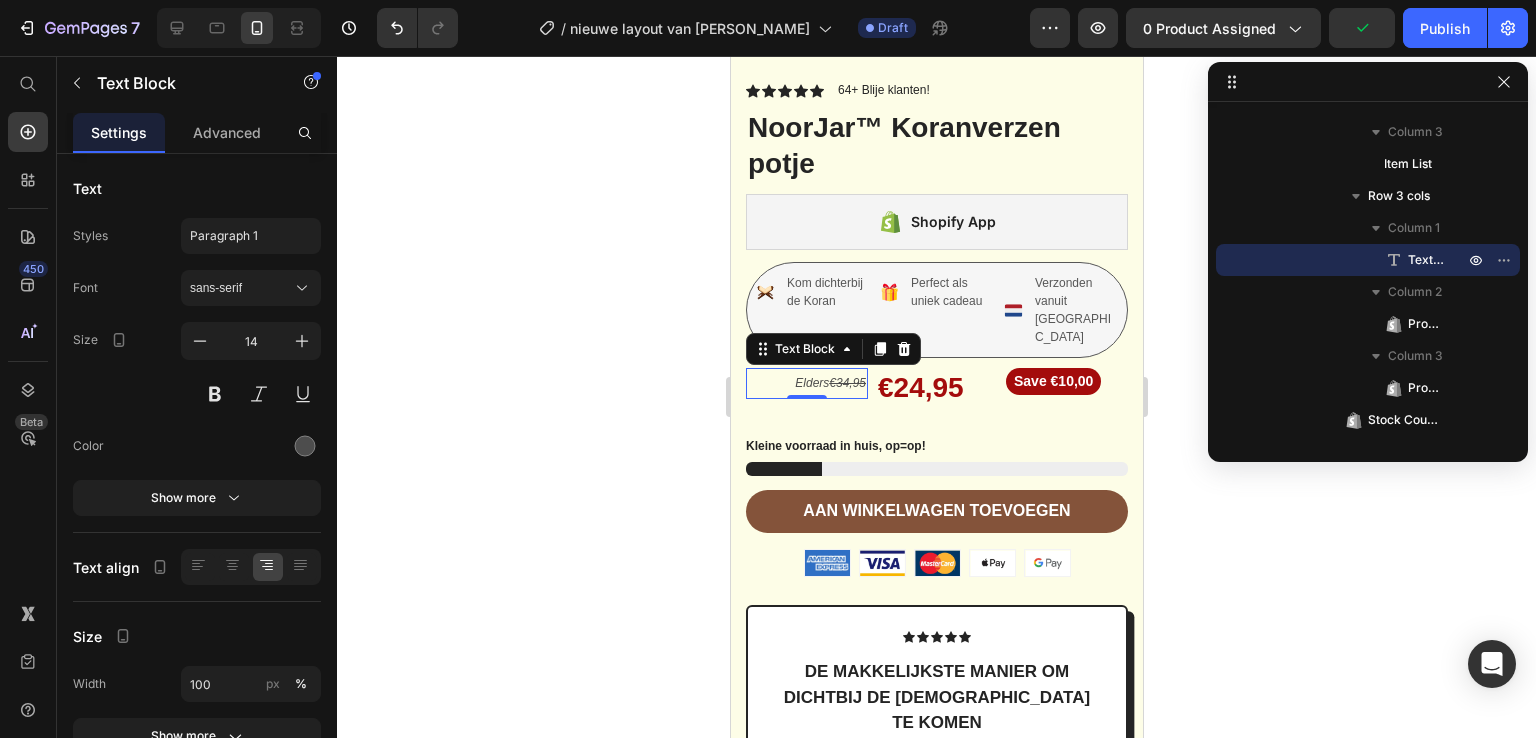 click 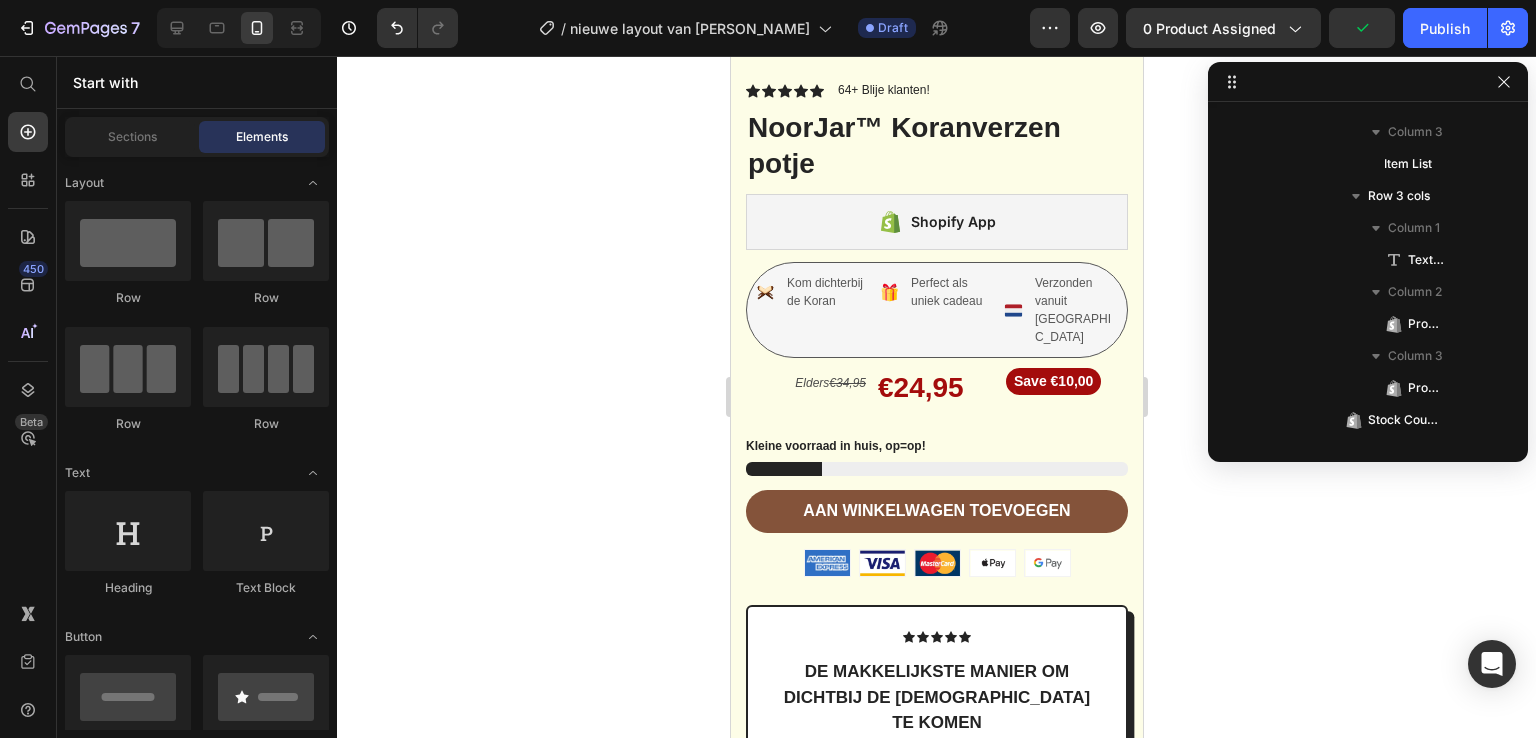 click 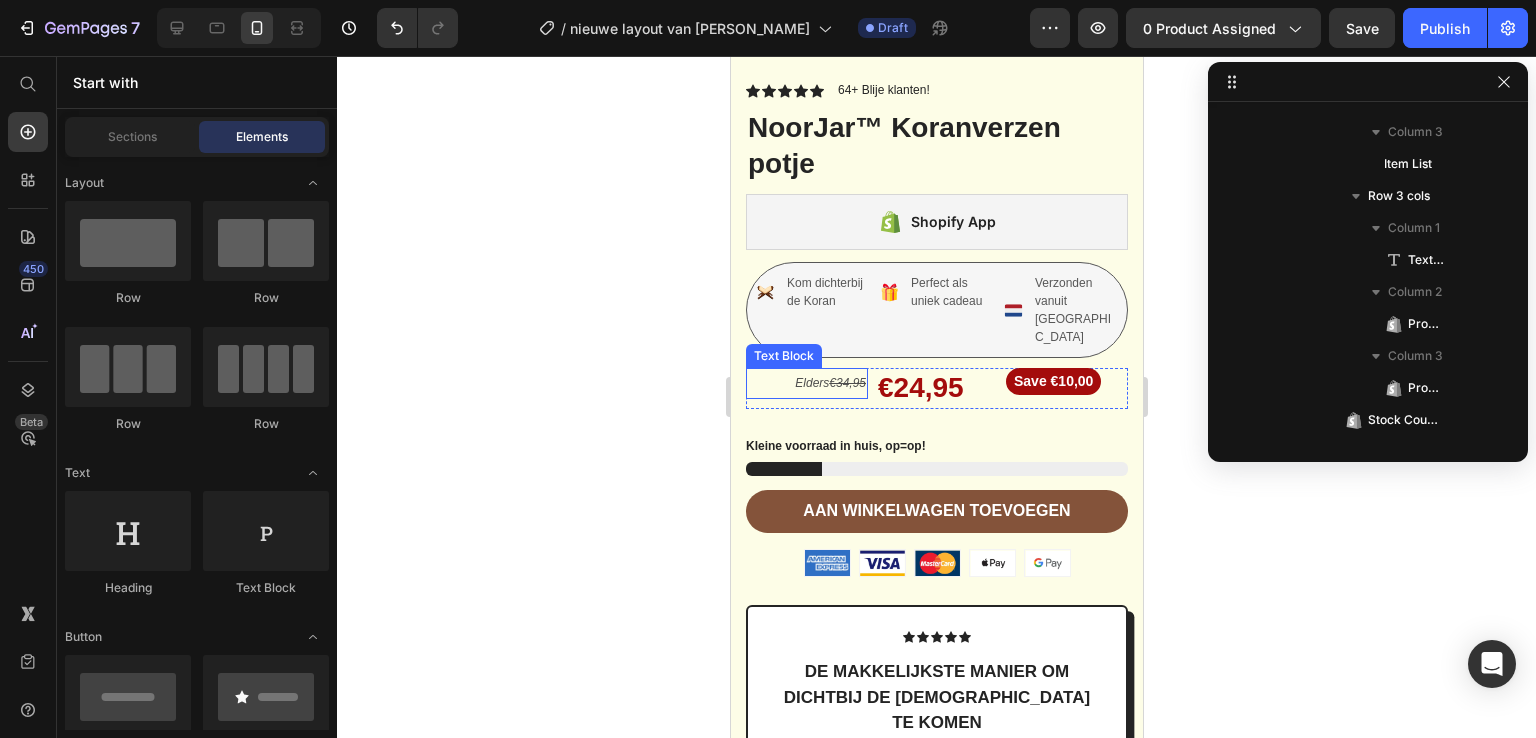 click on "€34,95" at bounding box center [846, 383] 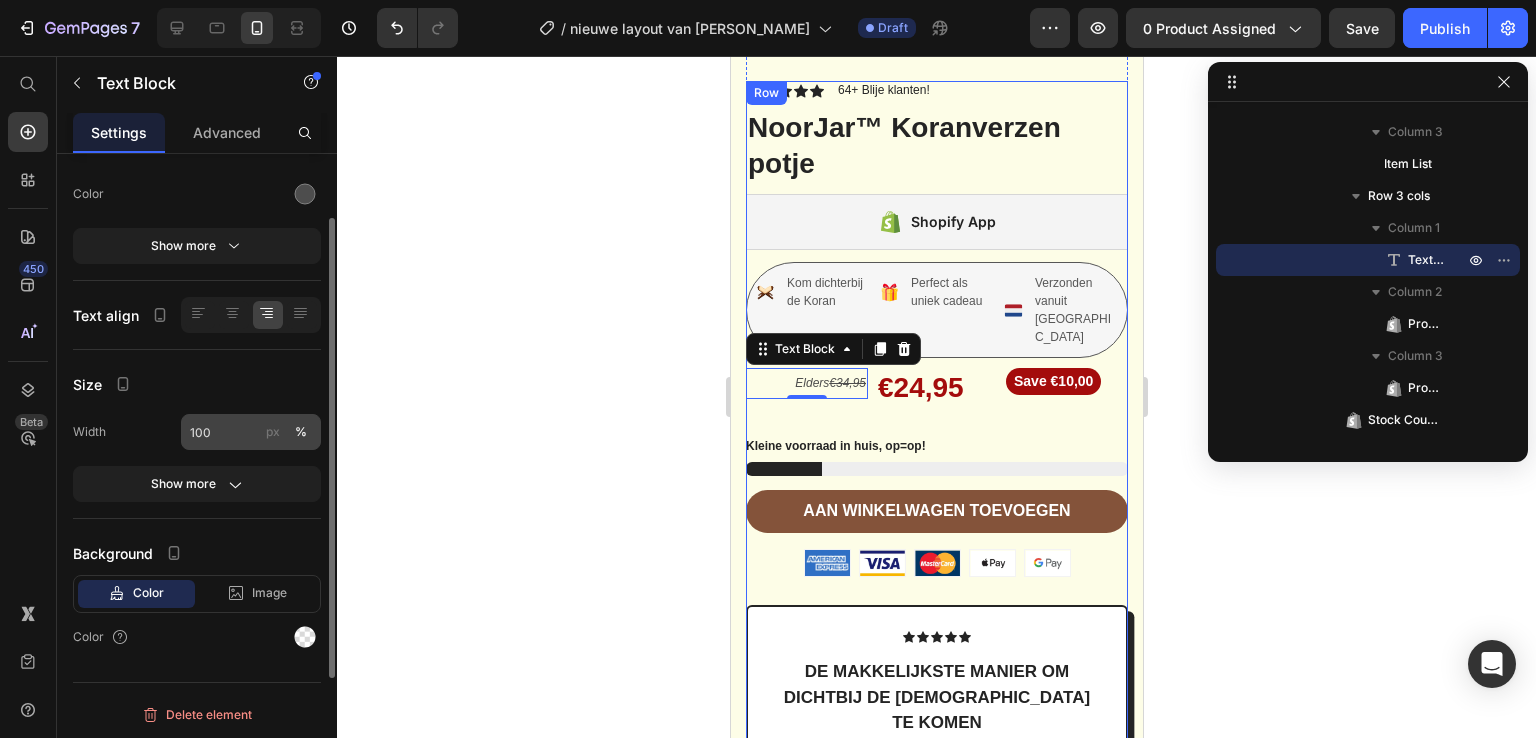 scroll, scrollTop: 0, scrollLeft: 0, axis: both 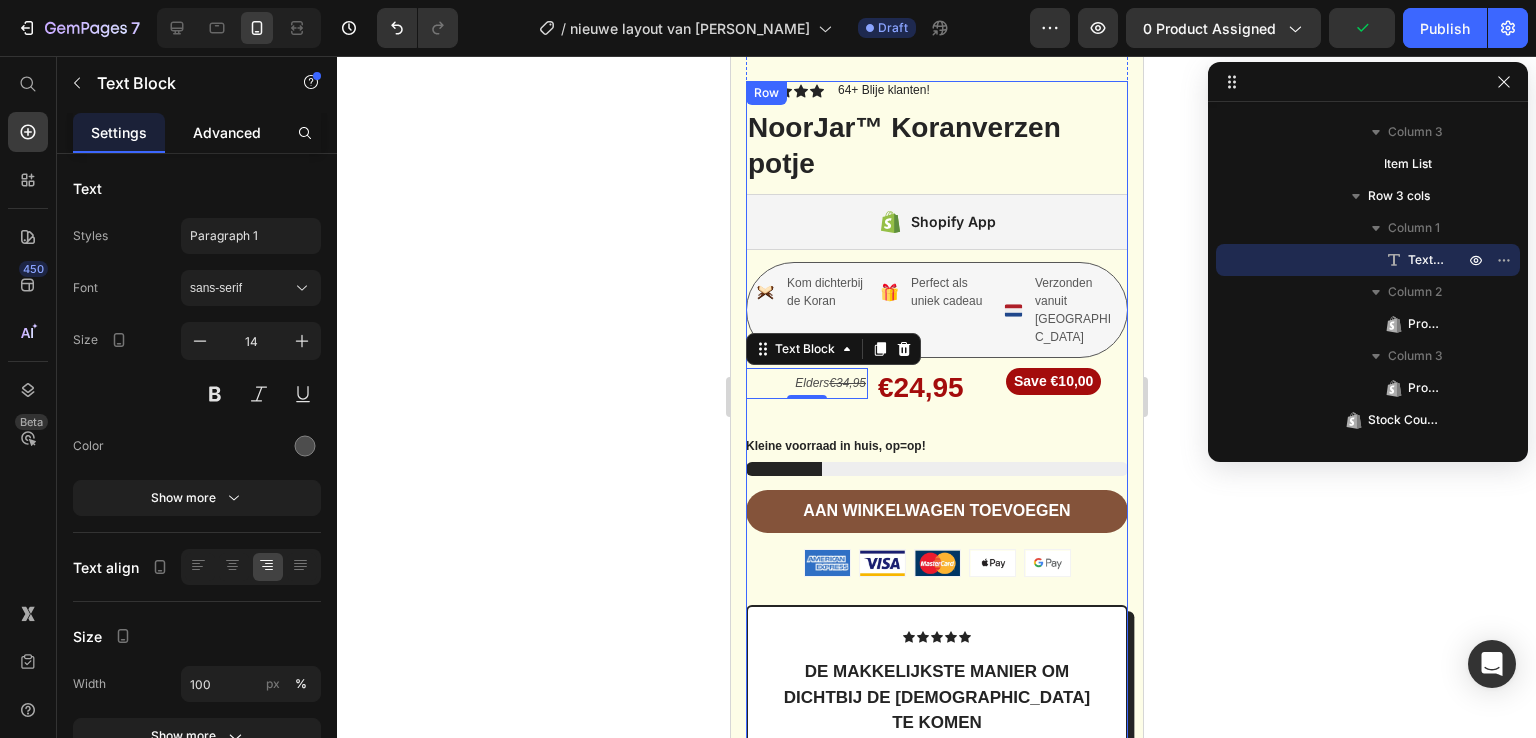 click on "Advanced" 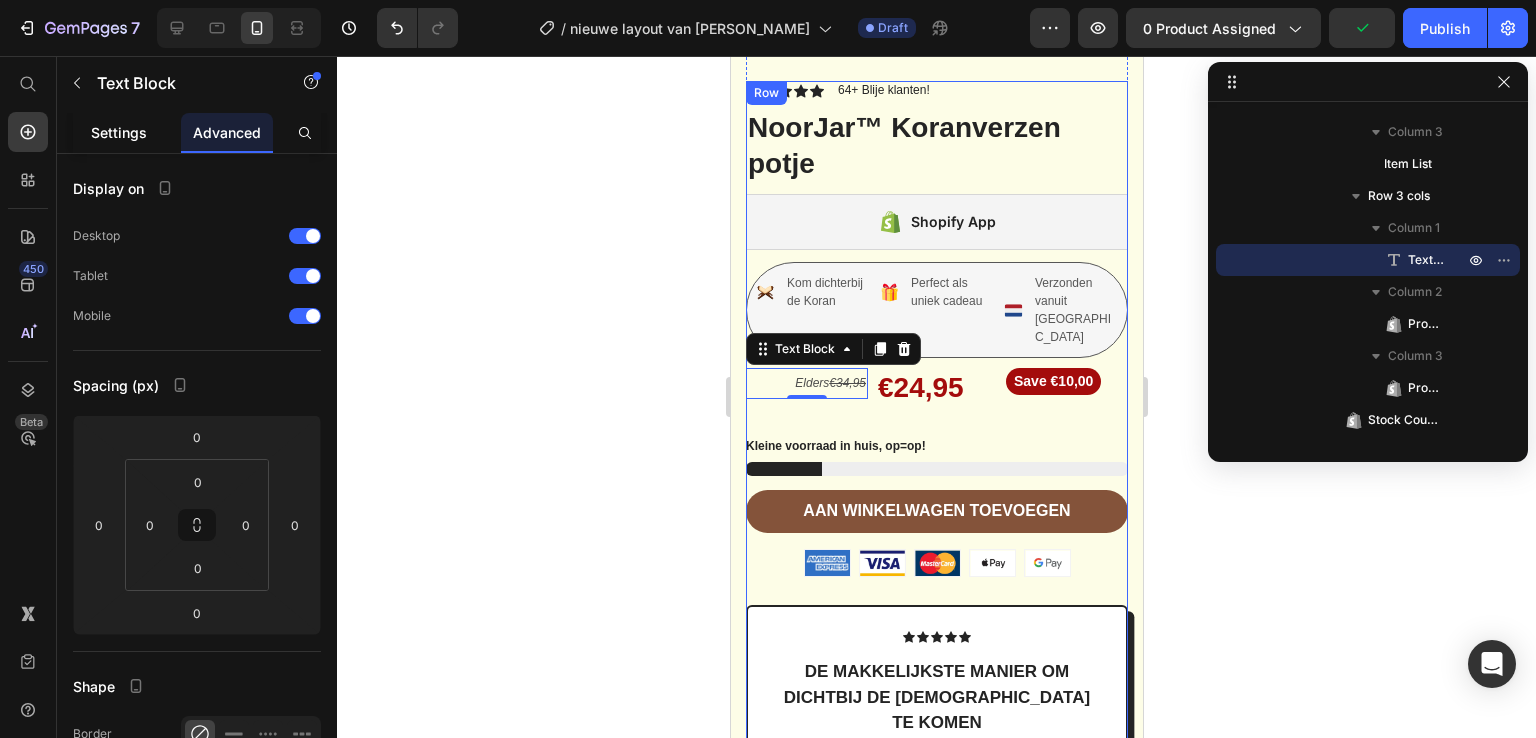 click on "Settings" 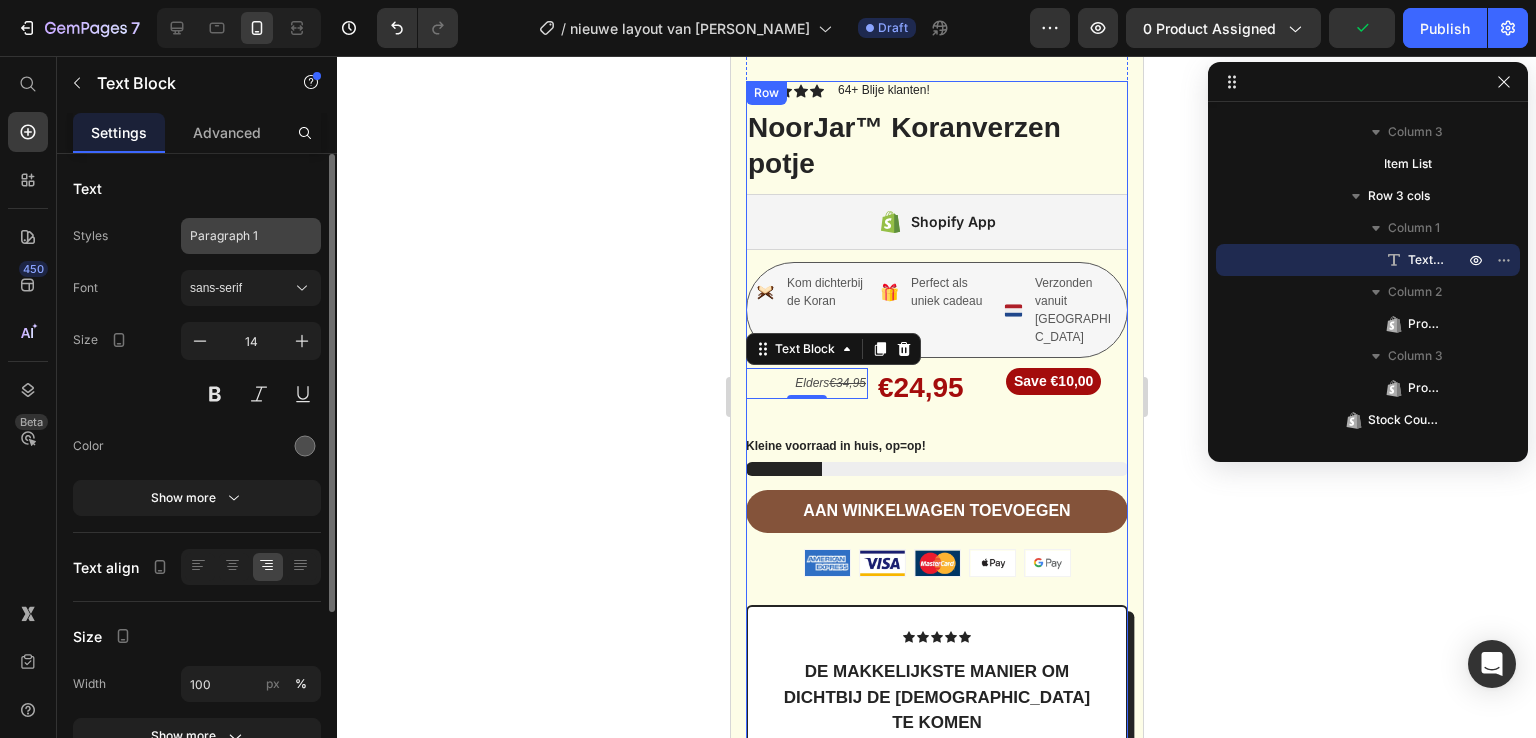 click on "Paragraph 1" at bounding box center [239, 236] 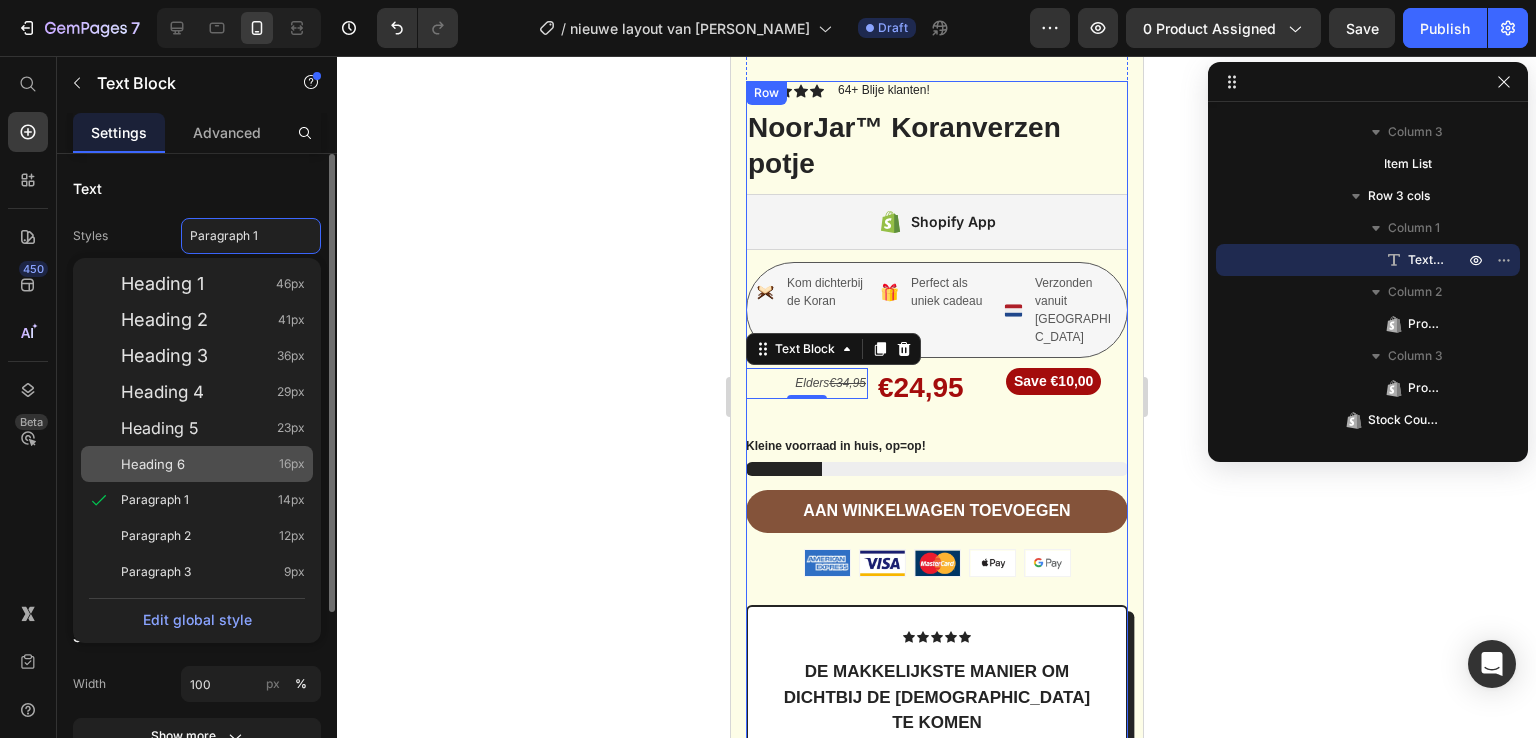 click on "Heading 6 16px" at bounding box center (213, 464) 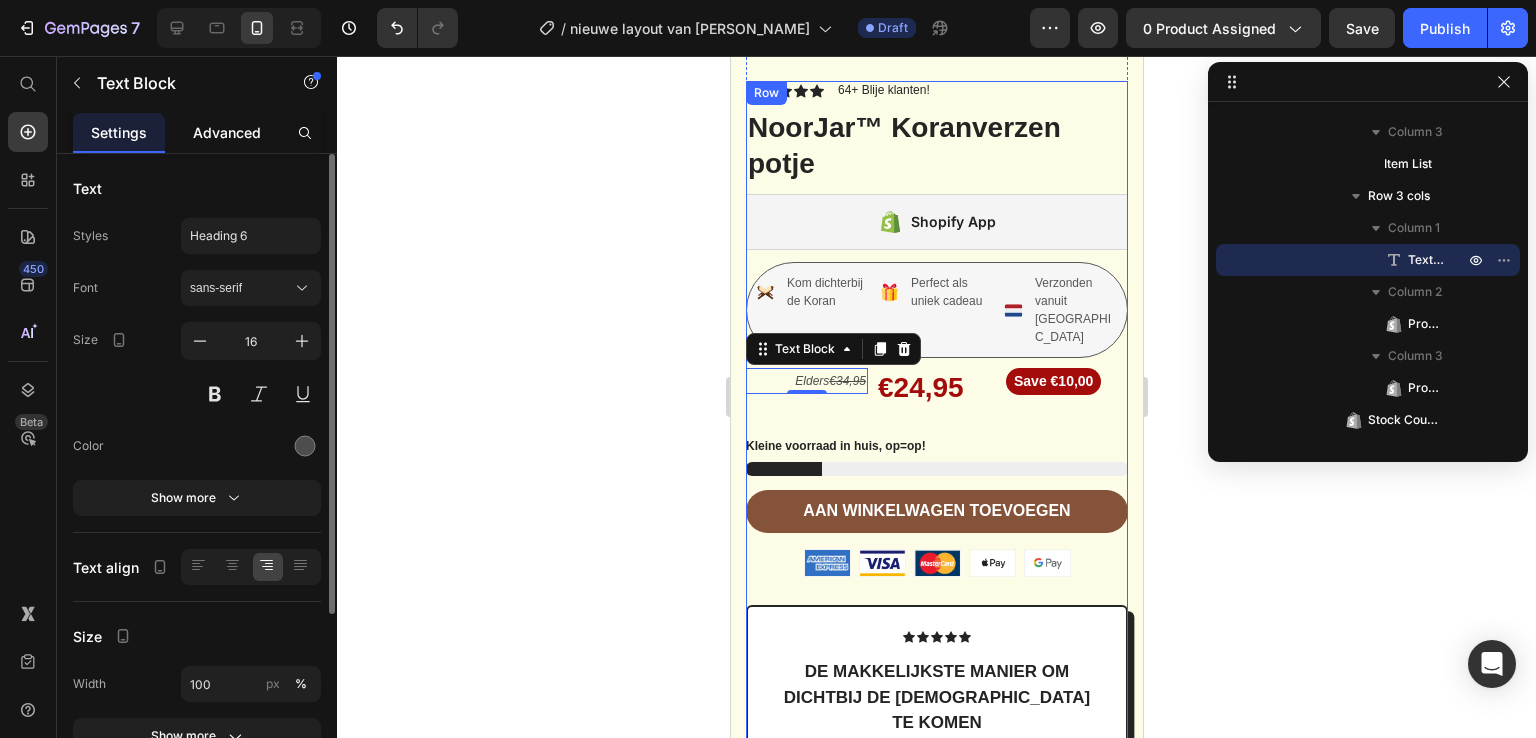 click on "Advanced" at bounding box center (227, 132) 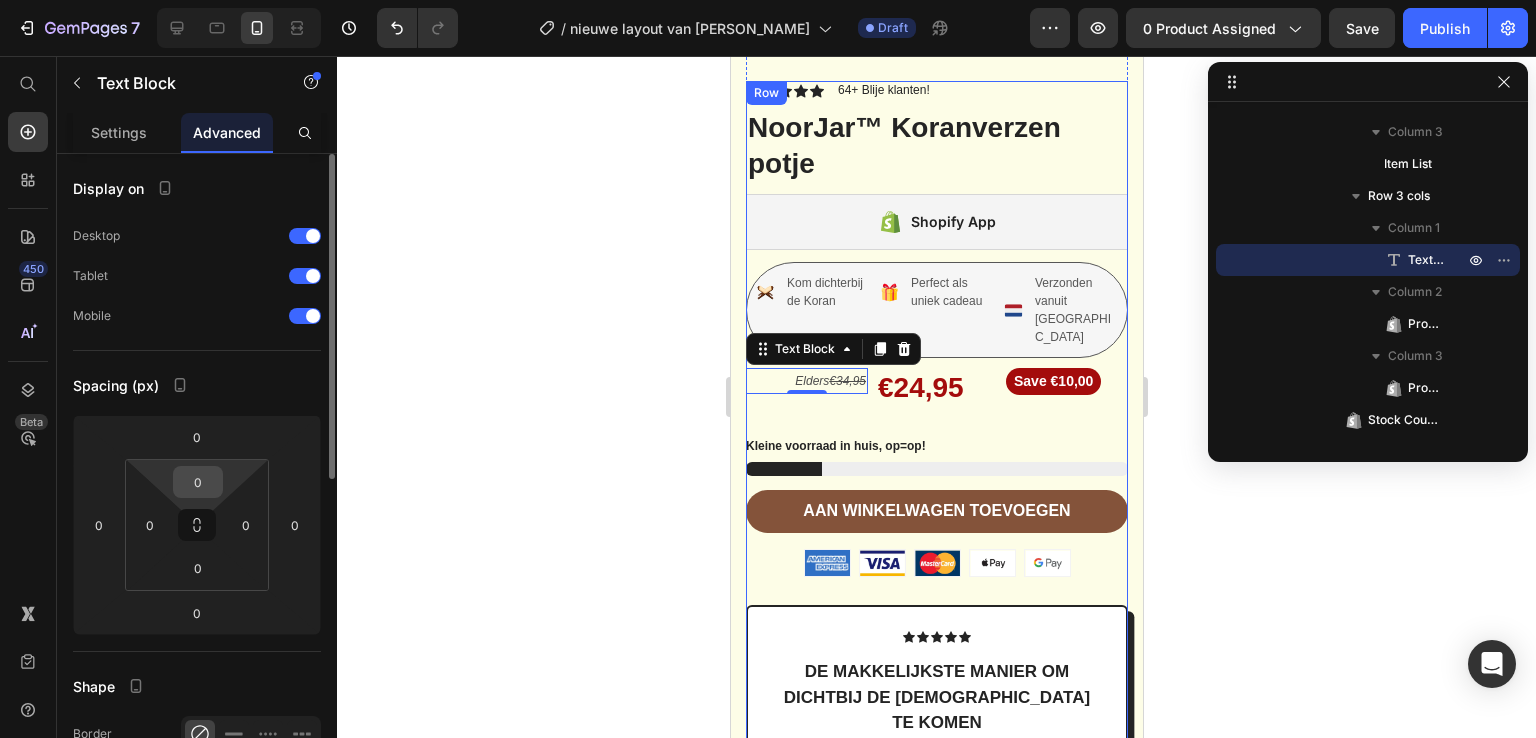 click on "0" at bounding box center (198, 482) 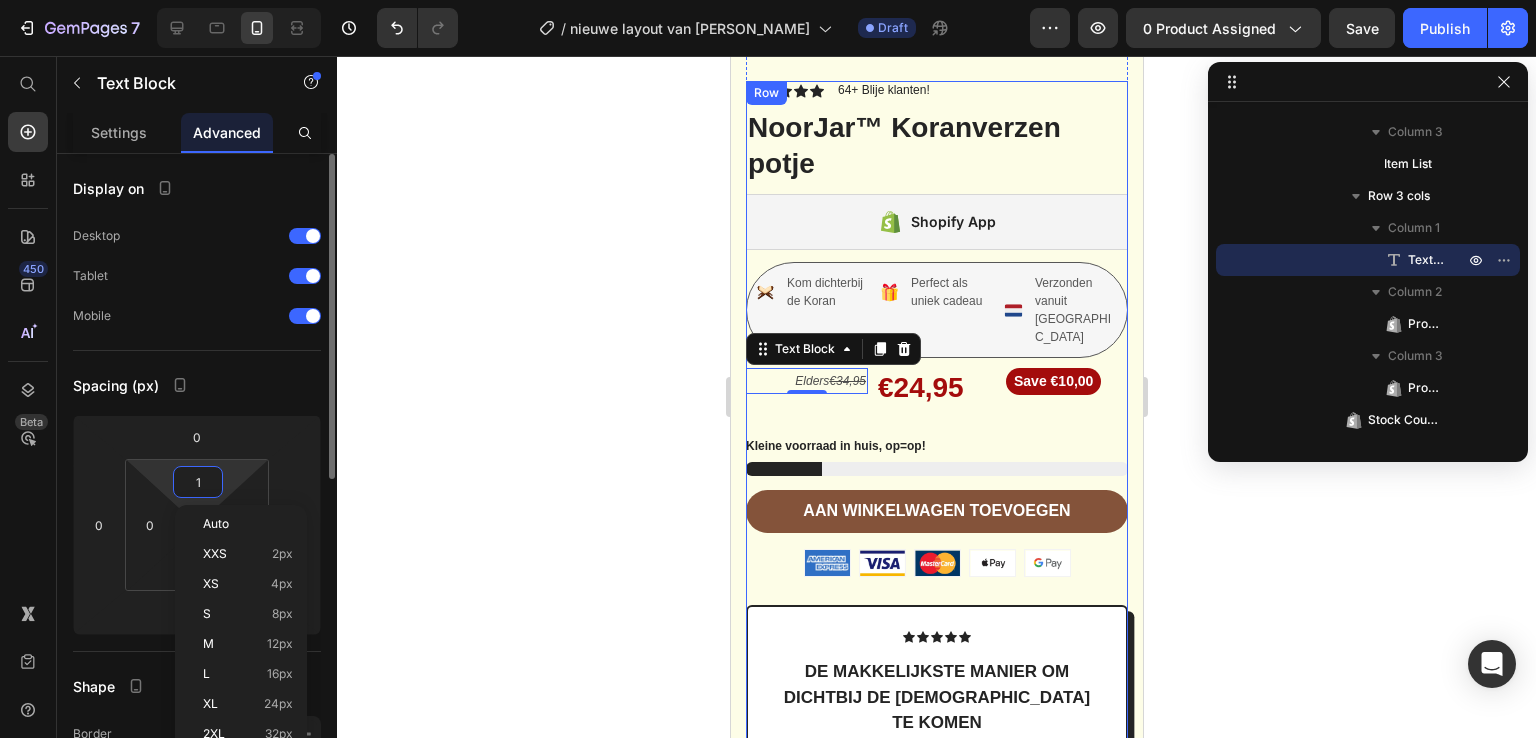 type on "10" 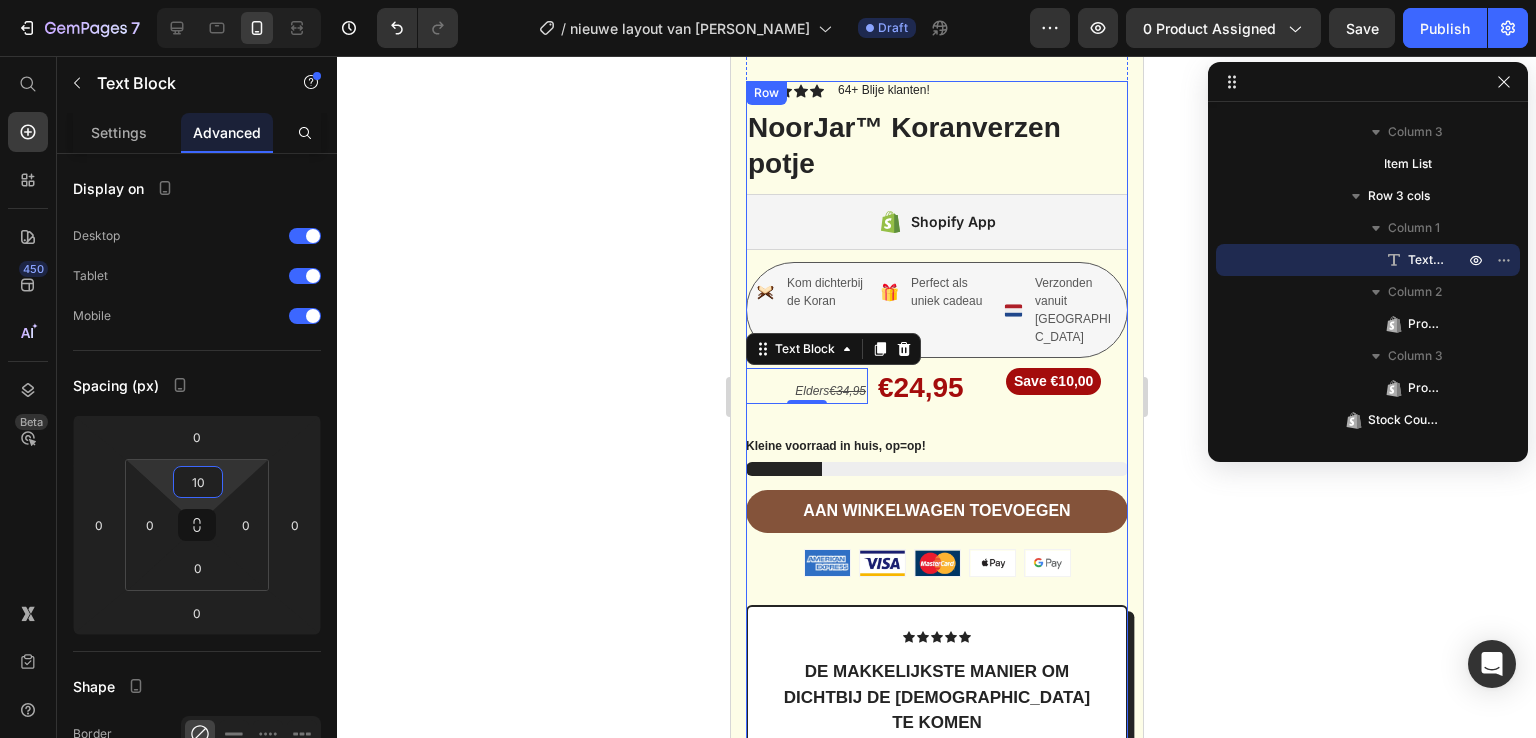 click 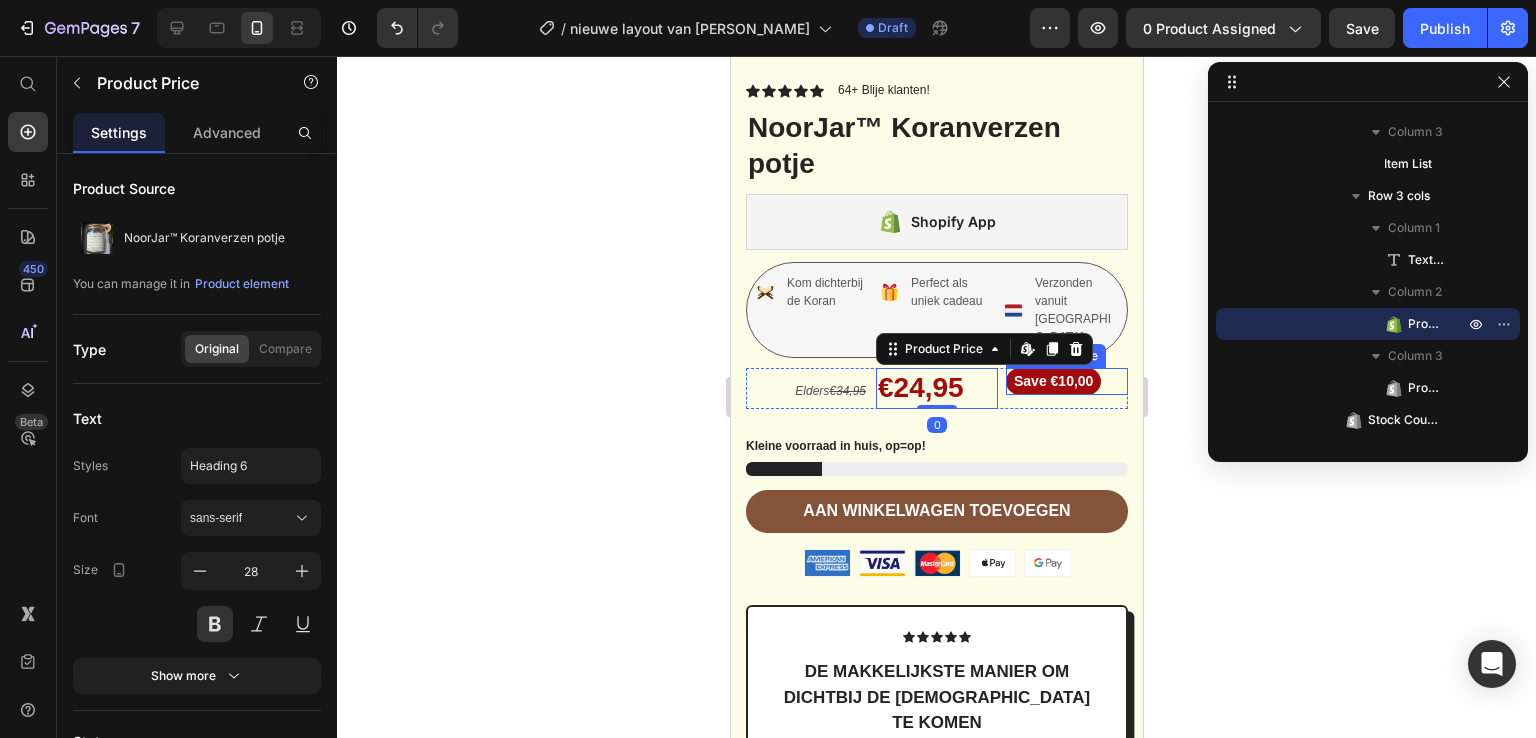 click on "Save €10,00" at bounding box center [1052, 381] 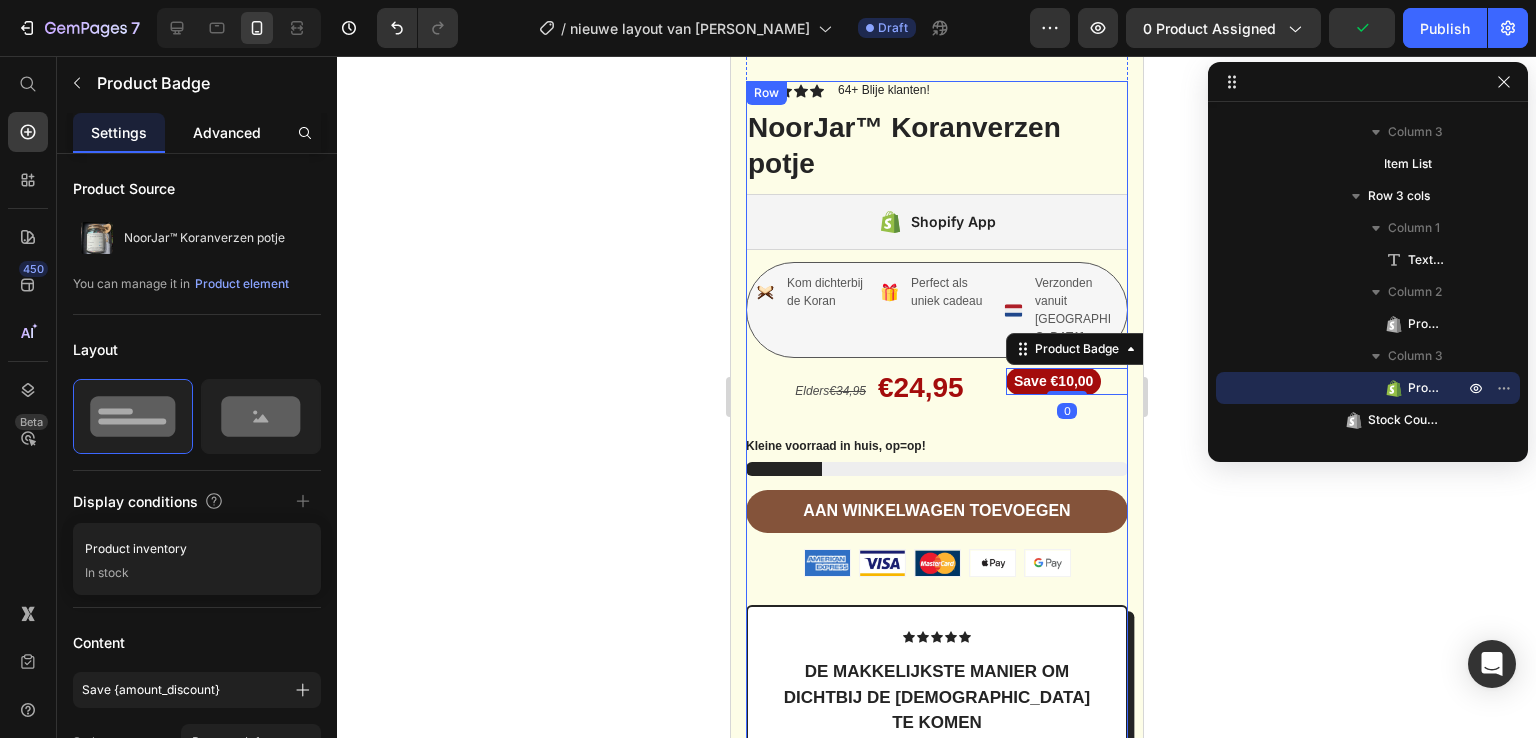 click on "Advanced" 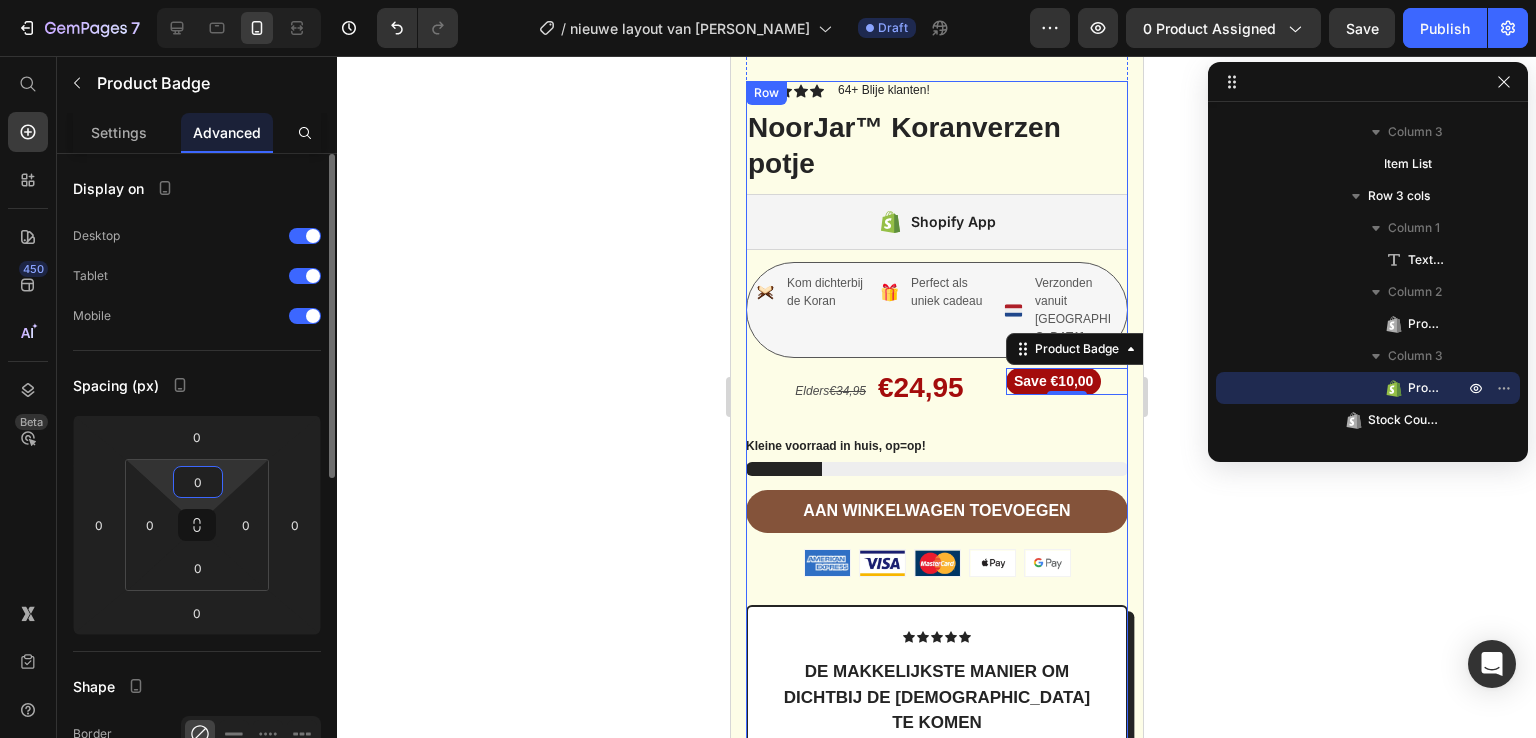 click on "0" at bounding box center (198, 482) 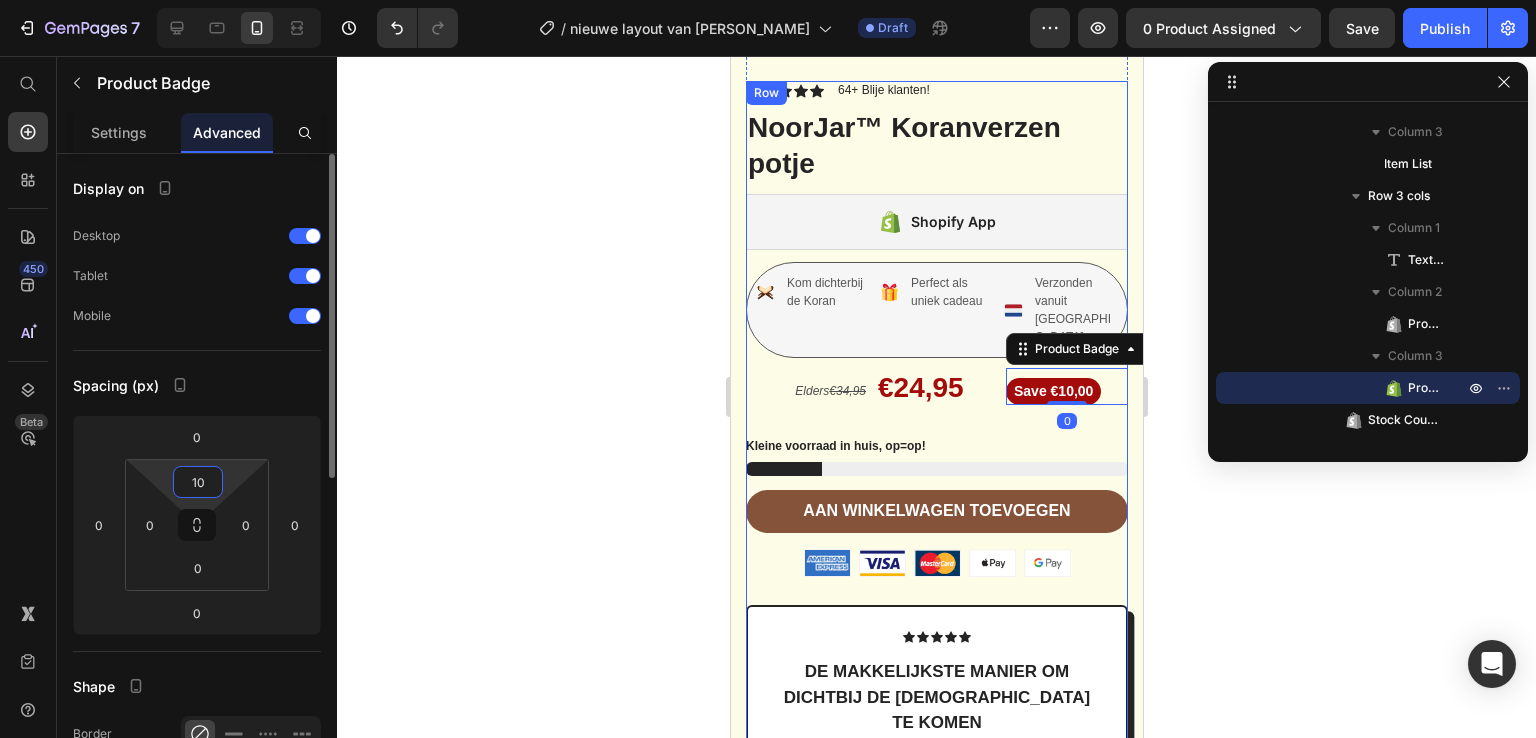 type on "10" 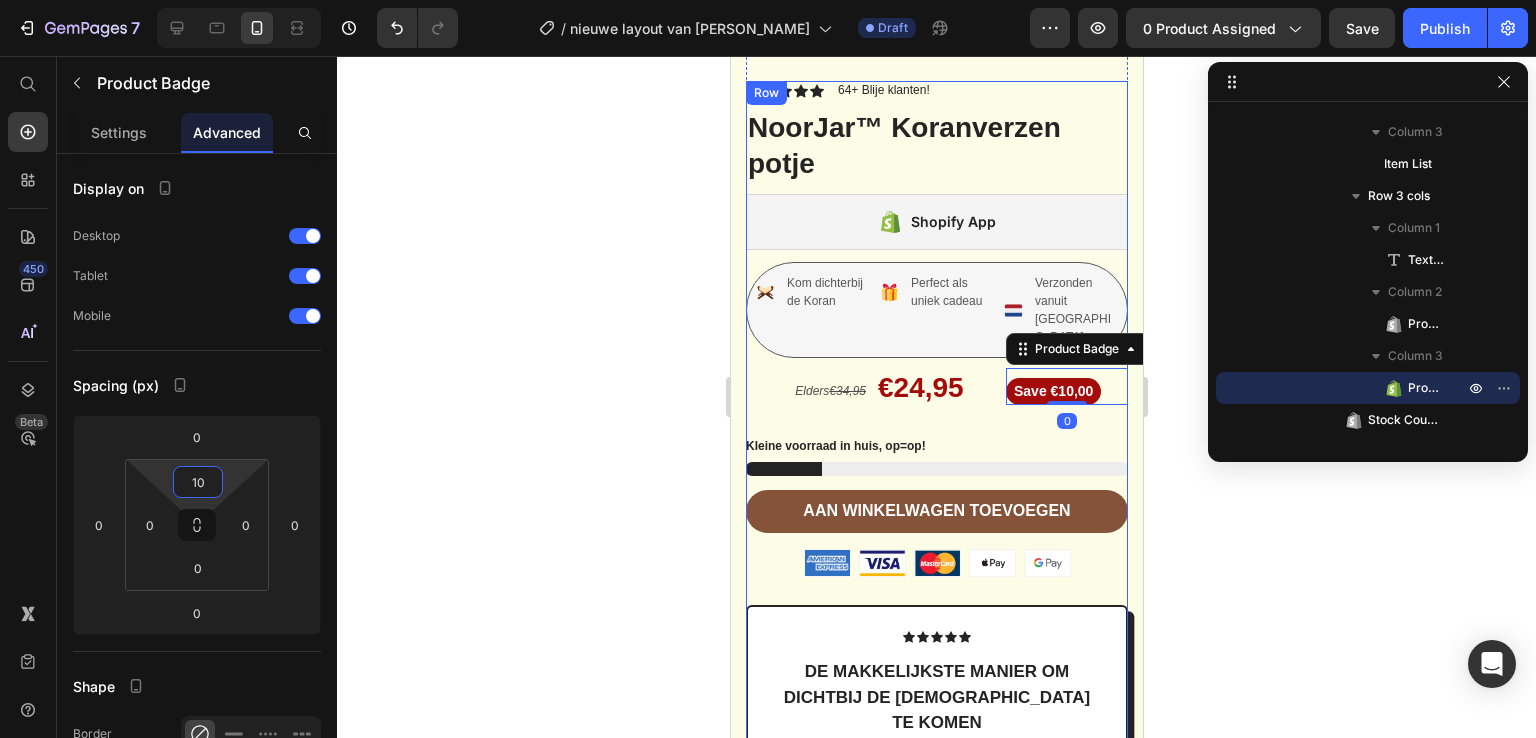 click 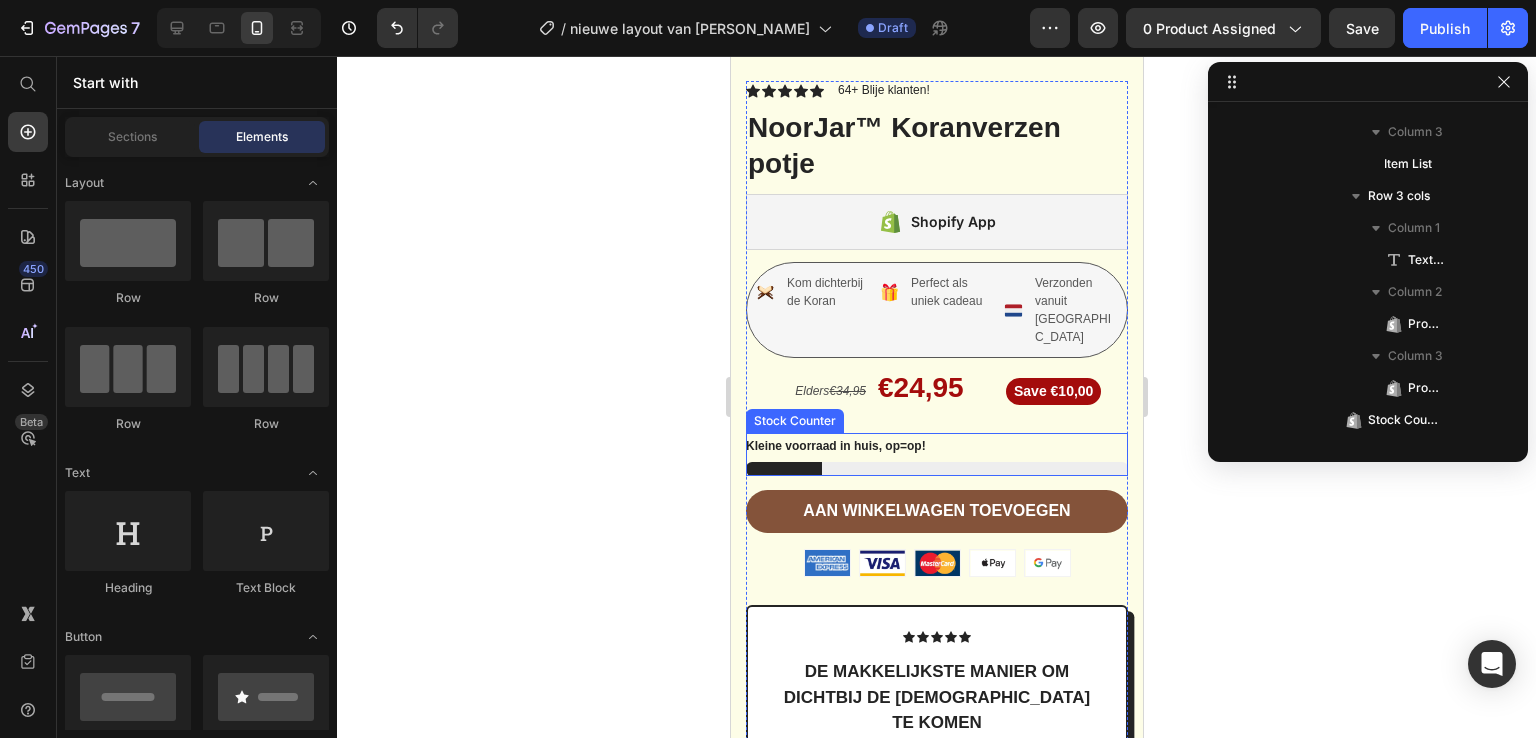 scroll, scrollTop: 5475, scrollLeft: 0, axis: vertical 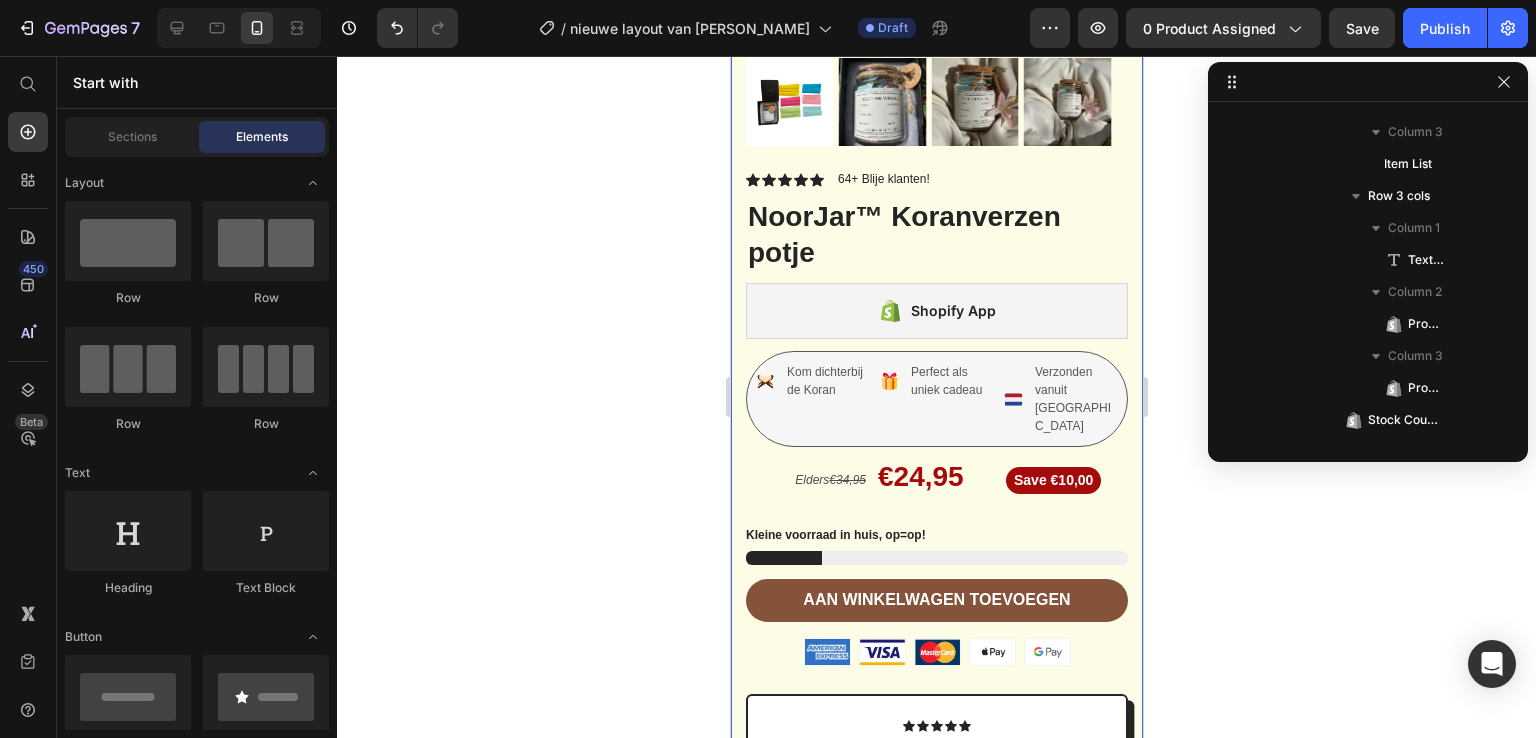 click 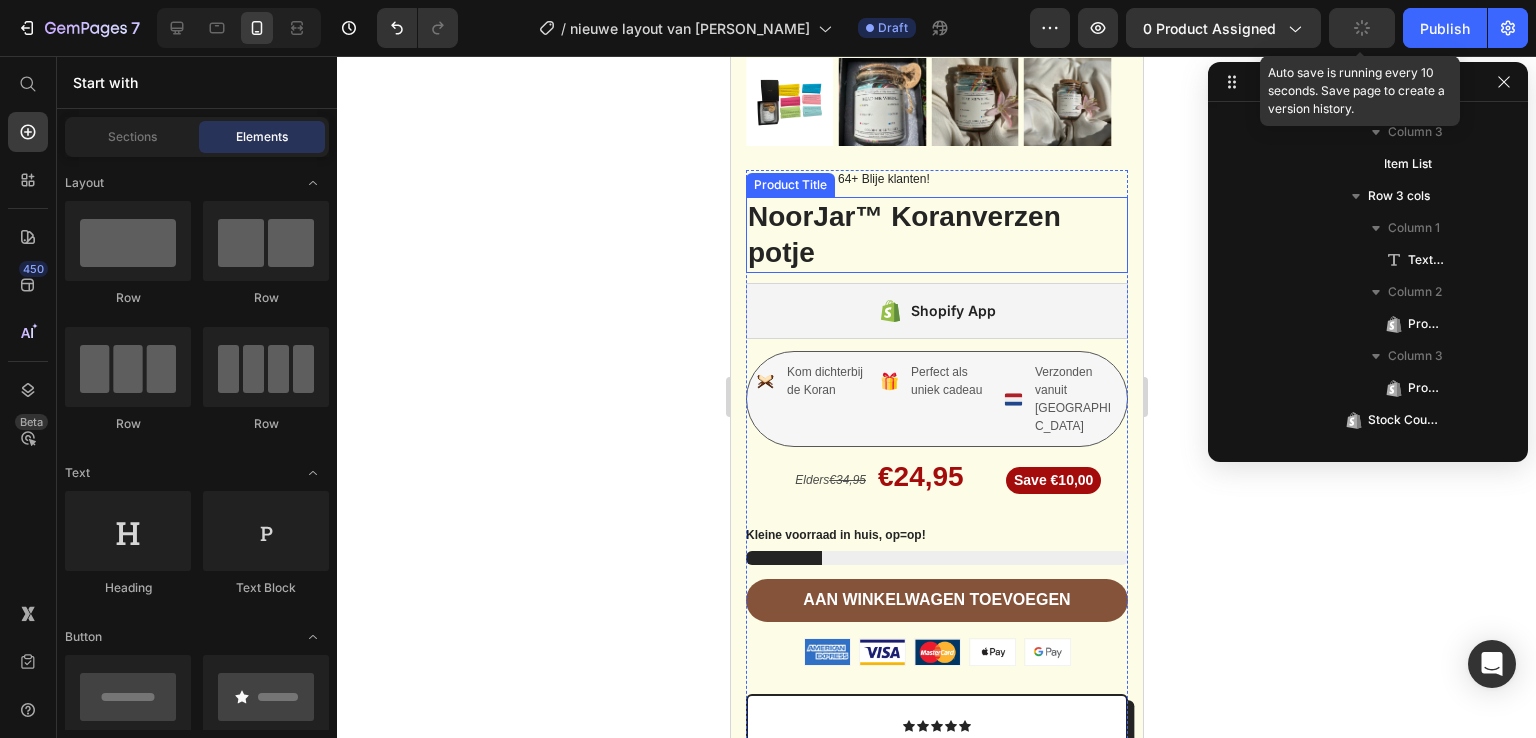 click 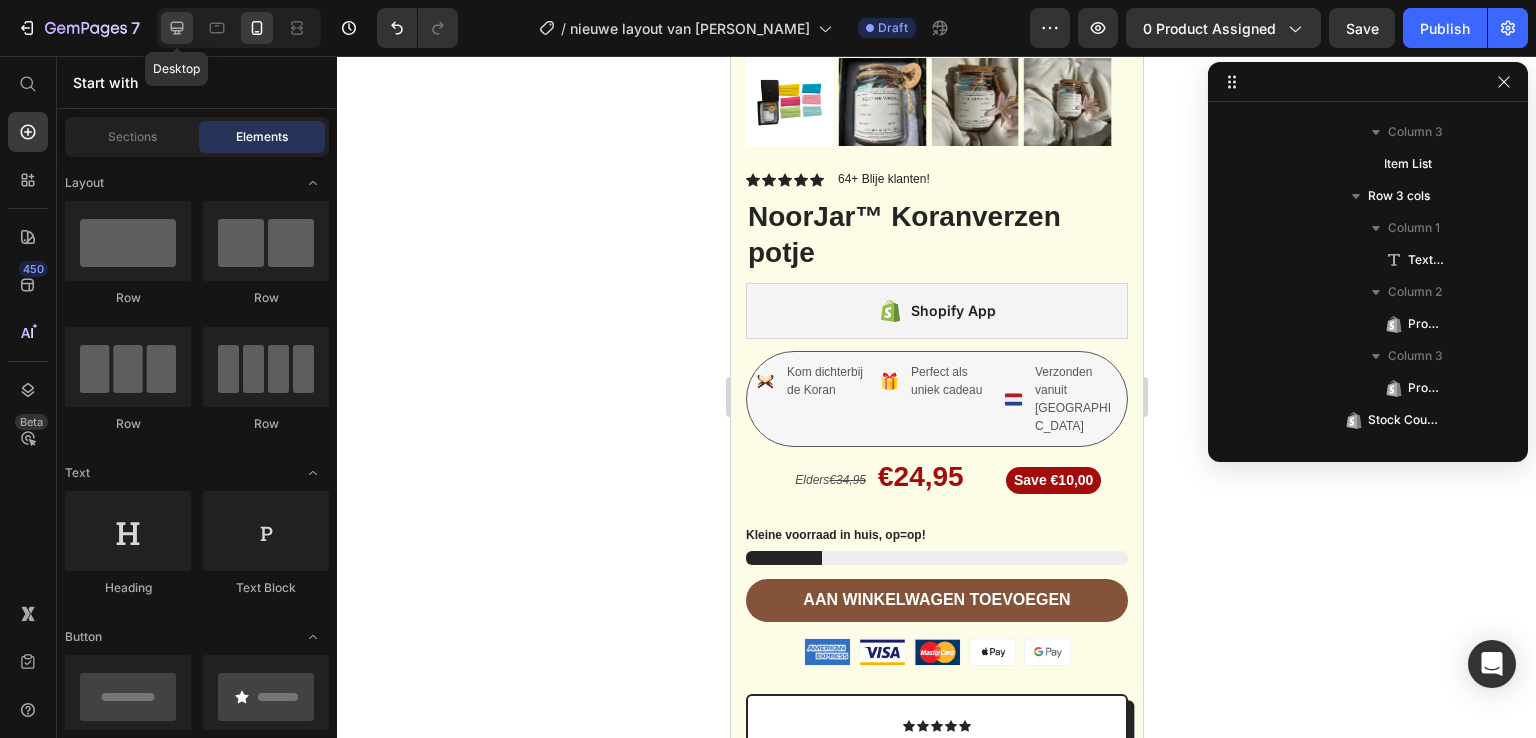 click 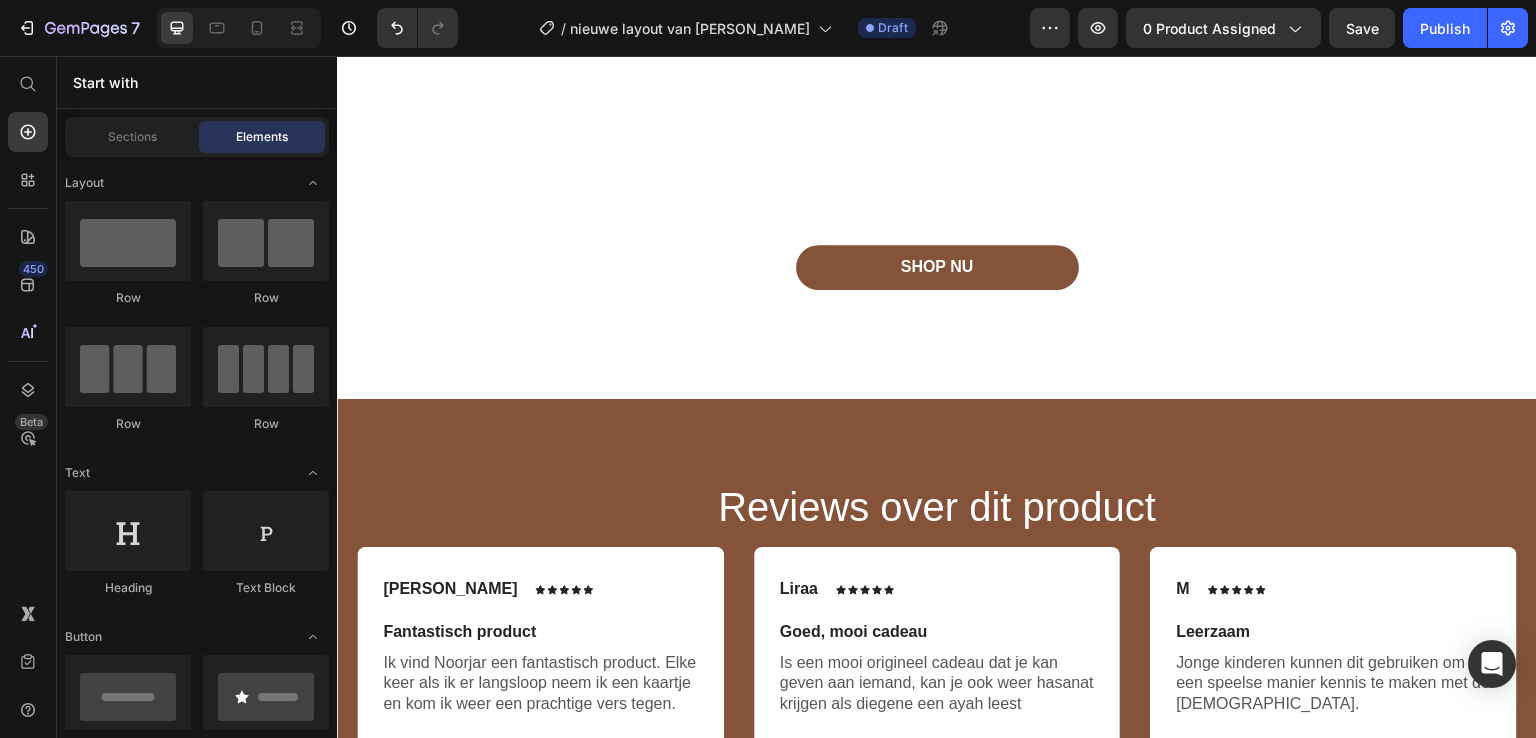 scroll, scrollTop: 3645, scrollLeft: 0, axis: vertical 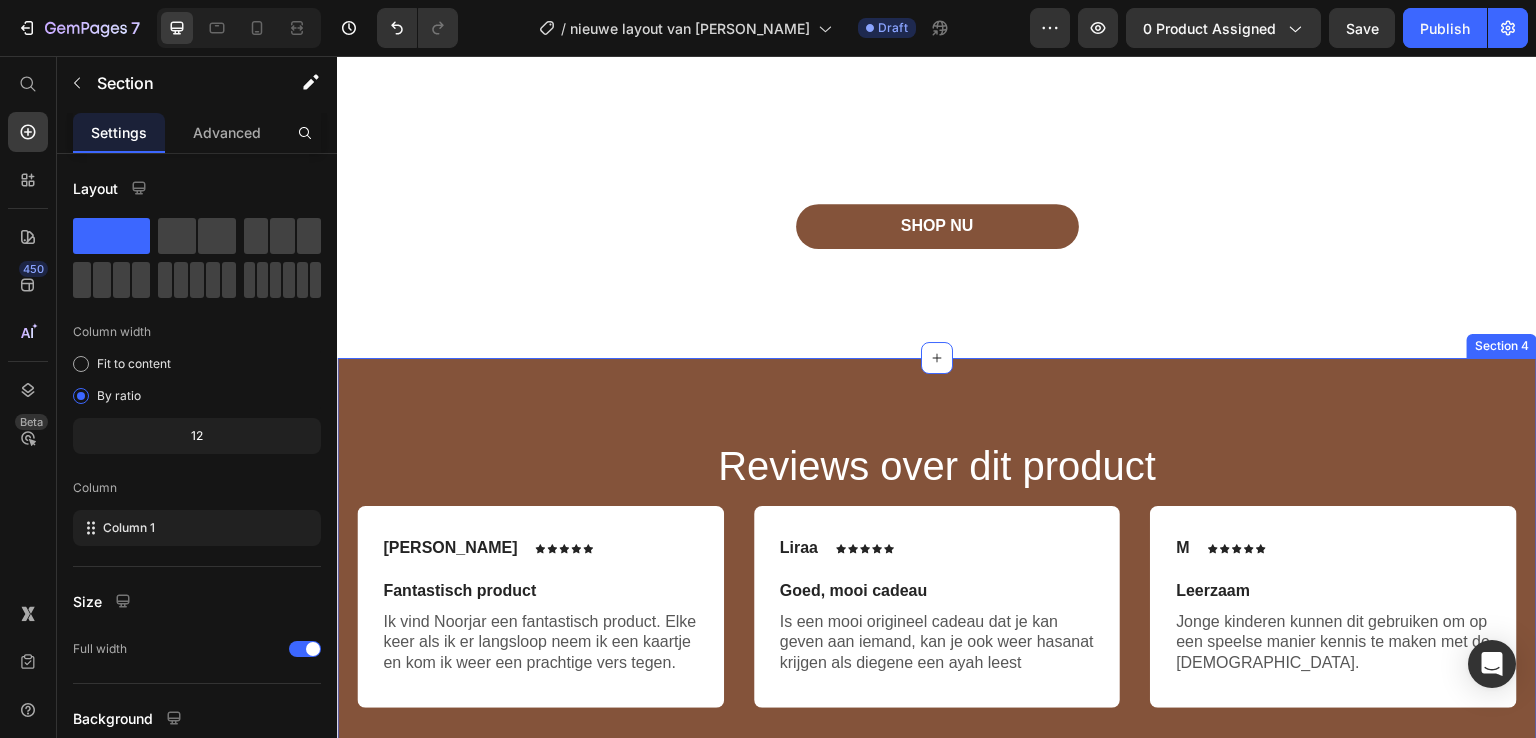 click on "Reviews over dit product Heading Ismael Text Block Icon Icon Icon Icon Icon Icon List Row Fantastisch product Text Block Ik vind Noorjar een fantastisch product. Elke keer als ik er langsloop neem ik een kaartje en kom ik weer een prachtige vers tegen. Text Block Row Liraa Text Block Icon Icon Icon Icon Icon Icon List Row Goed, mooi cadeau Text Block Is een mooi origineel cadeau dat je kan geven aan iemand, kan je ook weer hasanat krijgen als diegene een ayah leest Text Block Row M Text Block Icon Icon Icon Icon Icon Icon List Row Leerzaam Text Block Jonge kinderen kunnen dit gebruiken om op een speelse manier kennis te maken met de koran. Text Block Row Row
Drop element here
Drop element here
Drop element here Row Row Section 4" at bounding box center [937, 618] 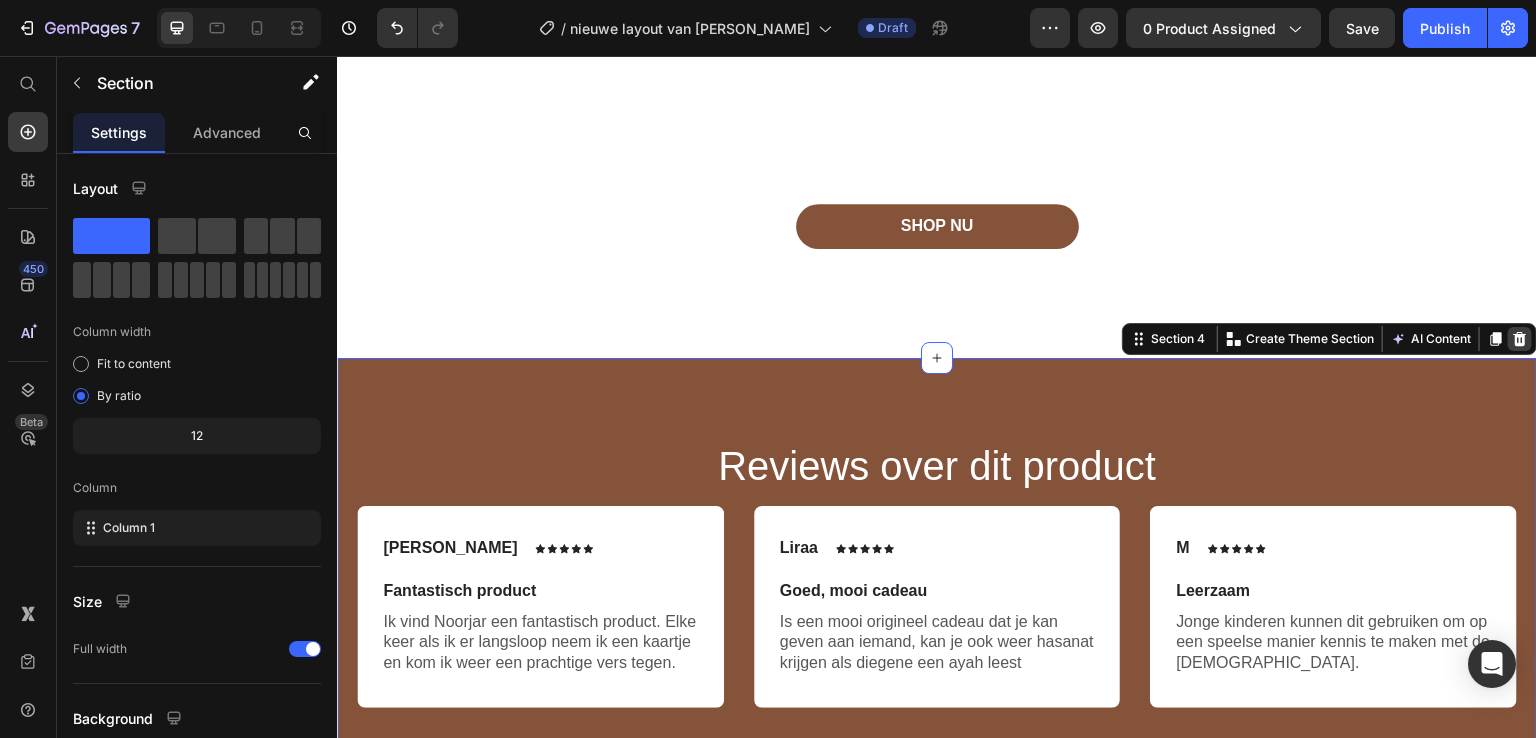 click 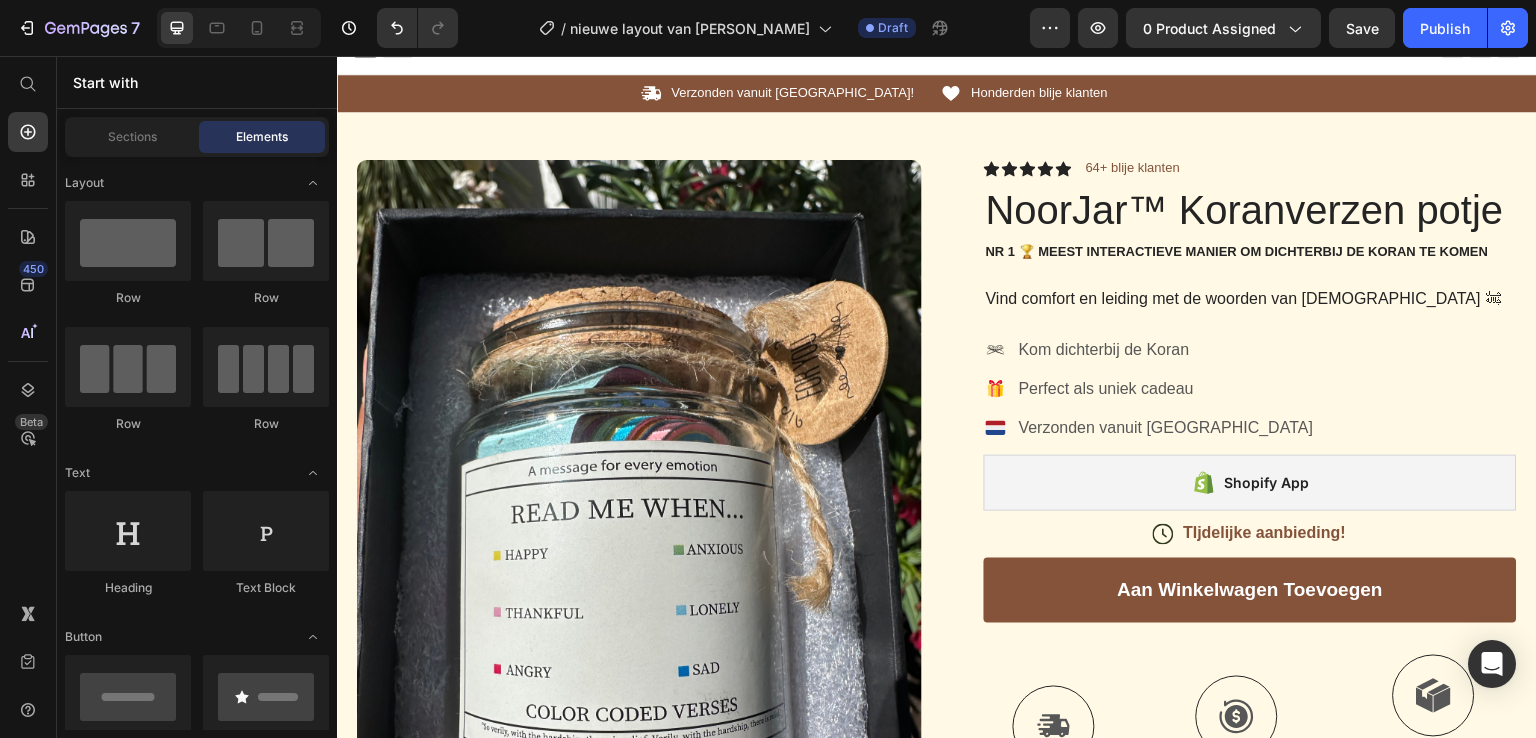 scroll, scrollTop: 0, scrollLeft: 0, axis: both 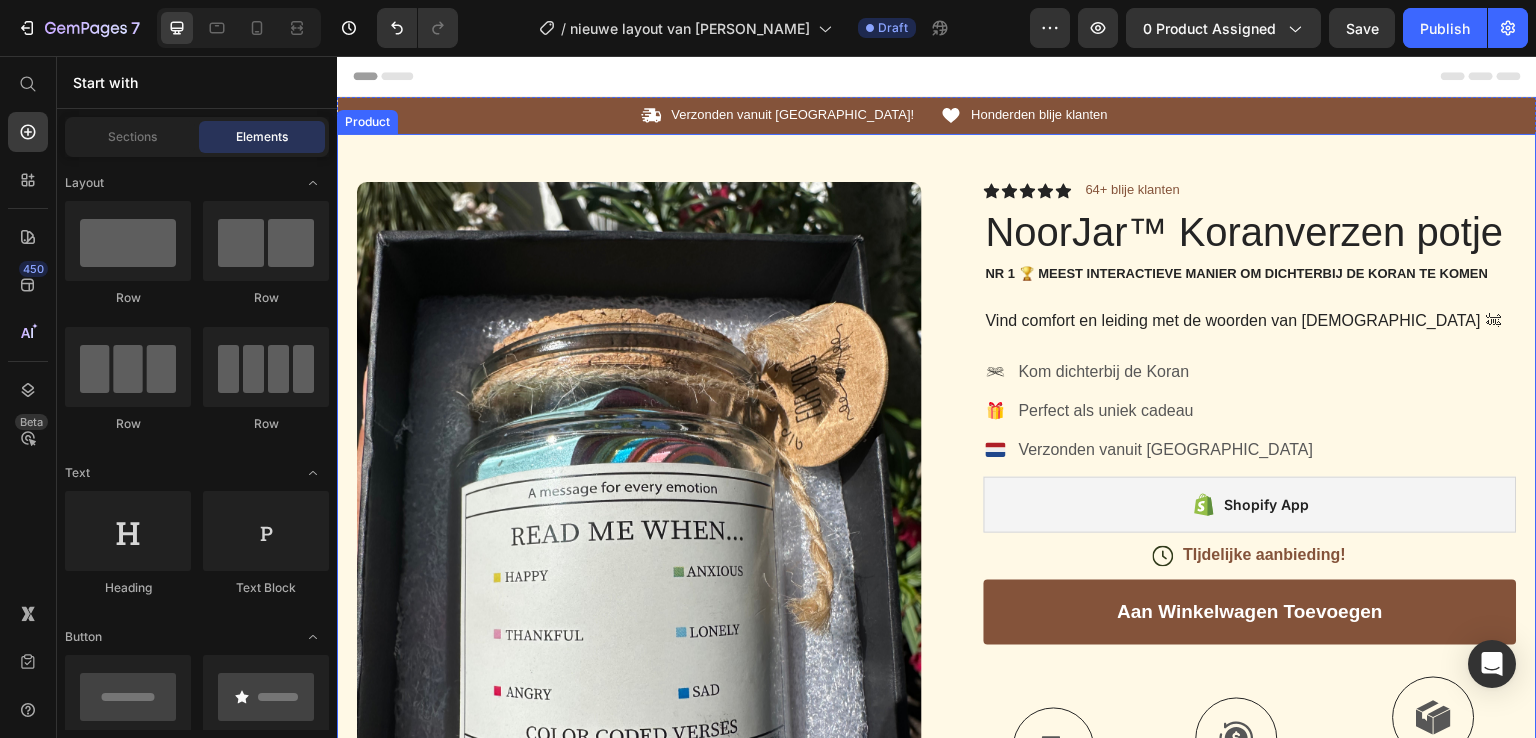 click on "Product Images Image Icon Icon Icon Icon Icon Icon List Ik vind Noorjar een fantastisch product. Elke keer als ik er langsloop neem ik een kaartje en kom ik weer een prachtige vers tegen. Text Block
Icon Ismael  Text Block Row Row Row Icon Icon Icon Icon Icon Icon List 64+ blije klanten Text Block Row NoorJar™  Koranverzen potje Product Title Nr 1 🏆 meest interactieve manier om dichterbij de koran te komen Text Block Vind comfort en leiding met de woorden van Allah ﷻ Text Block Kom dichterbij de Koran Perfect als uniek cadeau Verzonden vanuit nederland Item List Shopify App Shopify App
Icon TIjdelijke aanbieding! Text Block Row aan winkelwagen toevoegen Add to Cart
Icon Snelle verzending Text Block
Icon Niet goed? Geld terug Text Block
Icon Verpakt en opgestuurd vanuit Nederland Text Block Row Image Icon Icon Icon Icon Icon Icon List Text Block
Icon Ismael Text Block Row Row Row" at bounding box center [937, 720] 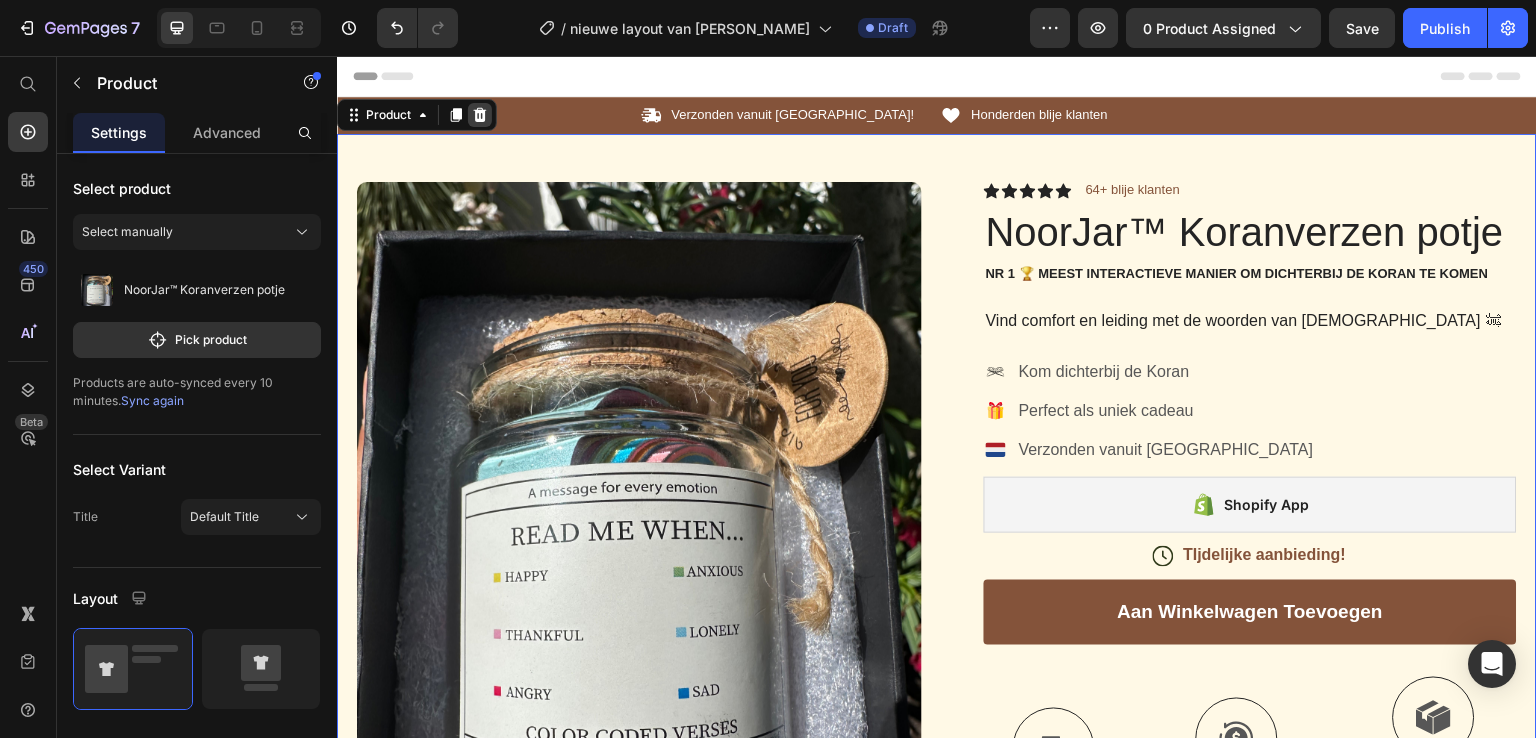 click 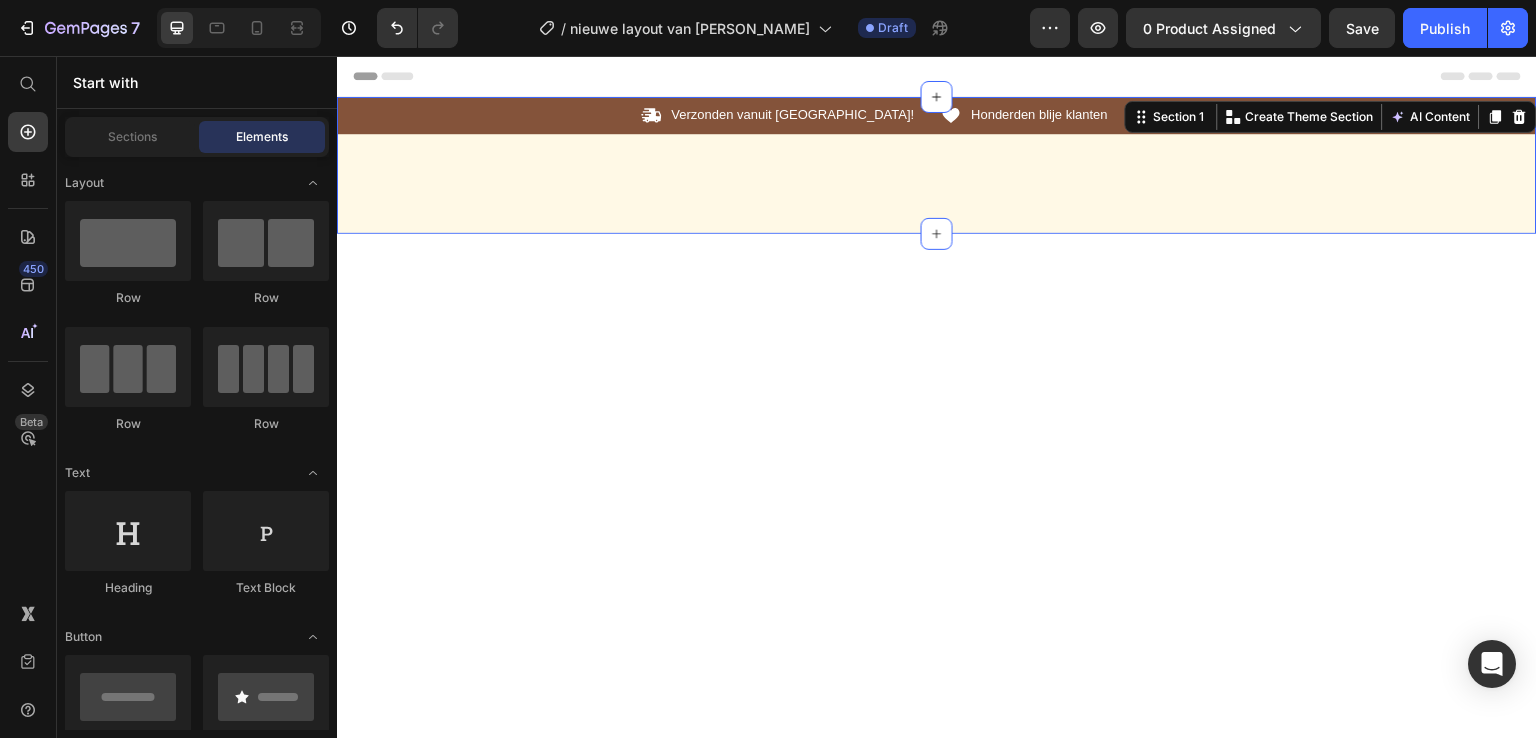 click on "Icon Verzonden vanuit Nederland! Text Block Row
Icon Honderden blije klanten Text Block Row Carousel Row Section 1   Create Theme Section AI Content Write with GemAI What would you like to describe here? Tone and Voice Persuasive Product De snelste manier om vlees te ontdooien! Show more Generate" at bounding box center [937, 165] 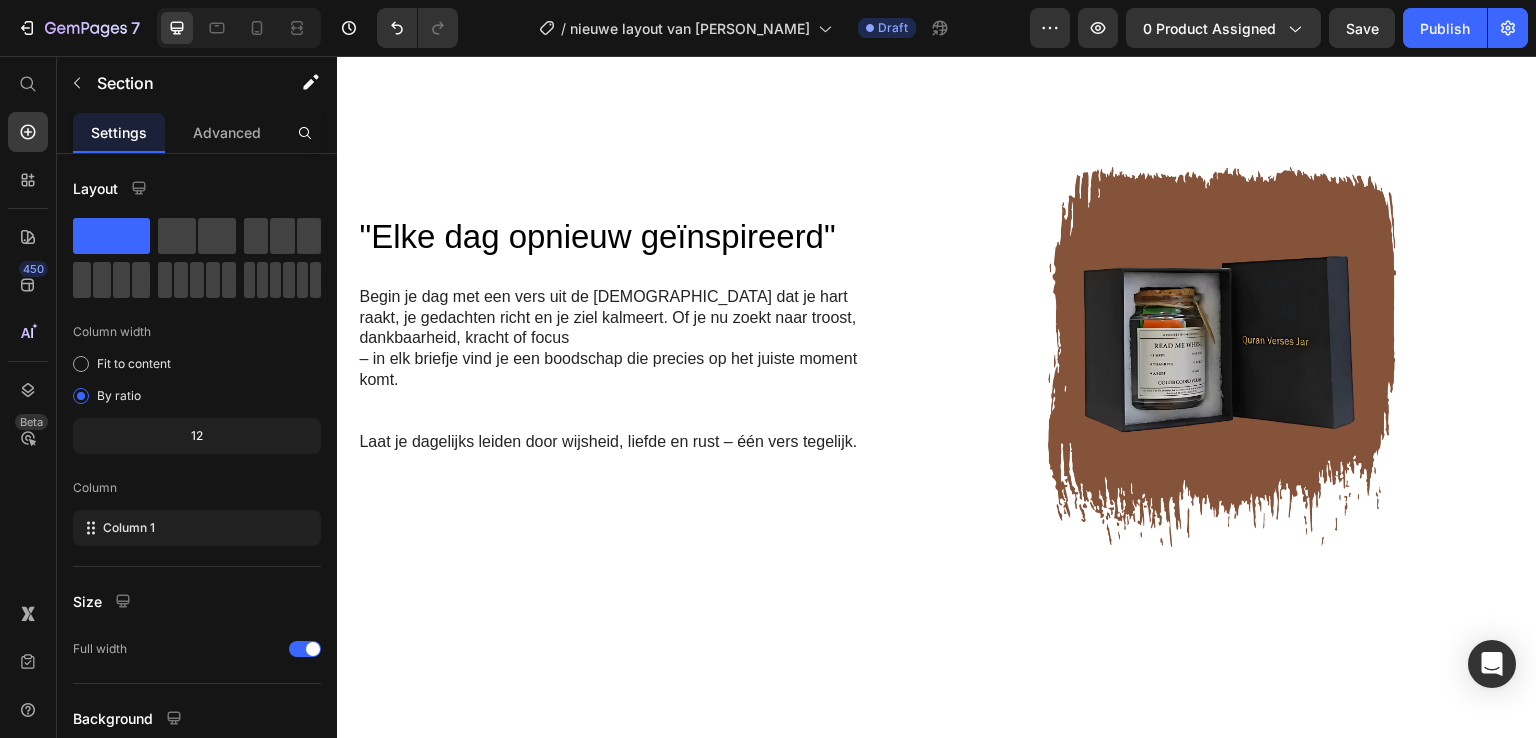 scroll, scrollTop: 0, scrollLeft: 0, axis: both 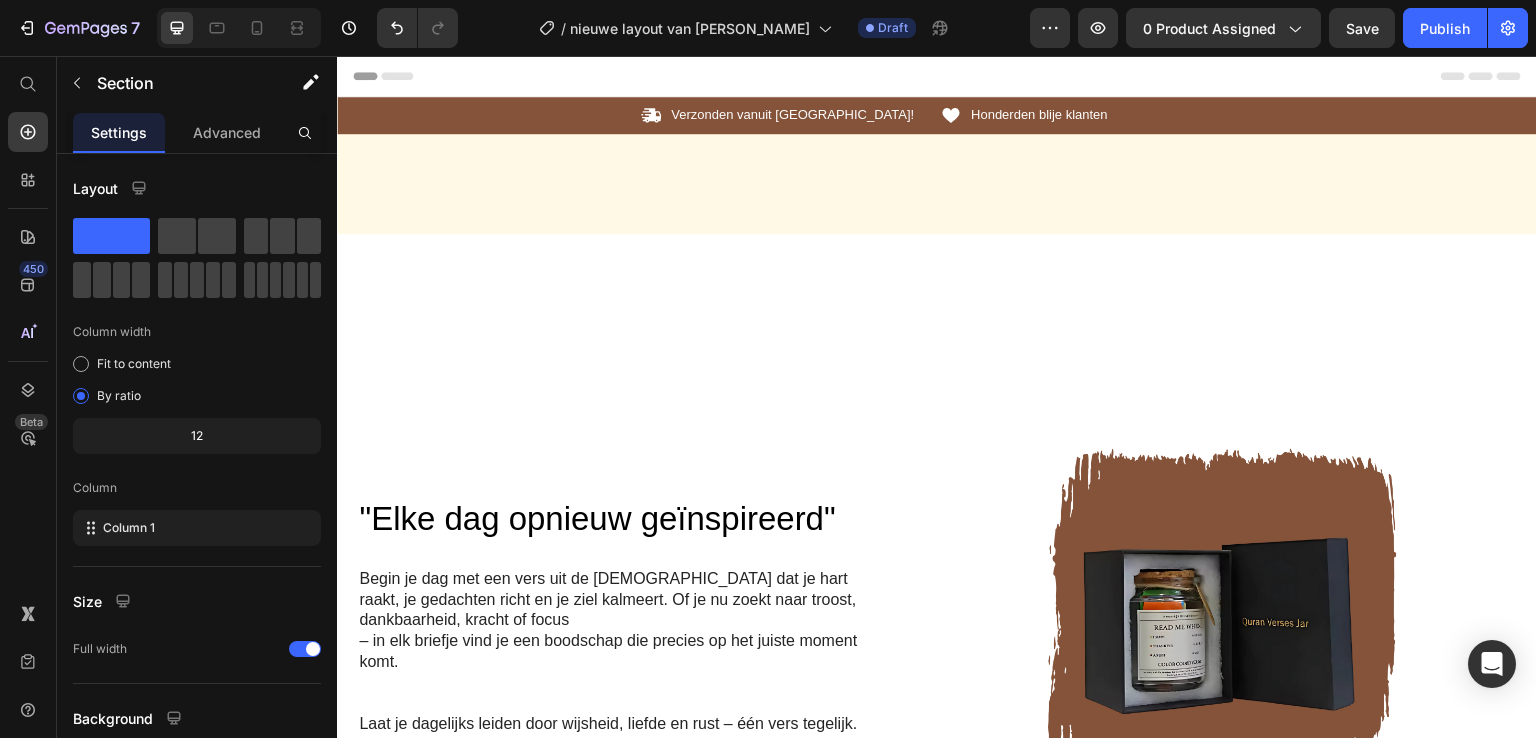 click on "Icon Verzonden vanuit Nederland! Text Block Row
Icon Honderden blije klanten Text Block Row Carousel Row Section 1" at bounding box center [937, 165] 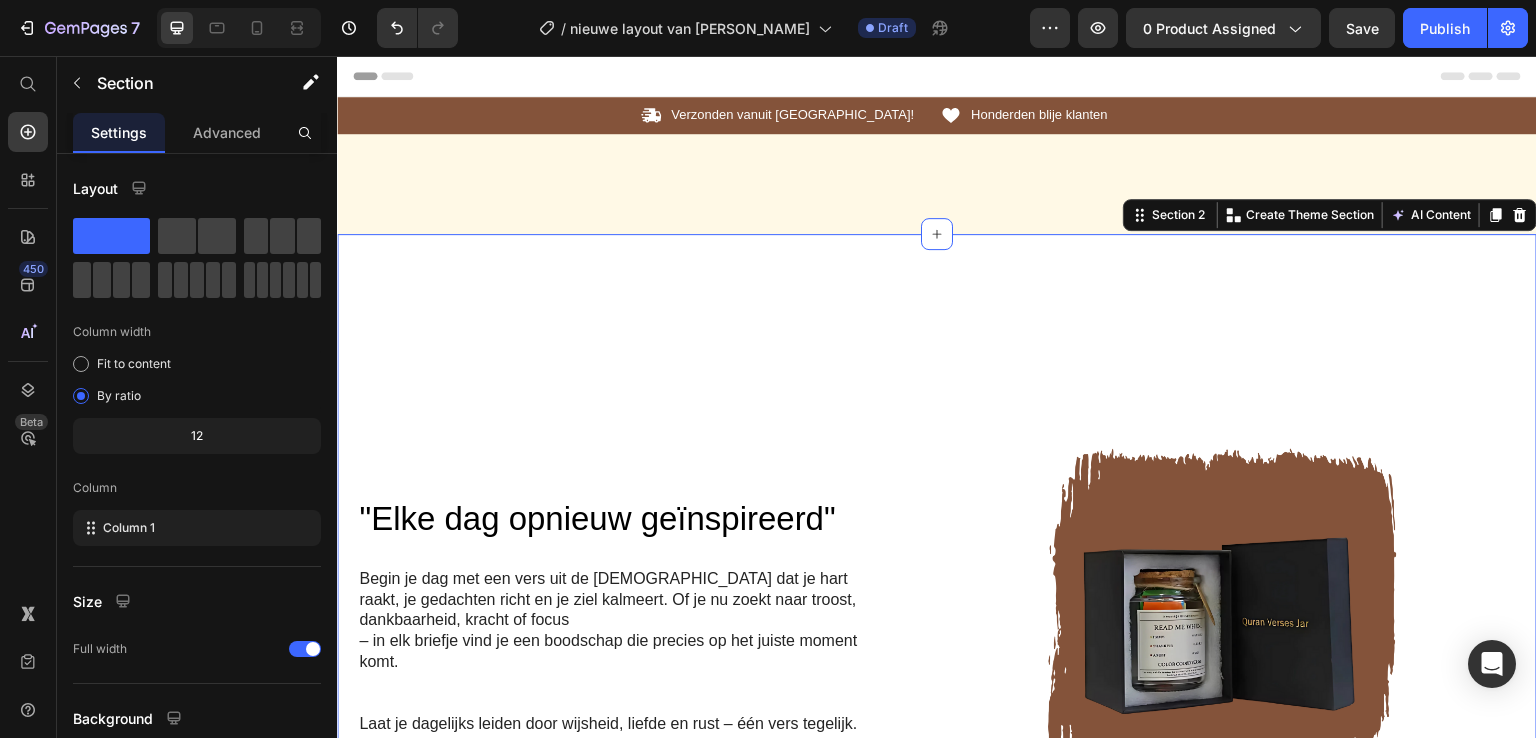 click on ""Elke dag opnieuw geïnspireerd" Heading Begin je dag met een vers uit de Koran dat je hart raakt, je gedachten richt en je ziel kalmeert. Of je nu zoekt naar troost, dankbaarheid, kracht of focus  – in elk briefje vind je een boodschap die precies op het juiste moment komt.     Laat je dagelijks leiden door wijsheid, liefde en rust – één vers tegelijk. Text Block Row Image Row ''Verzen voor elke emotie'' Heading Of je je blij, verdrietig, dankbaar of verloren voelt – er is altijd een vers dat bij je past. Deze pot biedt je een liefdevolle herinnering dat Allah ﷻ jouw gevoelens kent en jou door elk moment leidt met Zijn woorden.   Vind troost, kracht en richting – precies wanneer je het nodig hebt. Text Block Row Image Row Section 2   Create Theme Section AI Content Write with GemAI What would you like to describe here? Tone and Voice Persuasive Product De snelste manier om vlees te ontdooien! Show more Generate" at bounding box center (937, 923) 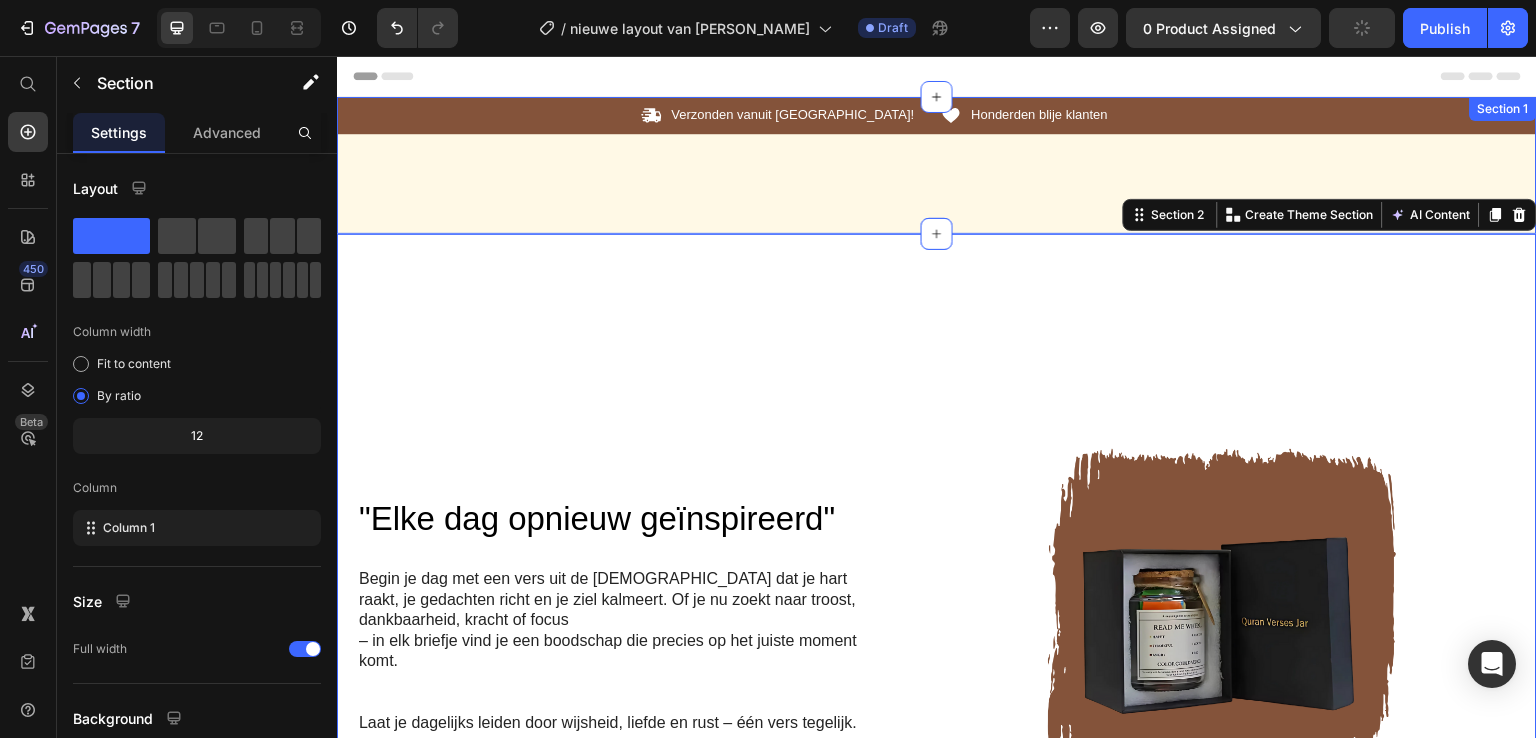 click on "Icon Verzonden vanuit Nederland! Text Block Row
Icon Honderden blije klanten Text Block Row Carousel Row Section 1" at bounding box center [937, 165] 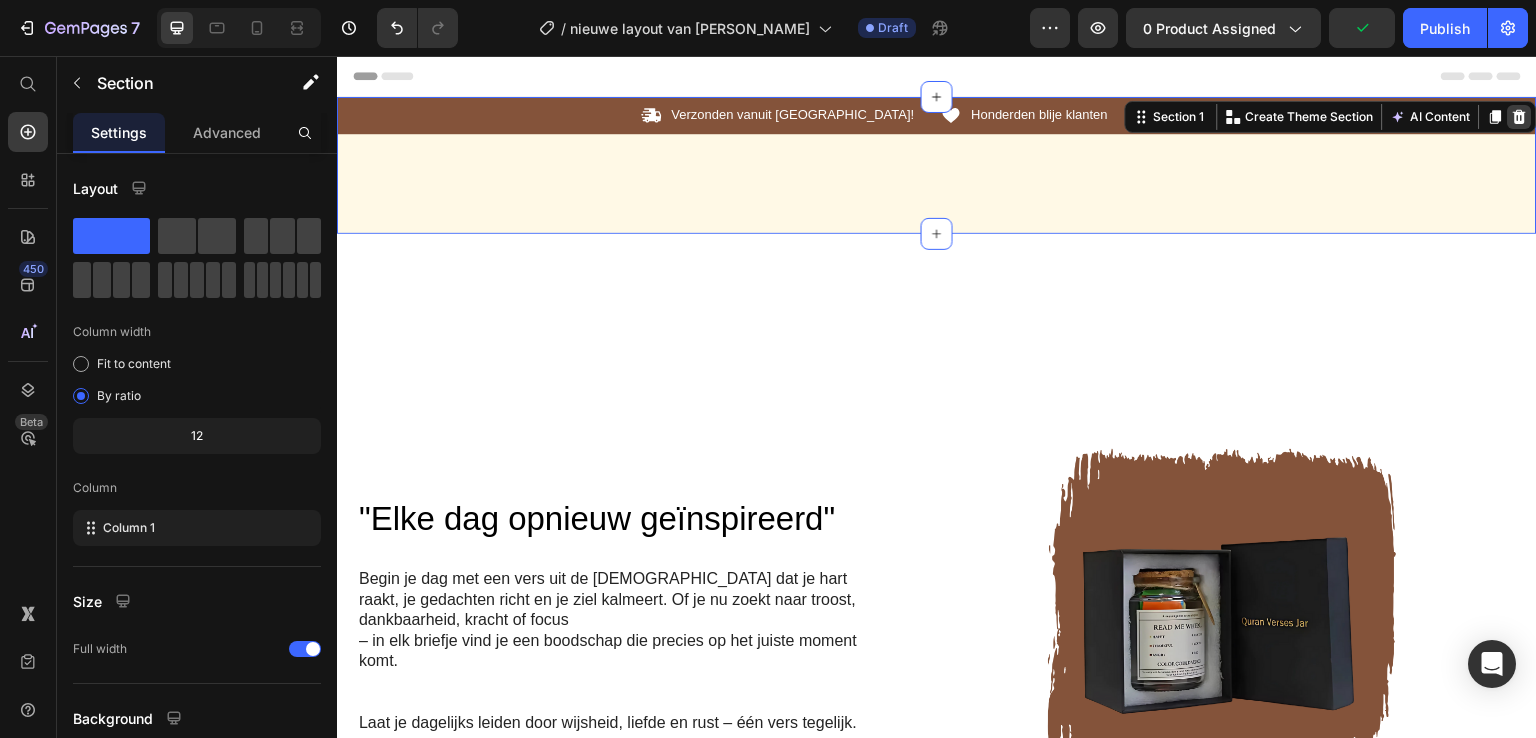 click at bounding box center (1520, 117) 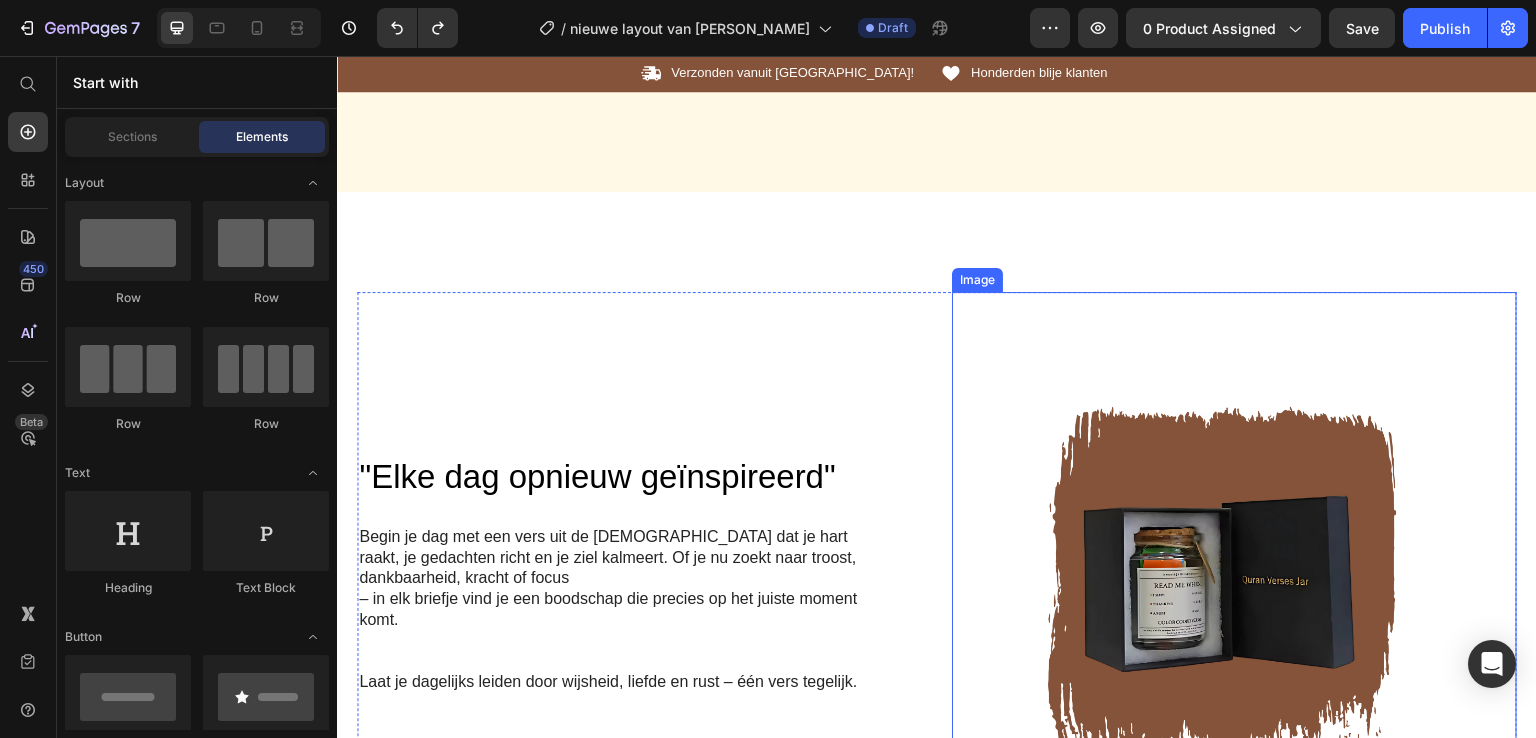 scroll, scrollTop: 0, scrollLeft: 0, axis: both 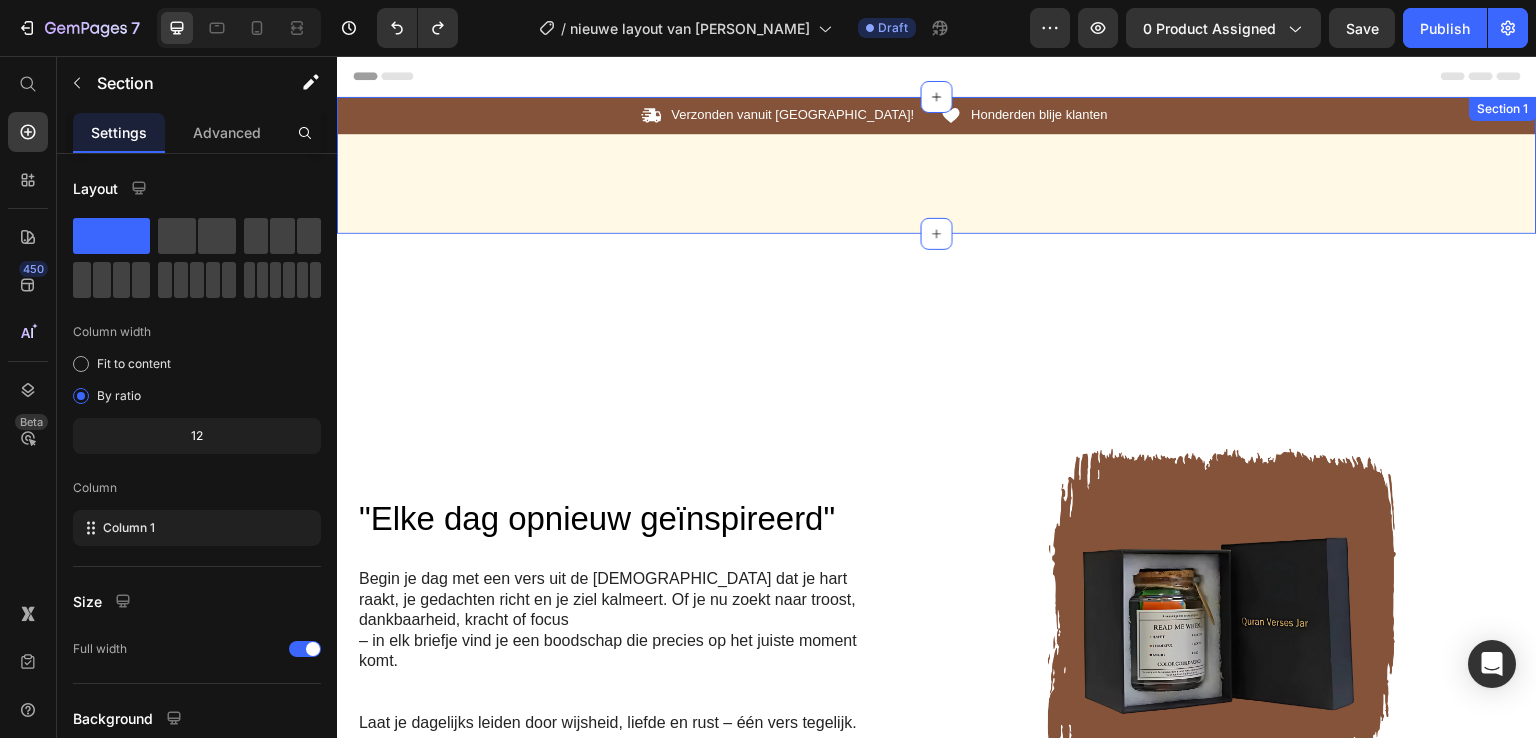 click on "Icon Verzonden vanuit Nederland! Text Block Row
Icon Honderden blije klanten Text Block Row Carousel Row Section 1" at bounding box center [937, 165] 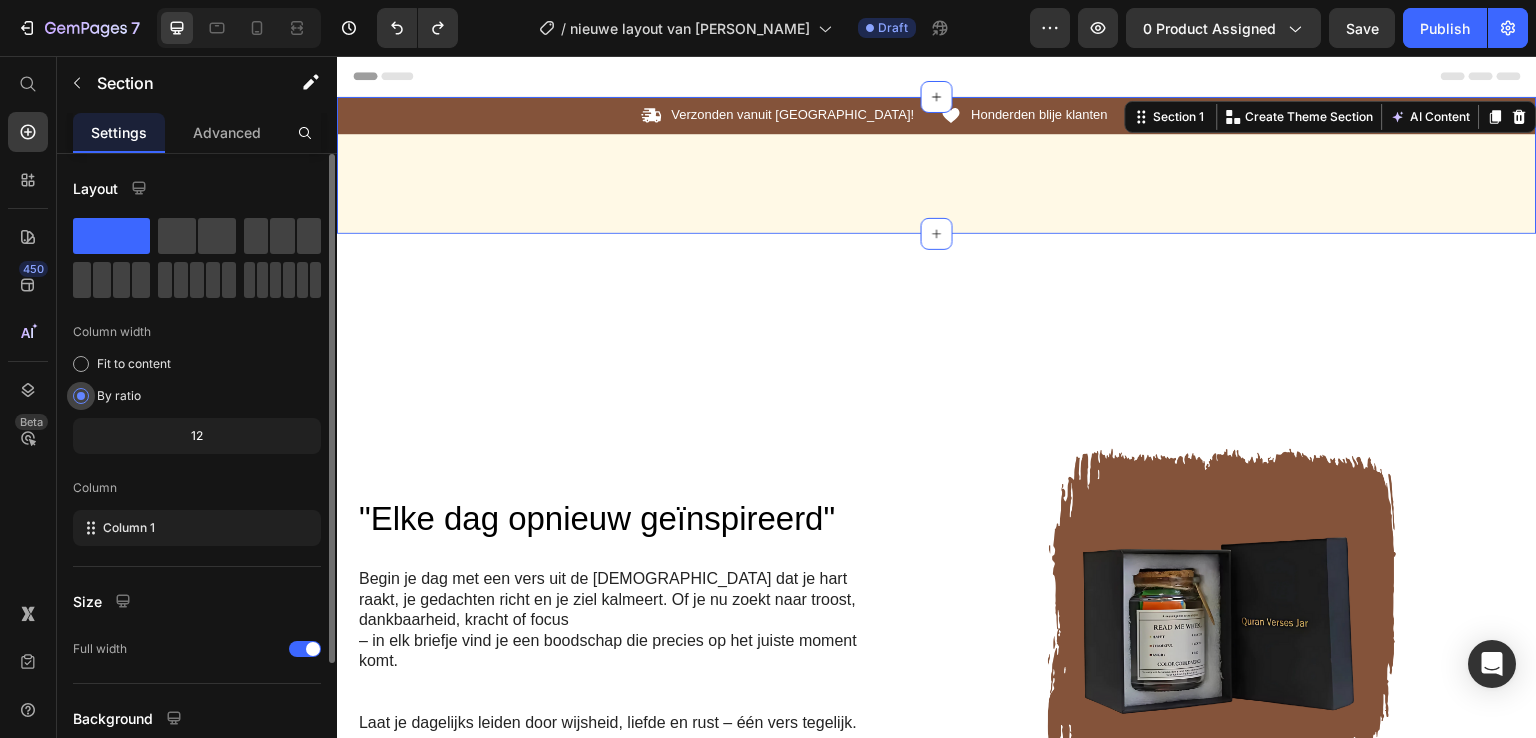scroll, scrollTop: 64, scrollLeft: 0, axis: vertical 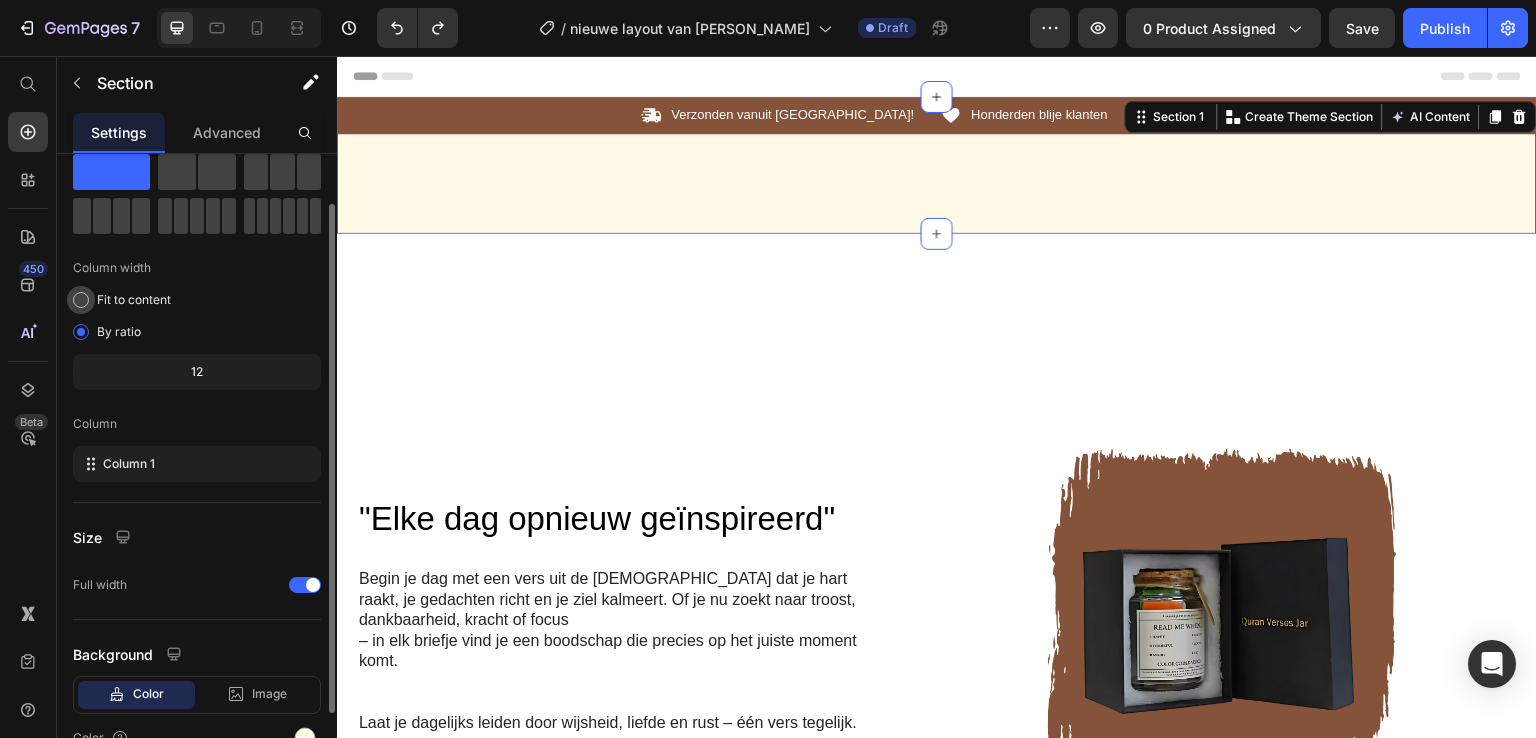 click on "Fit to content" at bounding box center (134, 300) 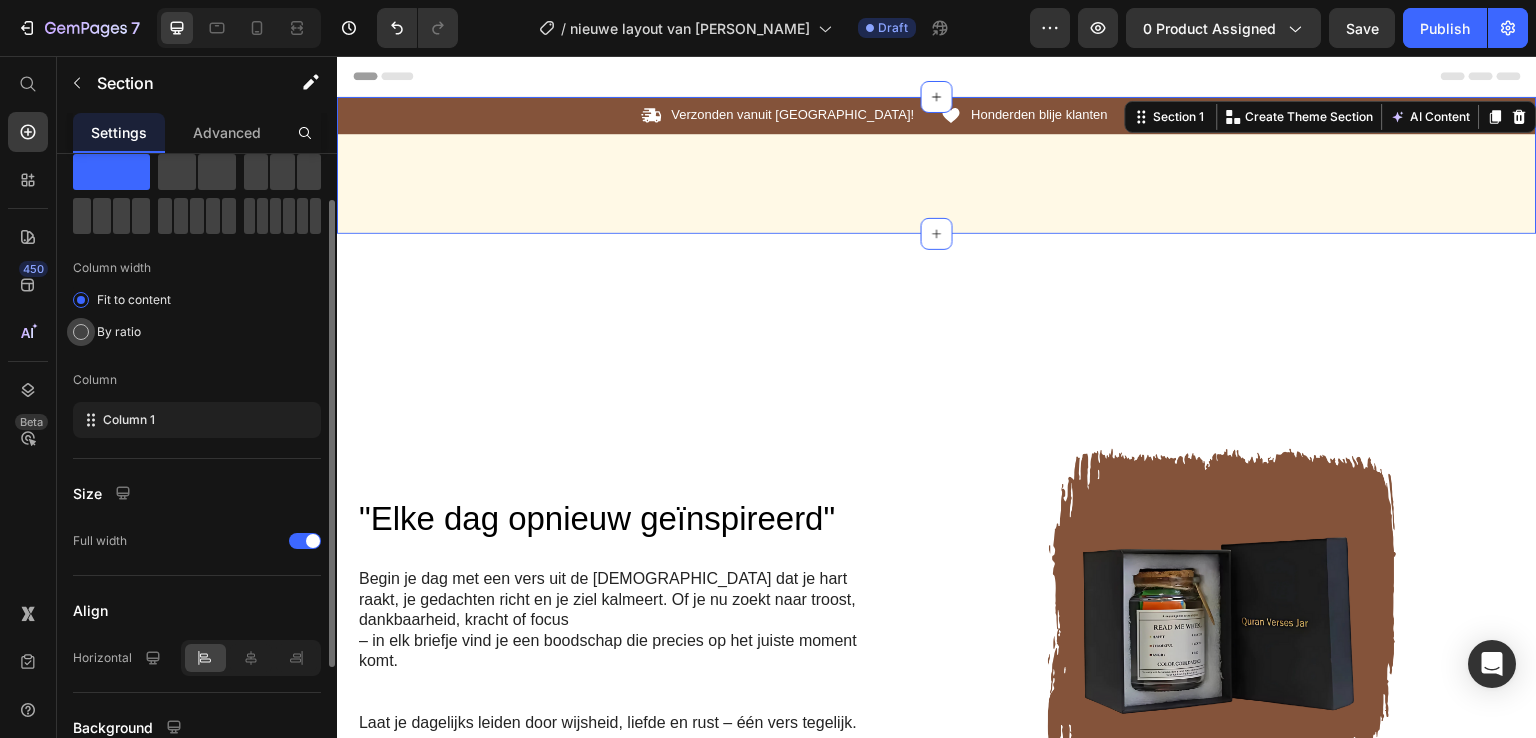 click on "By ratio" 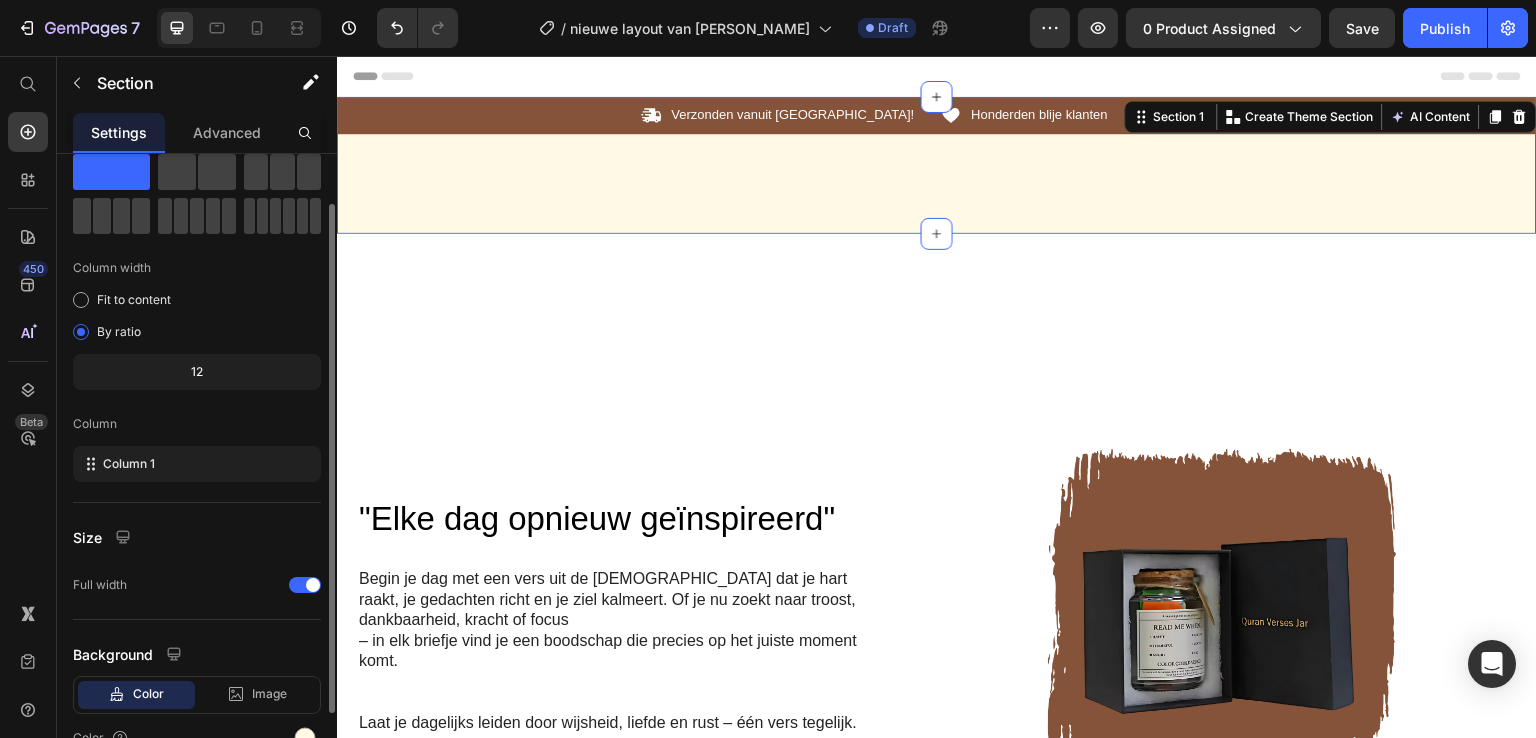 click on "Column 1" at bounding box center [197, 464] 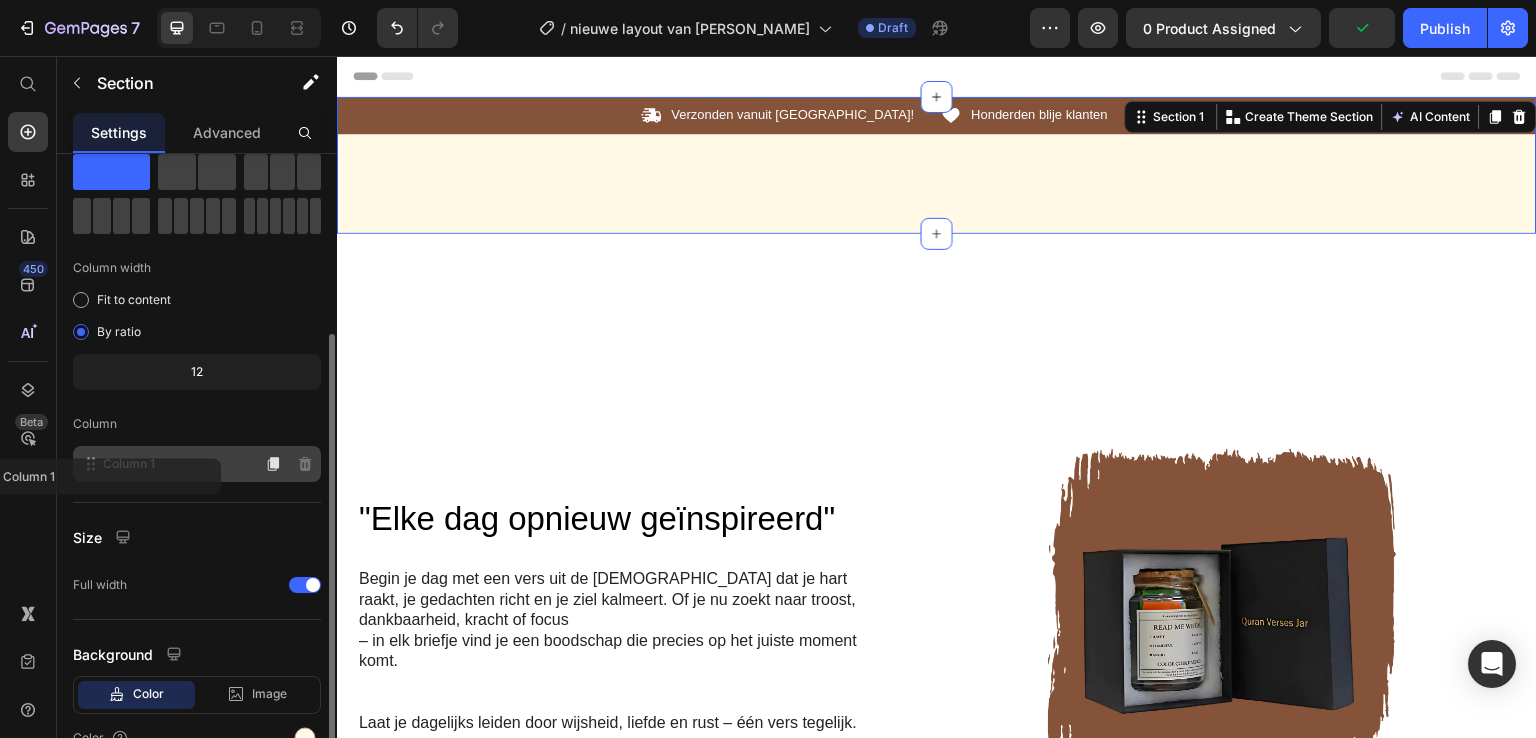 scroll, scrollTop: 136, scrollLeft: 0, axis: vertical 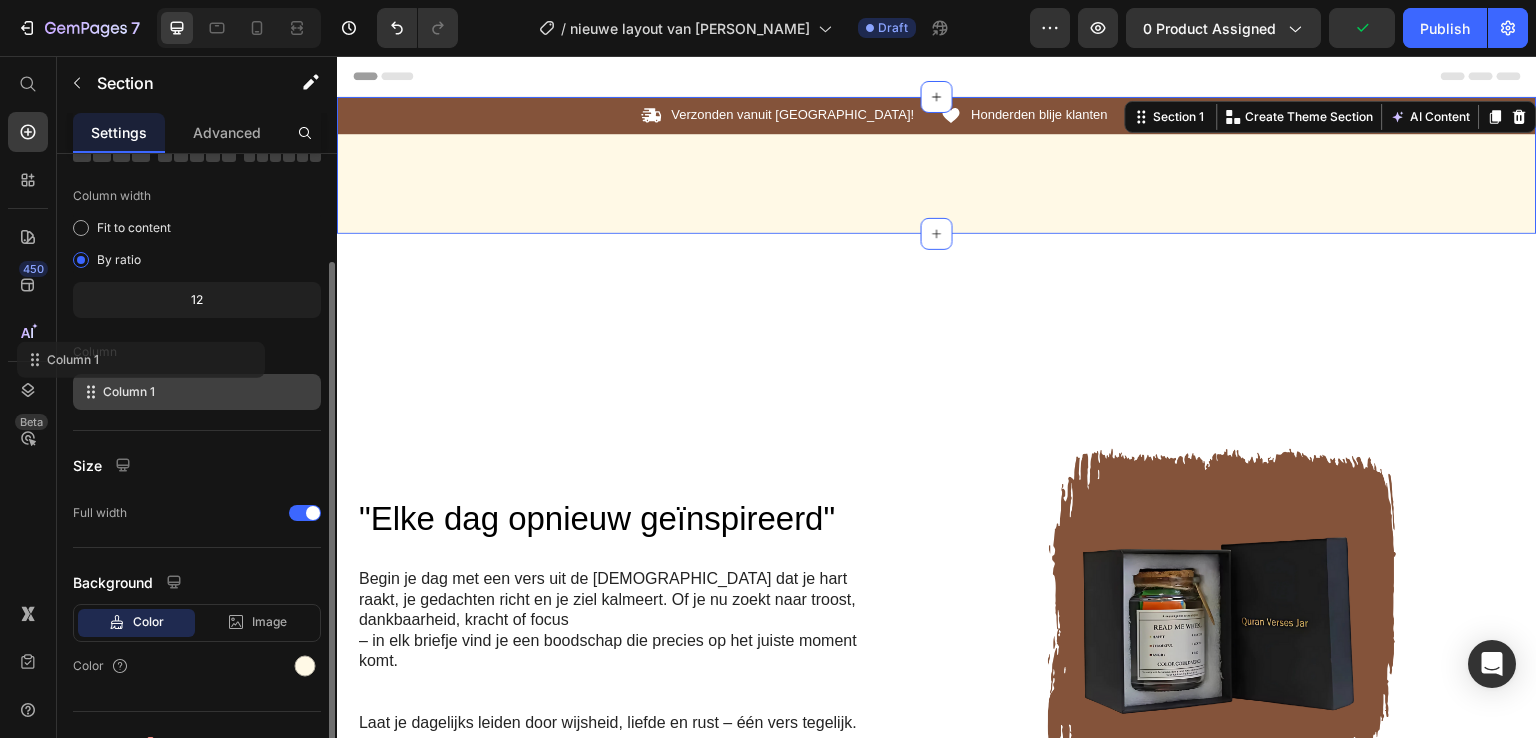 click on "Column" at bounding box center (197, 352) 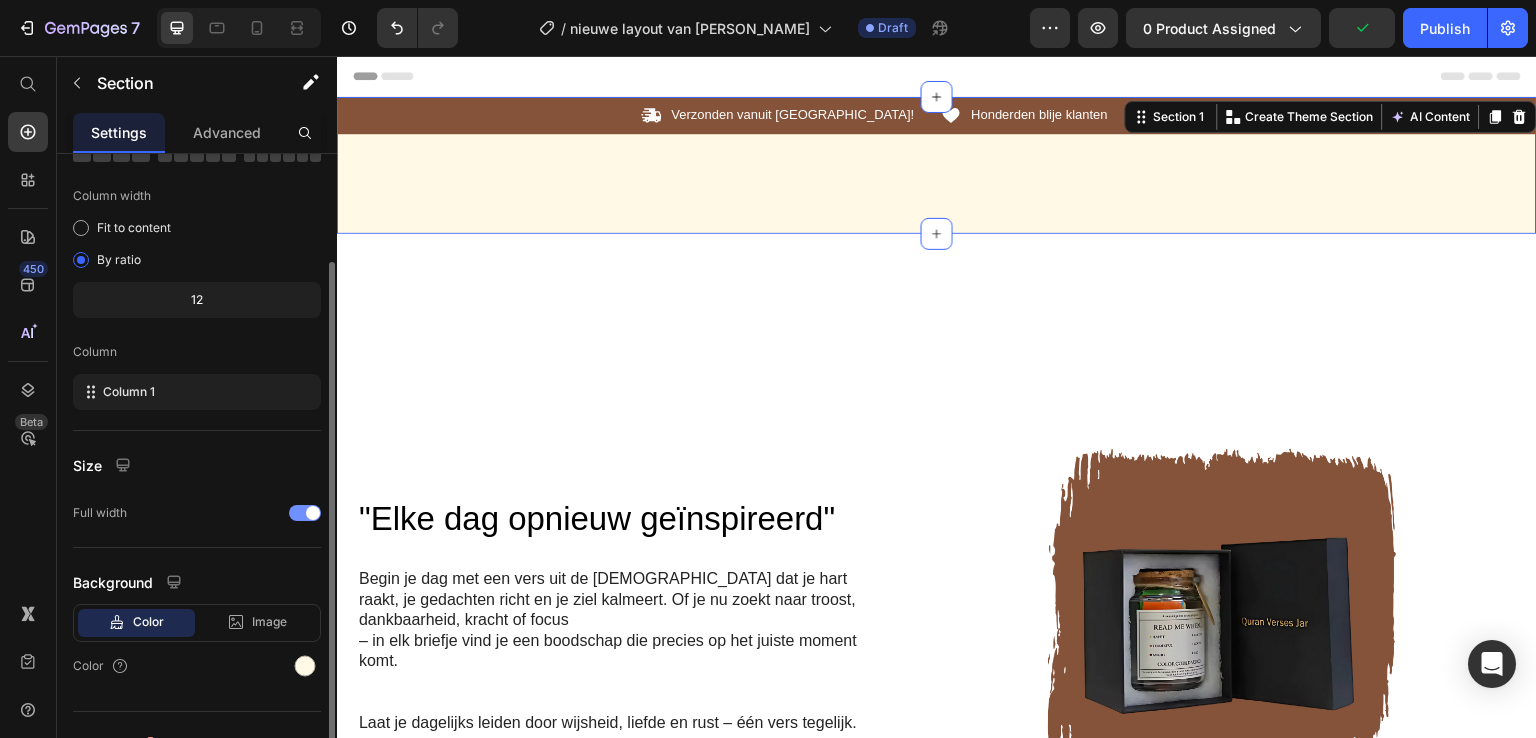scroll, scrollTop: 165, scrollLeft: 0, axis: vertical 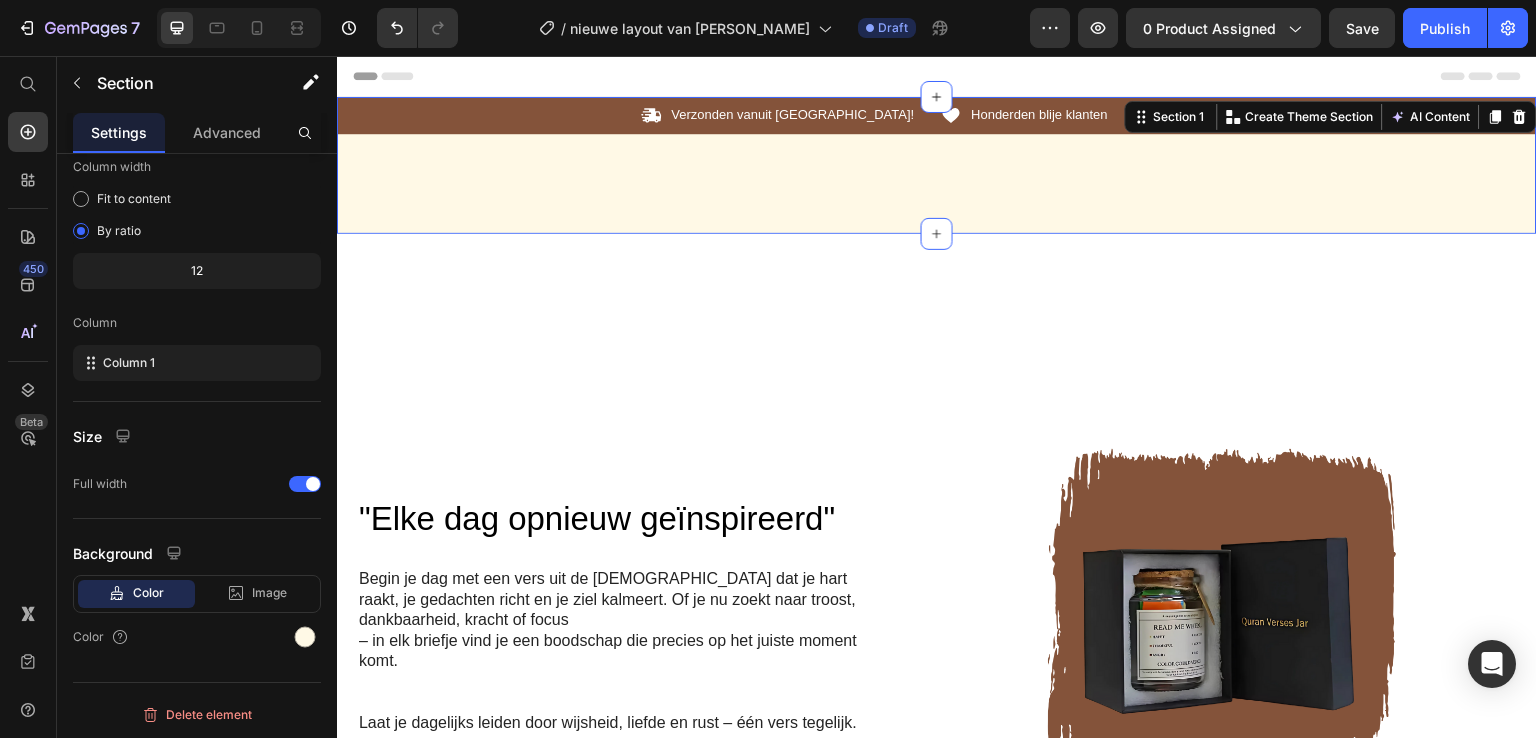 click on "Icon Verzonden vanuit Nederland! Text Block Row
Icon Honderden blije klanten Text Block Row Carousel Row Section 1   Create Theme Section AI Content Write with GemAI What would you like to describe here? Tone and Voice Persuasive Product De snelste manier om vlees te ontdooien! Show more Generate" at bounding box center (937, 165) 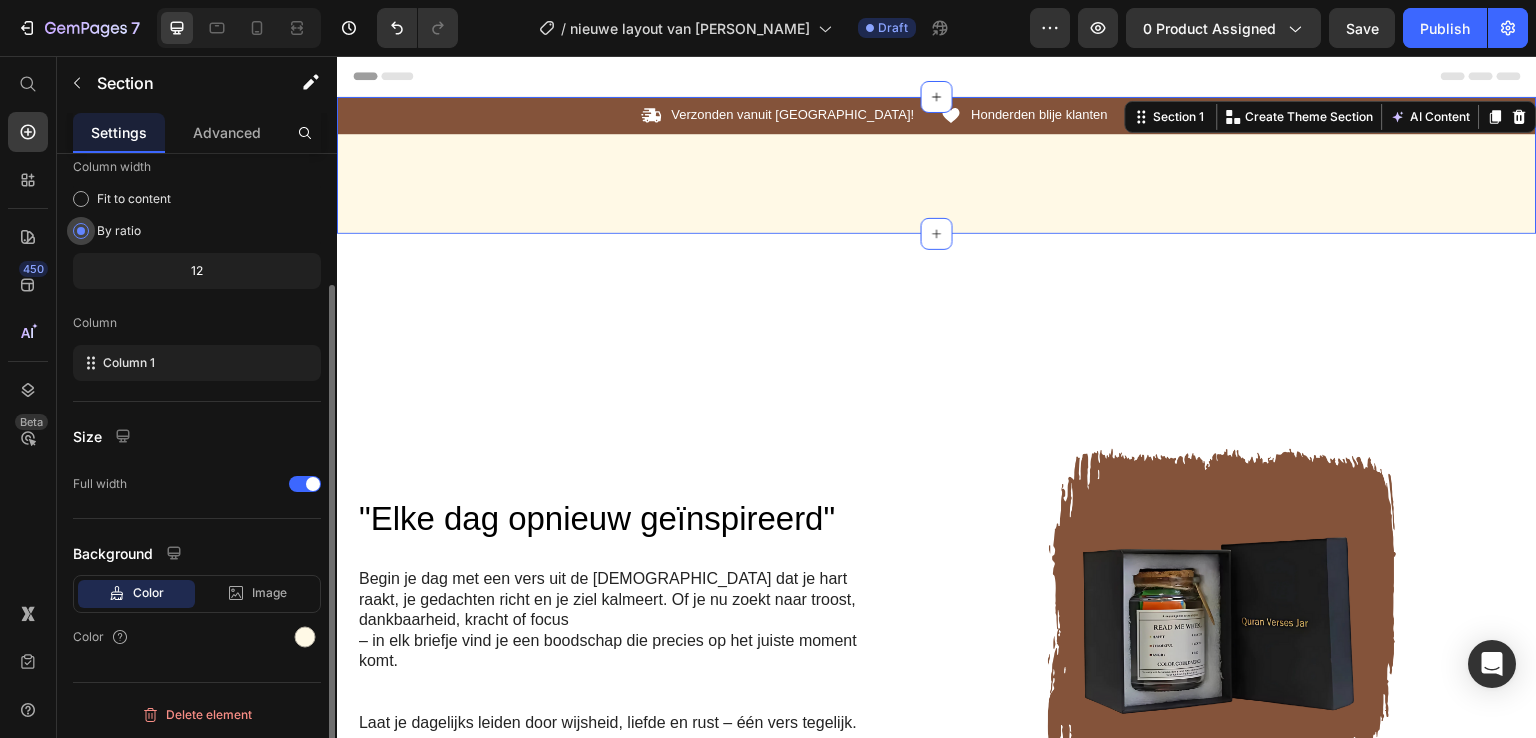 scroll, scrollTop: 0, scrollLeft: 0, axis: both 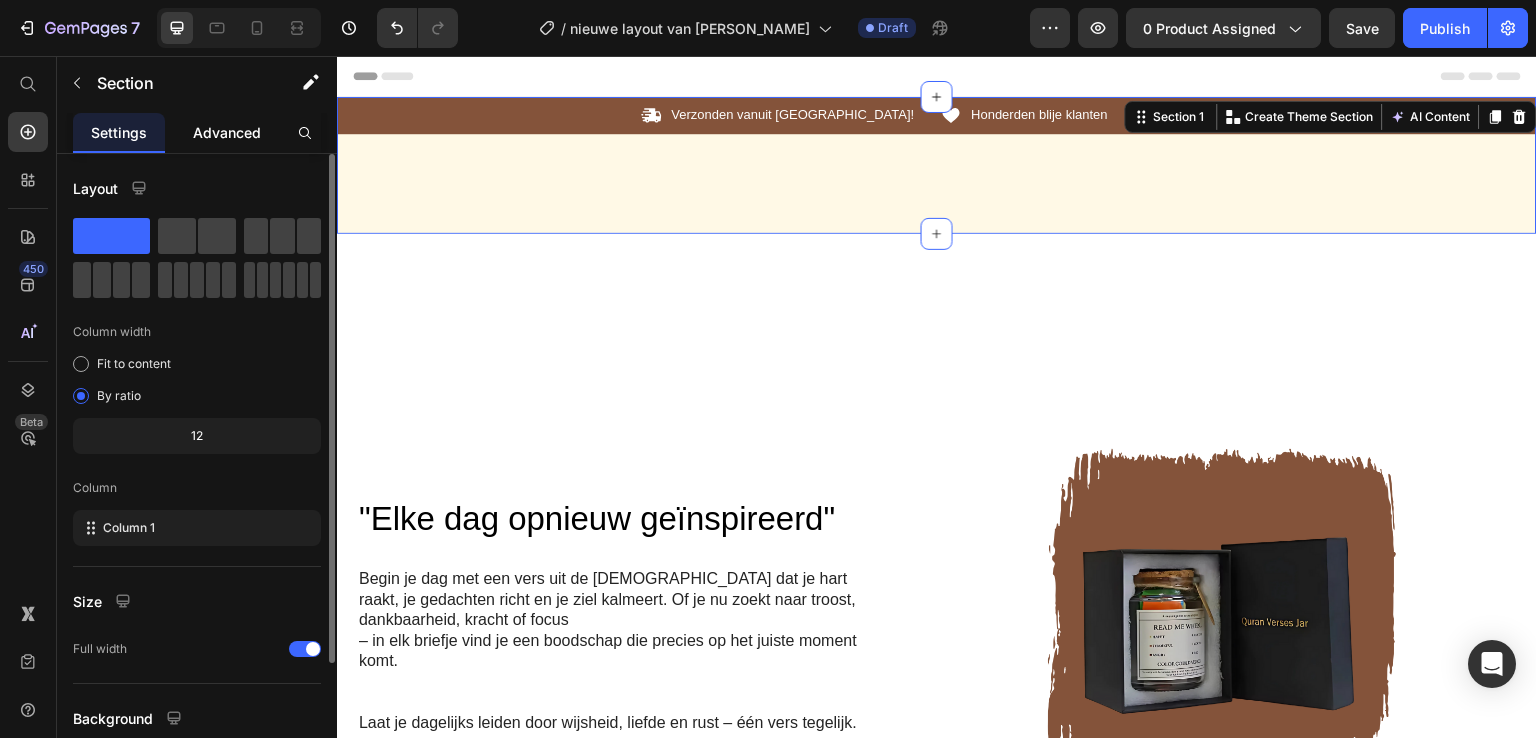 click on "Advanced" at bounding box center [227, 132] 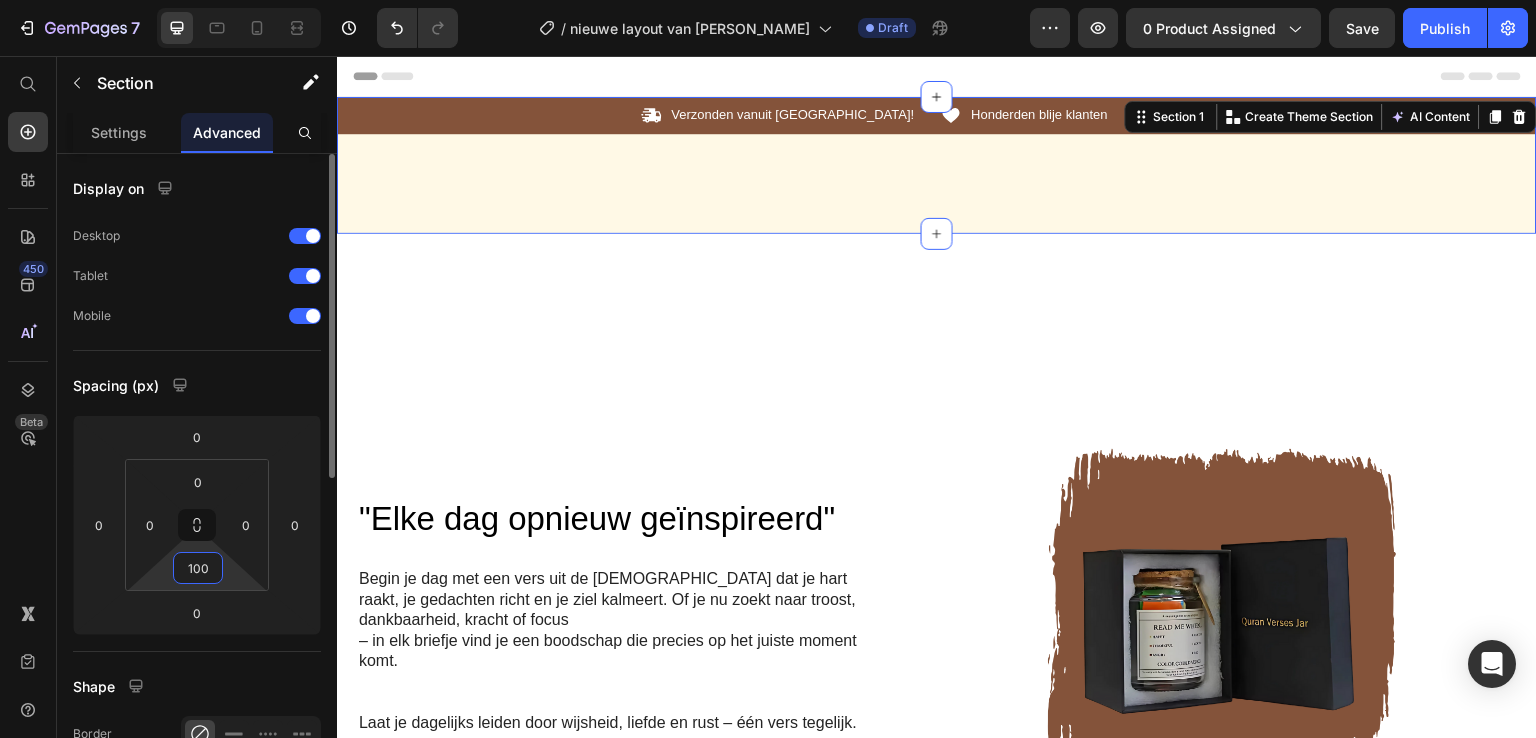 click on "100" at bounding box center [198, 568] 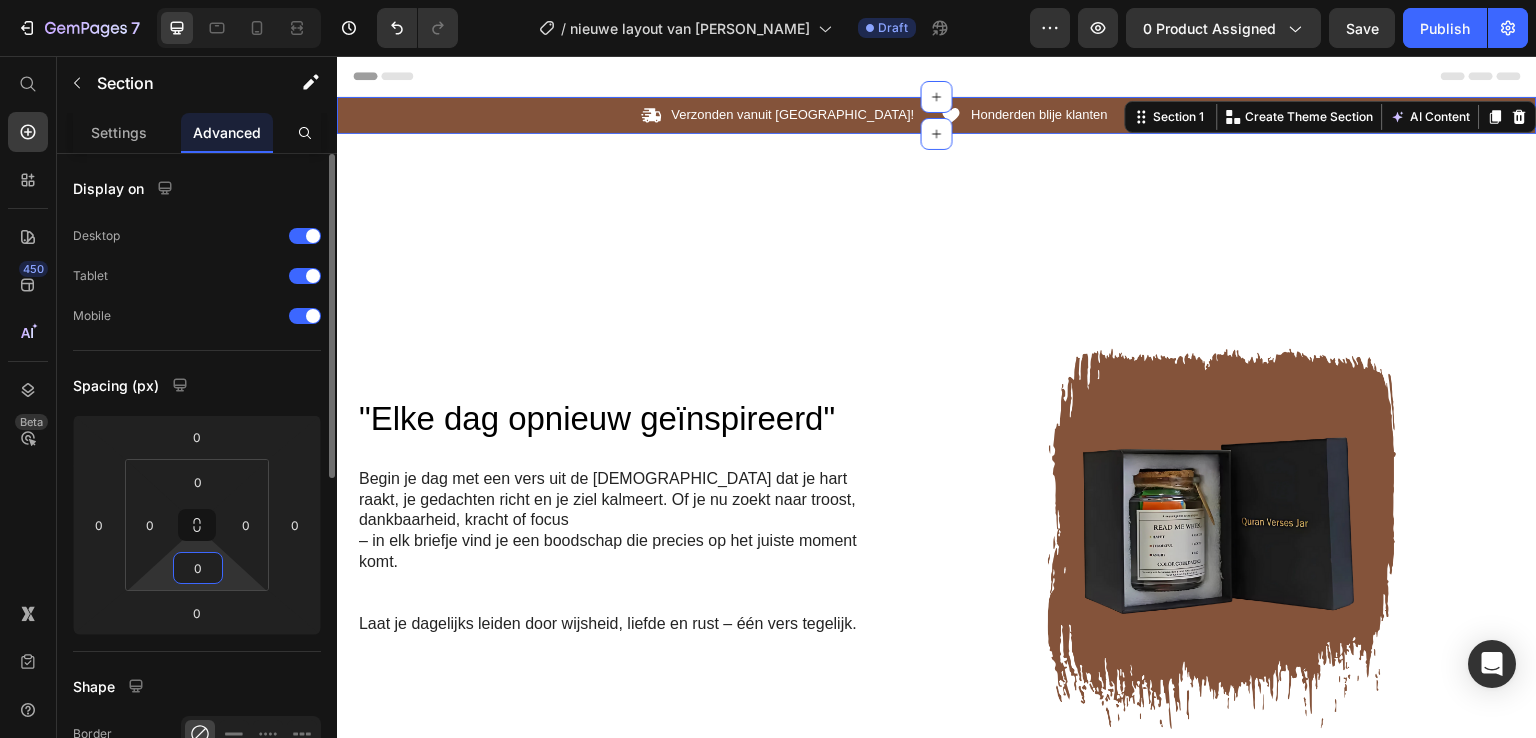 type on "0" 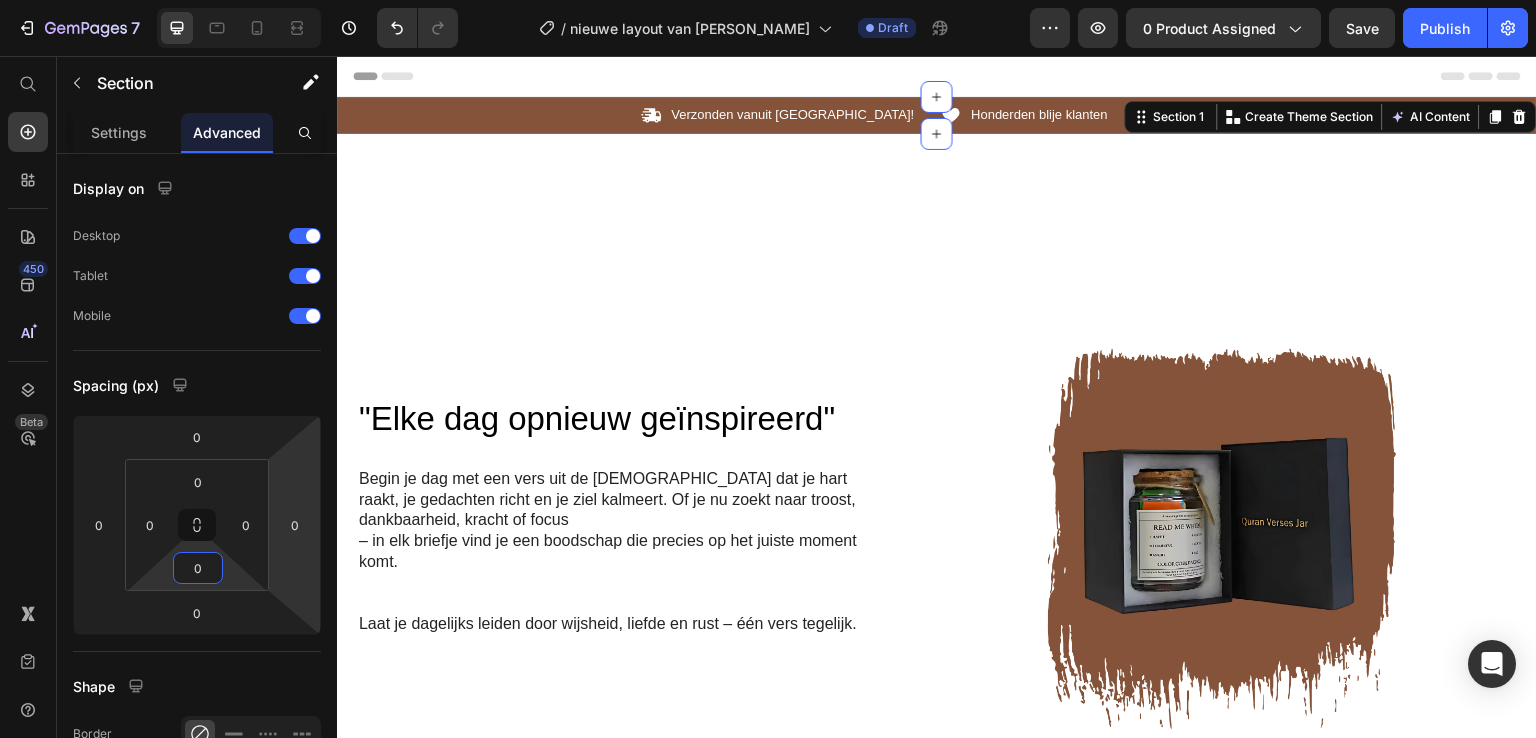 scroll, scrollTop: 626, scrollLeft: 0, axis: vertical 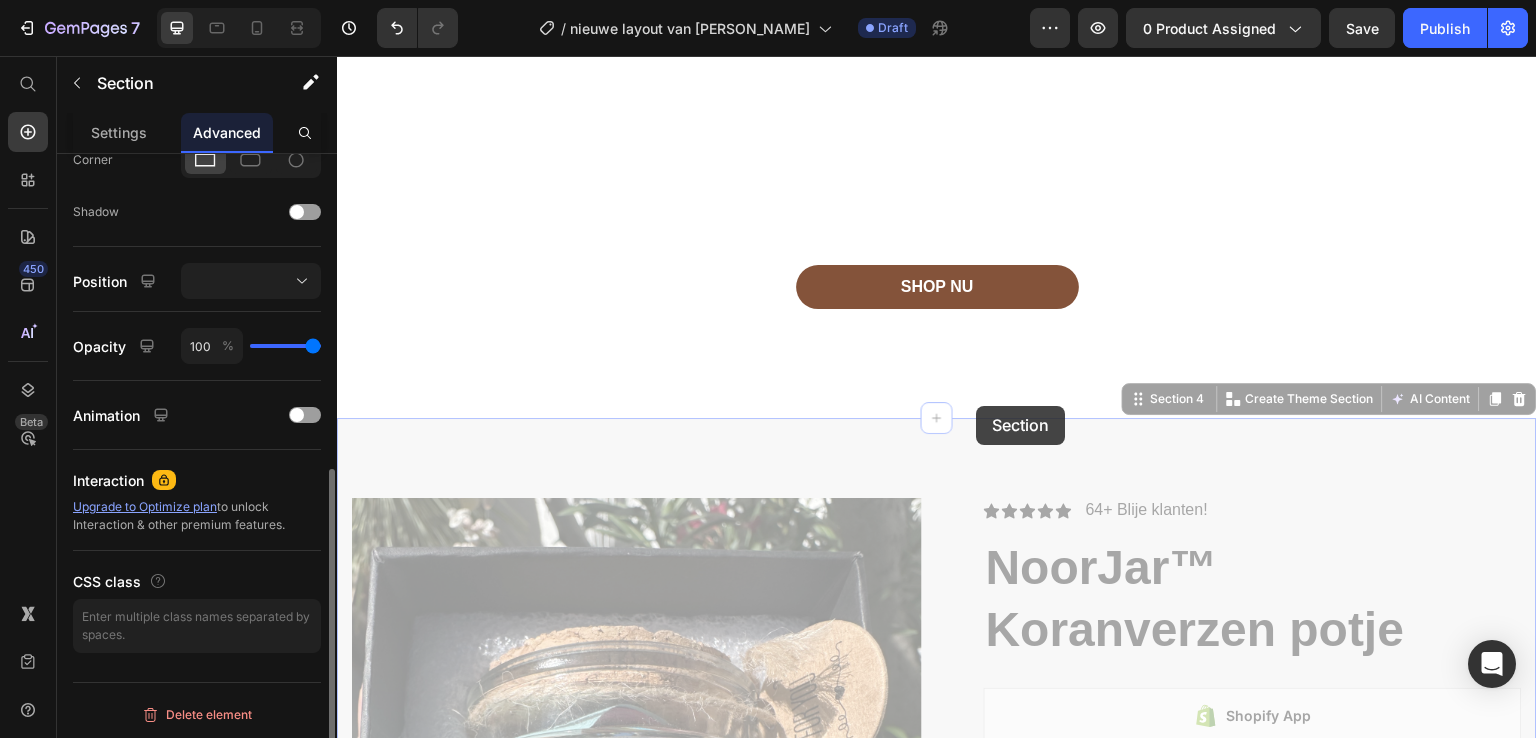 drag, startPoint x: 963, startPoint y: 442, endPoint x: 977, endPoint y: 406, distance: 38.626415 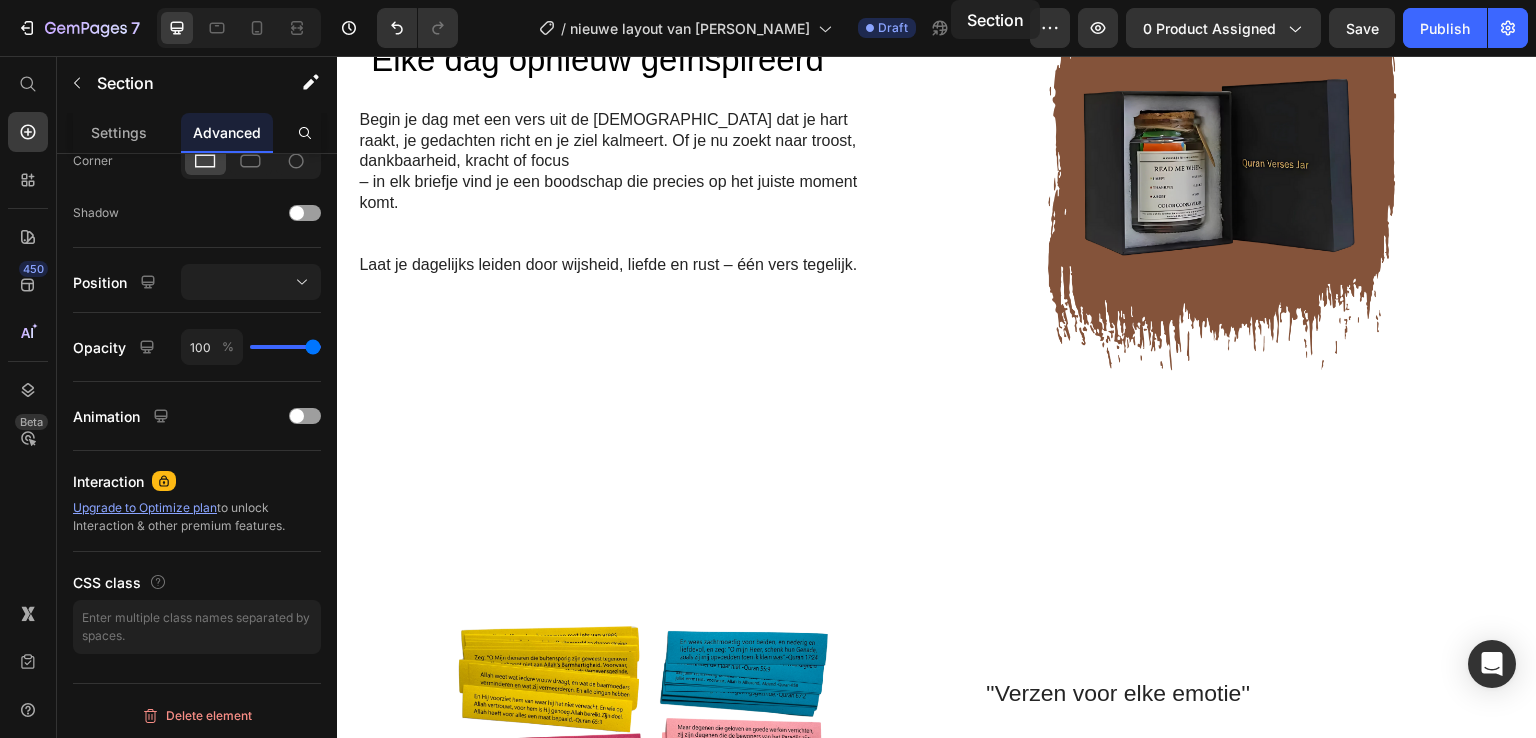 scroll, scrollTop: 0, scrollLeft: 0, axis: both 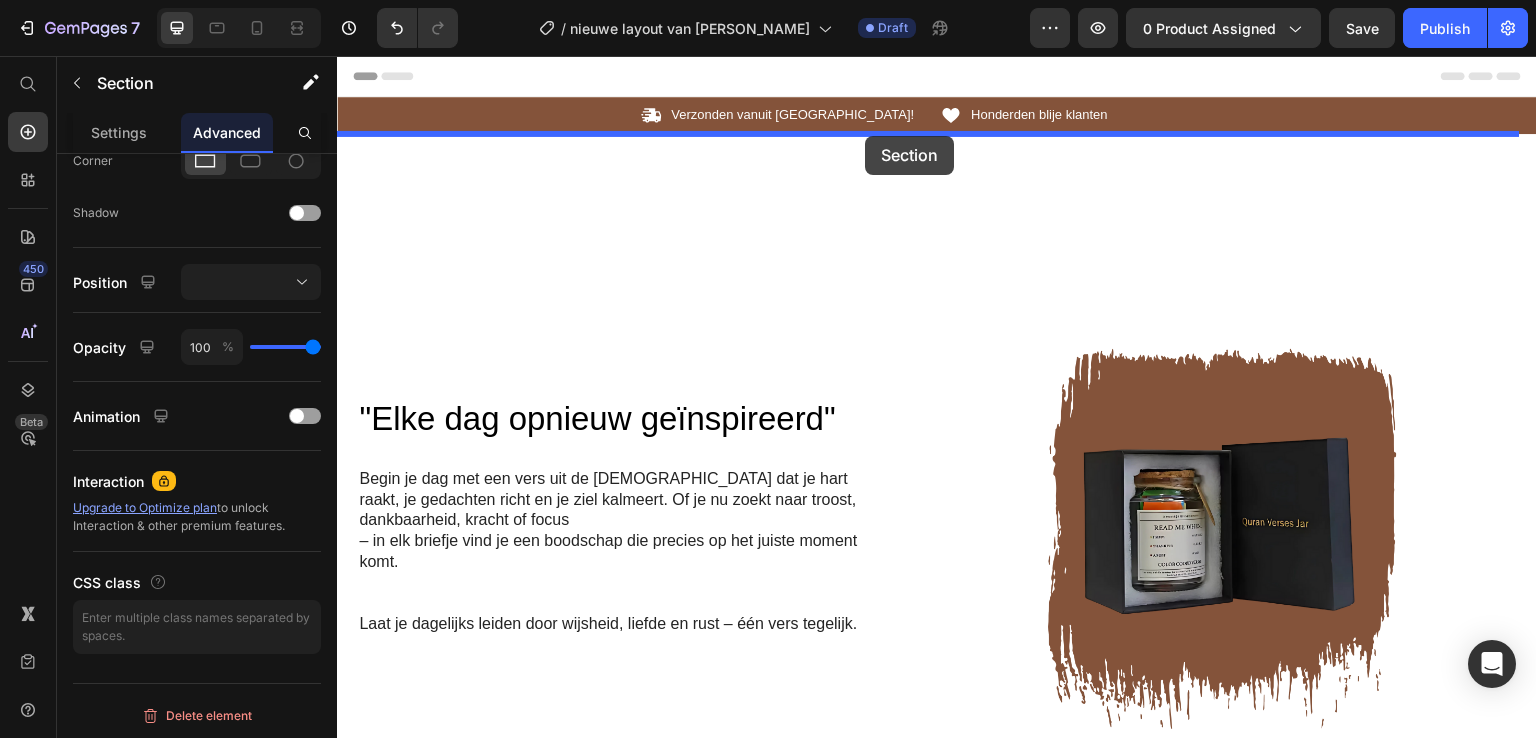 drag, startPoint x: 973, startPoint y: 427, endPoint x: 865, endPoint y: 136, distance: 310.3949 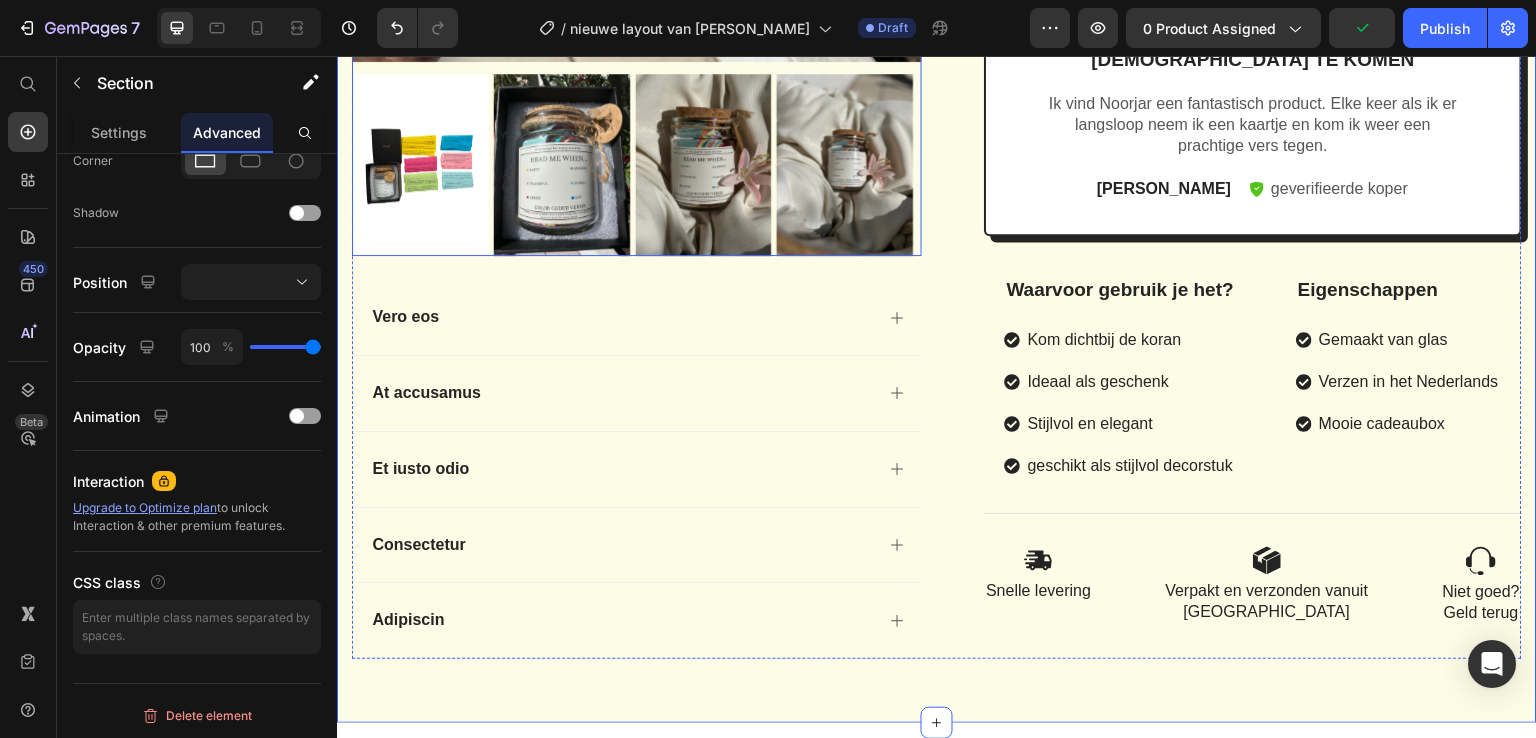 scroll, scrollTop: 910, scrollLeft: 0, axis: vertical 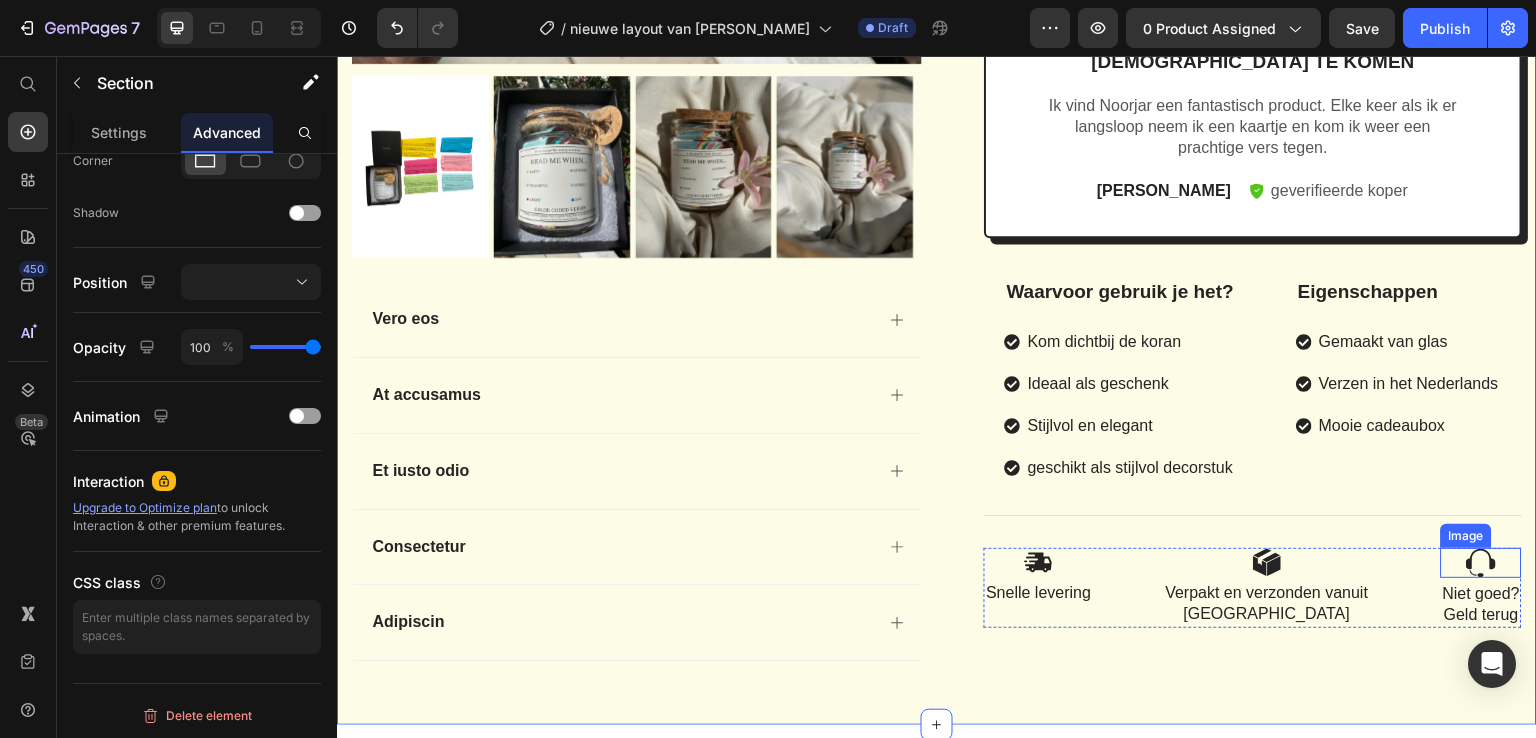 click at bounding box center (1481, 563) 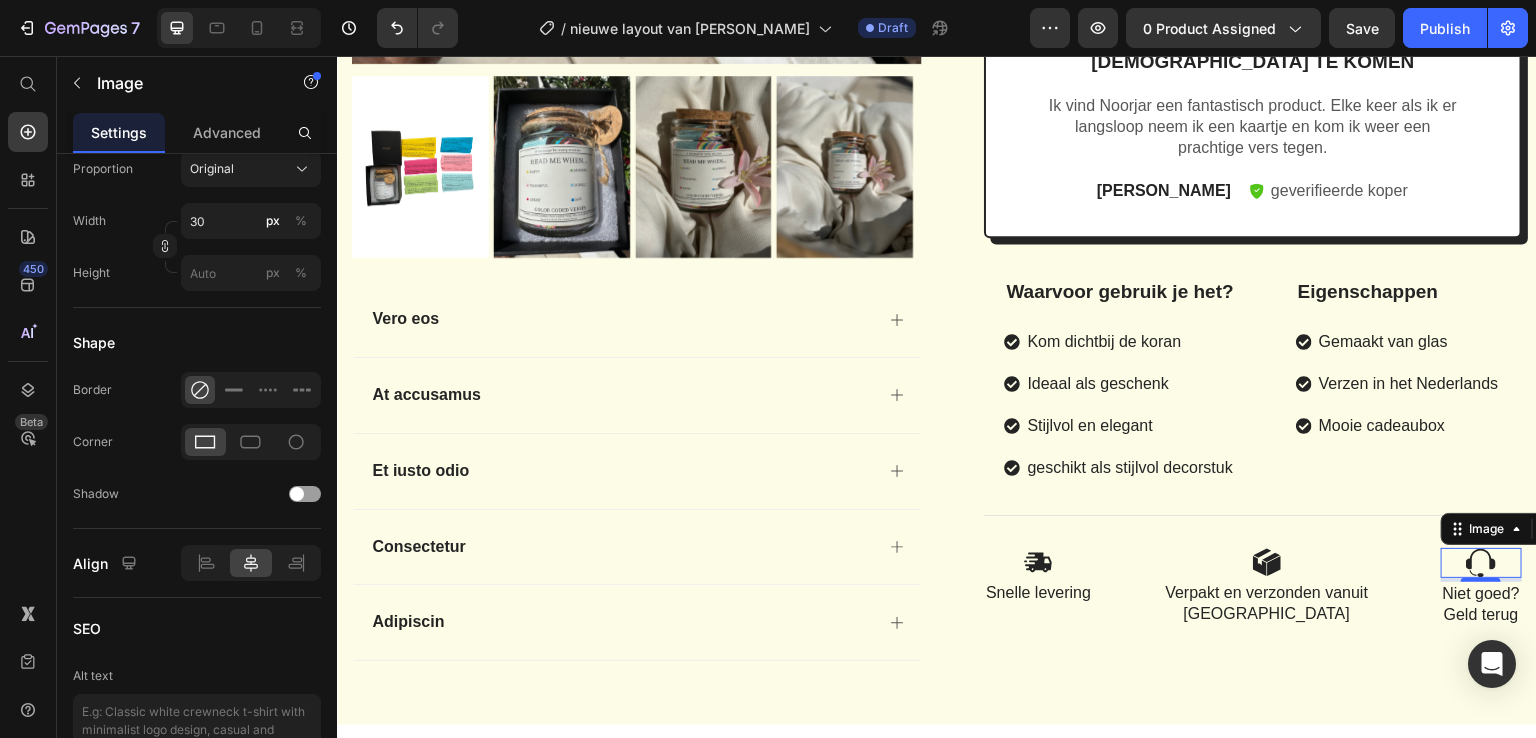 scroll, scrollTop: 0, scrollLeft: 0, axis: both 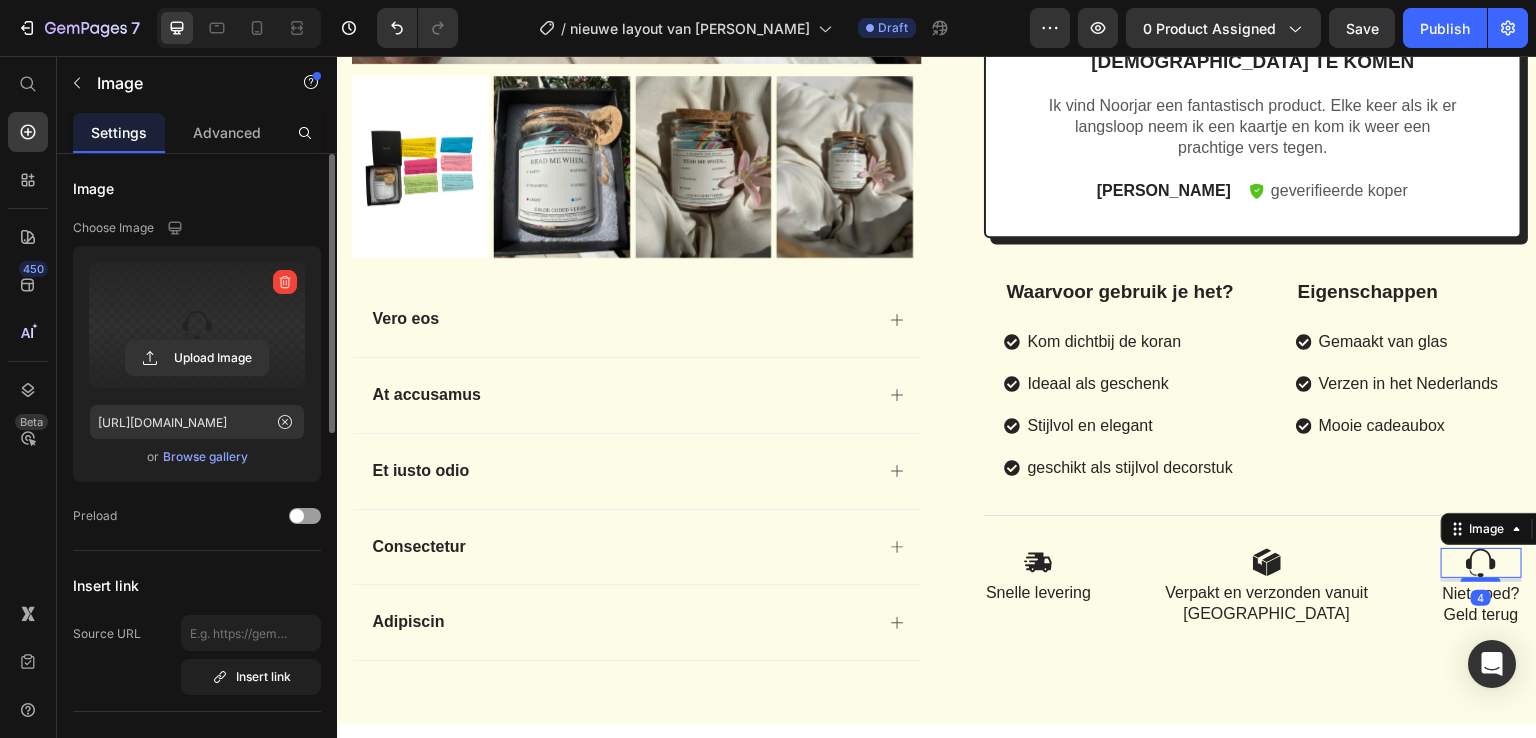 click at bounding box center (197, 325) 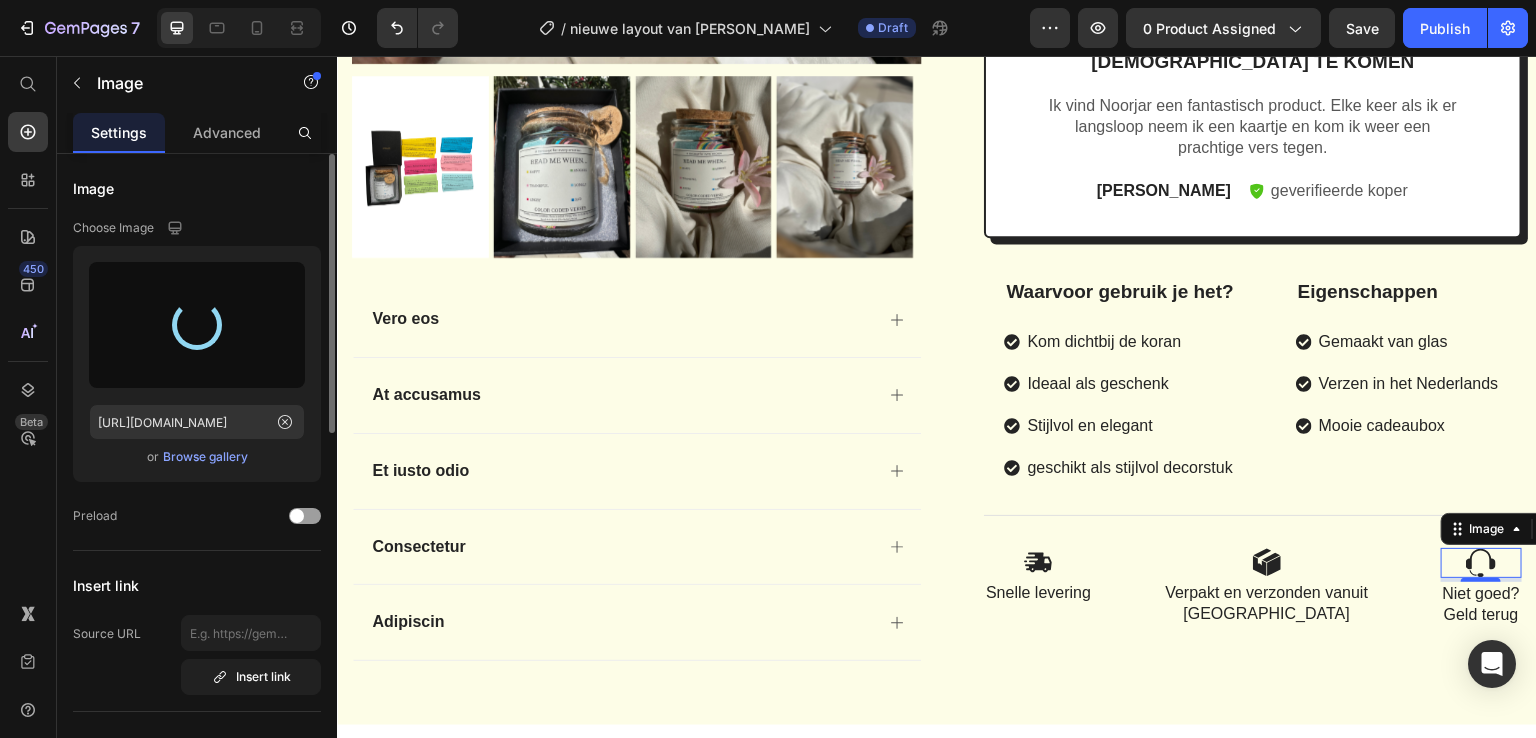 type on "[URL][DOMAIN_NAME]" 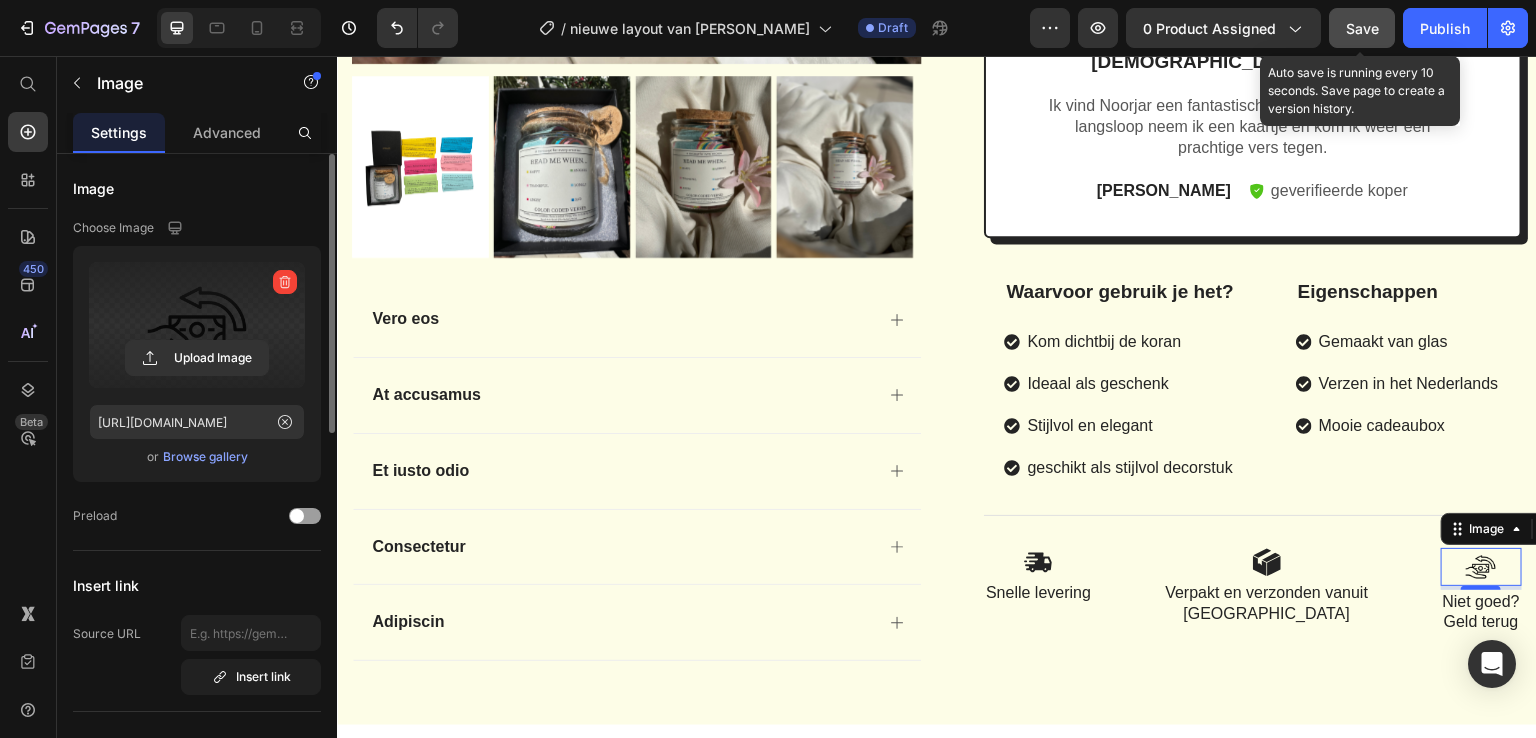 click on "Save" 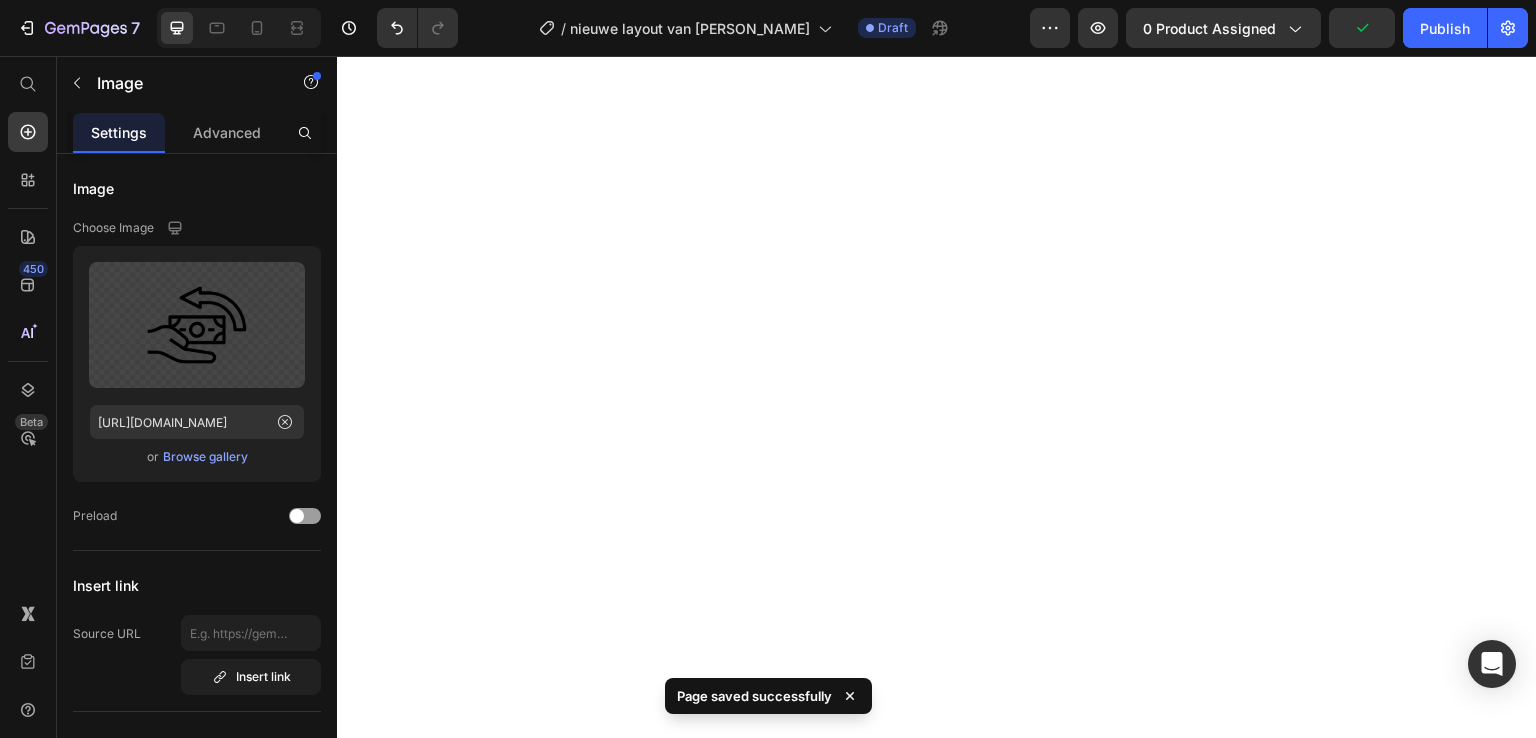 scroll, scrollTop: 0, scrollLeft: 0, axis: both 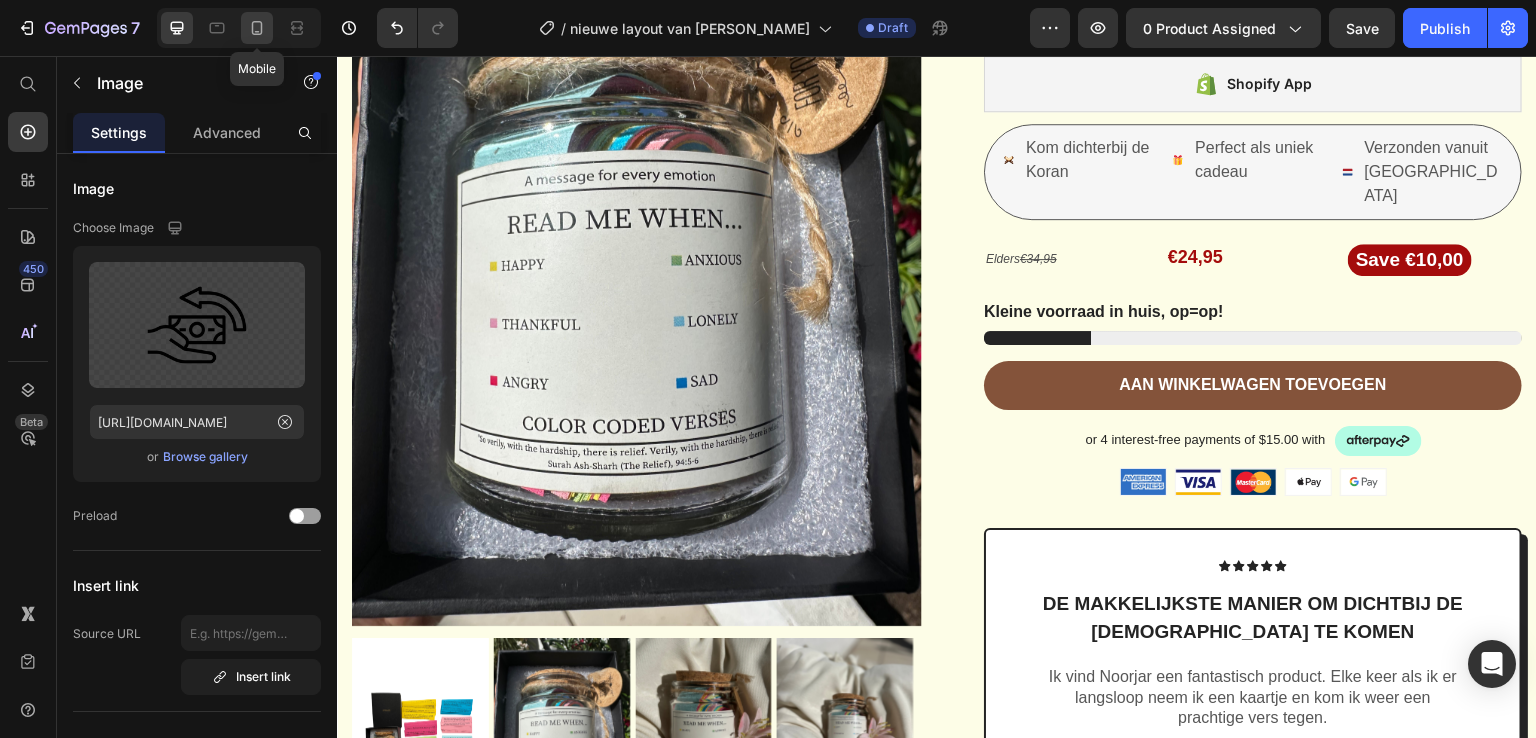 click 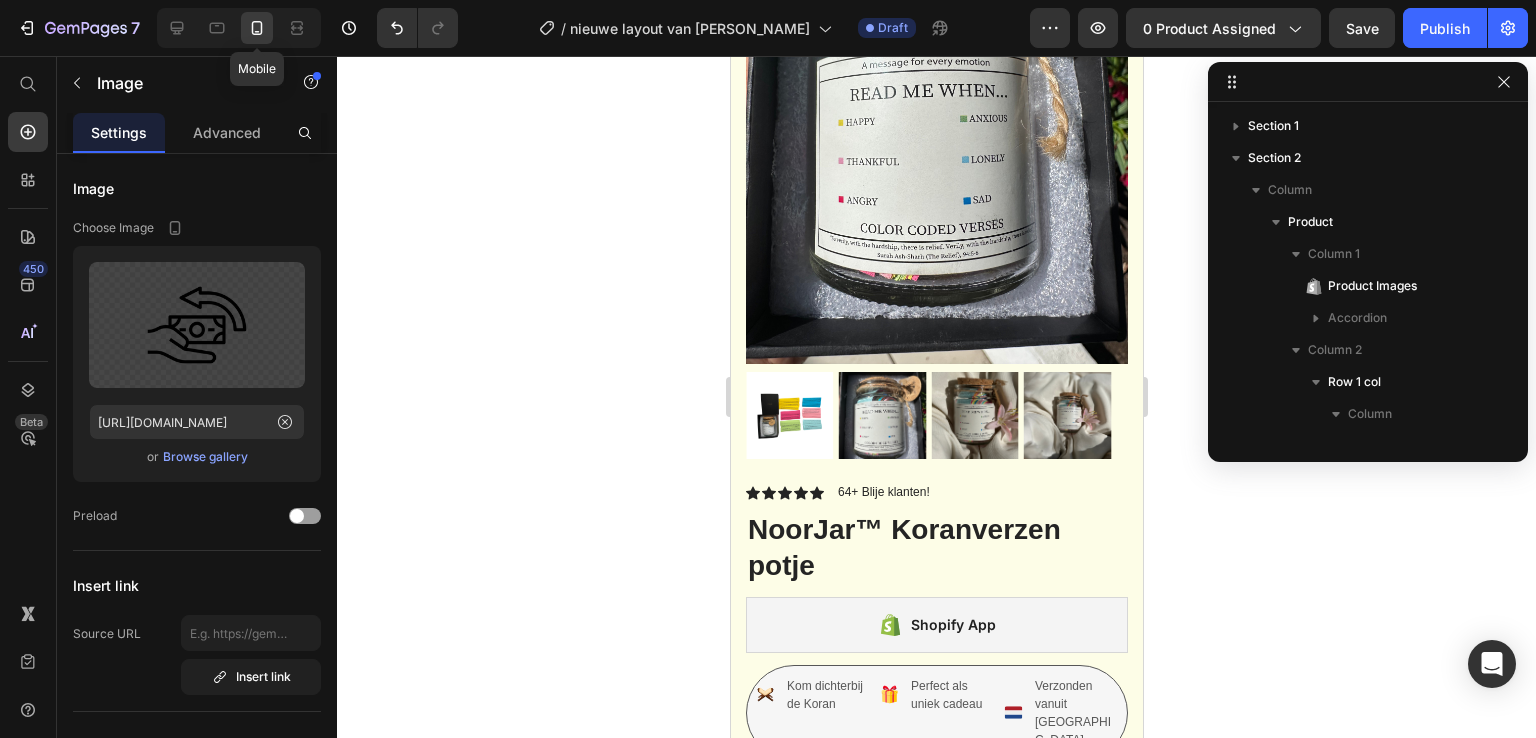 scroll, scrollTop: 725, scrollLeft: 0, axis: vertical 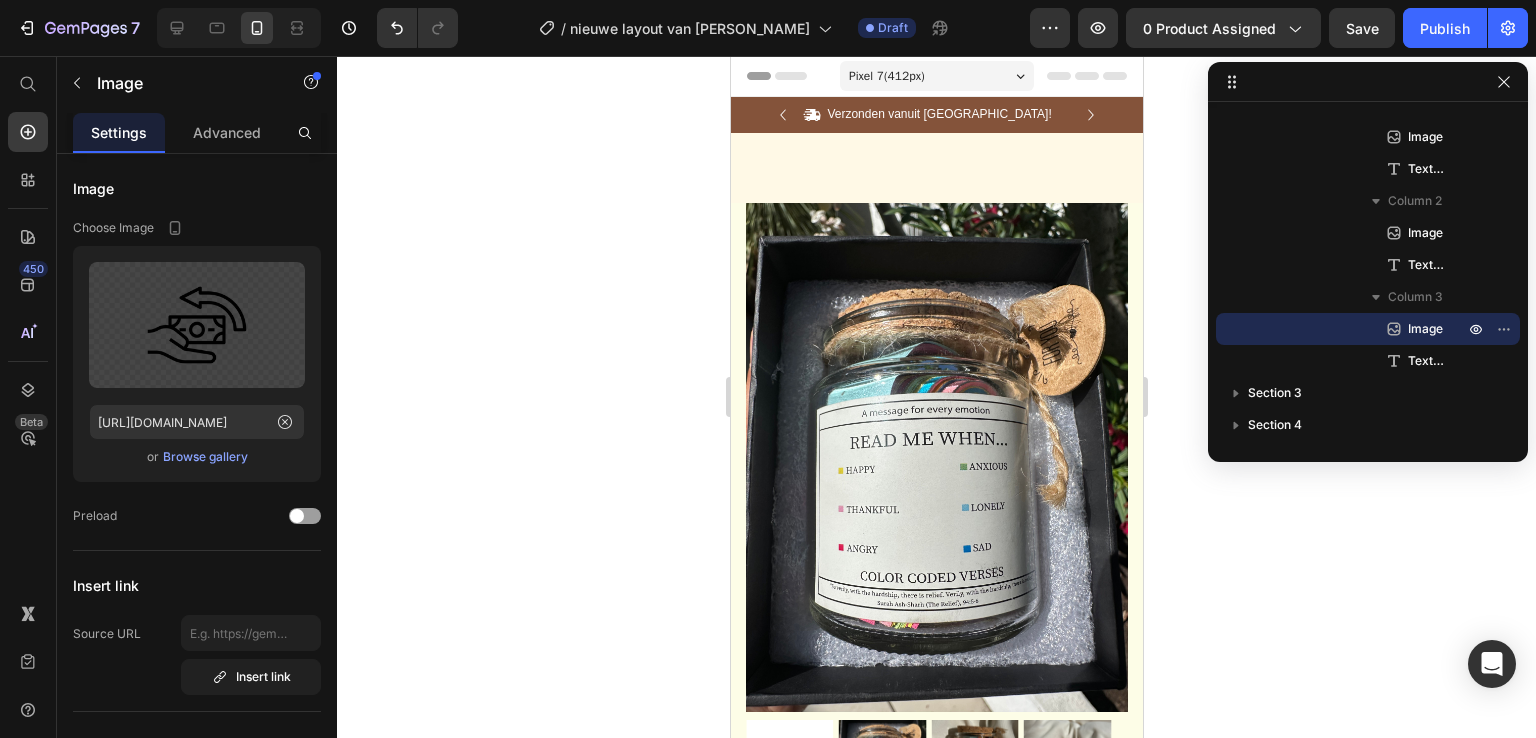 click 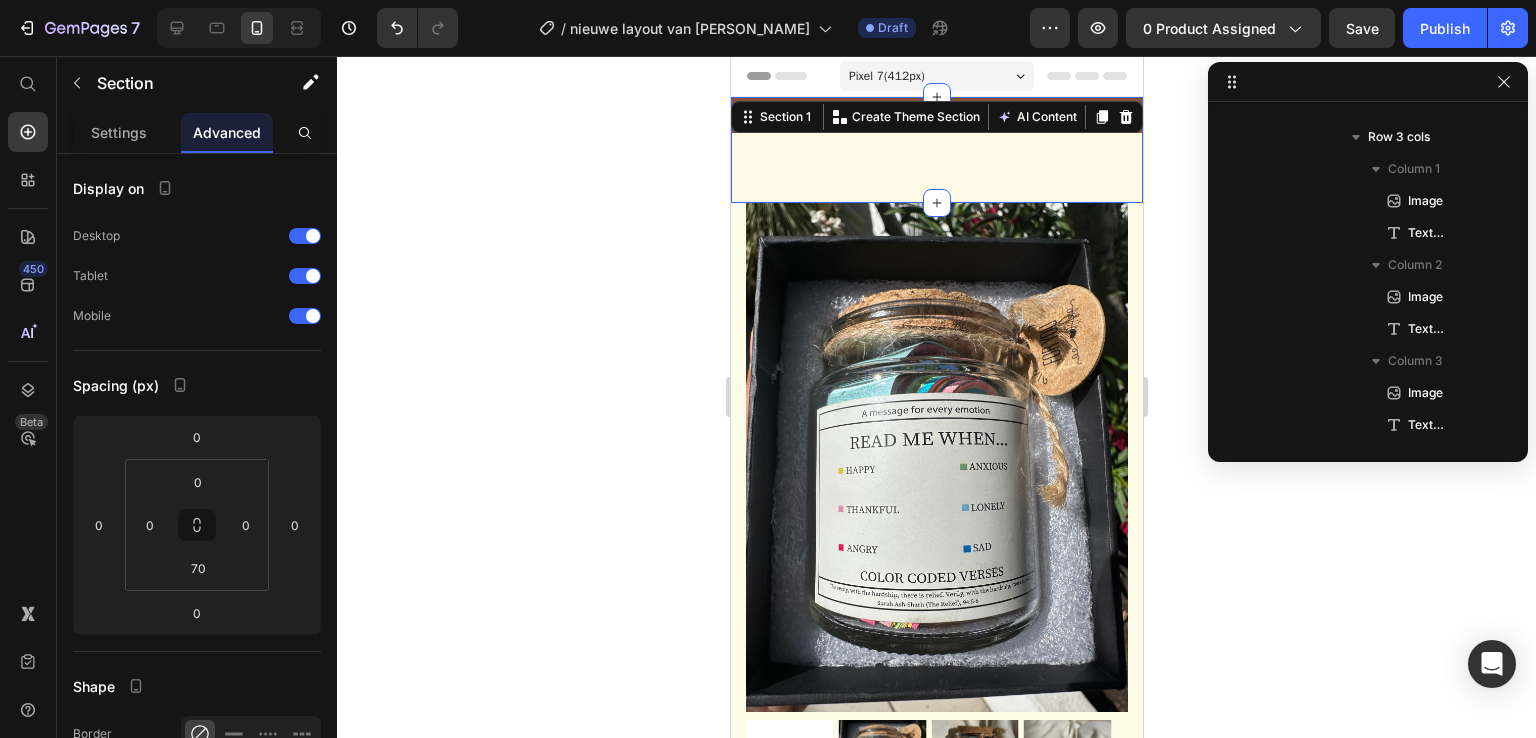 scroll, scrollTop: 0, scrollLeft: 0, axis: both 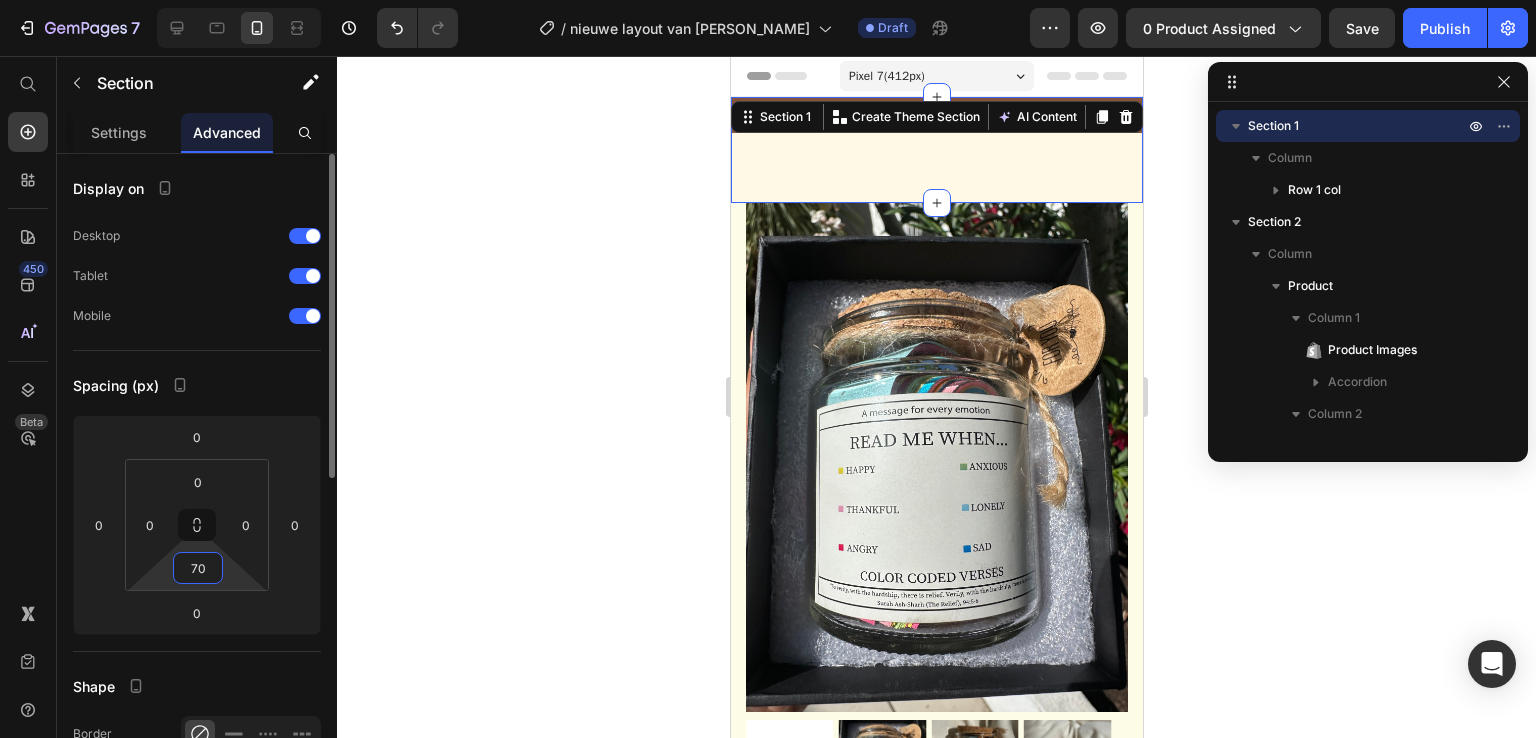 click on "7  Version history  /  nieuwe layout van [PERSON_NAME] product Draft Preview 0 product assigned  Save   Publish  450 Beta Start with Sections Elements Hero Section Product Detail Brands Trusted Badges Guarantee Product Breakdown How to use Testimonials Compare Bundle FAQs Social Proof Brand Story Product List Collection Blog List Contact Sticky Add to Cart Custom Footer Browse Library 450 Layout
Row
Row
Row
Row Text
Heading
Text Block Button
Button
Button
Sticky Back to top Media" at bounding box center [768, 0] 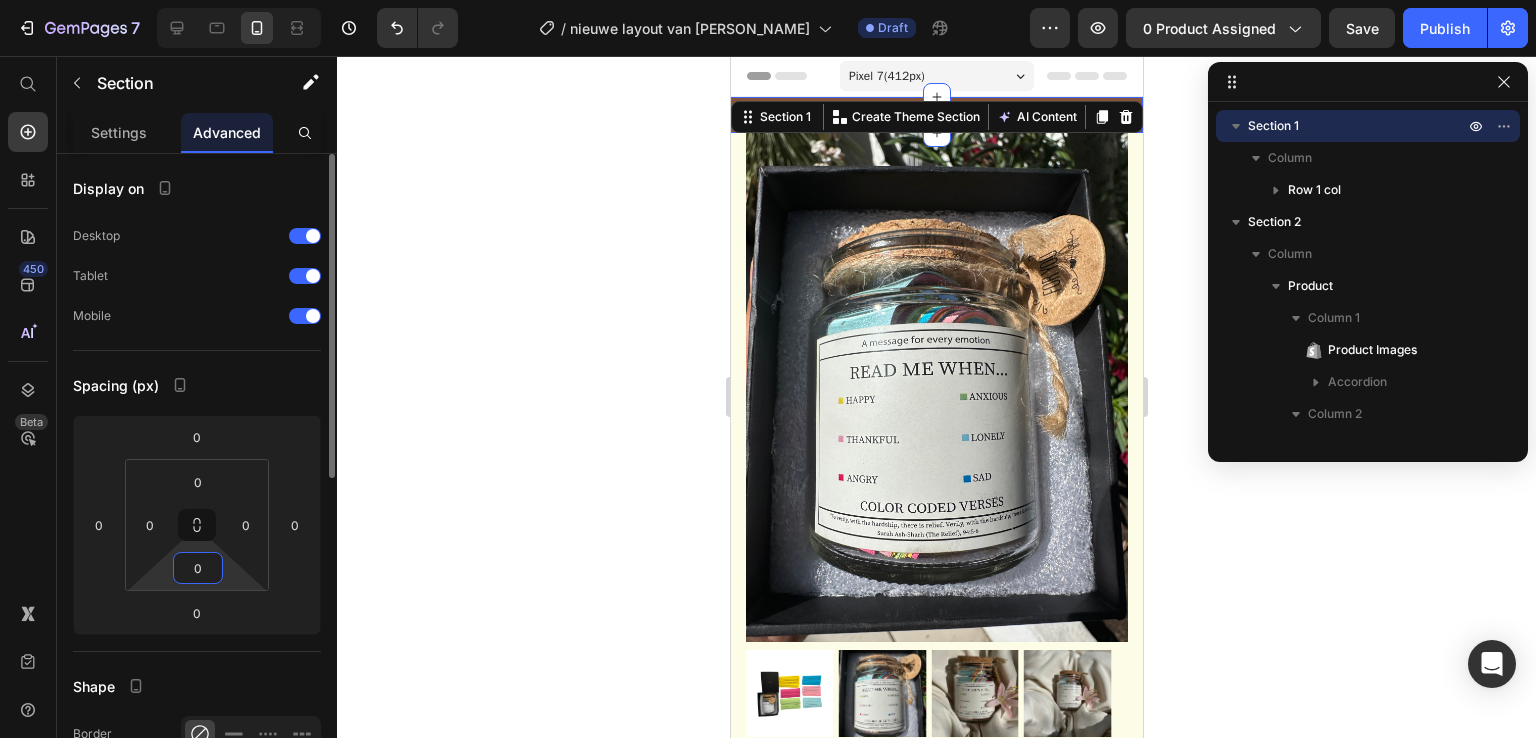 type on "0" 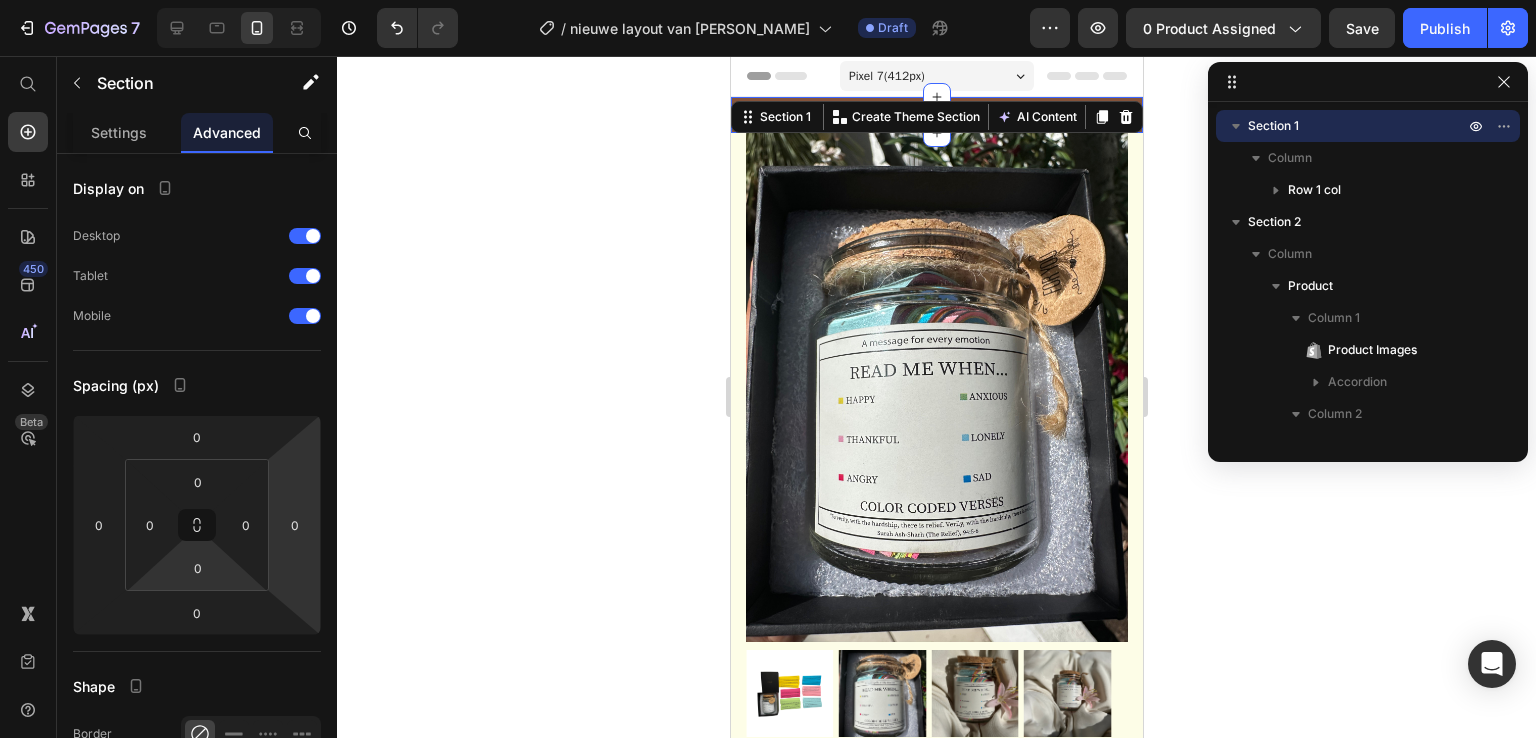 click 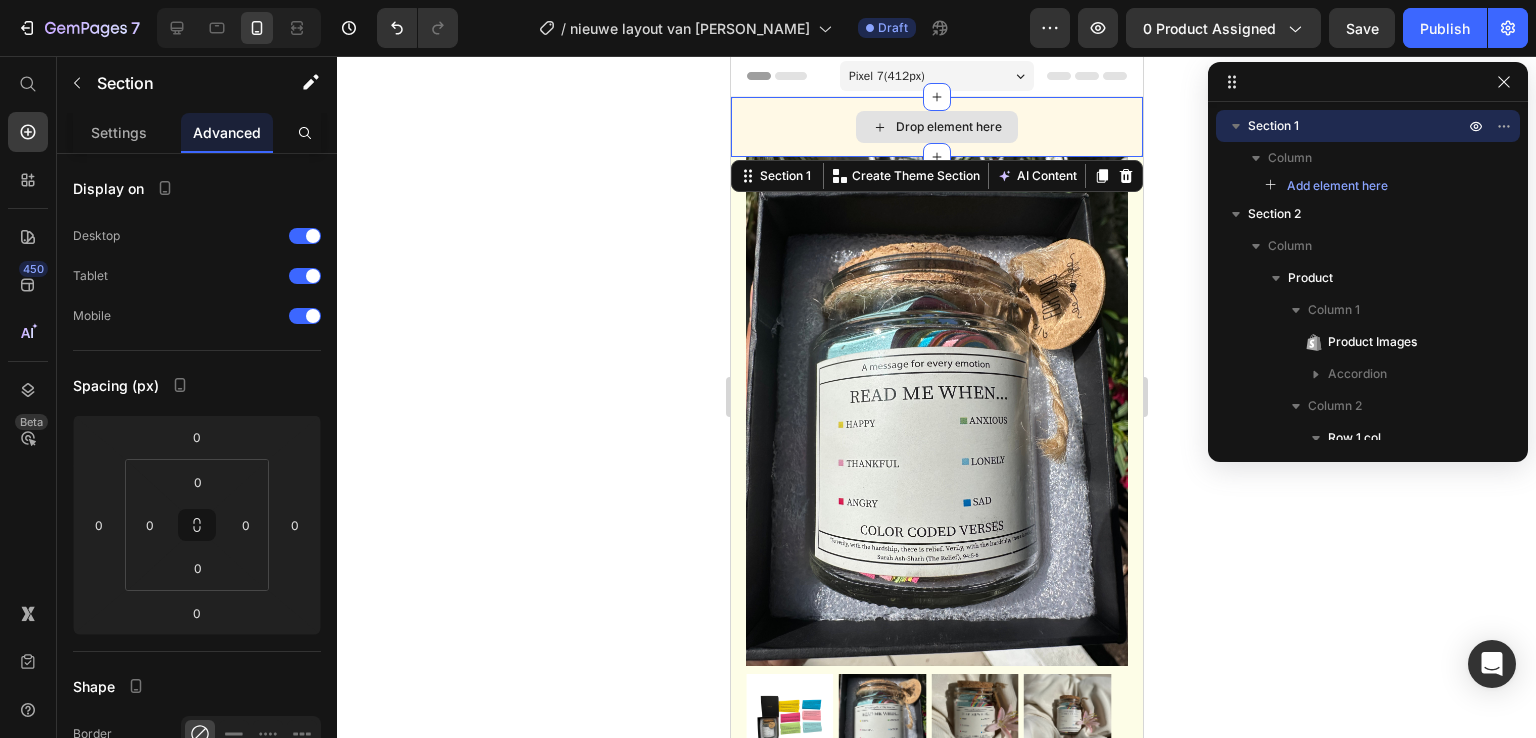 click on "Drop element here" at bounding box center [936, 127] 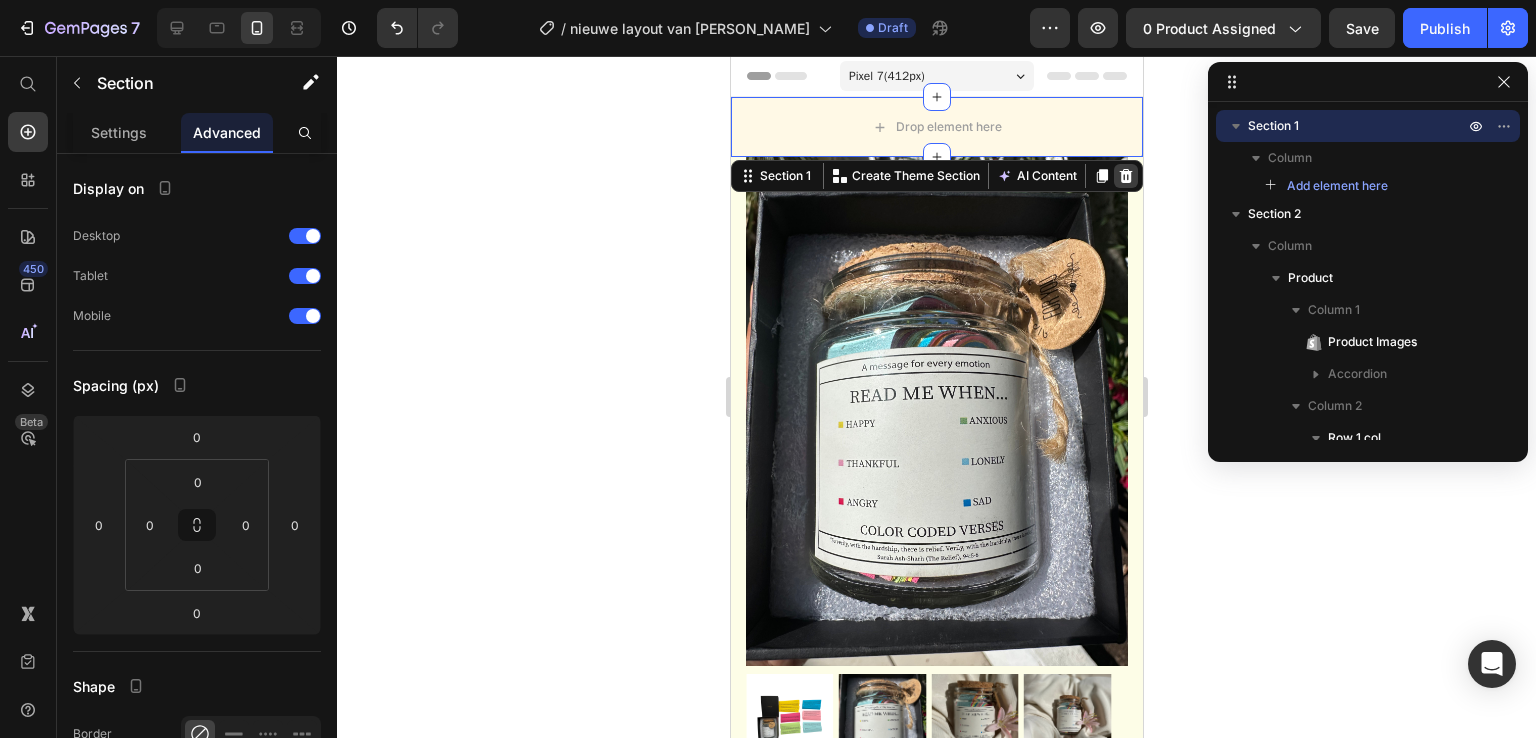 click 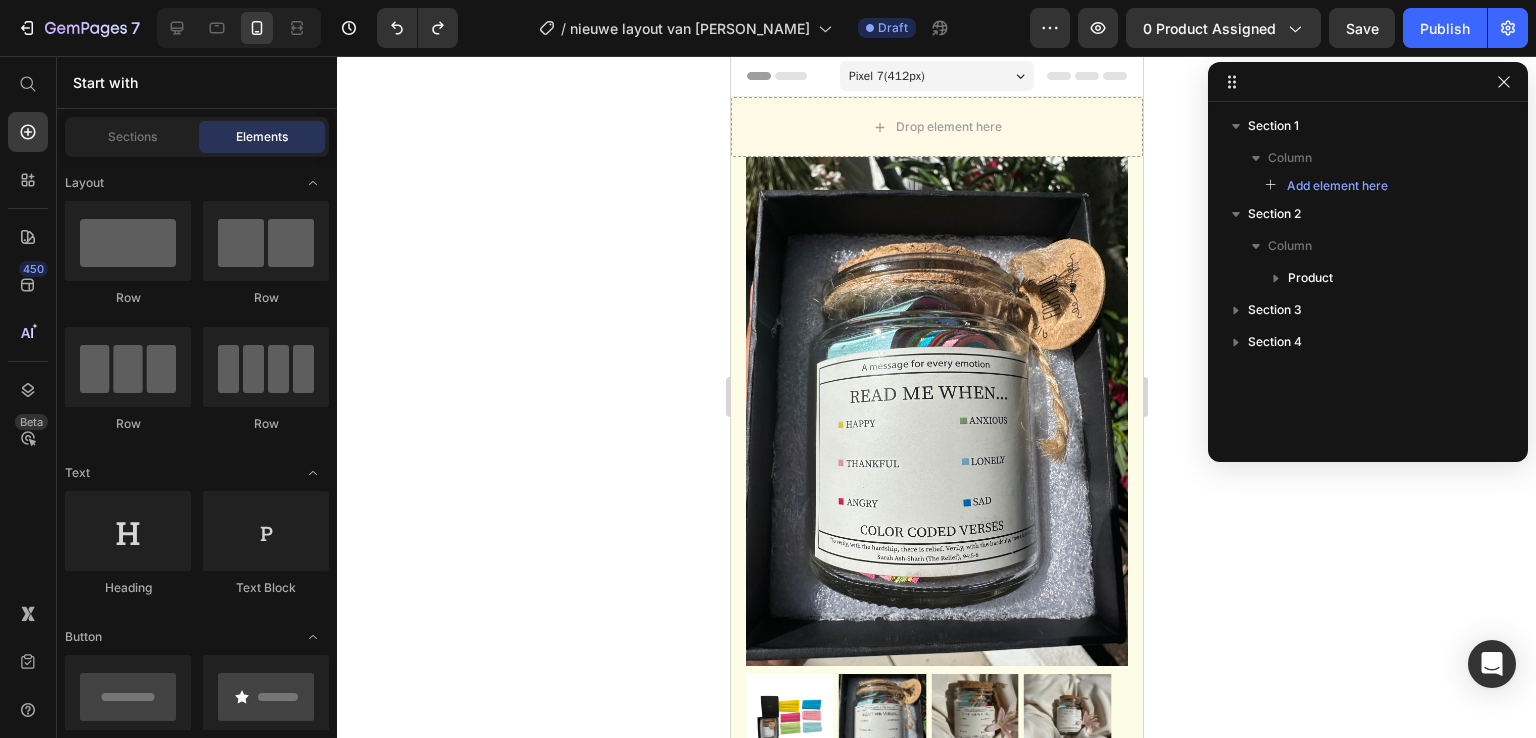 click on "Pixel 7  ( 412 px)" at bounding box center [886, 76] 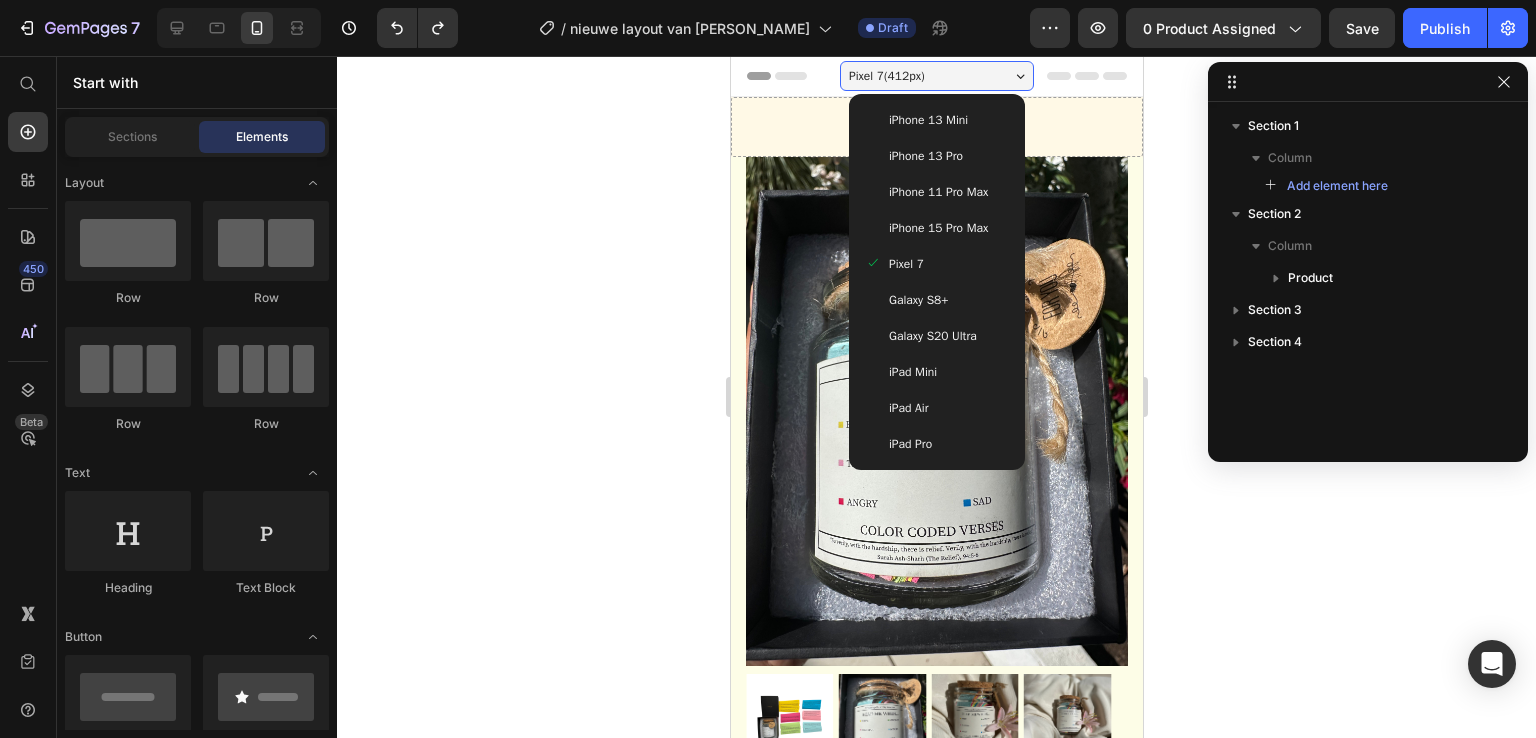 click on "iPhone 15 Pro Max" at bounding box center (937, 228) 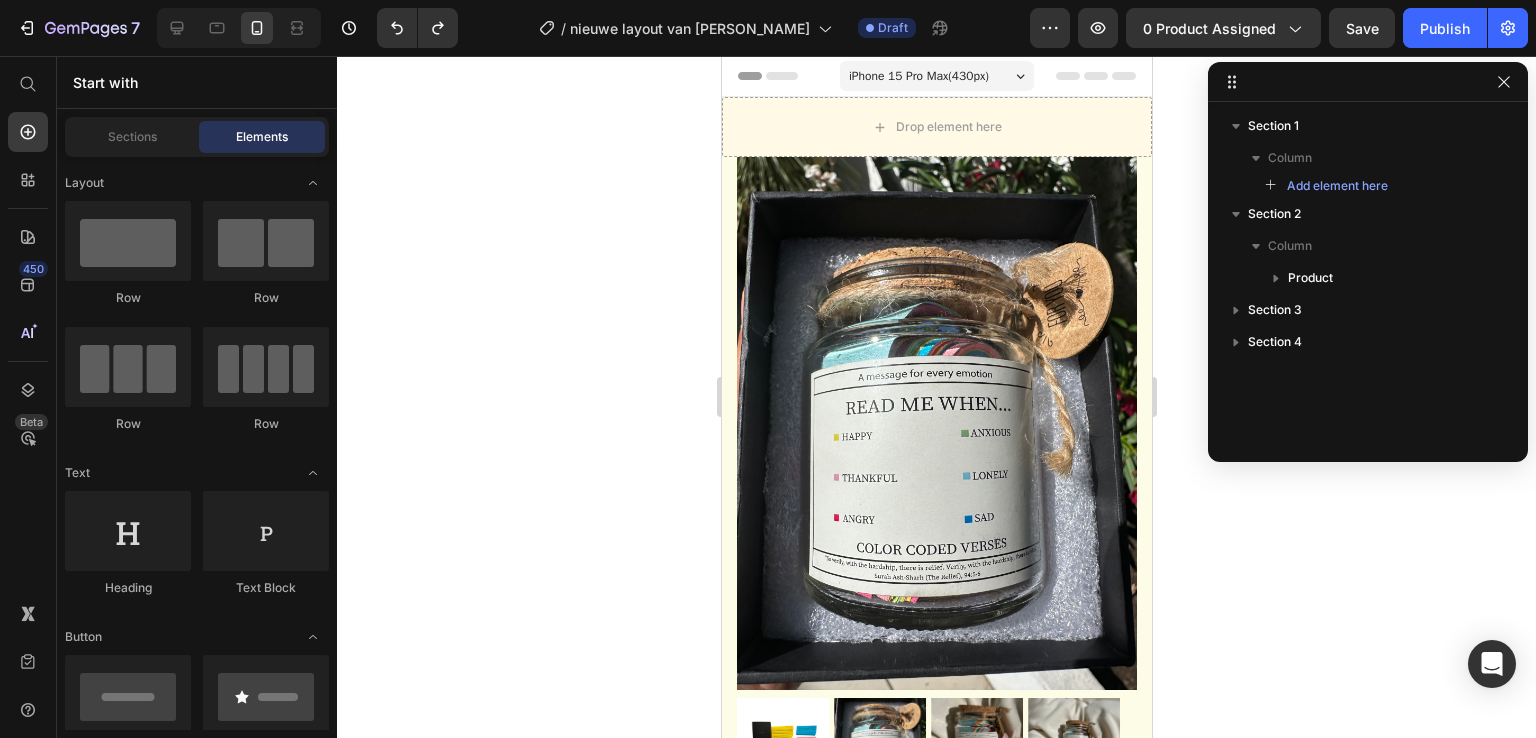 click 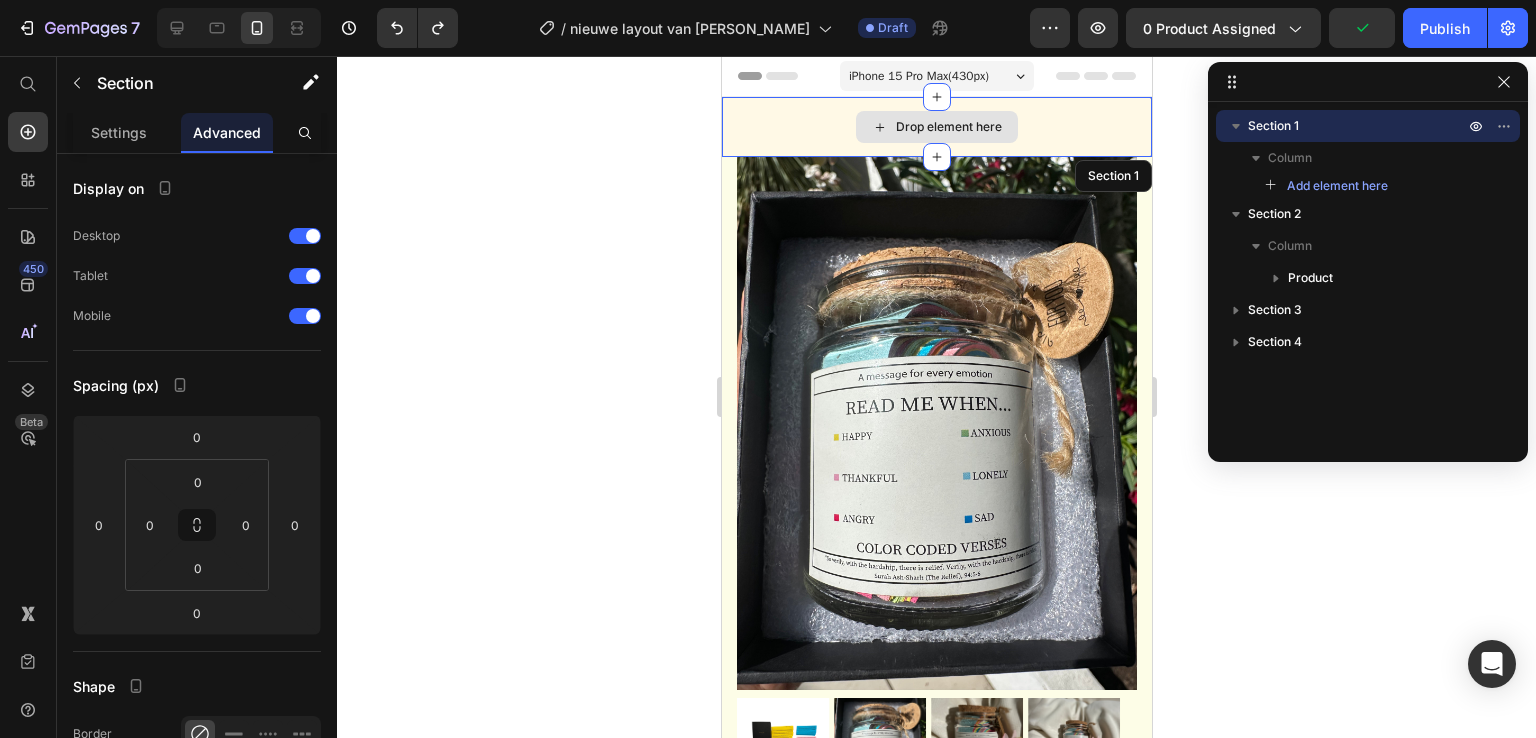 click on "Drop element here" at bounding box center (936, 127) 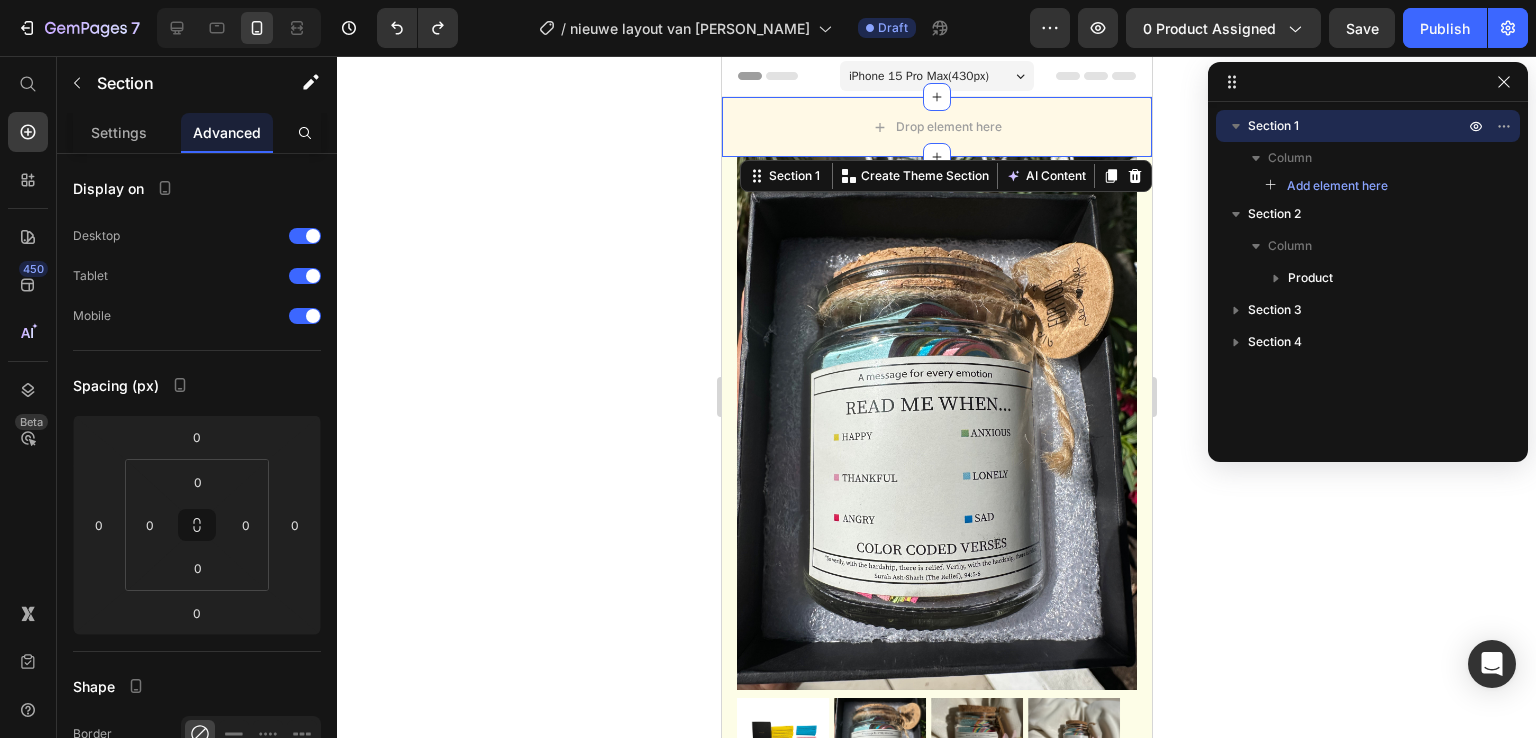 click 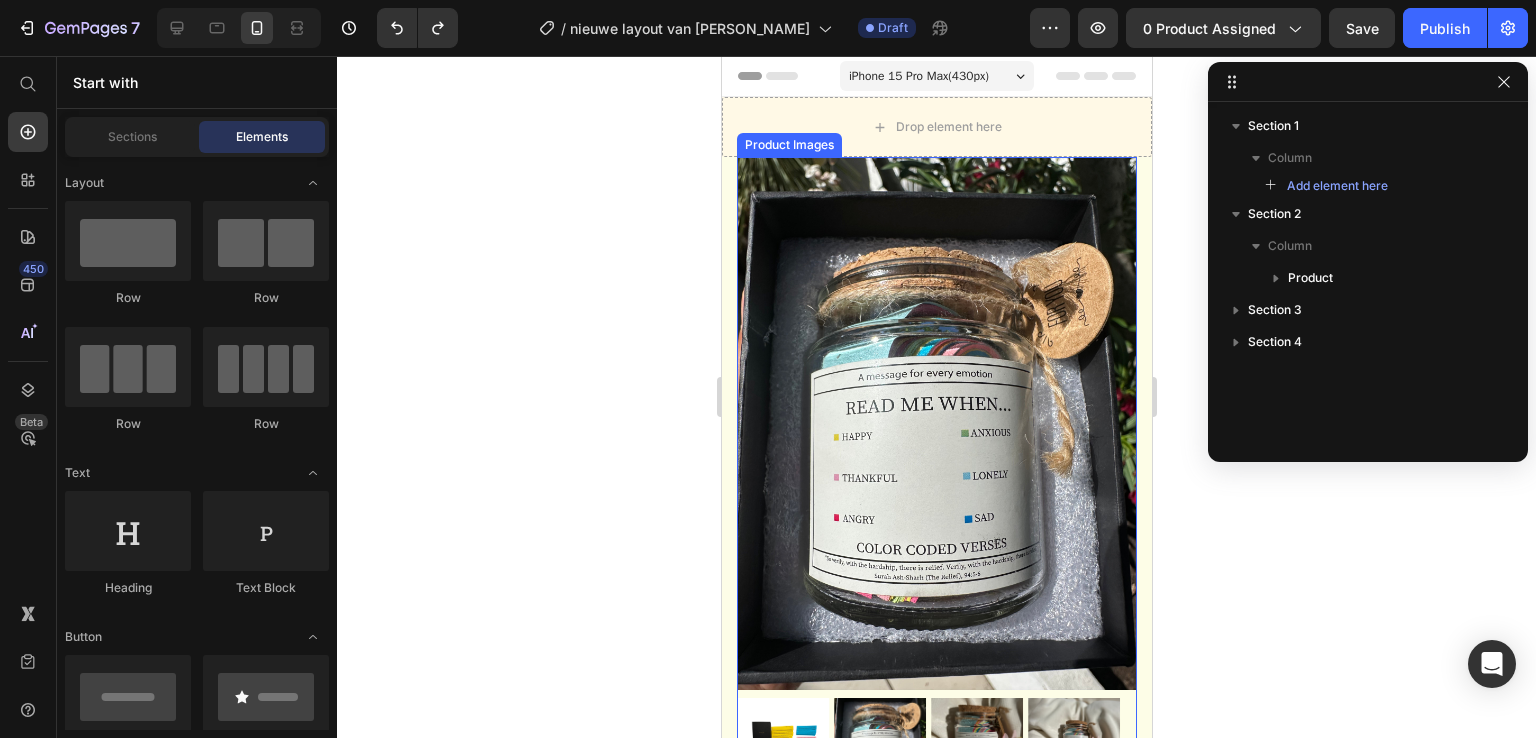 click at bounding box center (936, 423) 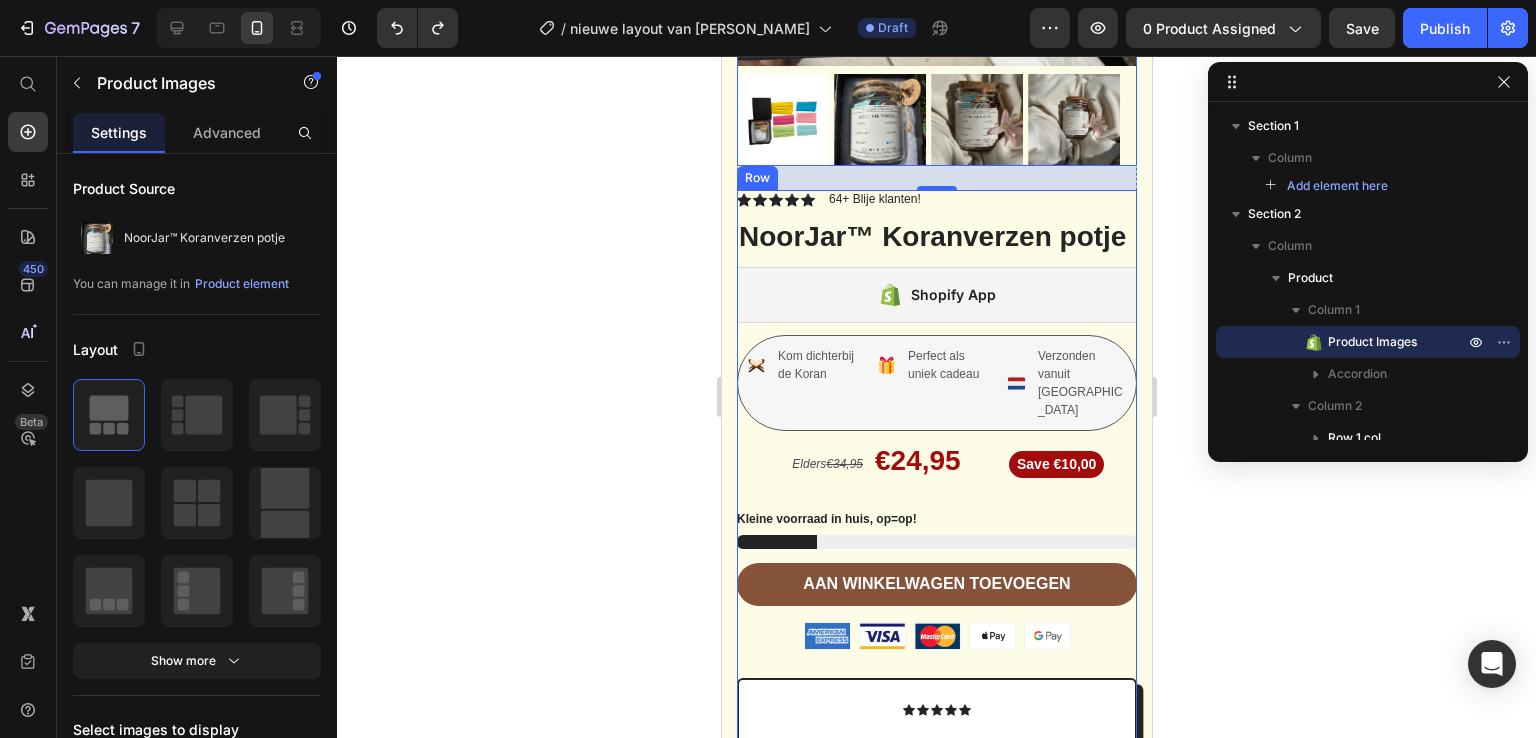 scroll, scrollTop: 574, scrollLeft: 0, axis: vertical 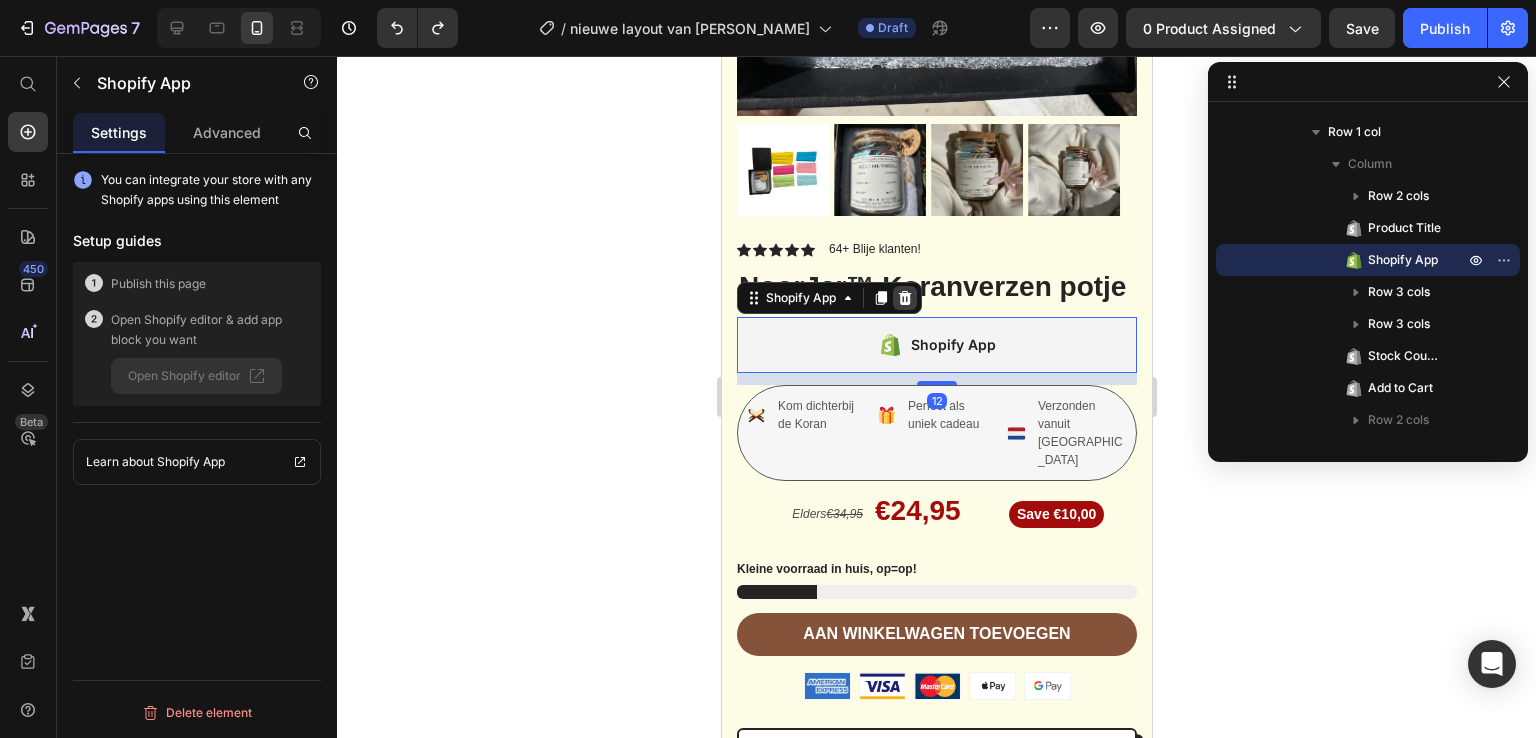 click 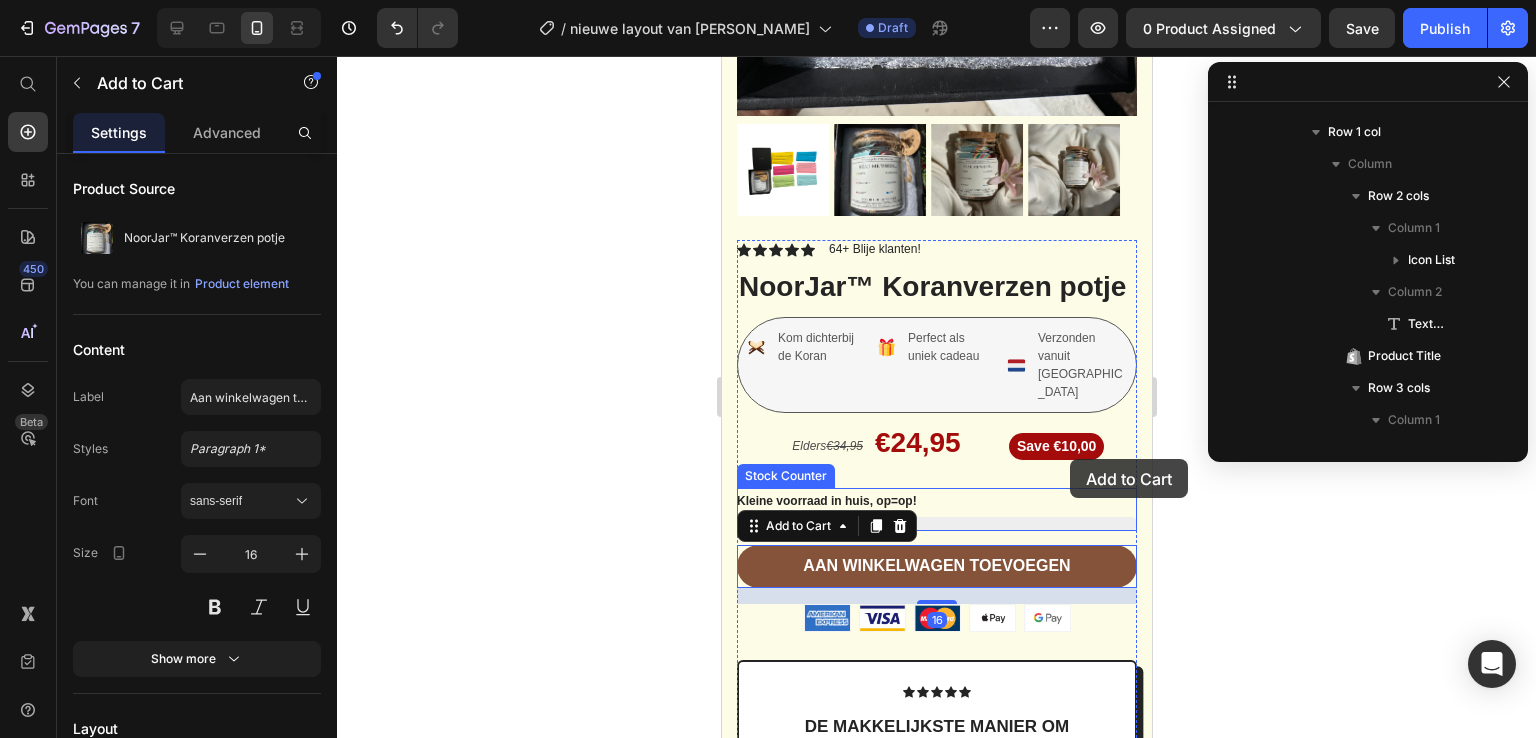 scroll, scrollTop: 914, scrollLeft: 0, axis: vertical 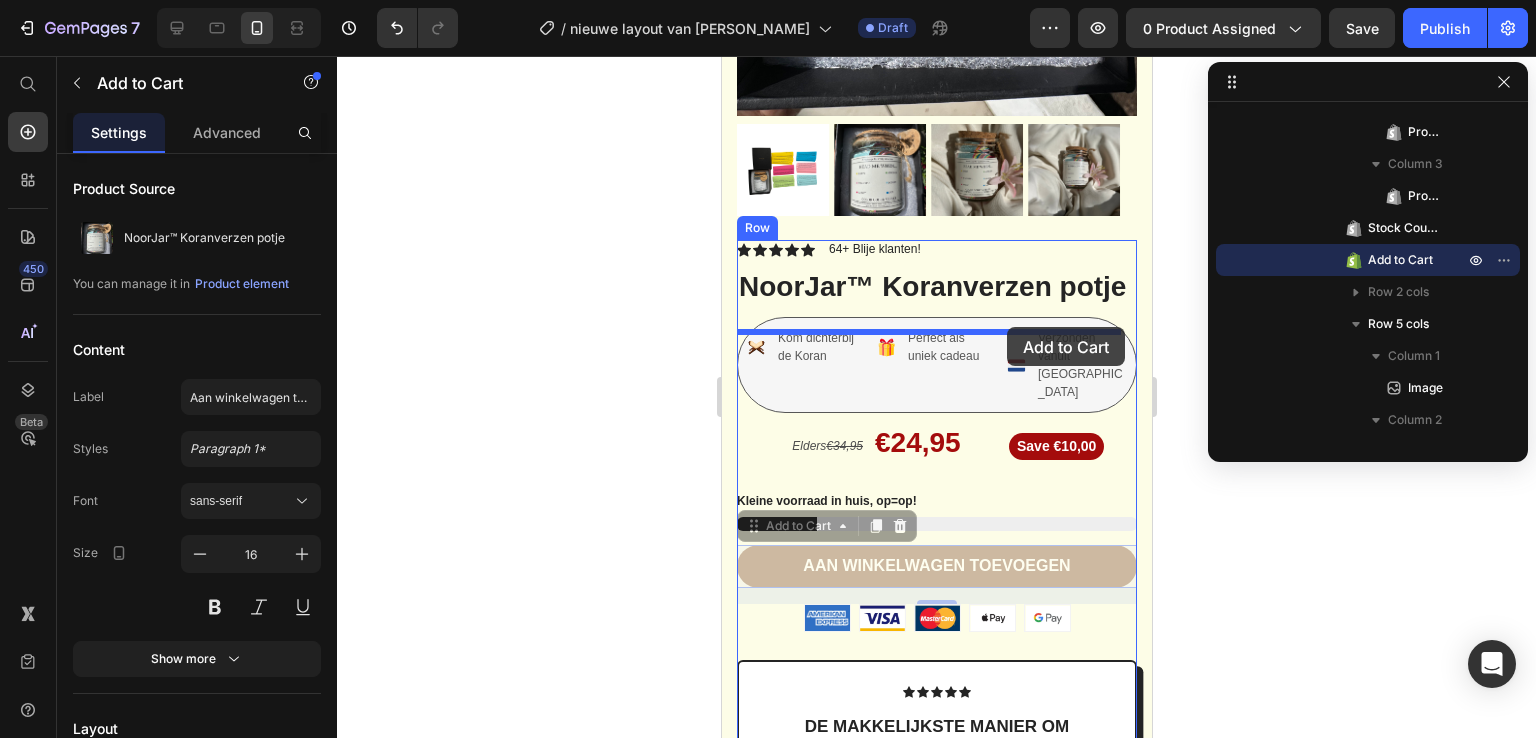 drag, startPoint x: 1103, startPoint y: 562, endPoint x: 1006, endPoint y: 329, distance: 252.38463 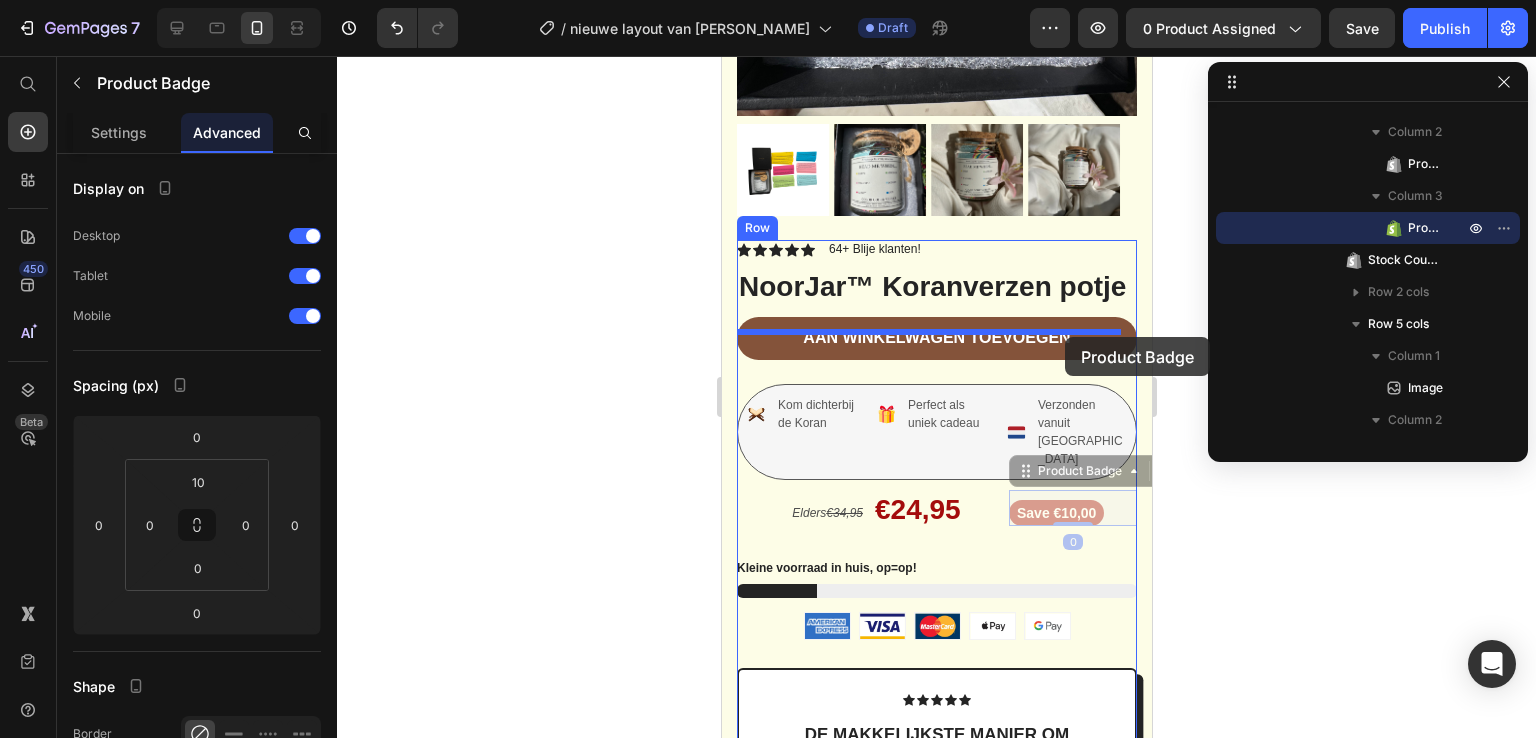 drag, startPoint x: 1113, startPoint y: 504, endPoint x: 1063, endPoint y: 332, distance: 179.12007 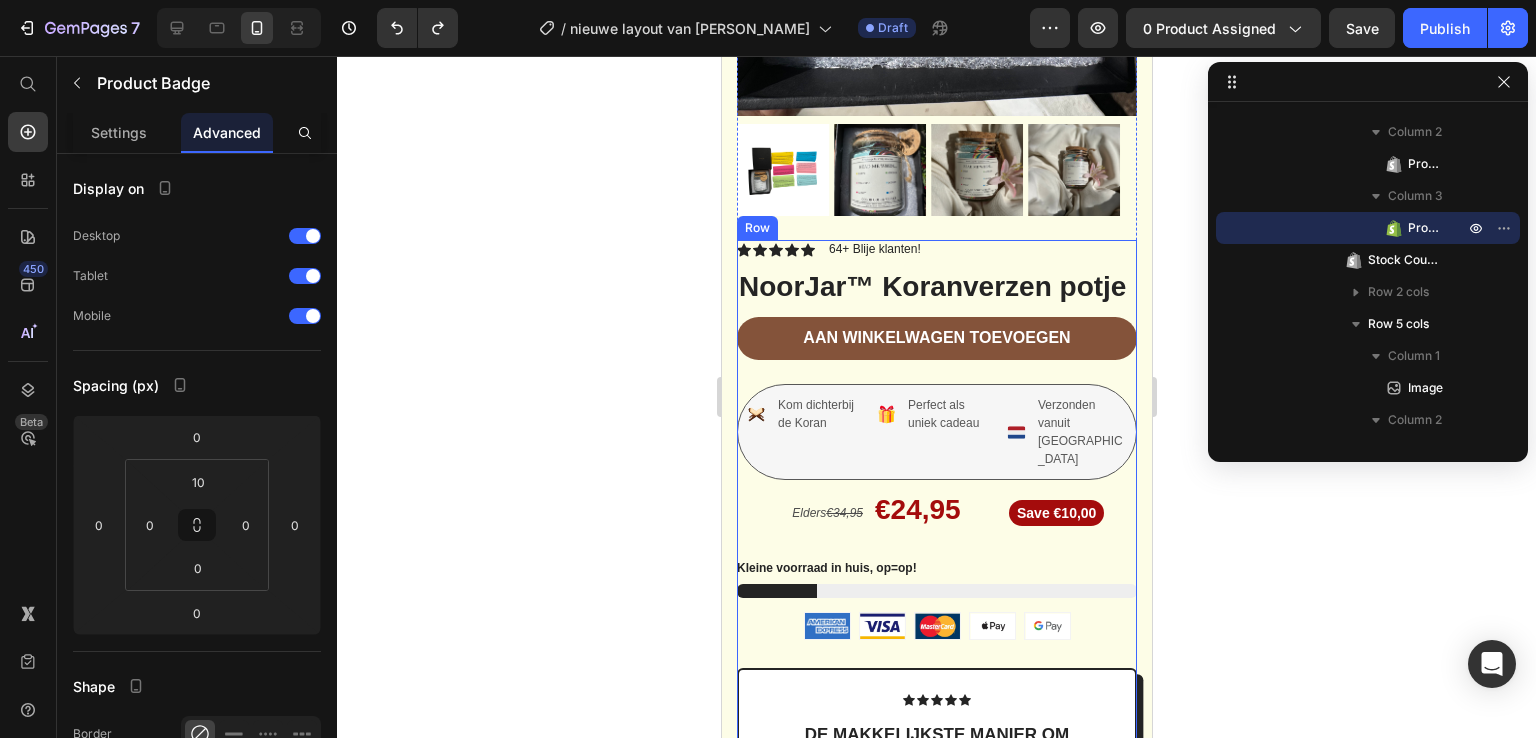 click on "Elders  €34,95 Text Block" at bounding box center [800, 508] 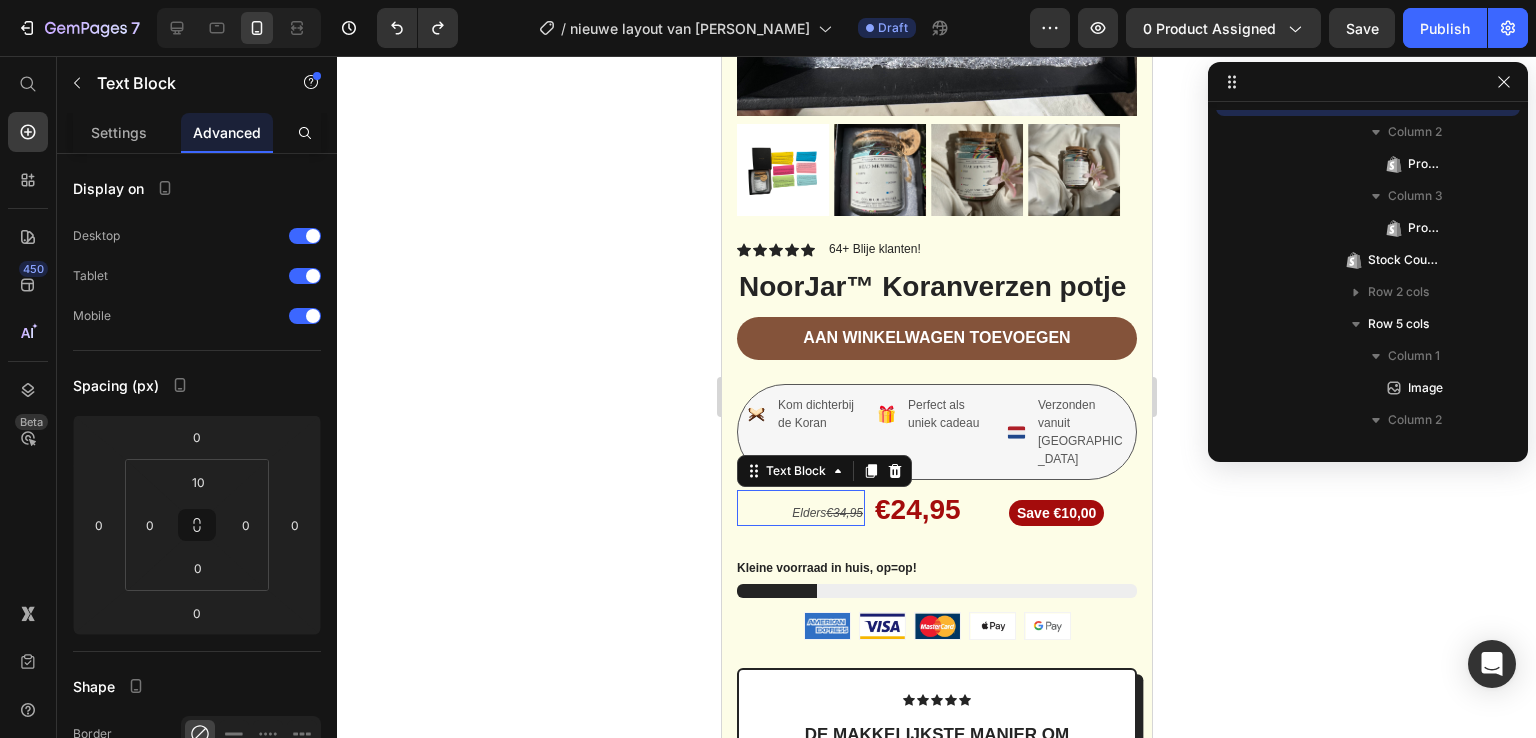 scroll, scrollTop: 754, scrollLeft: 0, axis: vertical 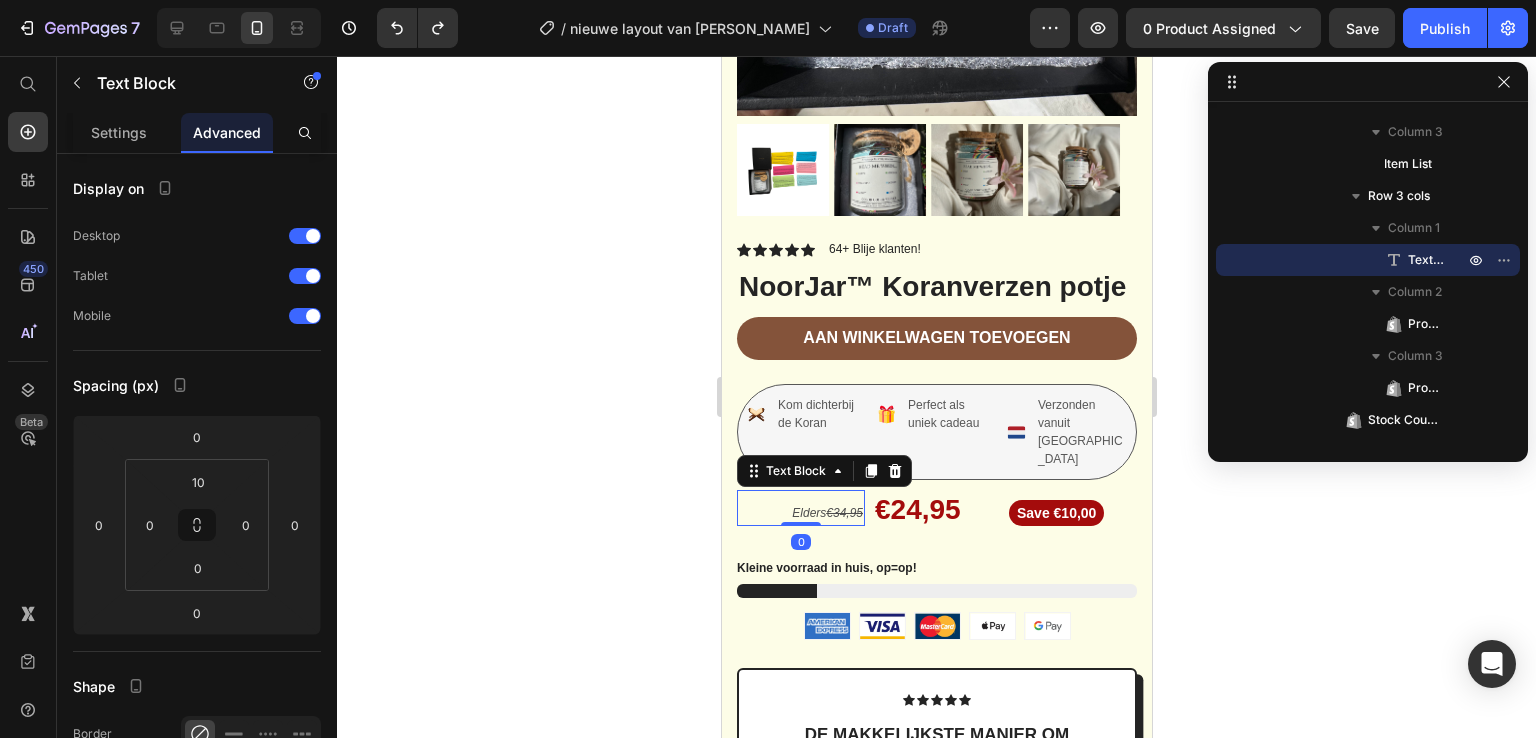 click 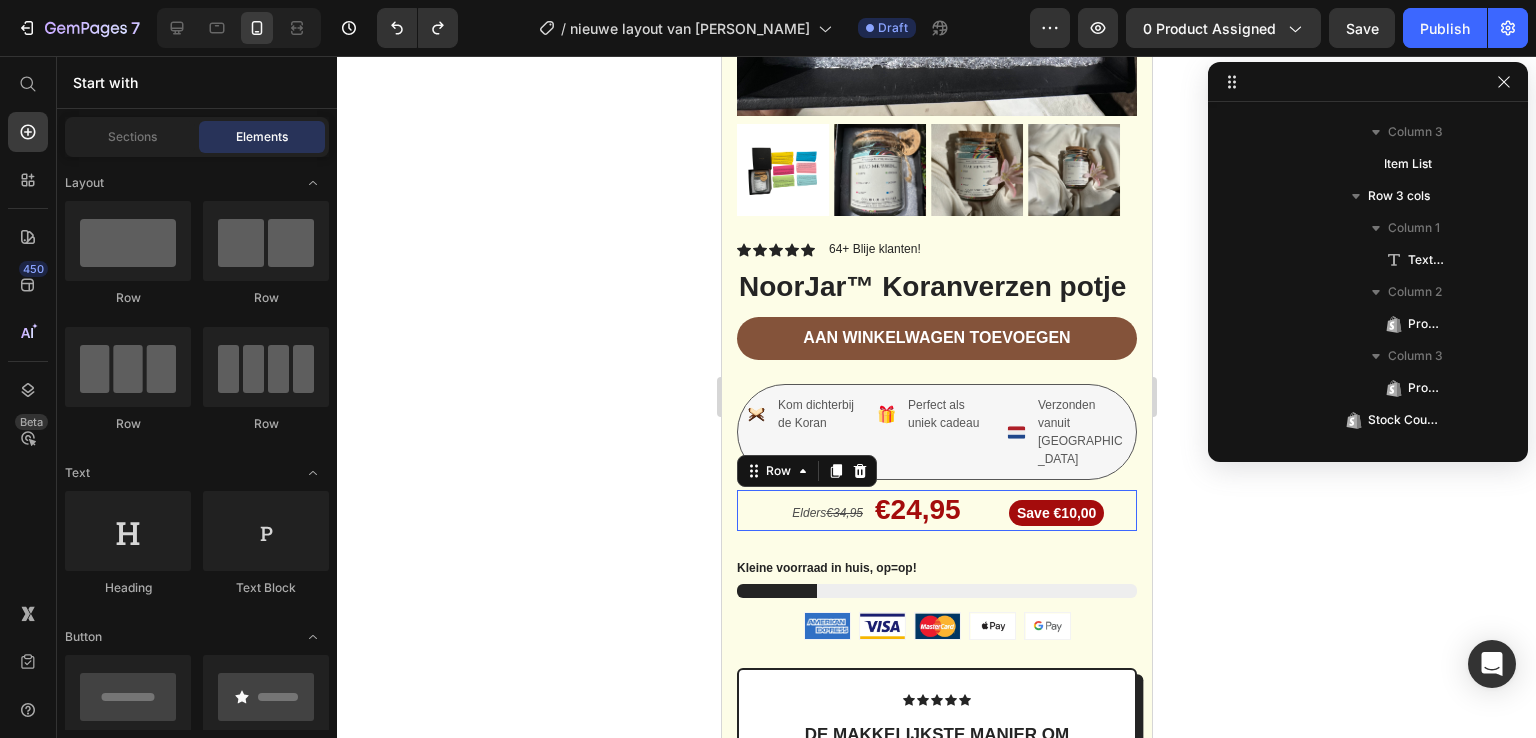scroll, scrollTop: 1010, scrollLeft: 0, axis: vertical 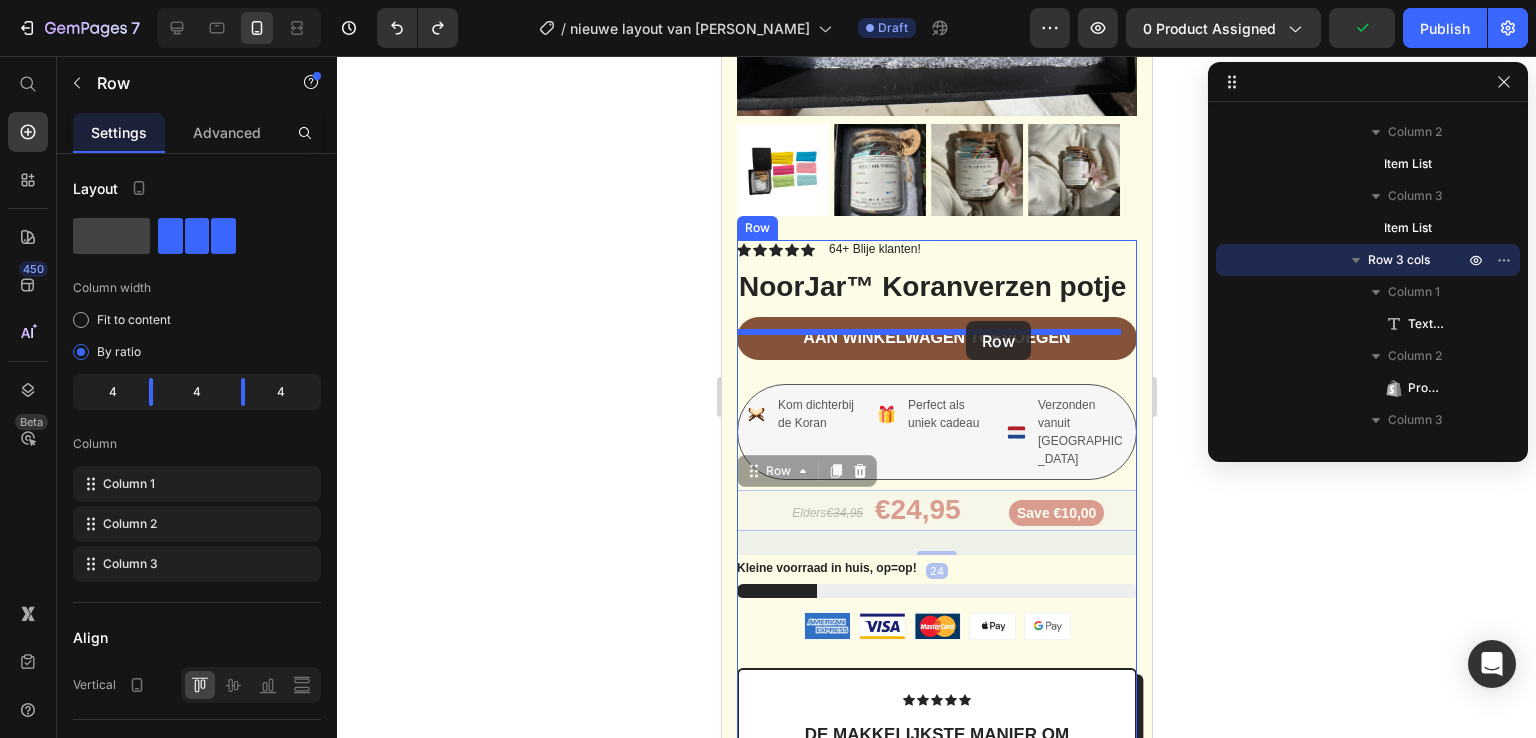 drag, startPoint x: 1069, startPoint y: 524, endPoint x: 965, endPoint y: 321, distance: 228.08989 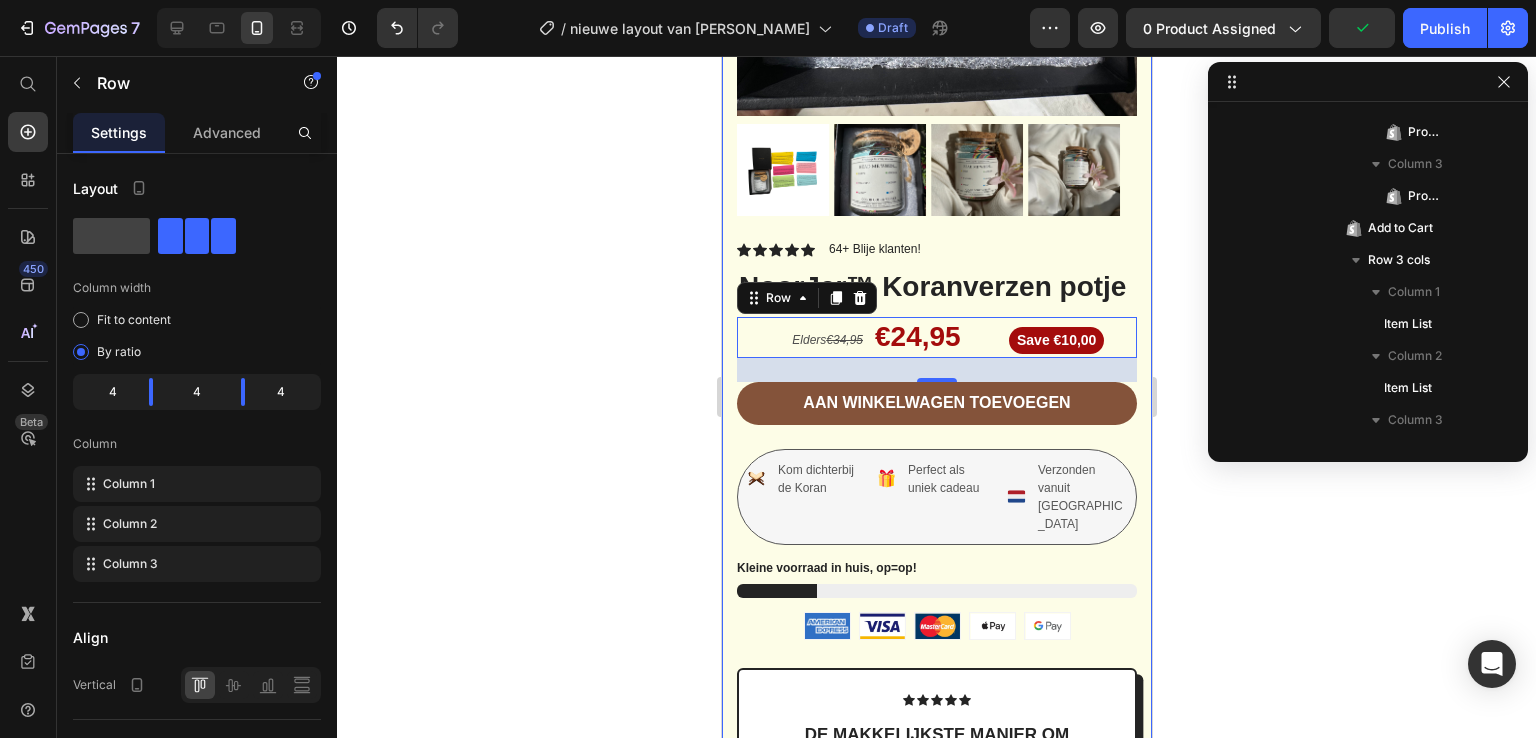 click 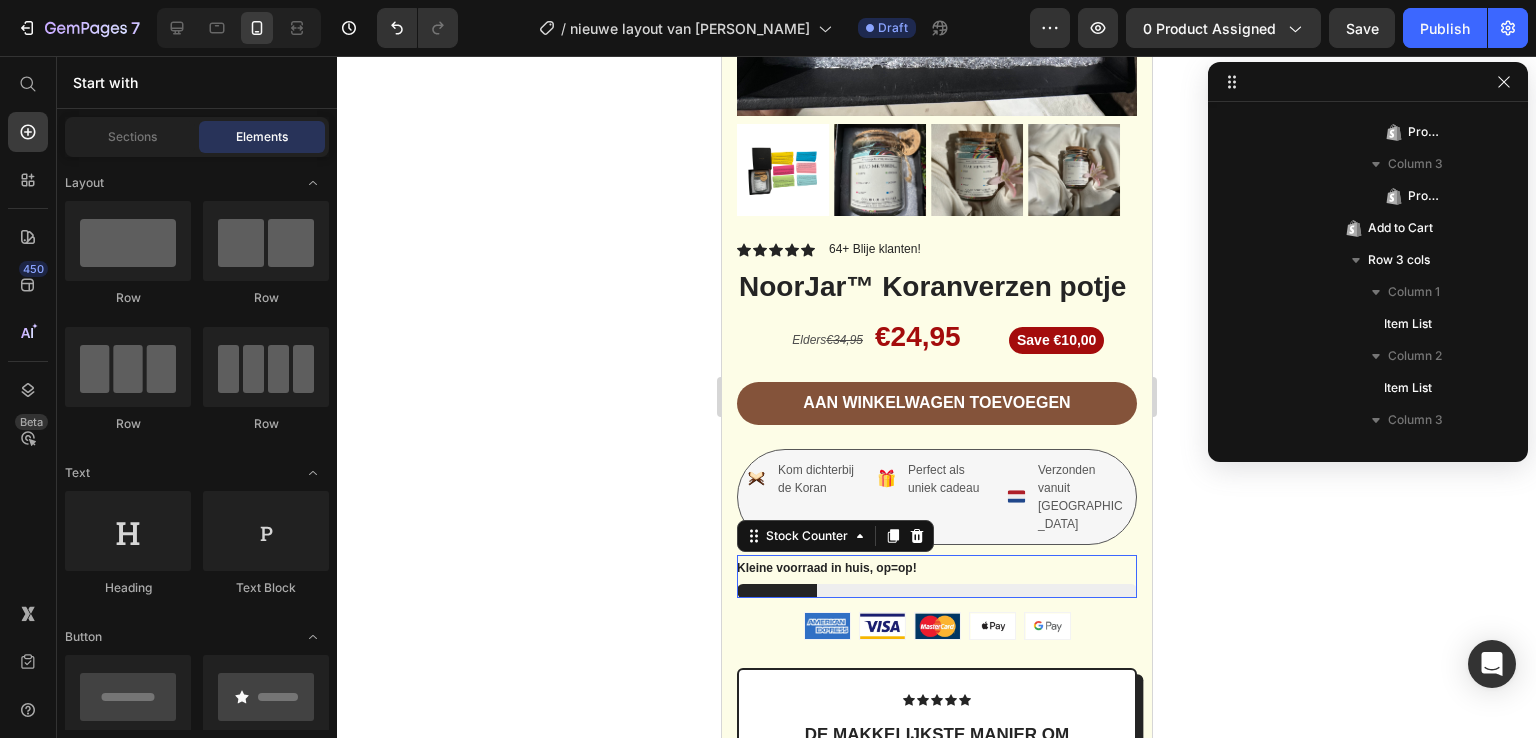 scroll, scrollTop: 1234, scrollLeft: 0, axis: vertical 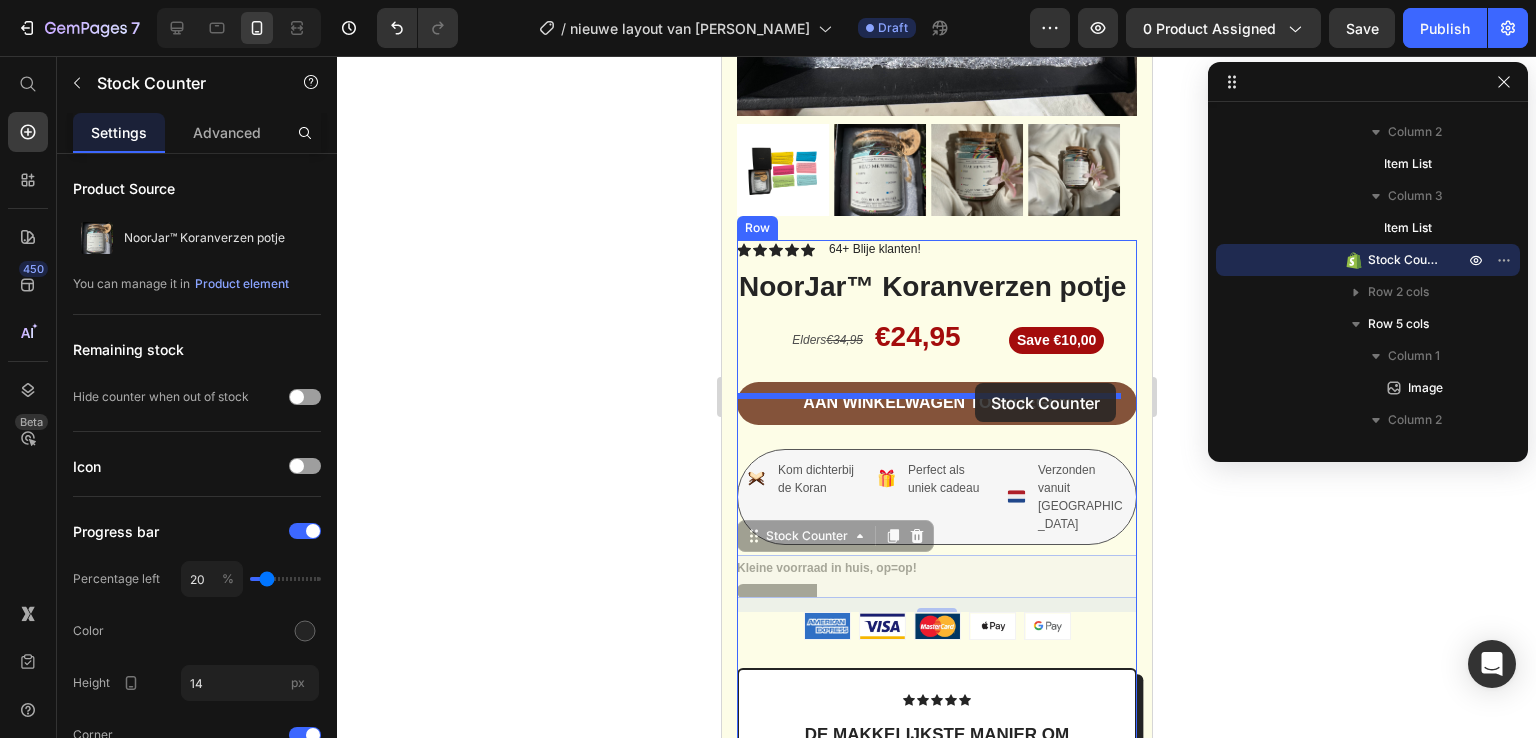 drag, startPoint x: 1045, startPoint y: 584, endPoint x: 974, endPoint y: 383, distance: 213.1713 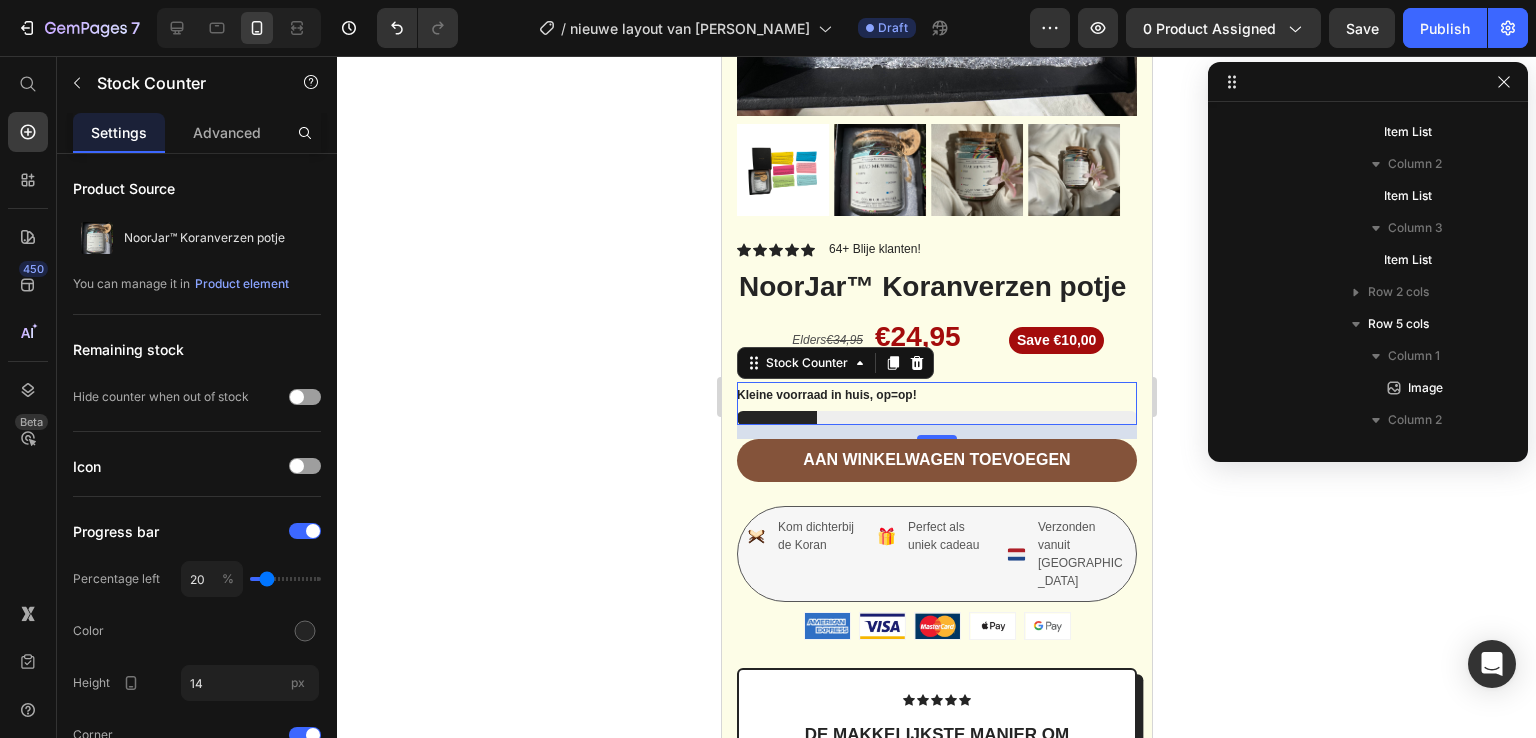 click 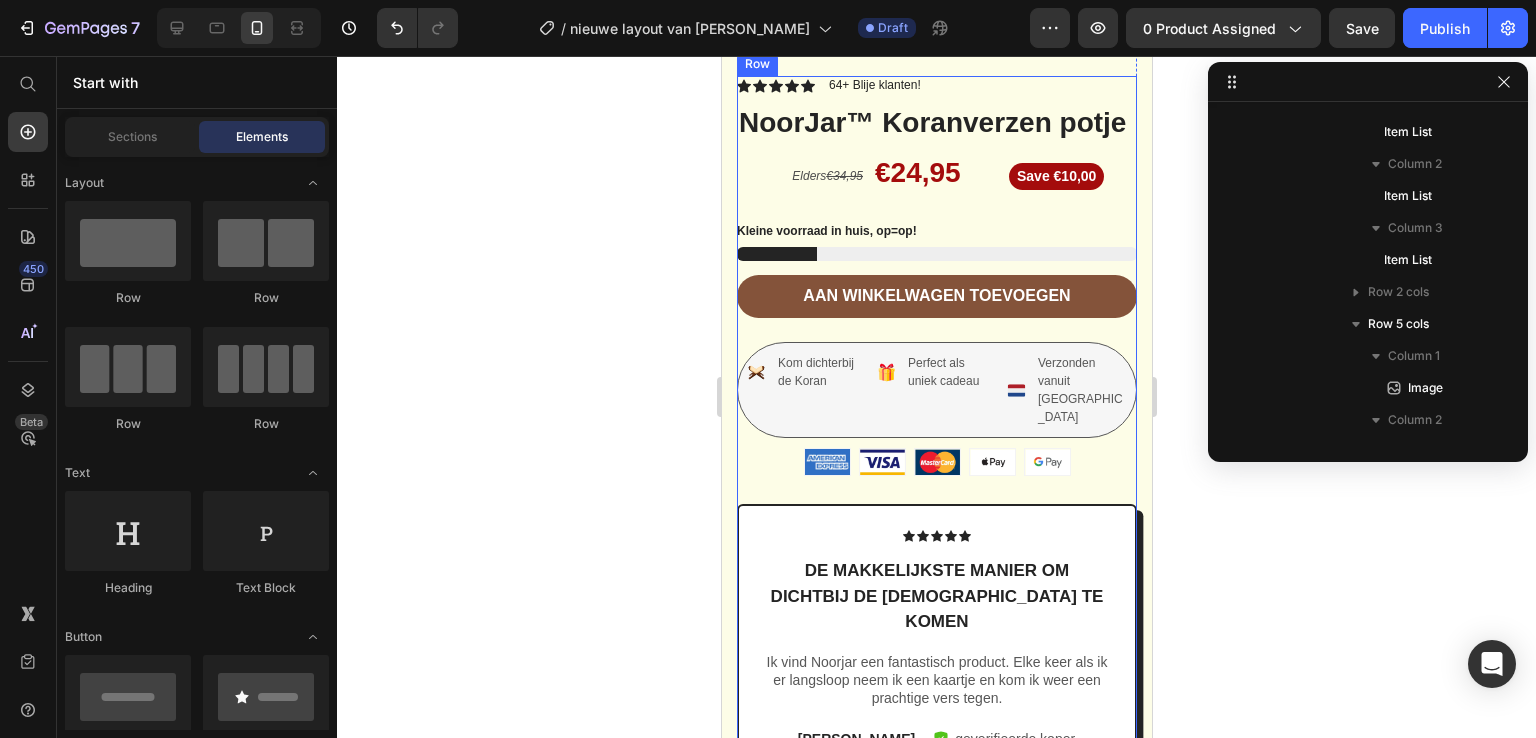 scroll, scrollTop: 652, scrollLeft: 0, axis: vertical 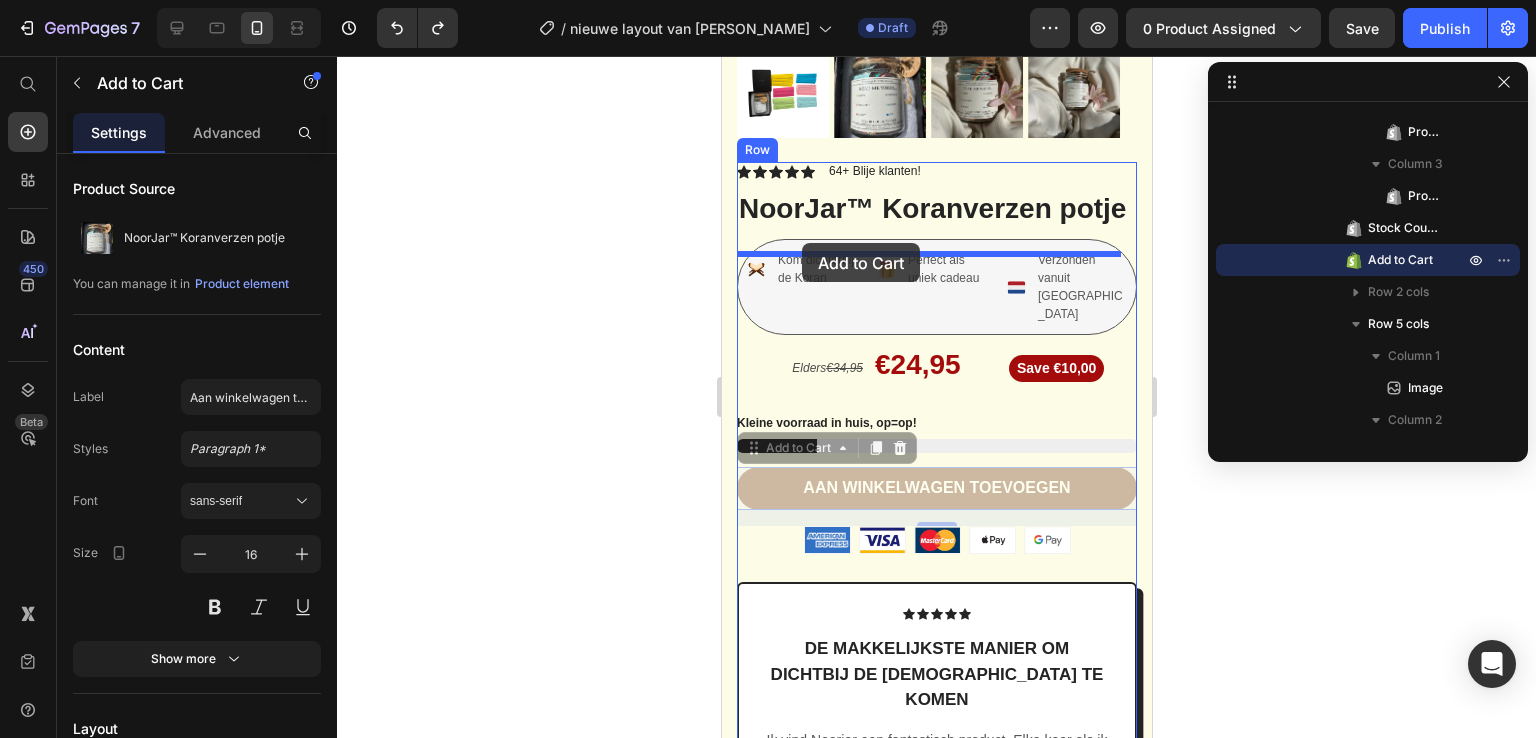 drag, startPoint x: 766, startPoint y: 477, endPoint x: 798, endPoint y: 243, distance: 236.1779 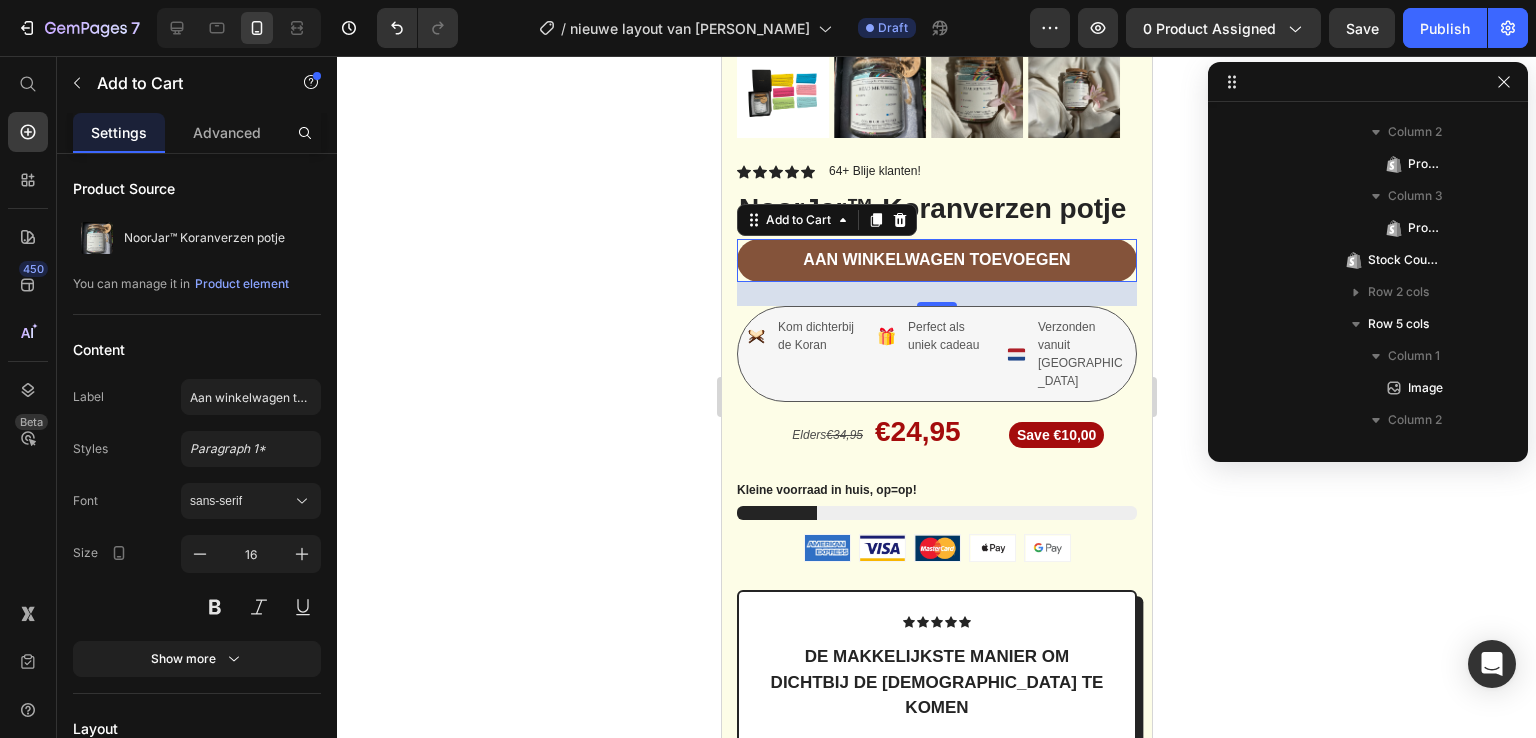 click 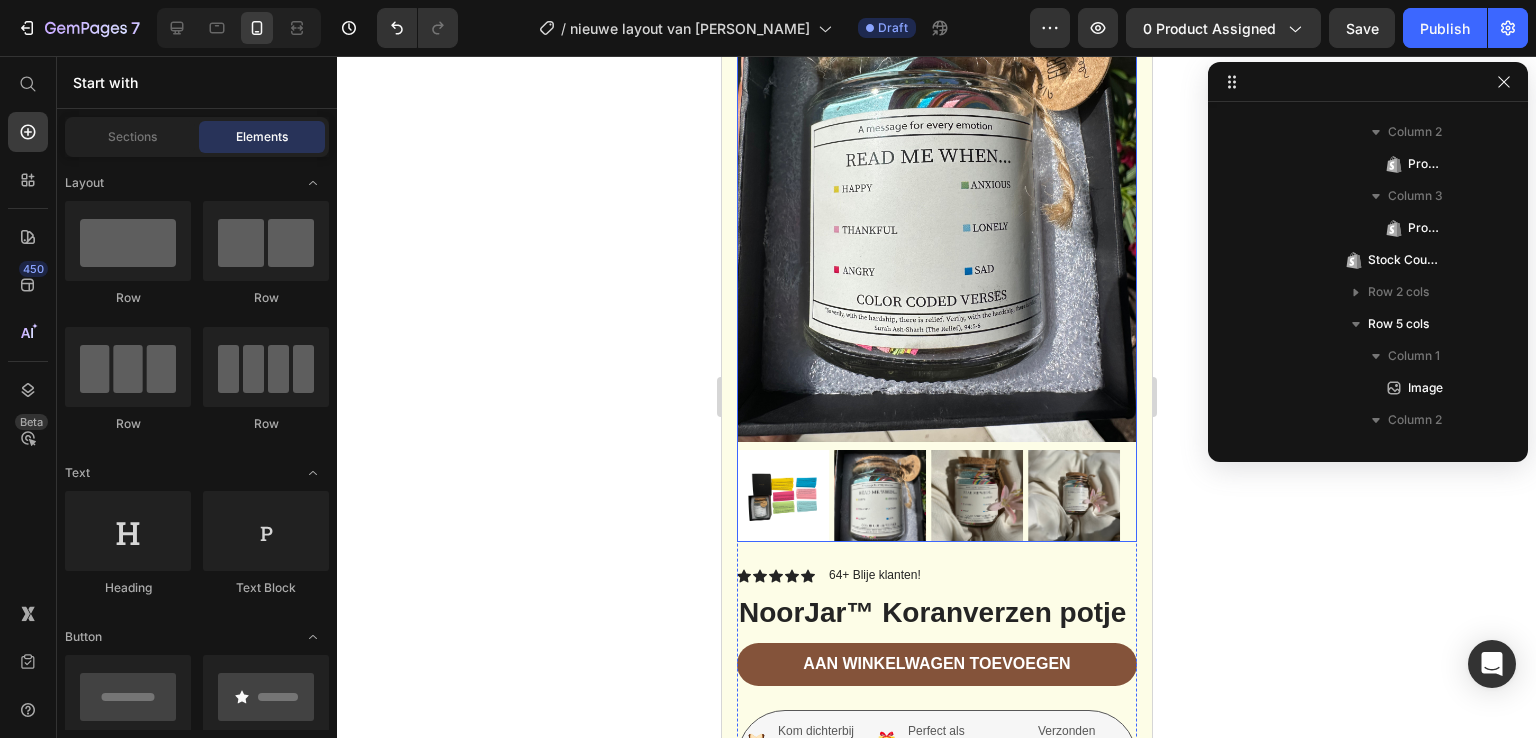 scroll, scrollTop: 543, scrollLeft: 0, axis: vertical 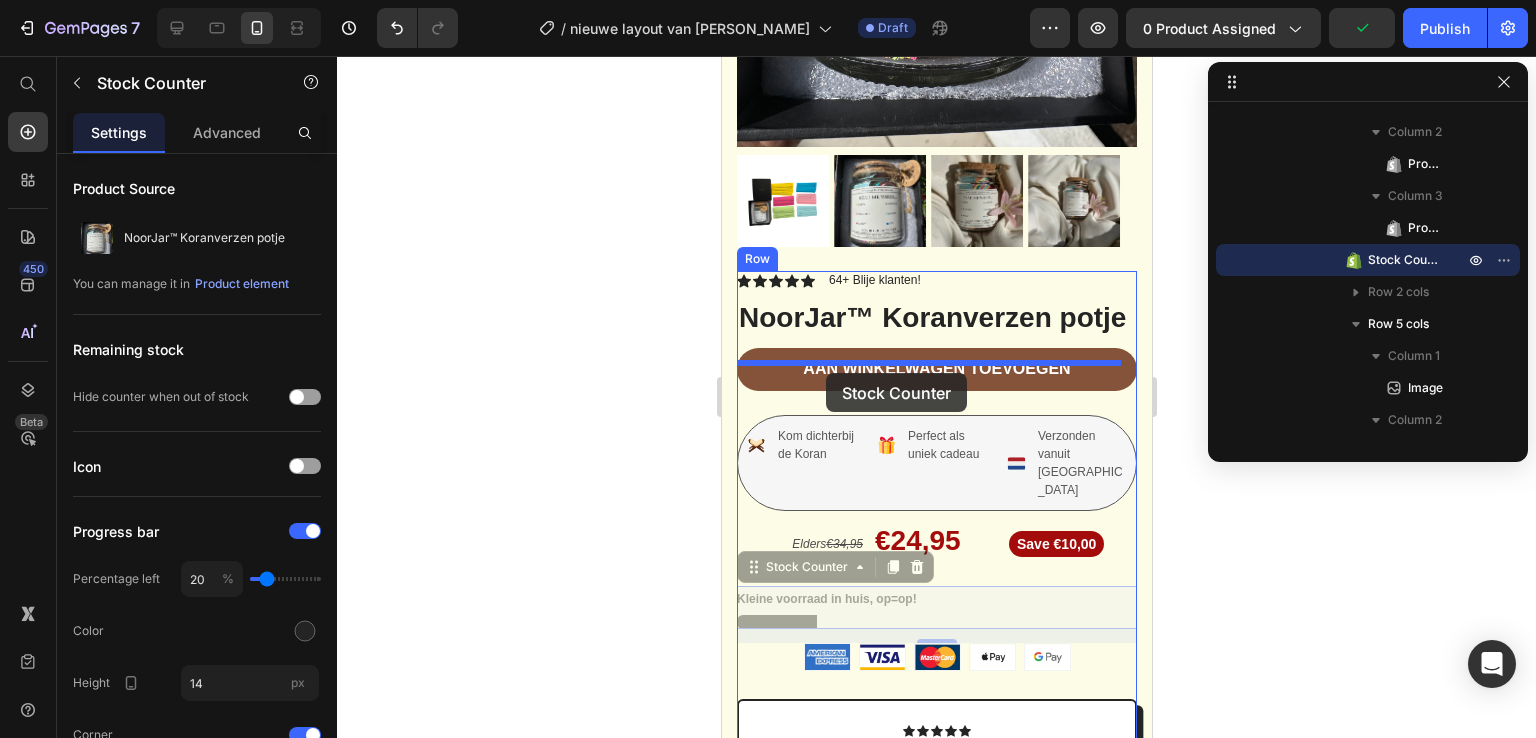 drag, startPoint x: 873, startPoint y: 605, endPoint x: 827, endPoint y: 373, distance: 236.51639 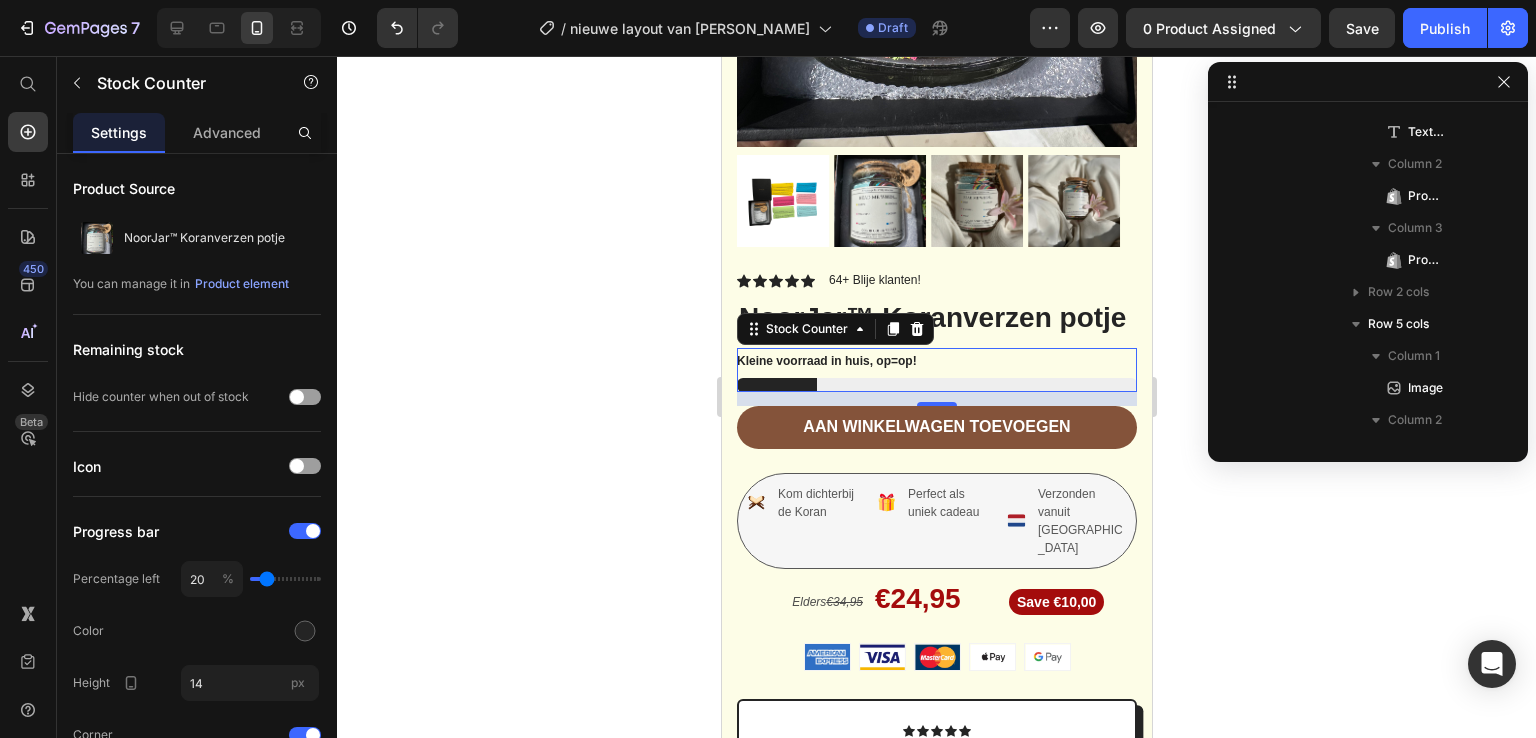 click 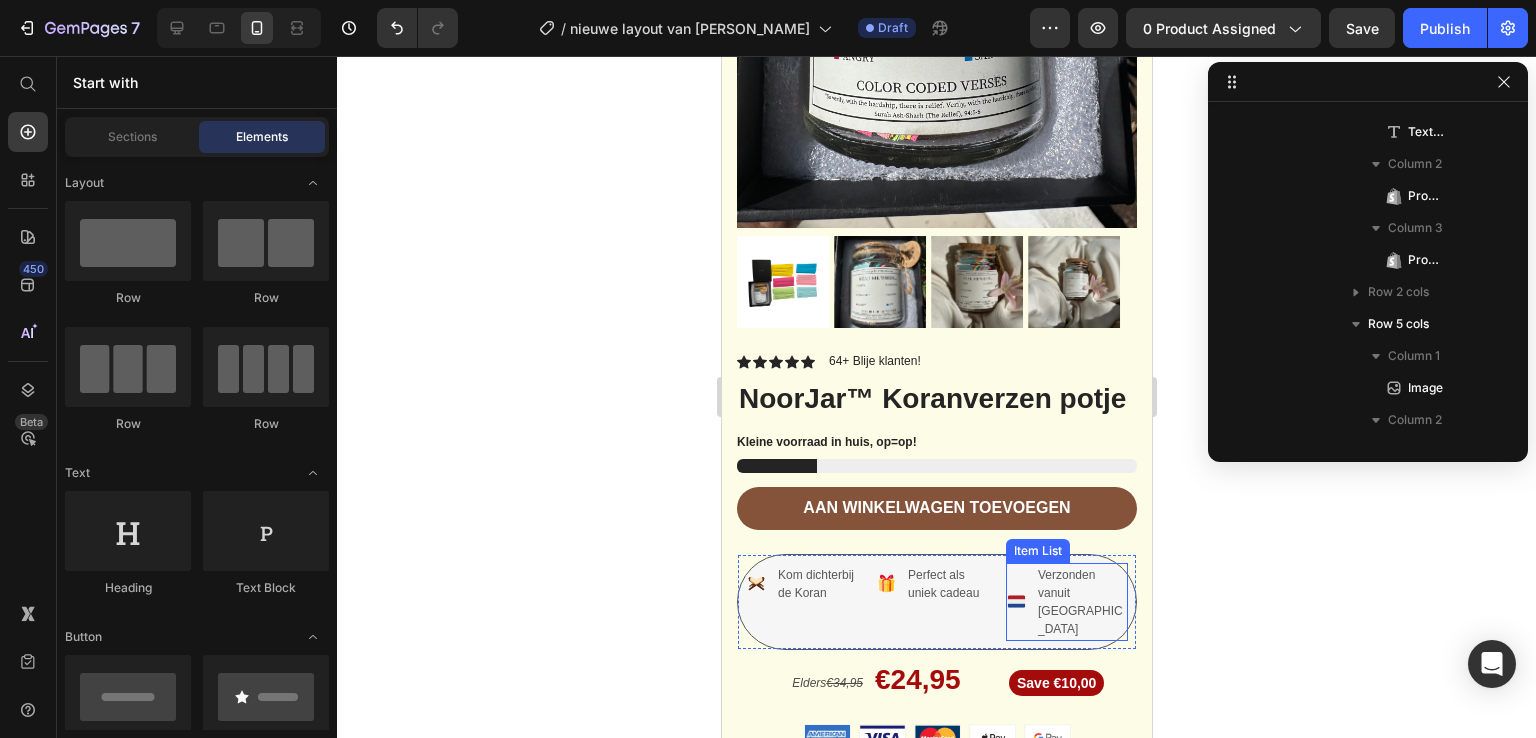 scroll, scrollTop: 456, scrollLeft: 0, axis: vertical 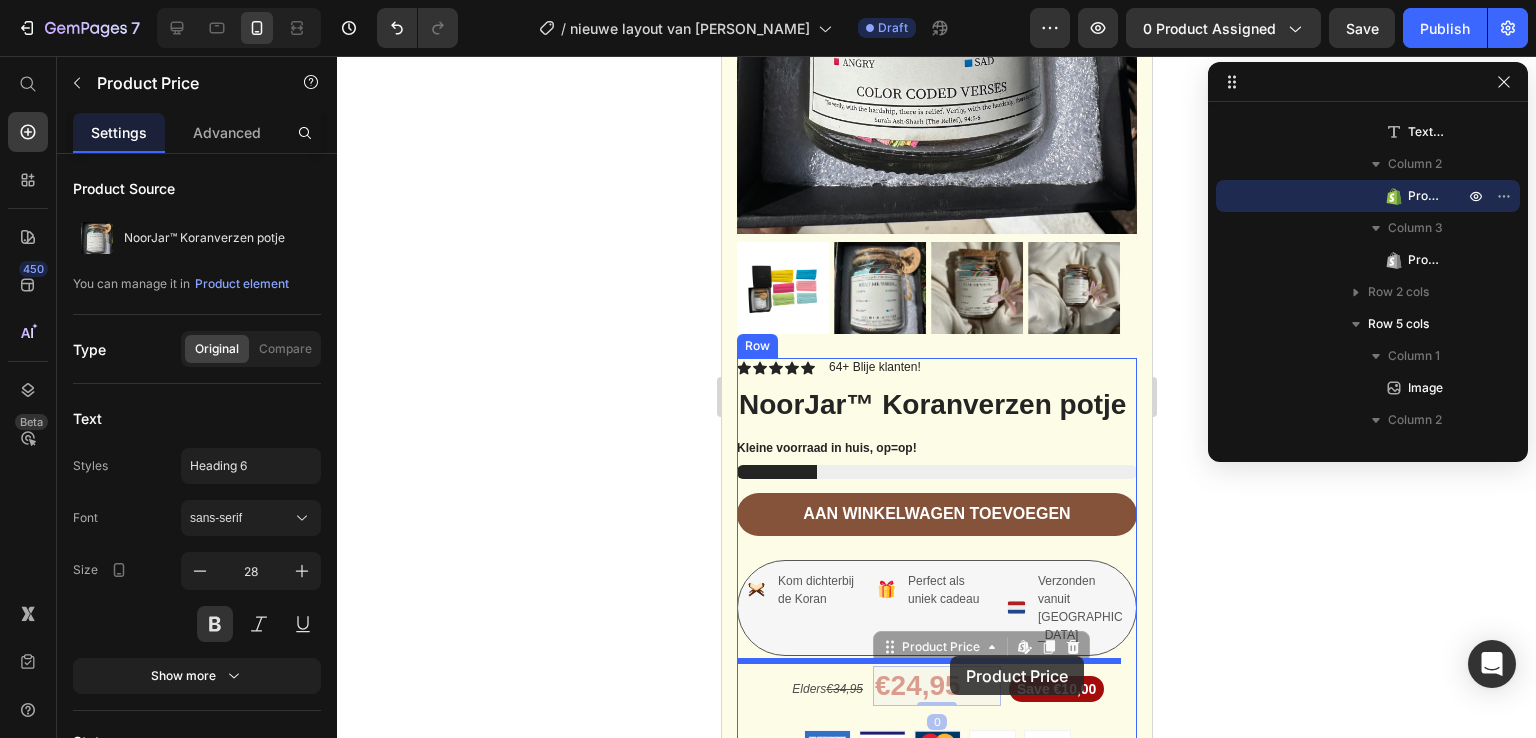 drag, startPoint x: 964, startPoint y: 669, endPoint x: 947, endPoint y: 672, distance: 17.262676 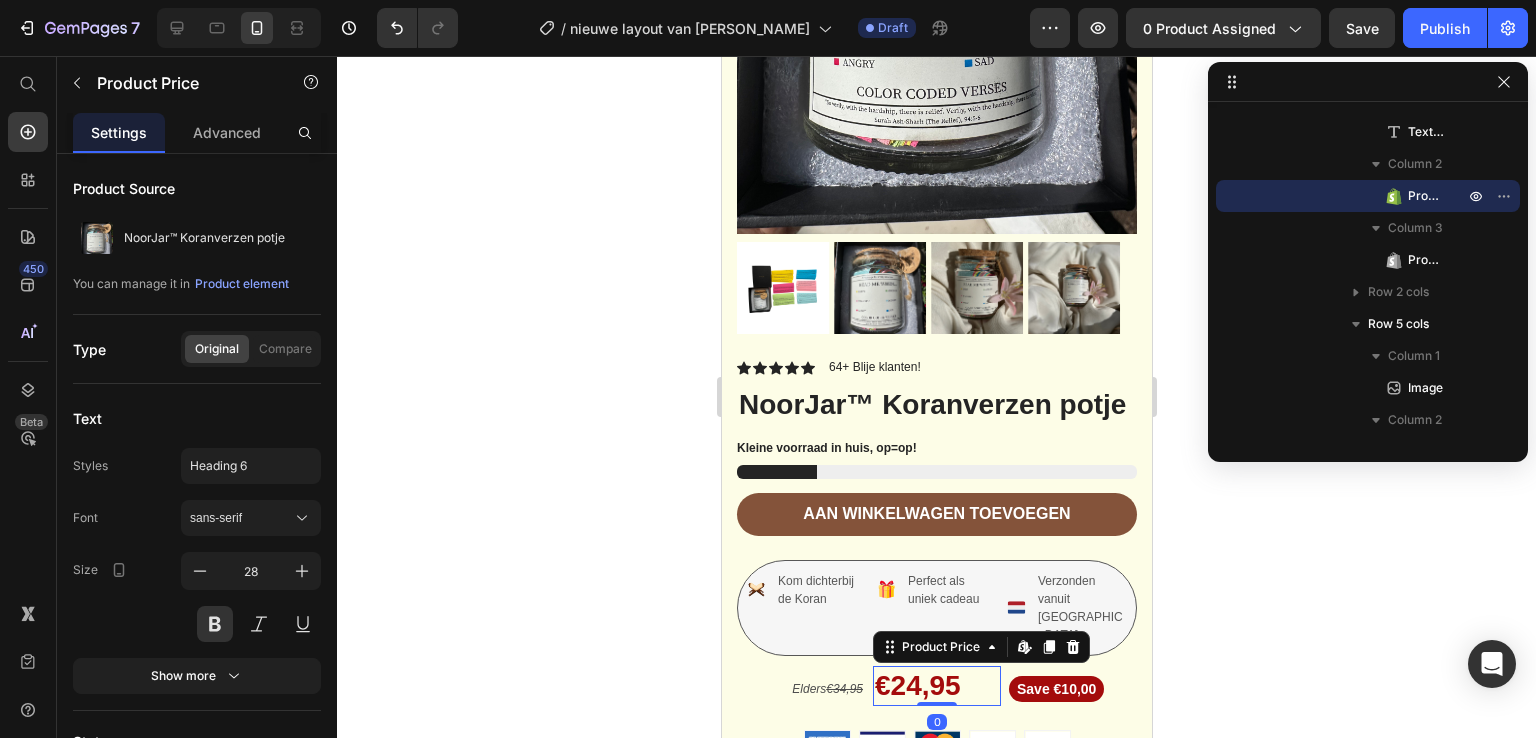 scroll, scrollTop: 468, scrollLeft: 0, axis: vertical 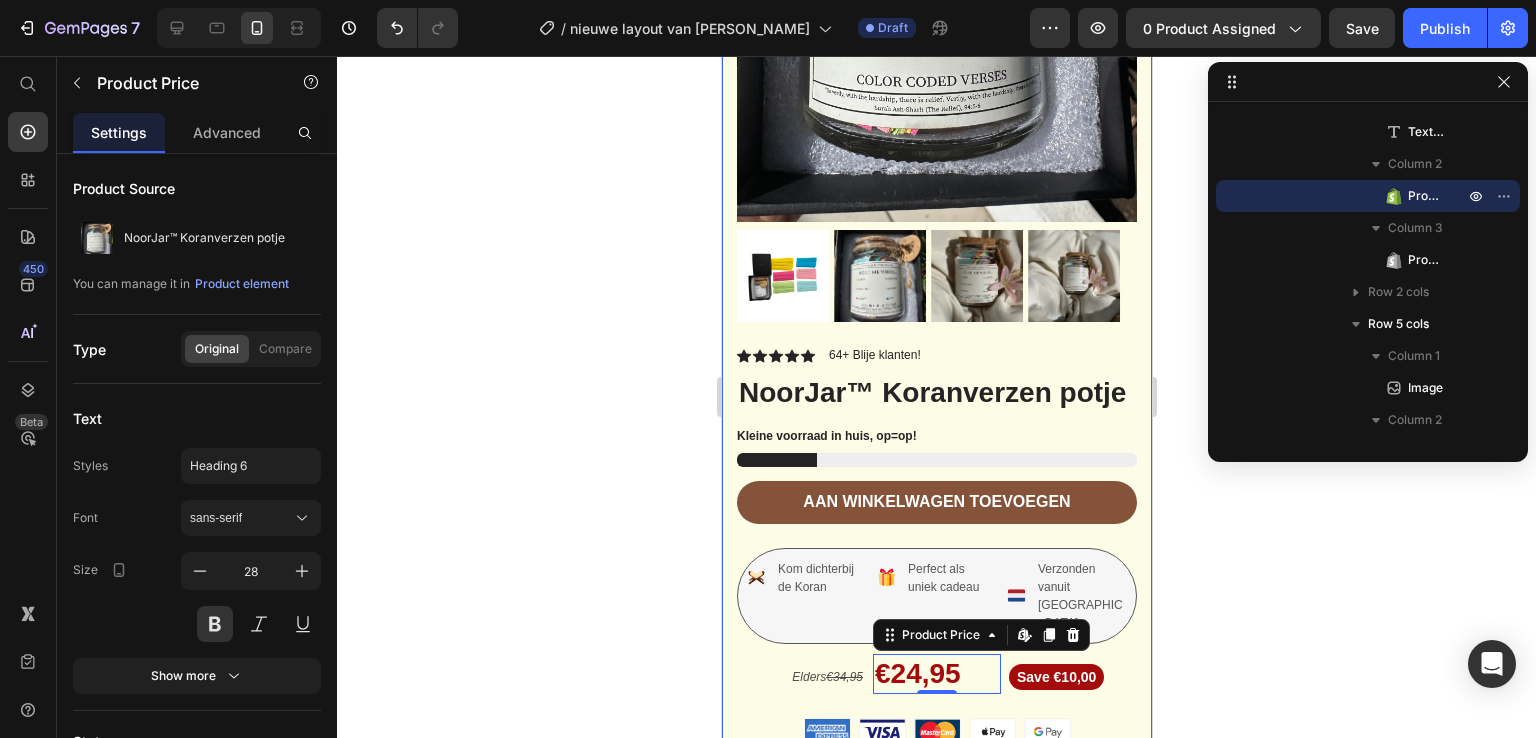 click on "Product Images
Vero eos
At accusamus
Et iusto odio
Consectetur
Adipiscin Accordion Icon Icon Icon Icon Icon Icon List 64+ Blije klanten! Text Block Row NoorJar™  Koranverzen potje Product Title Kleine voorraad in huis, op=op! Stock Counter Aan winkelwagen toevoegen Add to Cart Kom dichterbij de Koran Item List Perfect als uniek cadeau Item List Verzonden vanuit [GEOGRAPHIC_DATA] Item List Row Elders  €34,95 Text Block €24,95 Product Price   Edit content in Shopify 0 Save €10,00 Product Badge Row or 4 interest-free payments of $15.00 with Text Block Image Row Image Image Image Image Image Row Icon Icon Icon Icon Icon Icon List De makkelijkste manier om dichtbij de koran te komen Text Block Text Block [PERSON_NAME] Text Block
geverifieerde koper Item List Row Row Waarvoor gebruik je het? Row" at bounding box center [936, 586] 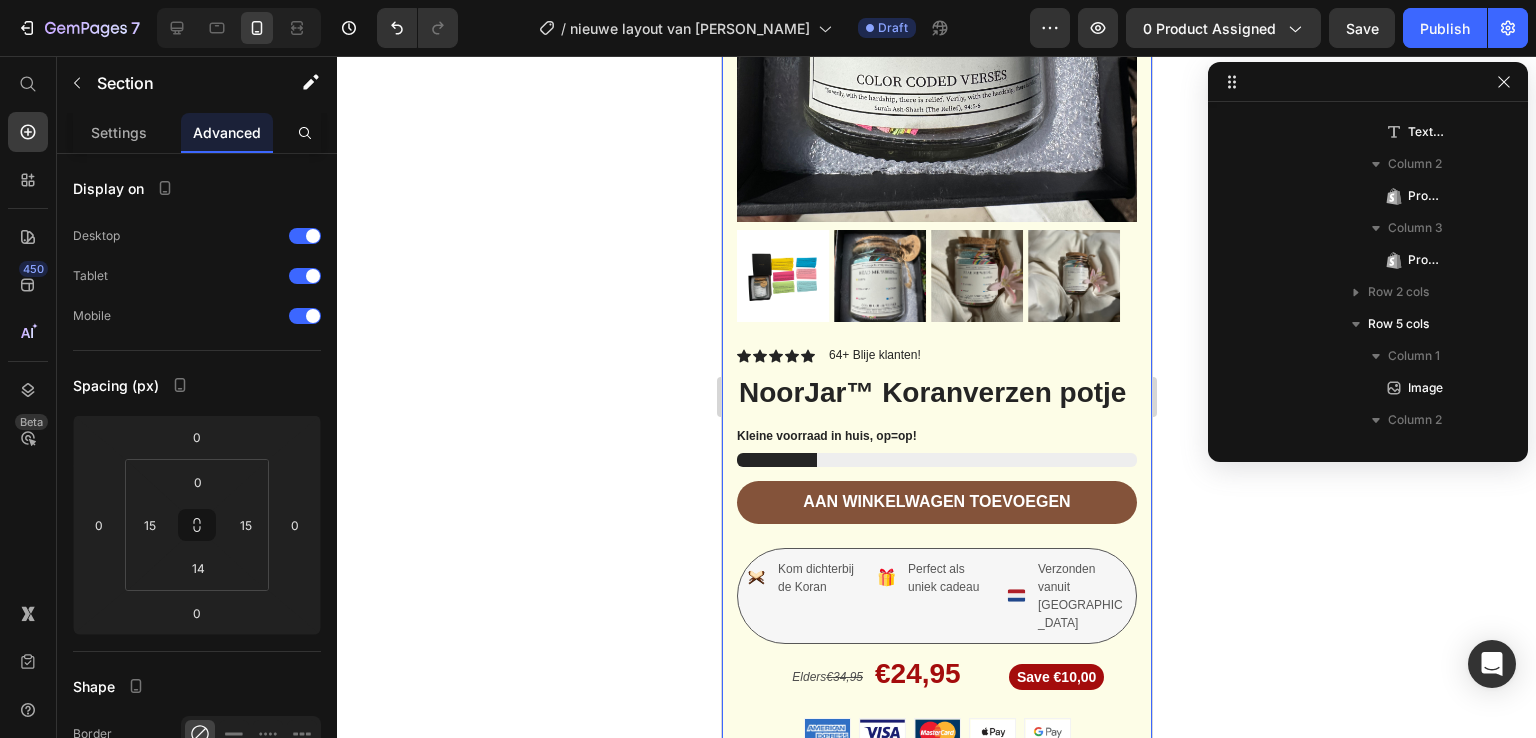scroll, scrollTop: 0, scrollLeft: 0, axis: both 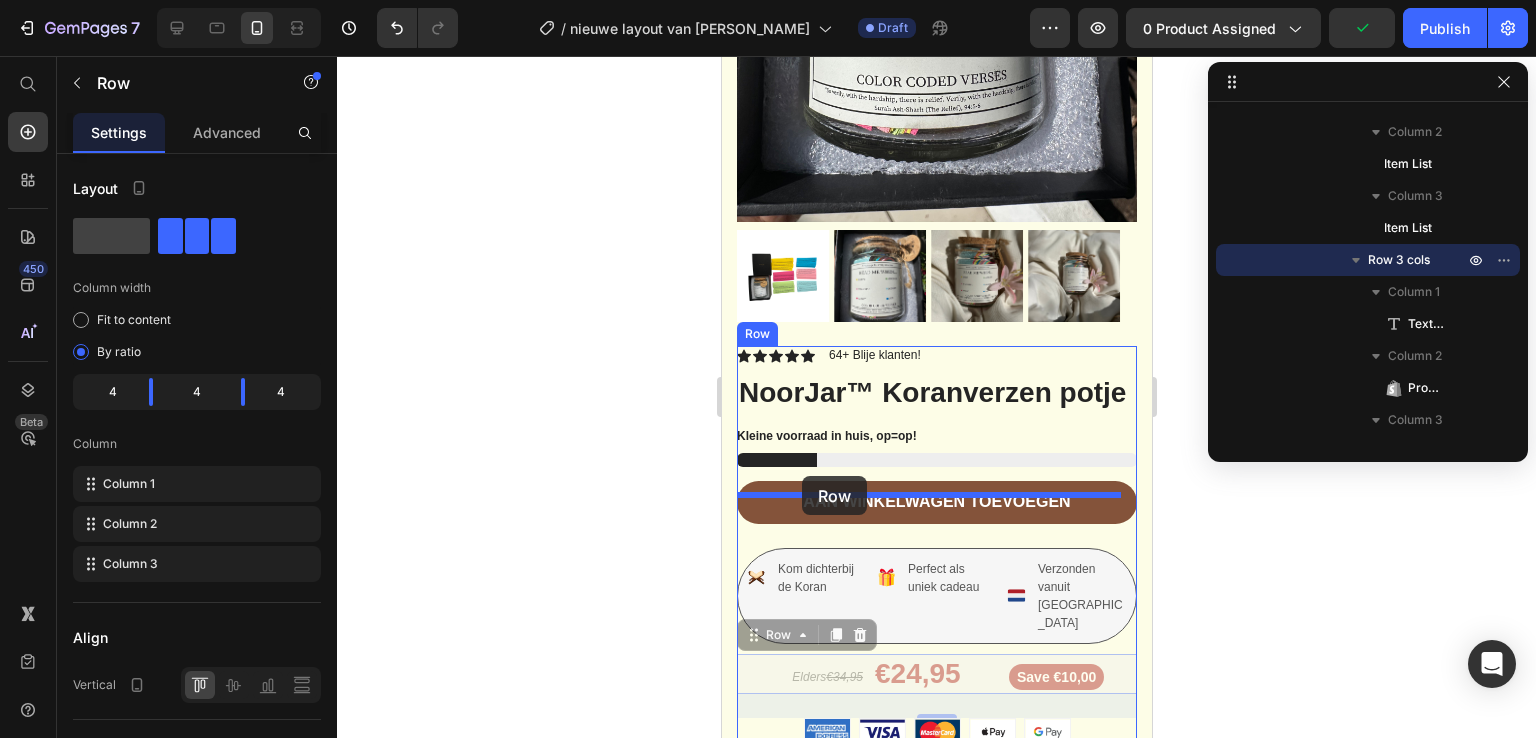 drag, startPoint x: 817, startPoint y: 689, endPoint x: 801, endPoint y: 476, distance: 213.6001 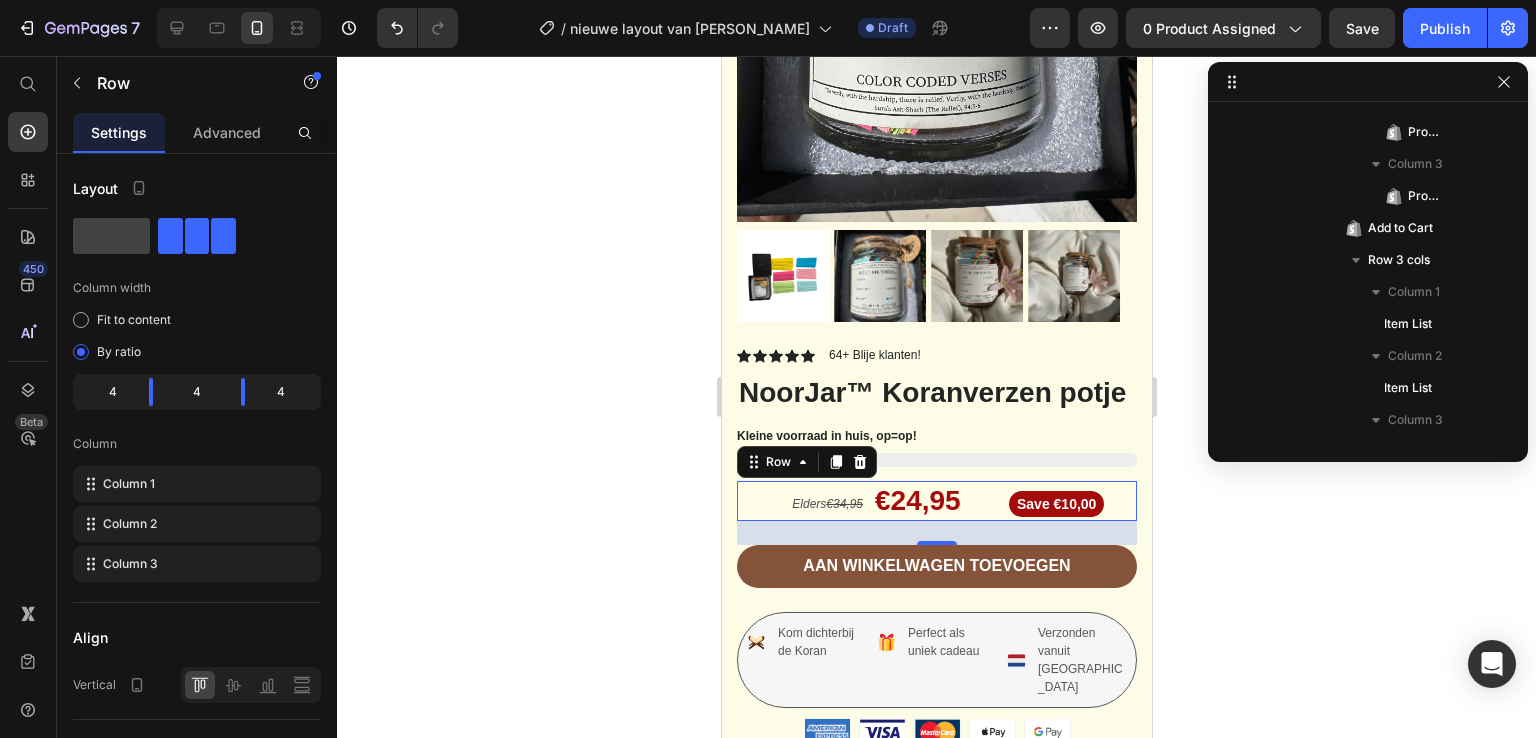 click 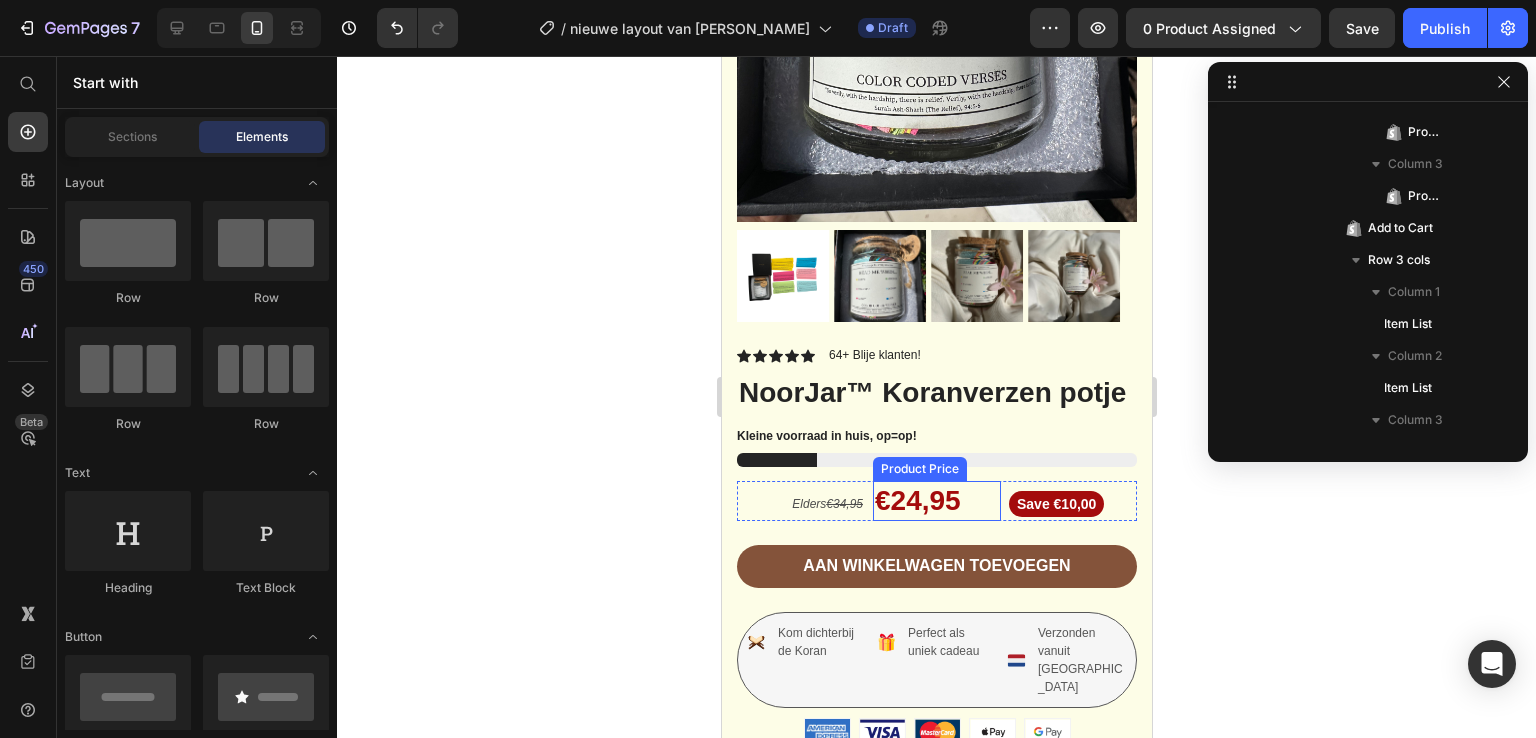 click on "€24,95" at bounding box center [936, 501] 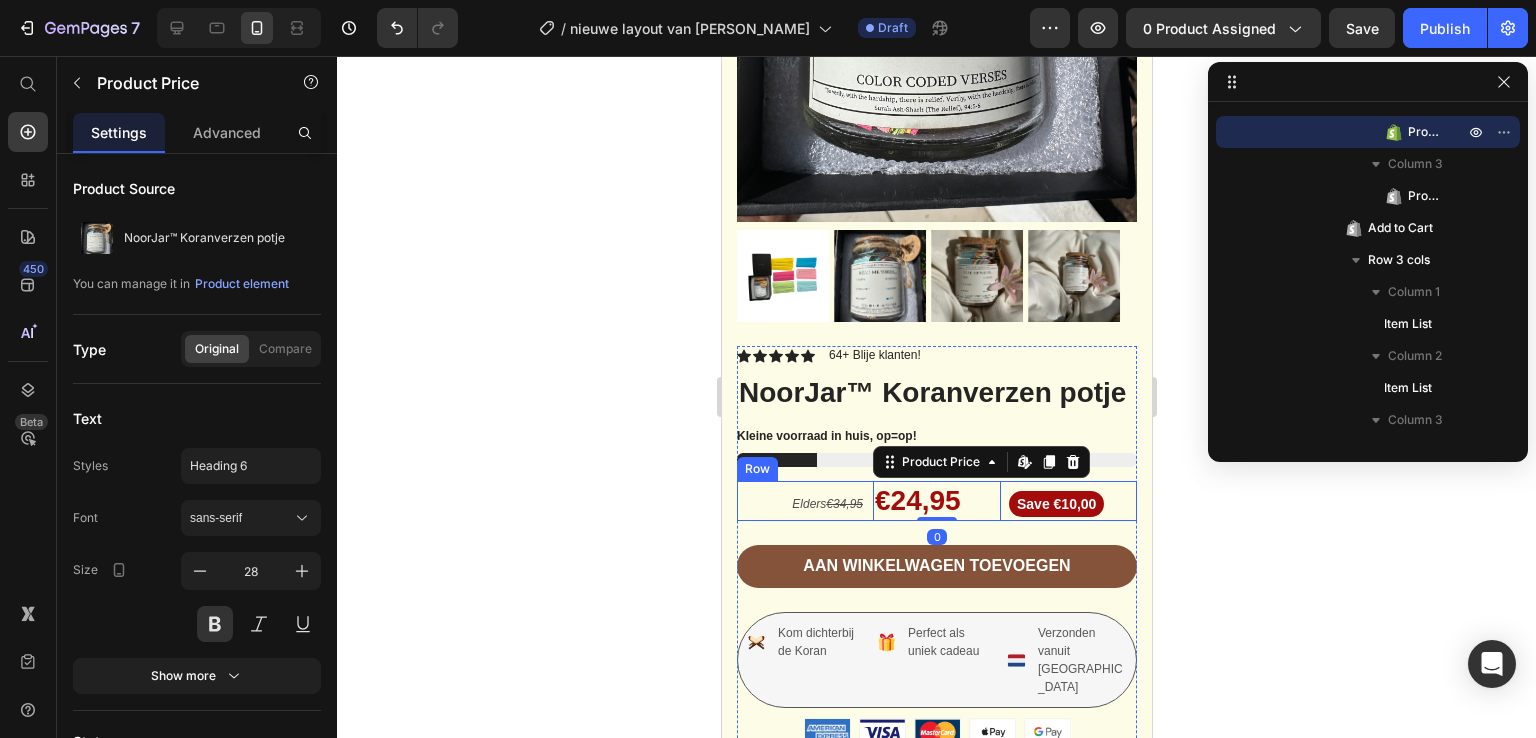 click on "Elders  €34,95 Text Block" at bounding box center (800, 501) 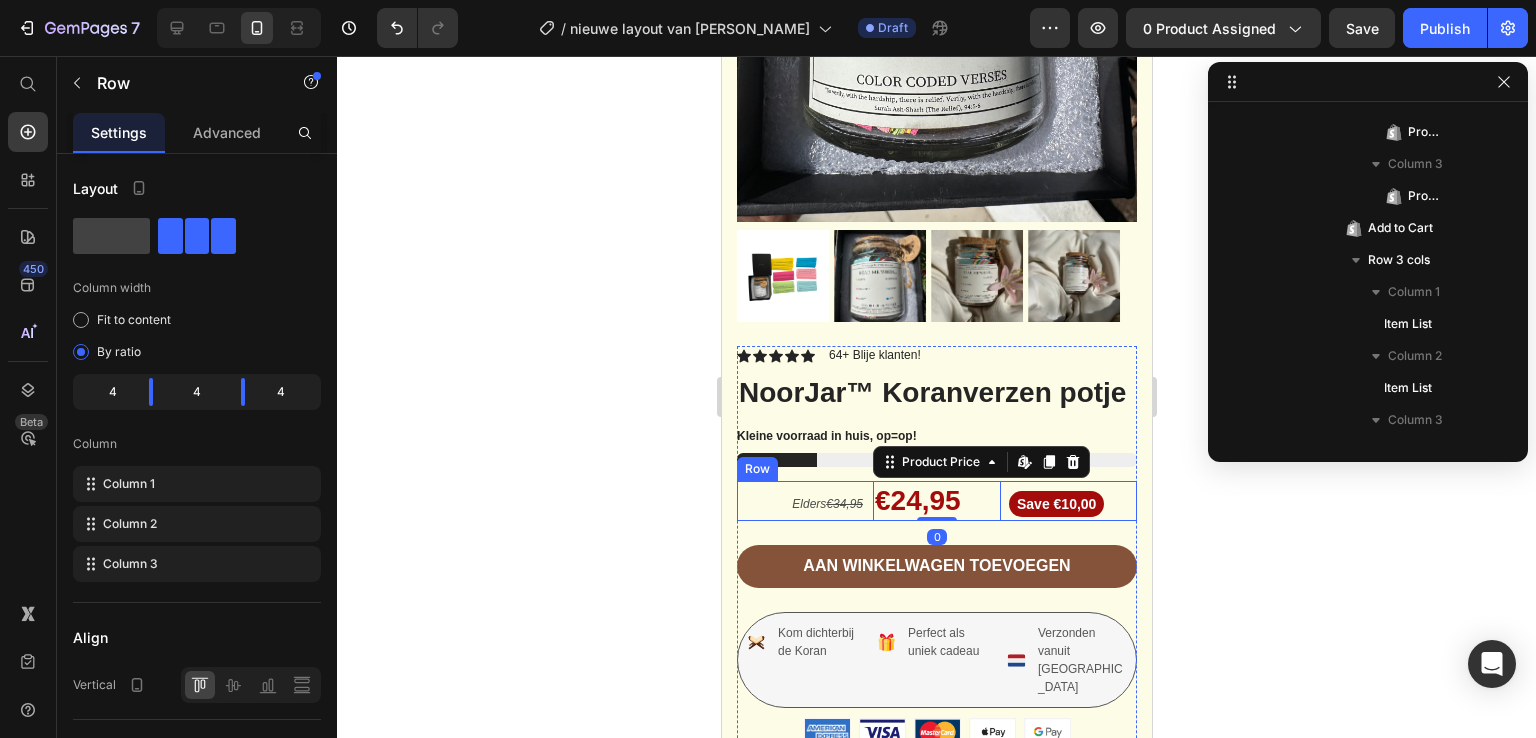 scroll, scrollTop: 786, scrollLeft: 0, axis: vertical 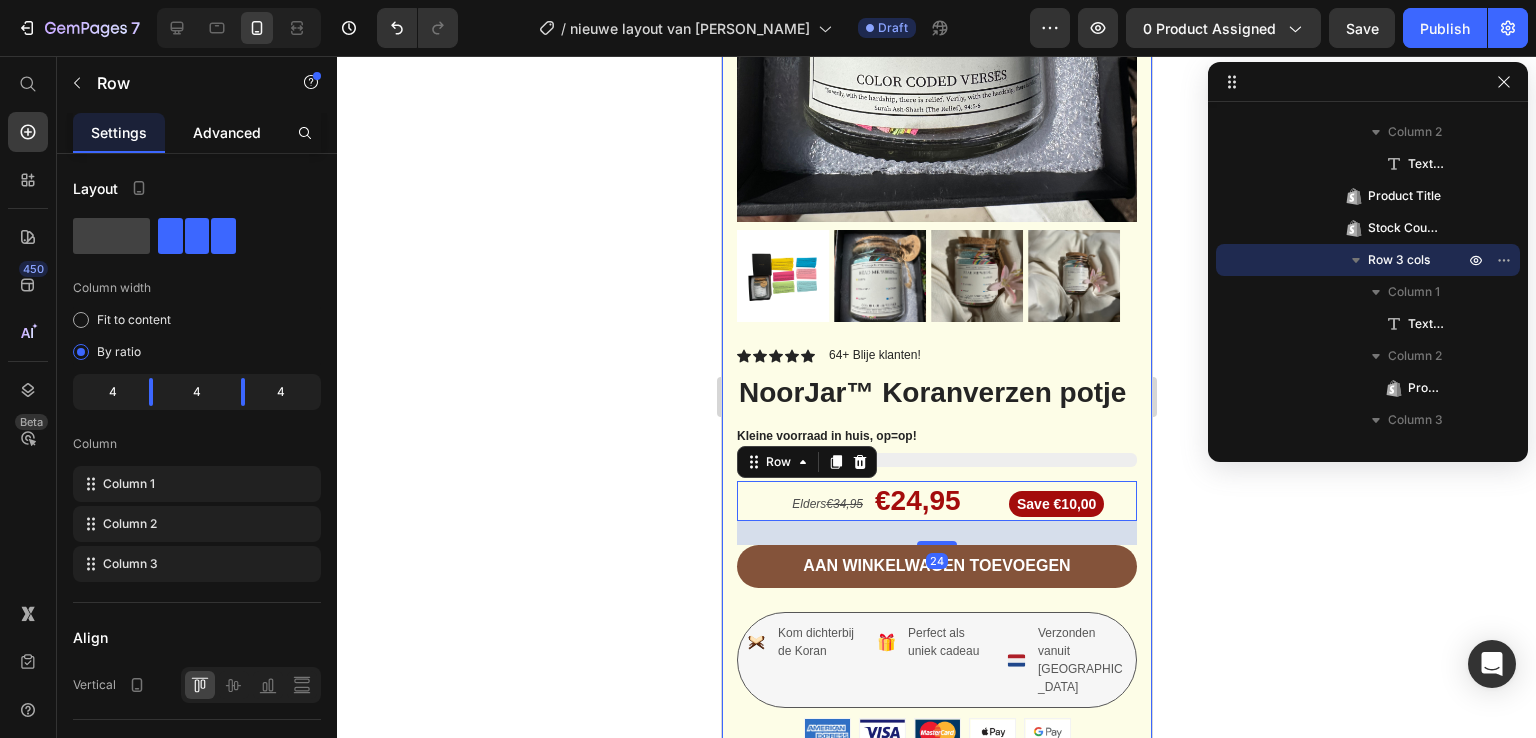 click on "Advanced" at bounding box center [227, 132] 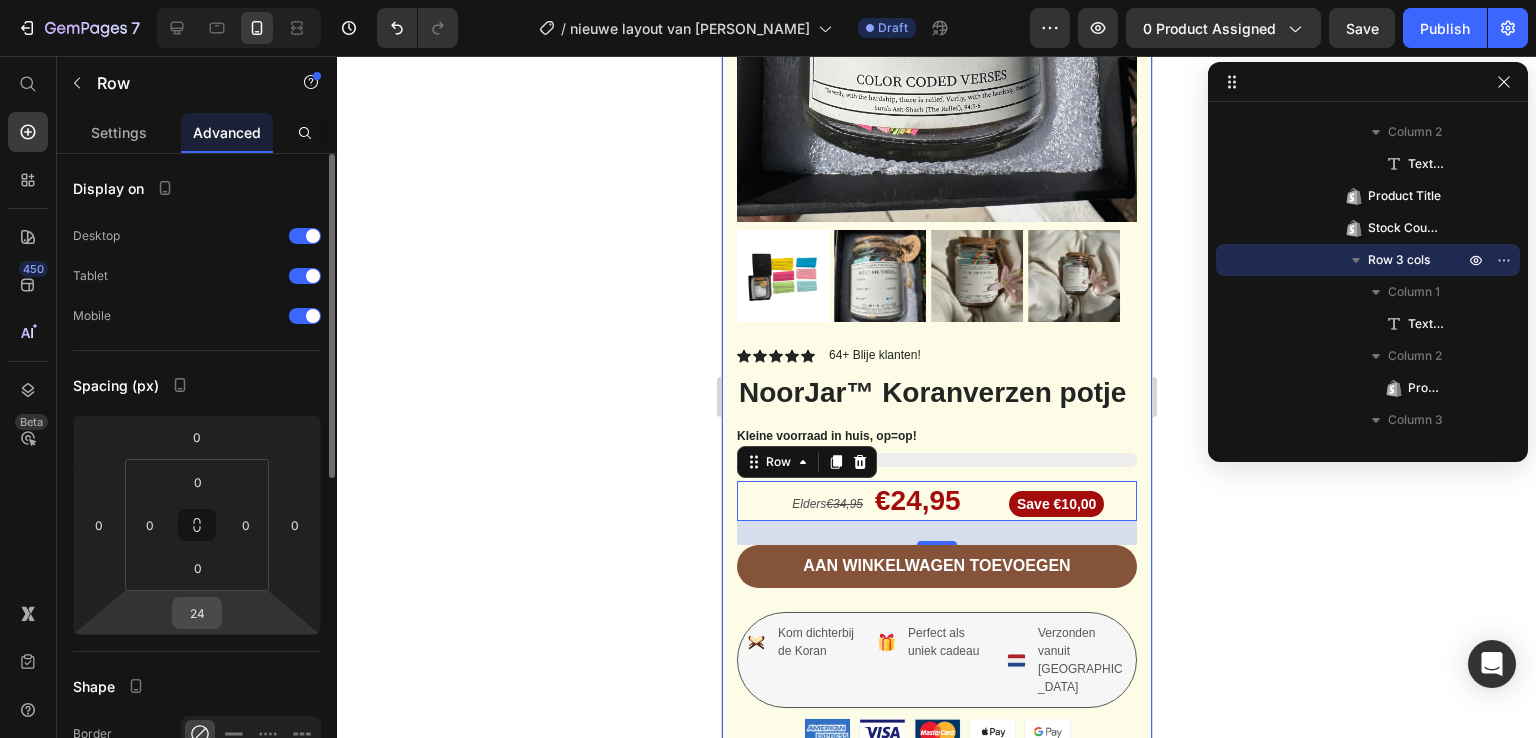 click on "24" at bounding box center [197, 613] 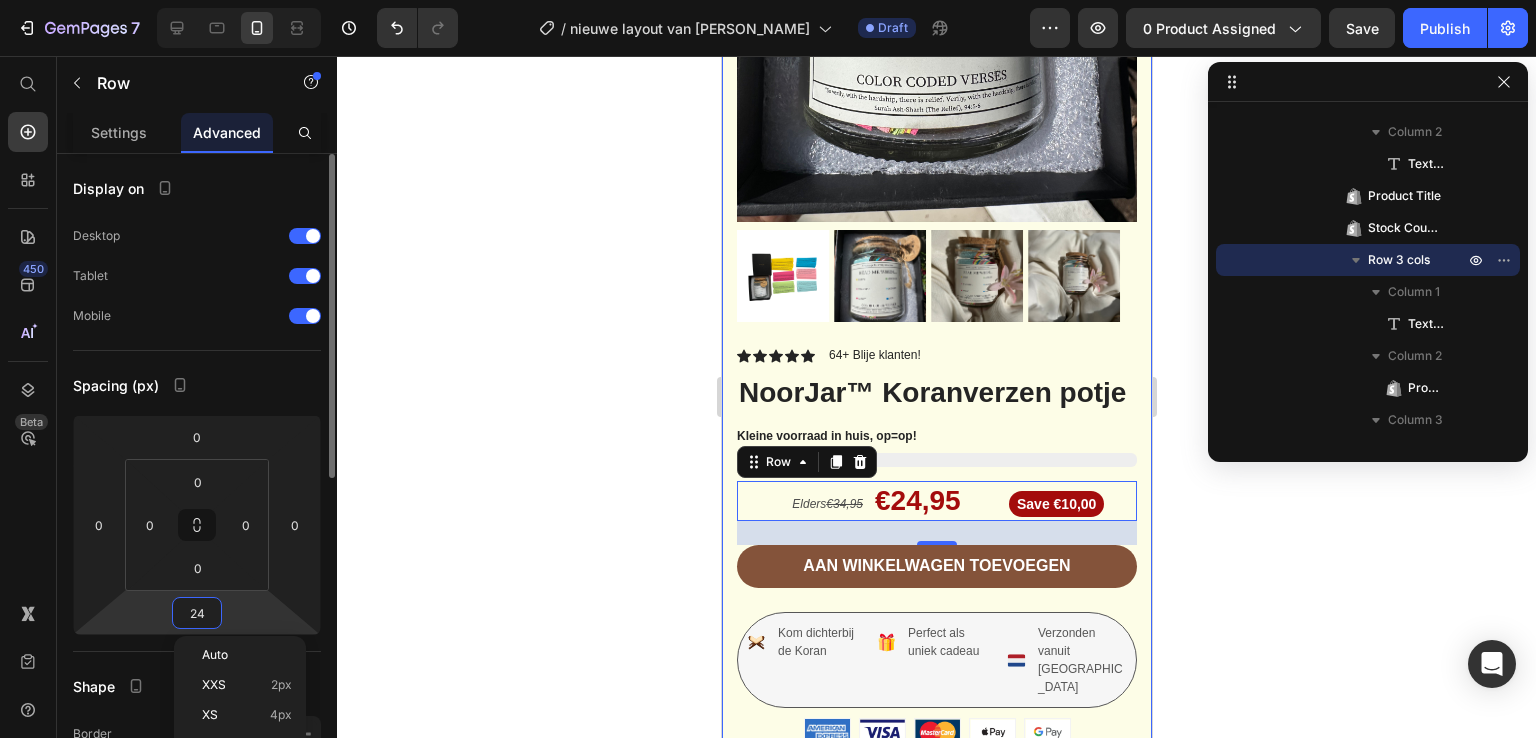 click on "24" at bounding box center (197, 613) 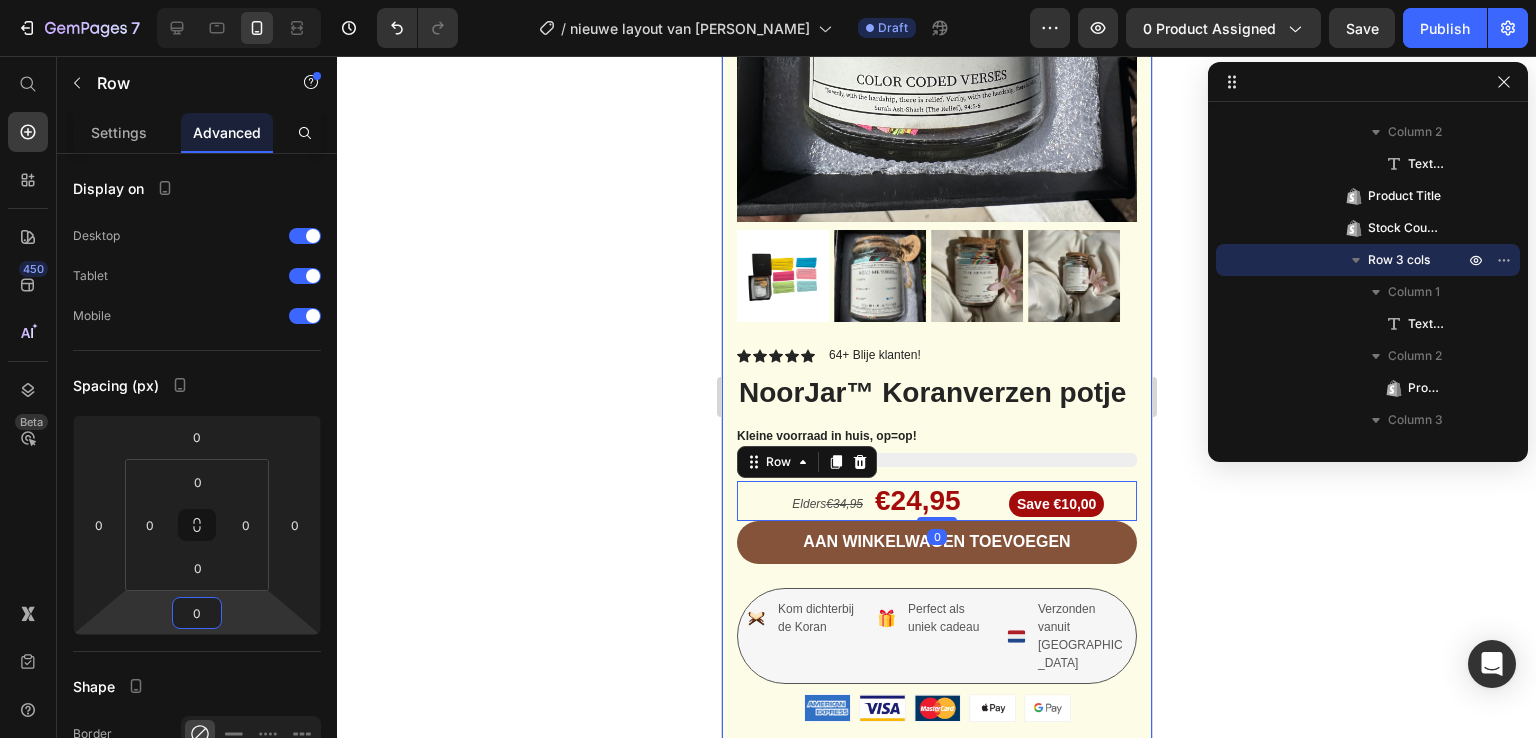 click 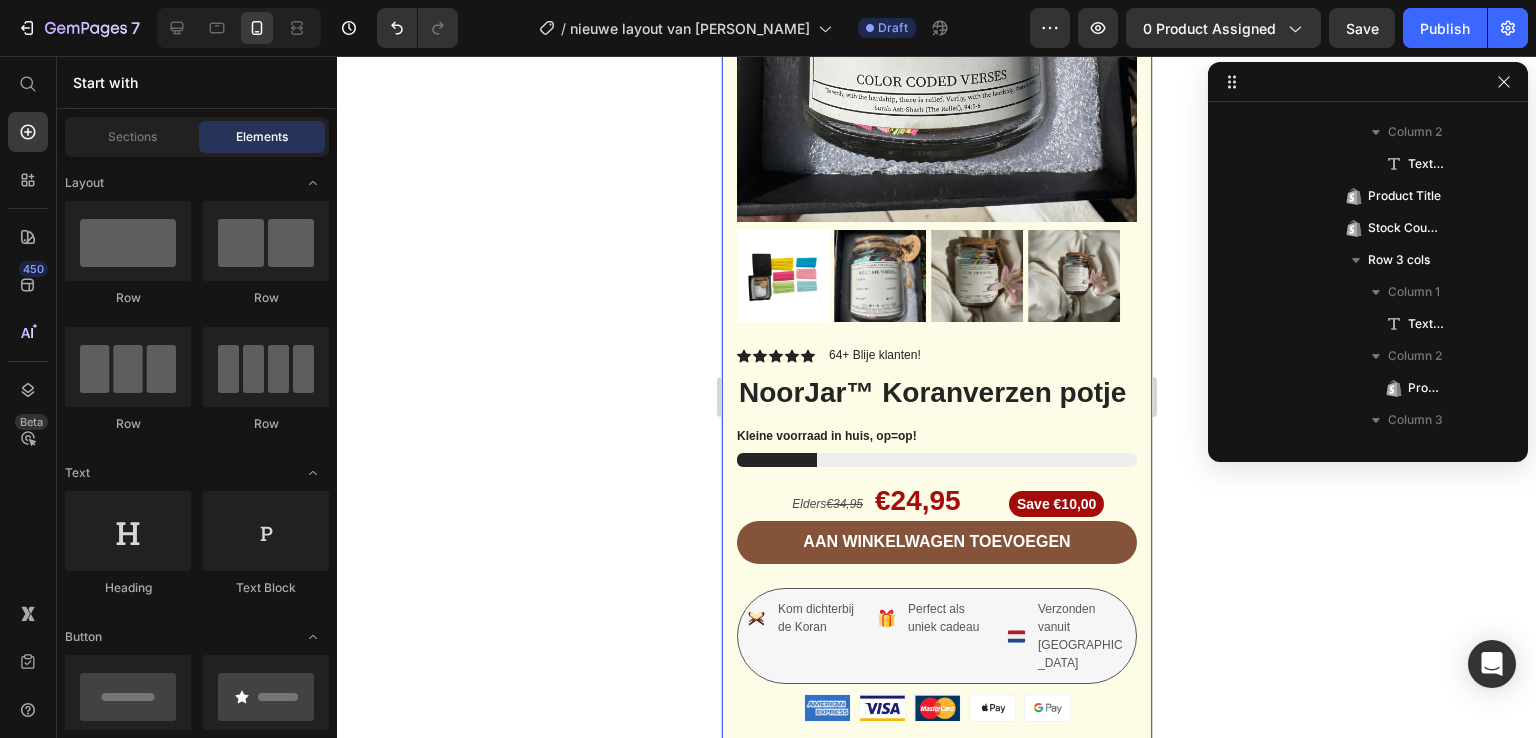 click 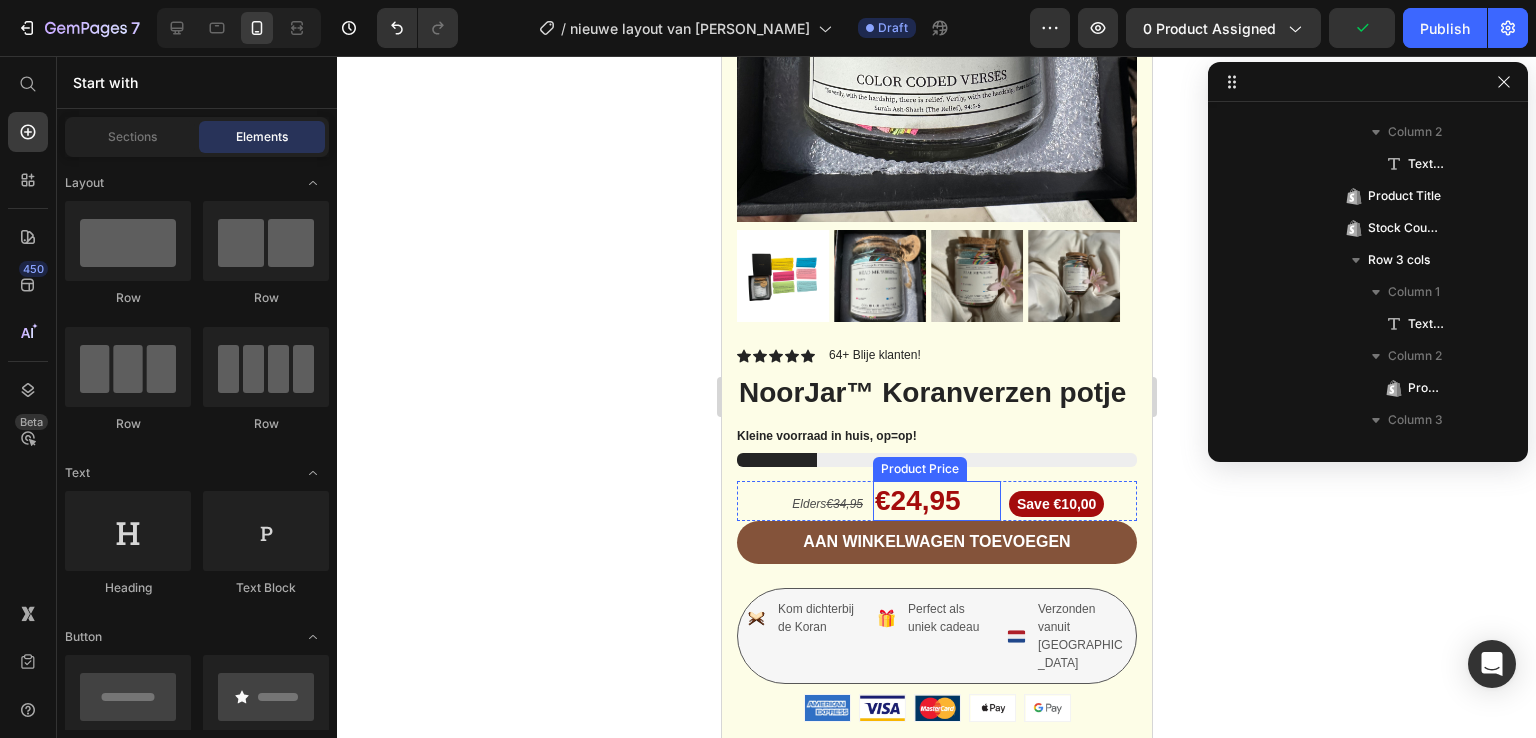 click on "€24,95" at bounding box center [936, 501] 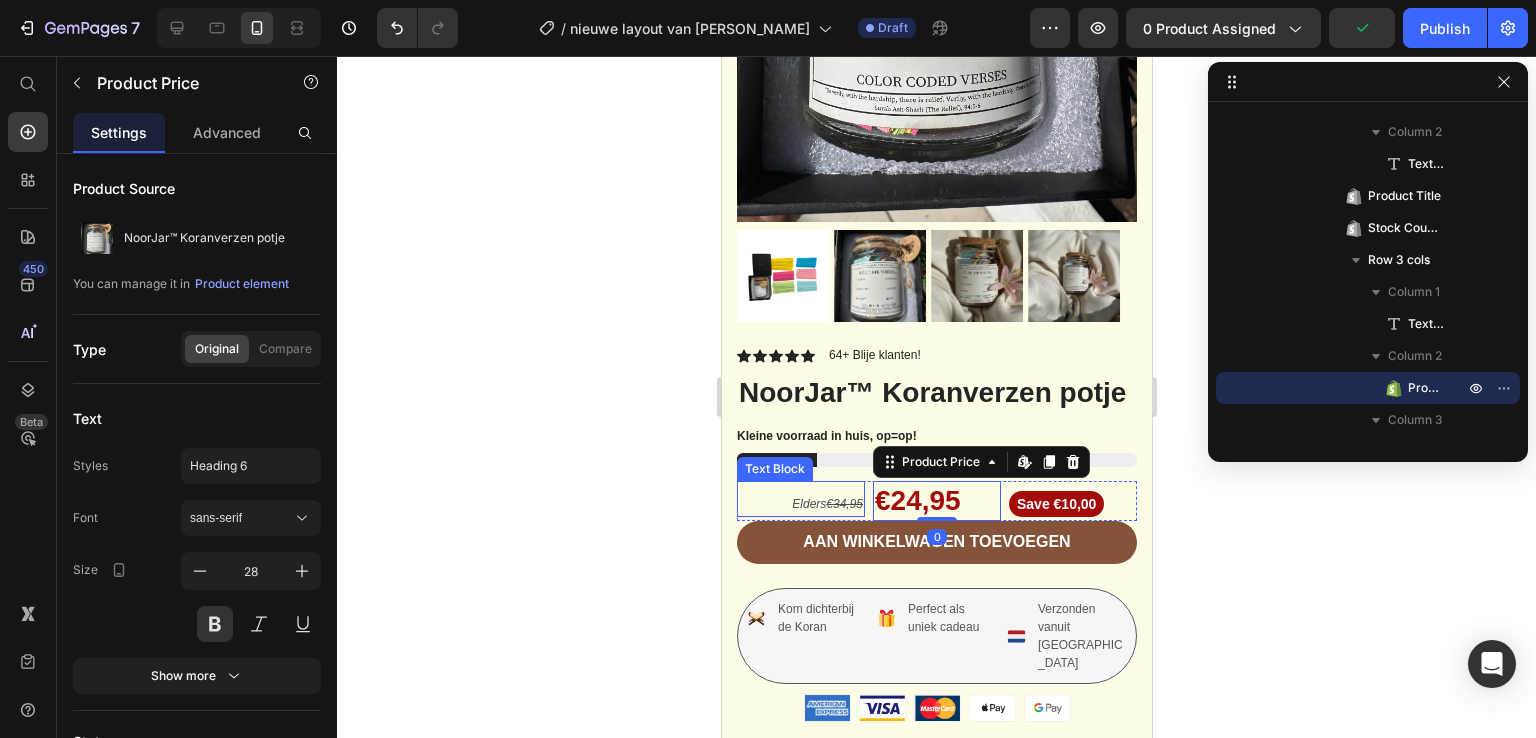click on "Elders  €34,95" at bounding box center [800, 504] 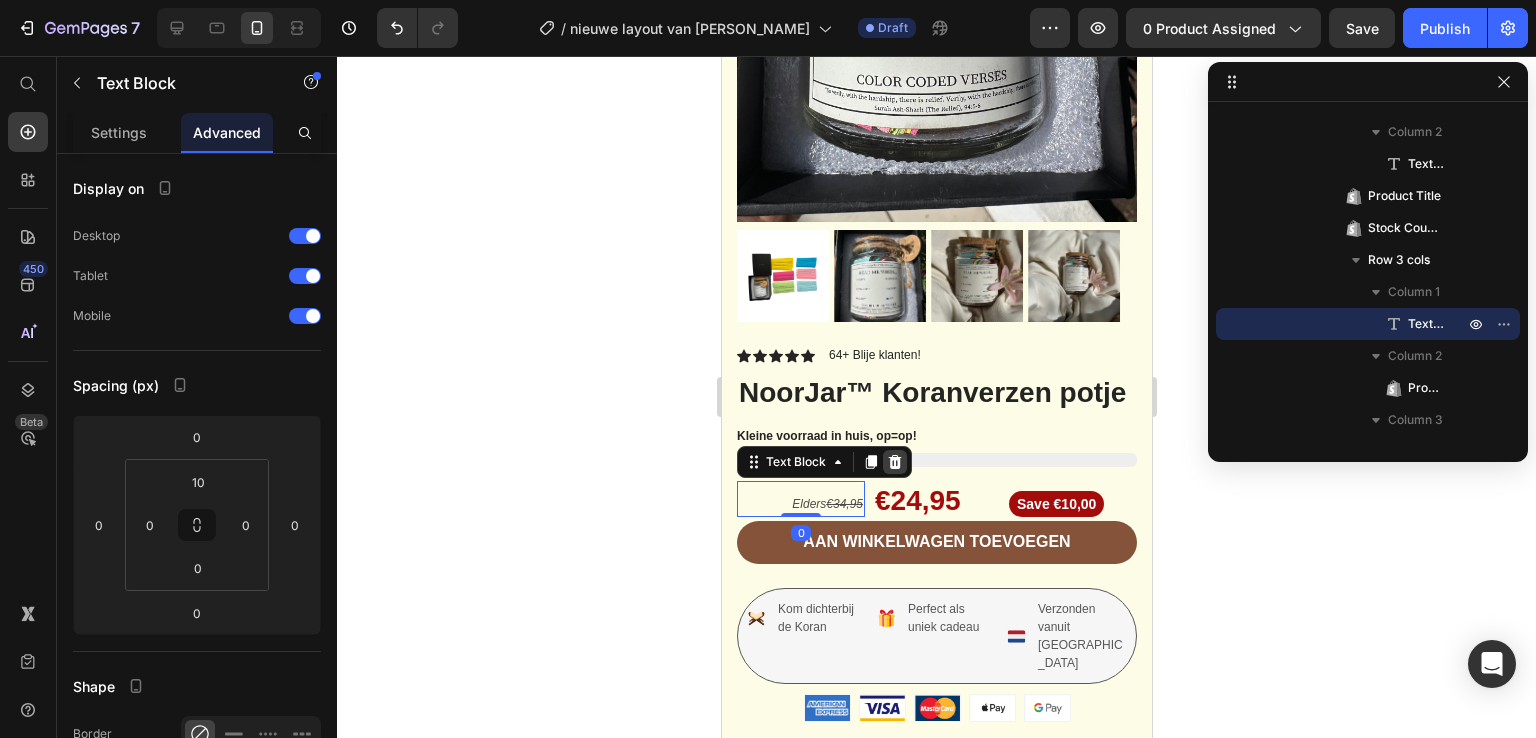 click 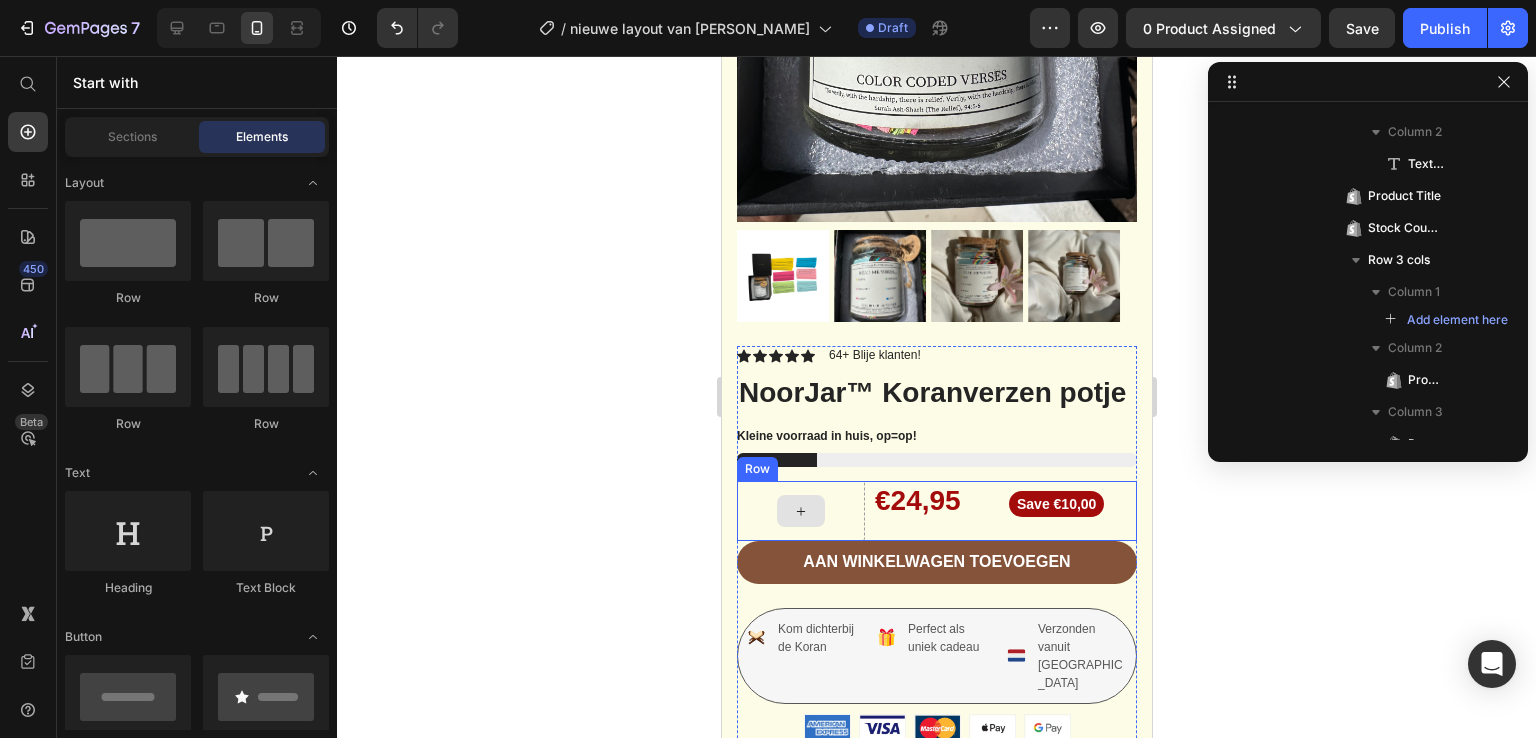 click at bounding box center [800, 511] 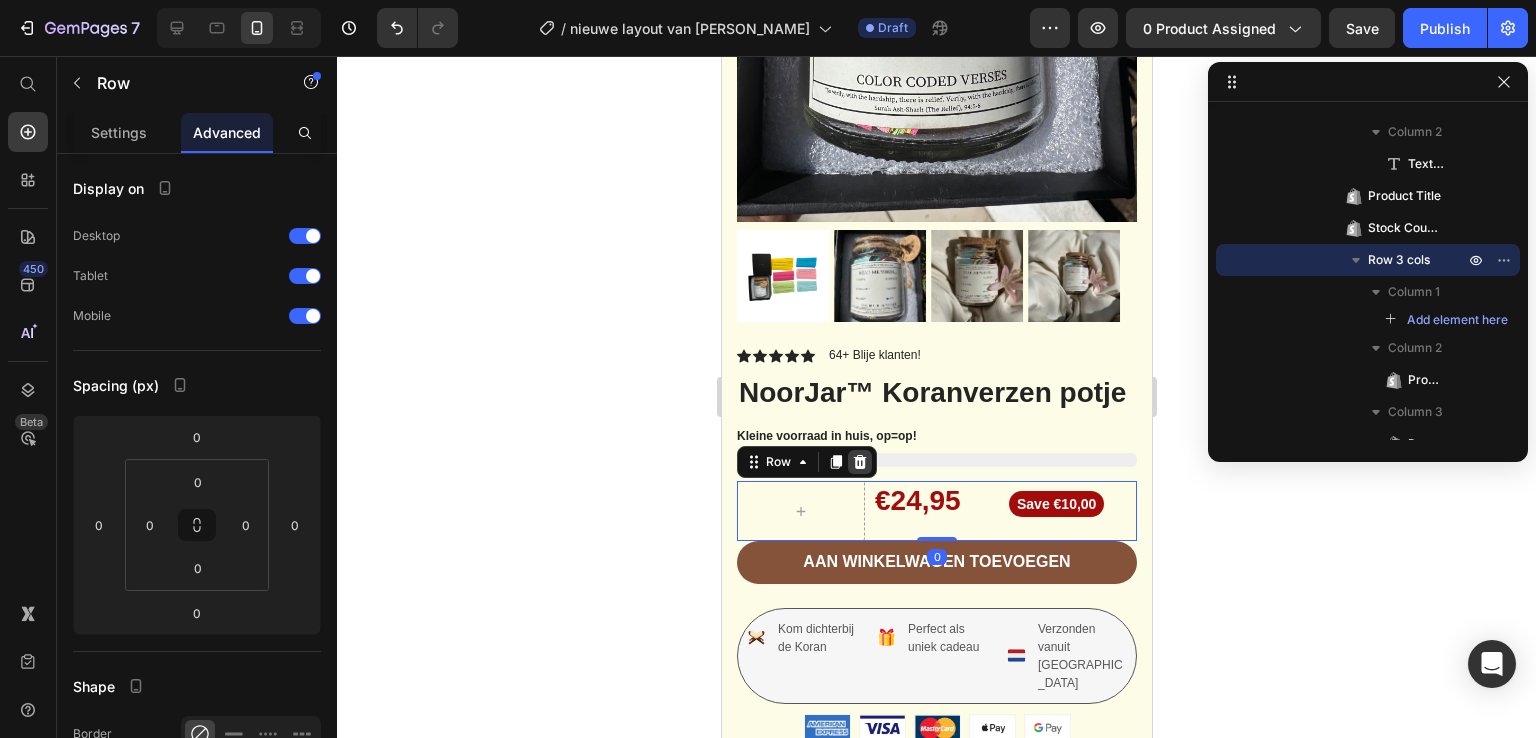 click 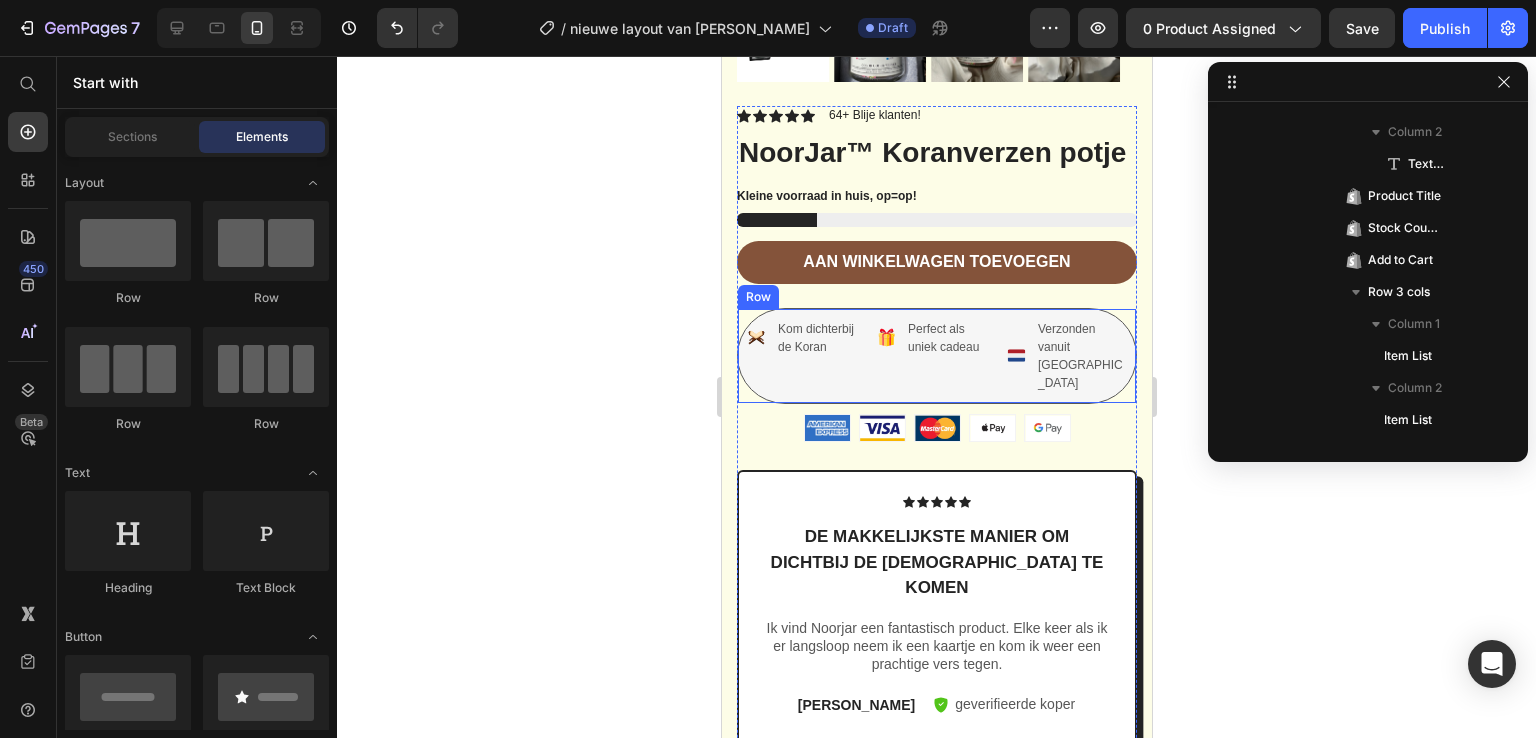 scroll, scrollTop: 516, scrollLeft: 0, axis: vertical 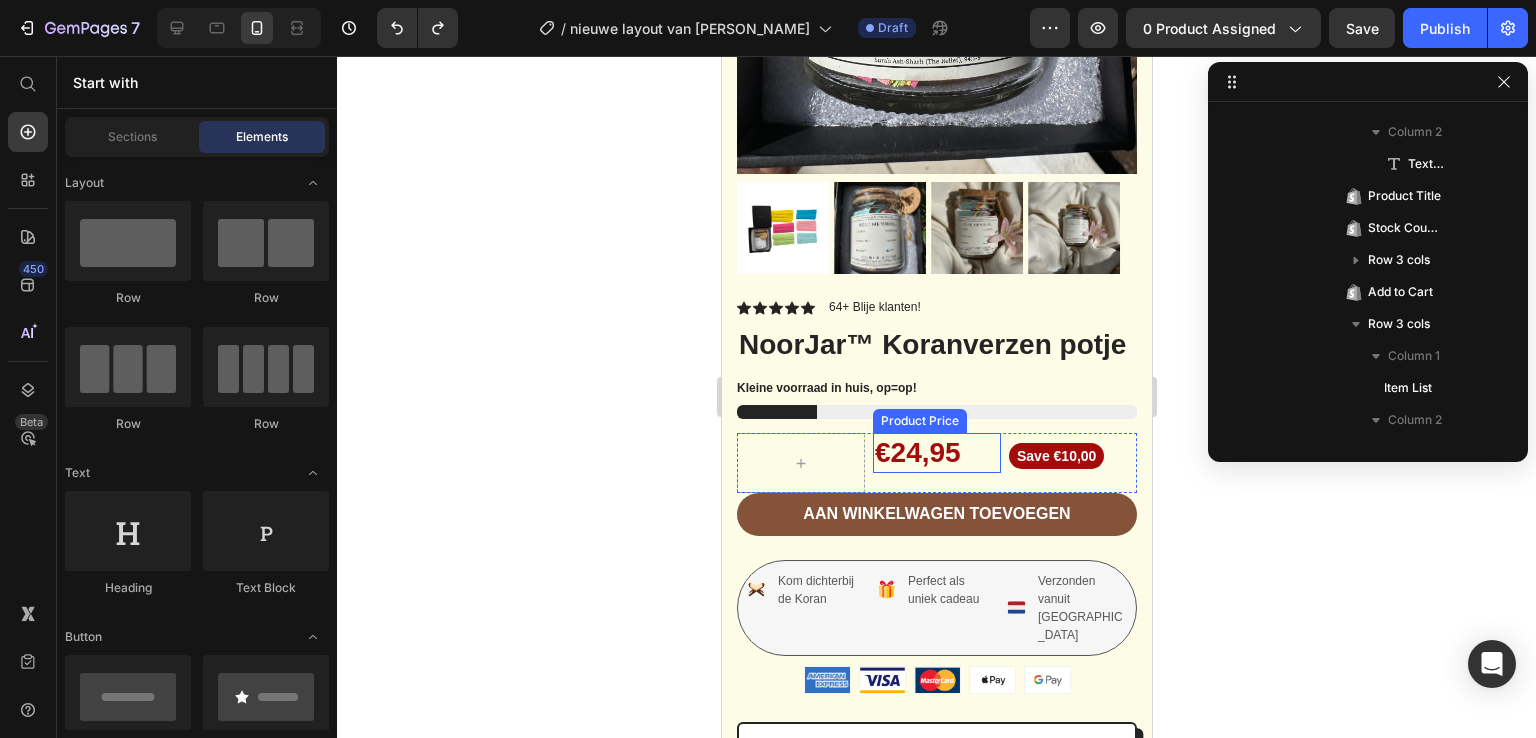 click on "€24,95" at bounding box center [936, 453] 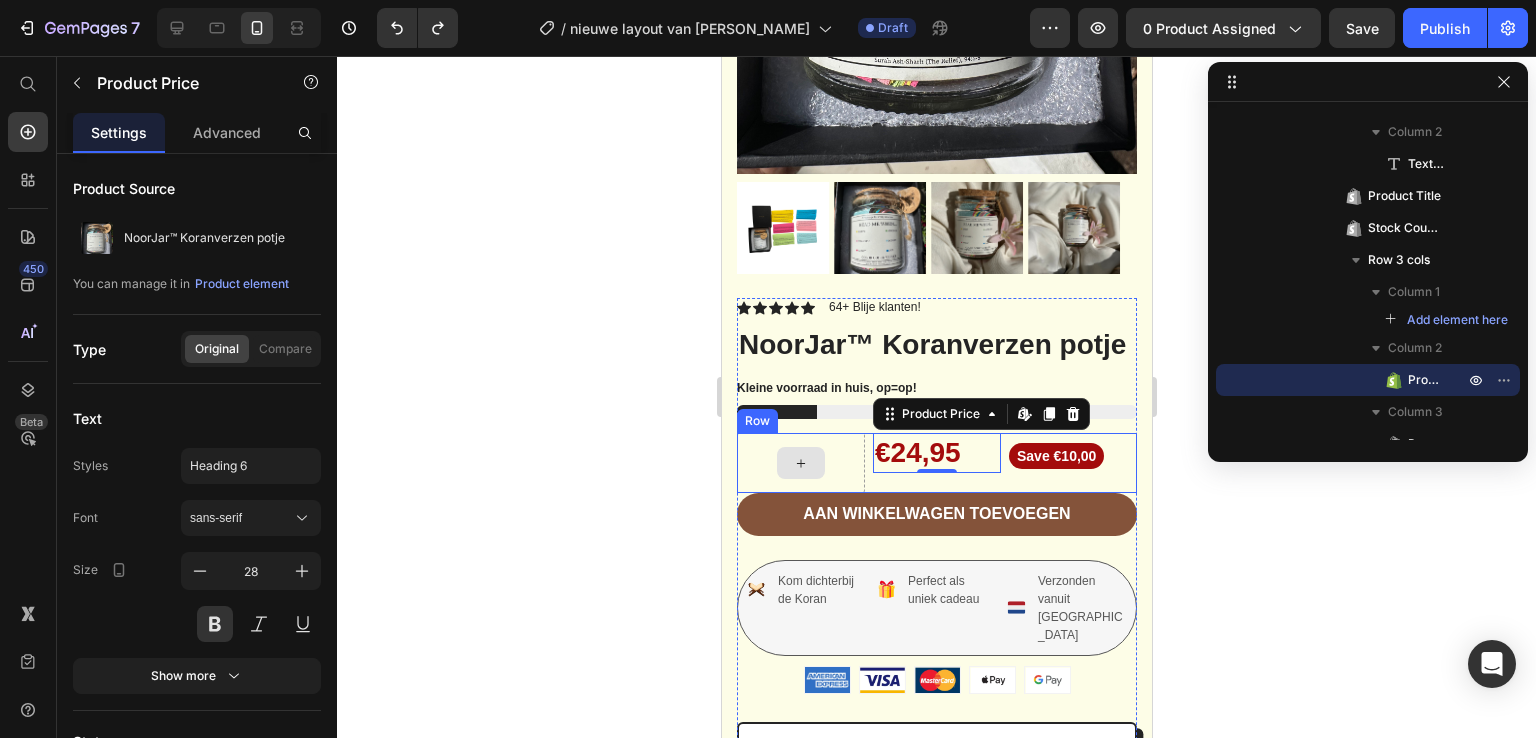 click at bounding box center [800, 463] 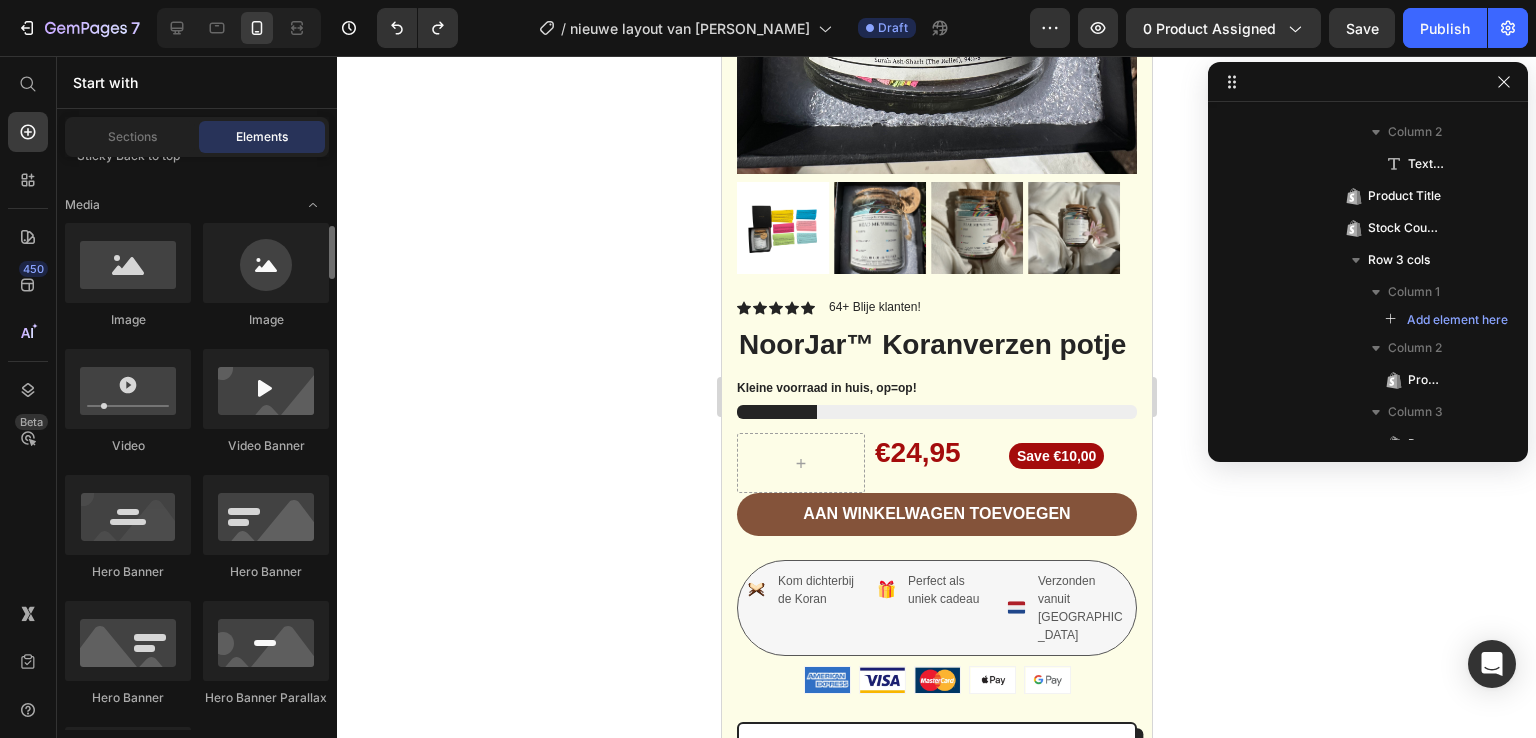scroll, scrollTop: 724, scrollLeft: 0, axis: vertical 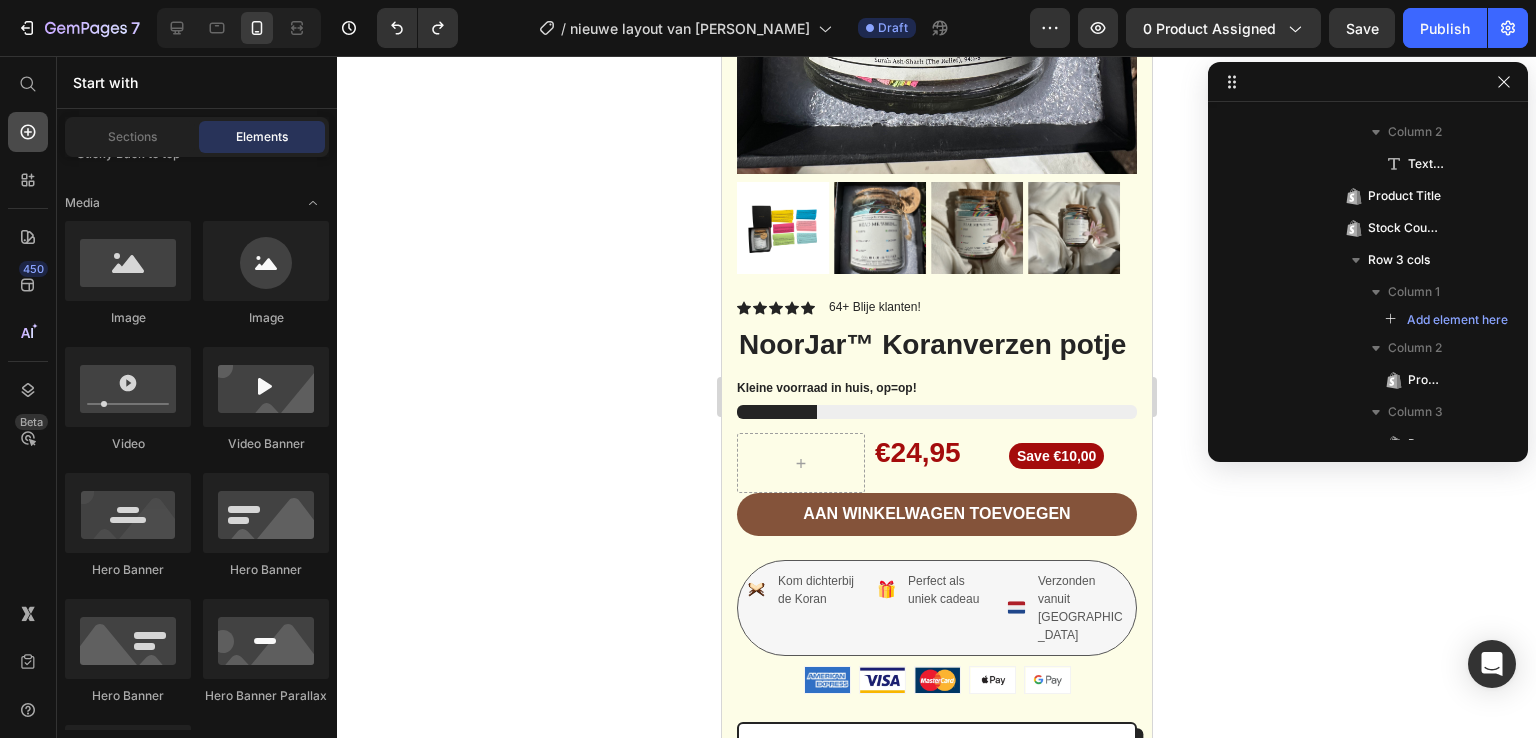 click 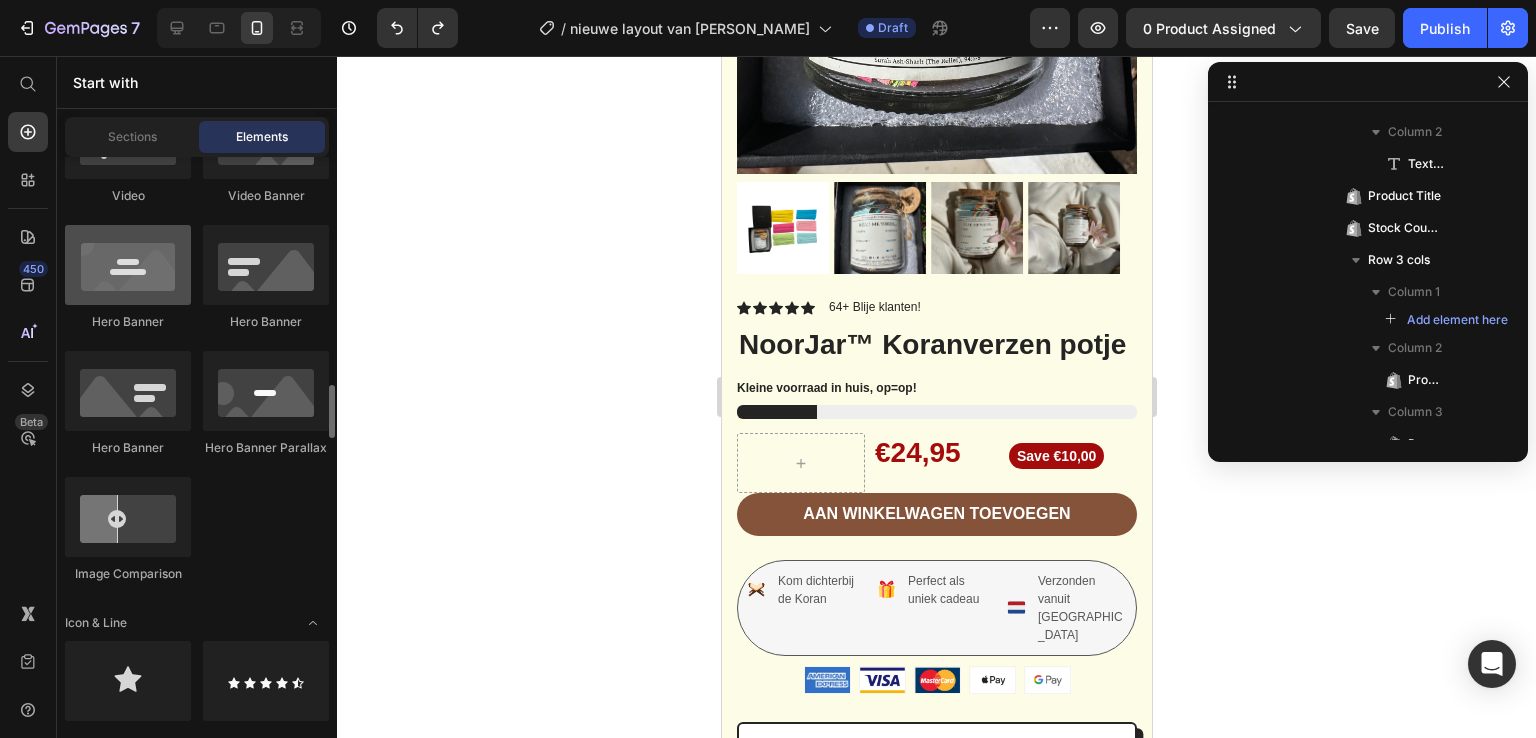 scroll, scrollTop: 944, scrollLeft: 0, axis: vertical 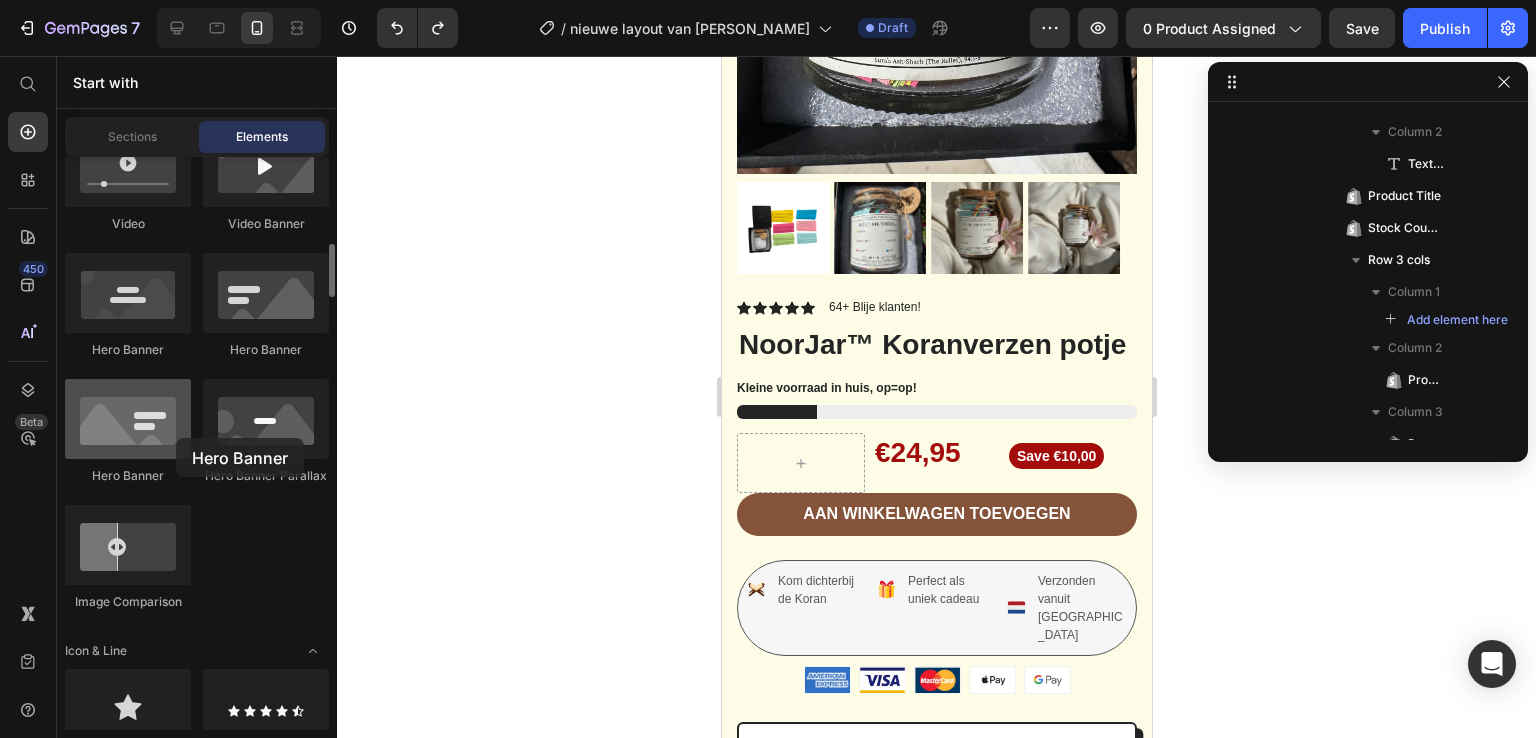click at bounding box center [128, 419] 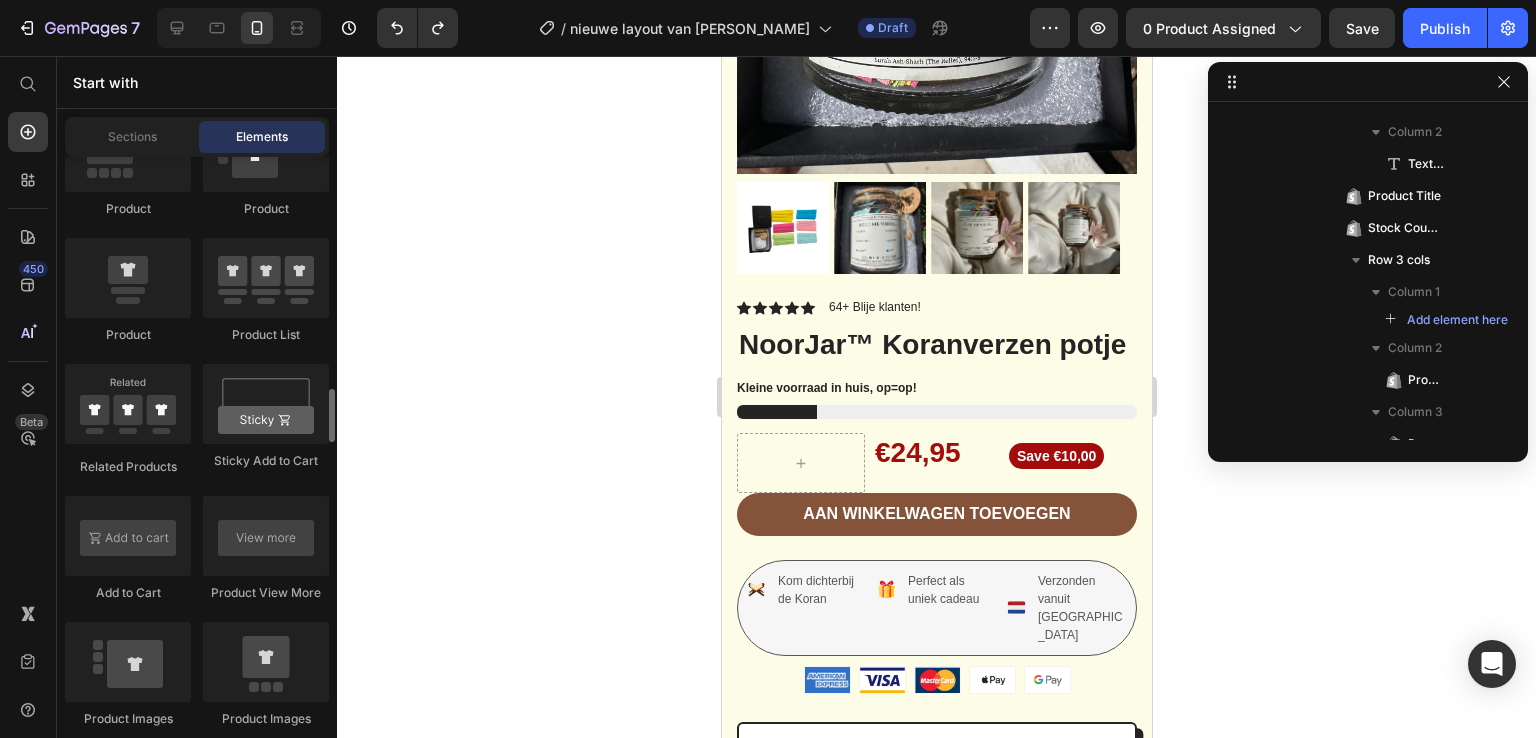 scroll, scrollTop: 2763, scrollLeft: 0, axis: vertical 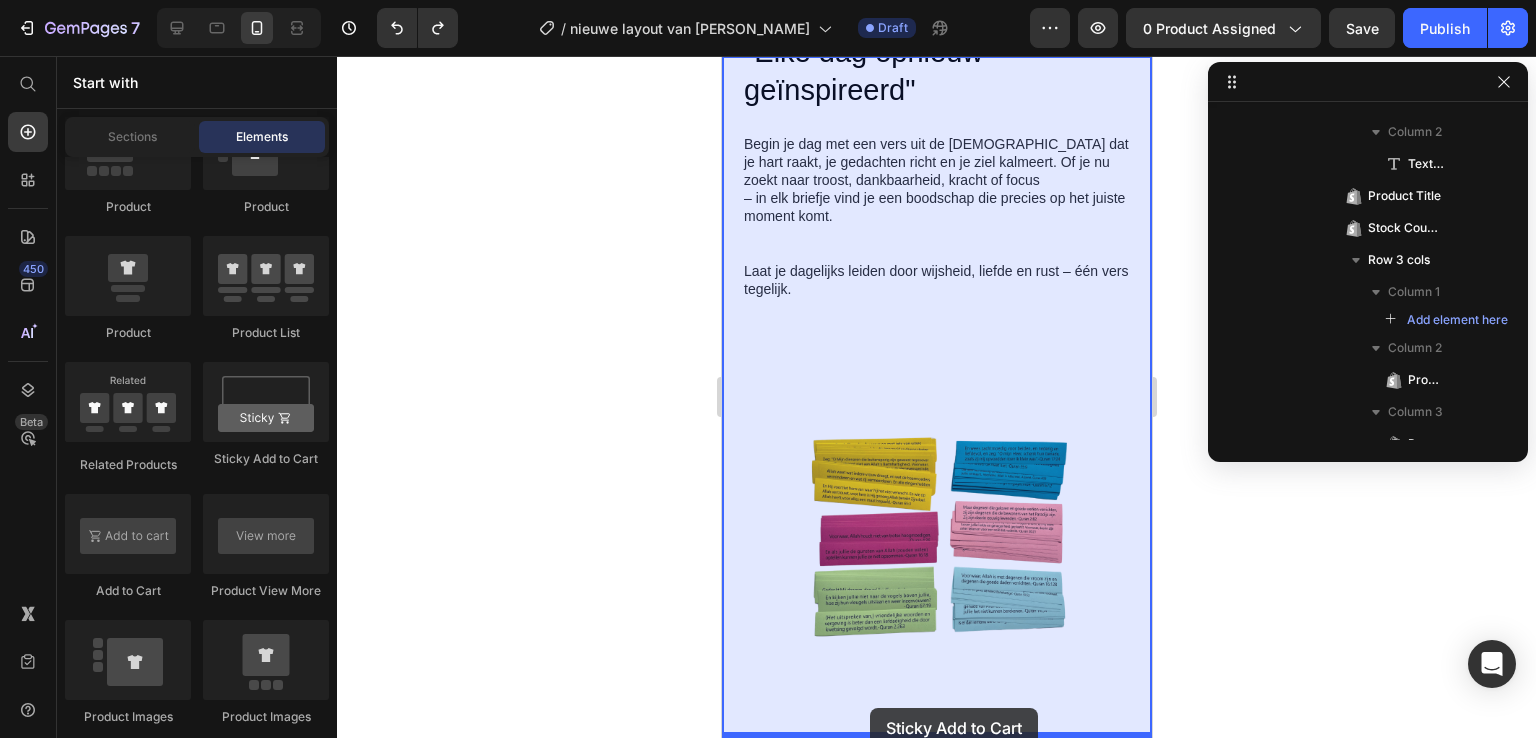 drag, startPoint x: 963, startPoint y: 469, endPoint x: 869, endPoint y: 708, distance: 256.82095 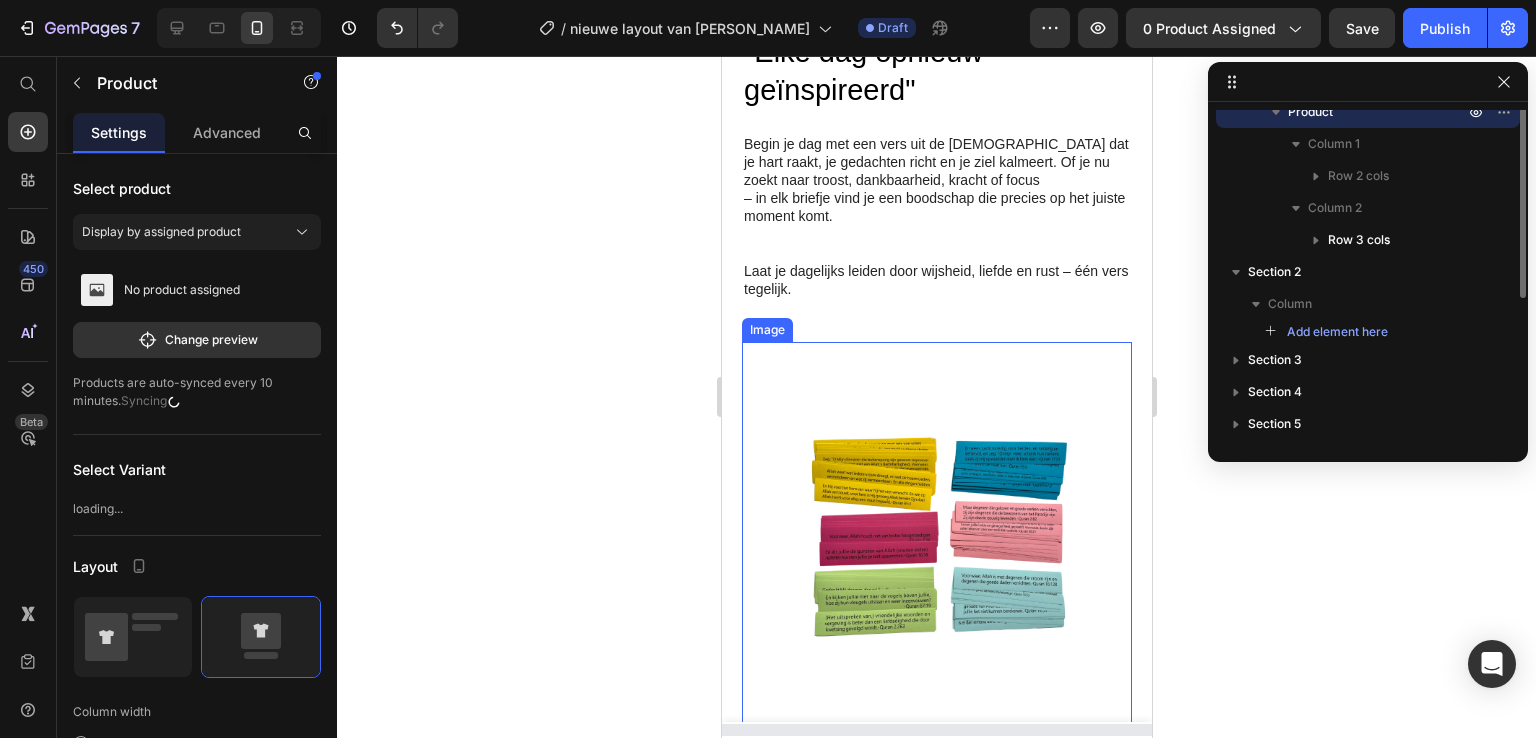 scroll, scrollTop: 2195, scrollLeft: 0, axis: vertical 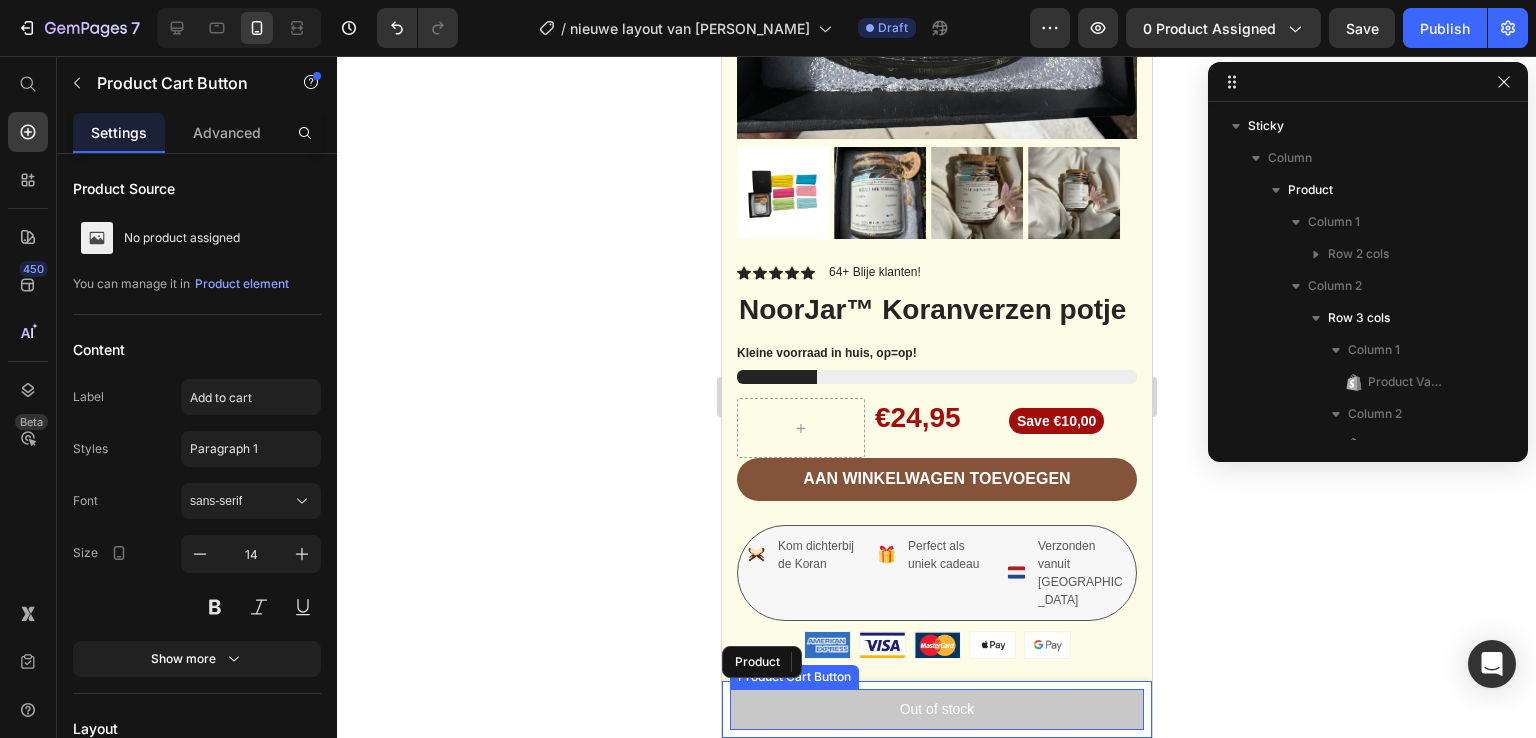 click on "Out of stock" at bounding box center [936, 709] 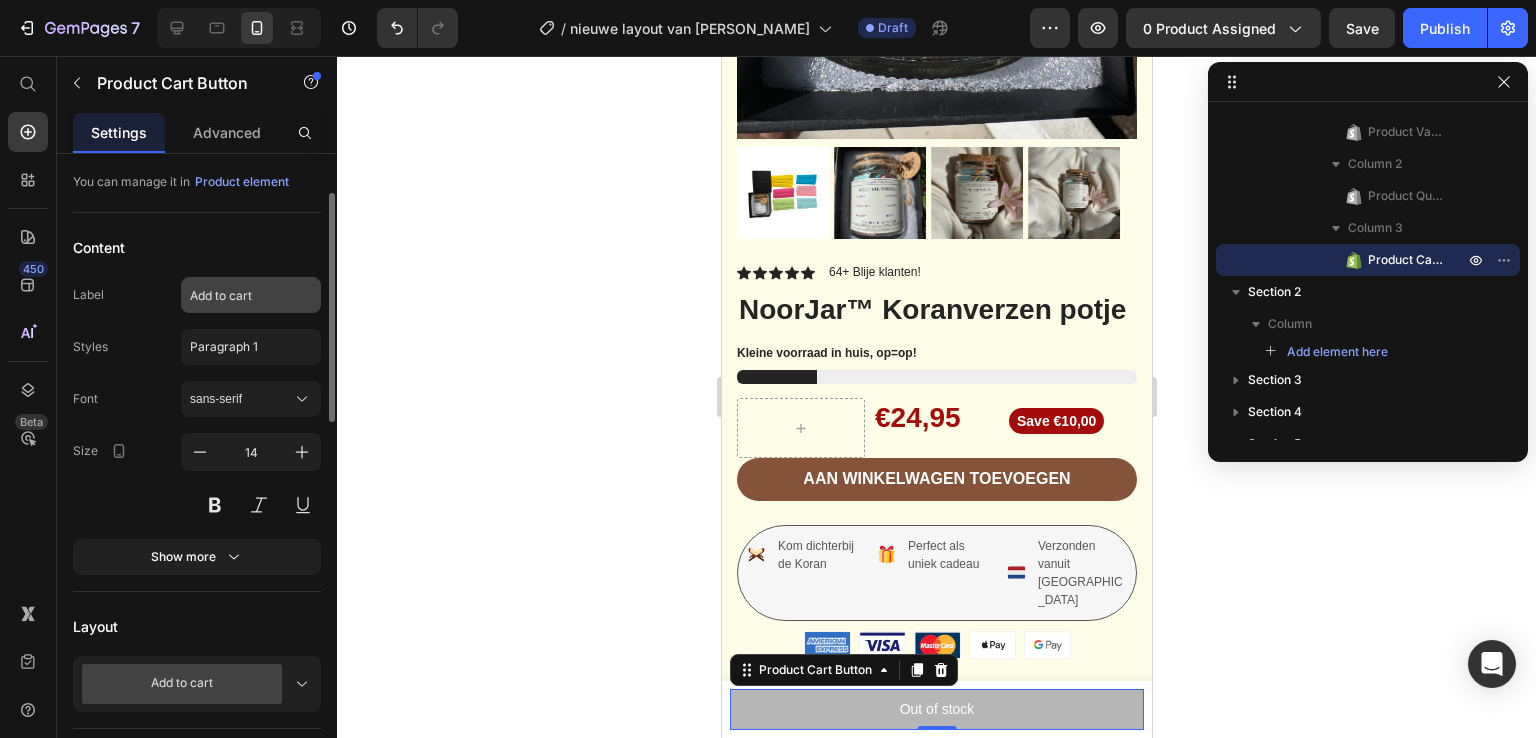 scroll, scrollTop: 0, scrollLeft: 0, axis: both 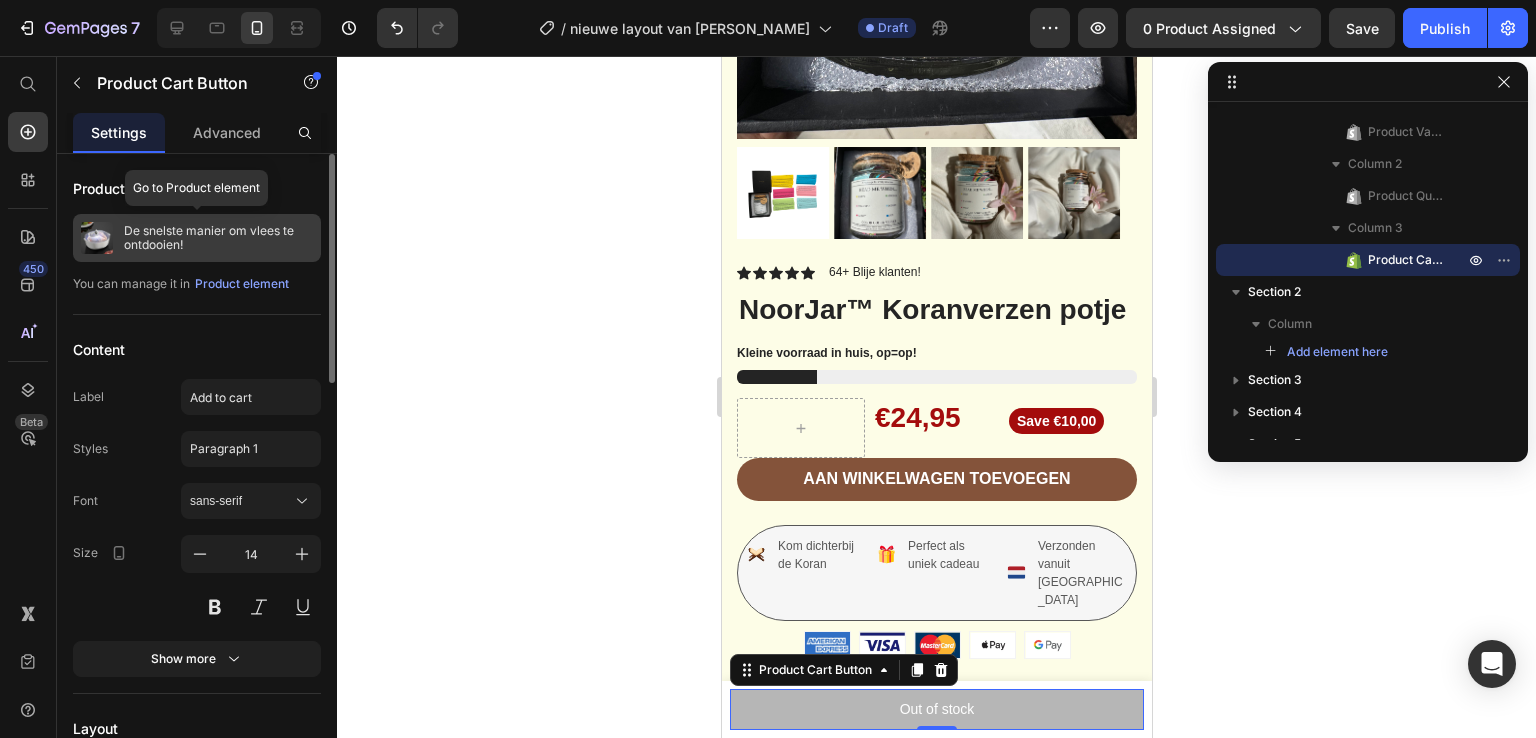 click on "De snelste manier om vlees te ontdooien!" at bounding box center [218, 238] 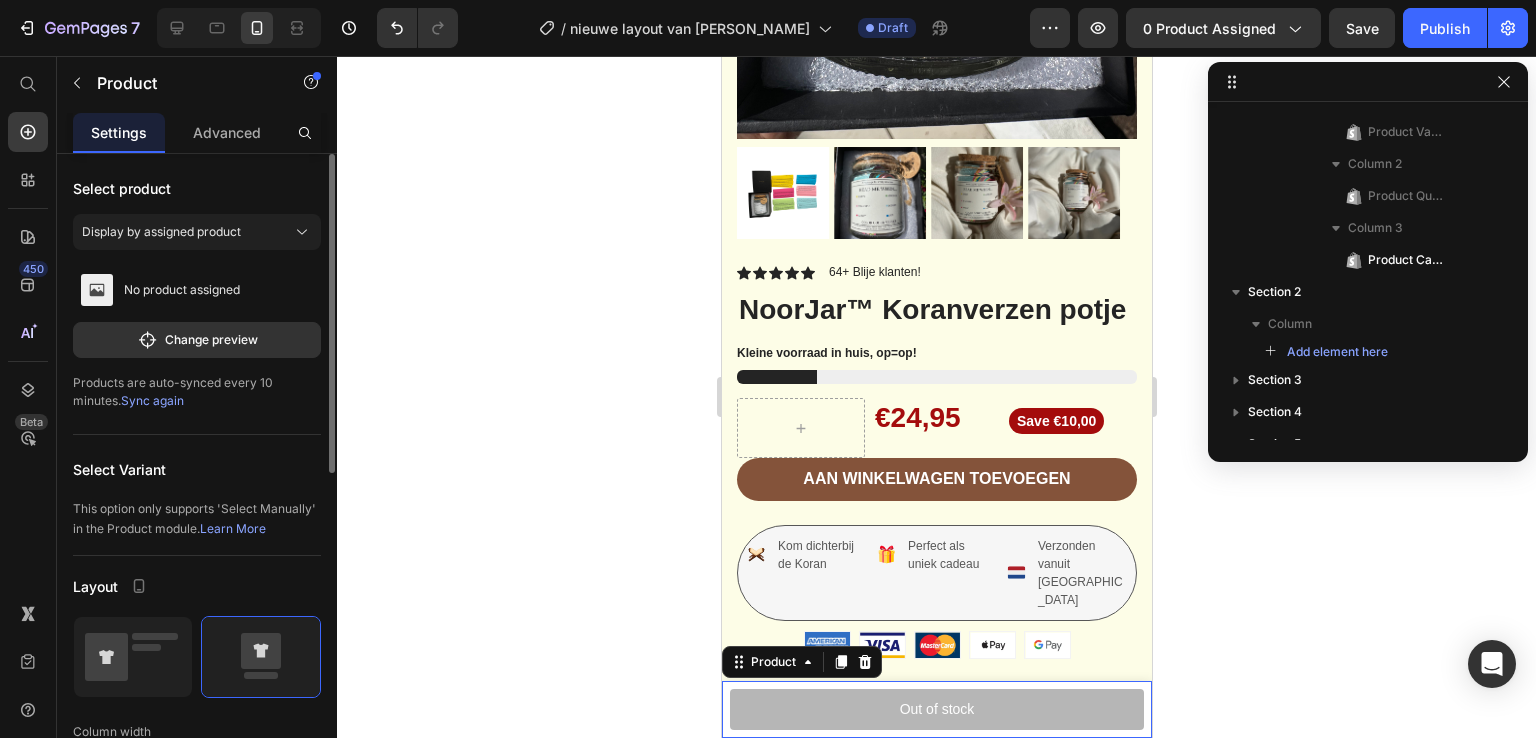scroll, scrollTop: 0, scrollLeft: 0, axis: both 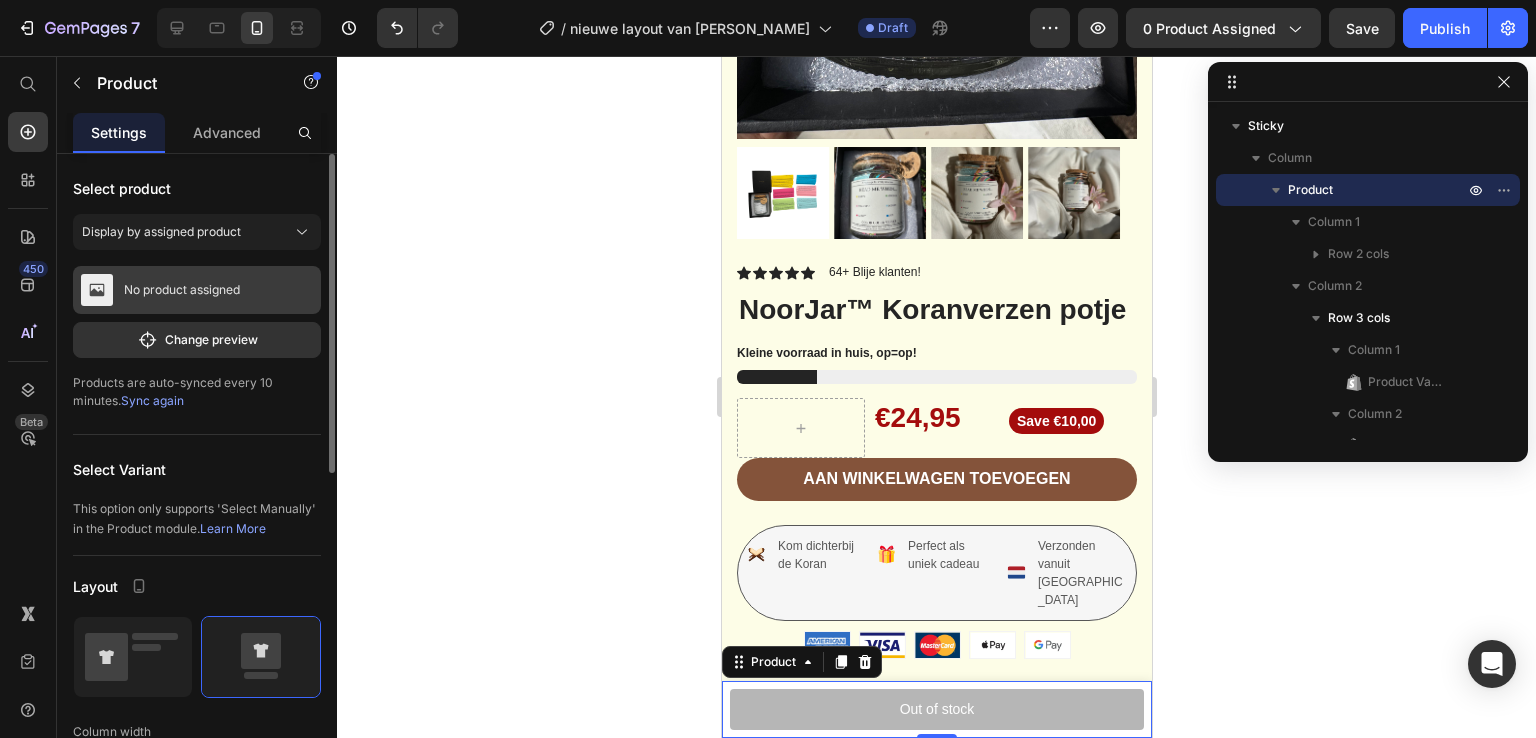 click on "No product assigned" at bounding box center [182, 290] 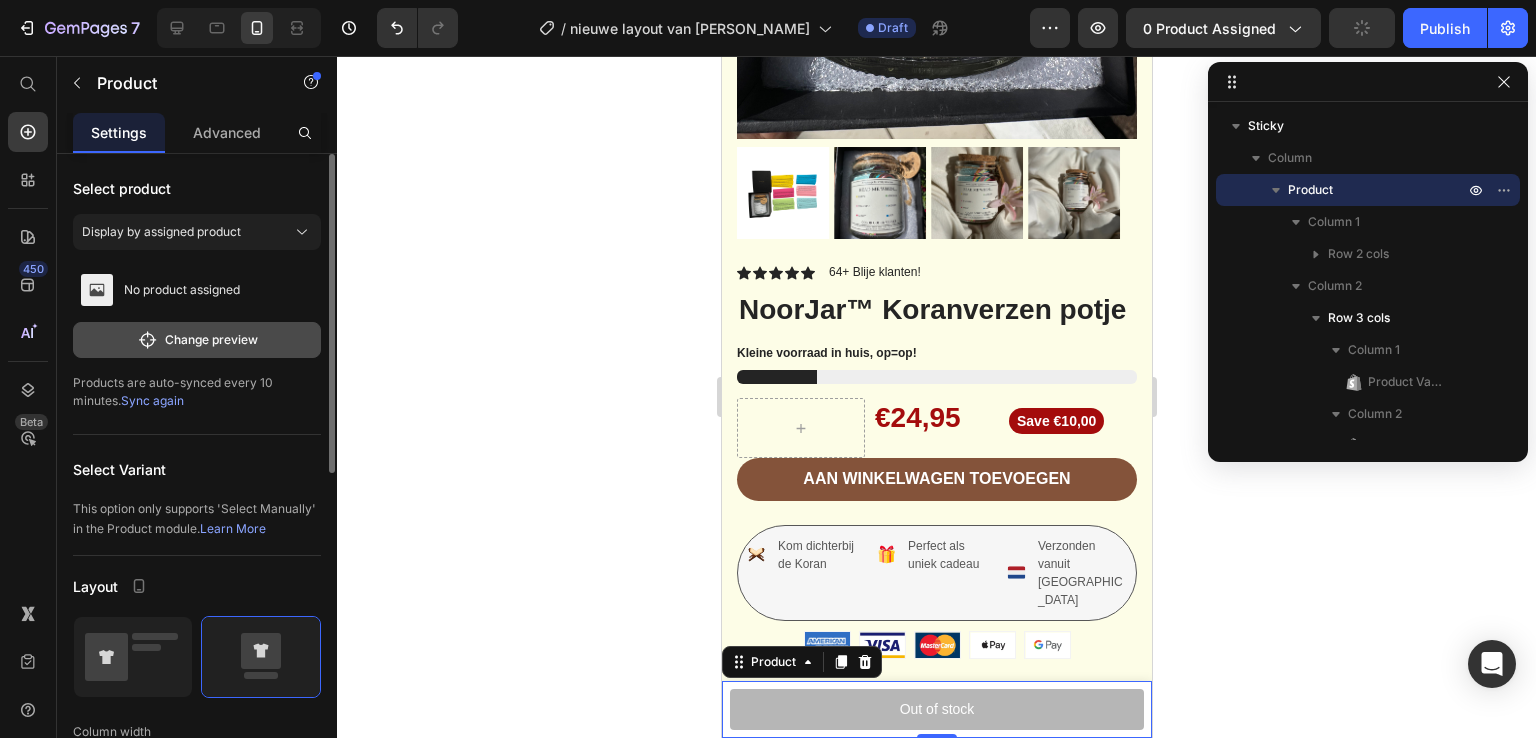 click on "Change preview" at bounding box center (197, 340) 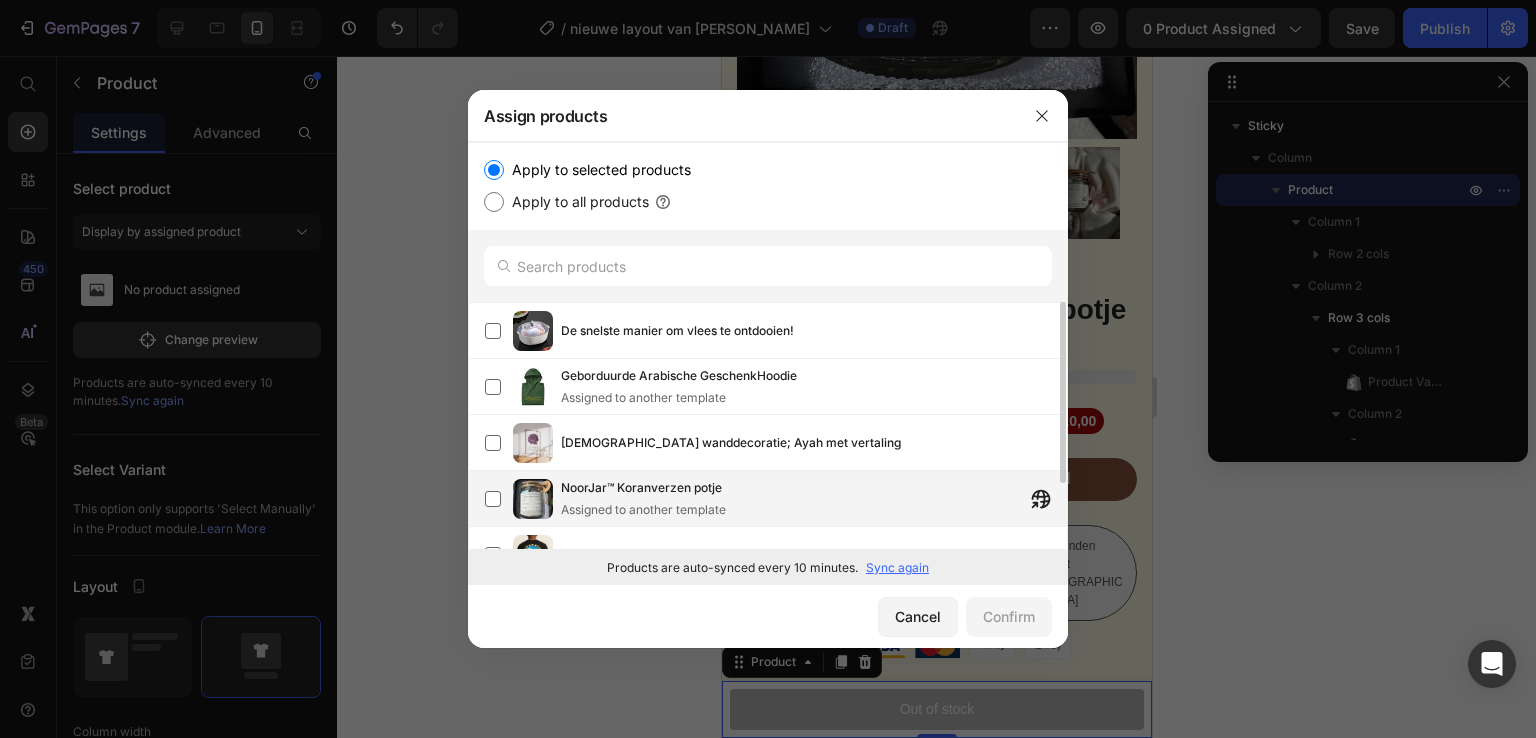 click on "NoorJar™  Koranverzen potje" at bounding box center [641, 488] 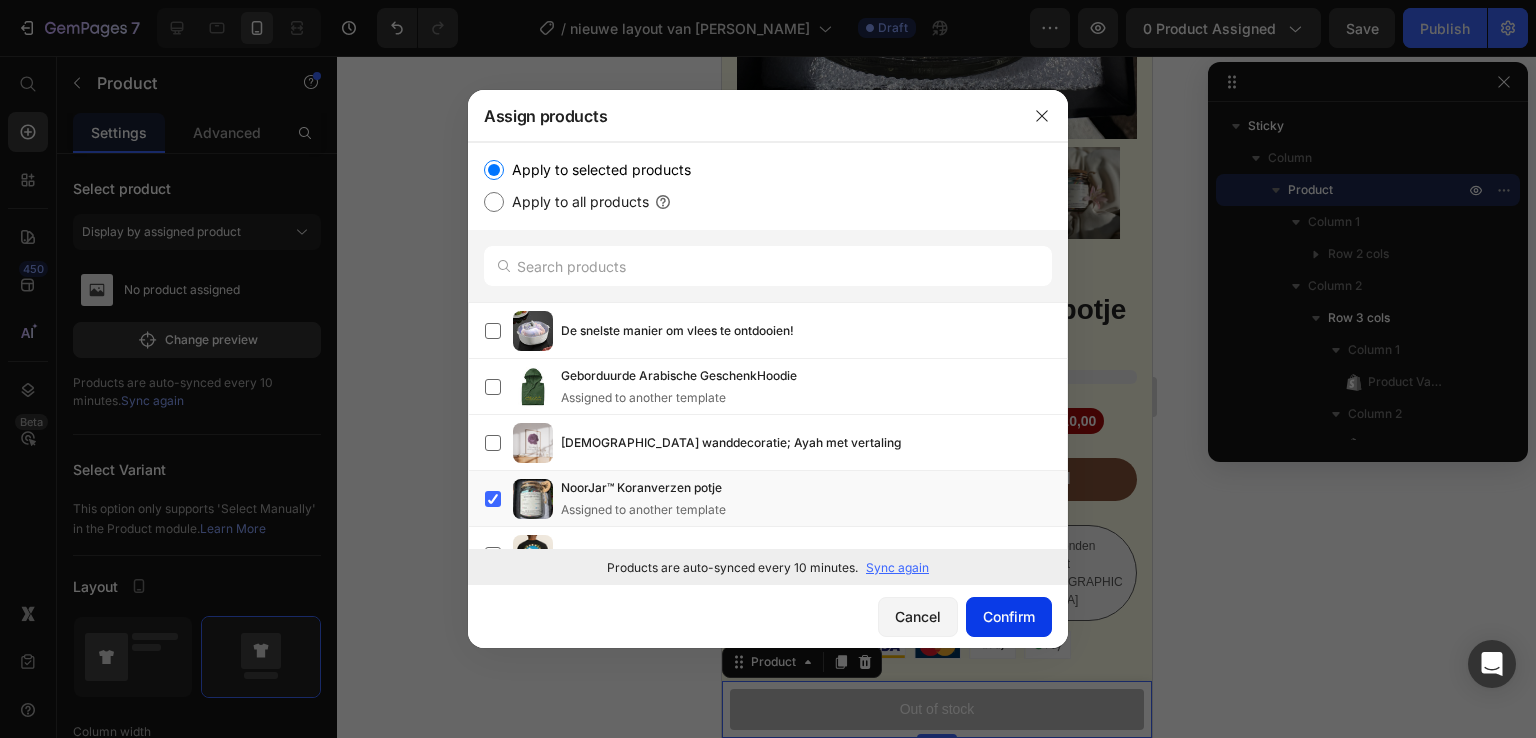 click on "Confirm" at bounding box center [1009, 616] 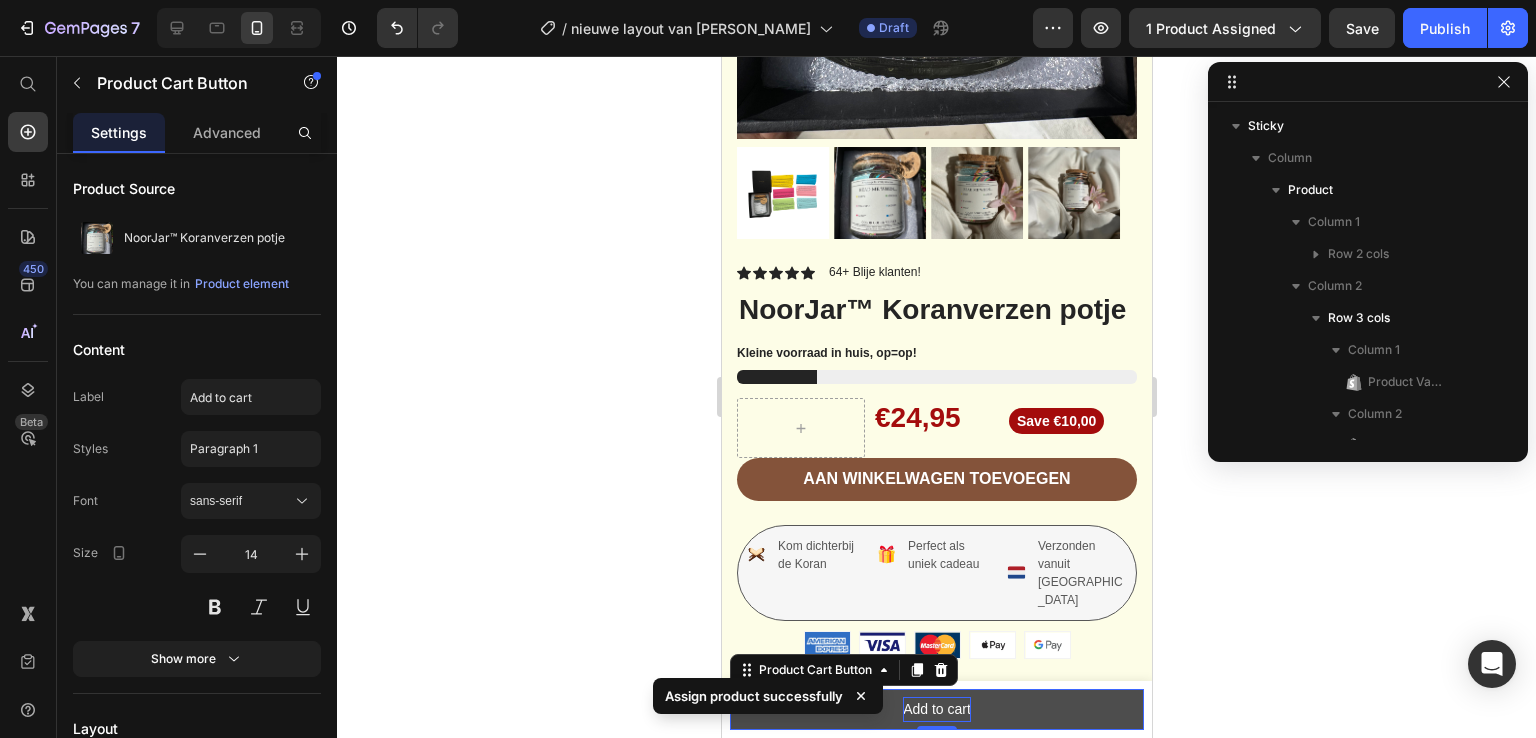 scroll, scrollTop: 250, scrollLeft: 0, axis: vertical 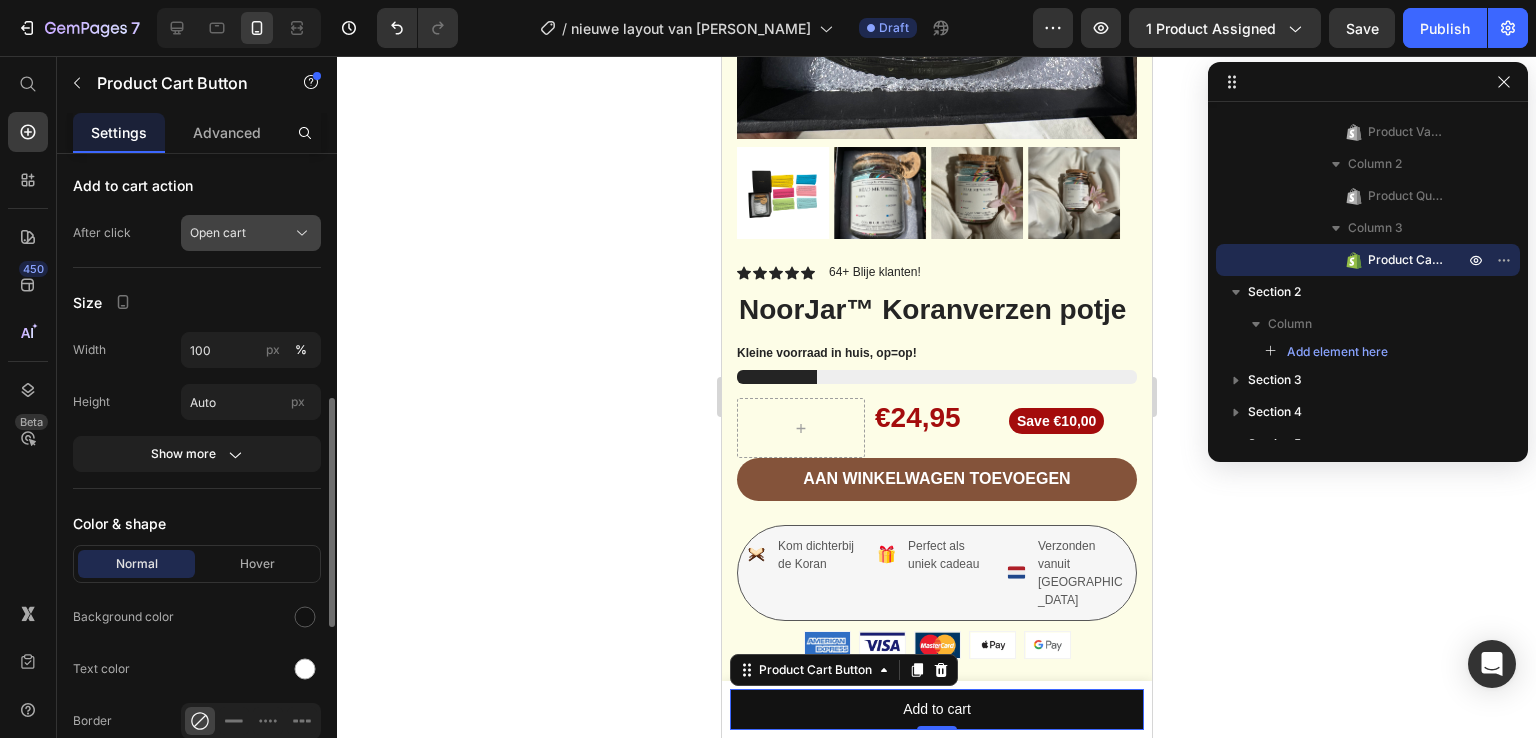 click on "Open cart" 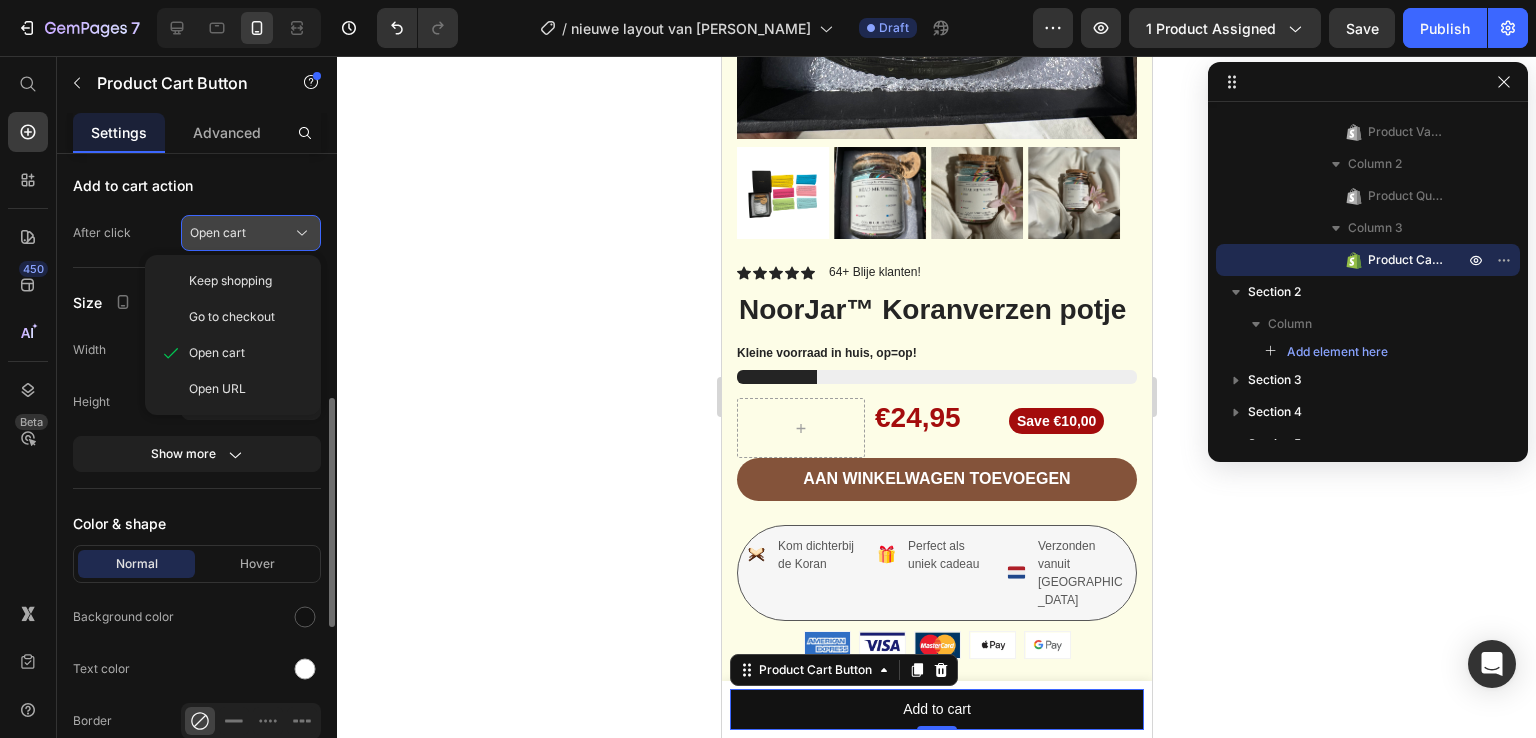 click on "Open cart" 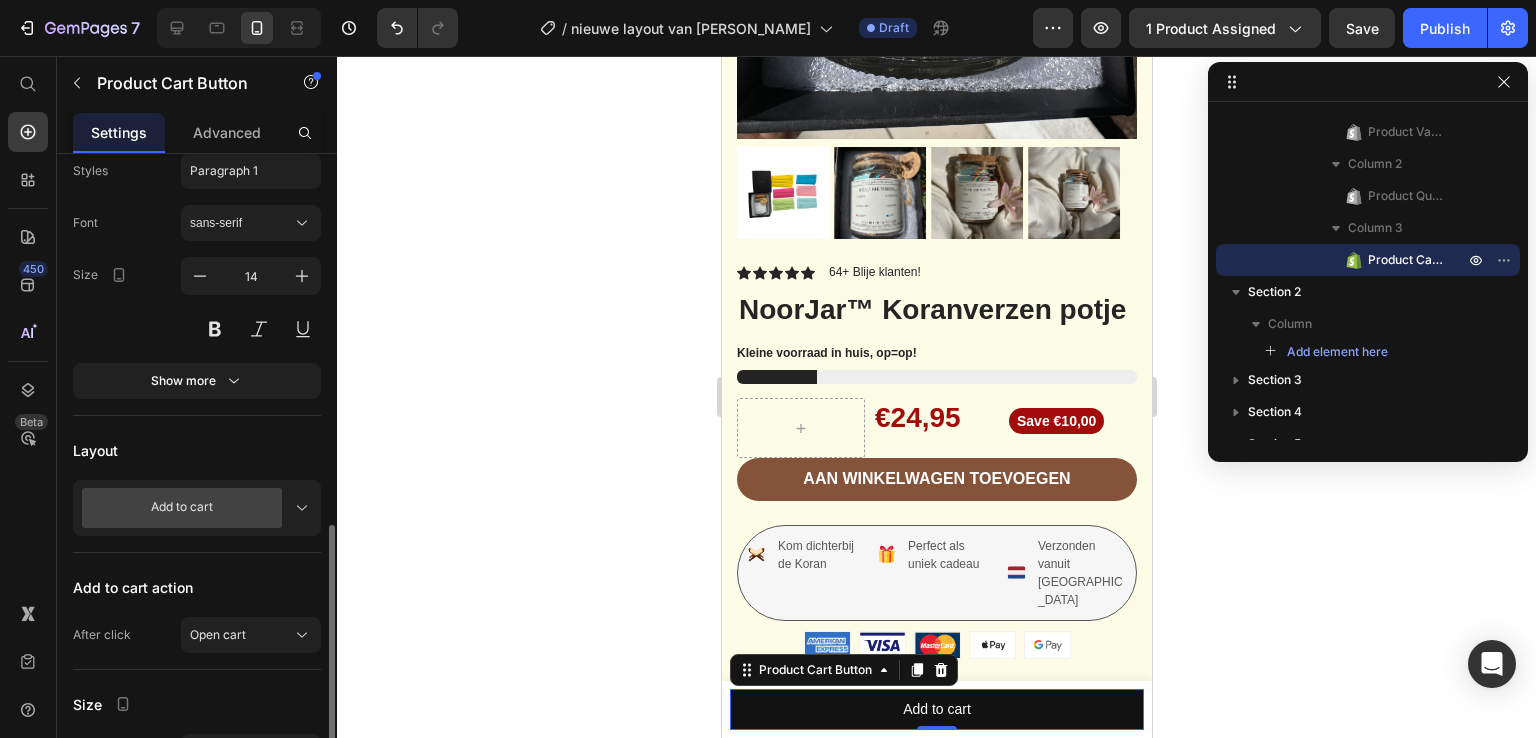 scroll, scrollTop: 198, scrollLeft: 0, axis: vertical 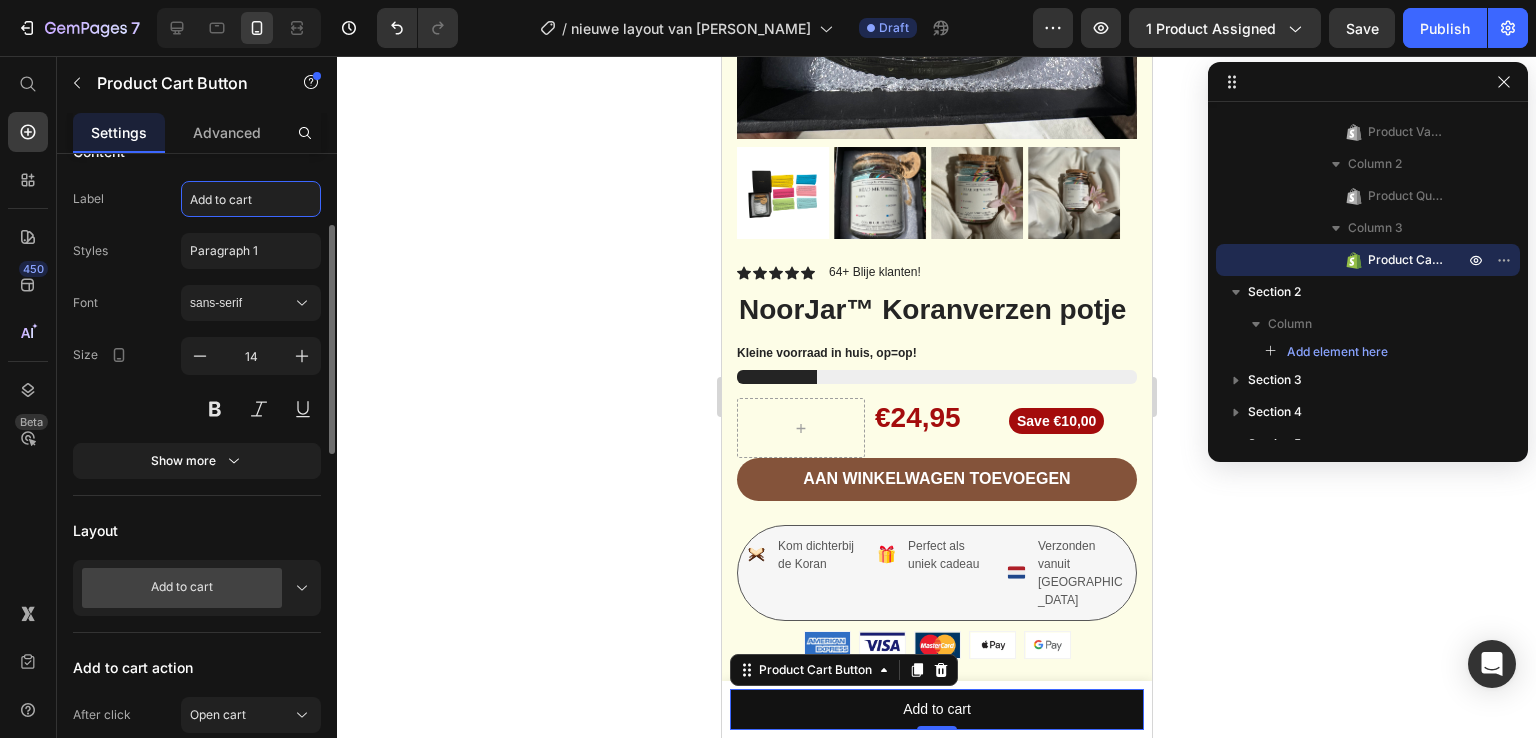 click on "Add to cart" 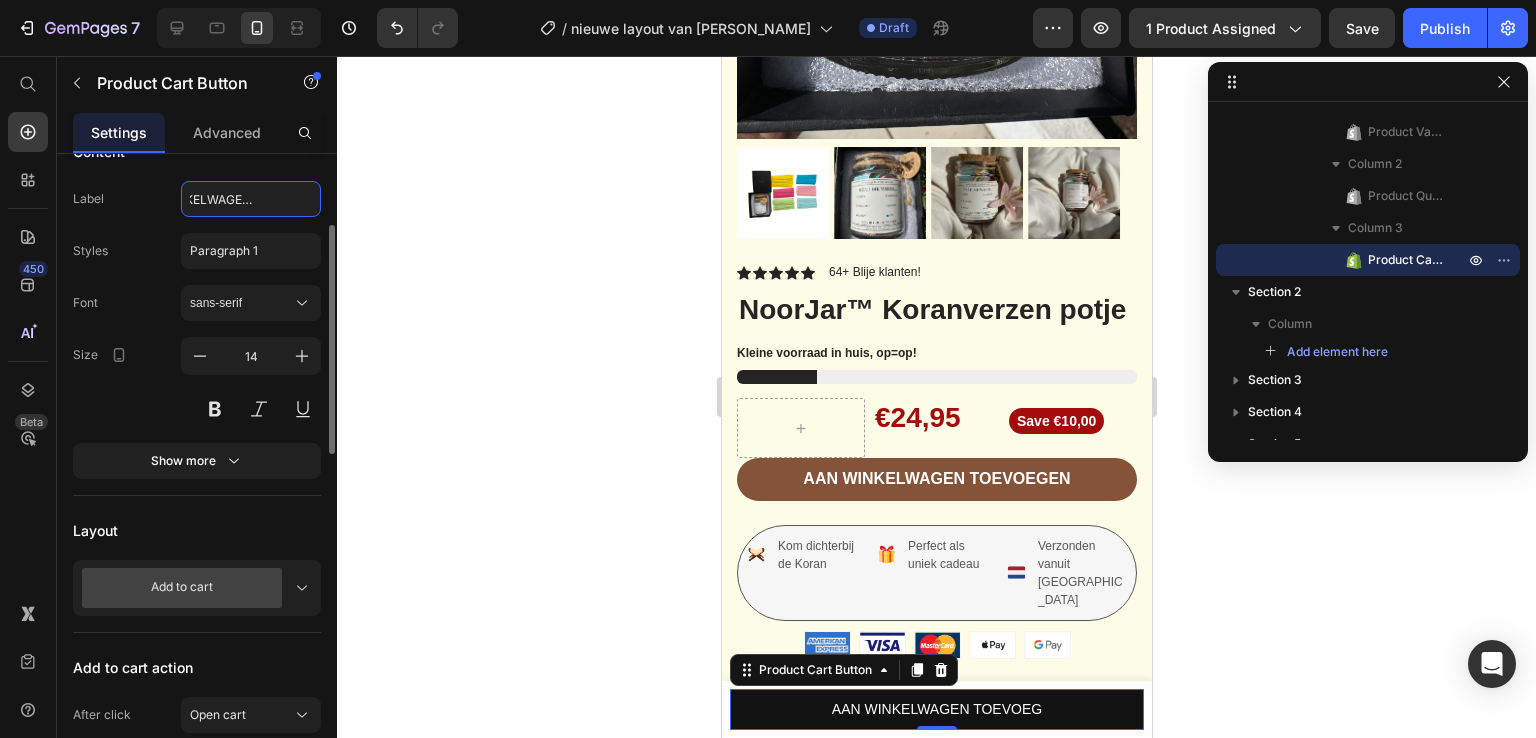 scroll, scrollTop: 0, scrollLeft: 73, axis: horizontal 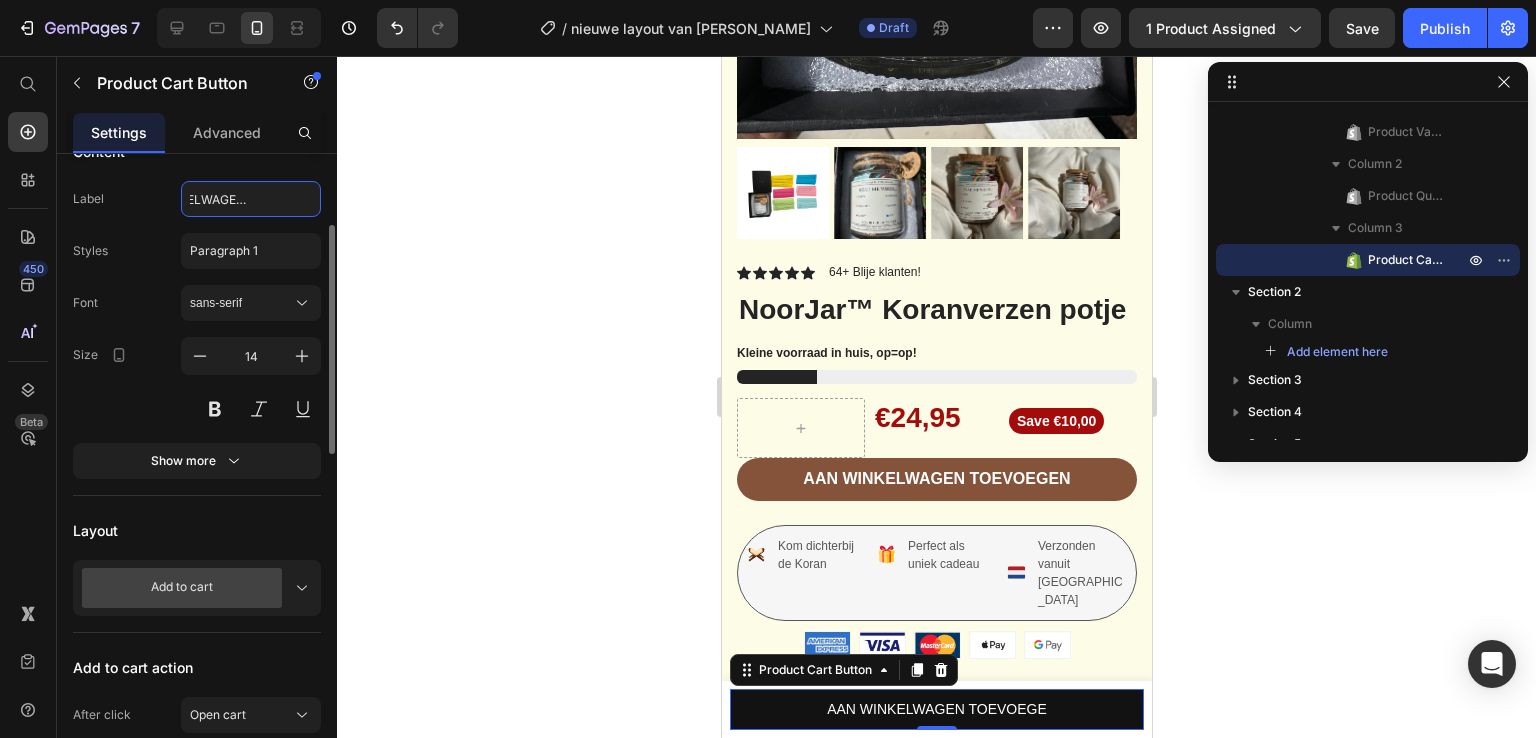 type on "AAN WINKELWAGEN TOEVOEGEN" 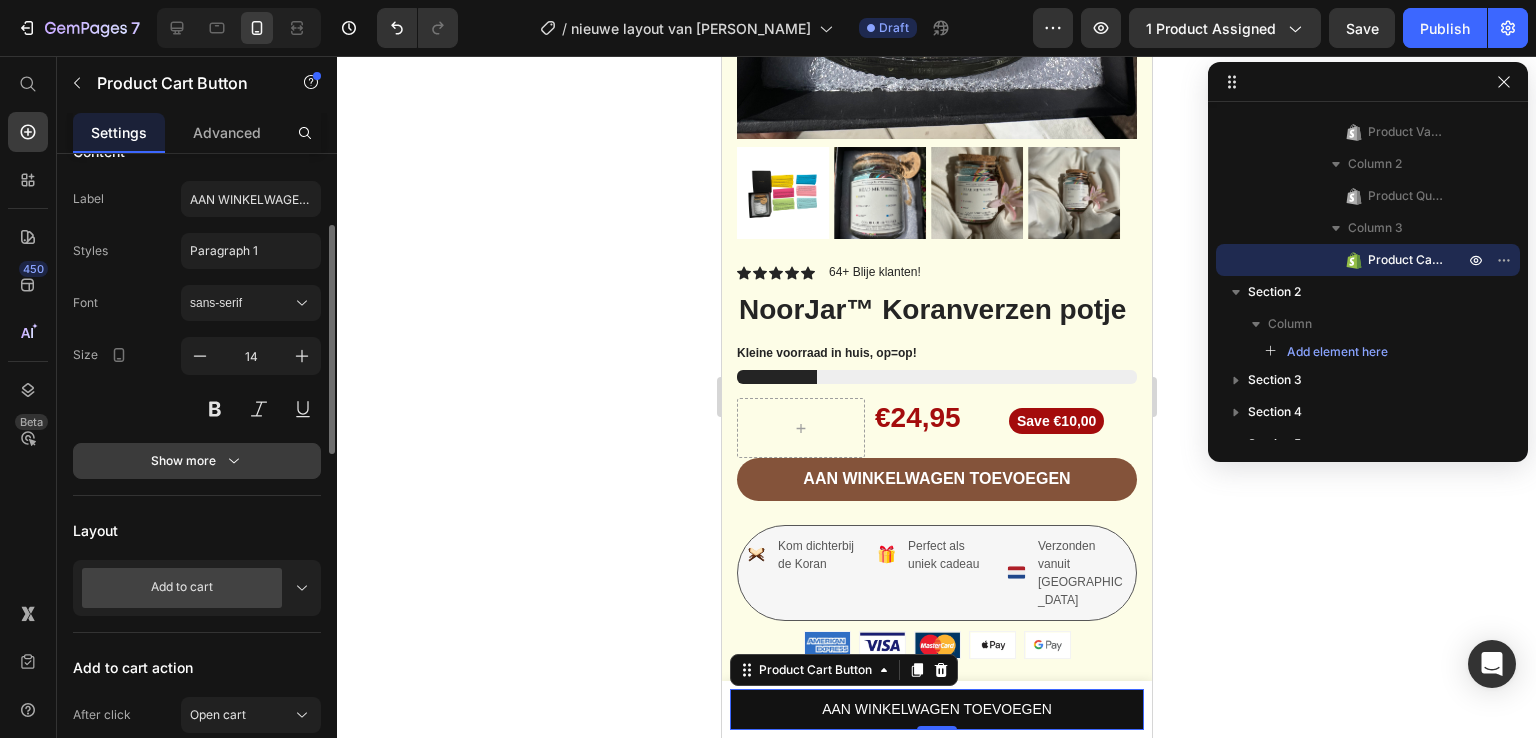 click on "Show more" at bounding box center (197, 461) 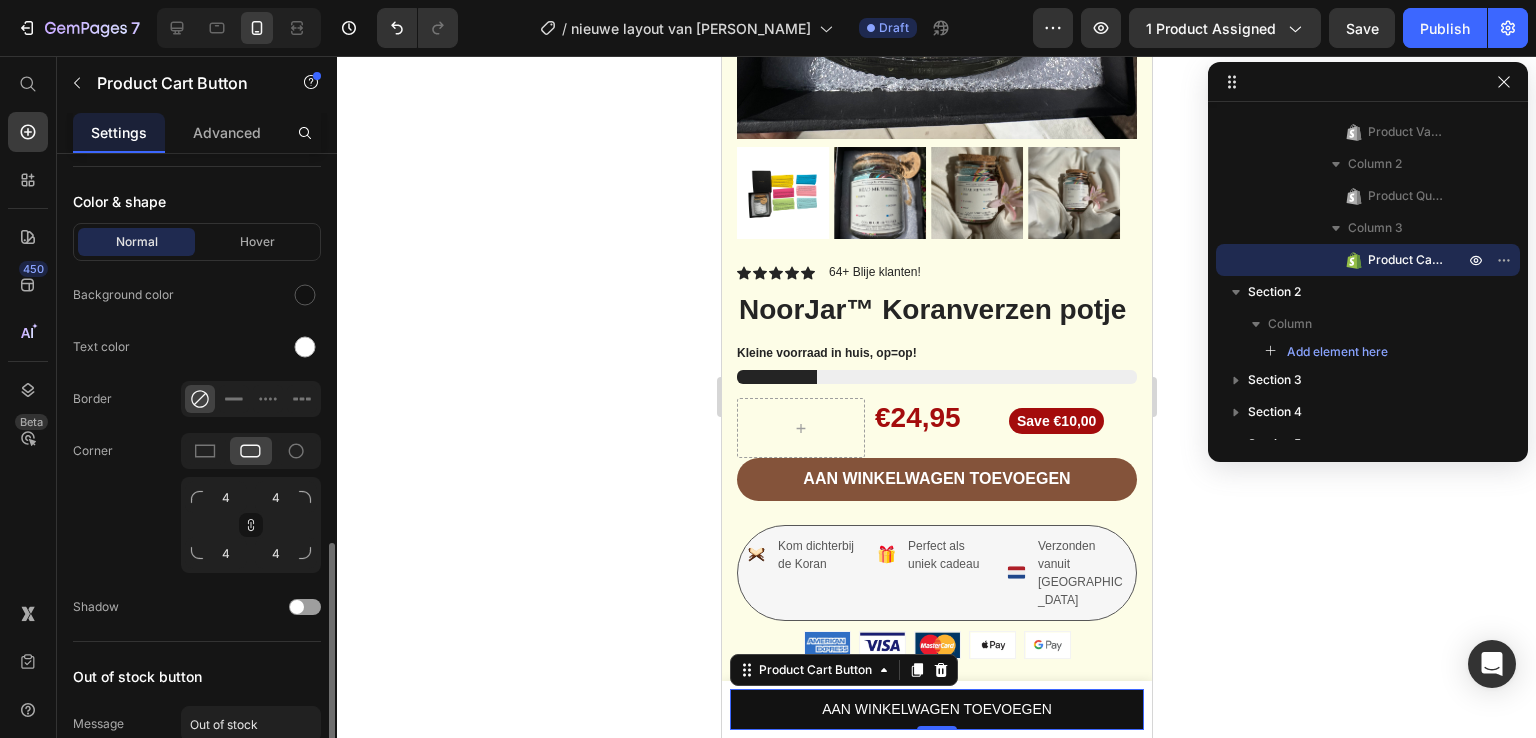scroll, scrollTop: 1211, scrollLeft: 0, axis: vertical 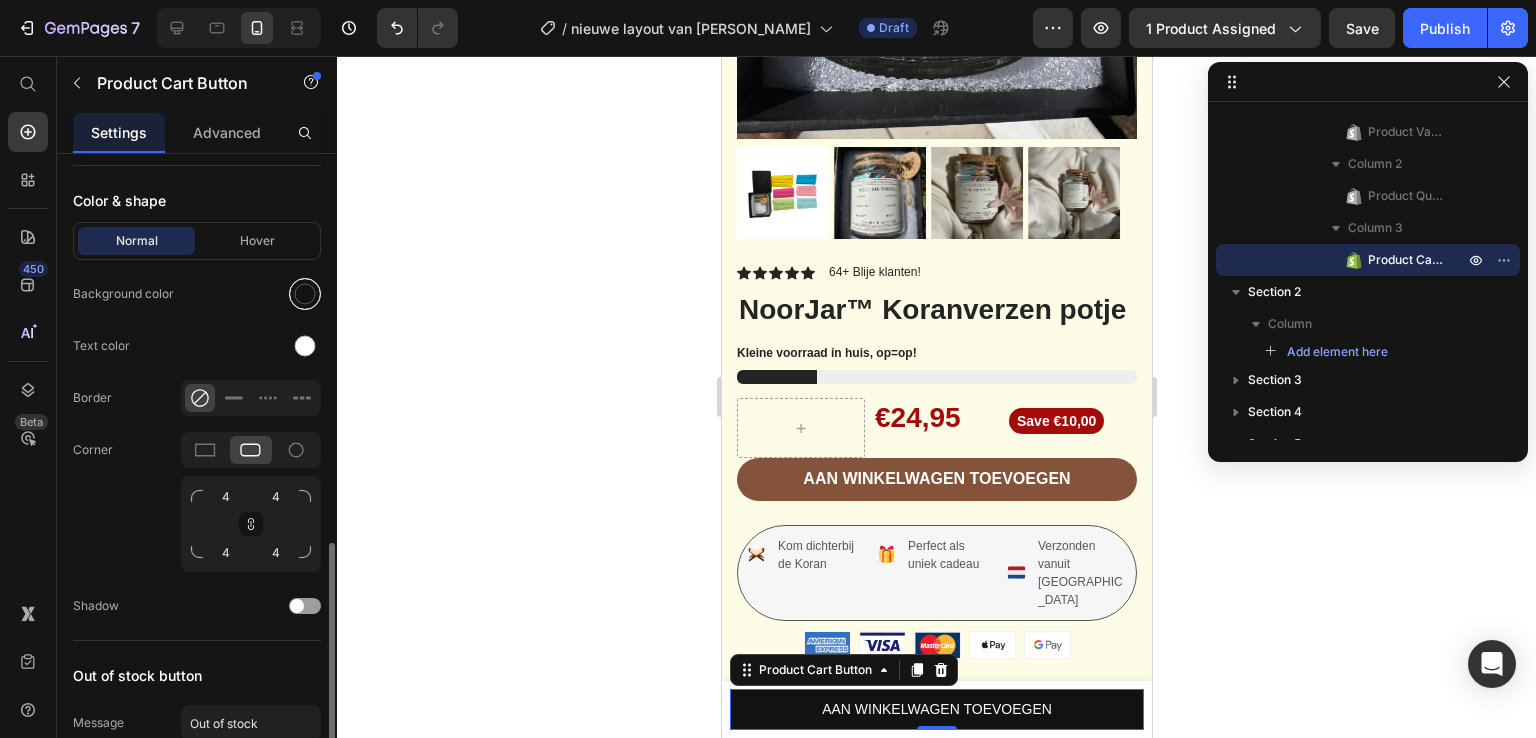 click at bounding box center [305, 294] 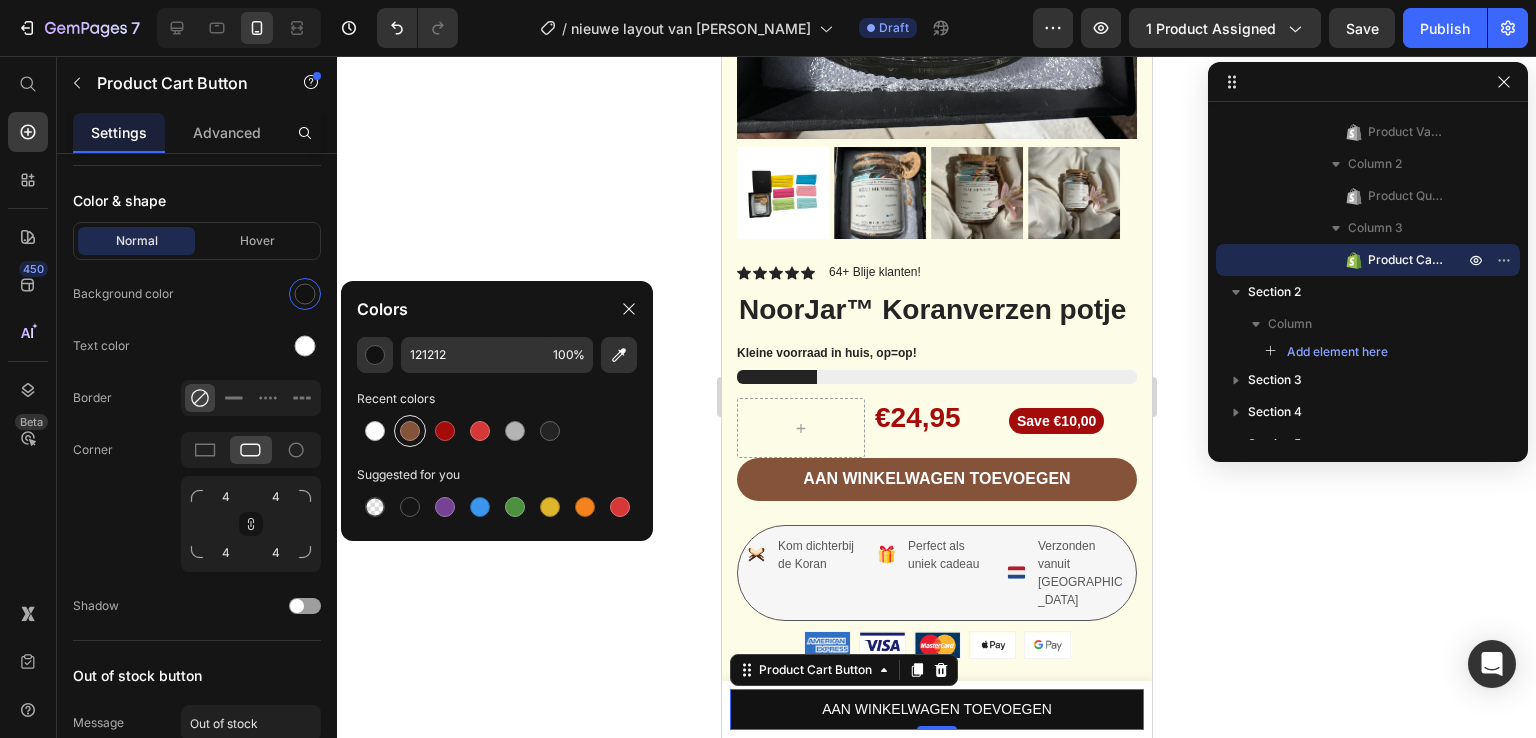 click at bounding box center [410, 431] 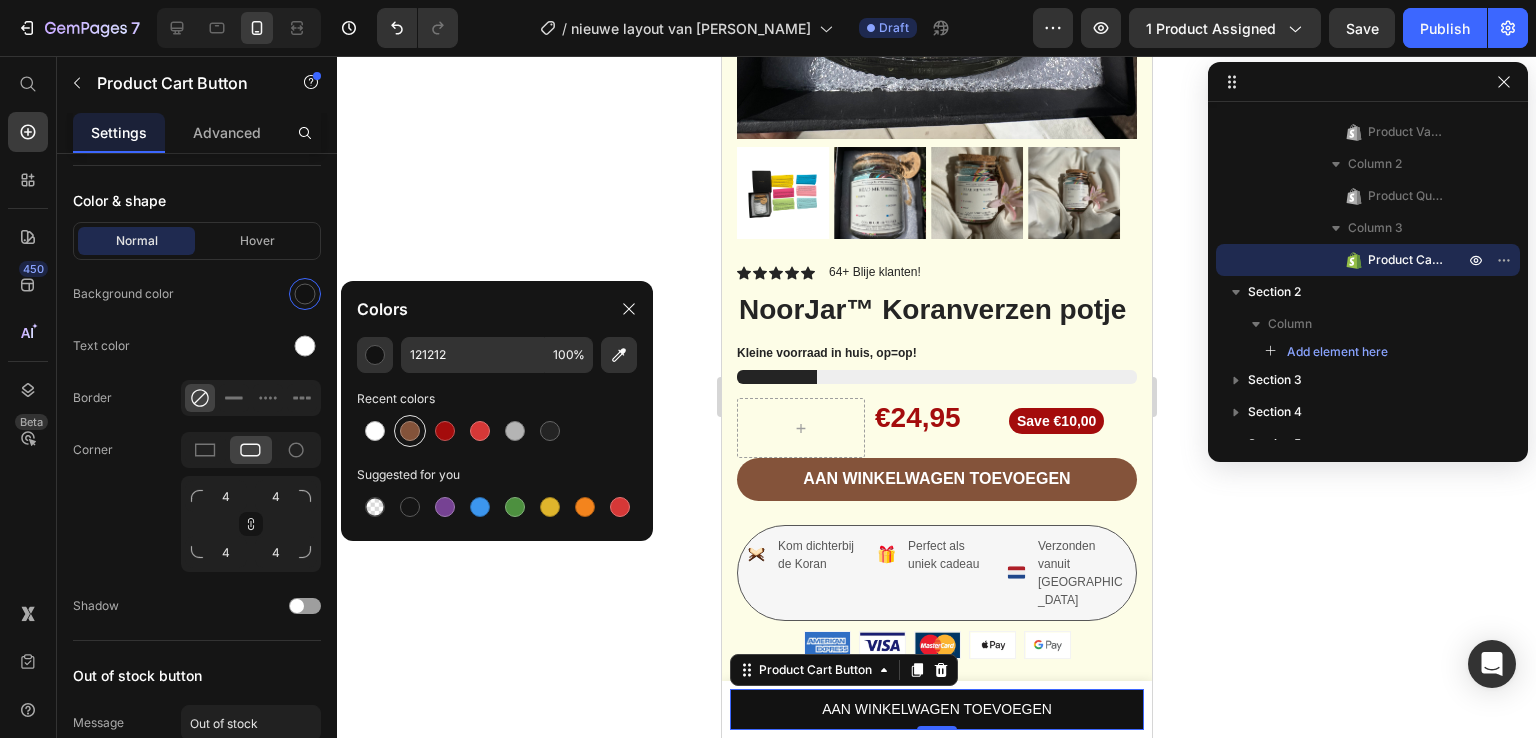 type on "84533A" 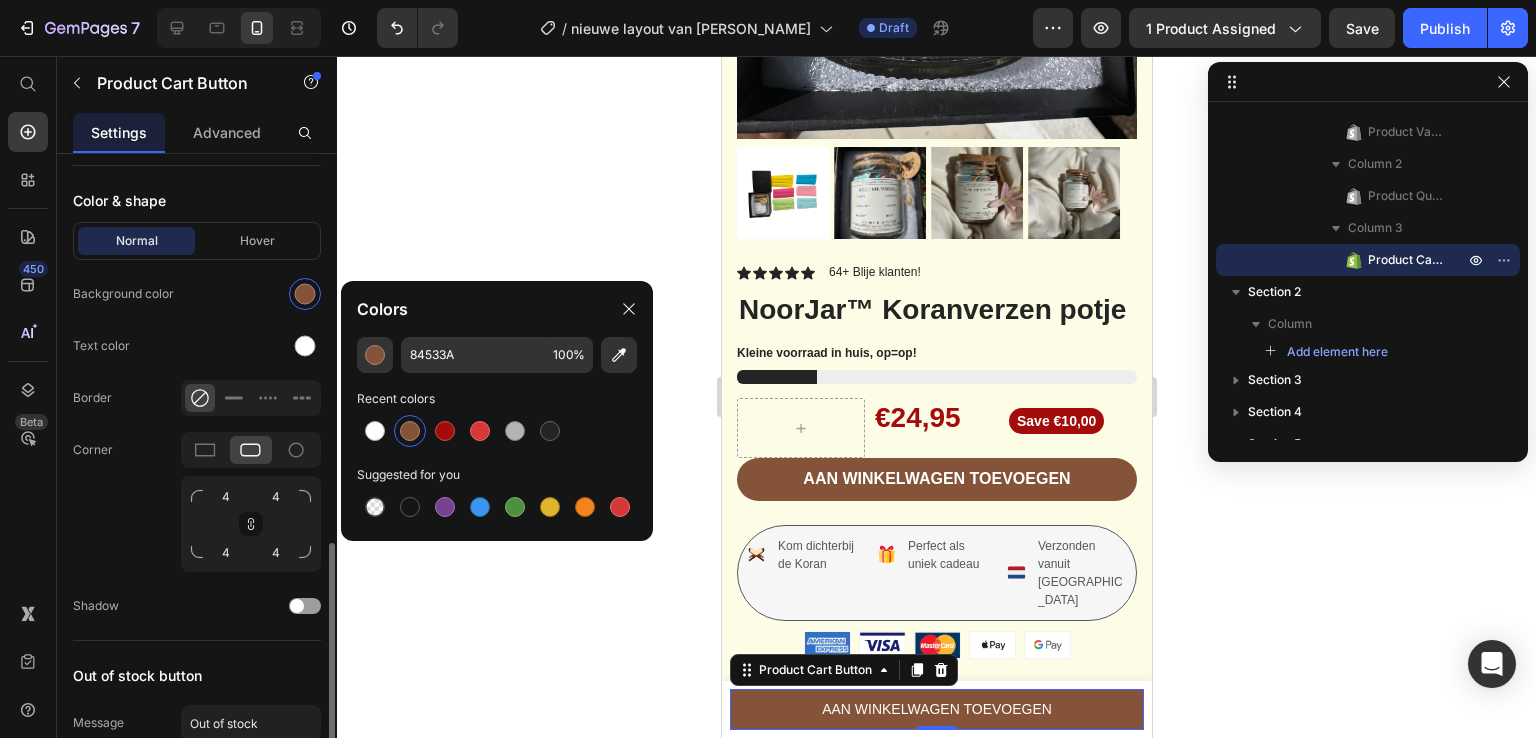 click on "Text color" 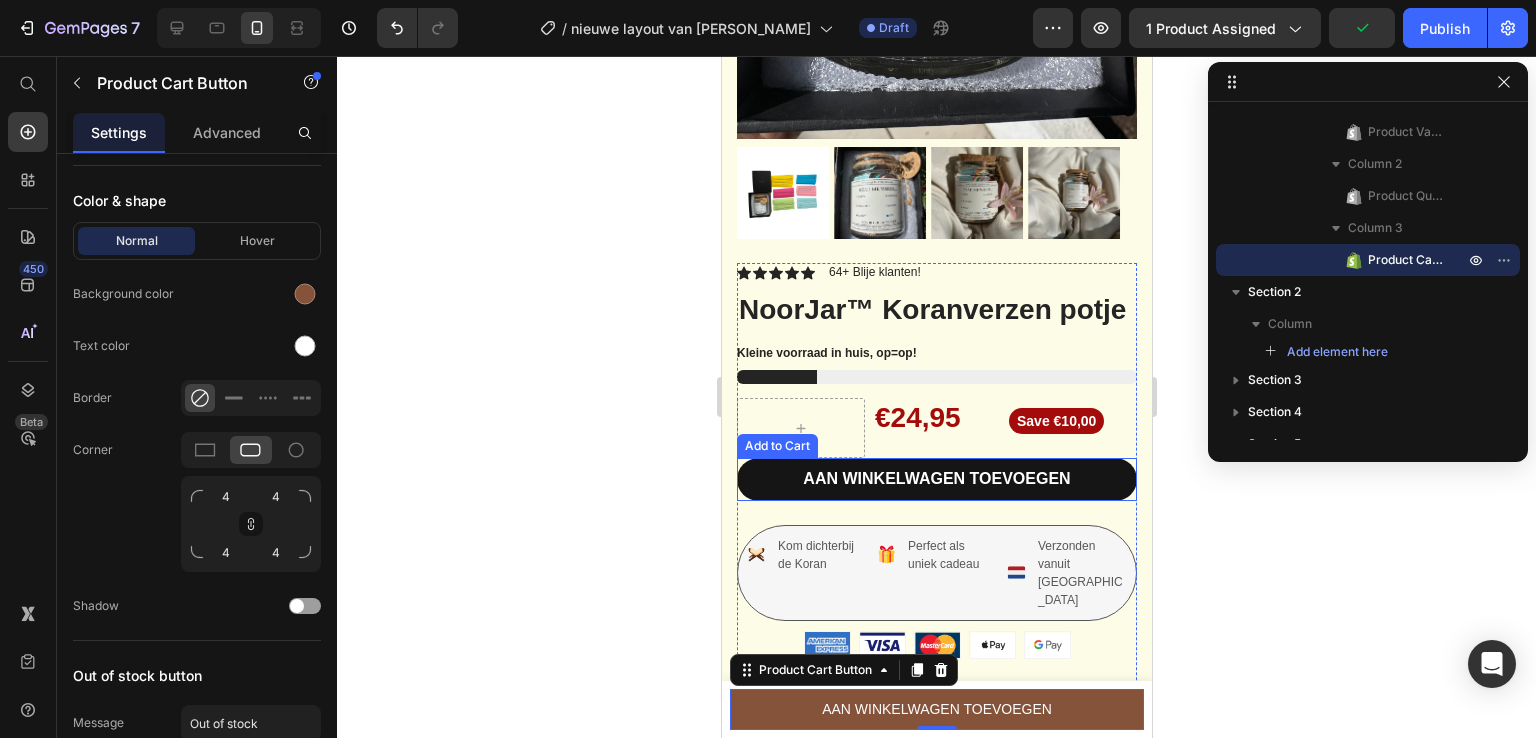 click on "Aan winkelwagen toevoegen" at bounding box center (936, 479) 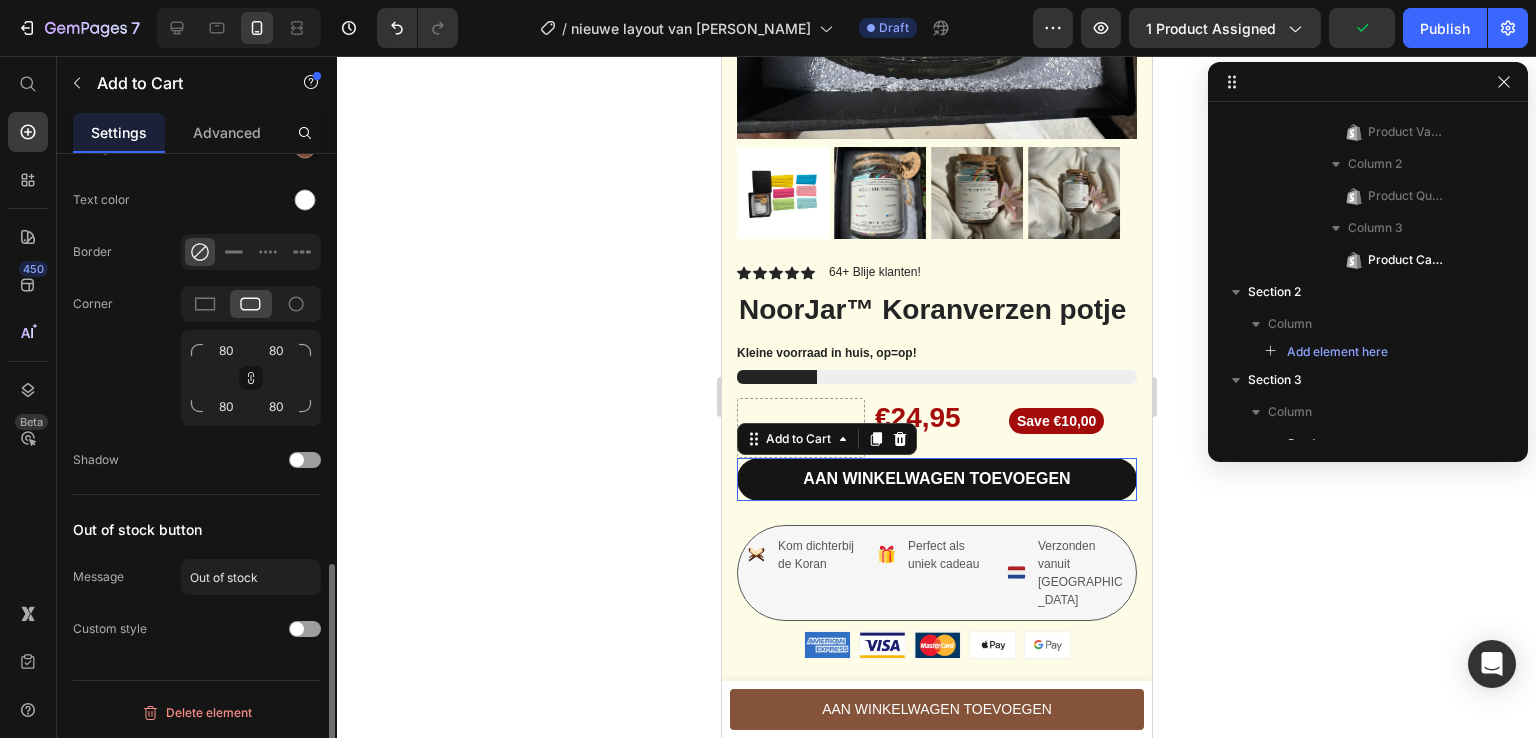 scroll, scrollTop: 1147, scrollLeft: 0, axis: vertical 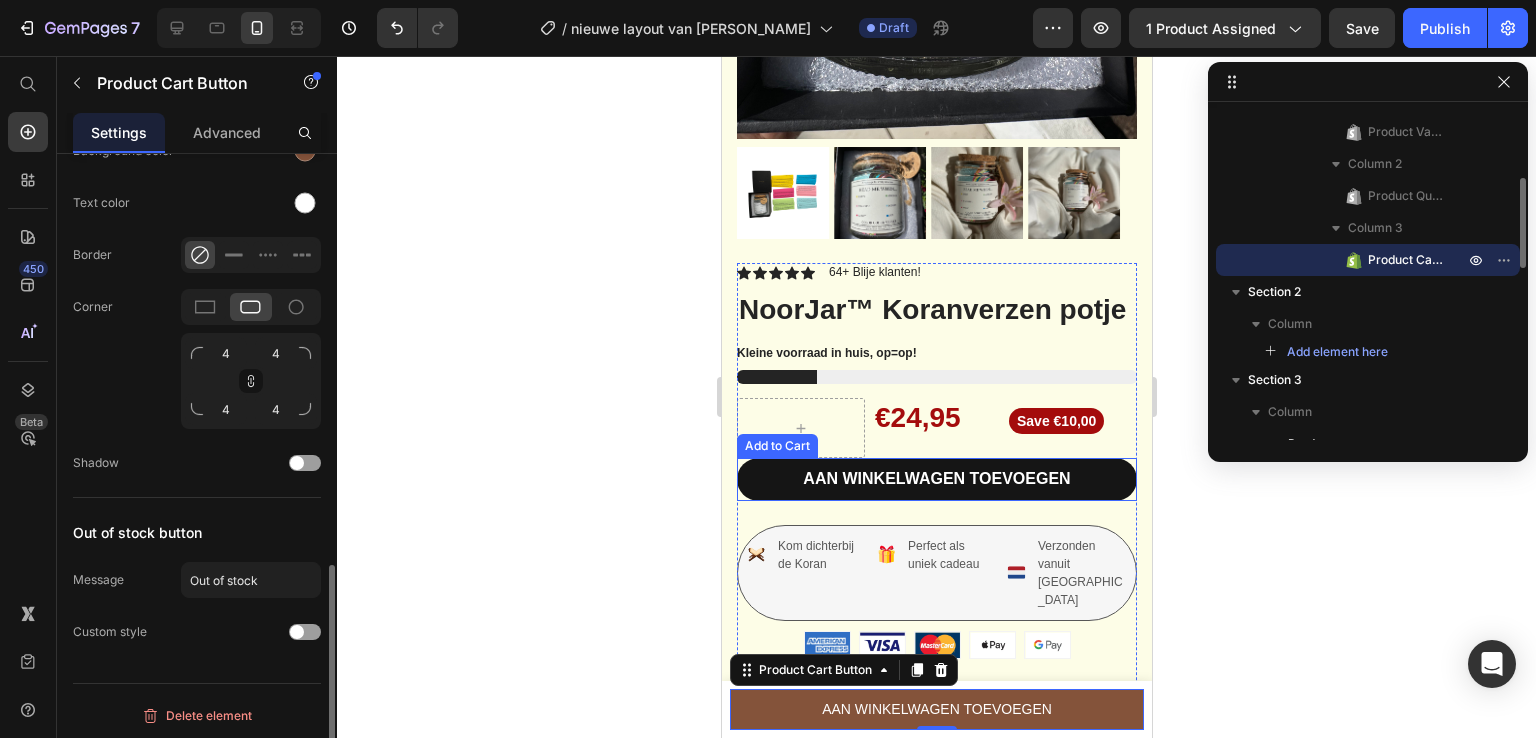 click on "Aan winkelwagen toevoegen" at bounding box center (936, 479) 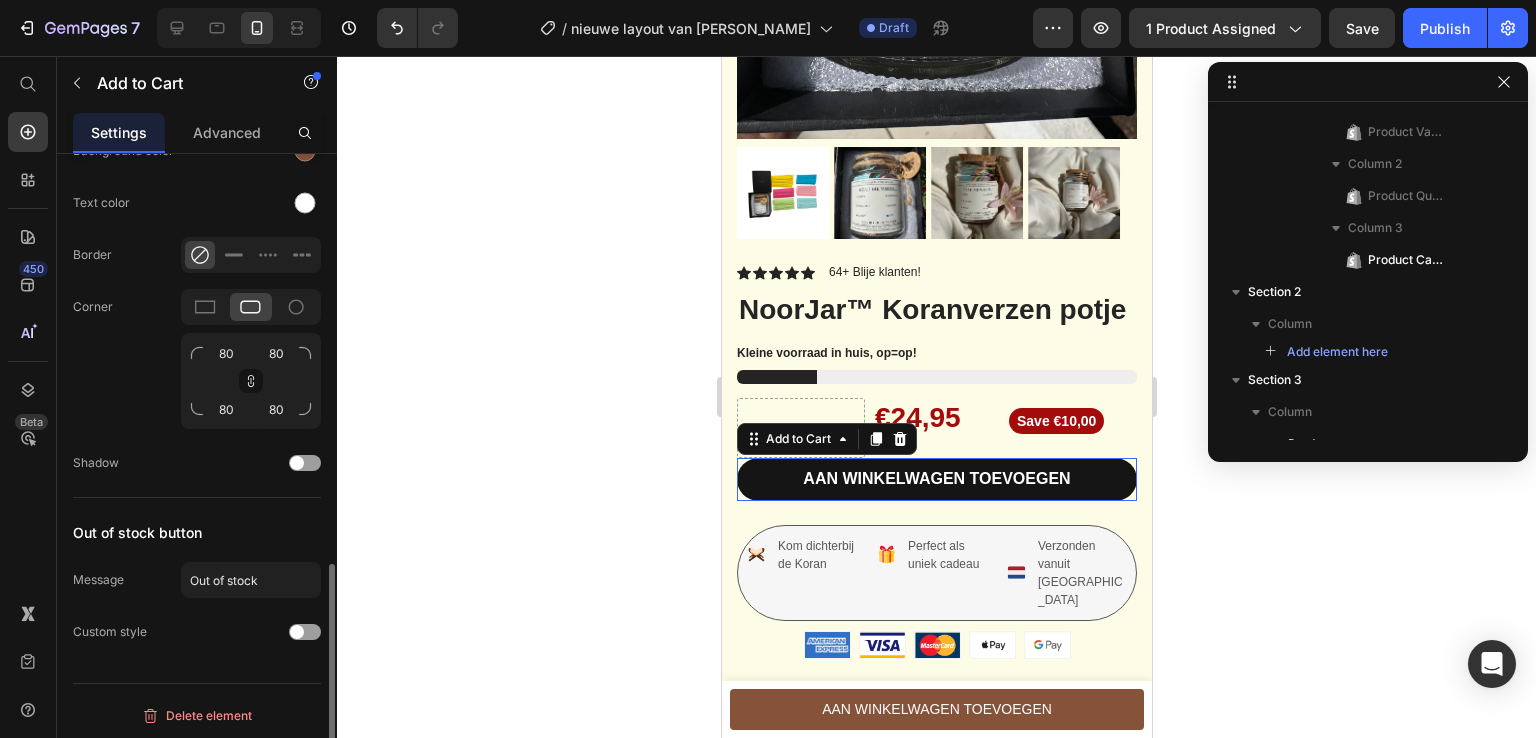 scroll, scrollTop: 1145, scrollLeft: 0, axis: vertical 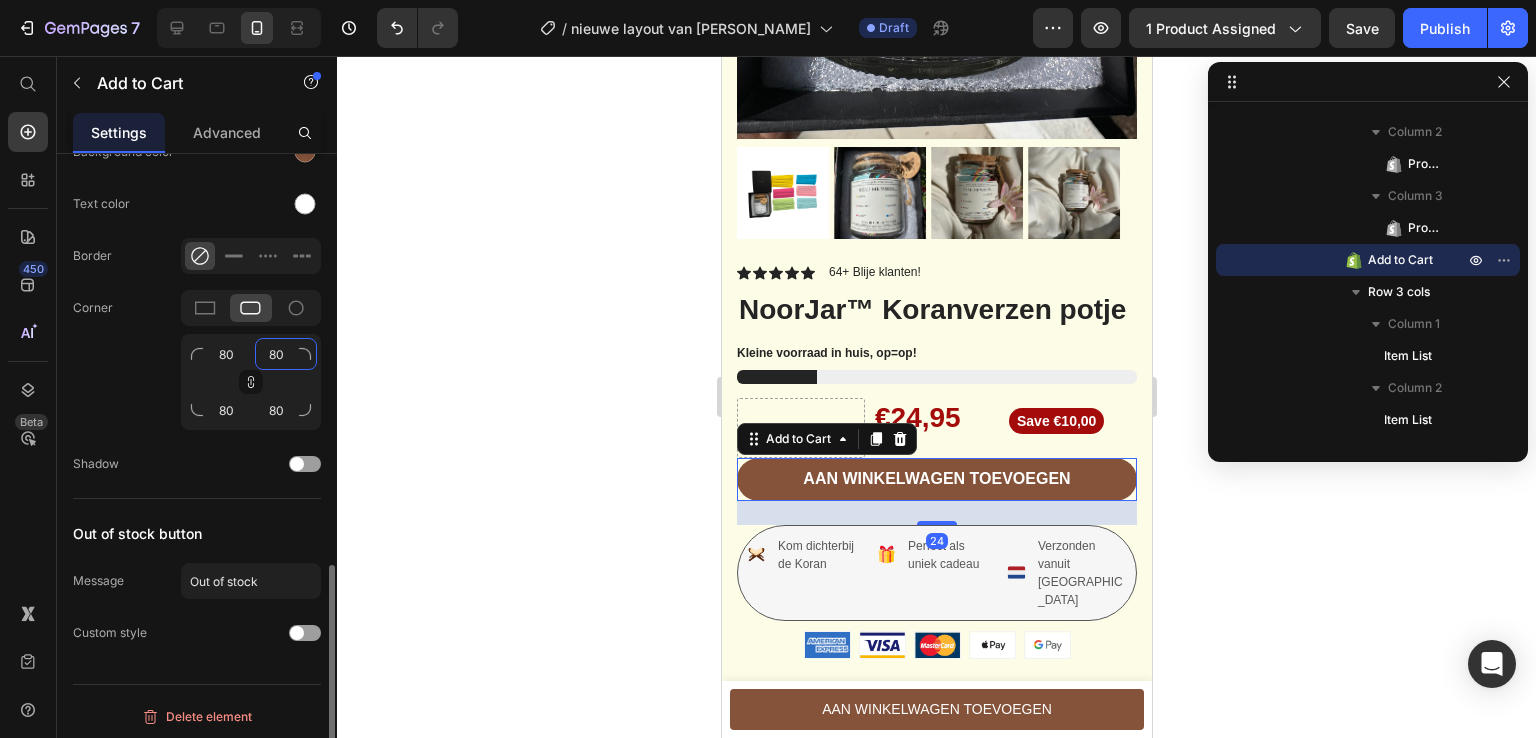 click on "80" 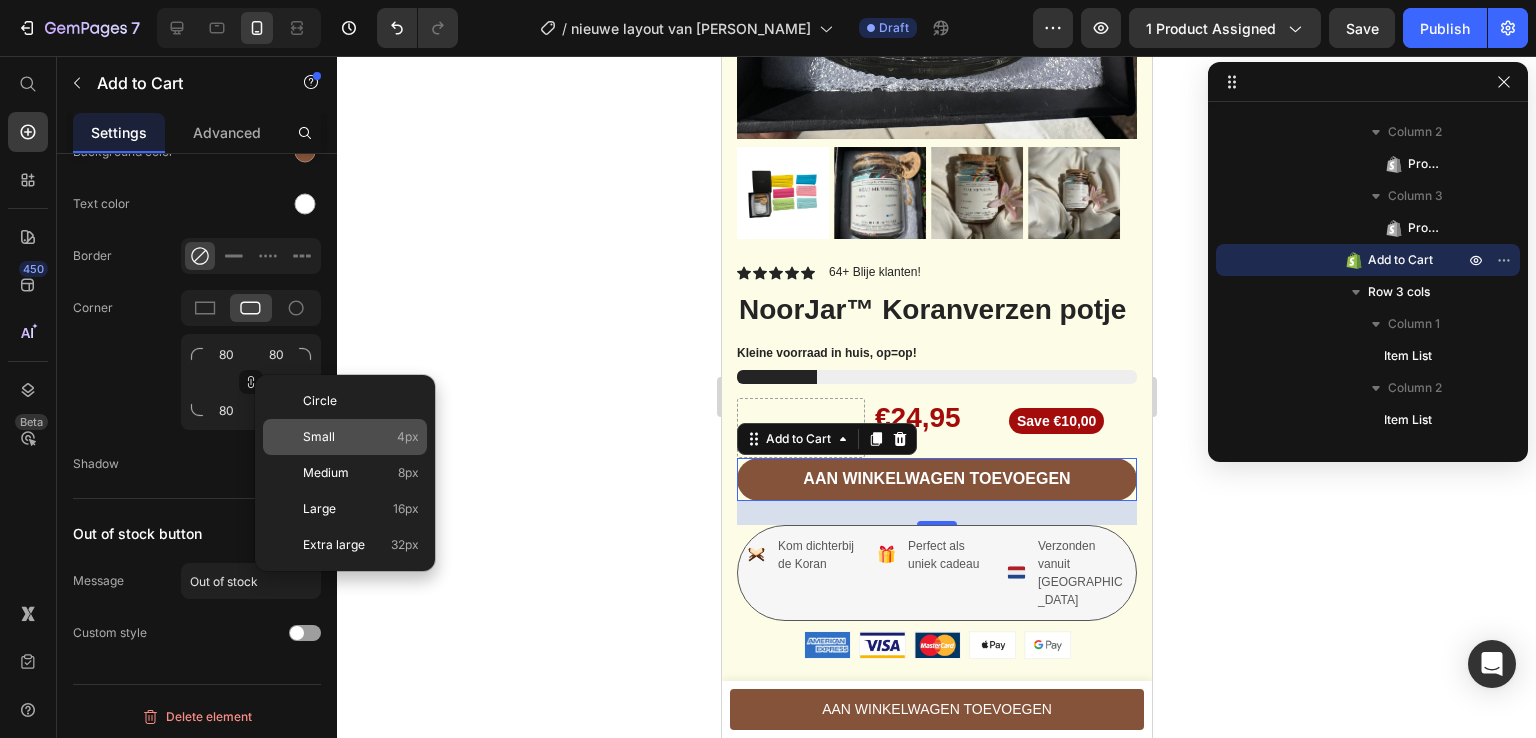 click on "Small 4px" 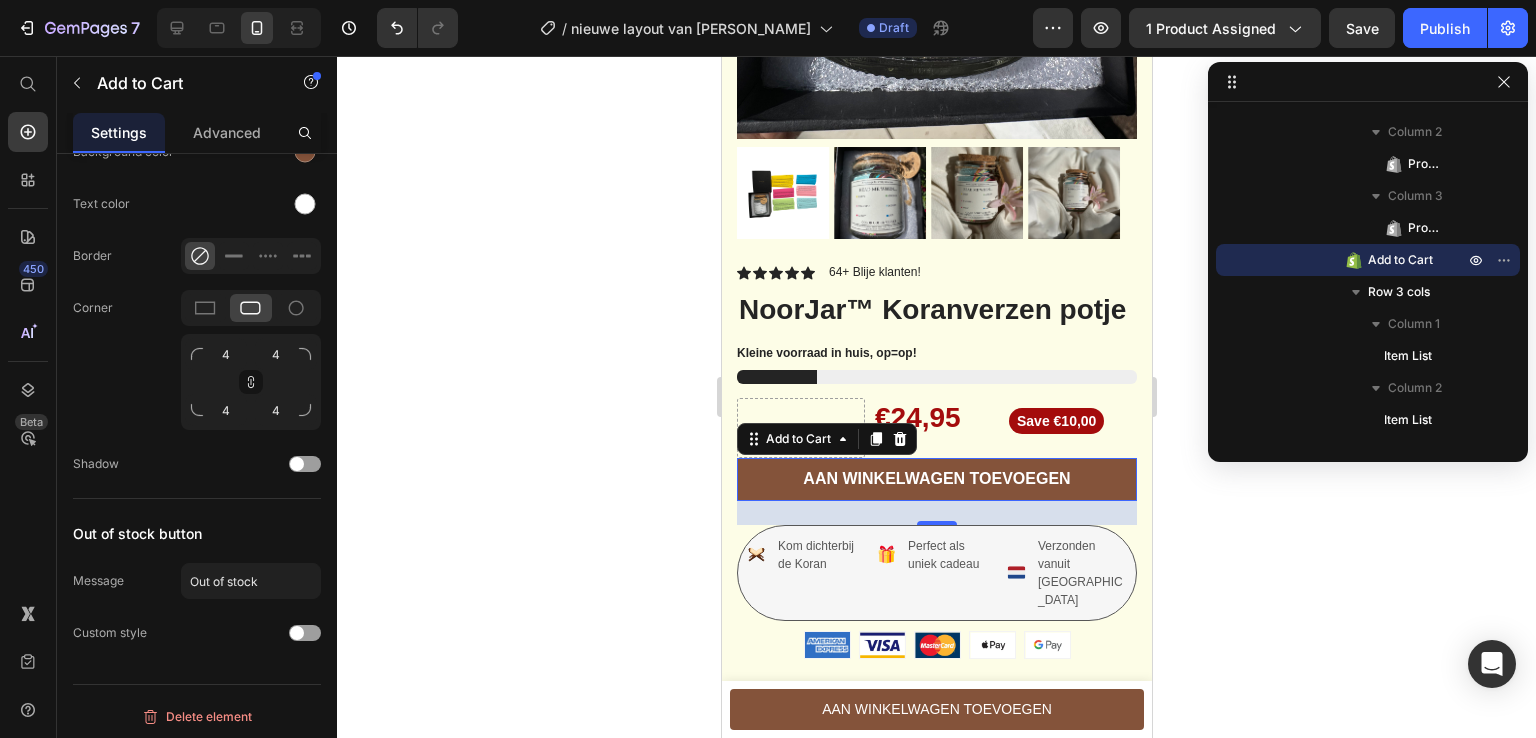 click 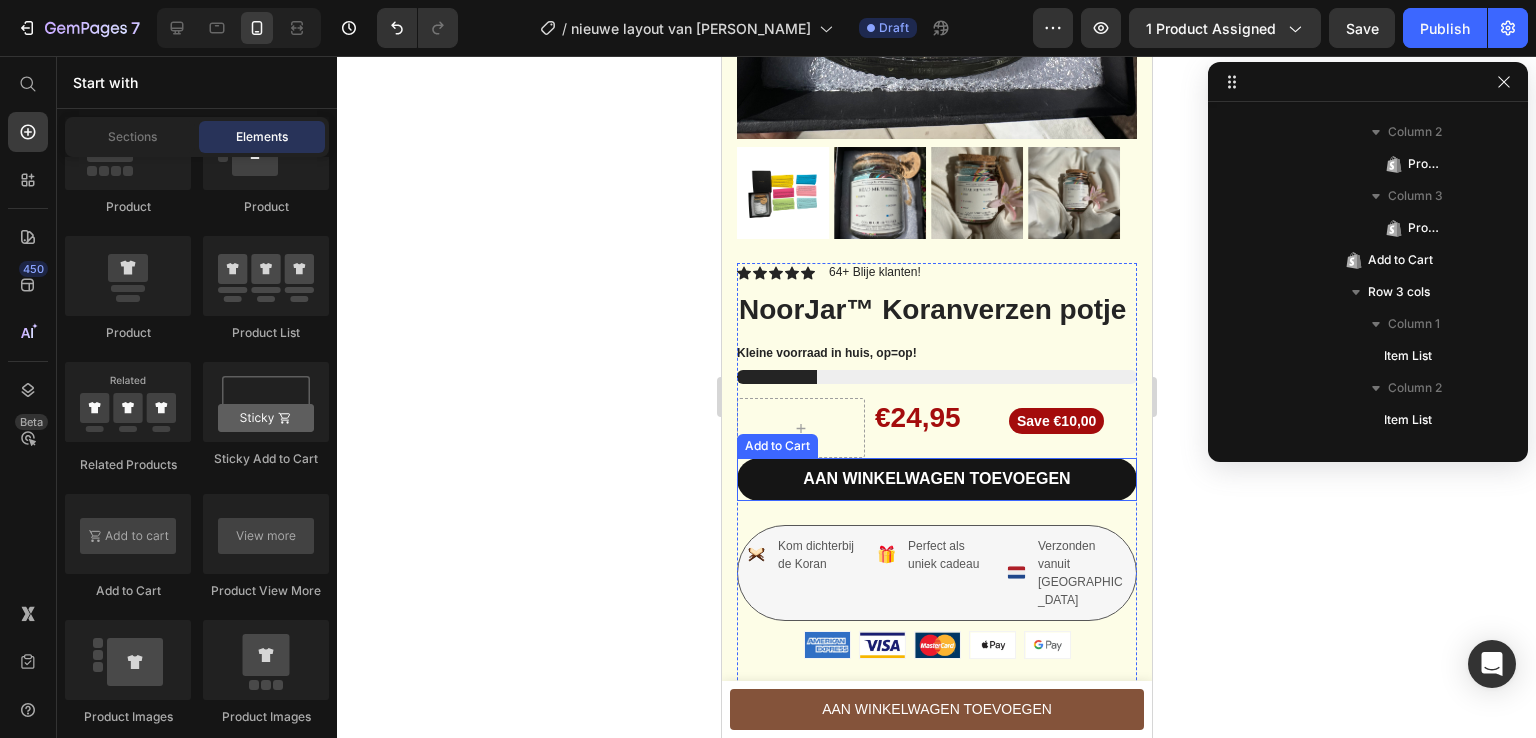 click on "Aan winkelwagen toevoegen" at bounding box center [936, 479] 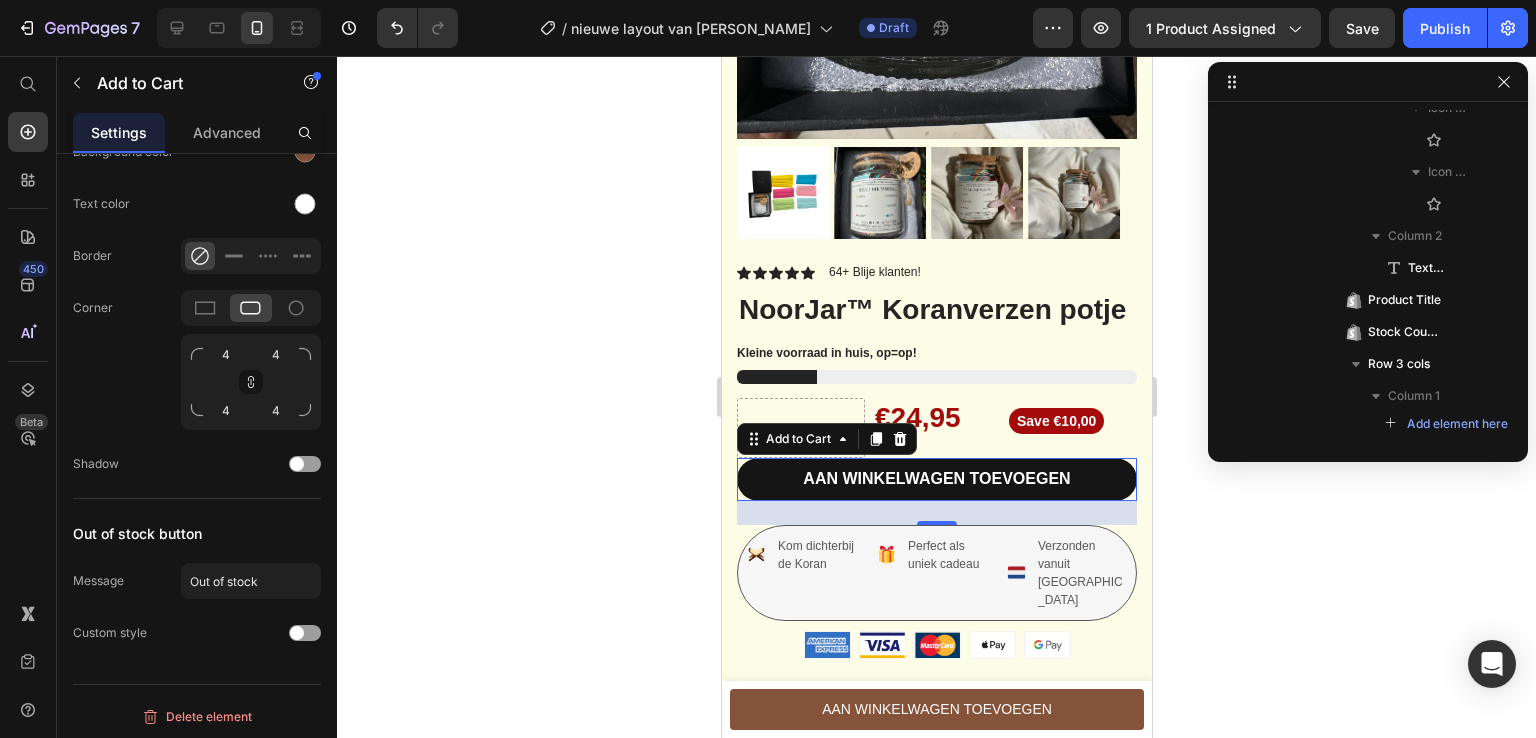 scroll, scrollTop: 1418, scrollLeft: 0, axis: vertical 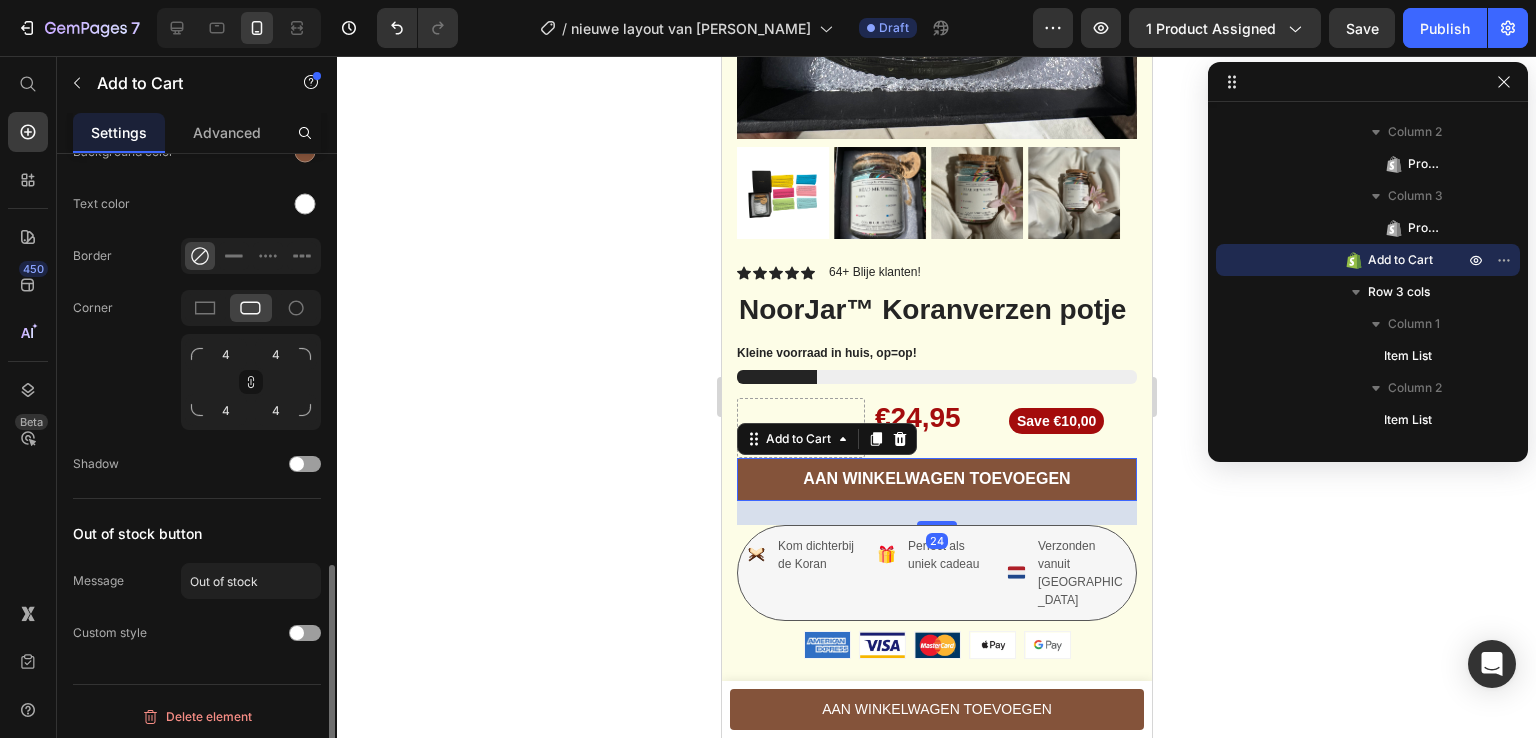 click 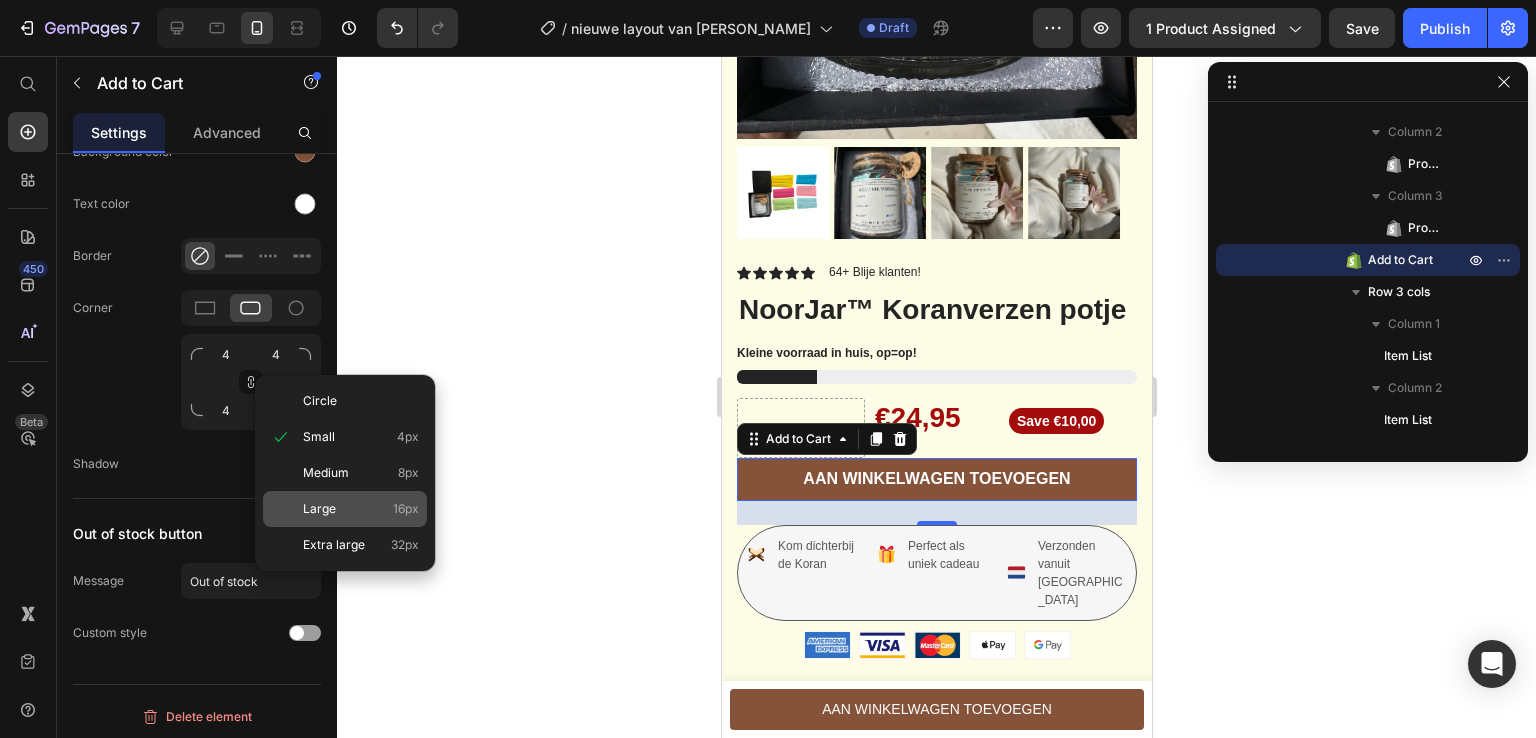 click on "Large 16px" 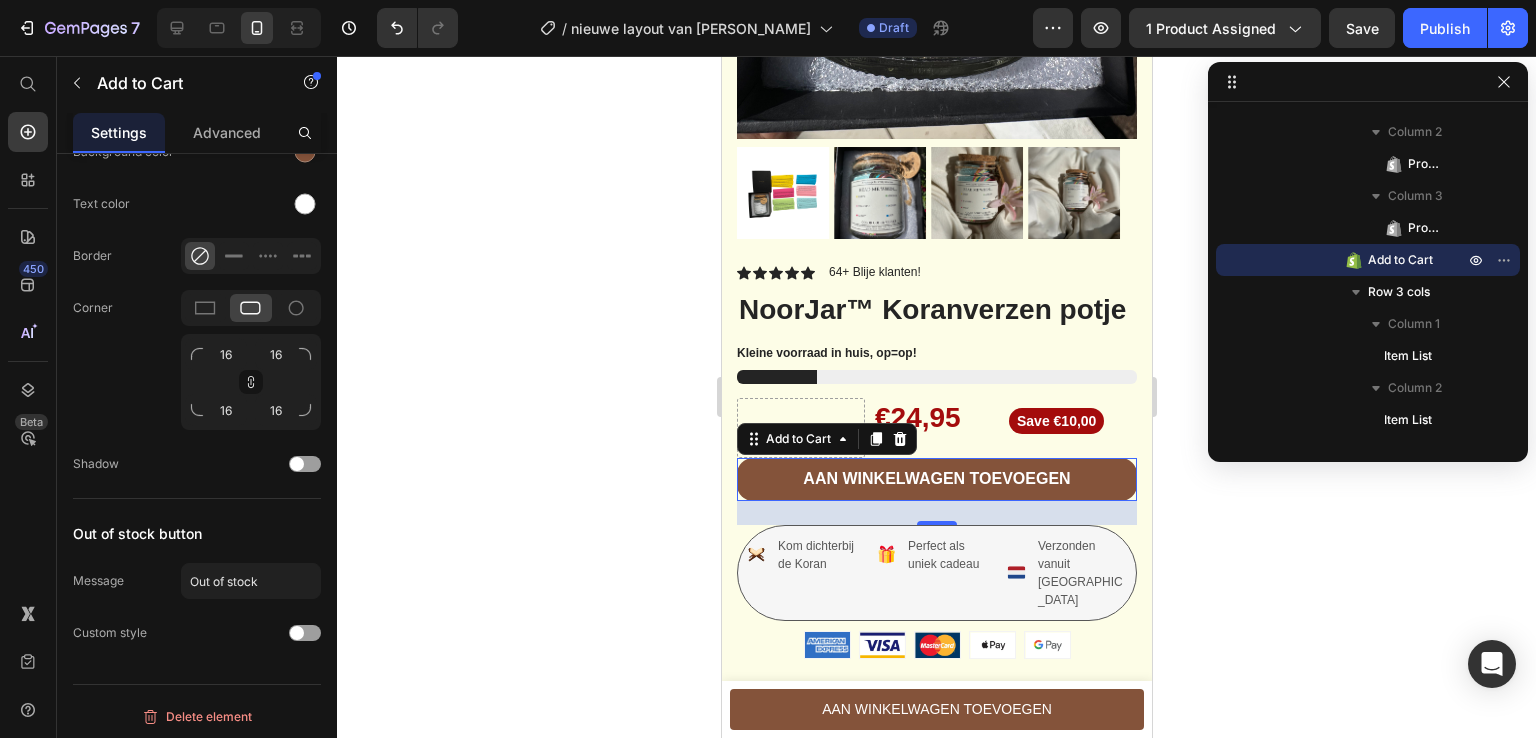 click 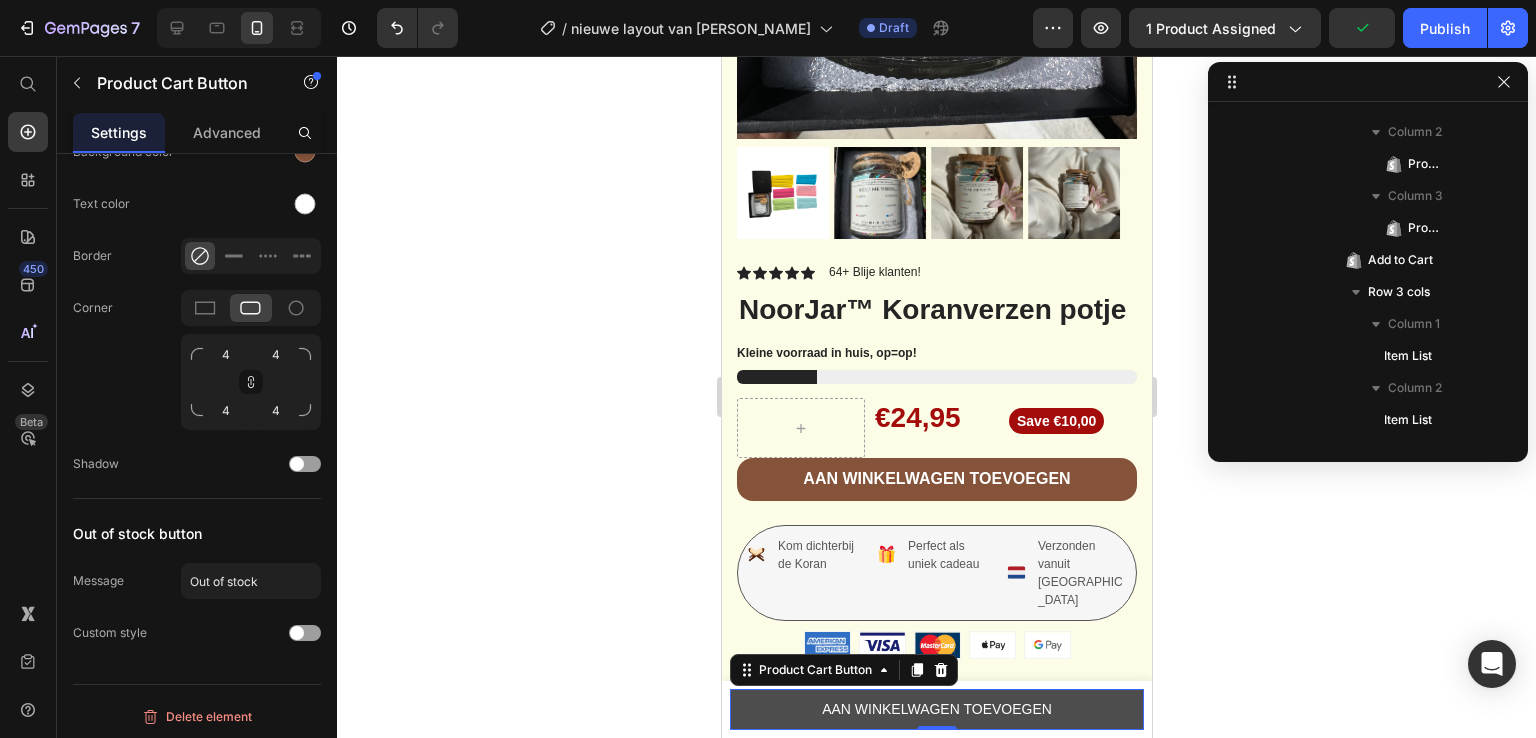 scroll, scrollTop: 250, scrollLeft: 0, axis: vertical 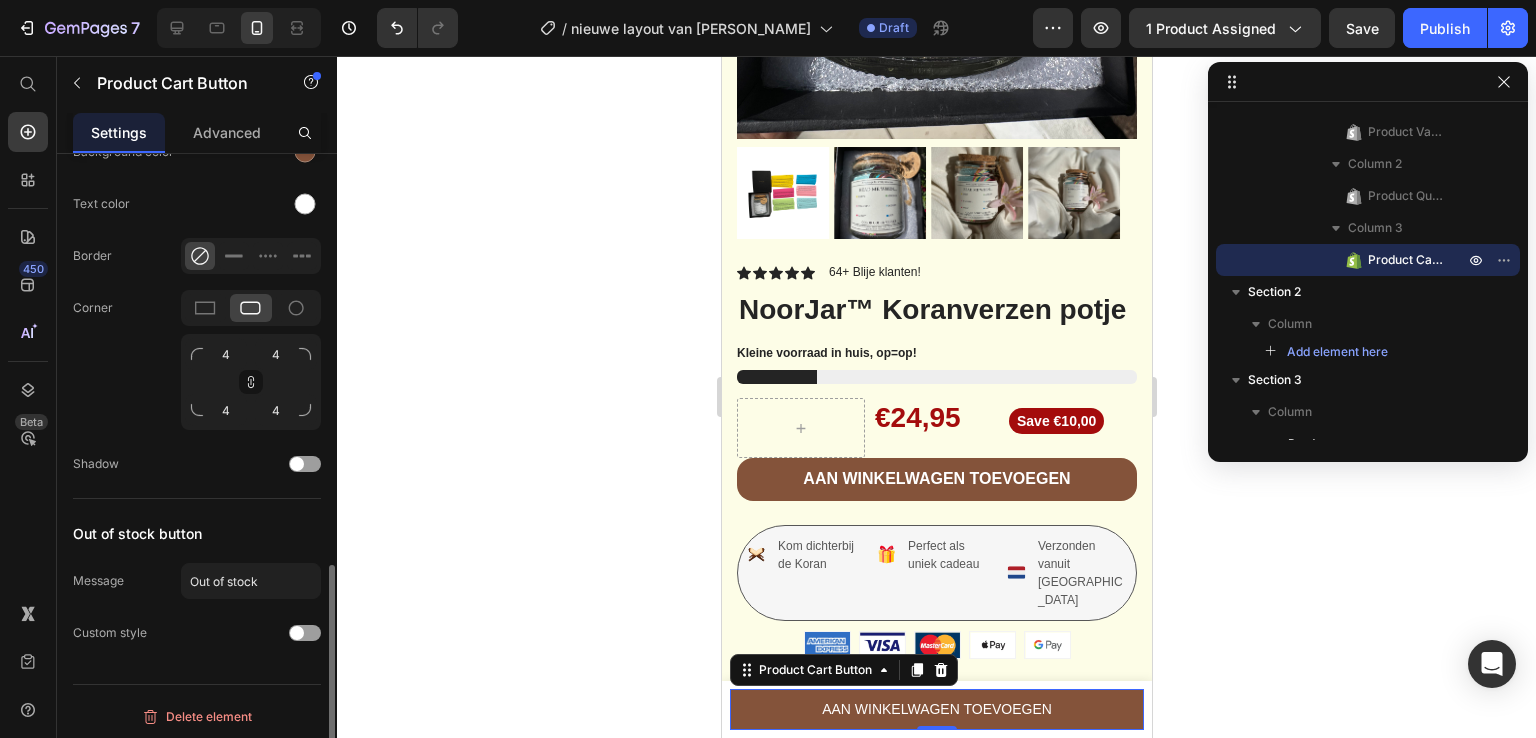 click on "4 4 4 4" at bounding box center (251, 382) 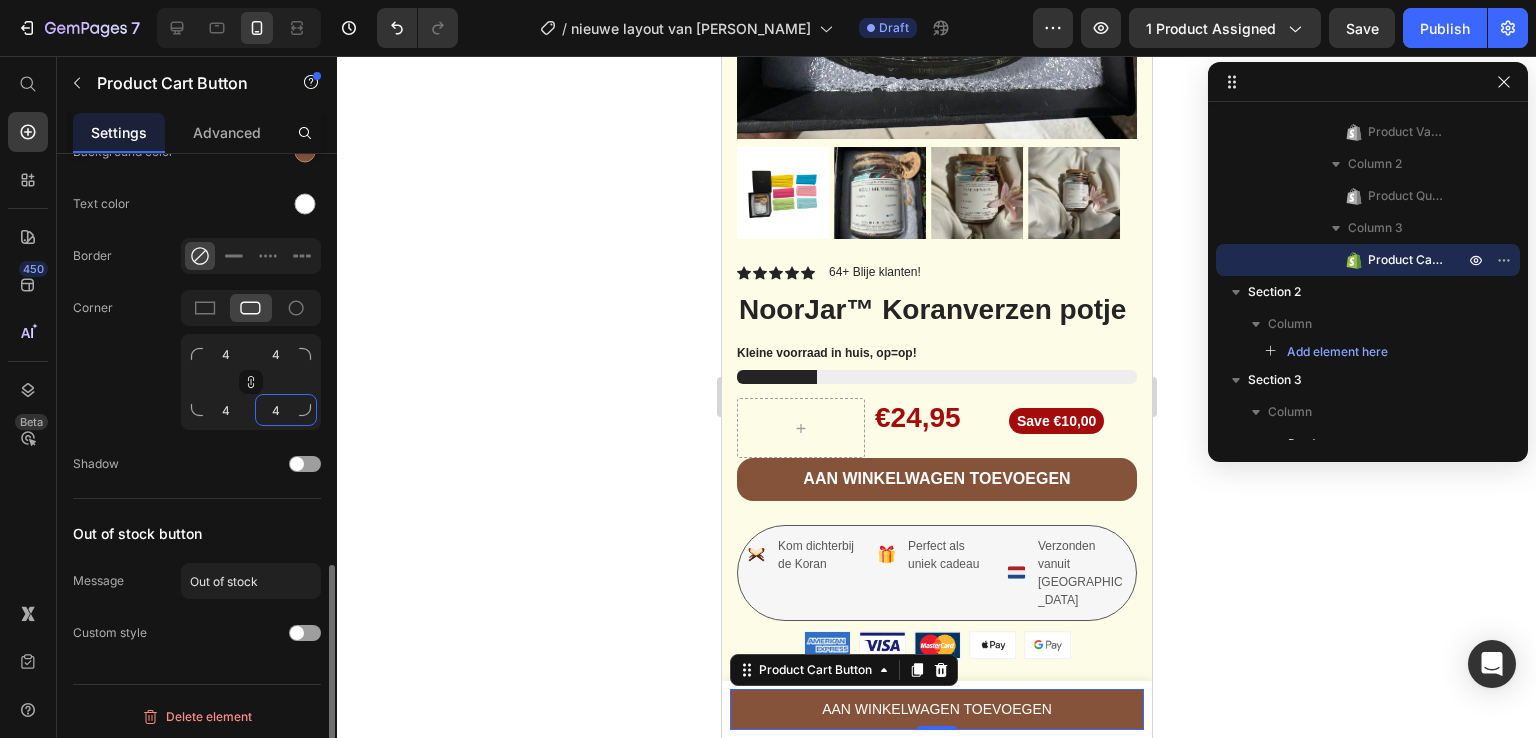 click on "4" 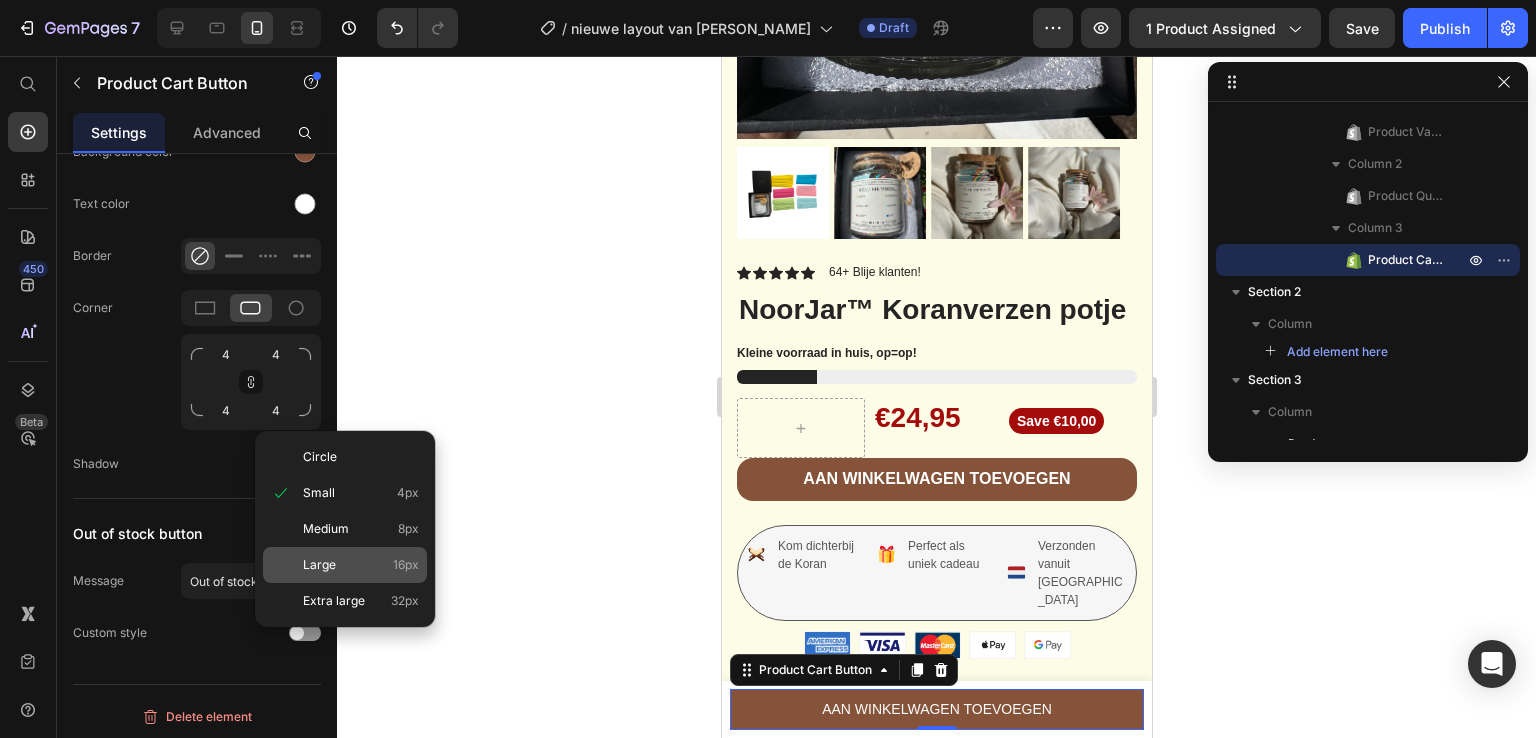 click on "Large 16px" at bounding box center (361, 565) 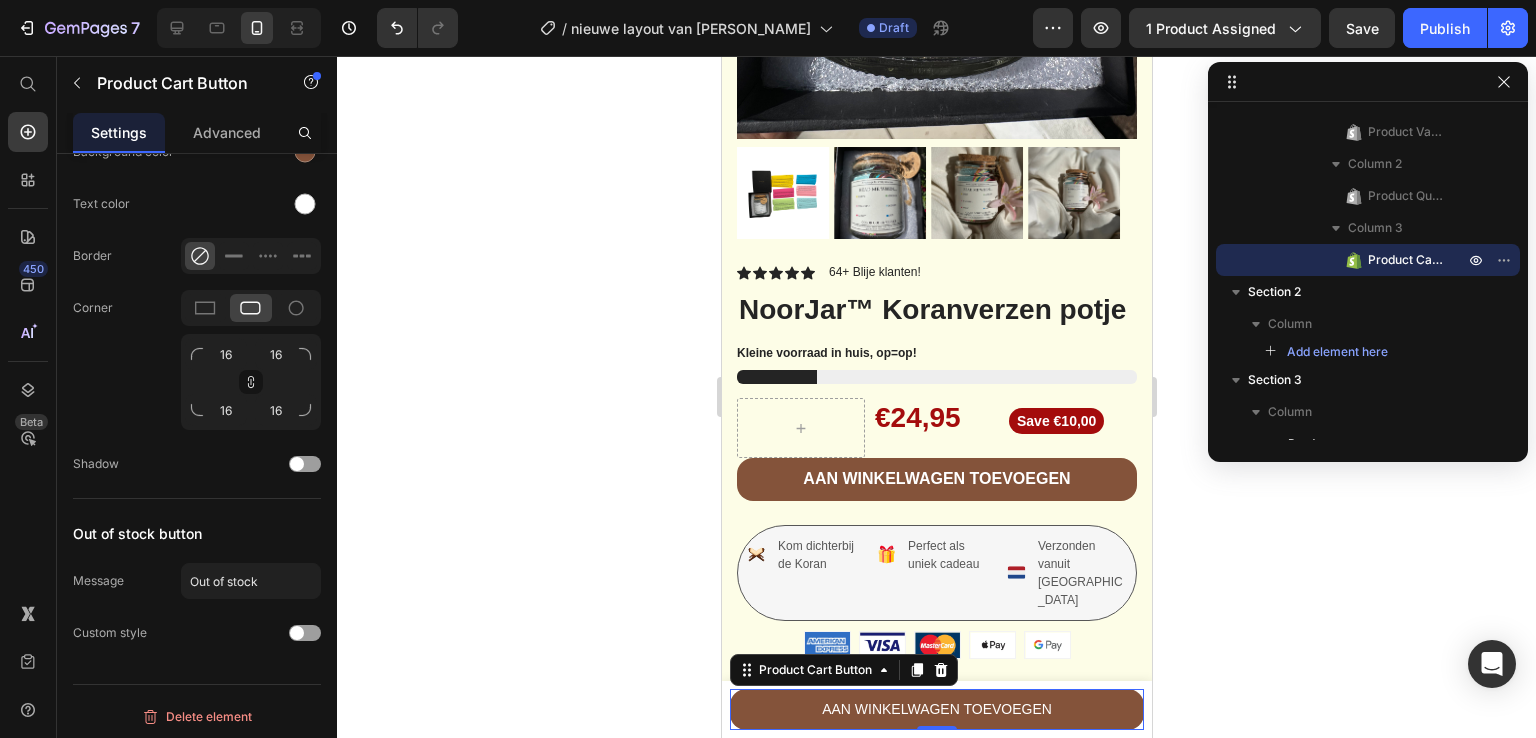 click 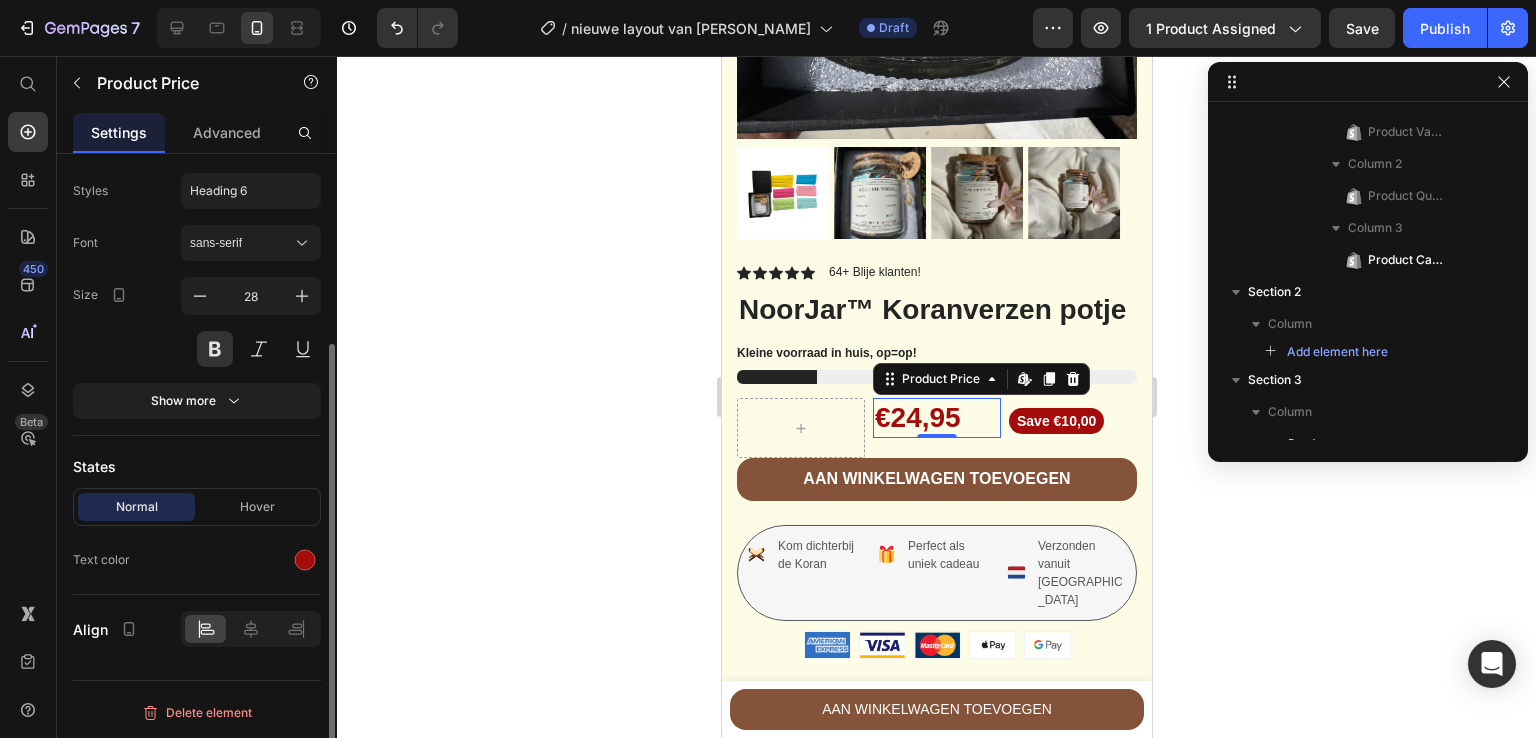 scroll, scrollTop: 1322, scrollLeft: 0, axis: vertical 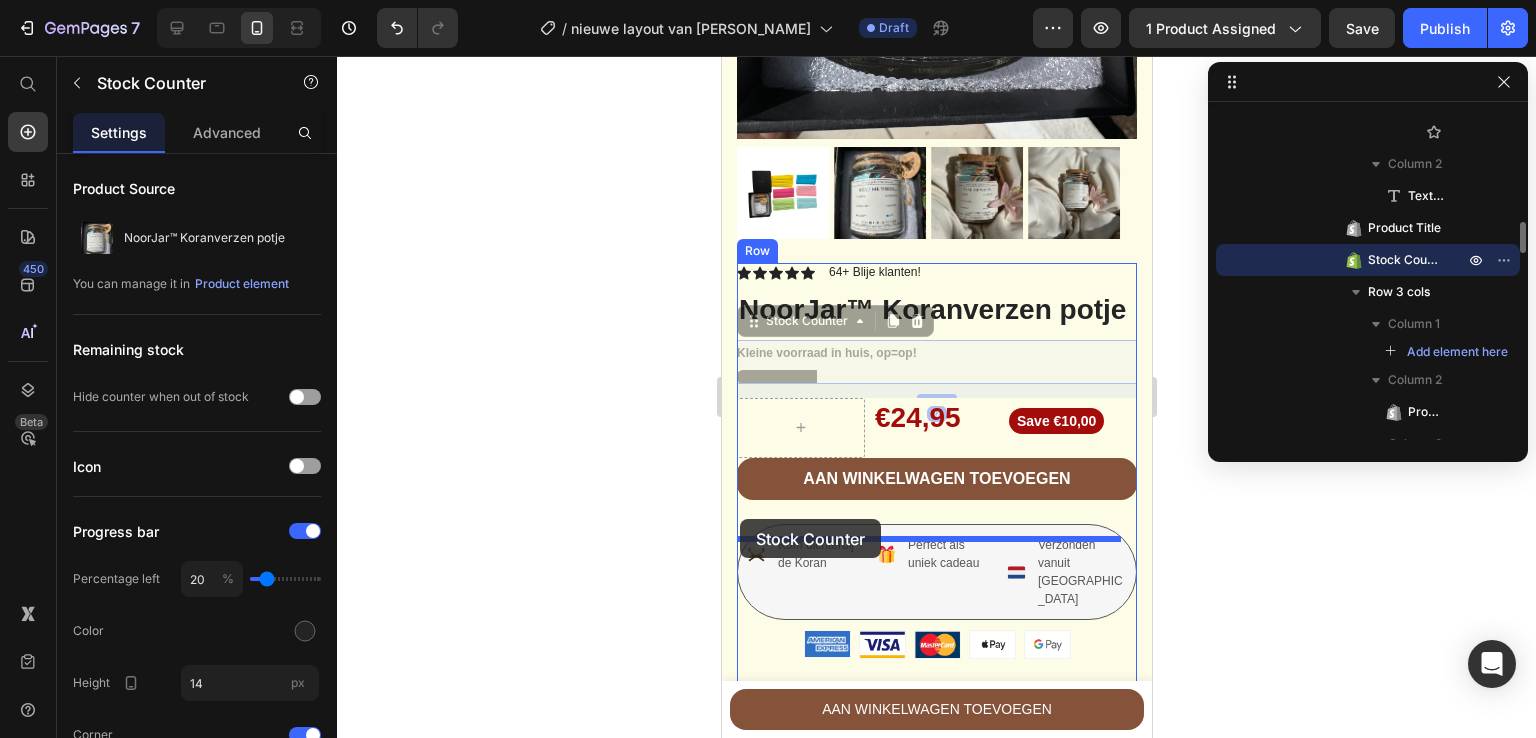 drag, startPoint x: 838, startPoint y: 377, endPoint x: 739, endPoint y: 519, distance: 173.10402 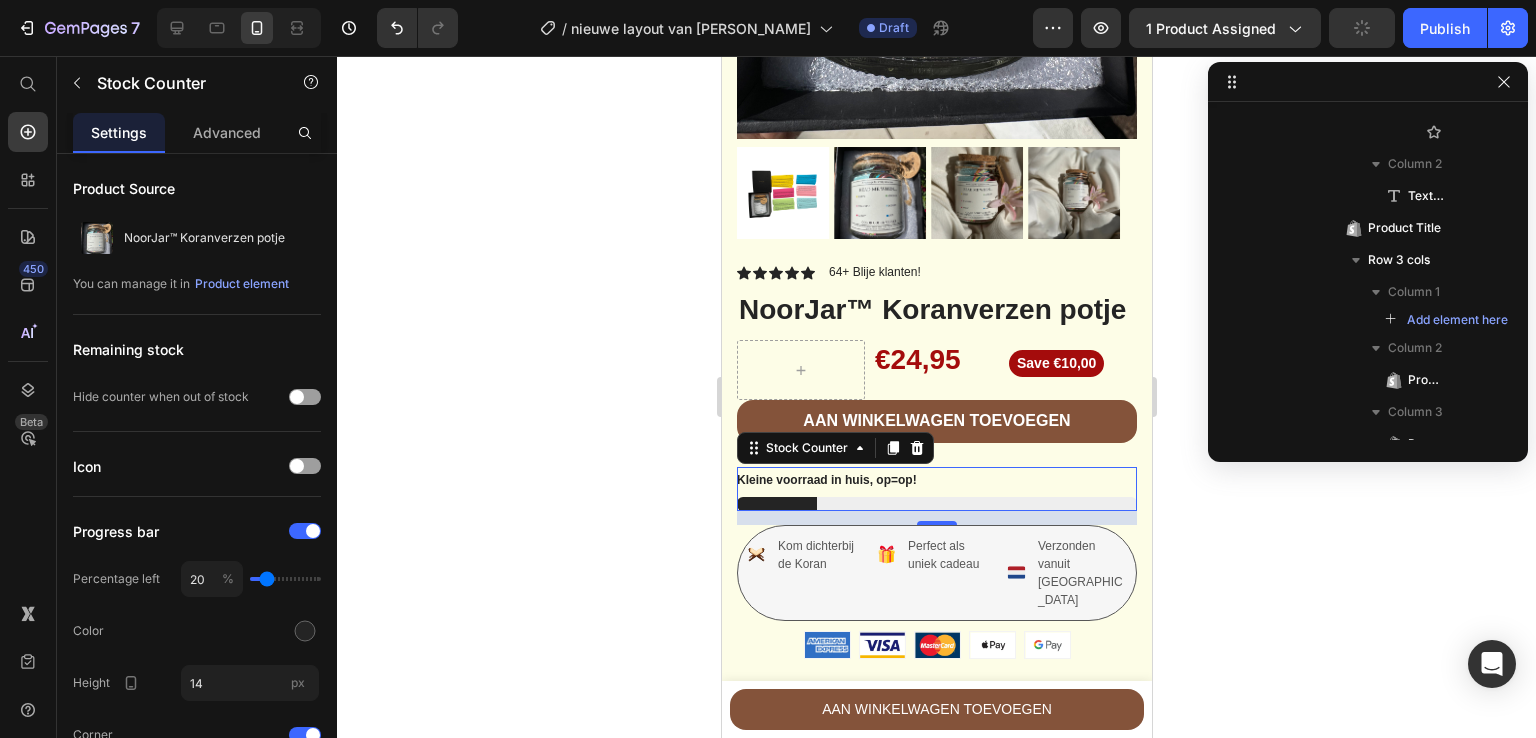 scroll, scrollTop: 724, scrollLeft: 0, axis: vertical 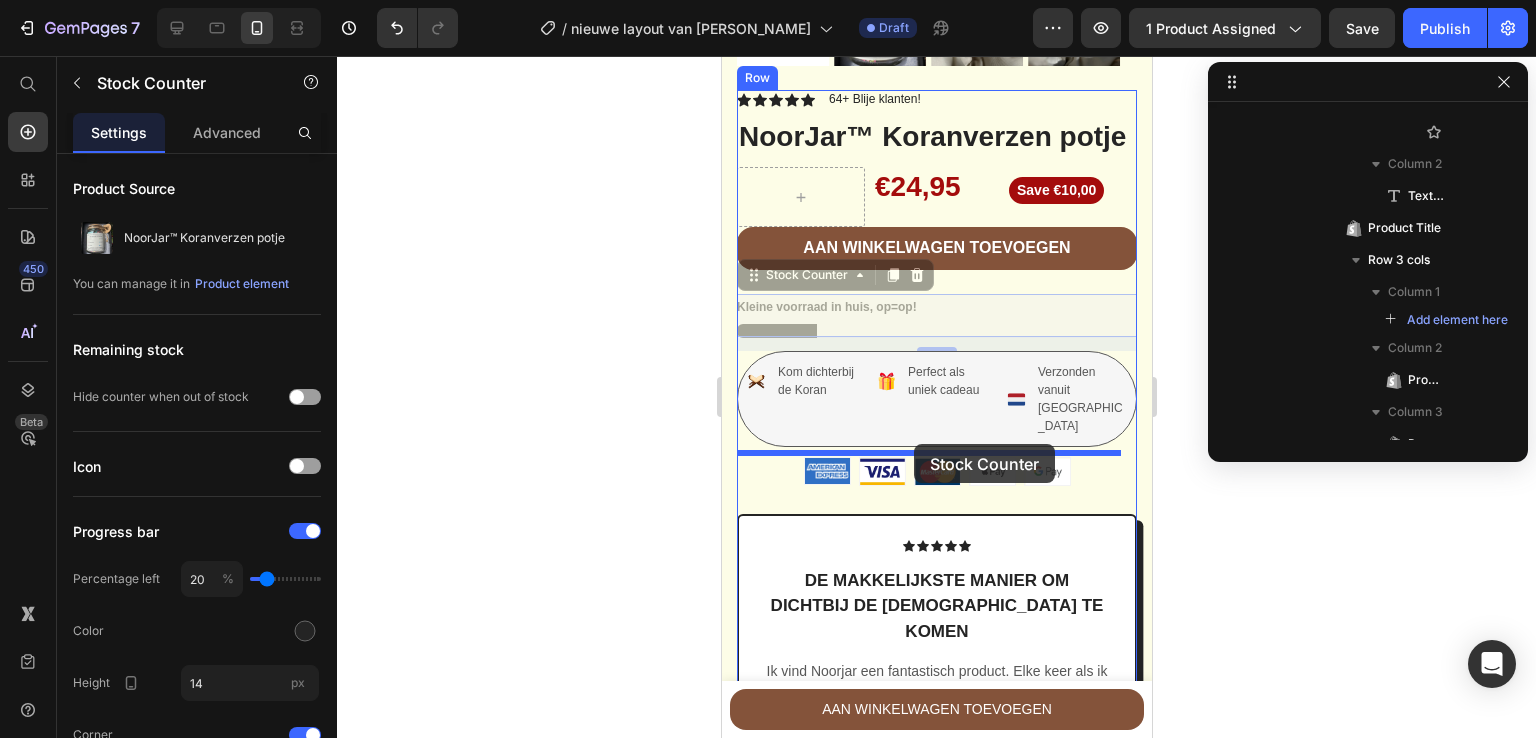 drag, startPoint x: 981, startPoint y: 325, endPoint x: 913, endPoint y: 444, distance: 137.05838 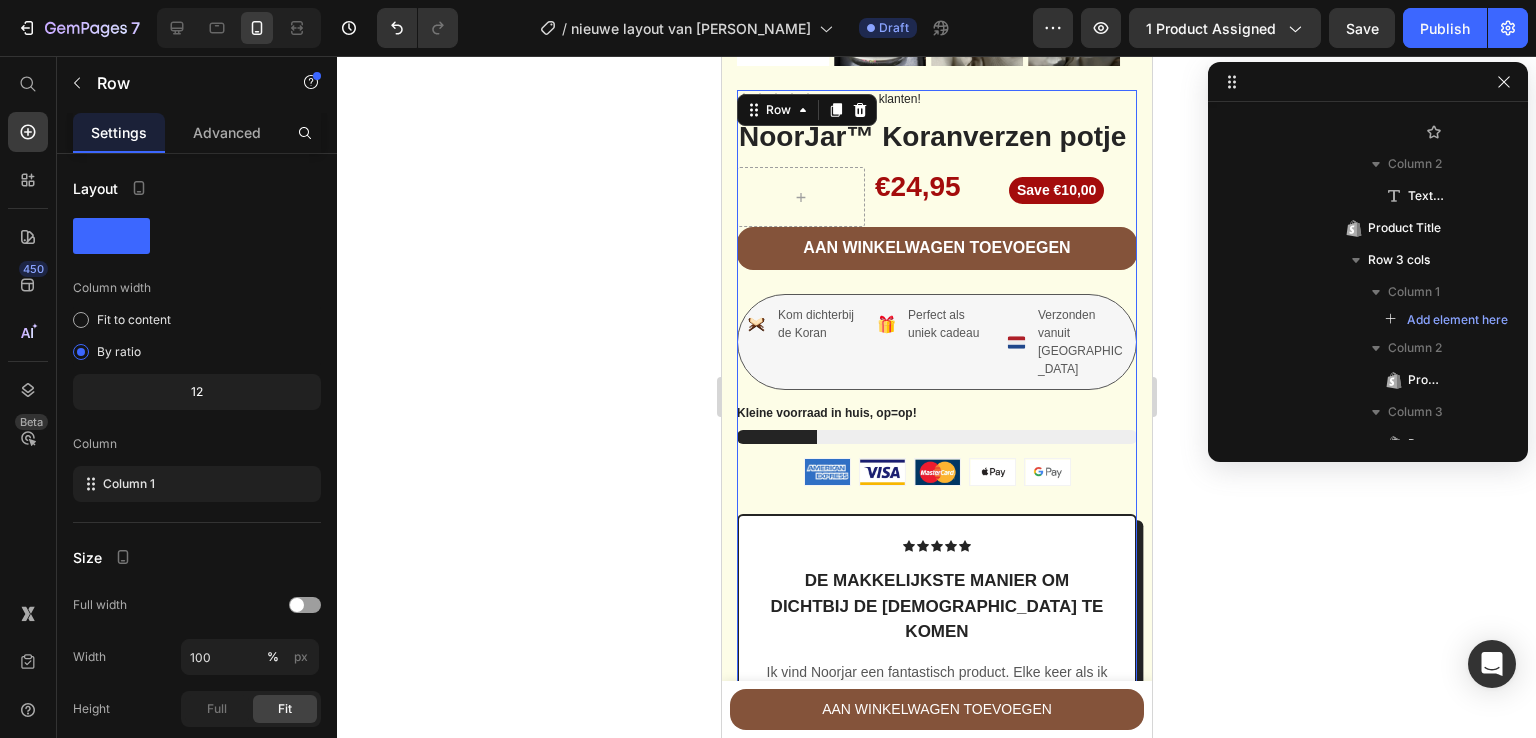 scroll, scrollTop: 594, scrollLeft: 0, axis: vertical 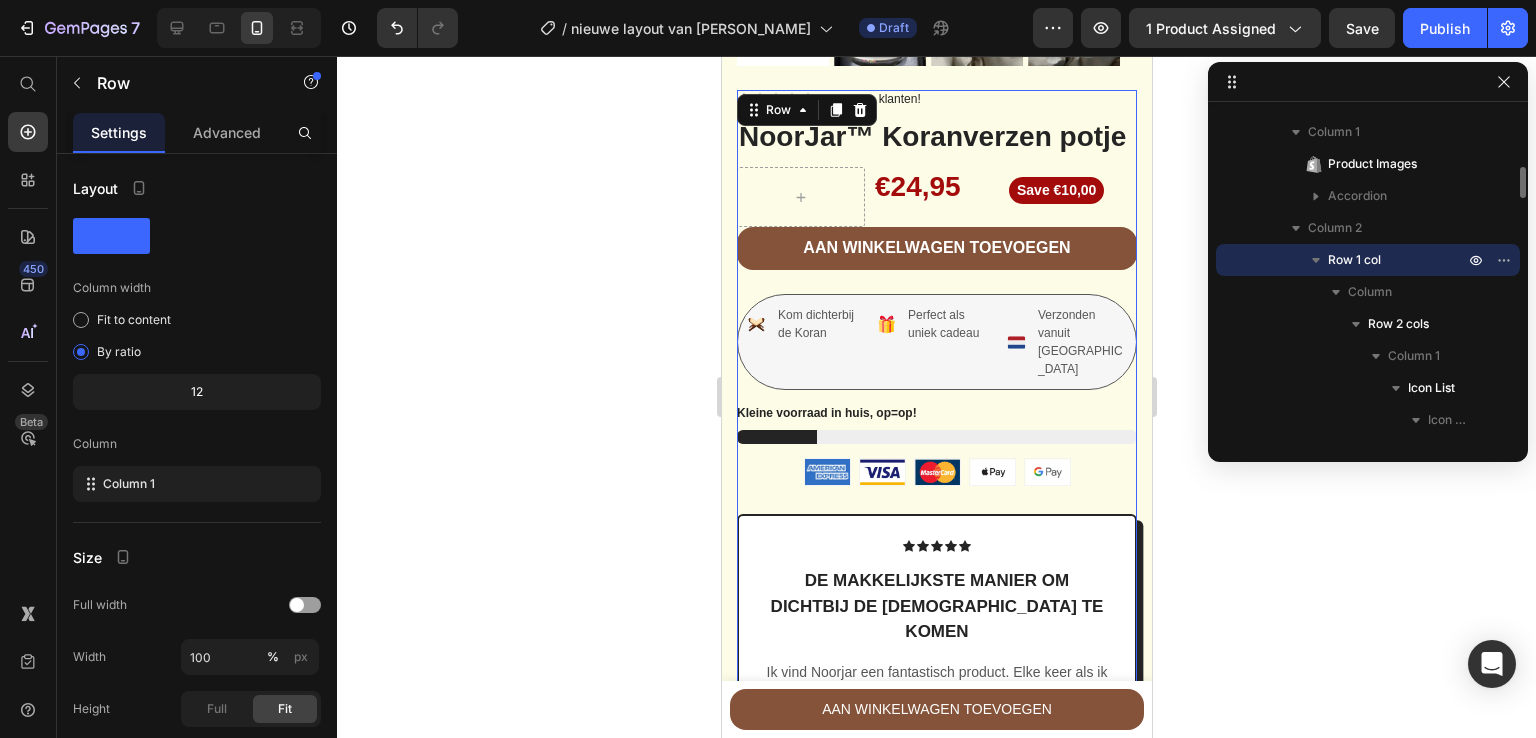 click on "Icon Icon Icon Icon Icon Icon List 64+ Blije klanten! Text Block Row NoorJar™  Koranverzen potje Product Title
€24,95 Product Price Save €10,00 Product Badge Row Aan winkelwagen toevoegen Add to Cart Kom dichterbij de Koran Item List Perfect als uniek cadeau Item List Verzonden vanuit [GEOGRAPHIC_DATA] Item List Row Kleine voorraad in huis, op=op! Stock Counter or 4 interest-free payments of $15.00 with Text Block Image Row Image Image Image Image Image Row Icon Icon Icon Icon Icon Icon List De makkelijkste manier om dichtbij de koran te komen Text Block Ik vind Noorjar een fantastisch product. Elke keer als ik er langsloop neem ik een kaartje en kom ik weer een prachtige vers tegen. Text Block [PERSON_NAME] Text Block
geverifieerde koper Item List Row Row Waarvoor gebruik je het? Text Block Kom dichtbij de koran Ideaal als geschenk Stijlvol en elegant geschikt als stijlvol decorstuk Item List Eigenschappen Text Block Gemaakt van glas Verzen in het Nederlands Mooie cadeaubox Item List Row Image" at bounding box center [936, 635] 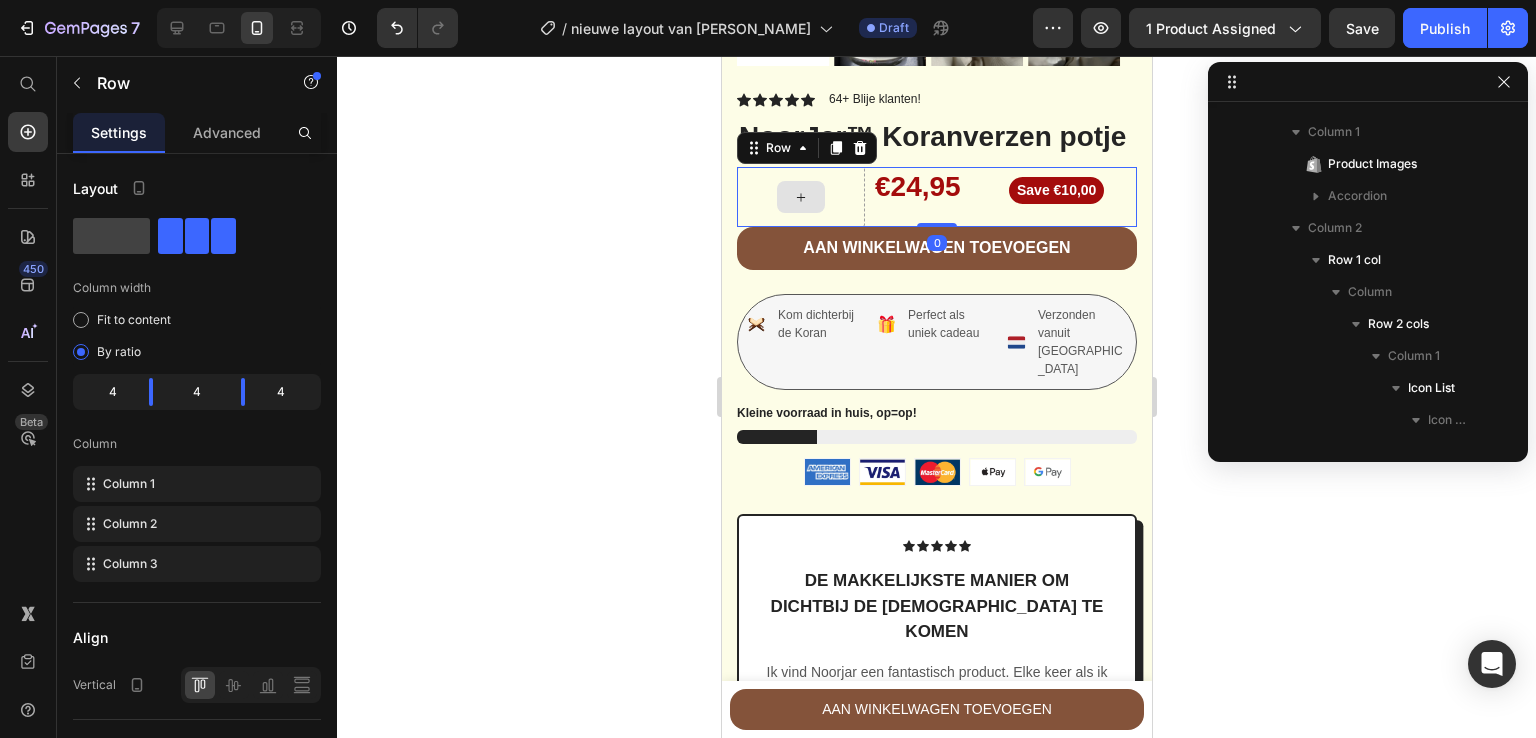 scroll, scrollTop: 1170, scrollLeft: 0, axis: vertical 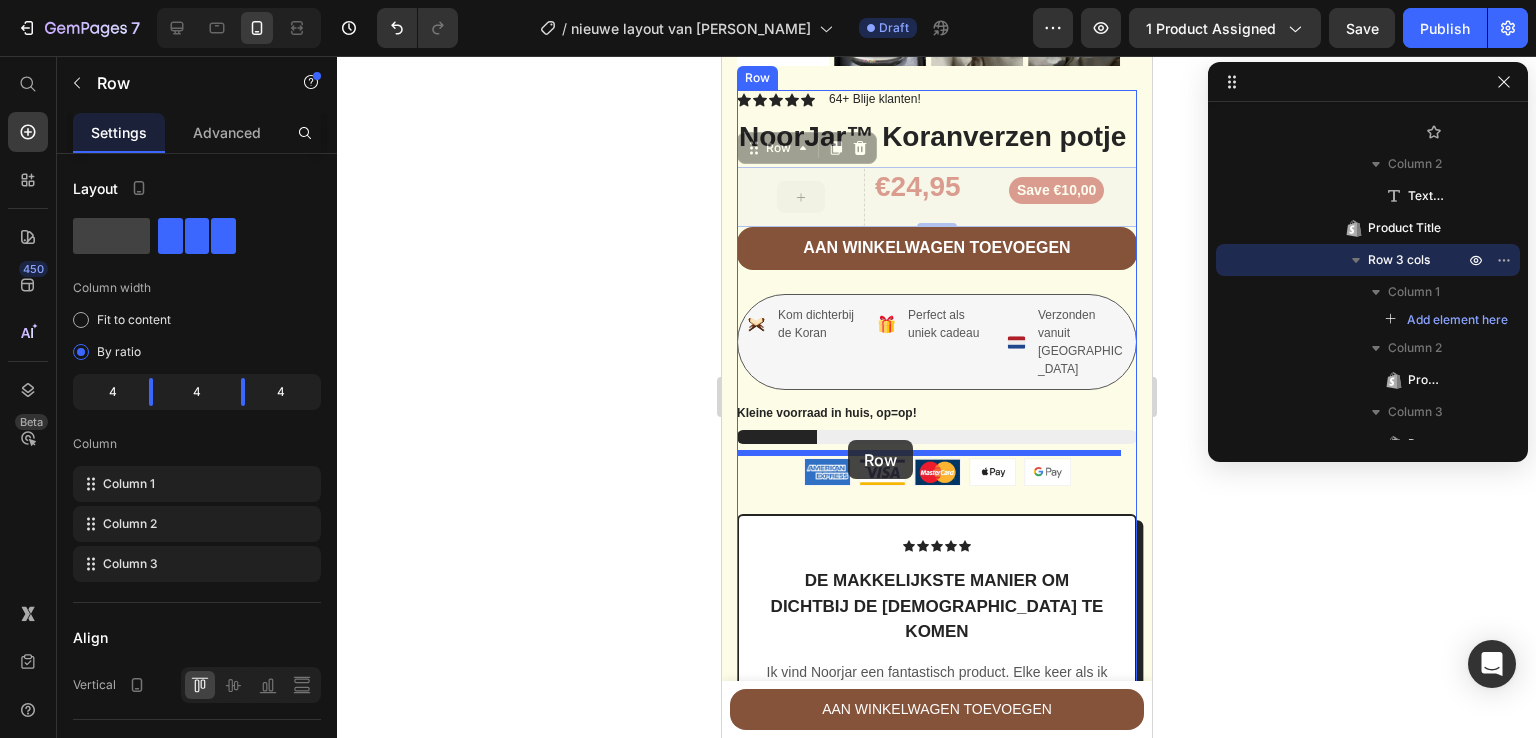 drag, startPoint x: 809, startPoint y: 185, endPoint x: 847, endPoint y: 440, distance: 257.81583 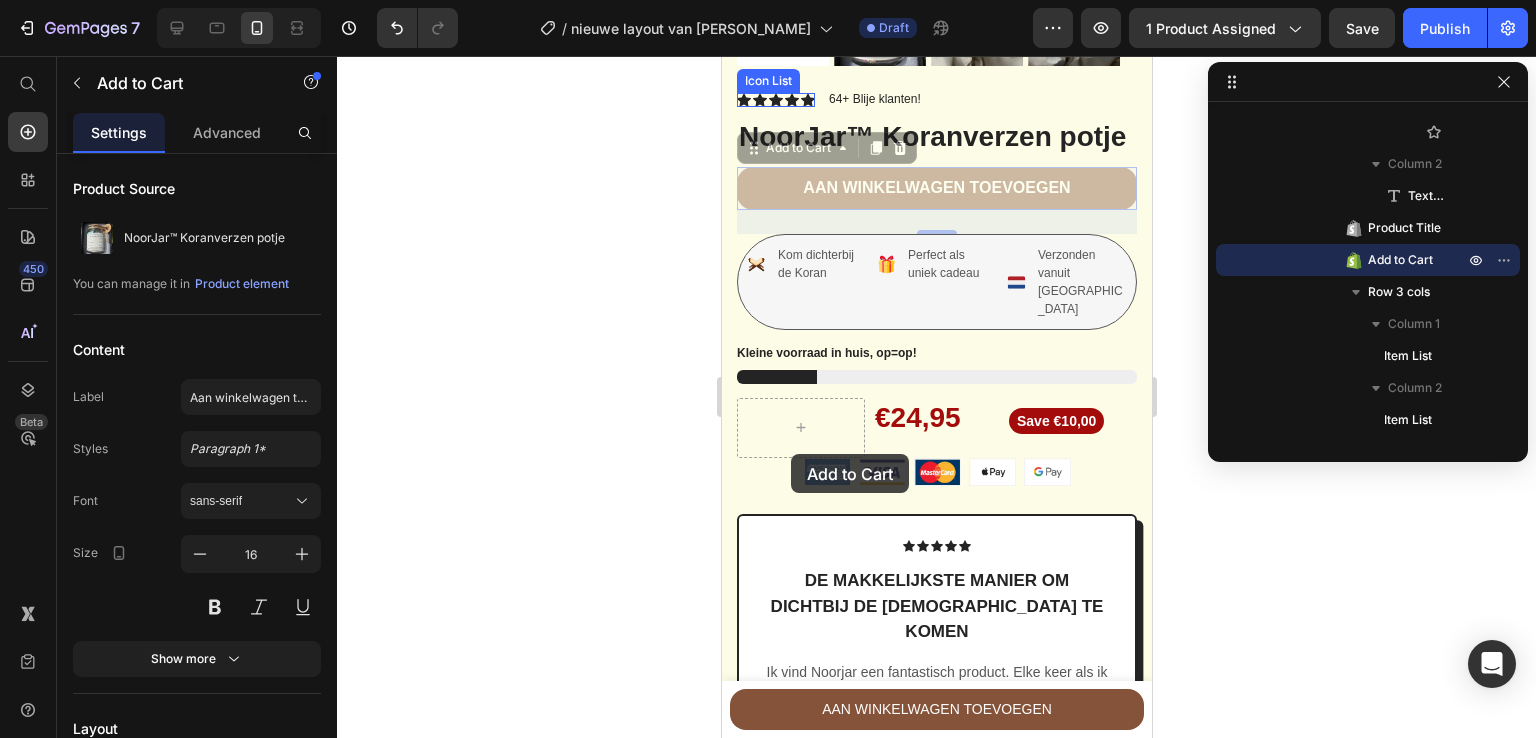 drag, startPoint x: 960, startPoint y: 218, endPoint x: 789, endPoint y: 455, distance: 292.24988 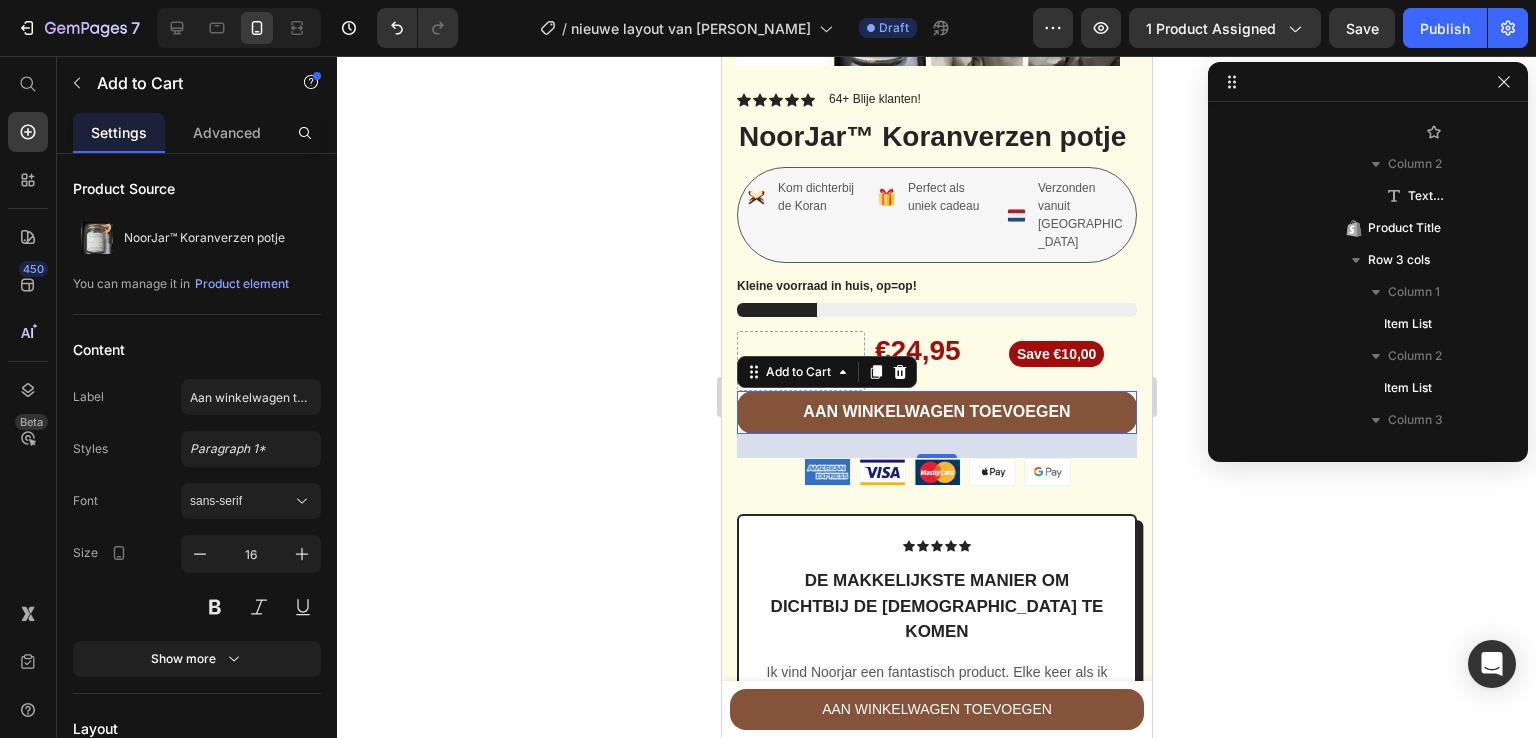 click 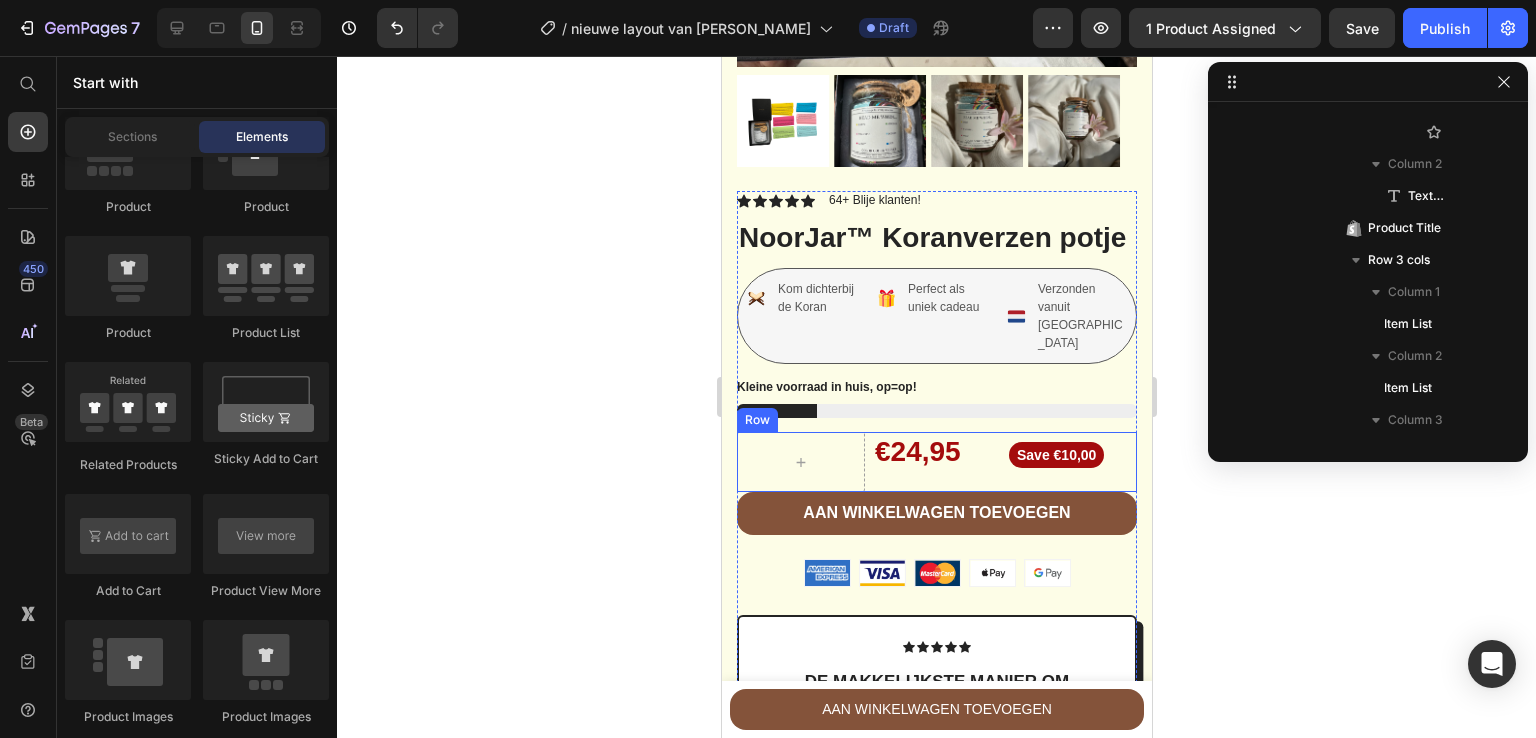 scroll, scrollTop: 539, scrollLeft: 0, axis: vertical 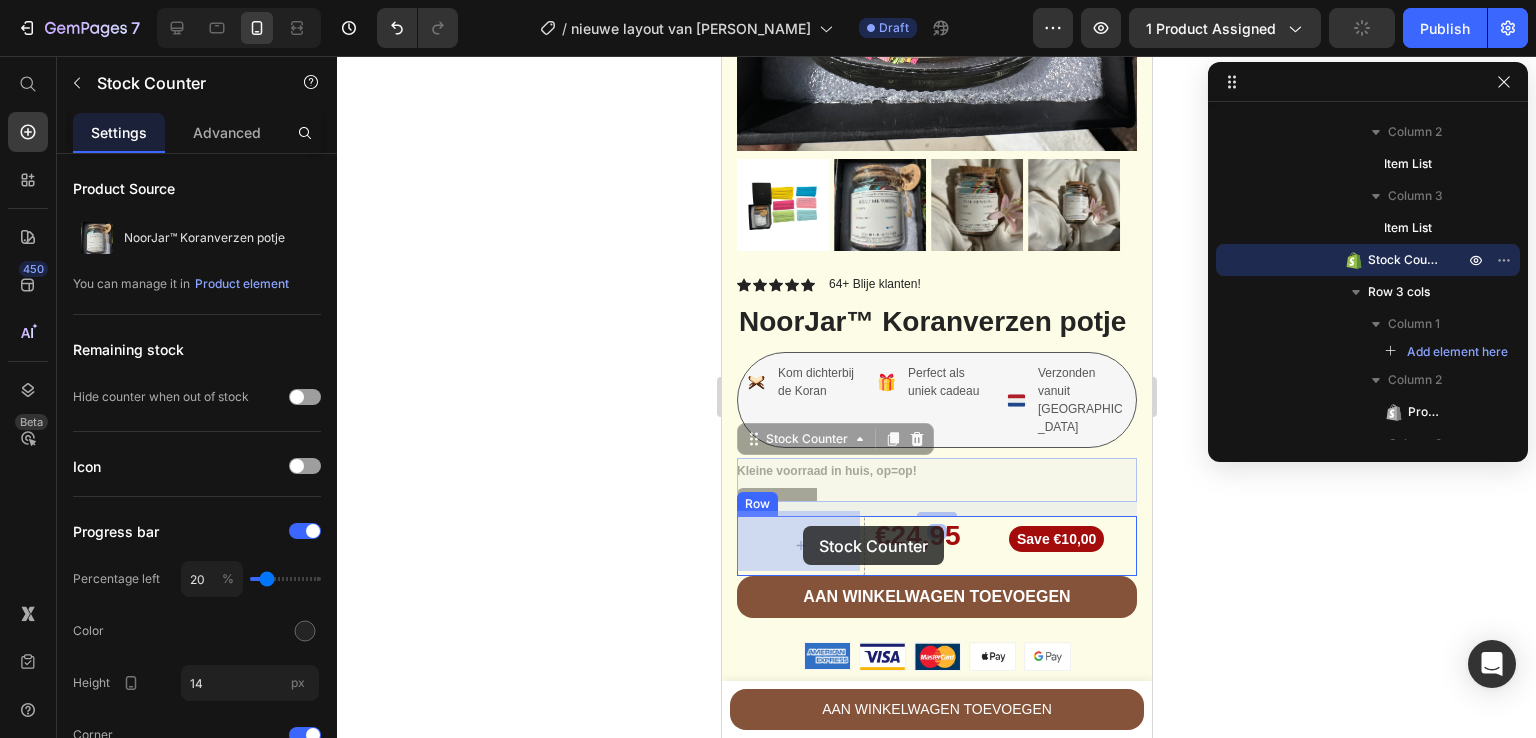 drag, startPoint x: 902, startPoint y: 473, endPoint x: 802, endPoint y: 526, distance: 113.17685 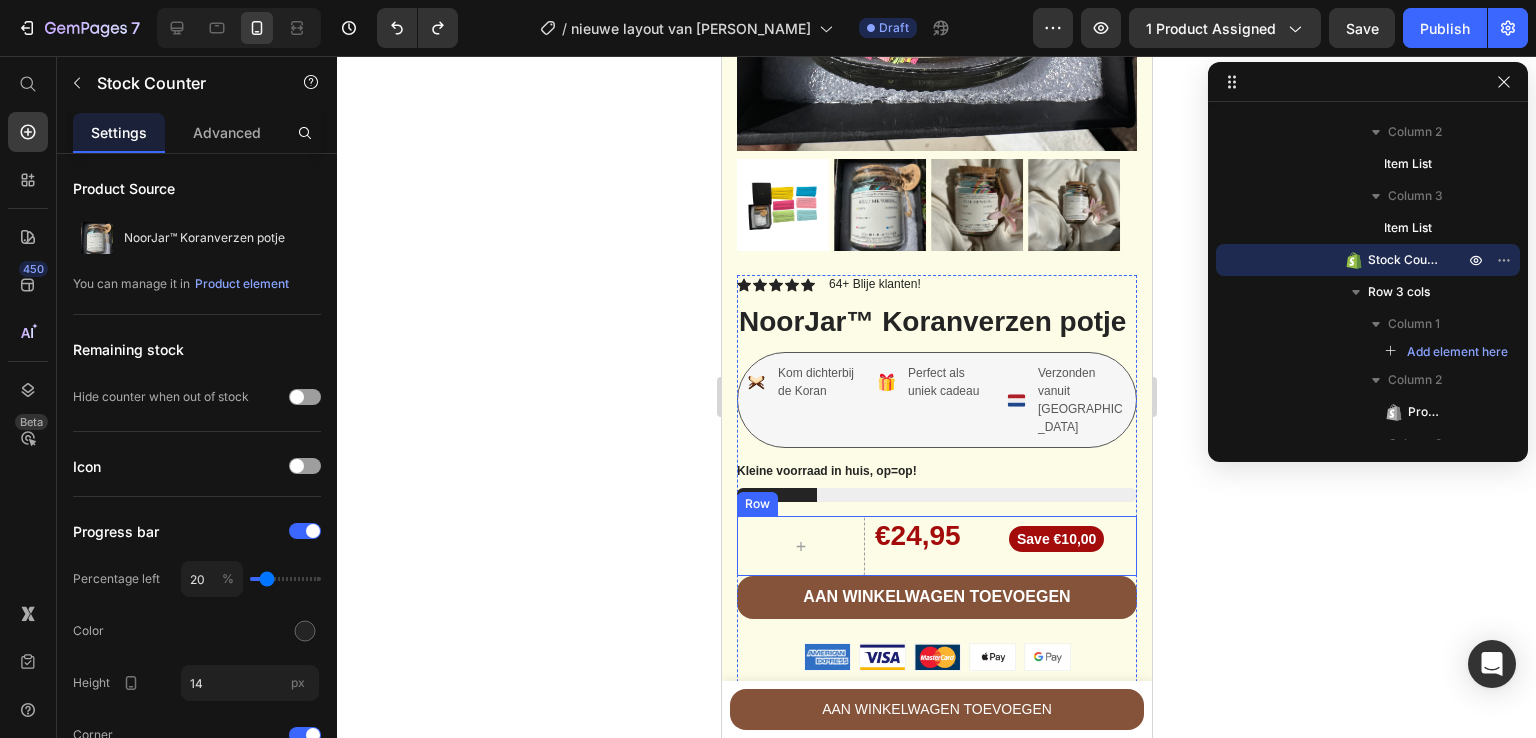 click on "€24,95" at bounding box center [936, 536] 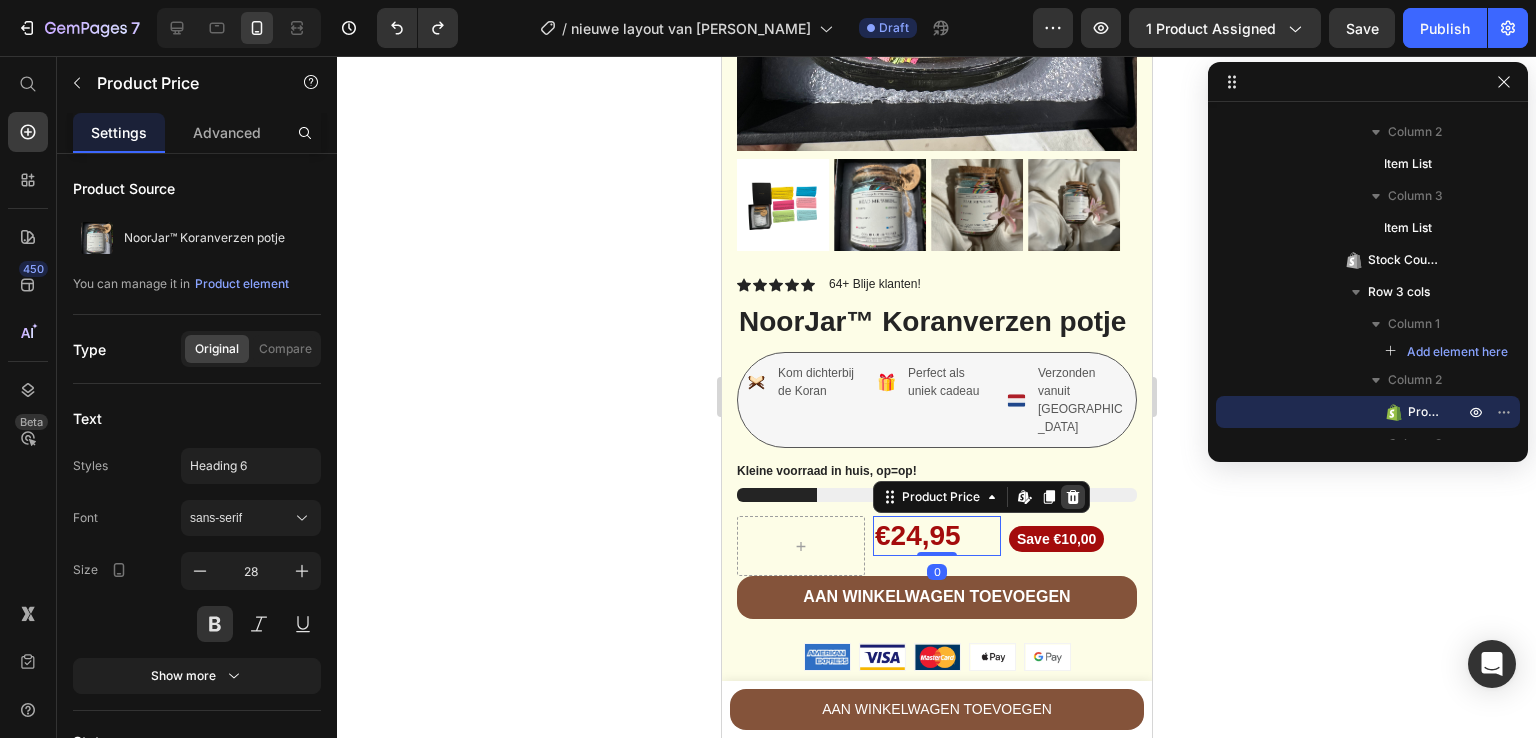 click 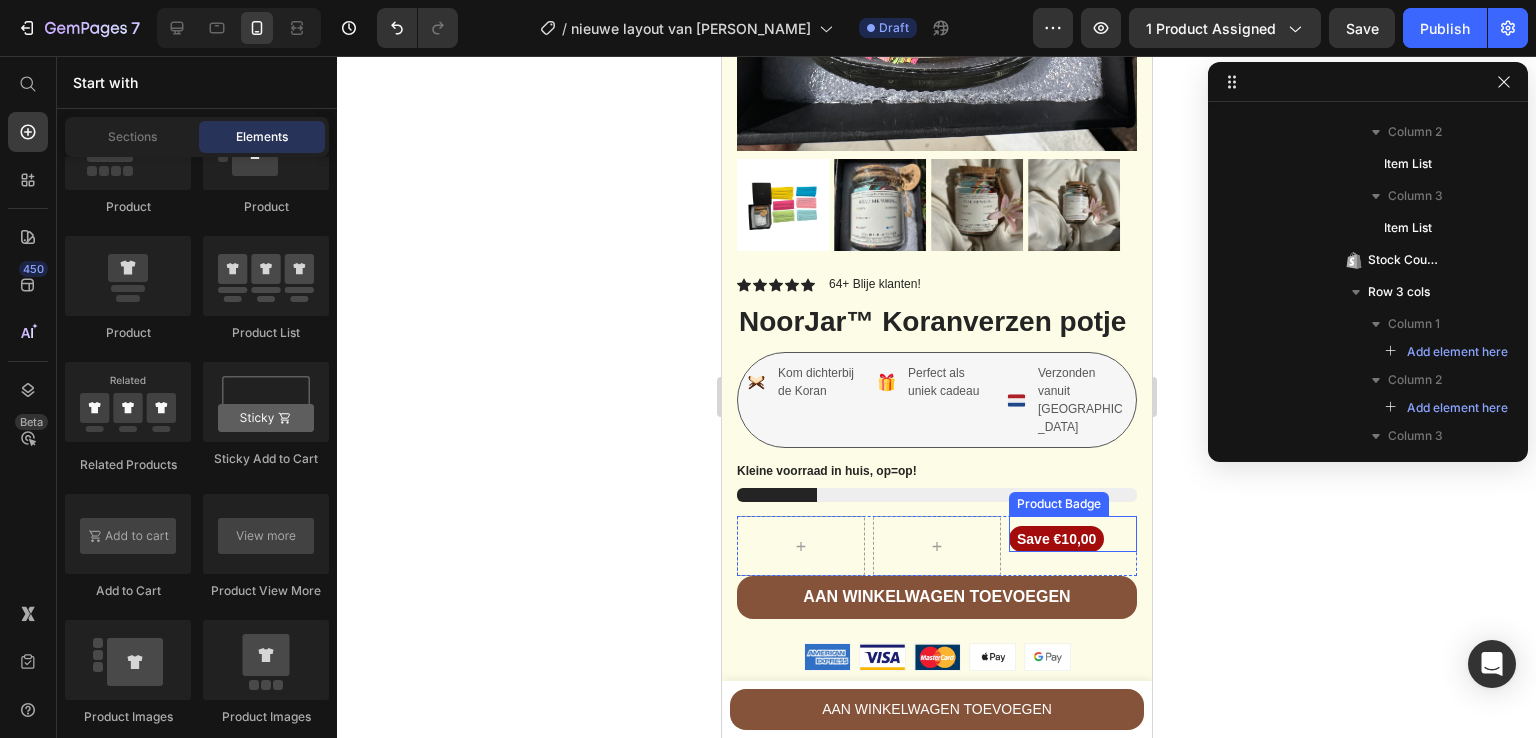 click on "Save €10,00" at bounding box center [1055, 539] 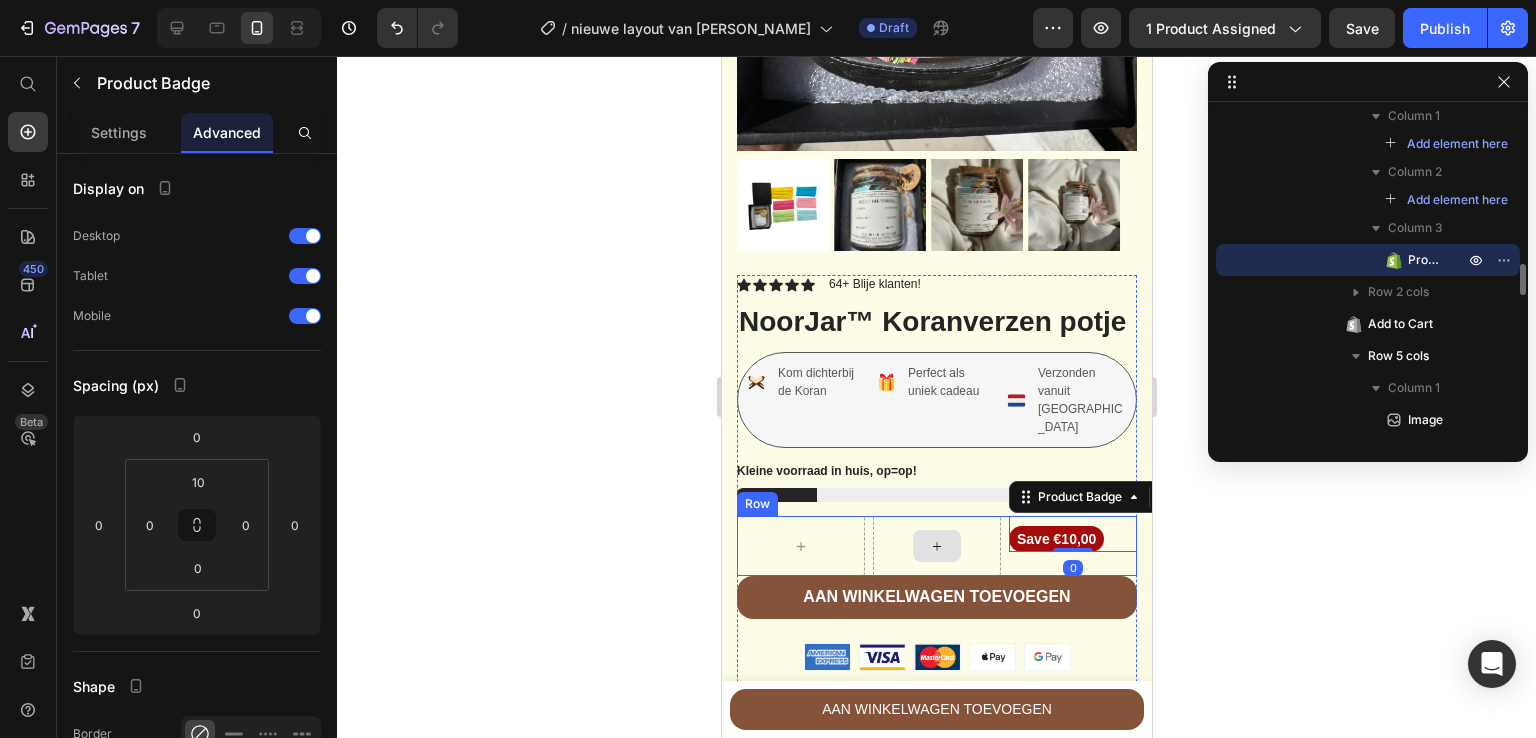 click at bounding box center [936, 546] 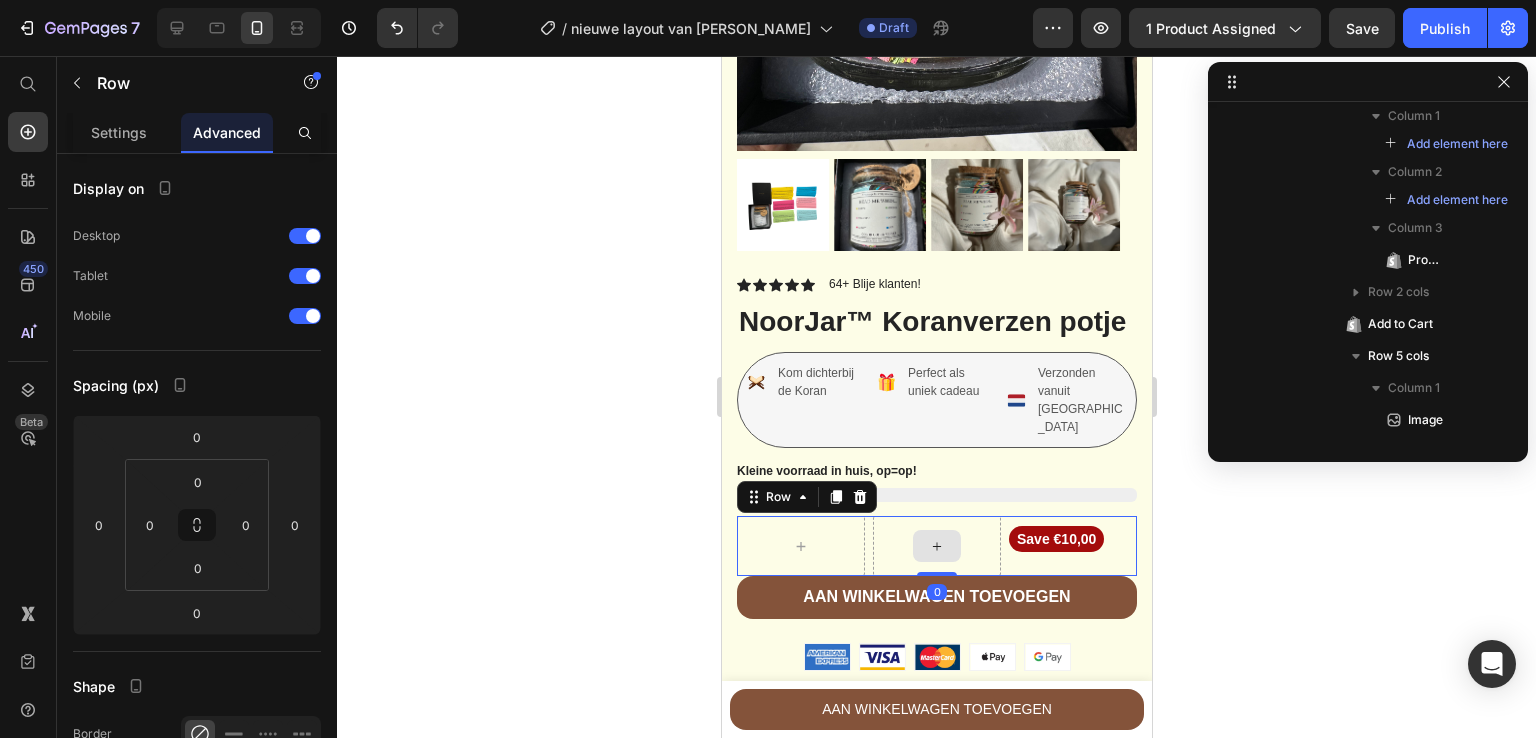 scroll, scrollTop: 1426, scrollLeft: 0, axis: vertical 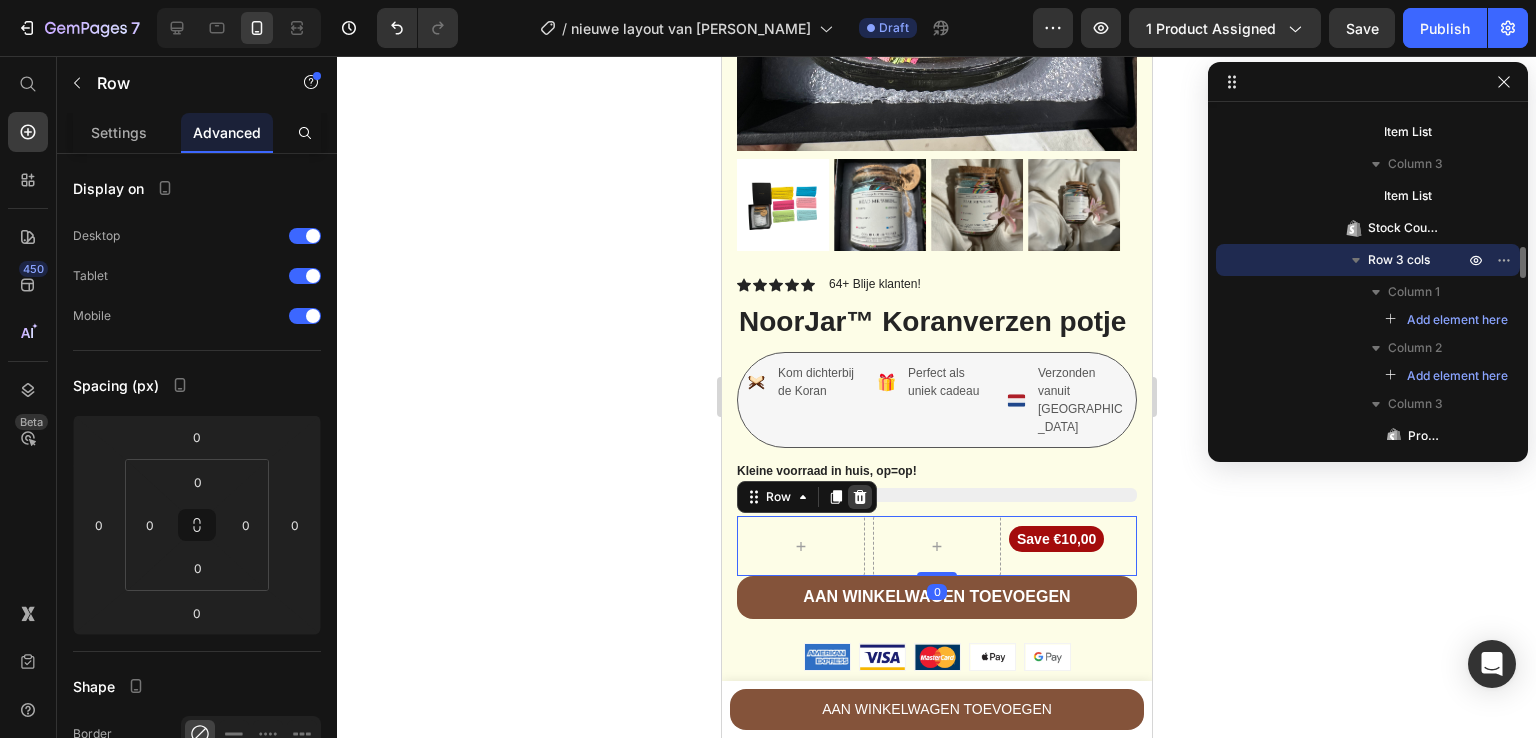 click 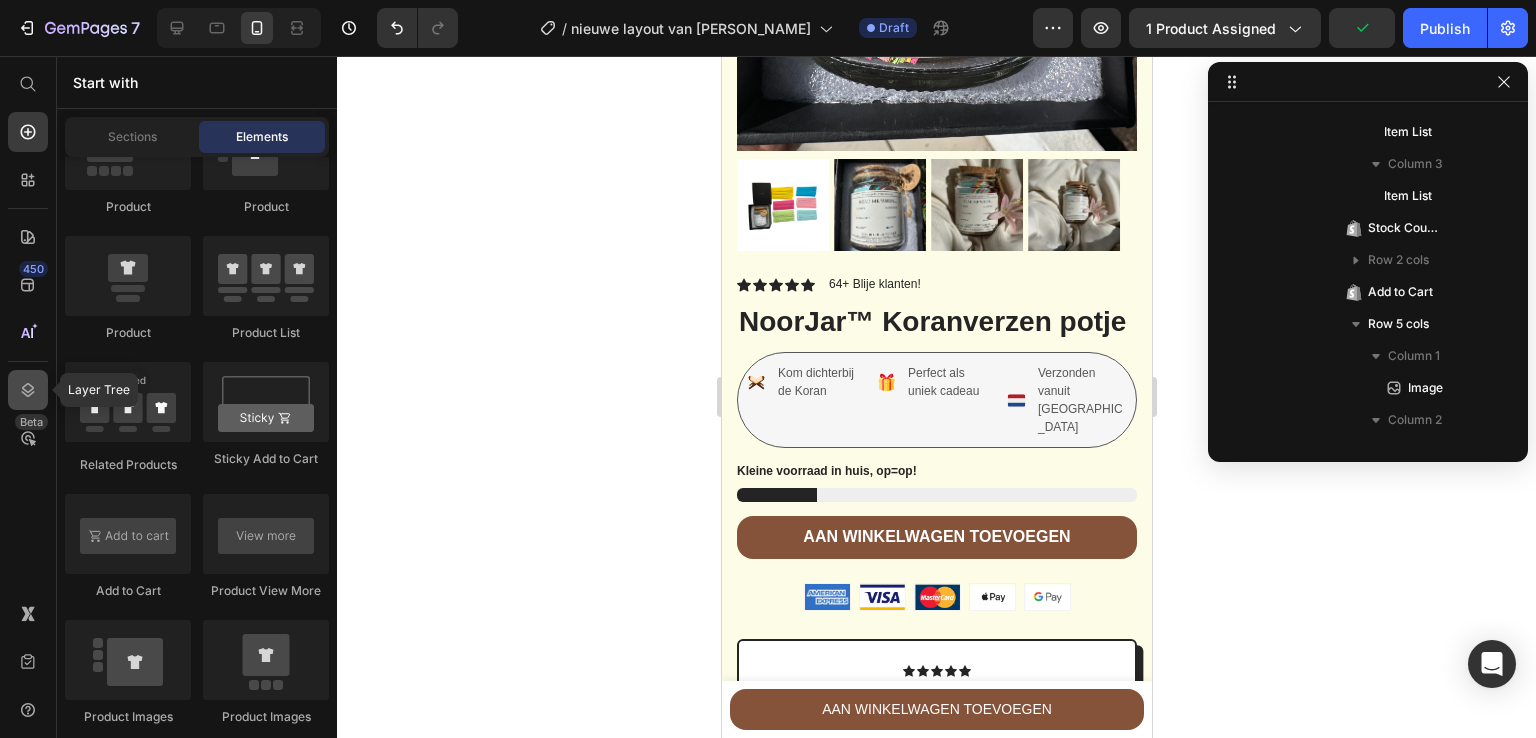 click 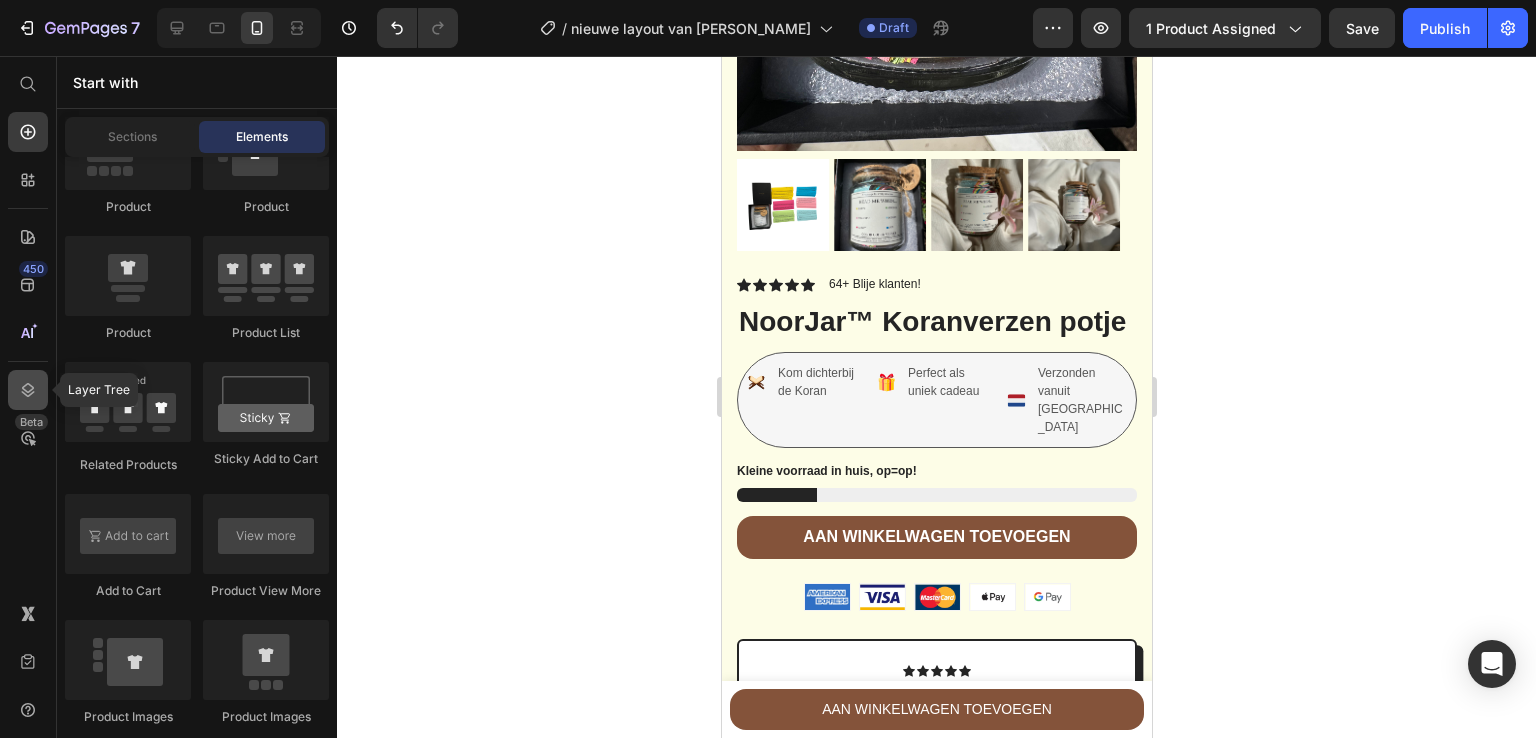 click 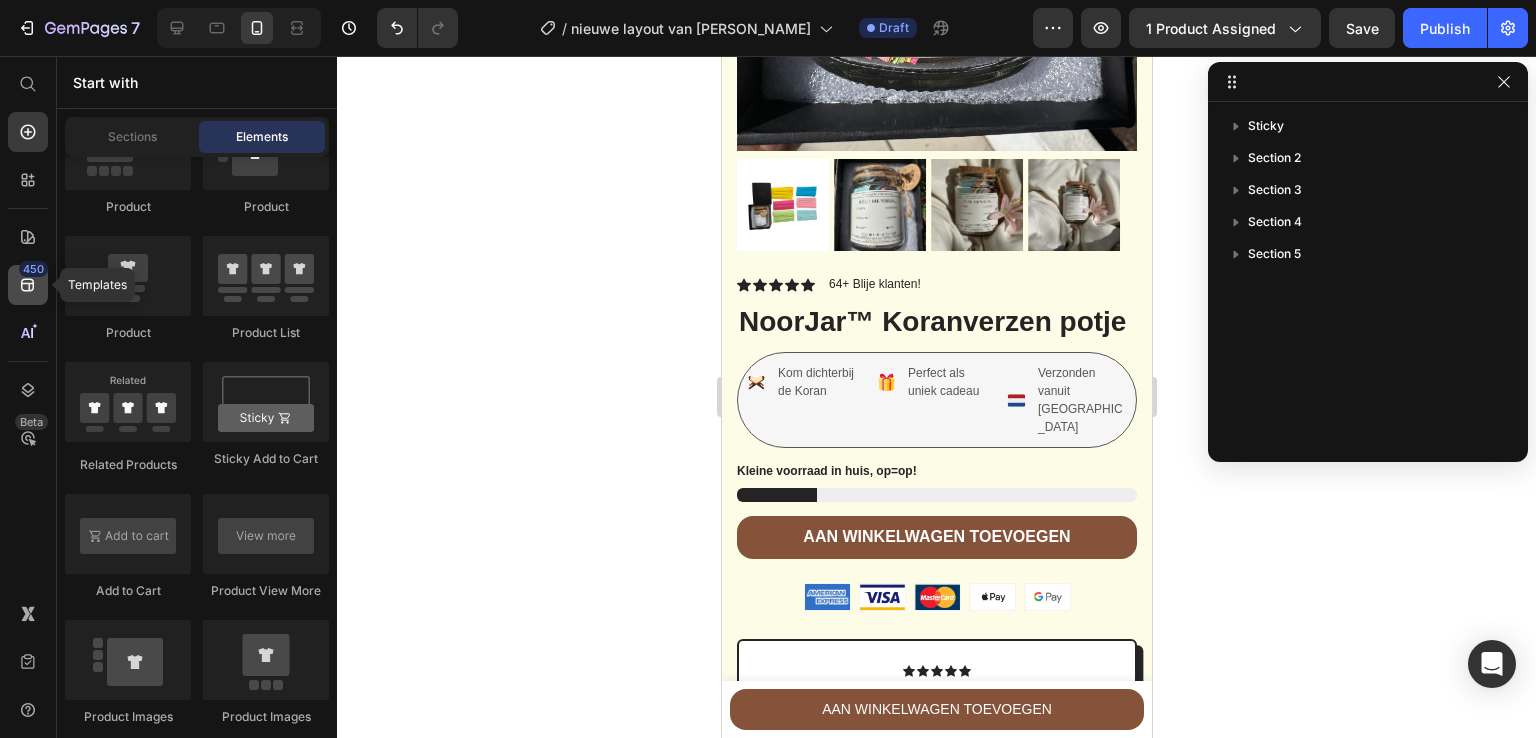 click 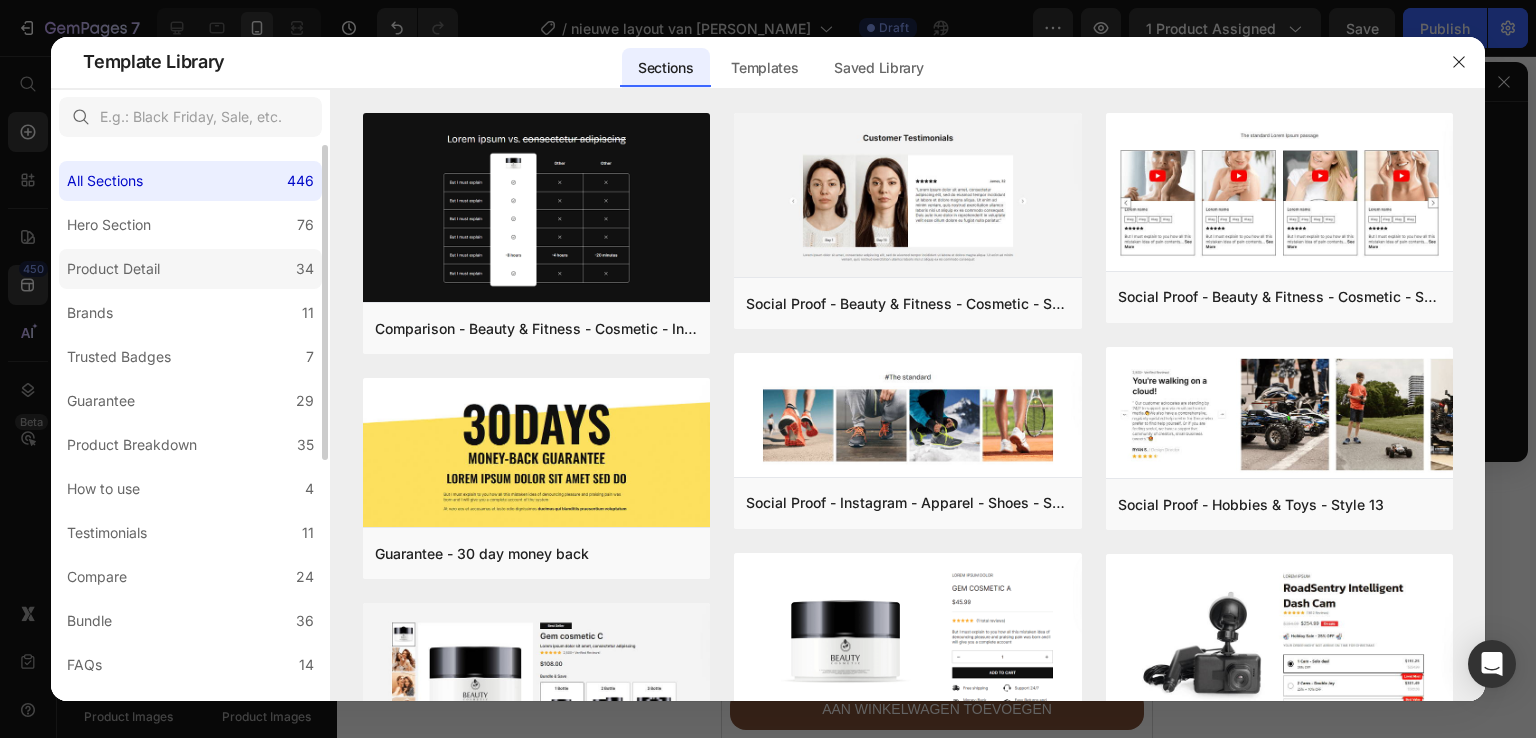 click on "Product Detail 34" 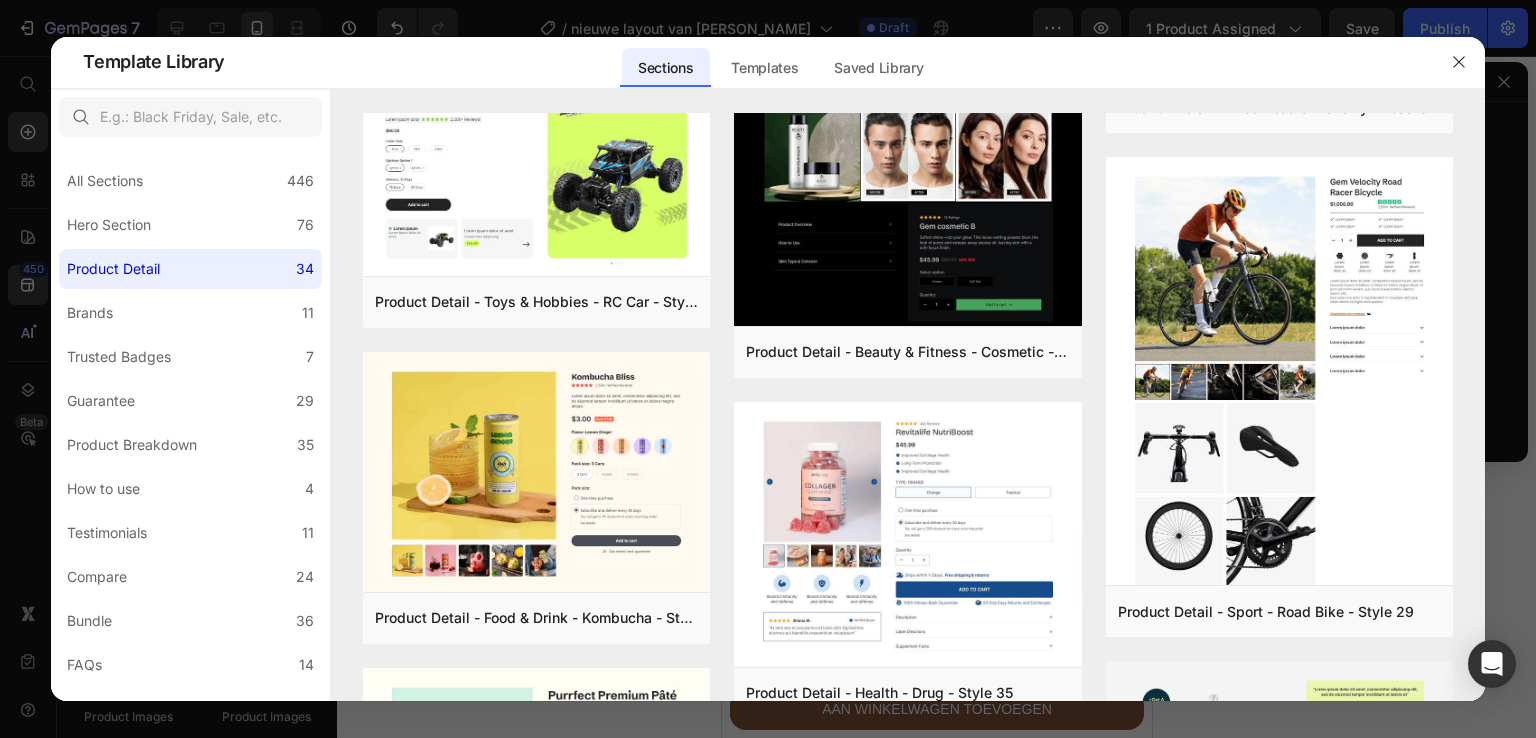 scroll, scrollTop: 0, scrollLeft: 0, axis: both 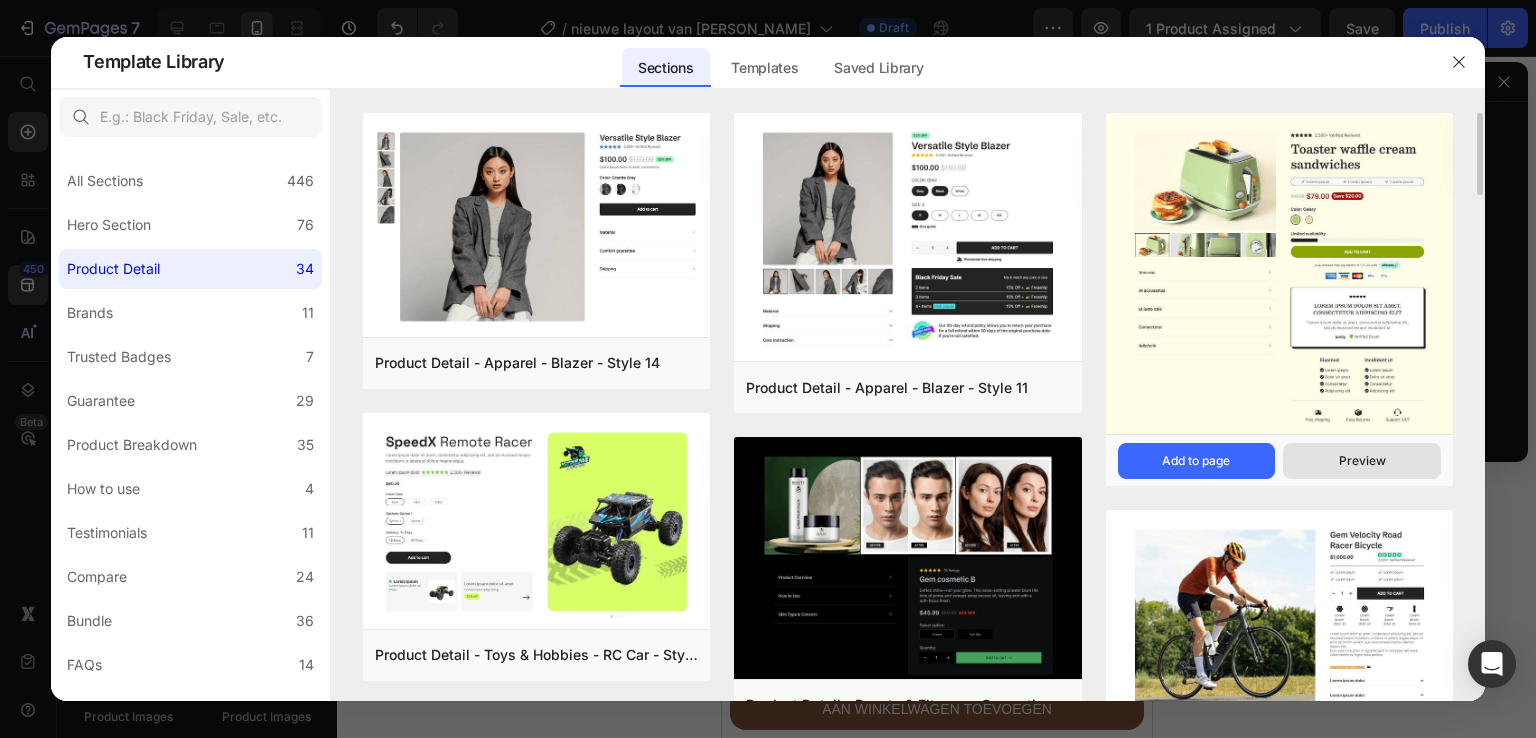 click on "Preview" at bounding box center (1362, 461) 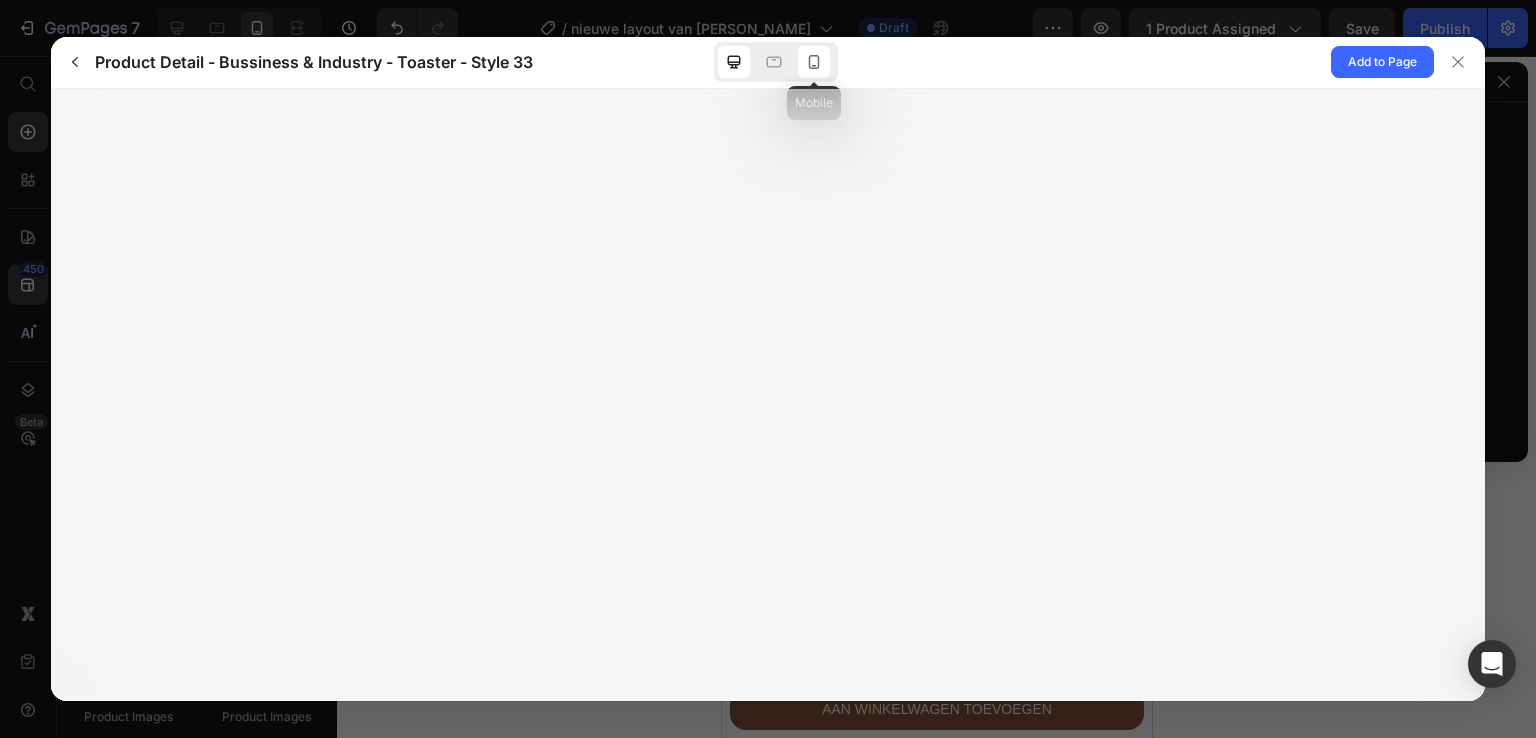 click 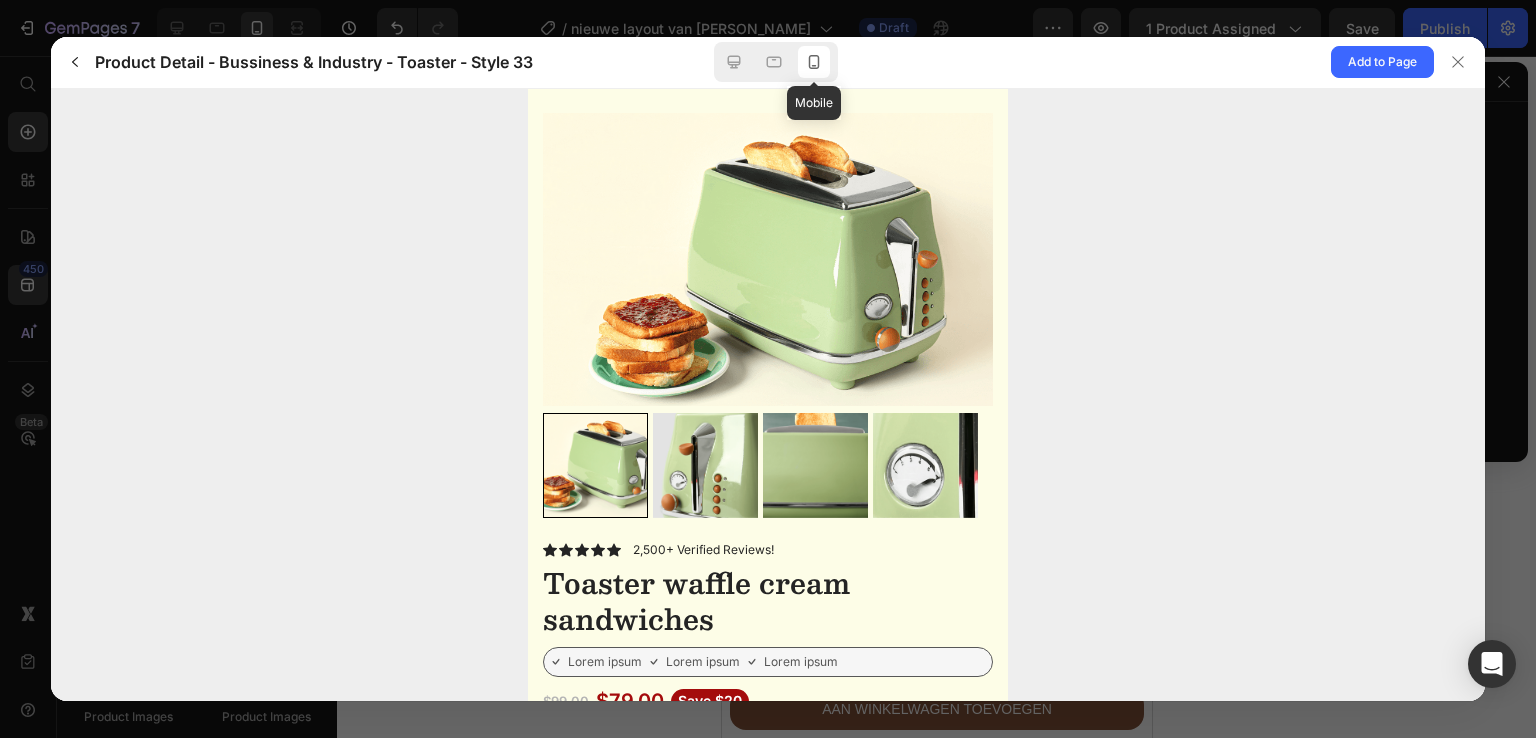 scroll, scrollTop: 0, scrollLeft: 0, axis: both 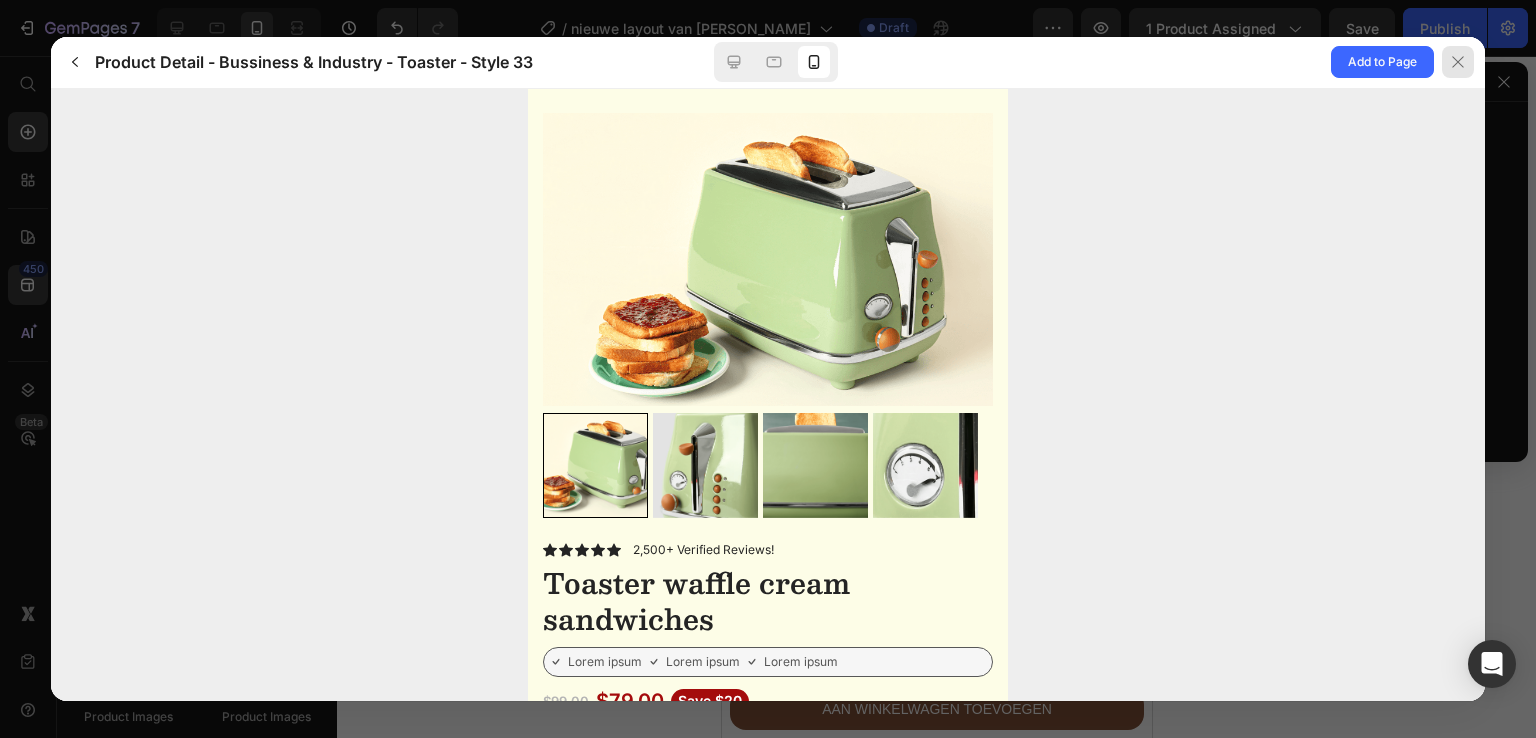 click at bounding box center [1458, 62] 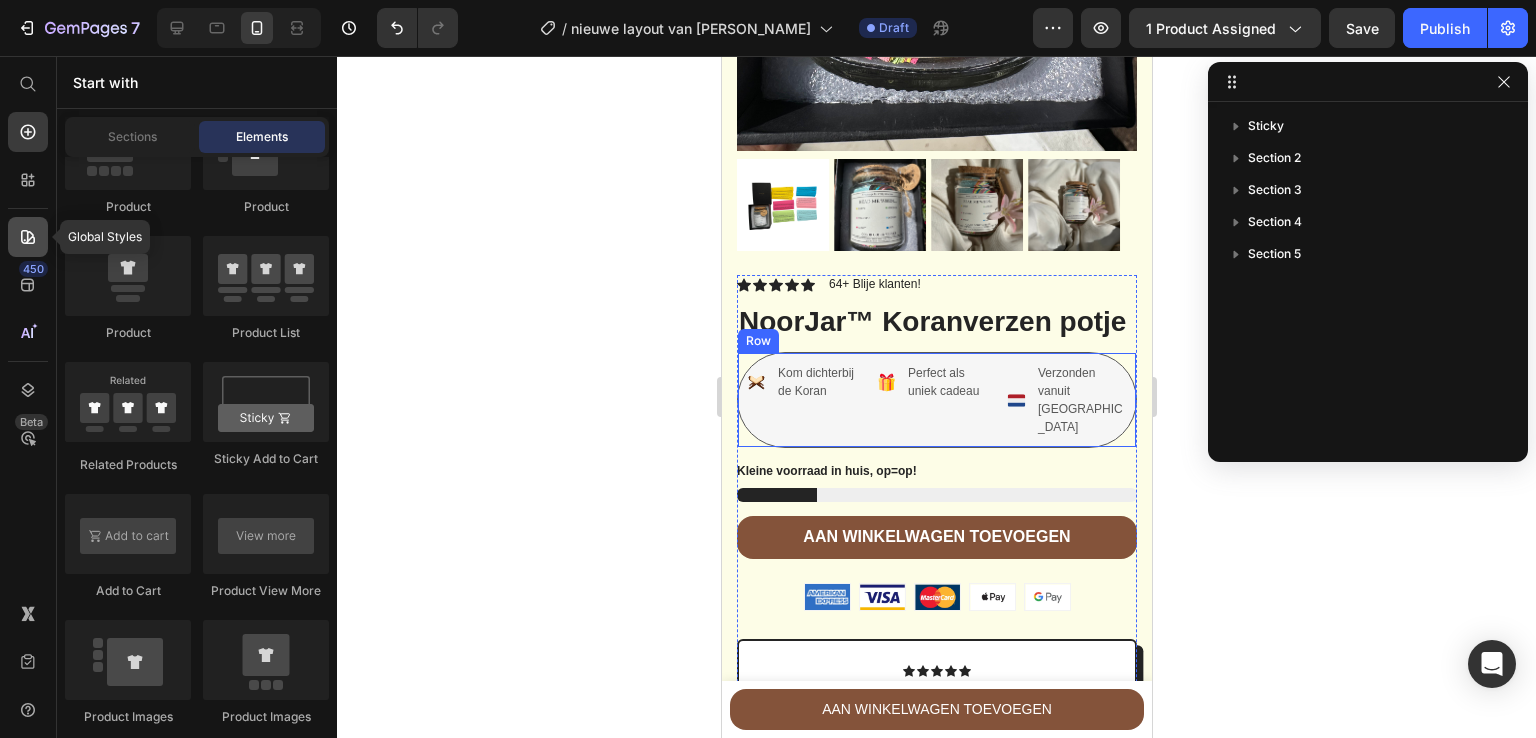 click 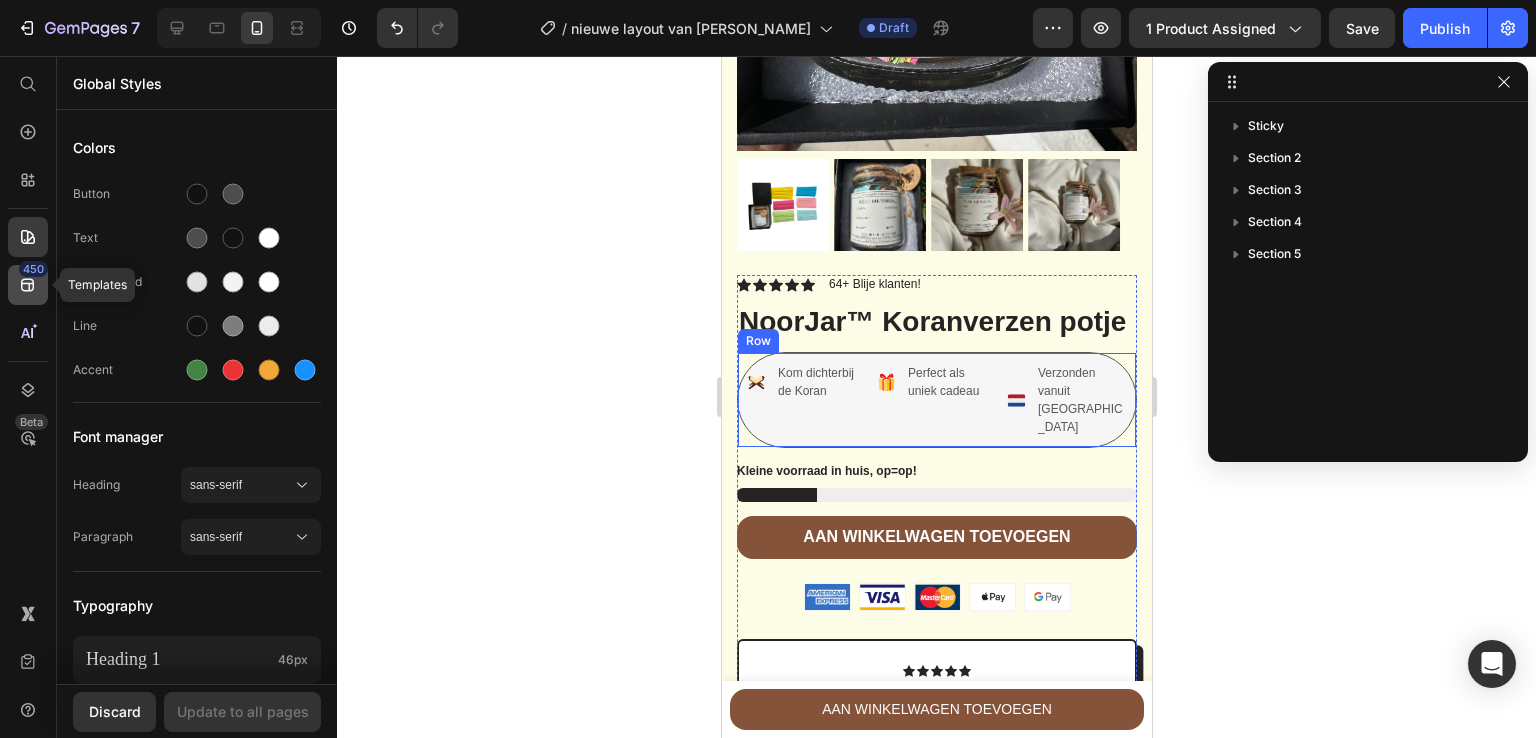 click on "450" at bounding box center (33, 269) 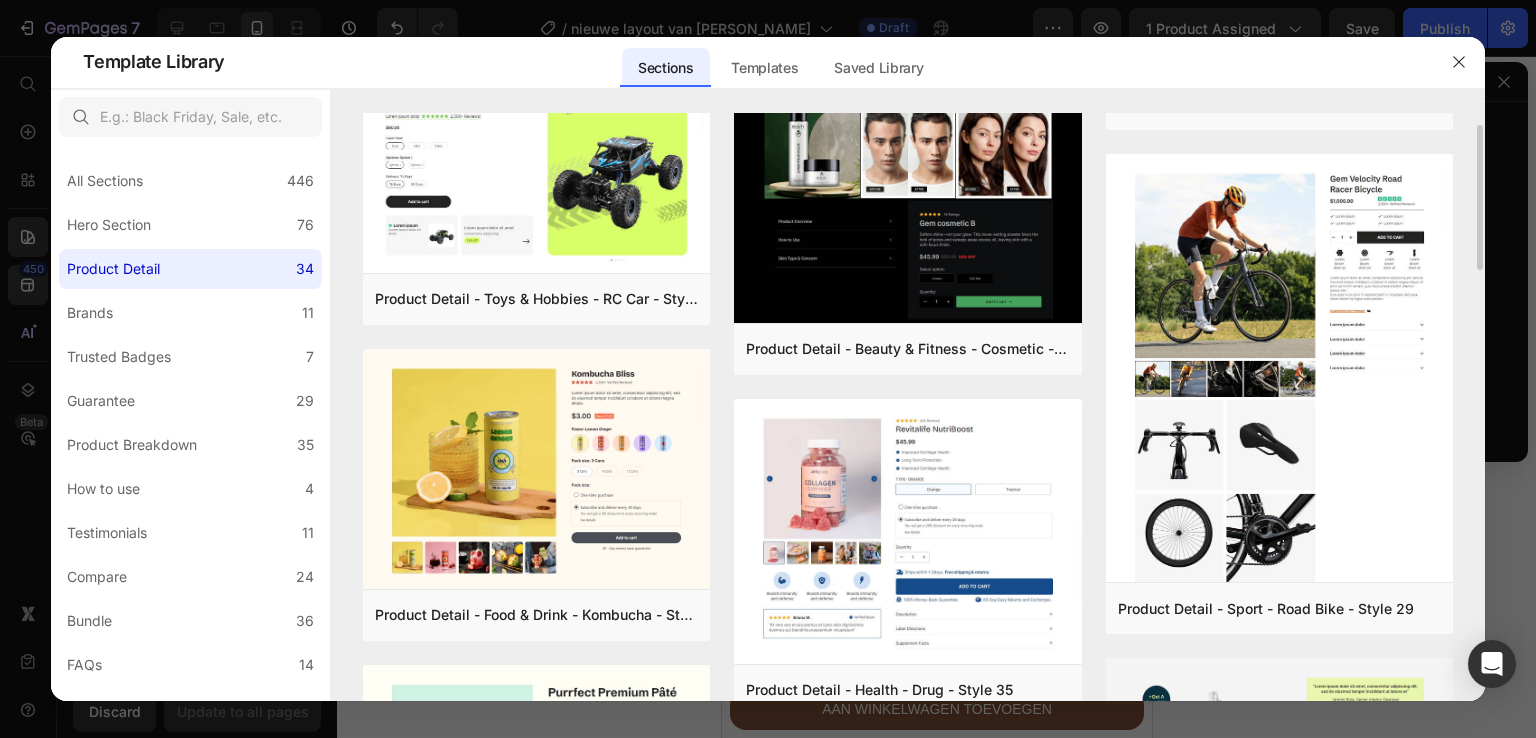 scroll, scrollTop: 387, scrollLeft: 0, axis: vertical 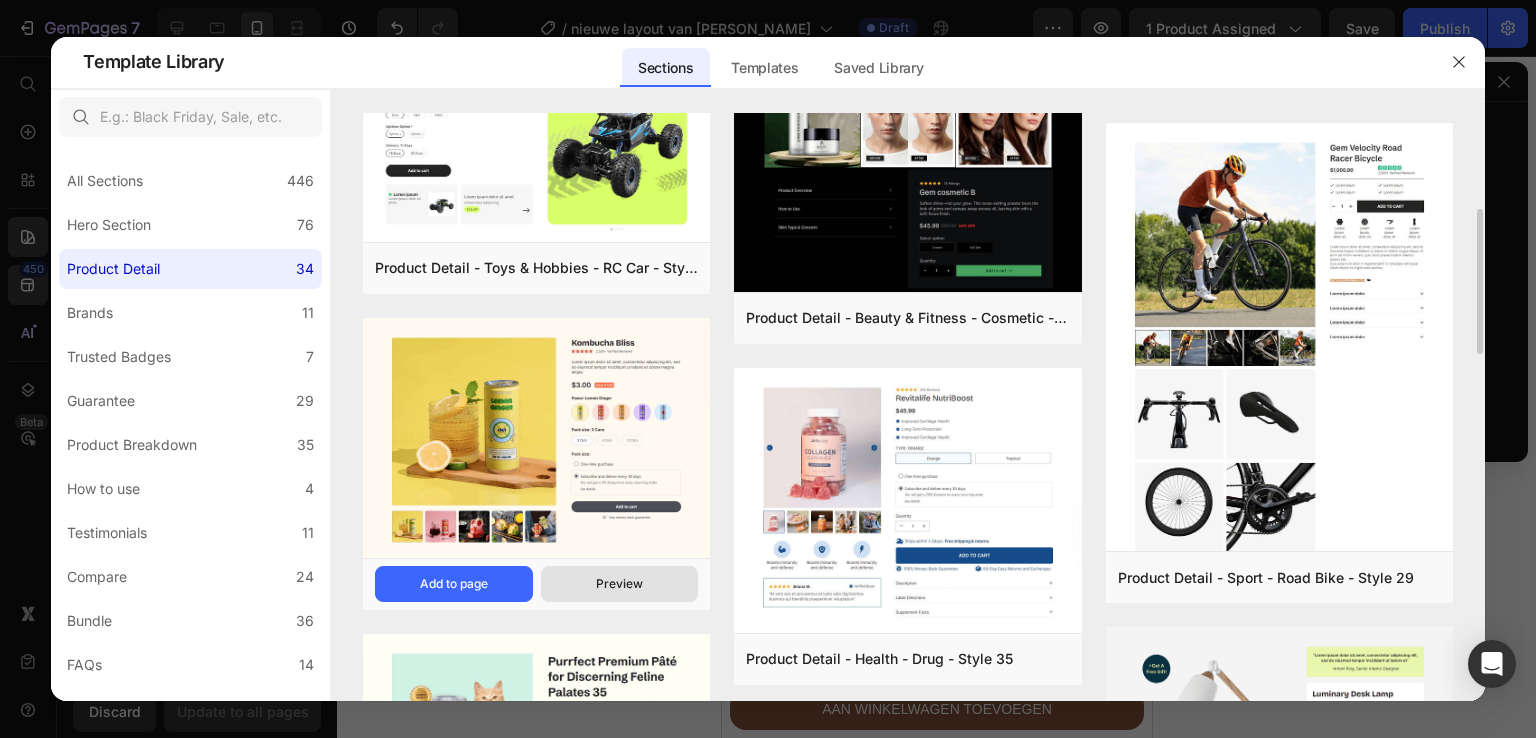 click on "Preview" at bounding box center [620, 584] 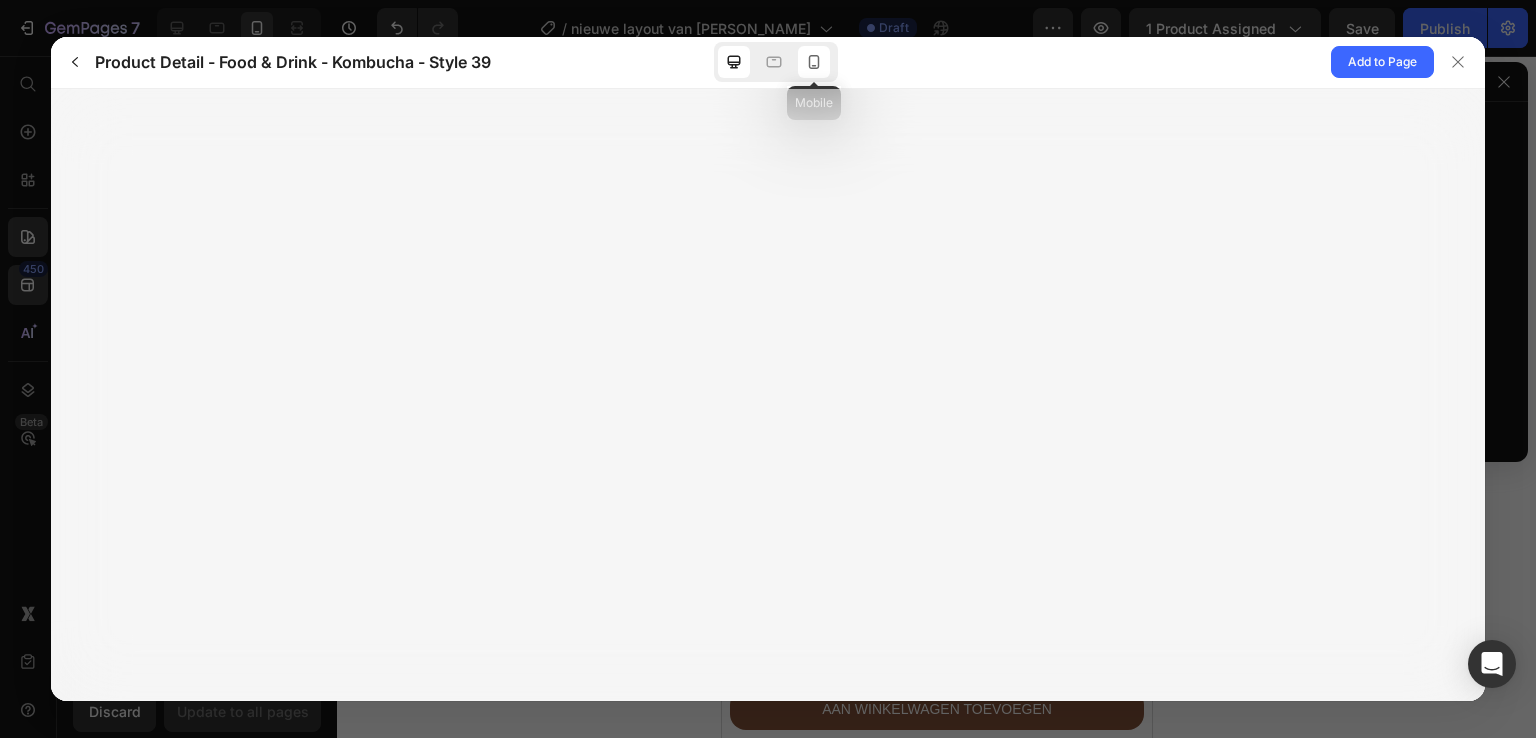 click 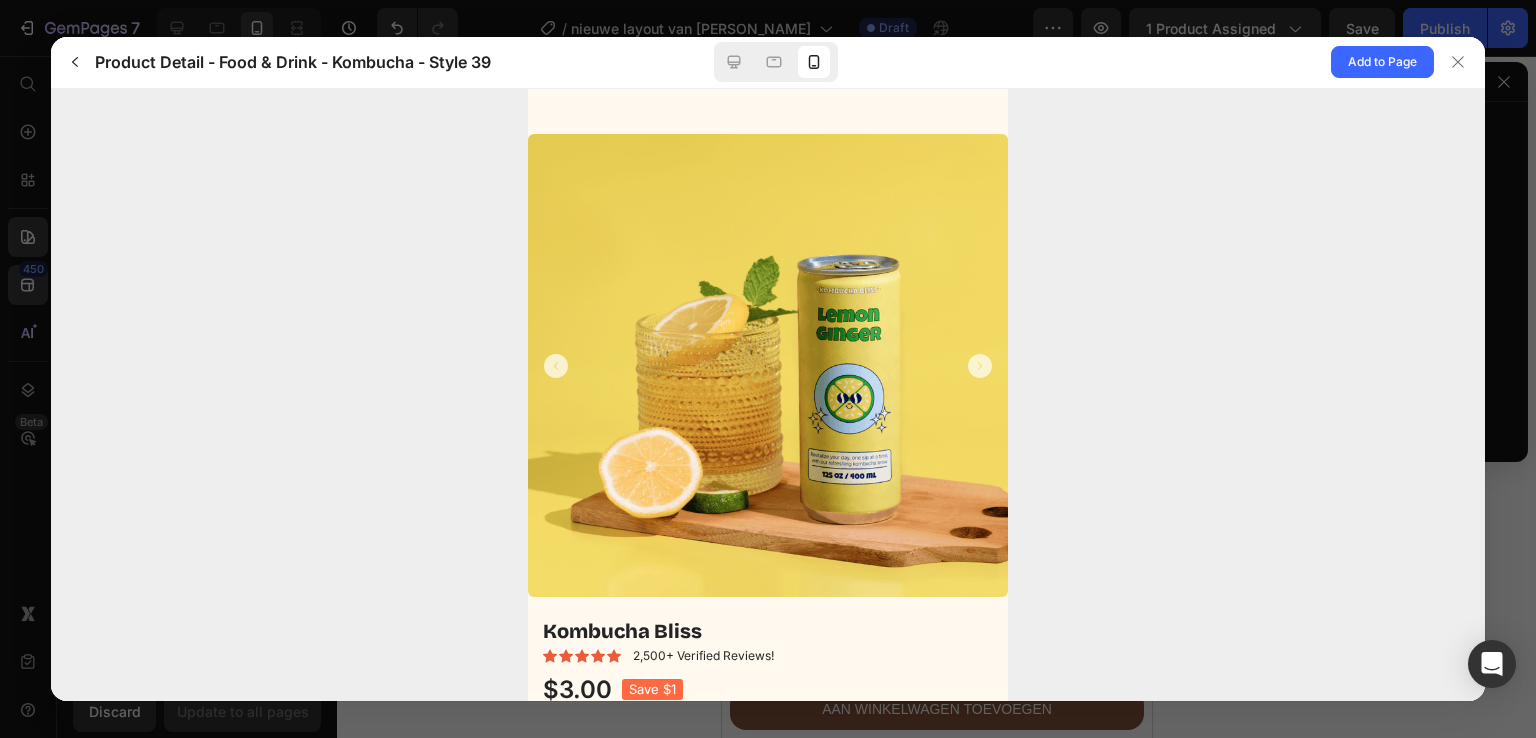 scroll, scrollTop: 0, scrollLeft: 0, axis: both 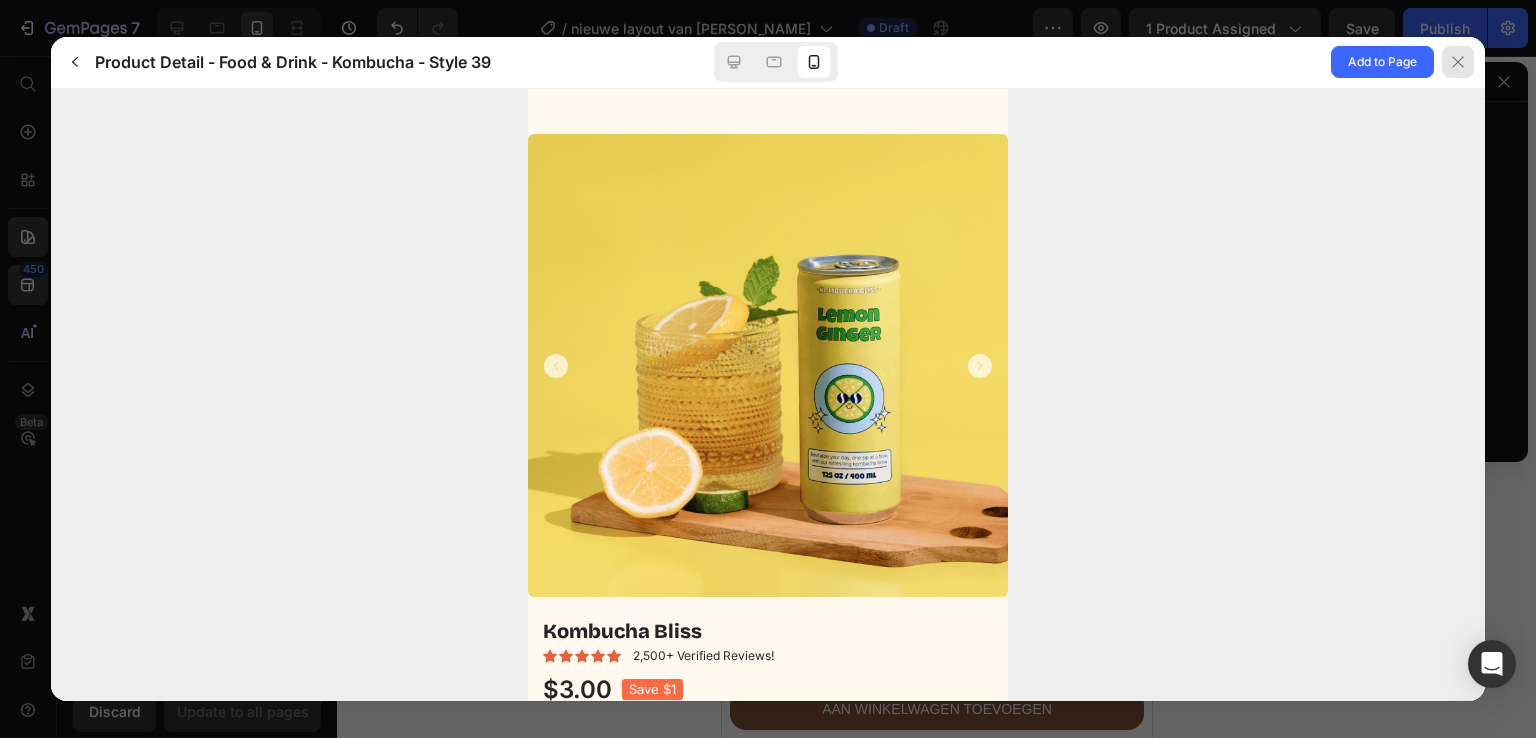 click at bounding box center (1458, 62) 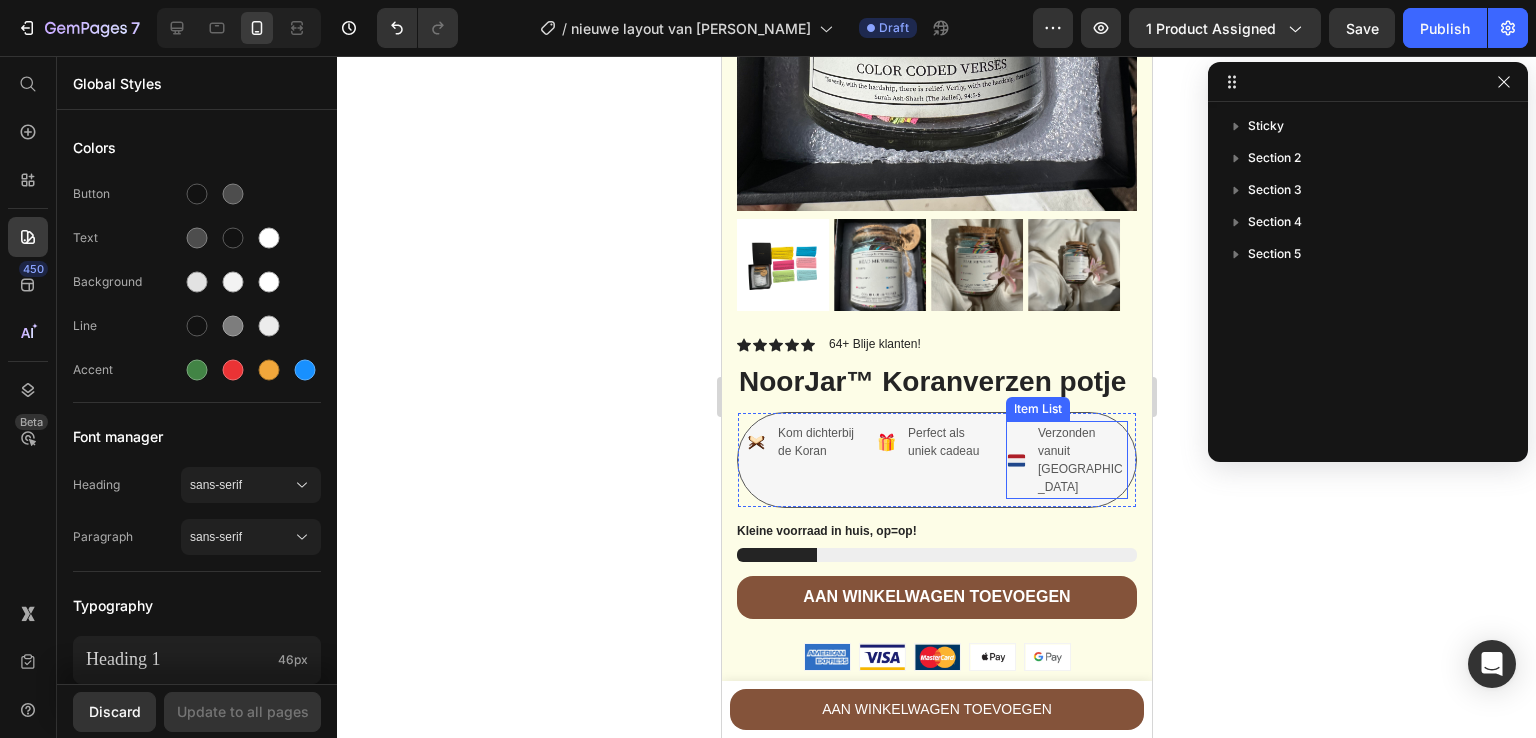 scroll, scrollTop: 364, scrollLeft: 0, axis: vertical 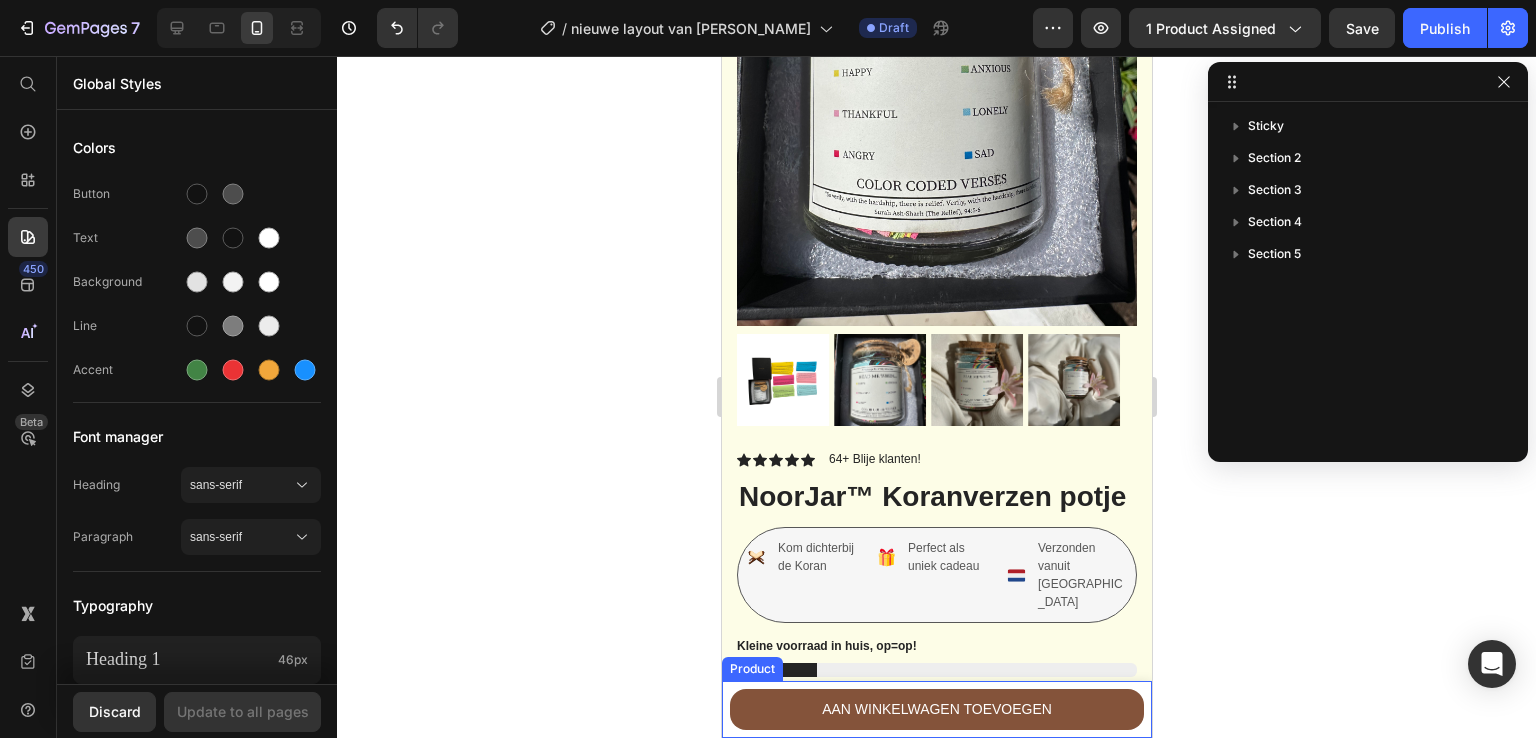 click on "Product Images NoorJar™  Koranverzen potje Product Title €24,95 Product Price Row This product has only default variant Product Variants & Swatches 1 Product Quantity AAN WINKELWAGEN TOEVOEGEN Product Cart Button Row Product" at bounding box center [936, 709] 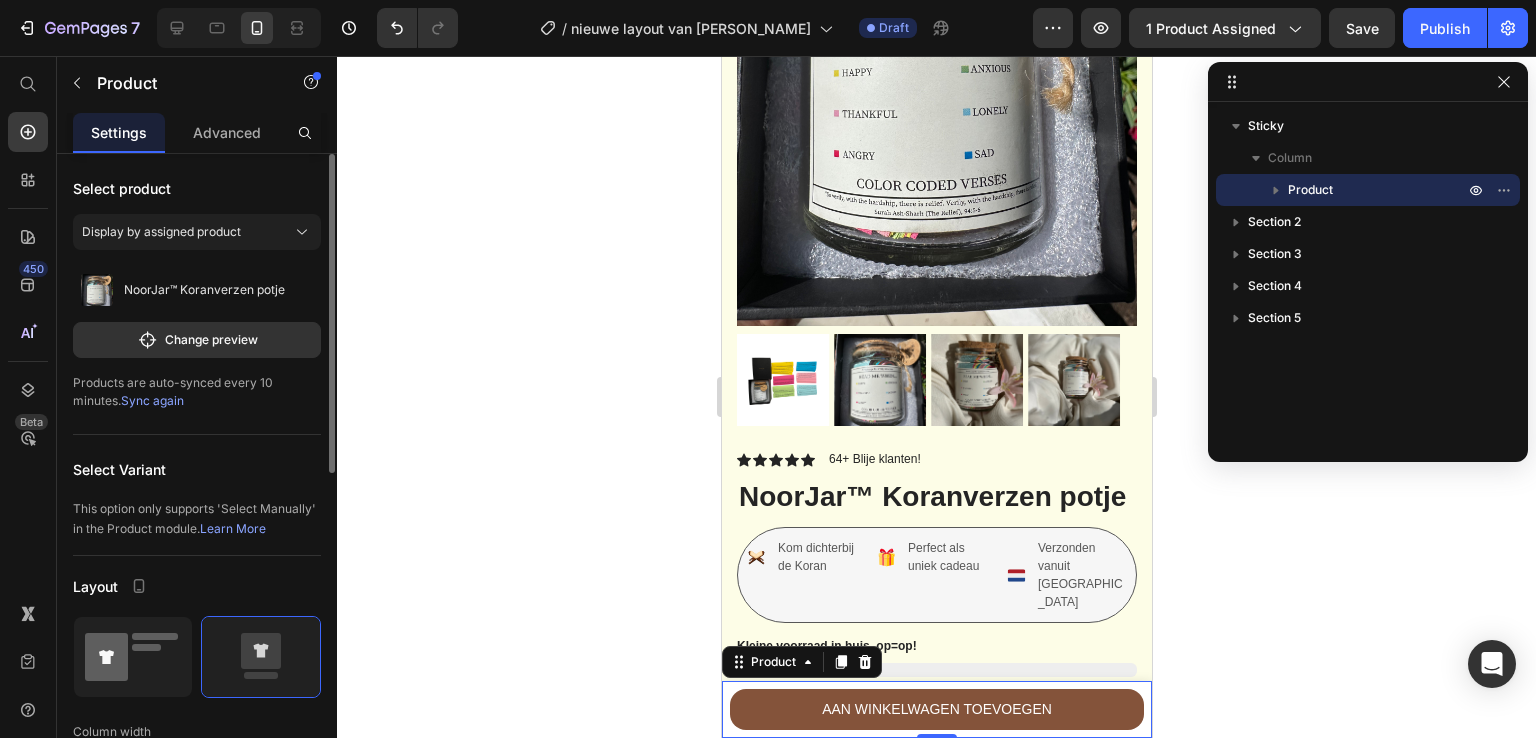 click at bounding box center [133, 657] 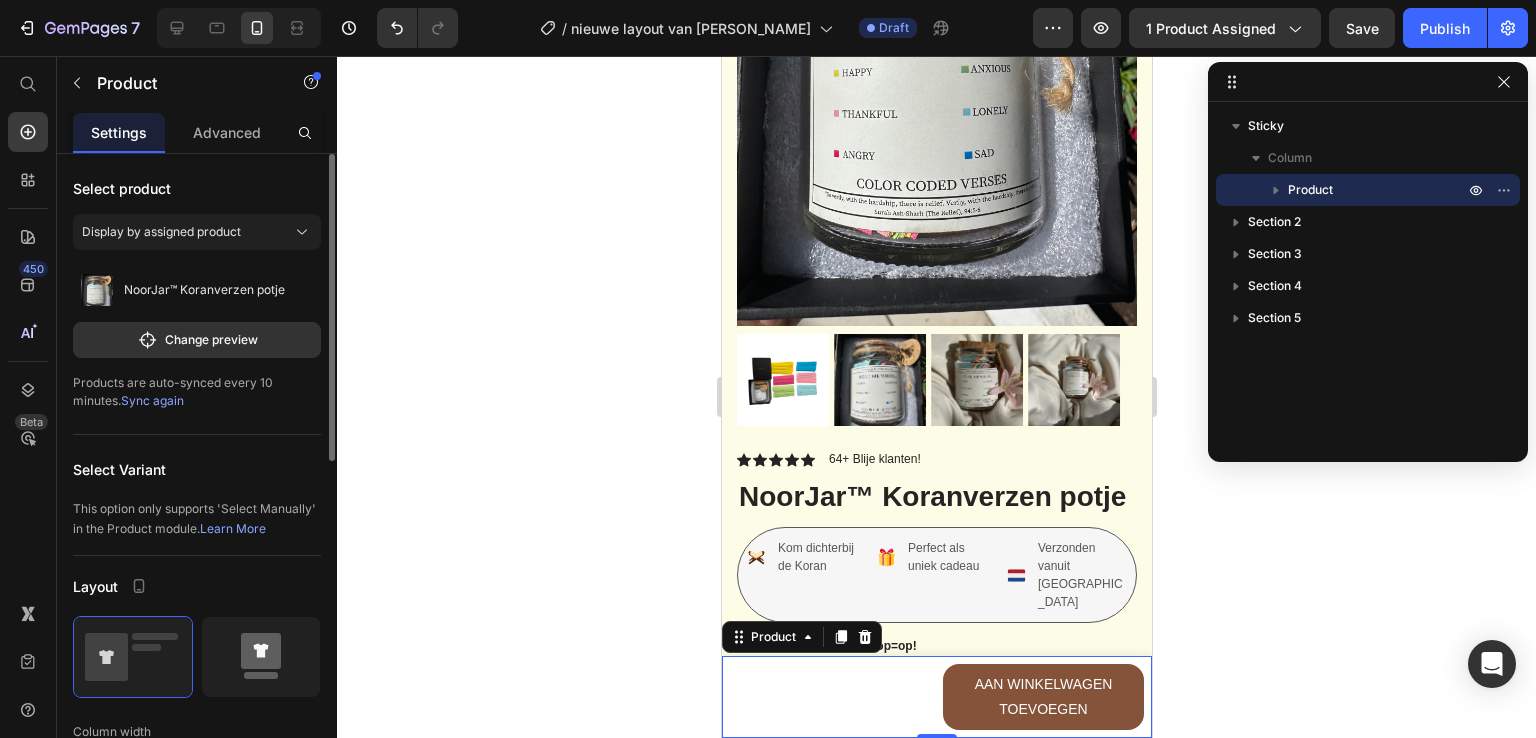 click 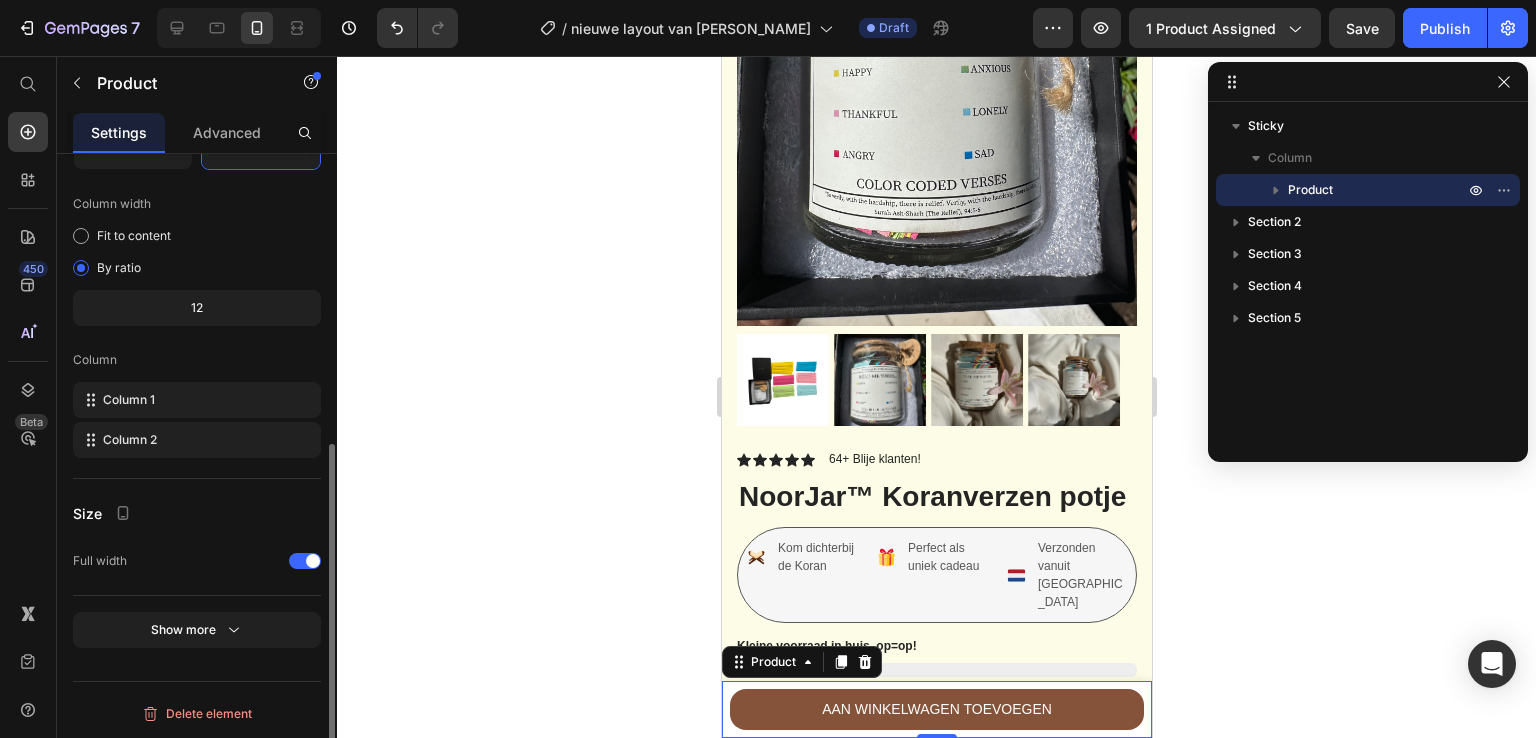 scroll, scrollTop: 526, scrollLeft: 0, axis: vertical 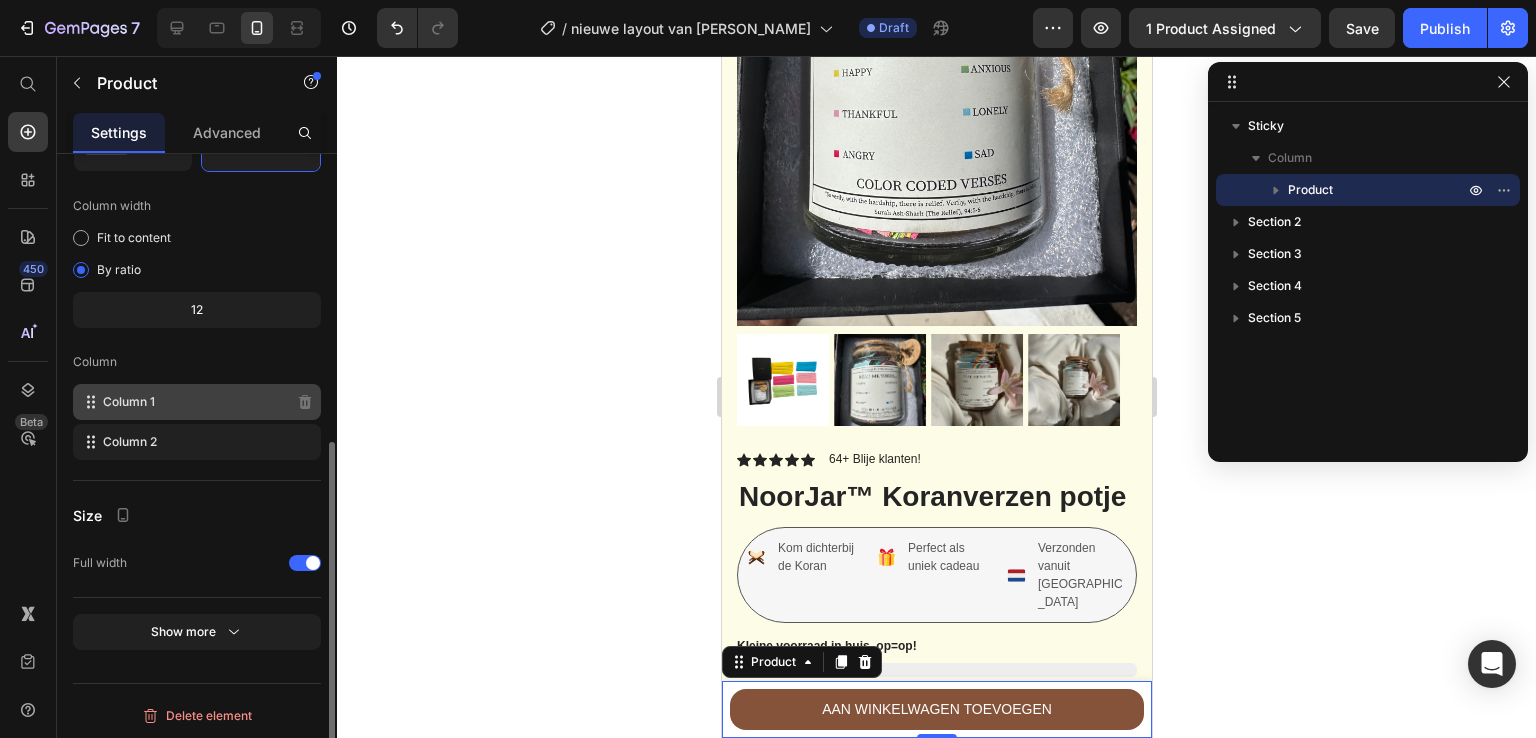 click on "Column 1" 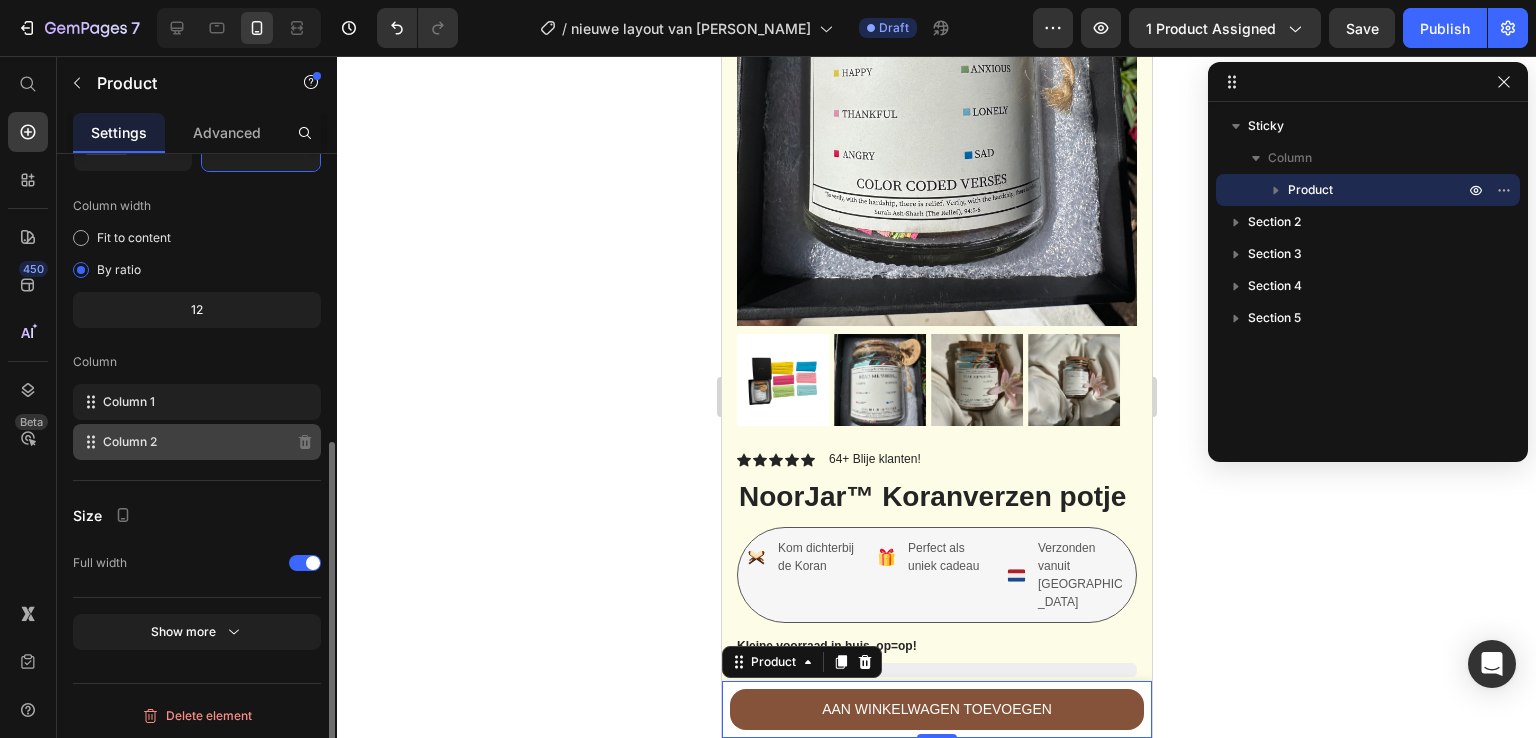 click on "Column 2" at bounding box center [130, 442] 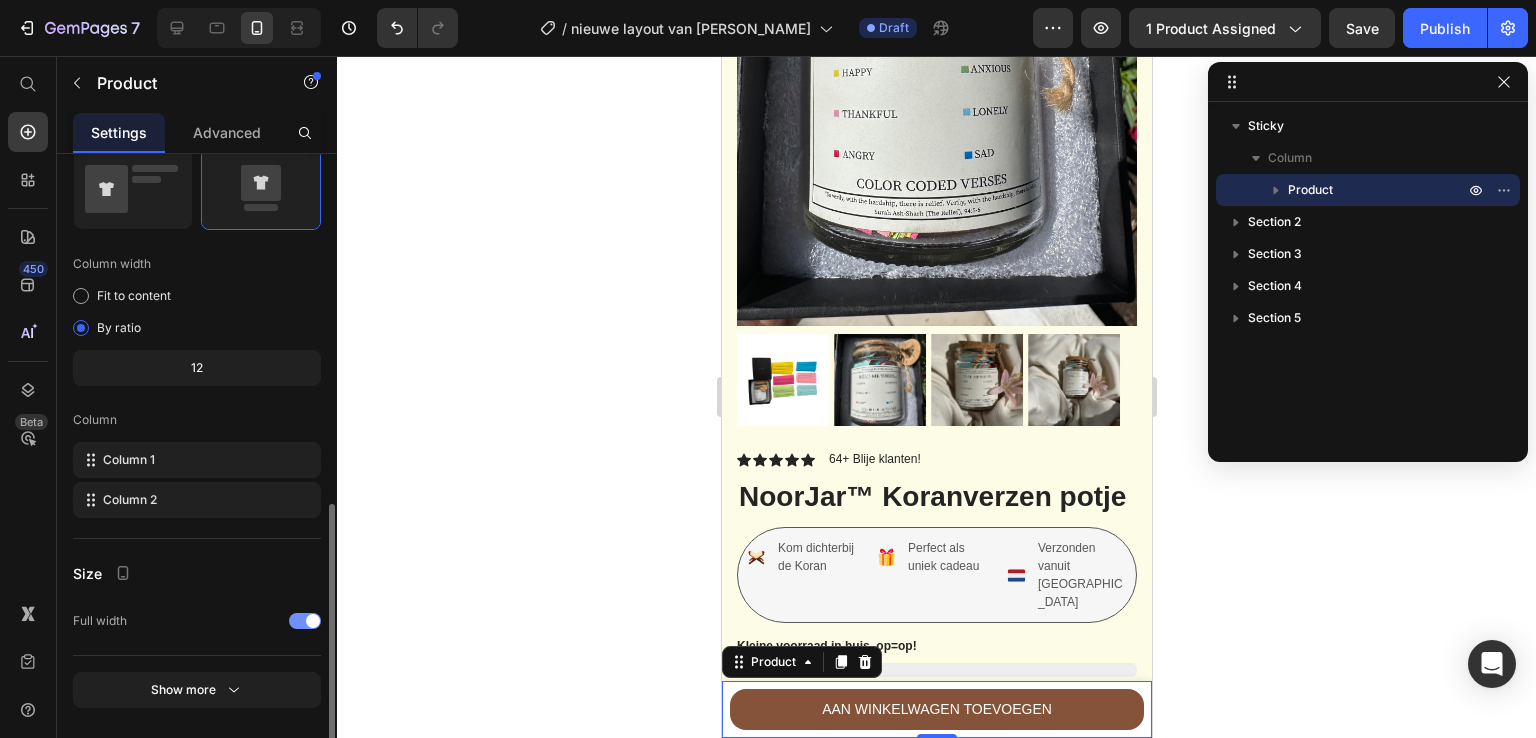 scroll, scrollTop: 528, scrollLeft: 0, axis: vertical 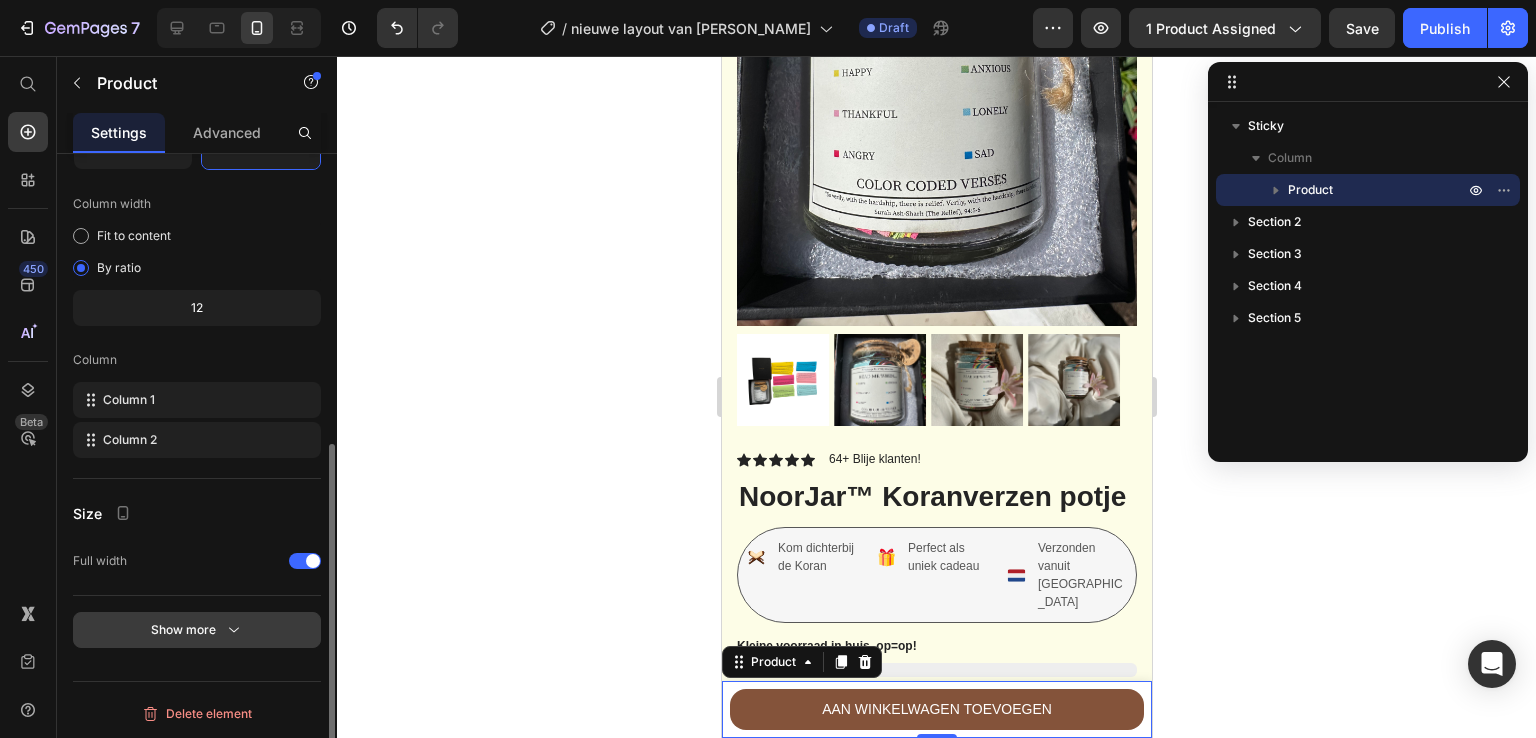 click on "Show more" at bounding box center [197, 630] 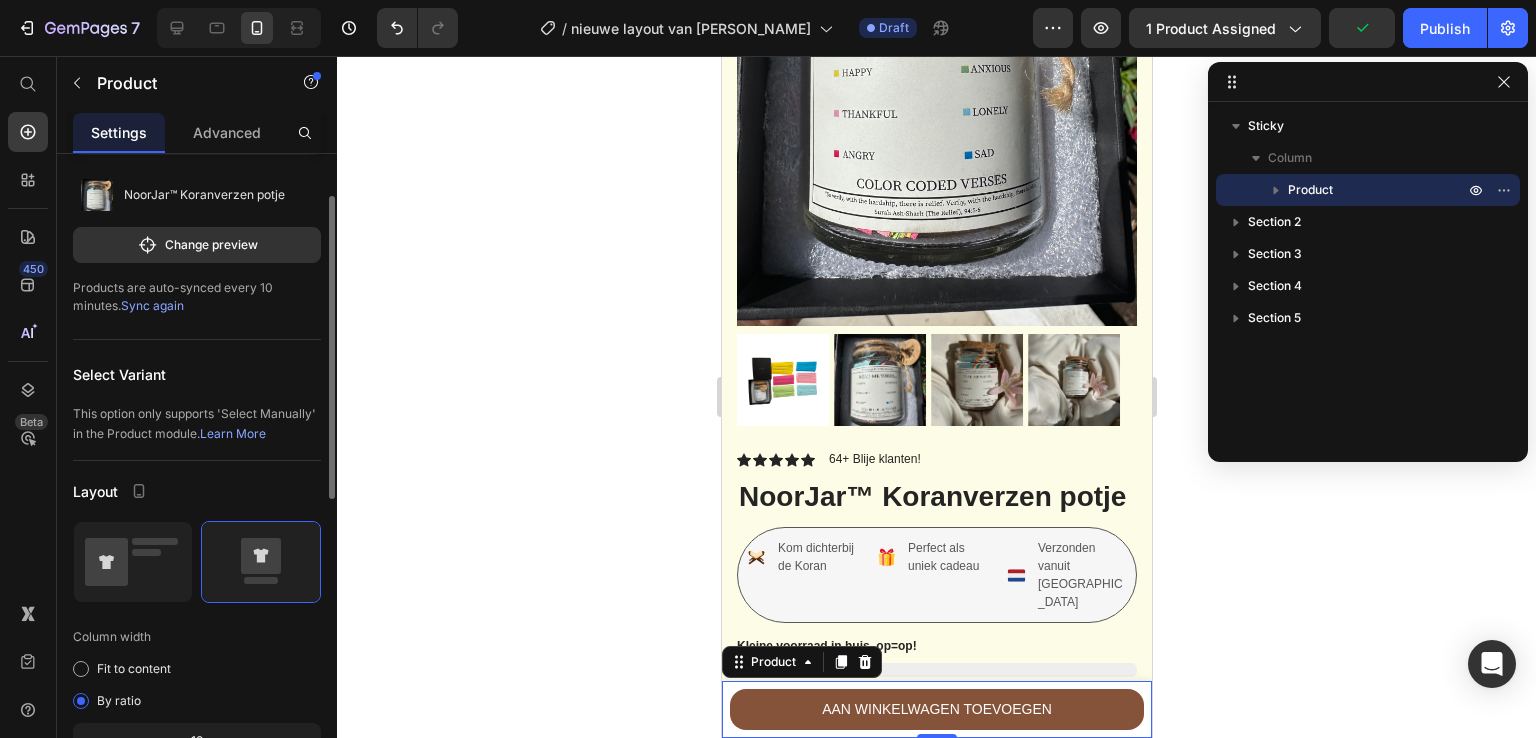 scroll, scrollTop: 0, scrollLeft: 0, axis: both 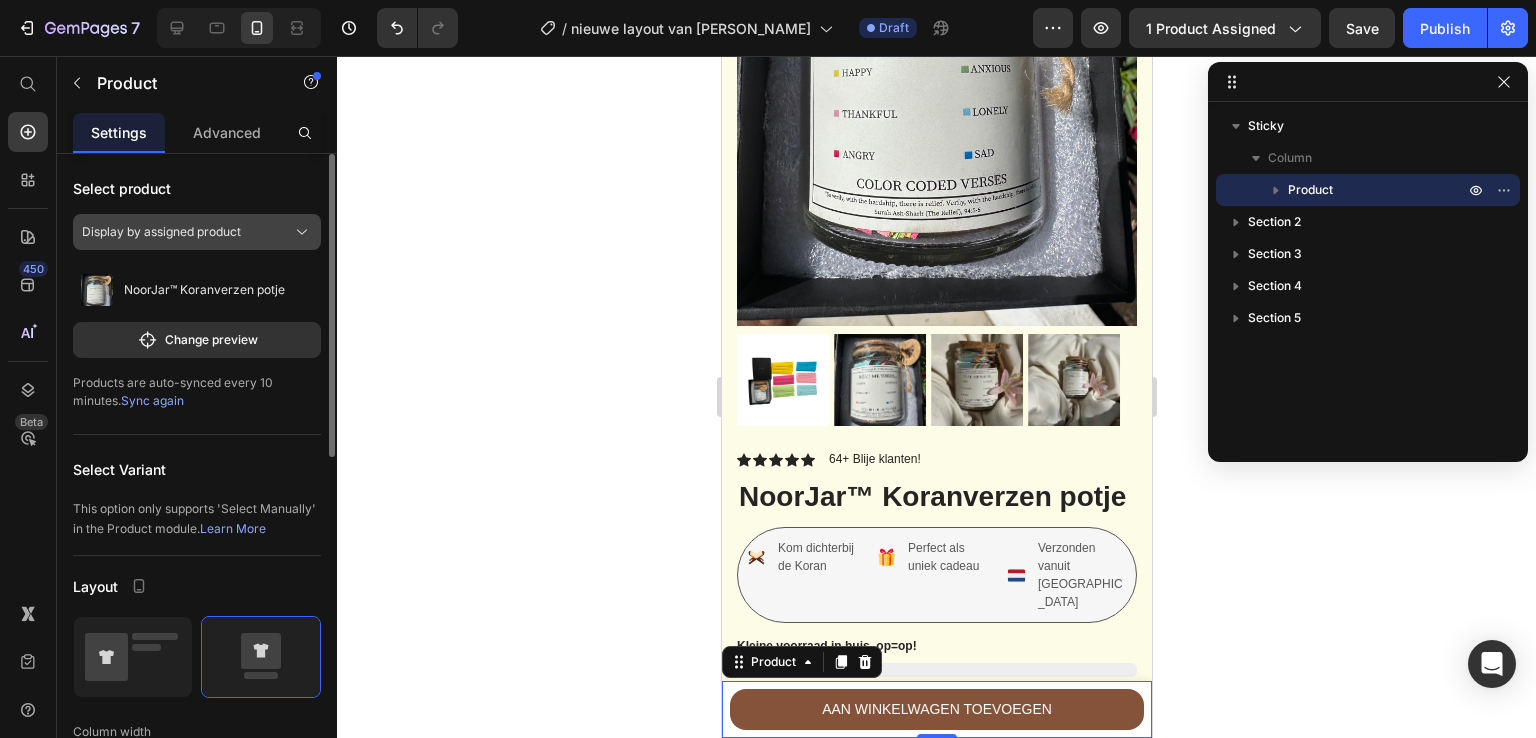 click on "Display by assigned product" 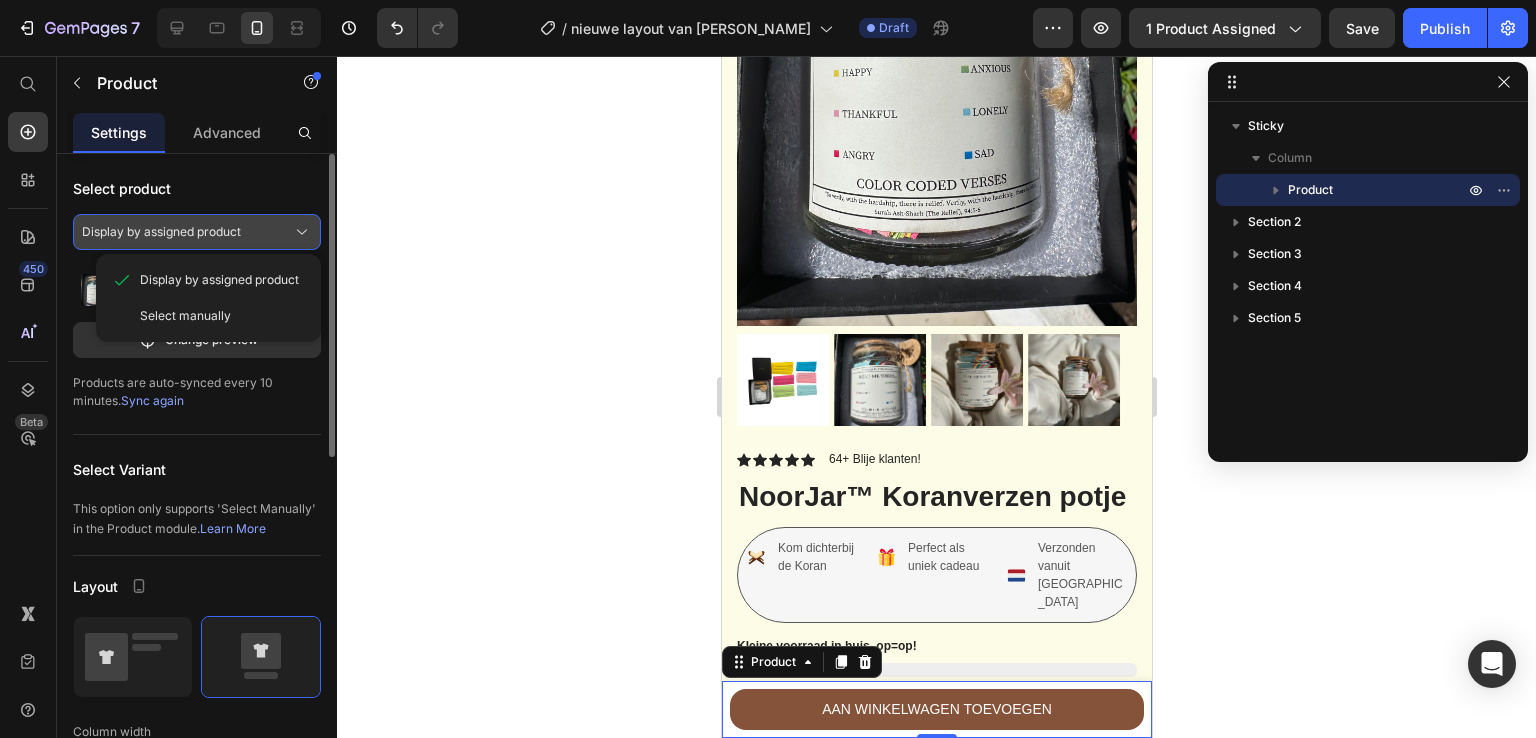 click on "Display by assigned product" 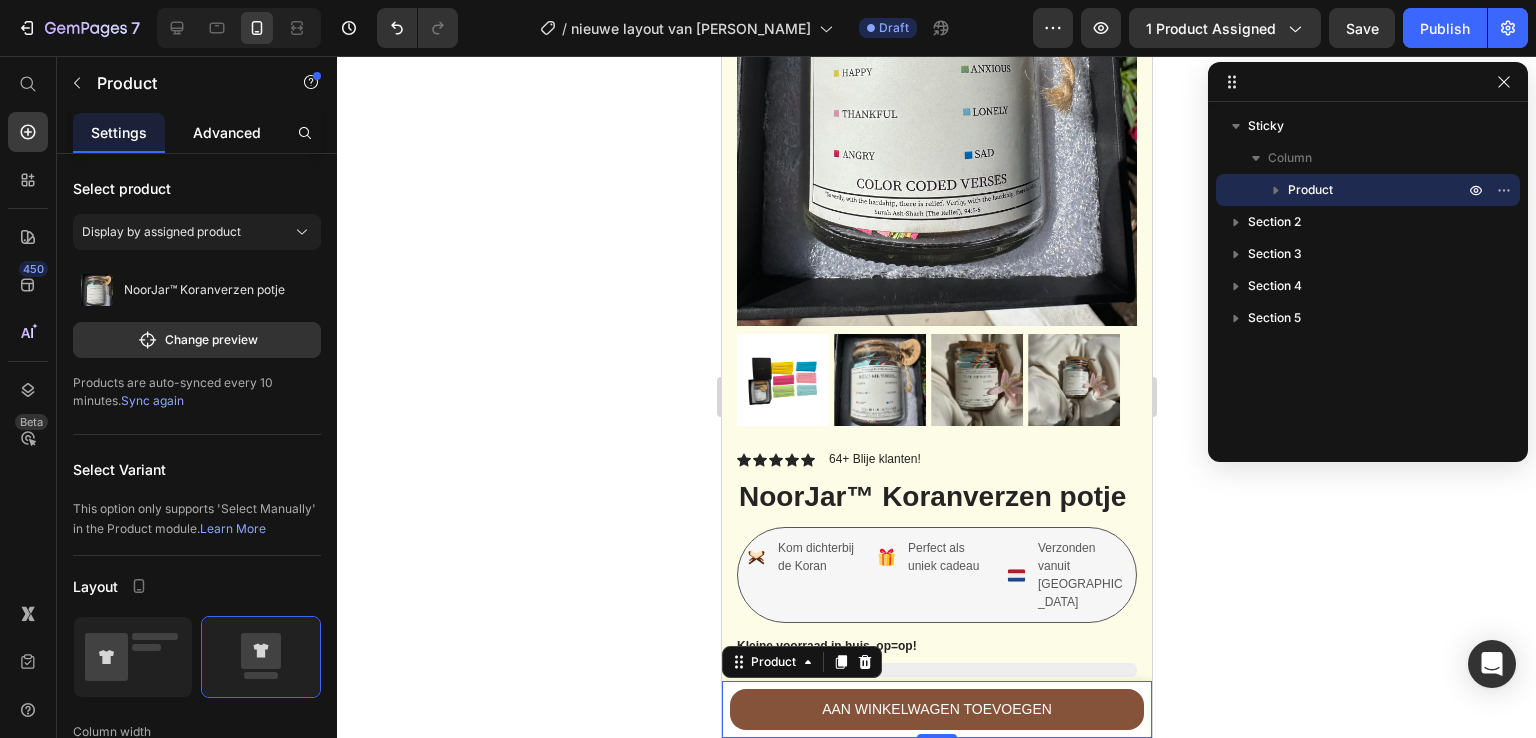 click on "Advanced" at bounding box center [227, 132] 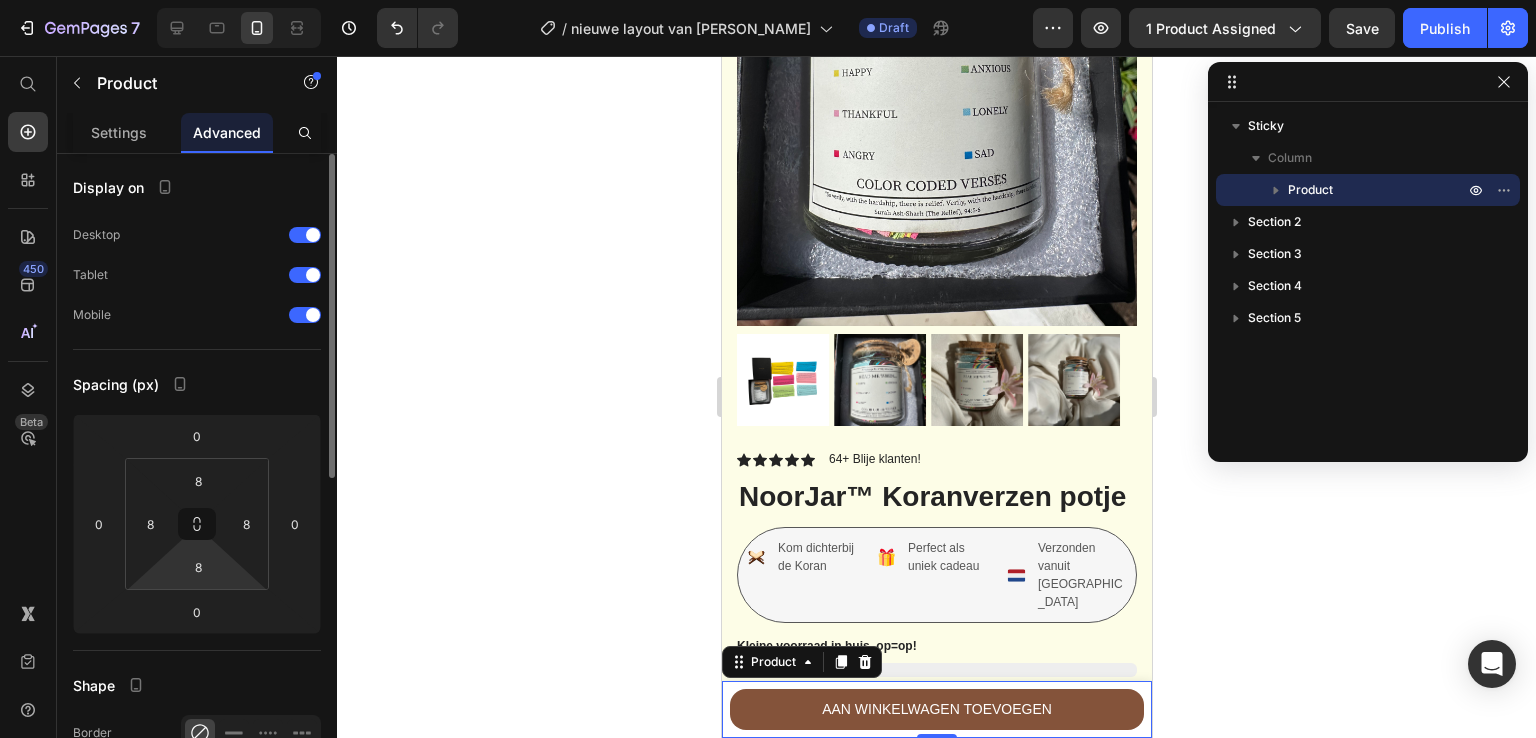 scroll, scrollTop: 0, scrollLeft: 0, axis: both 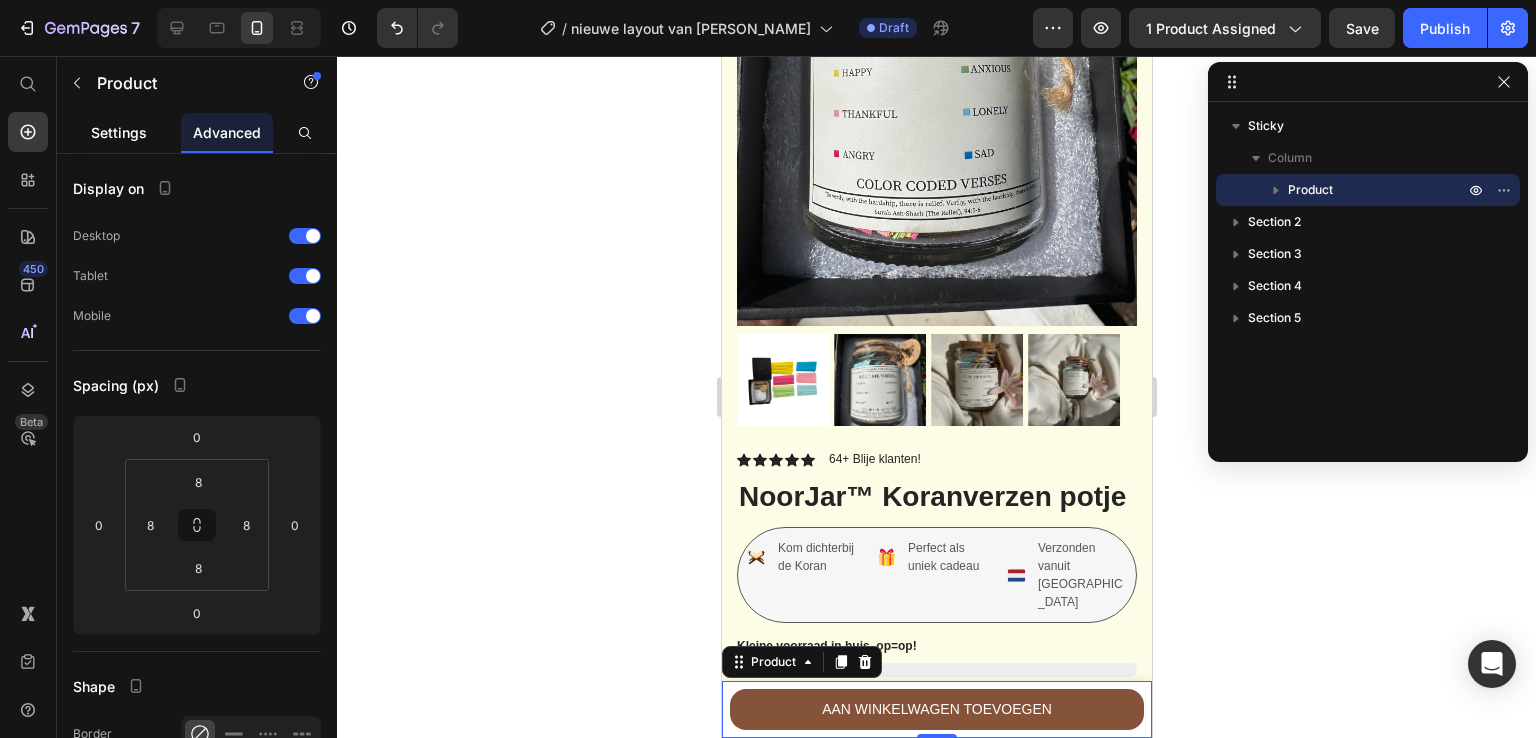 click on "Settings" at bounding box center (119, 132) 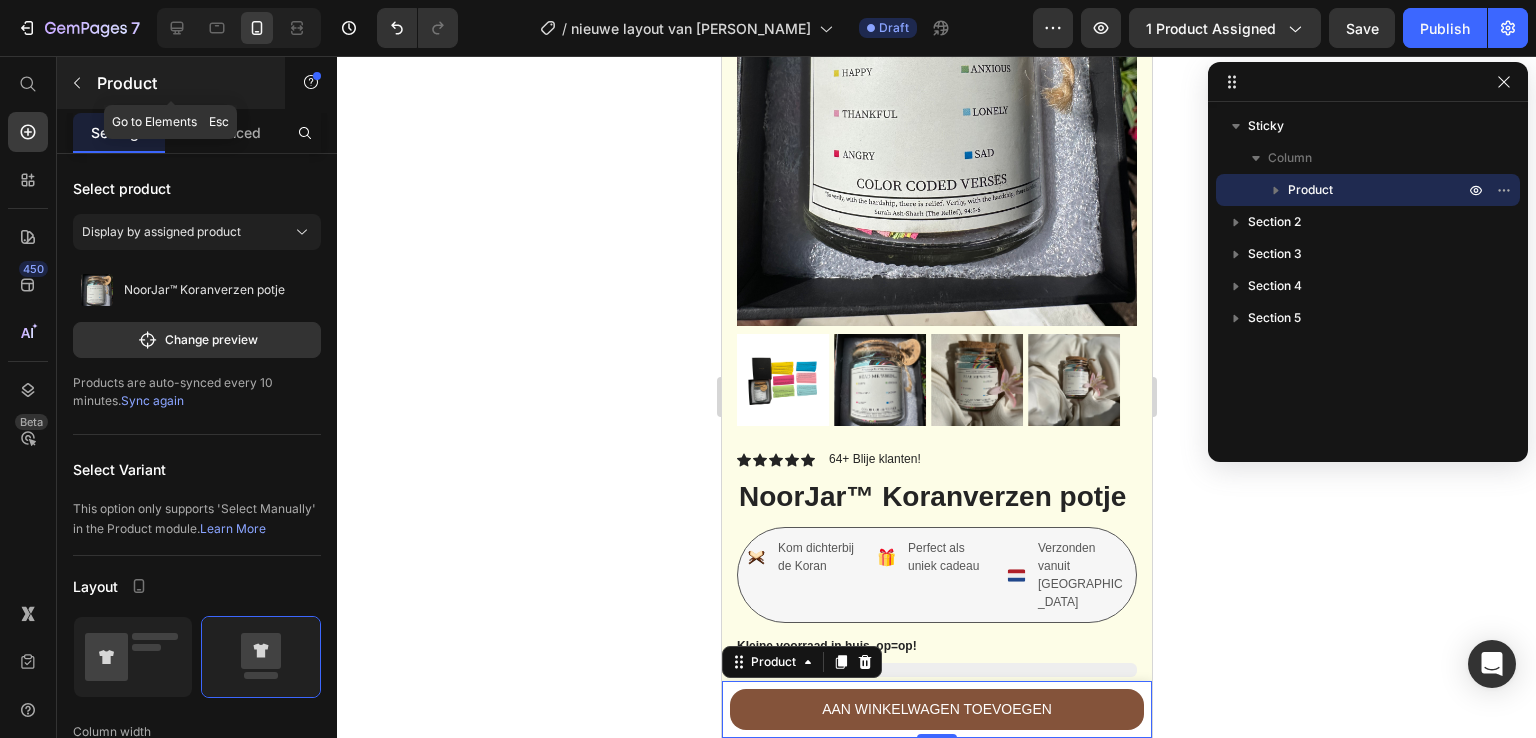 click 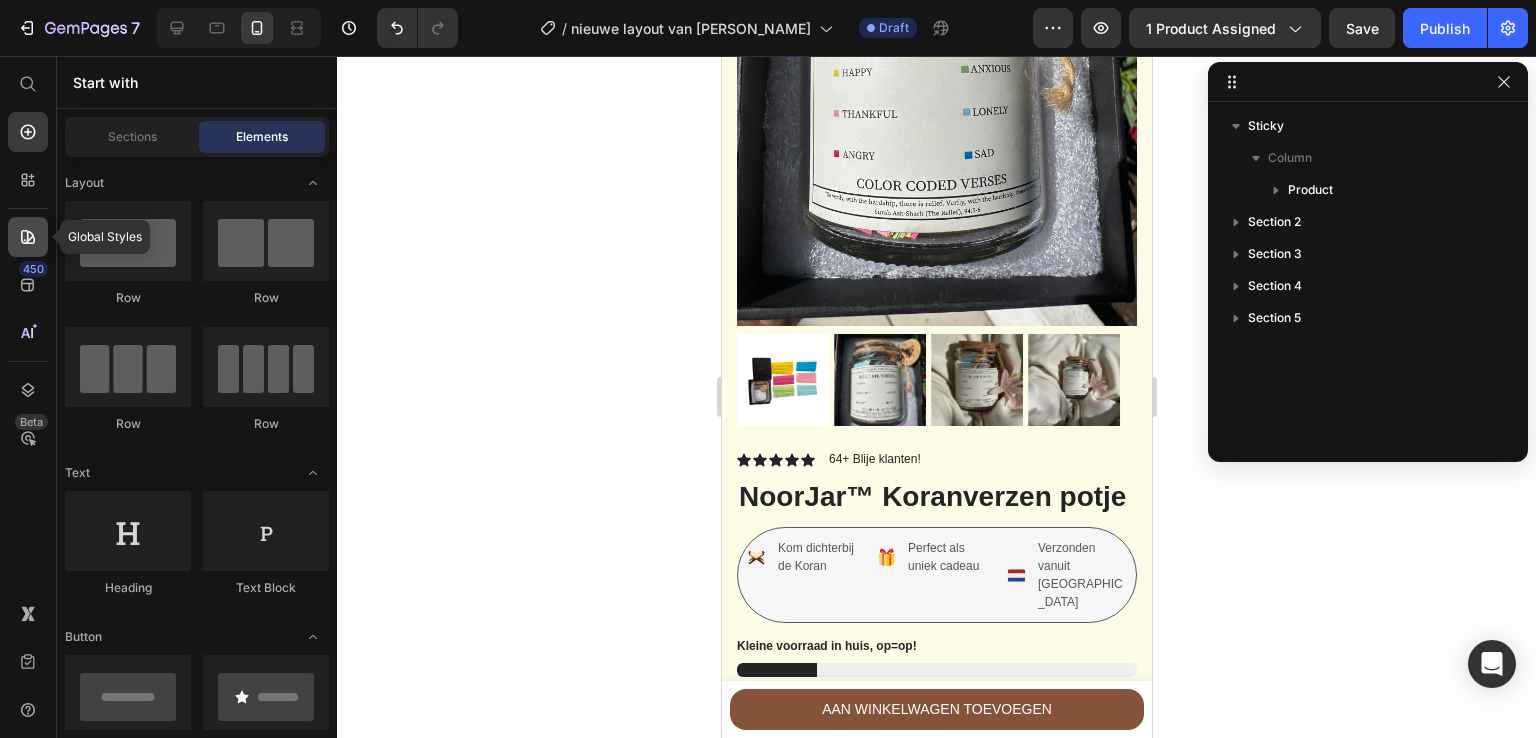click 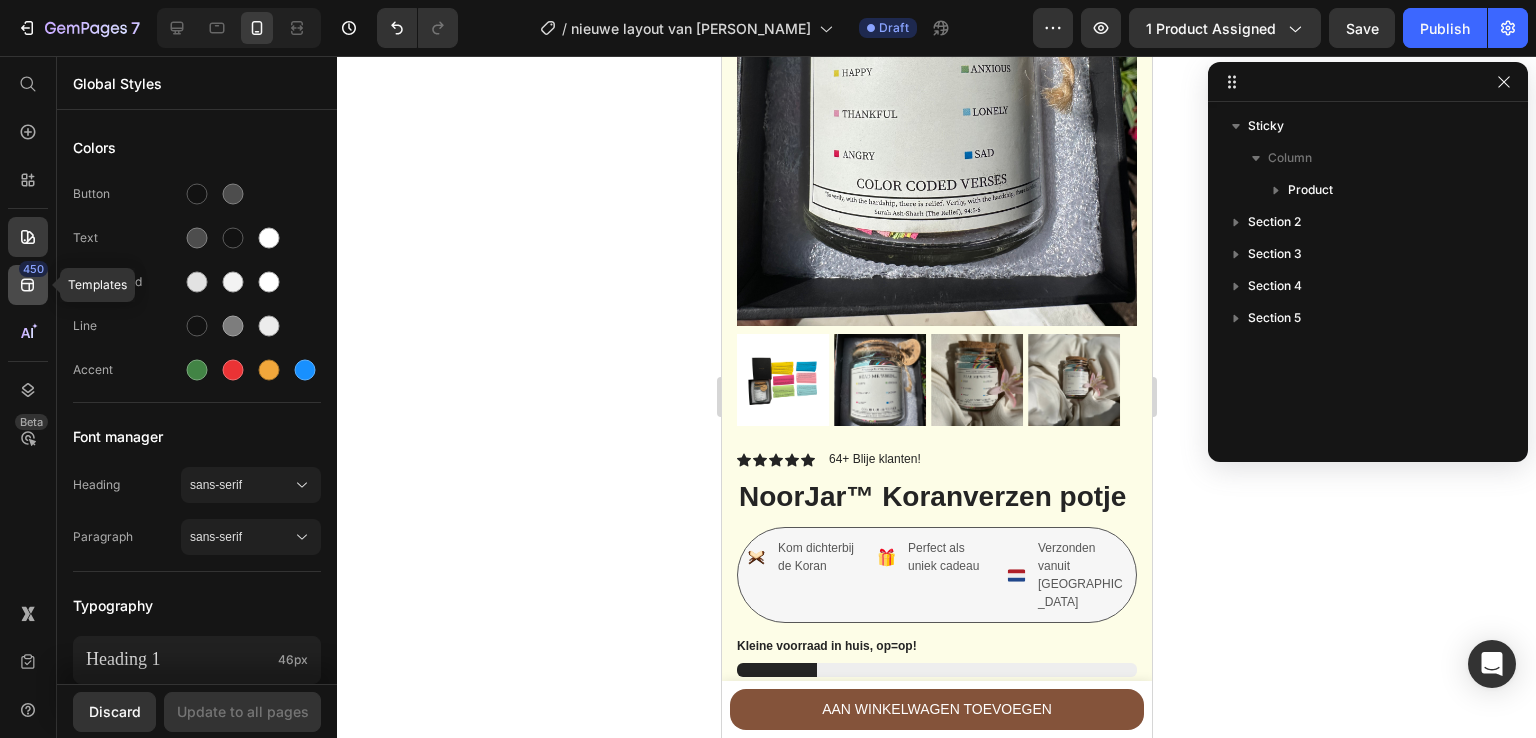 click on "450" at bounding box center (33, 269) 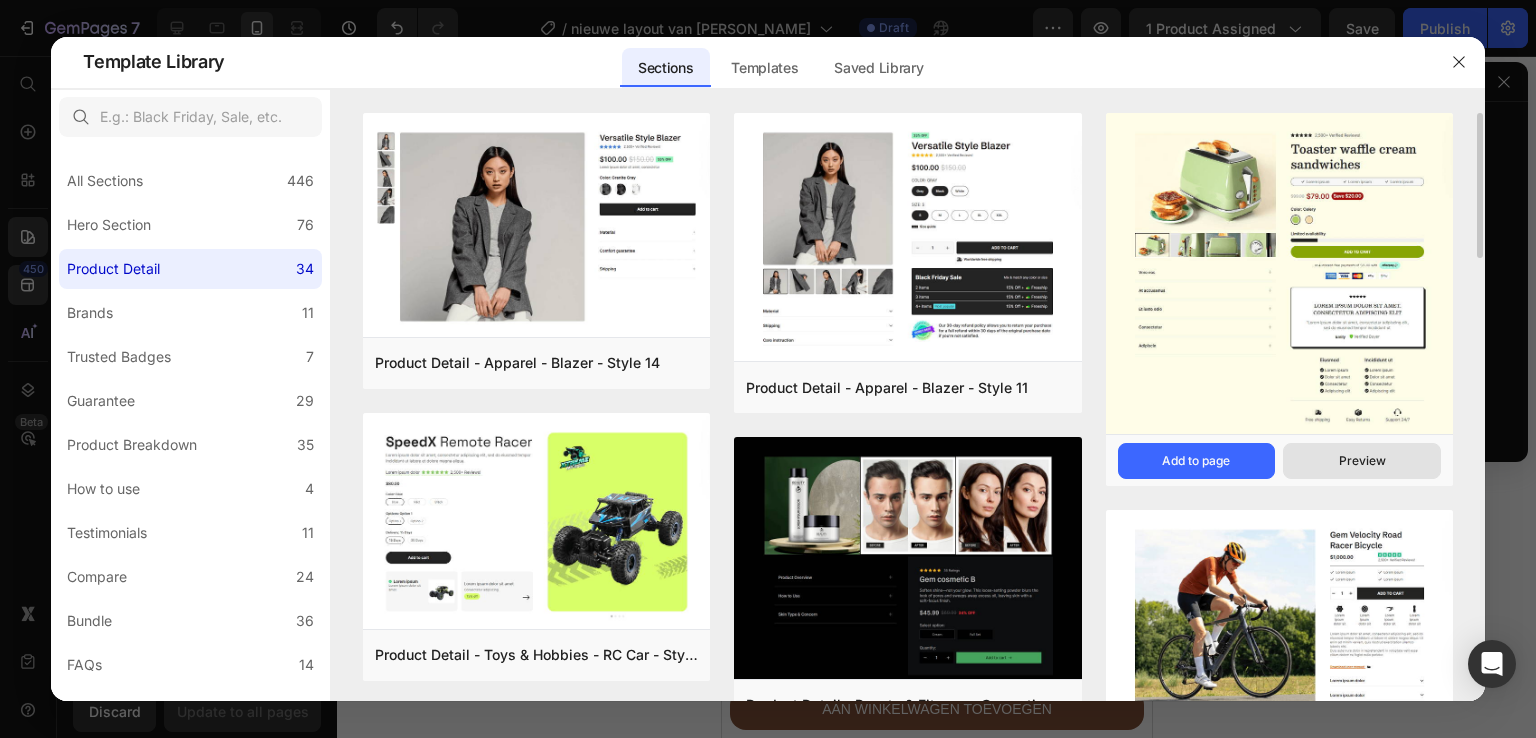 drag, startPoint x: 1308, startPoint y: 480, endPoint x: 1315, endPoint y: 471, distance: 11.401754 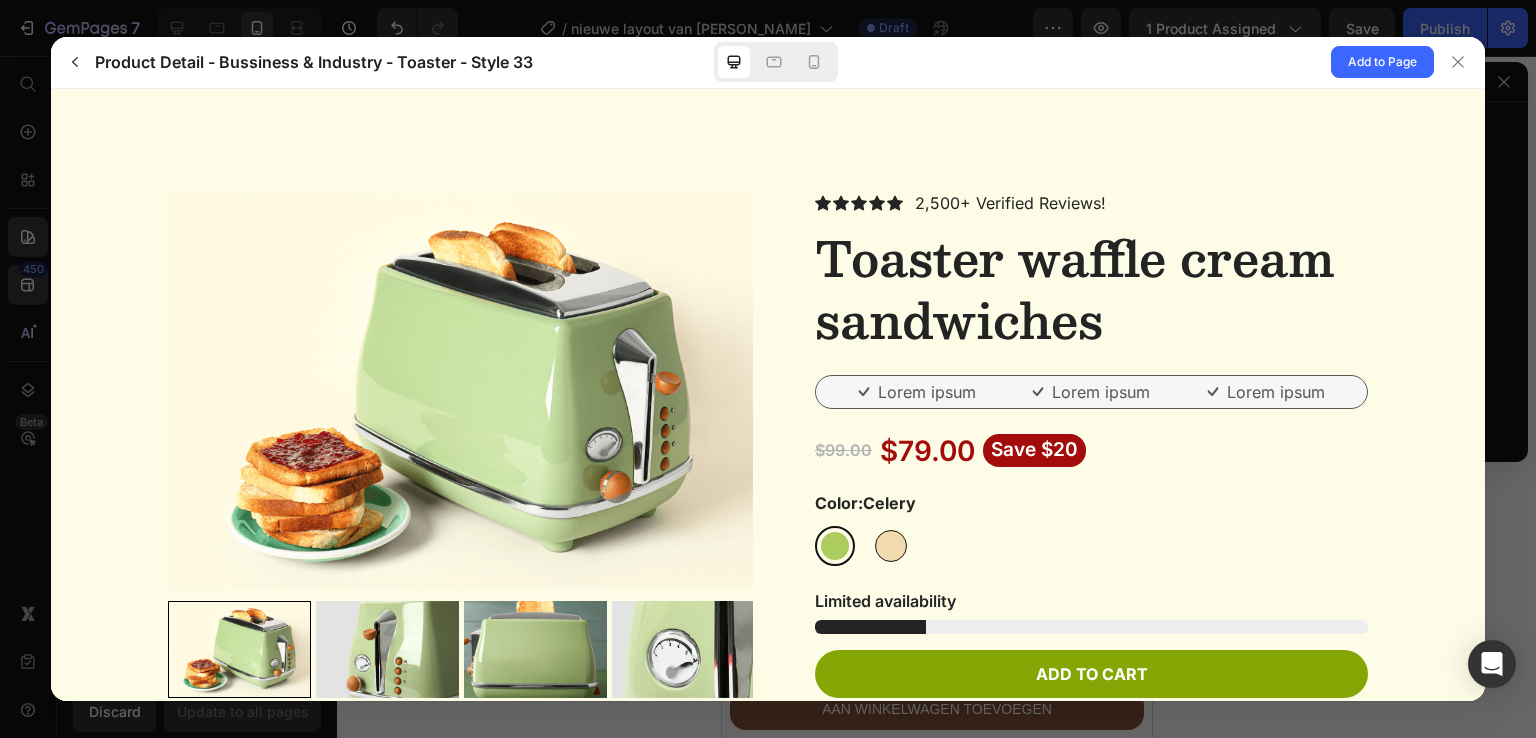 scroll, scrollTop: 0, scrollLeft: 0, axis: both 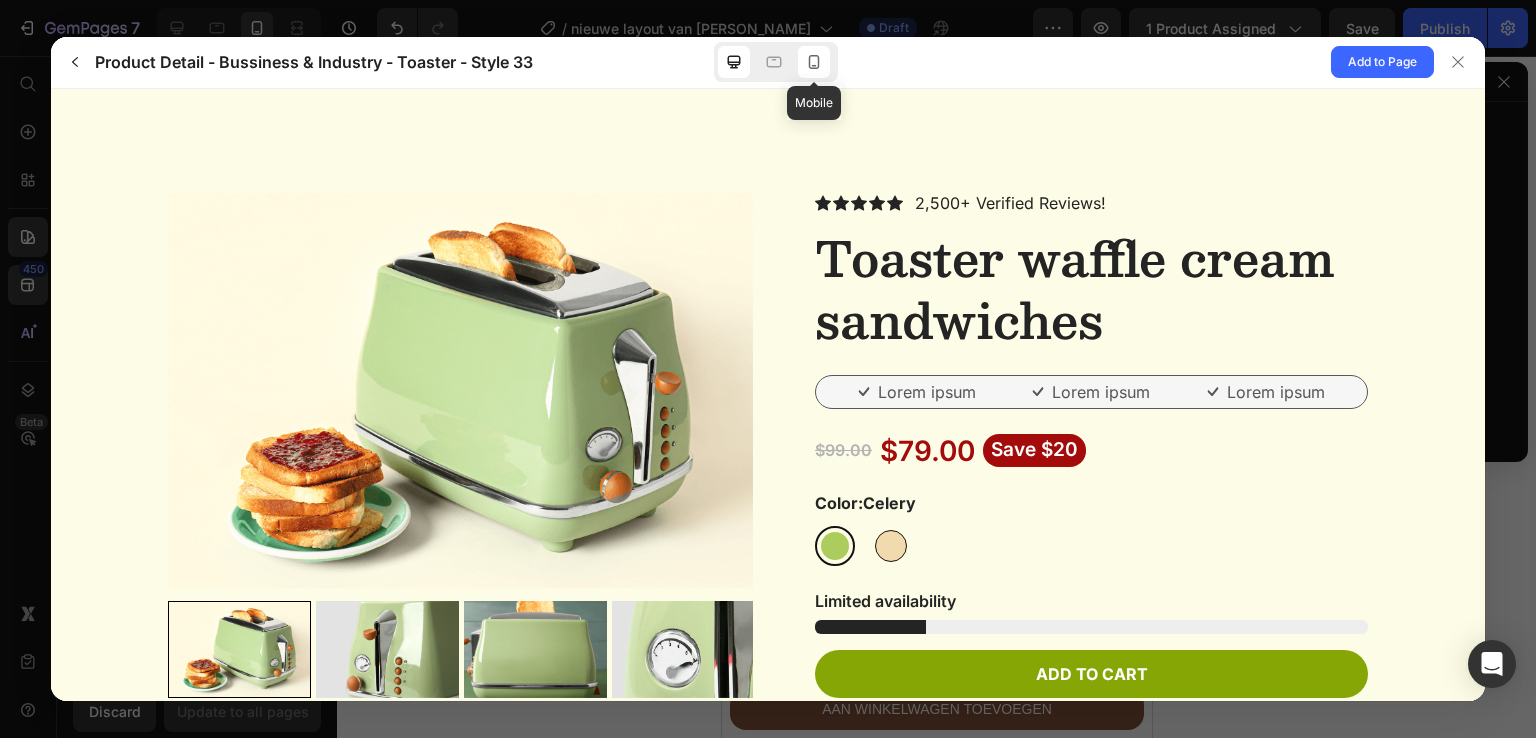 click 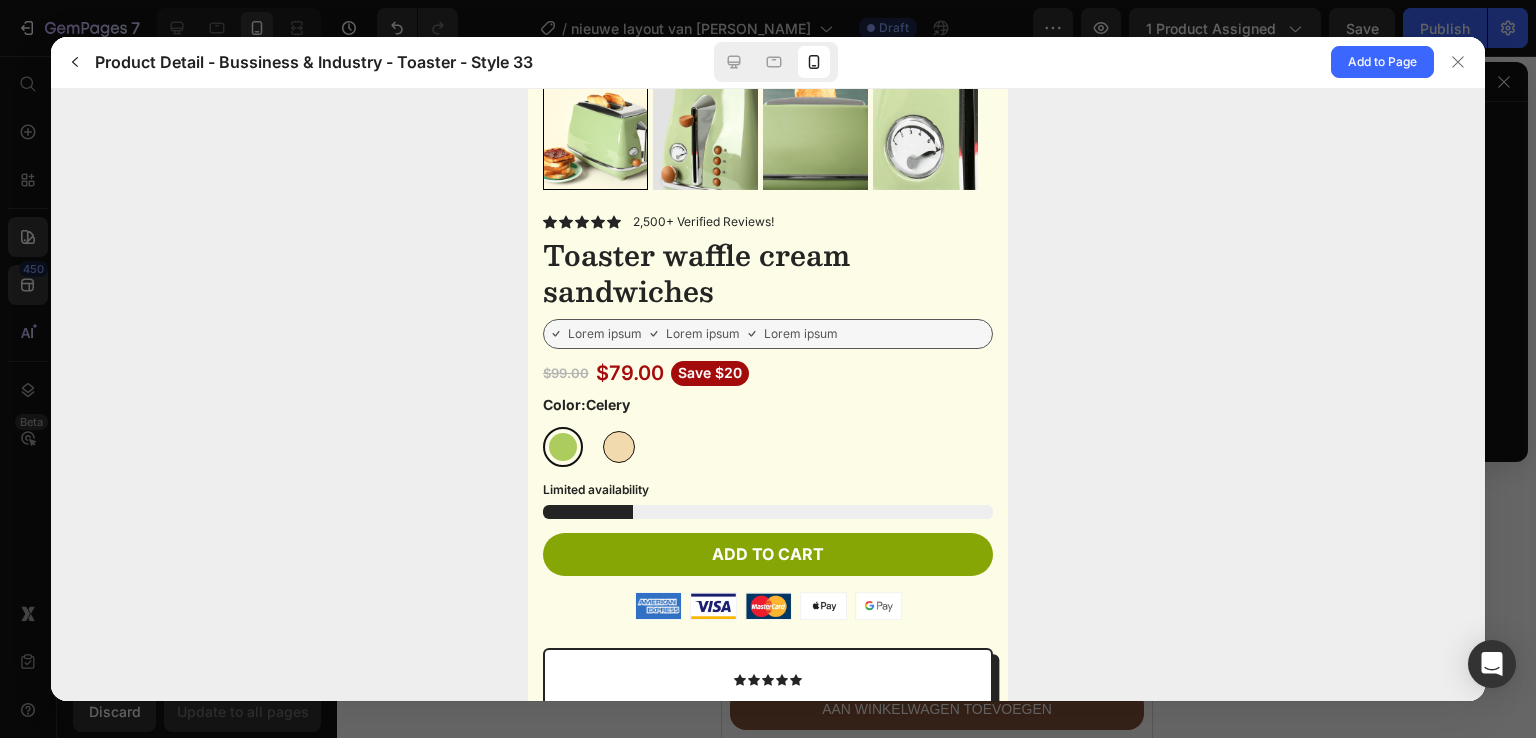 scroll, scrollTop: 328, scrollLeft: 0, axis: vertical 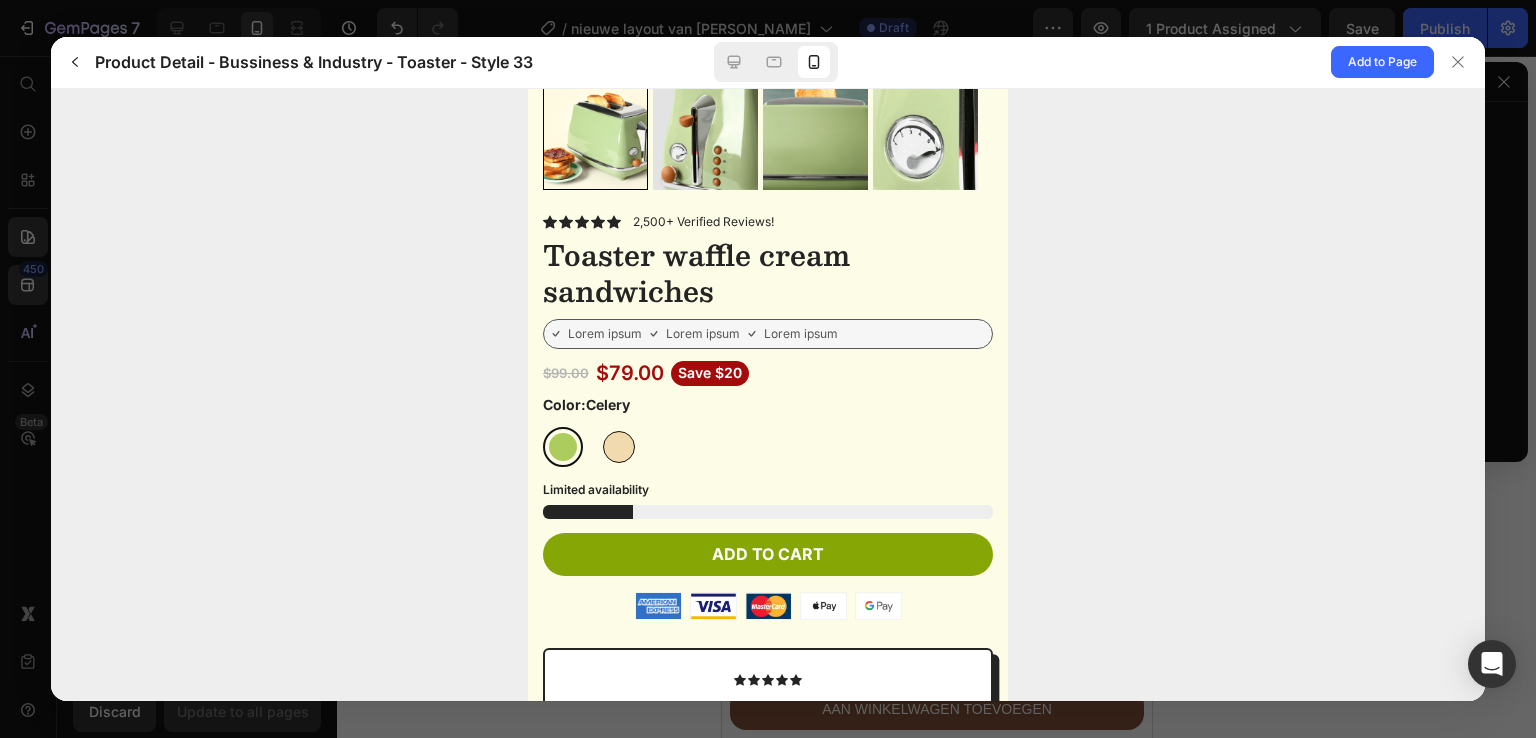 click on "$79.00" at bounding box center [630, 372] 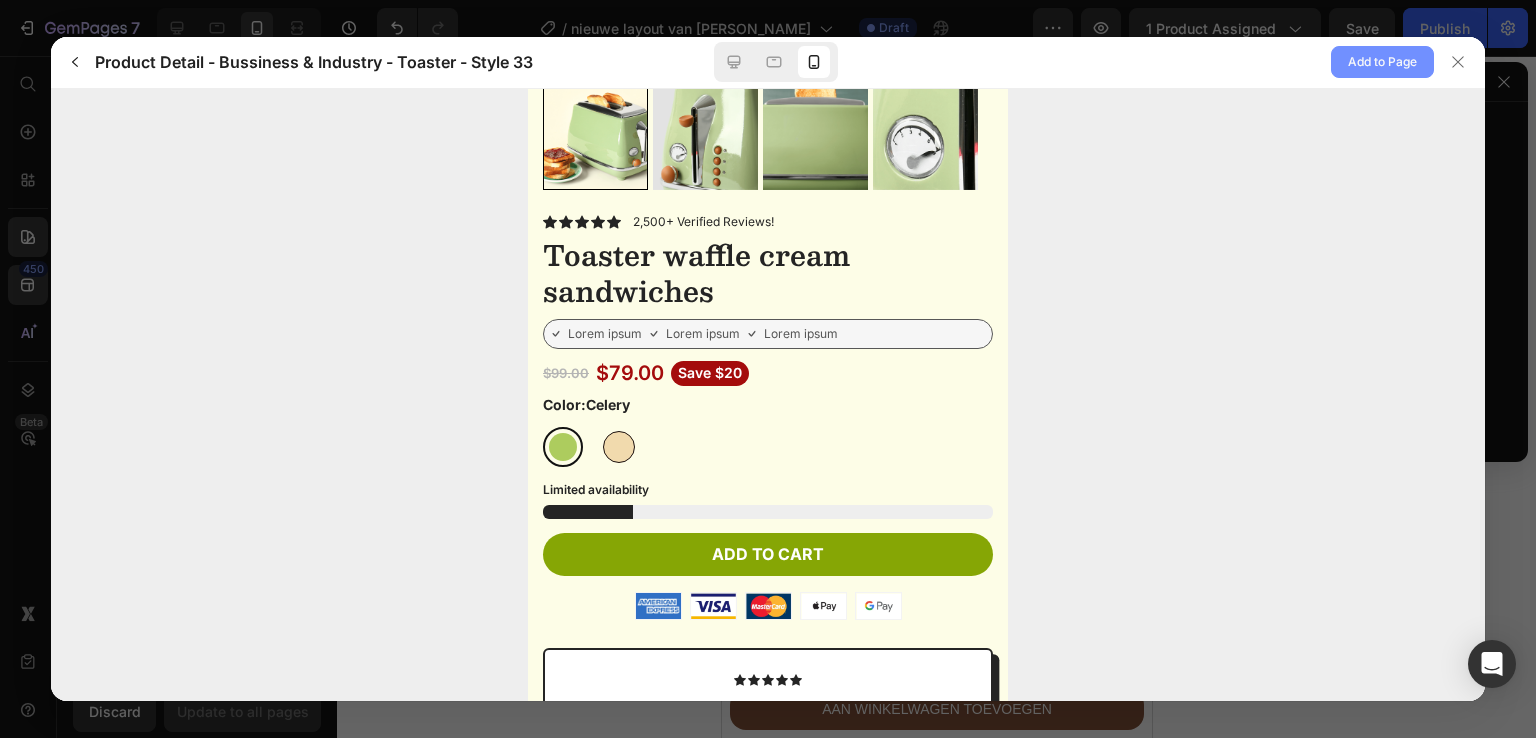 click on "Add to Page" 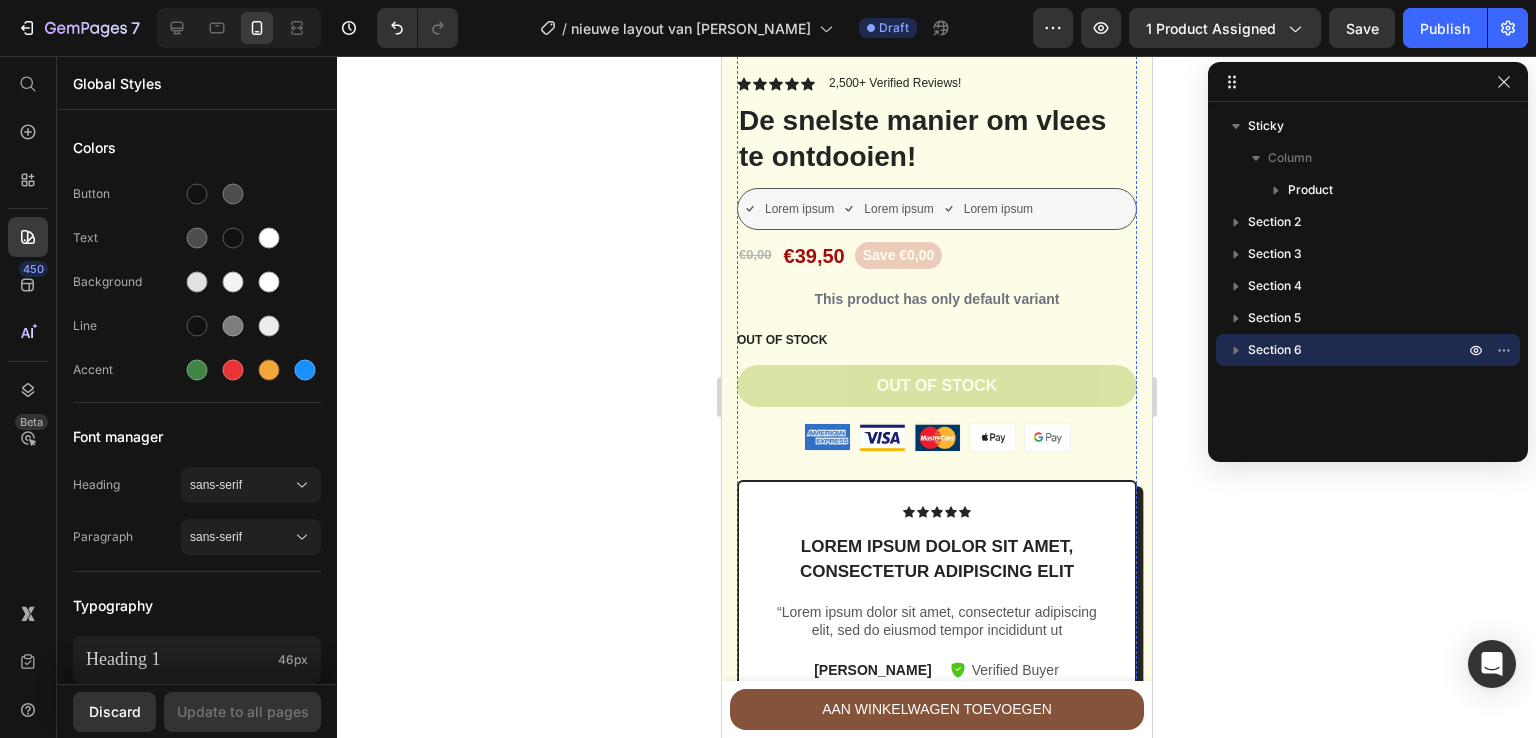 scroll, scrollTop: 5648, scrollLeft: 0, axis: vertical 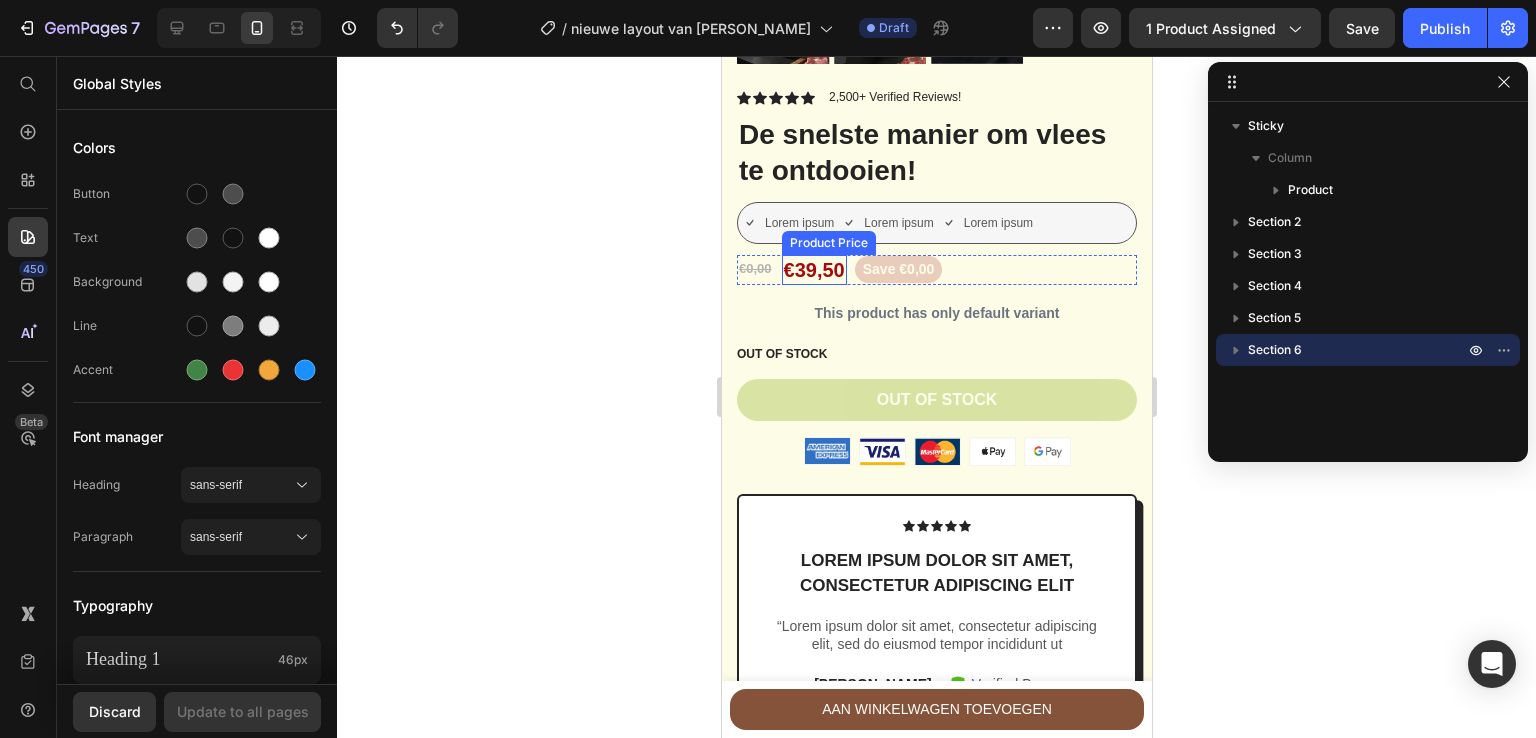 click on "€39,50" at bounding box center (813, 270) 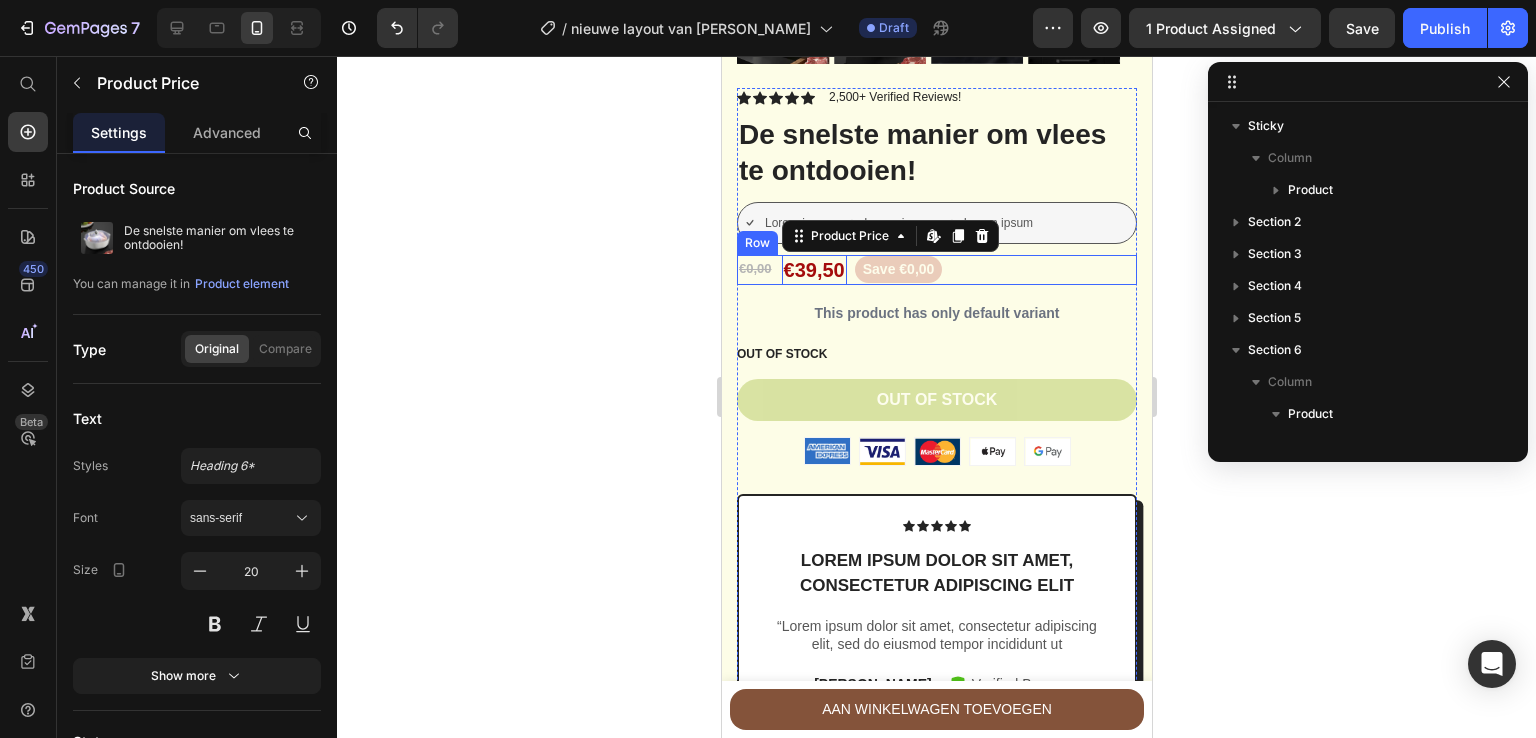 scroll, scrollTop: 602, scrollLeft: 0, axis: vertical 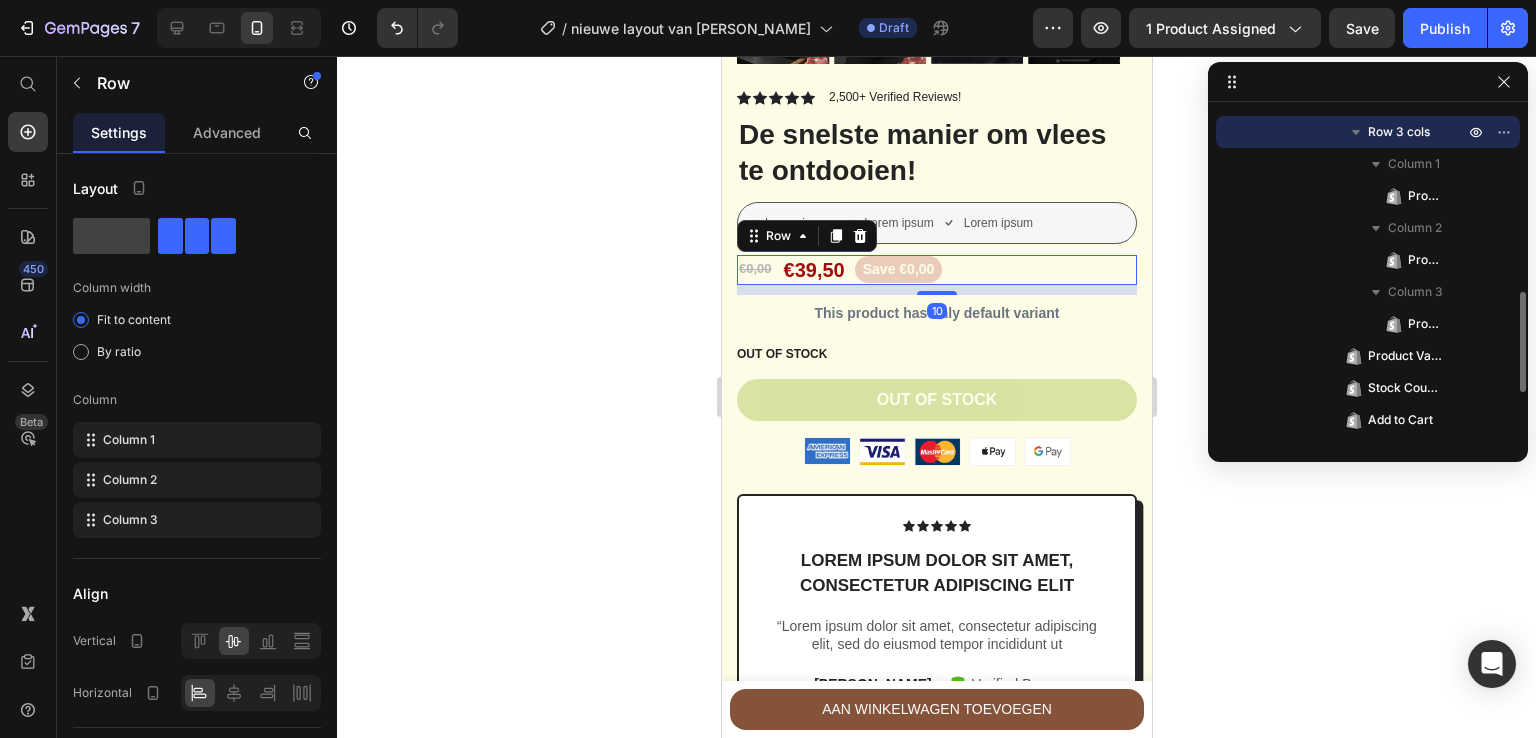 click on "€0,00 Product Price €39,50 Product Price Save €0,00 Product Badge Row   10" at bounding box center [936, 270] 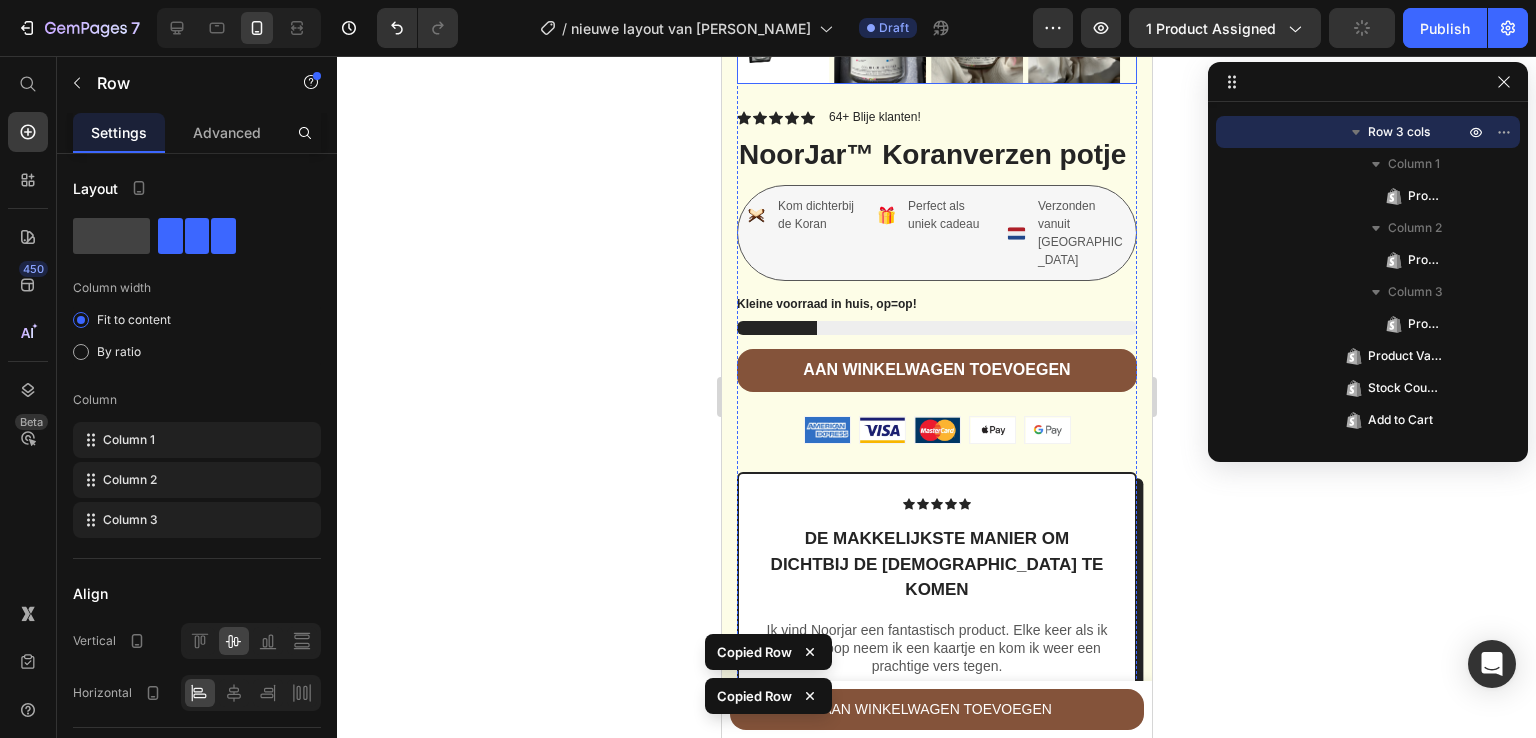 scroll, scrollTop: 704, scrollLeft: 0, axis: vertical 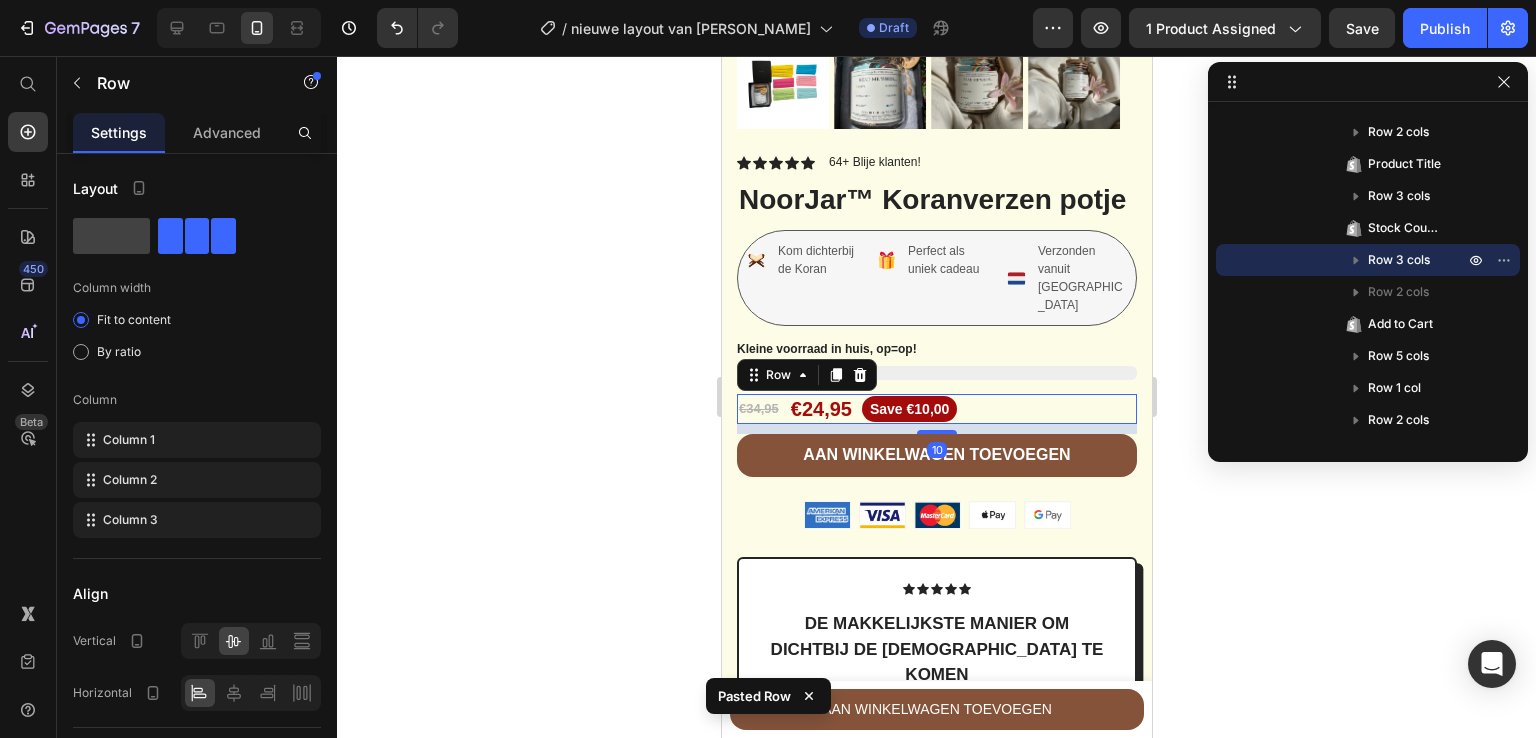 click 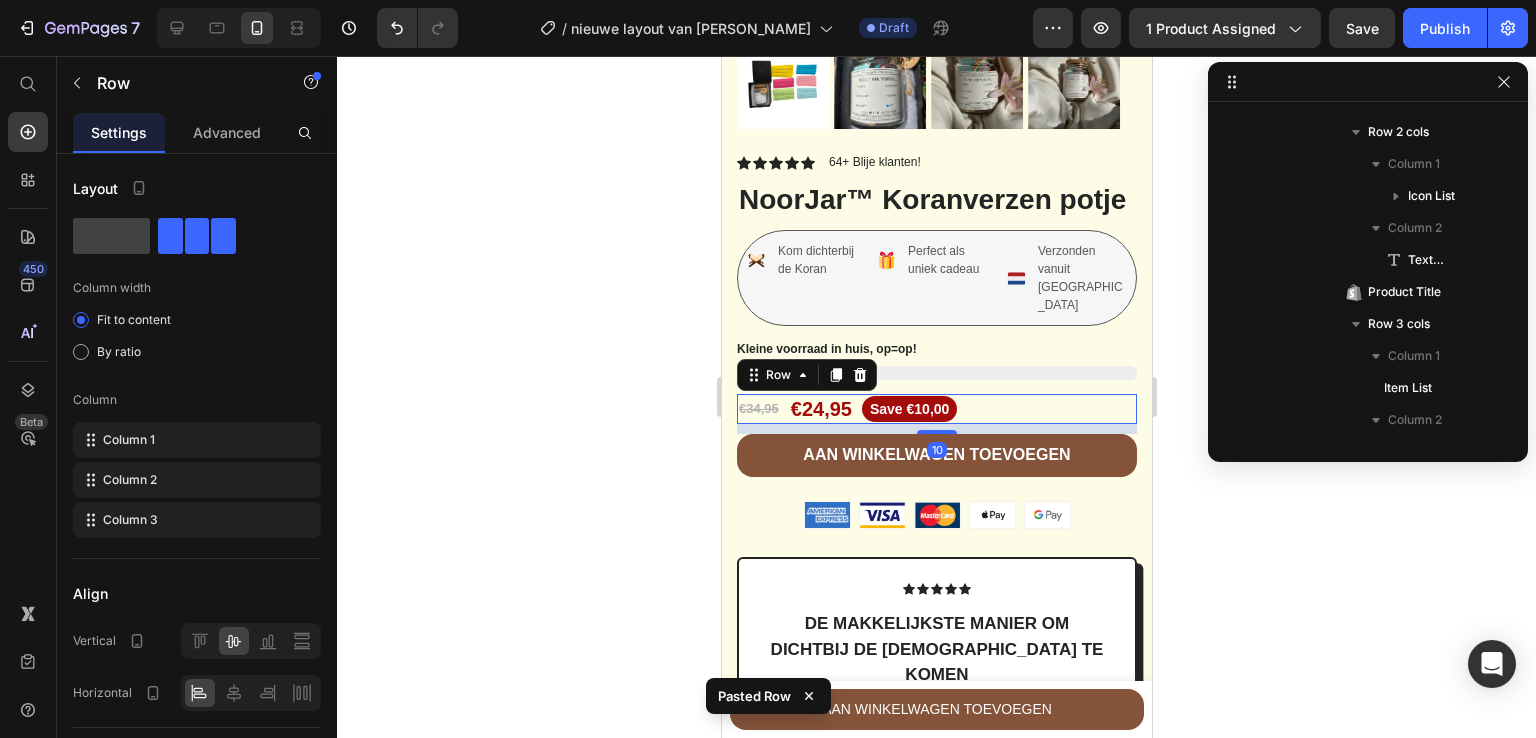 scroll, scrollTop: 730, scrollLeft: 0, axis: vertical 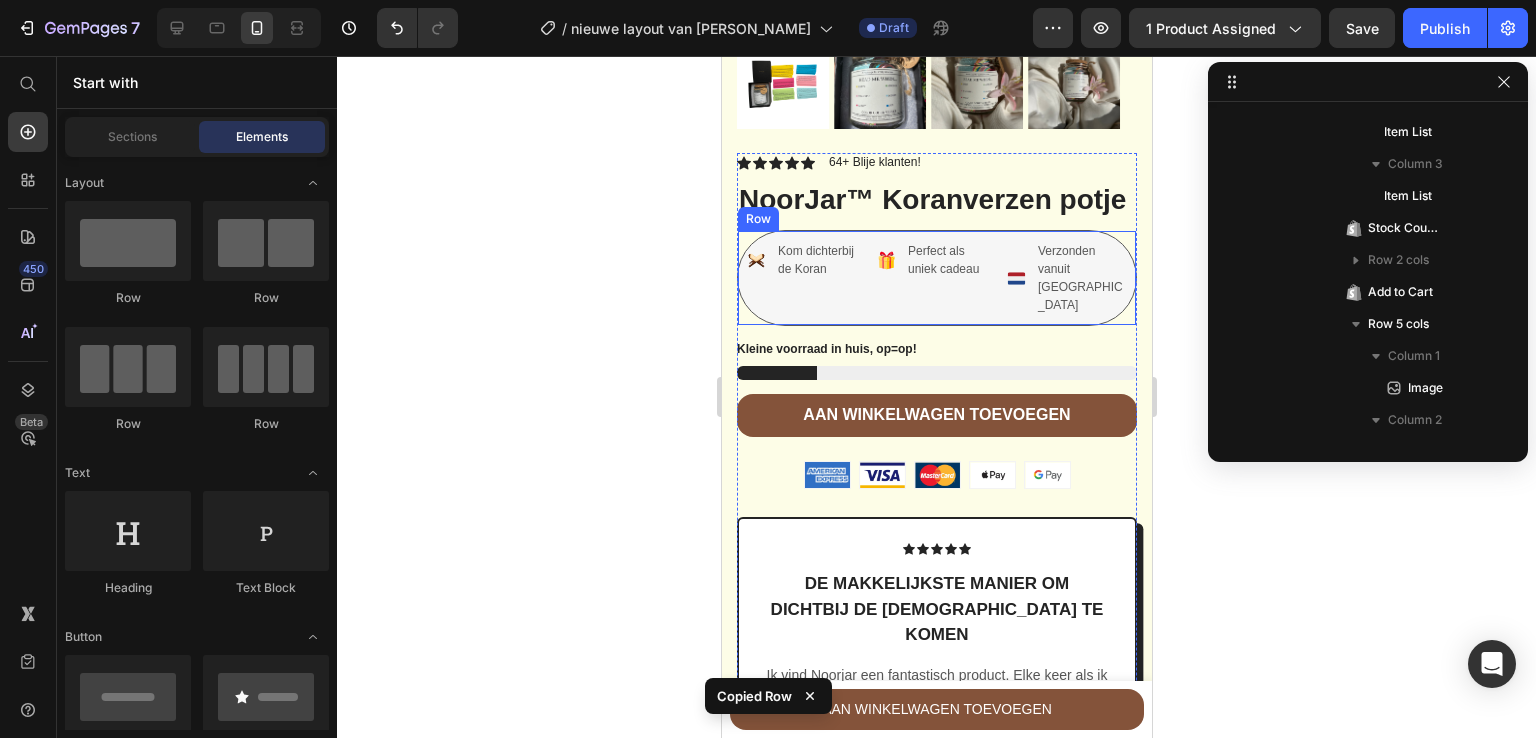 click on "Kom dichterbij de Koran Item List Perfect als uniek cadeau Item List Verzonden vanuit [GEOGRAPHIC_DATA] Item List Row" at bounding box center [936, 278] 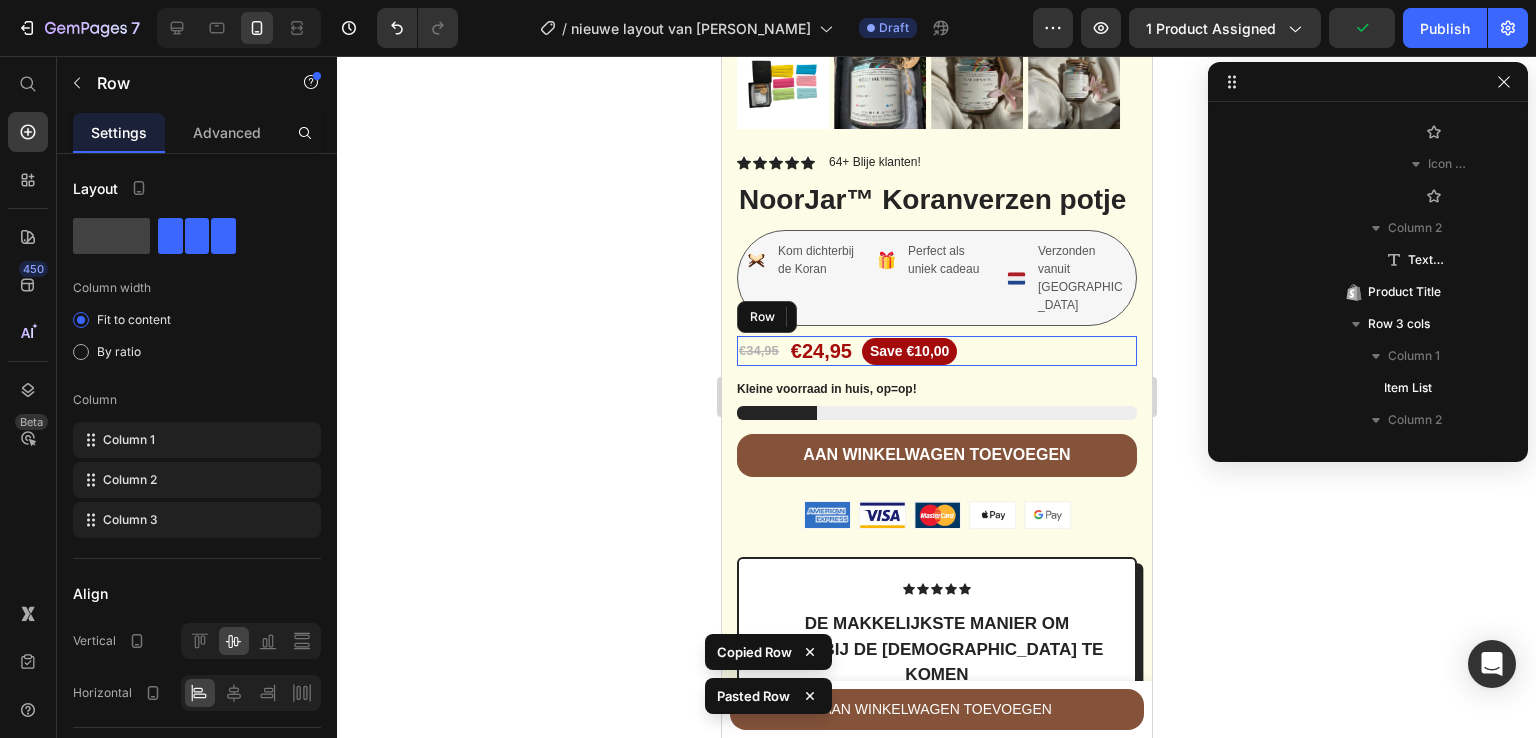 scroll, scrollTop: 1018, scrollLeft: 0, axis: vertical 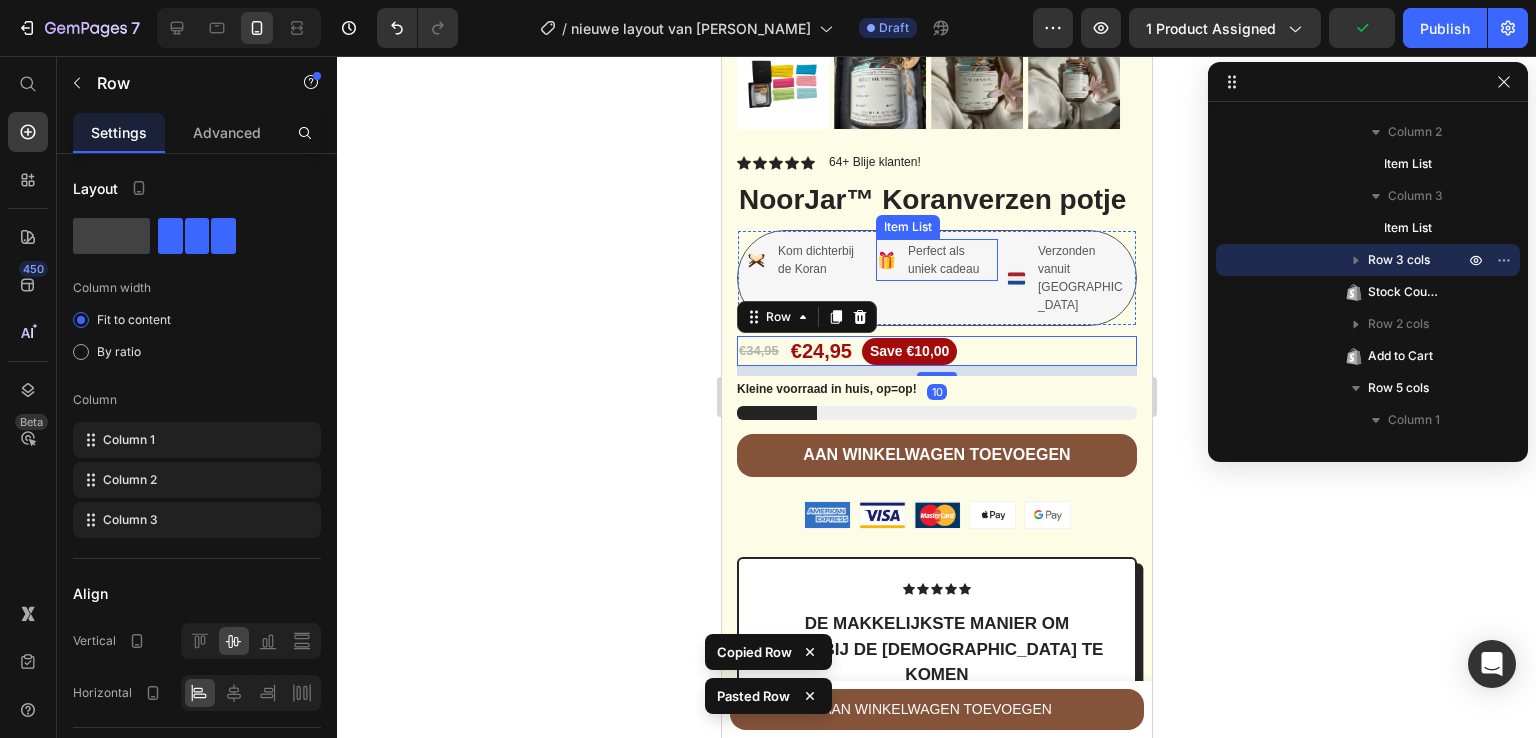 click on "Perfect als uniek cadeau" at bounding box center [950, 260] 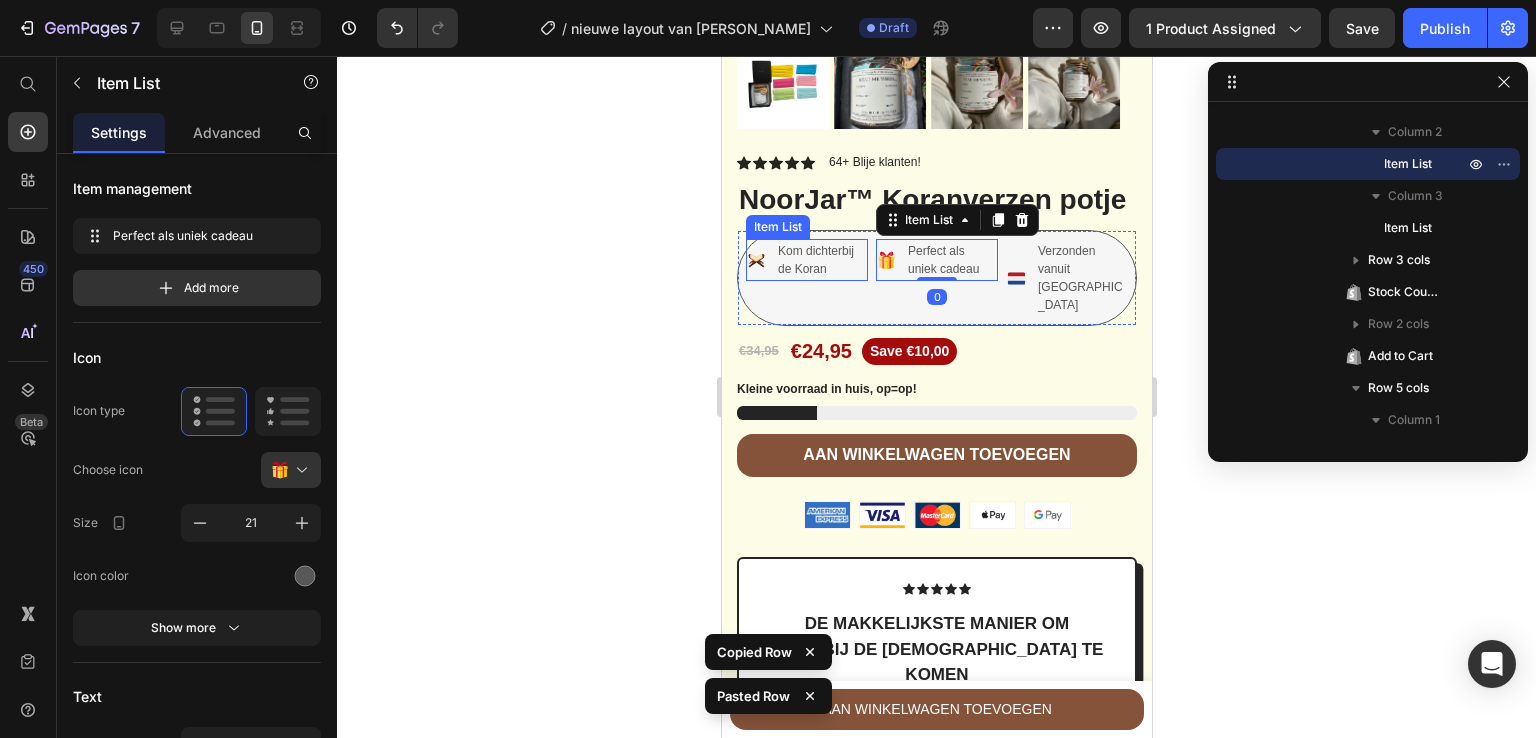 click 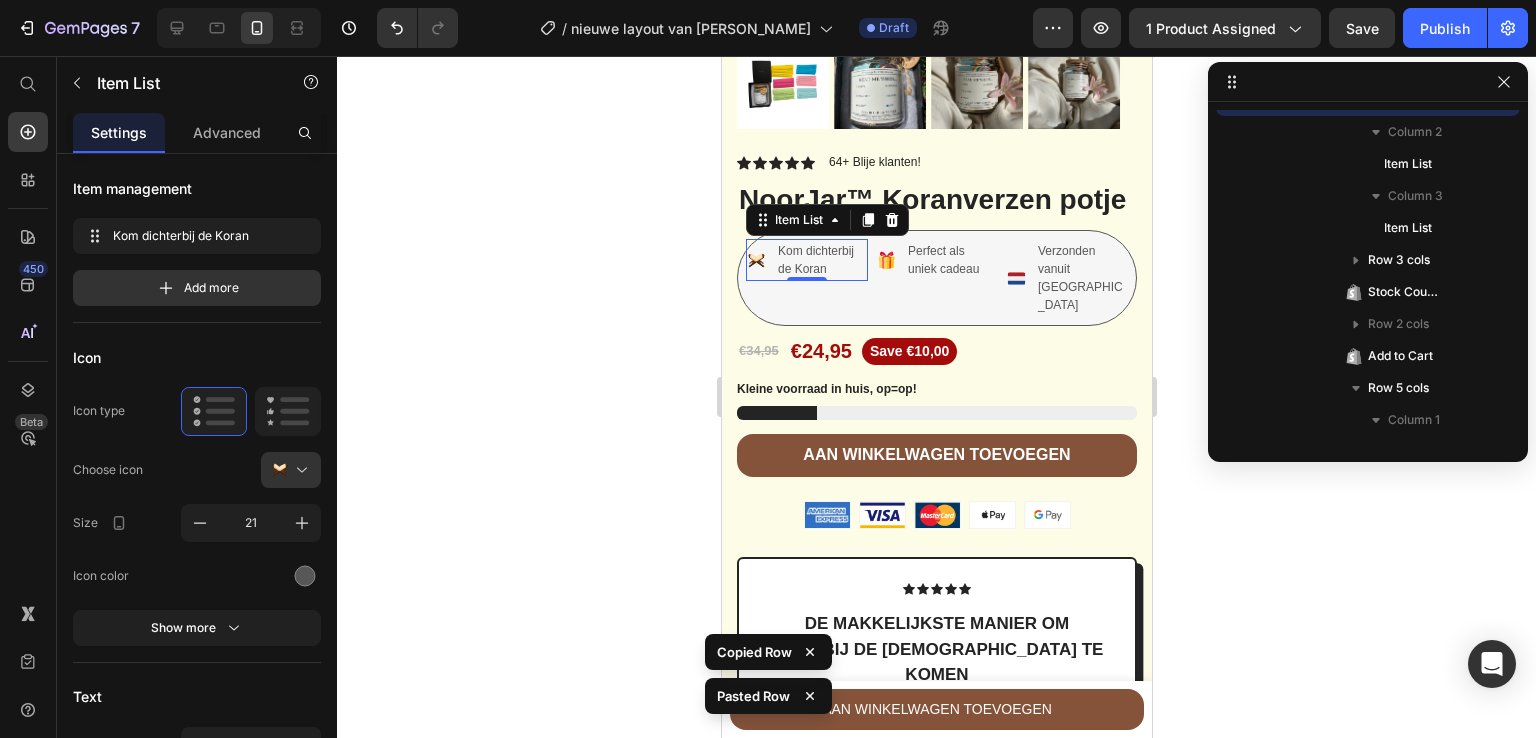 scroll, scrollTop: 858, scrollLeft: 0, axis: vertical 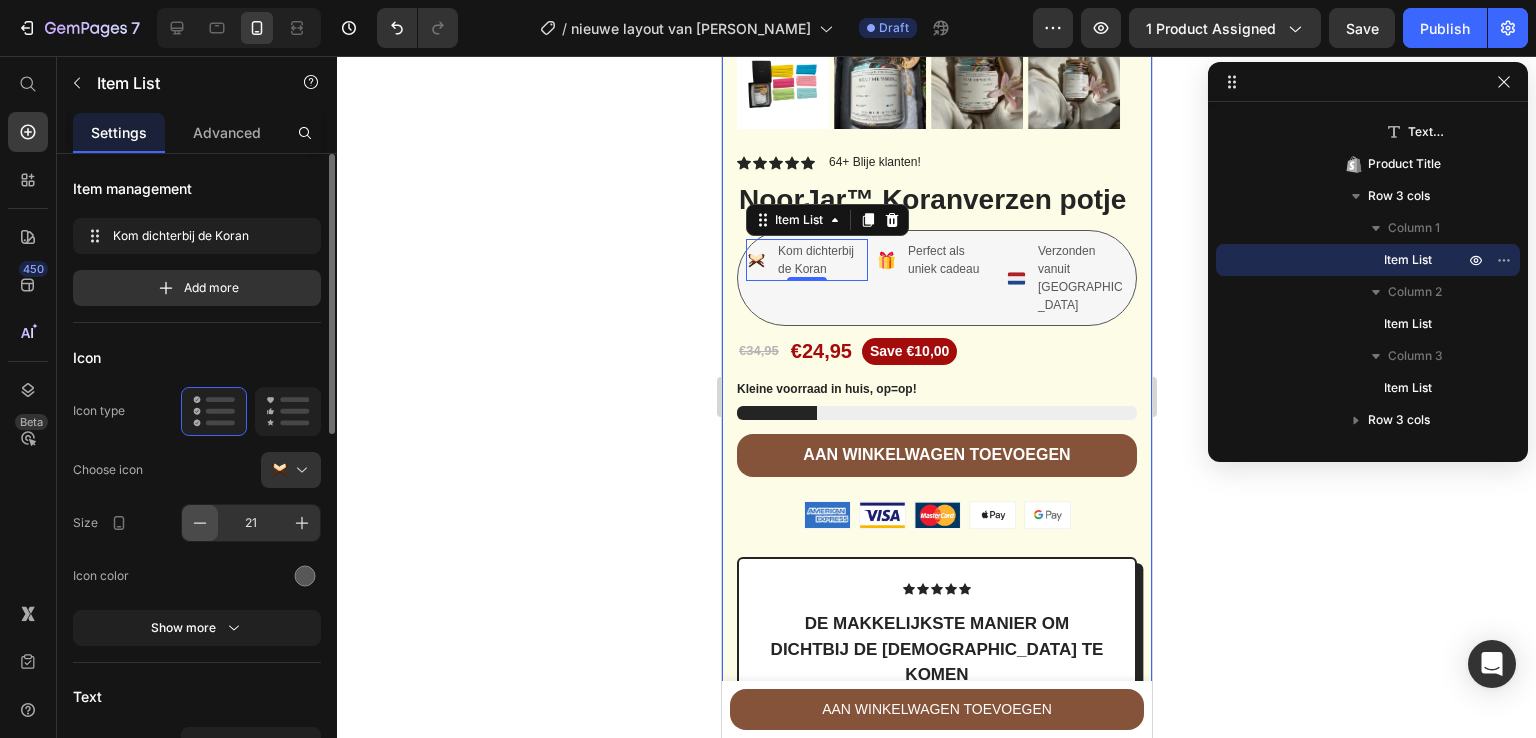 click 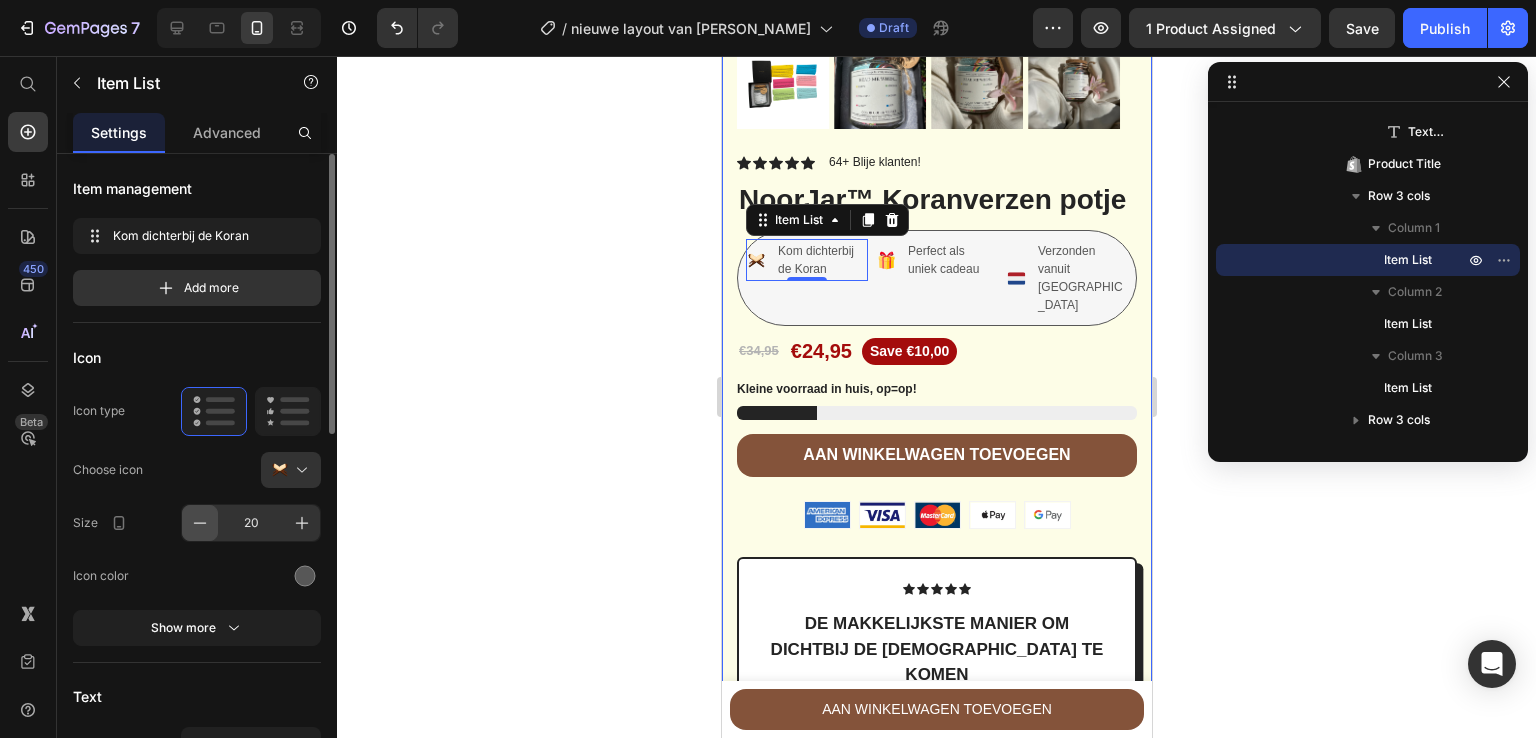 click 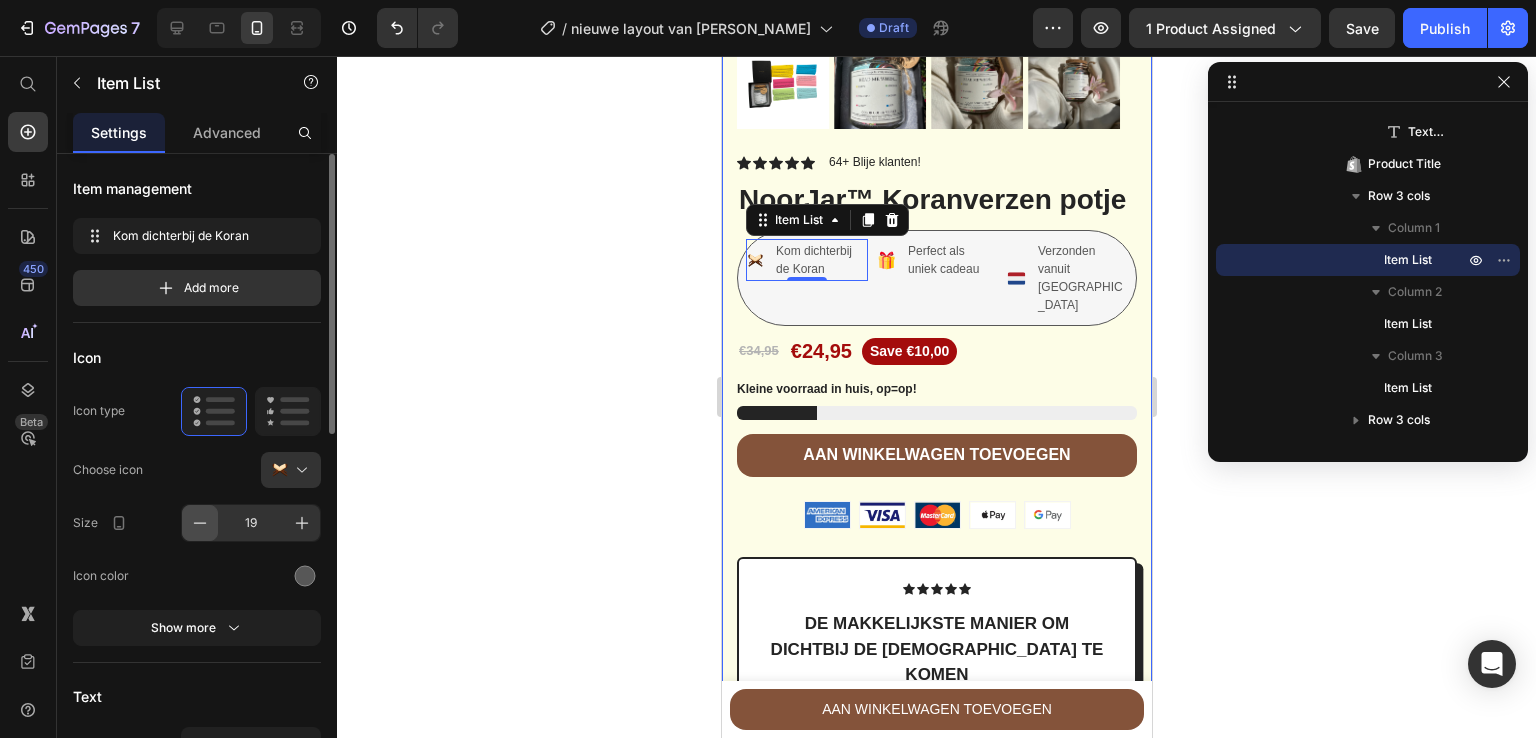 click 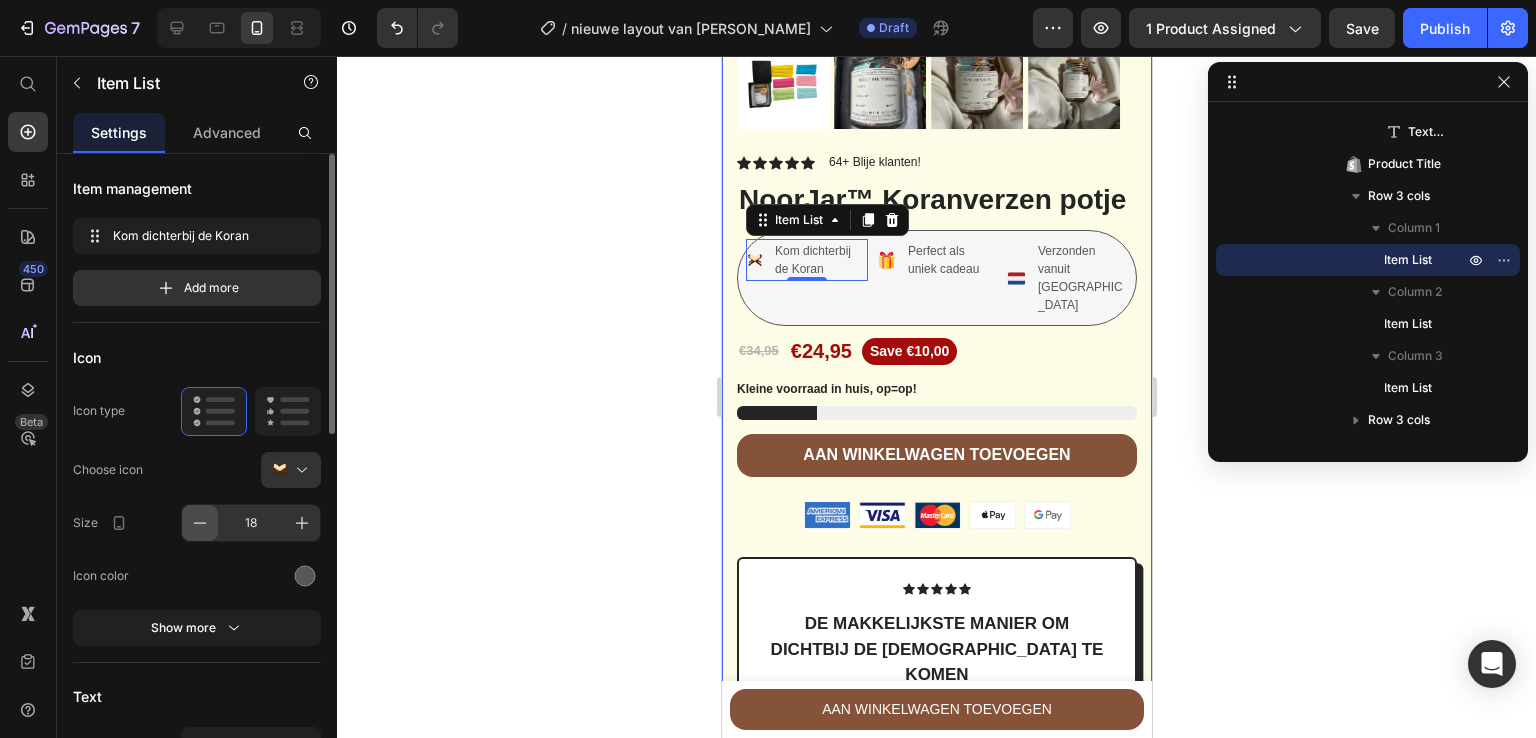 click 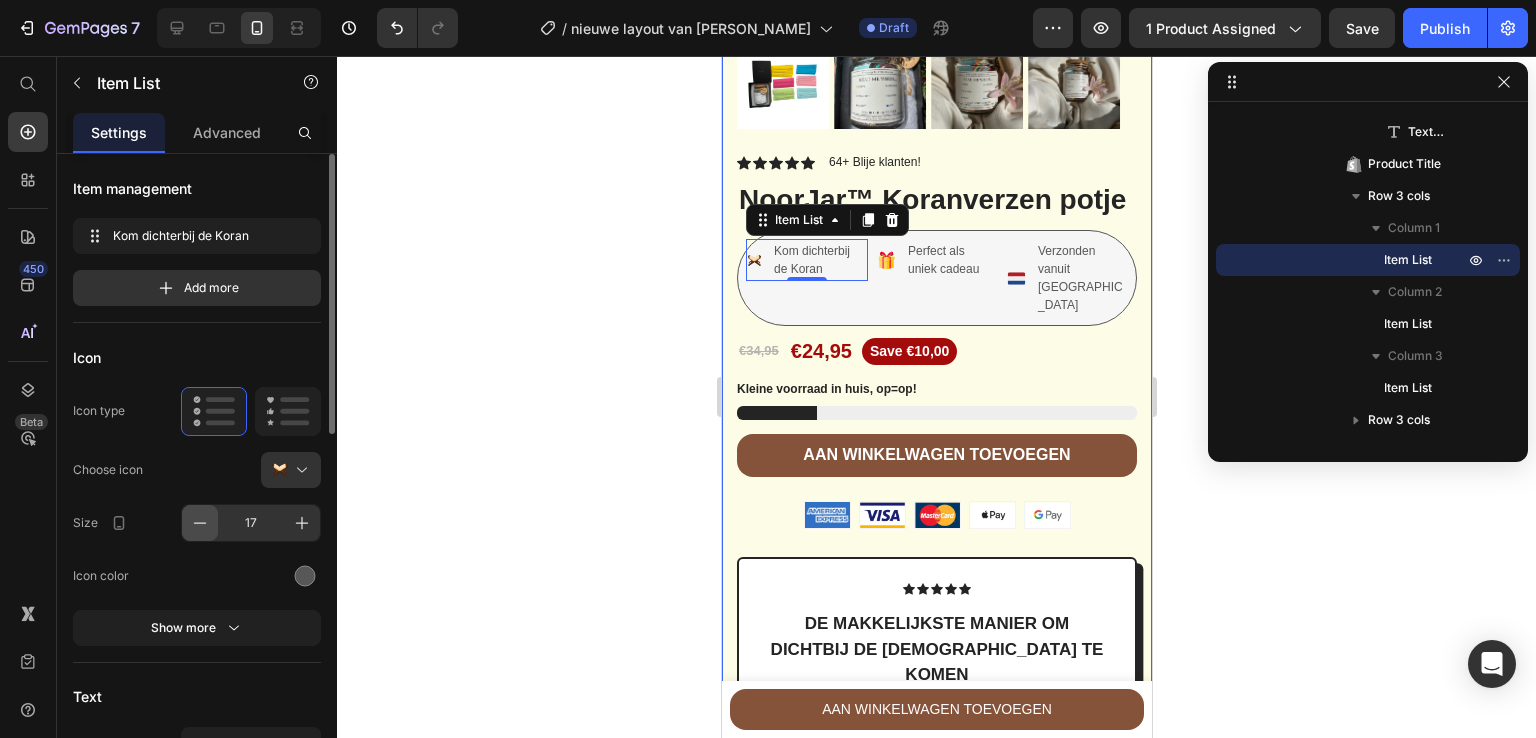 click 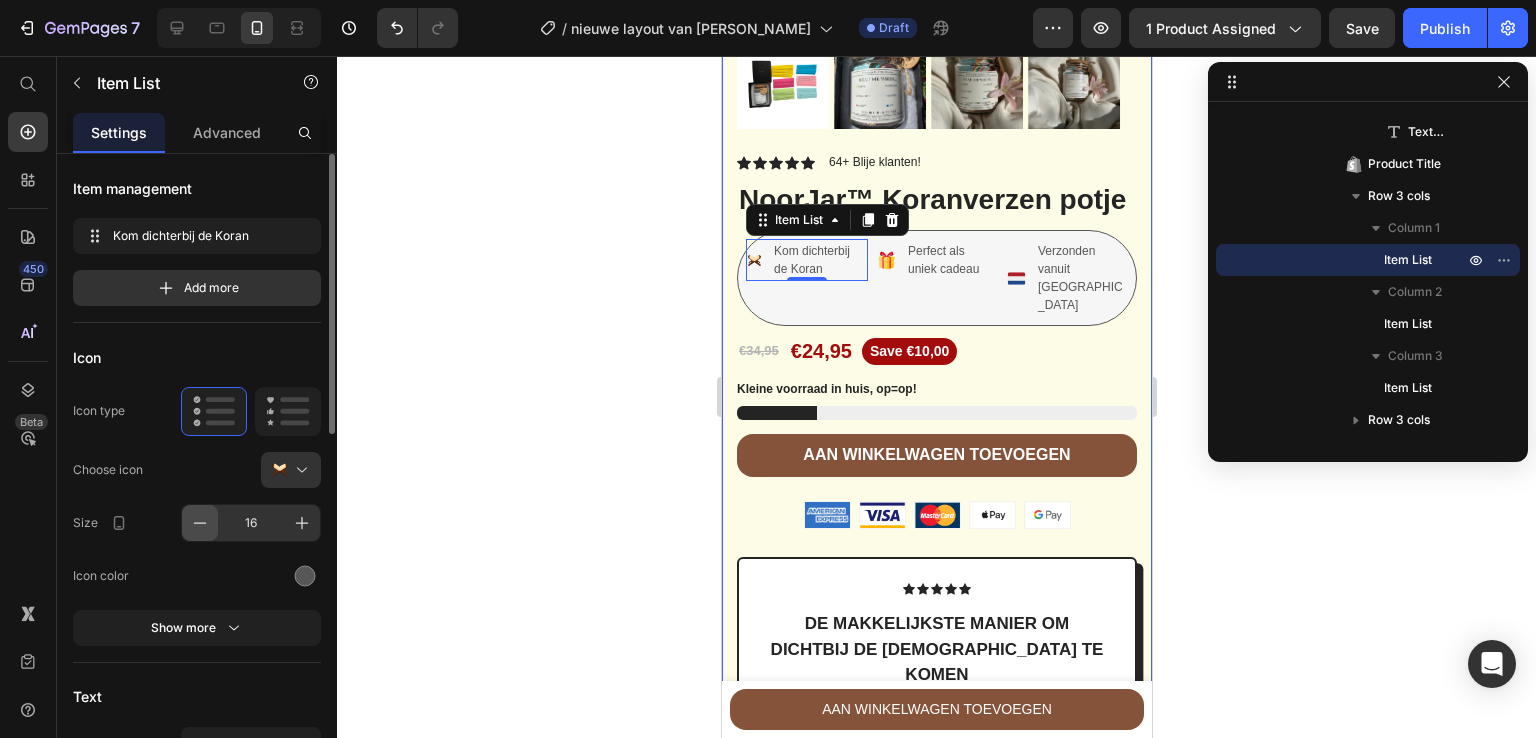 click 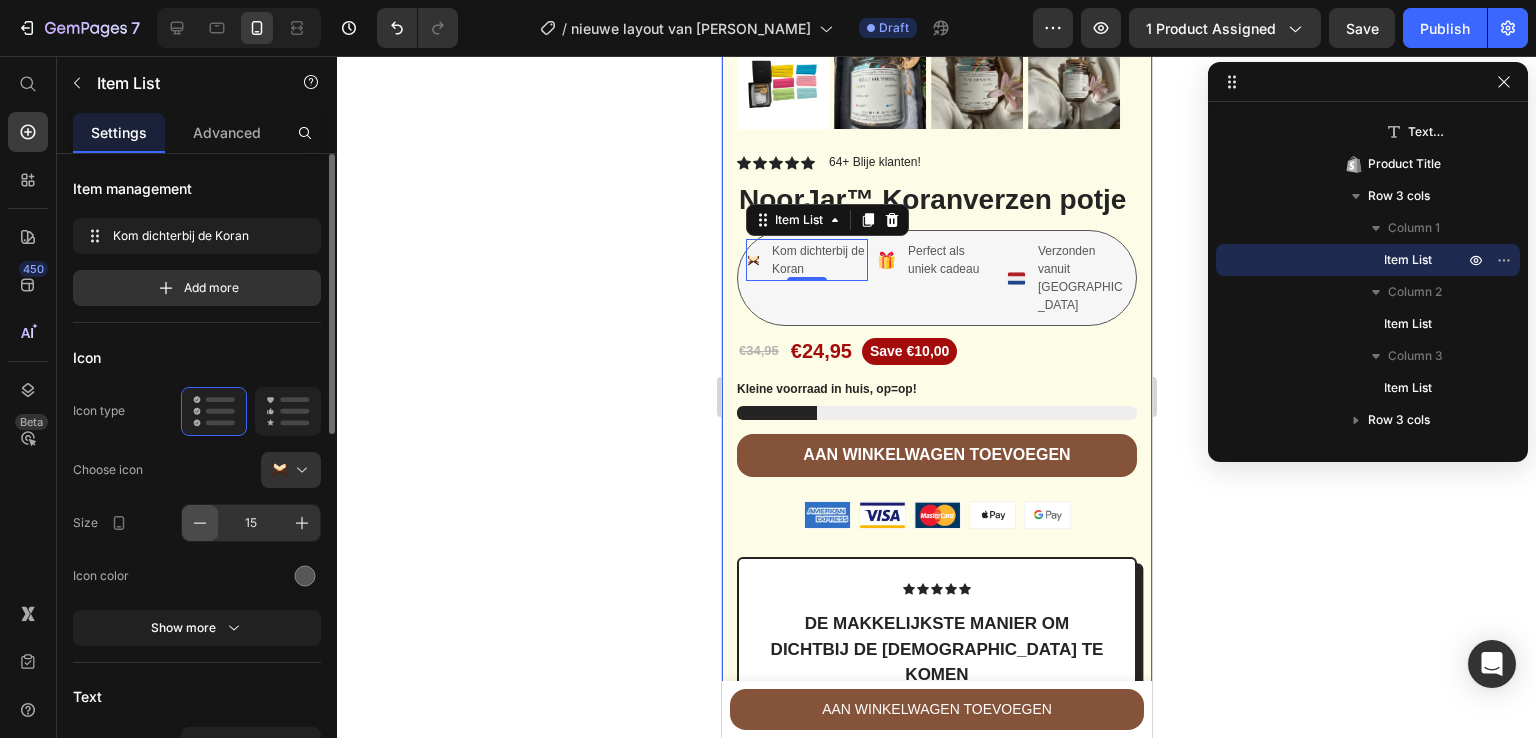 click 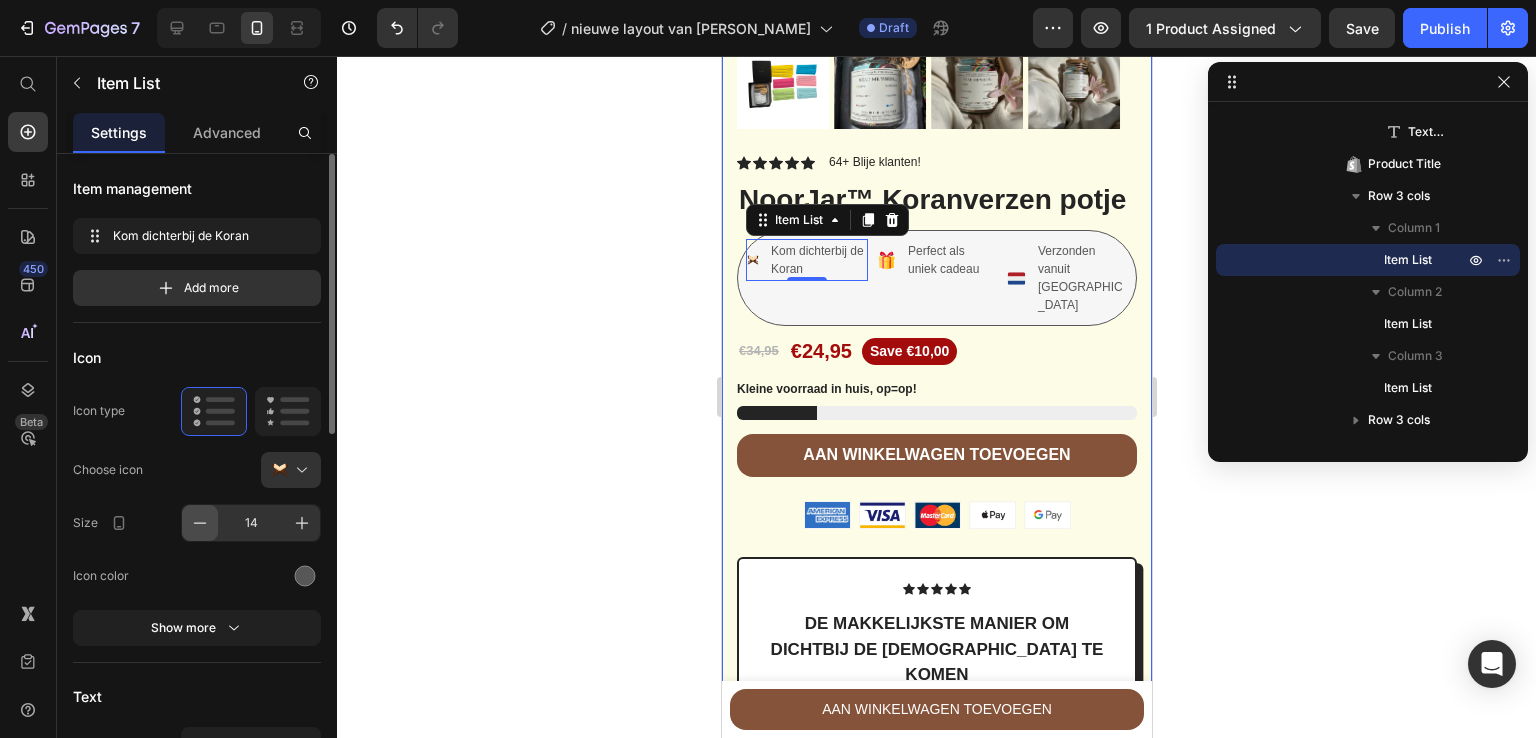 click 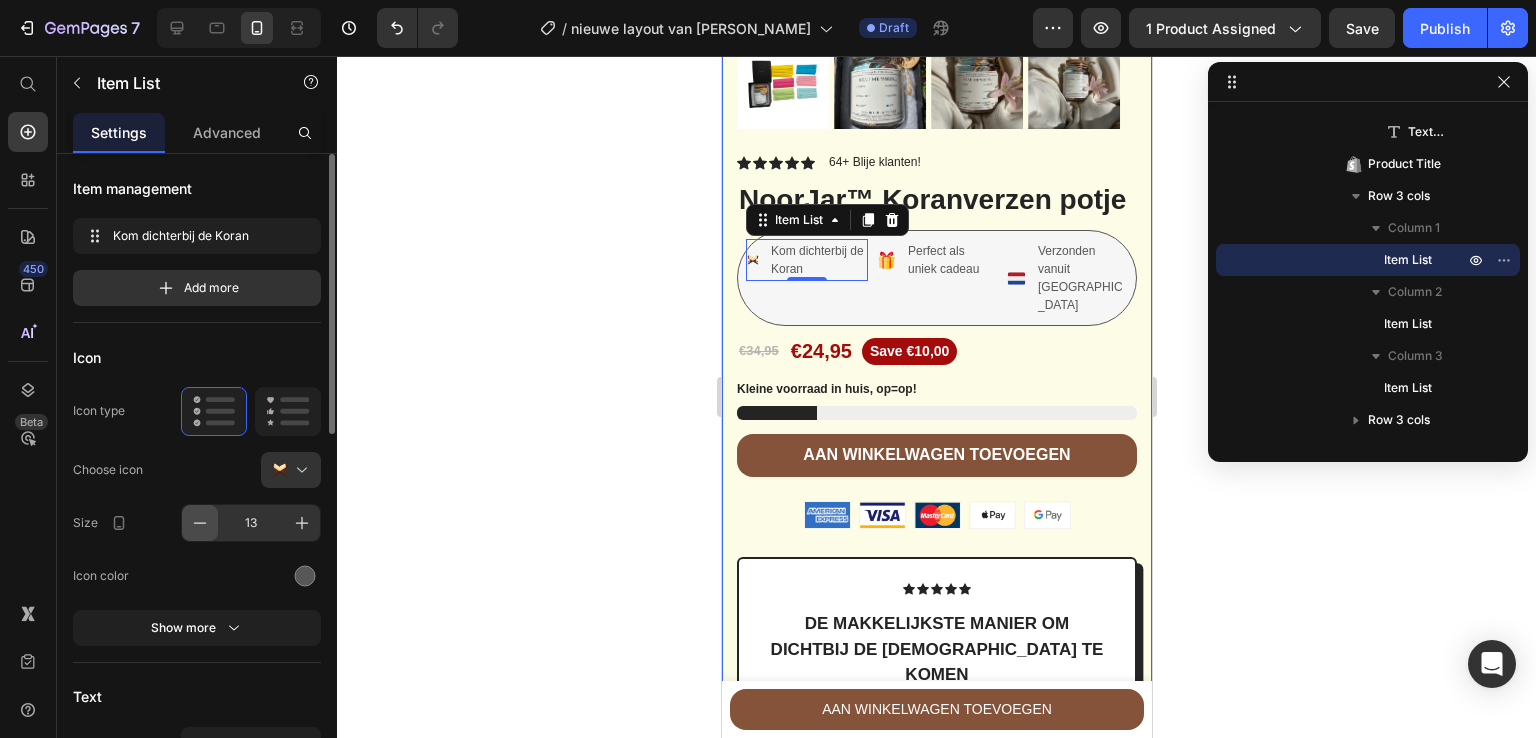 click 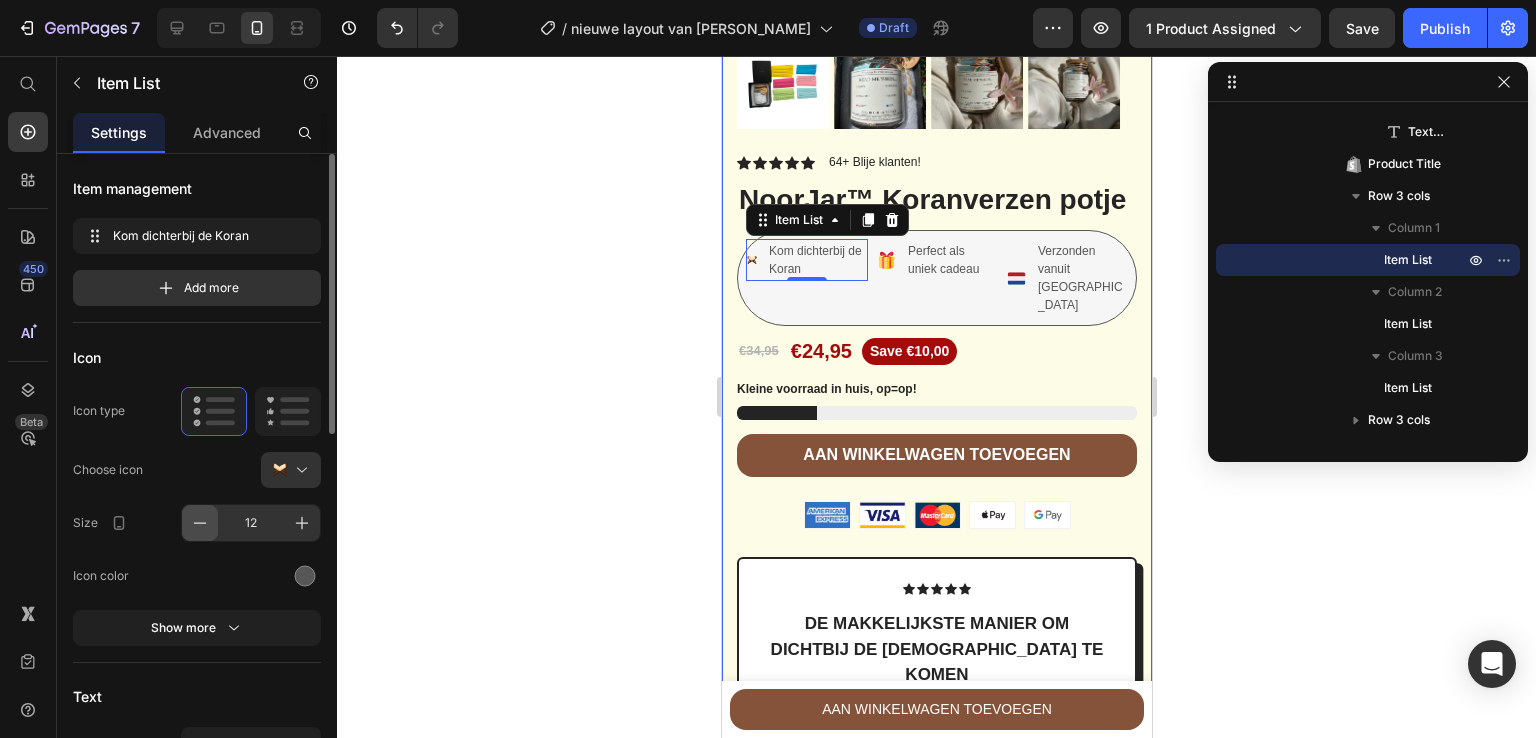 click 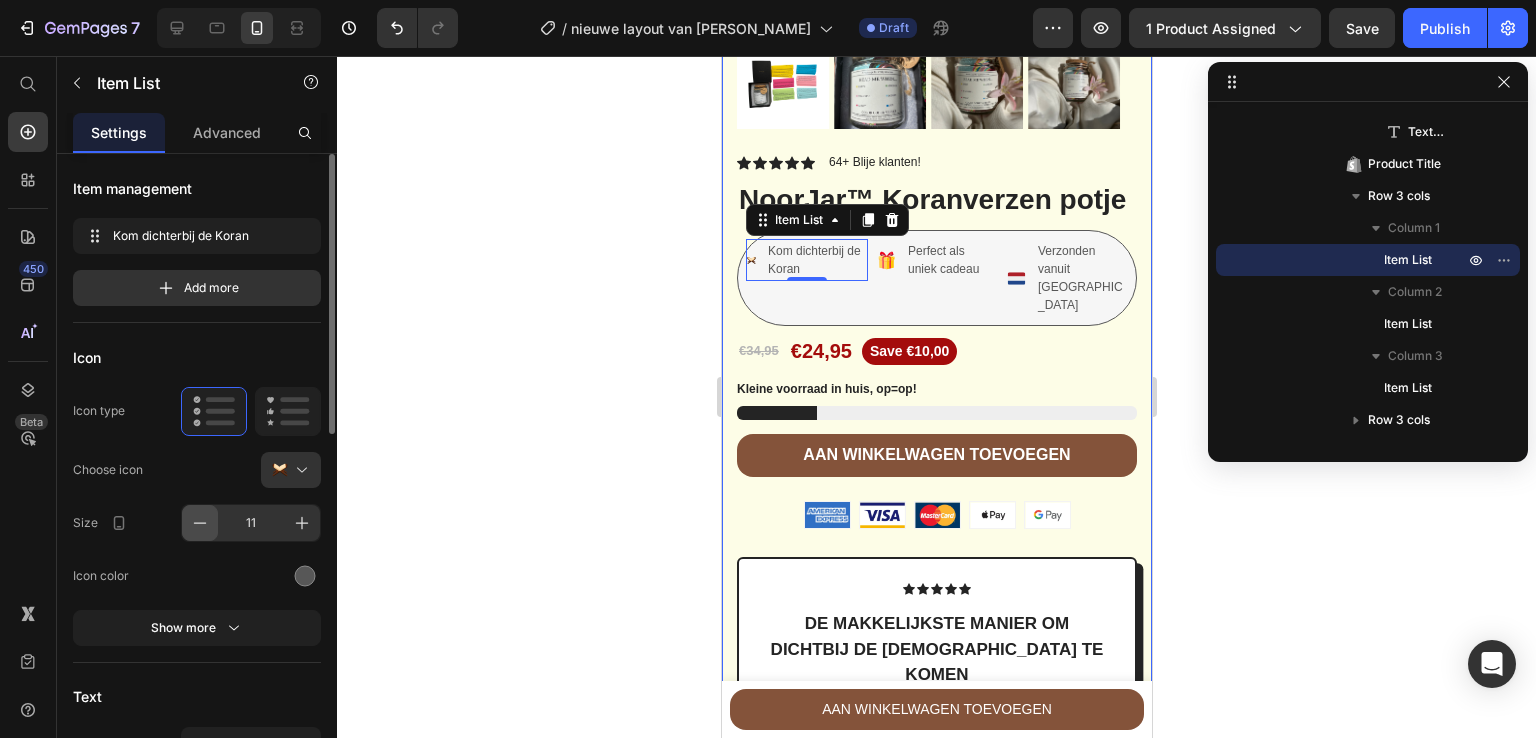 click 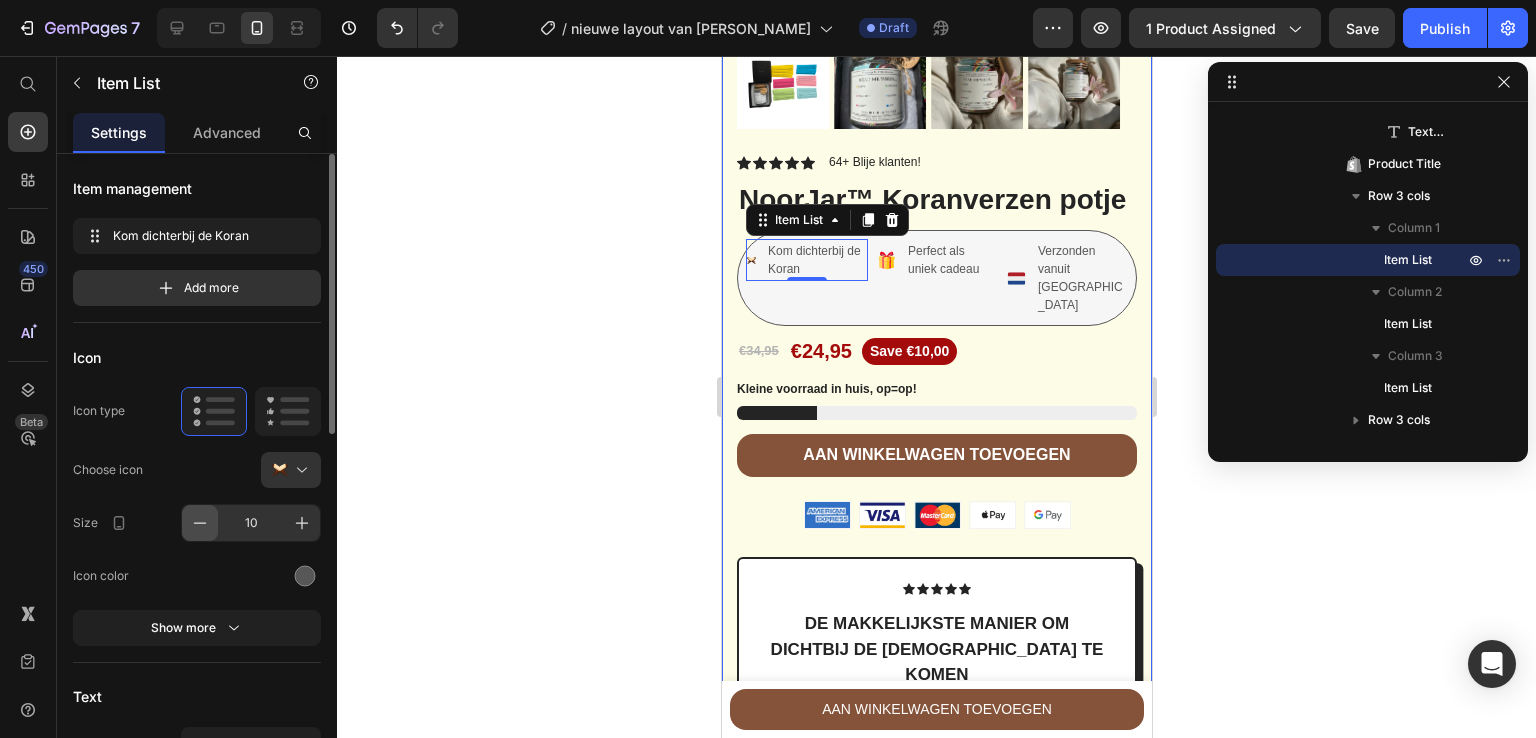 click 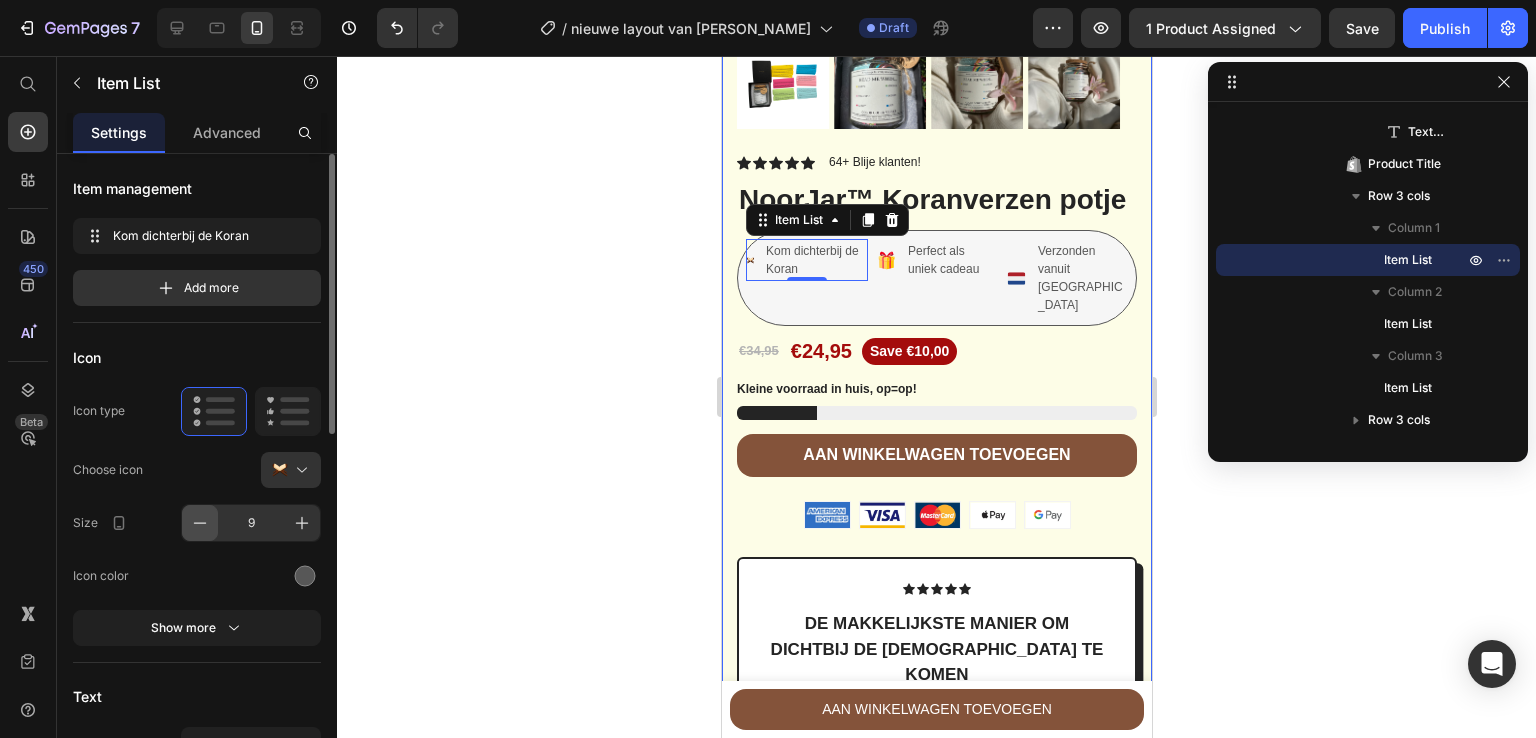 click 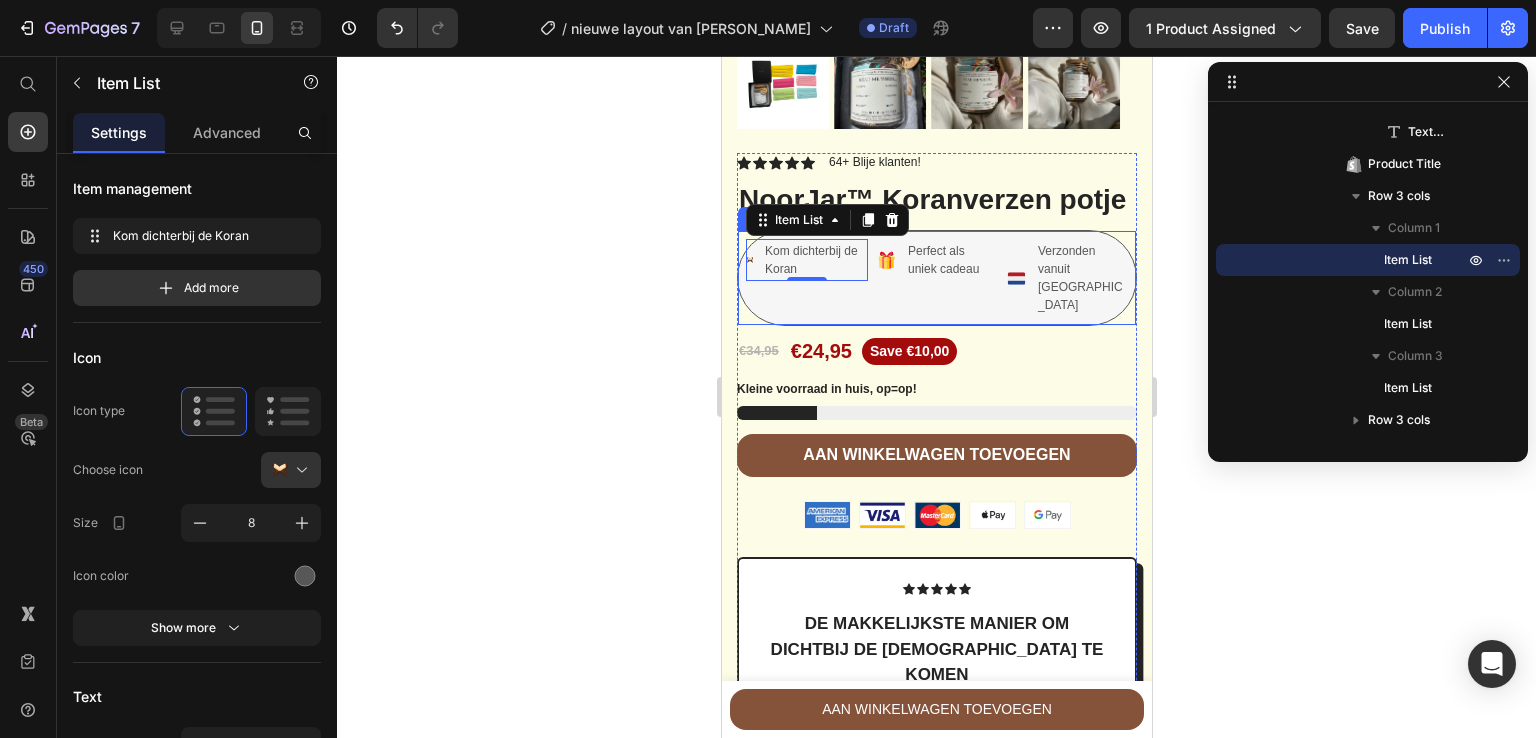 click on "Perfect als uniek cadeau" at bounding box center [950, 260] 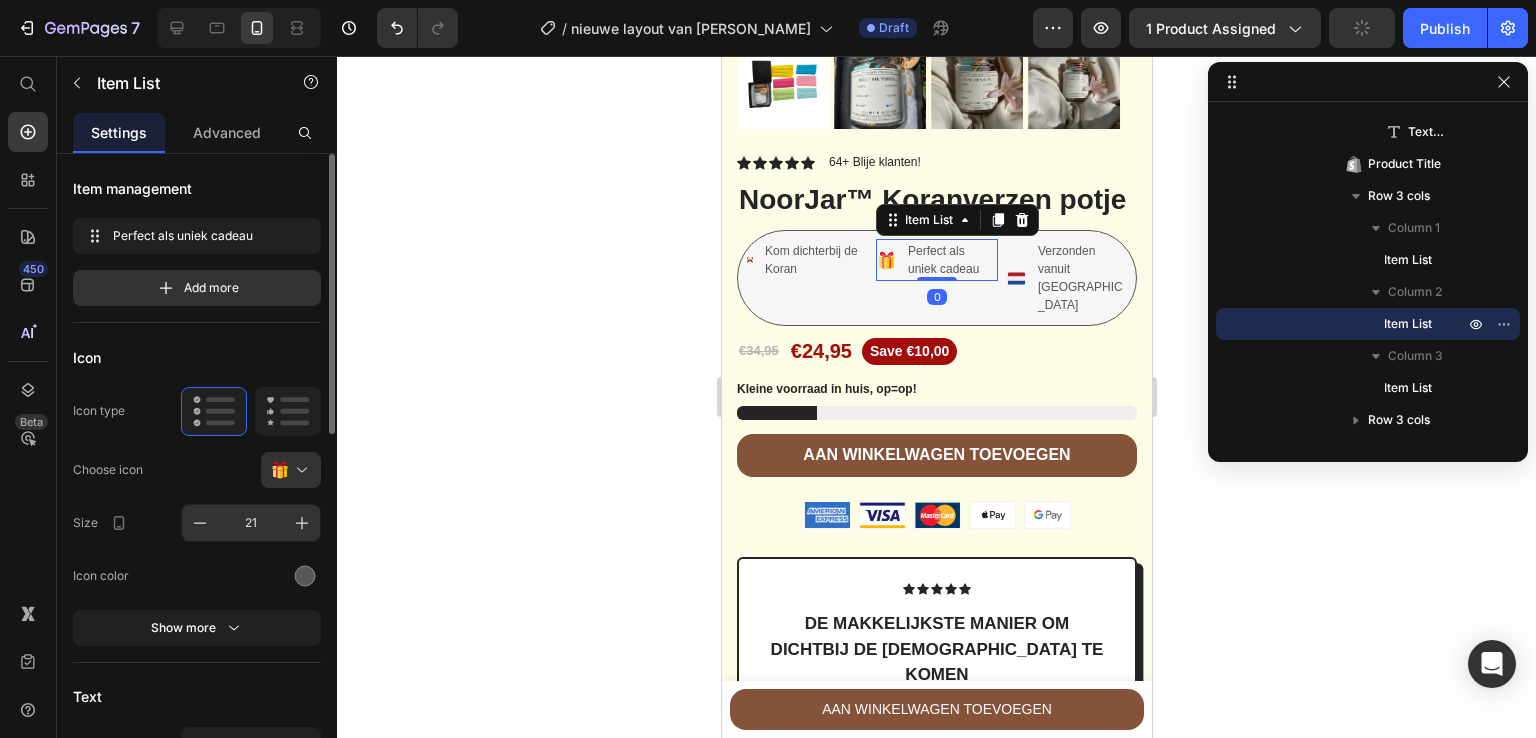 click on "21" at bounding box center (251, 523) 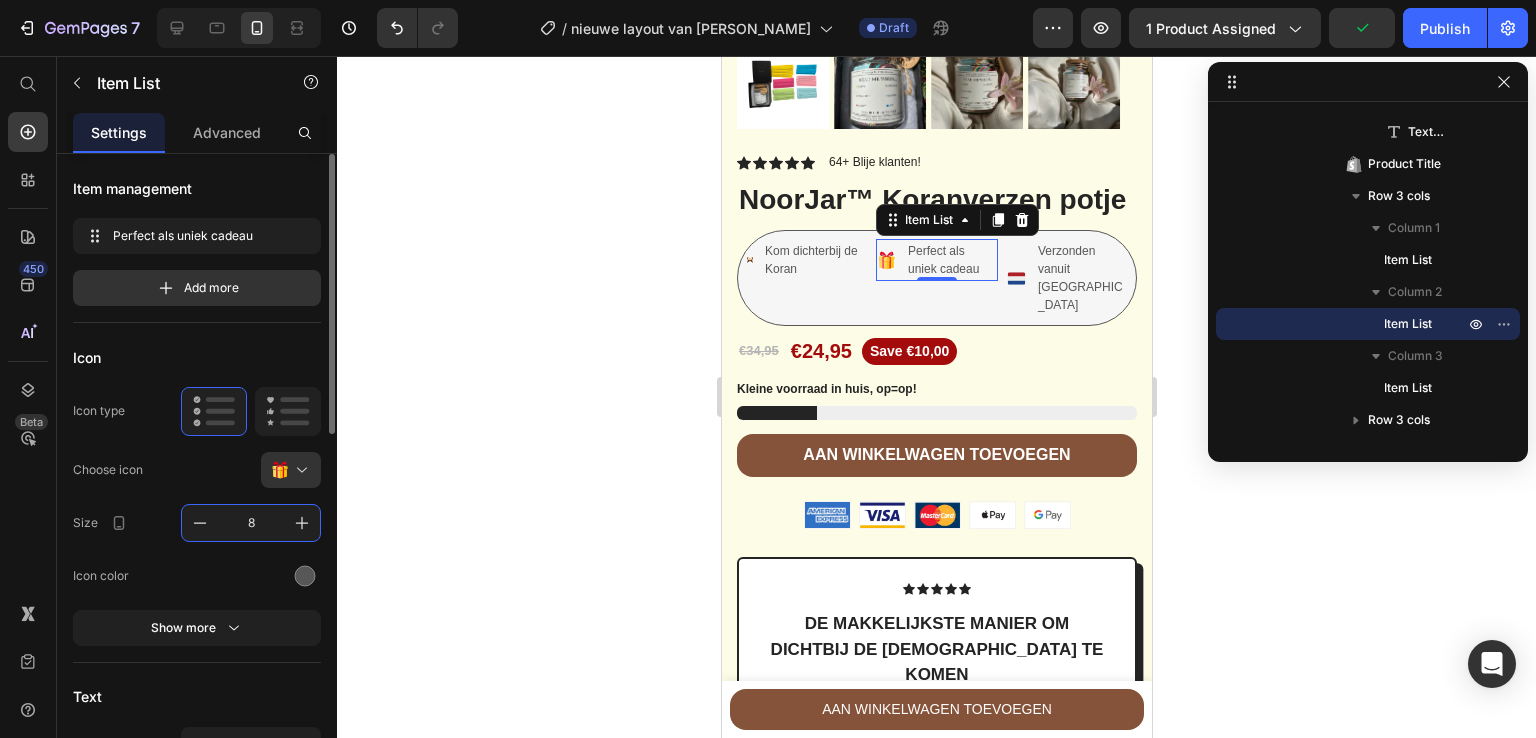 type on "8" 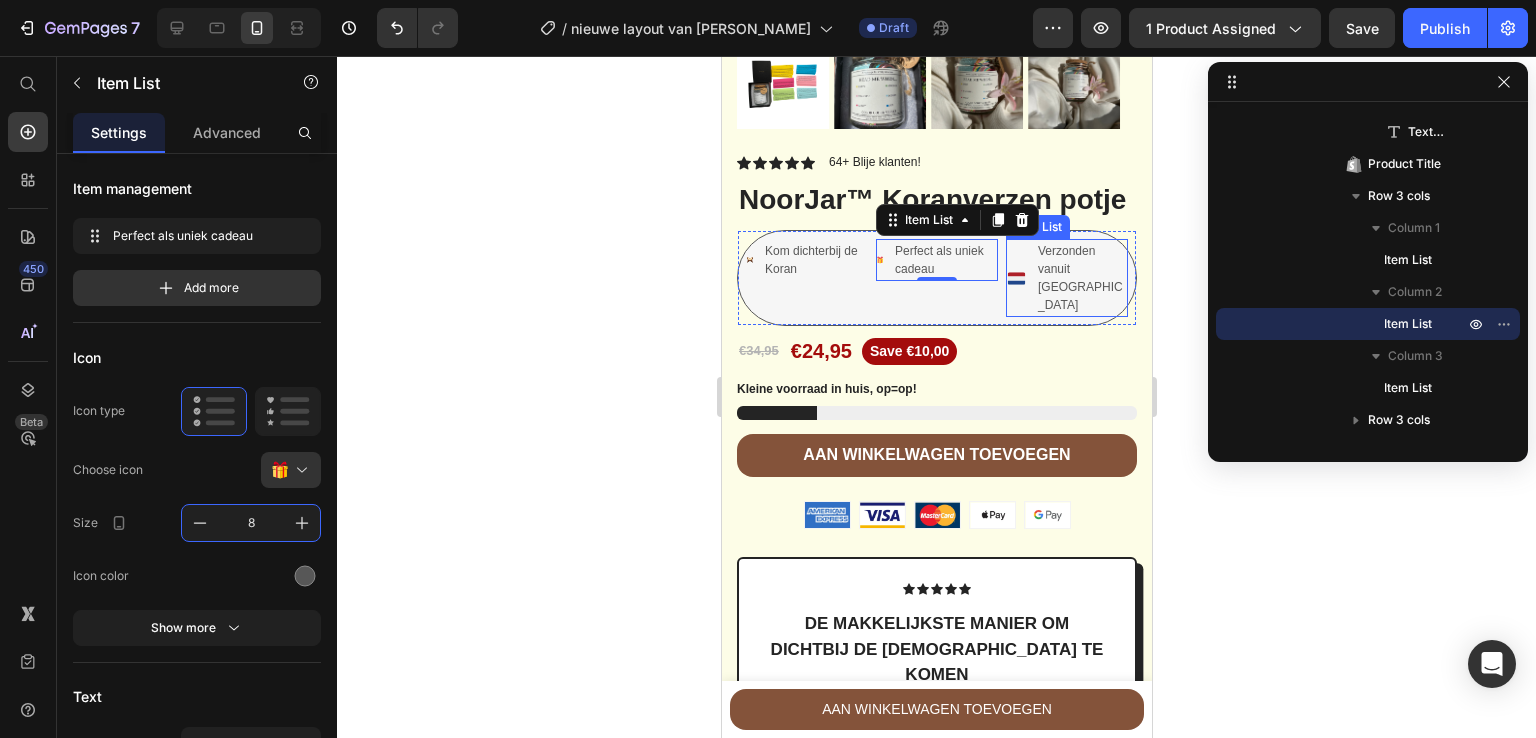 click on "Verzonden vanuit [GEOGRAPHIC_DATA]" at bounding box center (1080, 278) 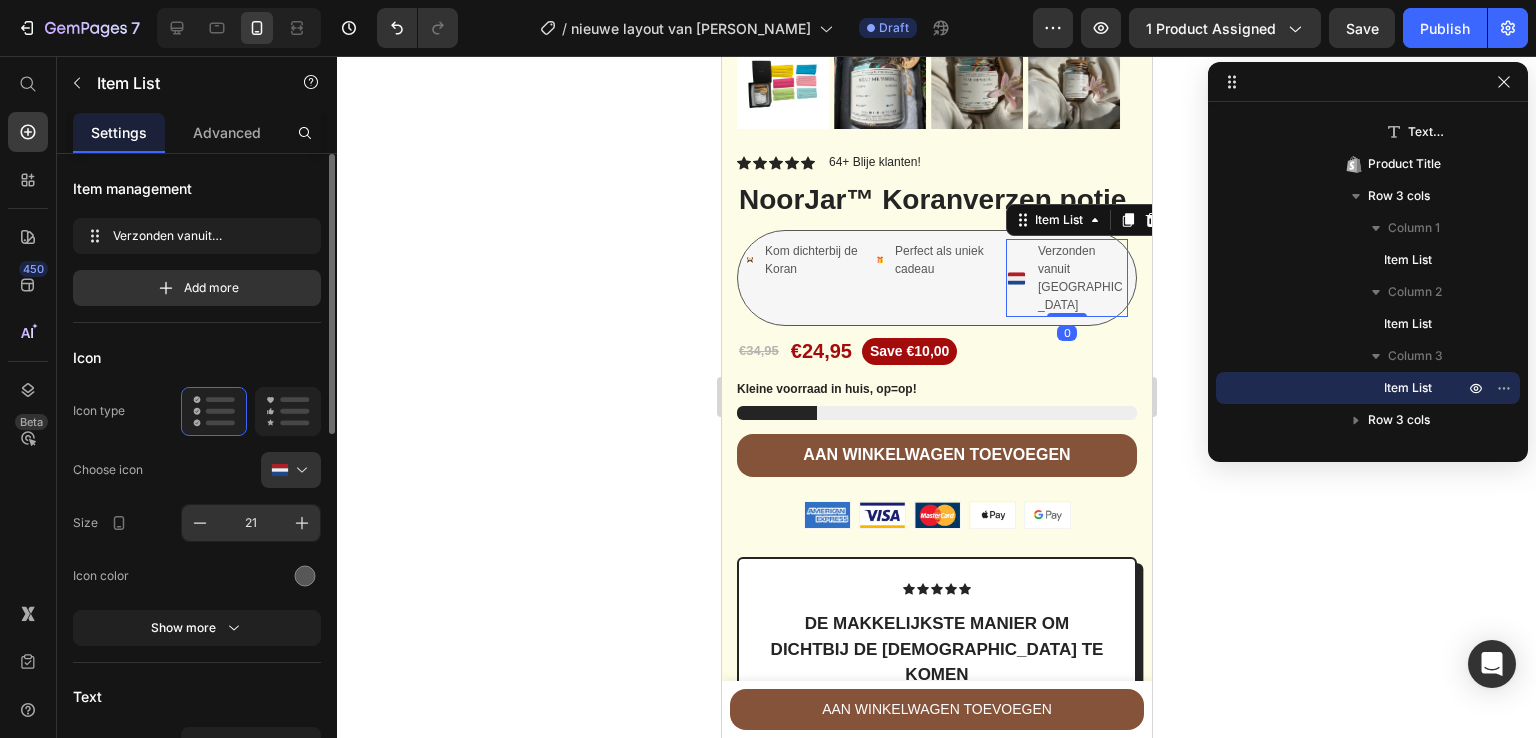 click on "21" at bounding box center [251, 523] 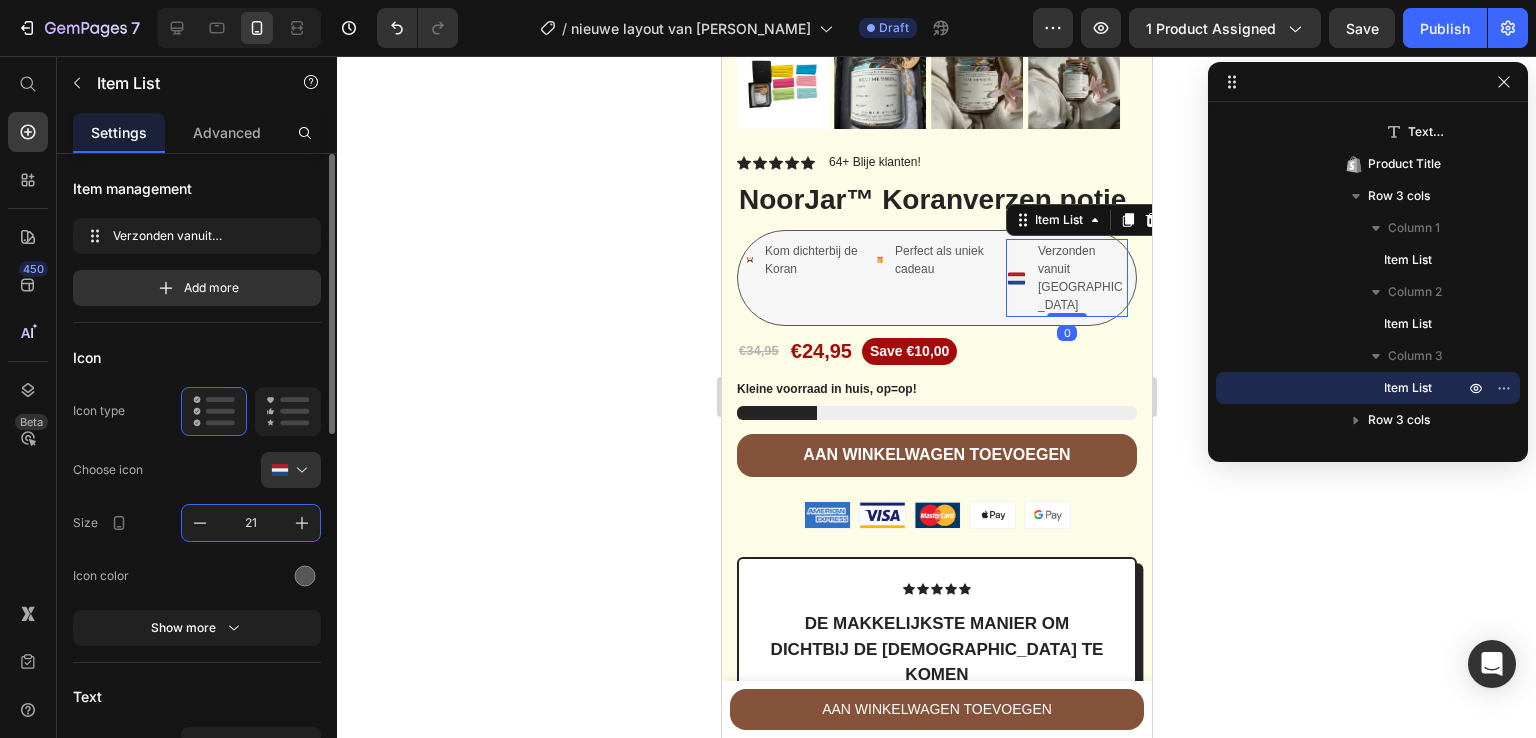 click on "21" at bounding box center [251, 523] 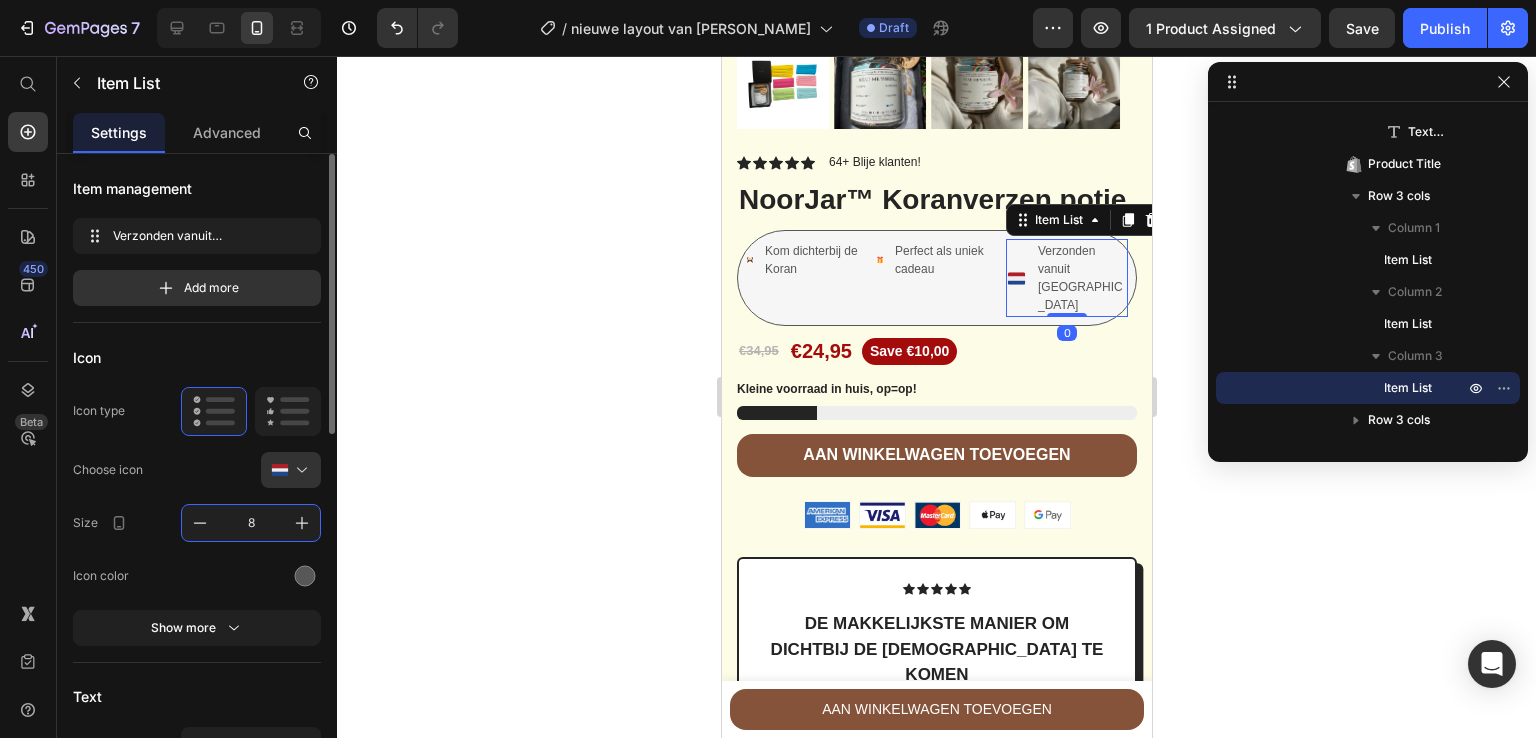 type on "8" 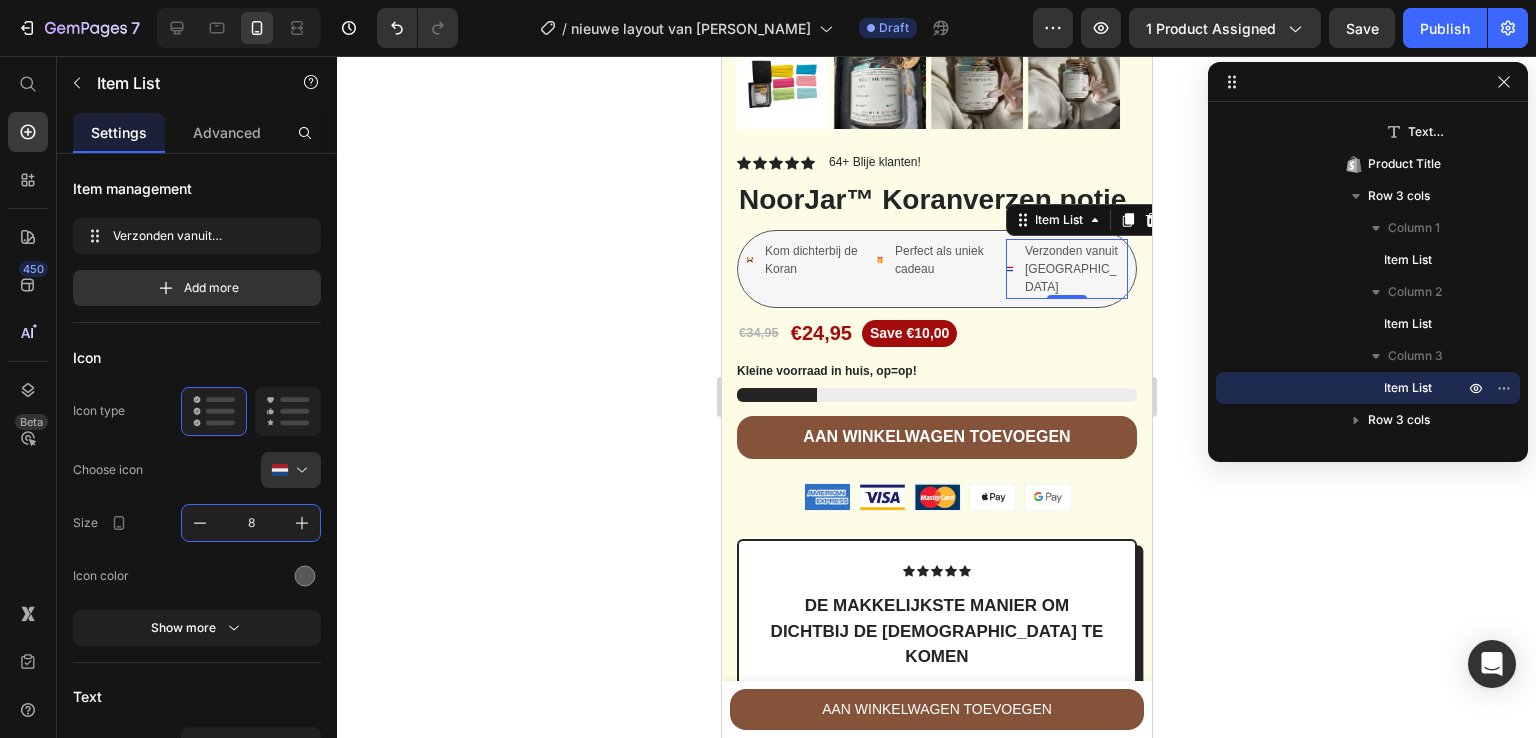 click 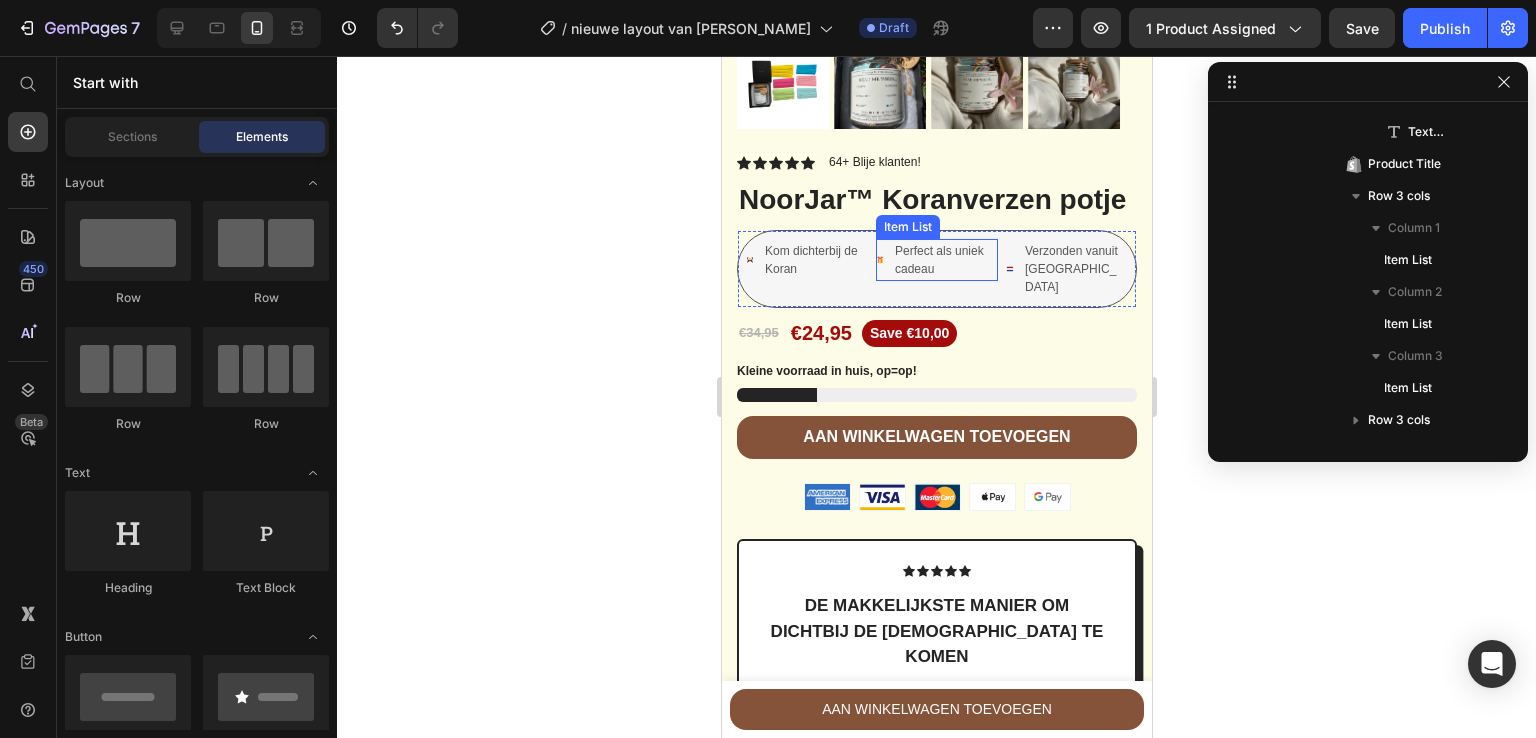 click on "Perfect als uniek cadeau" at bounding box center (944, 260) 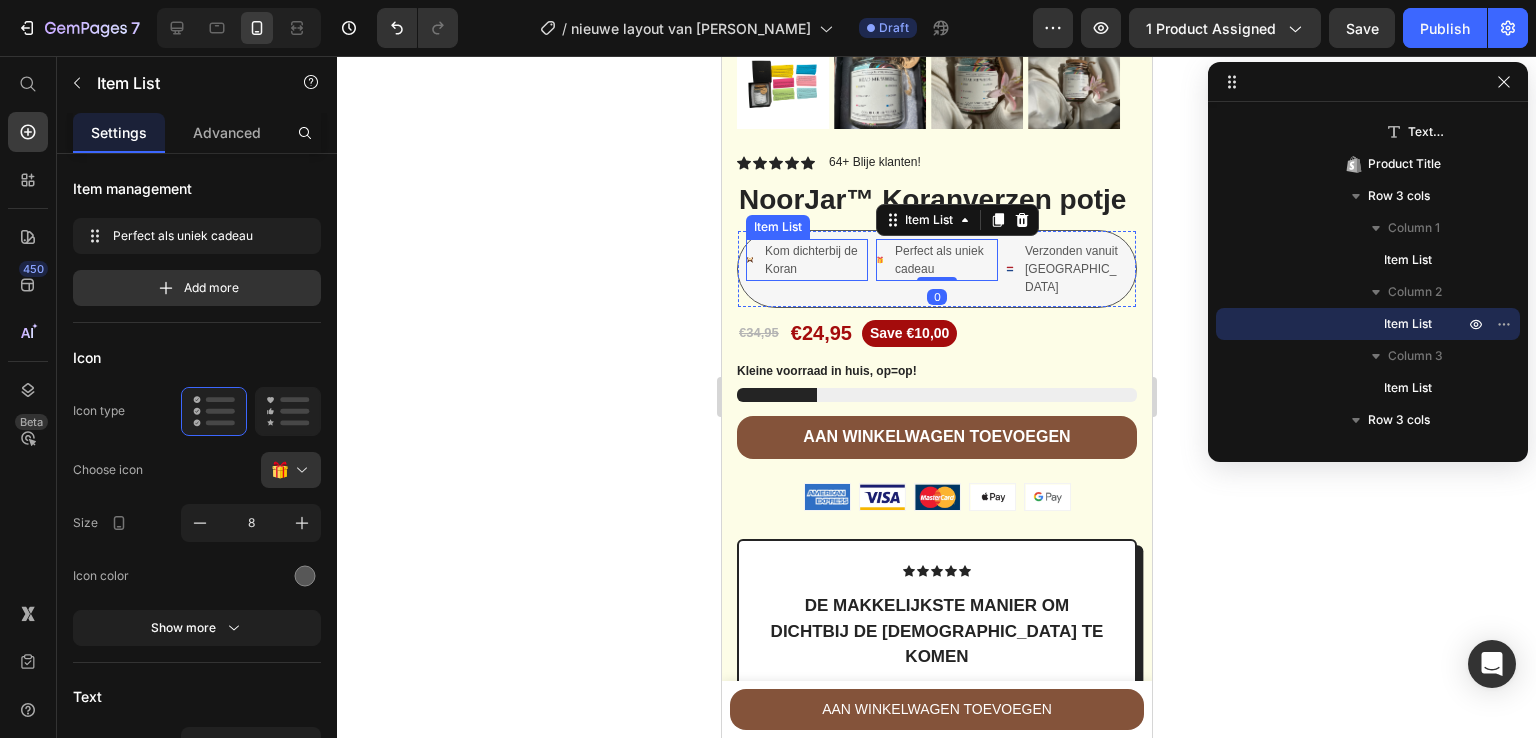 click on "Kom dichterbij de Koran" at bounding box center (814, 260) 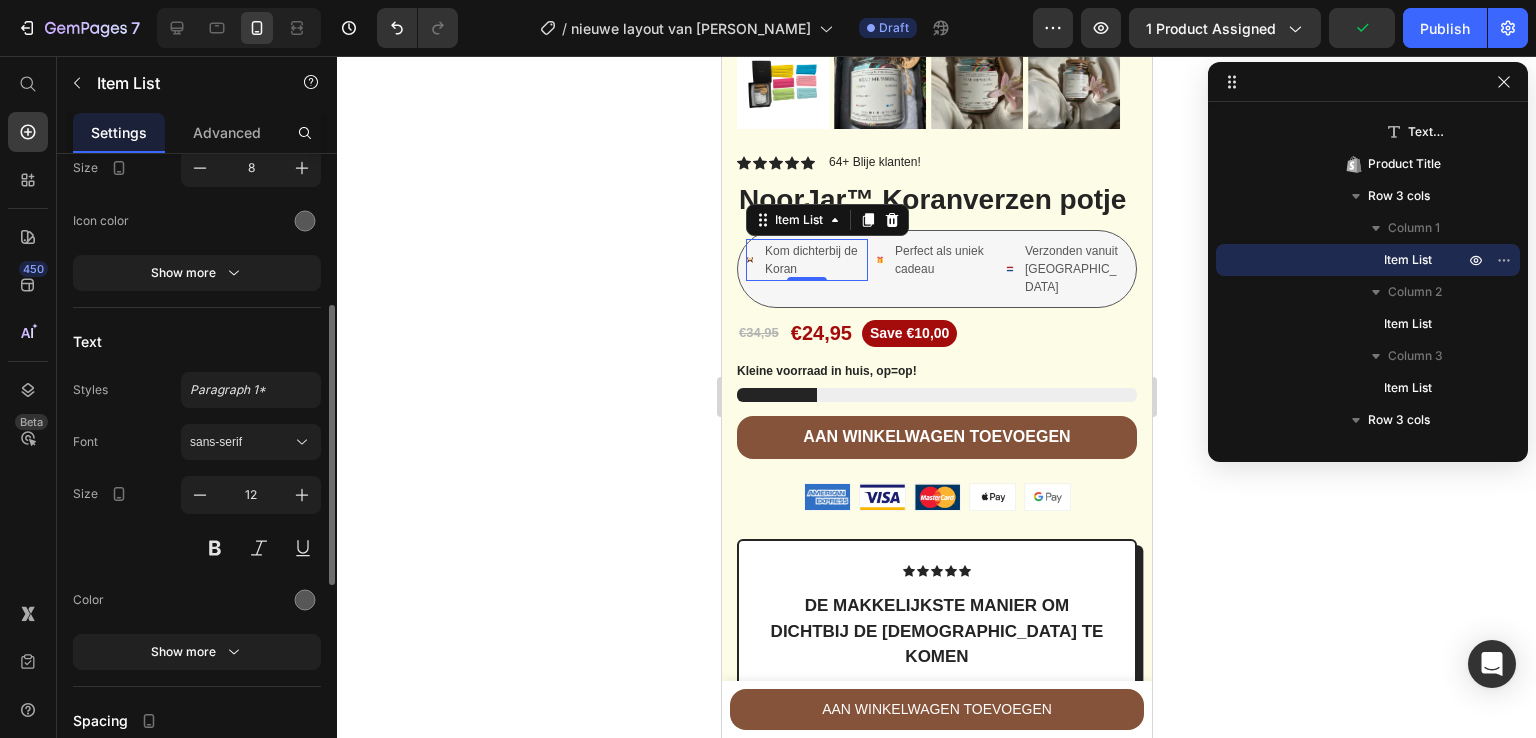 scroll, scrollTop: 352, scrollLeft: 0, axis: vertical 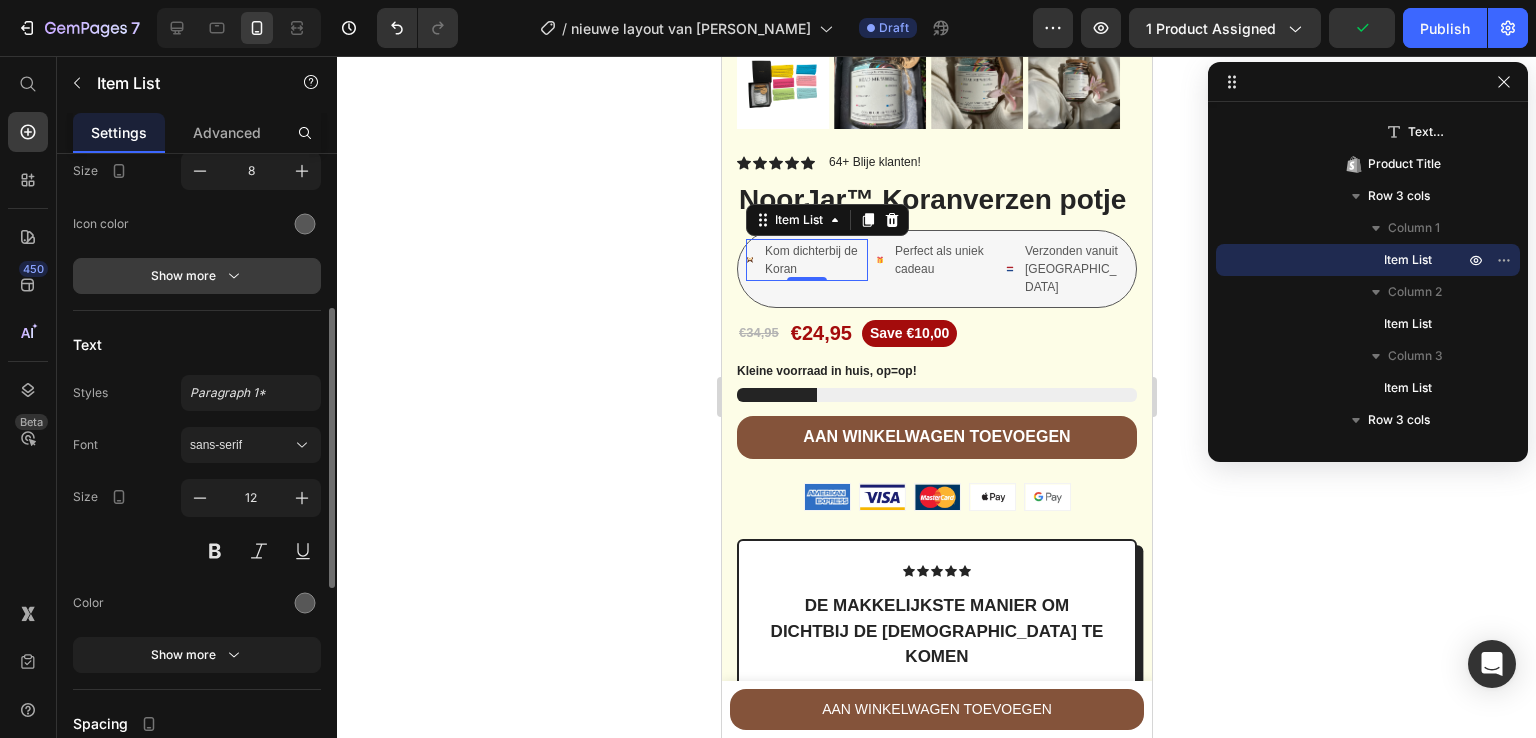 click on "Show more" at bounding box center (197, 276) 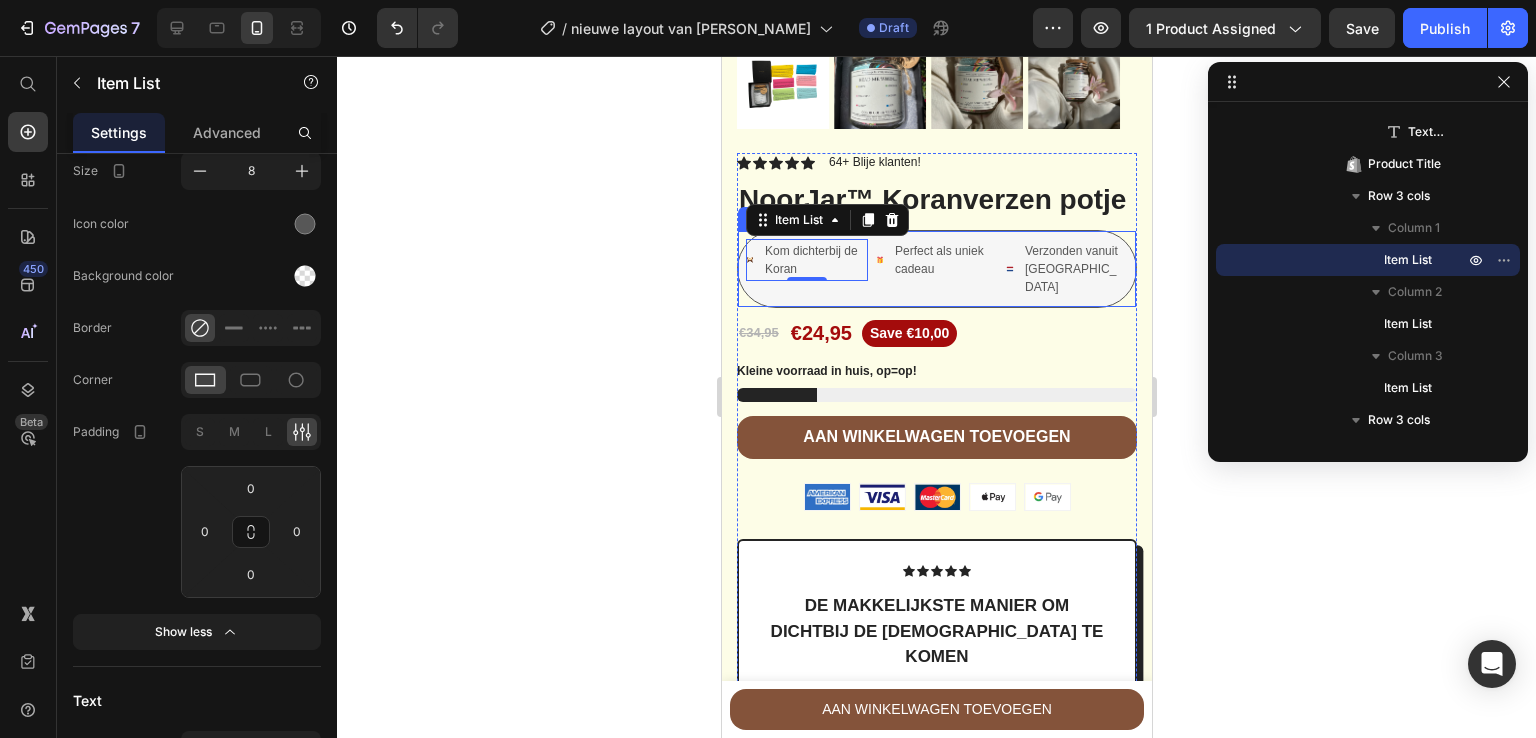 click on "Kom dichterbij de Koran Item List   0 Perfect als uniek cadeau Item List Verzonden vanuit [GEOGRAPHIC_DATA] Item List Row" at bounding box center (936, 269) 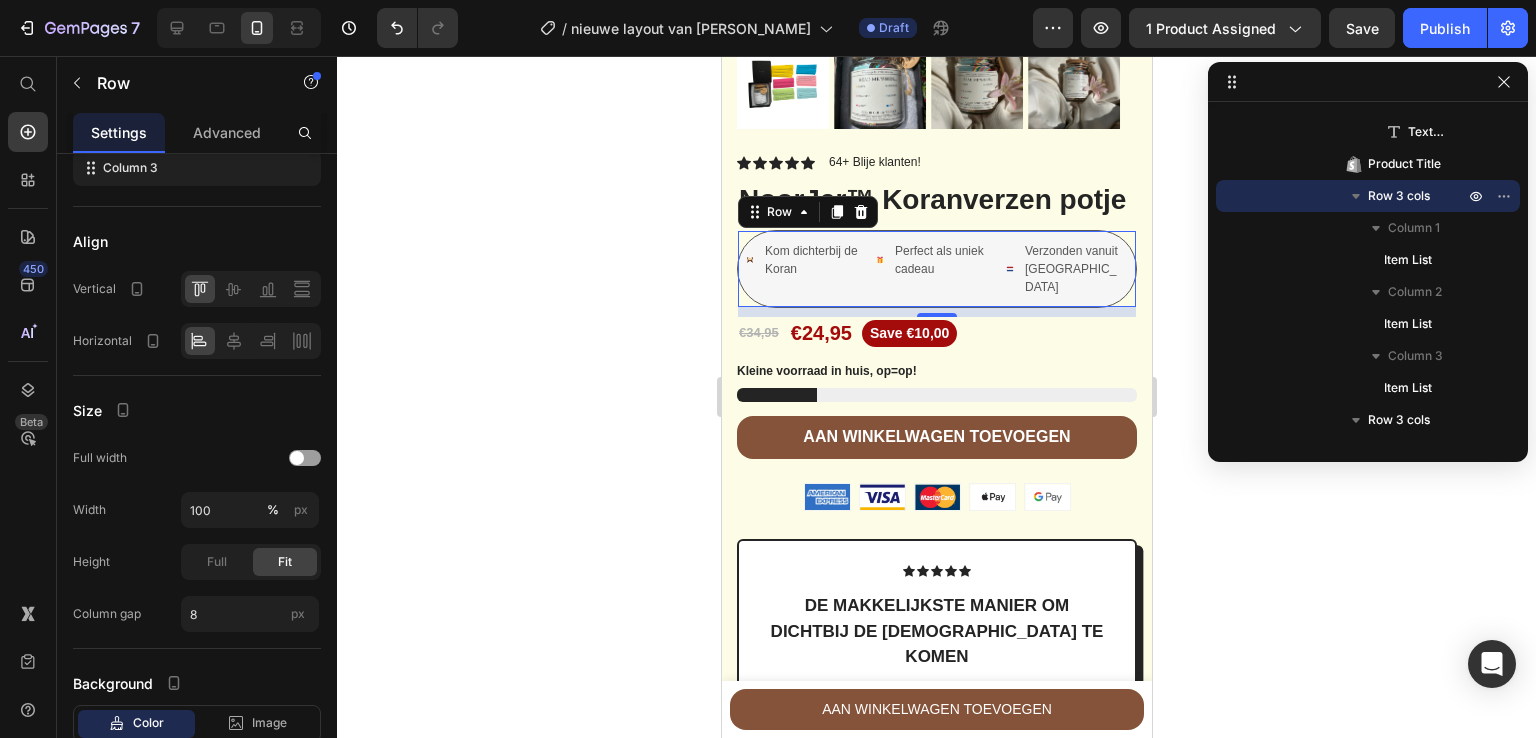 scroll, scrollTop: 0, scrollLeft: 0, axis: both 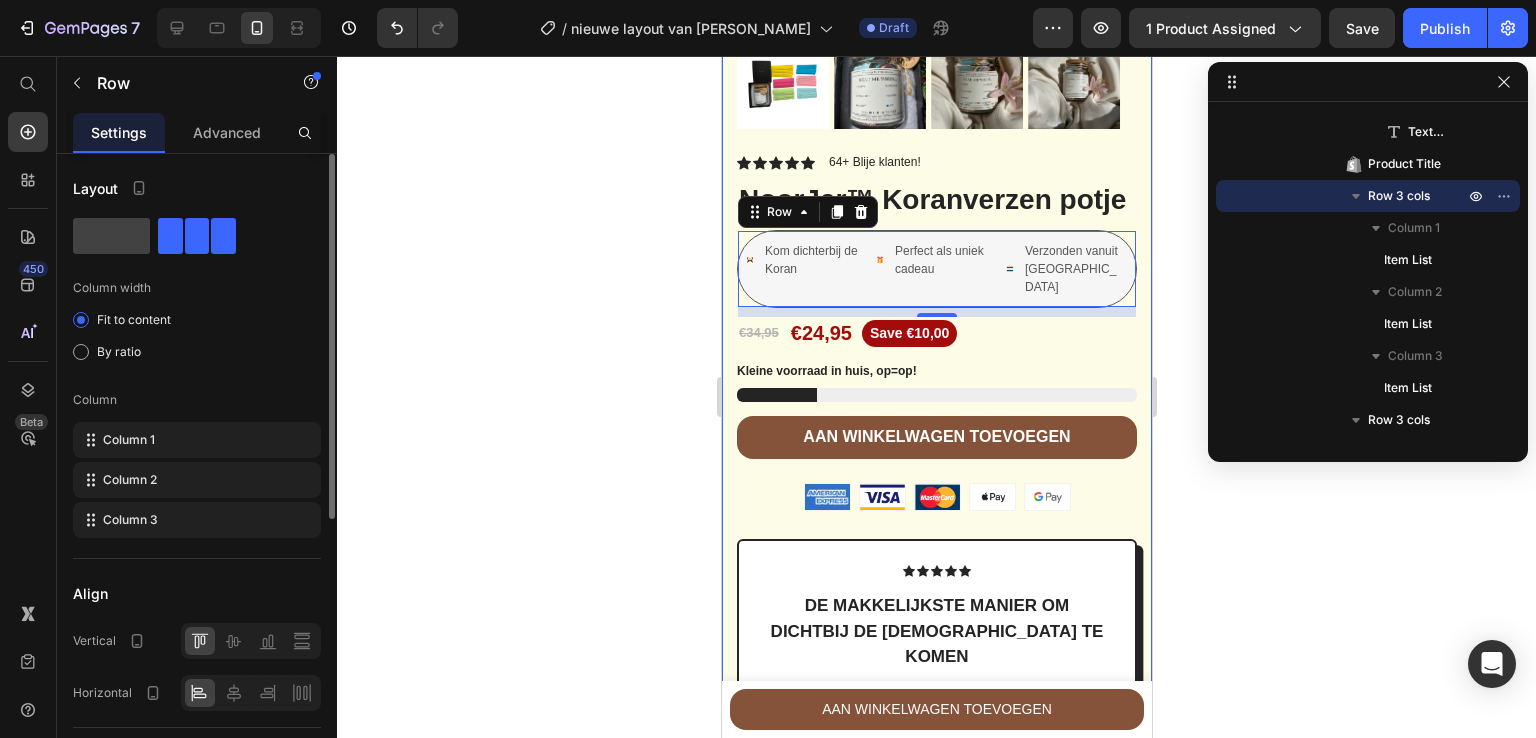 click on "Layout Column width Fit to content By ratio Column Column 1 Column 2 Column 3" 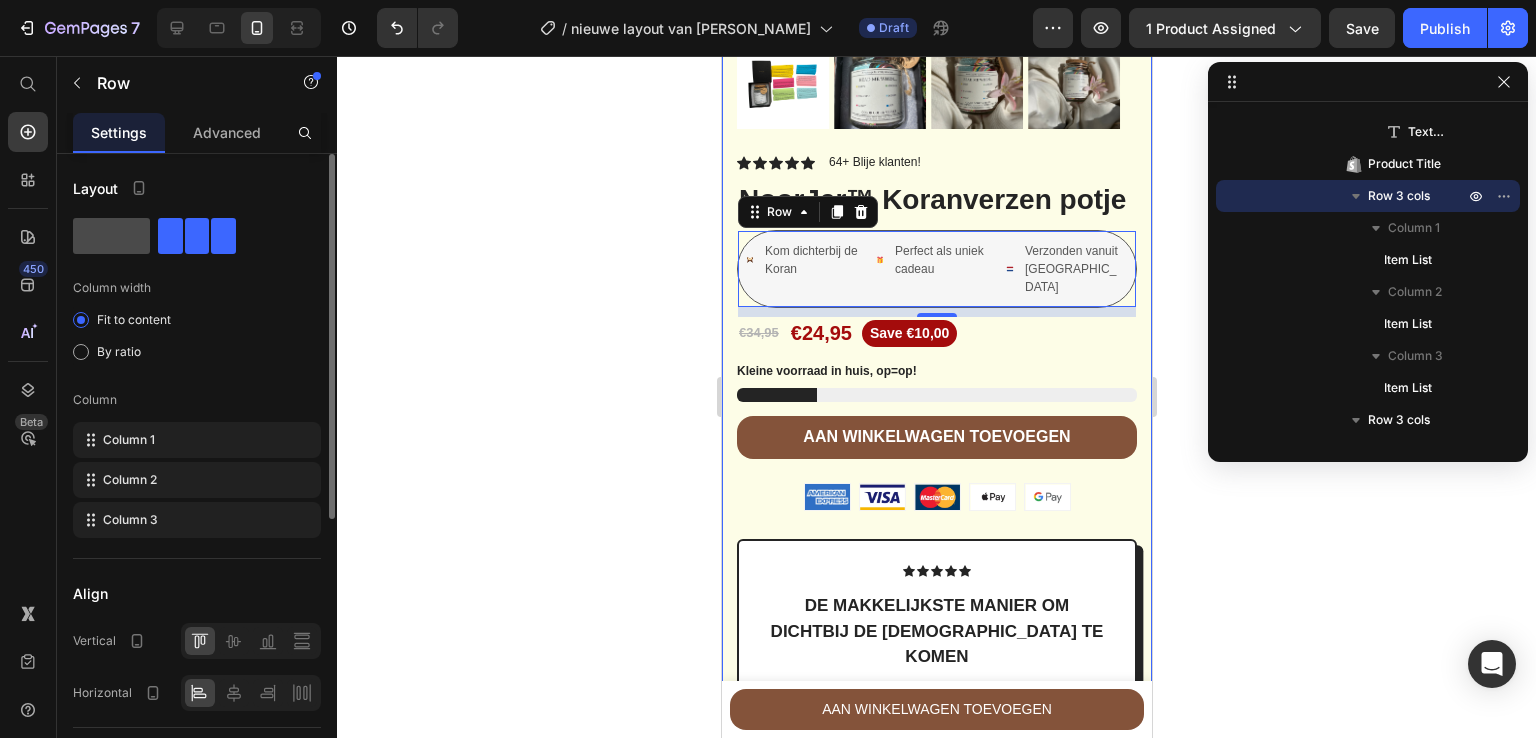 click 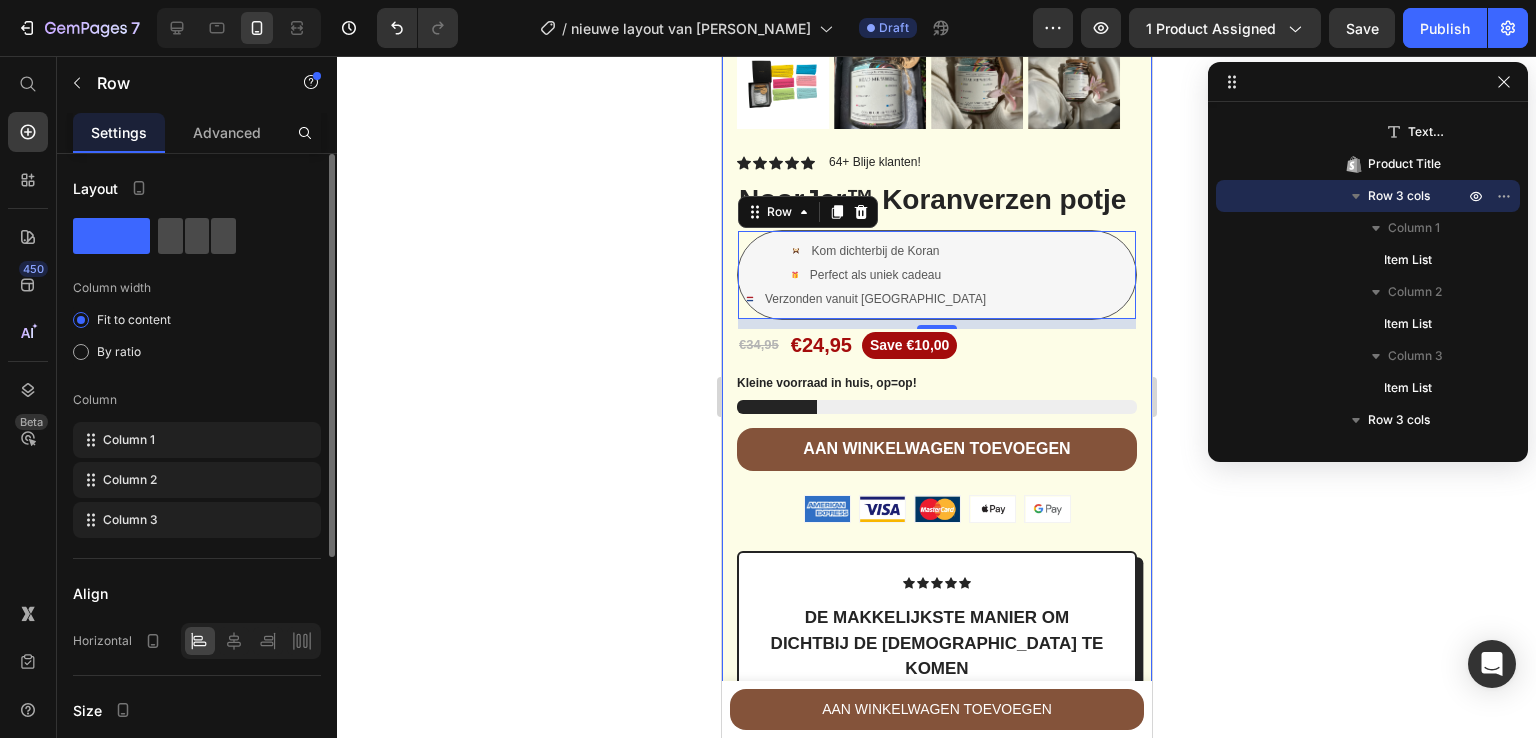 click 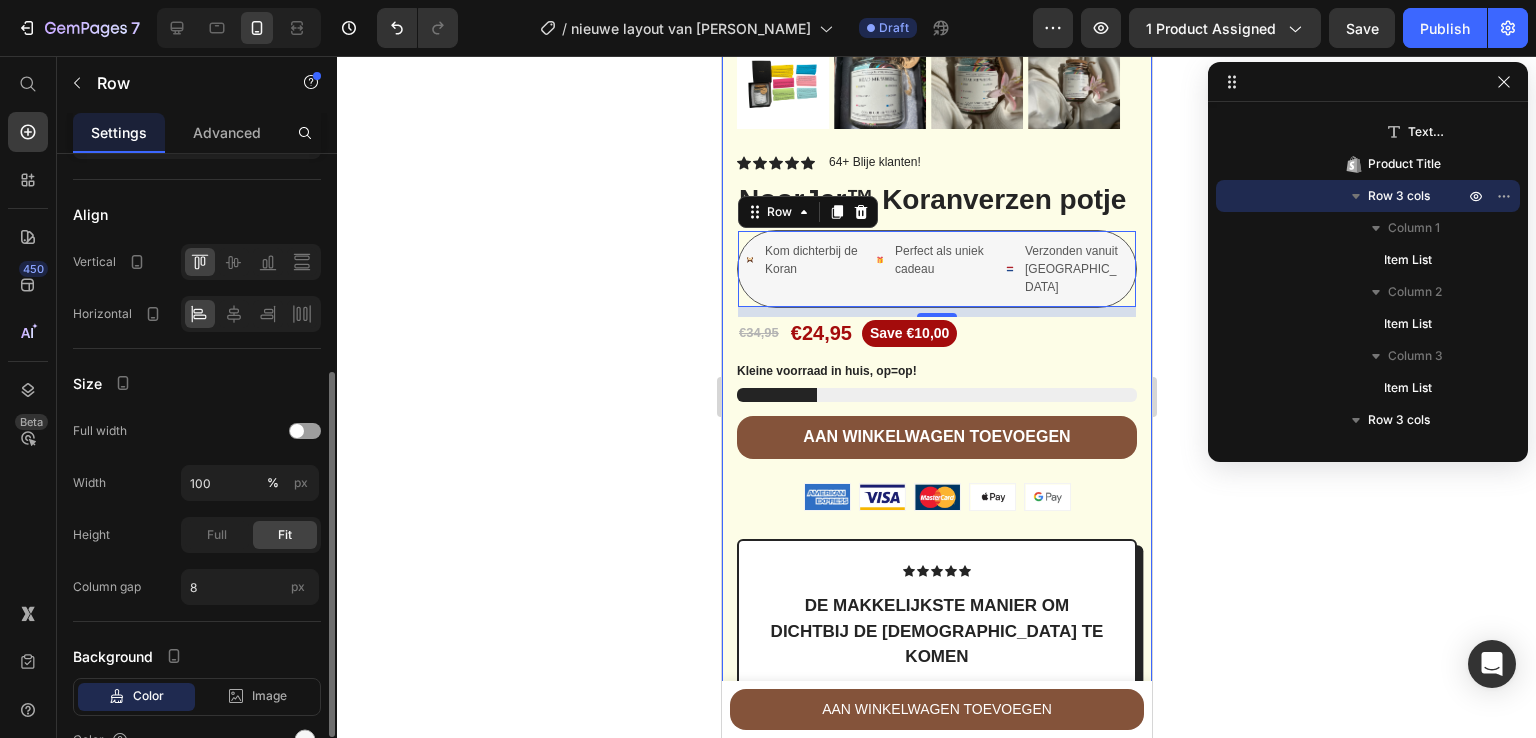 scroll, scrollTop: 380, scrollLeft: 0, axis: vertical 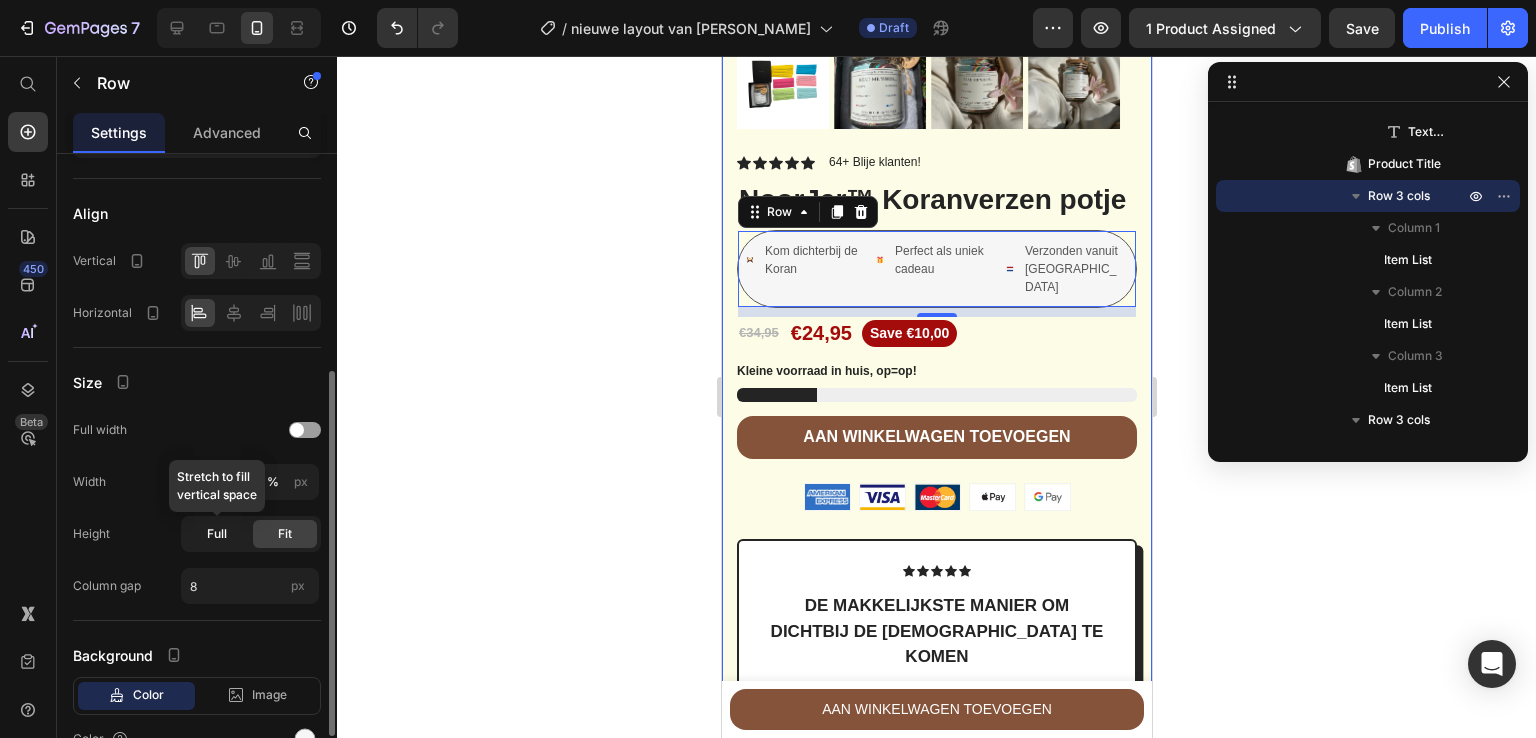 click on "Full" 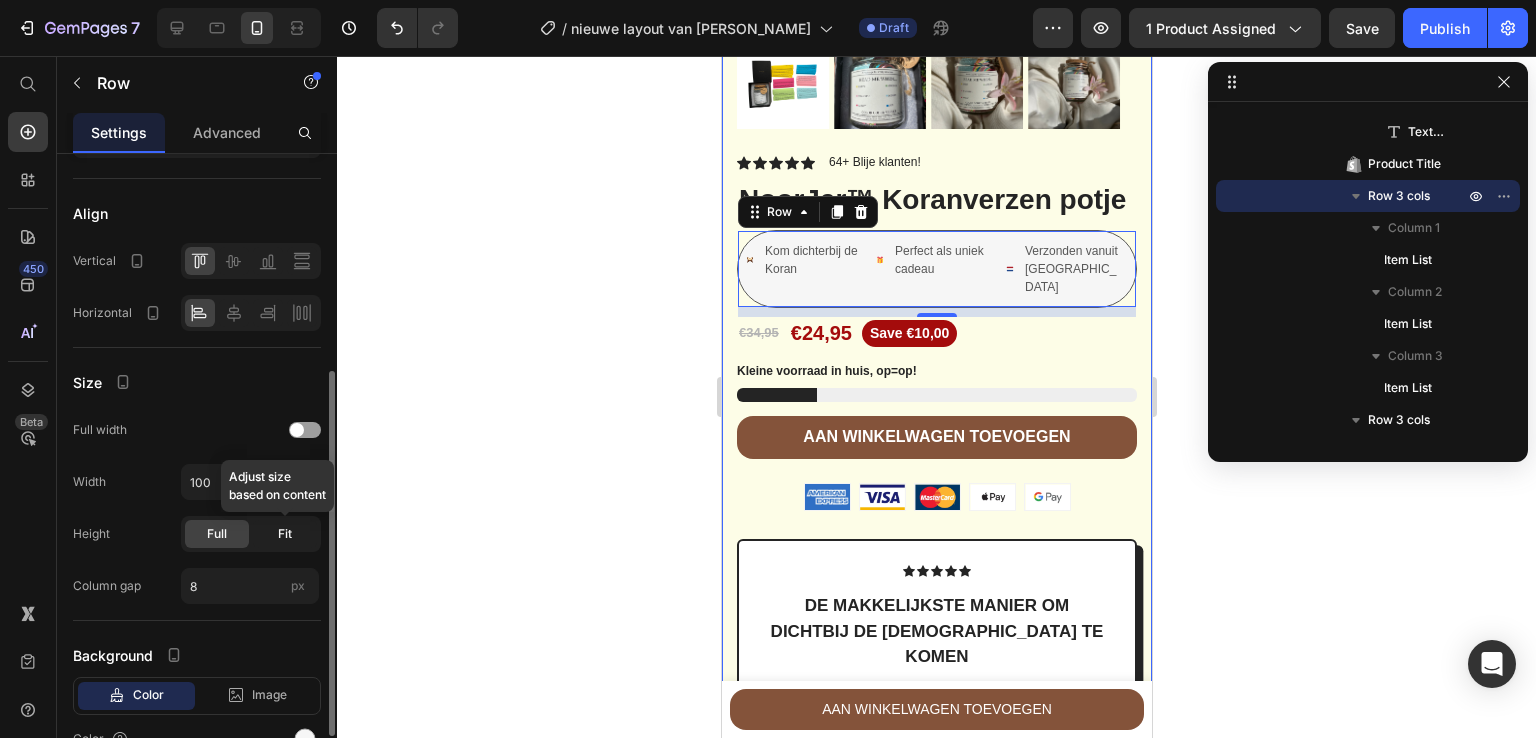 click on "Fit" 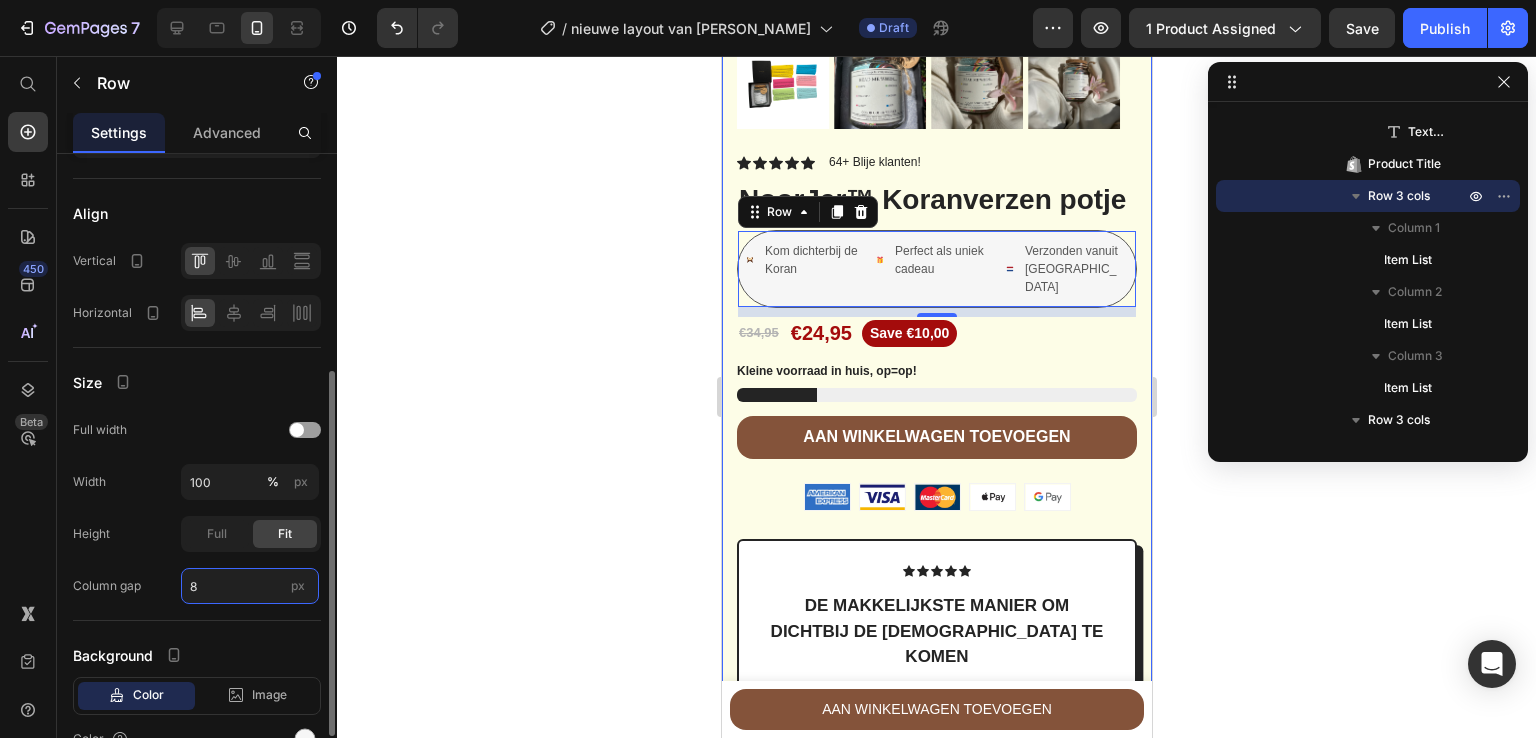 click on "8" at bounding box center [250, 586] 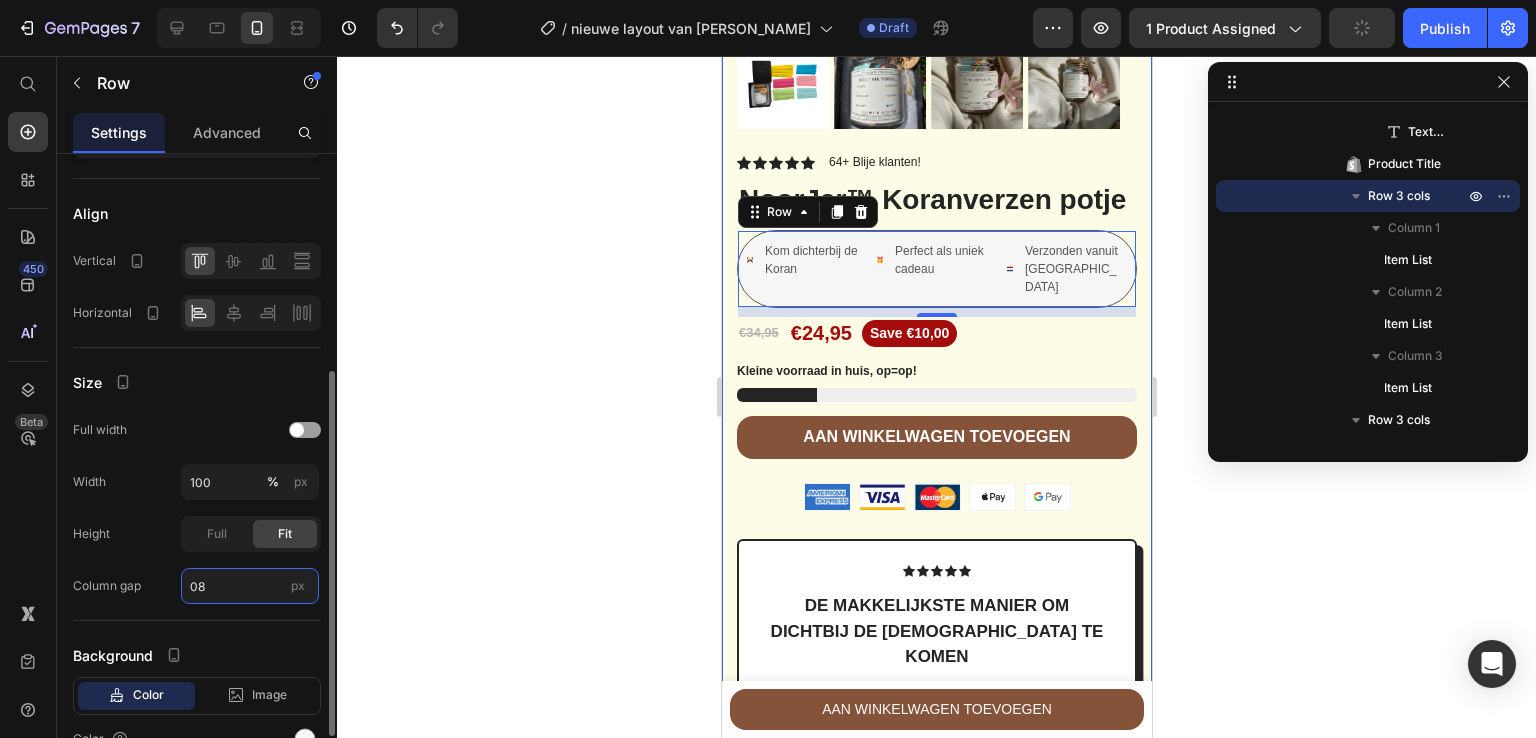 type on "8" 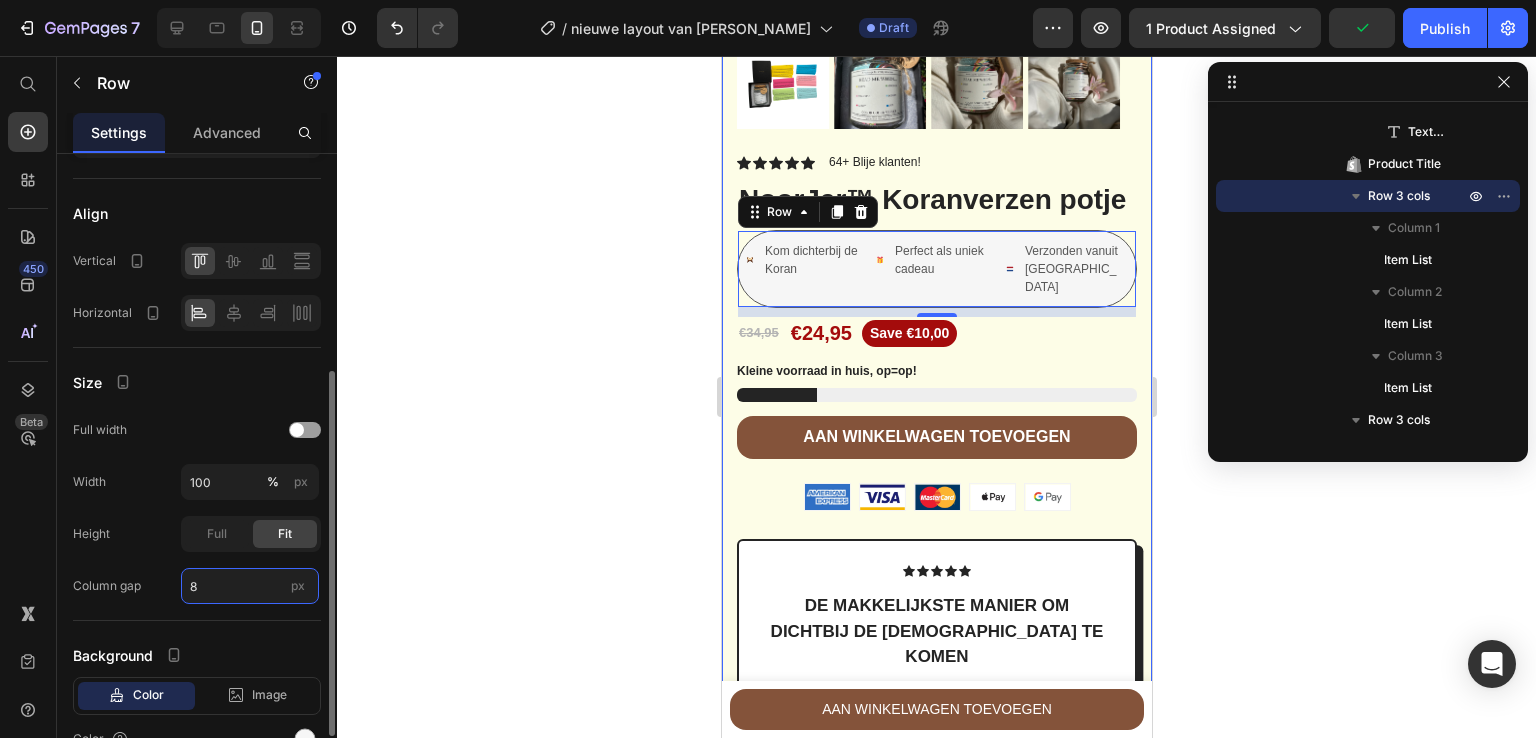 scroll, scrollTop: 482, scrollLeft: 0, axis: vertical 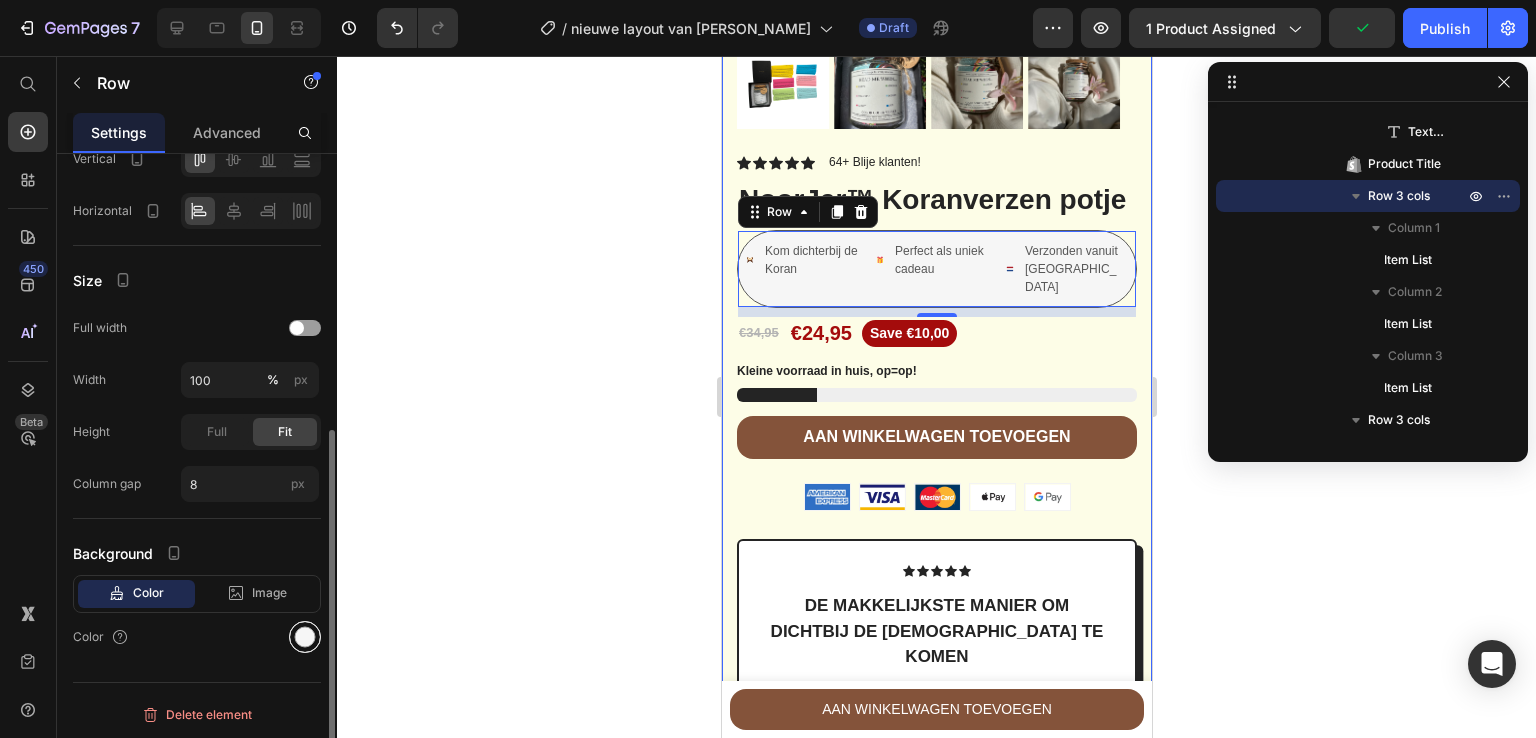 click at bounding box center [305, 637] 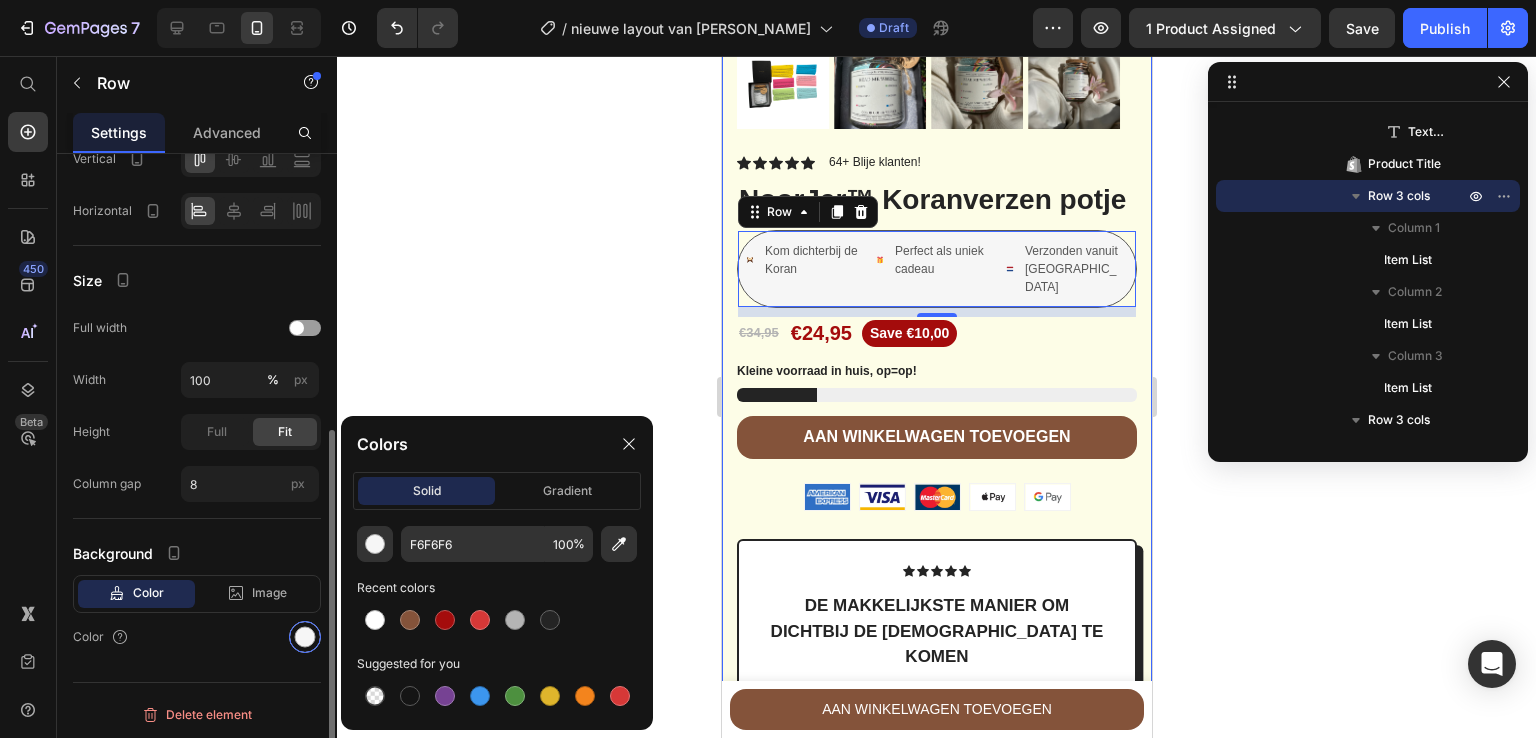 click at bounding box center [305, 637] 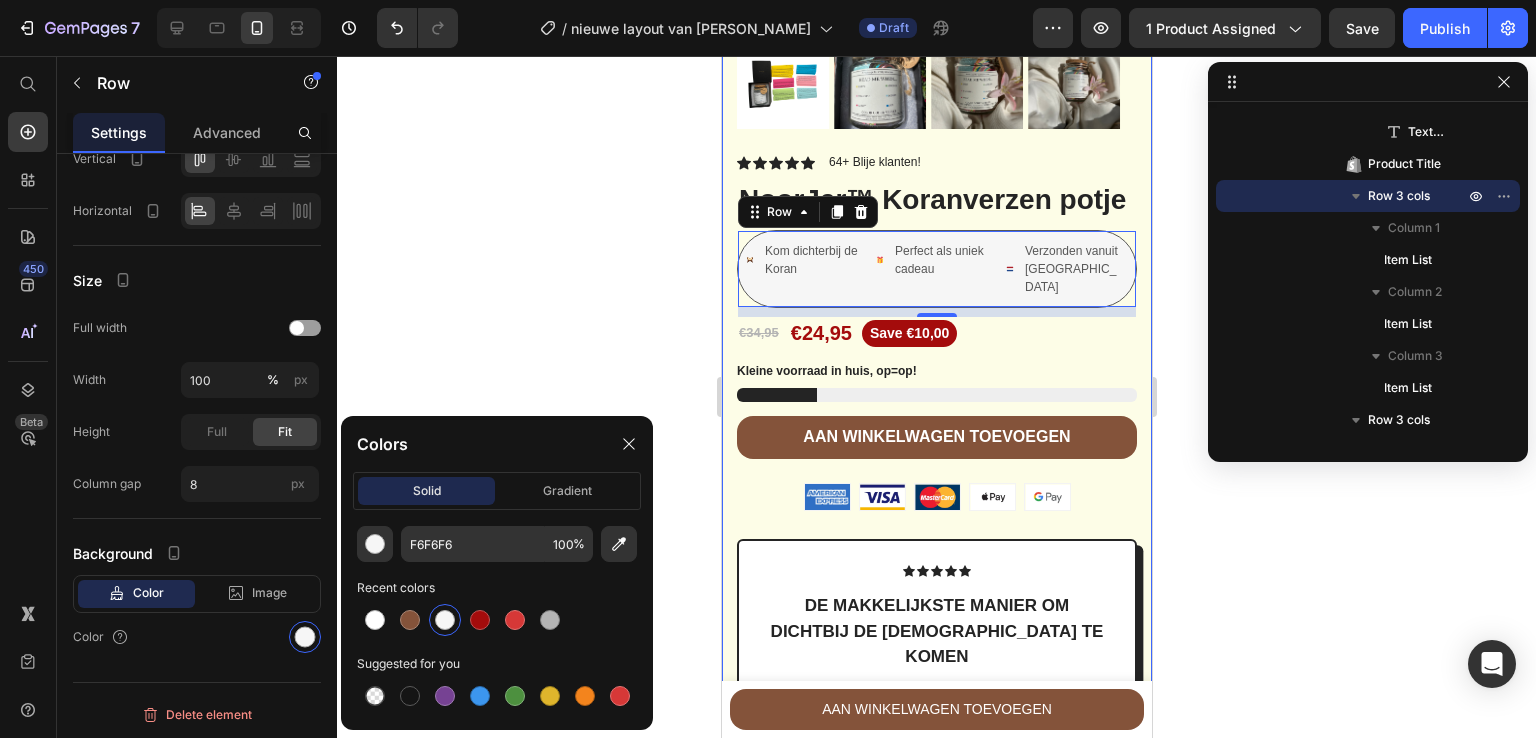 click 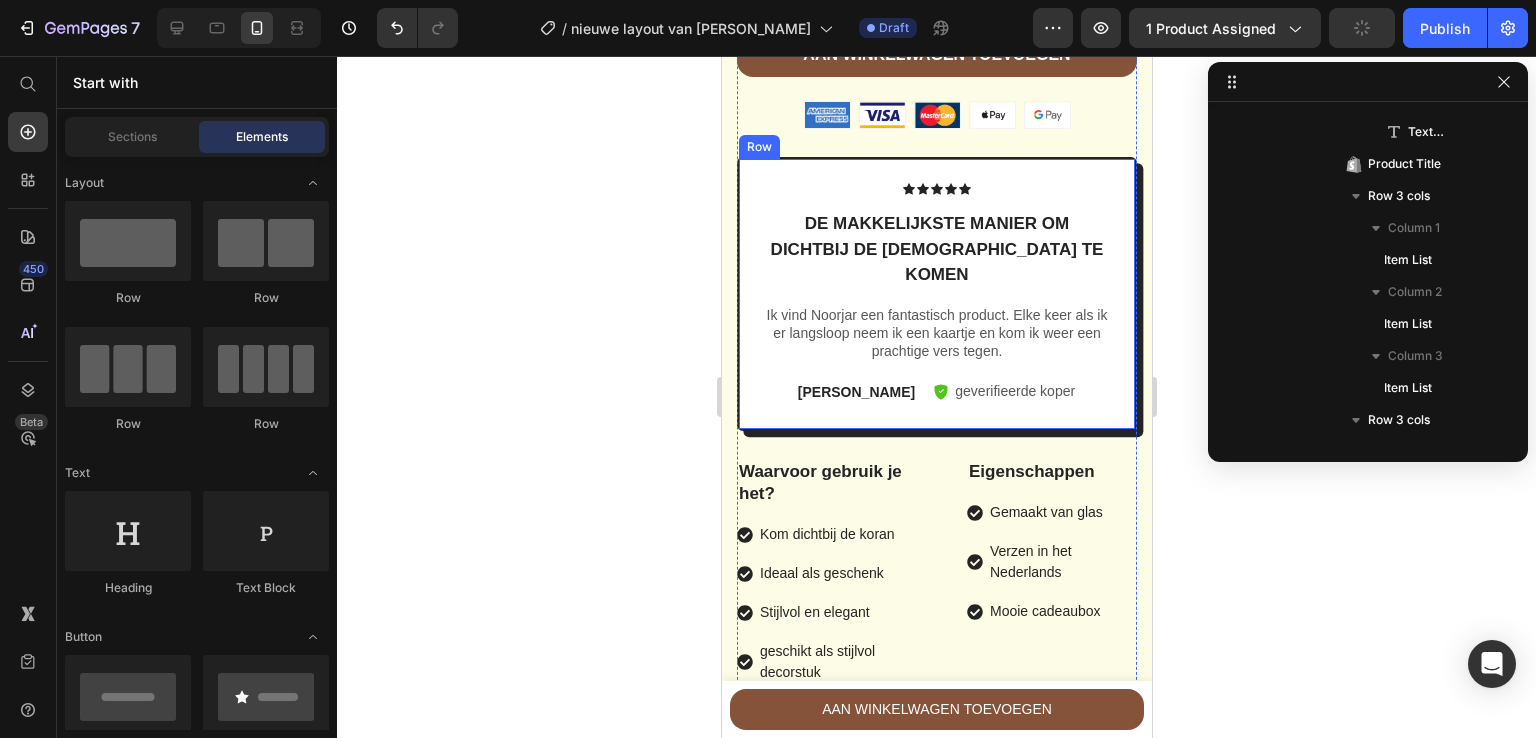 scroll, scrollTop: 1042, scrollLeft: 0, axis: vertical 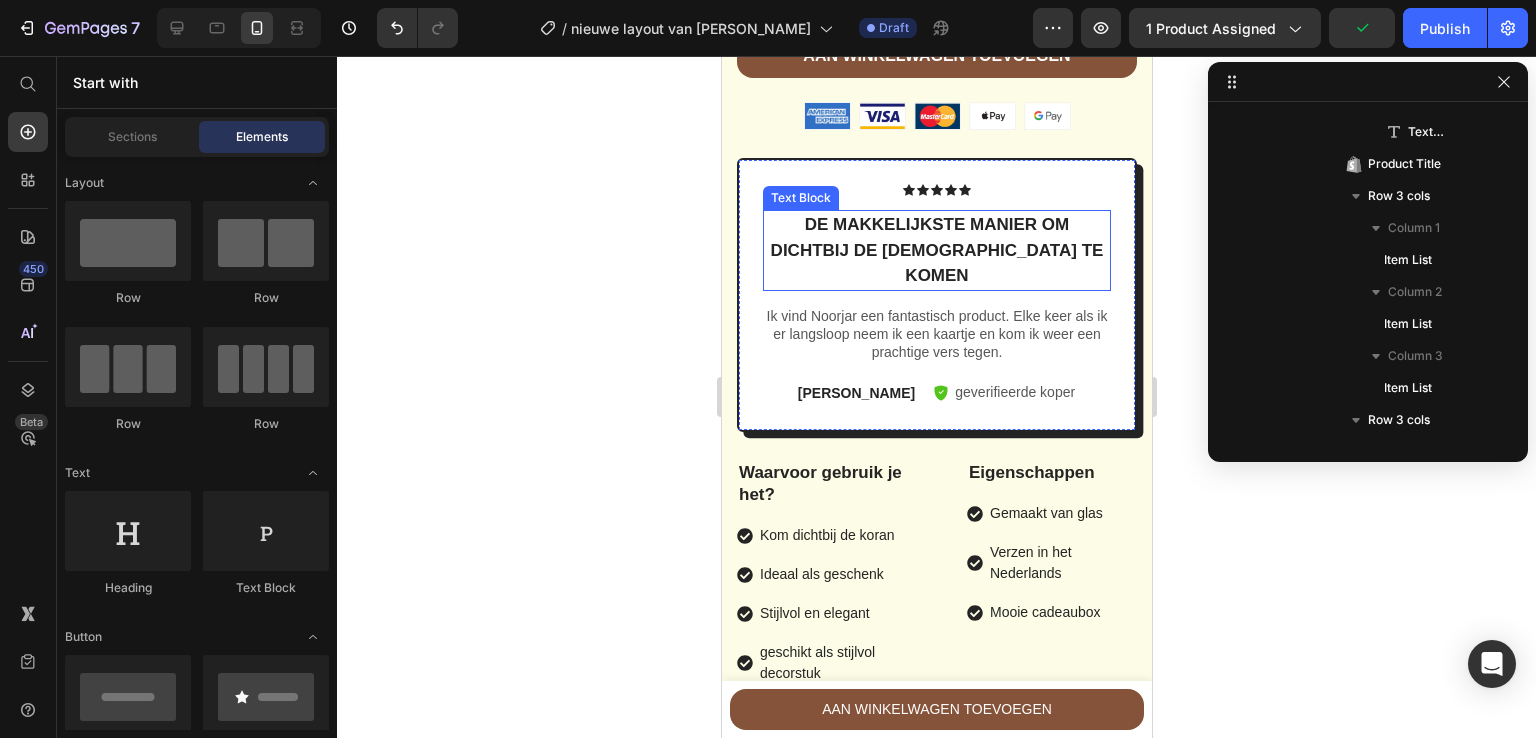 click on "De makkelijkste manier om dichtbij de [DEMOGRAPHIC_DATA] te komen" at bounding box center (936, 250) 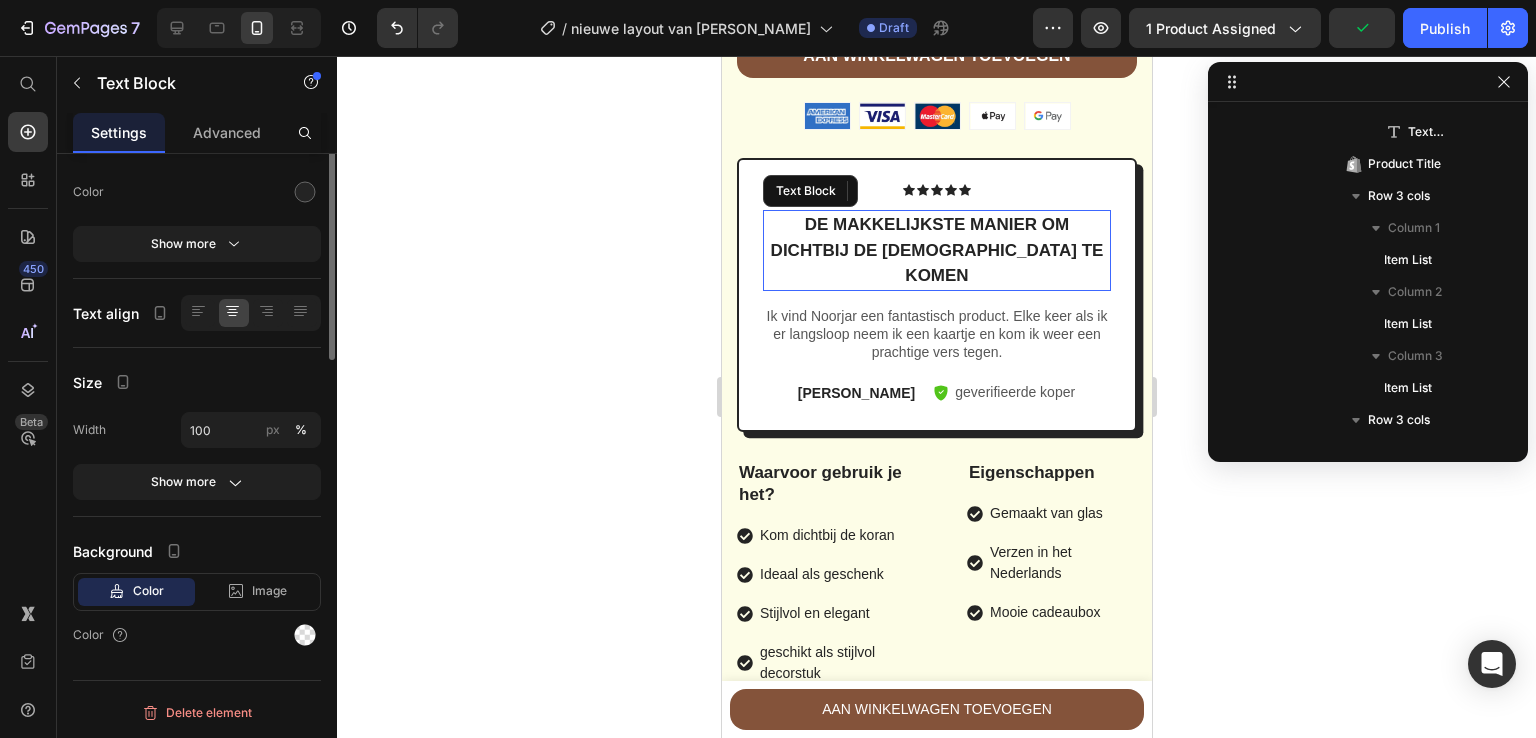scroll, scrollTop: 2106, scrollLeft: 0, axis: vertical 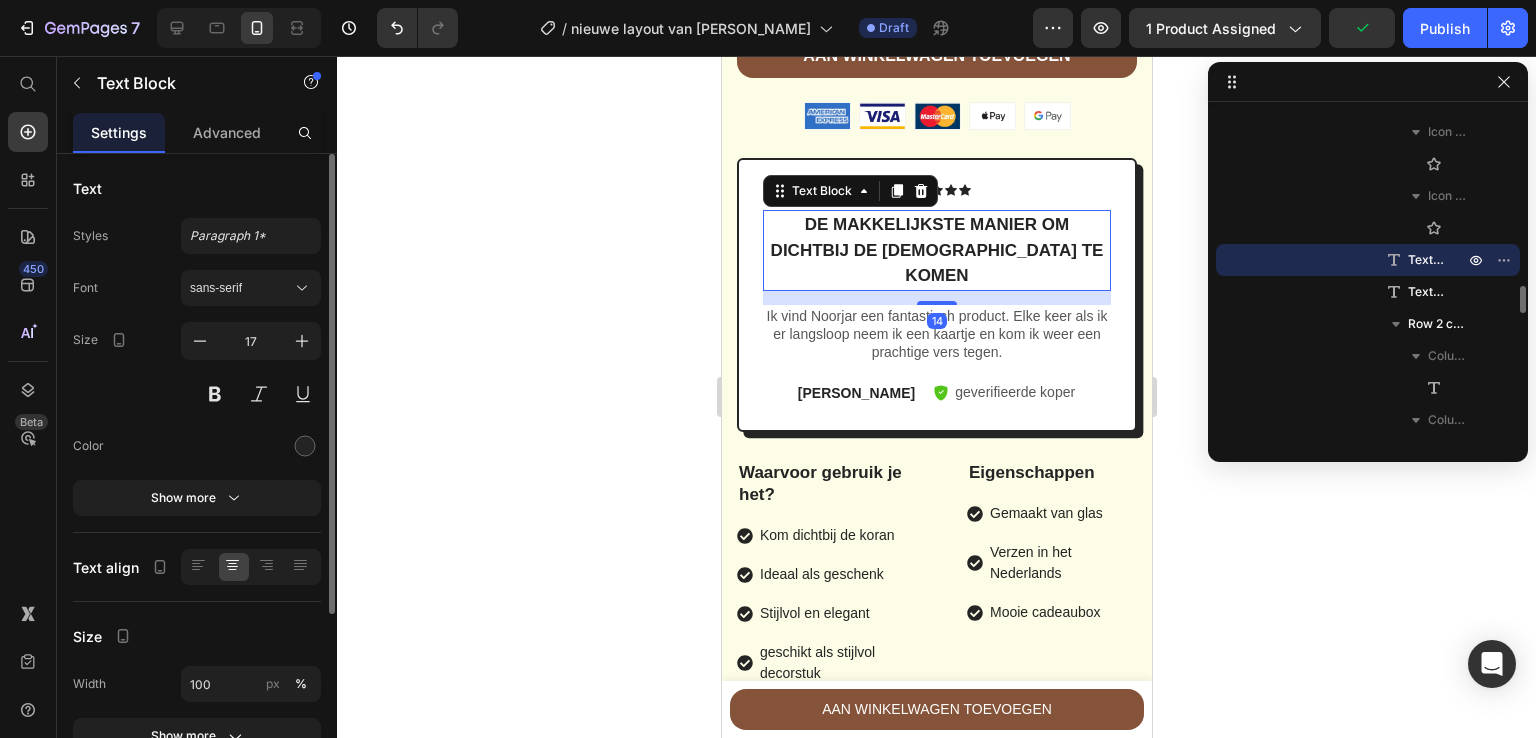 click on "De makkelijkste manier om dichtbij de [DEMOGRAPHIC_DATA] te komen" at bounding box center [936, 250] 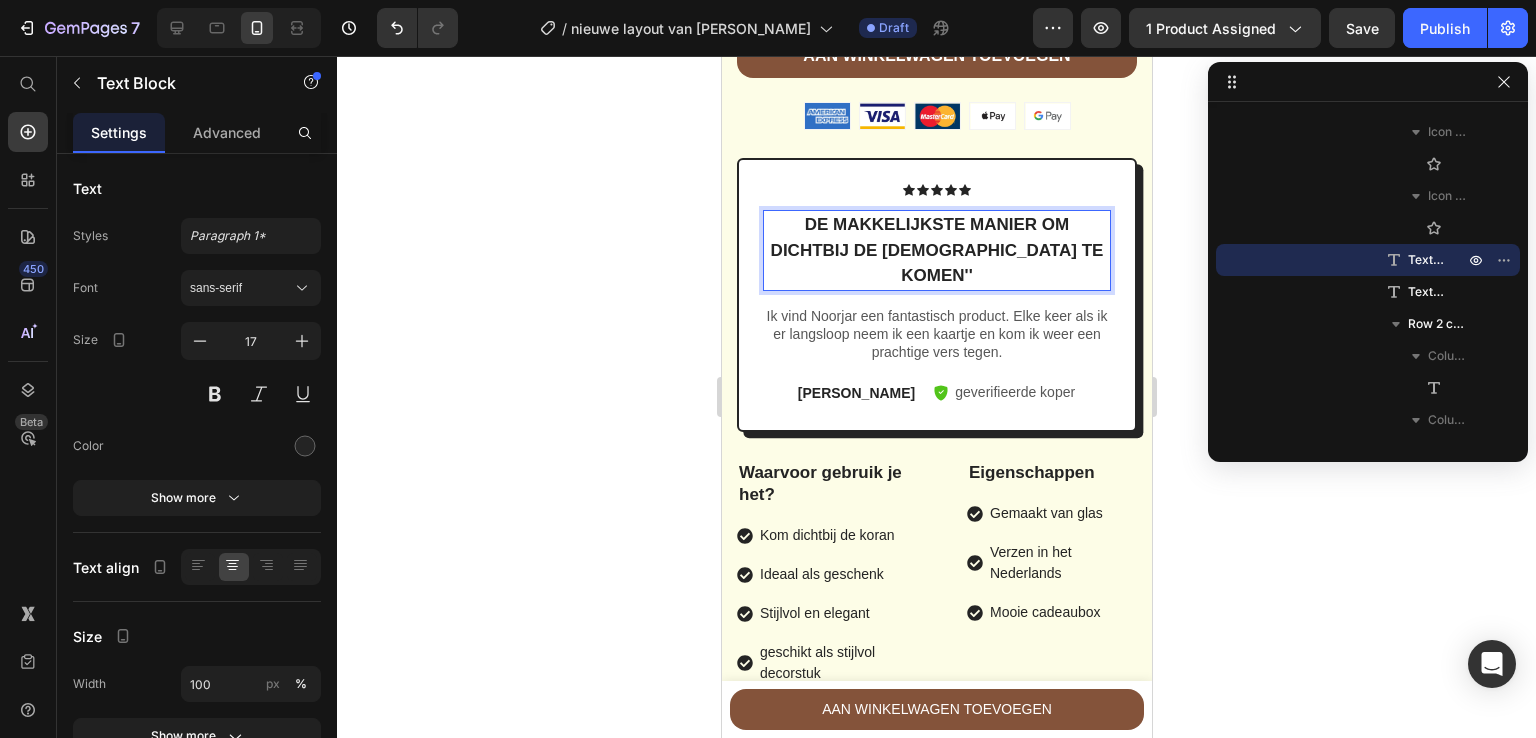 click on "De makkelijkste manier om dichtbij de [DEMOGRAPHIC_DATA] te komen''" at bounding box center (936, 250) 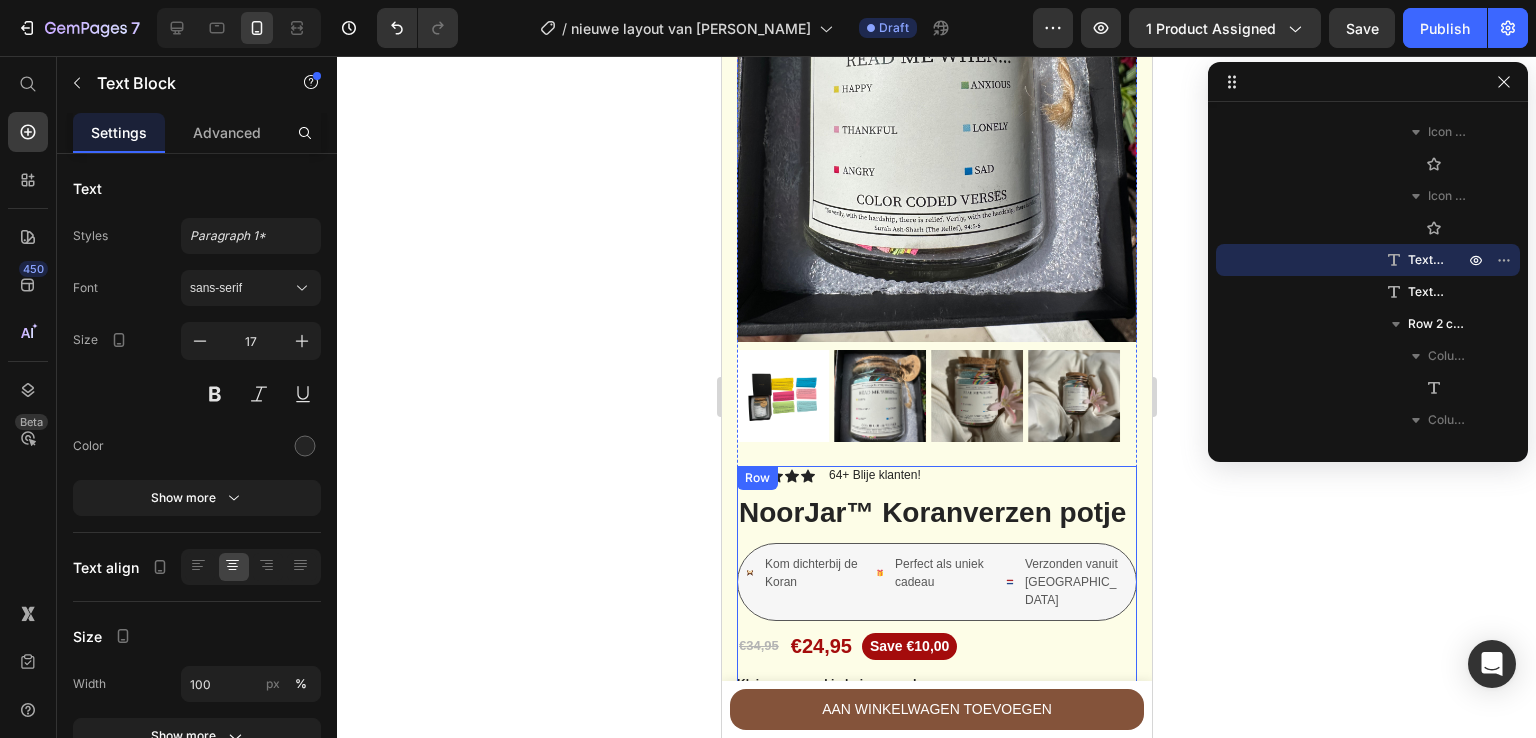 scroll, scrollTop: 348, scrollLeft: 0, axis: vertical 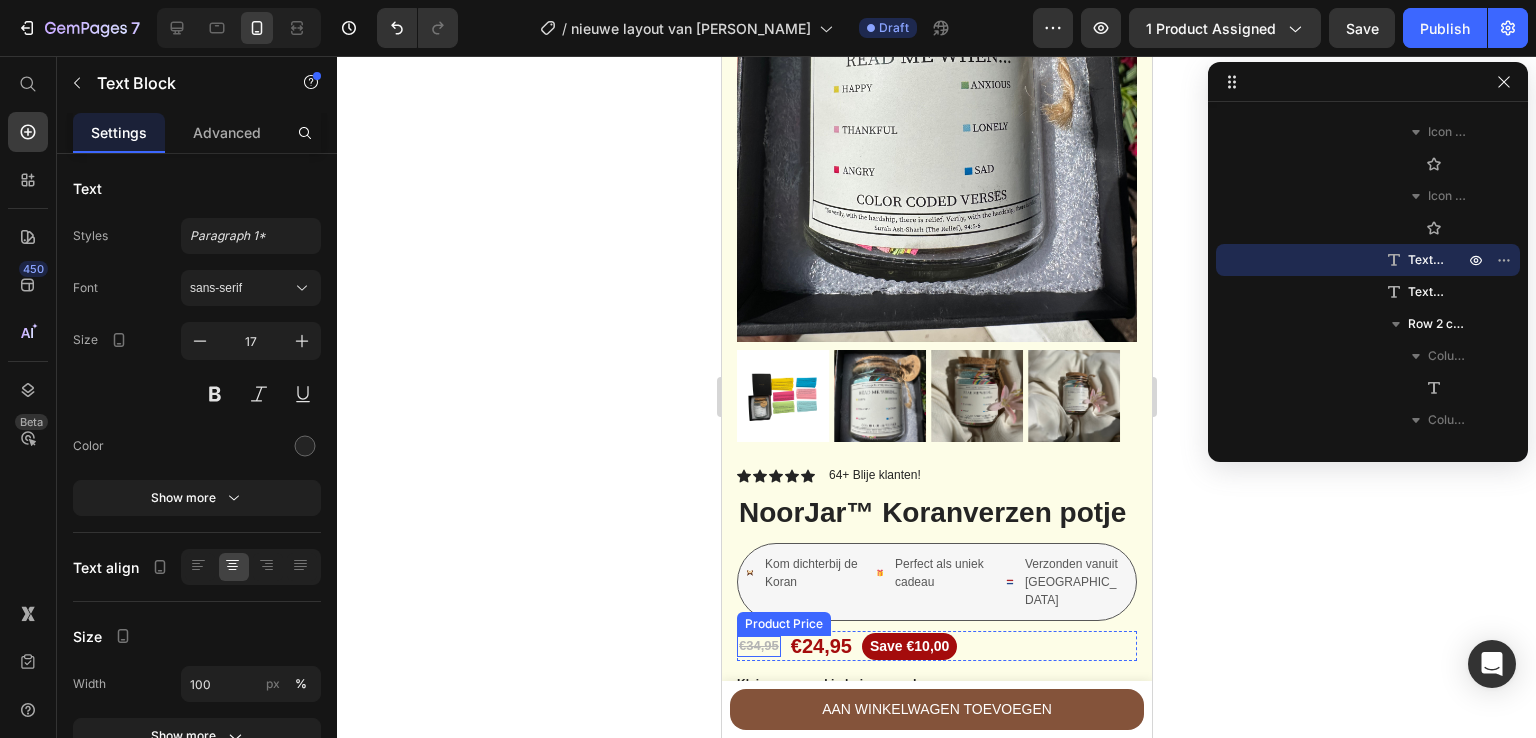 click on "€34,95" at bounding box center (758, 646) 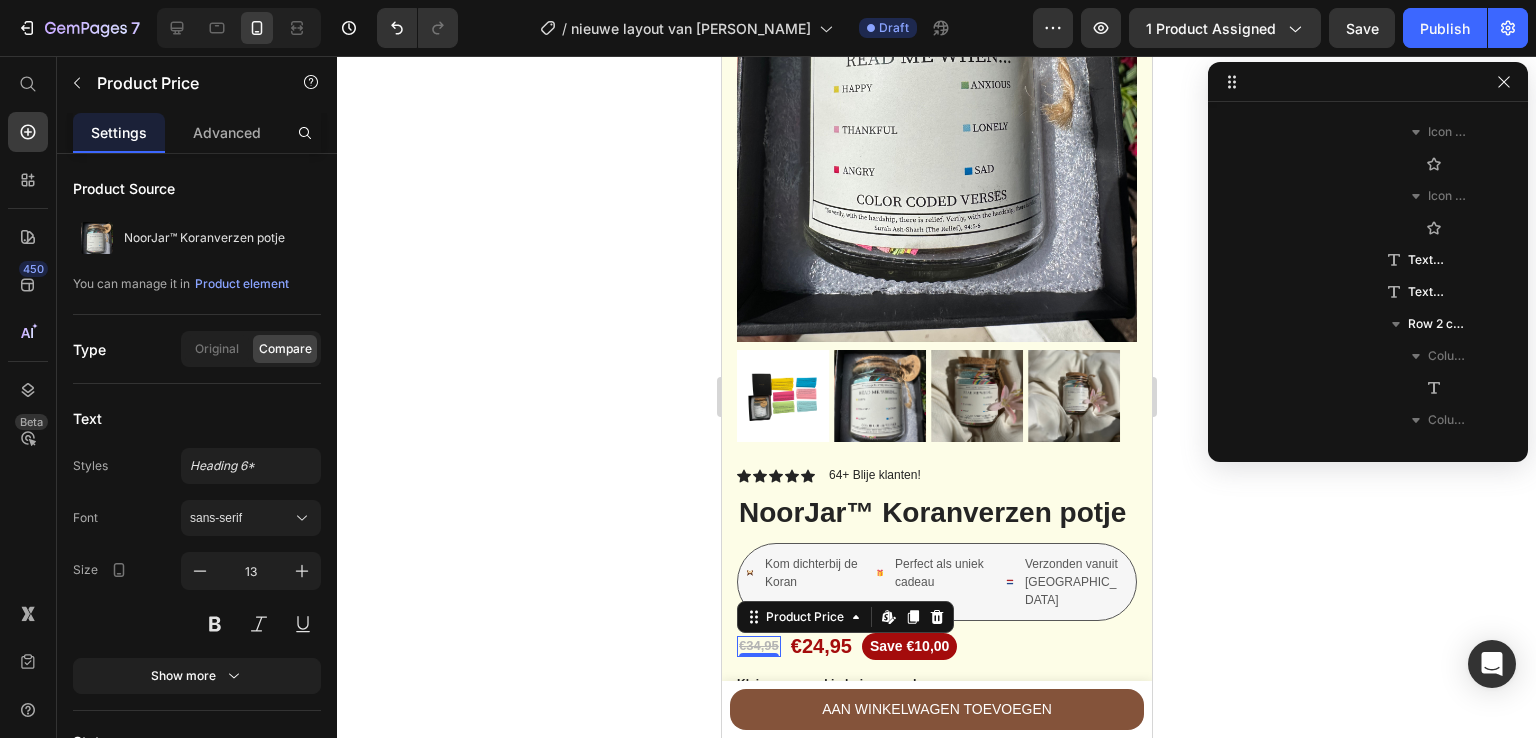 scroll, scrollTop: 1082, scrollLeft: 0, axis: vertical 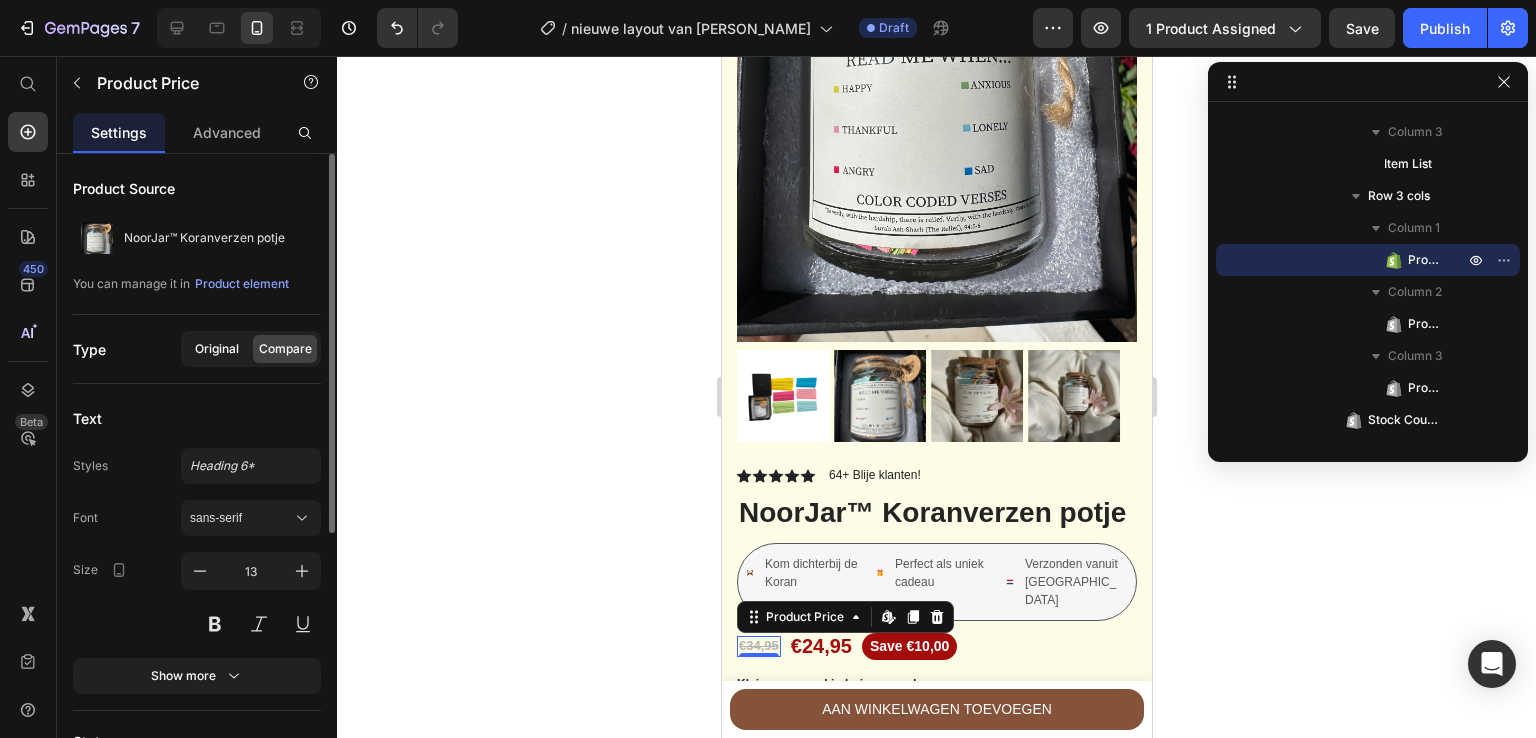 click on "Original" 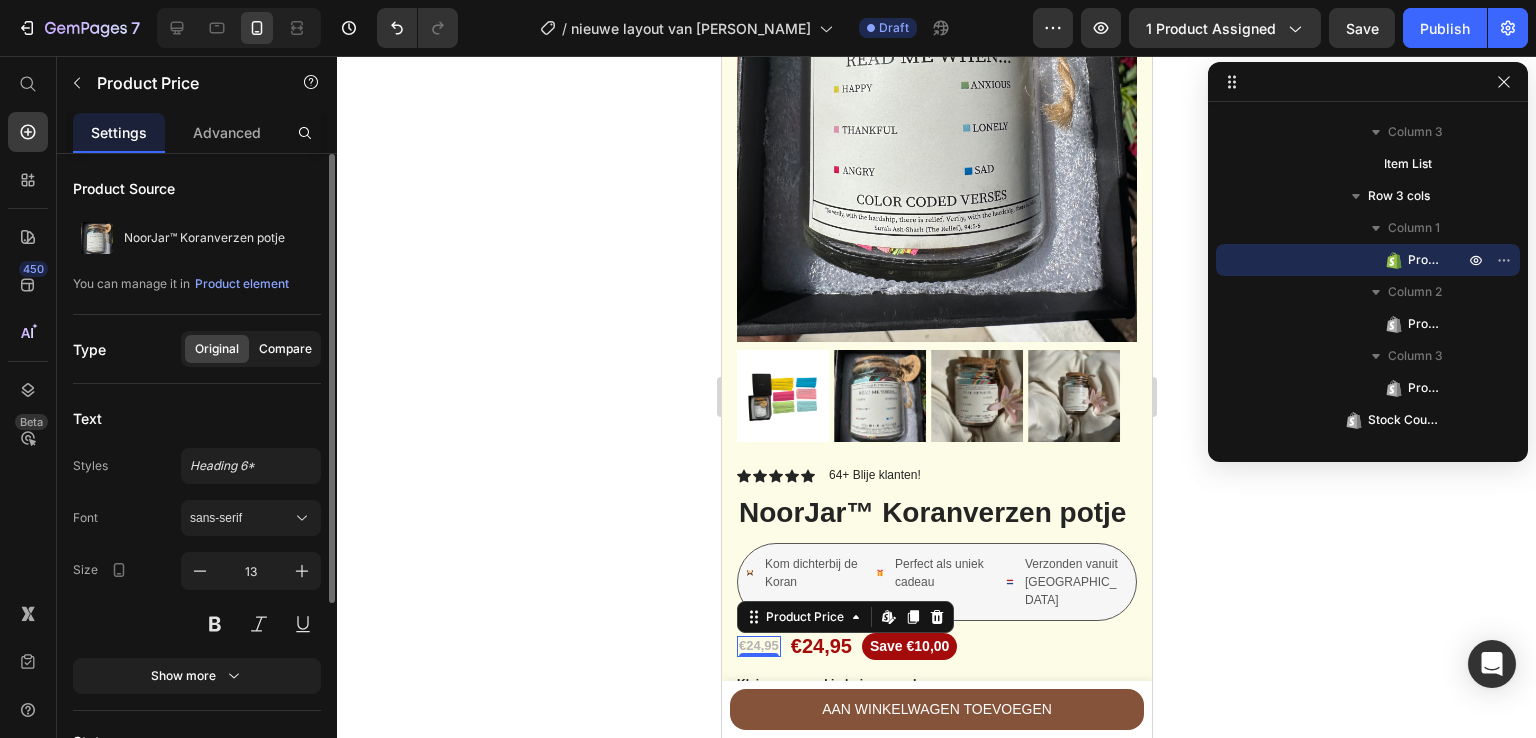 click on "Compare" 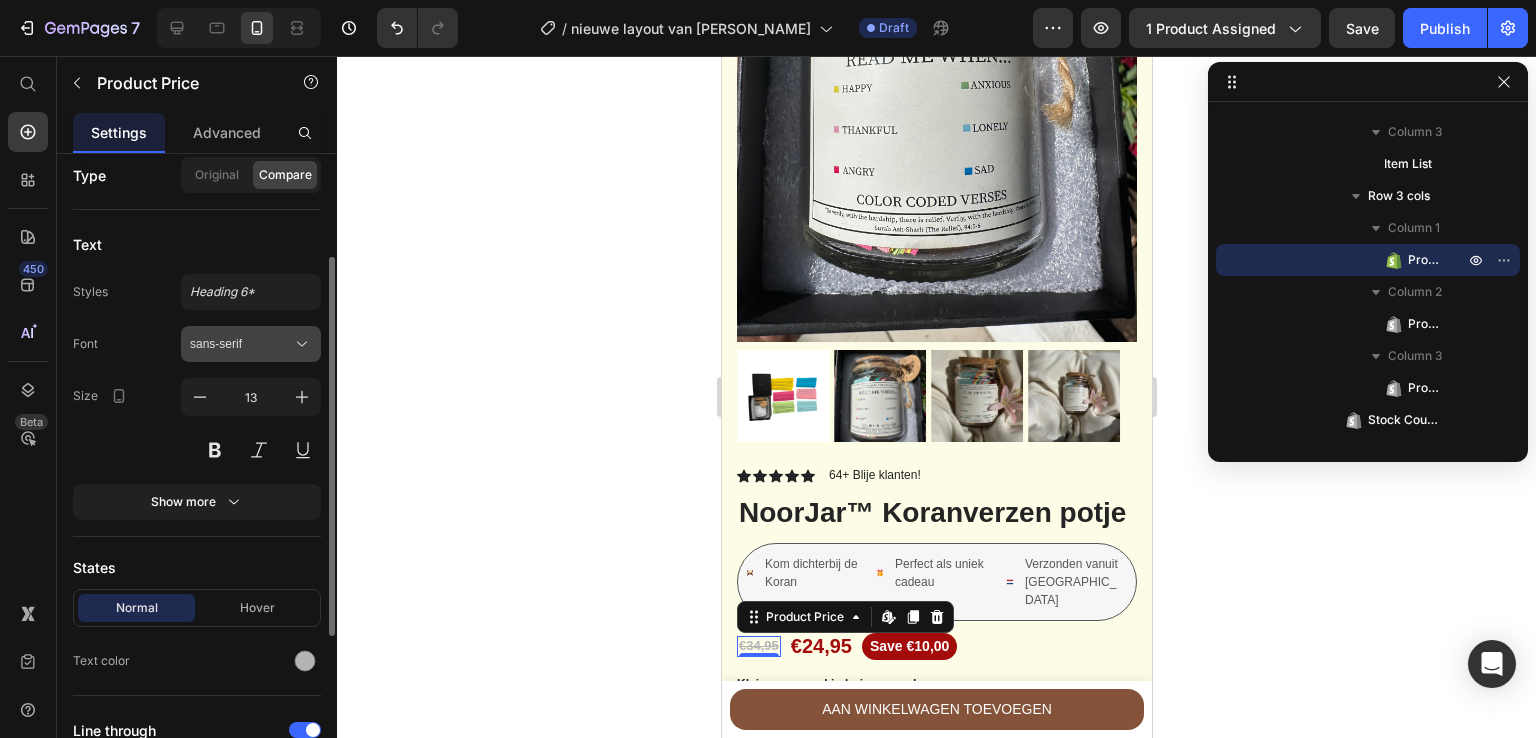 scroll, scrollTop: 180, scrollLeft: 0, axis: vertical 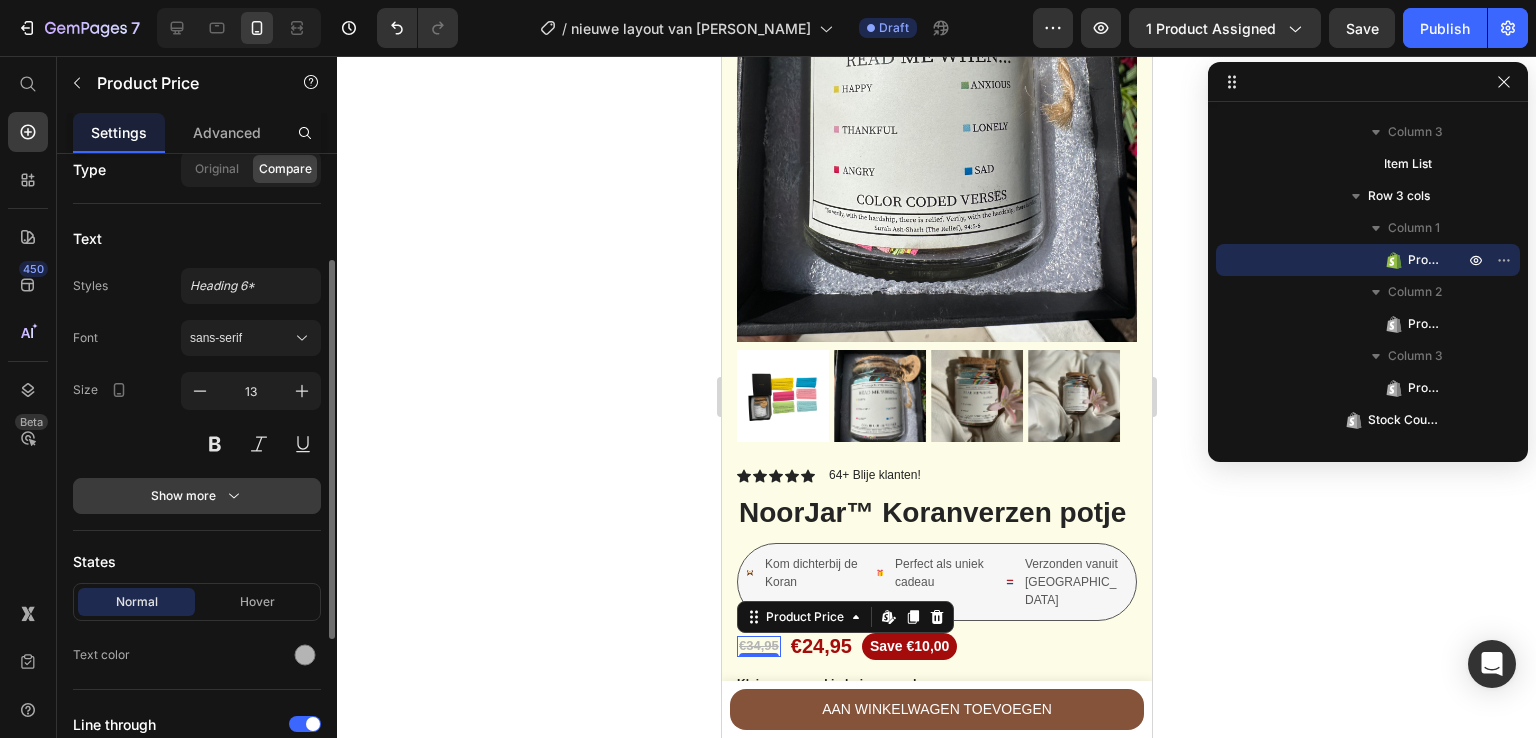 click 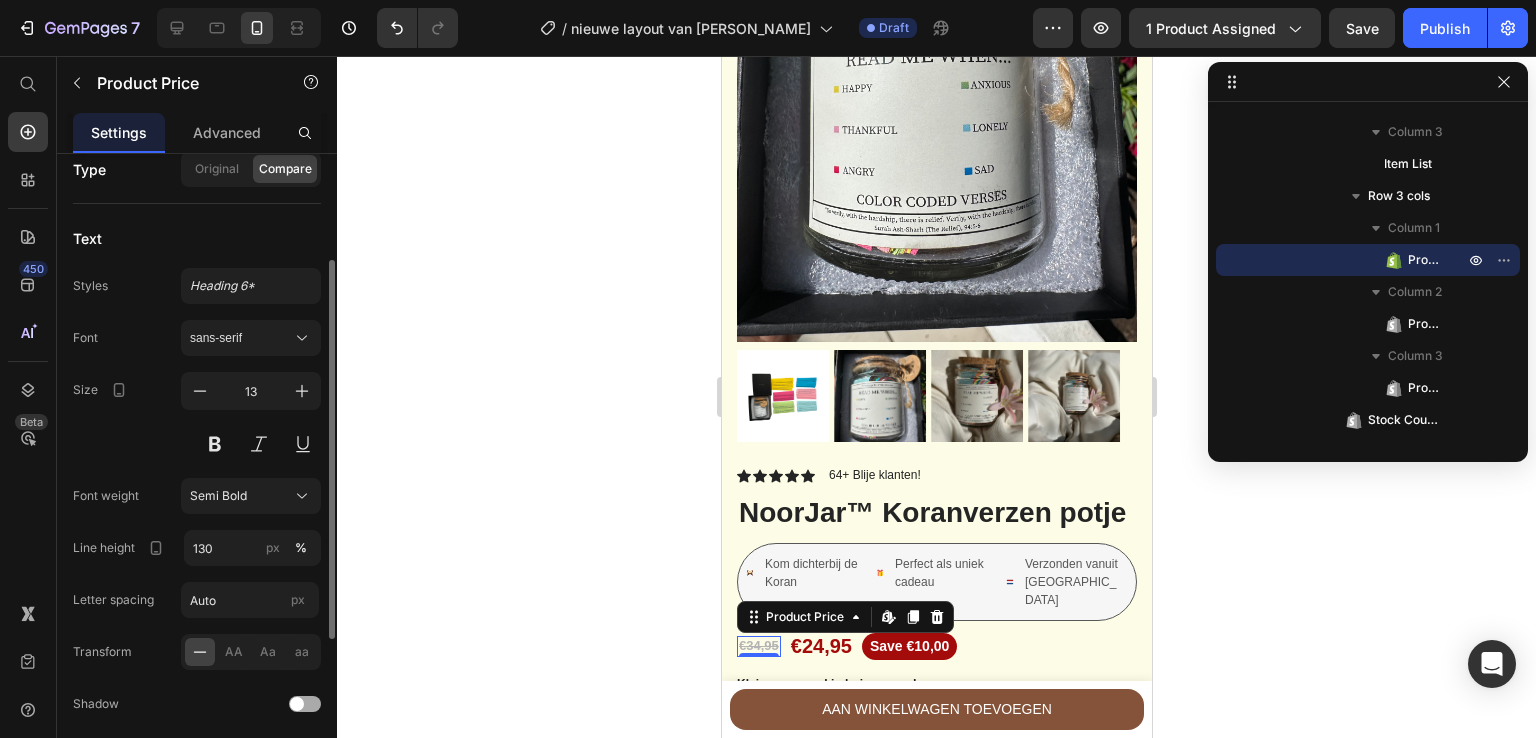 scroll, scrollTop: 330, scrollLeft: 0, axis: vertical 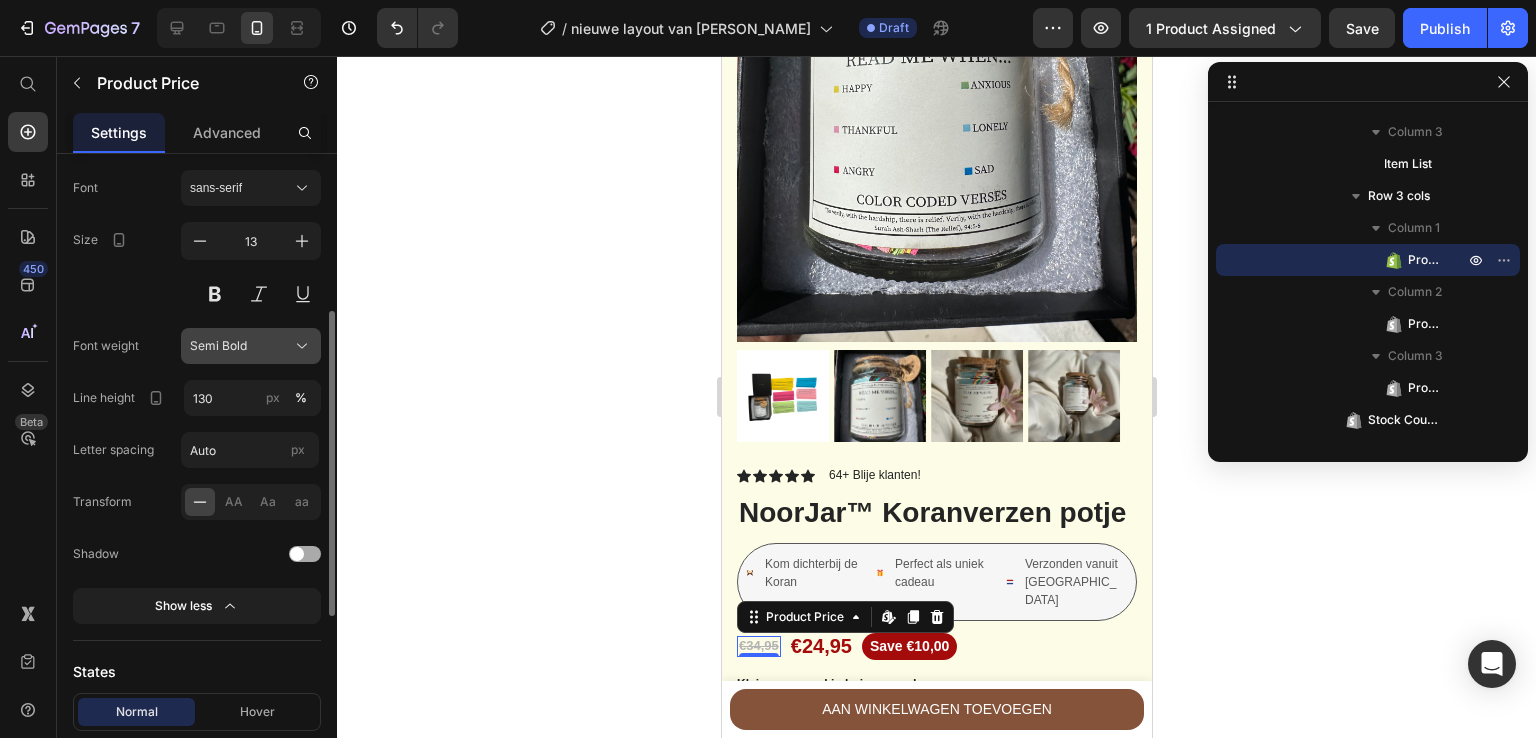 click on "Semi Bold" 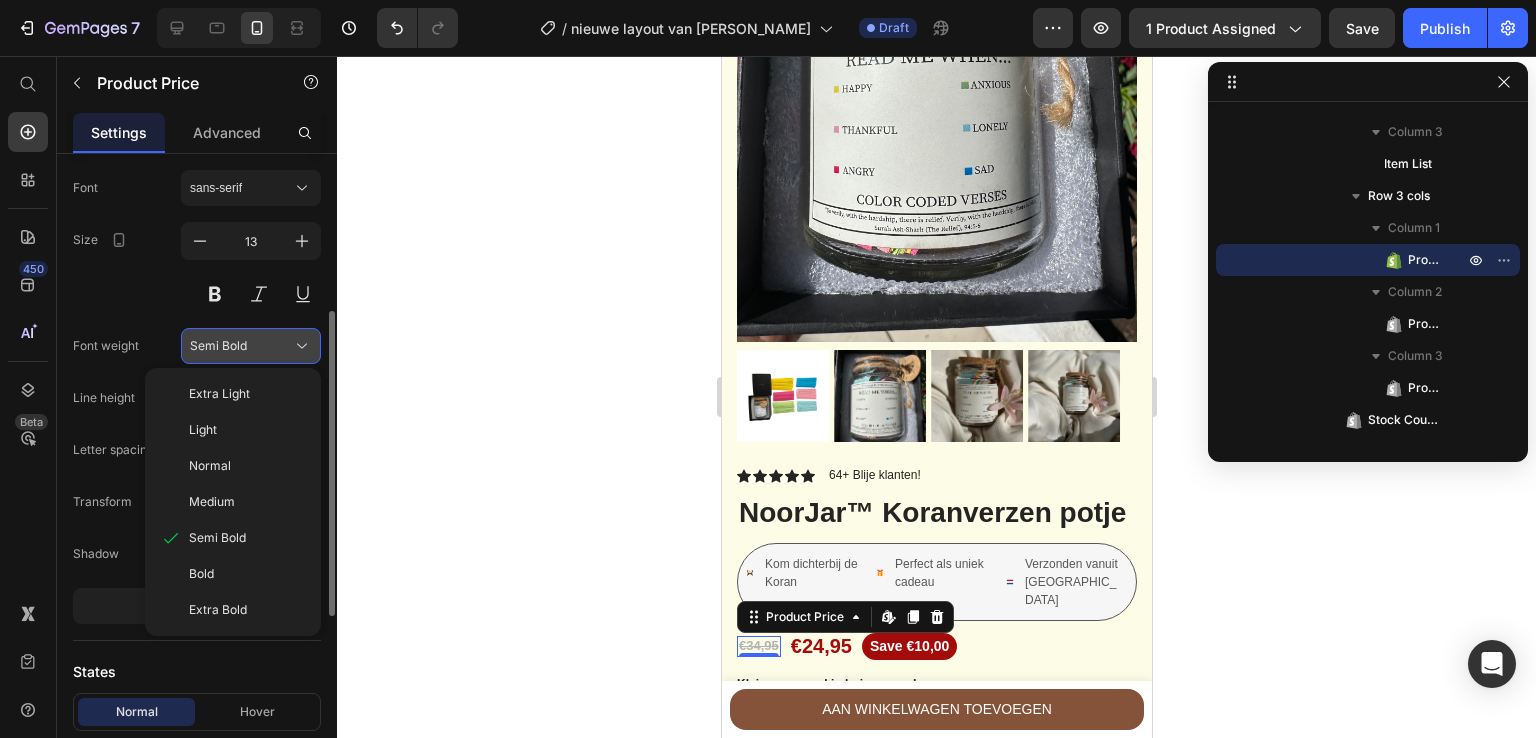 click on "Semi Bold" 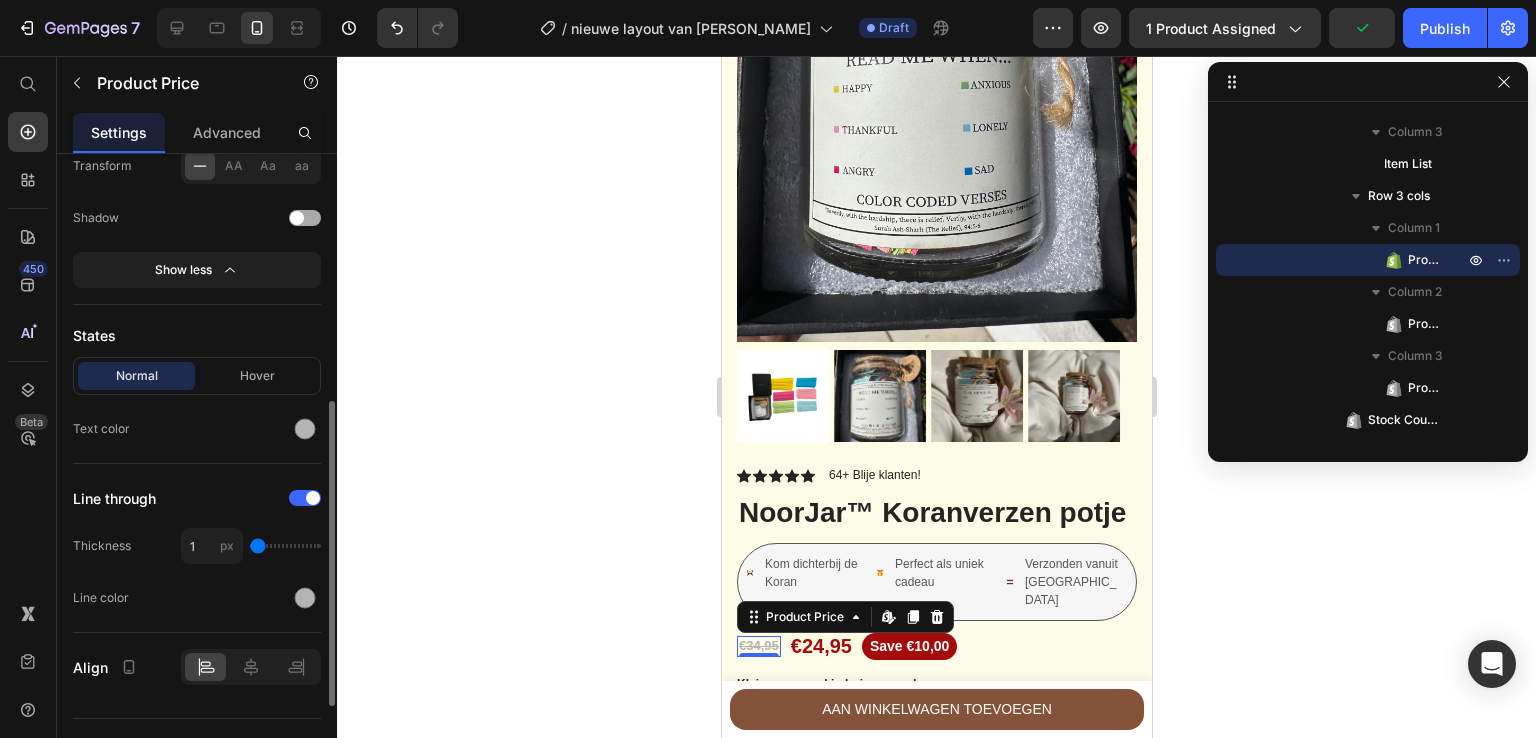 scroll, scrollTop: 667, scrollLeft: 0, axis: vertical 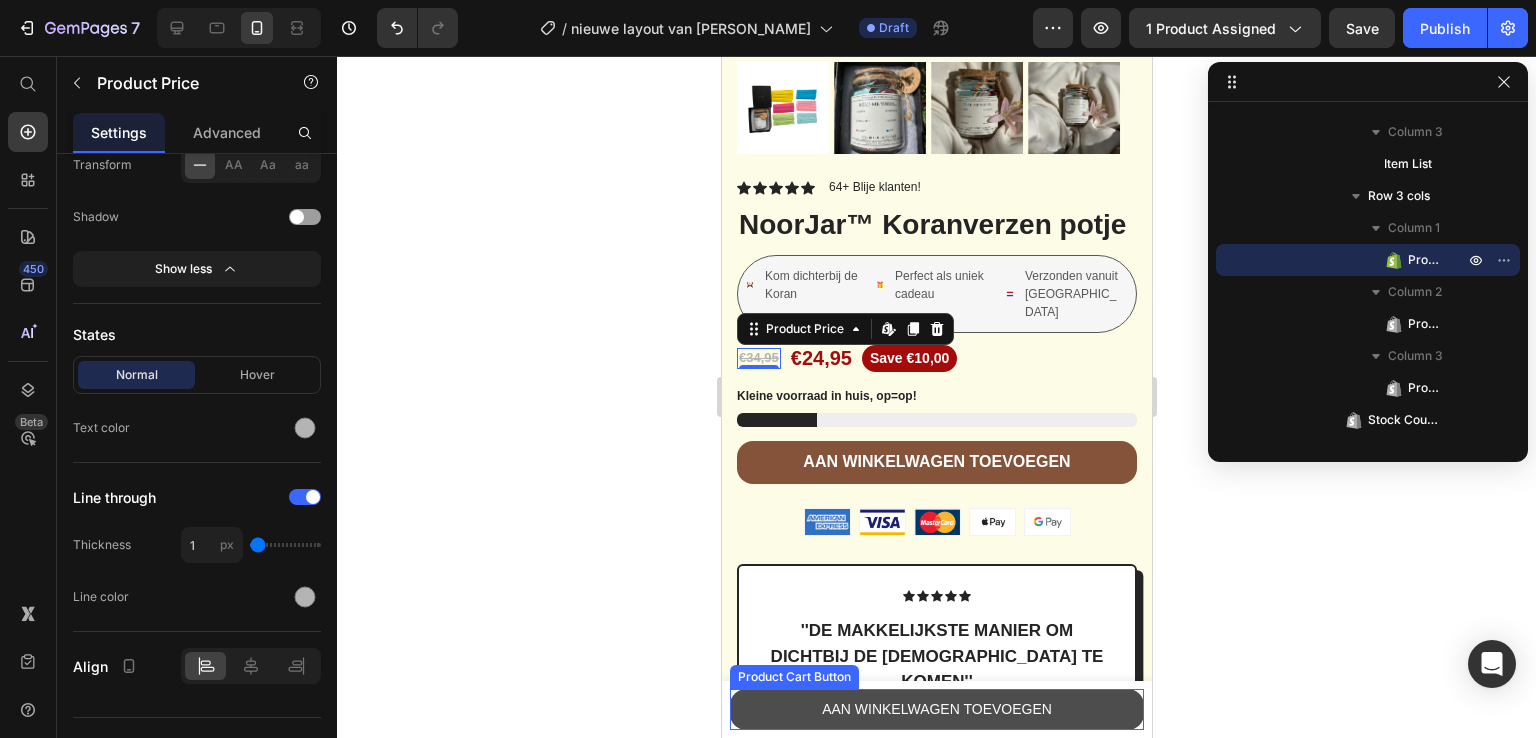 click on "AAN WINKELWAGEN TOEVOEGEN" at bounding box center (936, 709) 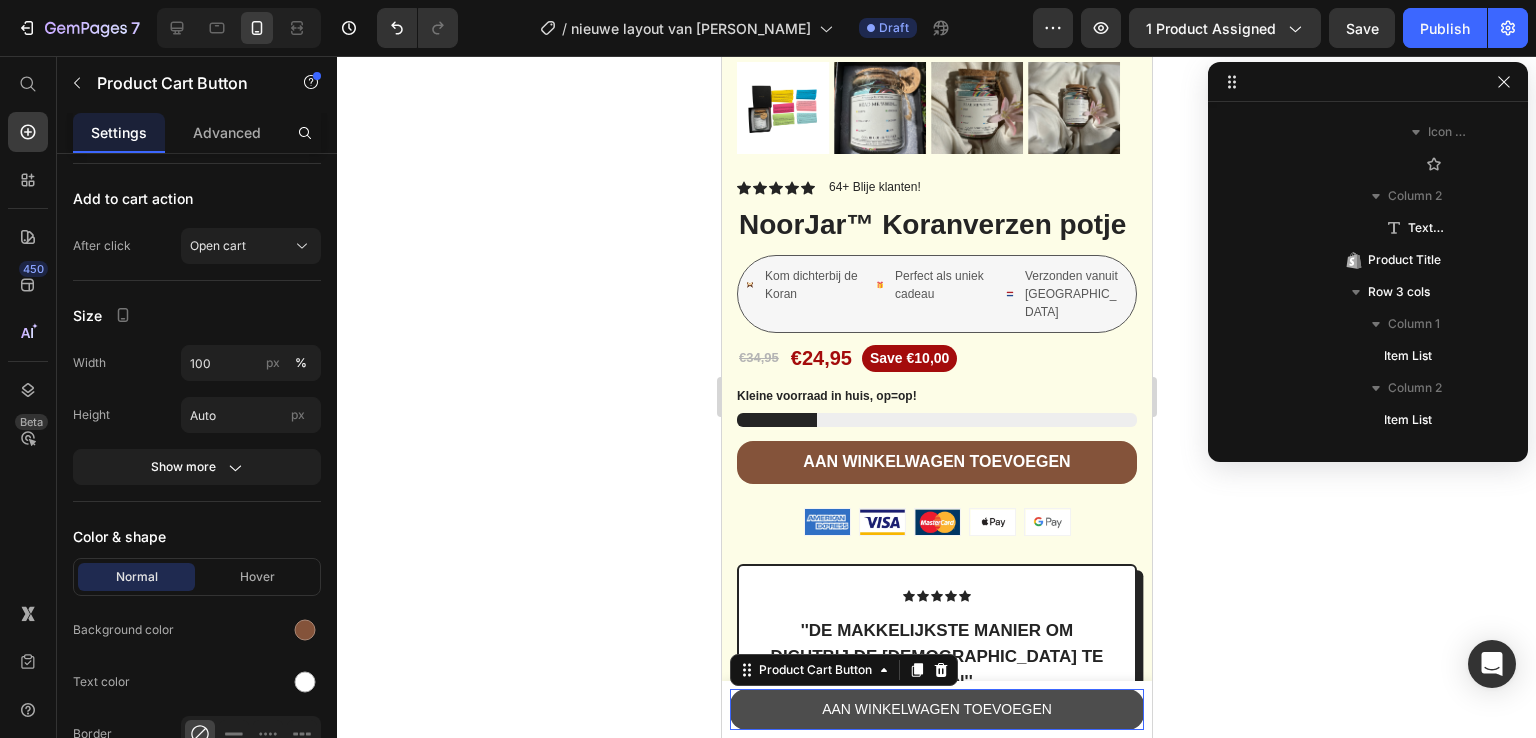 scroll, scrollTop: 250, scrollLeft: 0, axis: vertical 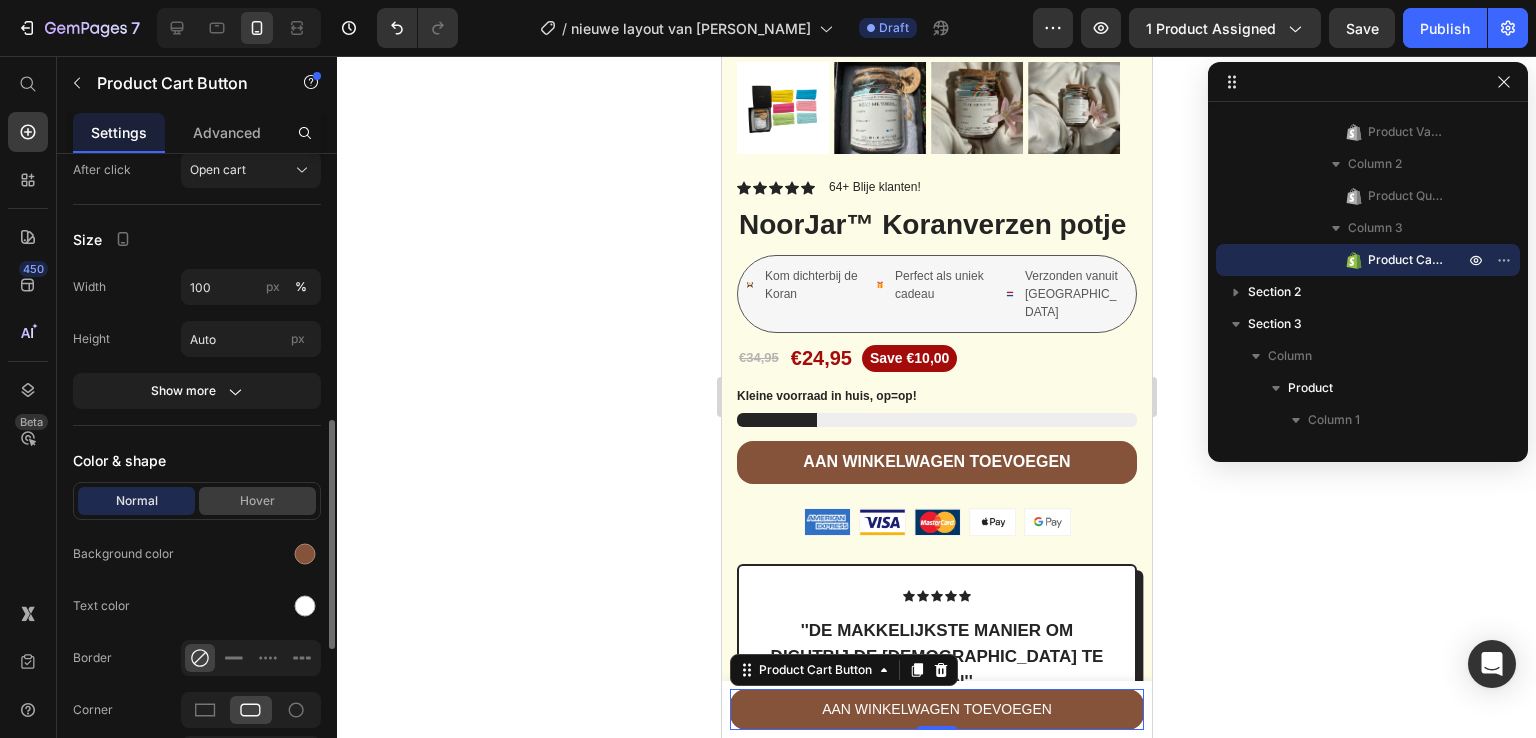 click on "Hover" at bounding box center (257, 501) 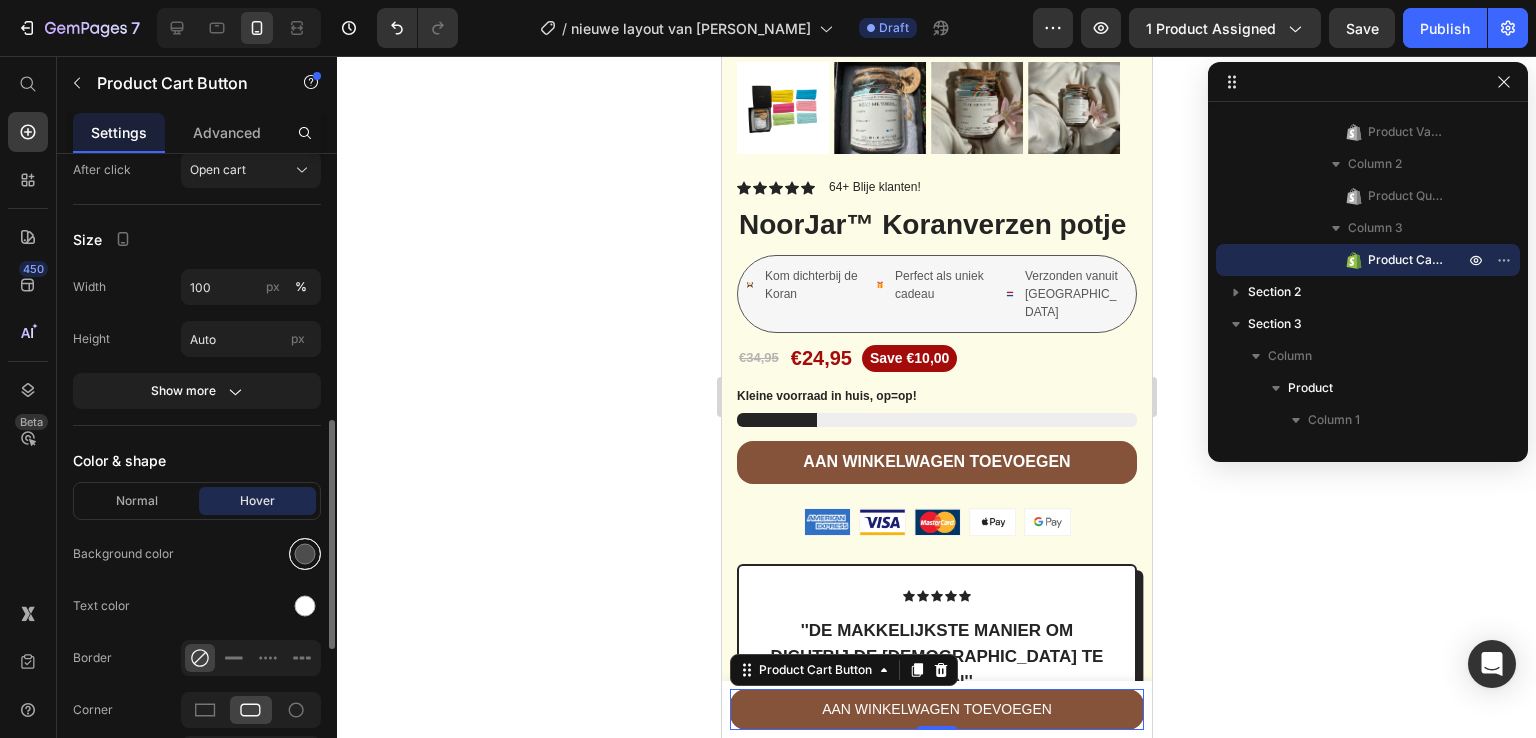 click at bounding box center [305, 554] 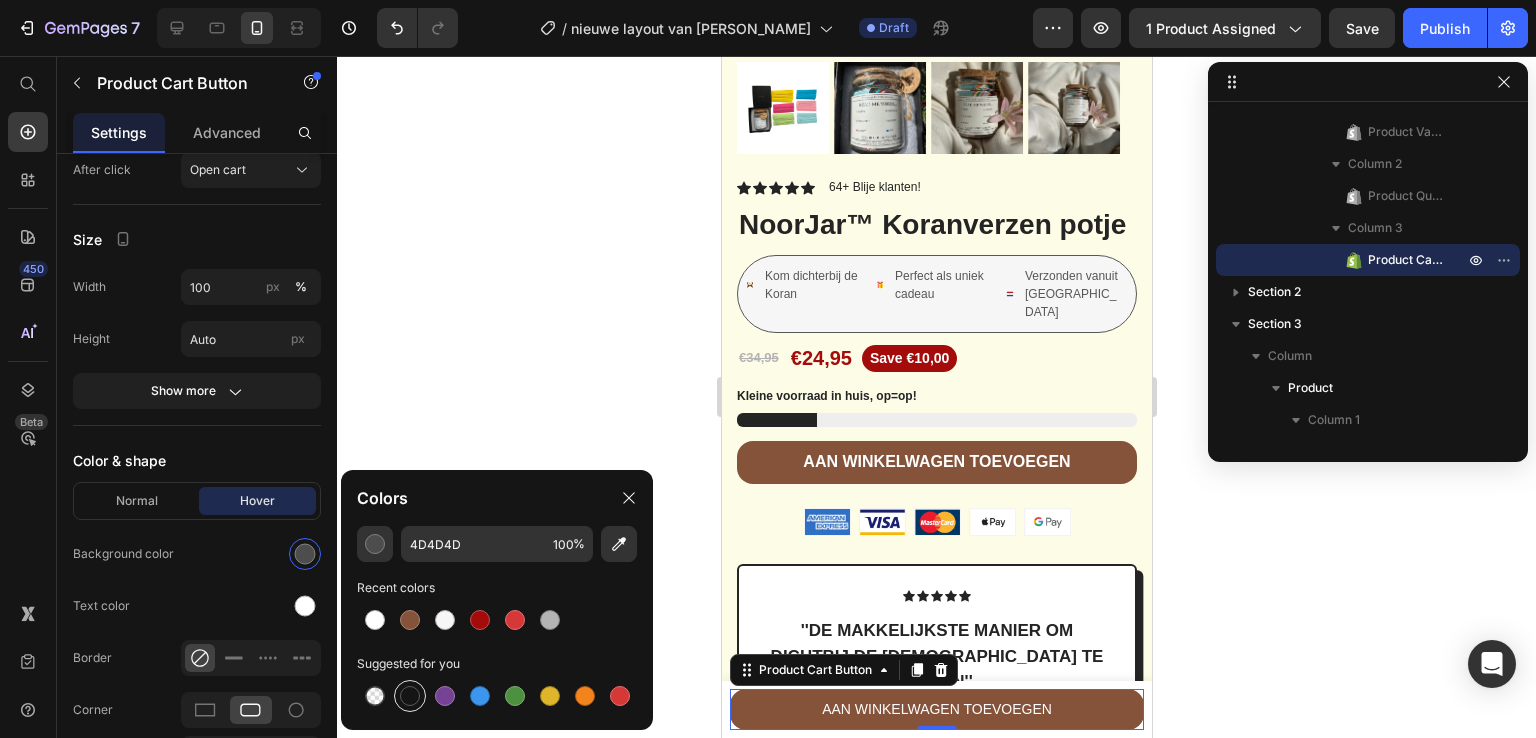 click at bounding box center (410, 696) 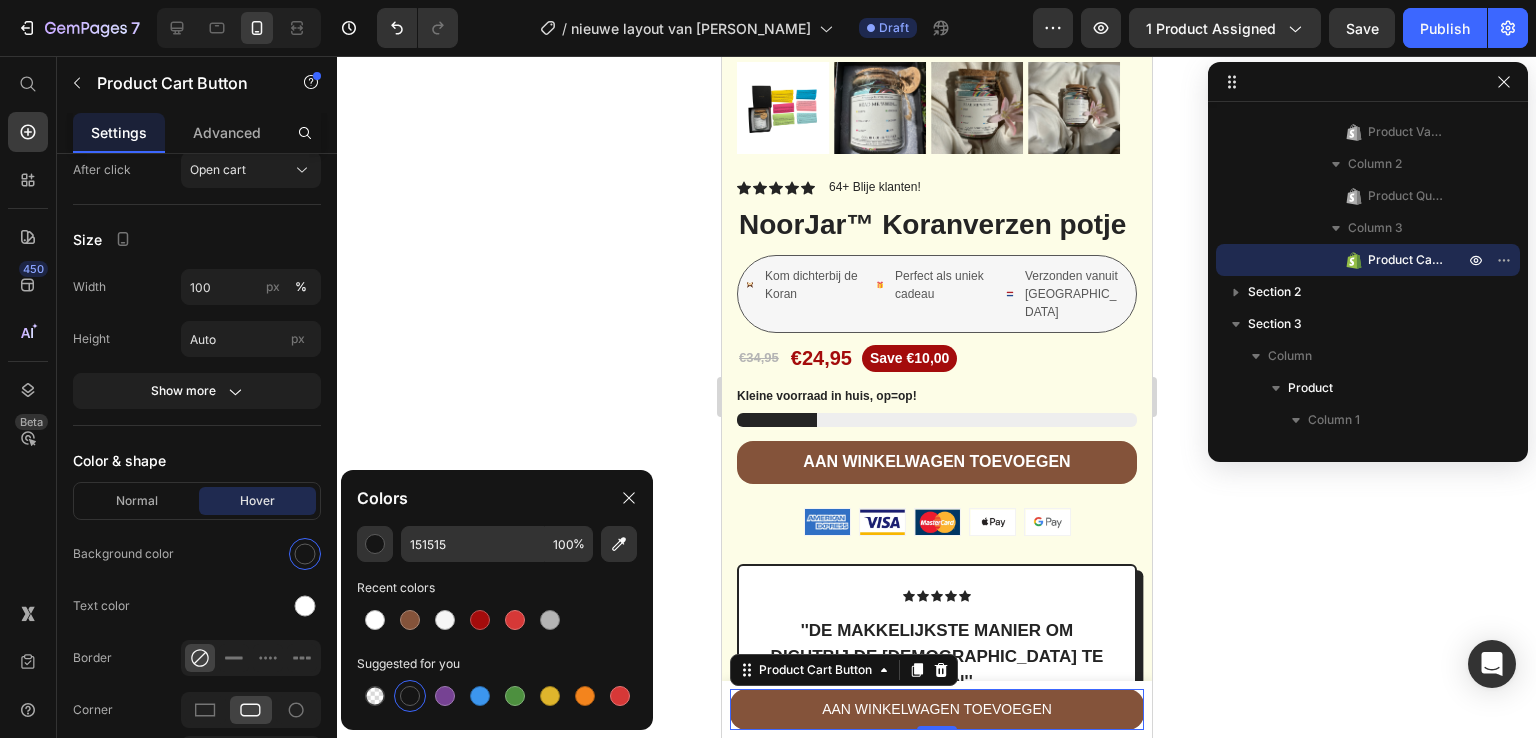 click 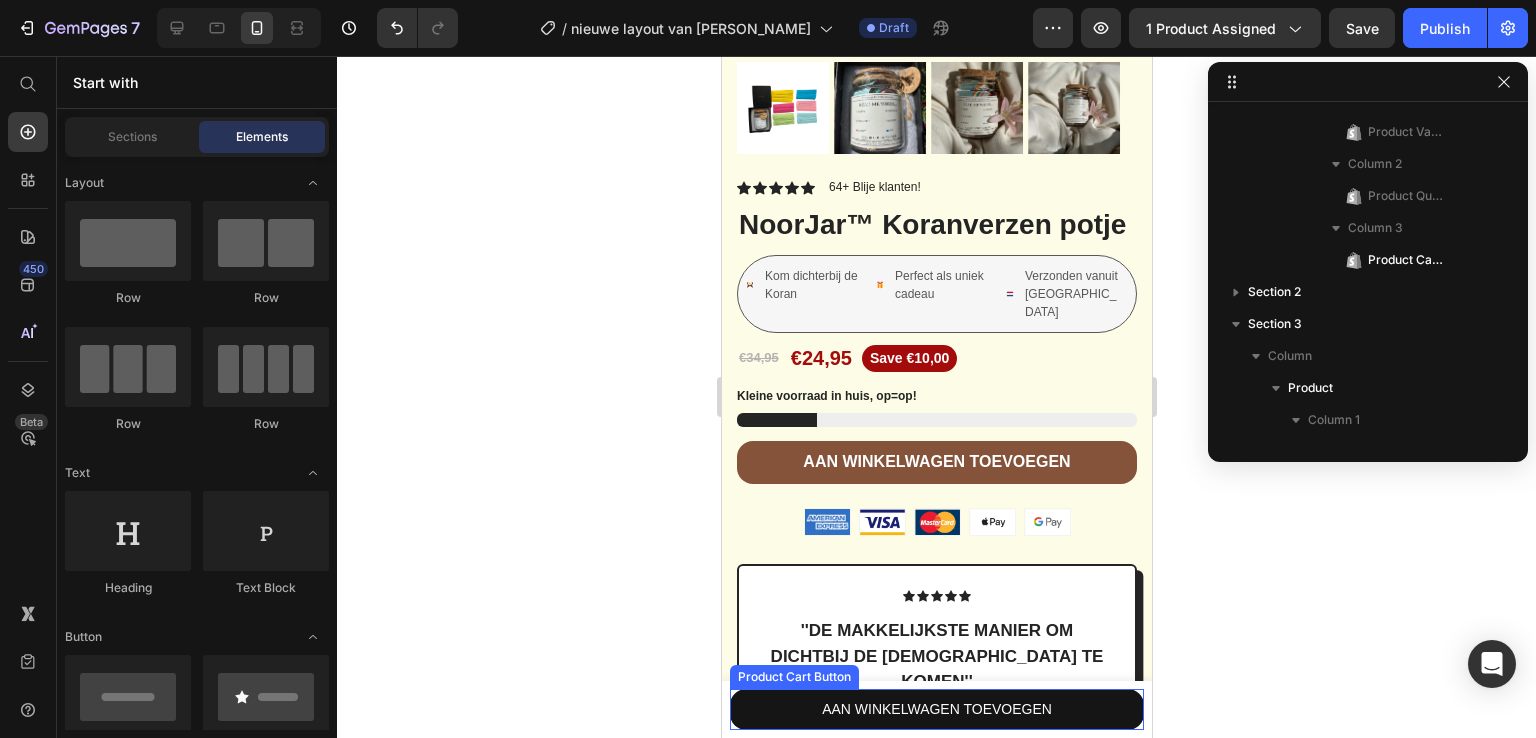 click on "AAN WINKELWAGEN TOEVOEGEN" at bounding box center (936, 709) 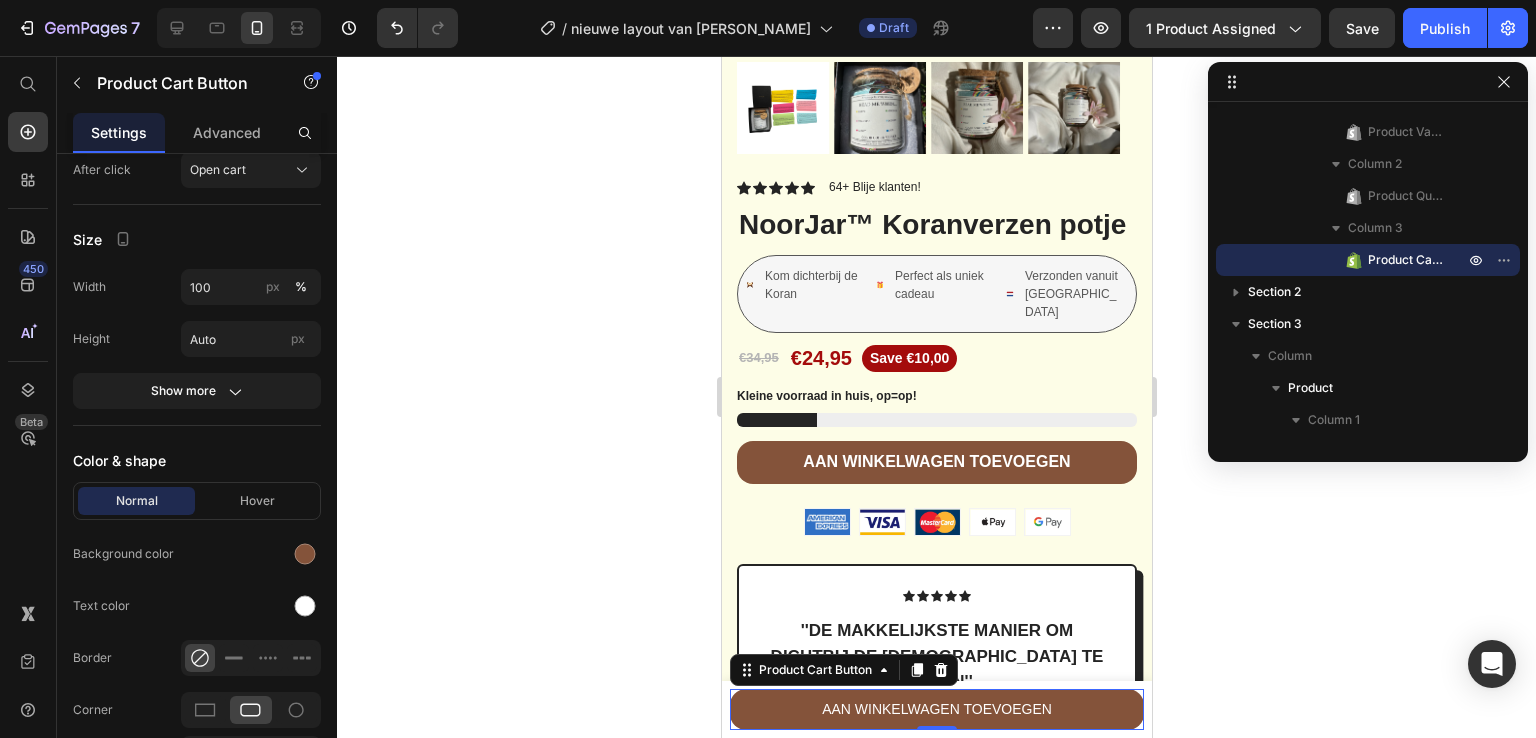 scroll, scrollTop: 1009, scrollLeft: 0, axis: vertical 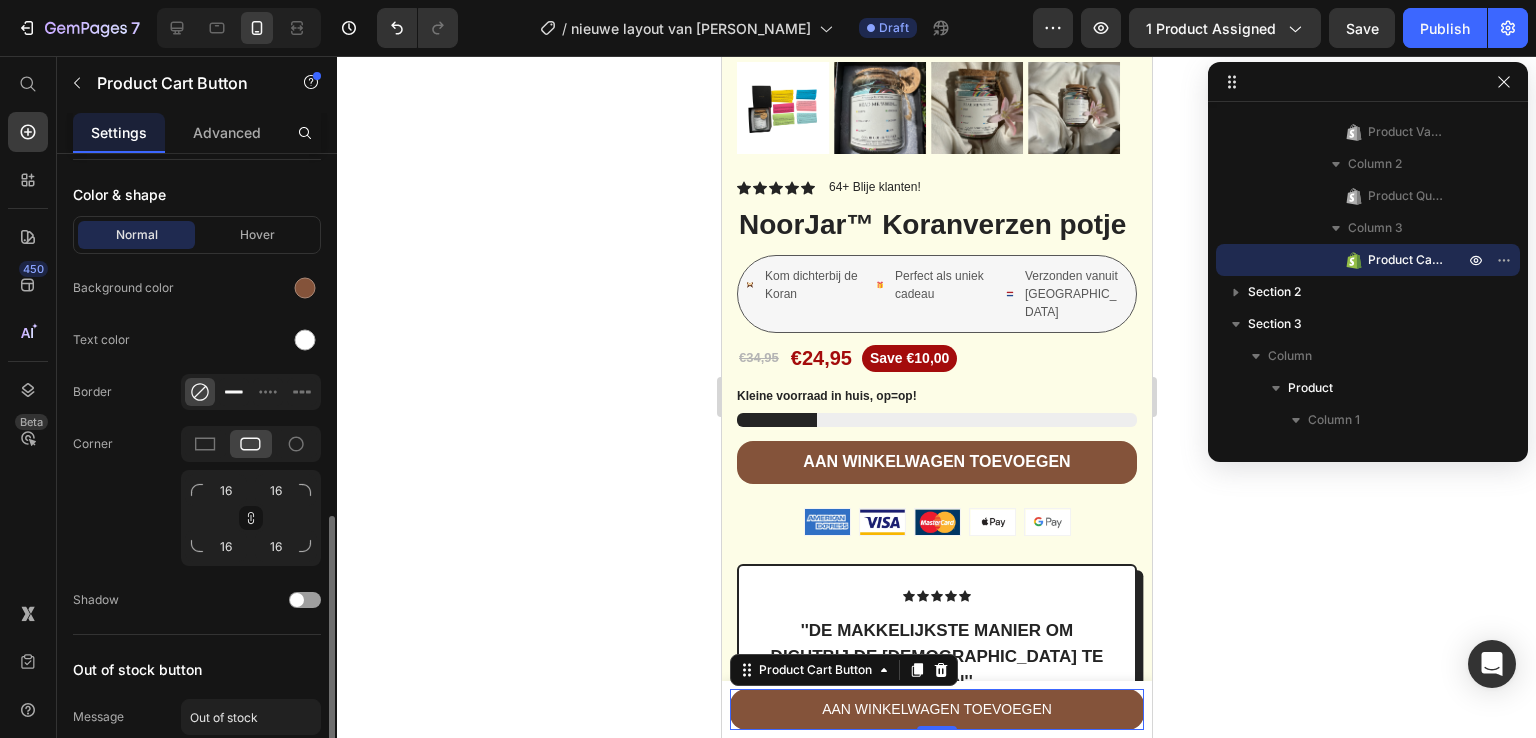 click 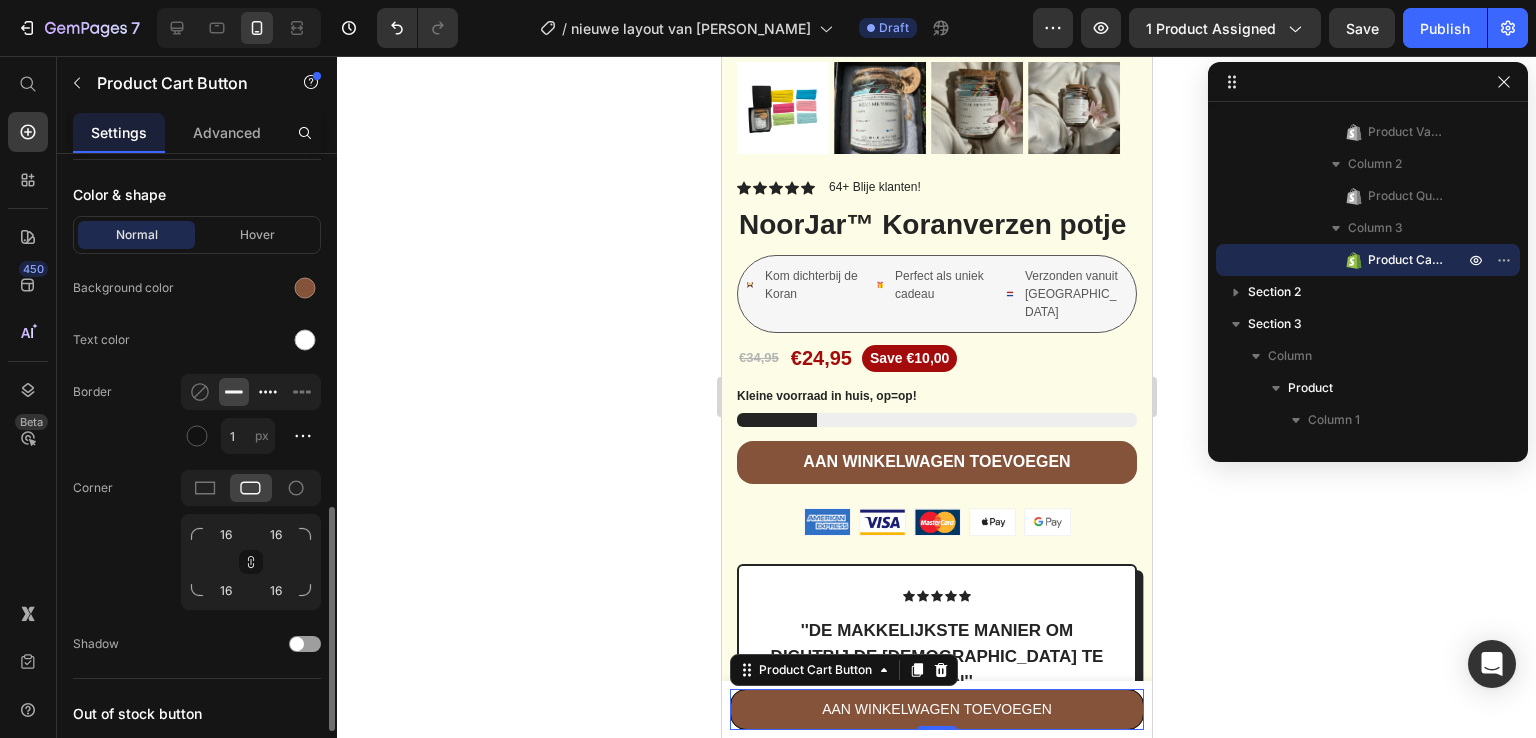 click 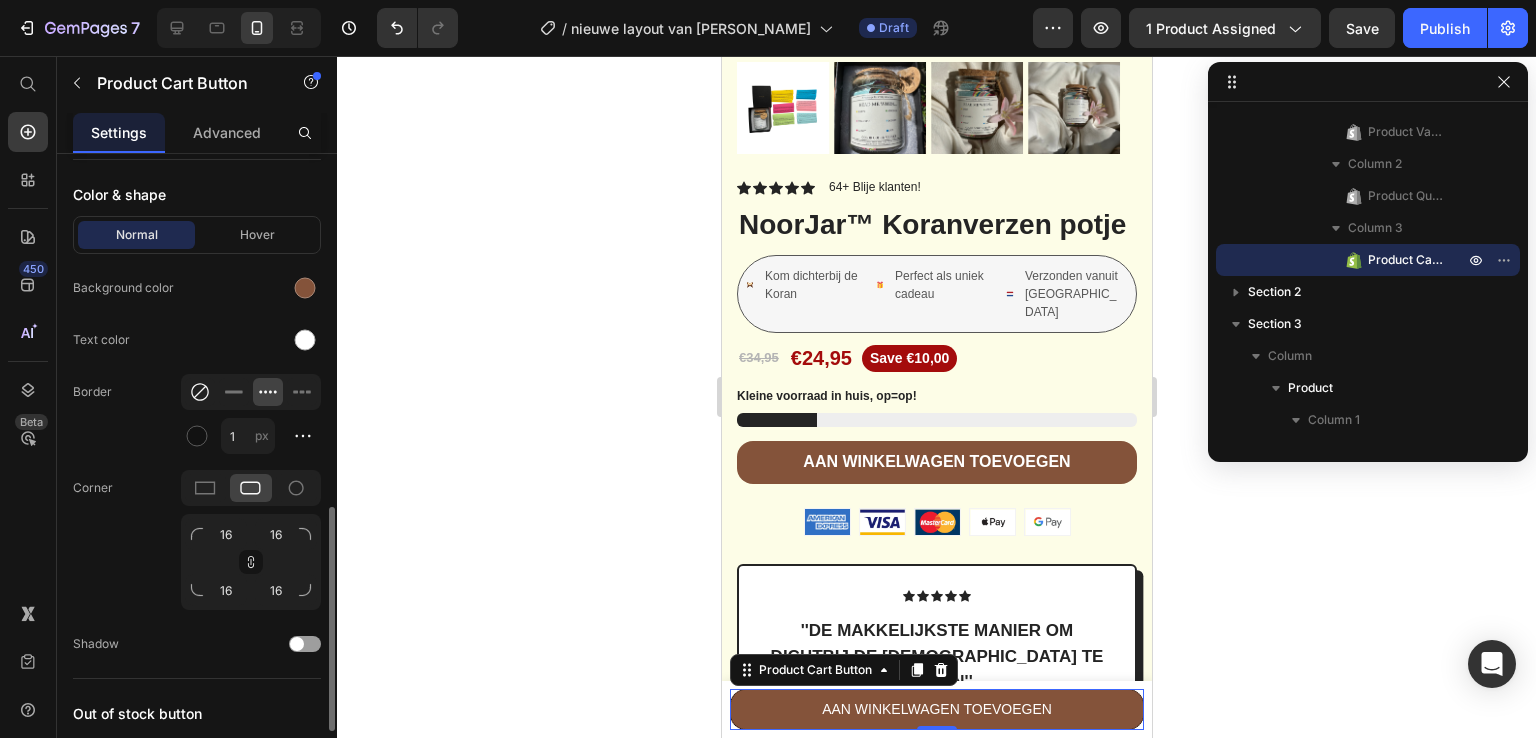 click 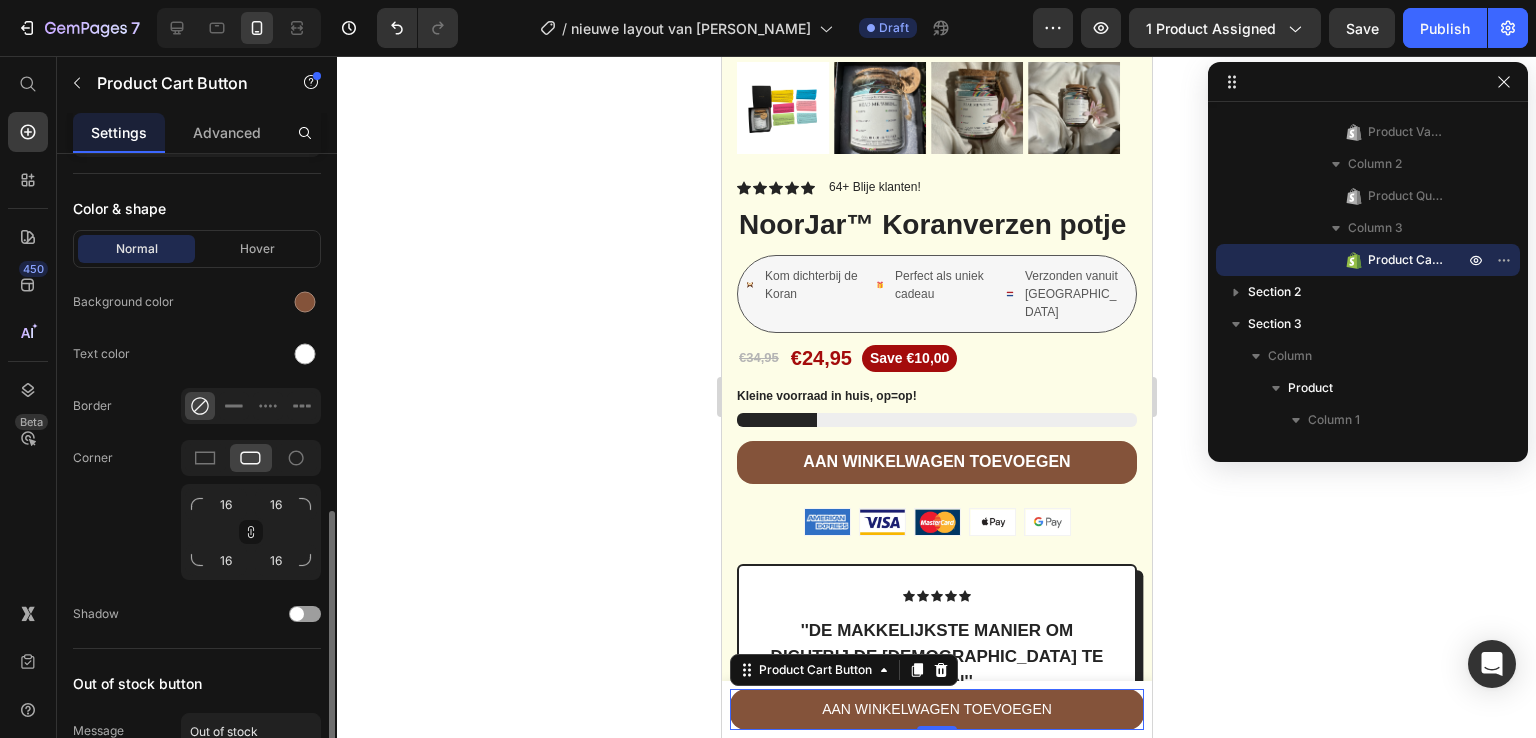 scroll, scrollTop: 914, scrollLeft: 0, axis: vertical 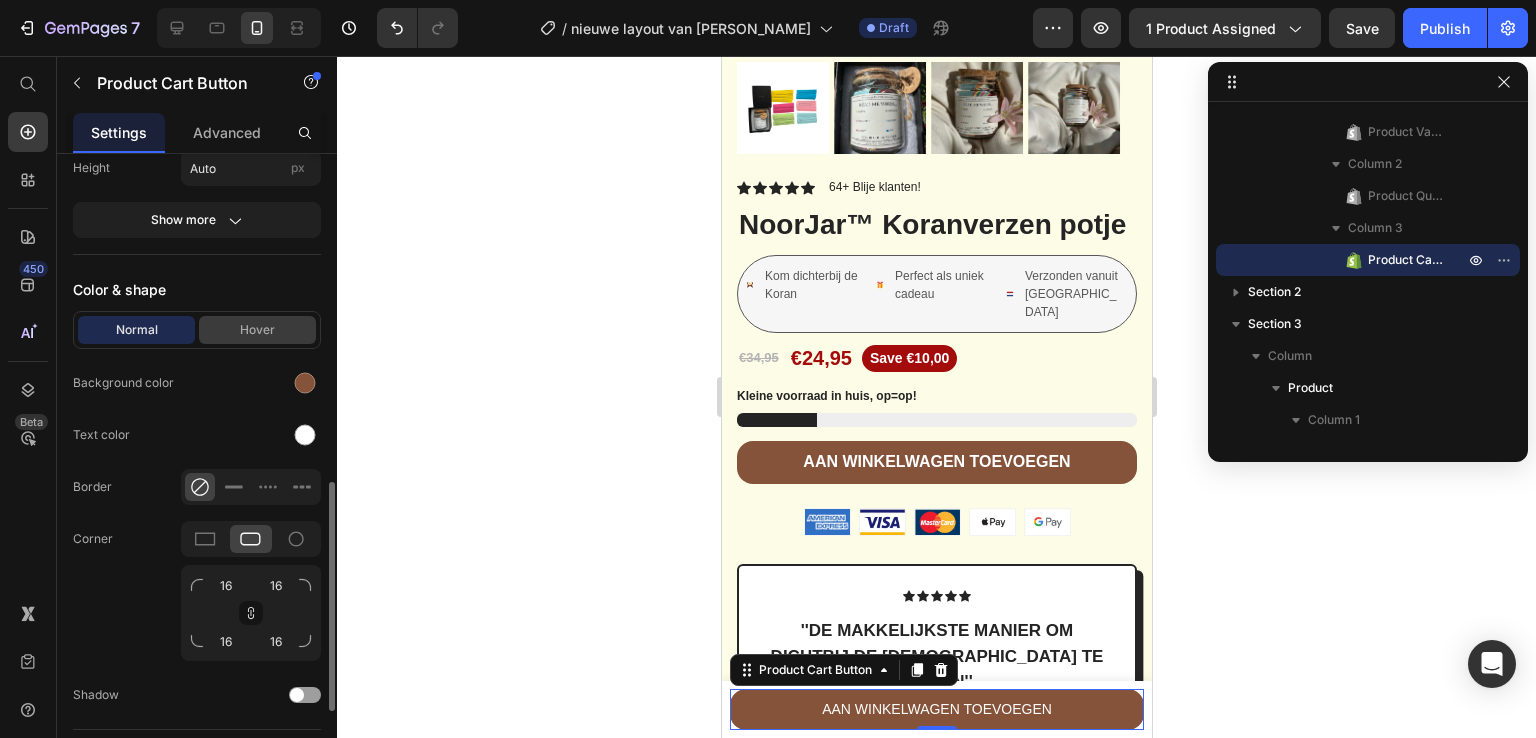 drag, startPoint x: 233, startPoint y: 326, endPoint x: 212, endPoint y: 324, distance: 21.095022 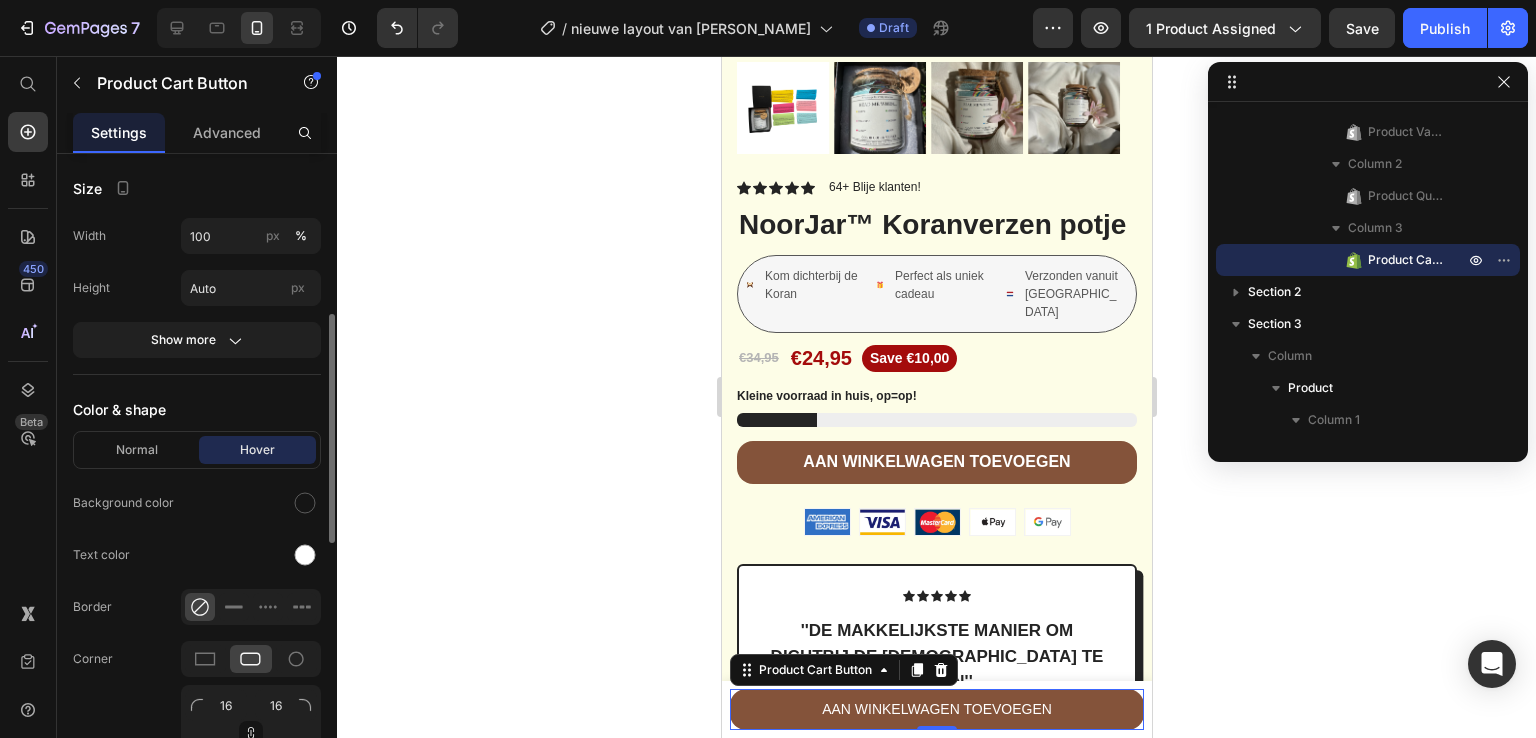 scroll, scrollTop: 700, scrollLeft: 0, axis: vertical 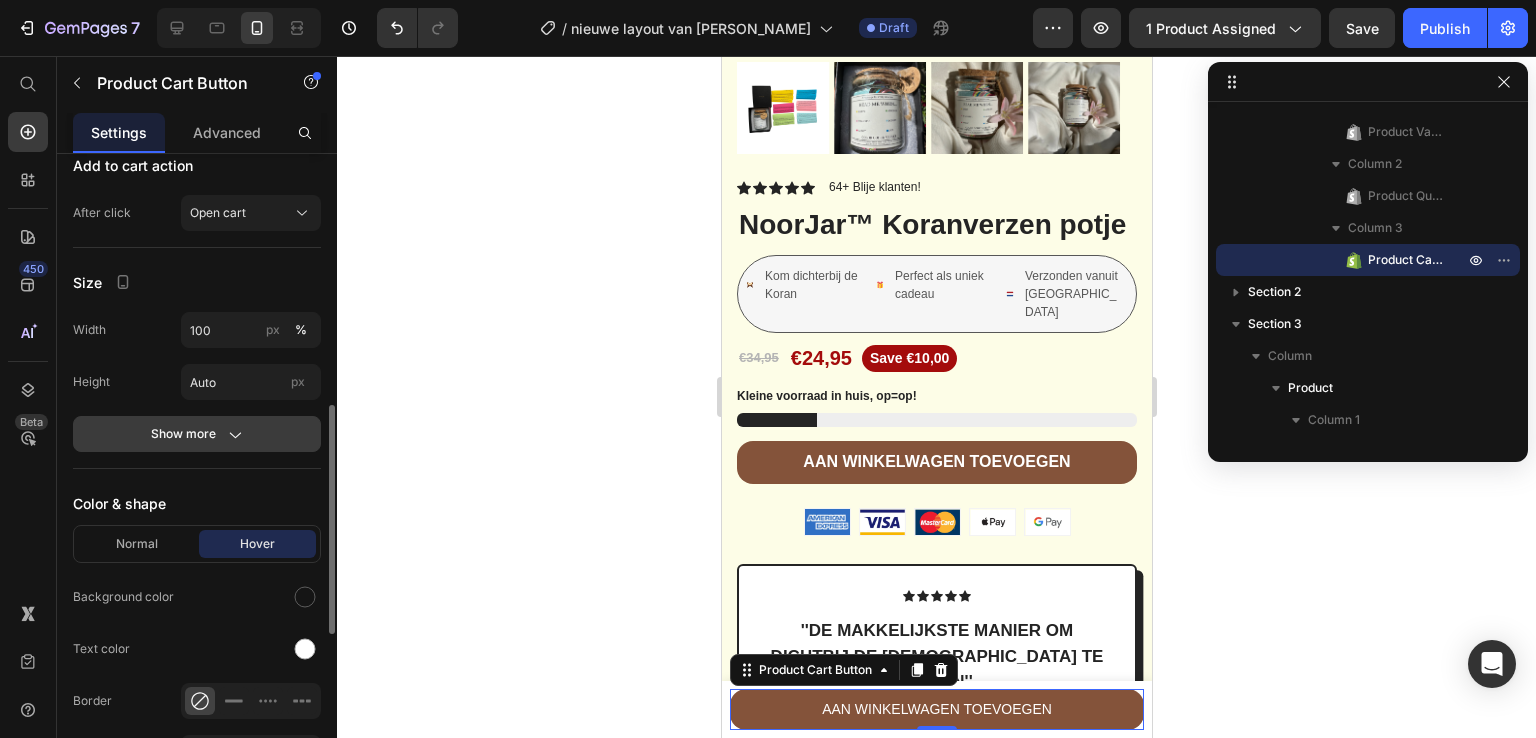 click on "Show more" 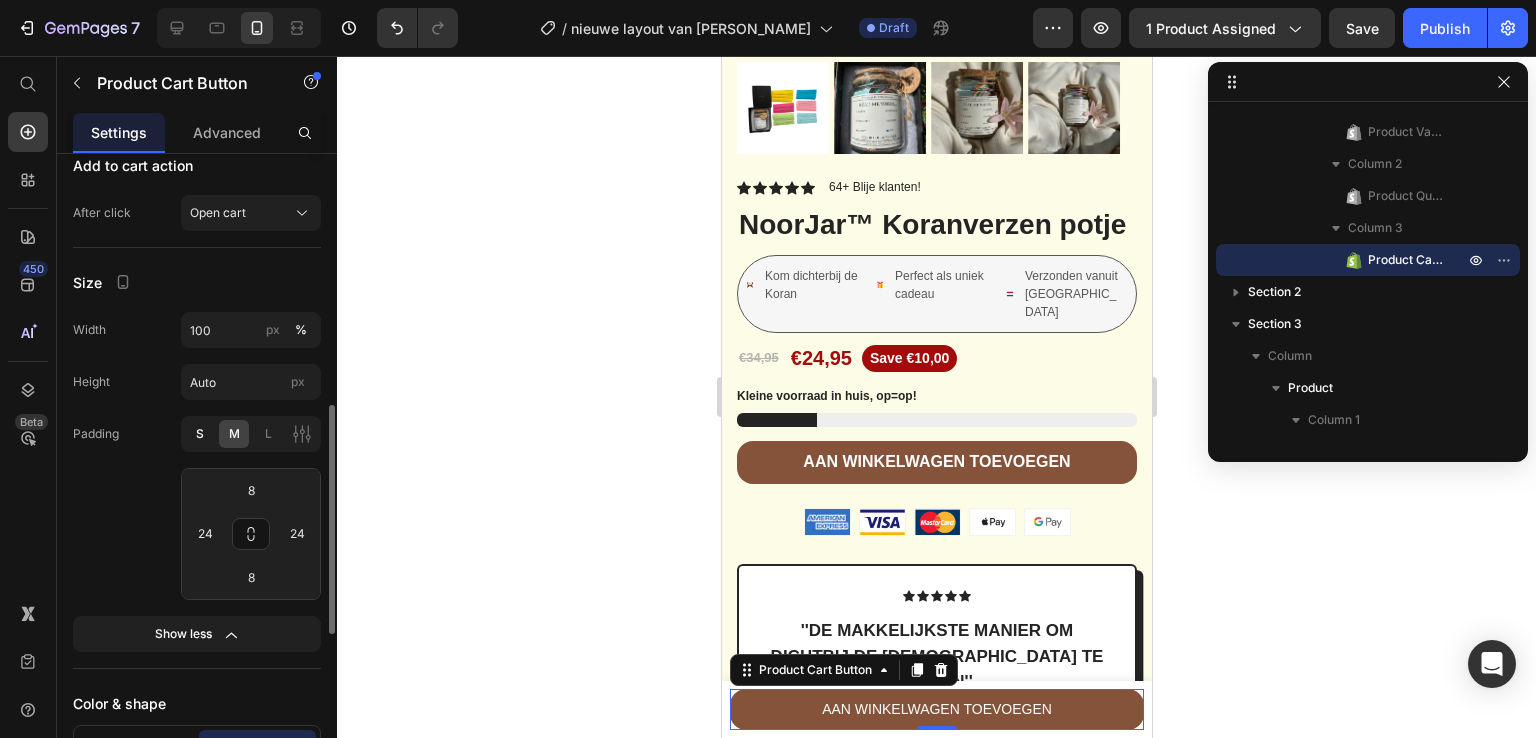 click on "S" 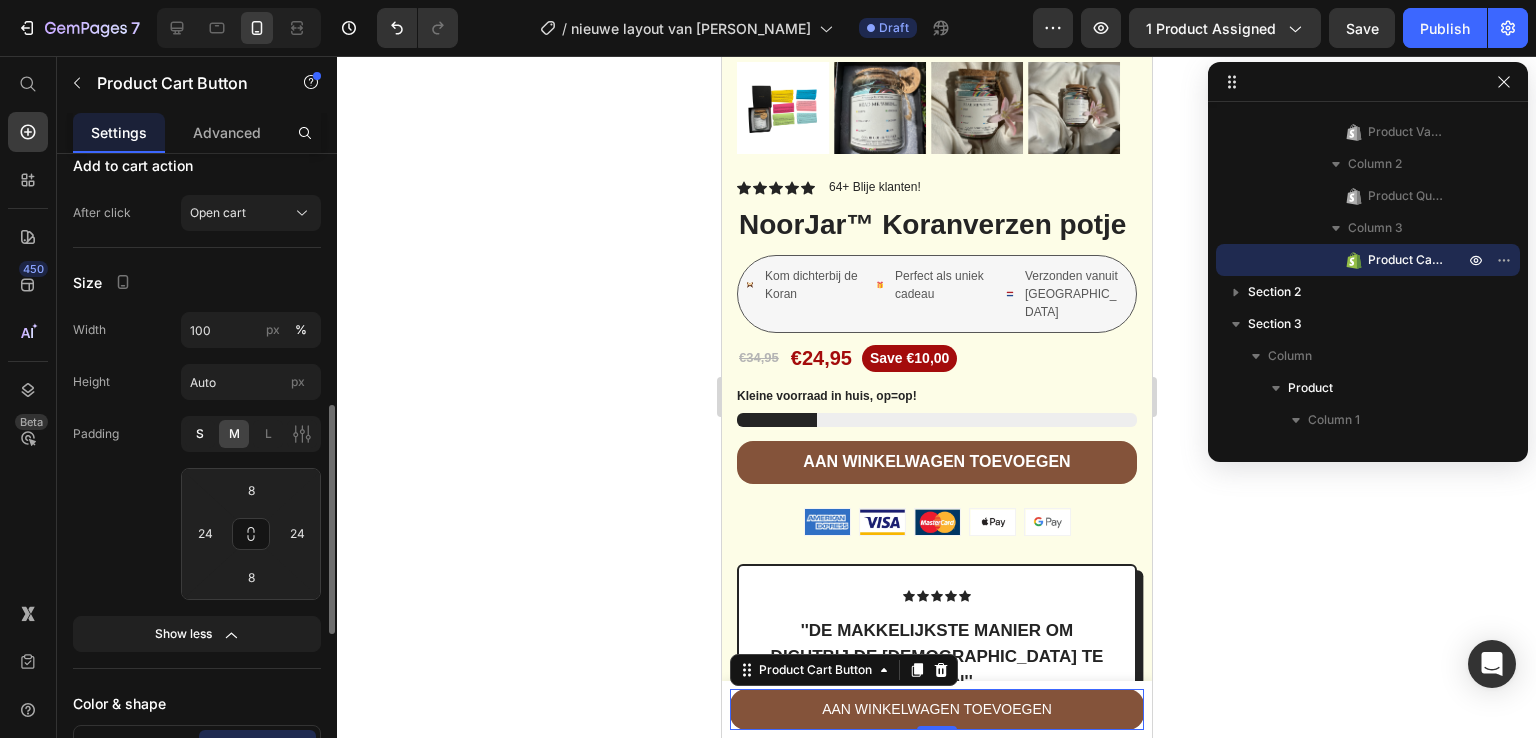 type on "4" 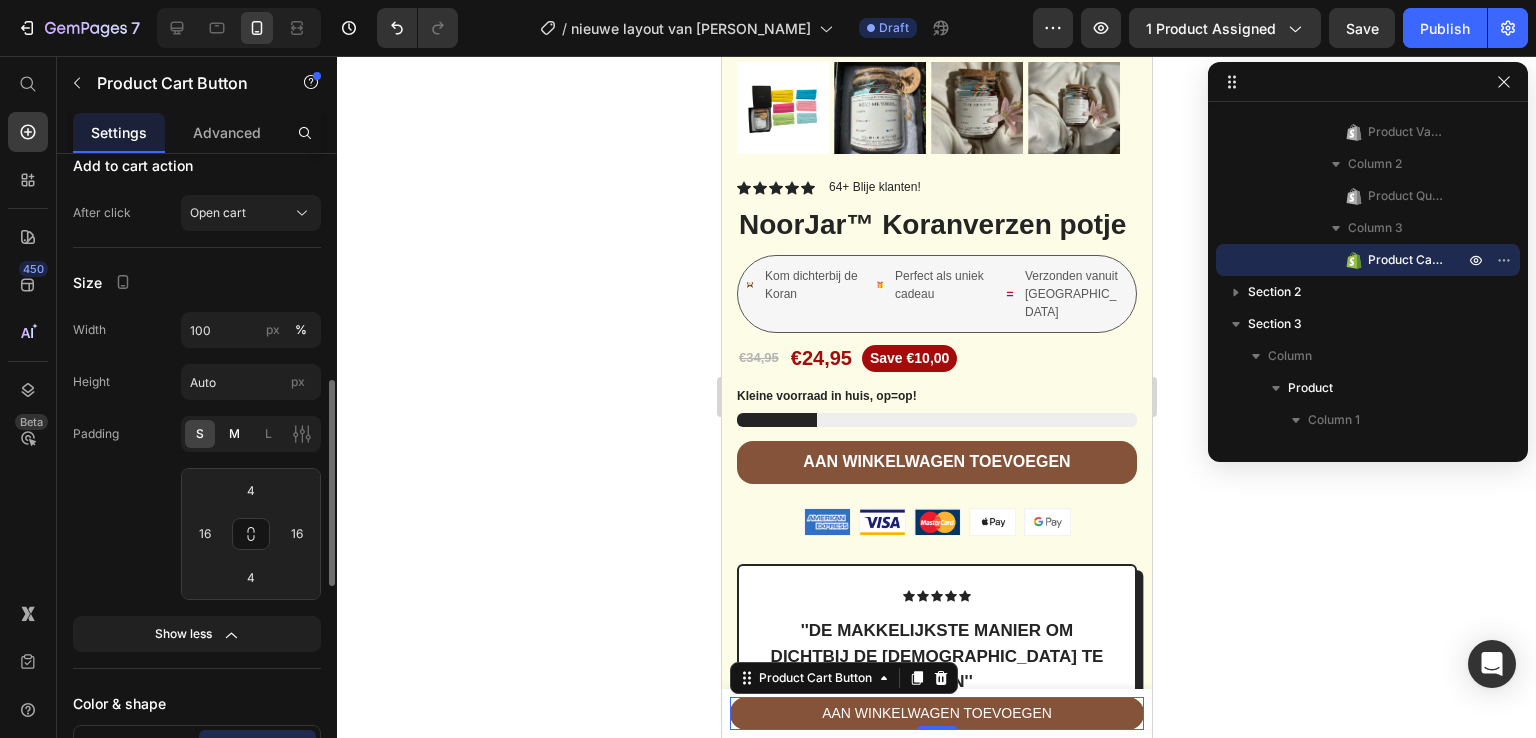 click on "M" 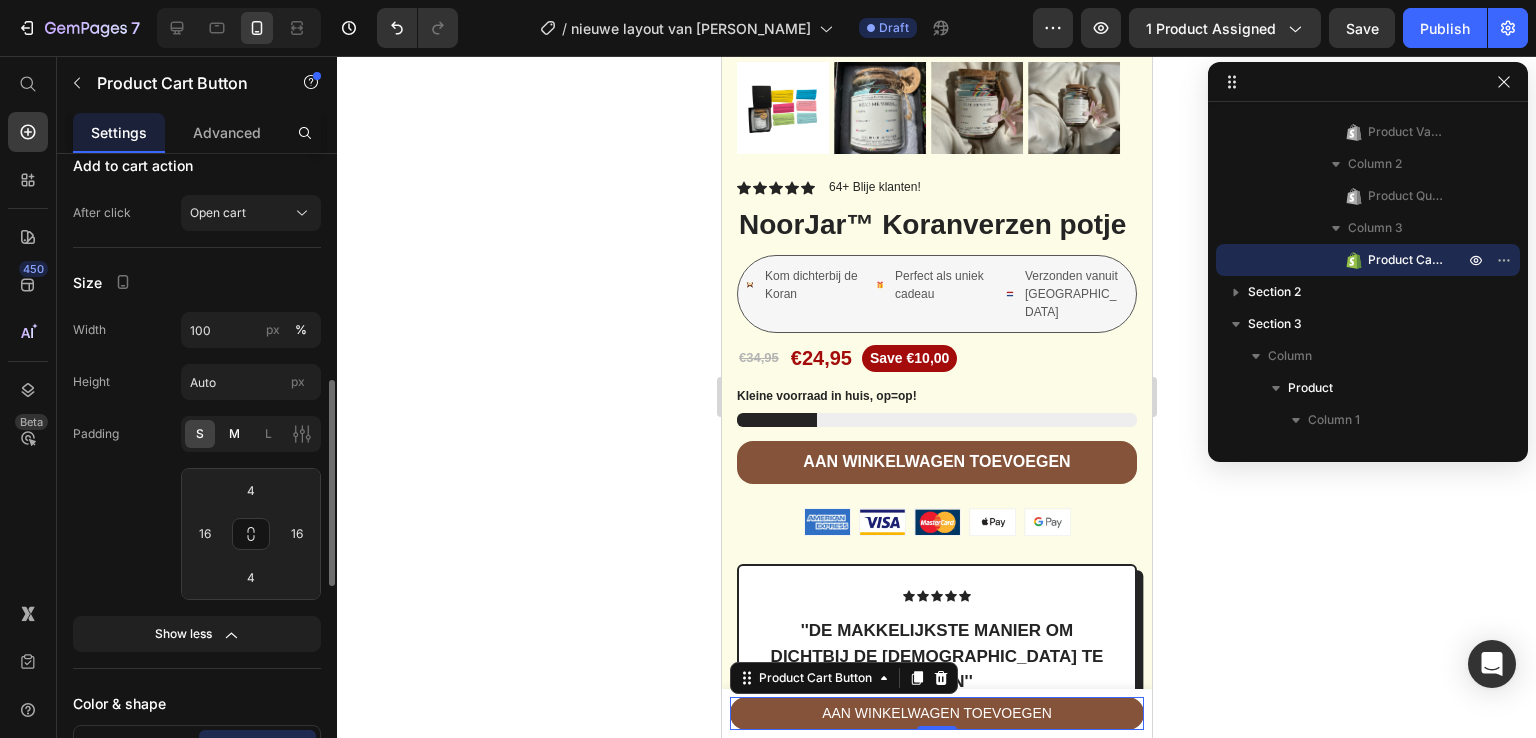 type on "8" 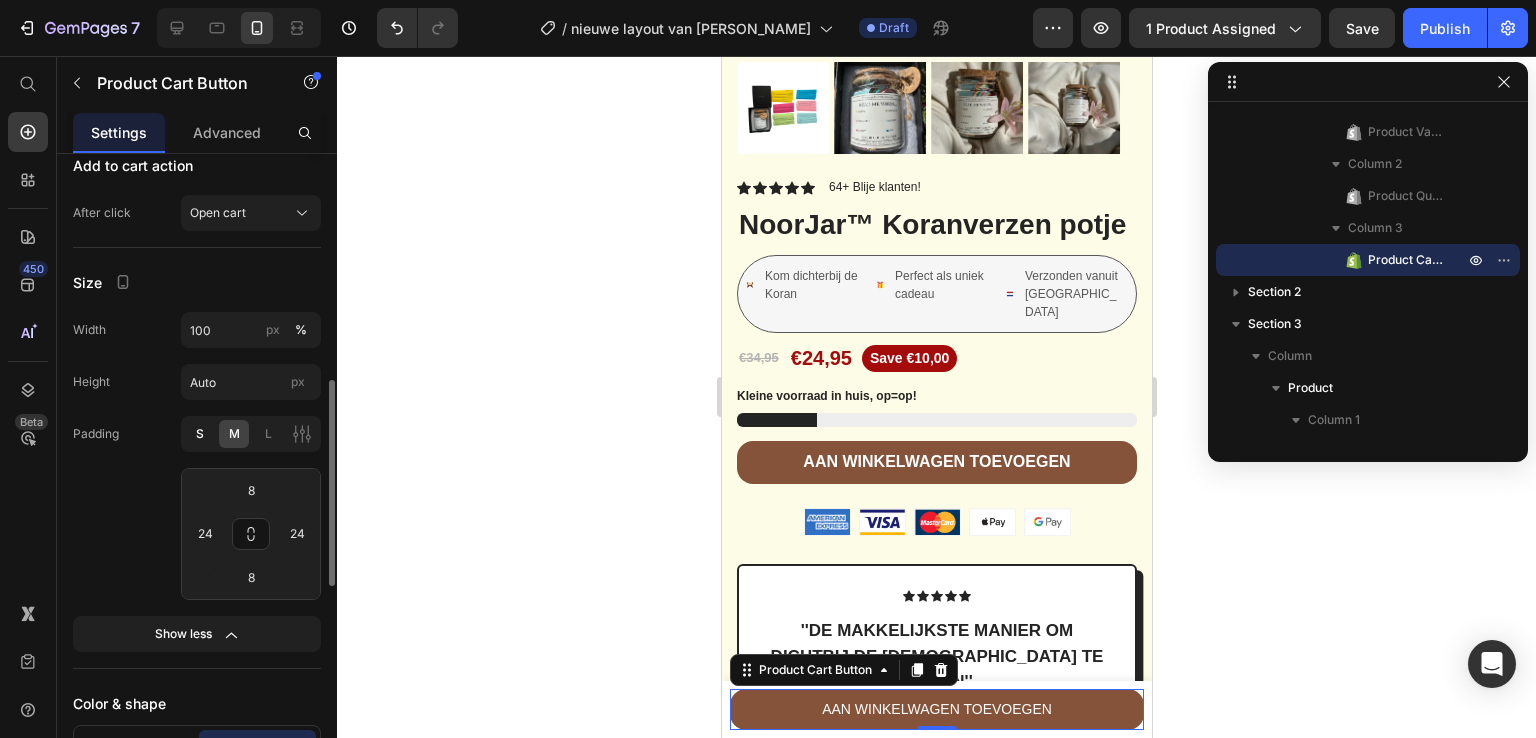 click on "S" 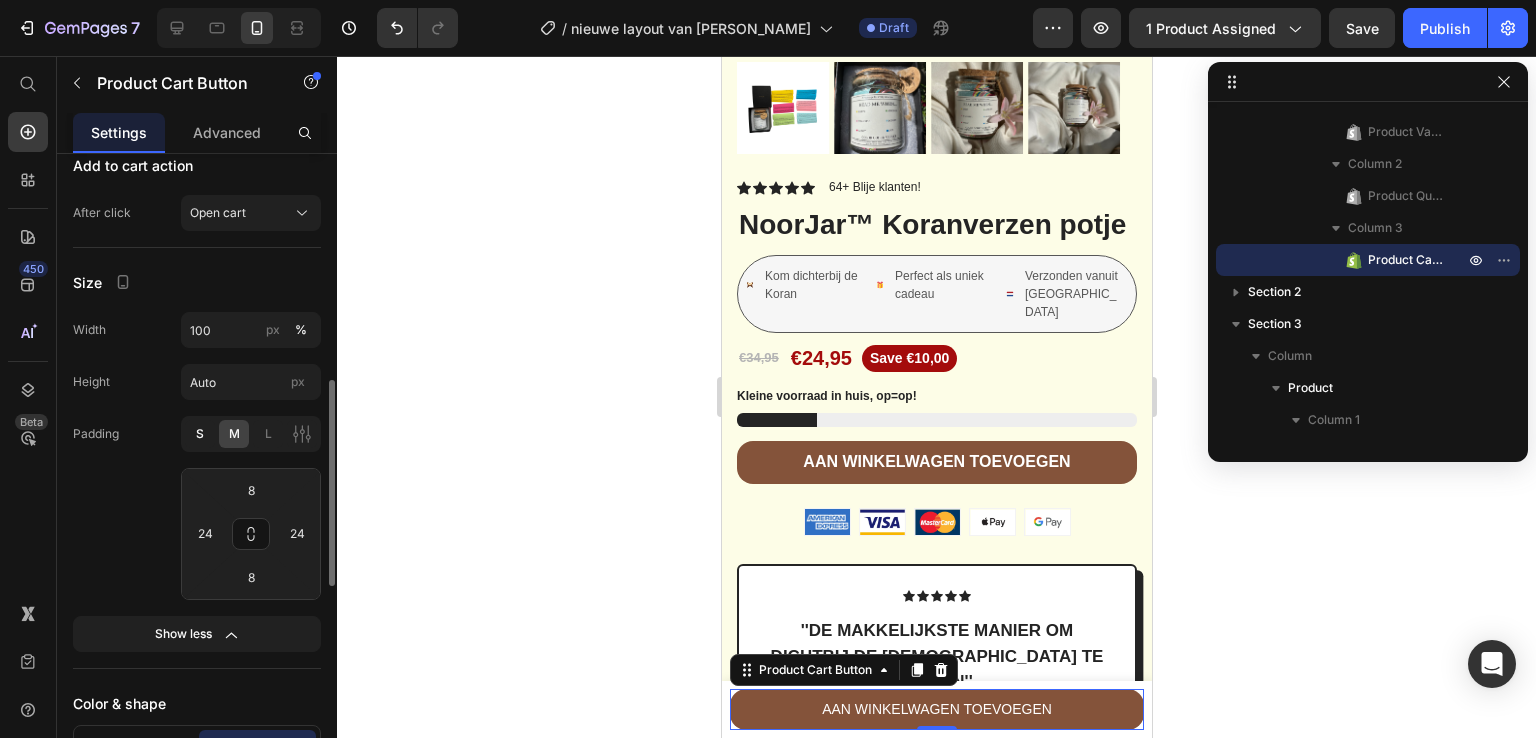 type on "4" 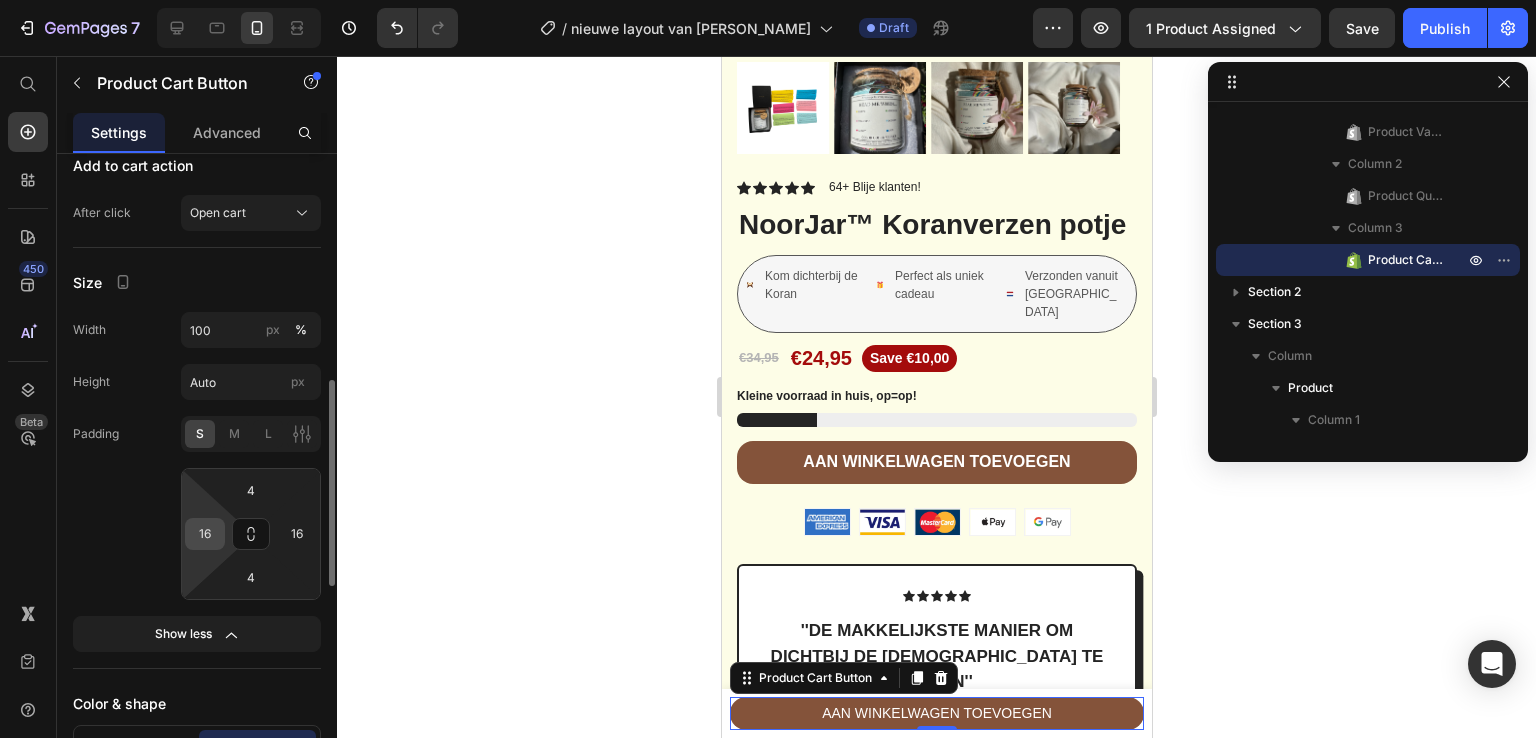 click on "16" at bounding box center [205, 534] 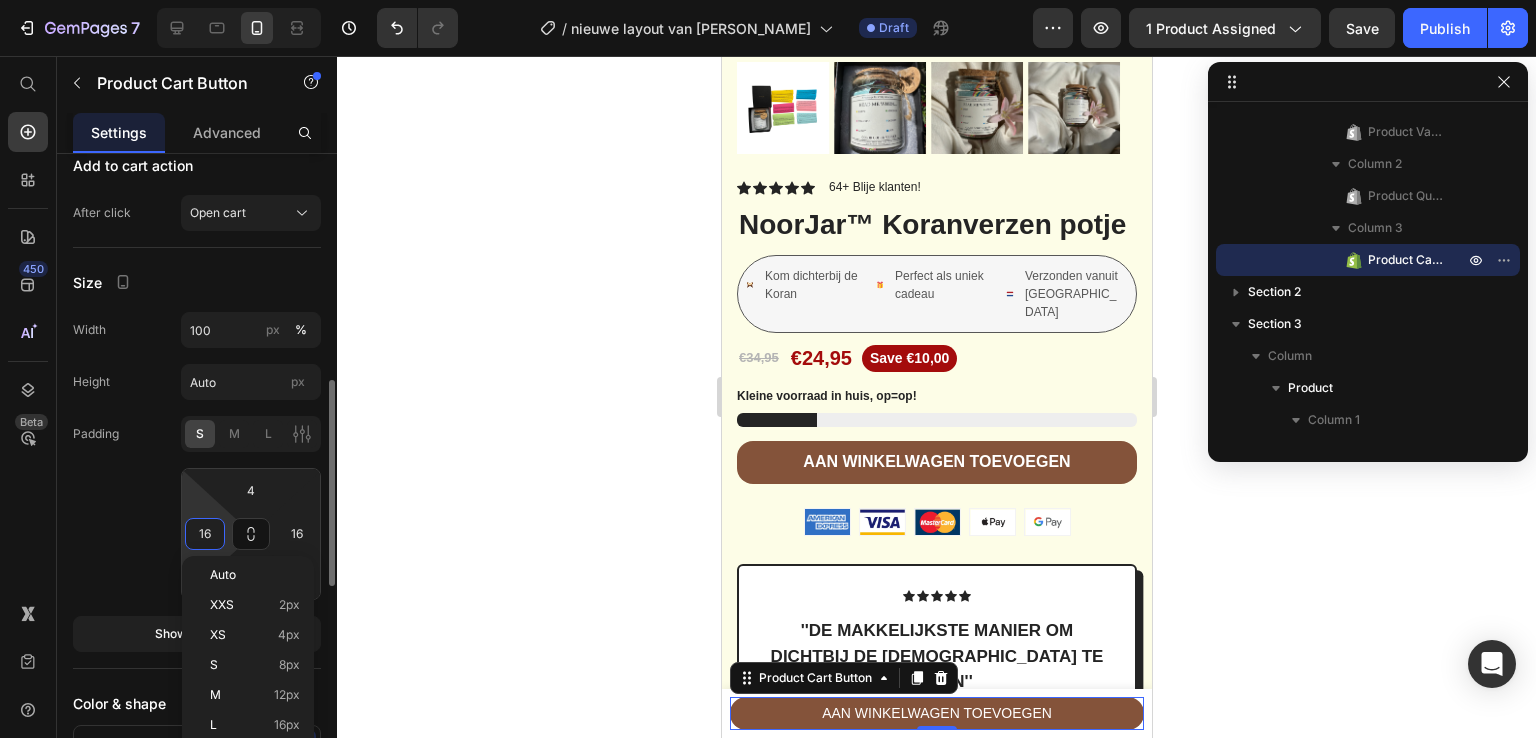 type on "0" 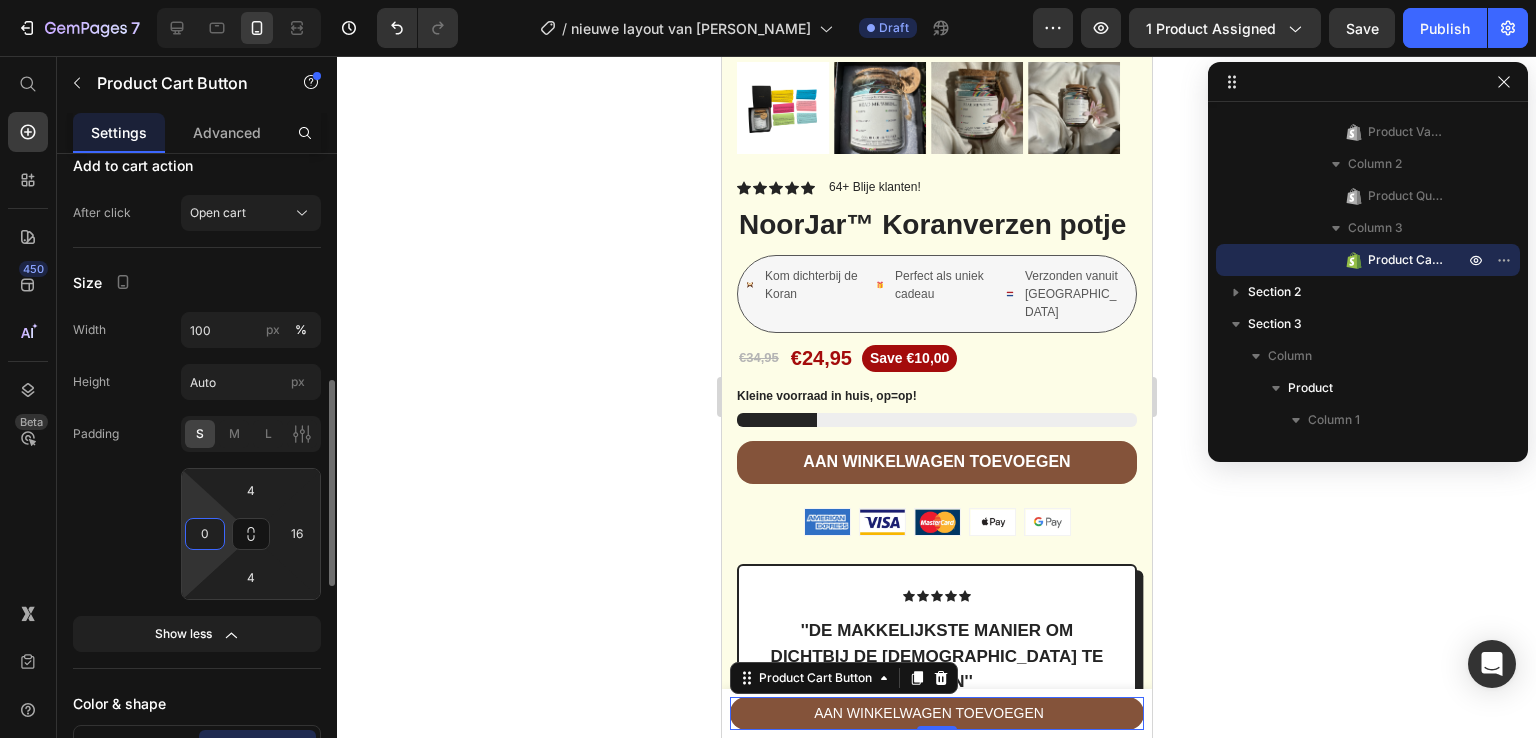 type on "8" 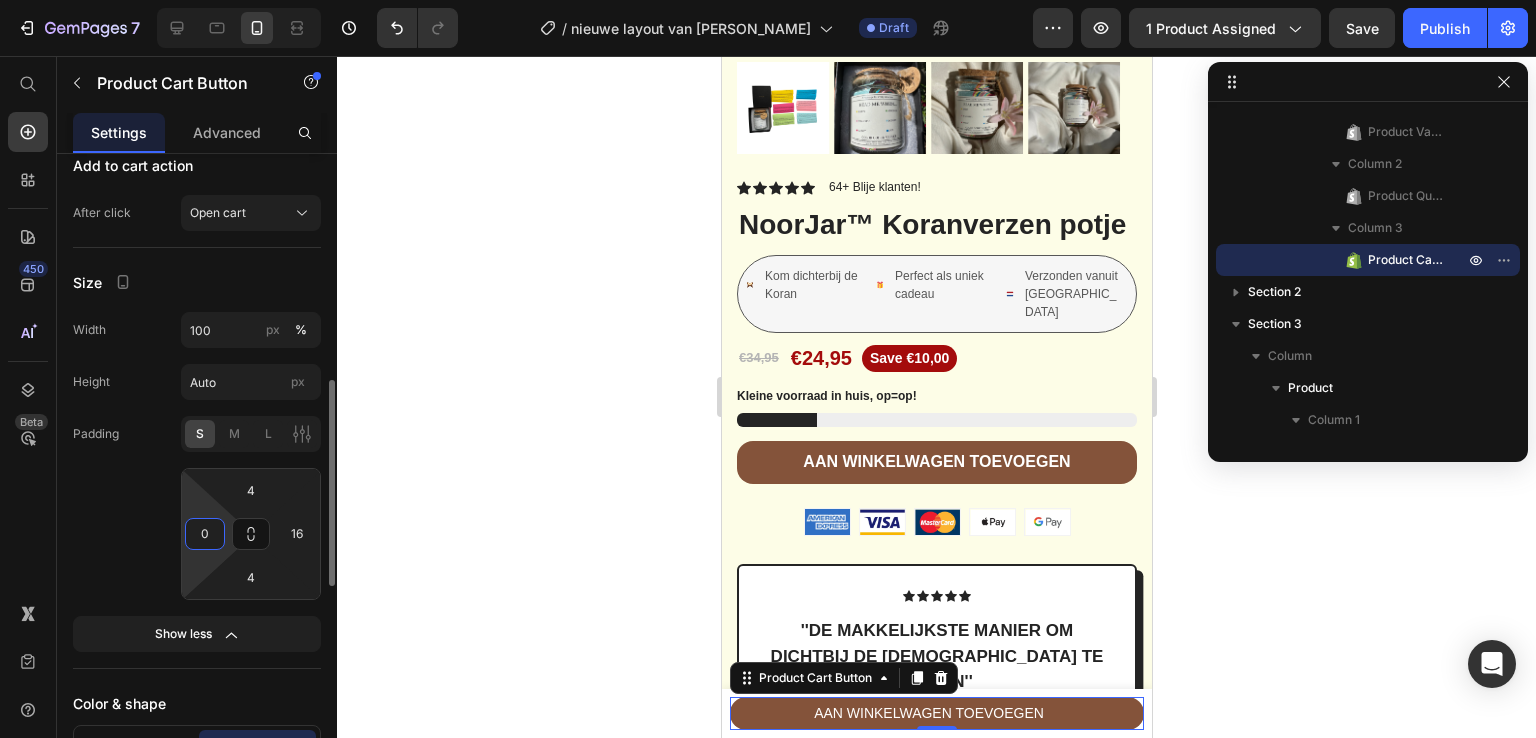 type on "24" 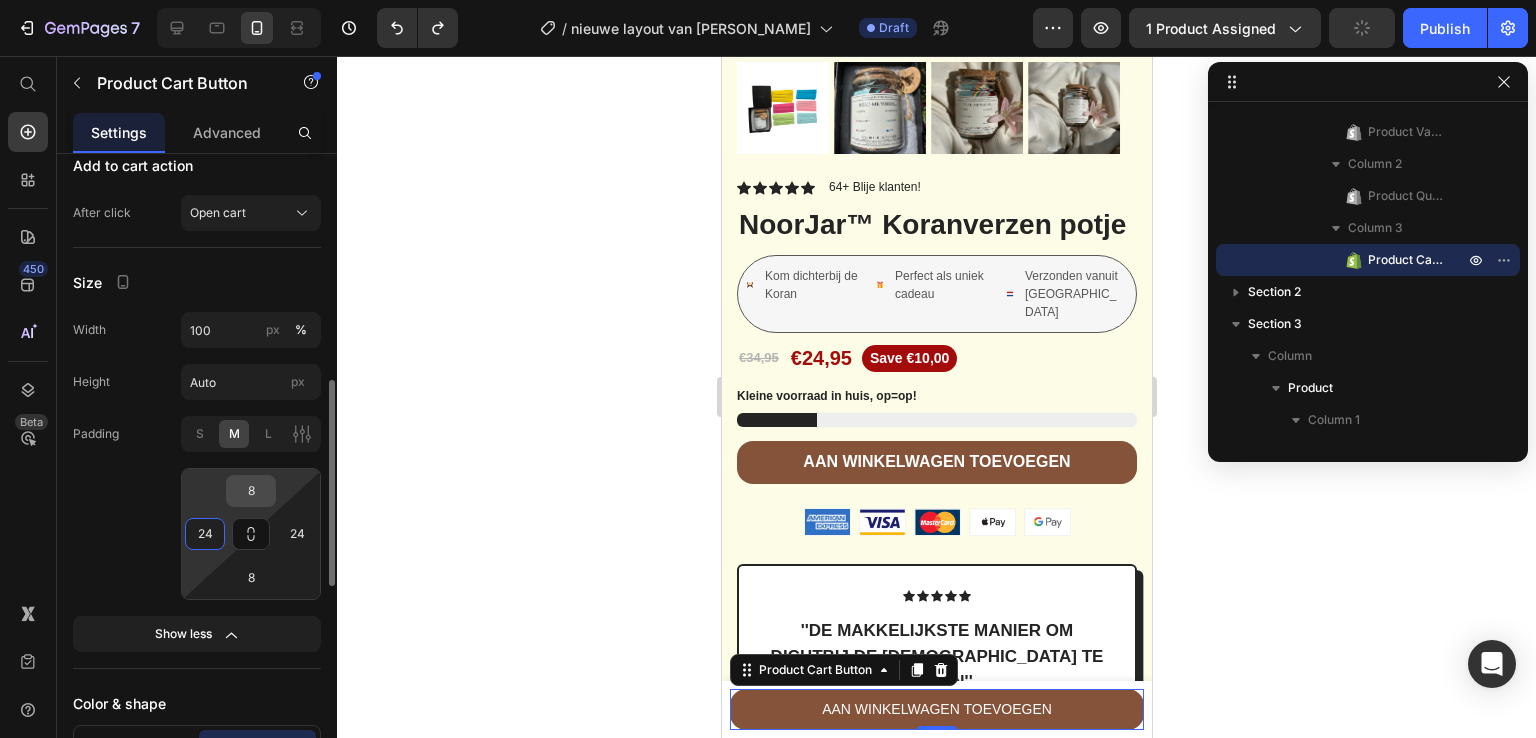 type on "24" 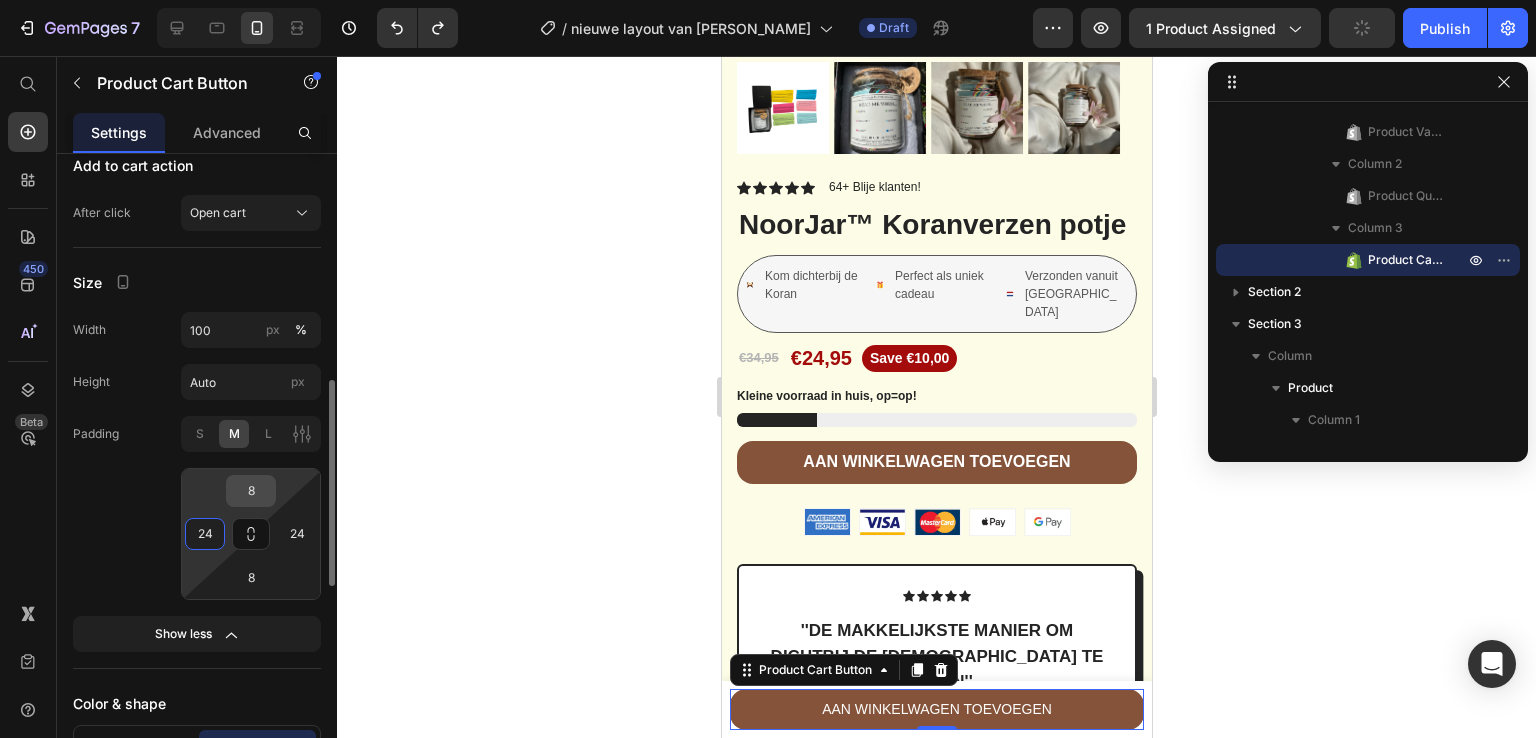 click on "8" at bounding box center (251, 491) 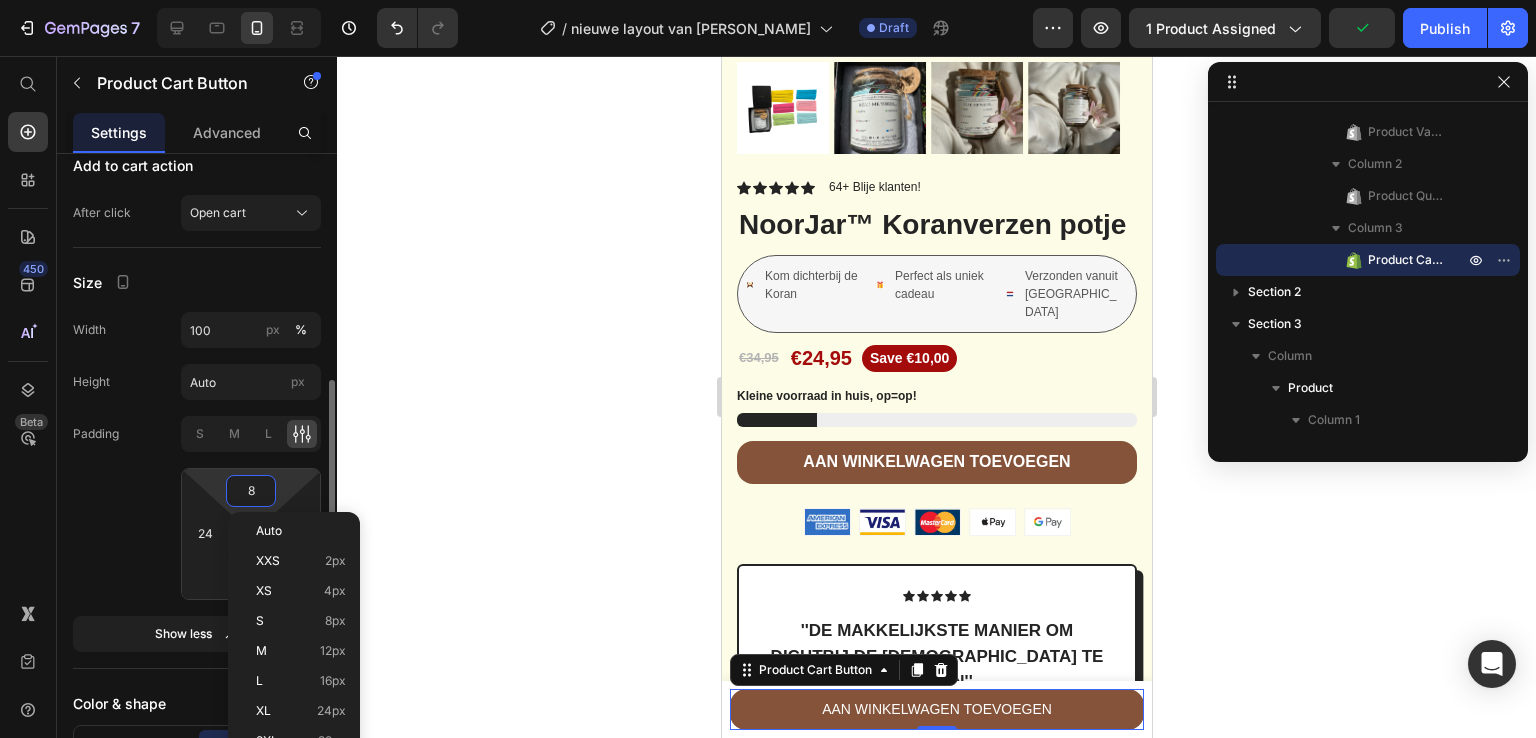 click on "Padding S M L 8 24 8 24" 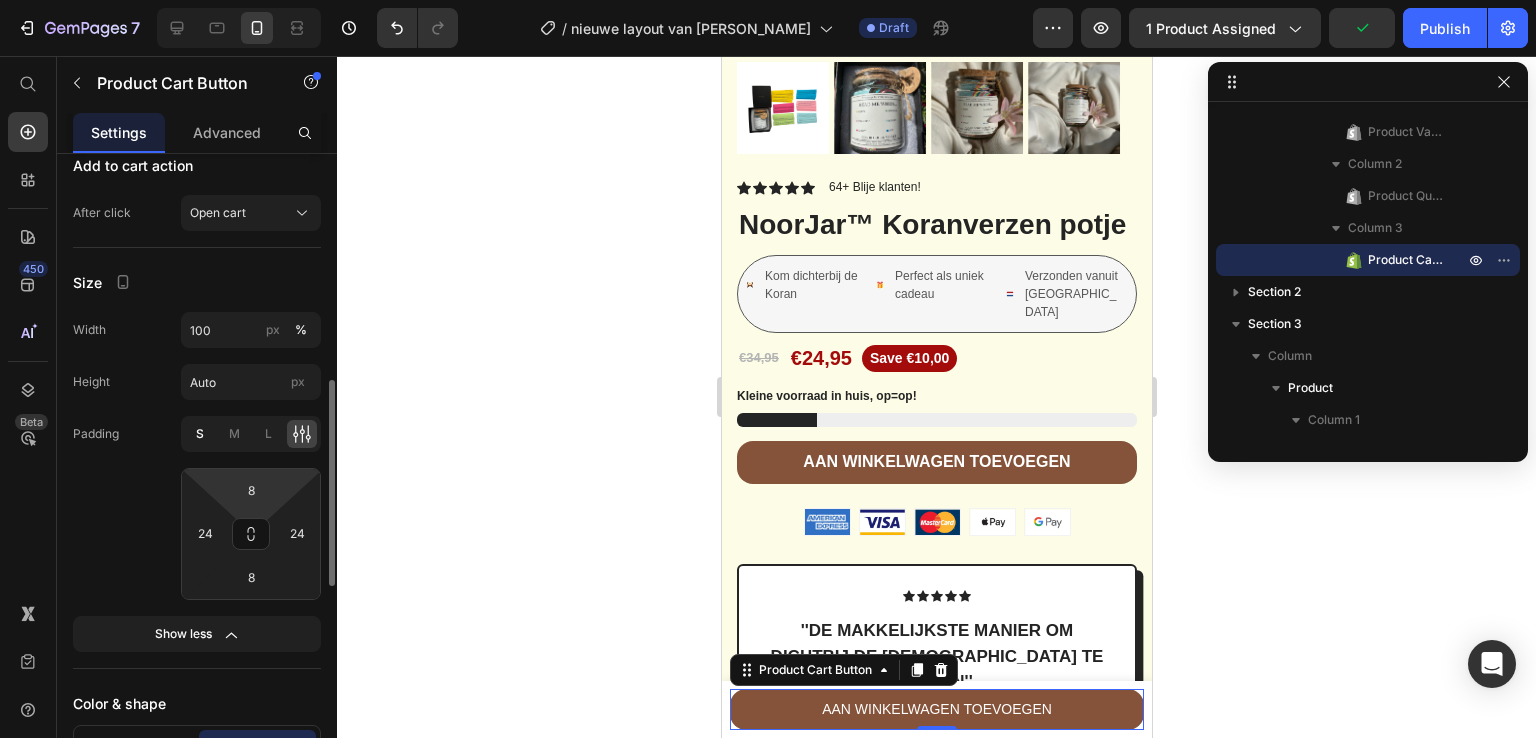 click on "S" 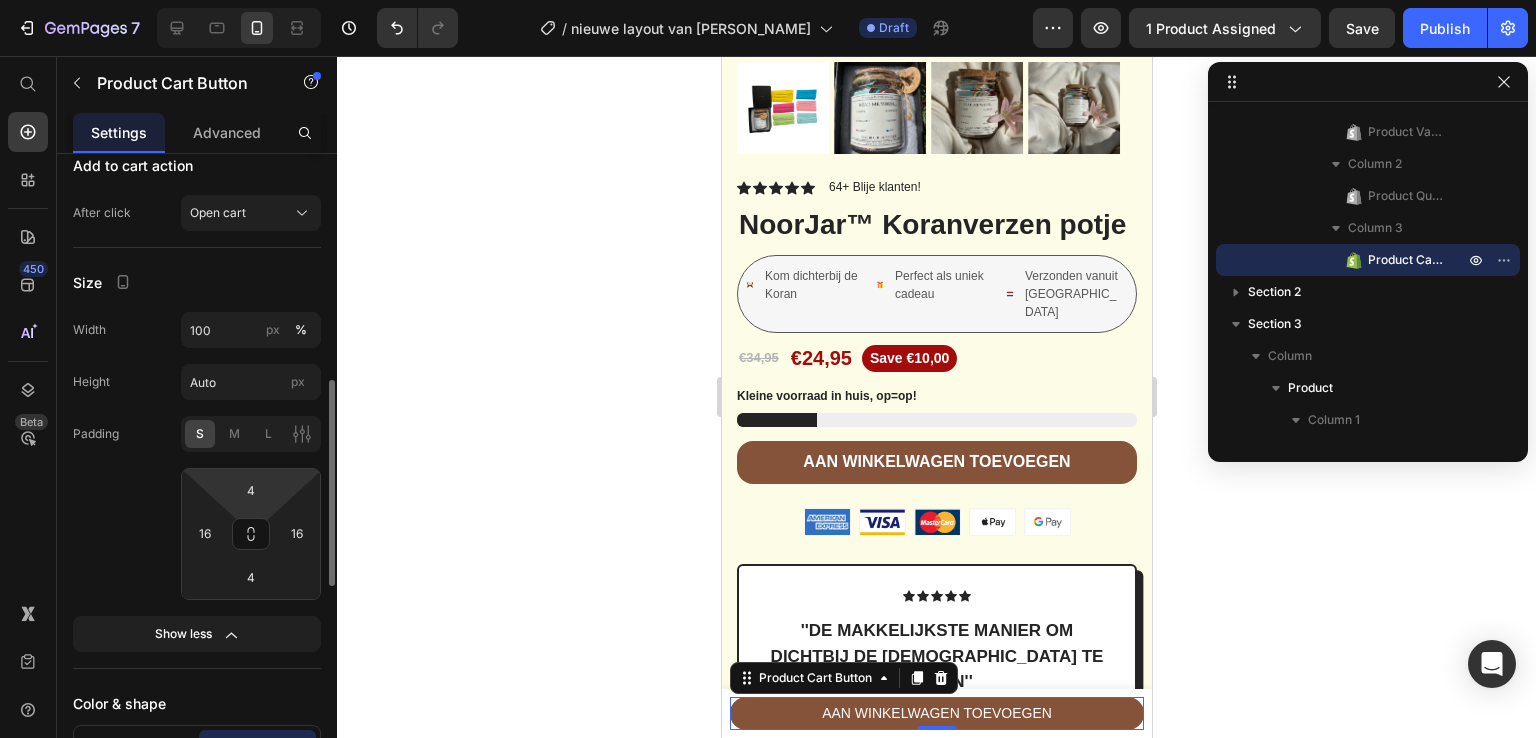 click on "Padding S M L 4 16 4 16" 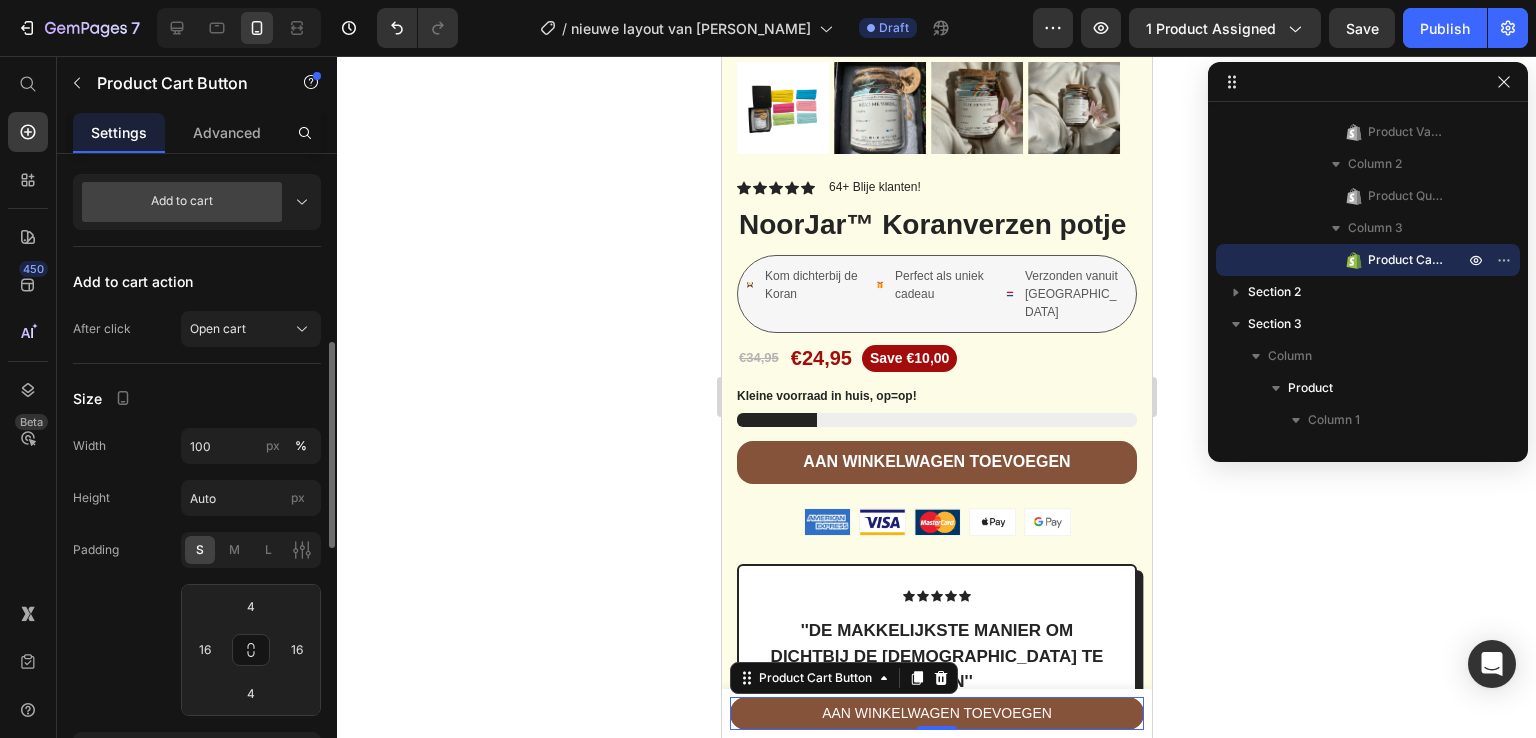 scroll, scrollTop: 583, scrollLeft: 0, axis: vertical 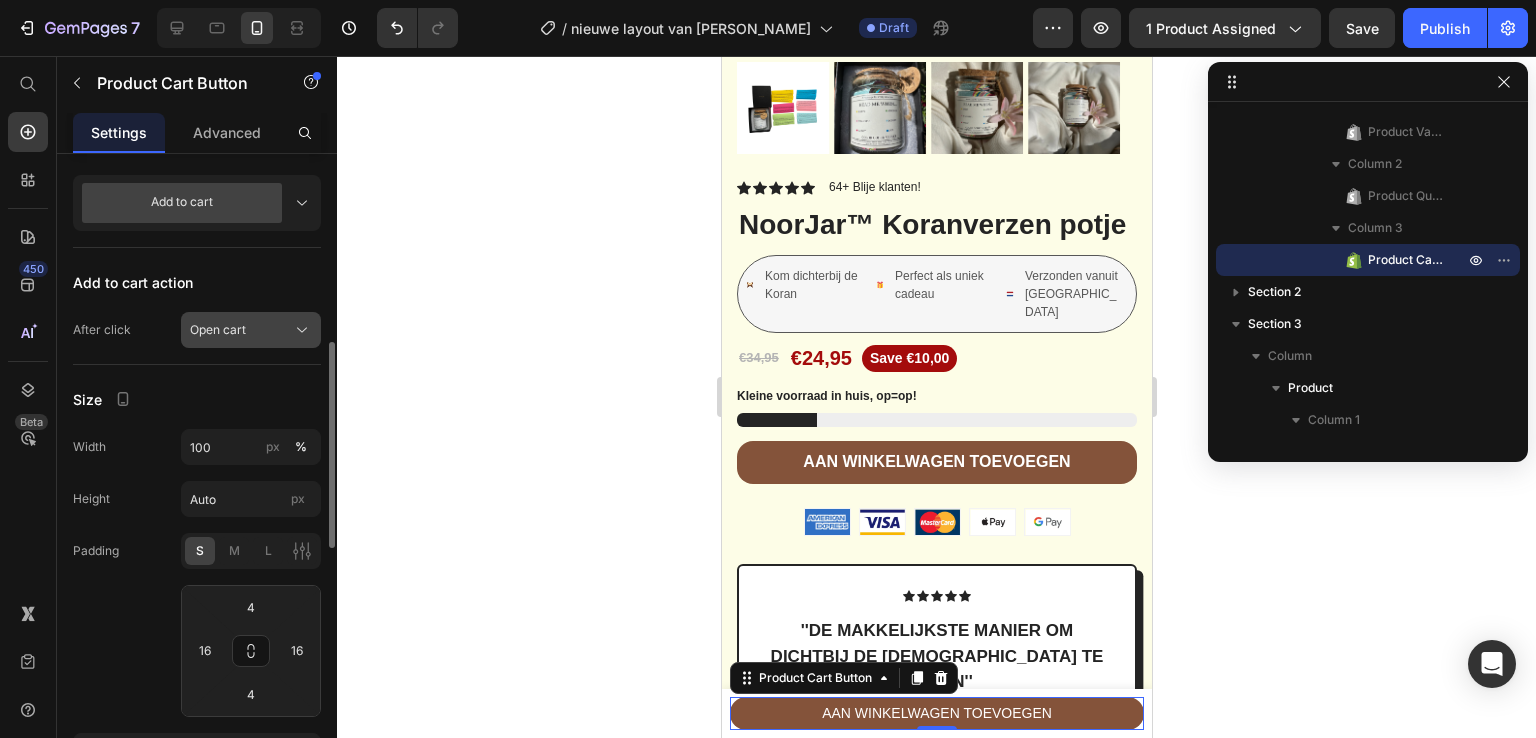 click on "Open cart" at bounding box center (218, 330) 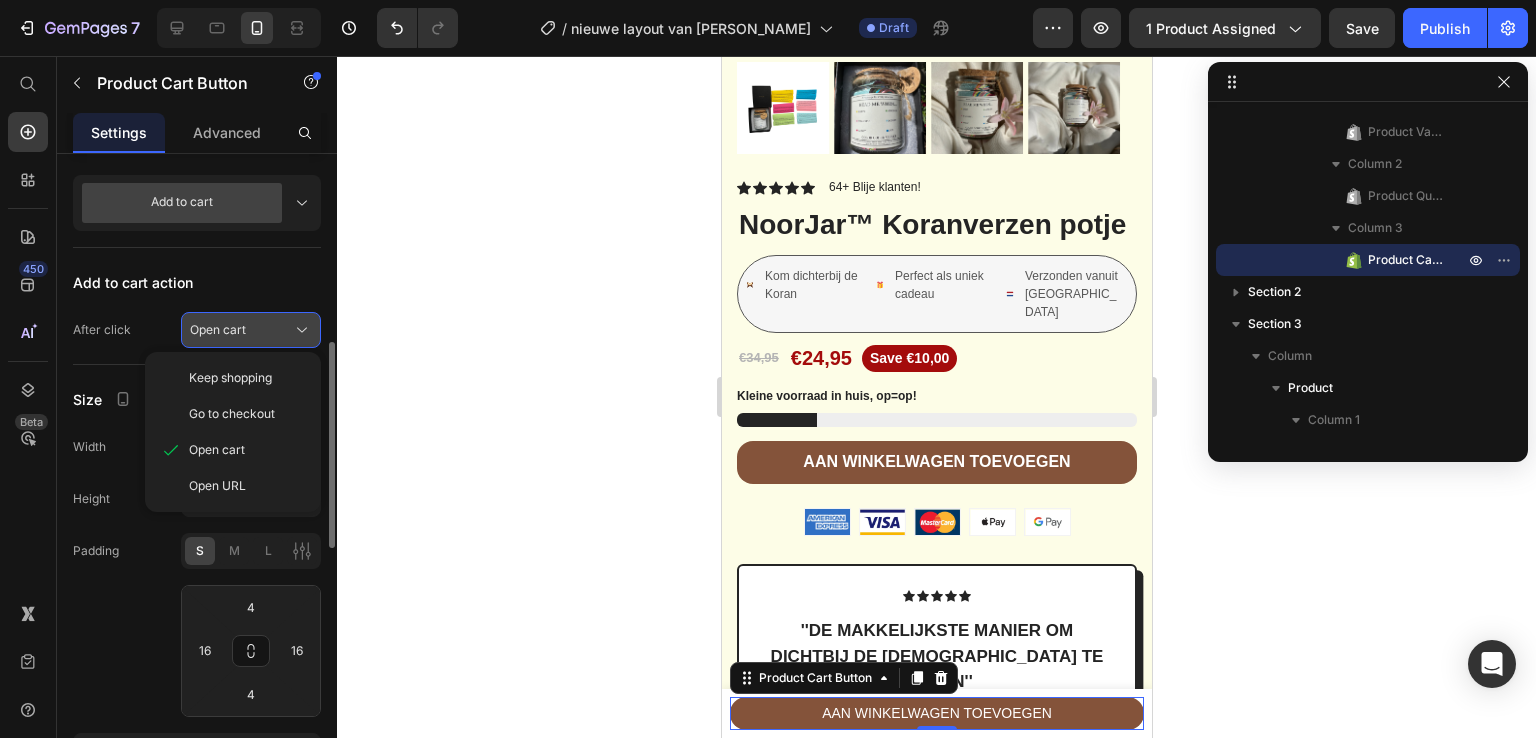 click on "Open cart" at bounding box center [218, 330] 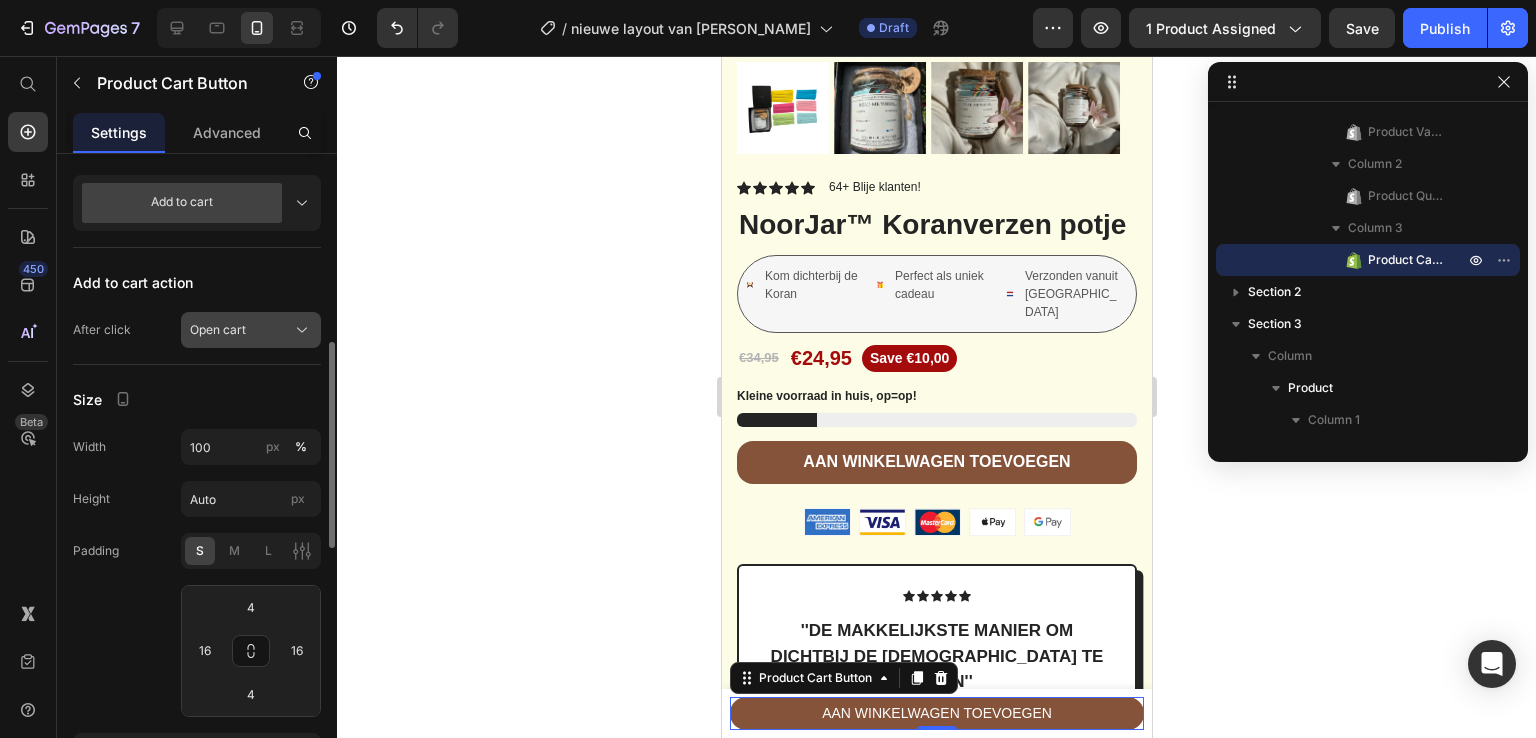 click on "Open cart" at bounding box center [218, 330] 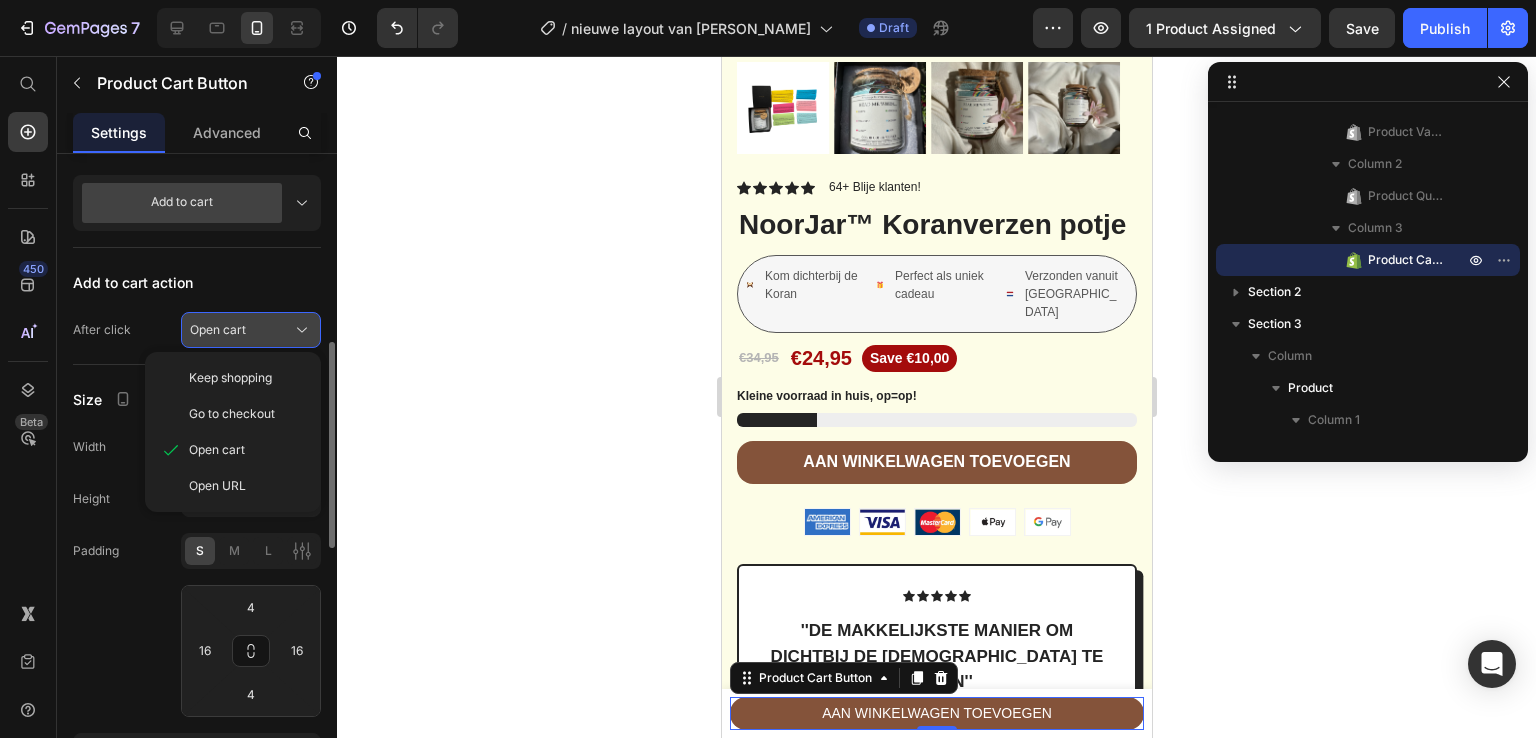 click on "Open cart" at bounding box center (218, 330) 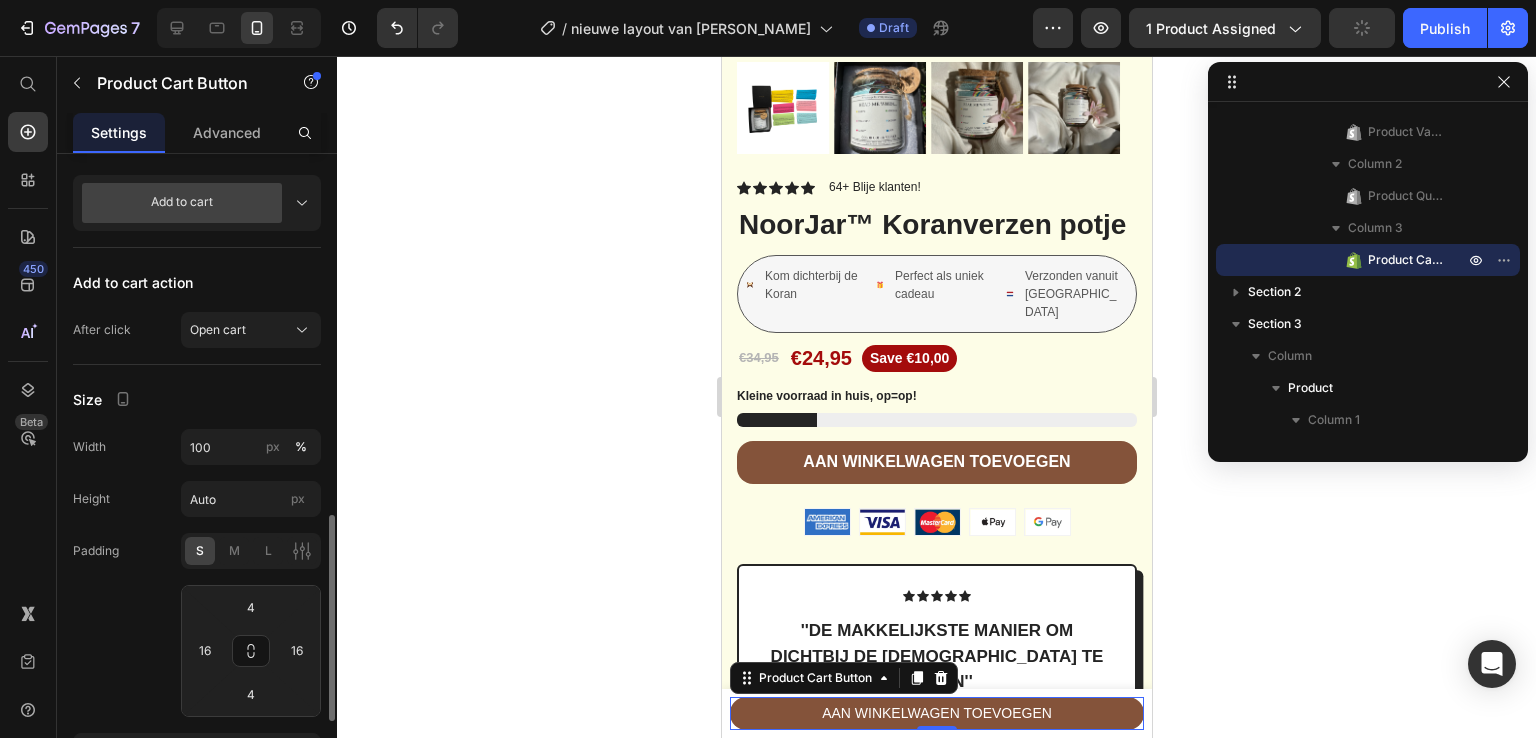 scroll, scrollTop: 714, scrollLeft: 0, axis: vertical 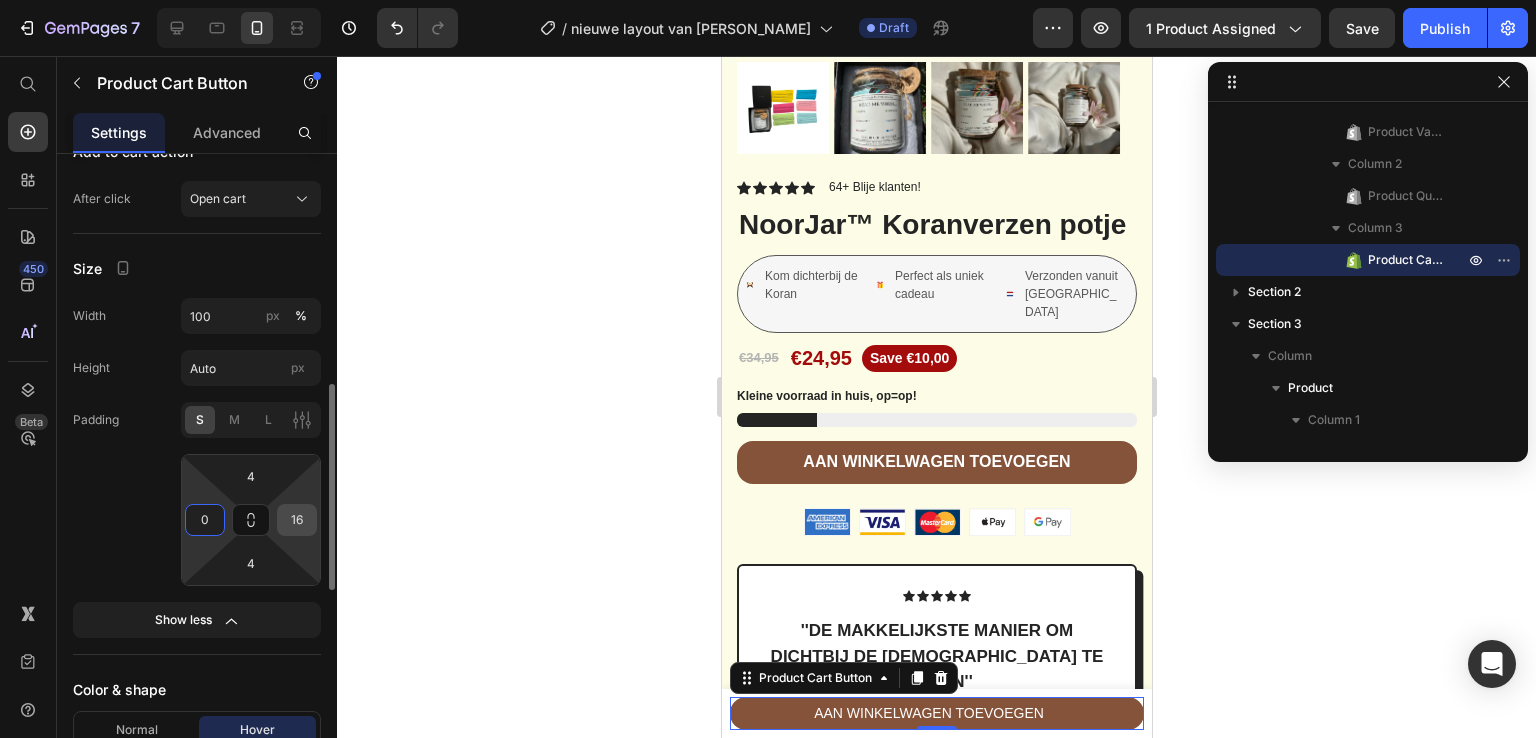 type on "0" 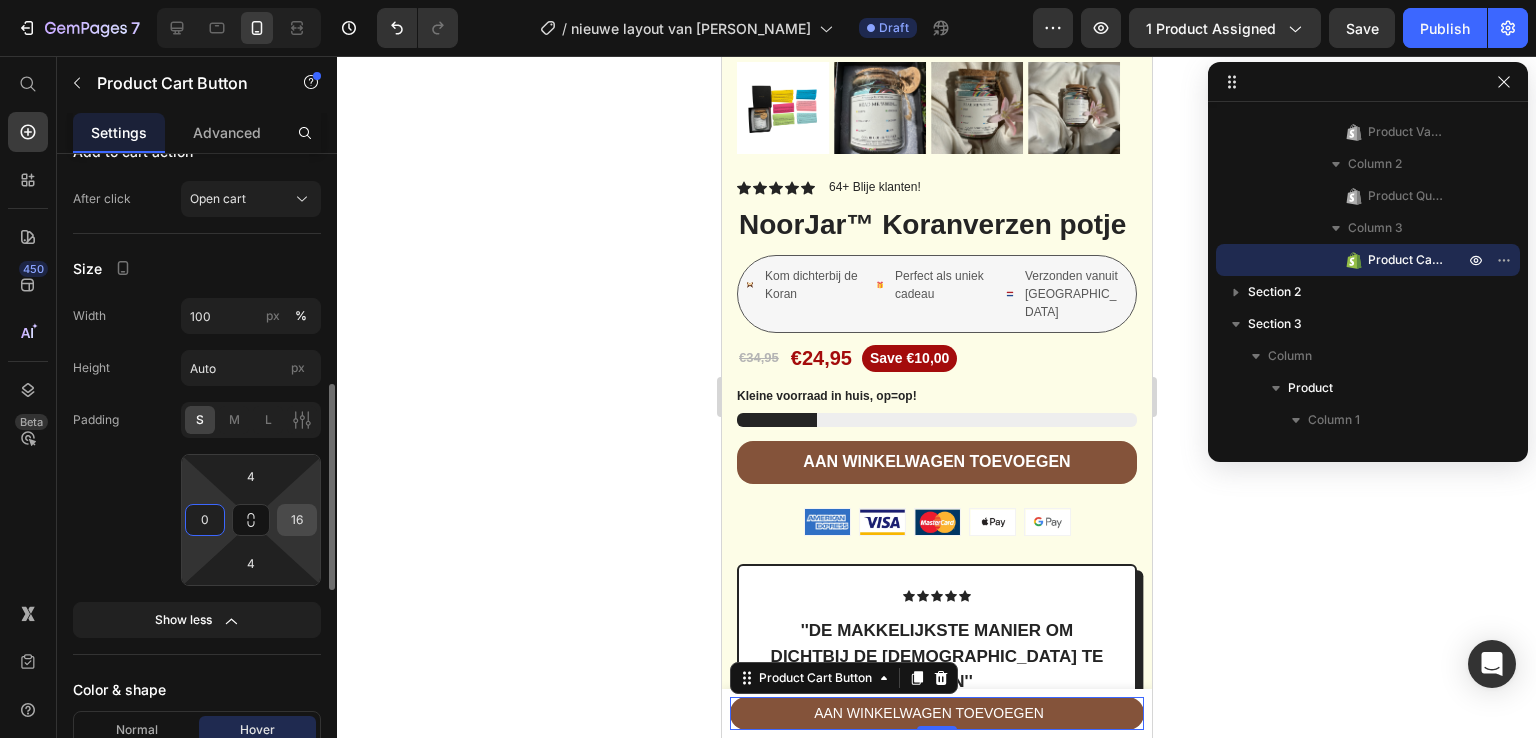 click on "16" at bounding box center [297, 520] 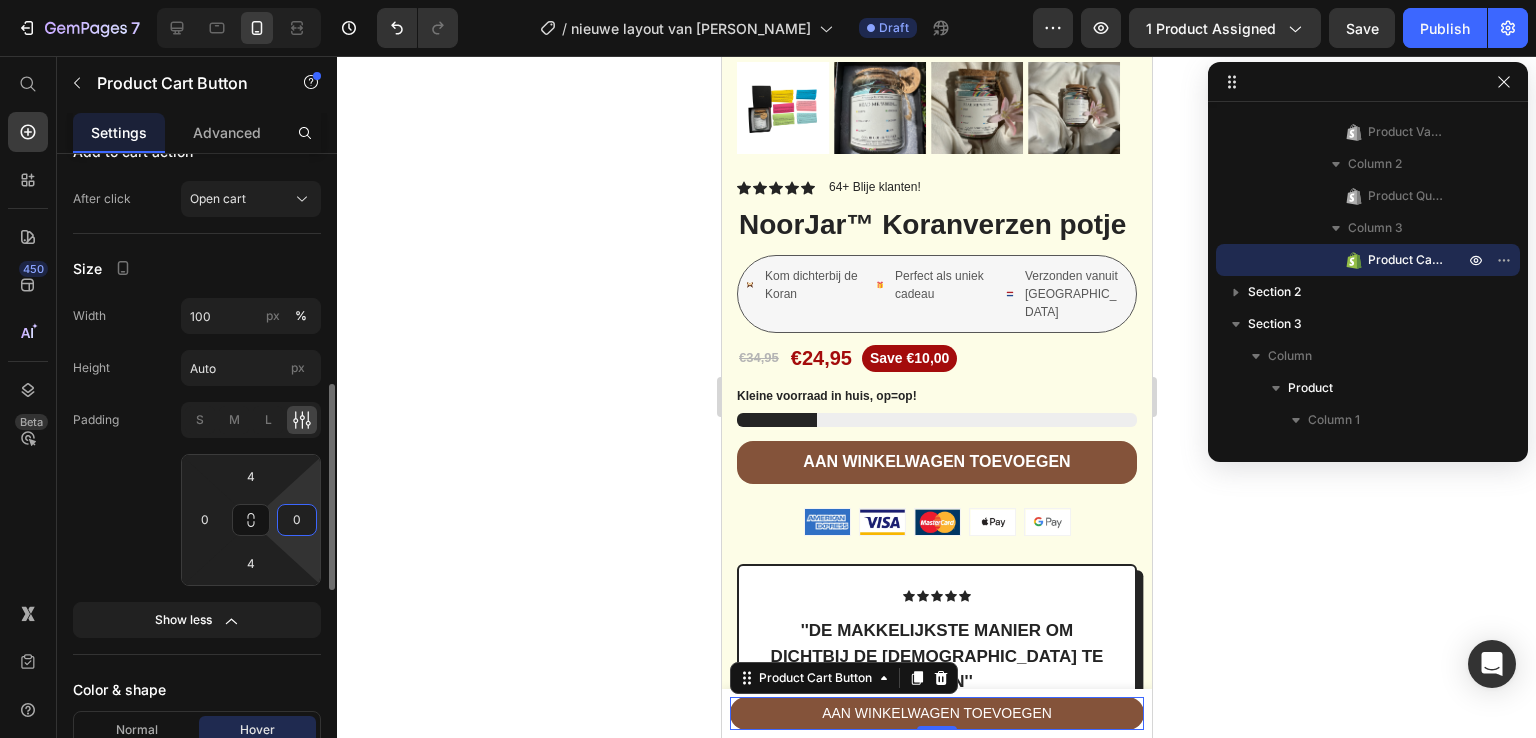 type on "0" 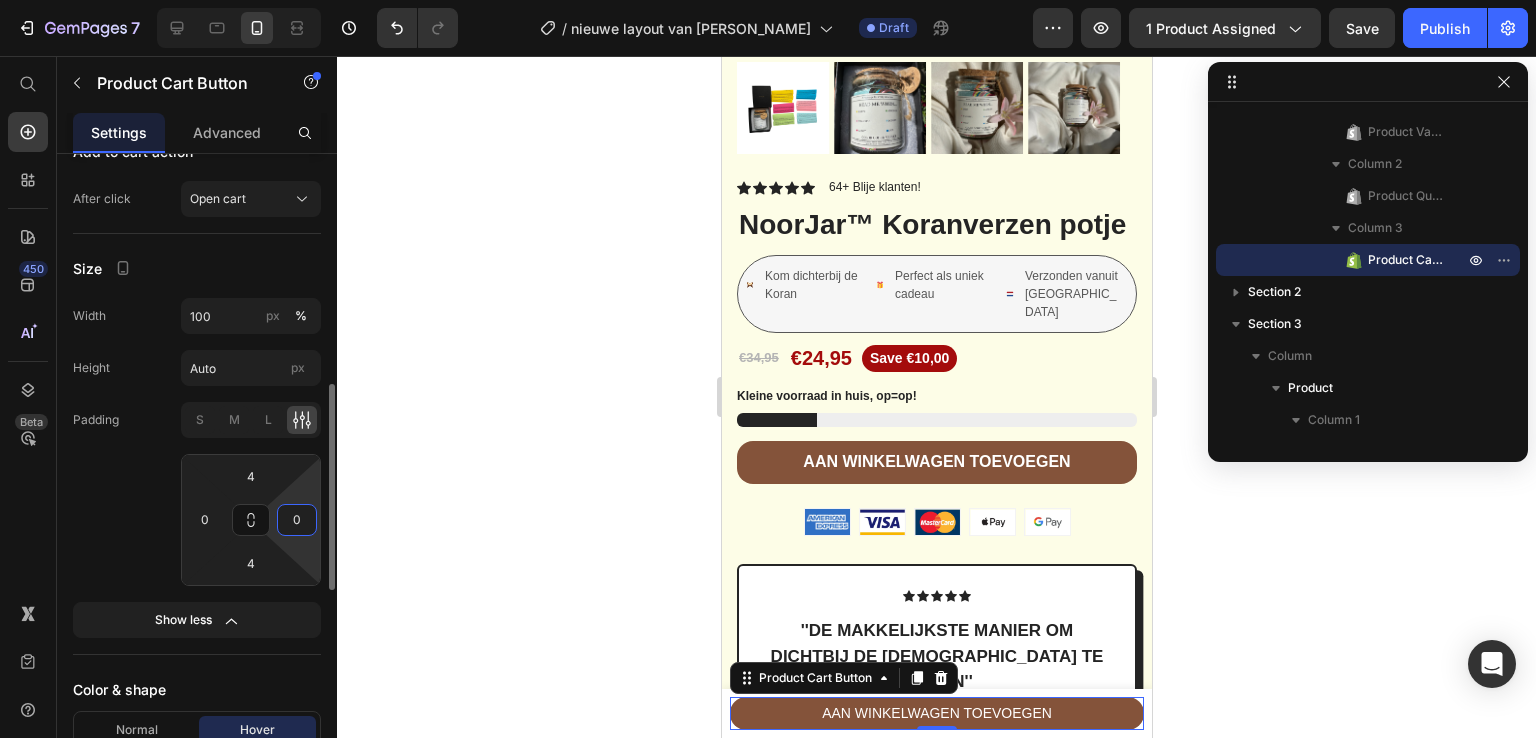 click on "Padding S M L 4 0 4 0" 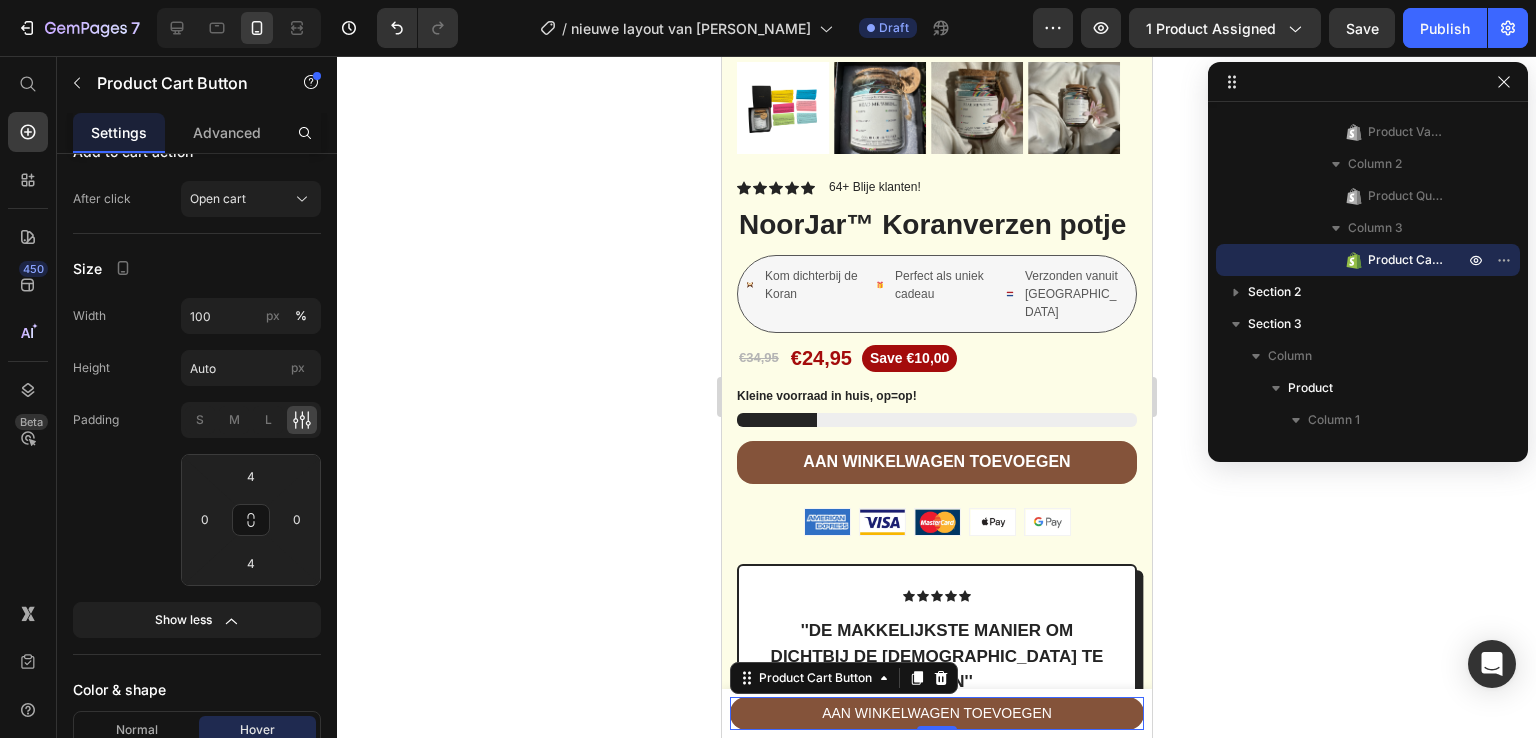 click 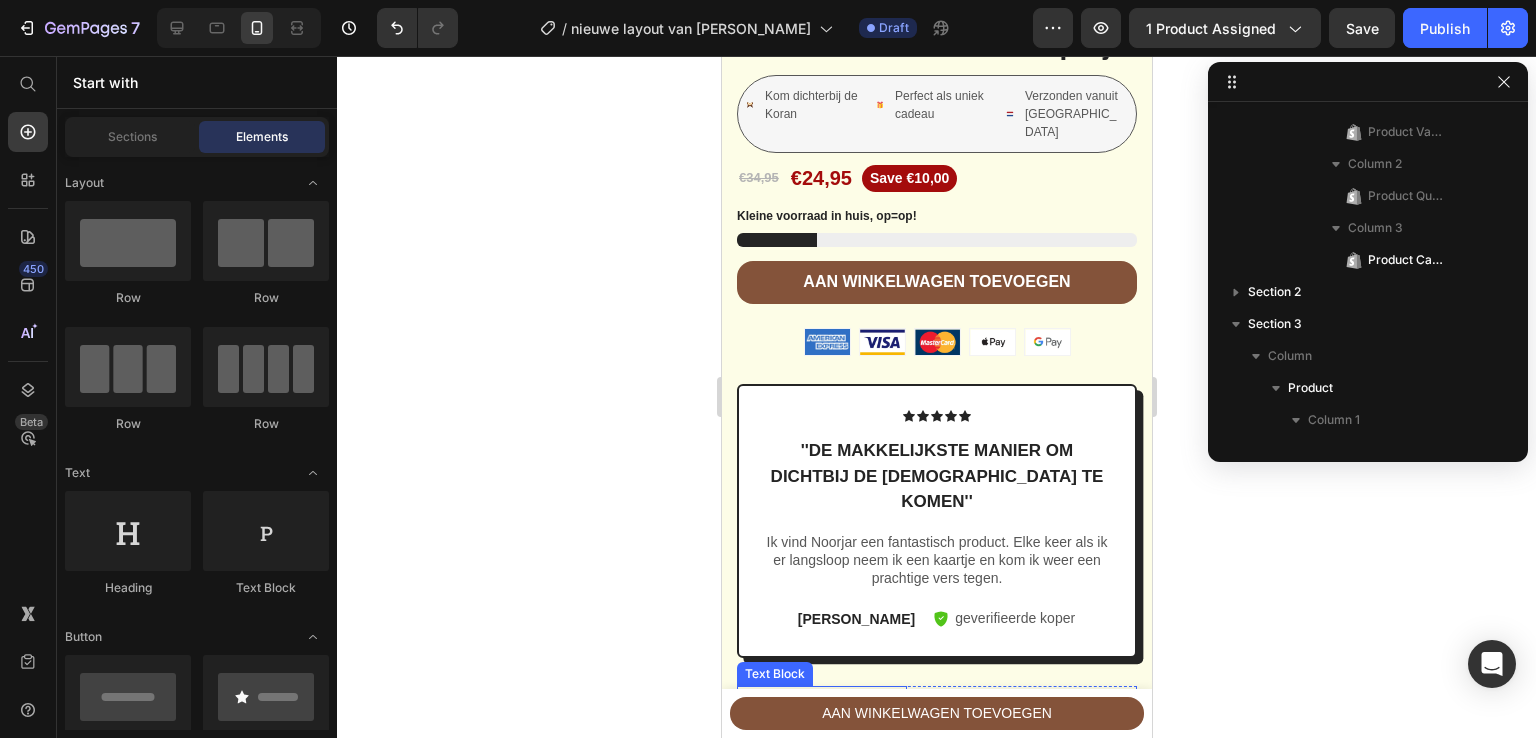 scroll, scrollTop: 815, scrollLeft: 0, axis: vertical 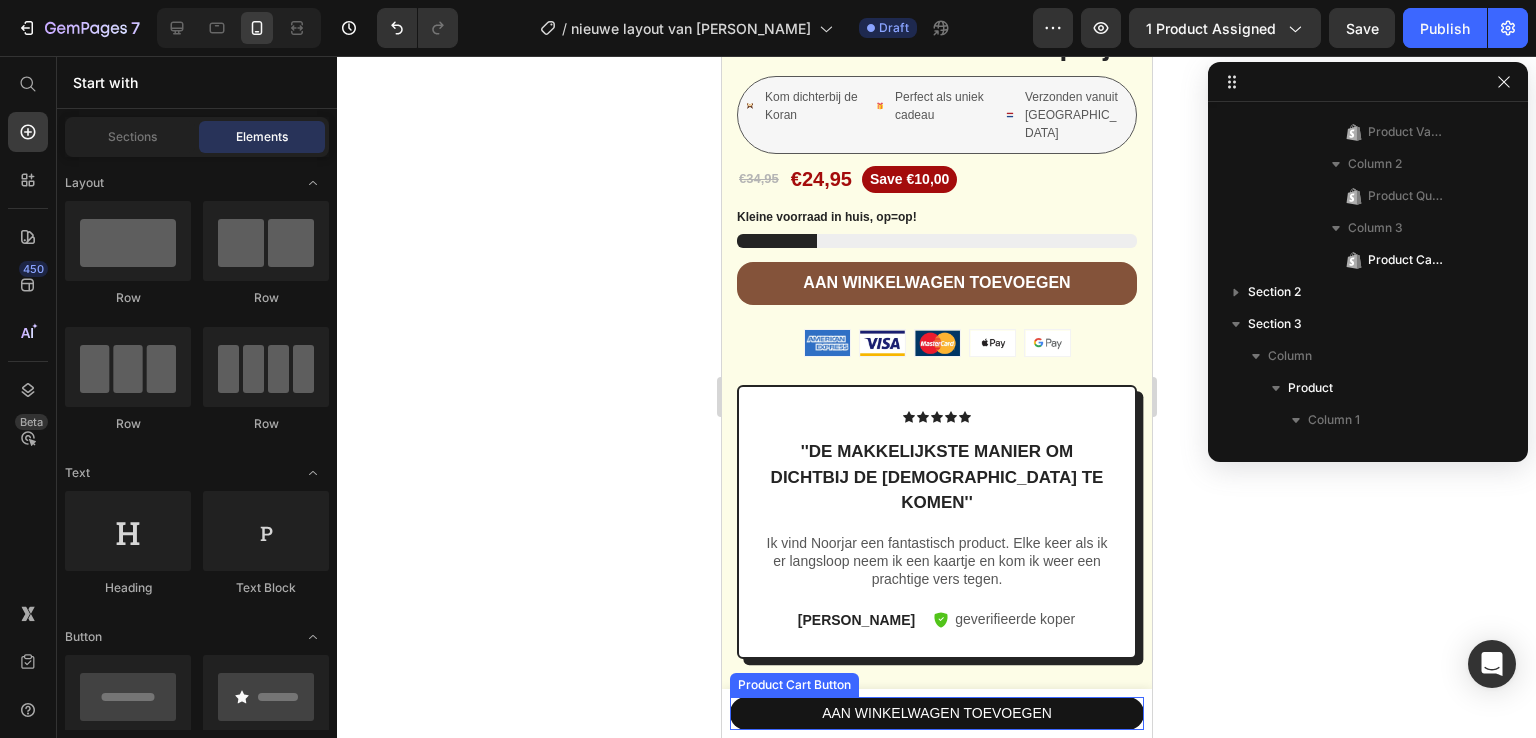 click on "AAN WINKELWAGEN TOEVOEGEN" at bounding box center [936, 713] 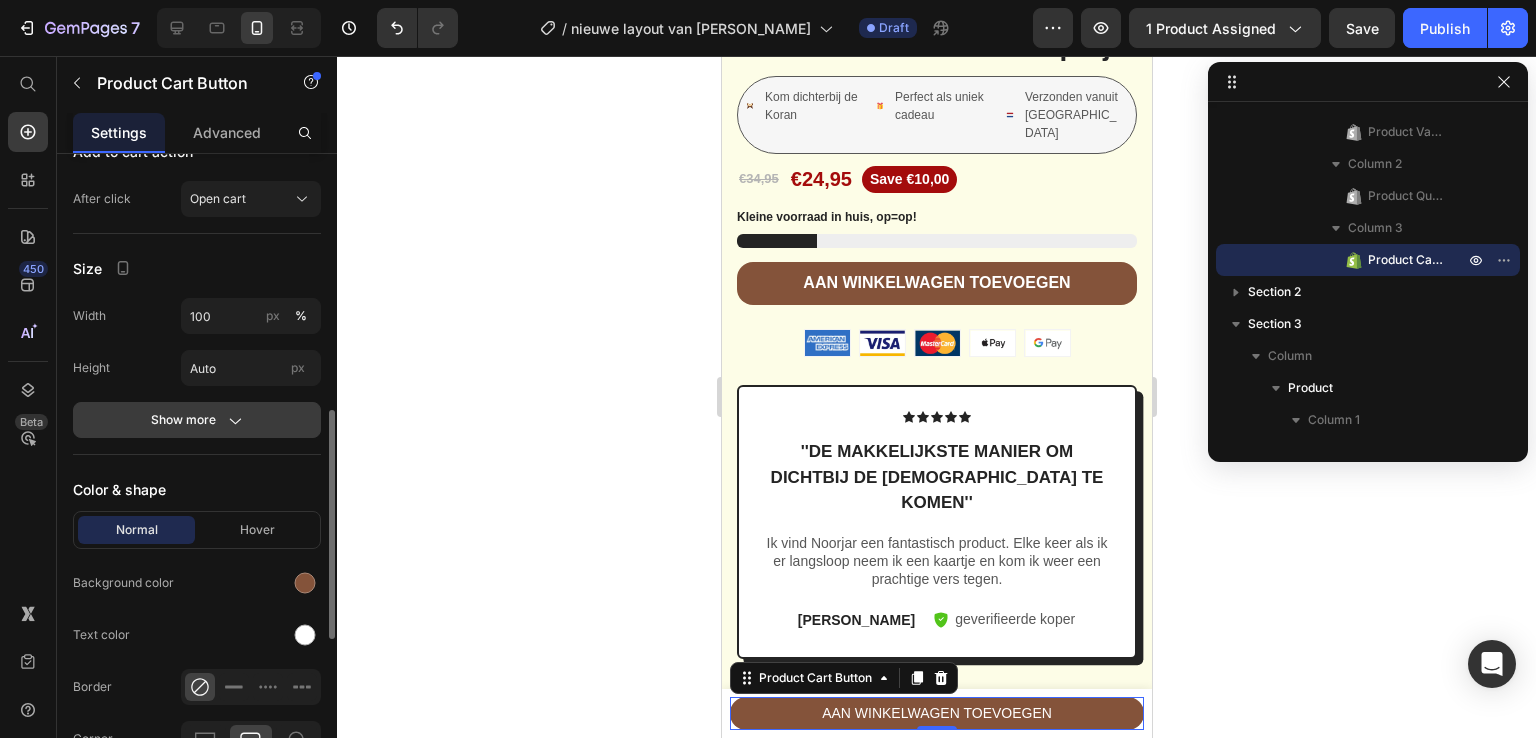 click on "Show more" 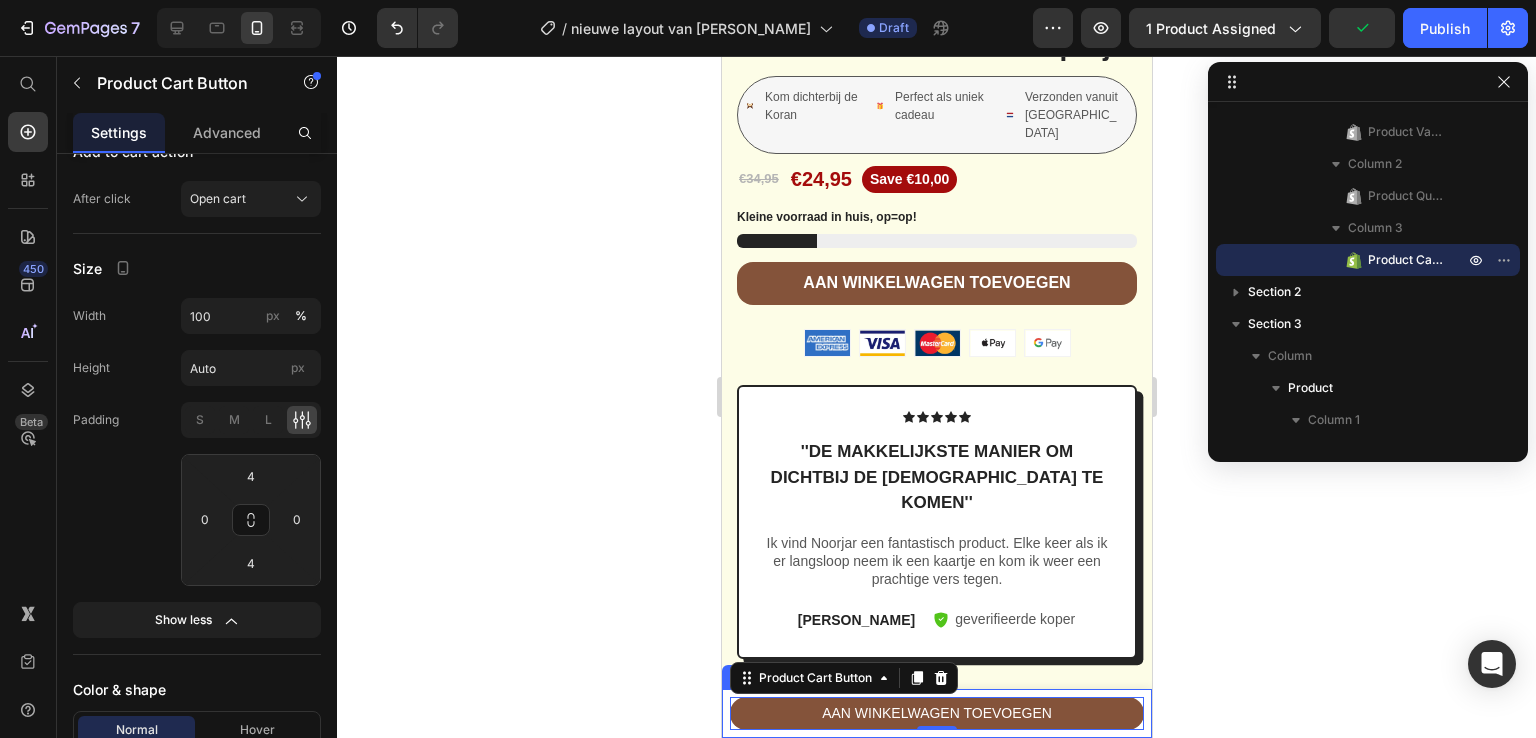 click on "Product Images NoorJar™  Koranverzen potje Product Title €24,95 Product Price Row This product has only default variant Product Variants & Swatches 1 Product Quantity AAN WINKELWAGEN TOEVOEGEN Product Cart Button   0 Row Product" at bounding box center [936, 713] 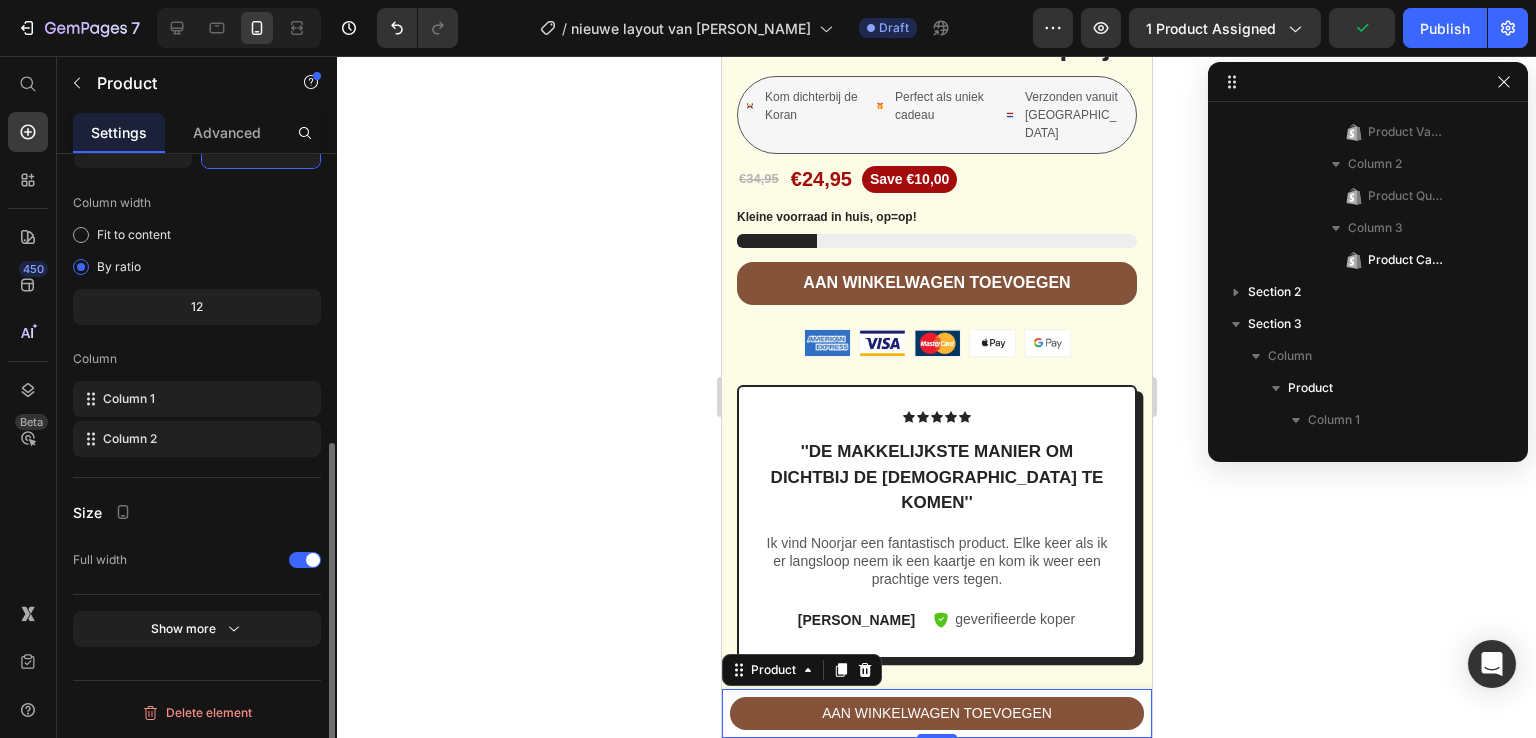scroll, scrollTop: 0, scrollLeft: 0, axis: both 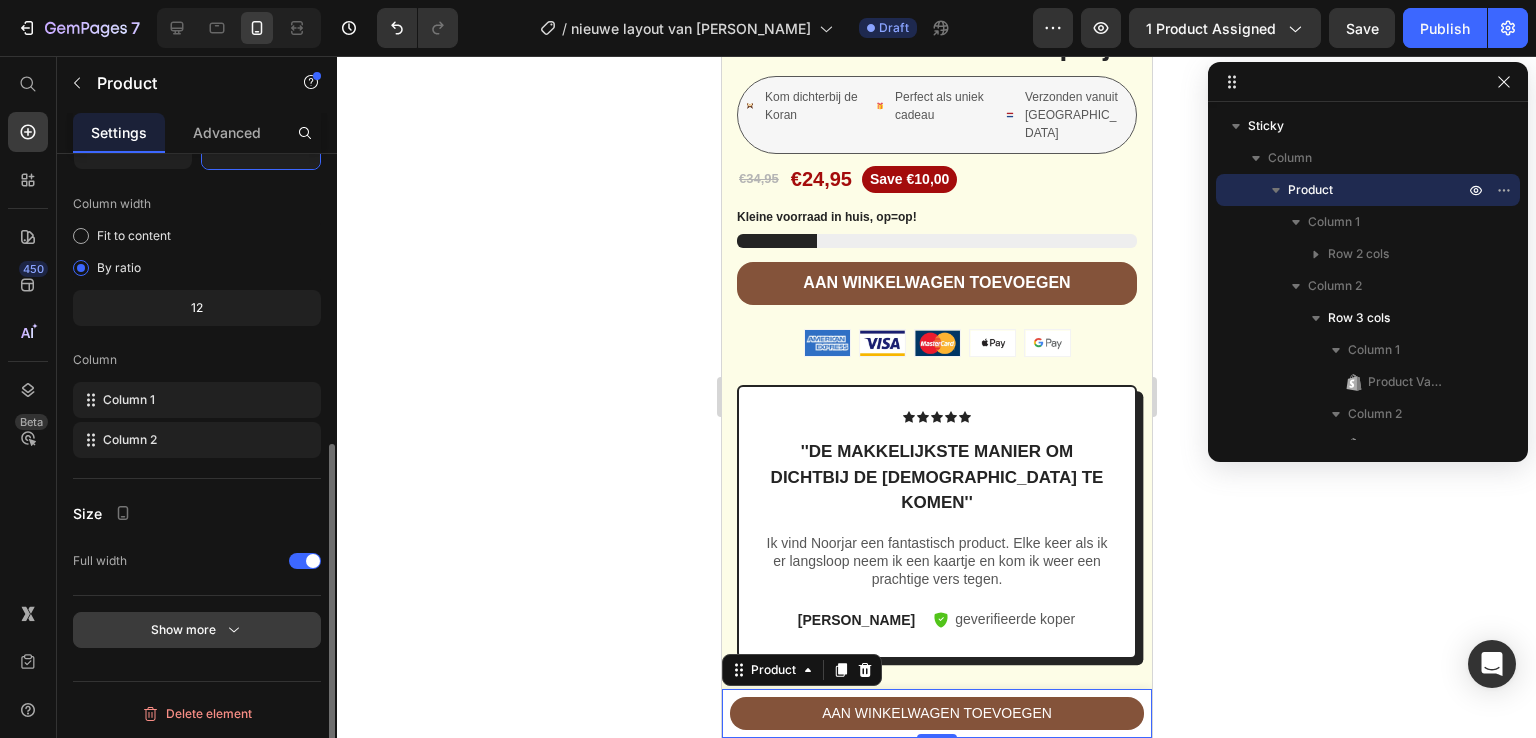 click on "Show more" at bounding box center (197, 630) 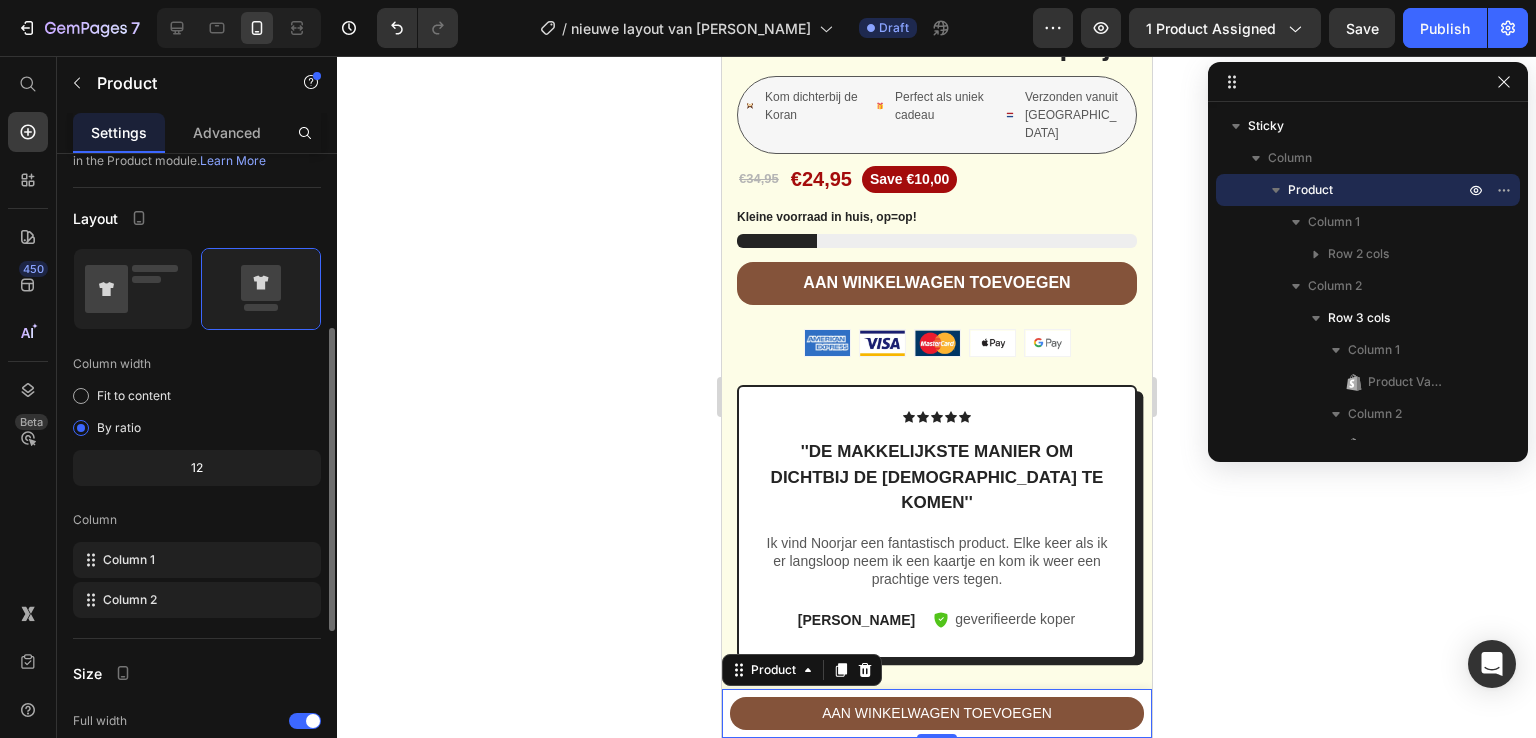 scroll, scrollTop: 366, scrollLeft: 0, axis: vertical 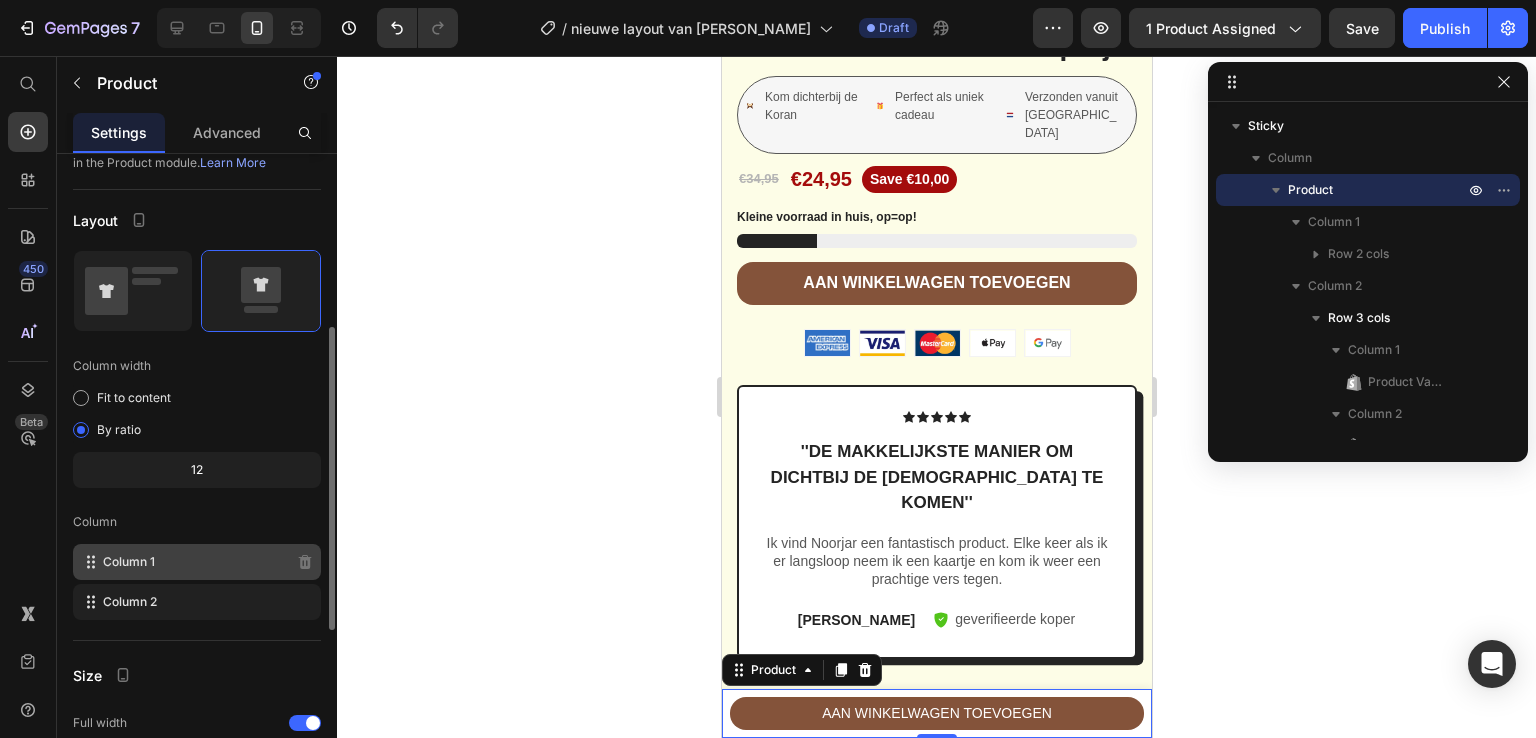 click on "Column 1" 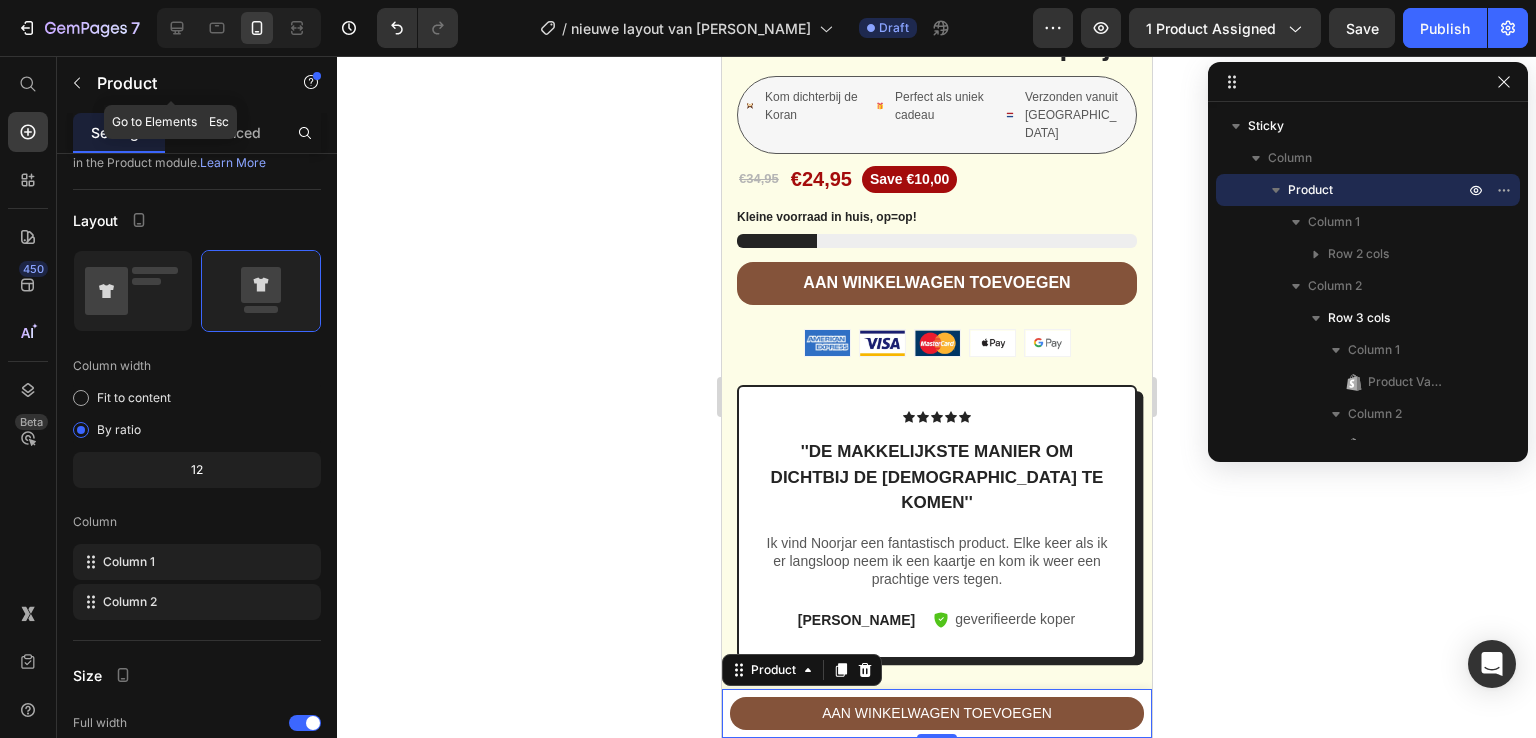 click on "Product" 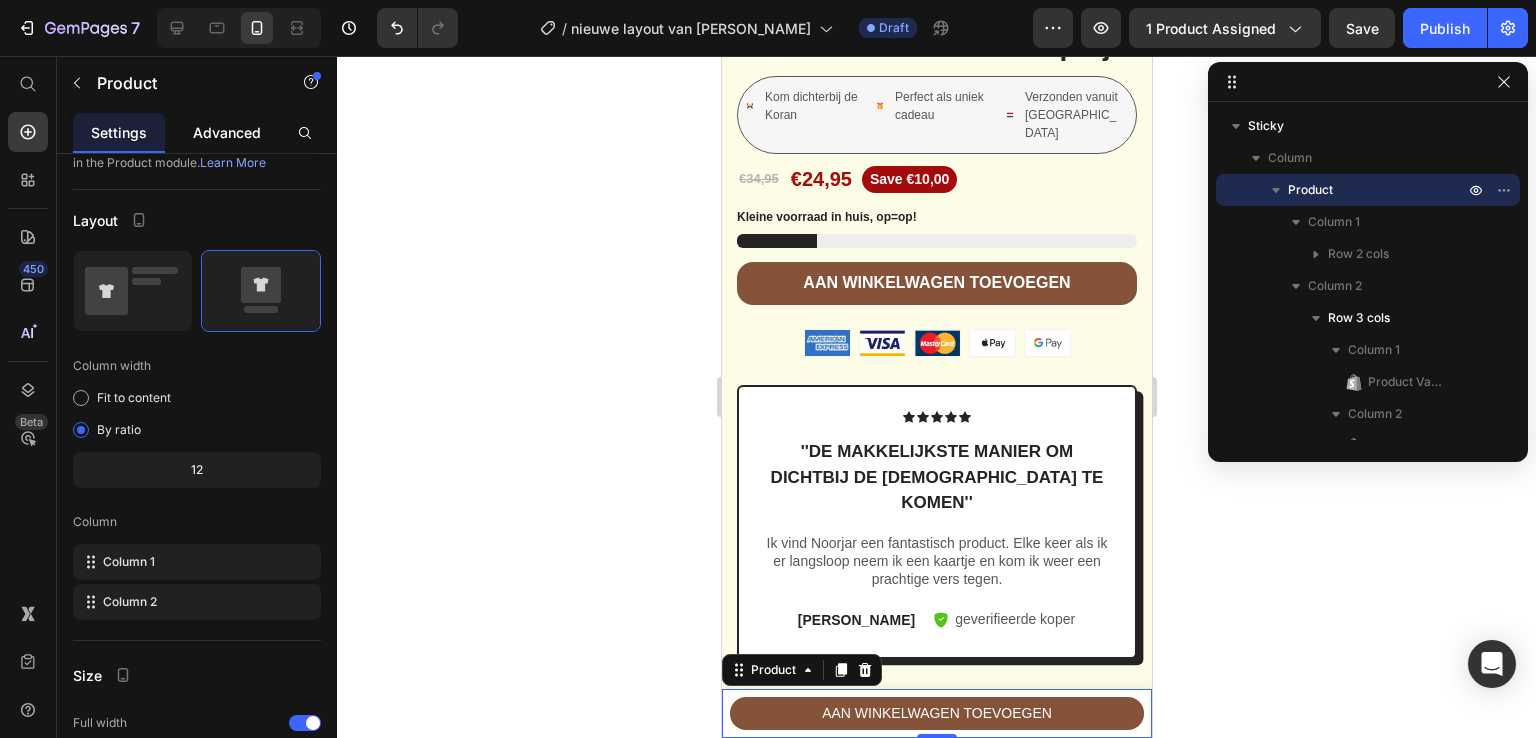 click on "Advanced" 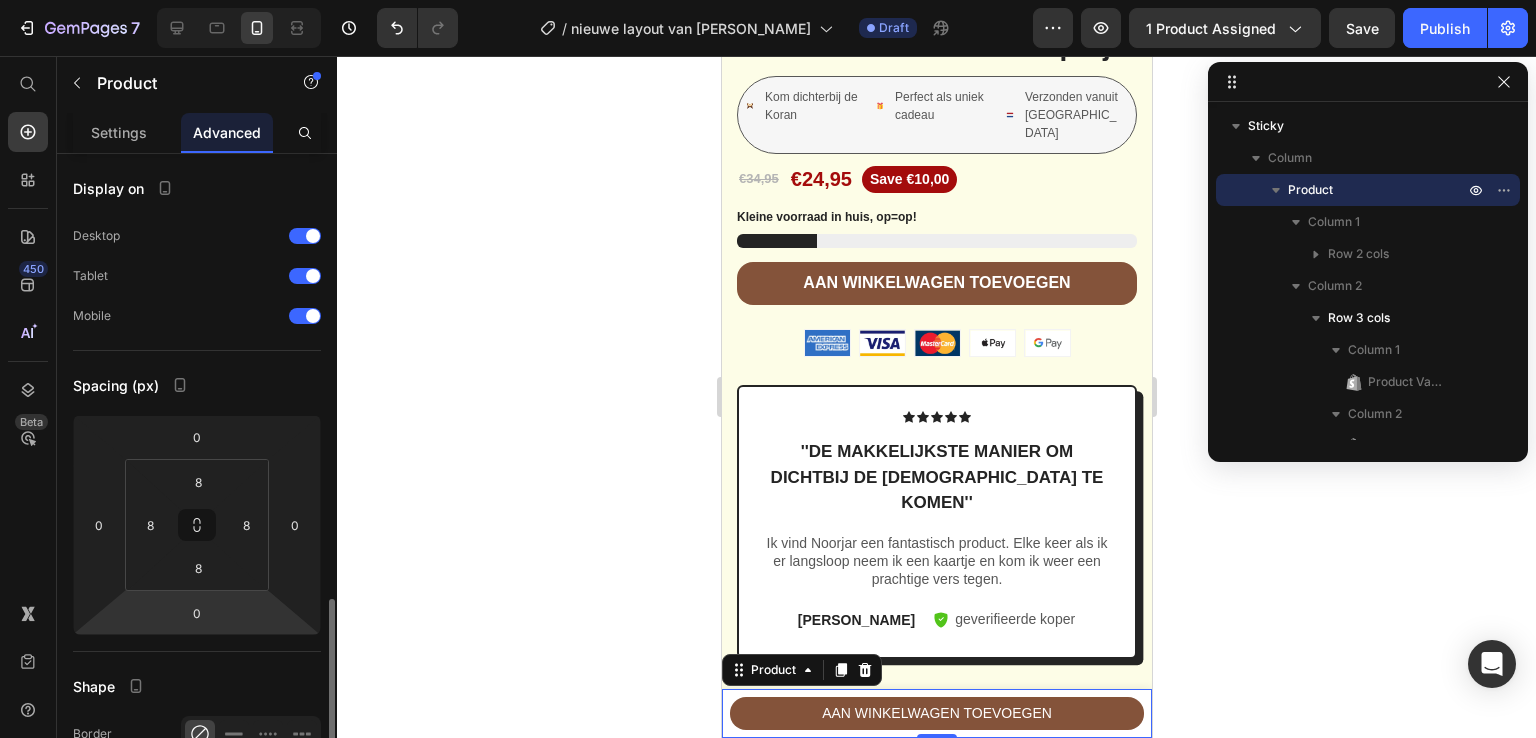 scroll, scrollTop: 328, scrollLeft: 0, axis: vertical 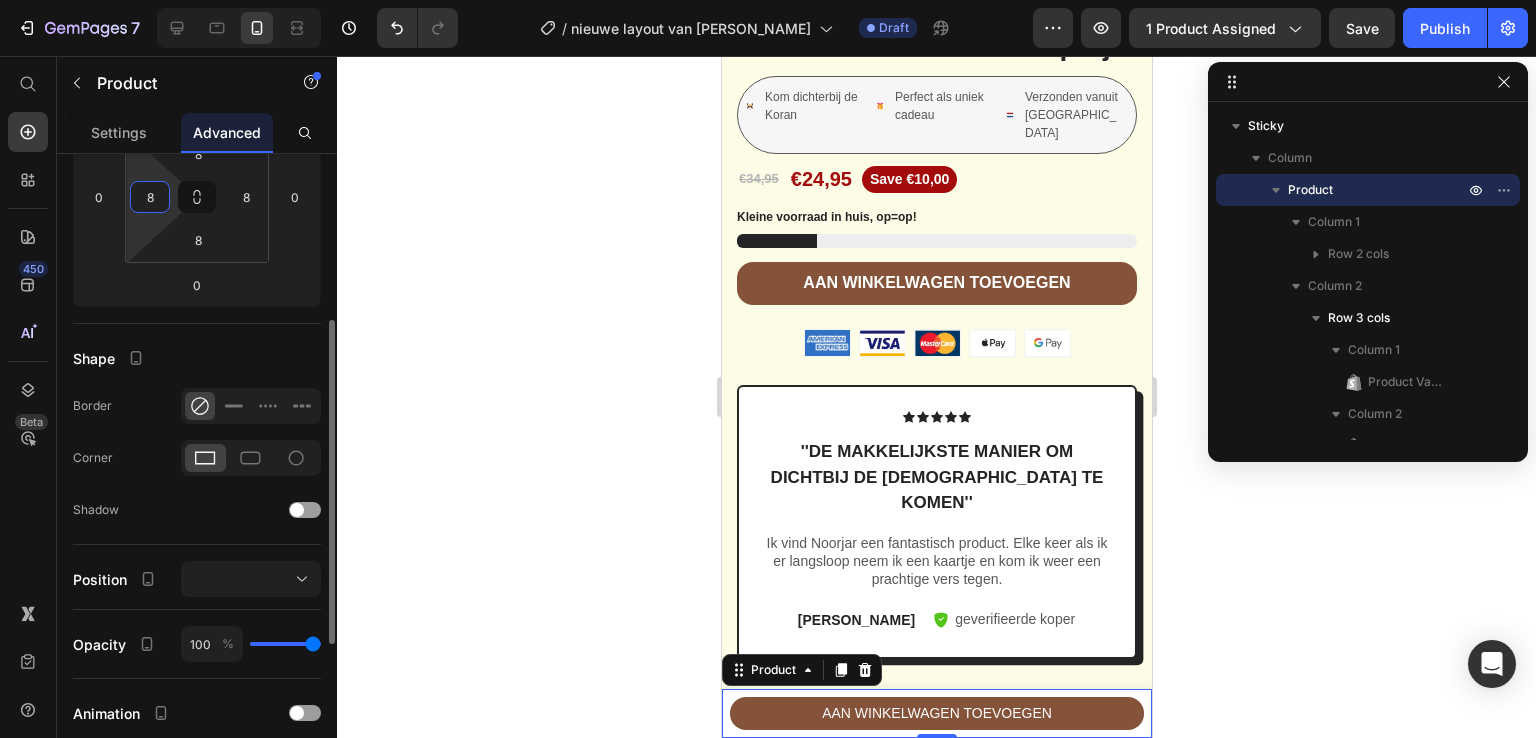click on "8" at bounding box center (150, 197) 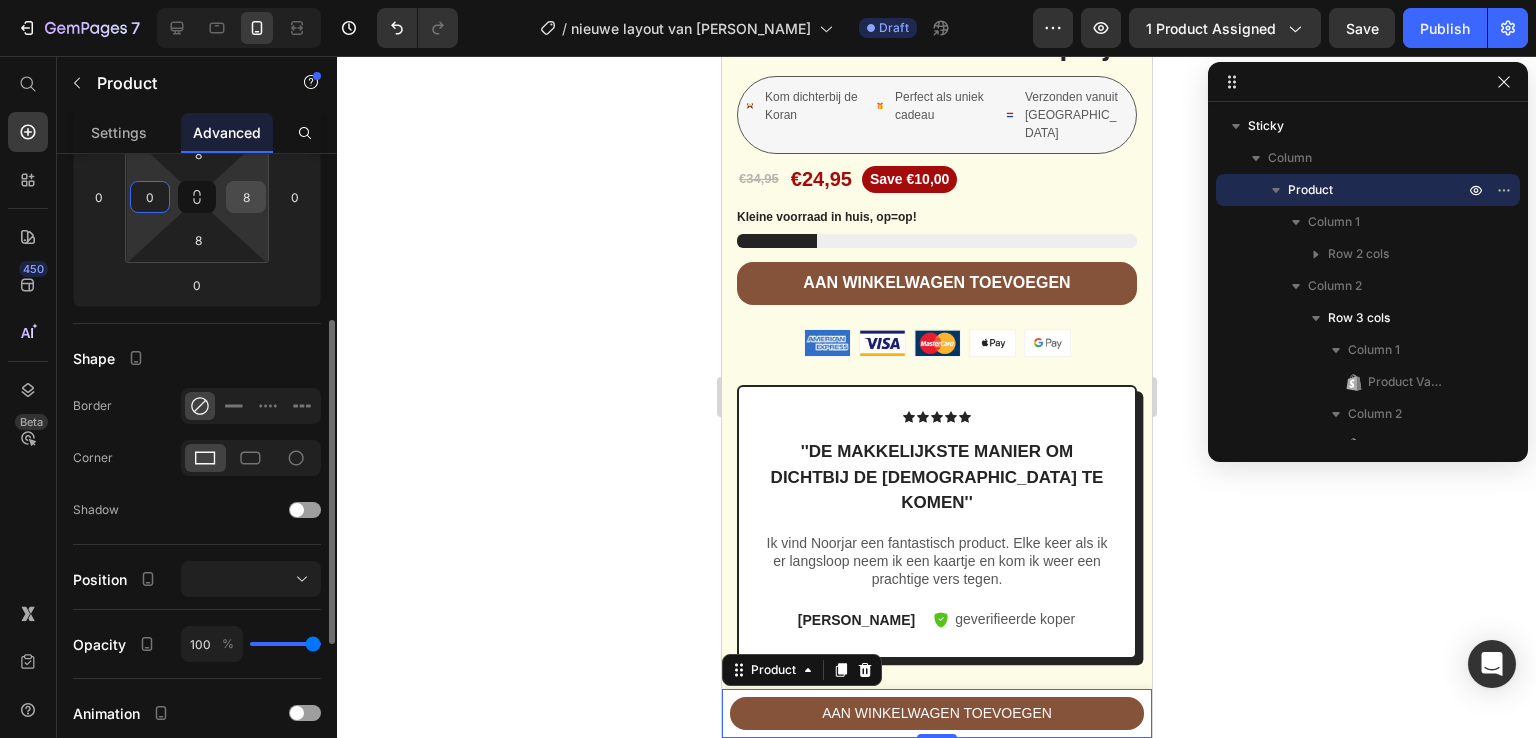 type on "0" 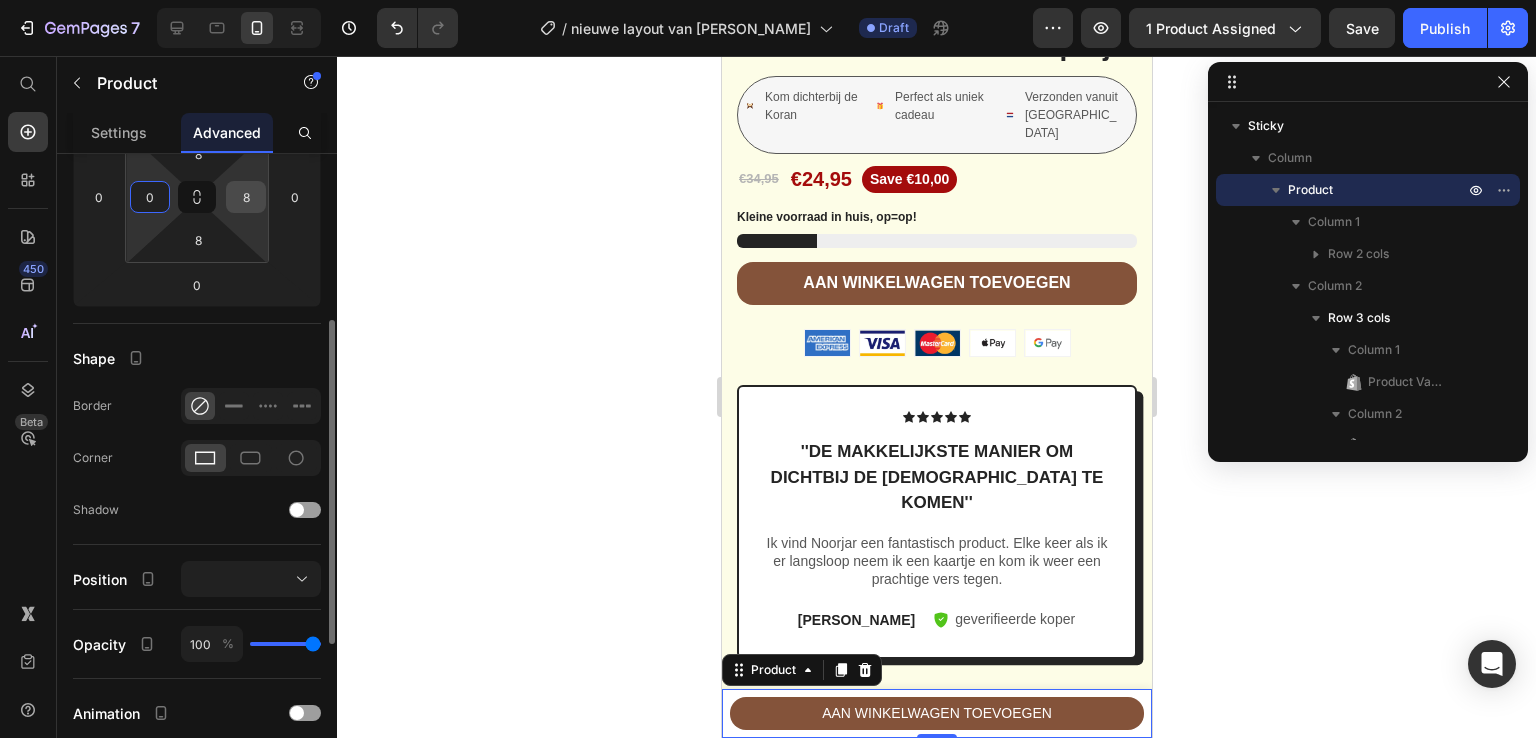 click on "8" at bounding box center [246, 197] 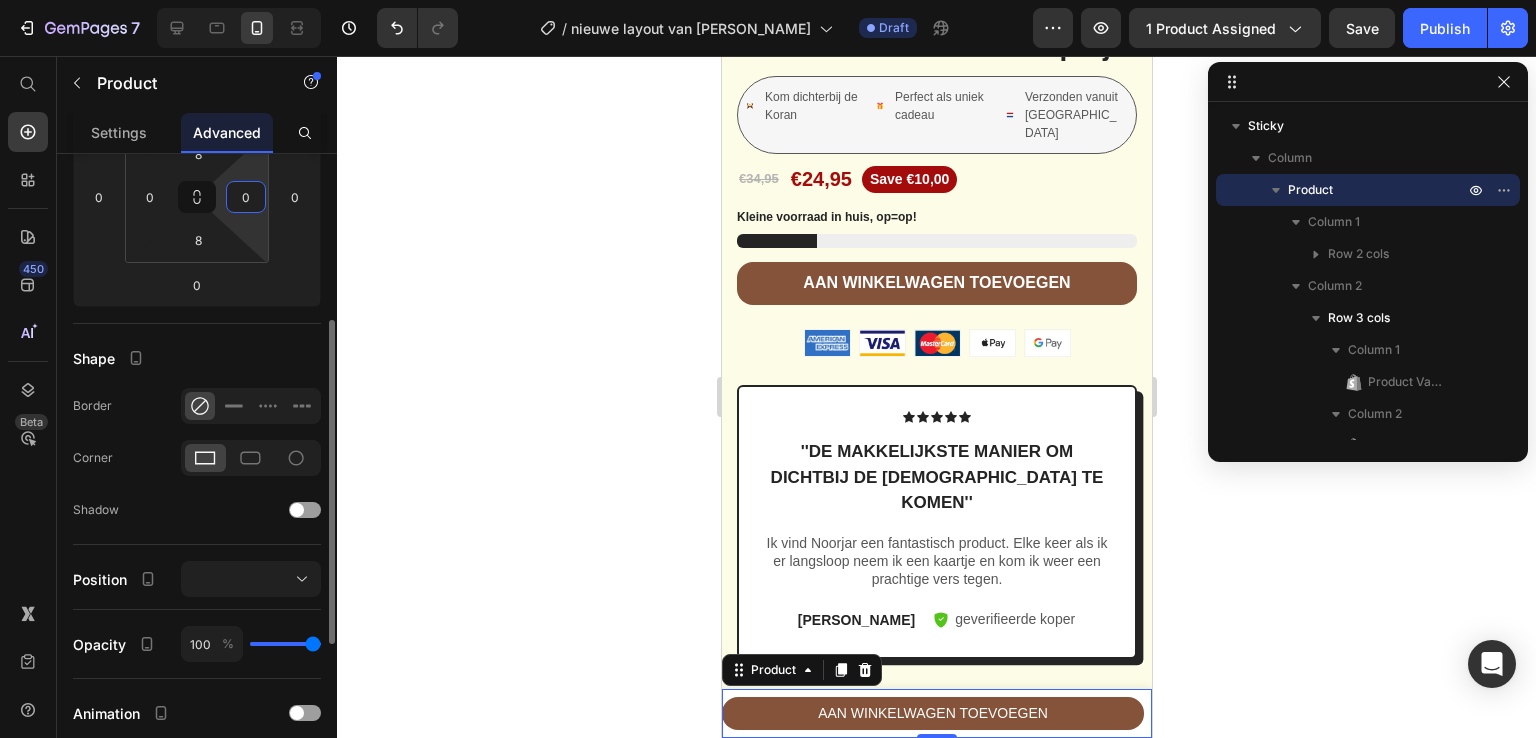 type on "8" 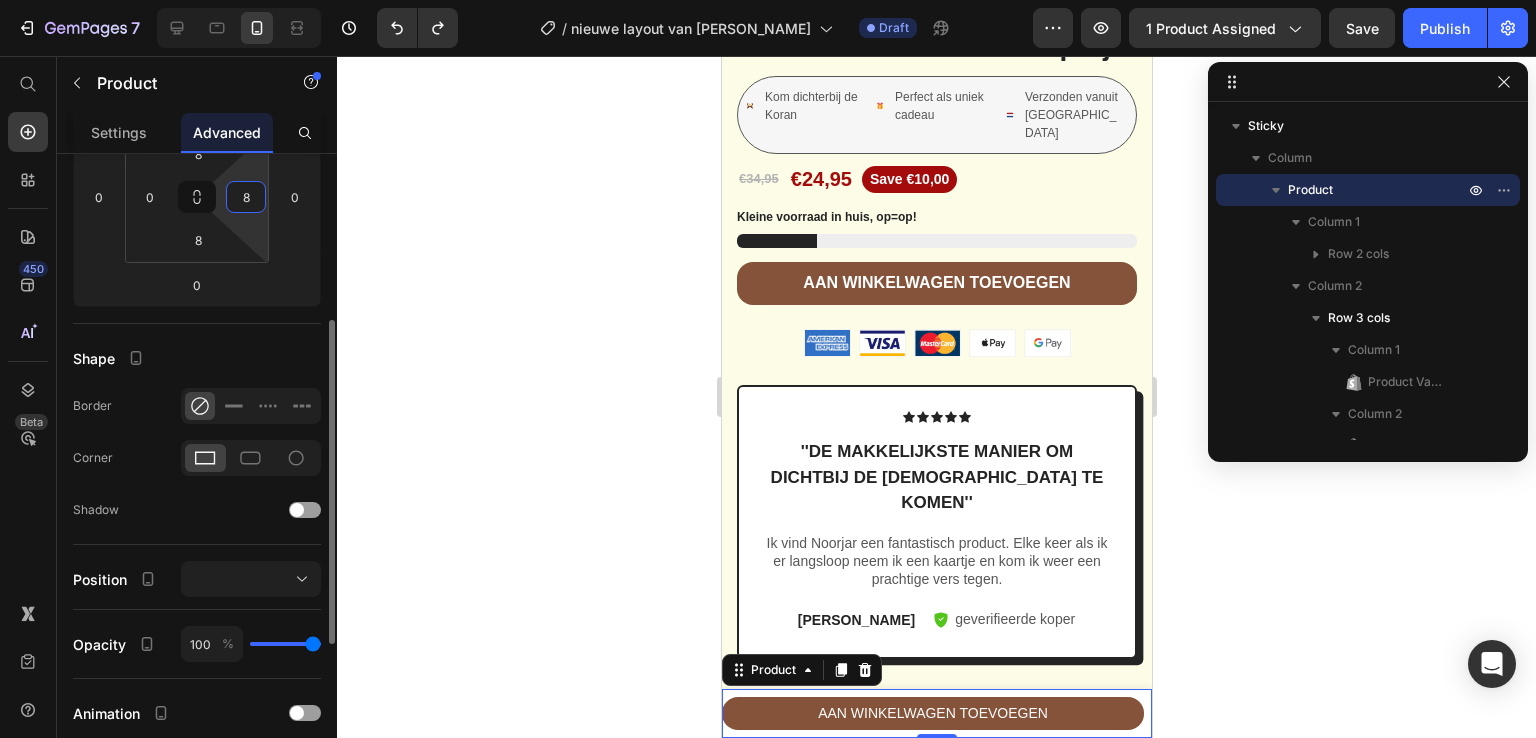 type on "8" 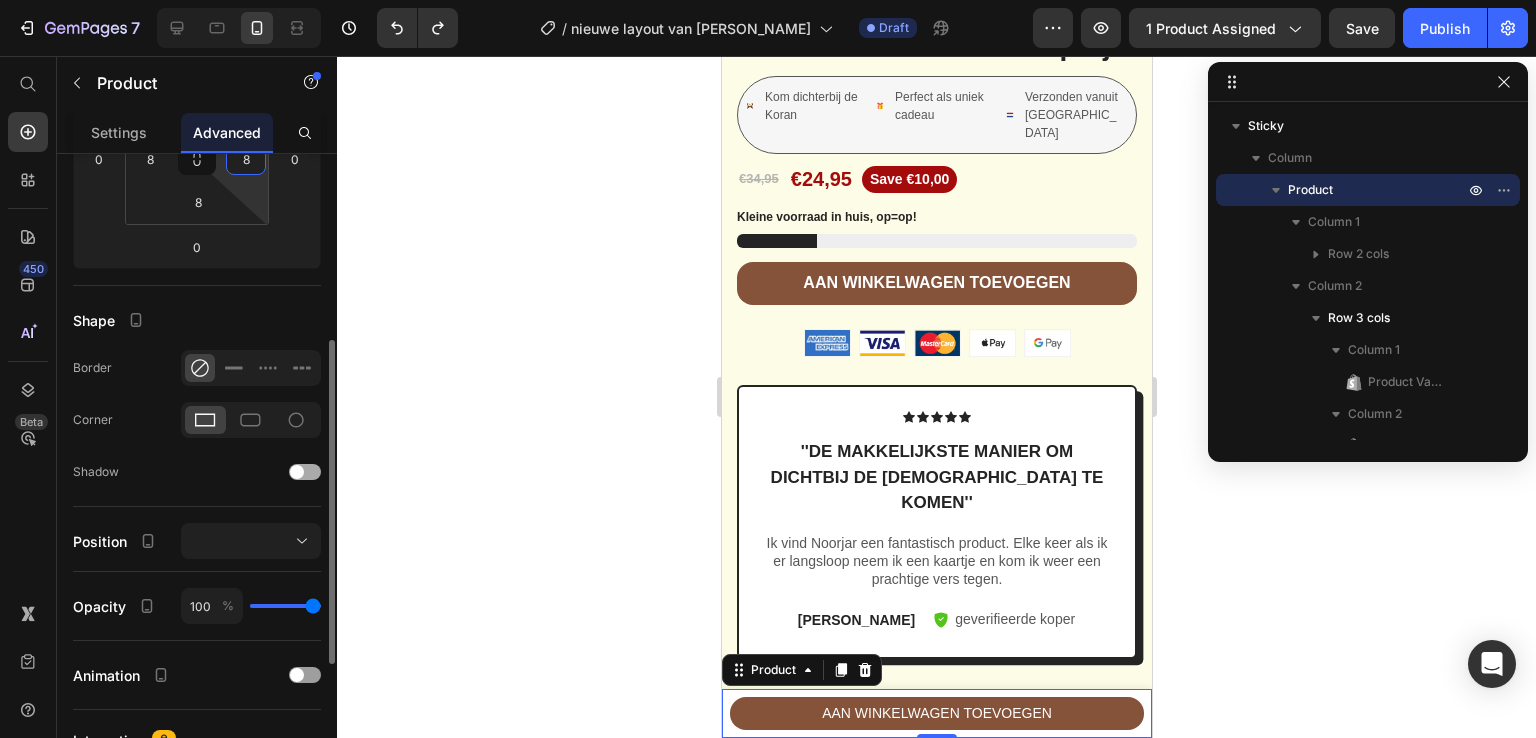 scroll, scrollTop: 368, scrollLeft: 0, axis: vertical 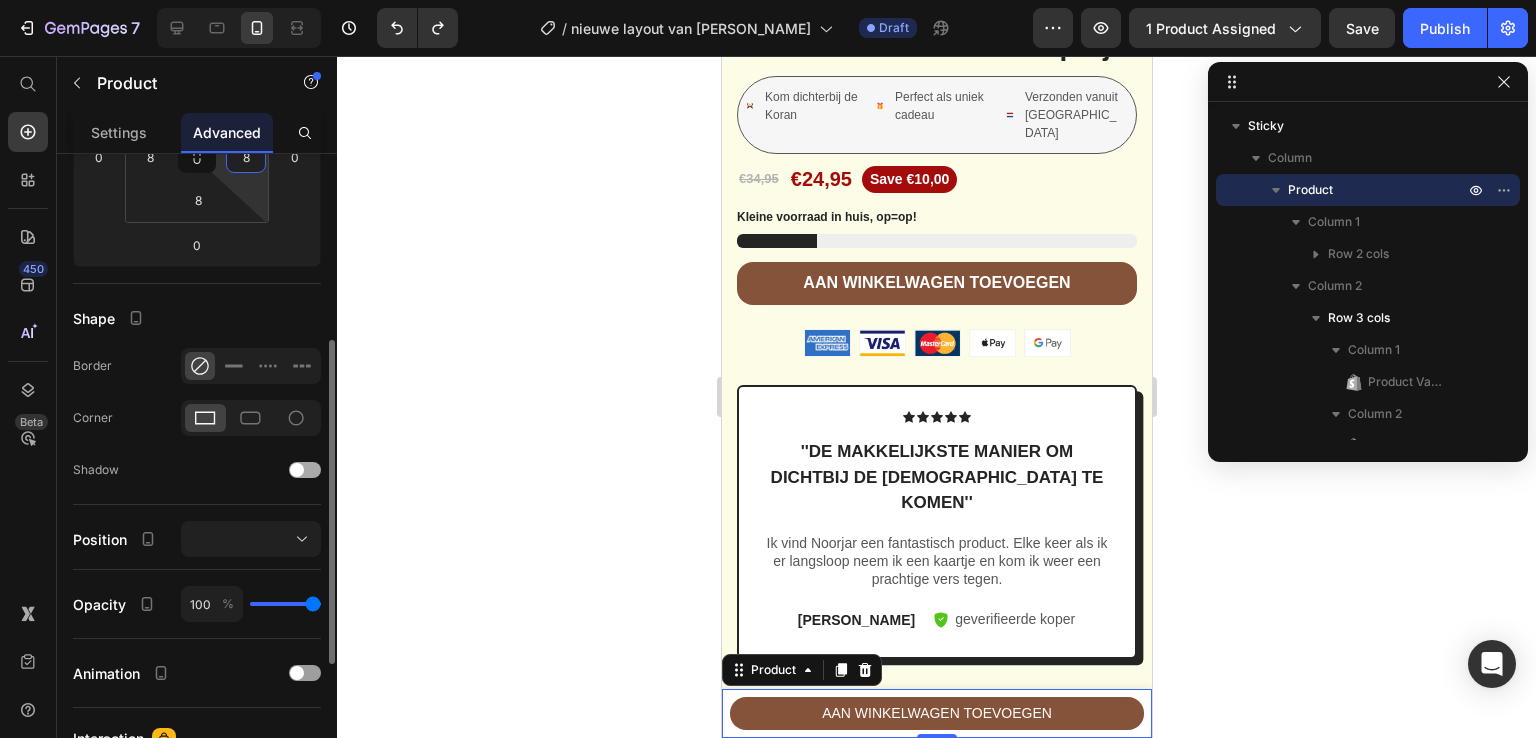 click on "Shadow" 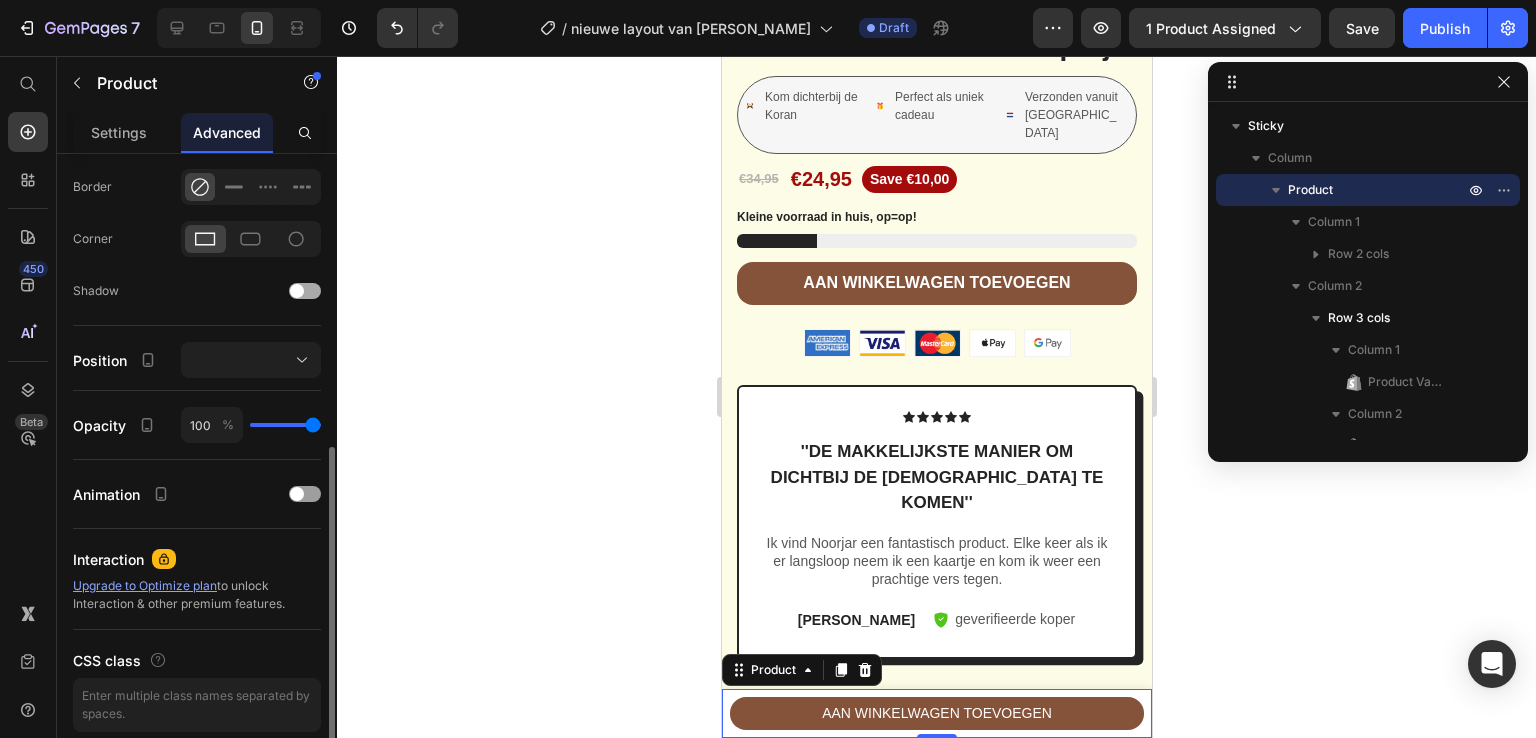 scroll, scrollTop: 559, scrollLeft: 0, axis: vertical 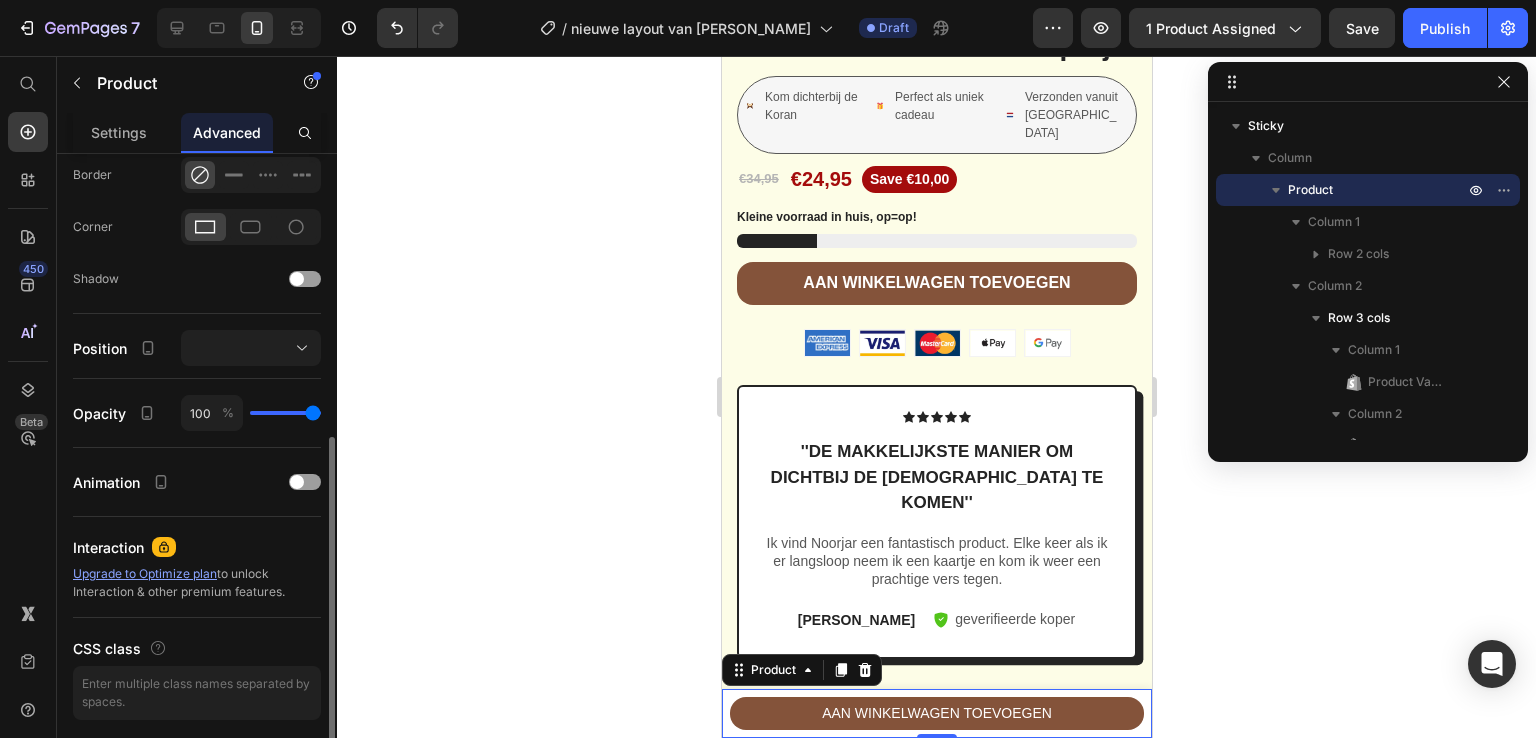 type on "95" 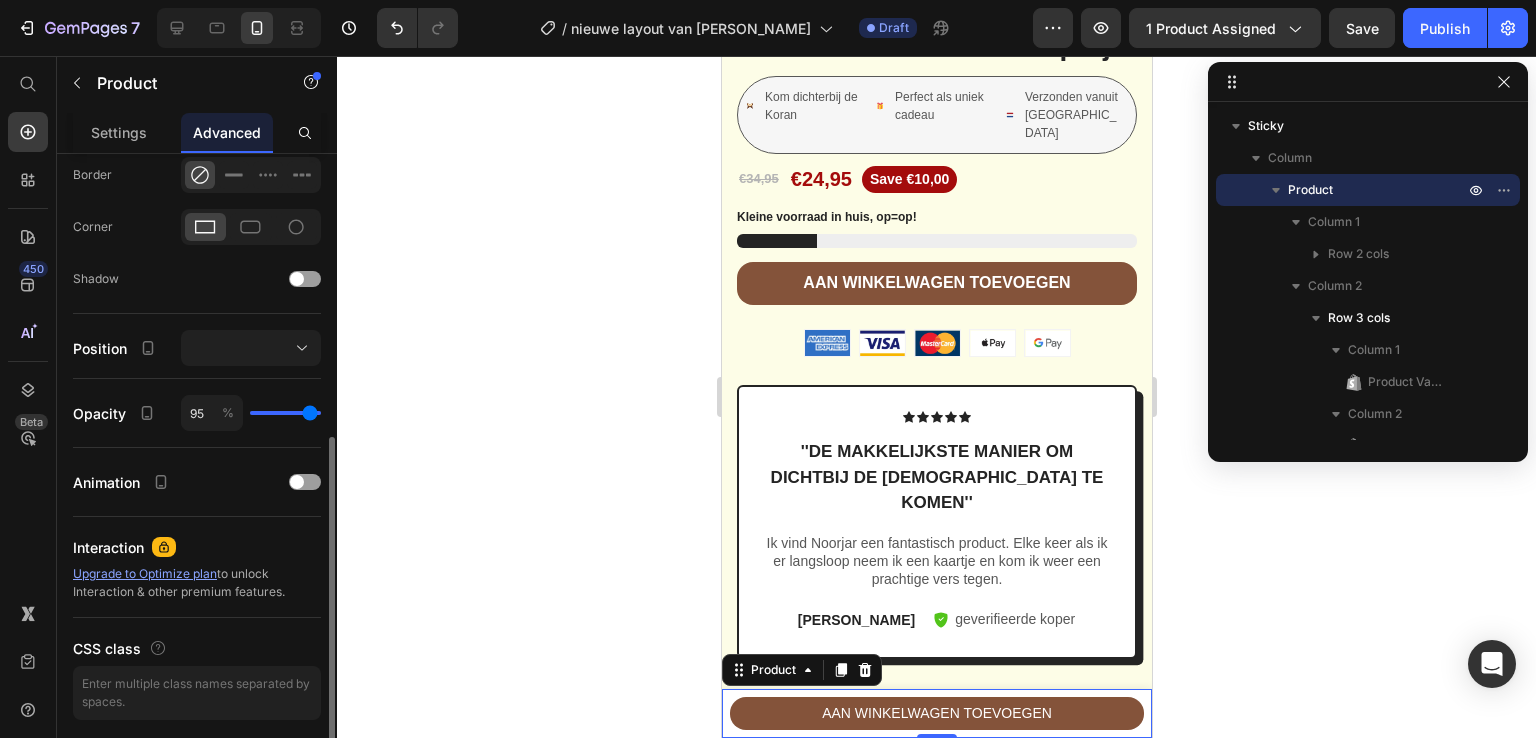 type on "92" 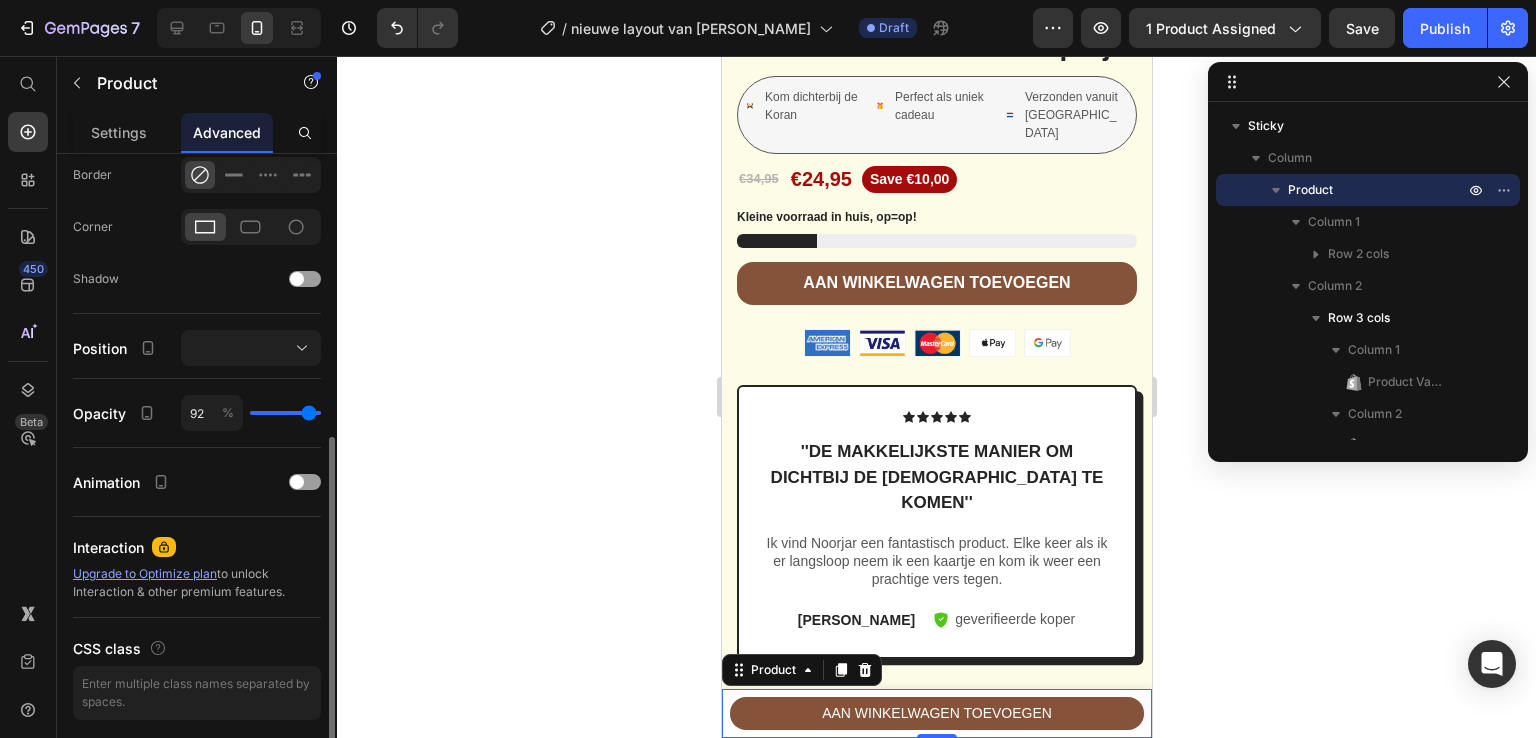 type on "84" 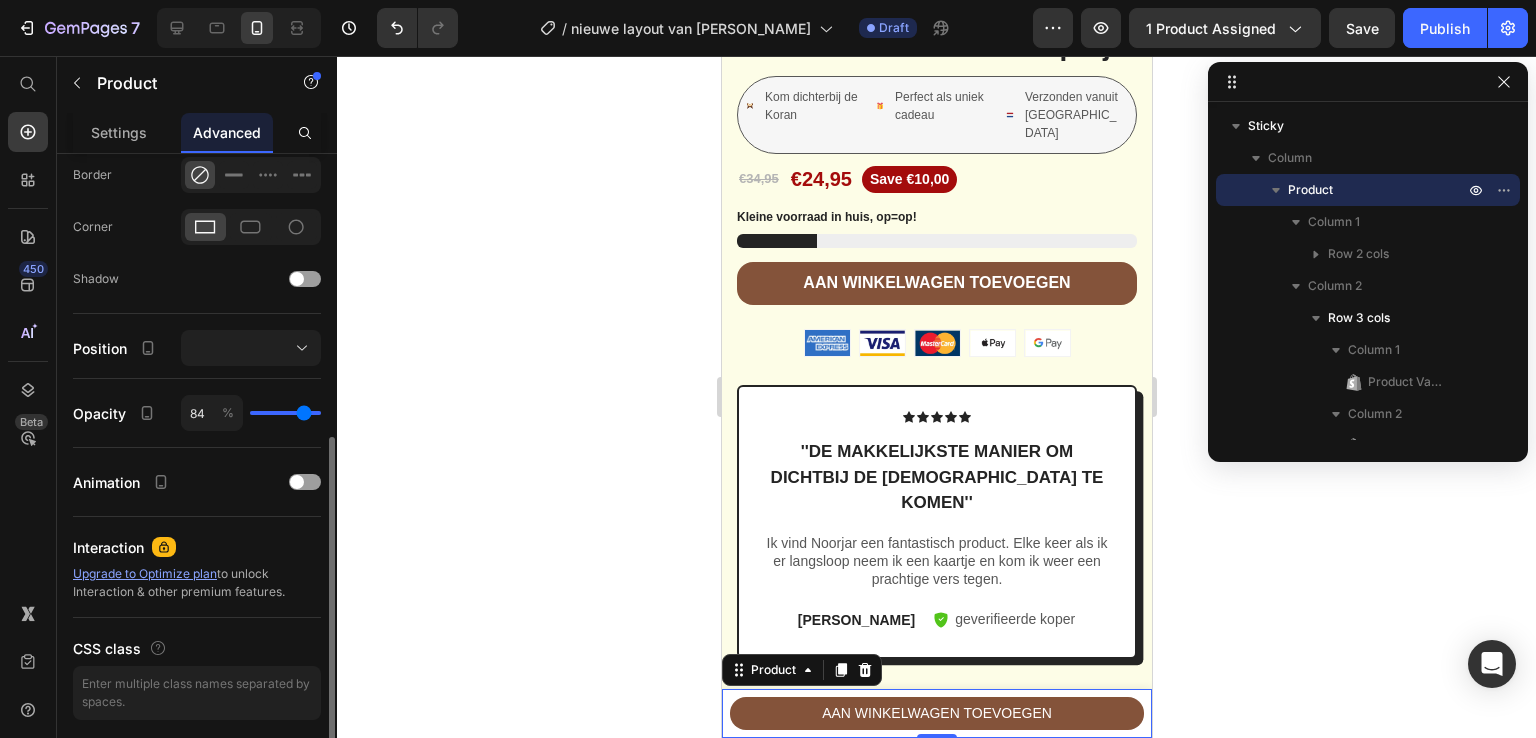 type on "75" 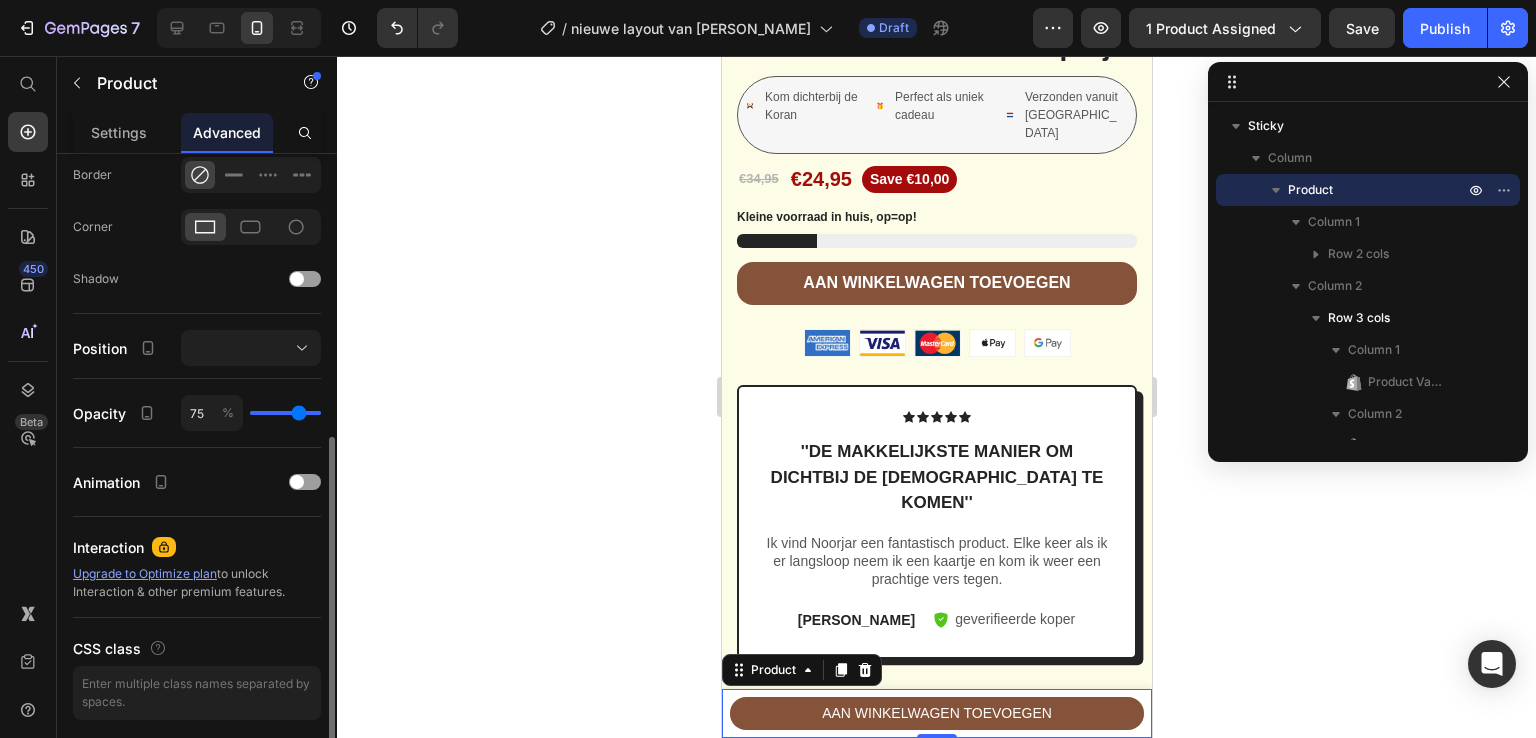 type on "65" 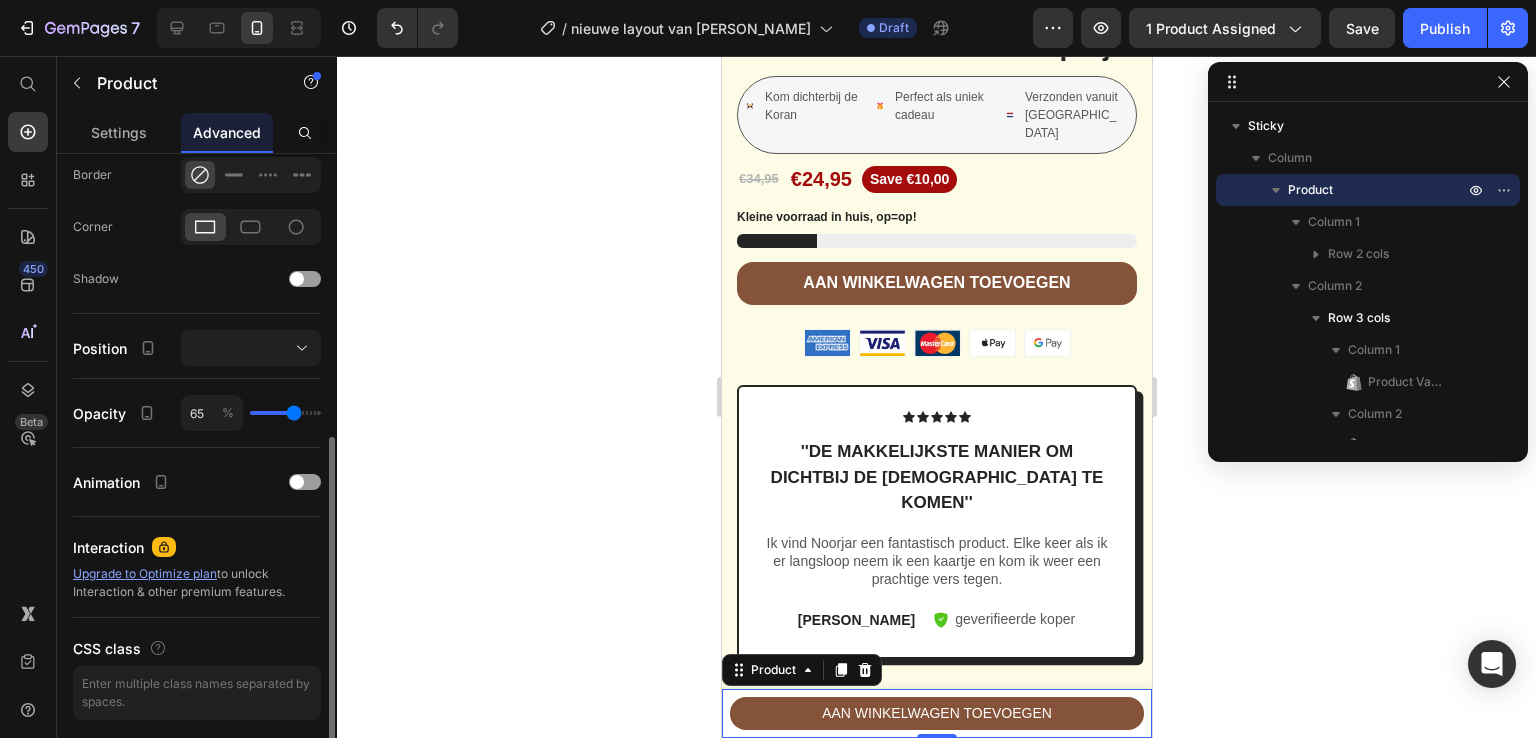 type on "53" 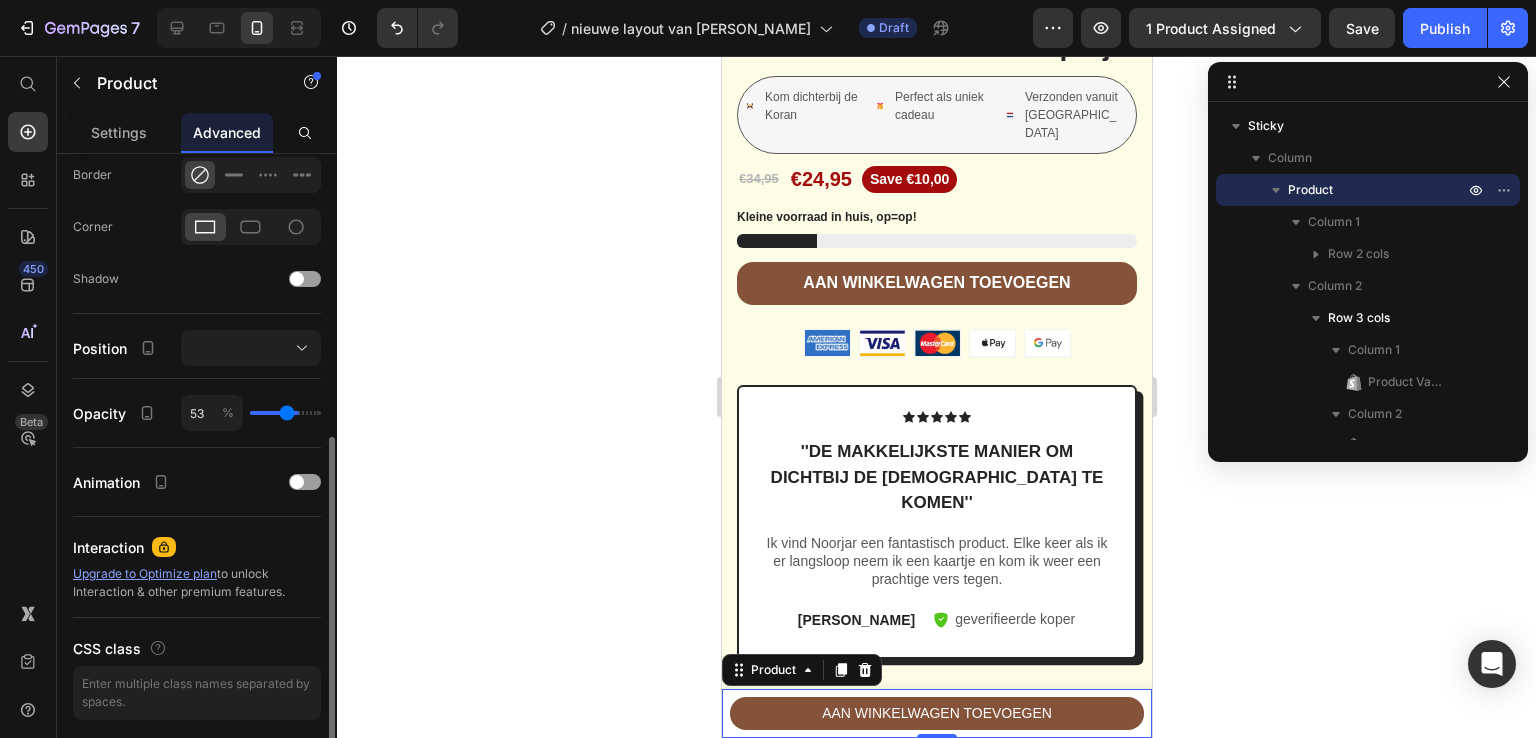 type on "43" 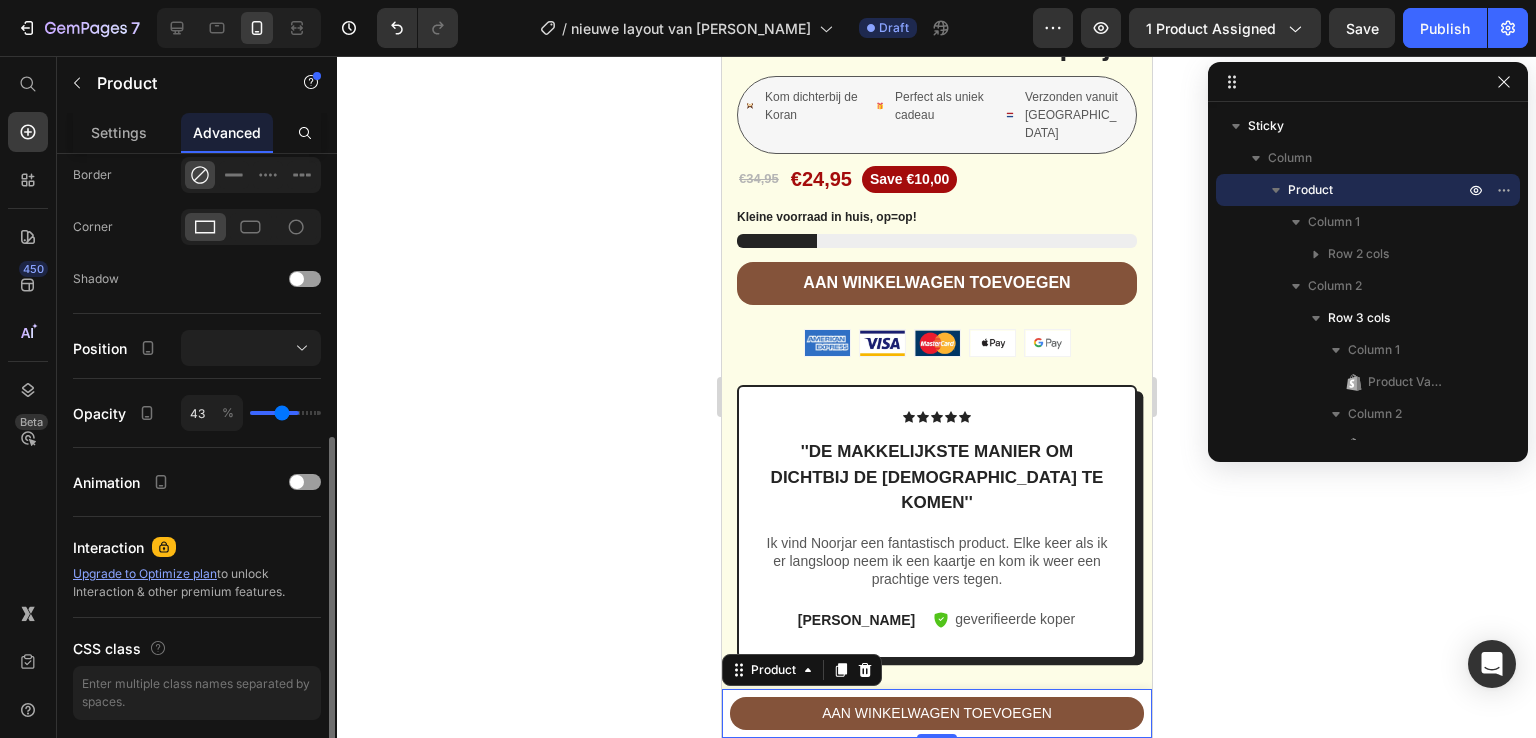 type on "27" 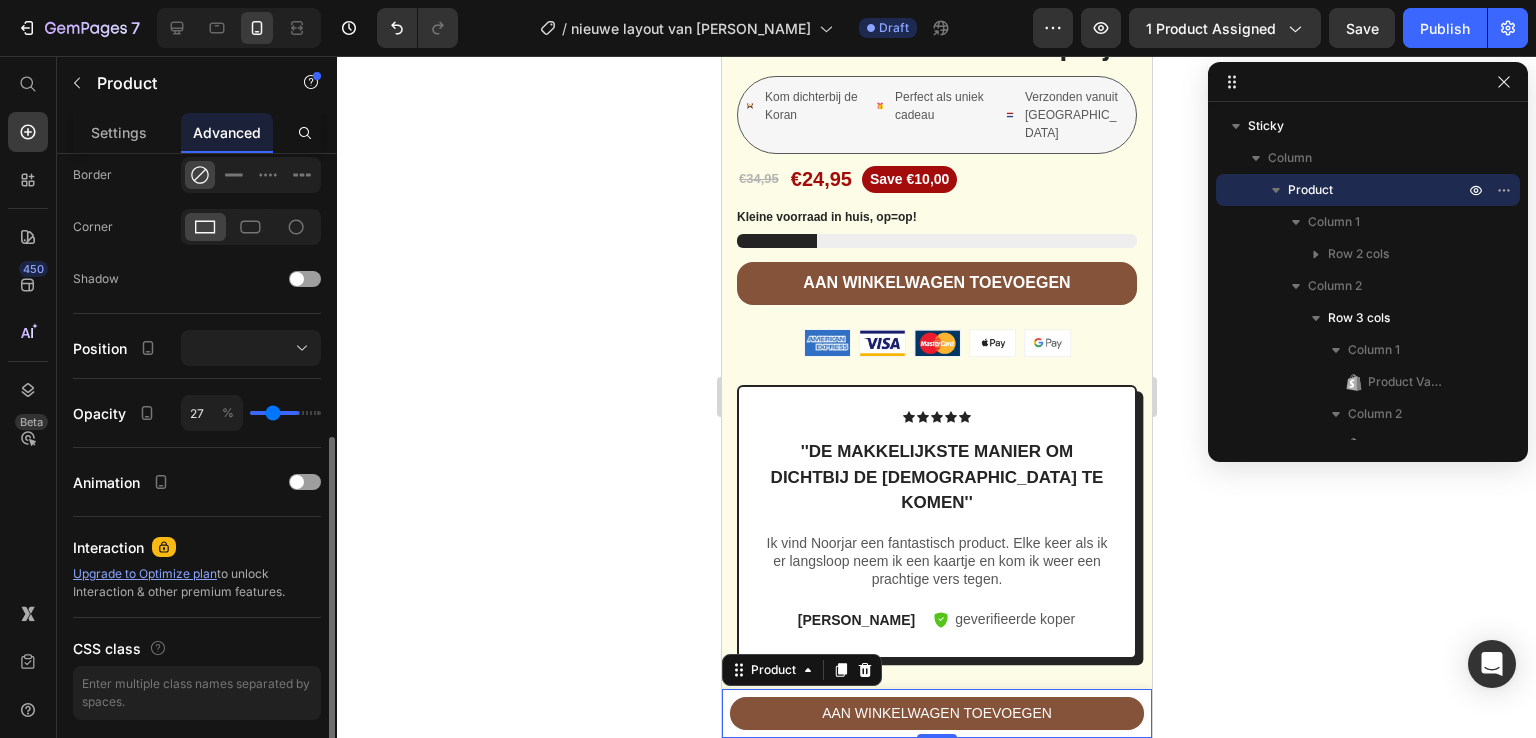 type on "24" 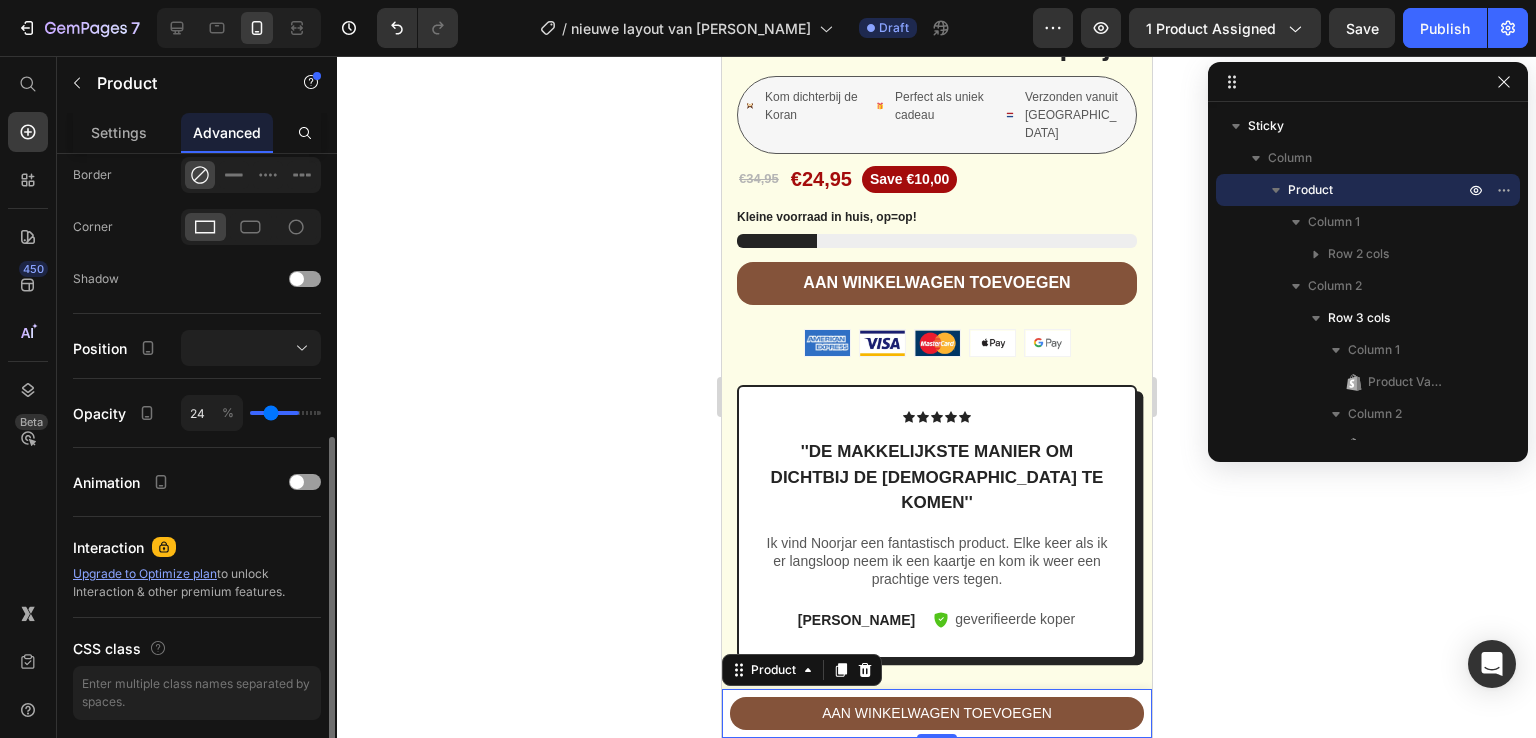 type on "20" 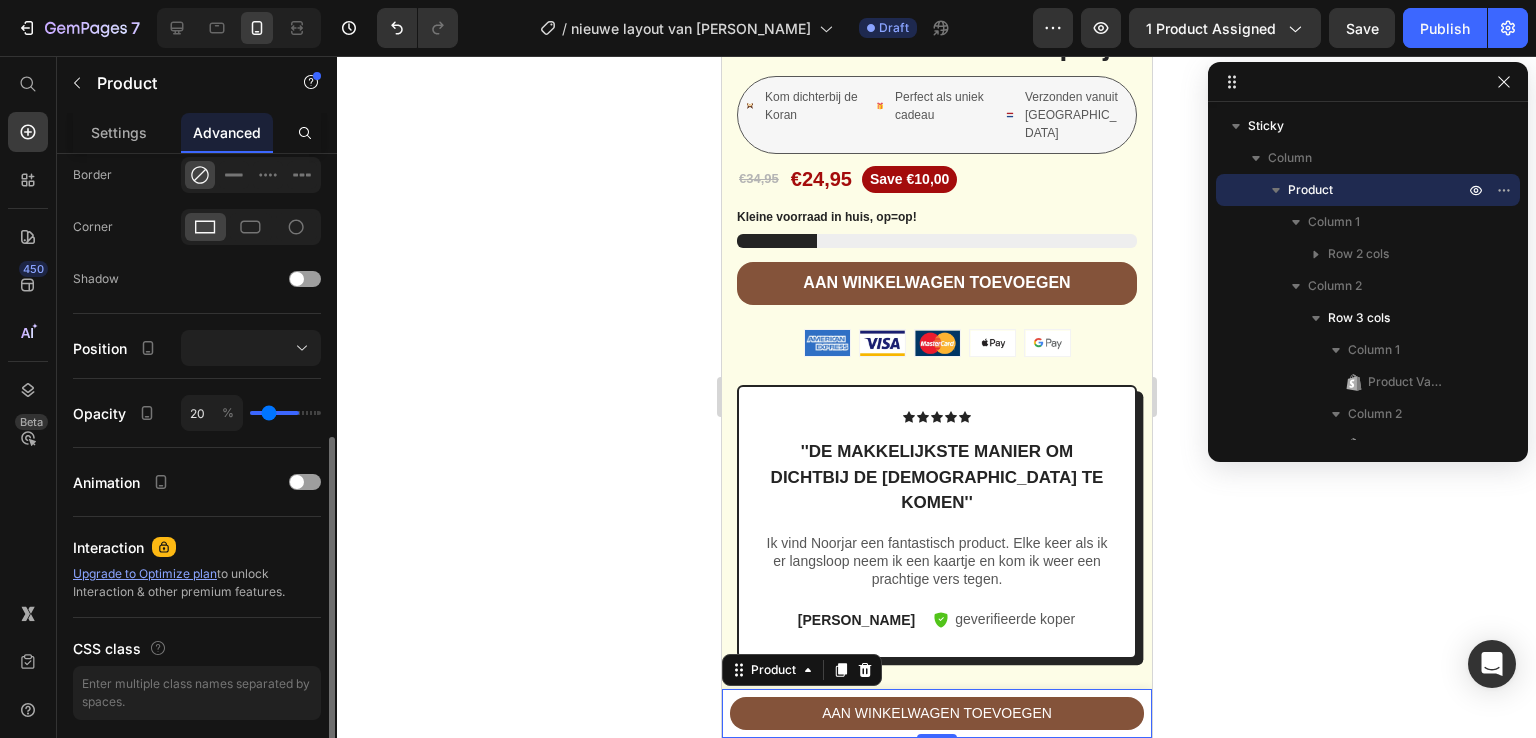 type on "18" 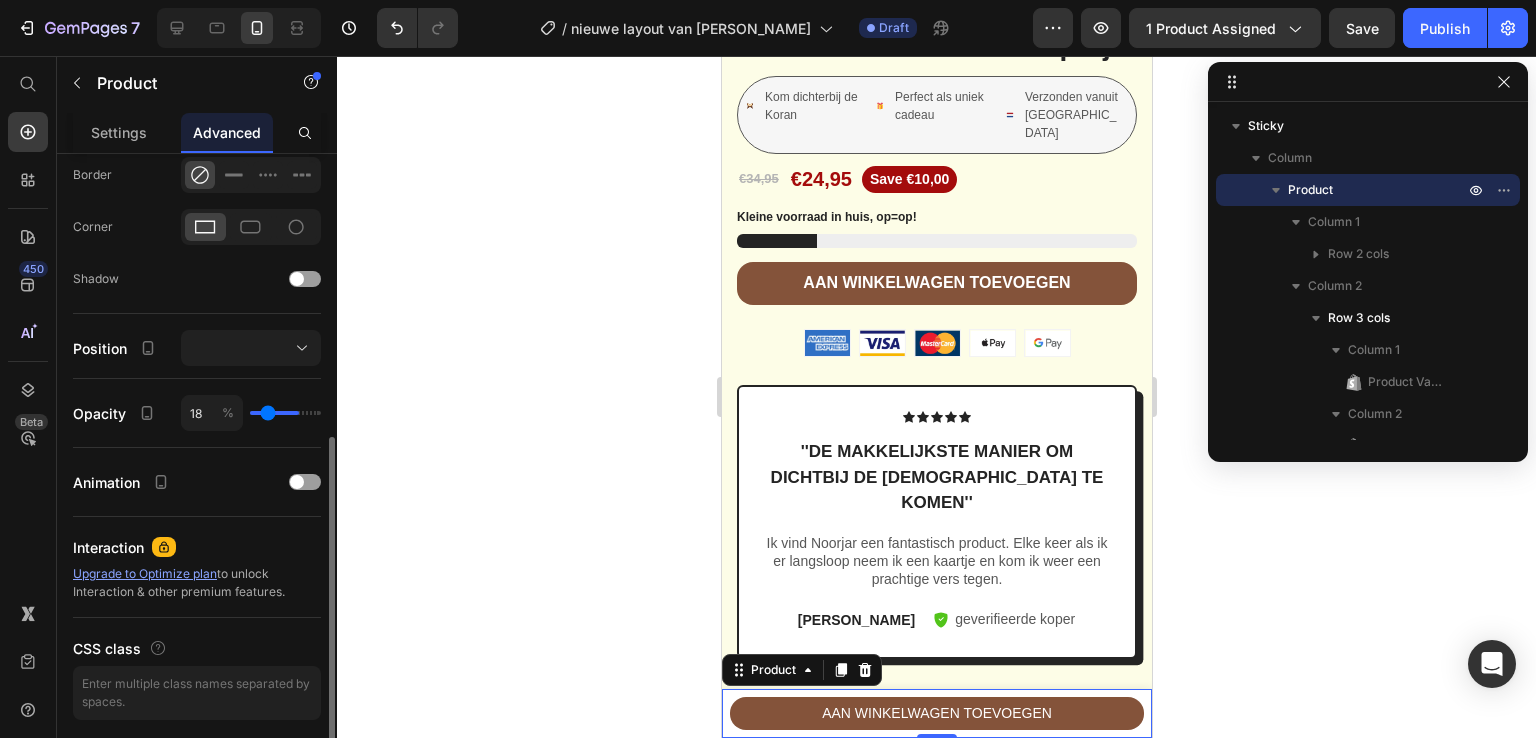 type on "15" 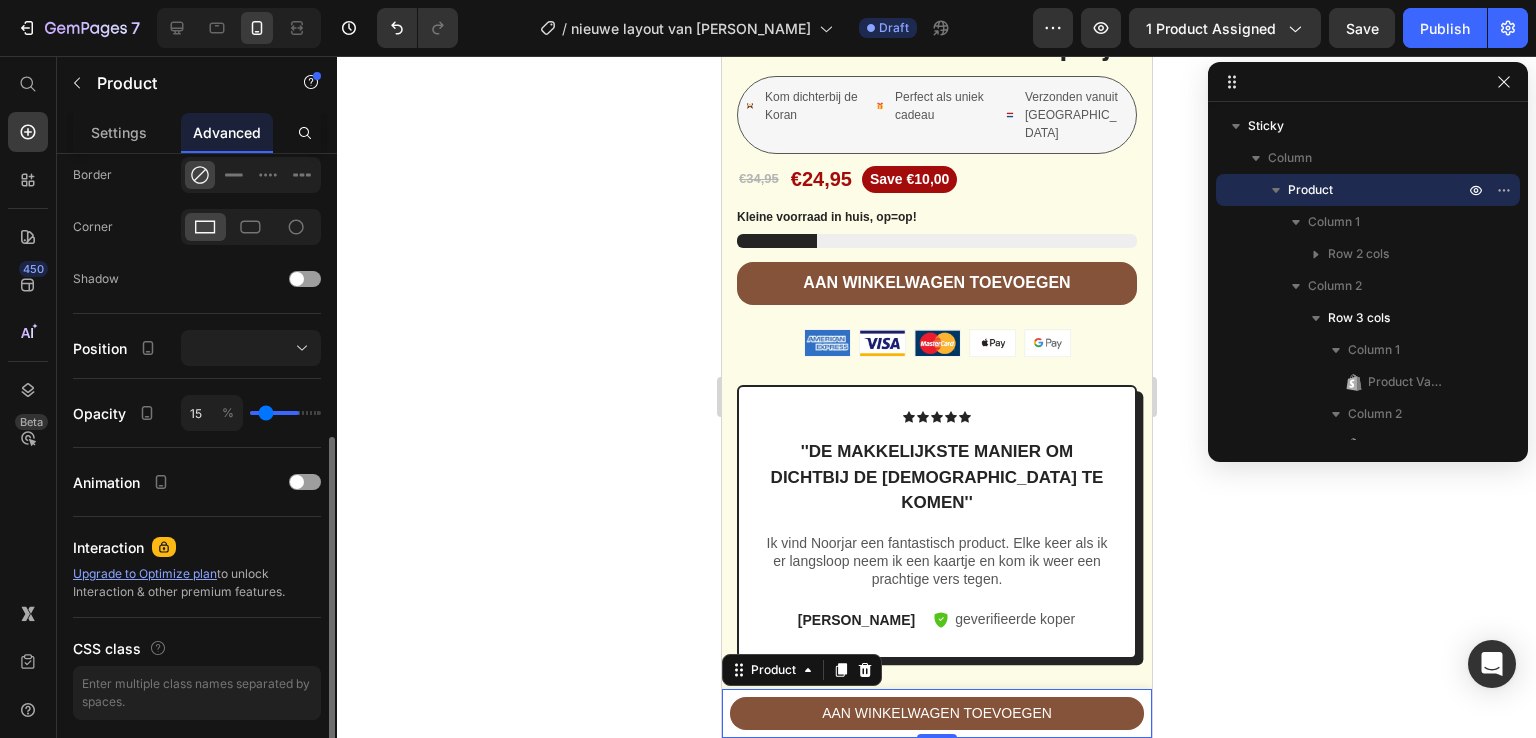 type on "11" 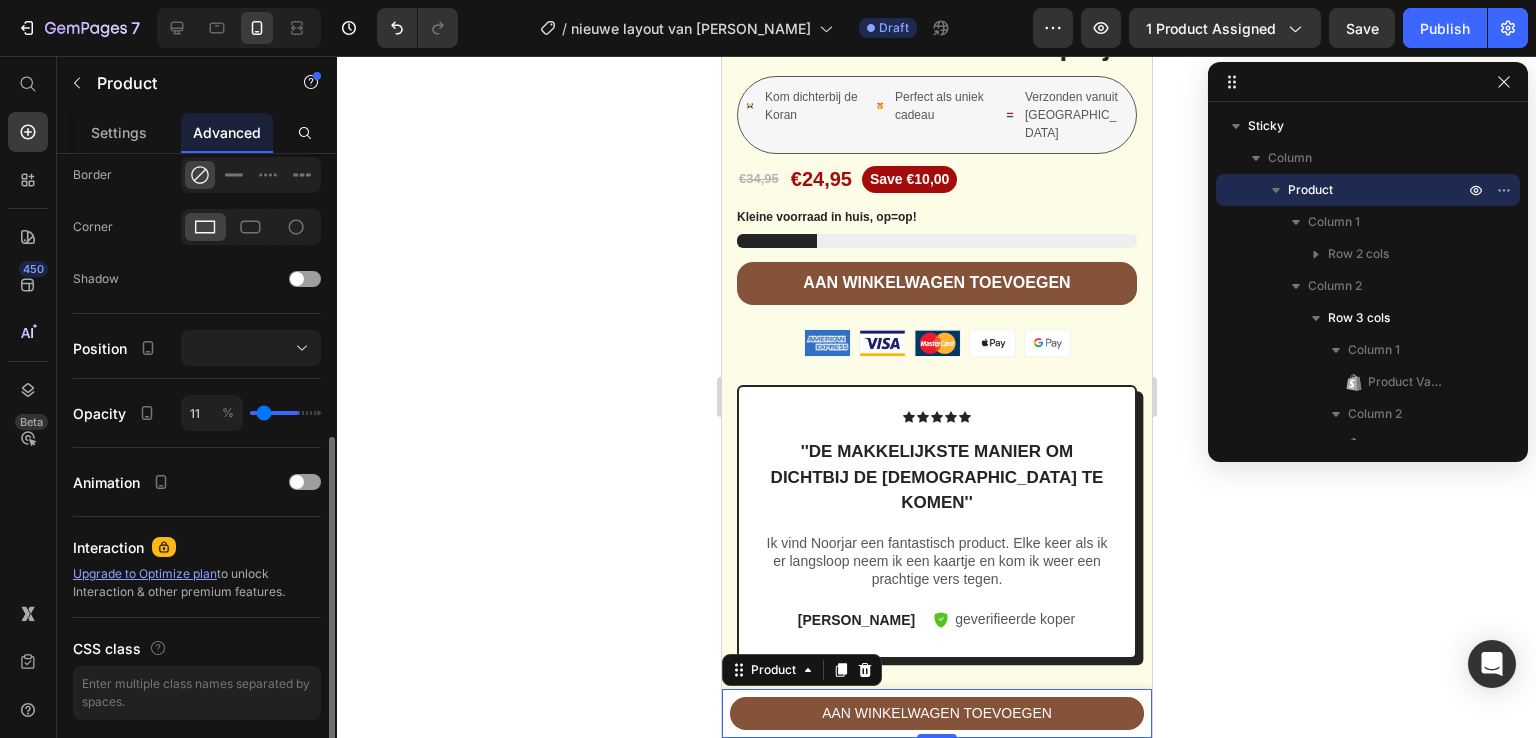 type on "9" 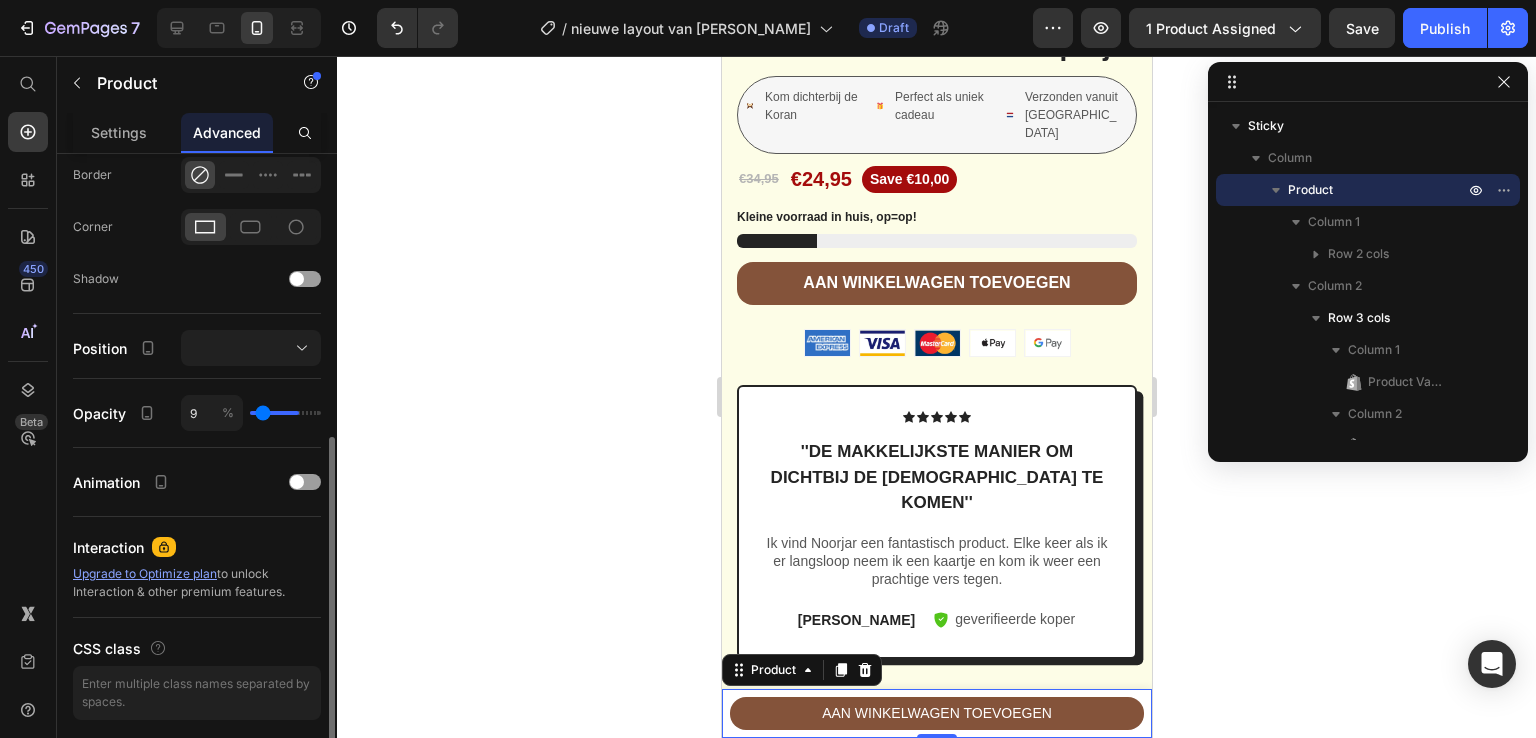type on "7" 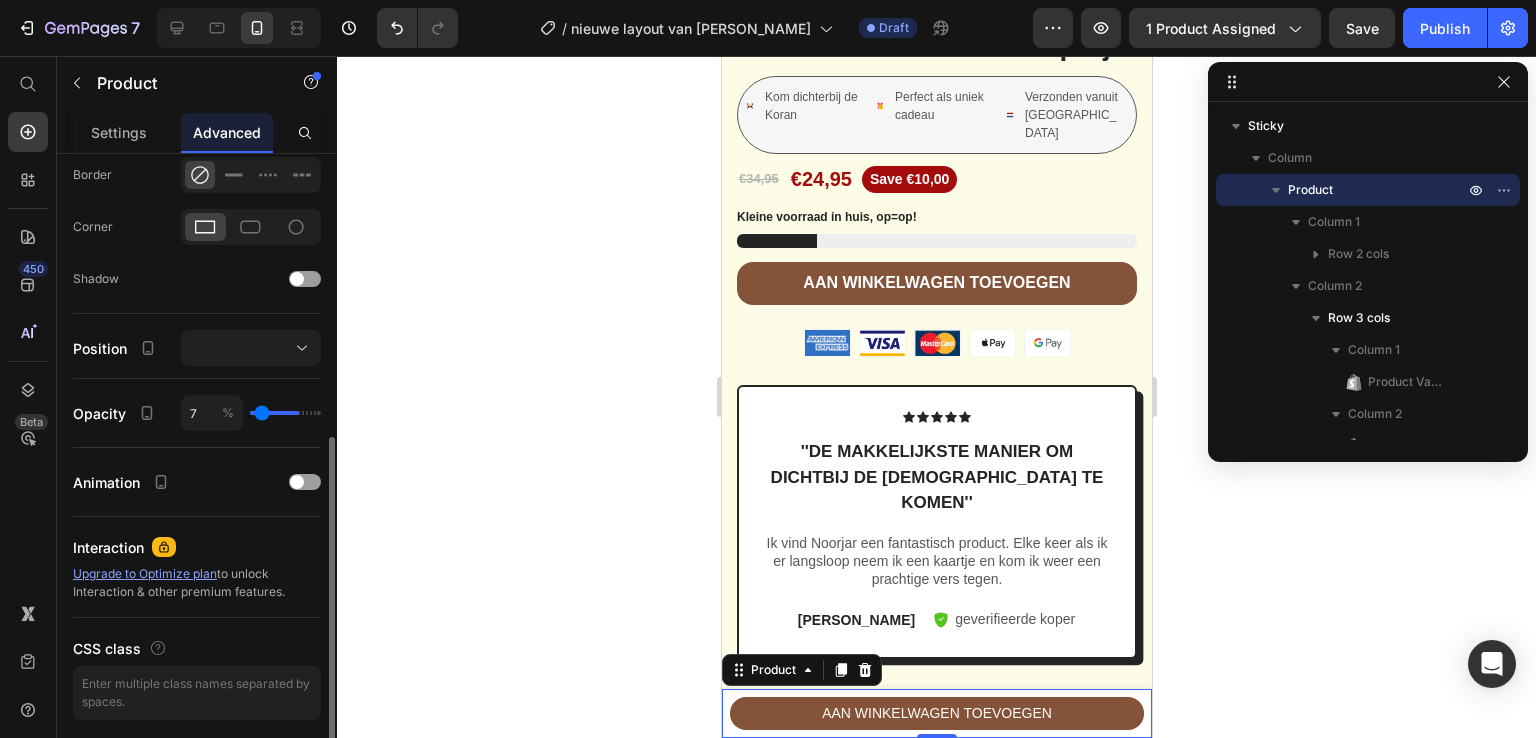 type on "5" 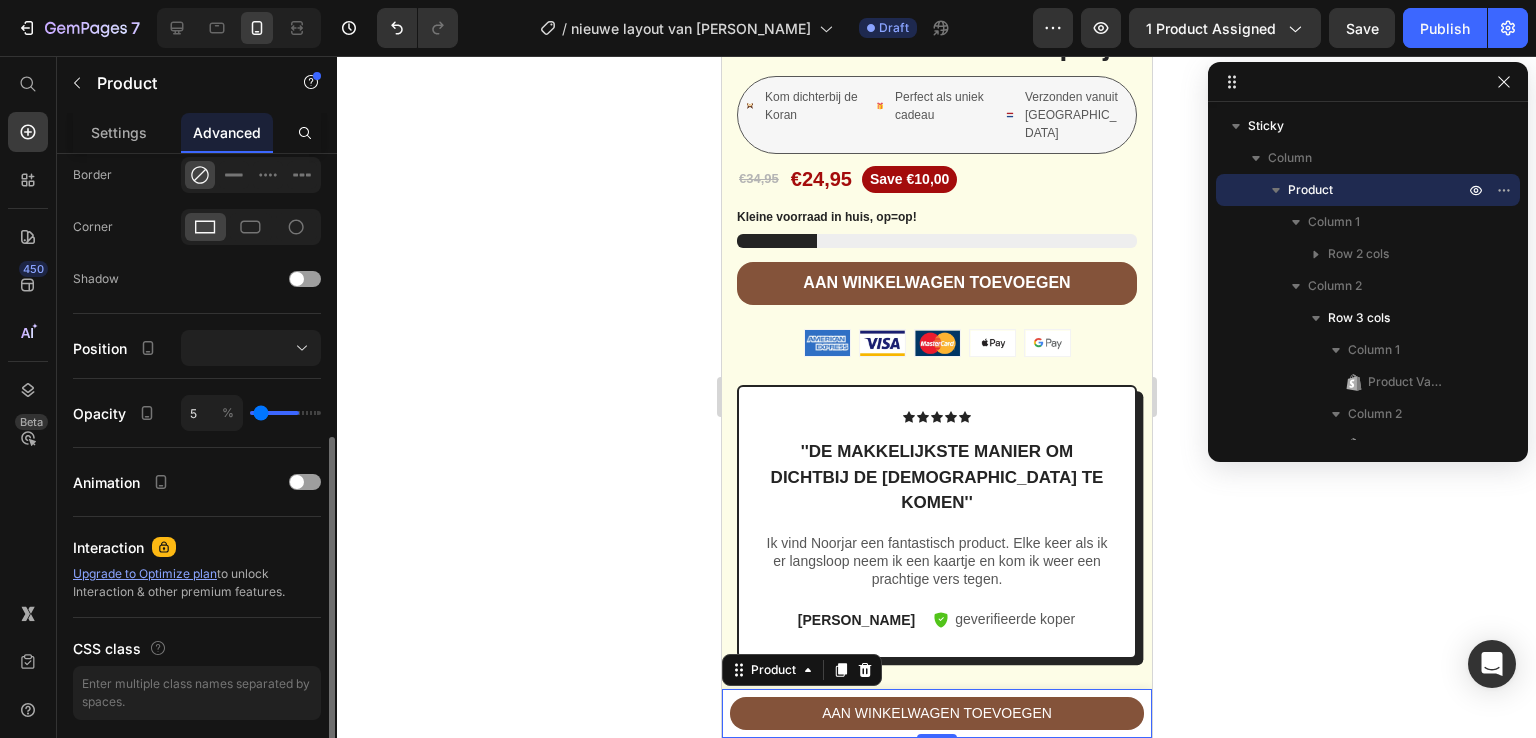 type on "4" 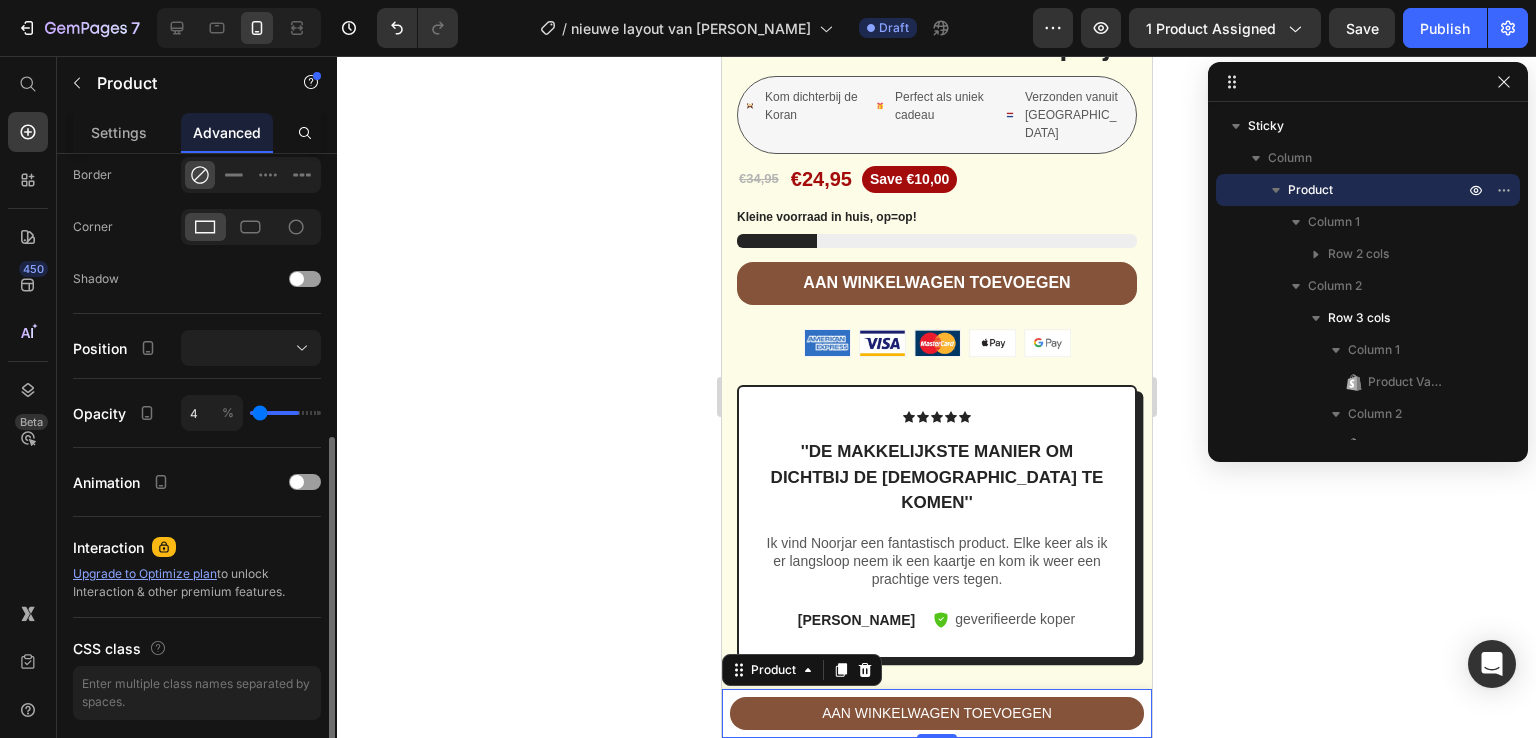 type on "0" 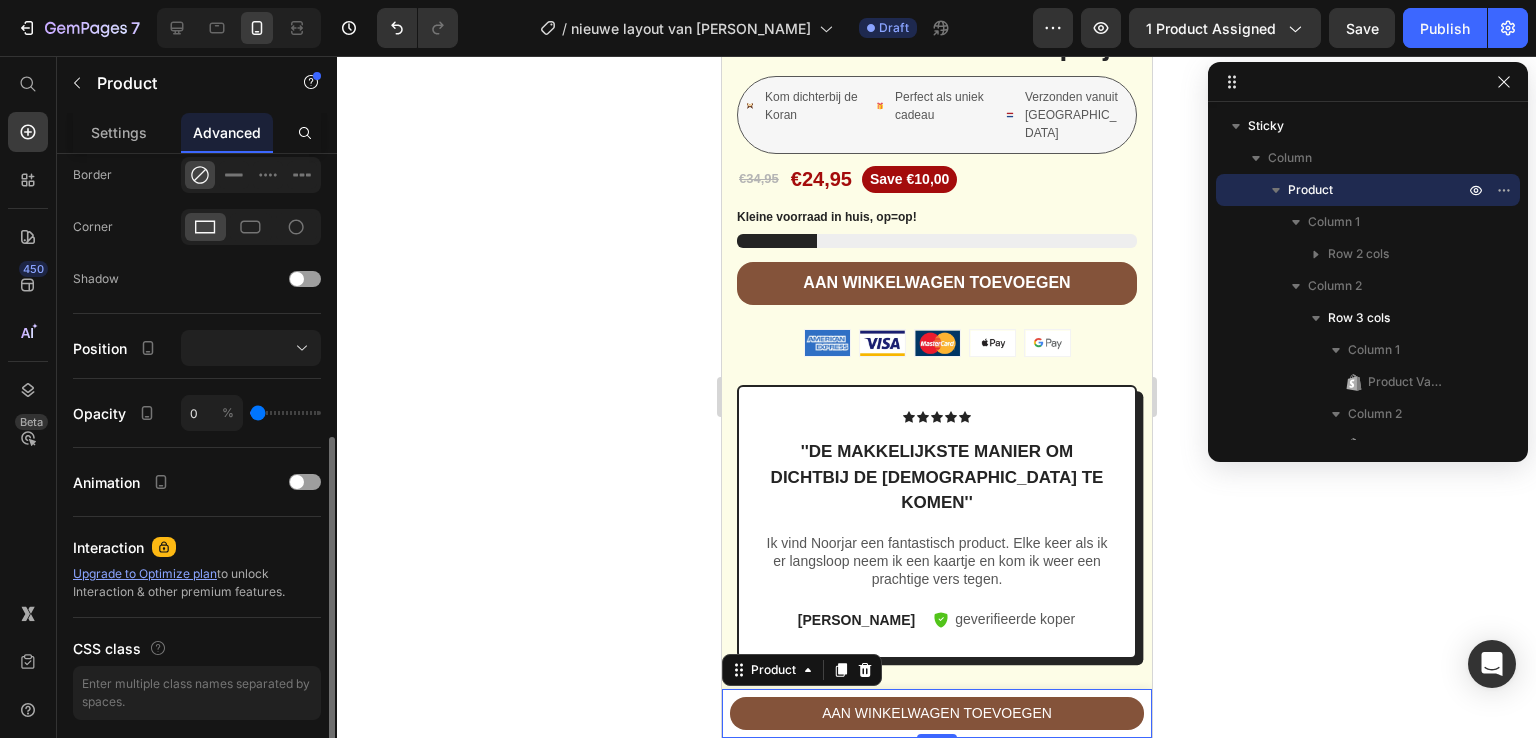 drag, startPoint x: 312, startPoint y: 410, endPoint x: 160, endPoint y: 416, distance: 152.11838 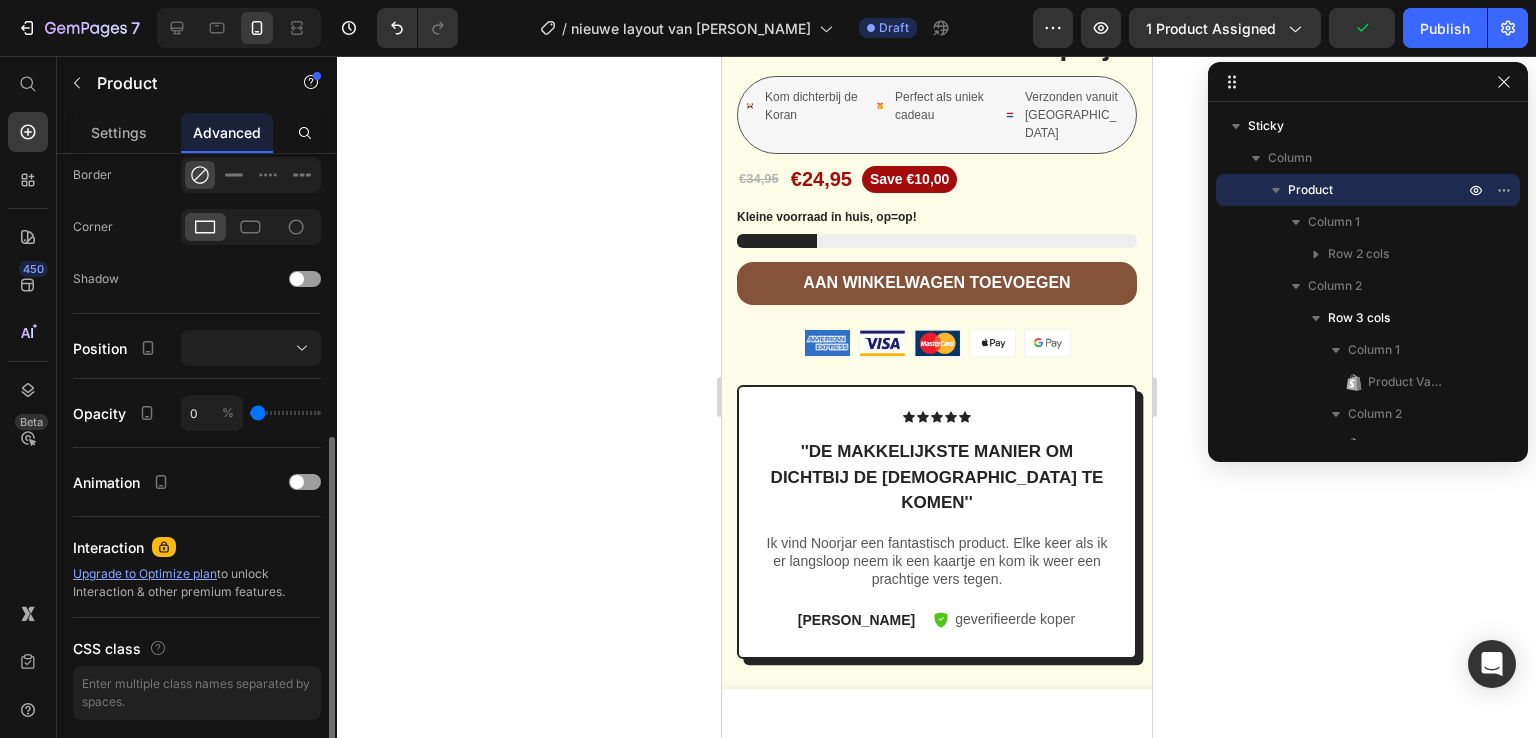 type on "15" 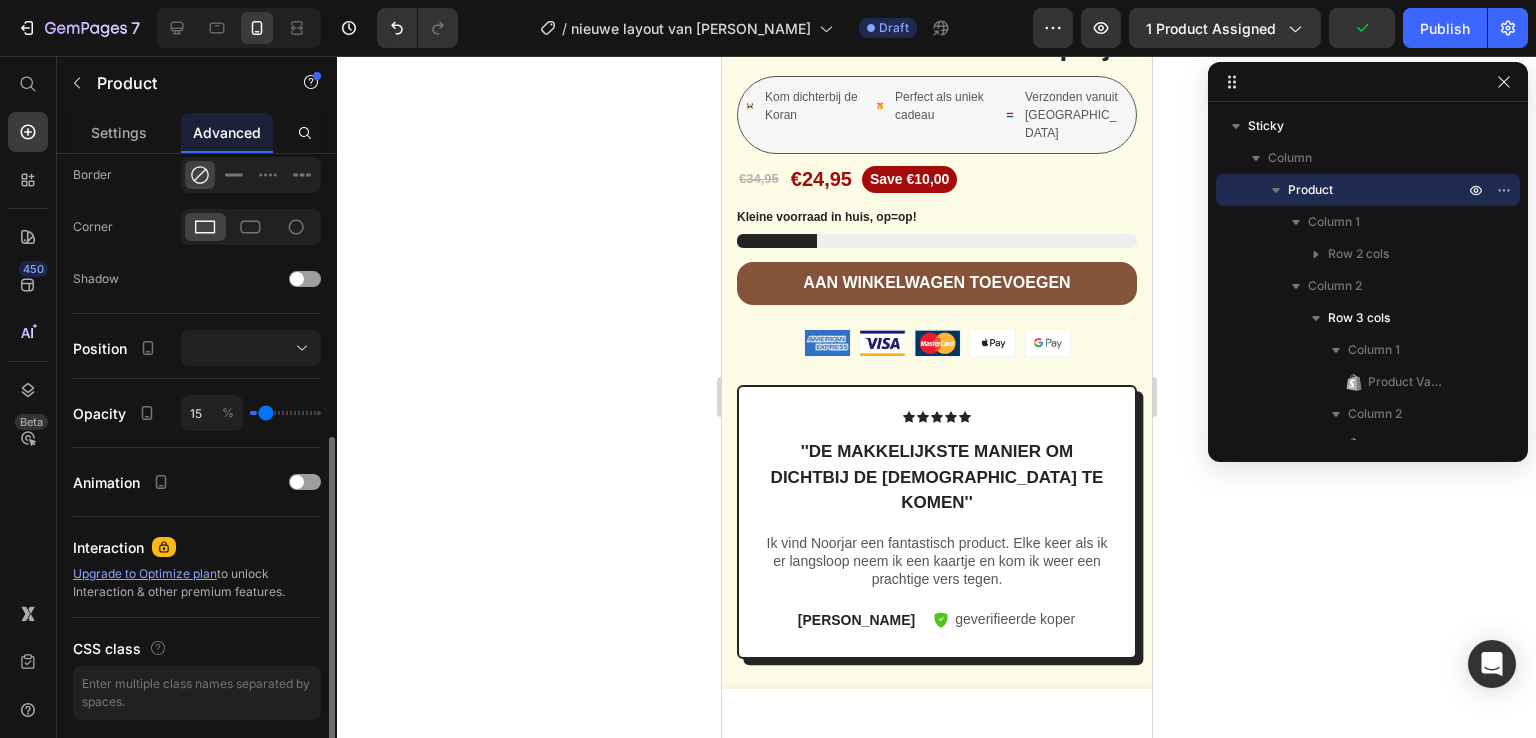 type on "23" 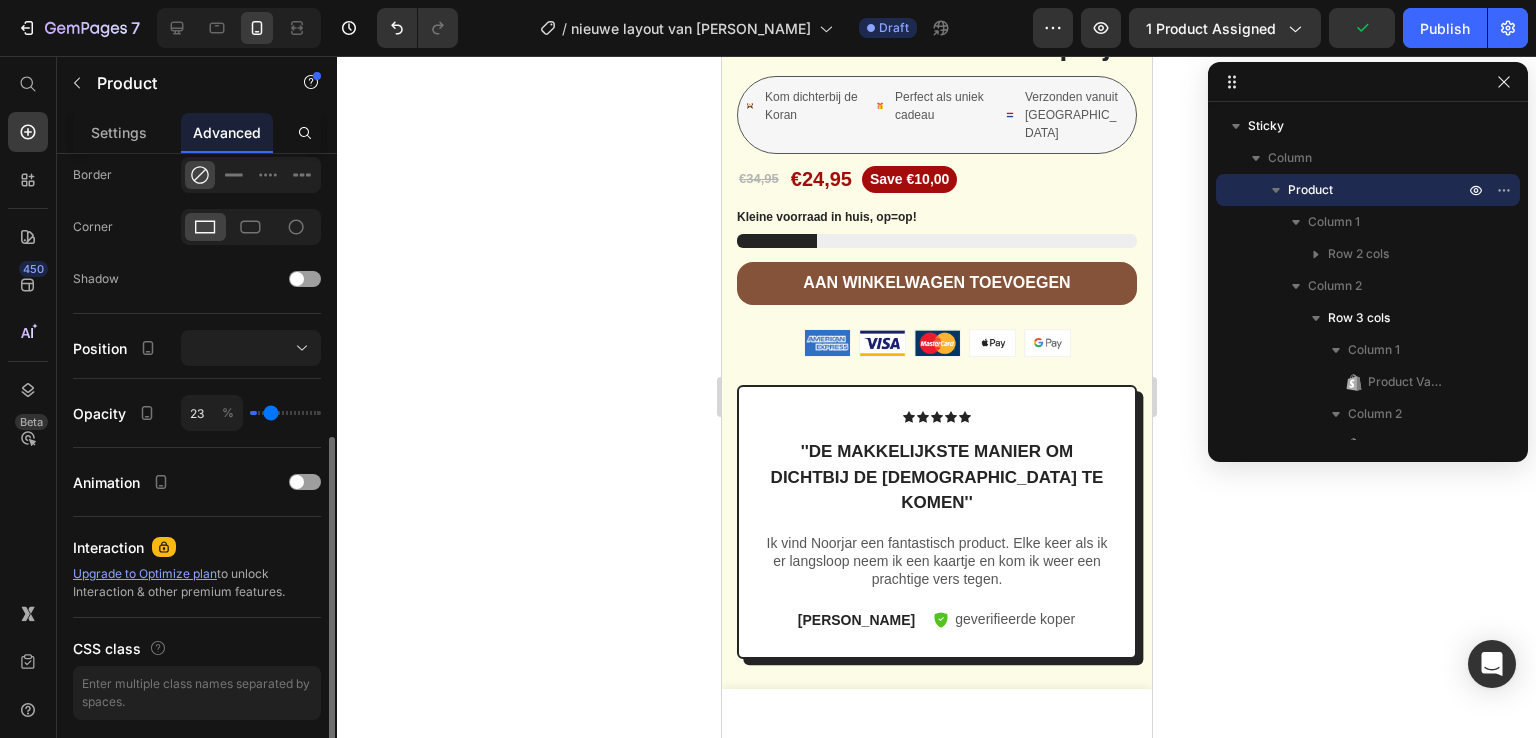 type on "28" 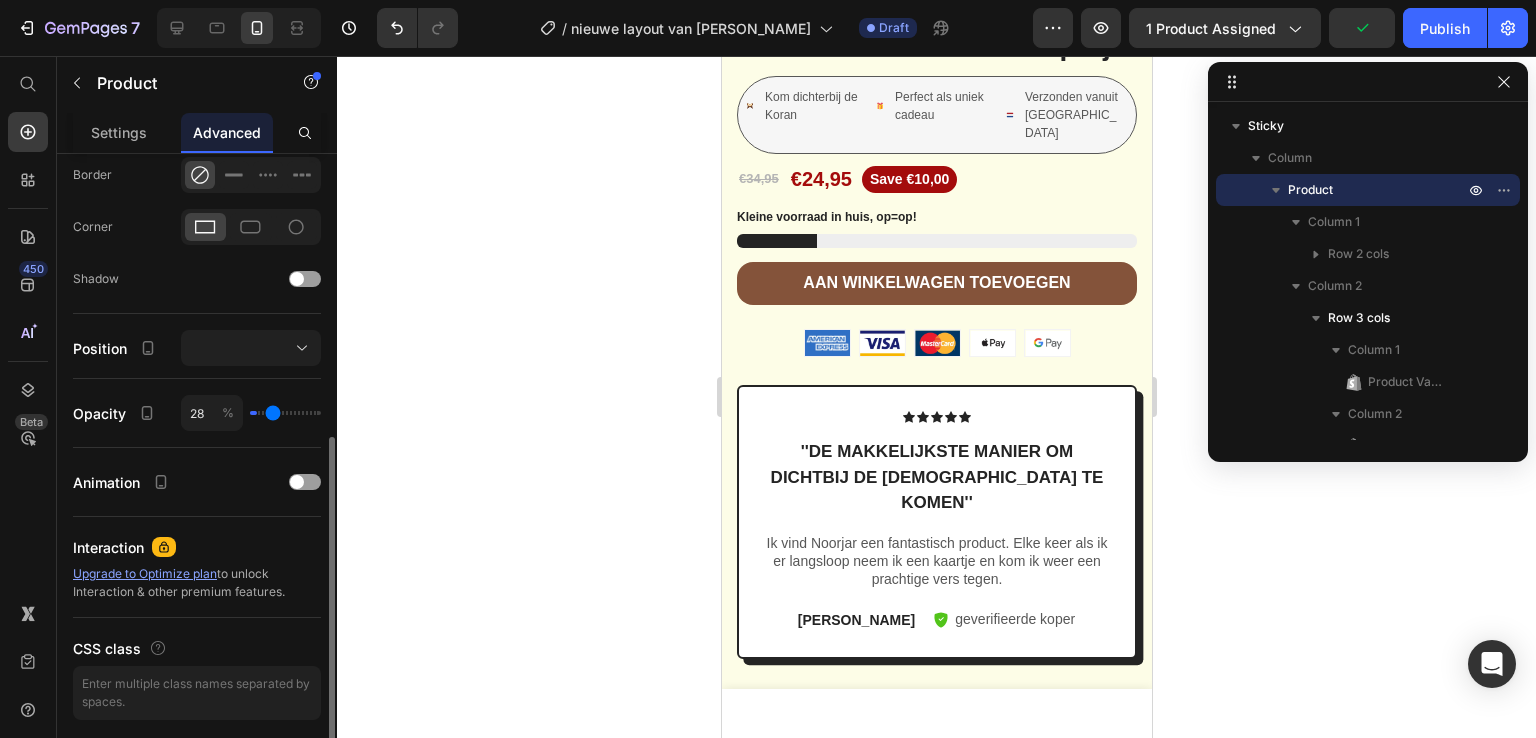type on "33" 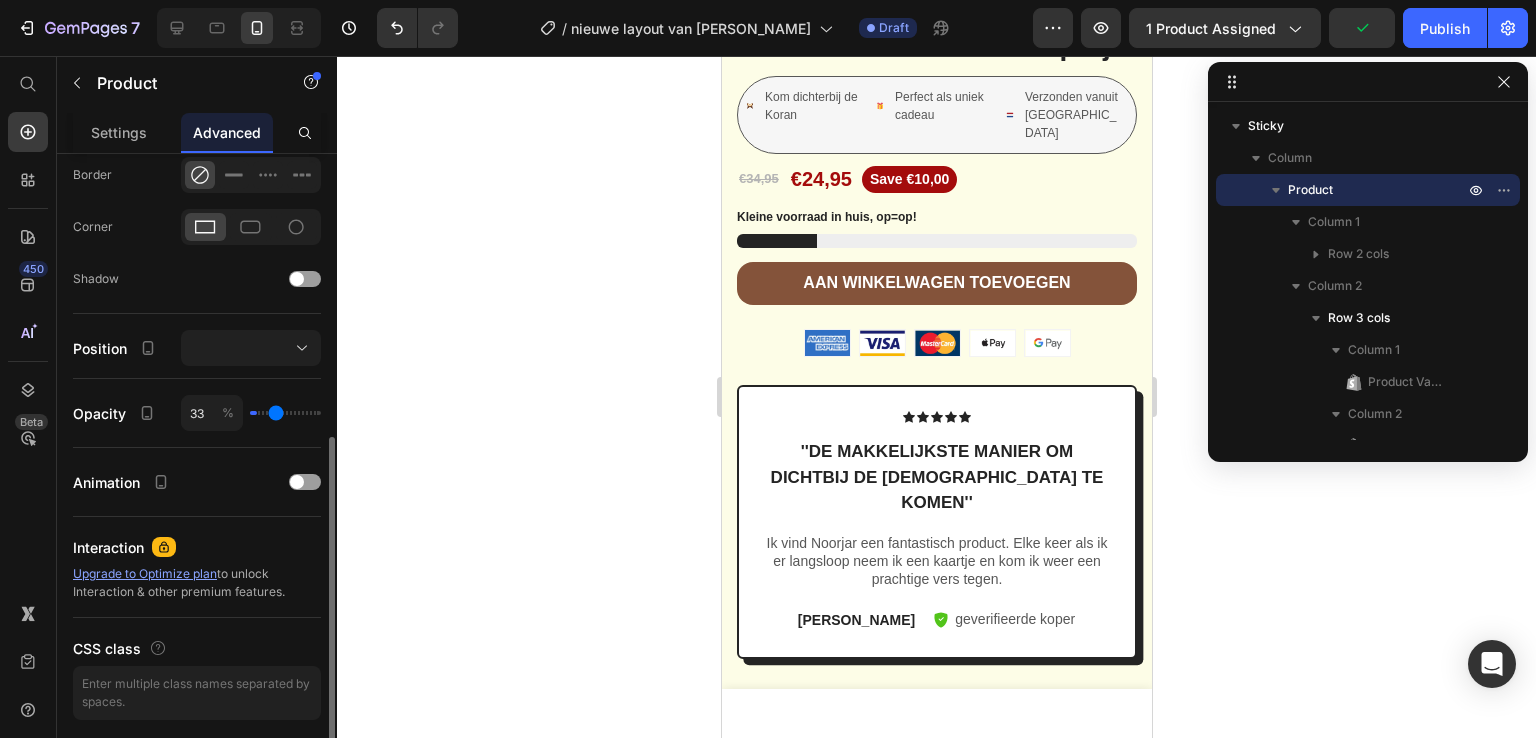 type on "36" 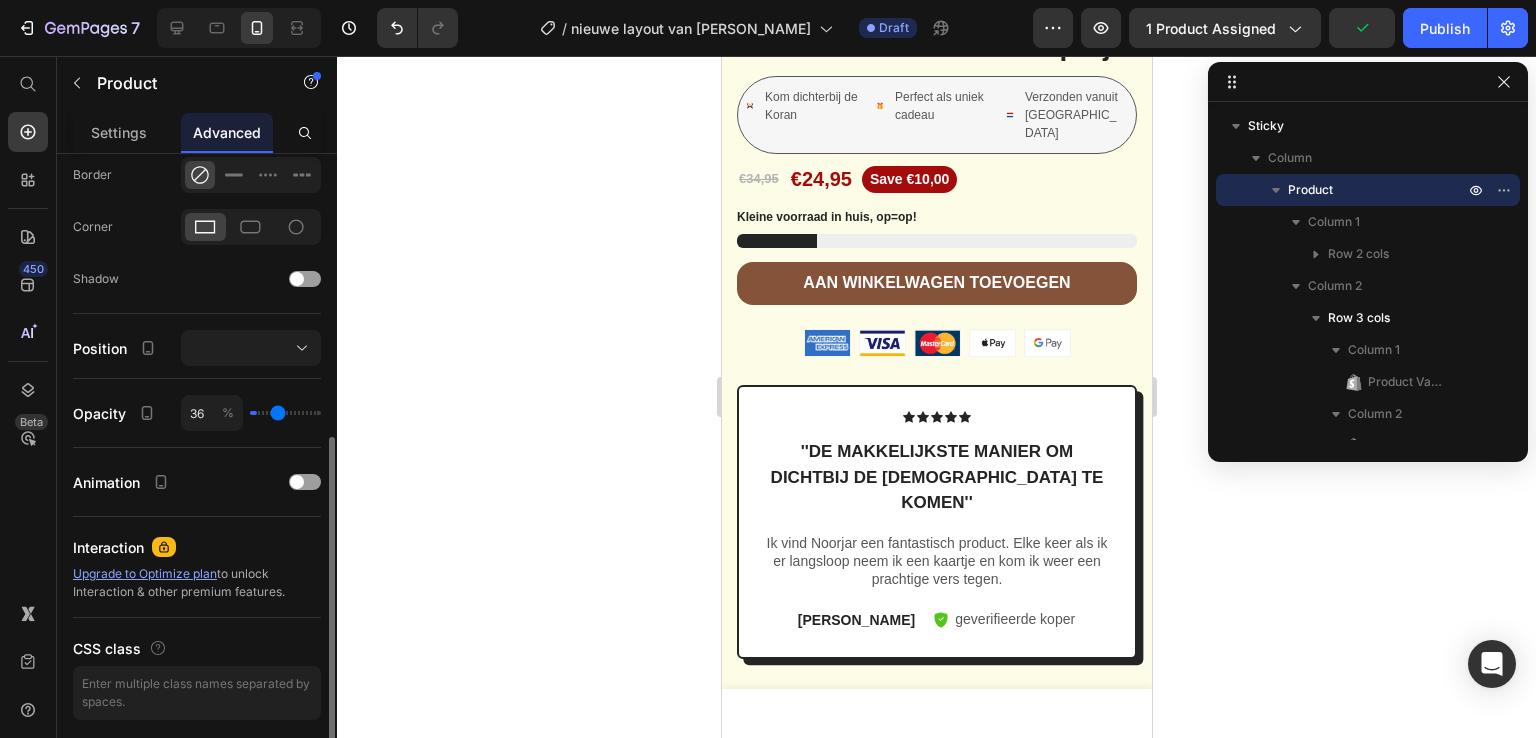 type on "40" 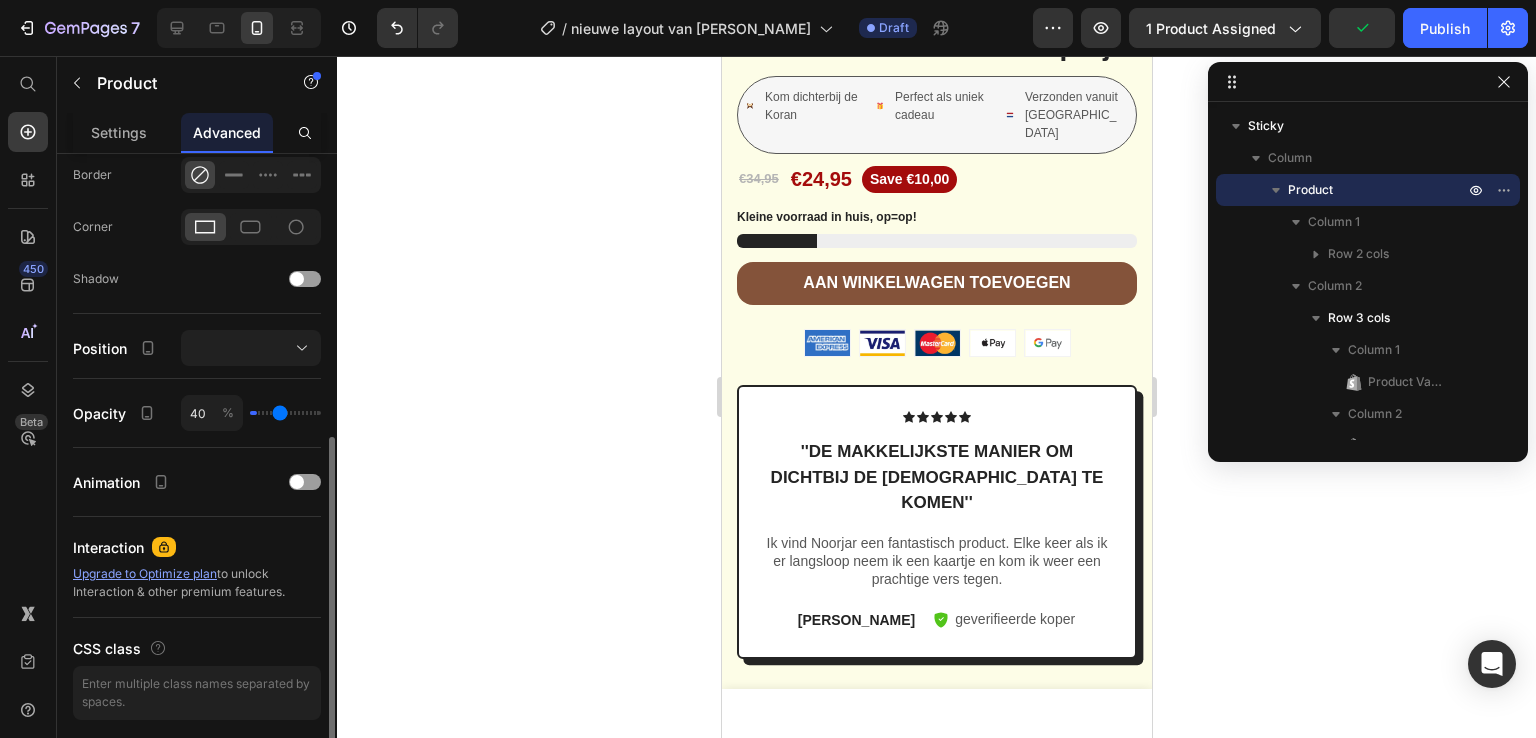 type on "43" 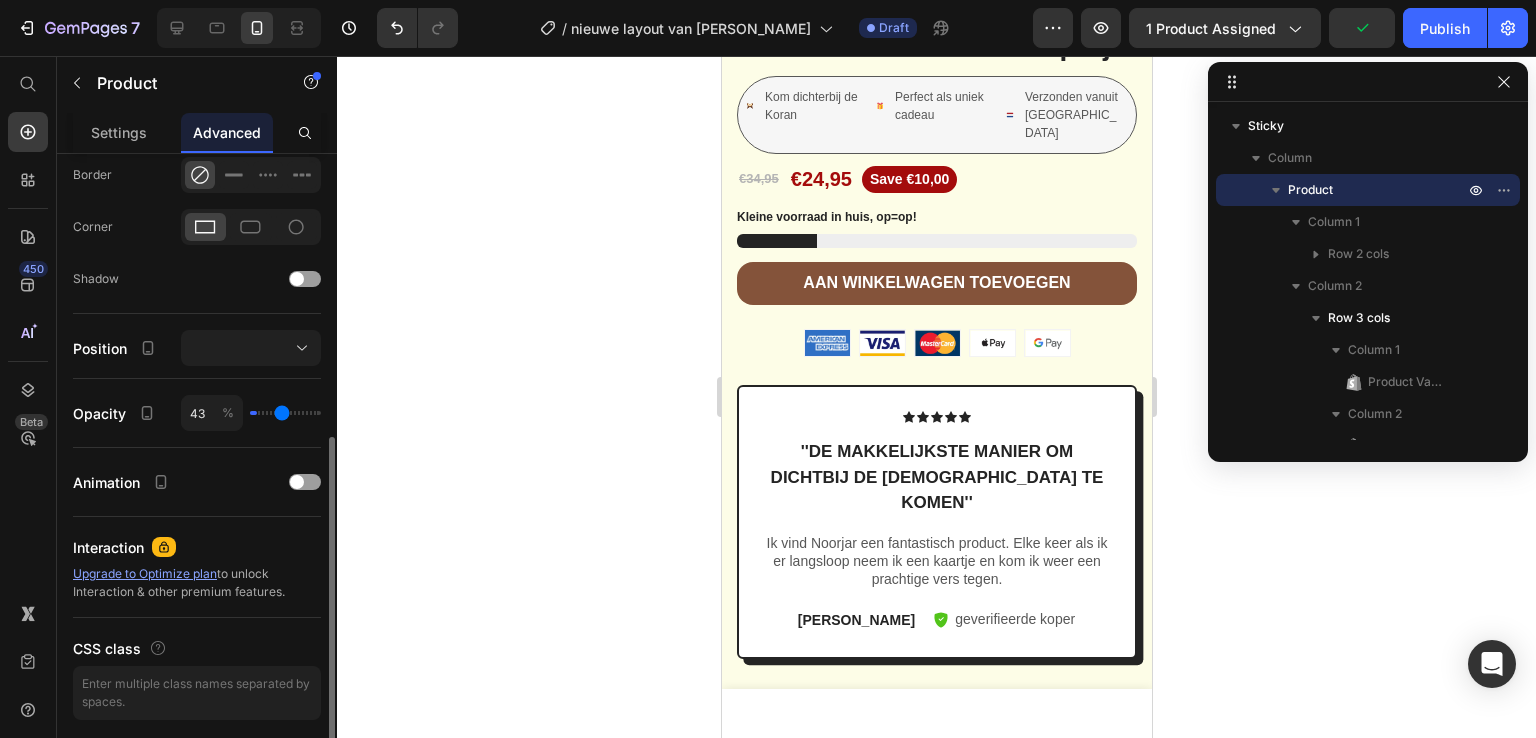 type on "46" 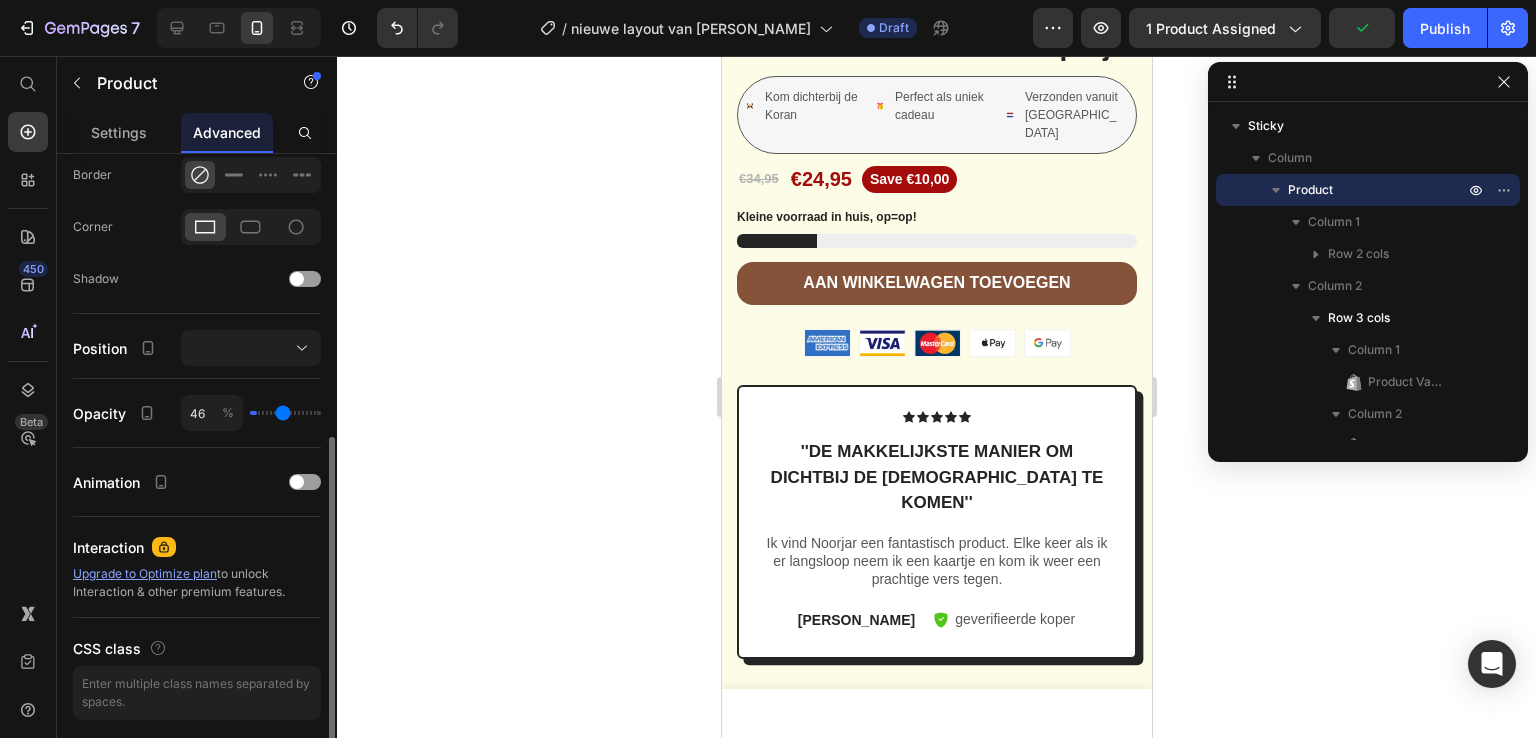 type on "47" 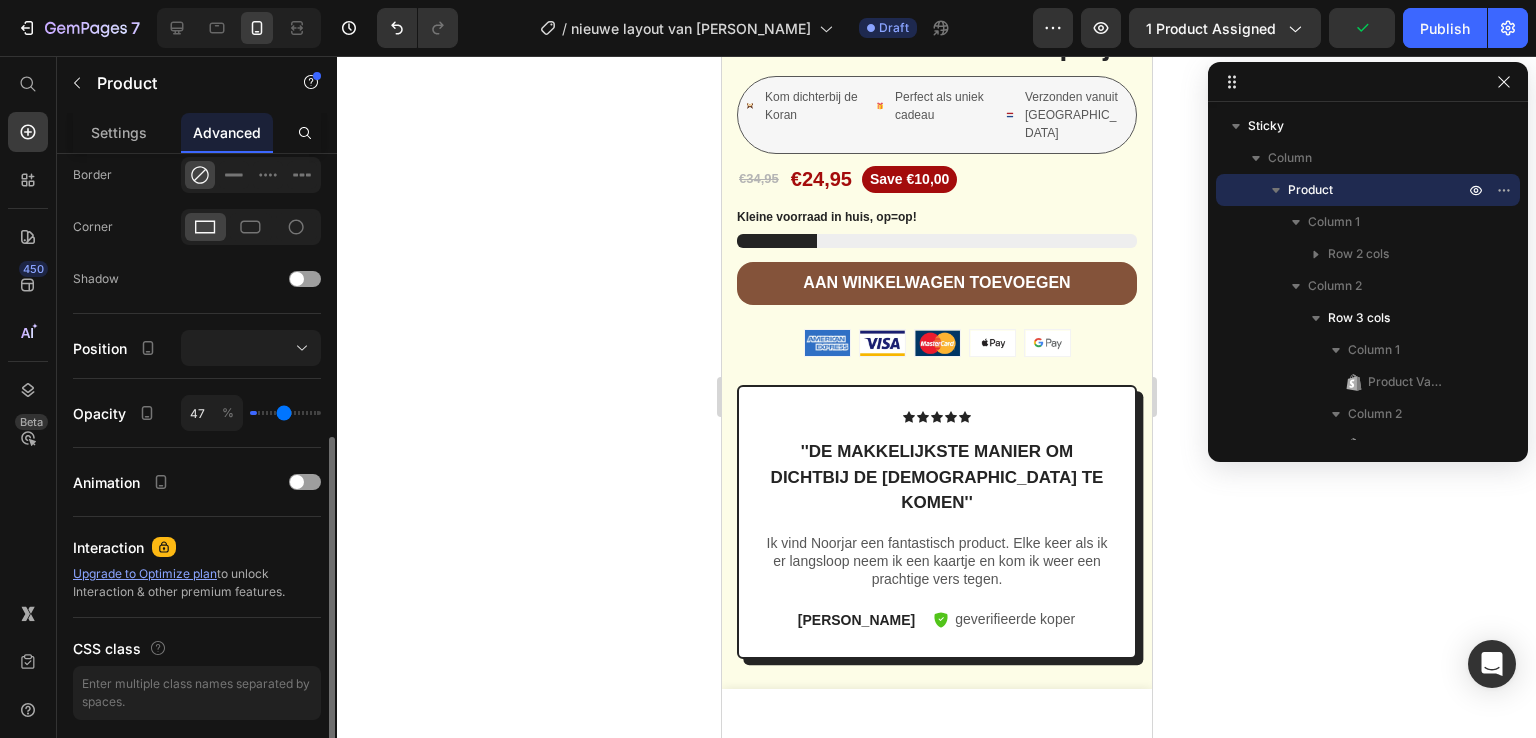 type on "49" 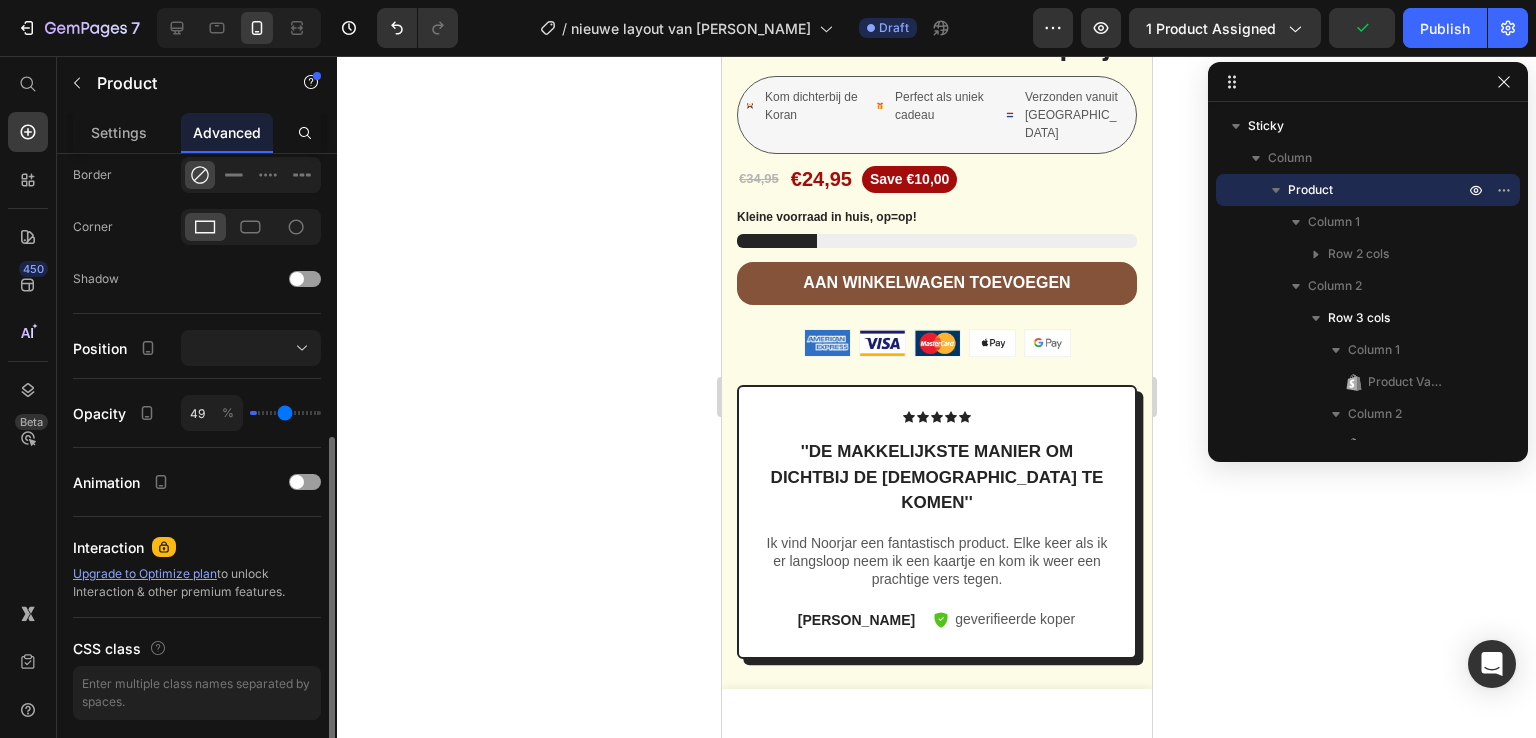 type on "50" 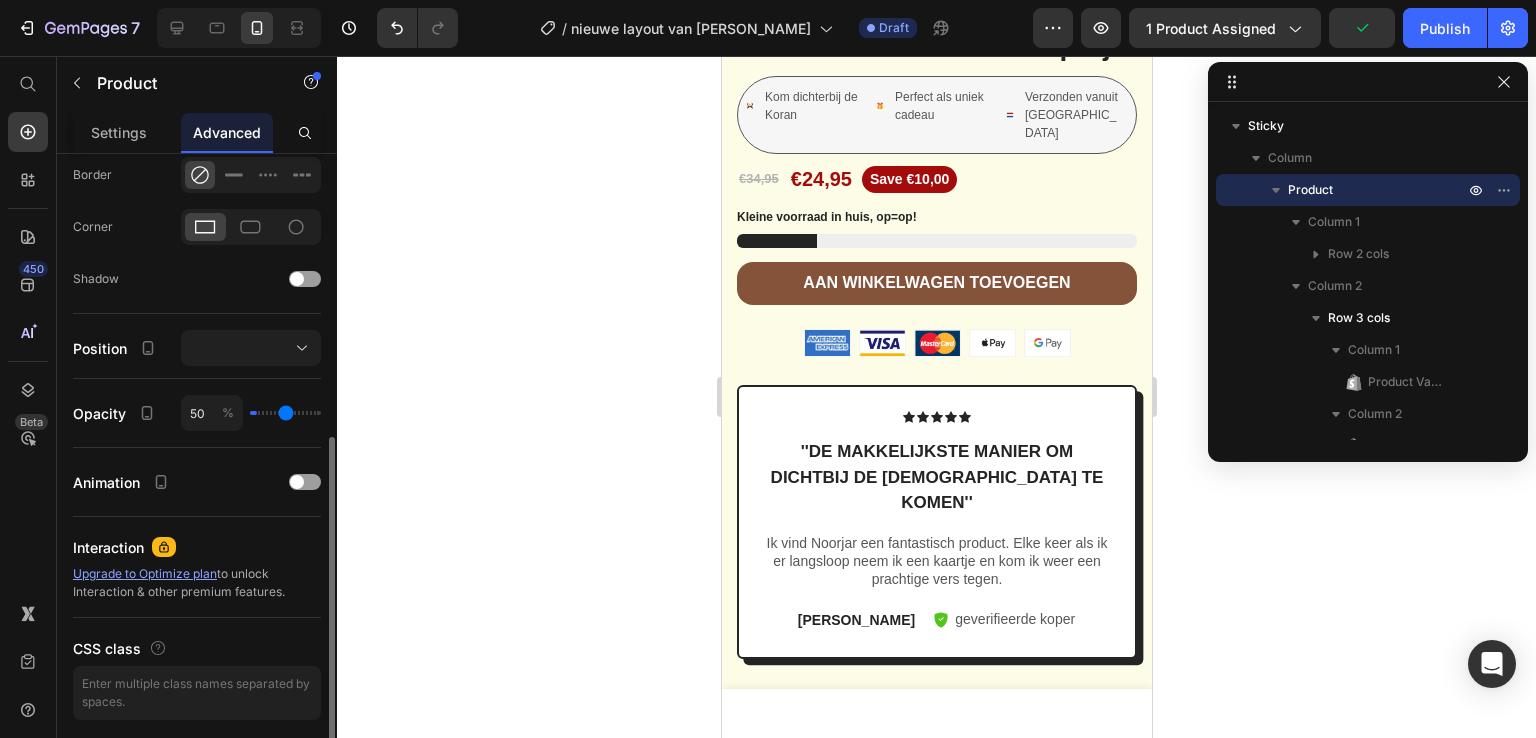 type on "52" 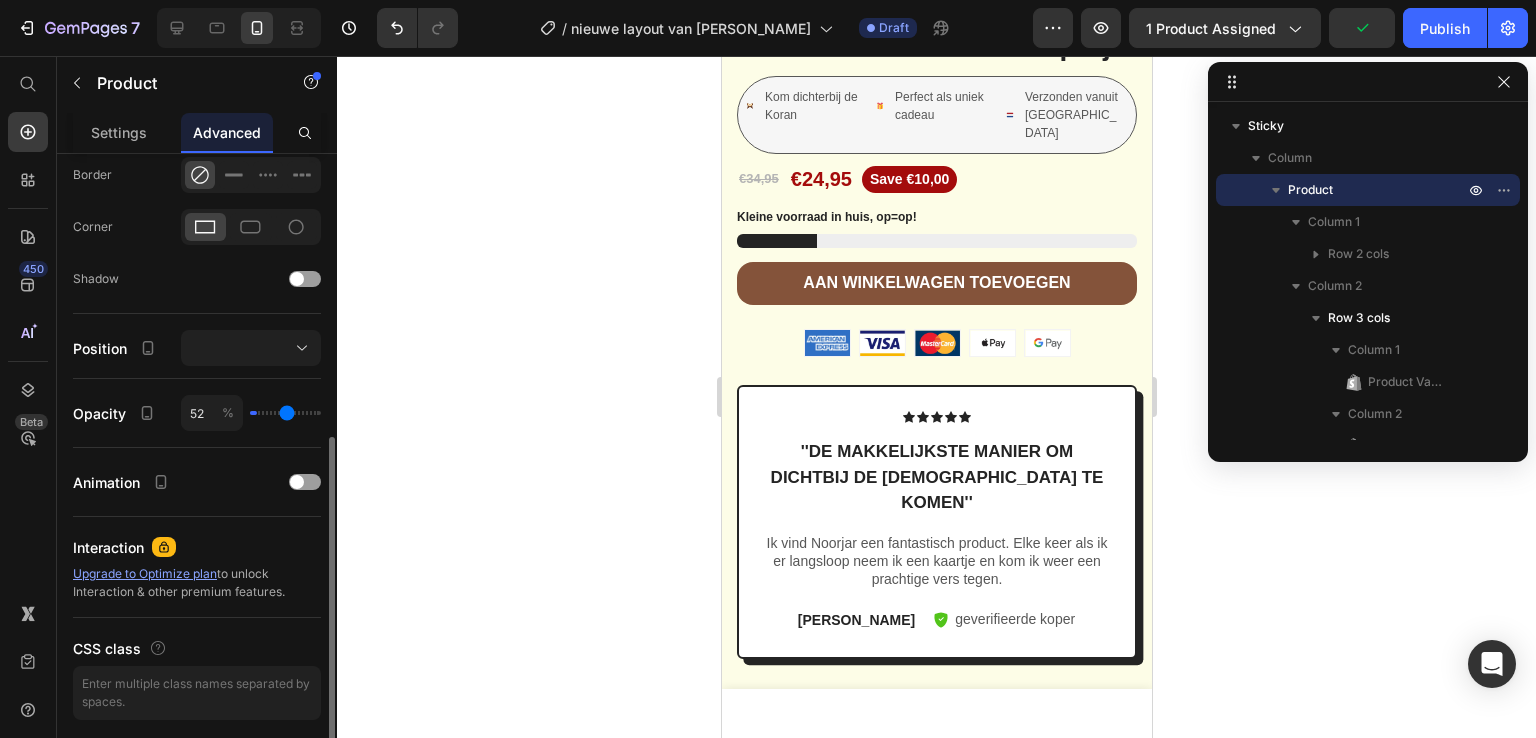 type on "53" 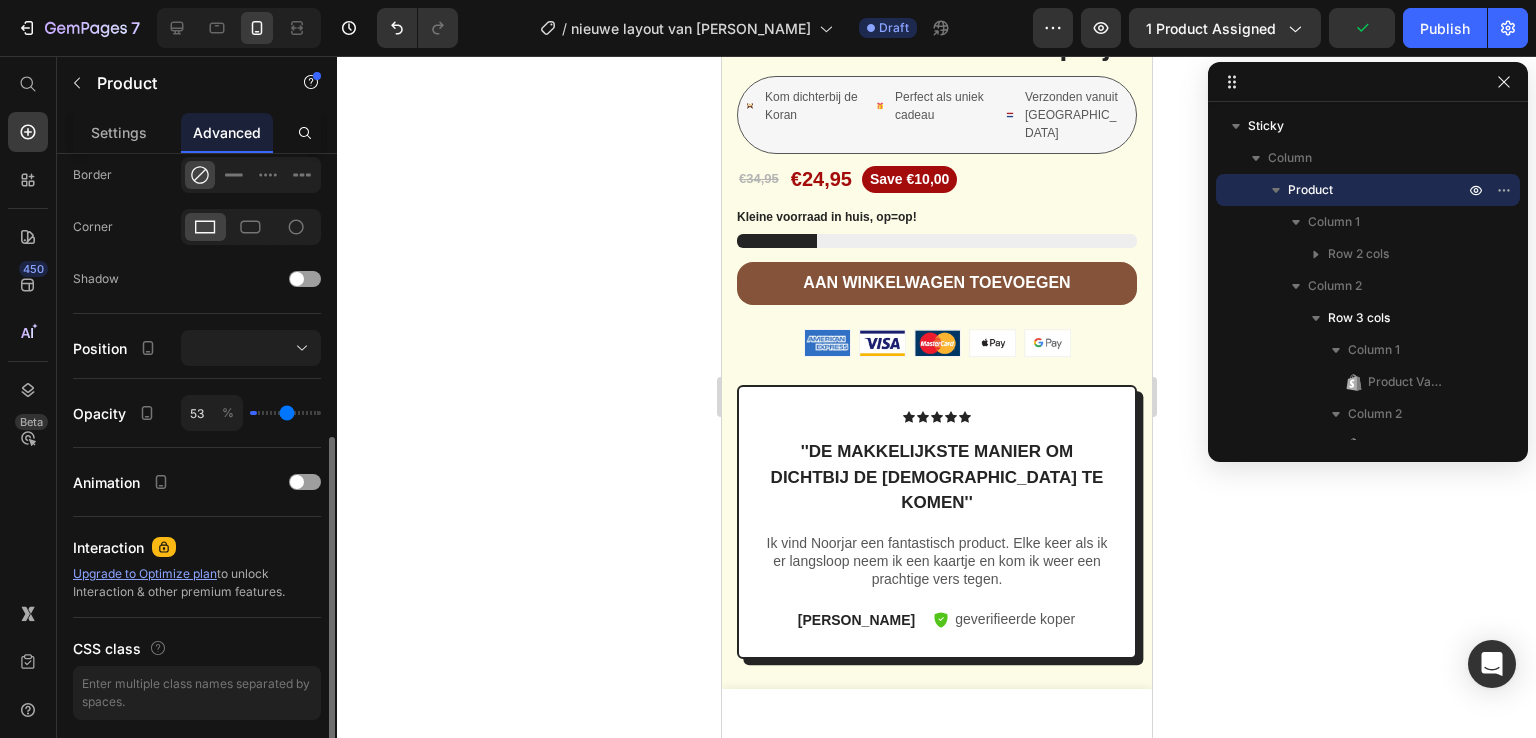 type on "55" 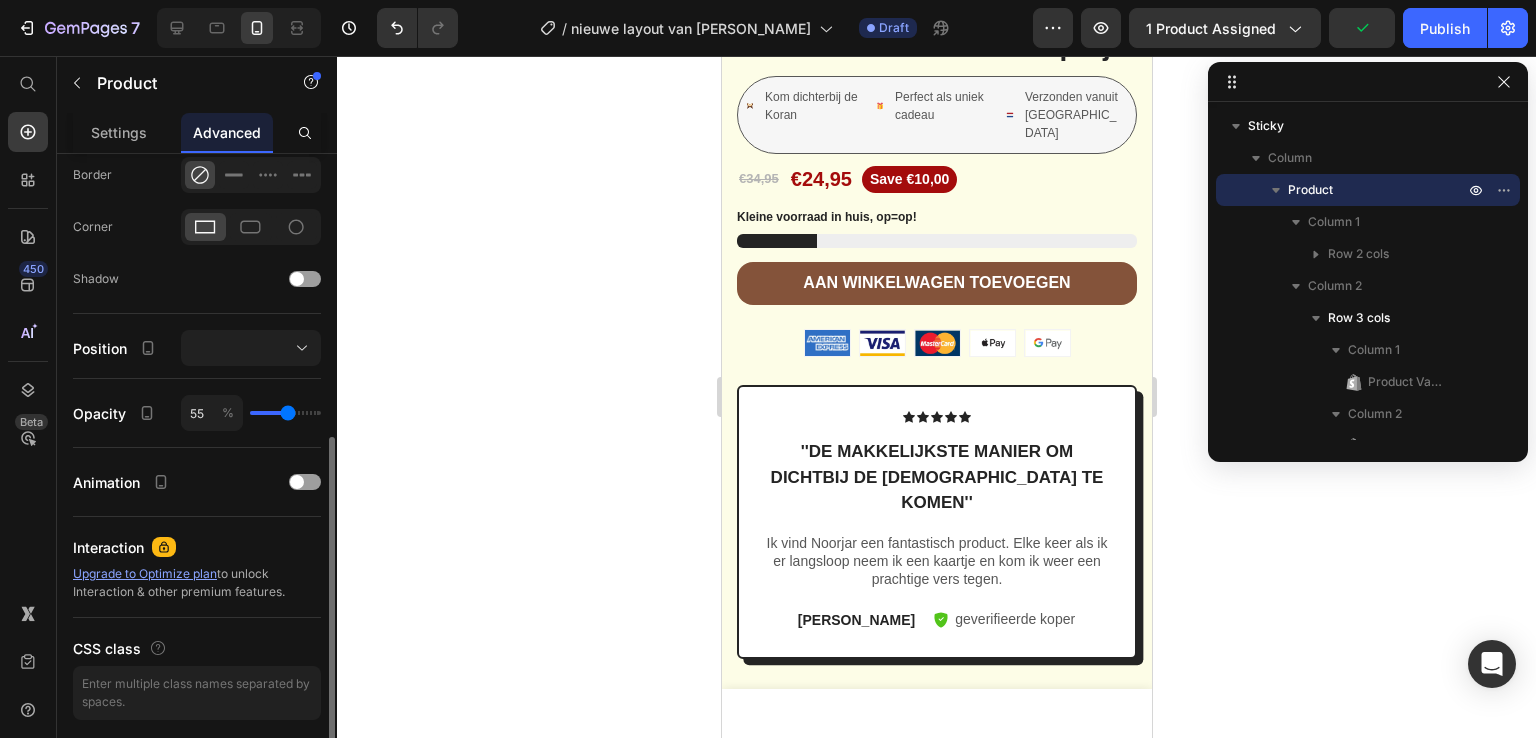 type on "56" 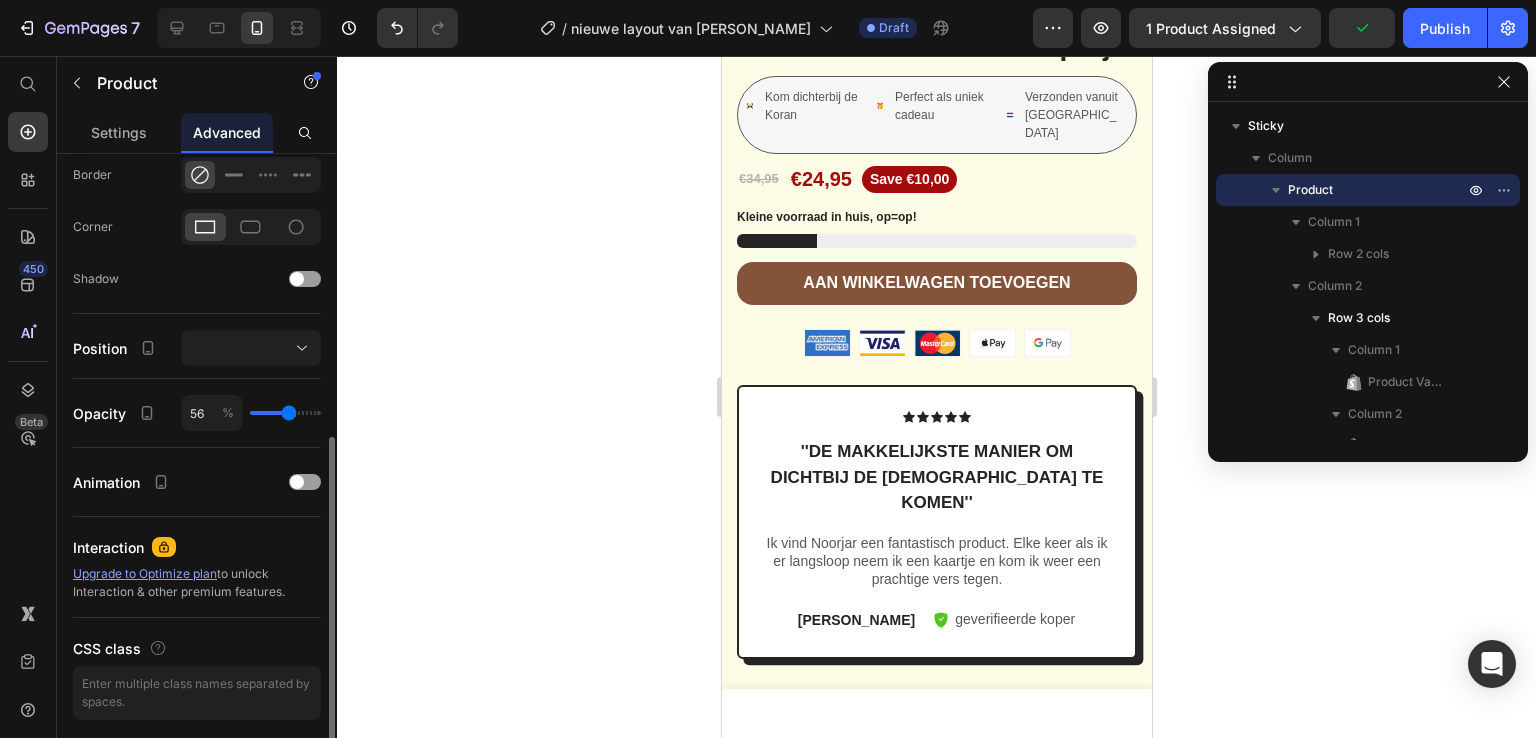 type on "57" 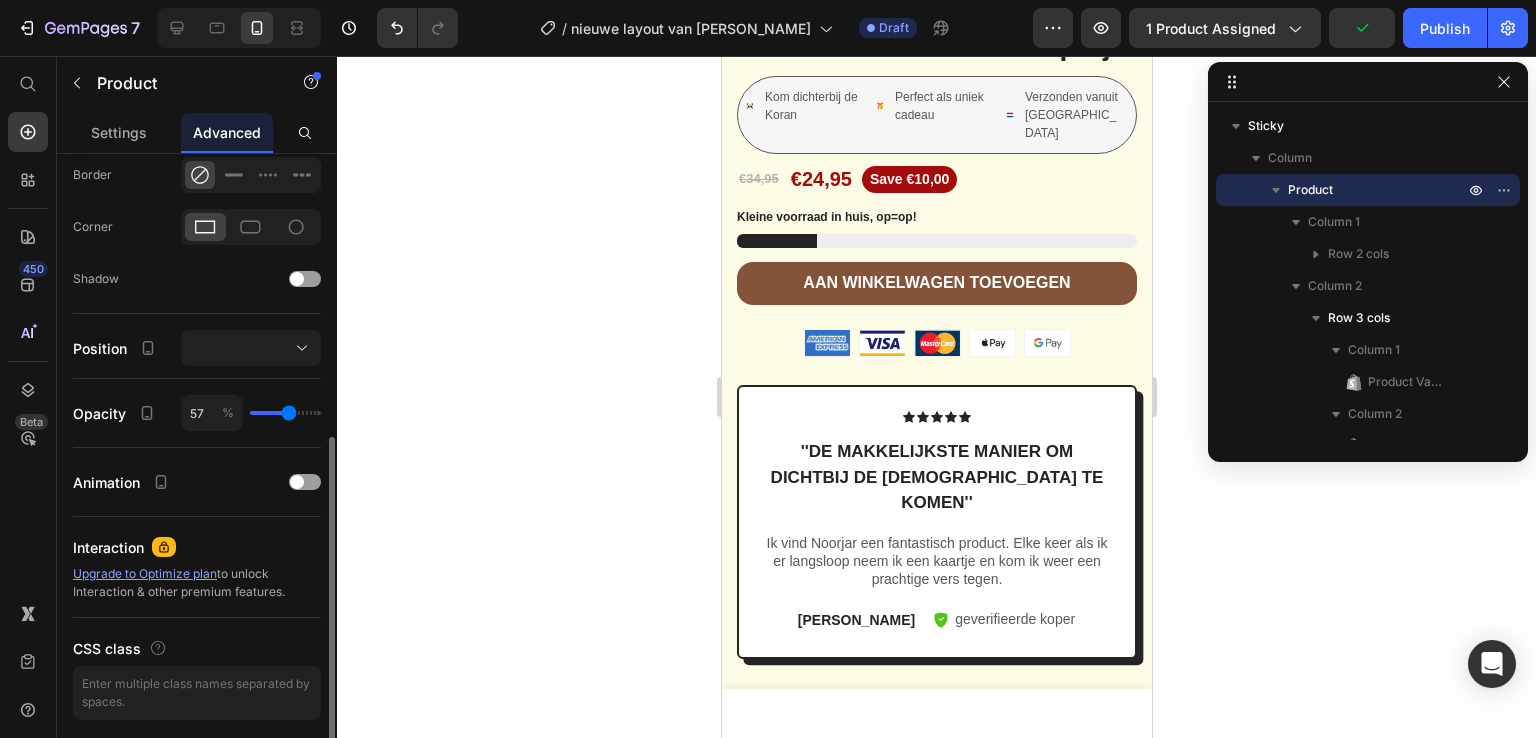 type on "59" 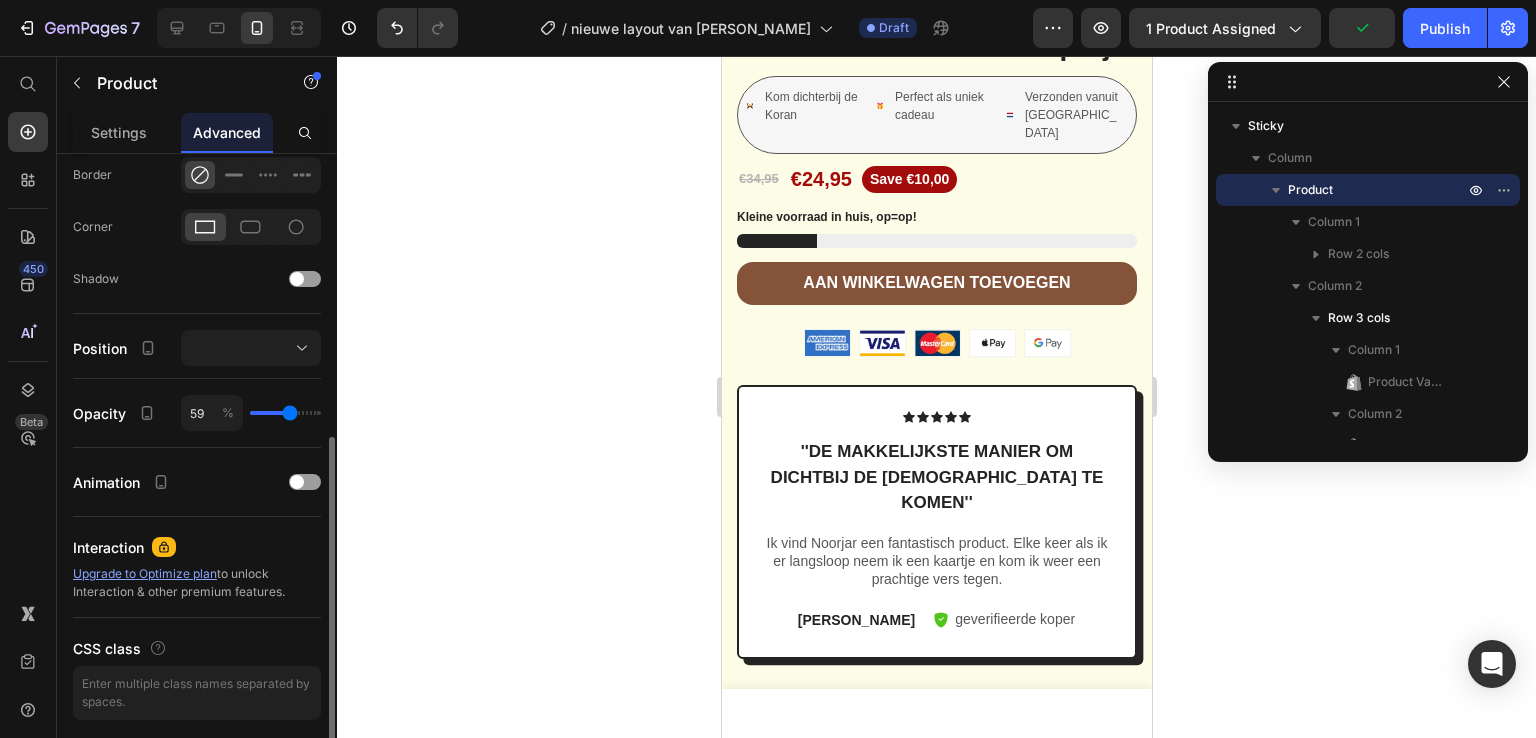 type on "62" 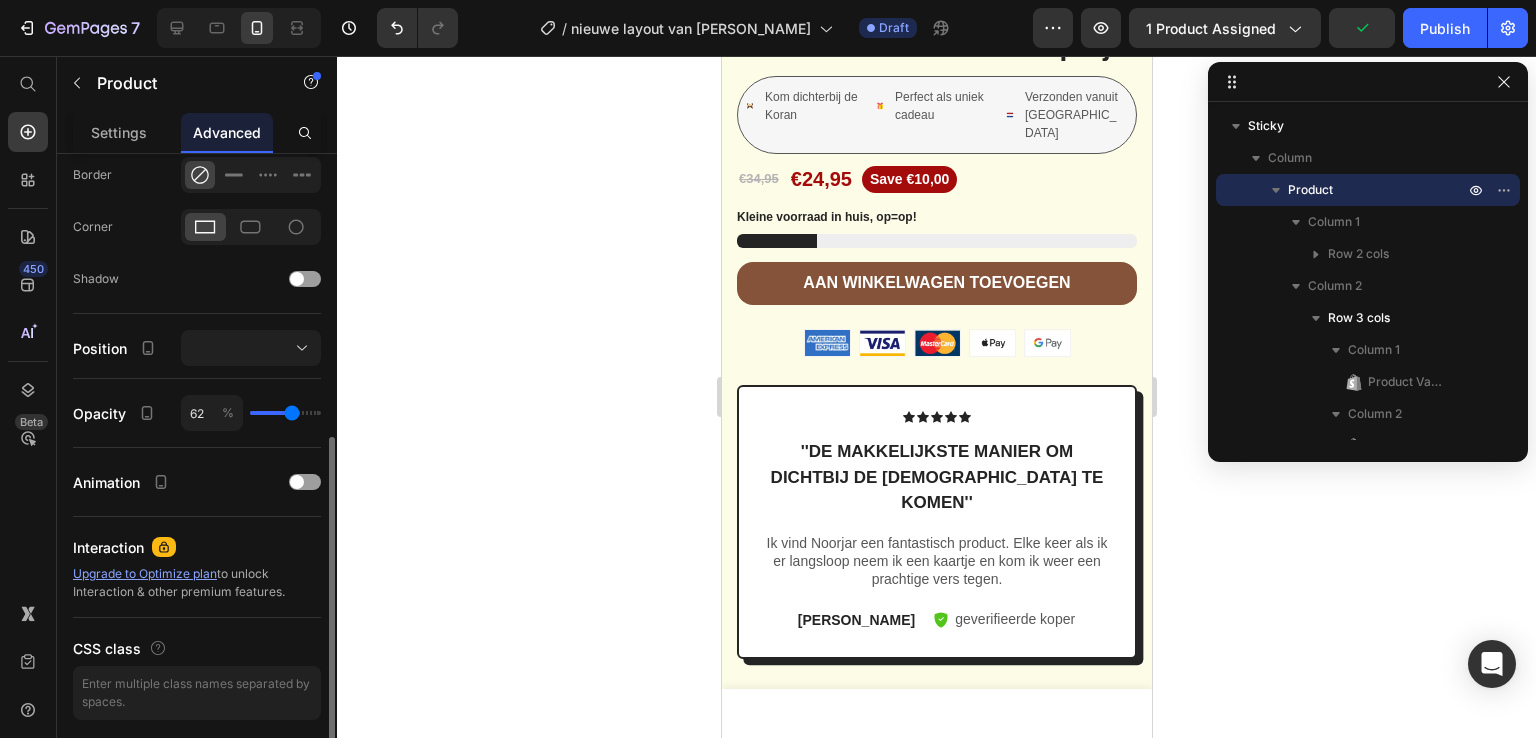 type on "63" 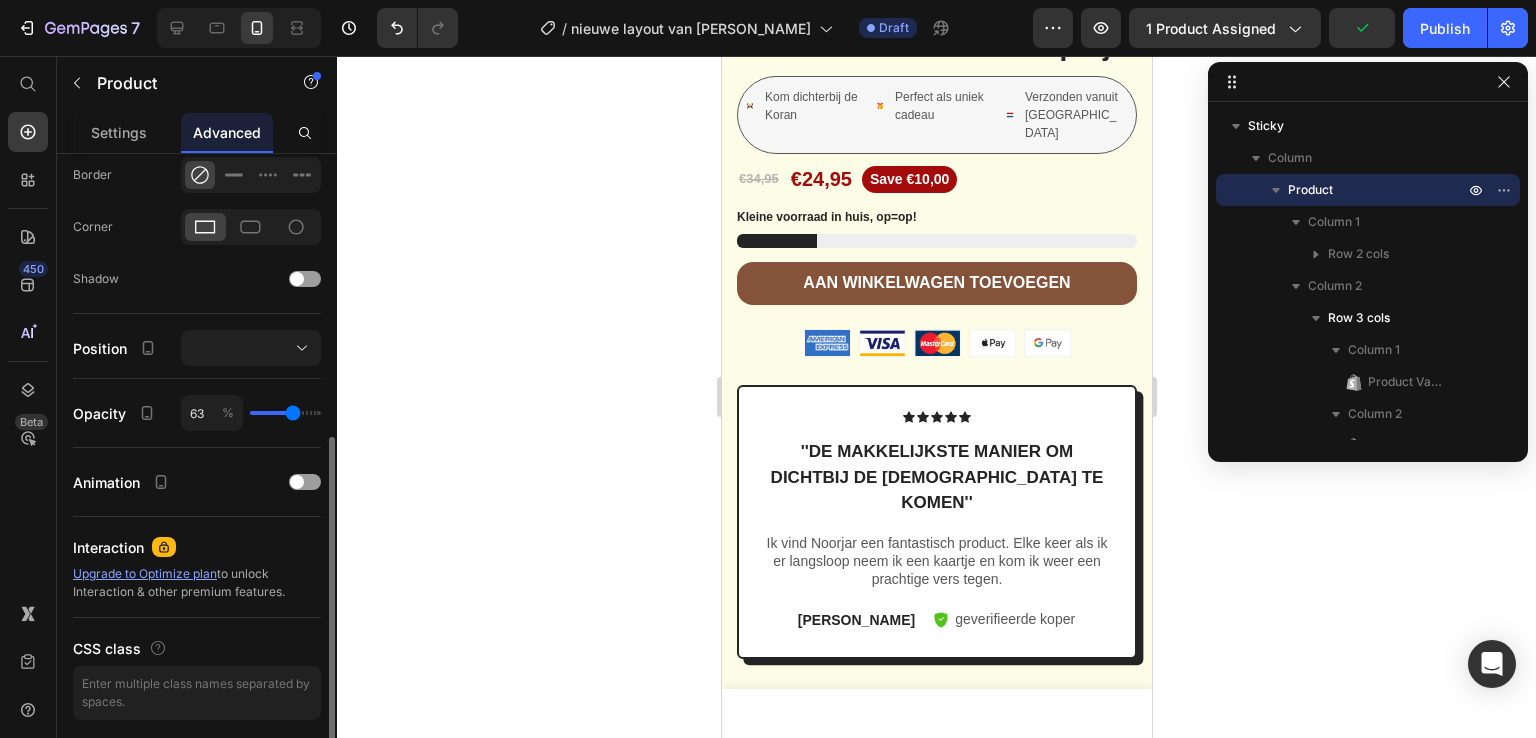 type on "66" 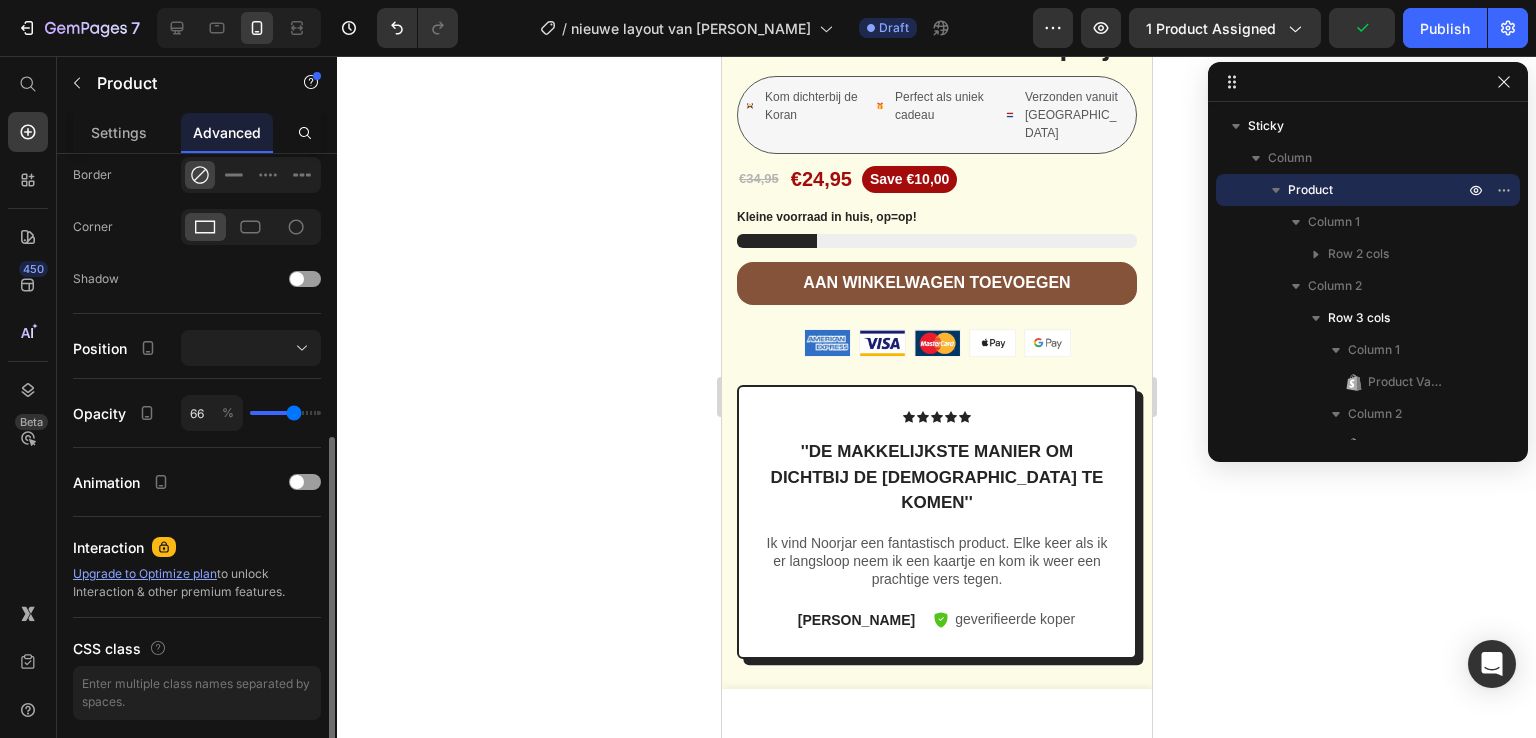 type on "69" 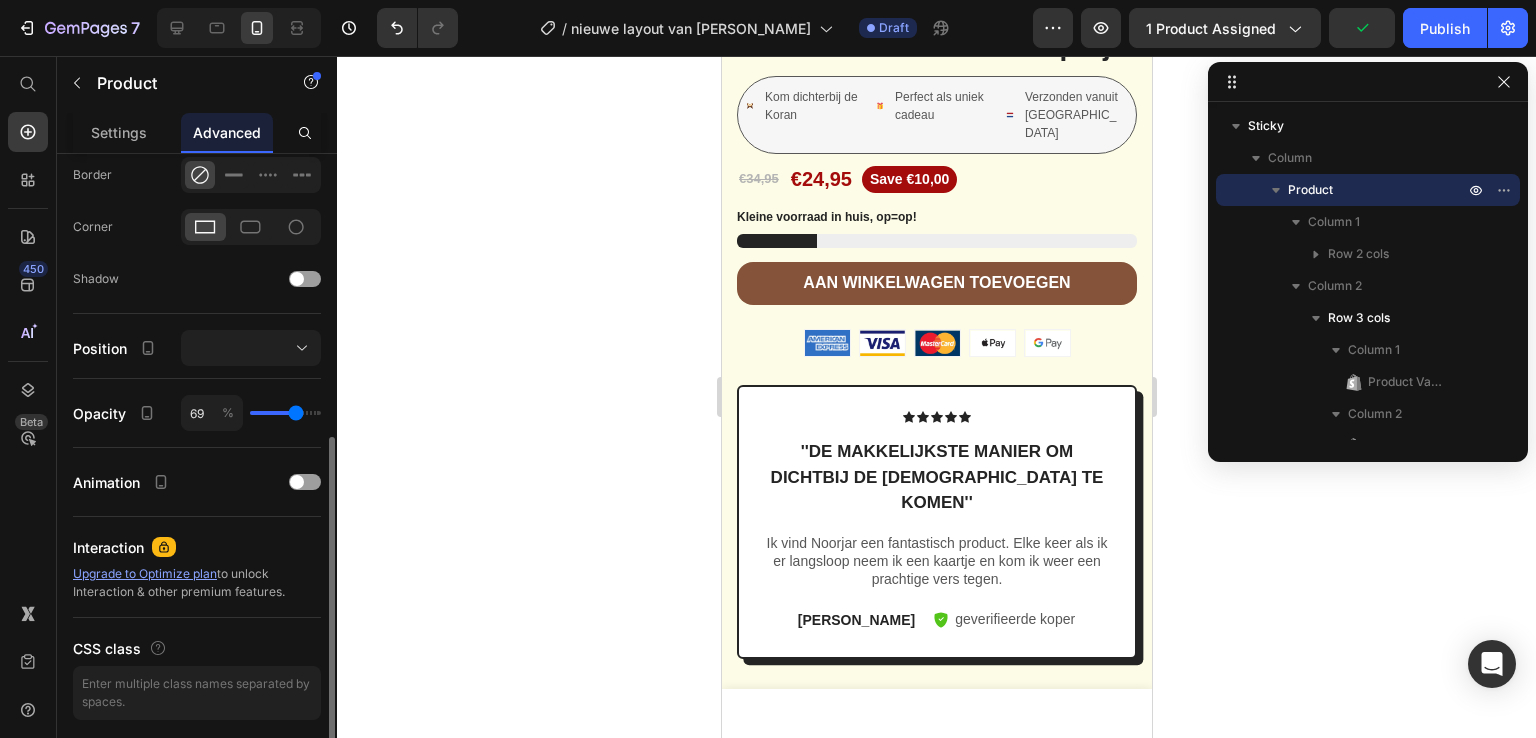 type on "71" 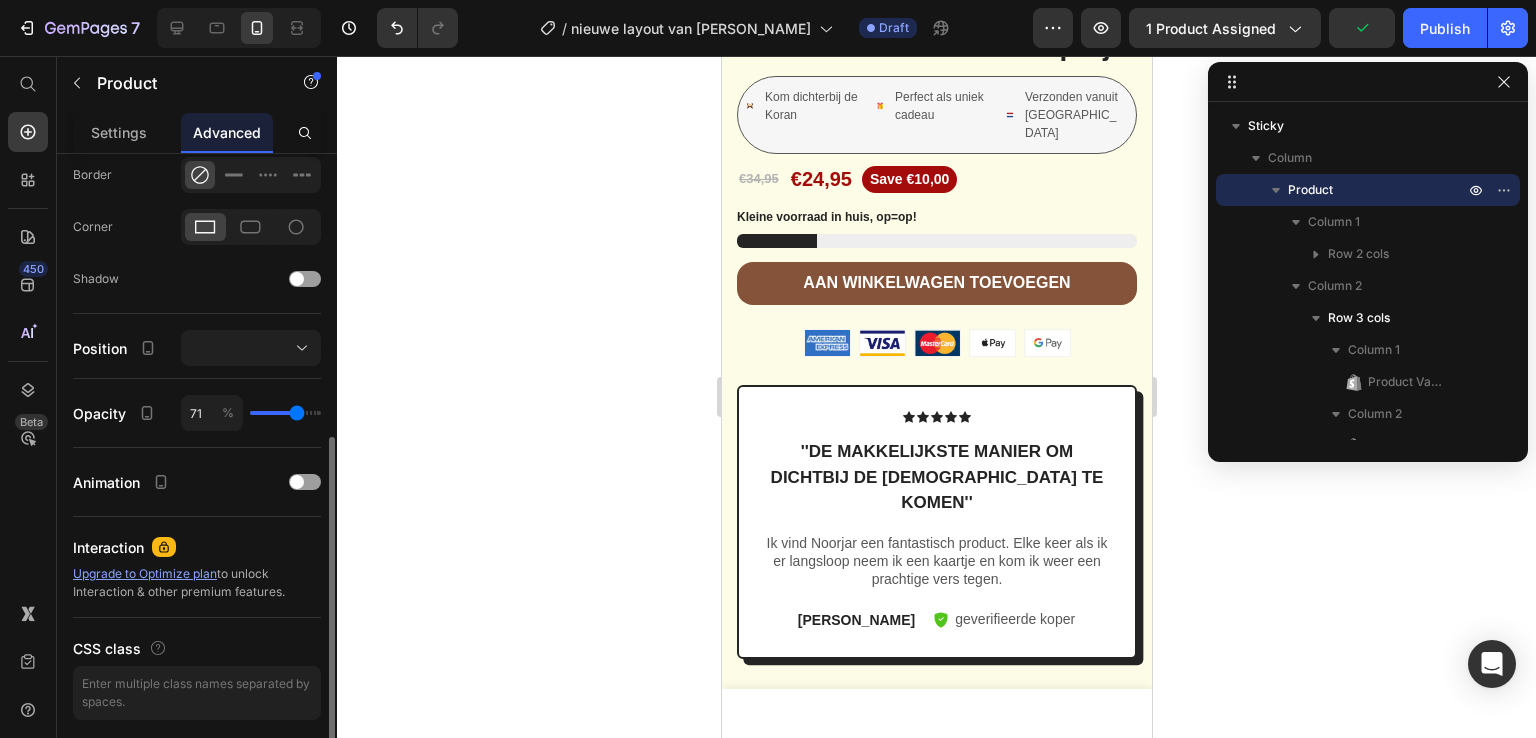 type on "75" 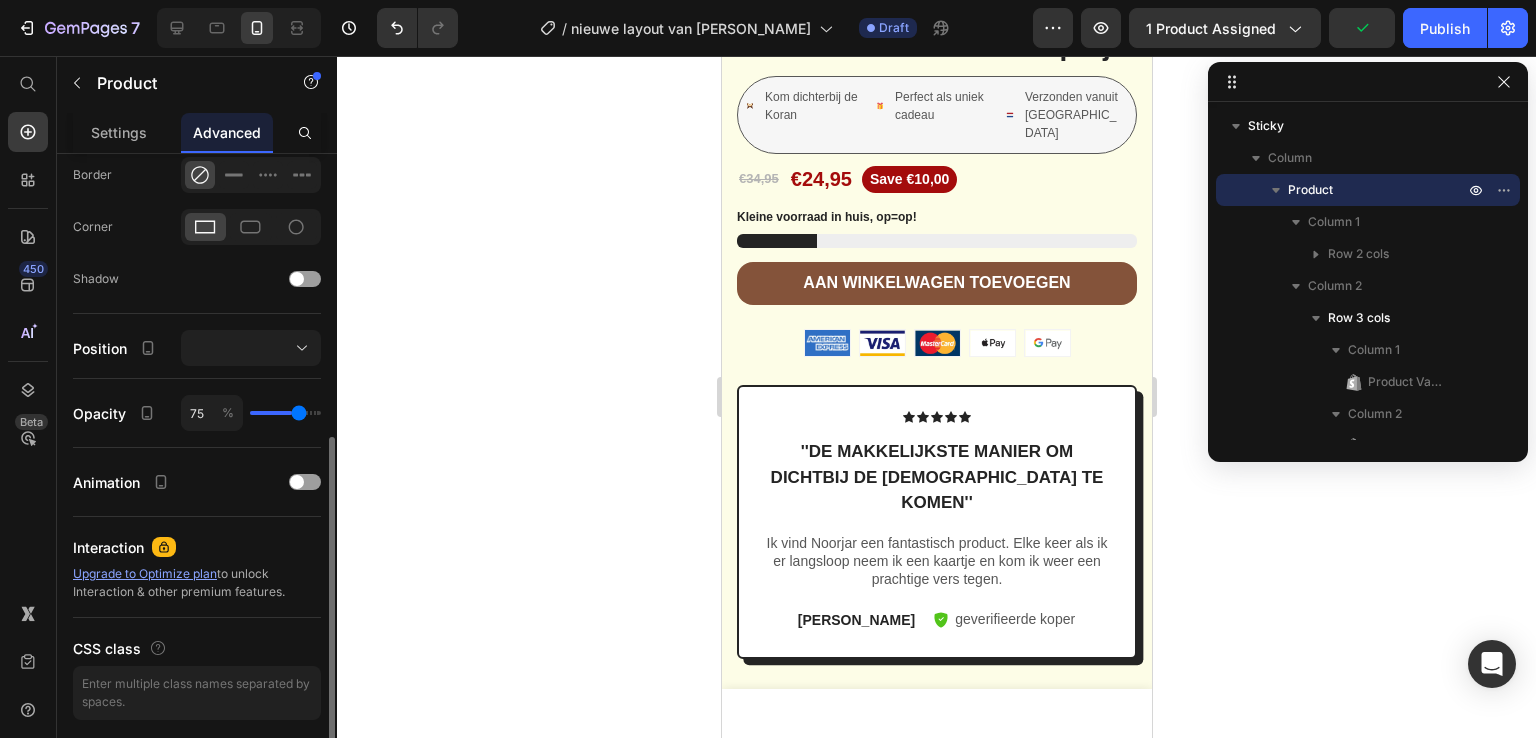 type on "78" 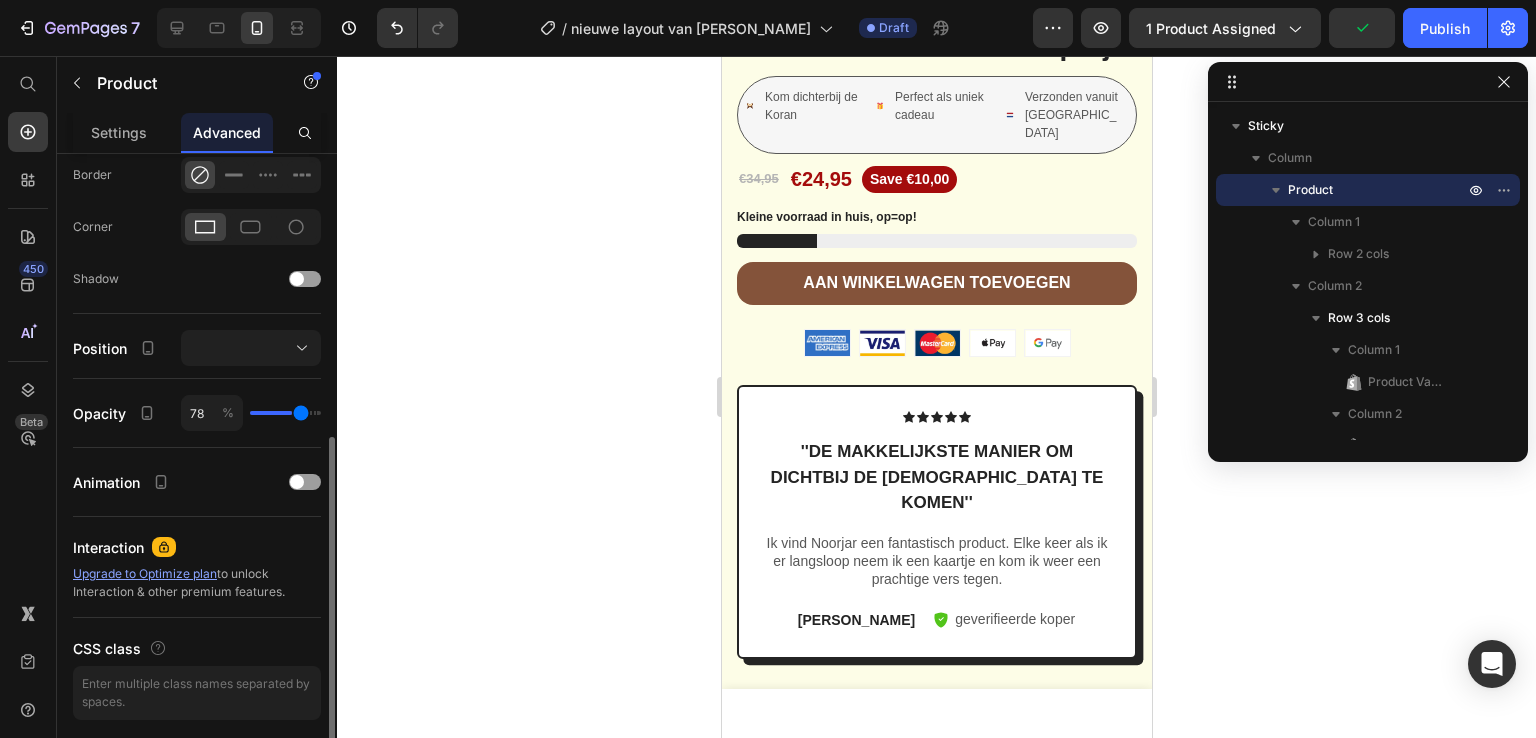 type on "79" 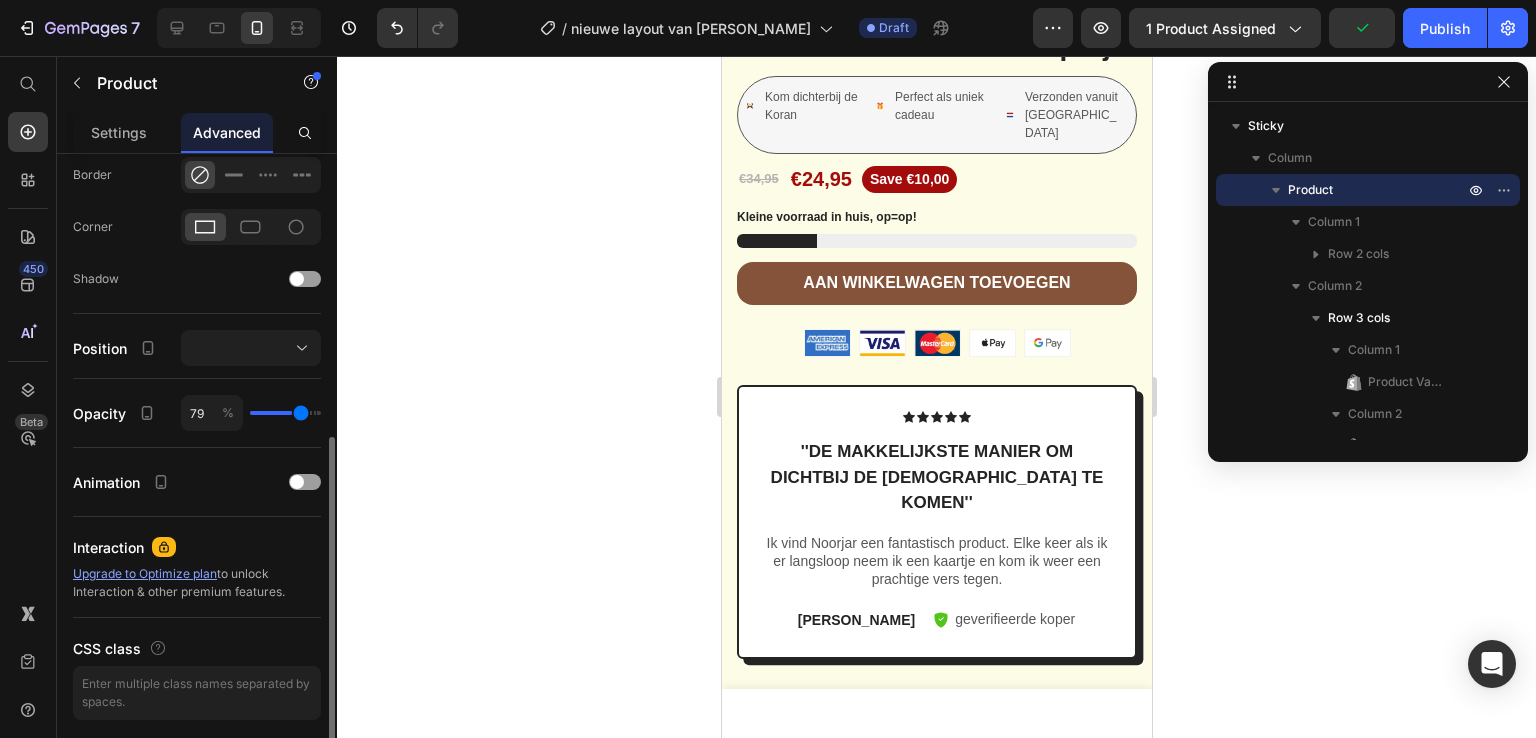 type on "81" 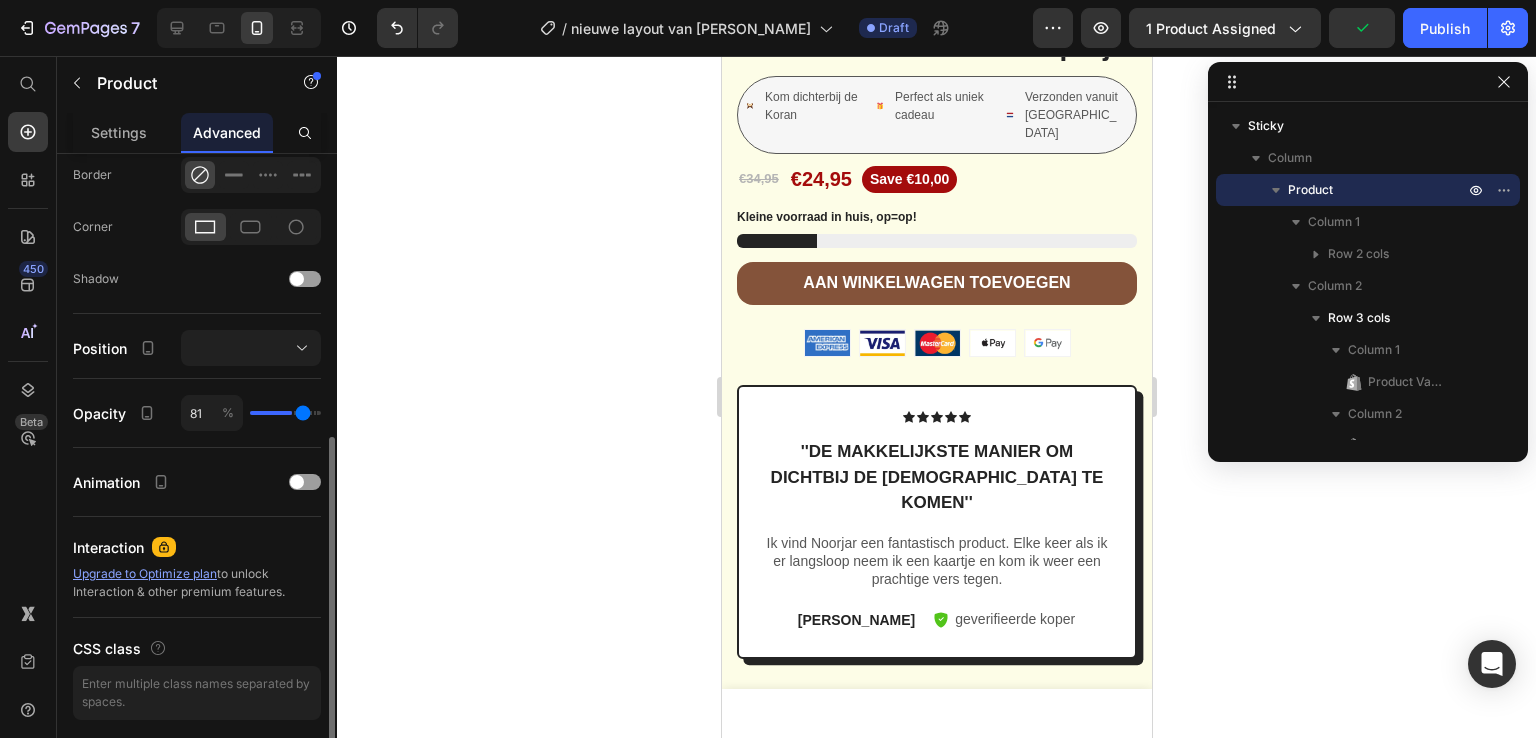 type on "84" 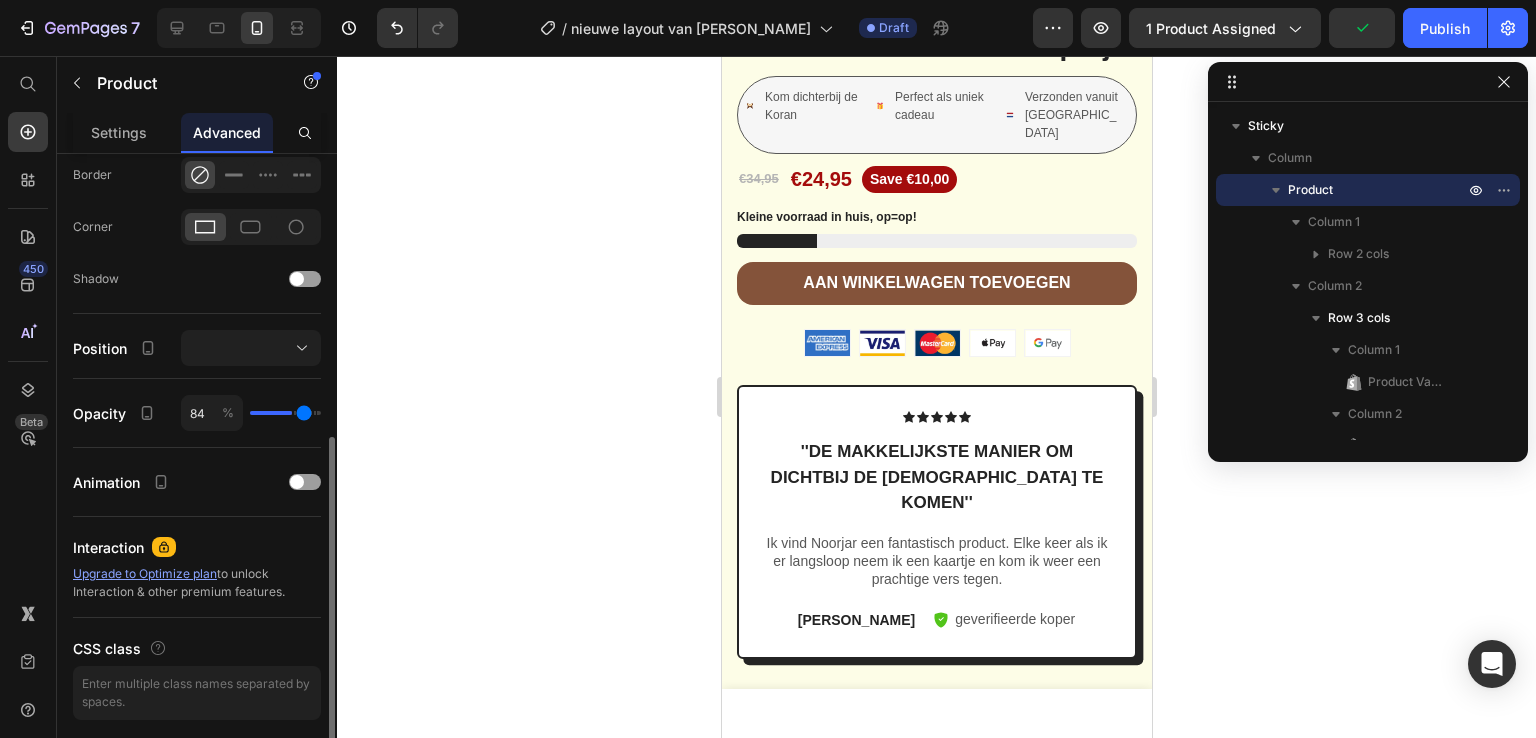 type on "89" 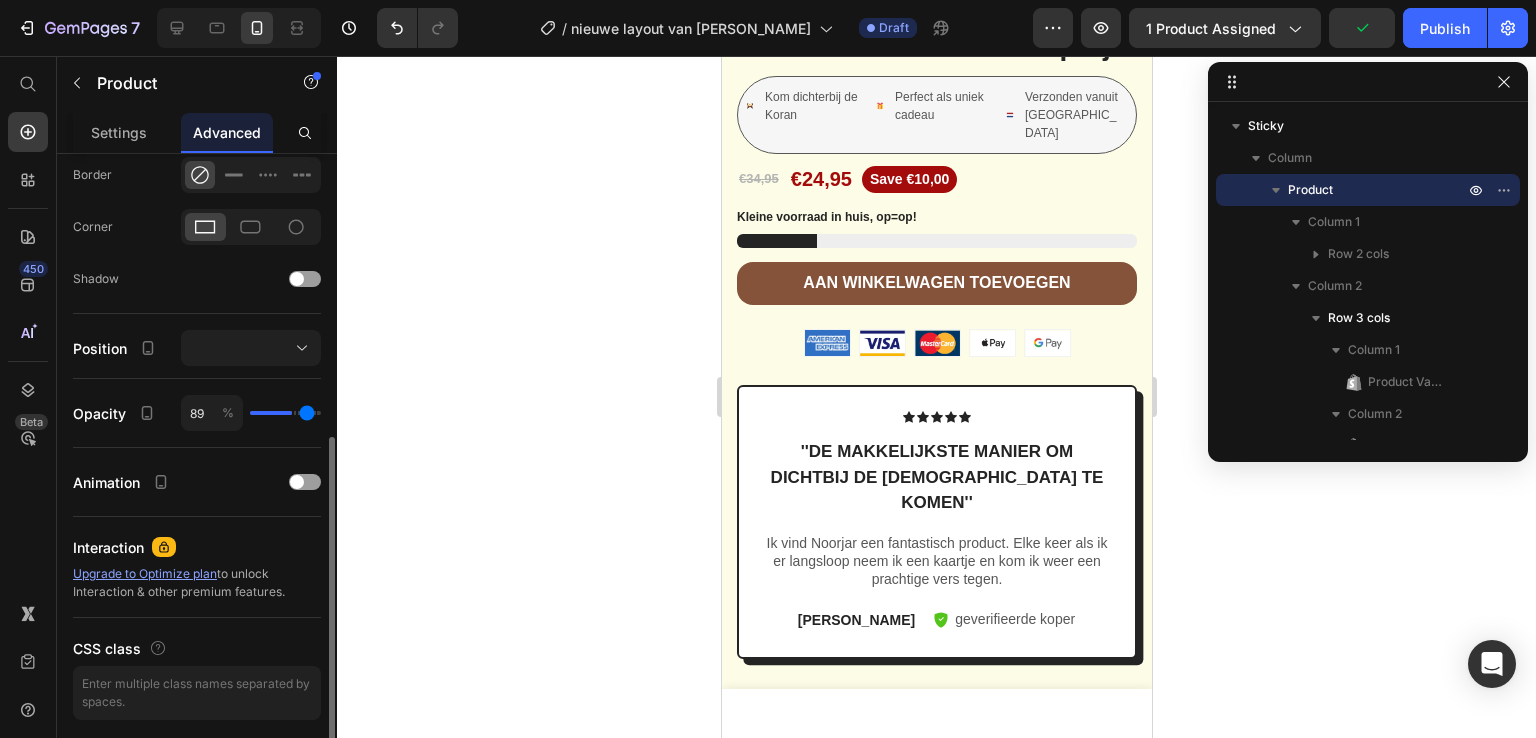 type on "91" 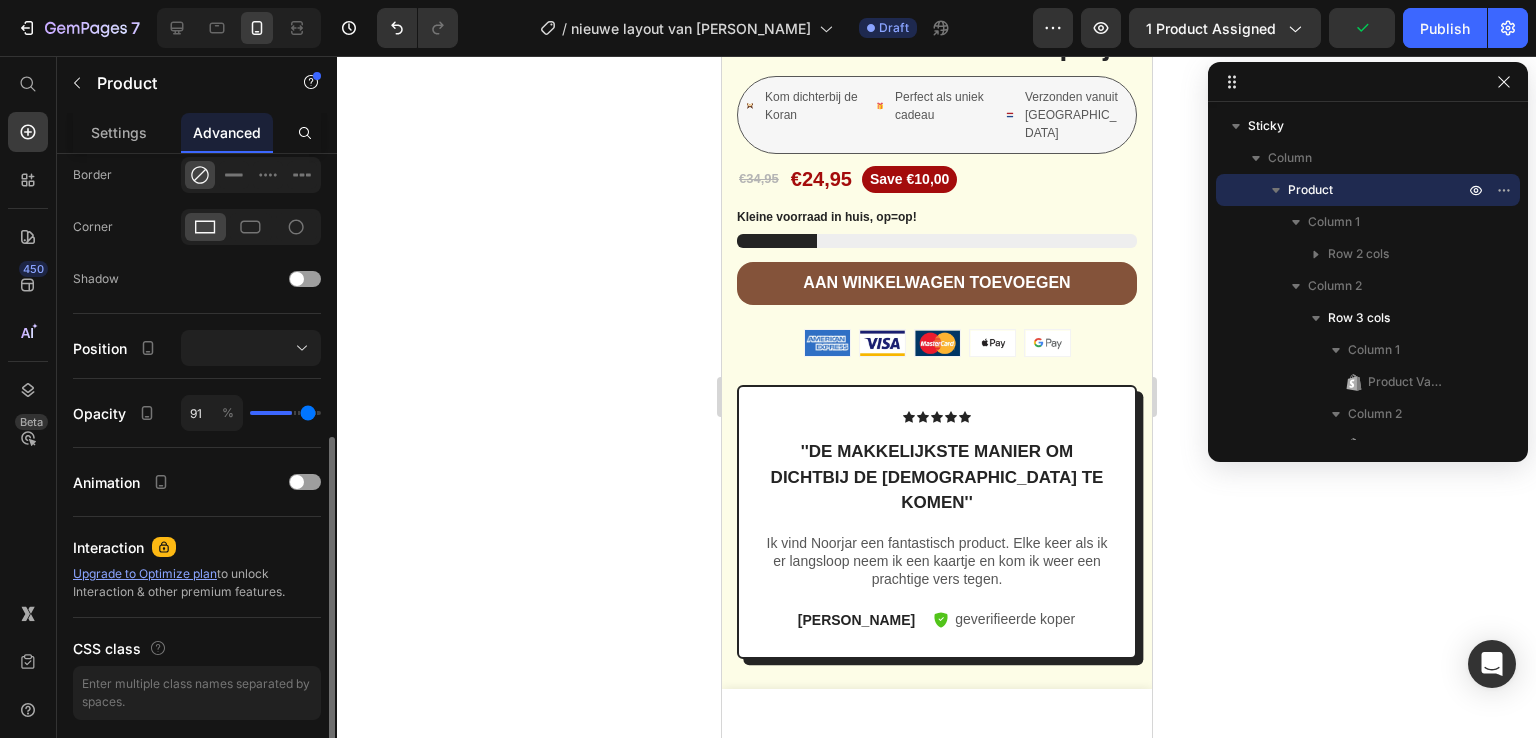 type on "92" 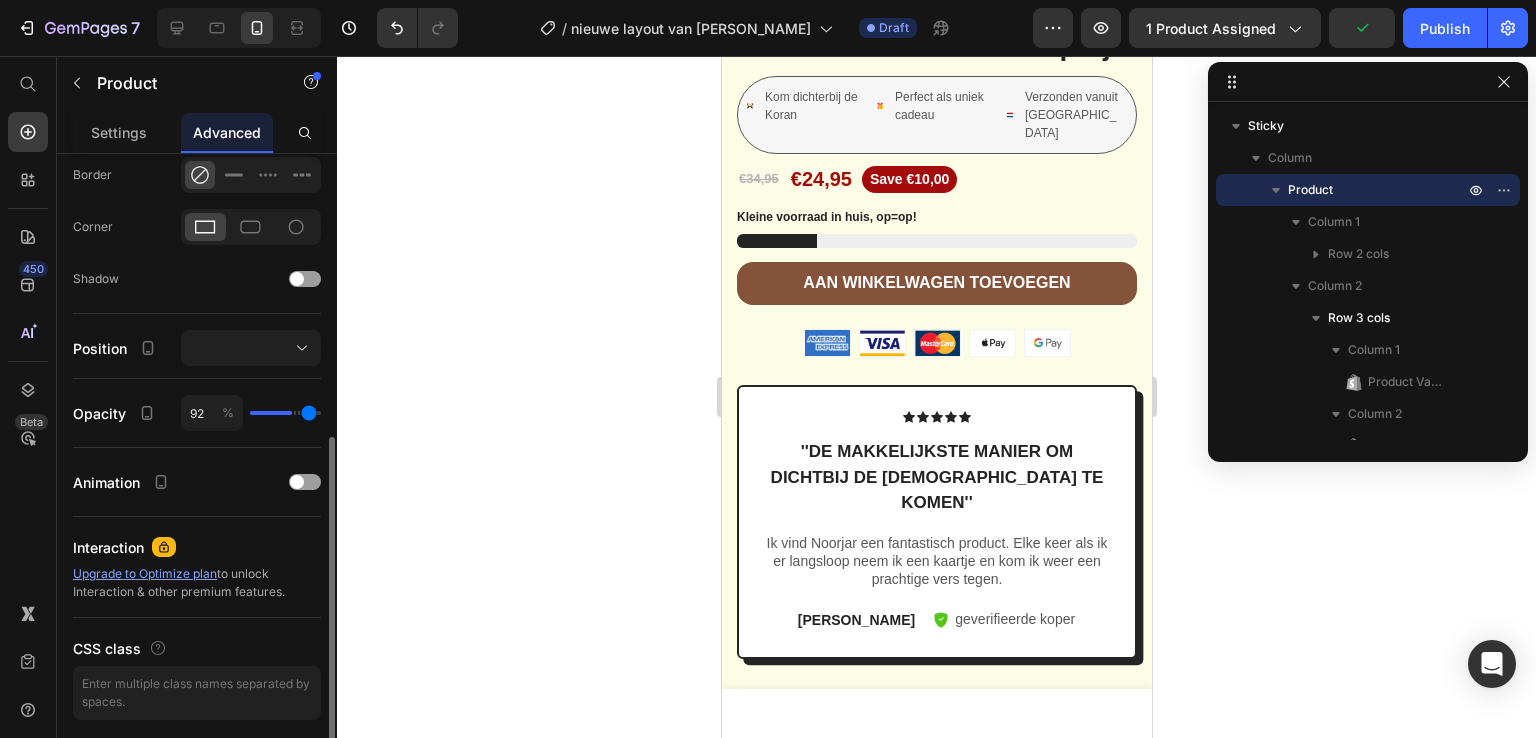 type on "94" 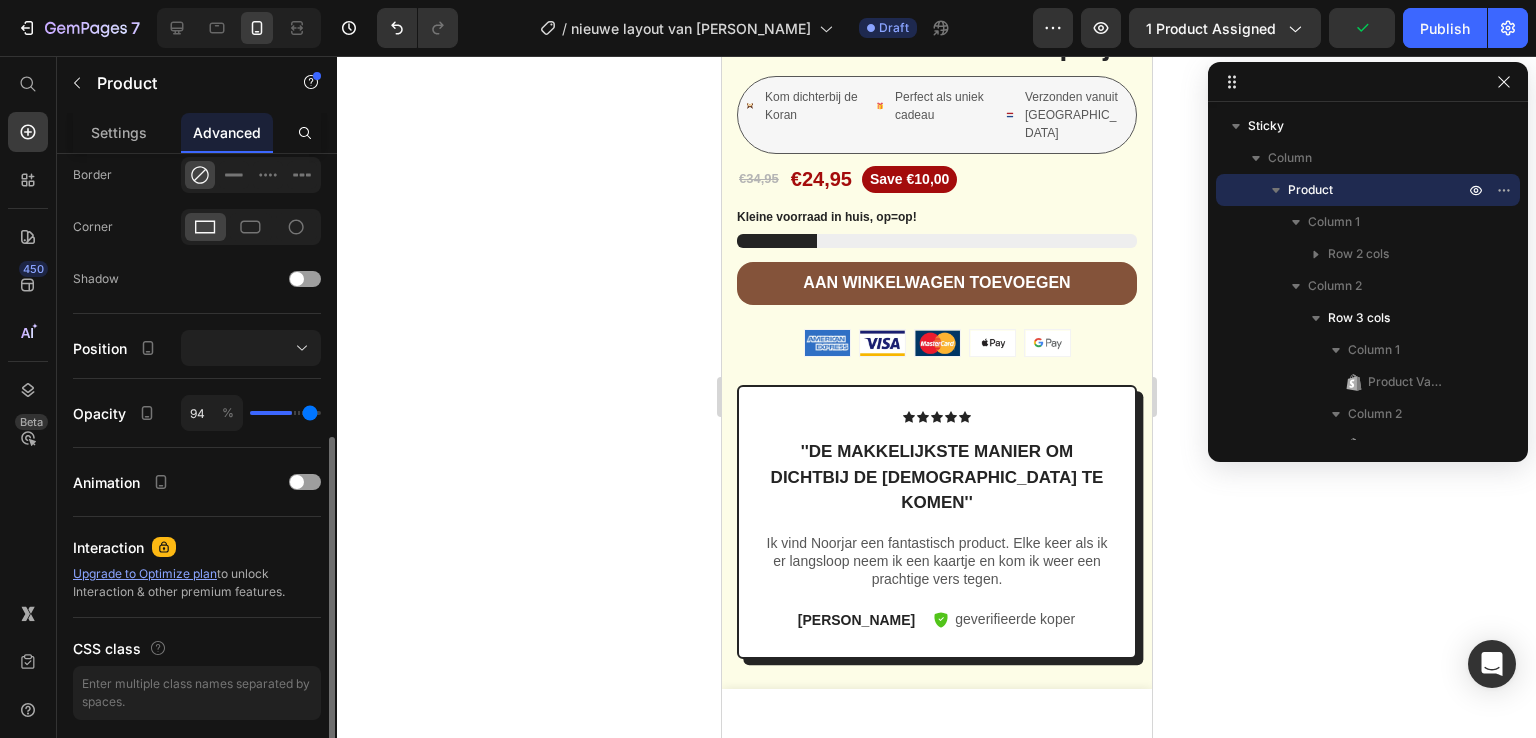 type on "95" 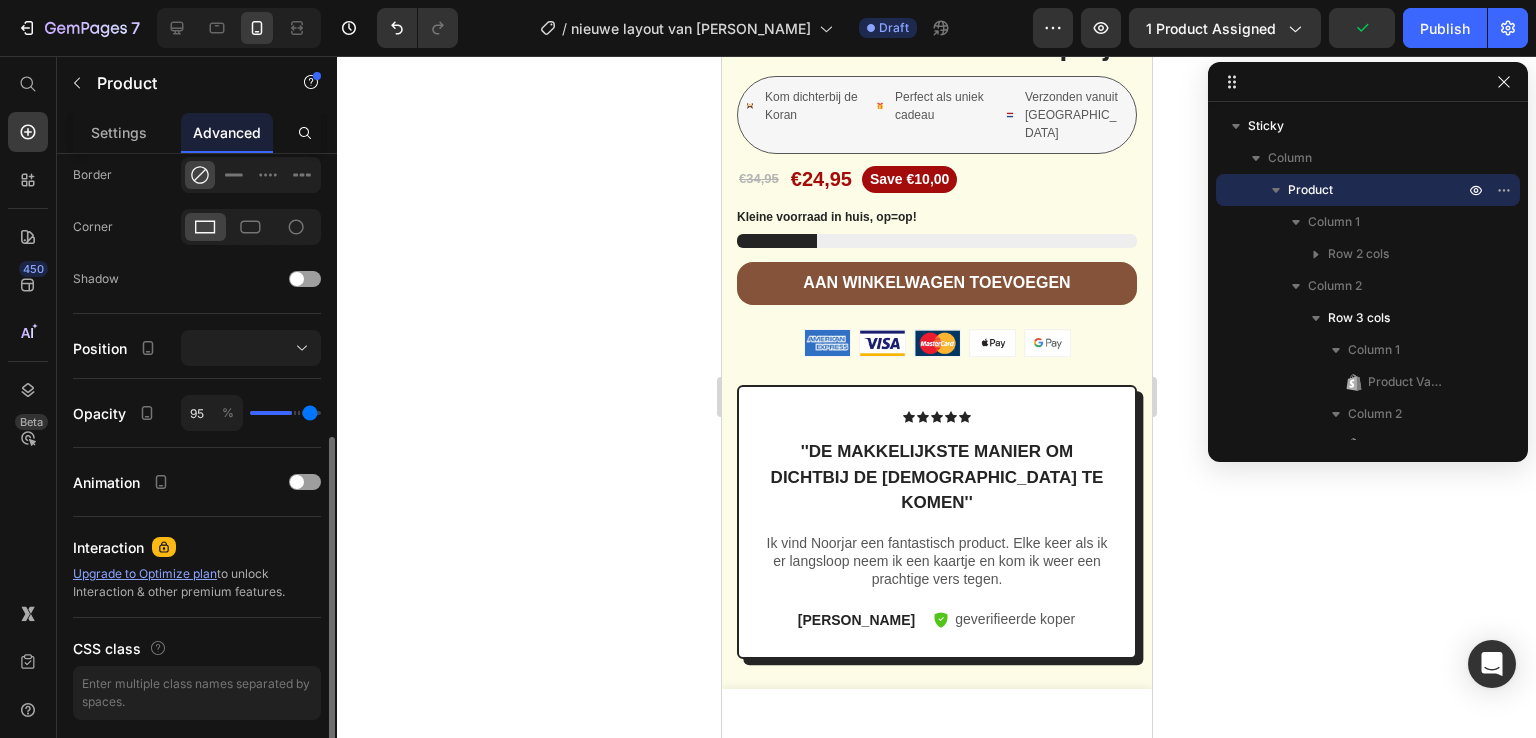 type on "98" 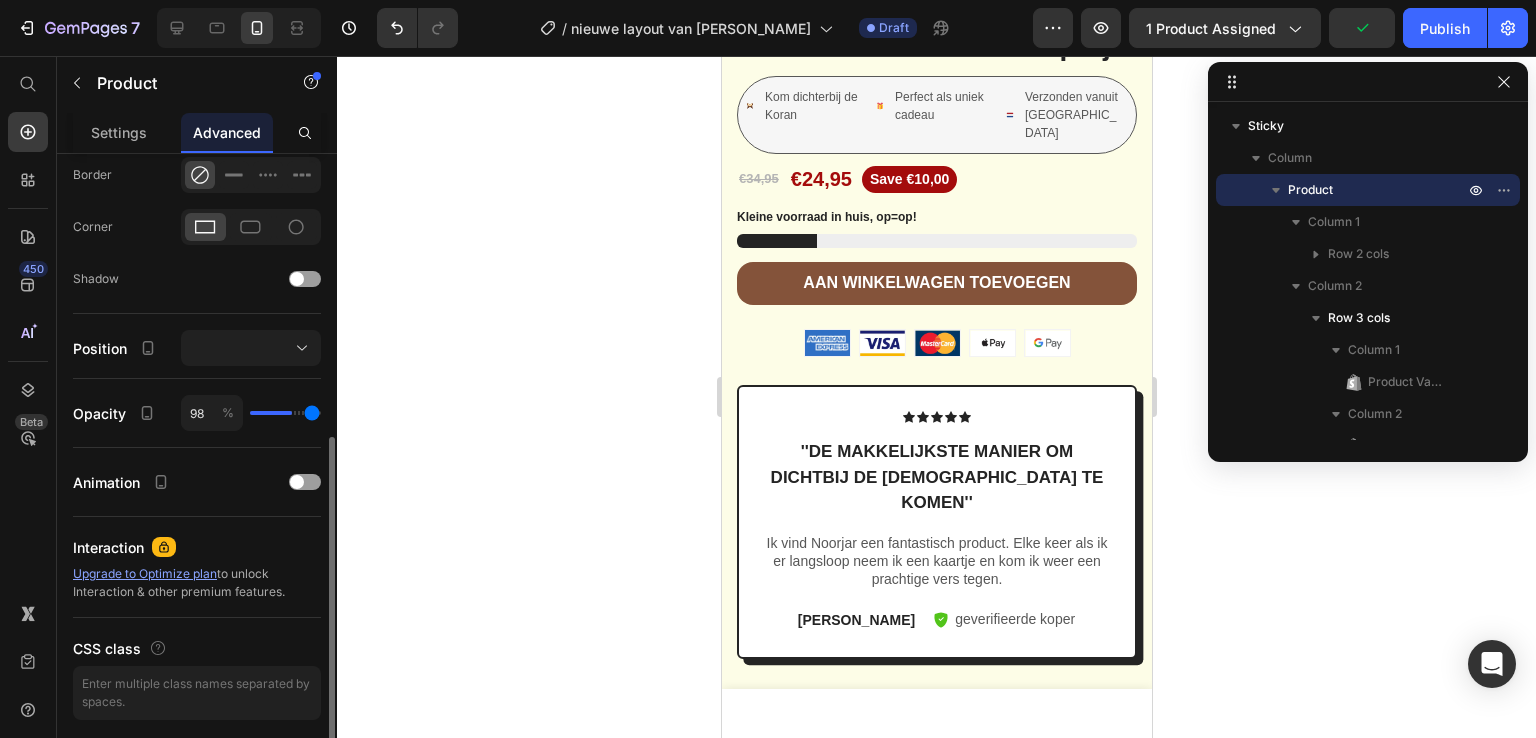 type on "100" 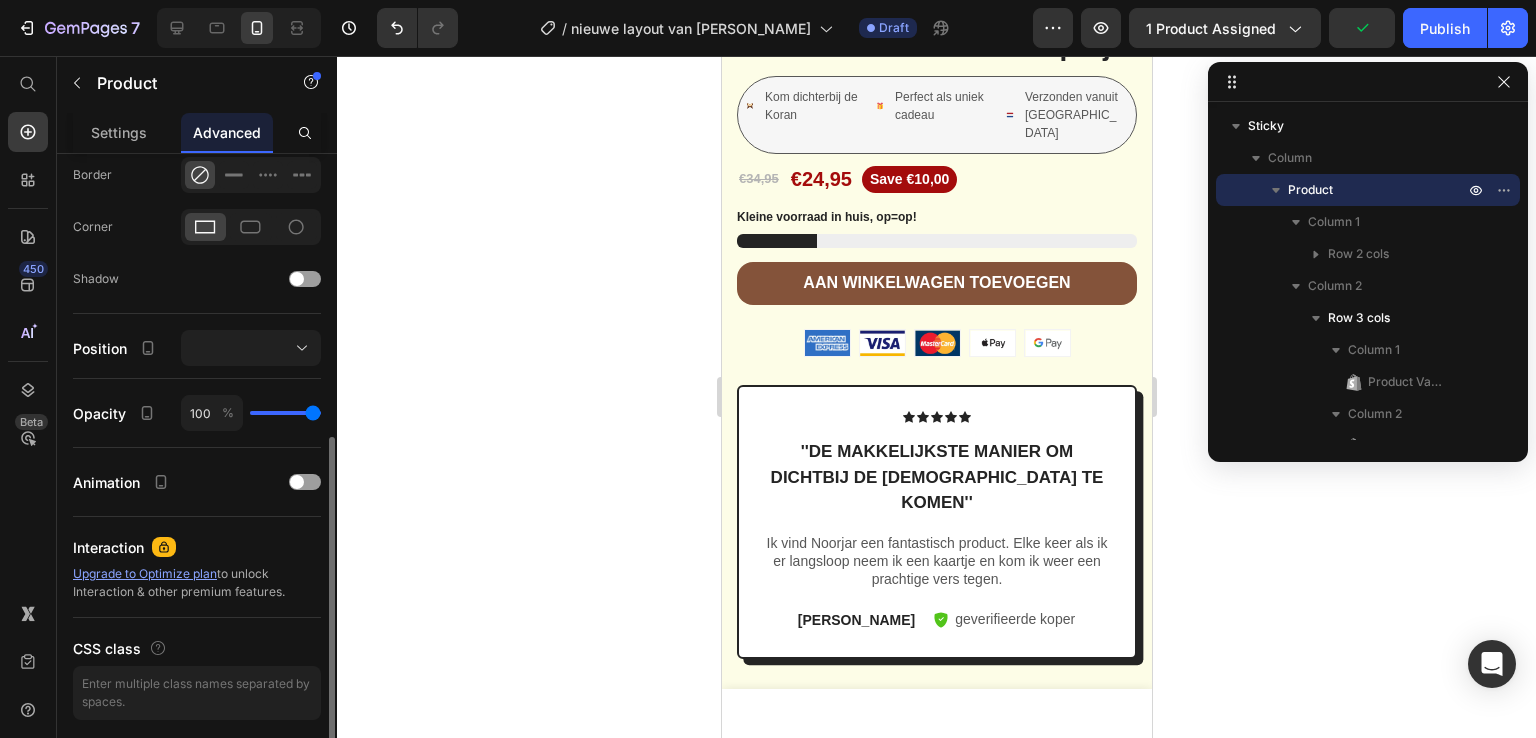 drag, startPoint x: 264, startPoint y: 410, endPoint x: 345, endPoint y: 408, distance: 81.02469 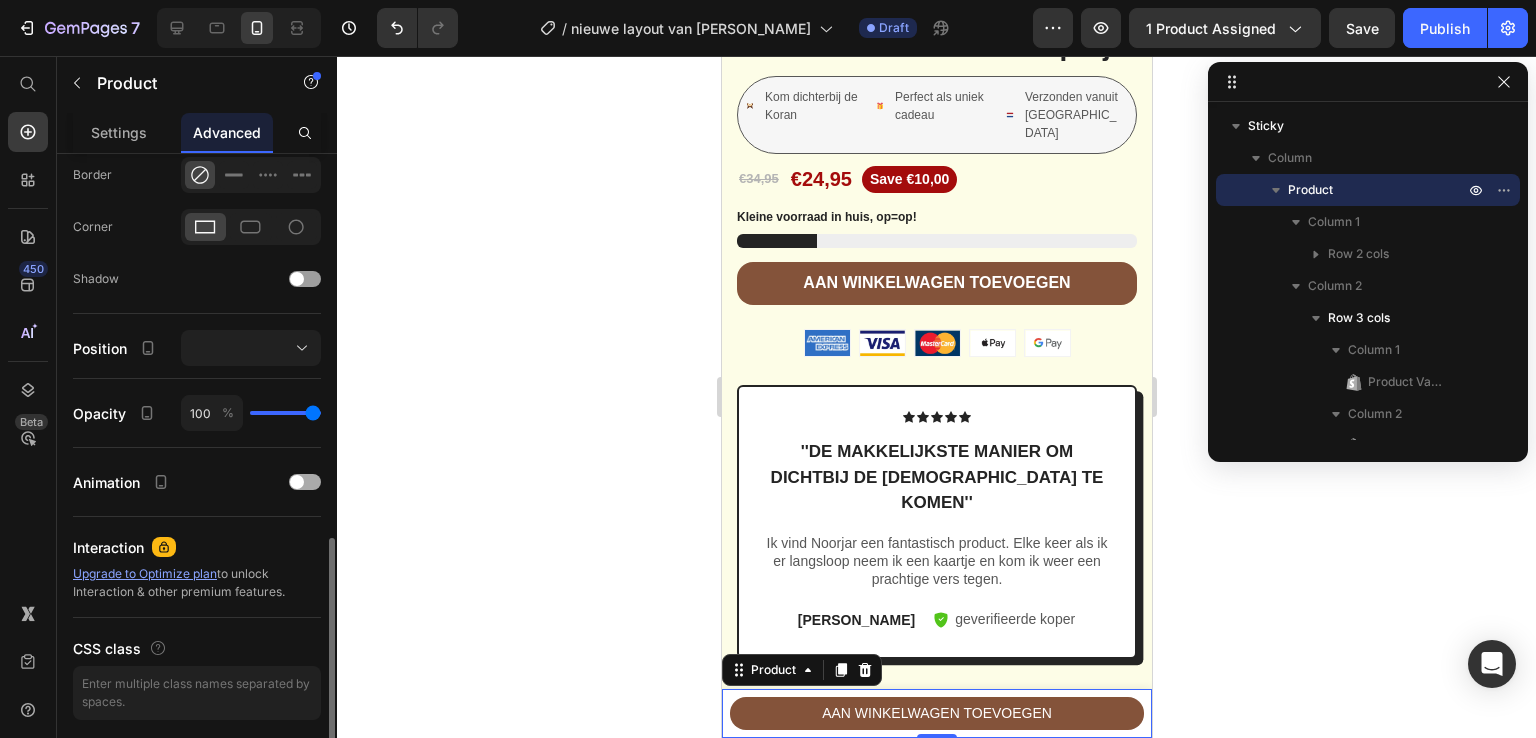 scroll, scrollTop: 626, scrollLeft: 0, axis: vertical 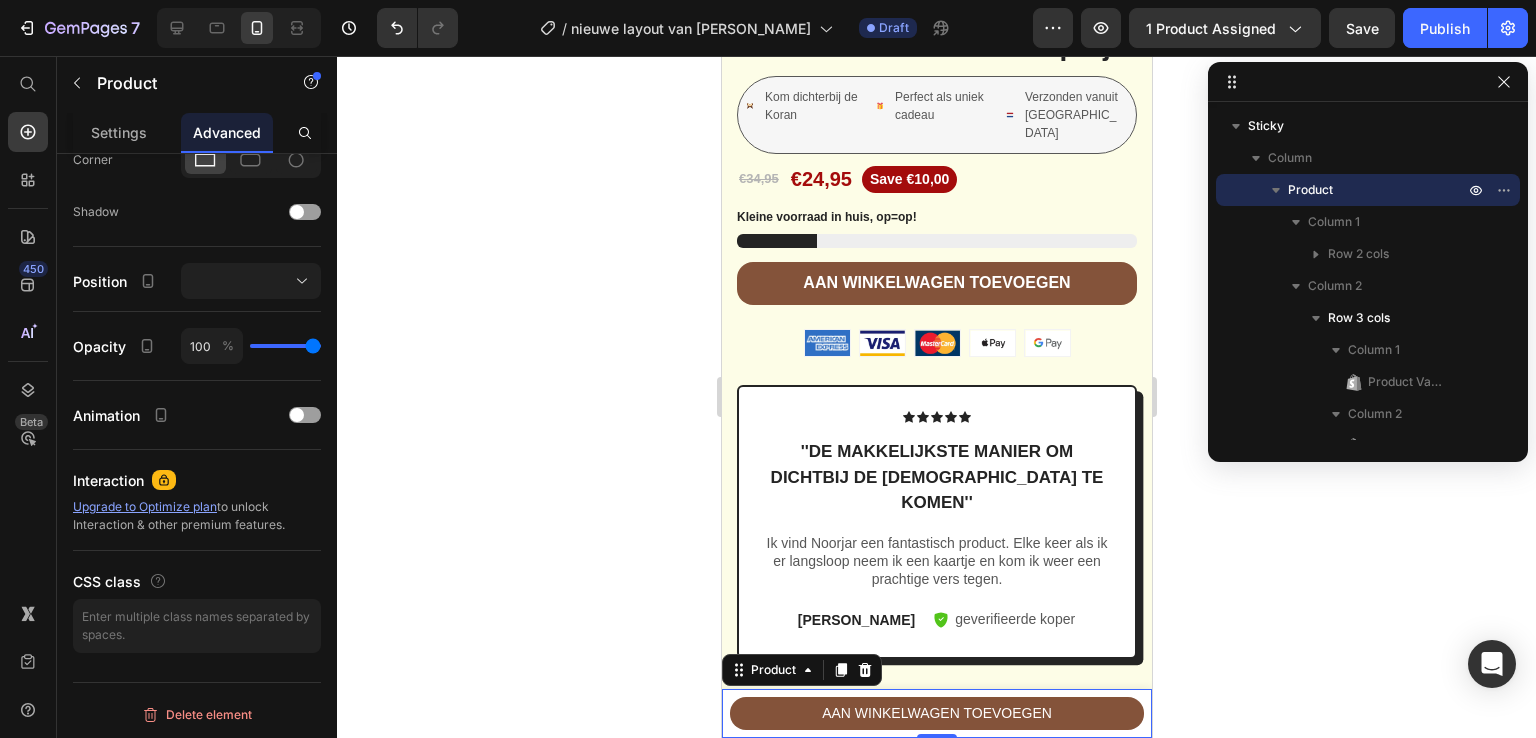 click on "Product Images NoorJar™  Koranverzen potje Product Title €24,95 Product Price Row This product has only default variant Product Variants & Swatches 1 Product Quantity AAN WINKELWAGEN TOEVOEGEN Product Cart Button Row Product   0" at bounding box center (936, 713) 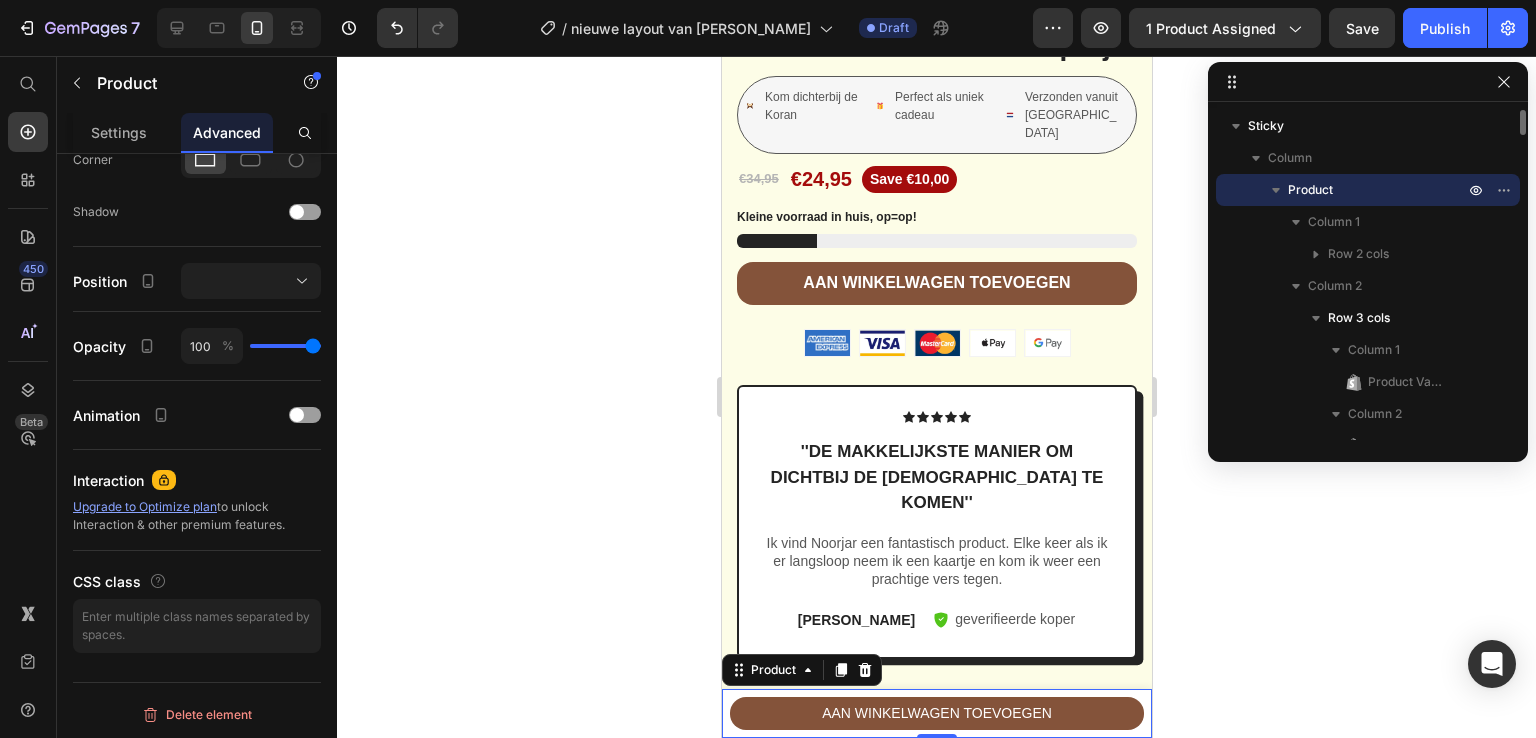 click 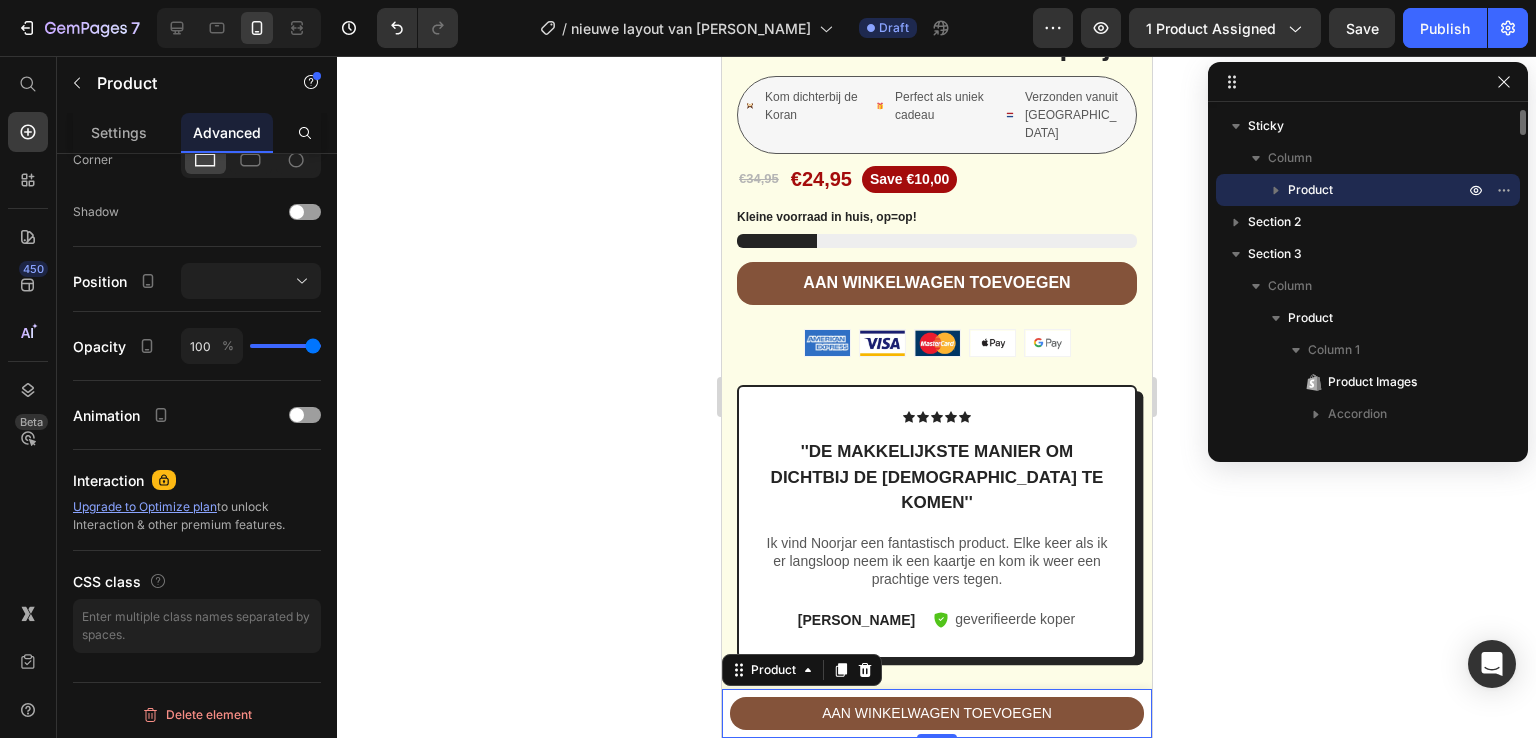click 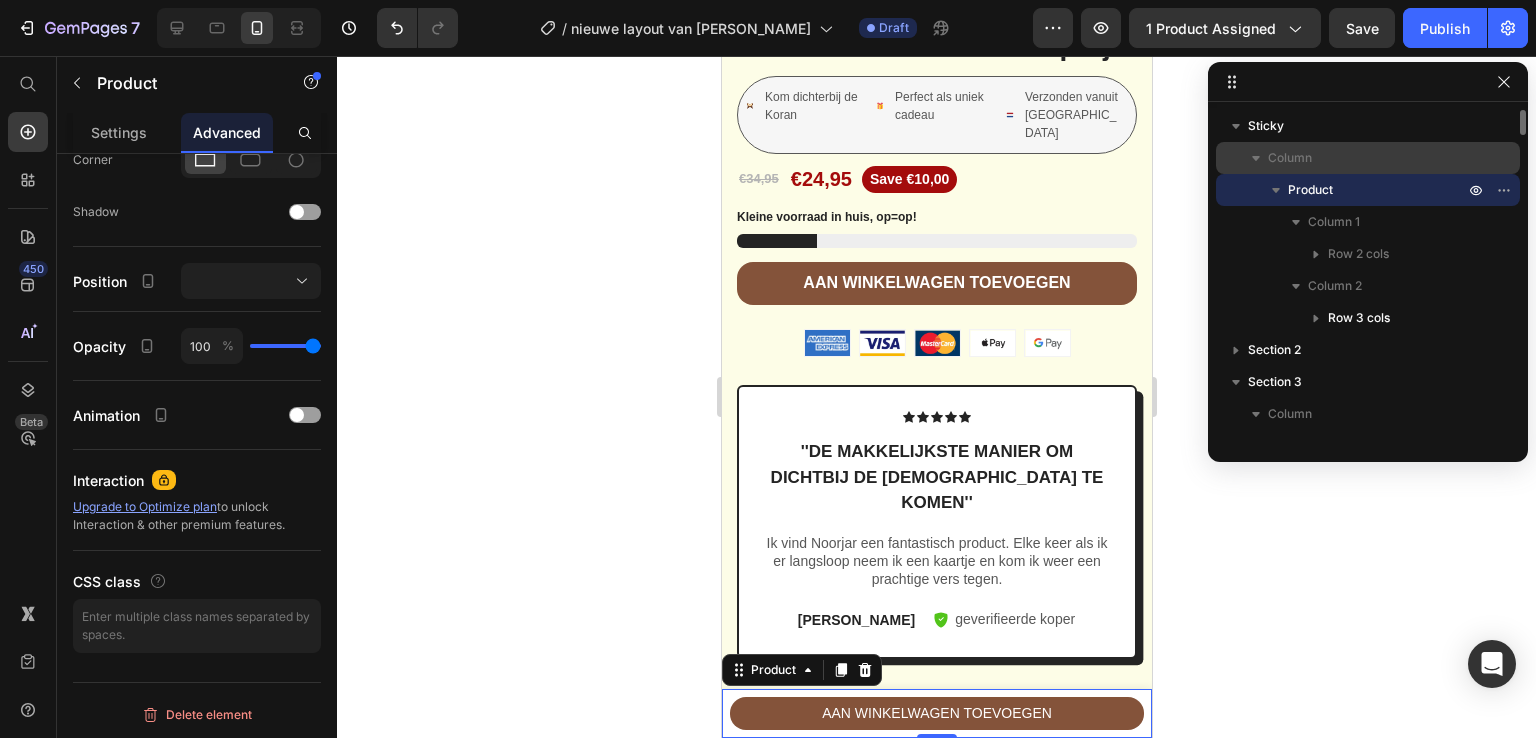 click 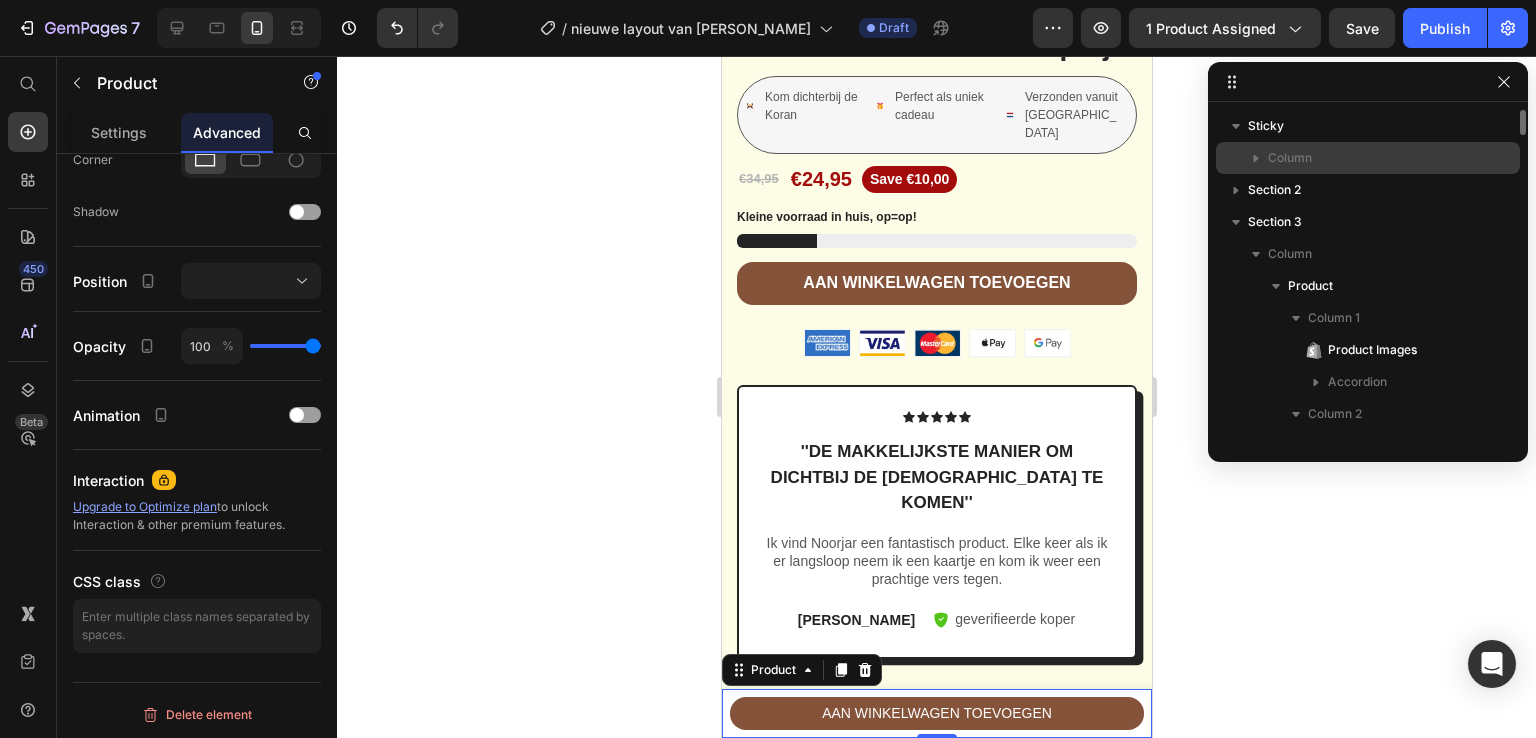 click on "Column" at bounding box center [1368, 158] 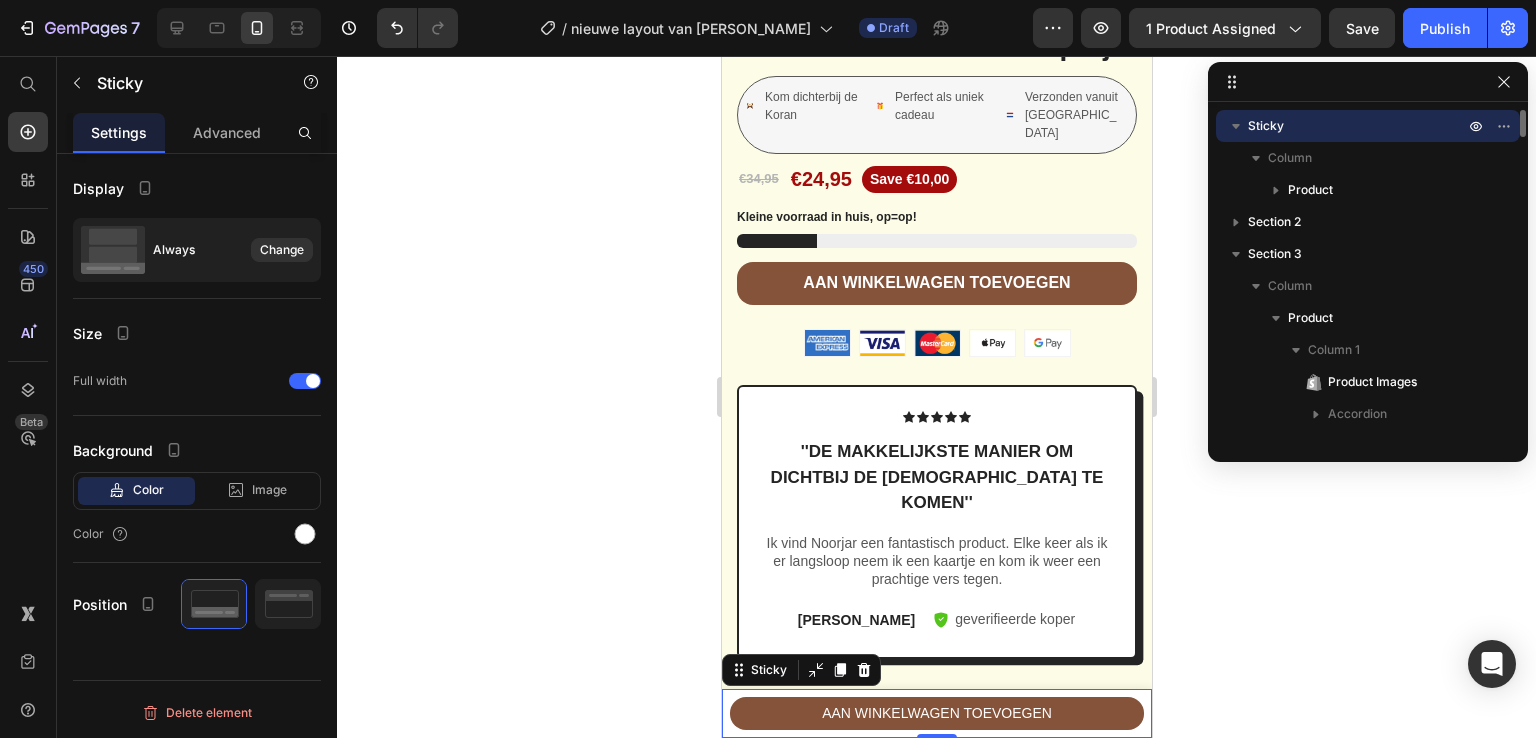 click on "Sticky" at bounding box center (1266, 126) 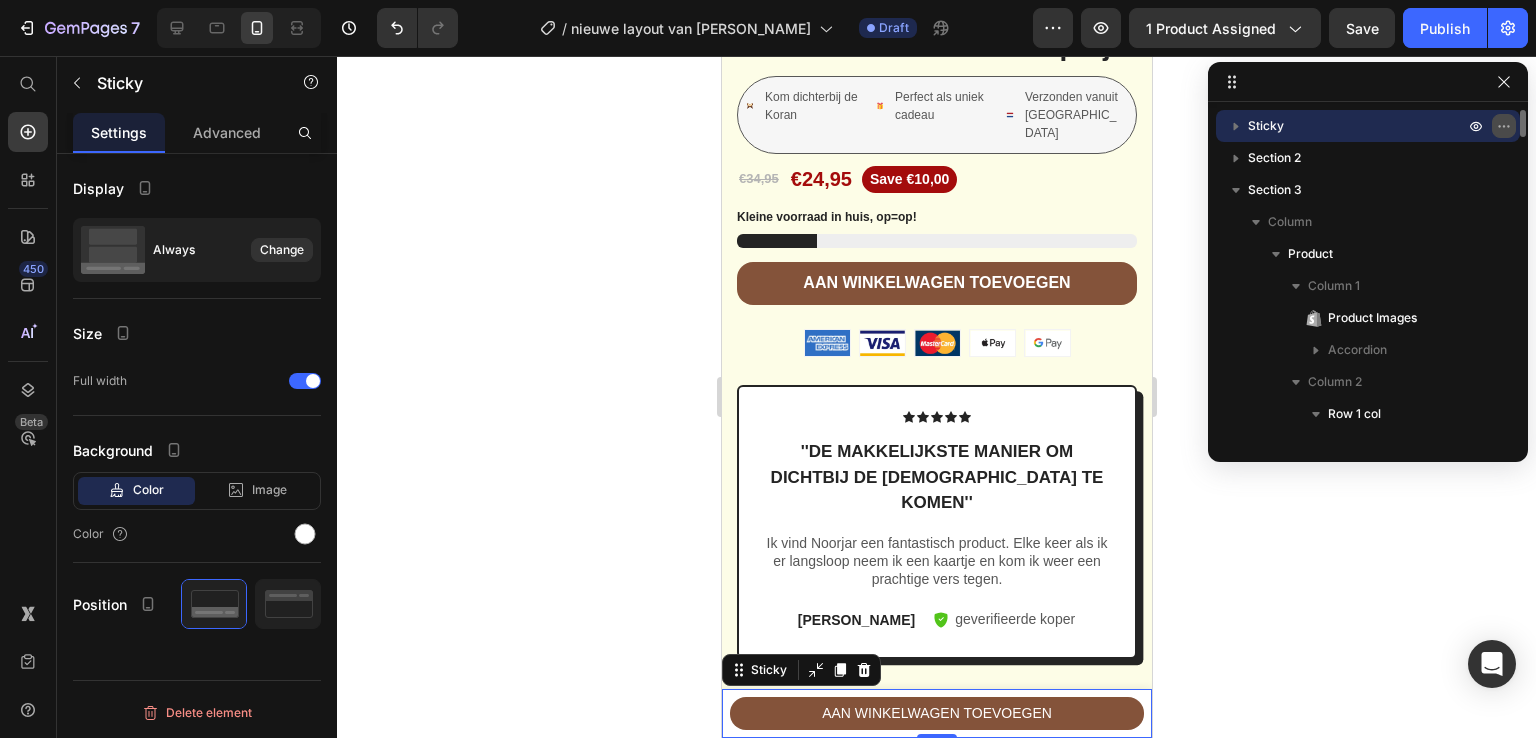 click at bounding box center [1504, 126] 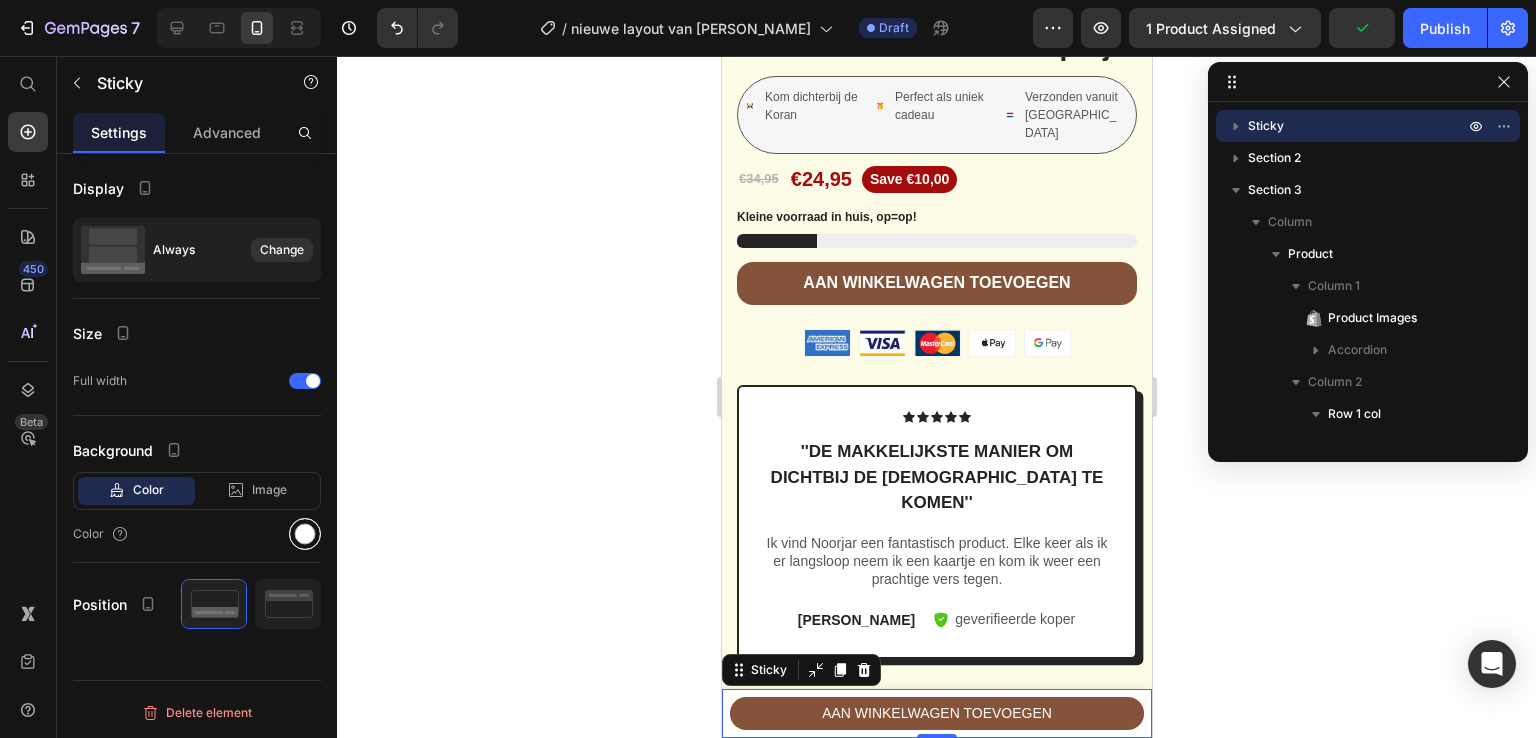 click at bounding box center [305, 534] 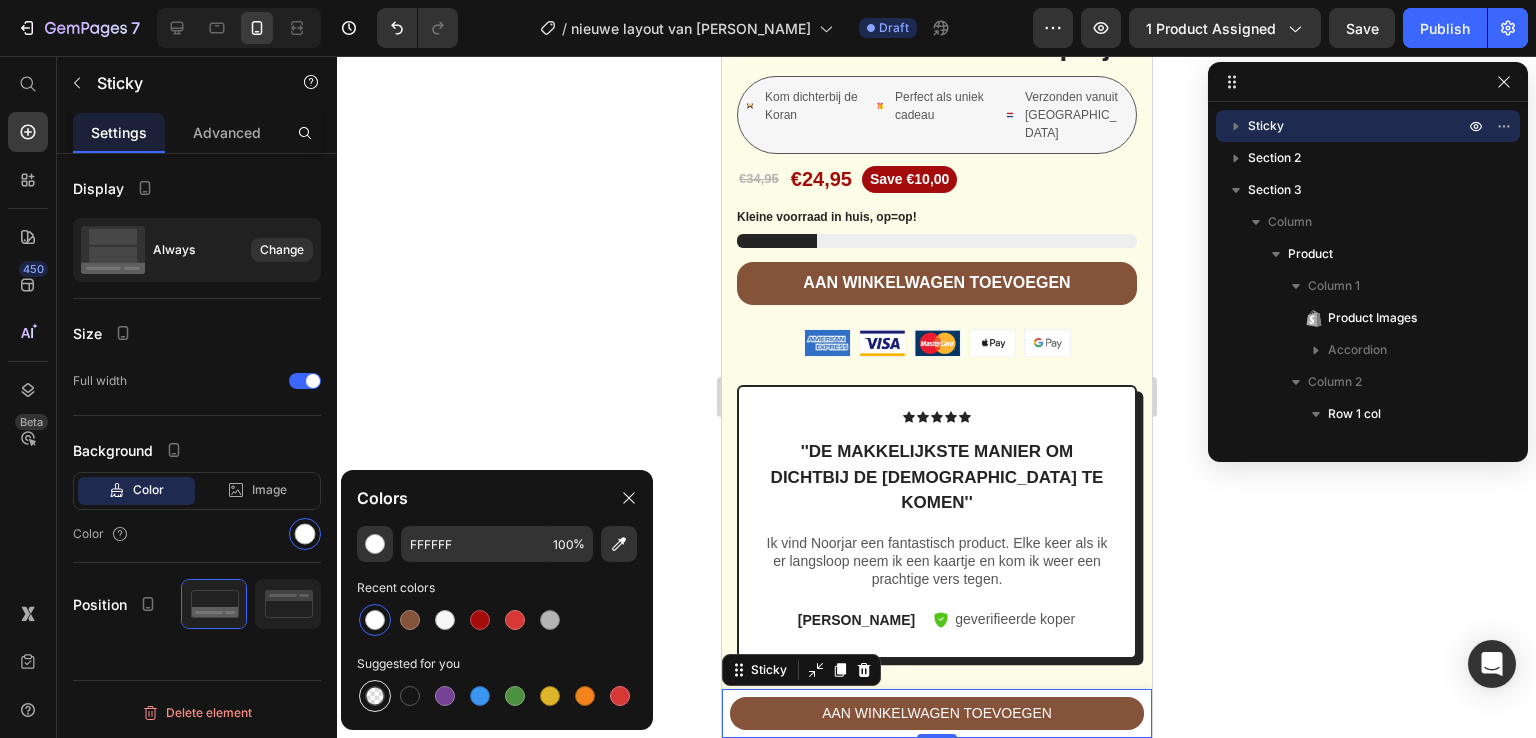click at bounding box center [375, 696] 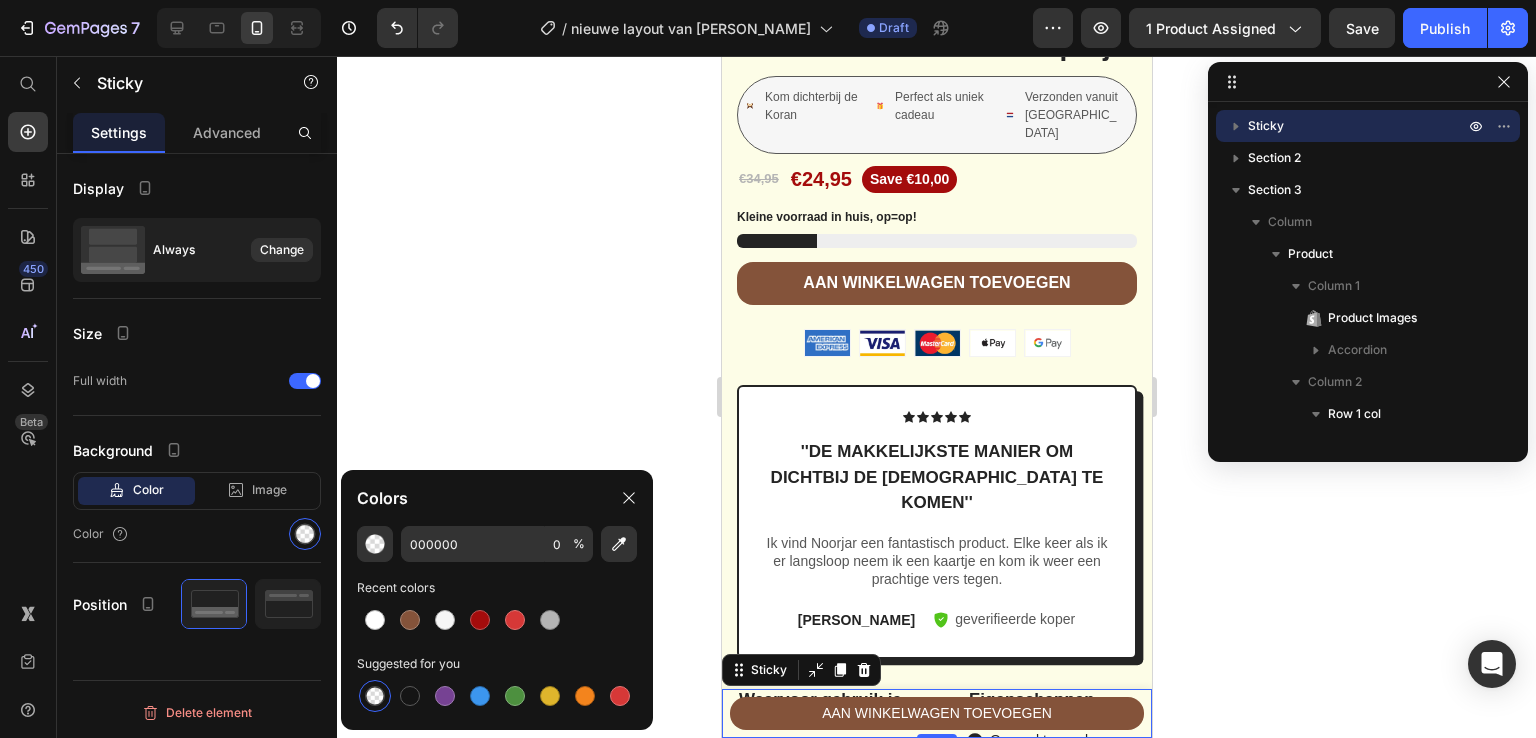 click 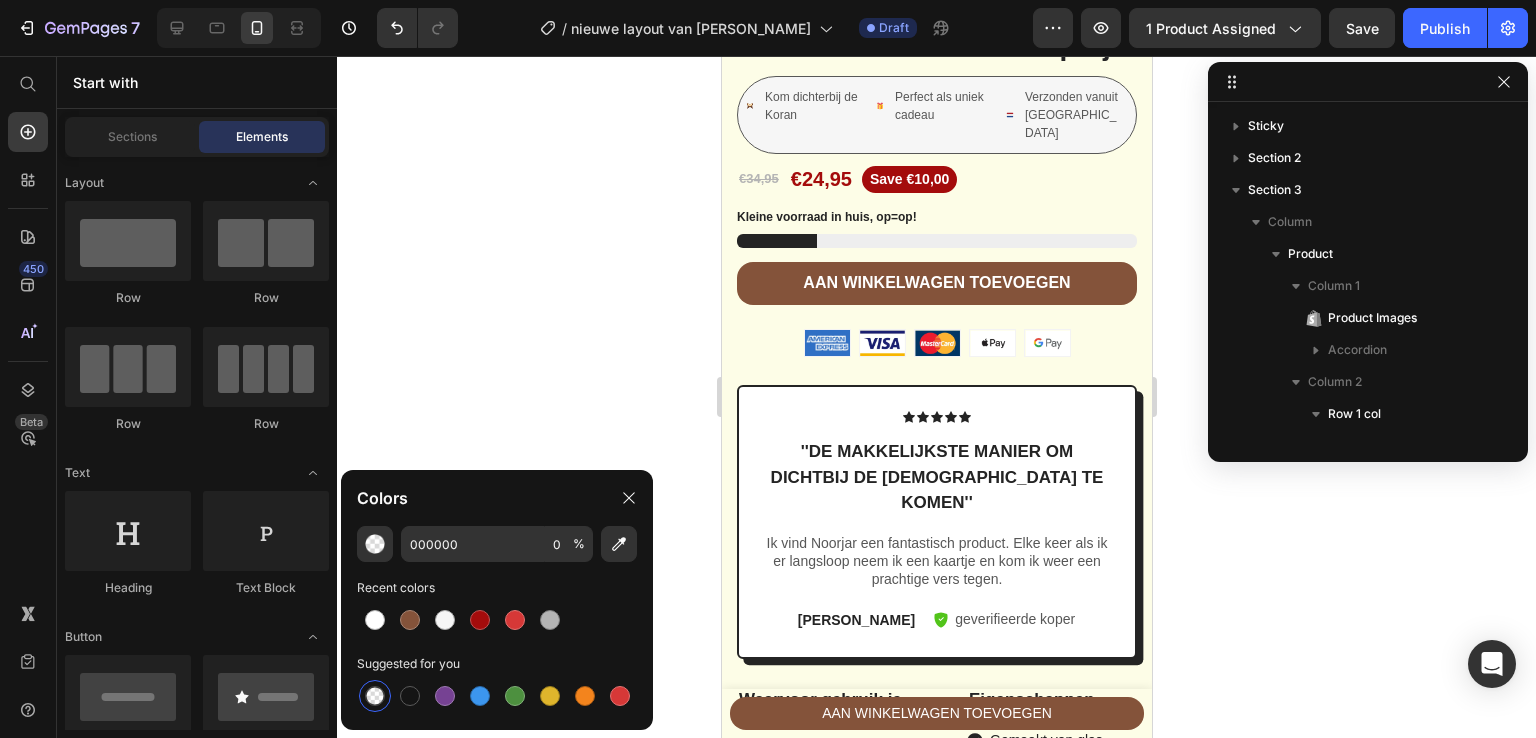 click 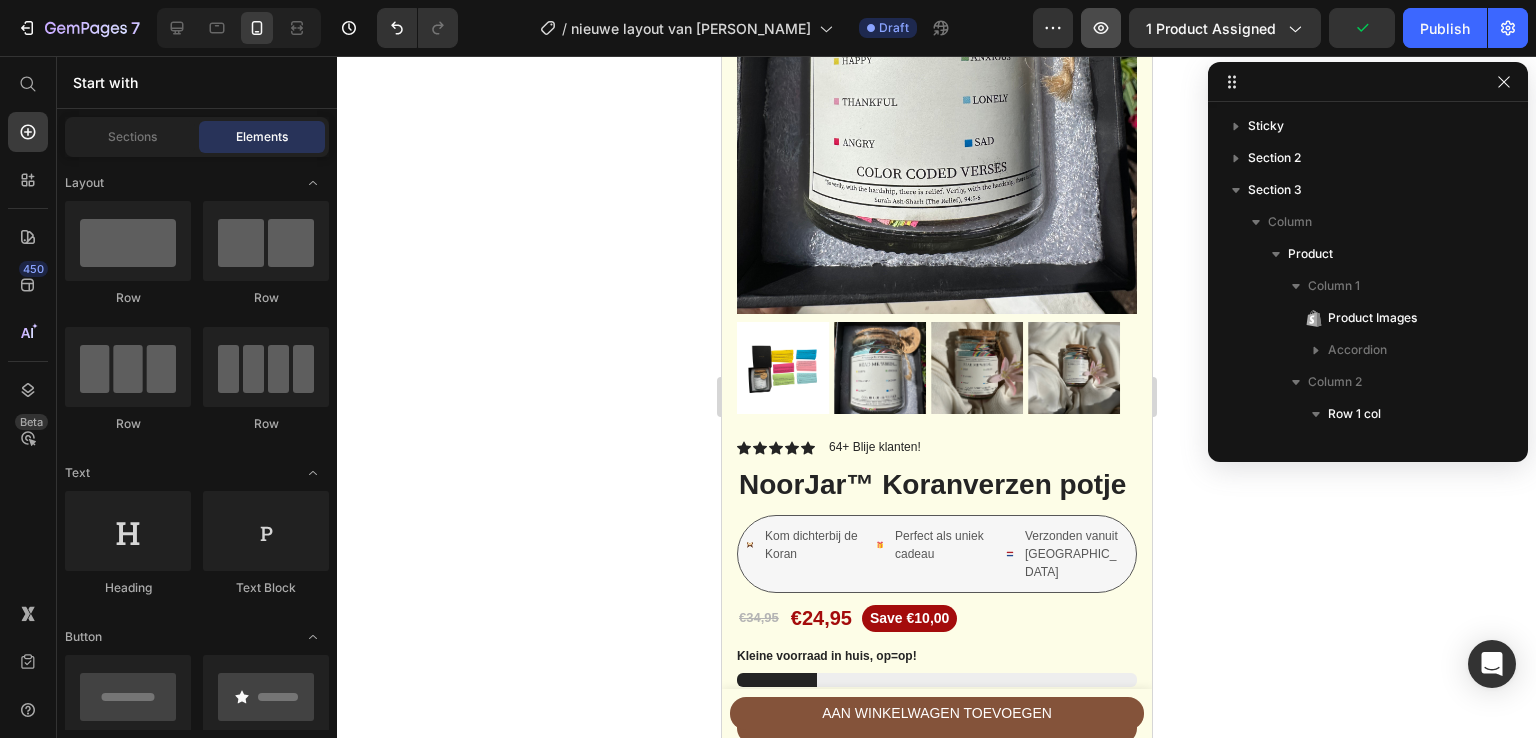 scroll, scrollTop: 376, scrollLeft: 0, axis: vertical 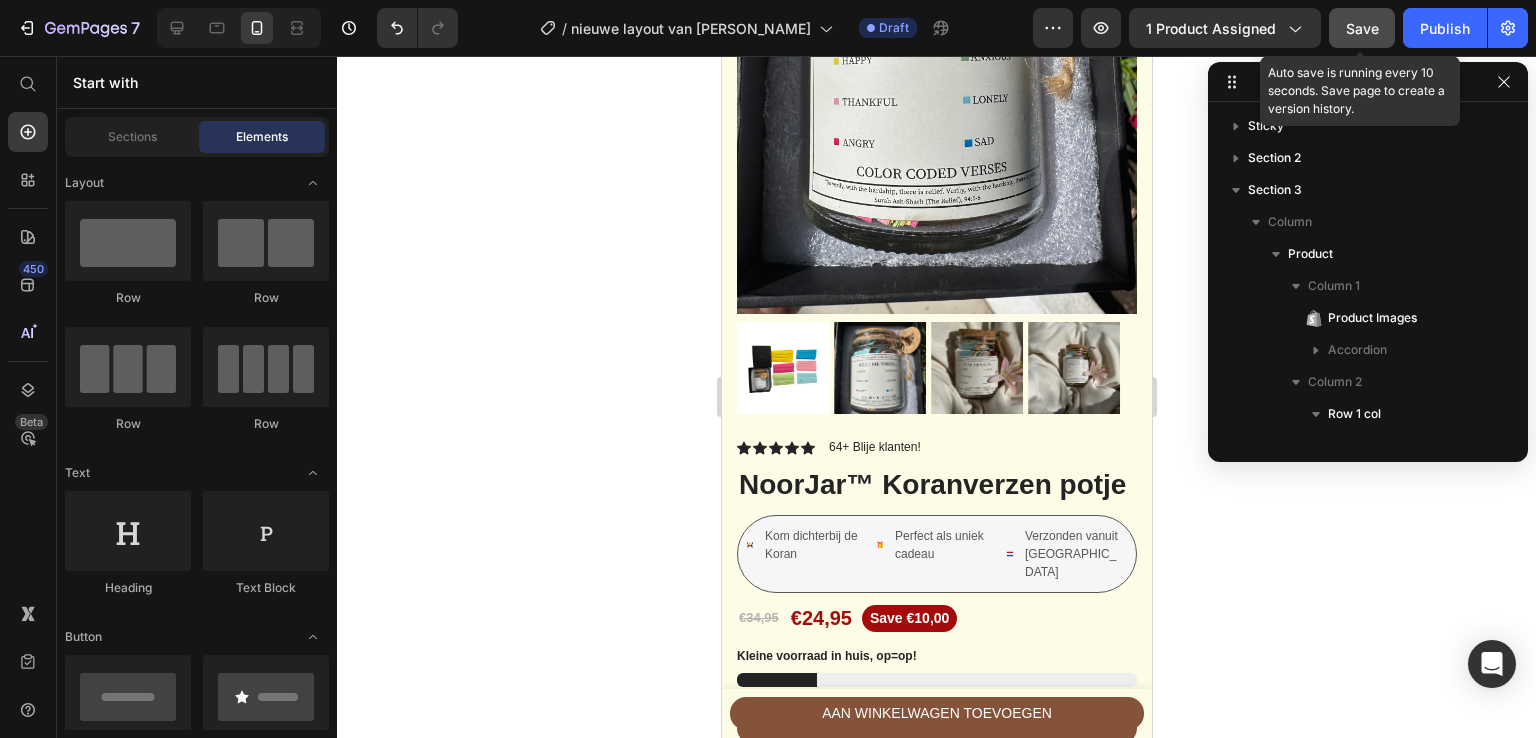 click on "Save" at bounding box center (1362, 28) 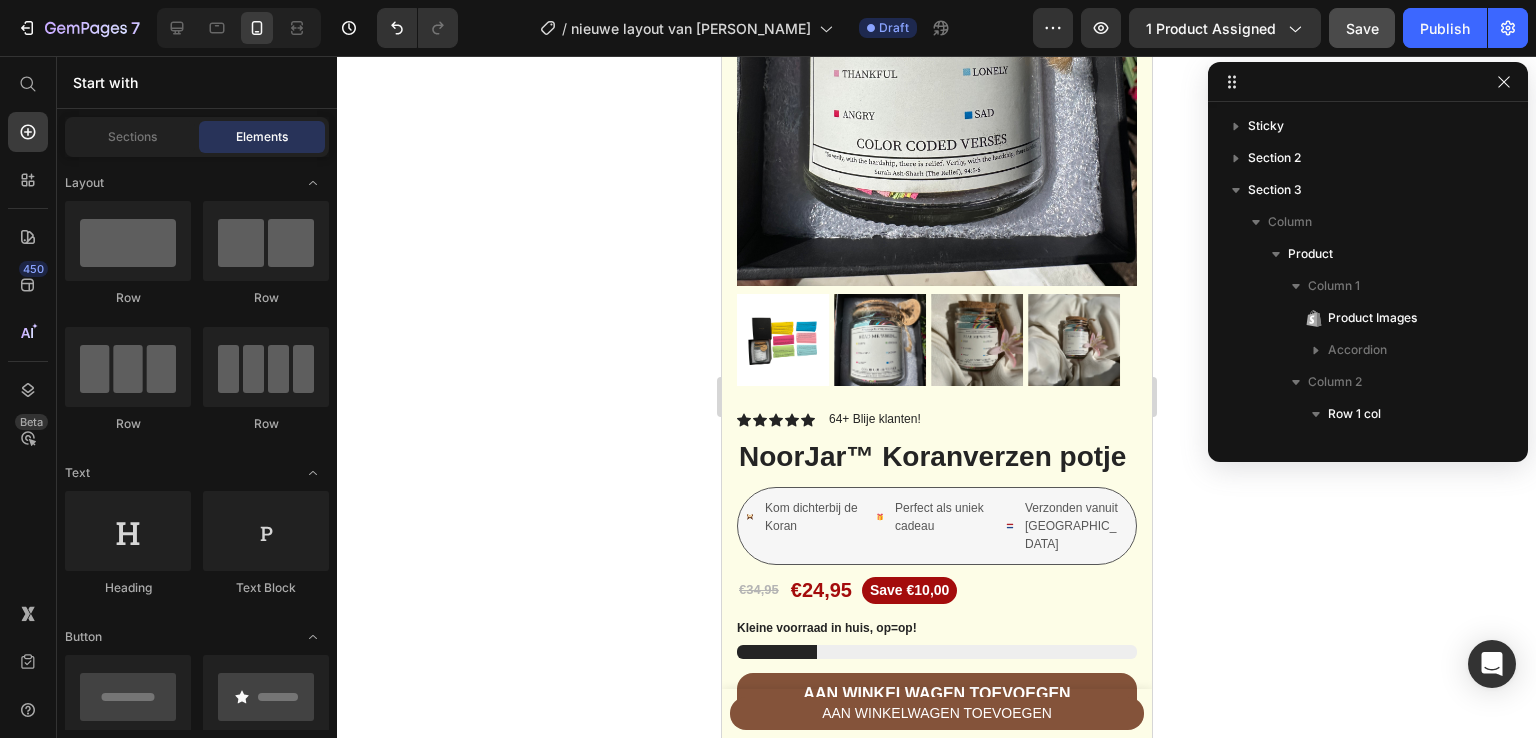 scroll, scrollTop: 403, scrollLeft: 0, axis: vertical 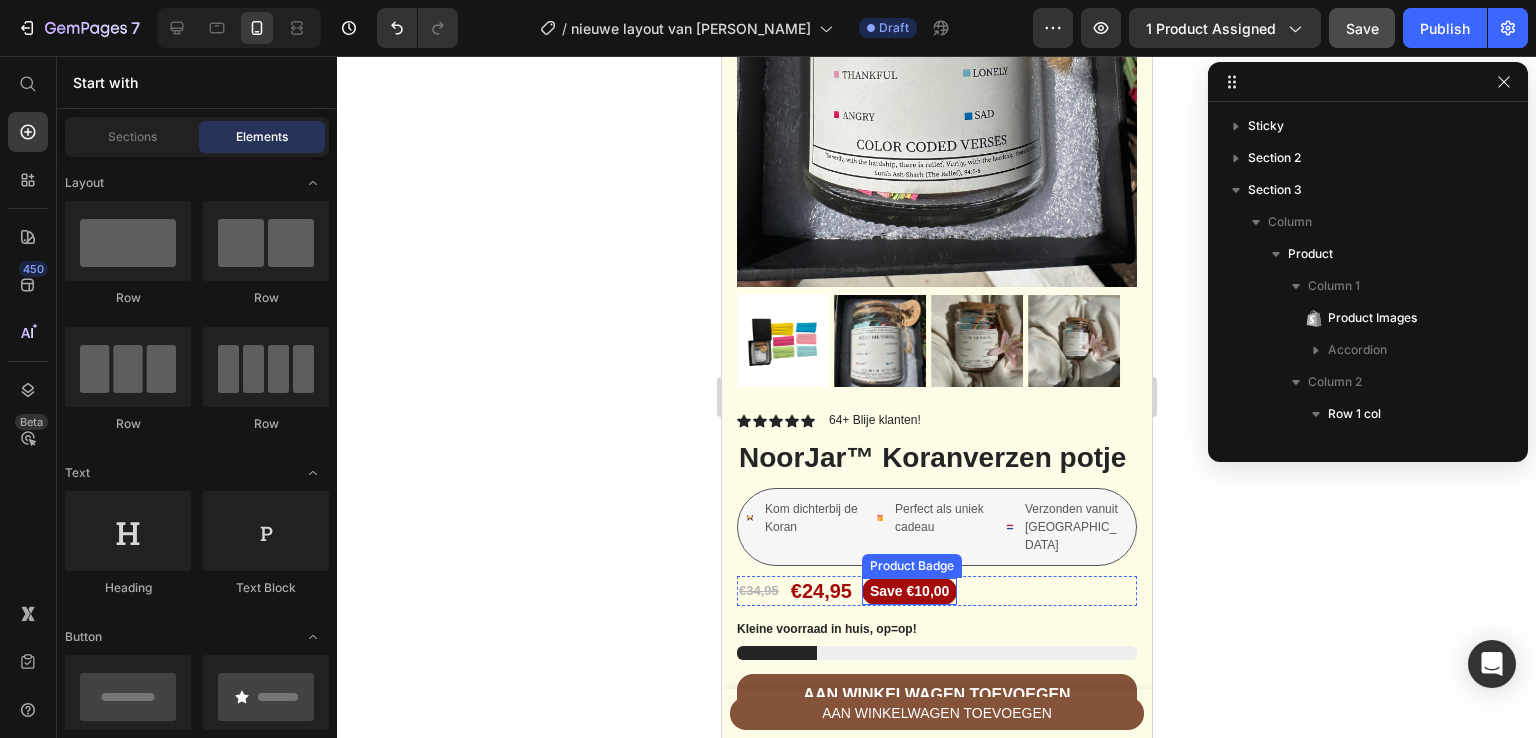 click on "Save €10,00" at bounding box center [908, 591] 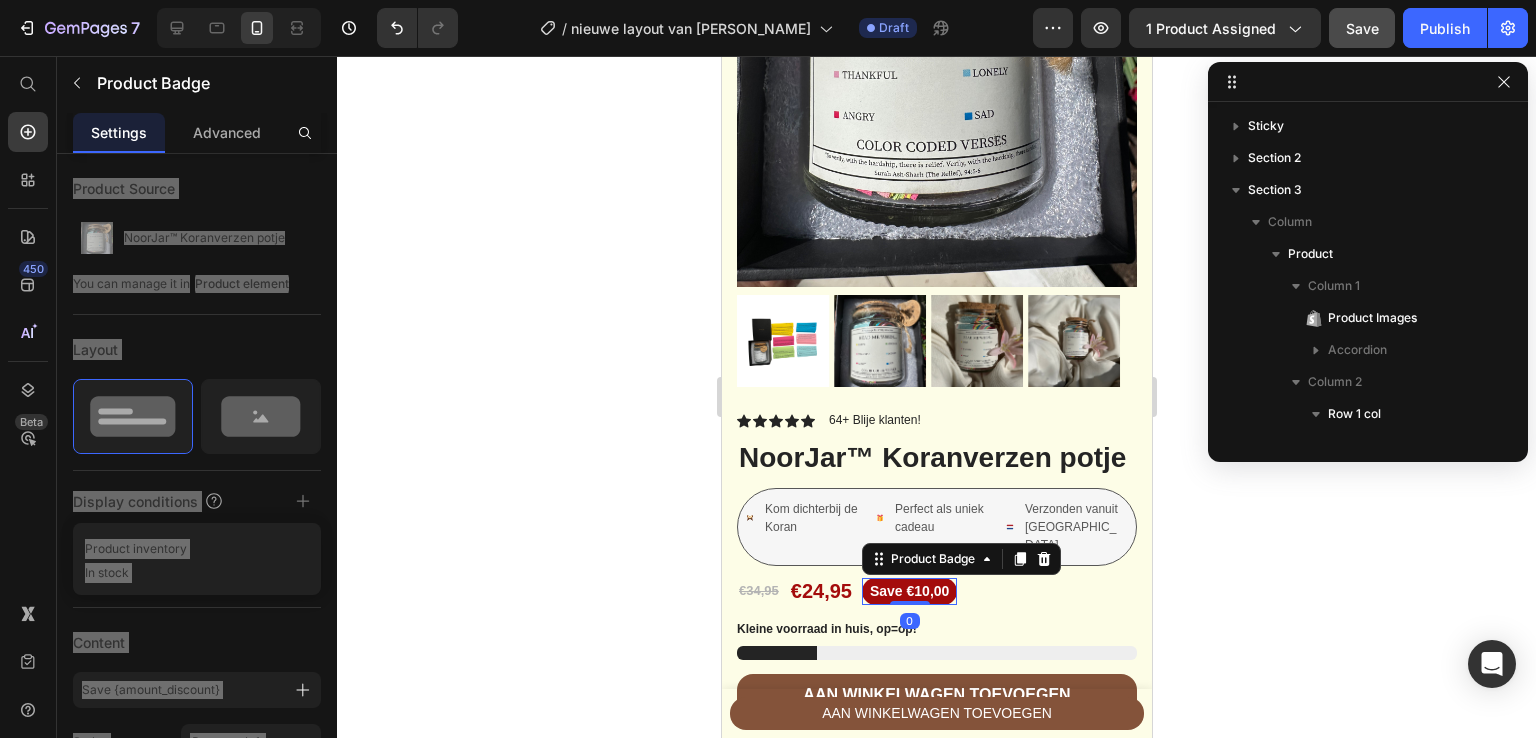 scroll, scrollTop: 1146, scrollLeft: 0, axis: vertical 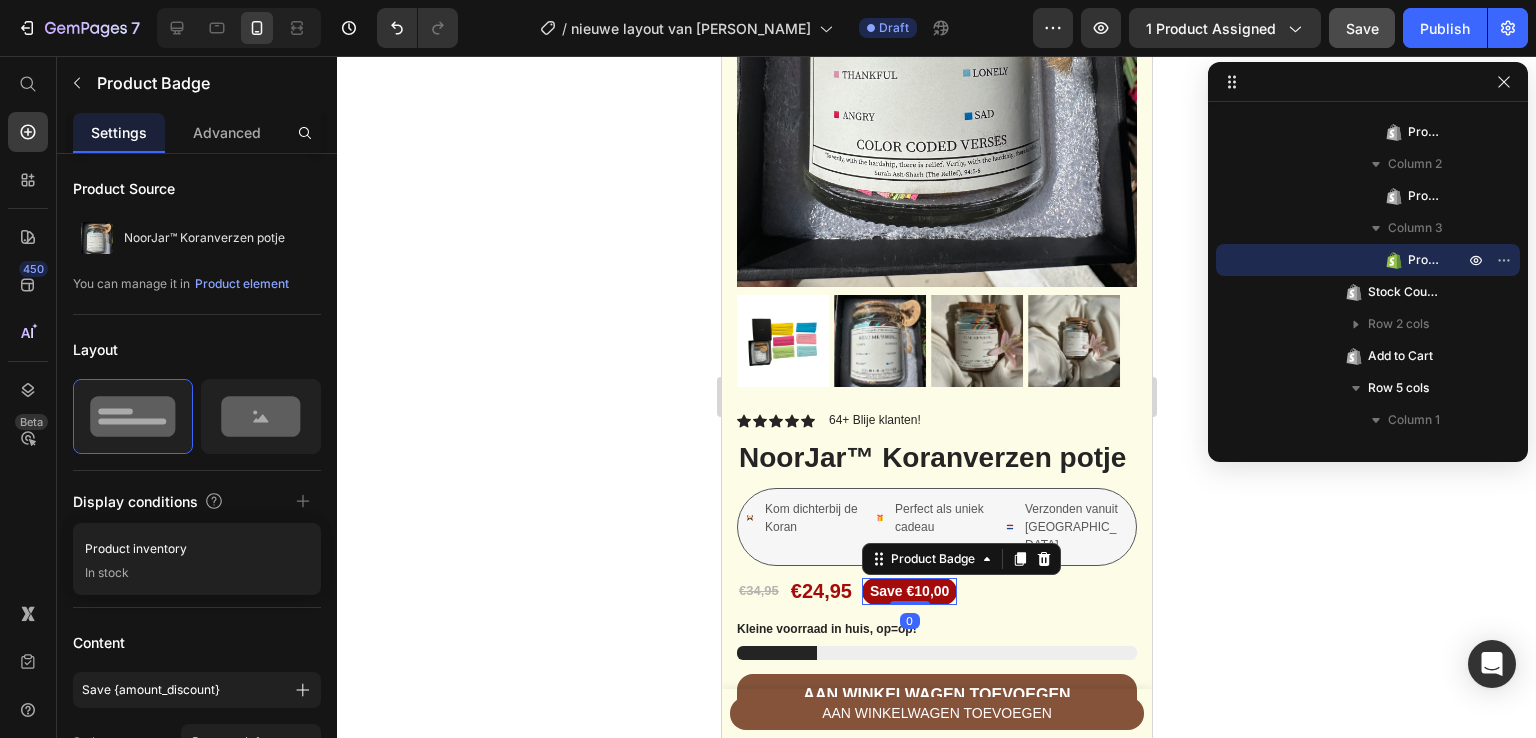 click on "Save €10,00" at bounding box center (908, 591) 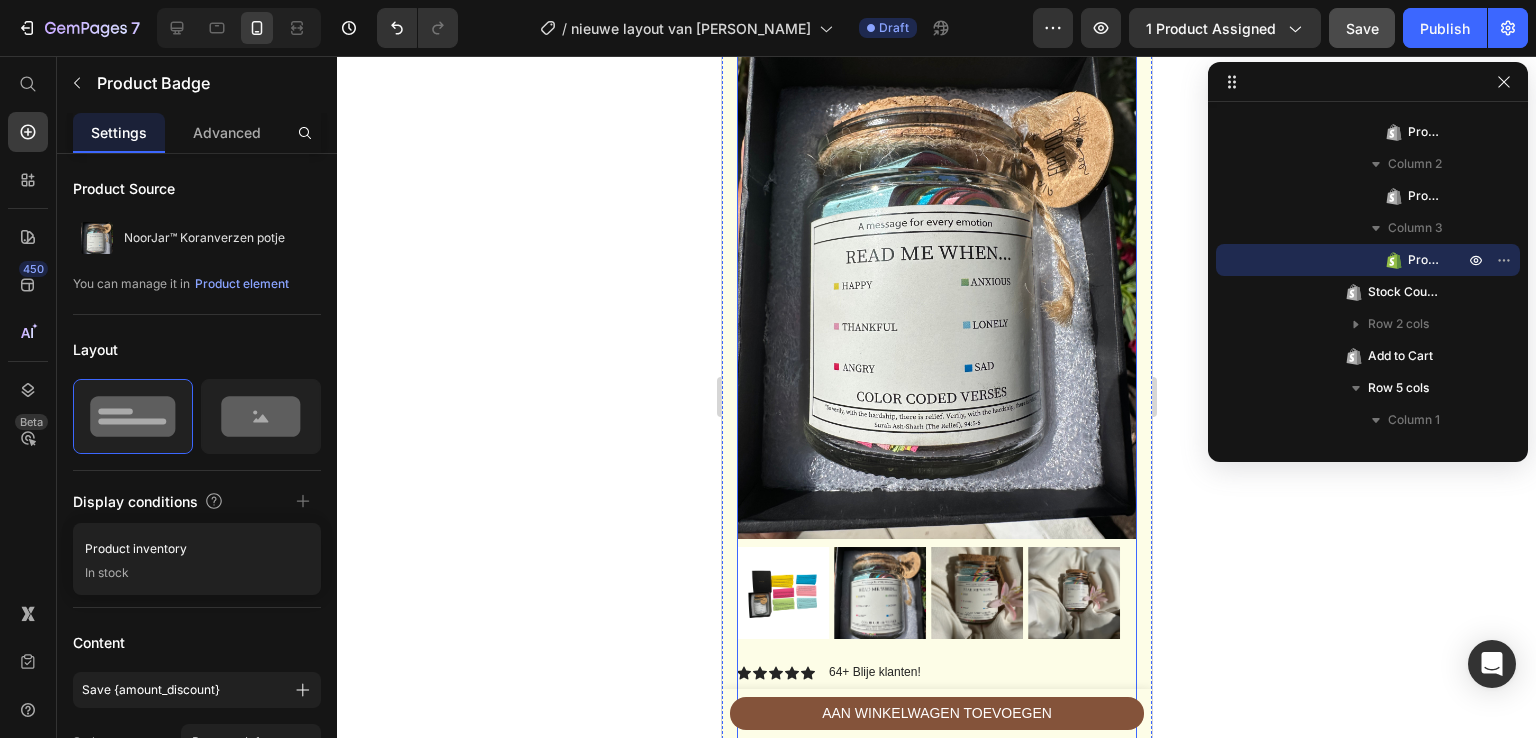scroll, scrollTop: 0, scrollLeft: 0, axis: both 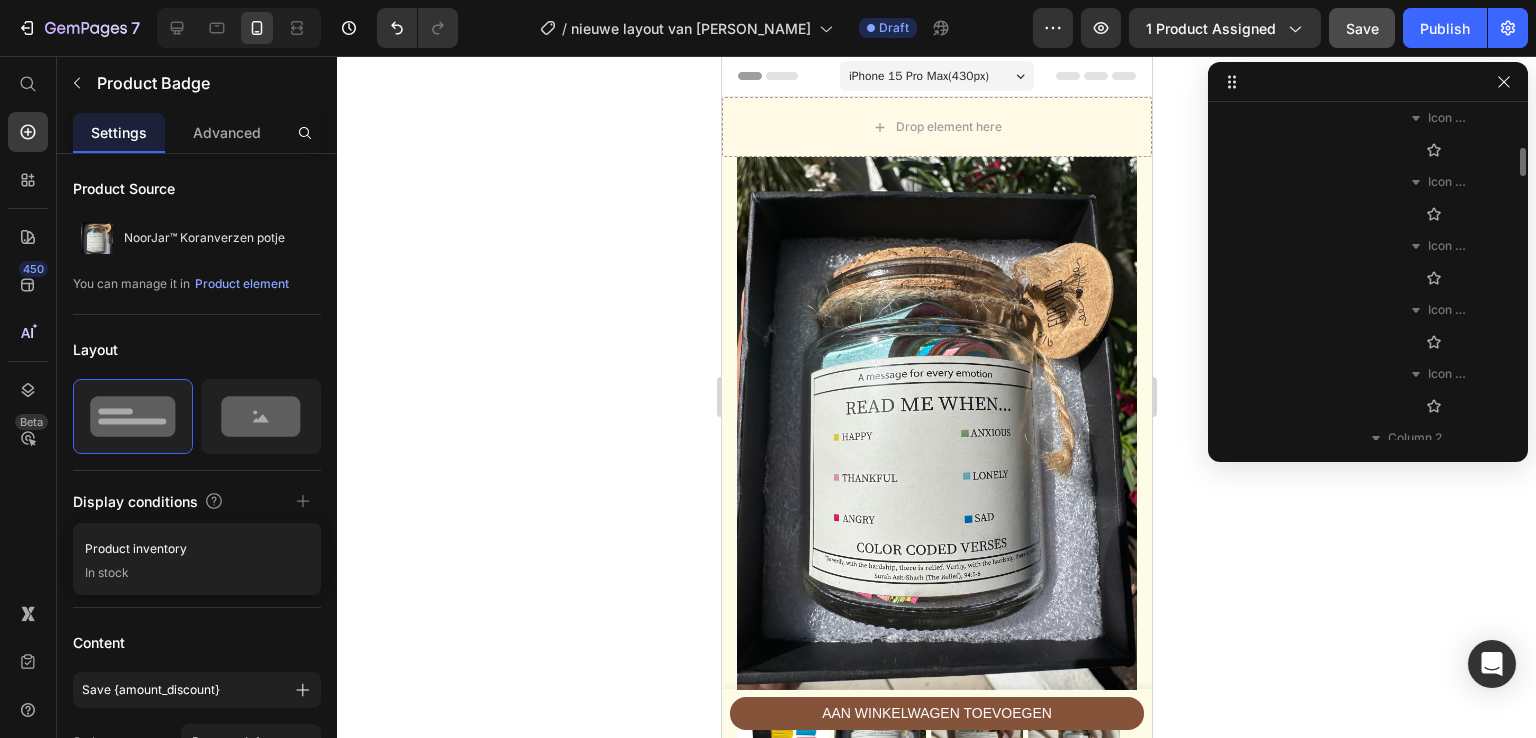click 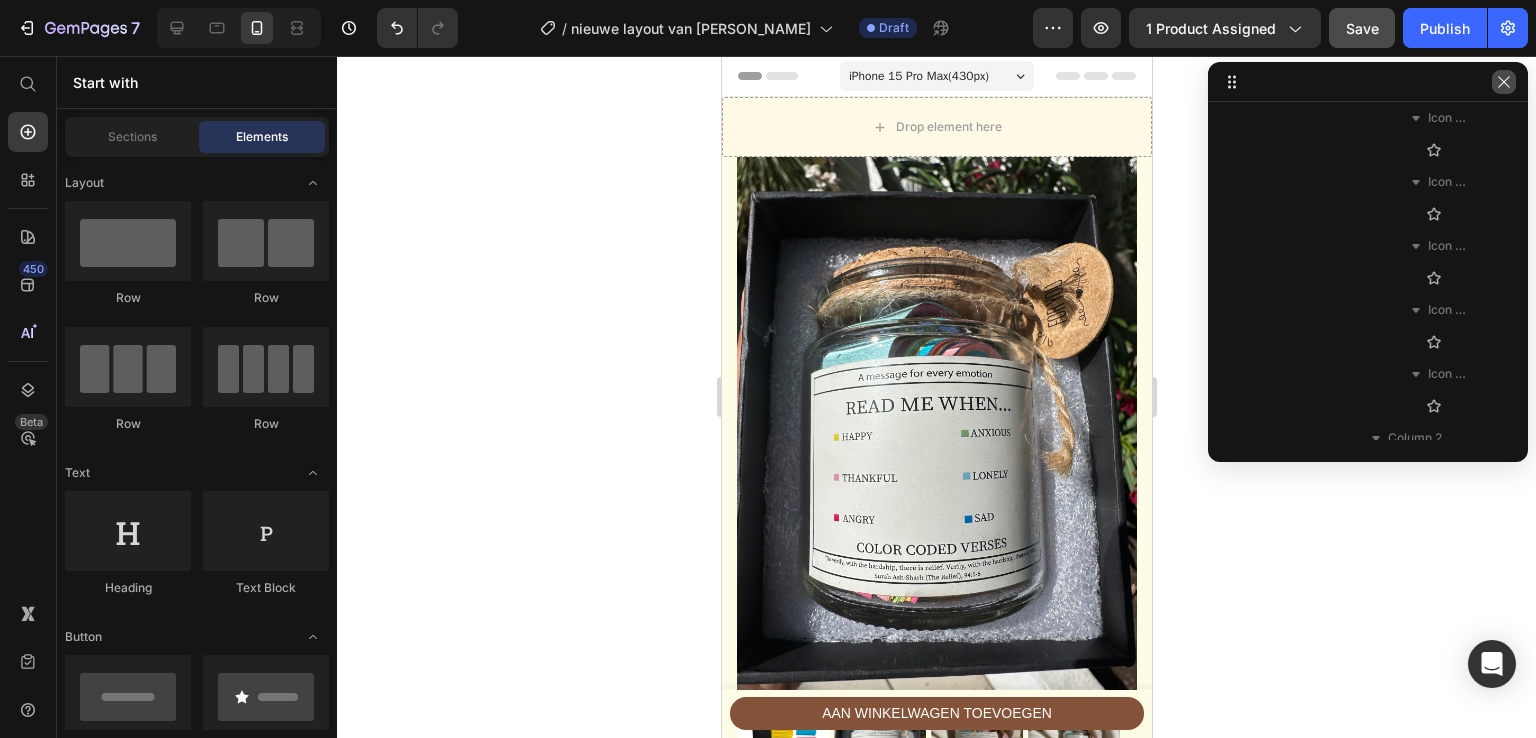 click at bounding box center (1504, 82) 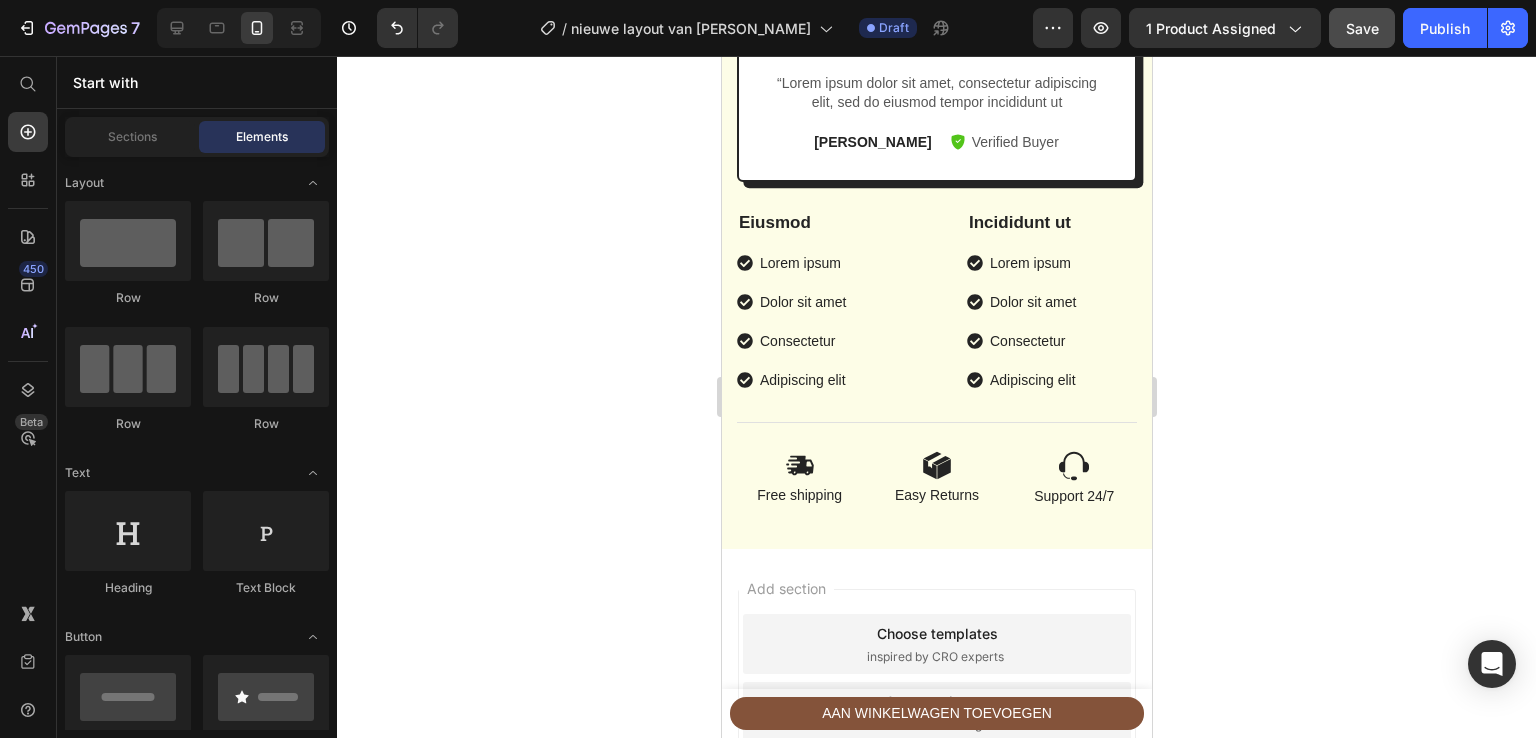 scroll, scrollTop: 6471, scrollLeft: 0, axis: vertical 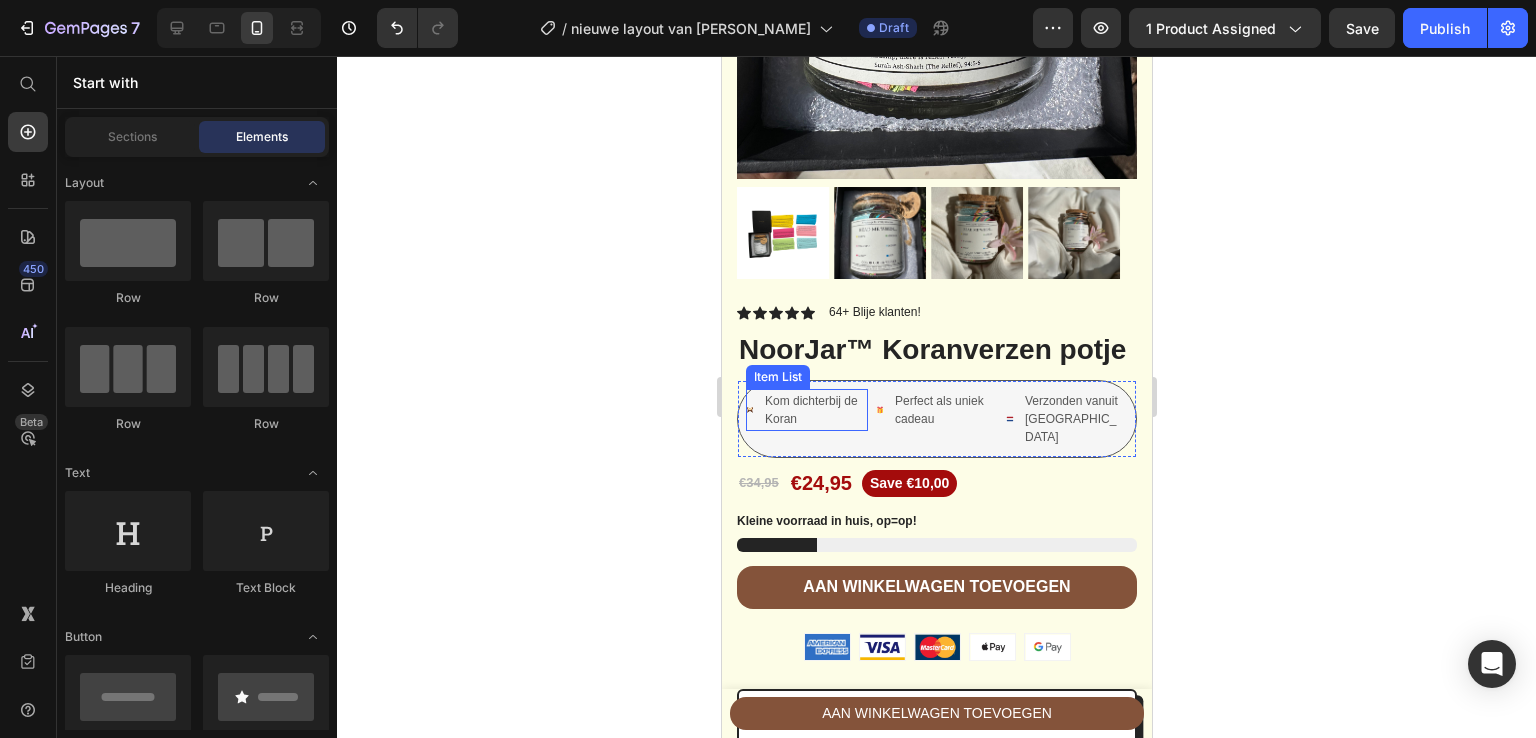 click on "Kom dichterbij de Koran" at bounding box center [814, 410] 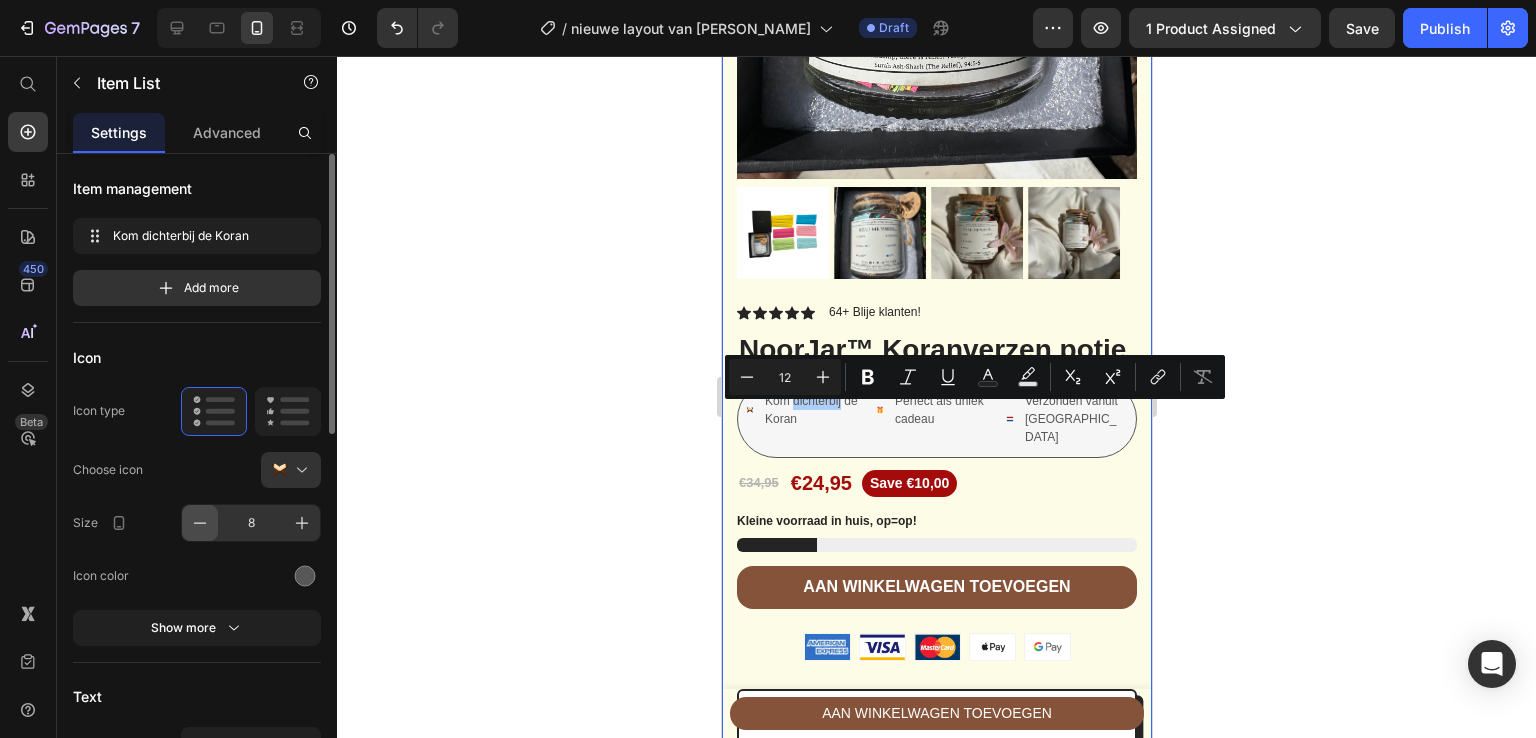 click 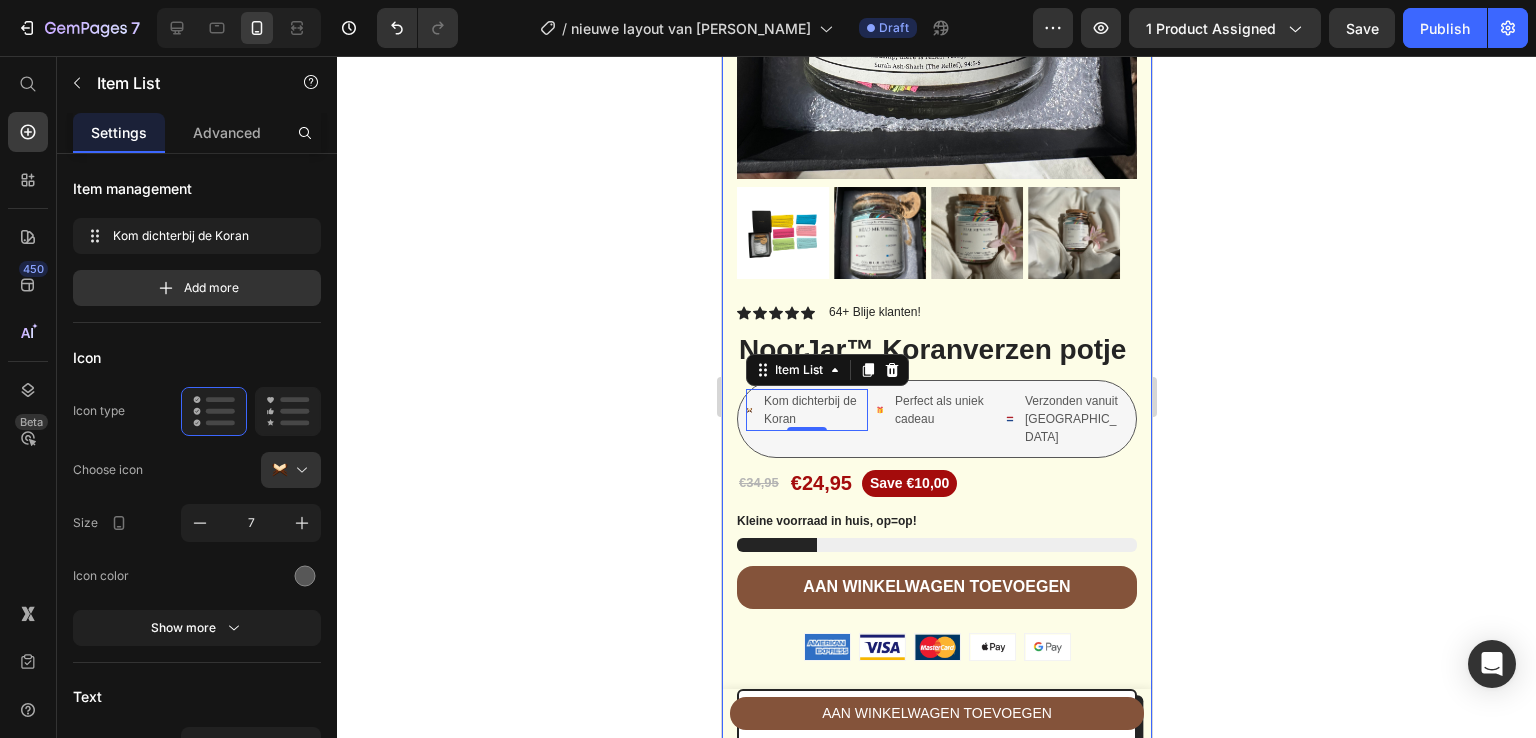 click 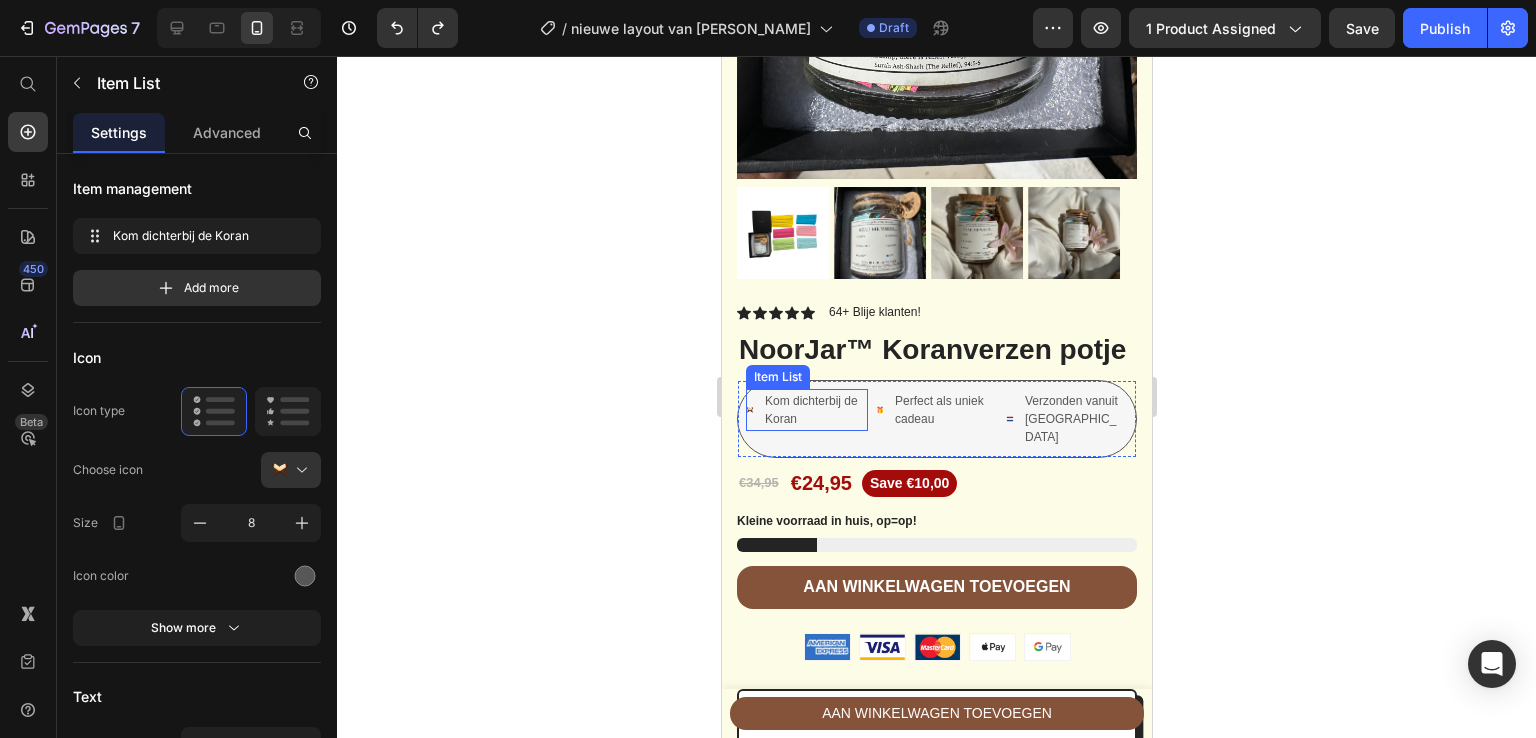 click on "Kom dichterbij de Koran" at bounding box center [814, 410] 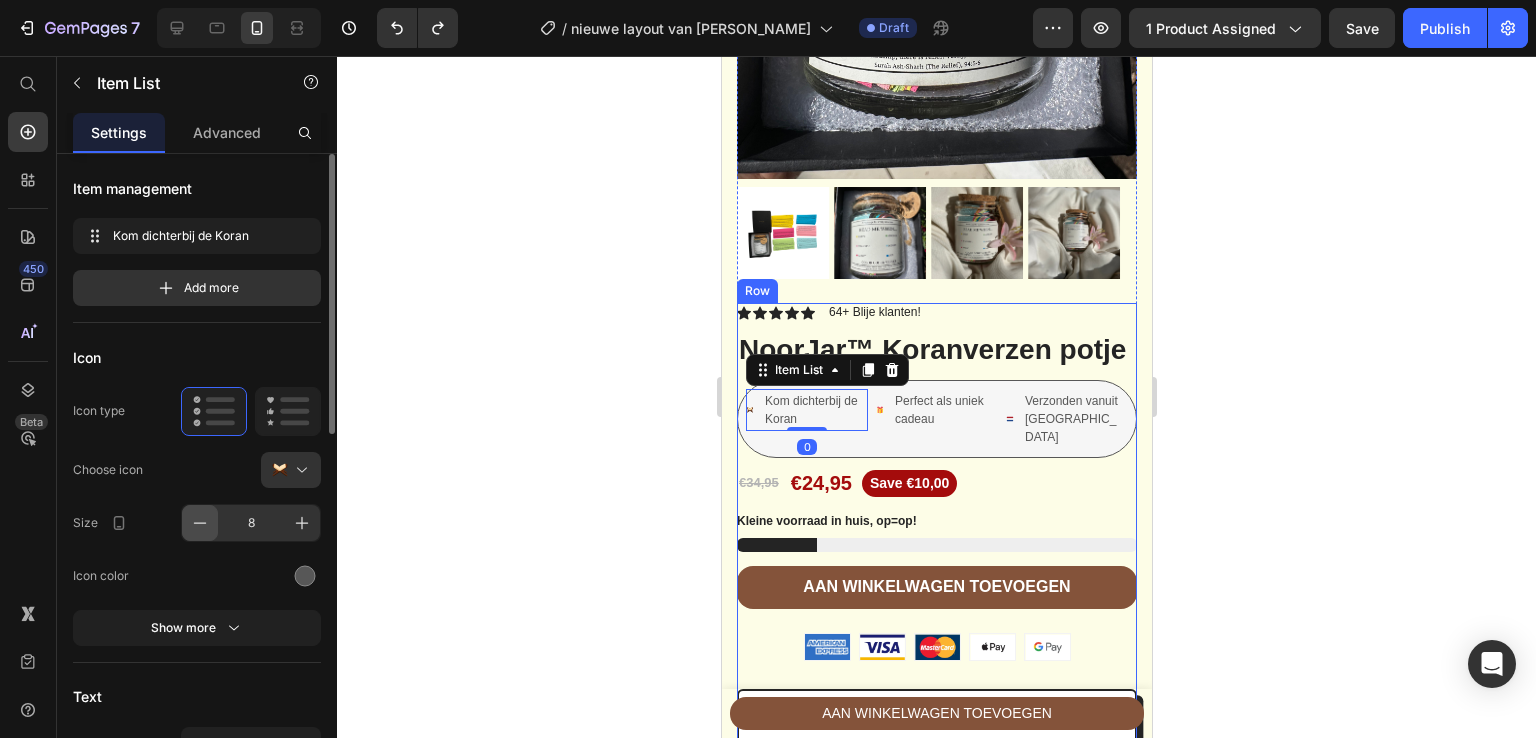 click 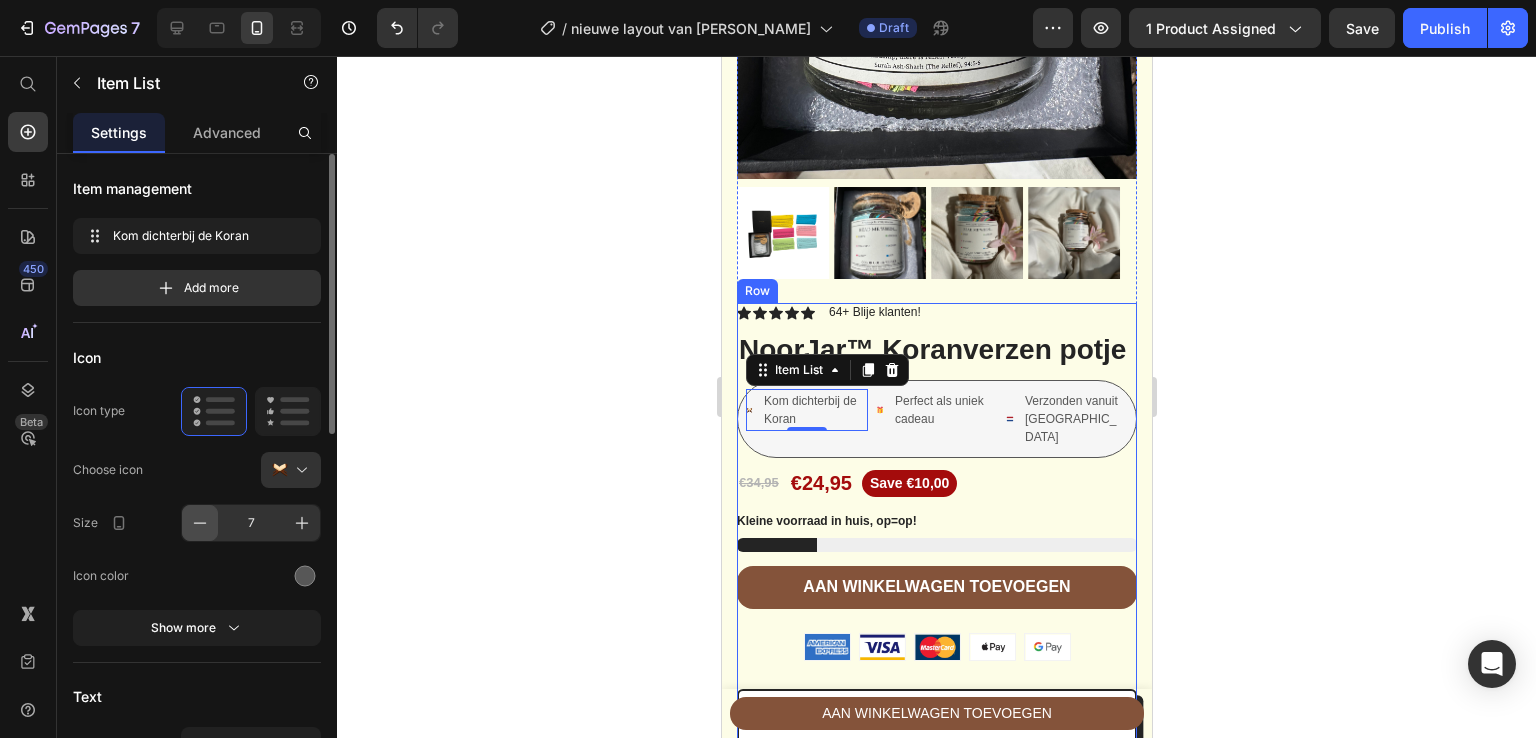 click 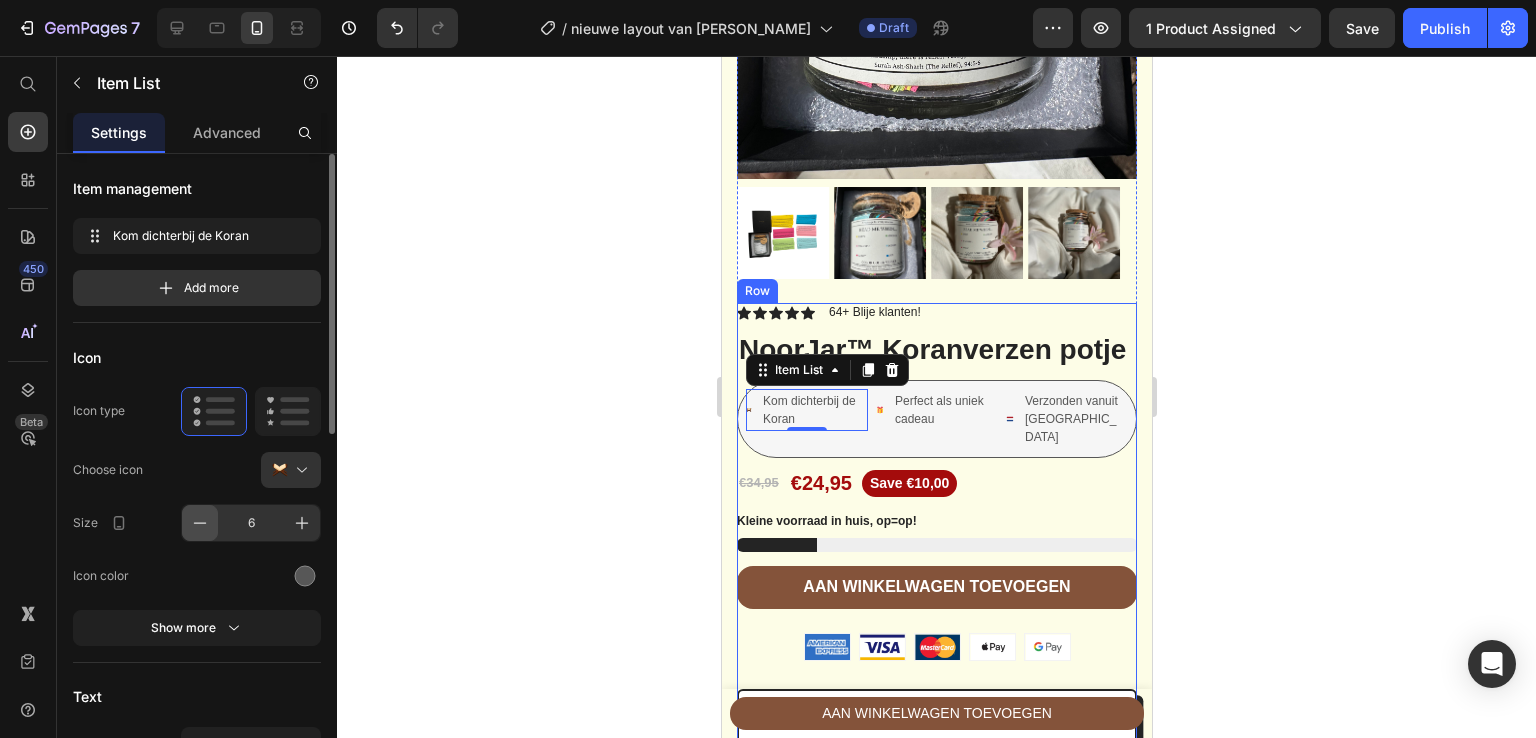 click 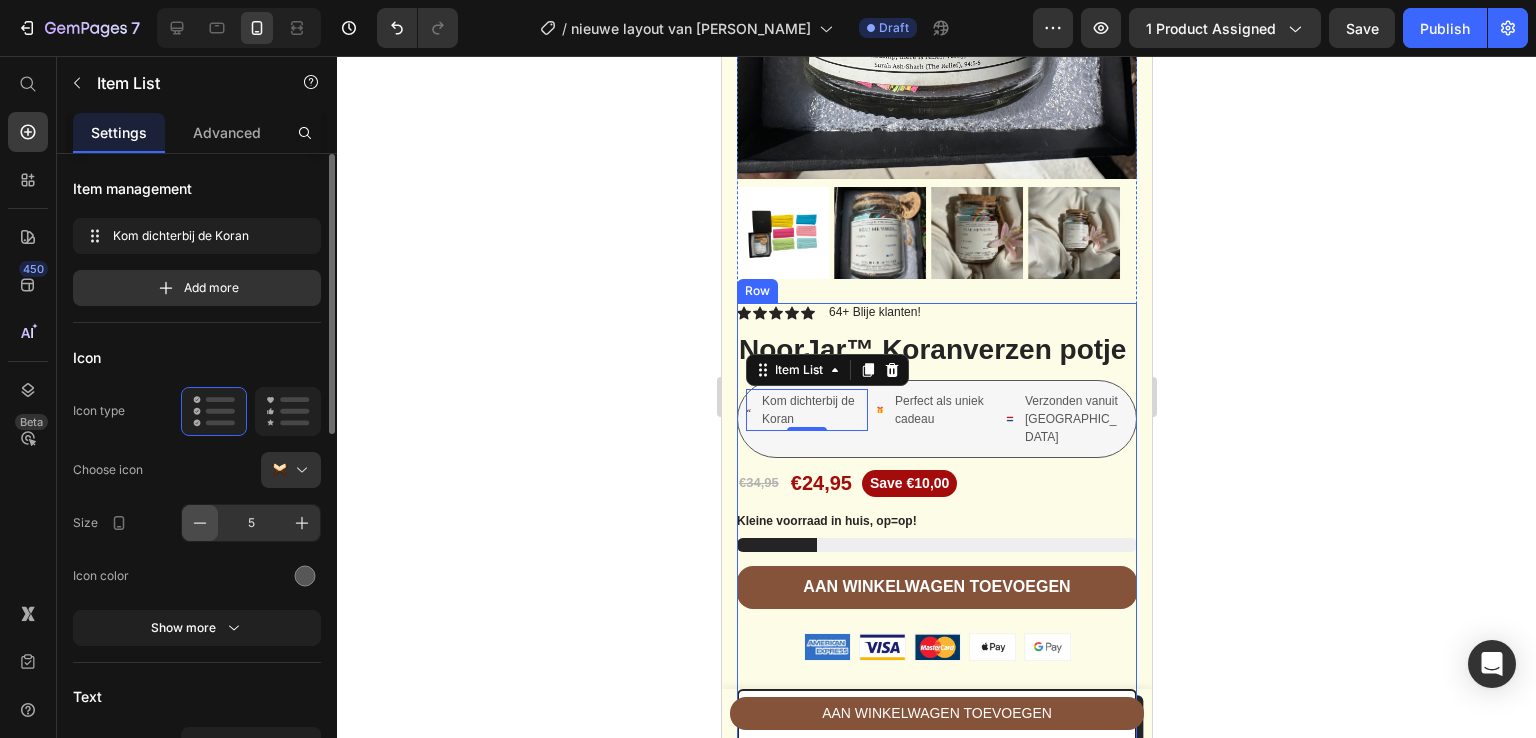 type 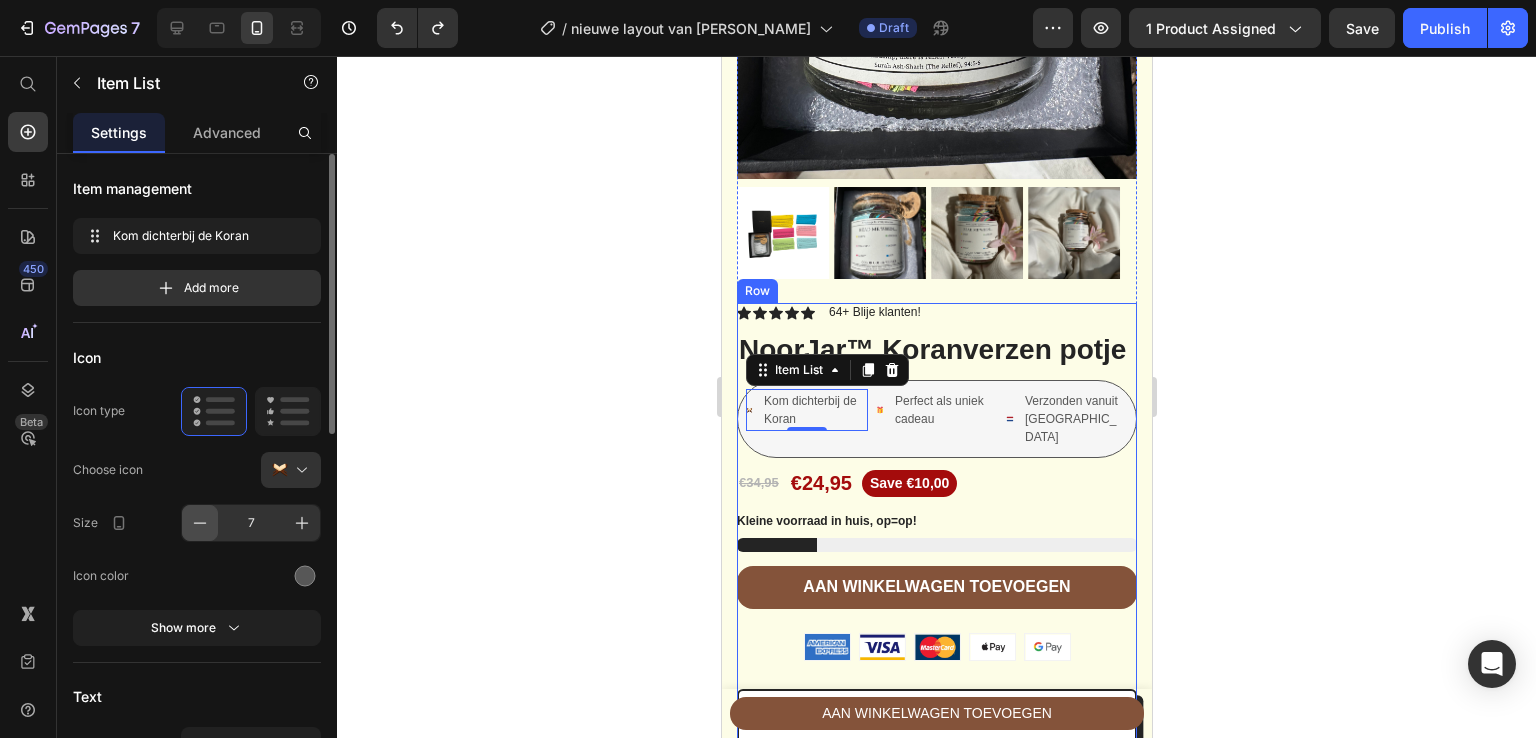type on "8" 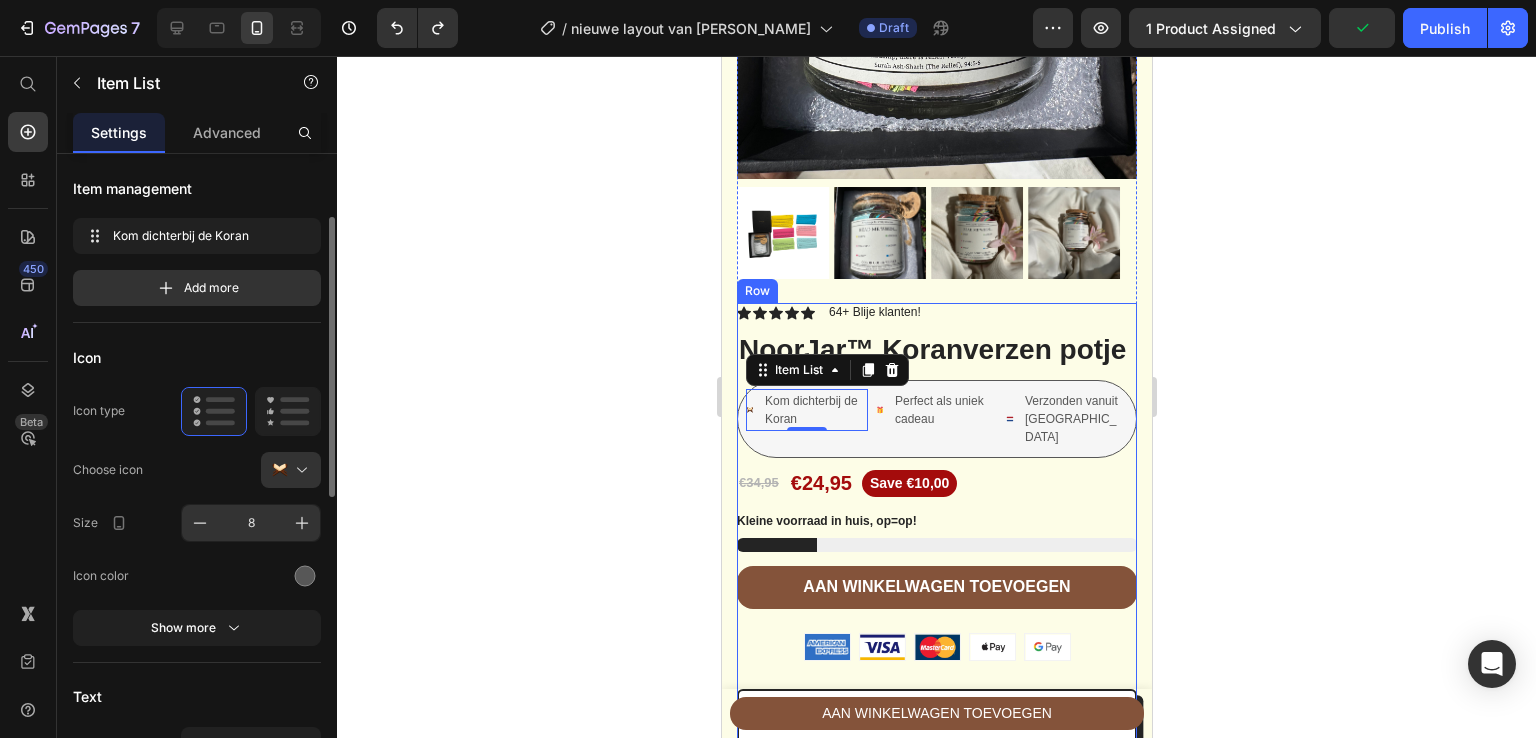 scroll, scrollTop: 76, scrollLeft: 0, axis: vertical 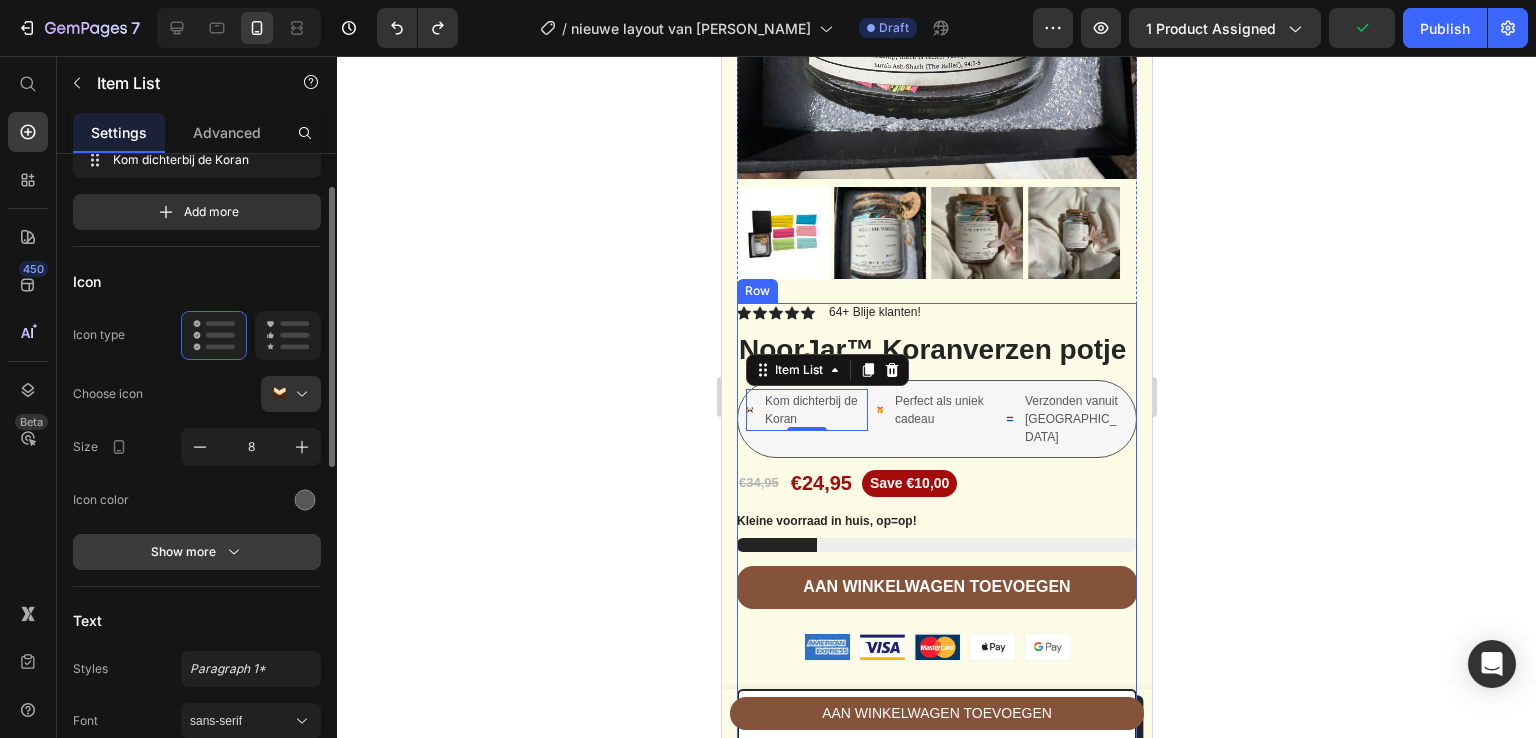 click on "Show more" at bounding box center [197, 552] 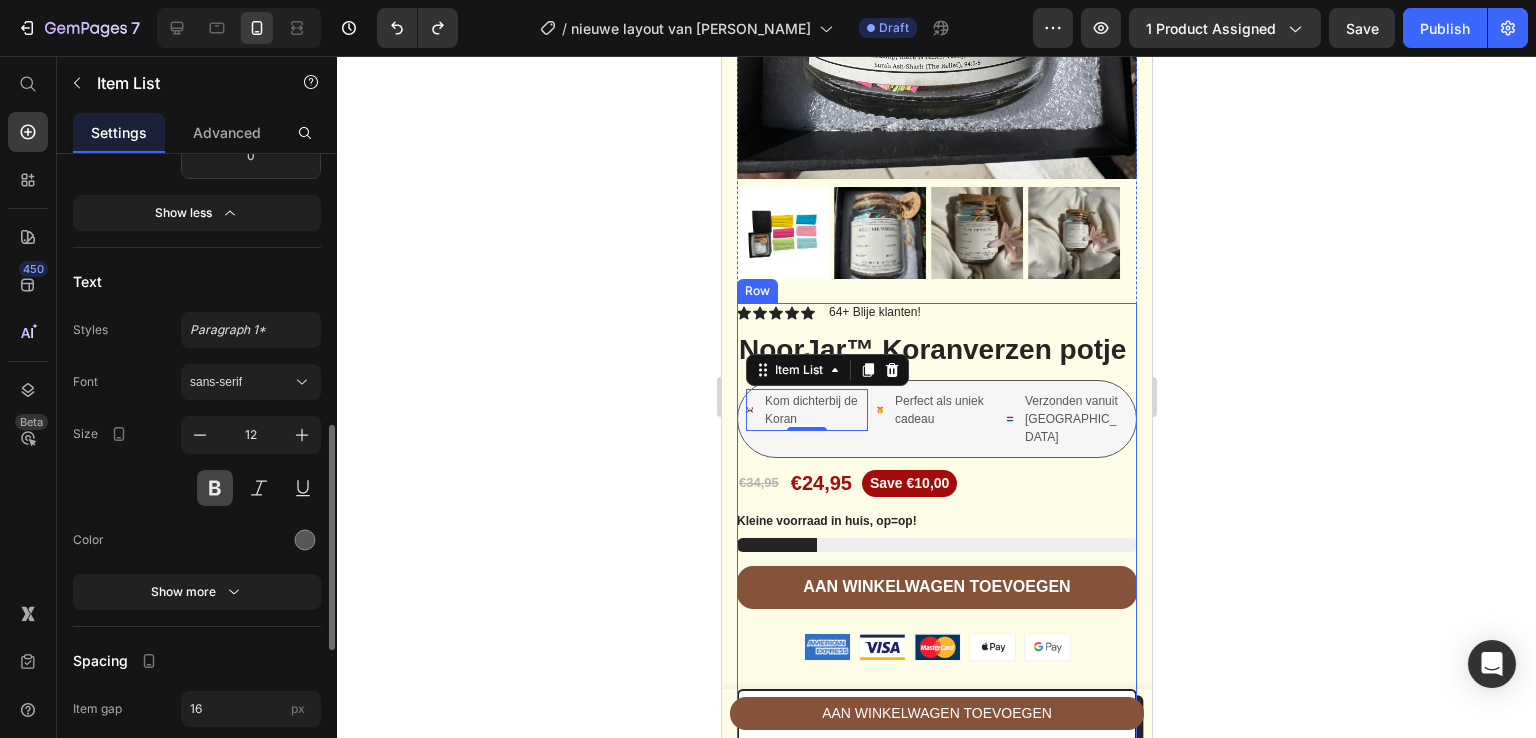 scroll, scrollTop: 772, scrollLeft: 0, axis: vertical 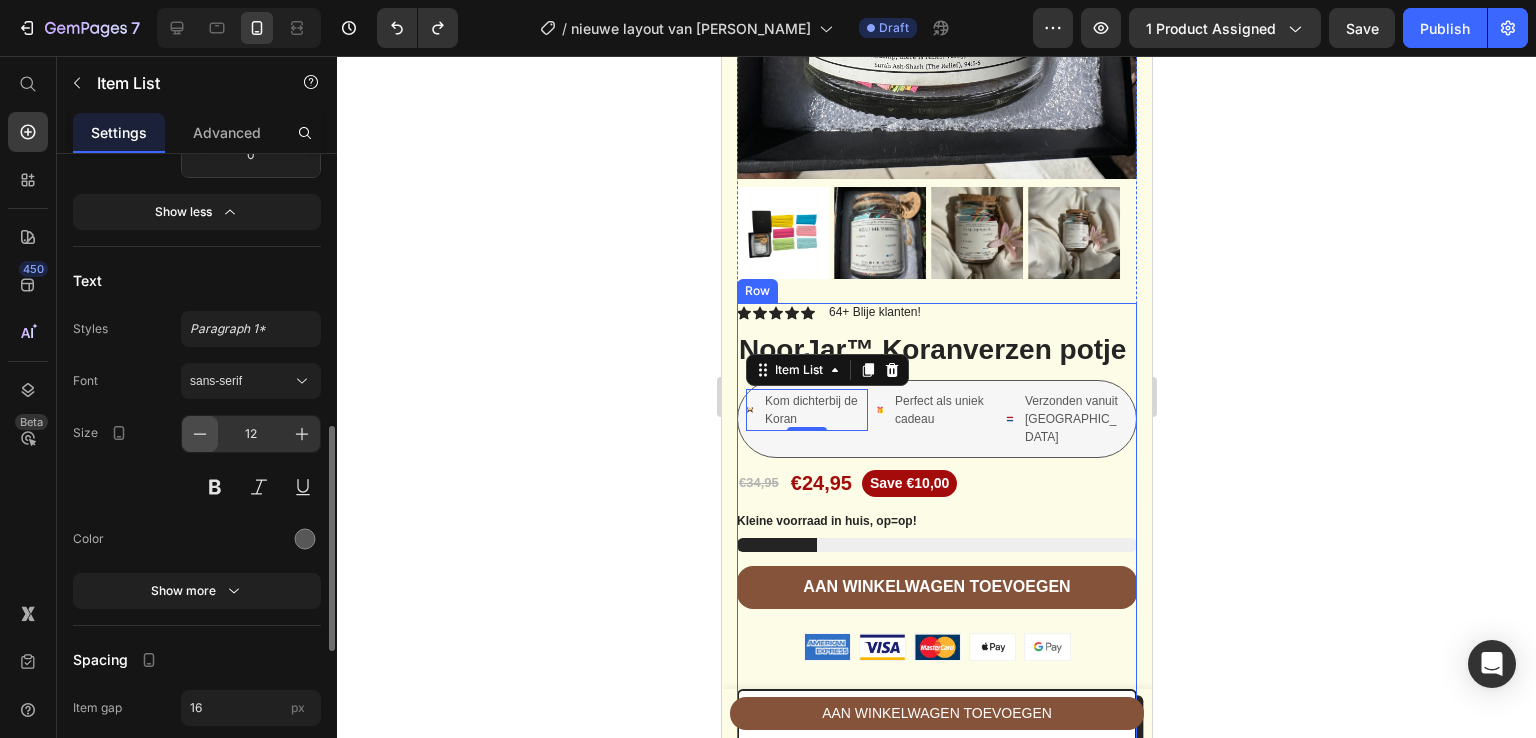 click 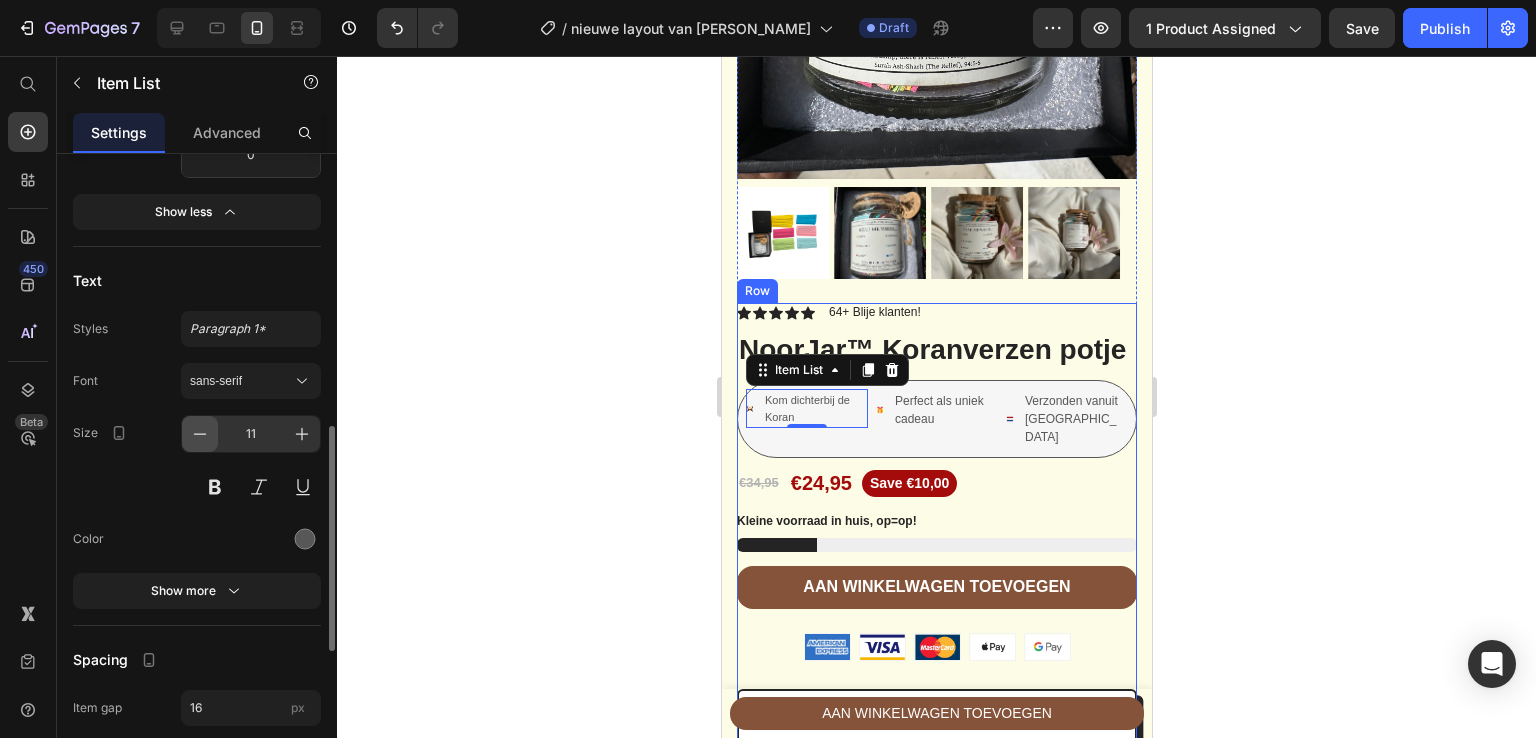 click 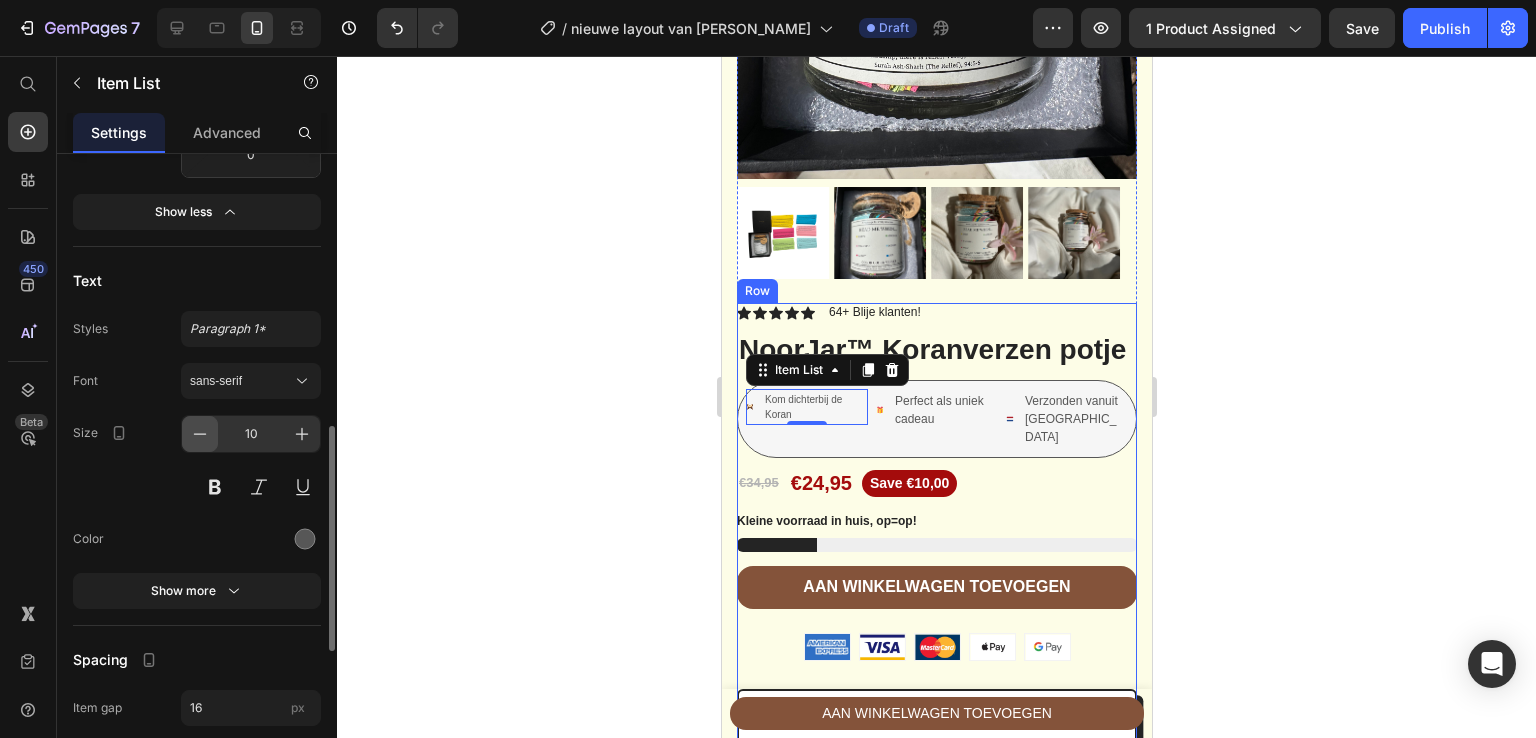 click 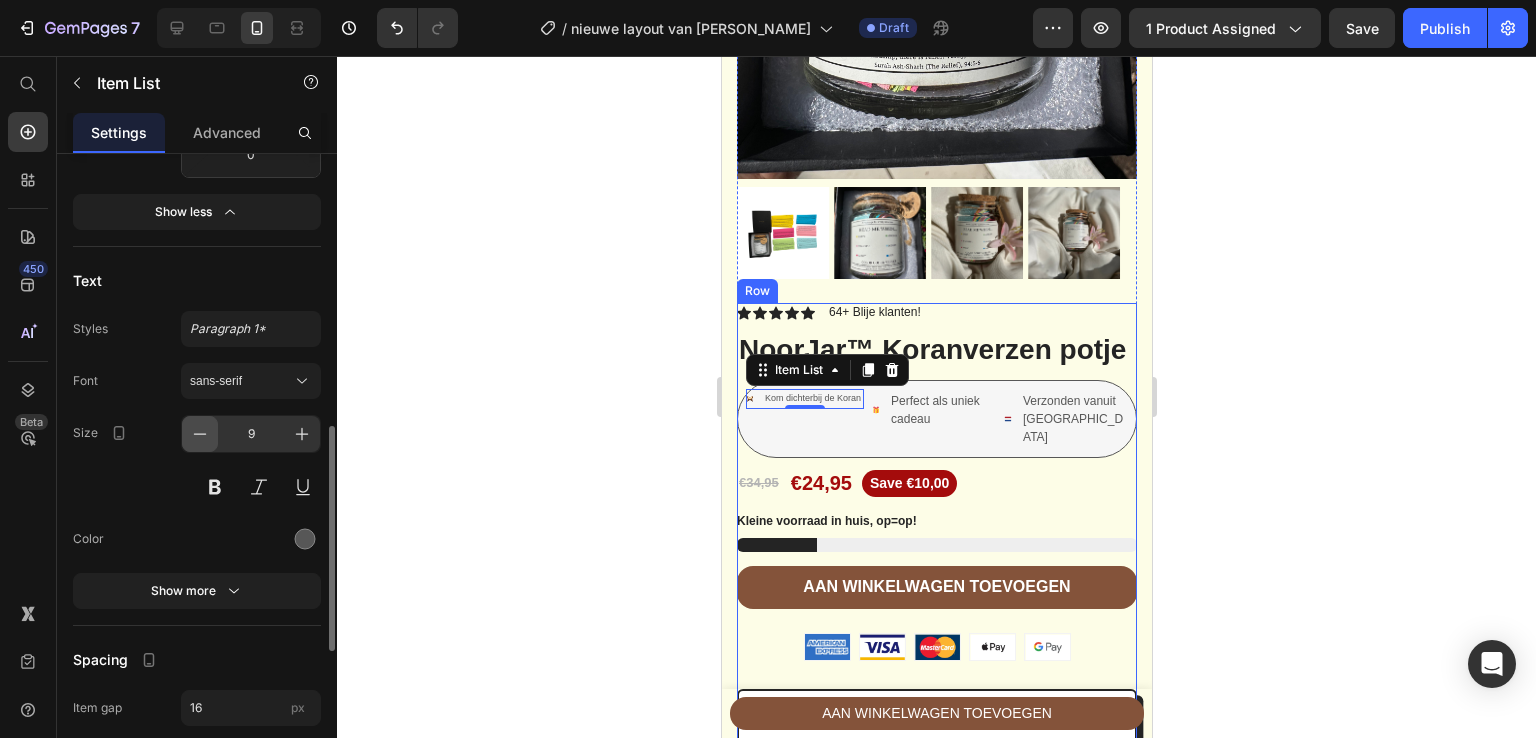 click 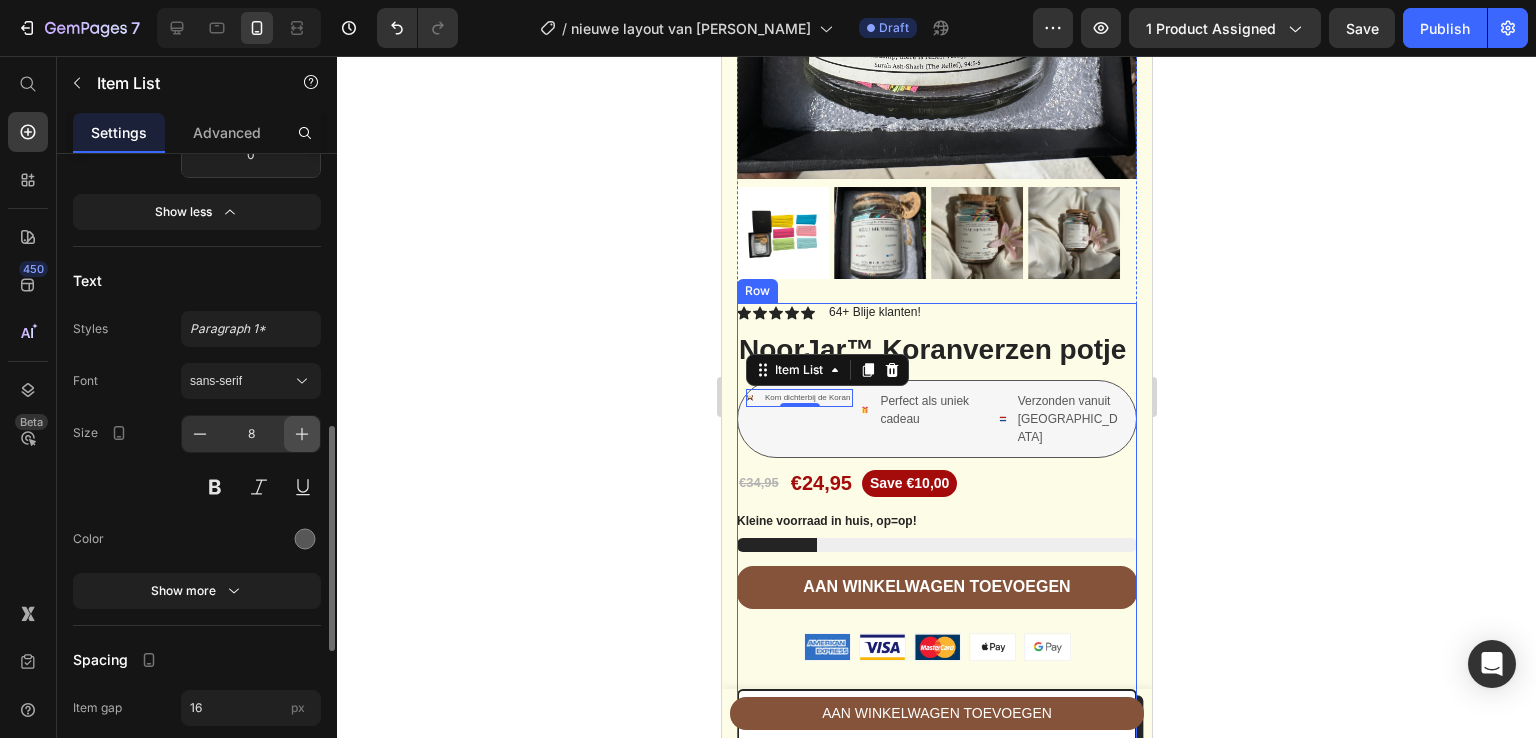 click 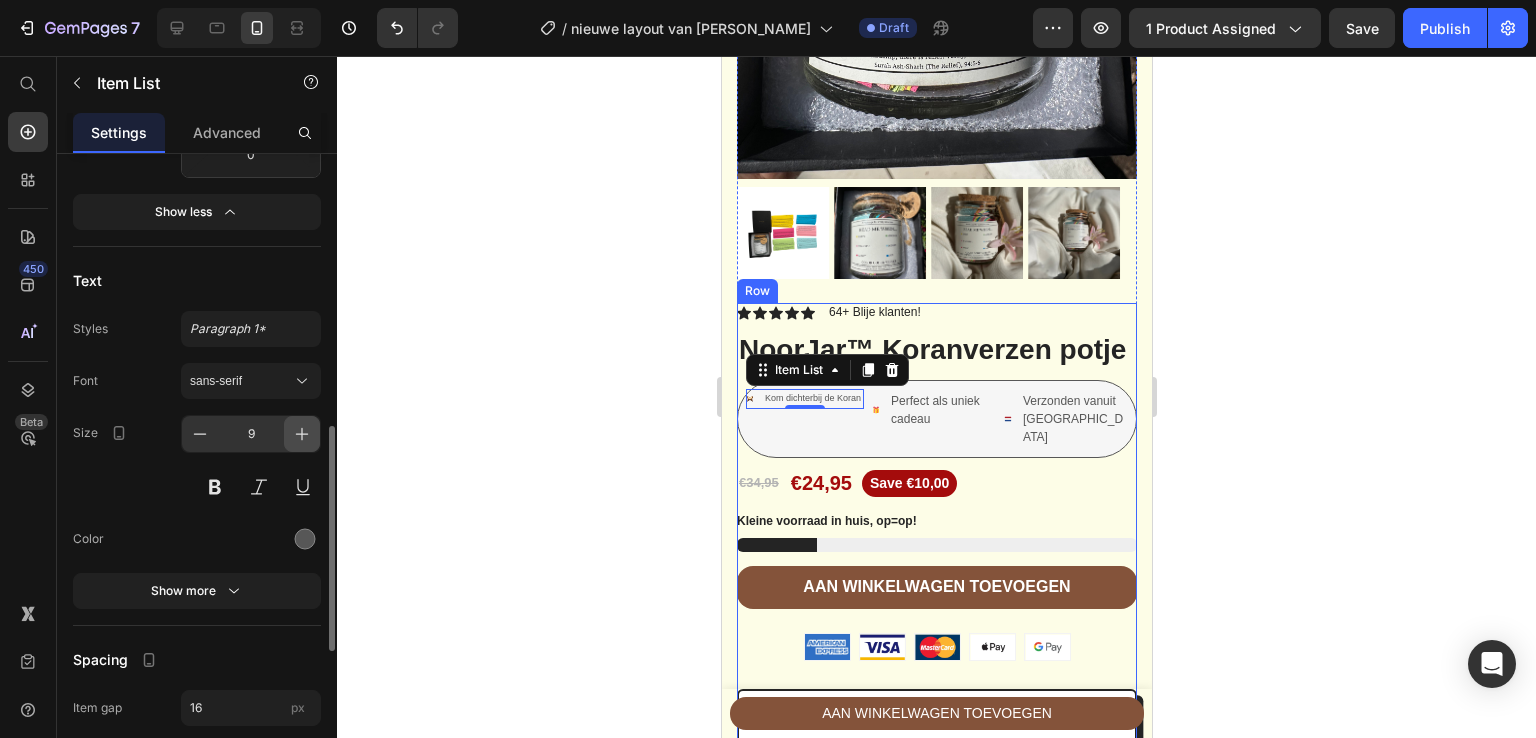 click 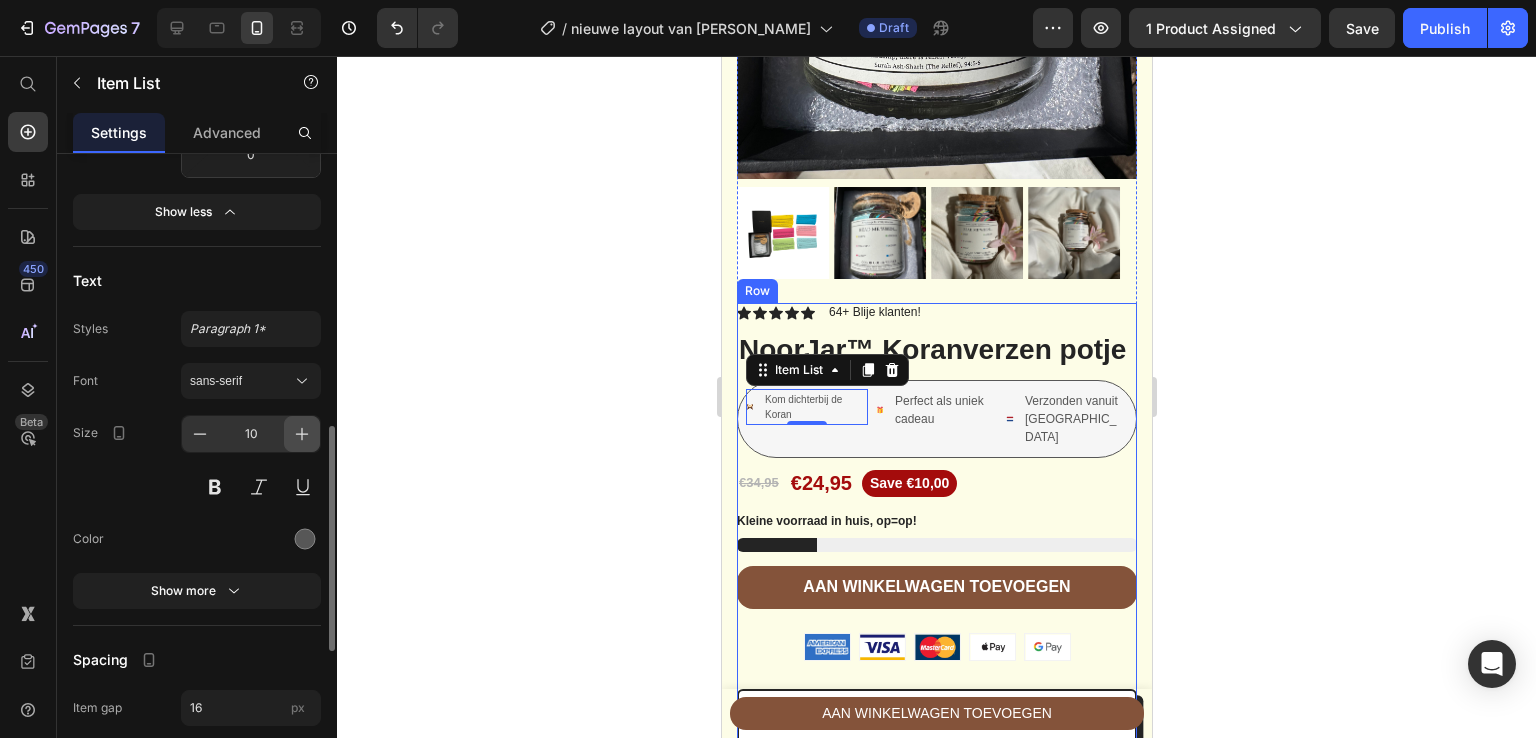 click 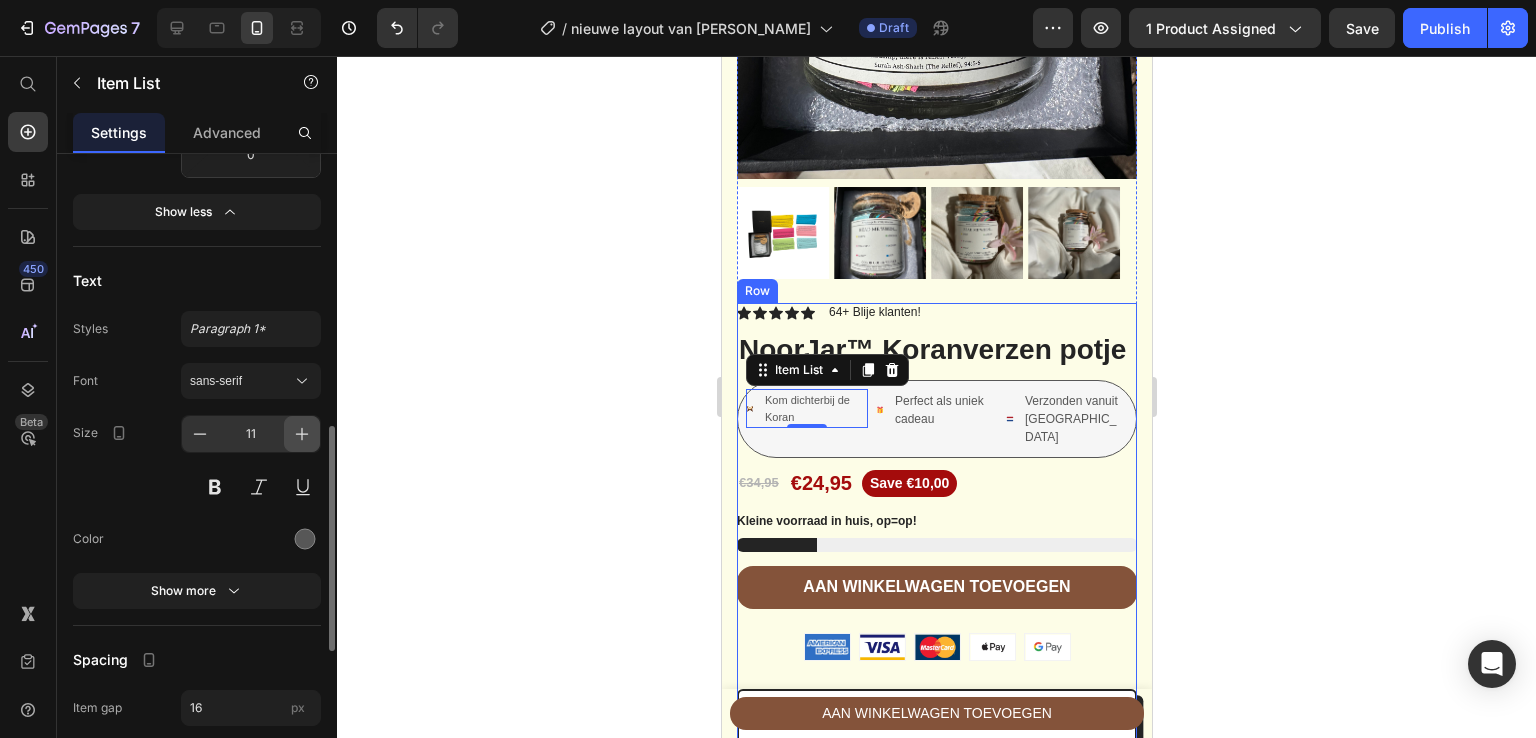 click 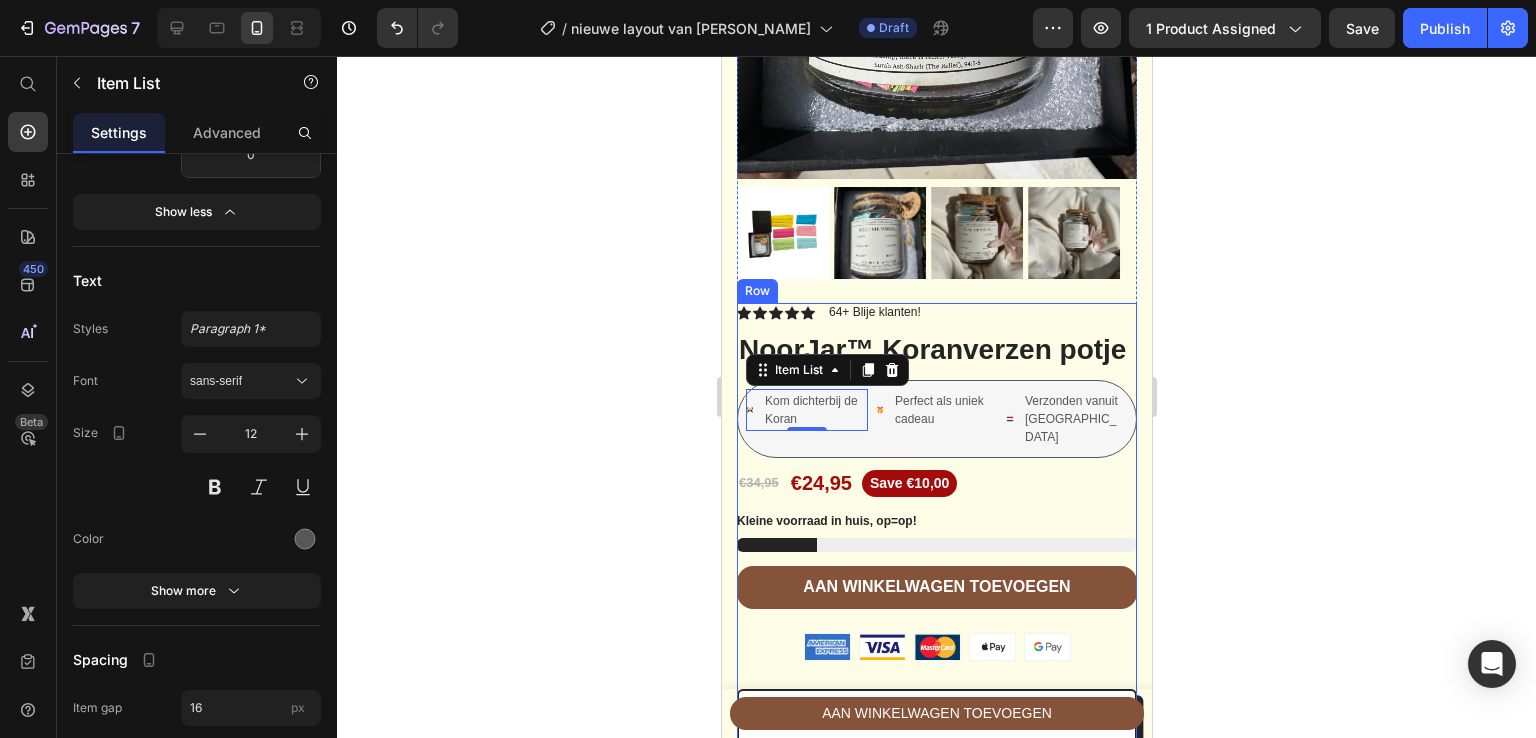 click 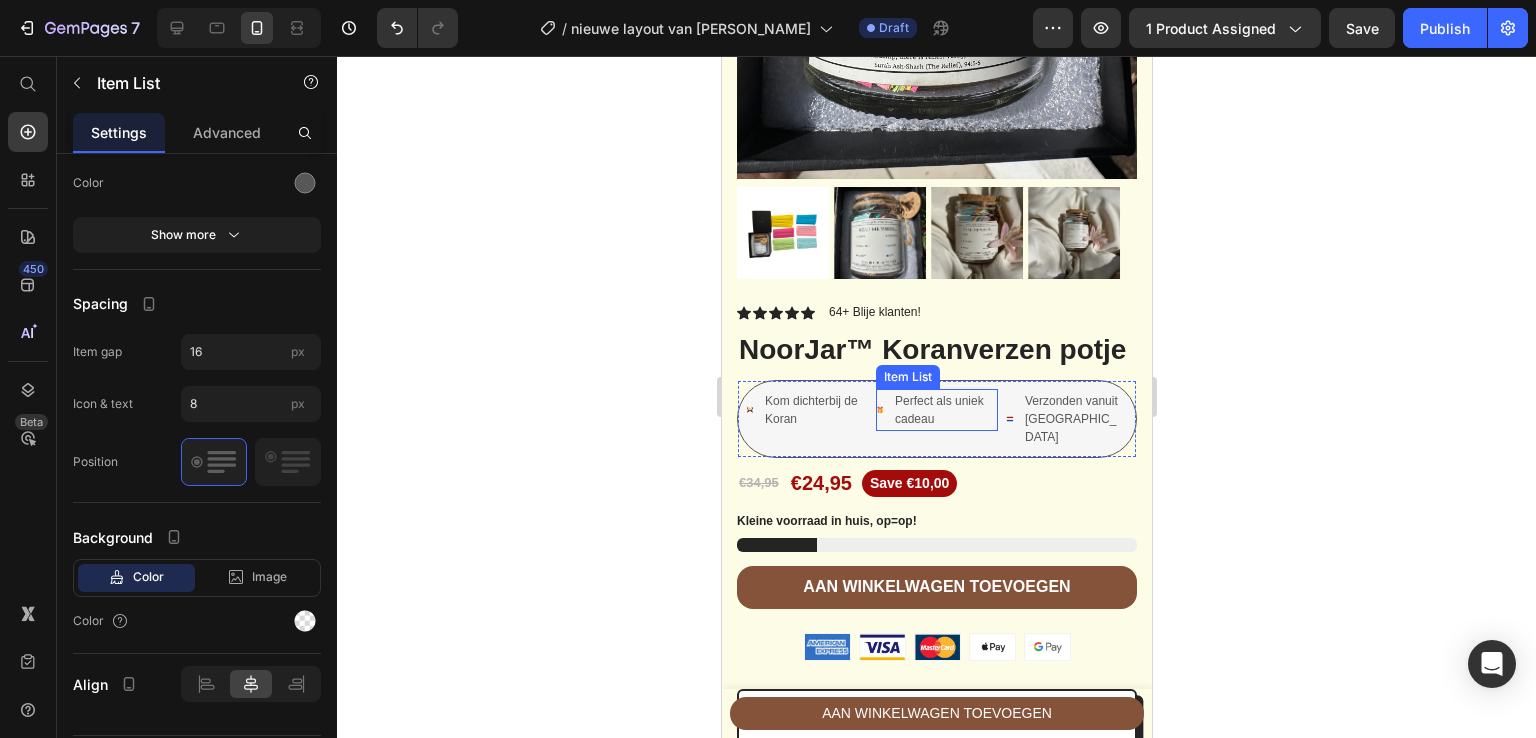click on "Perfect als uniek cadeau" at bounding box center [944, 410] 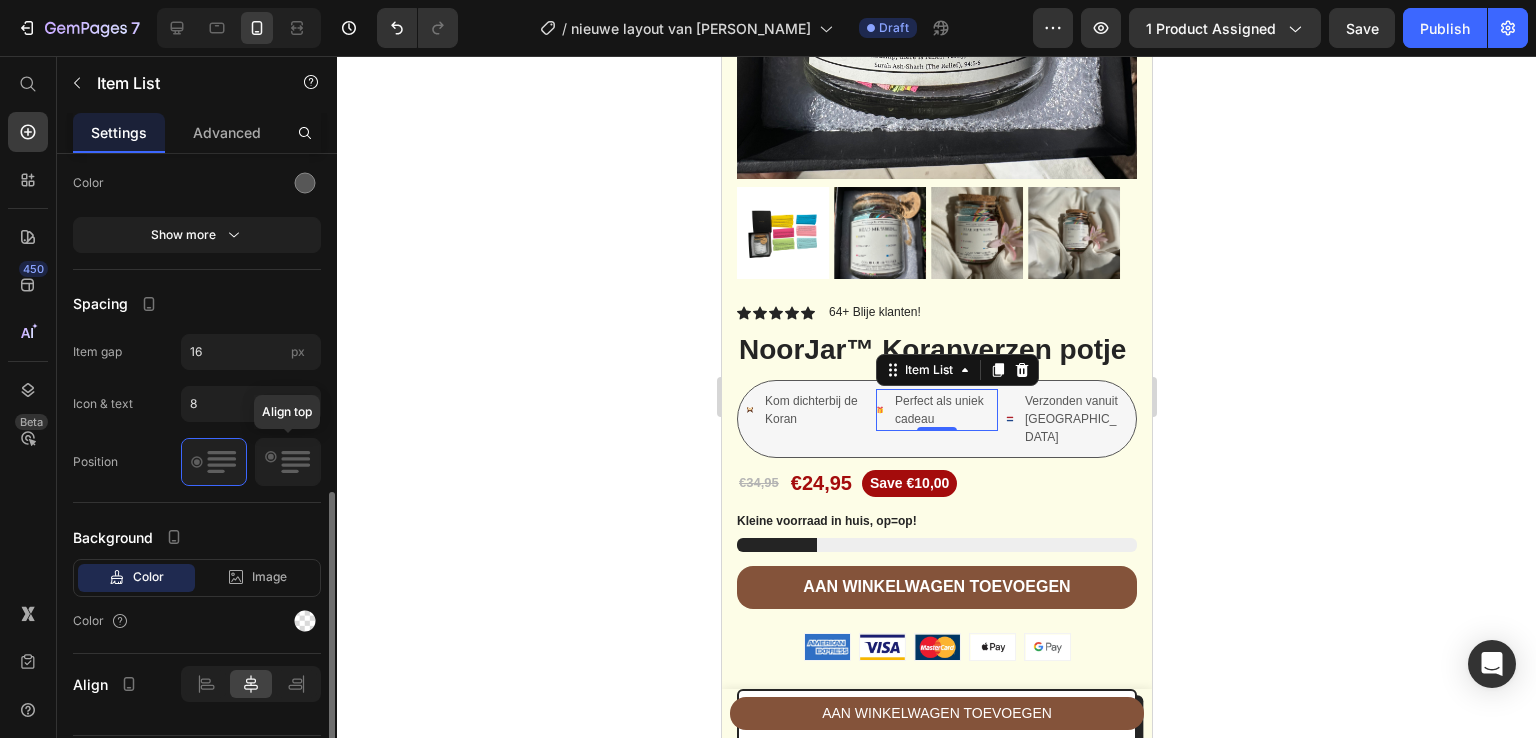 click 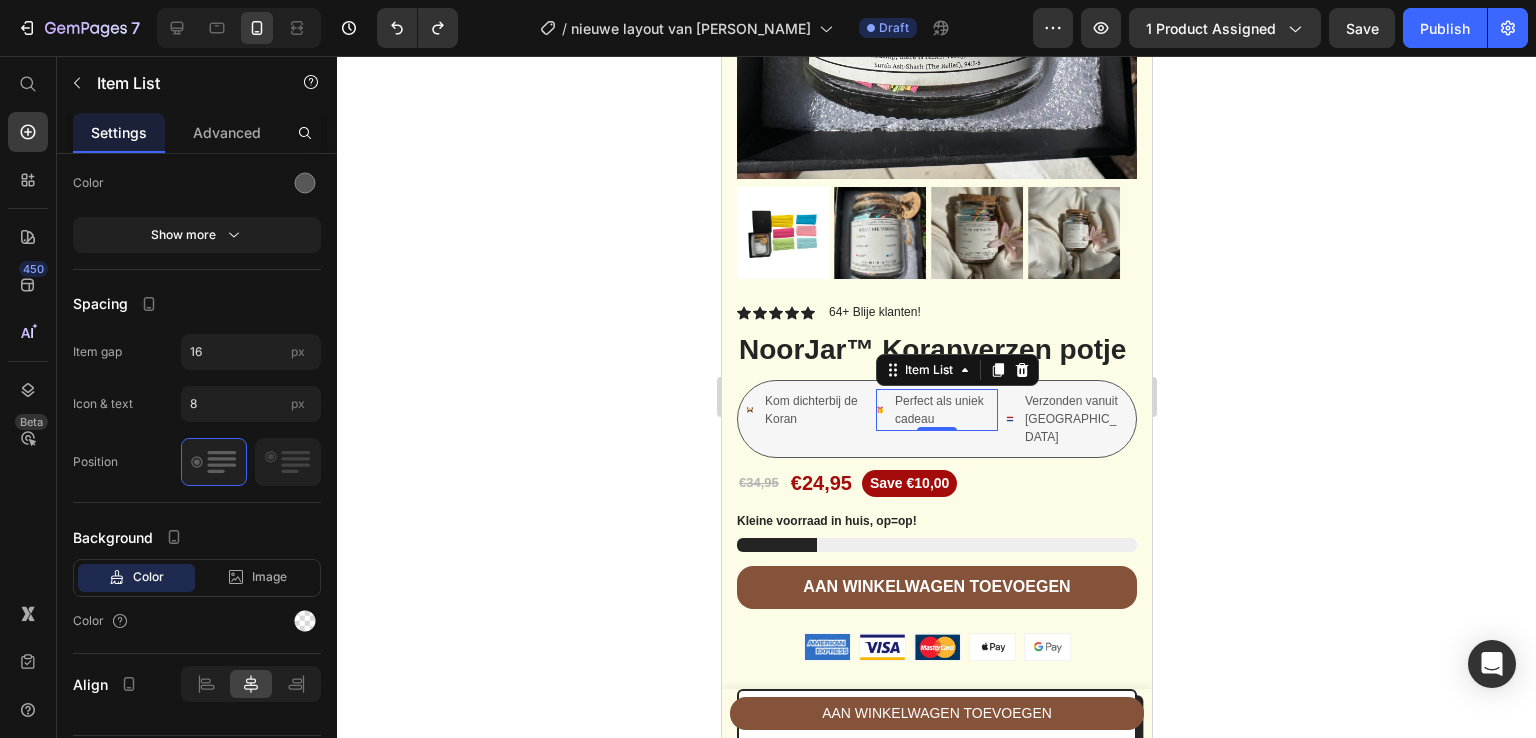 click 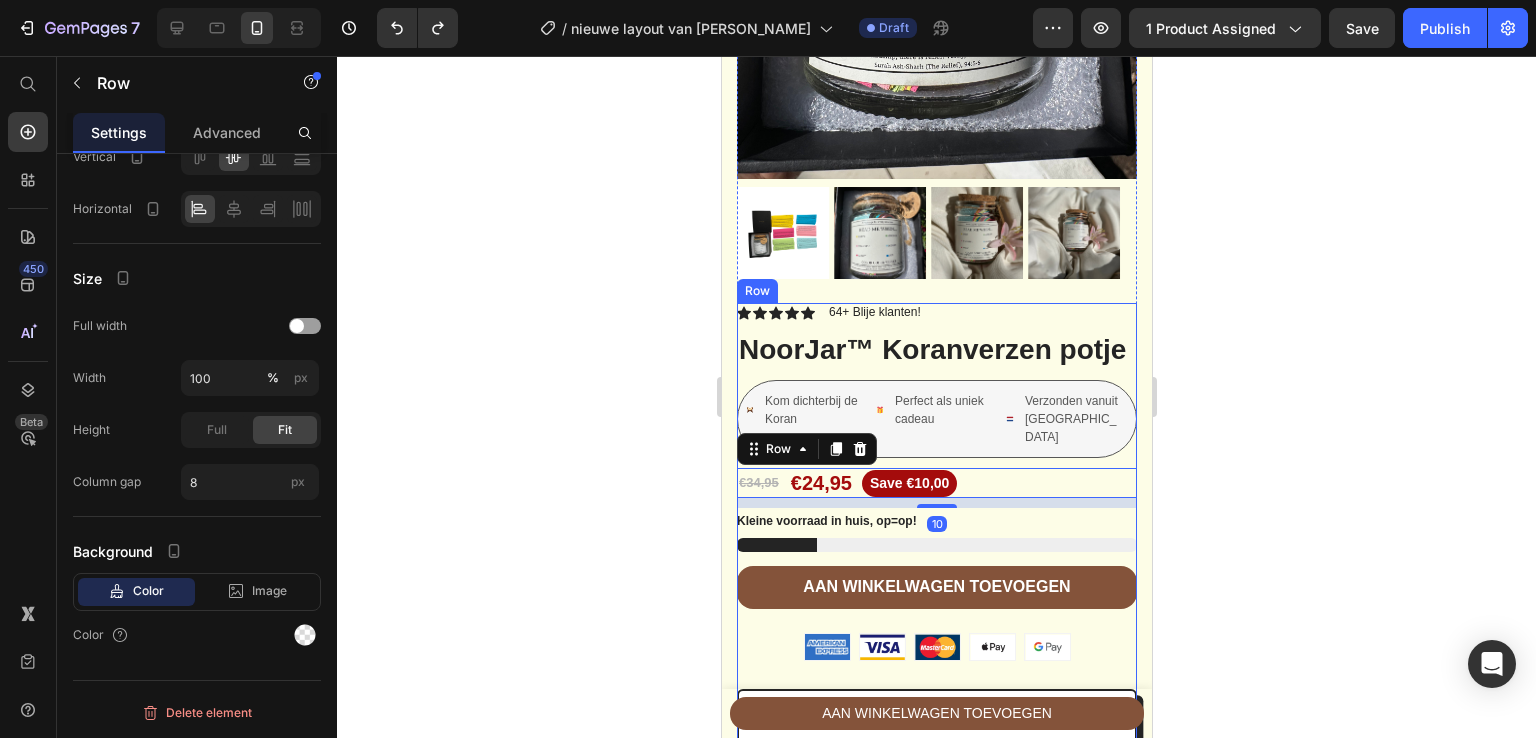 scroll, scrollTop: 0, scrollLeft: 0, axis: both 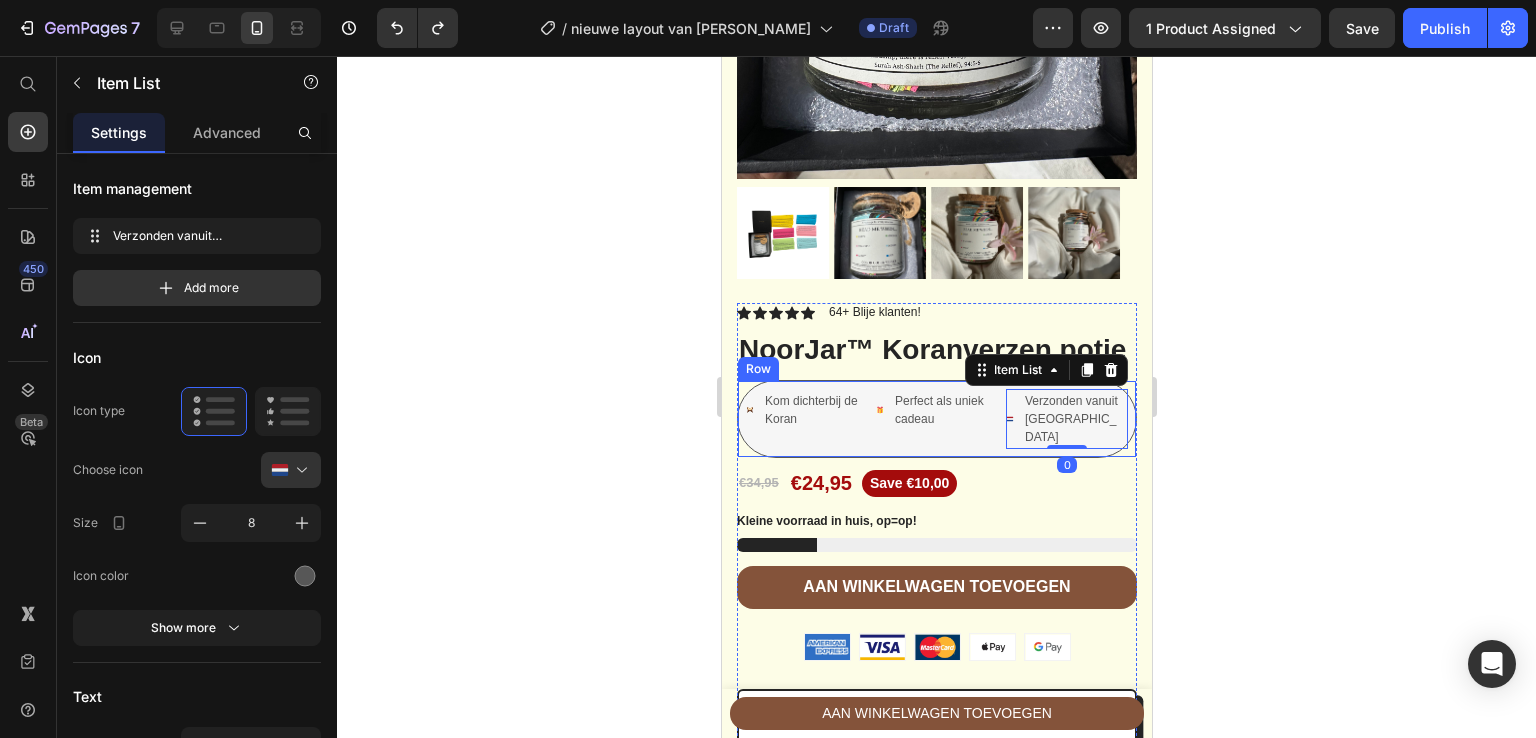 click on "Kom dichterbij de Koran Item List Perfect als uniek cadeau Item List Verzonden vanuit Nederland Item List   0 Row" at bounding box center (936, 419) 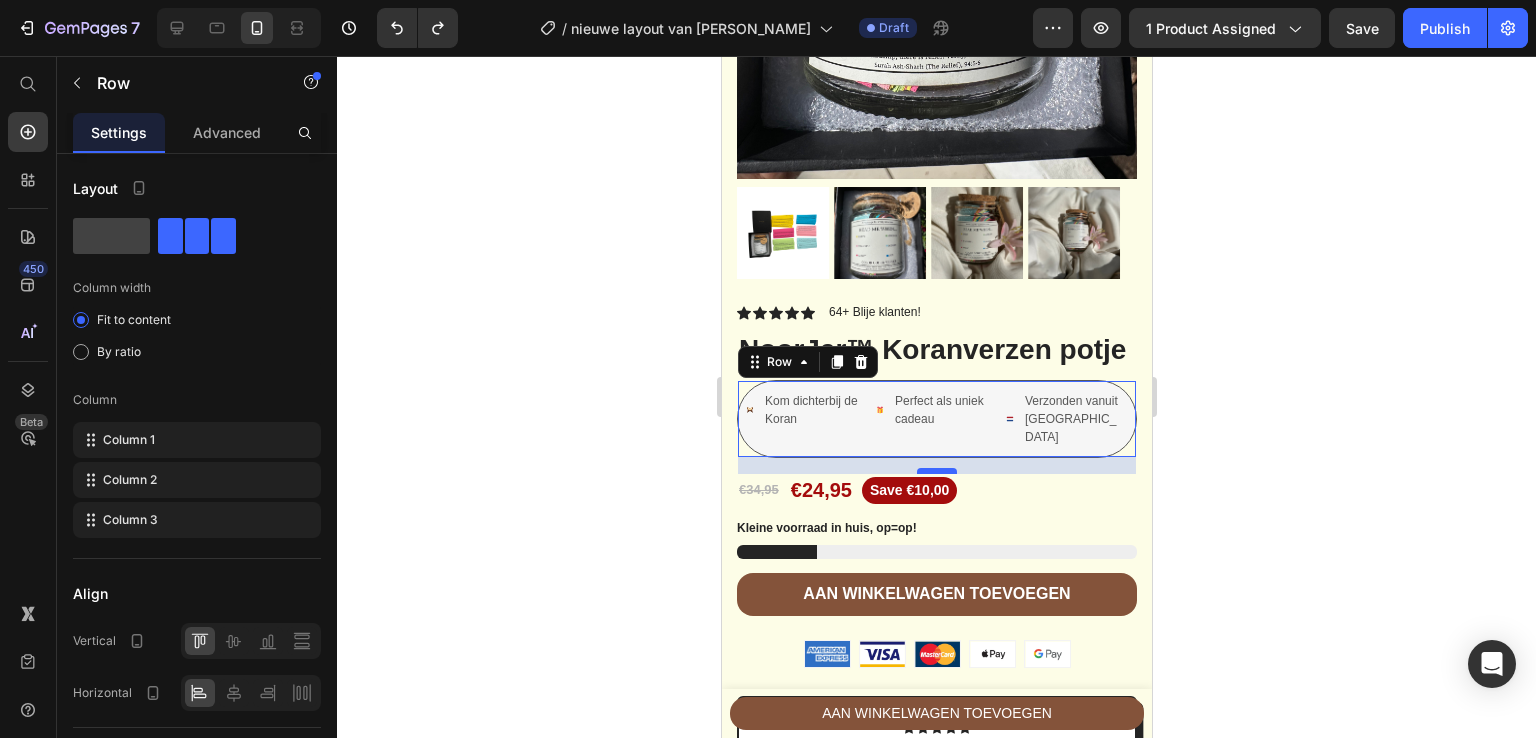 click at bounding box center (936, 471) 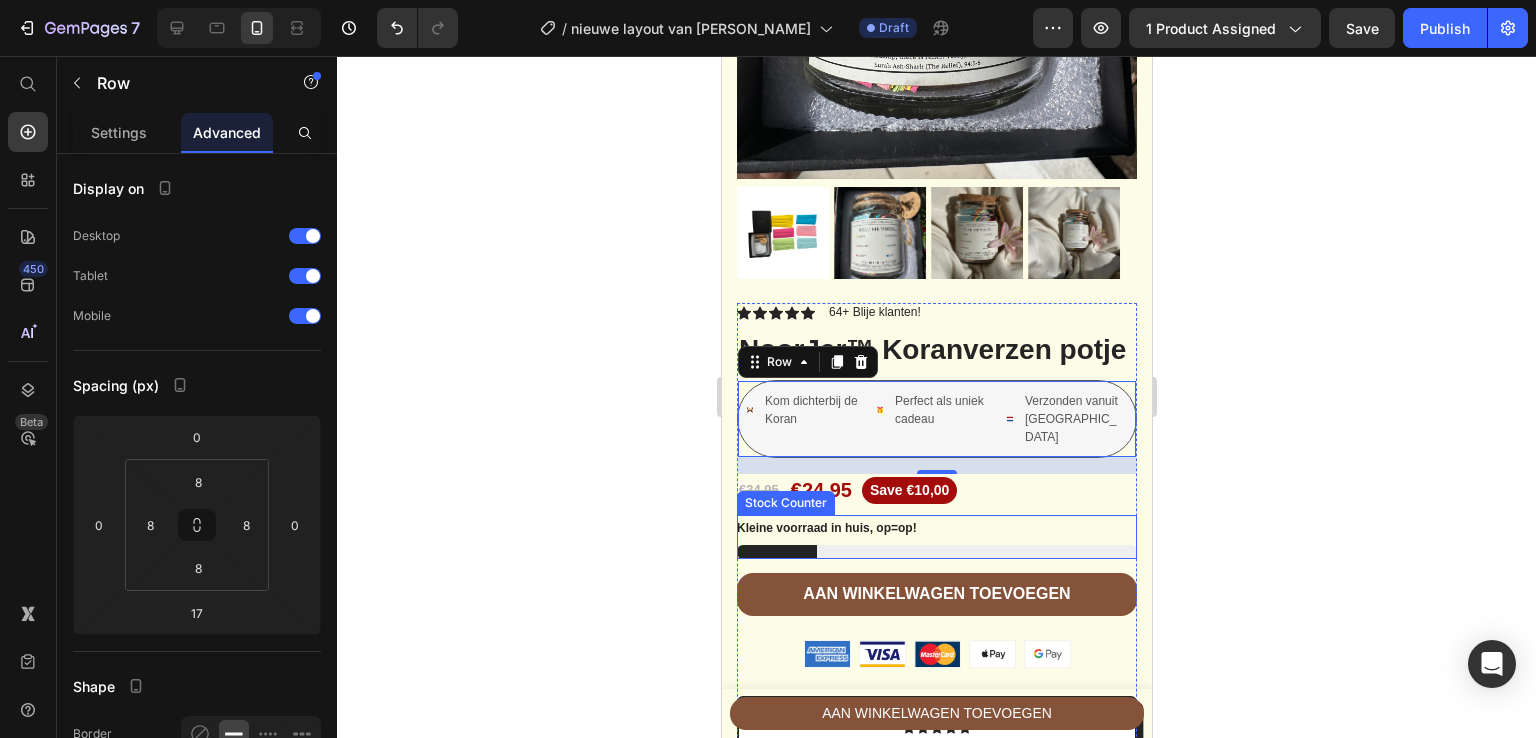 click on "Kleine voorraad in huis, op=op!" at bounding box center (826, 529) 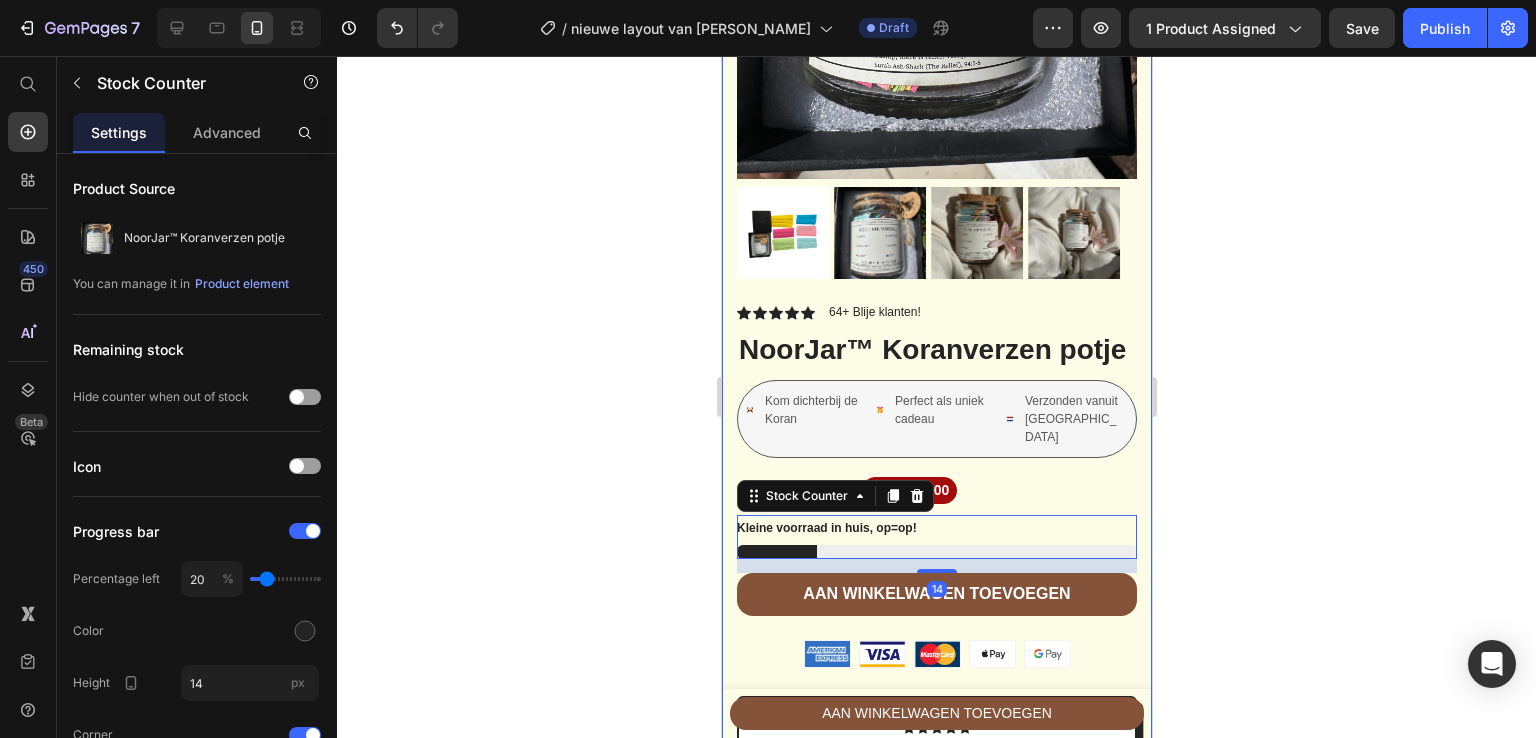 click 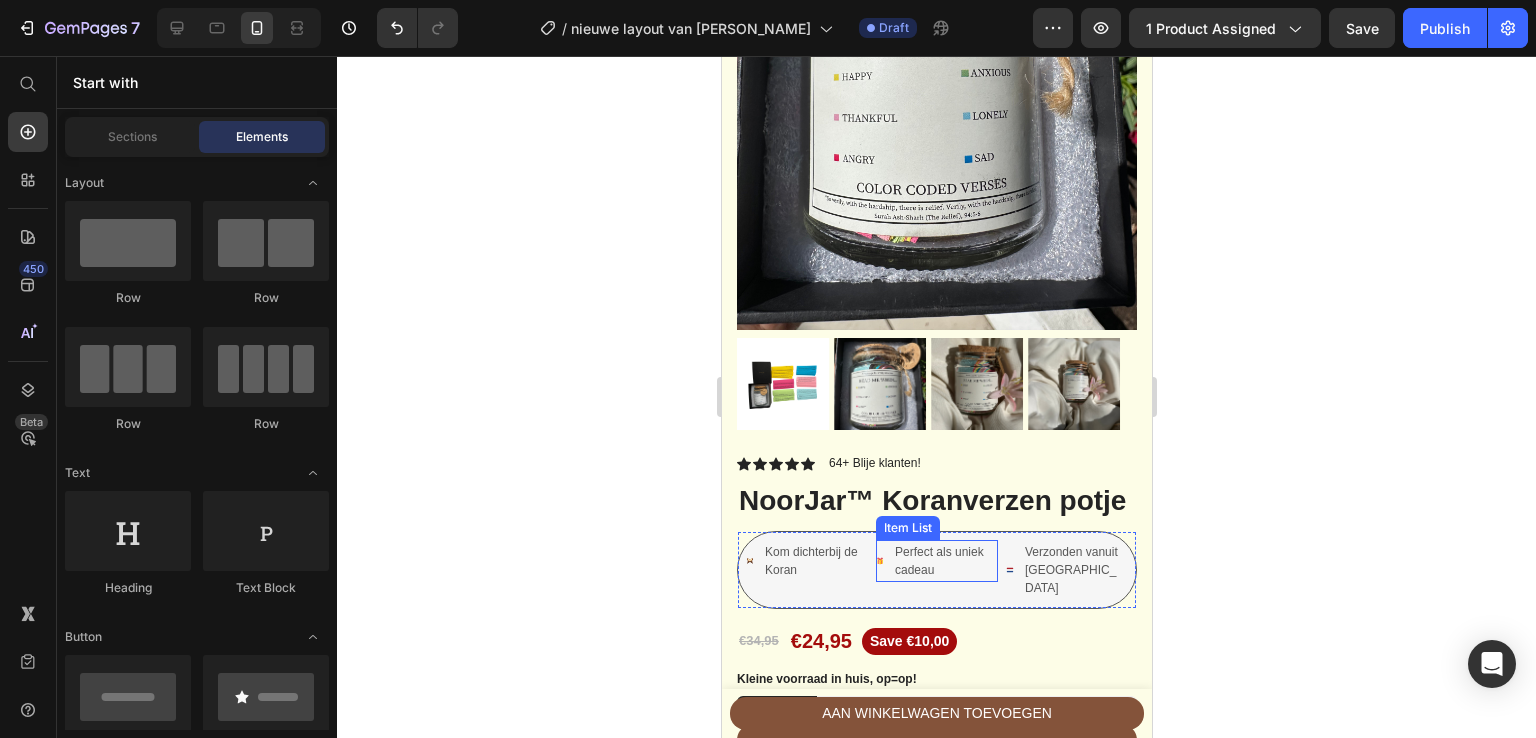 scroll, scrollTop: 360, scrollLeft: 0, axis: vertical 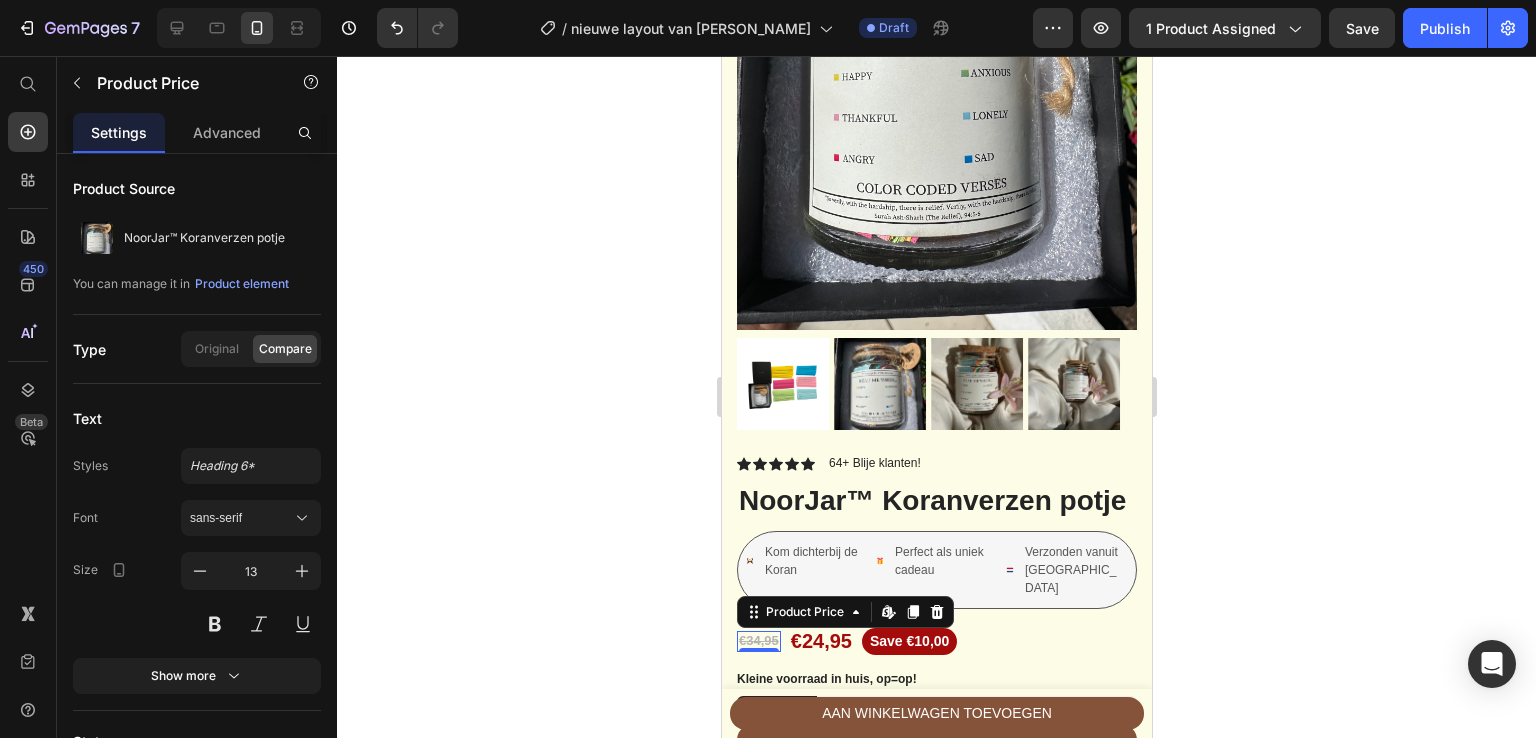 click on "€34,95" at bounding box center (758, 641) 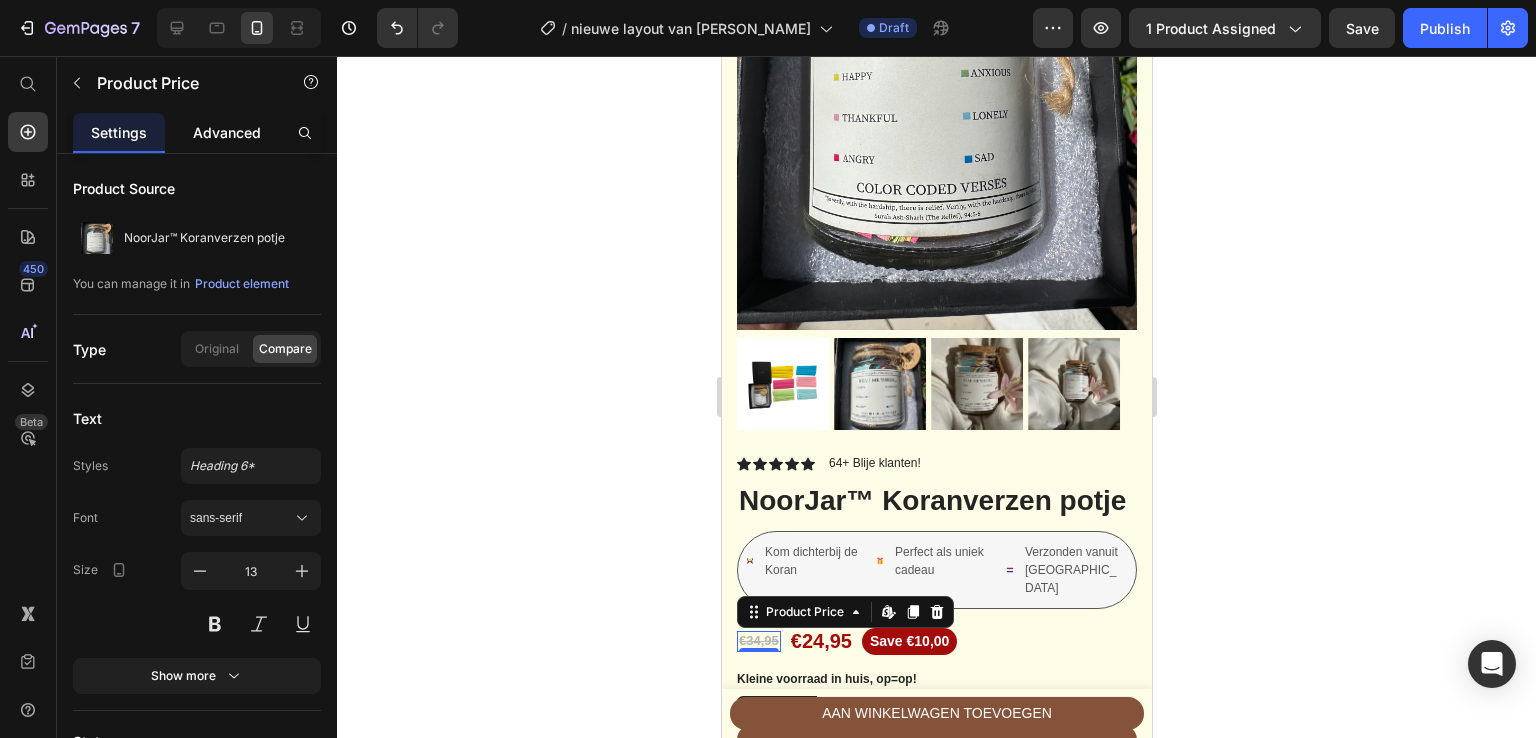 click on "Advanced" at bounding box center (227, 132) 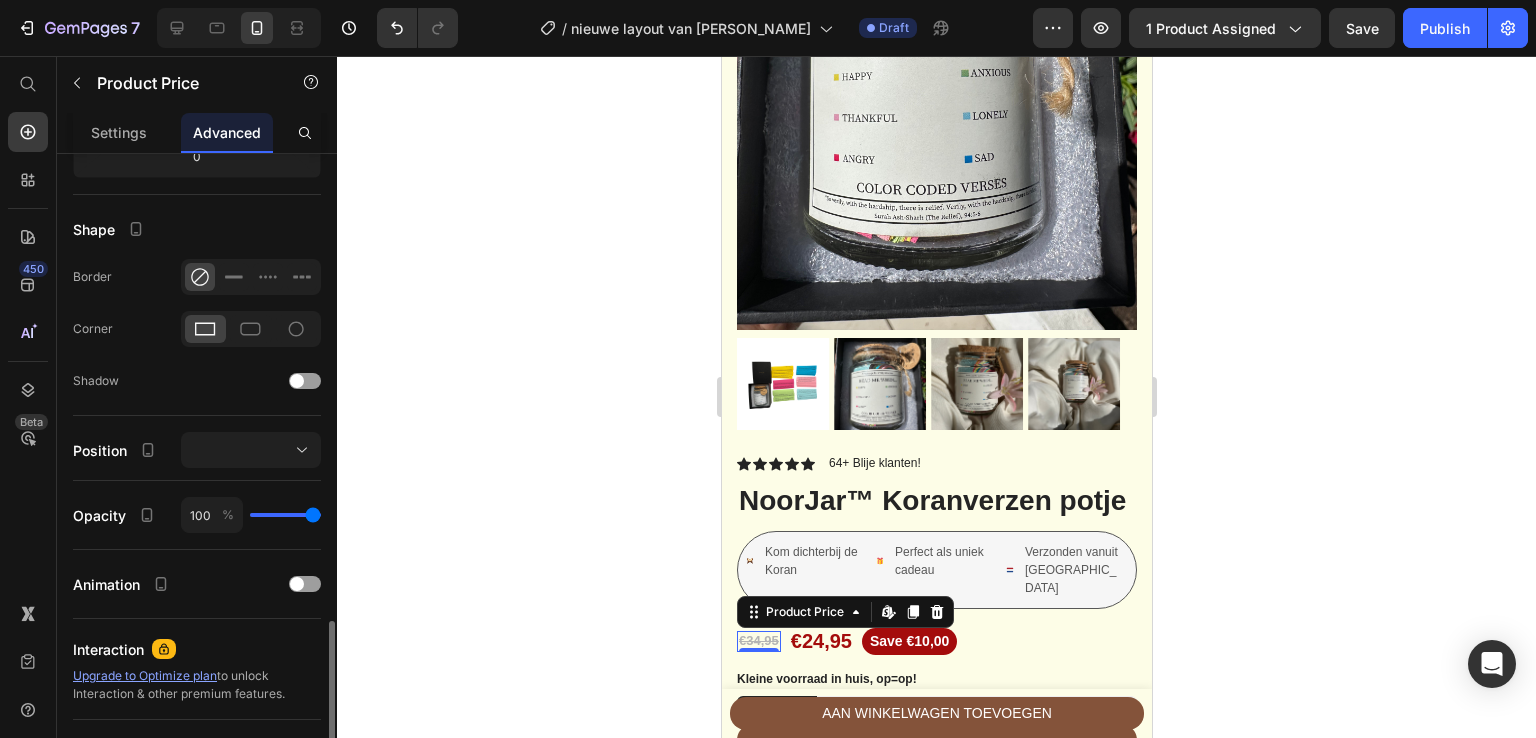 scroll, scrollTop: 626, scrollLeft: 0, axis: vertical 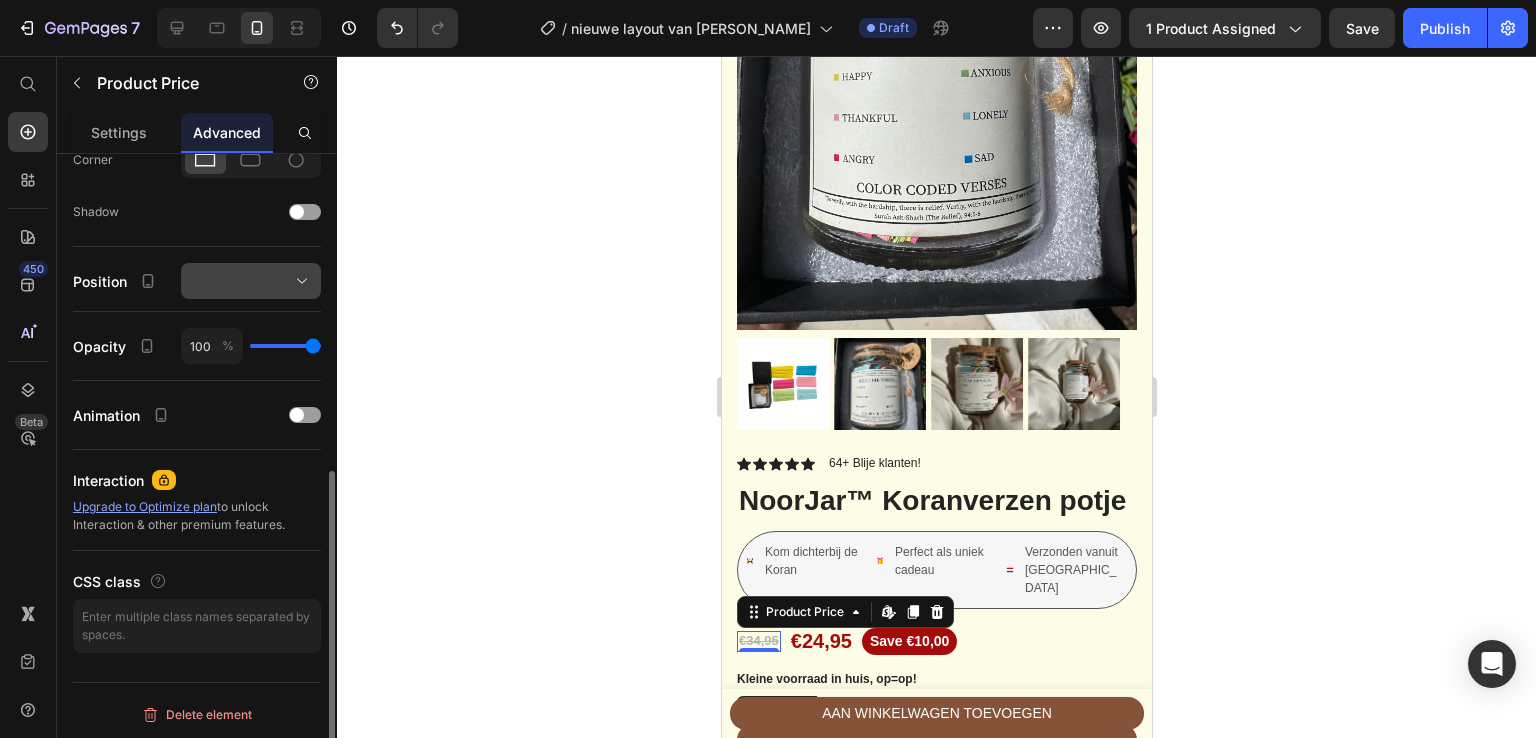 click at bounding box center [251, 281] 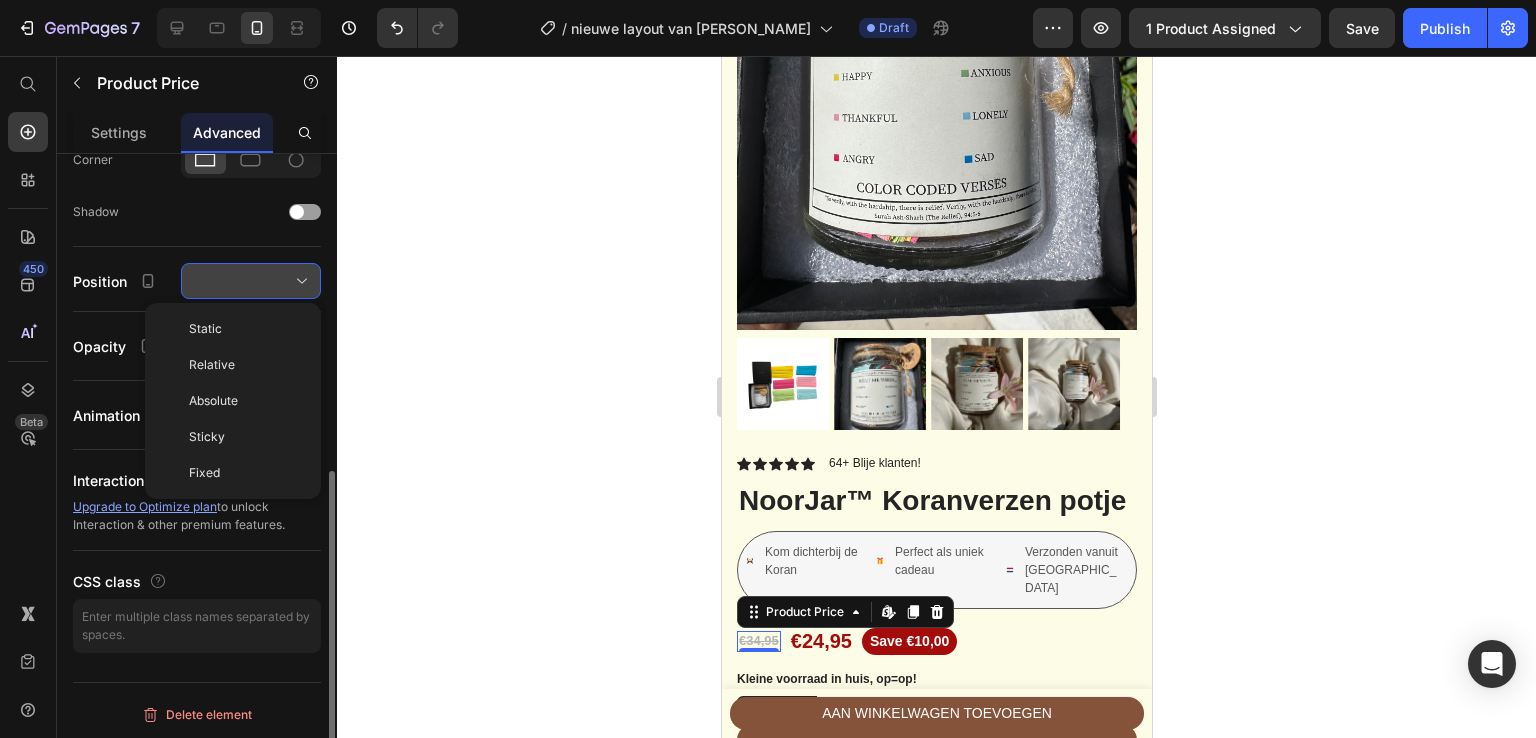 click at bounding box center (251, 281) 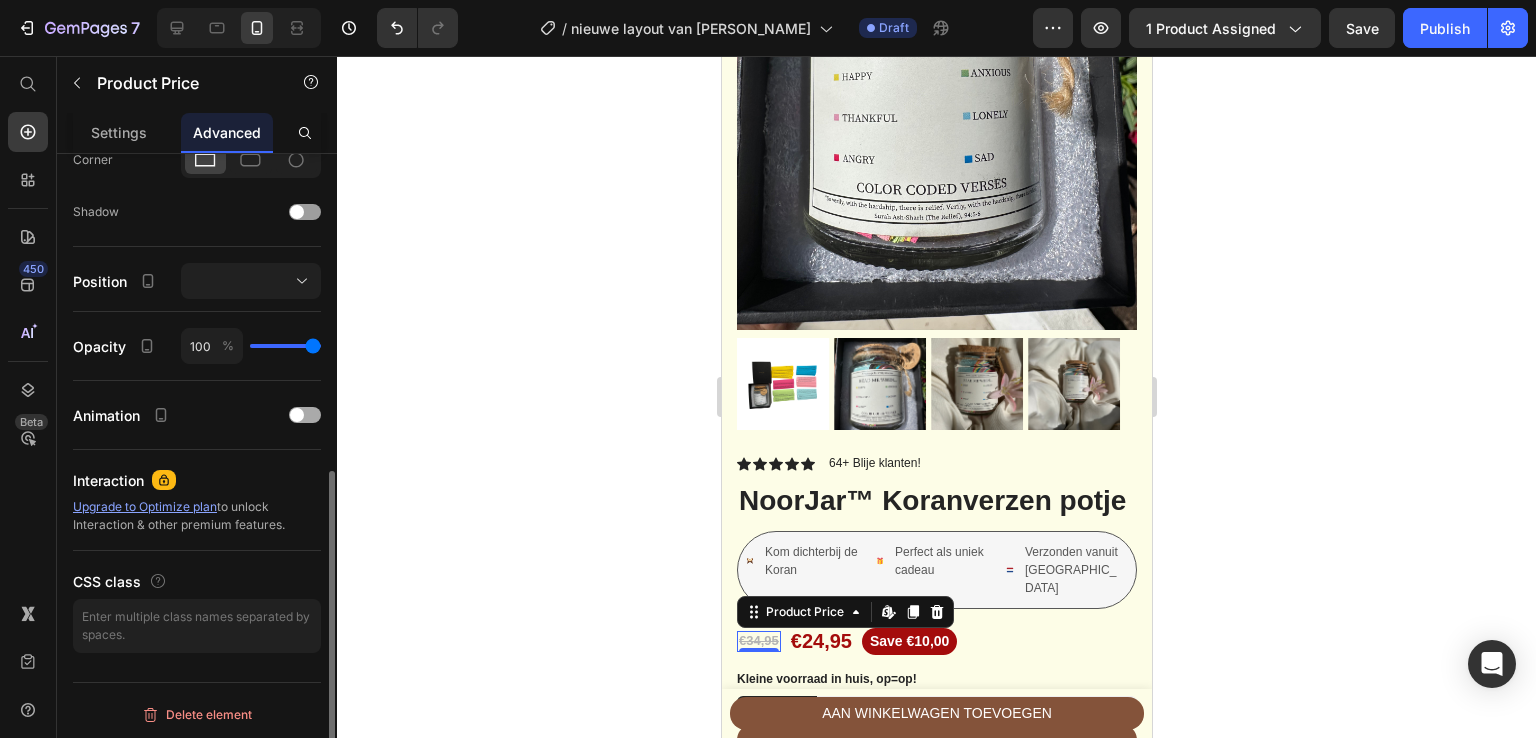 click 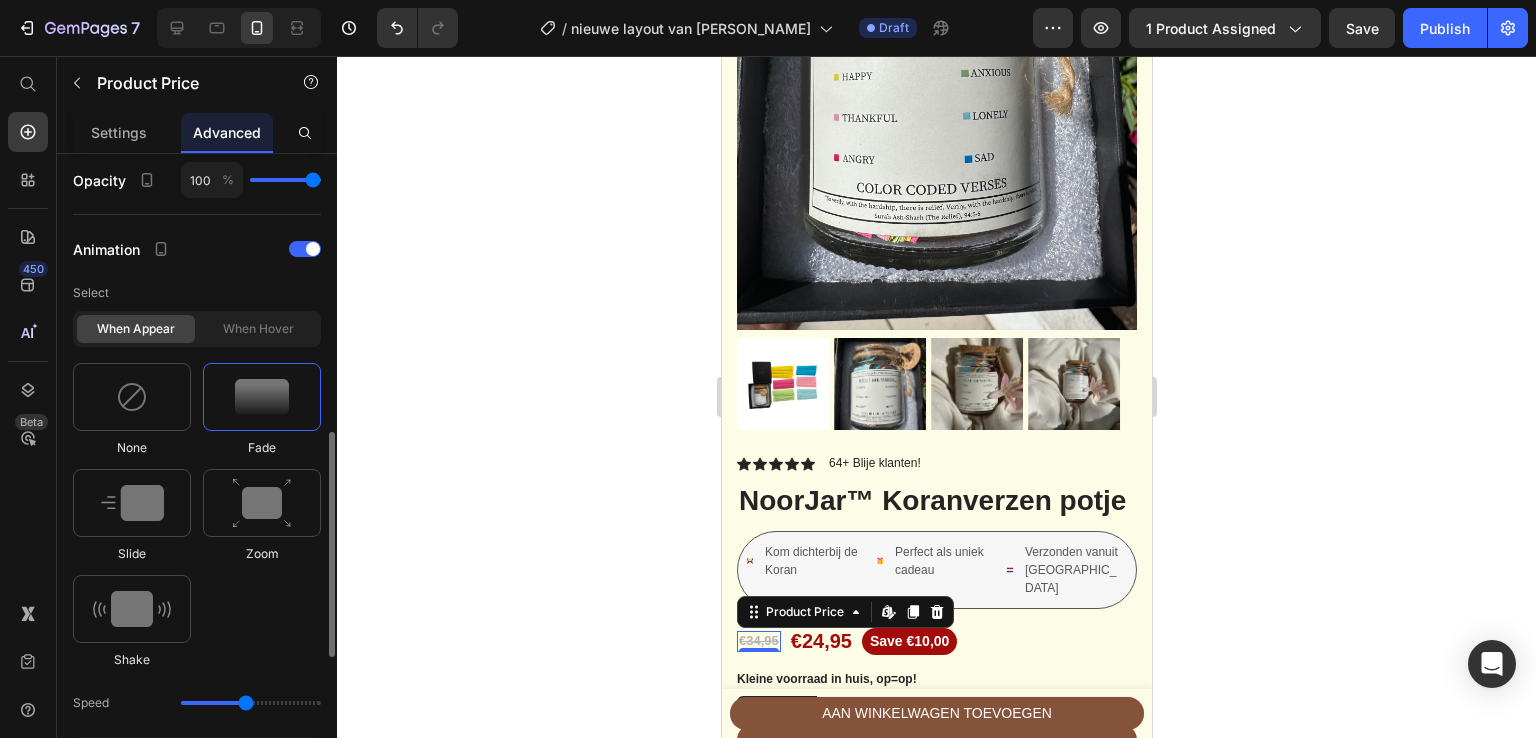 scroll, scrollTop: 793, scrollLeft: 0, axis: vertical 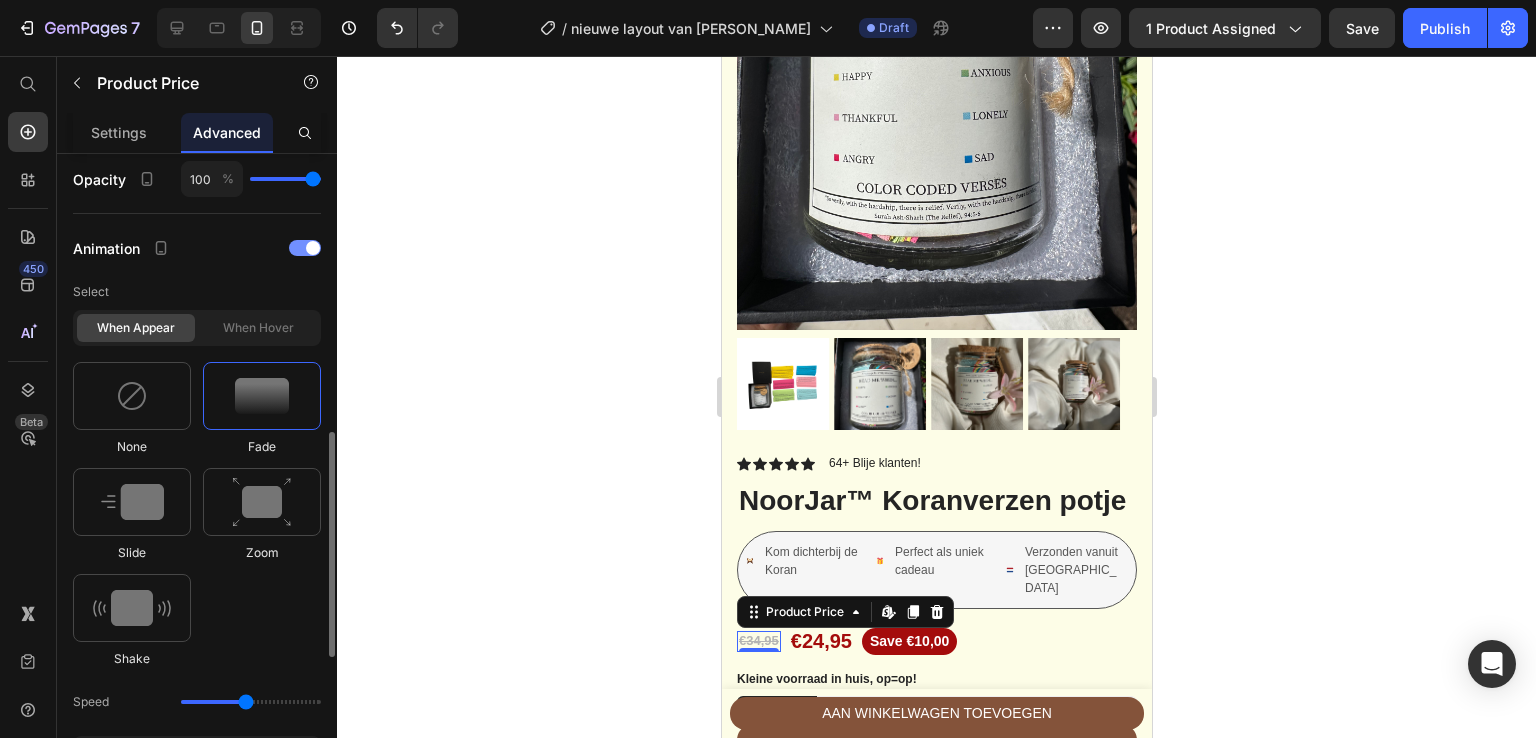 click at bounding box center (305, 248) 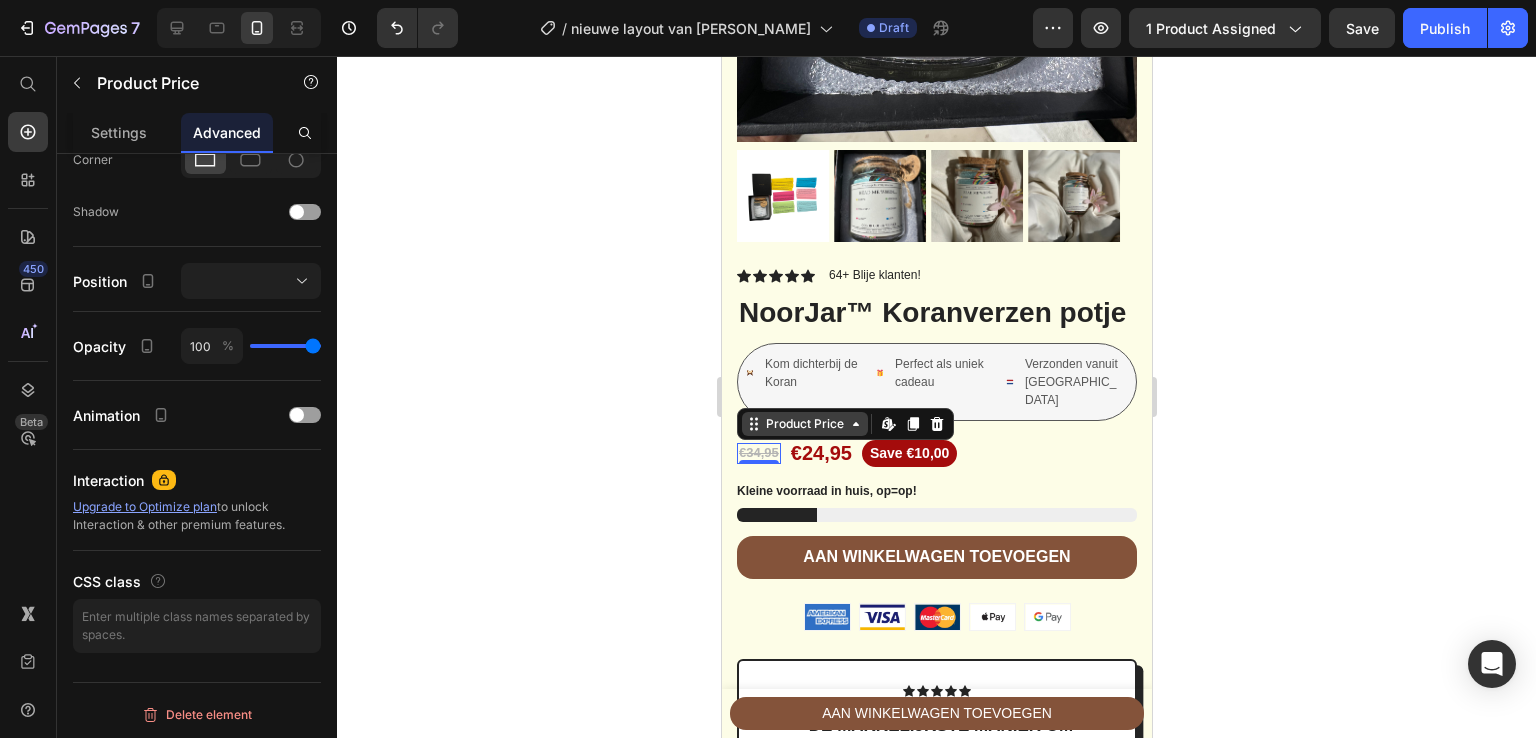 scroll, scrollTop: 552, scrollLeft: 0, axis: vertical 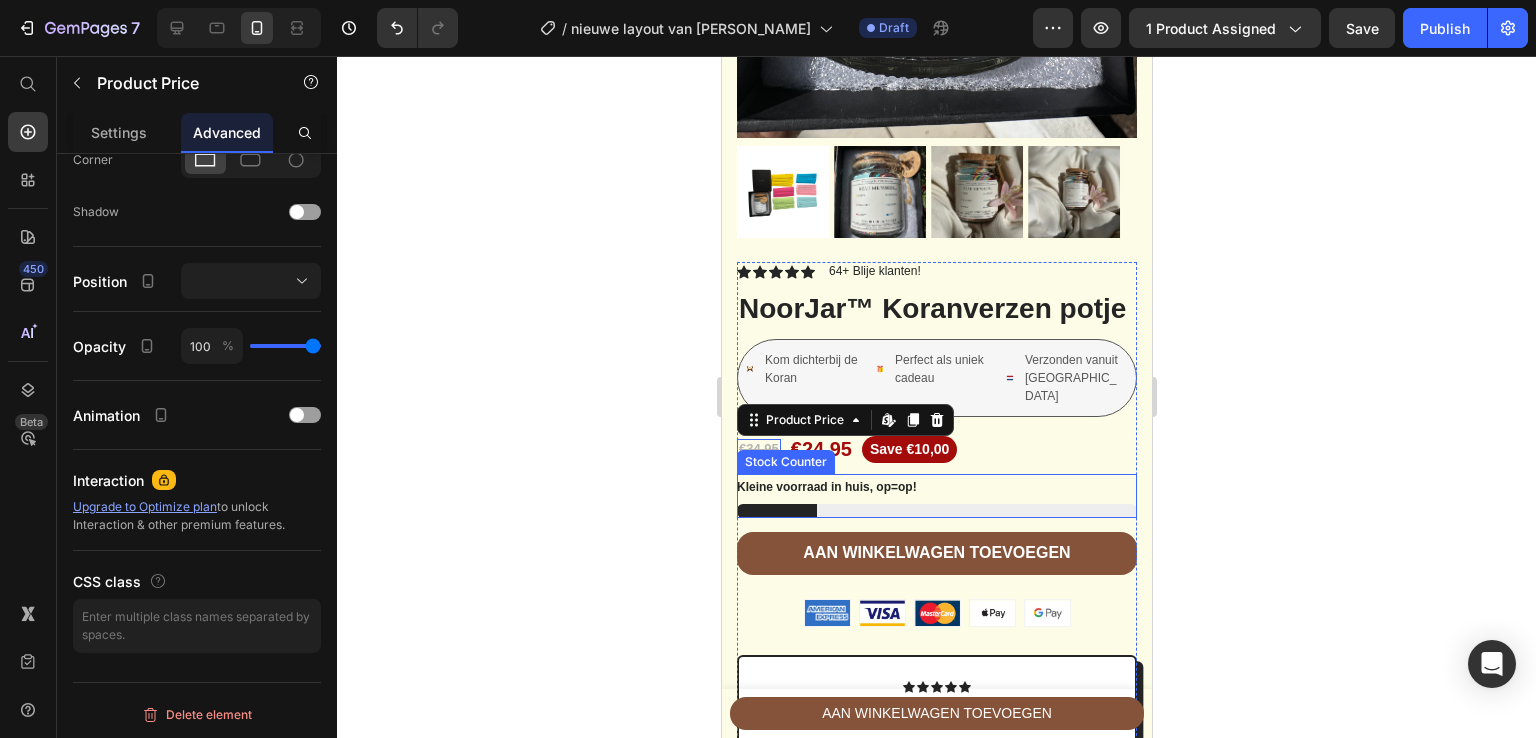 click at bounding box center (936, 511) 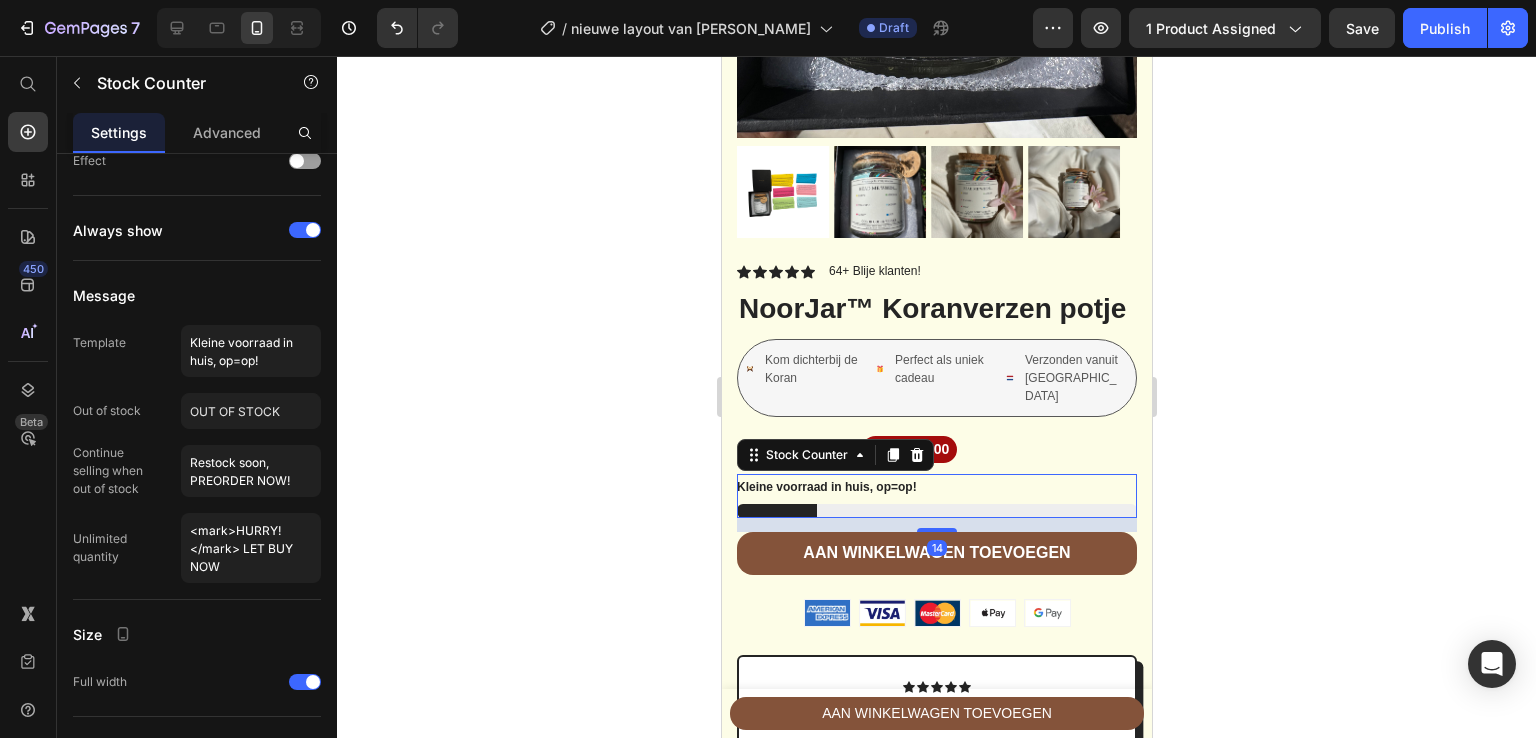 scroll, scrollTop: 0, scrollLeft: 0, axis: both 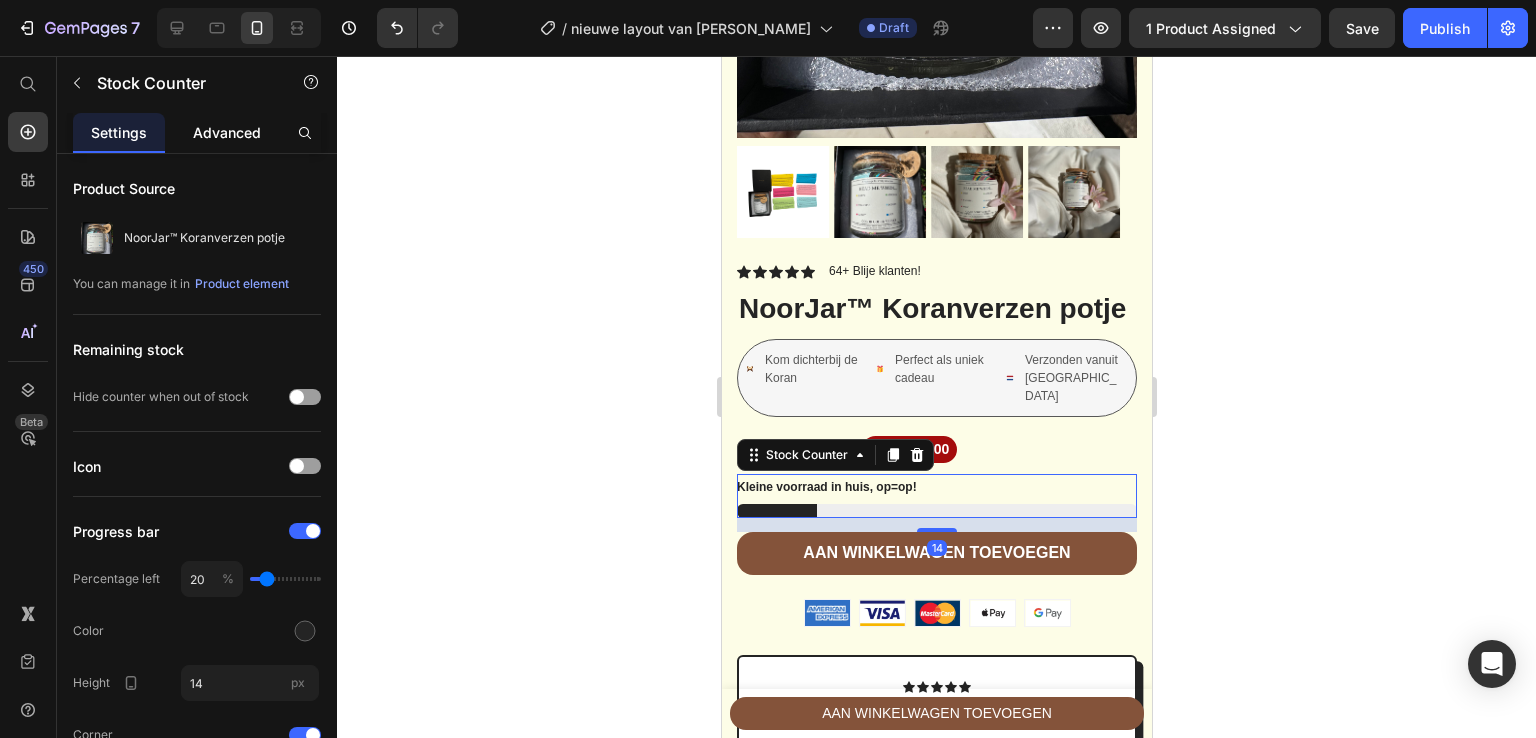 click on "Advanced" 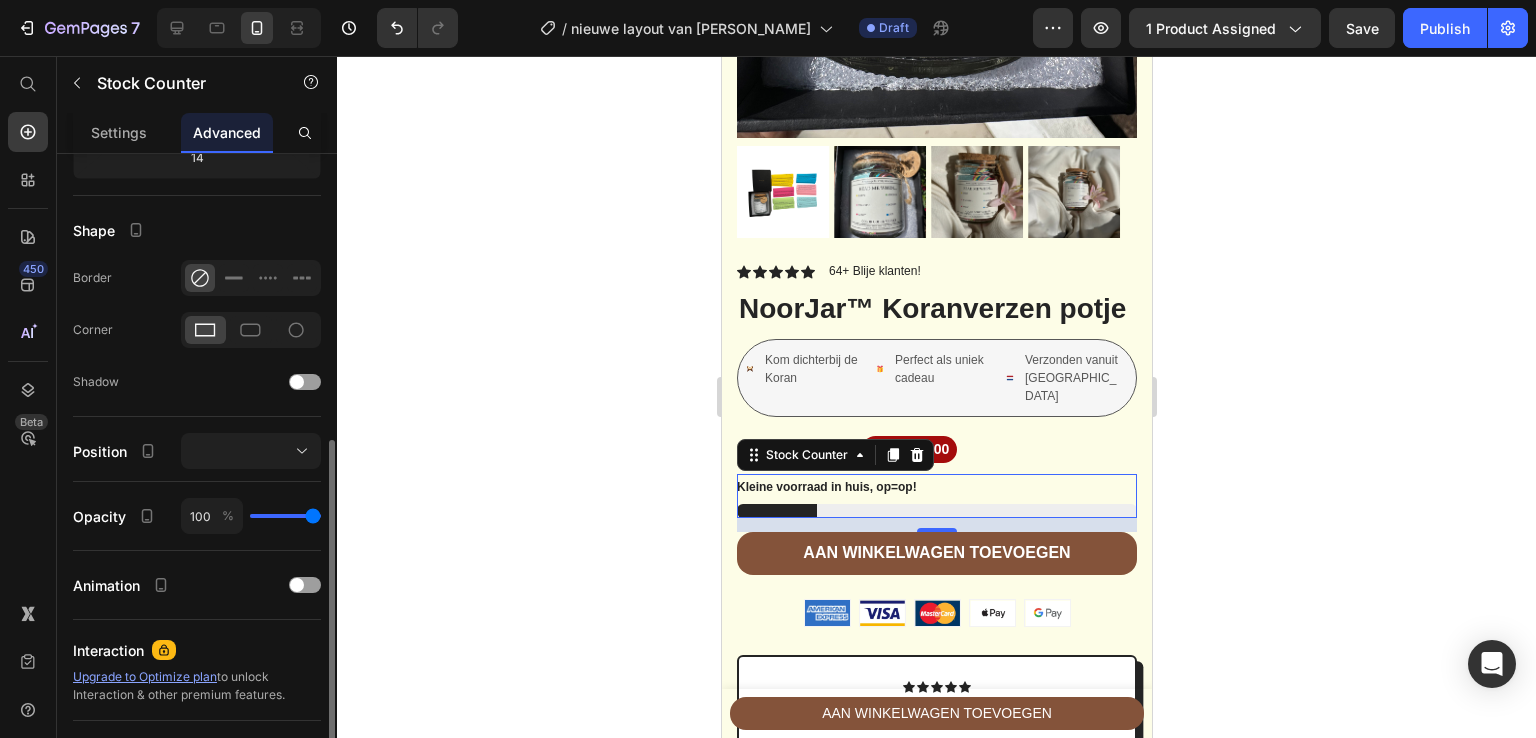 scroll, scrollTop: 504, scrollLeft: 0, axis: vertical 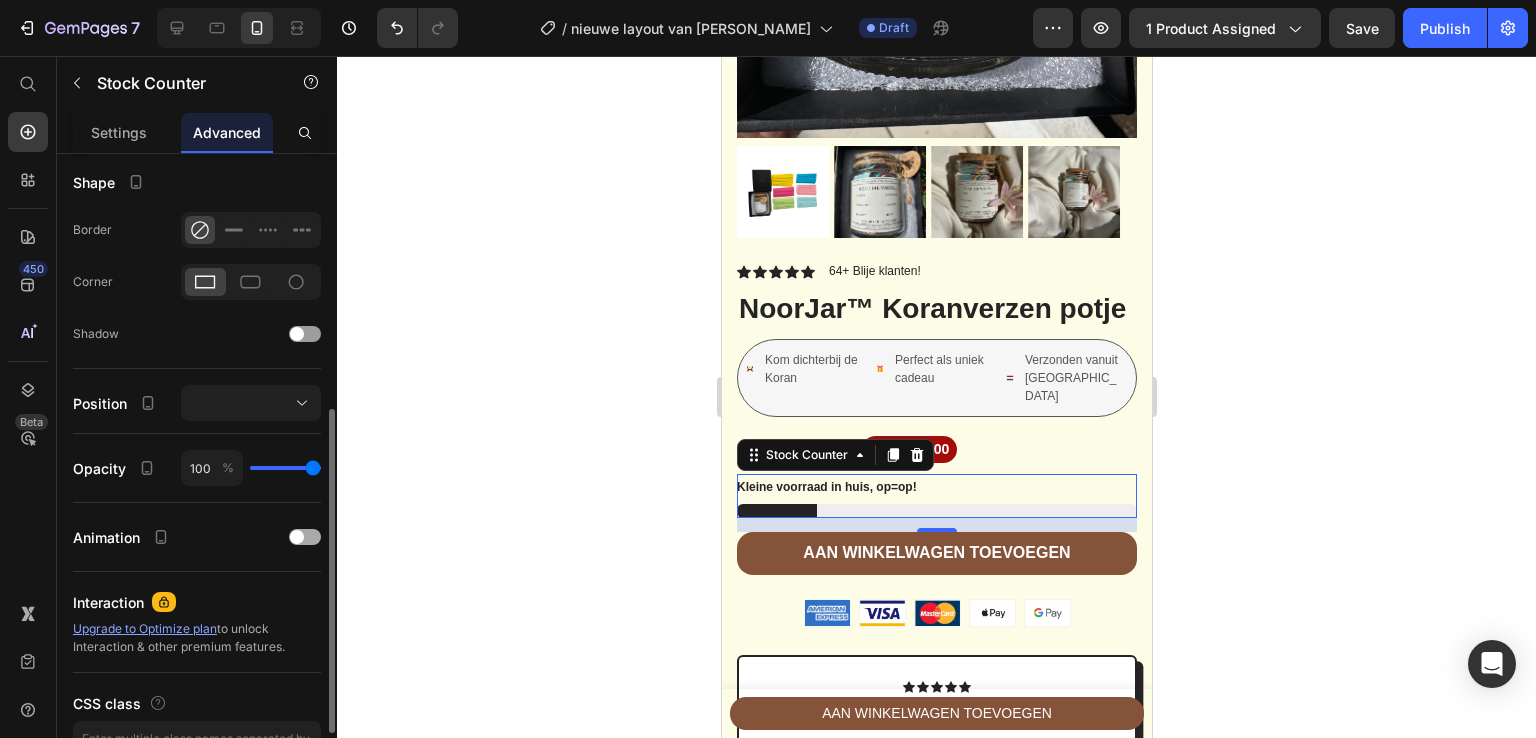 click at bounding box center [297, 537] 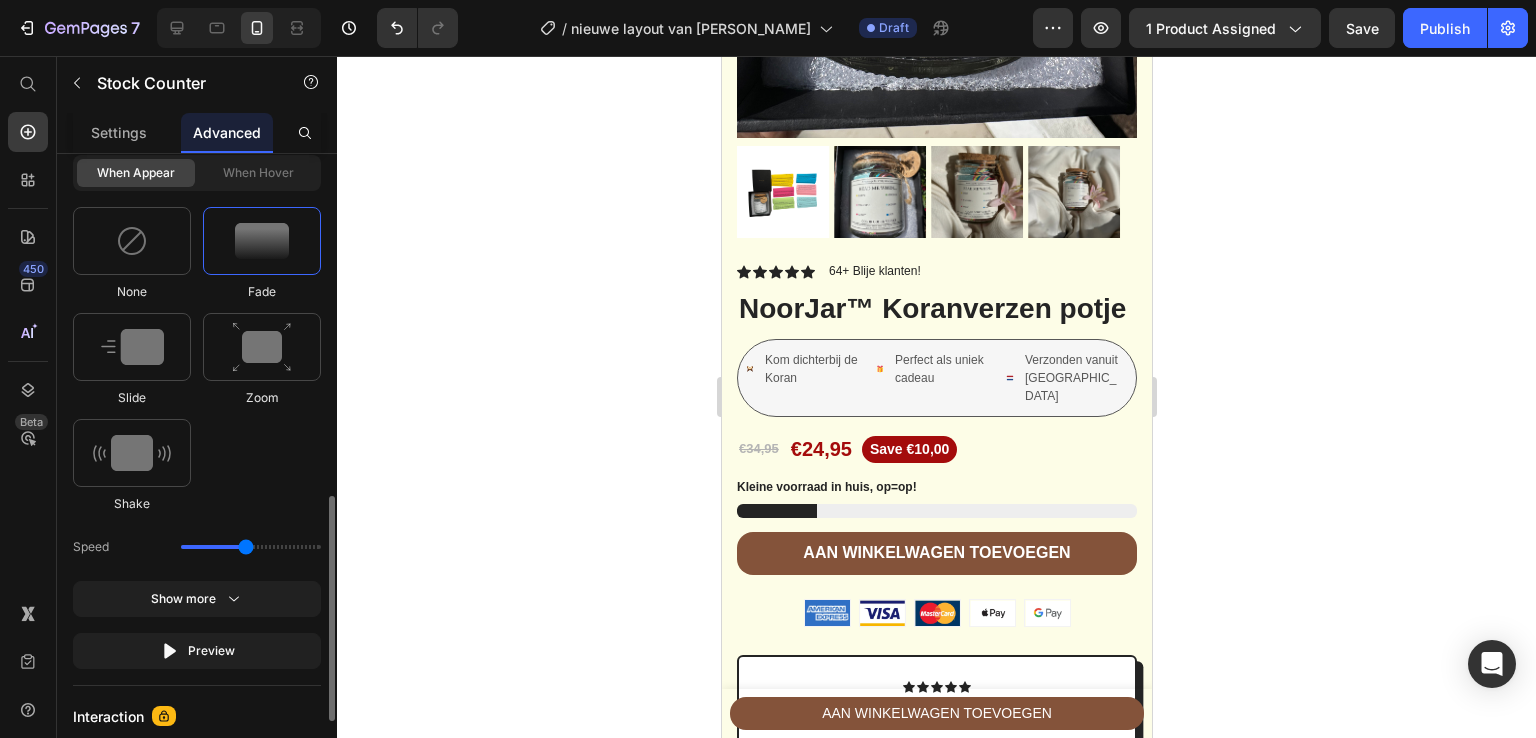 scroll, scrollTop: 1016, scrollLeft: 0, axis: vertical 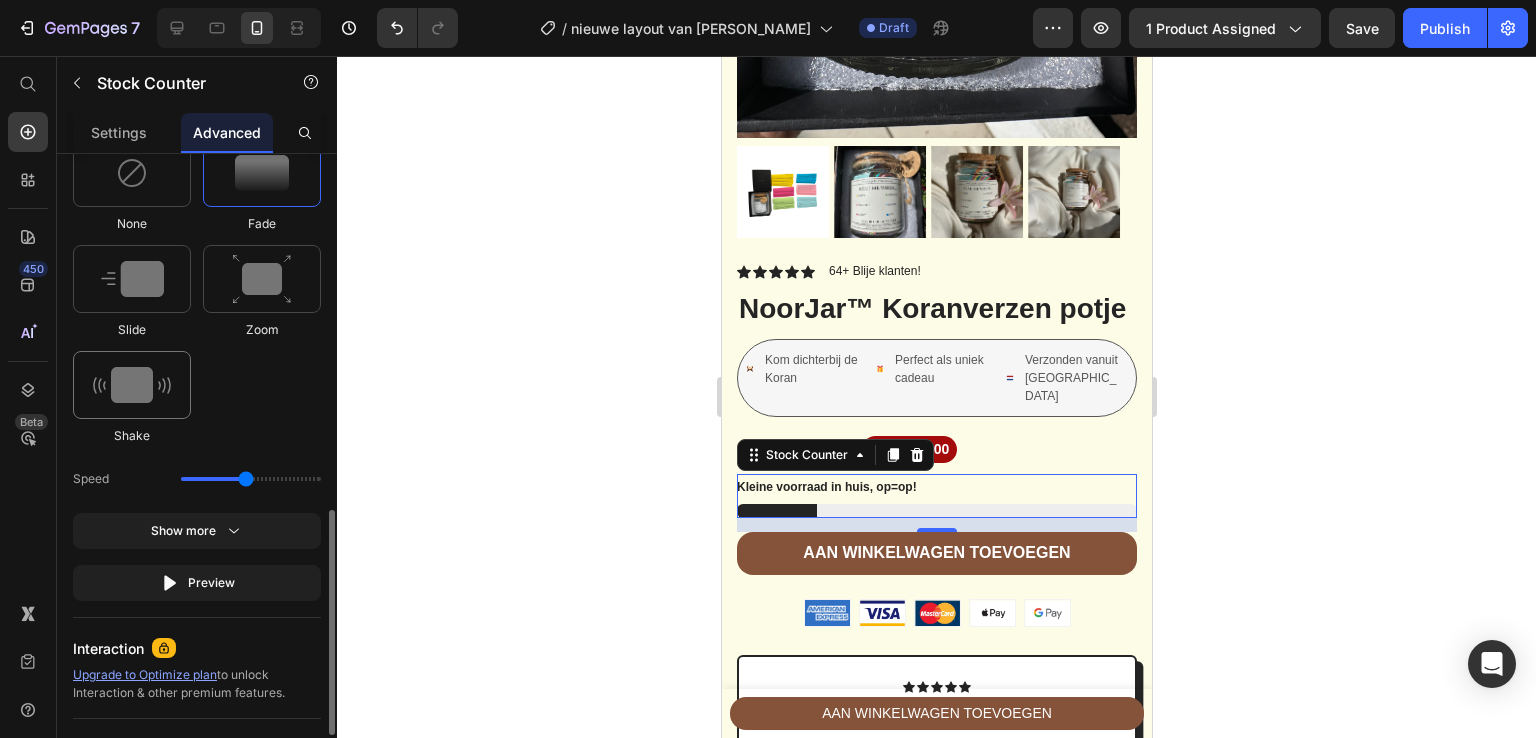 click at bounding box center (132, 385) 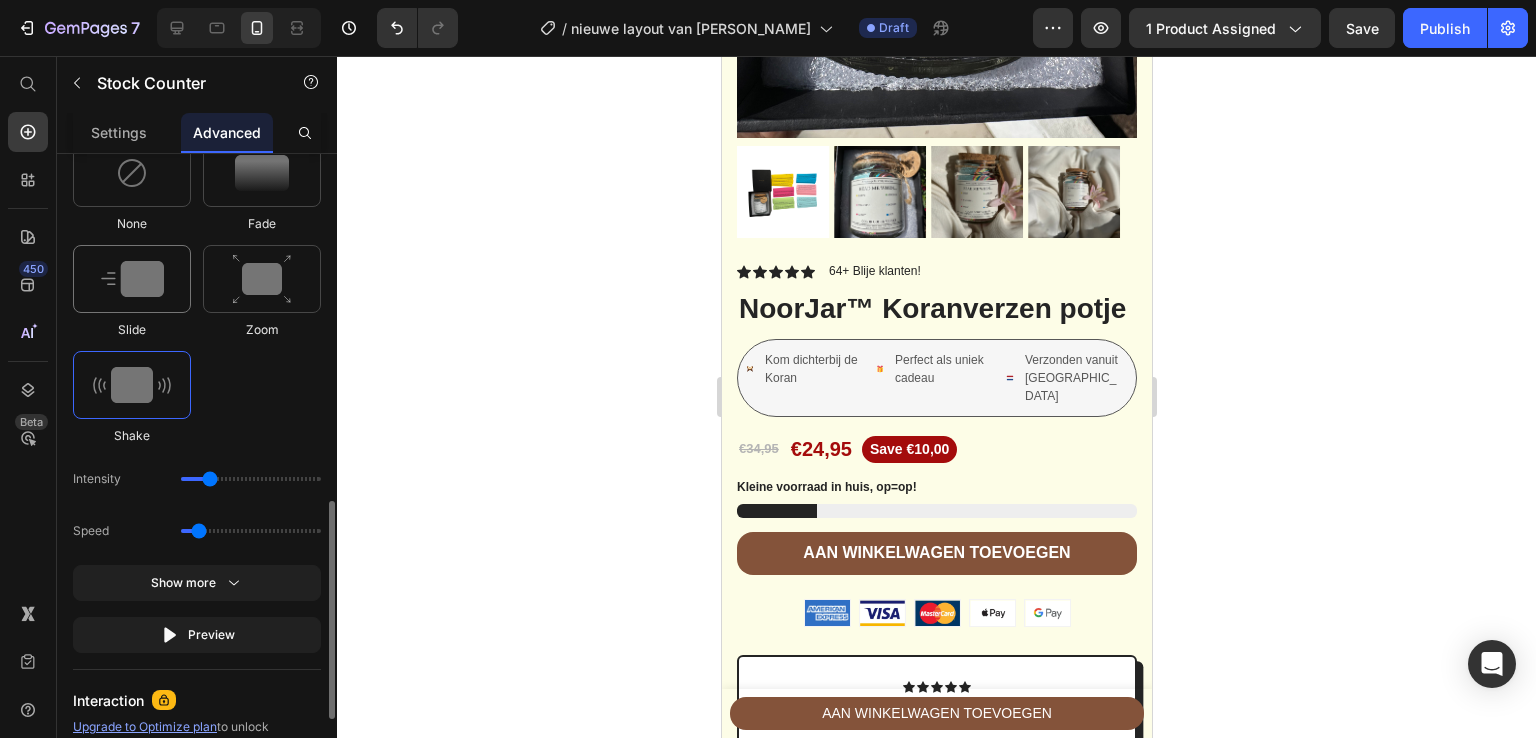 click at bounding box center [132, 279] 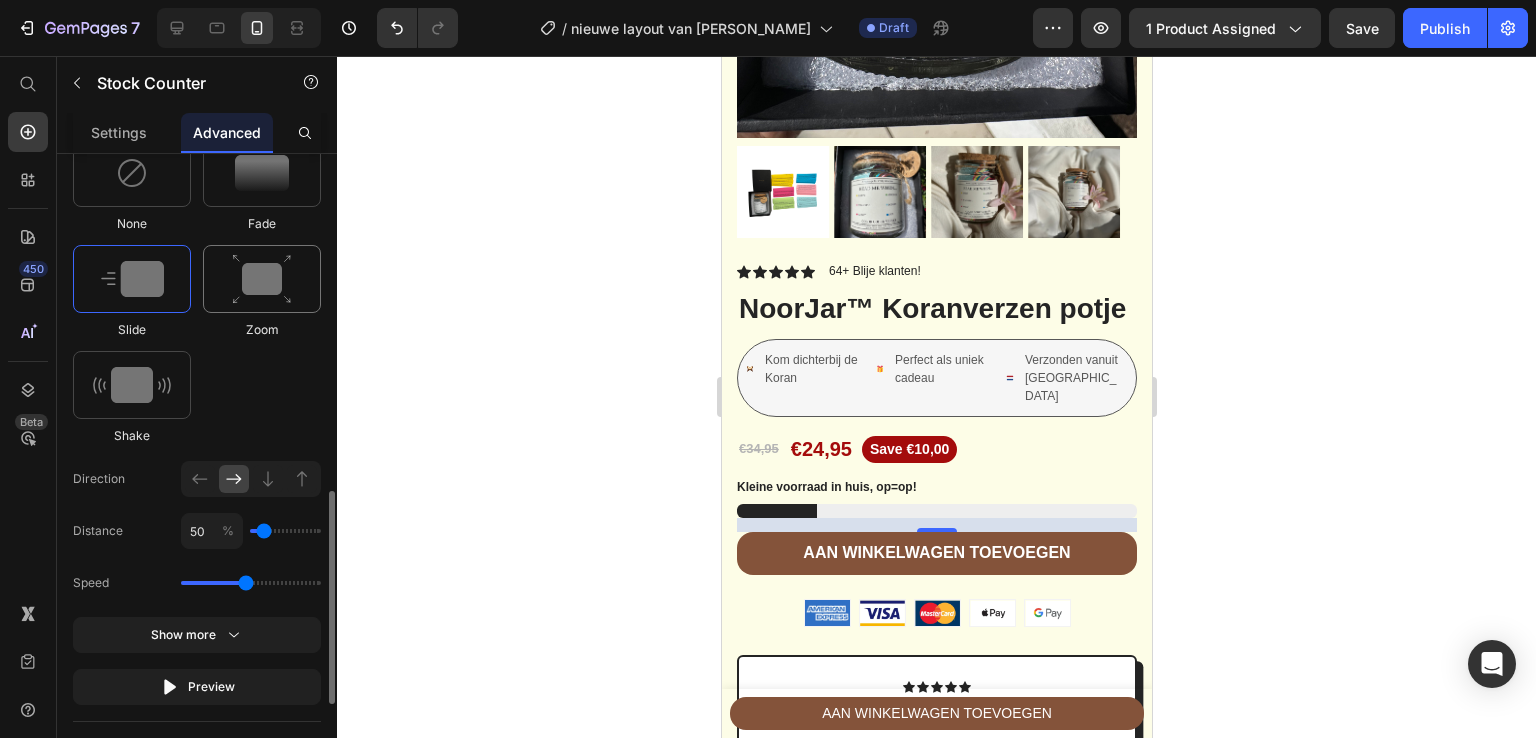 click at bounding box center [262, 279] 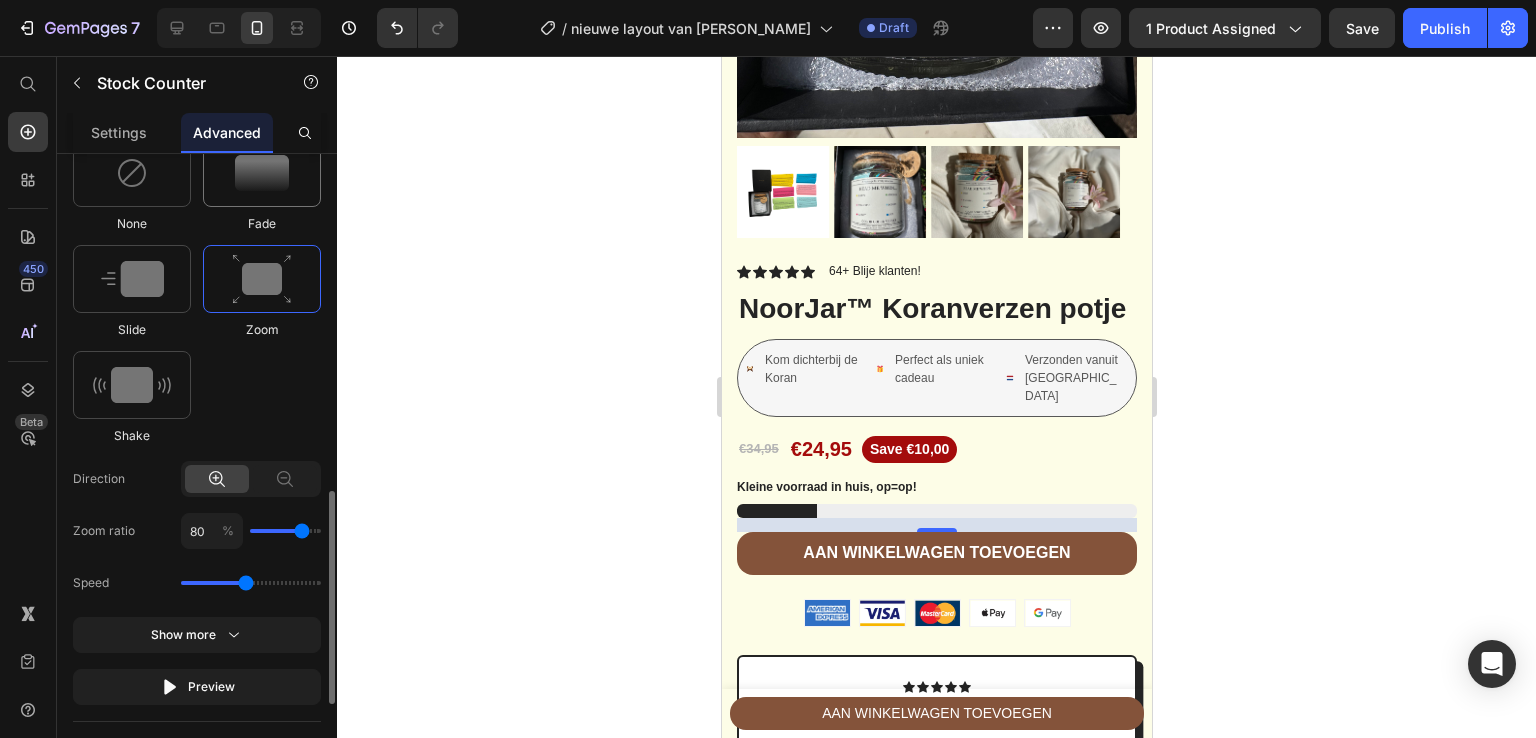 click at bounding box center (262, 173) 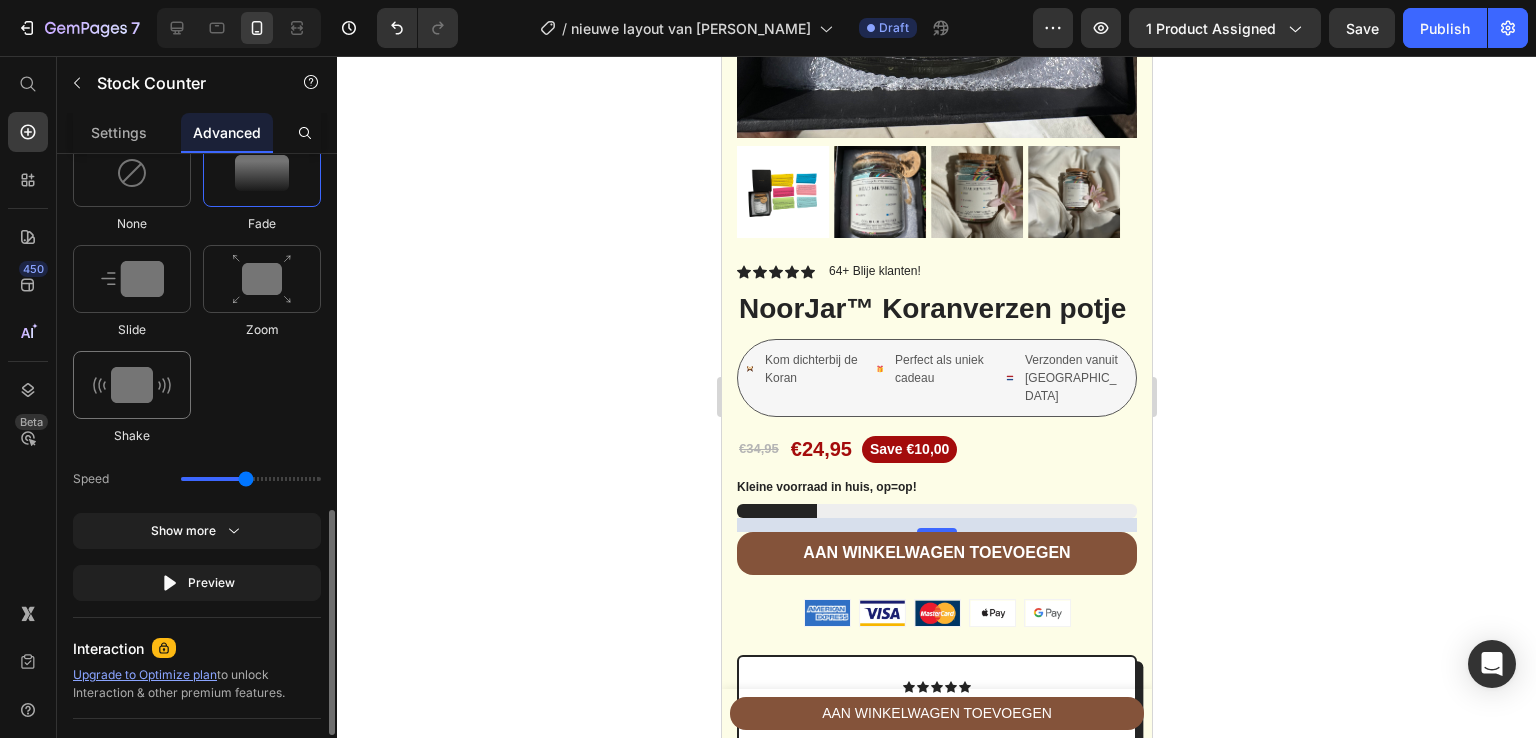 click at bounding box center (132, 385) 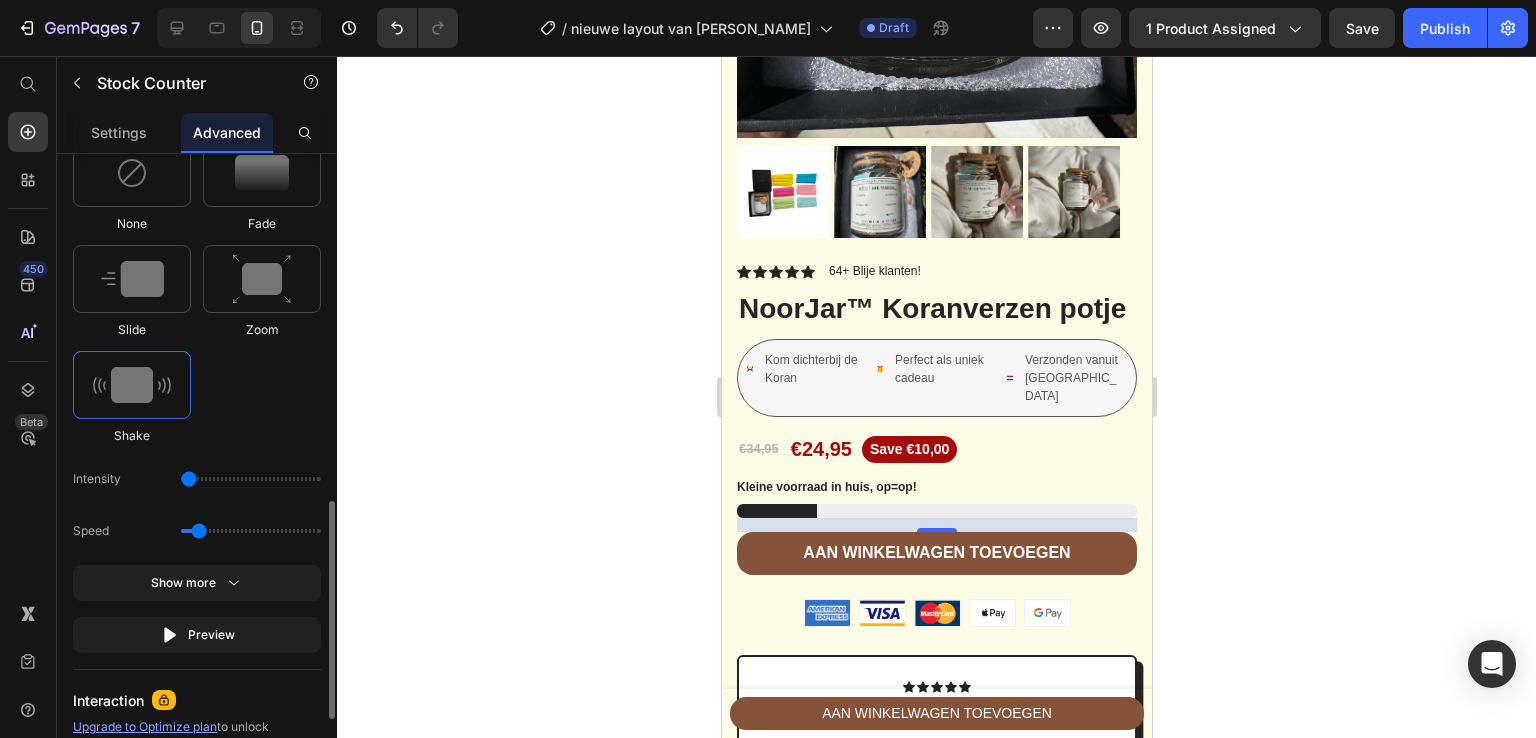 type on "1" 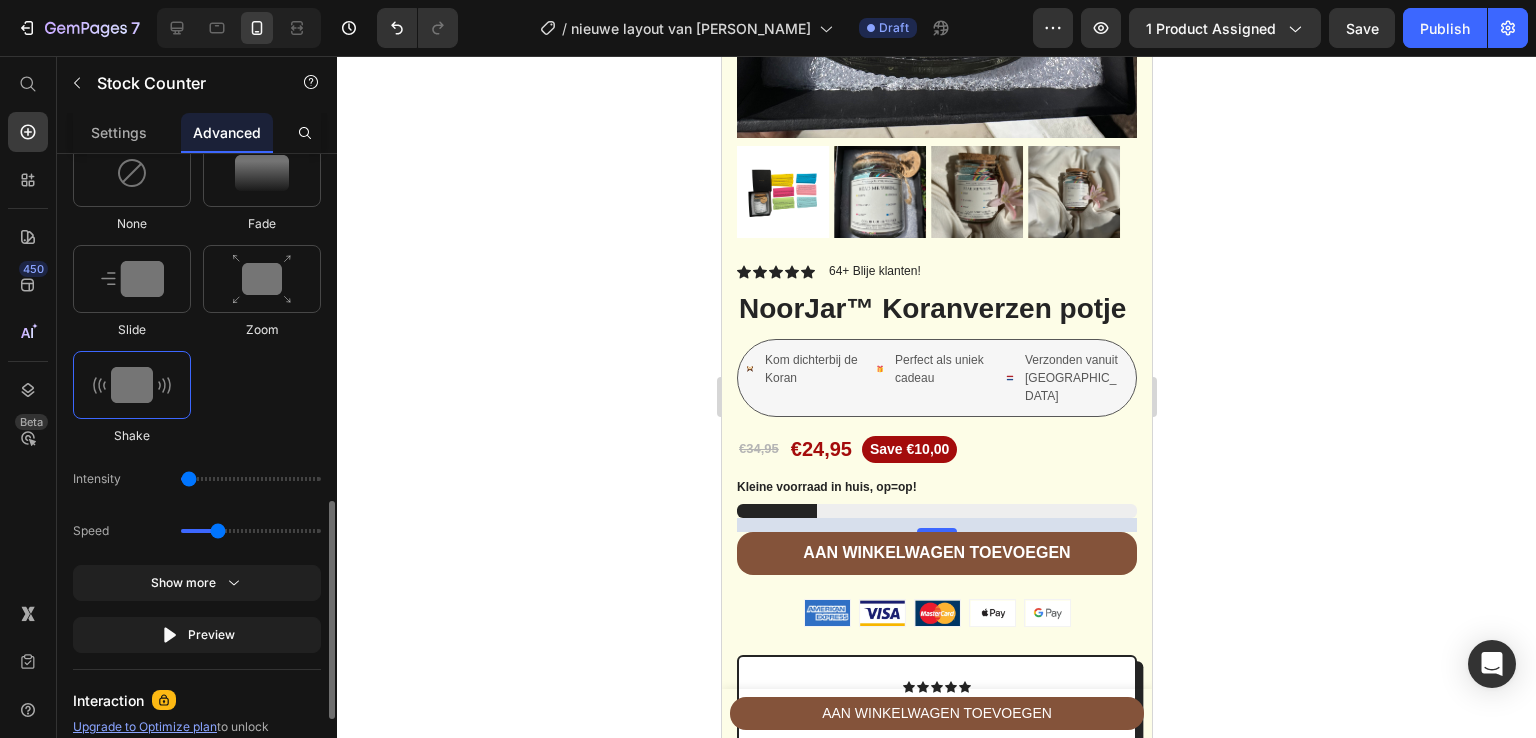 drag, startPoint x: 194, startPoint y: 525, endPoint x: 213, endPoint y: 530, distance: 19.646883 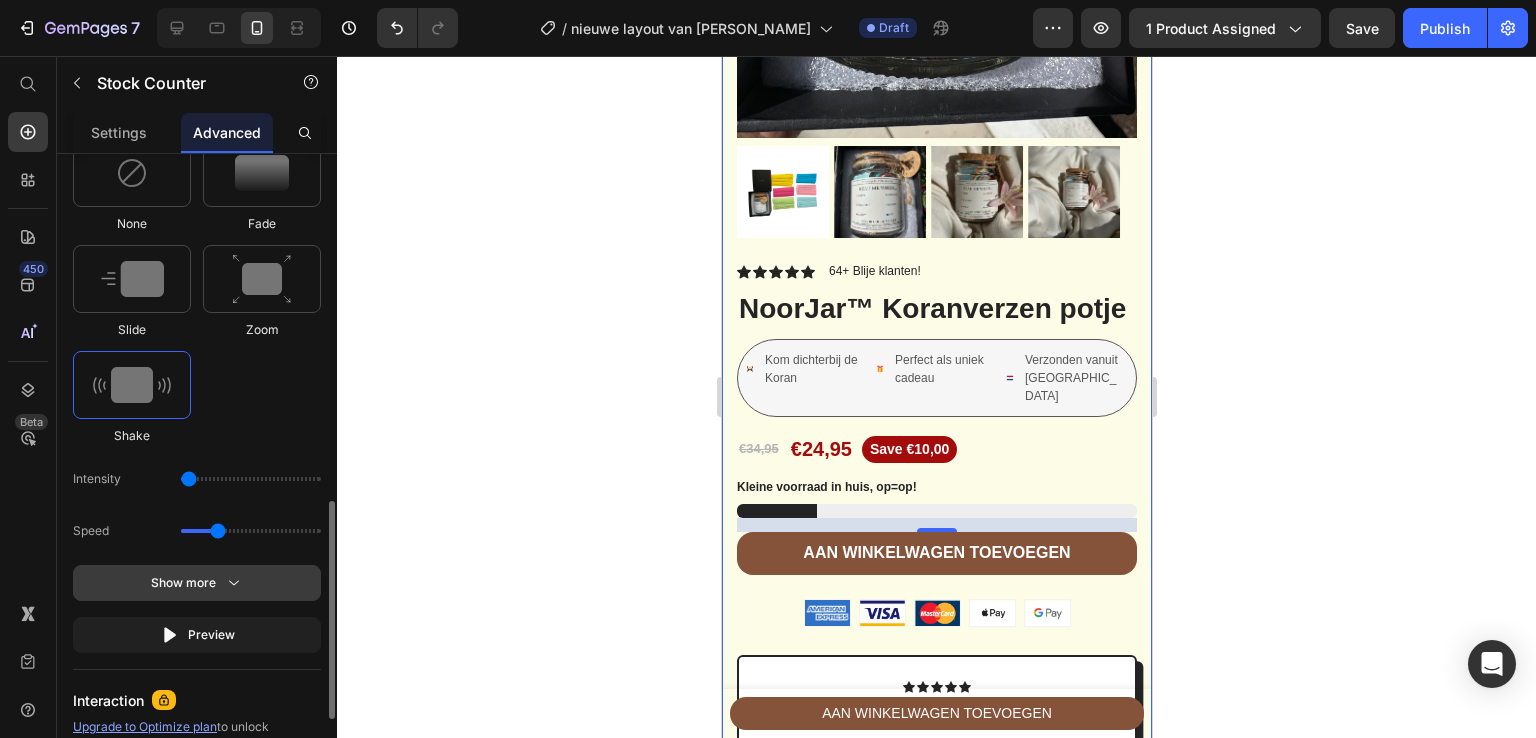 click on "Show more" 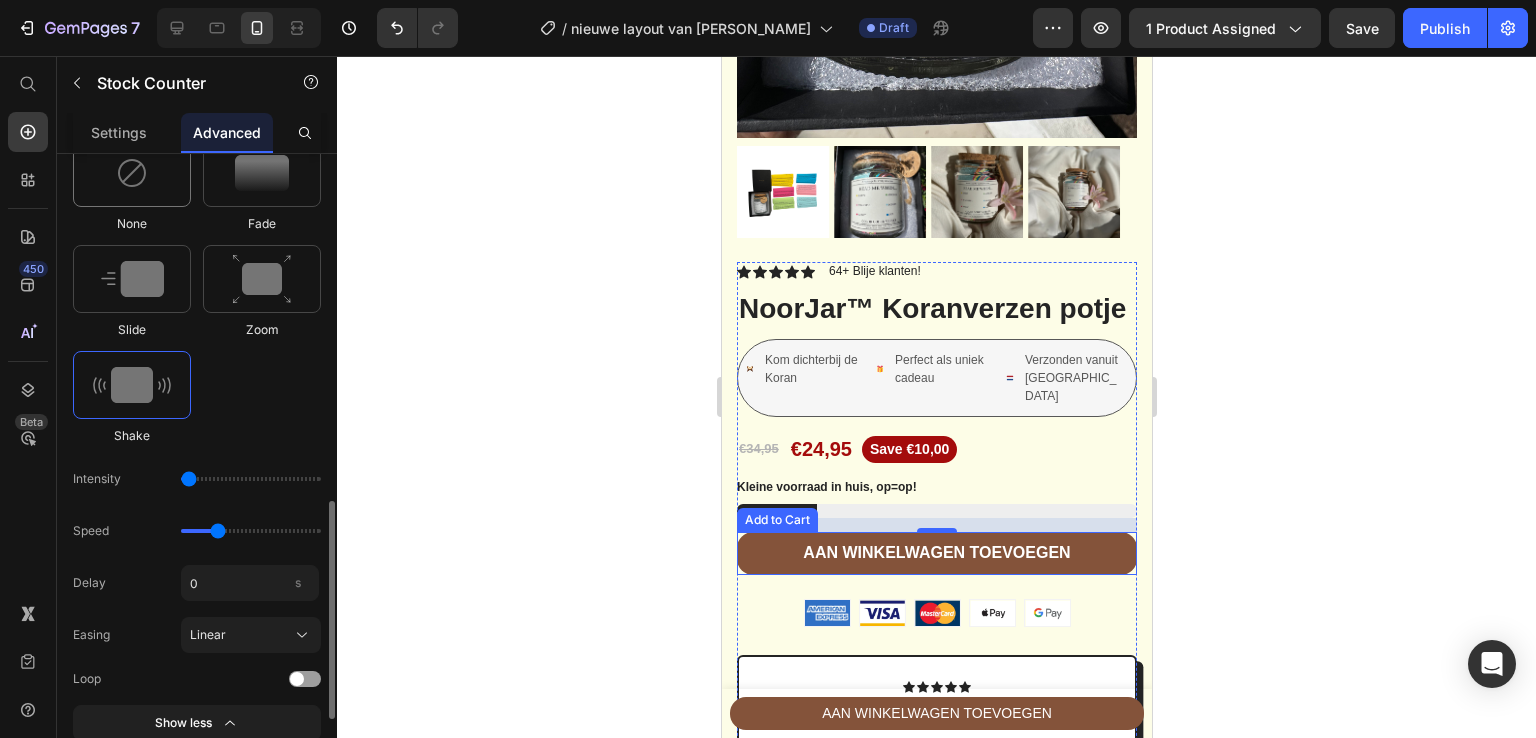 click at bounding box center [132, 173] 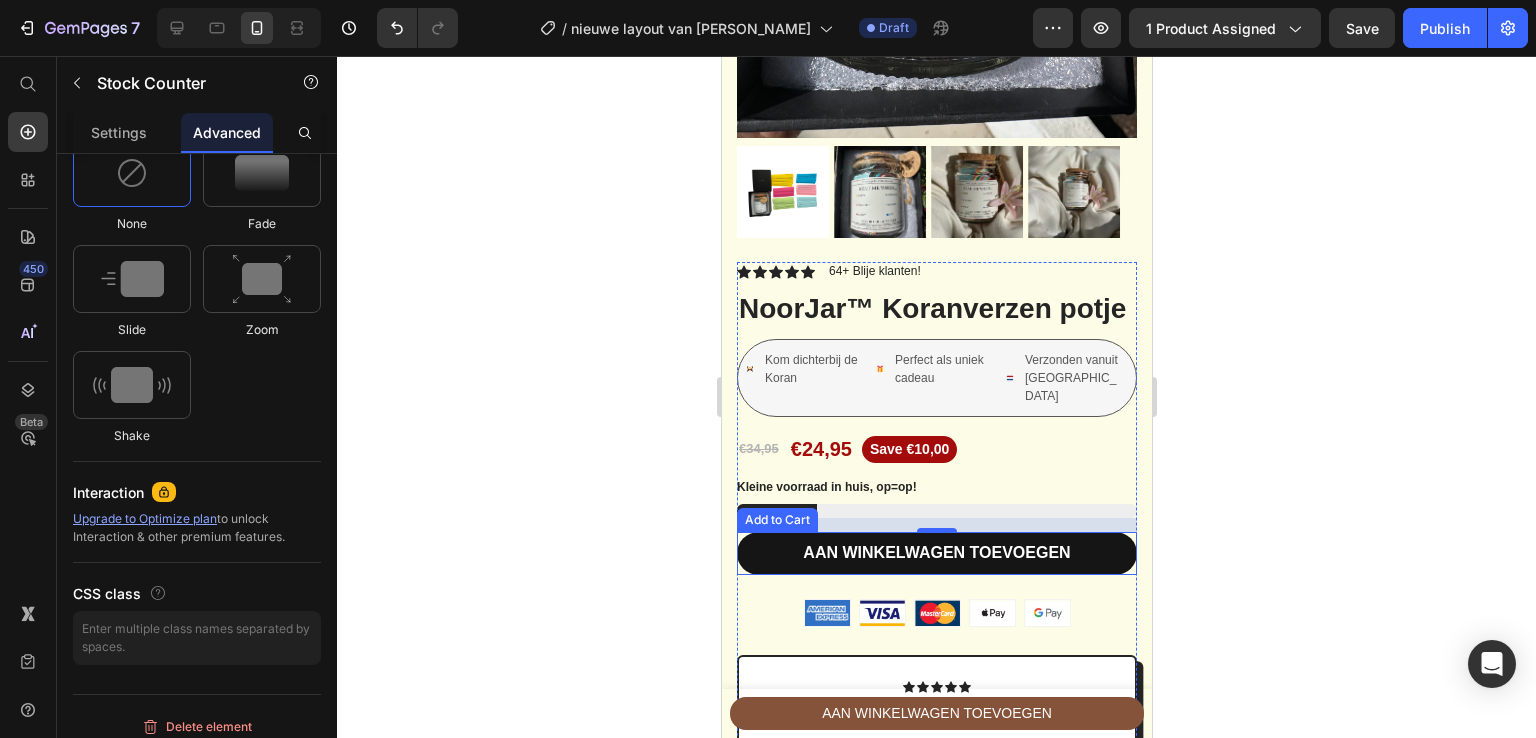 click on "Aan winkelwagen toevoegen" at bounding box center [936, 553] 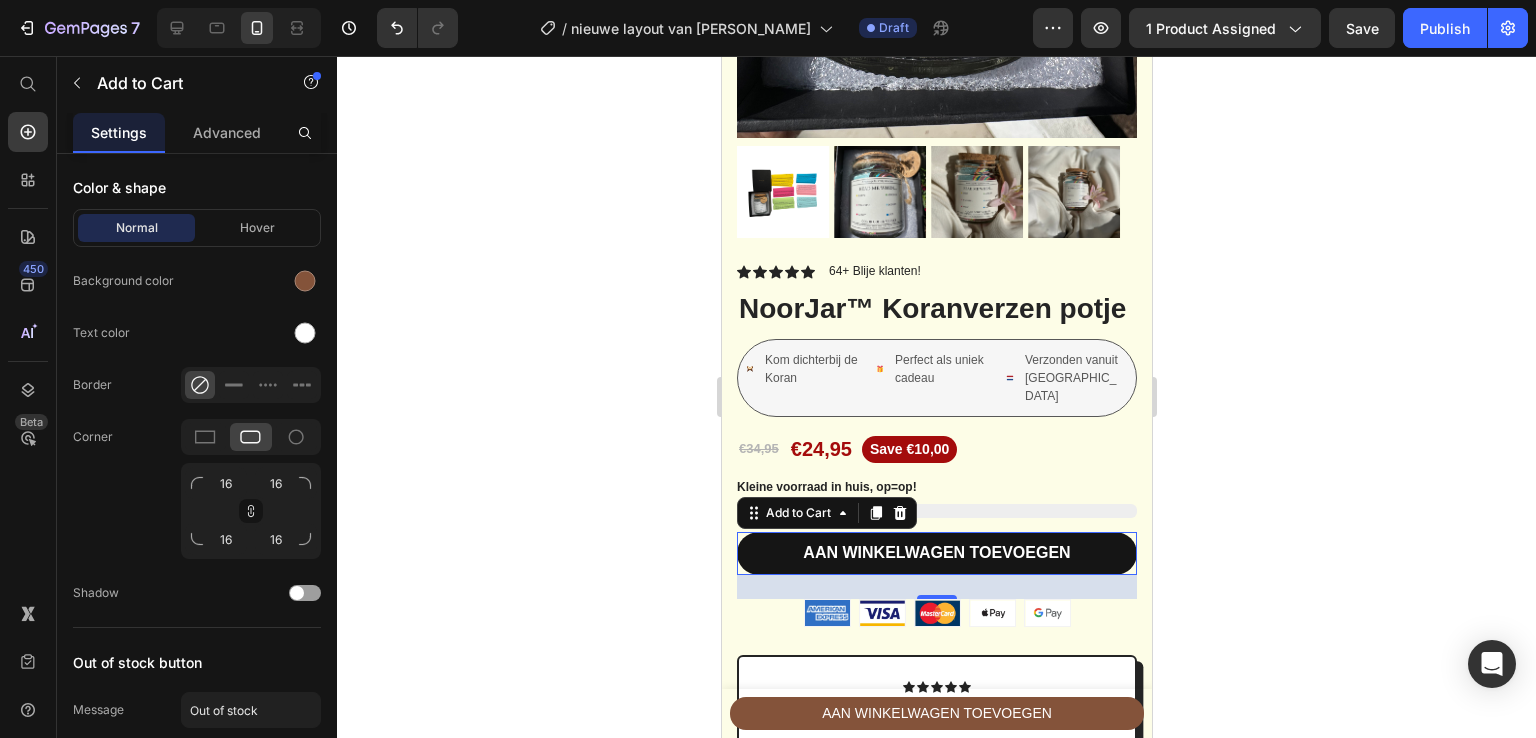 scroll, scrollTop: 0, scrollLeft: 0, axis: both 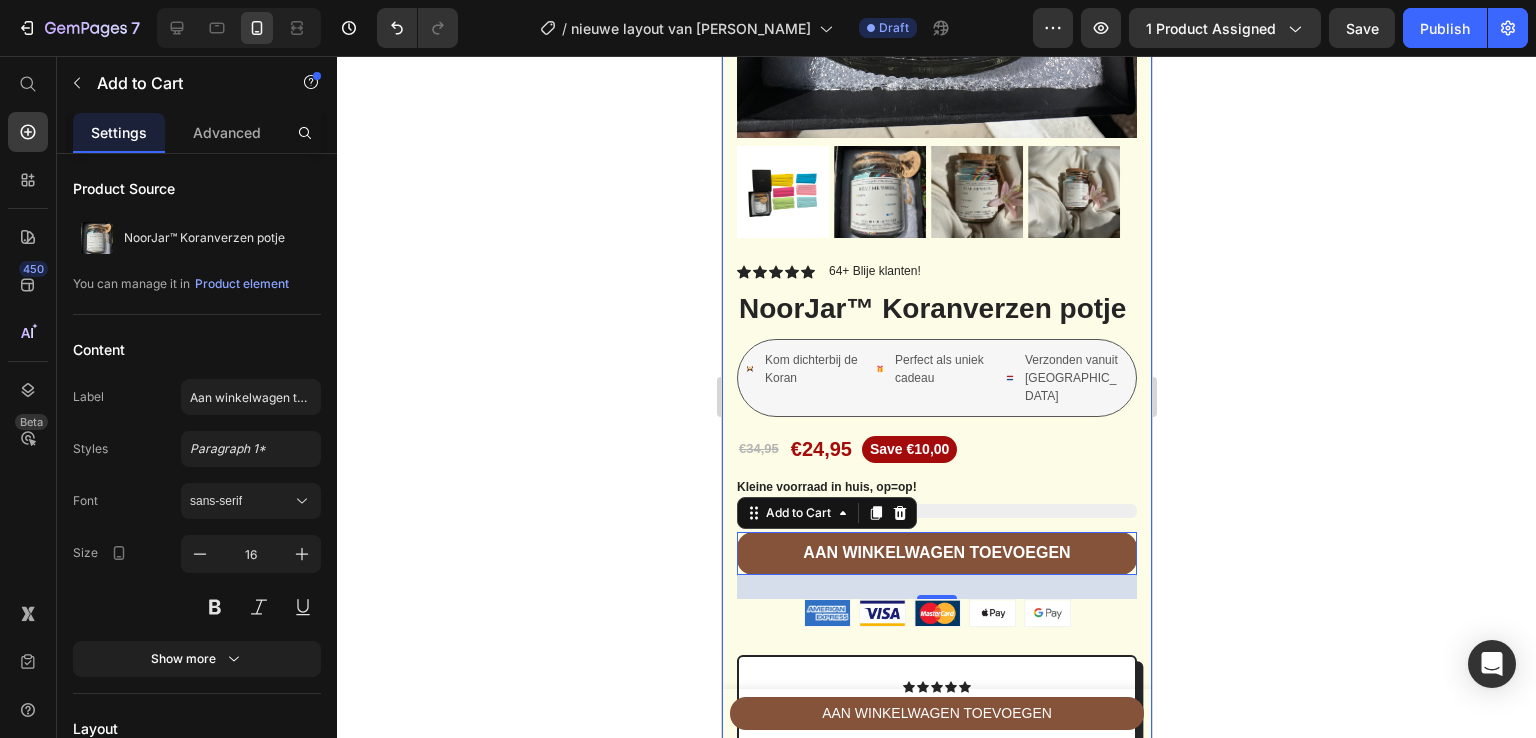 click 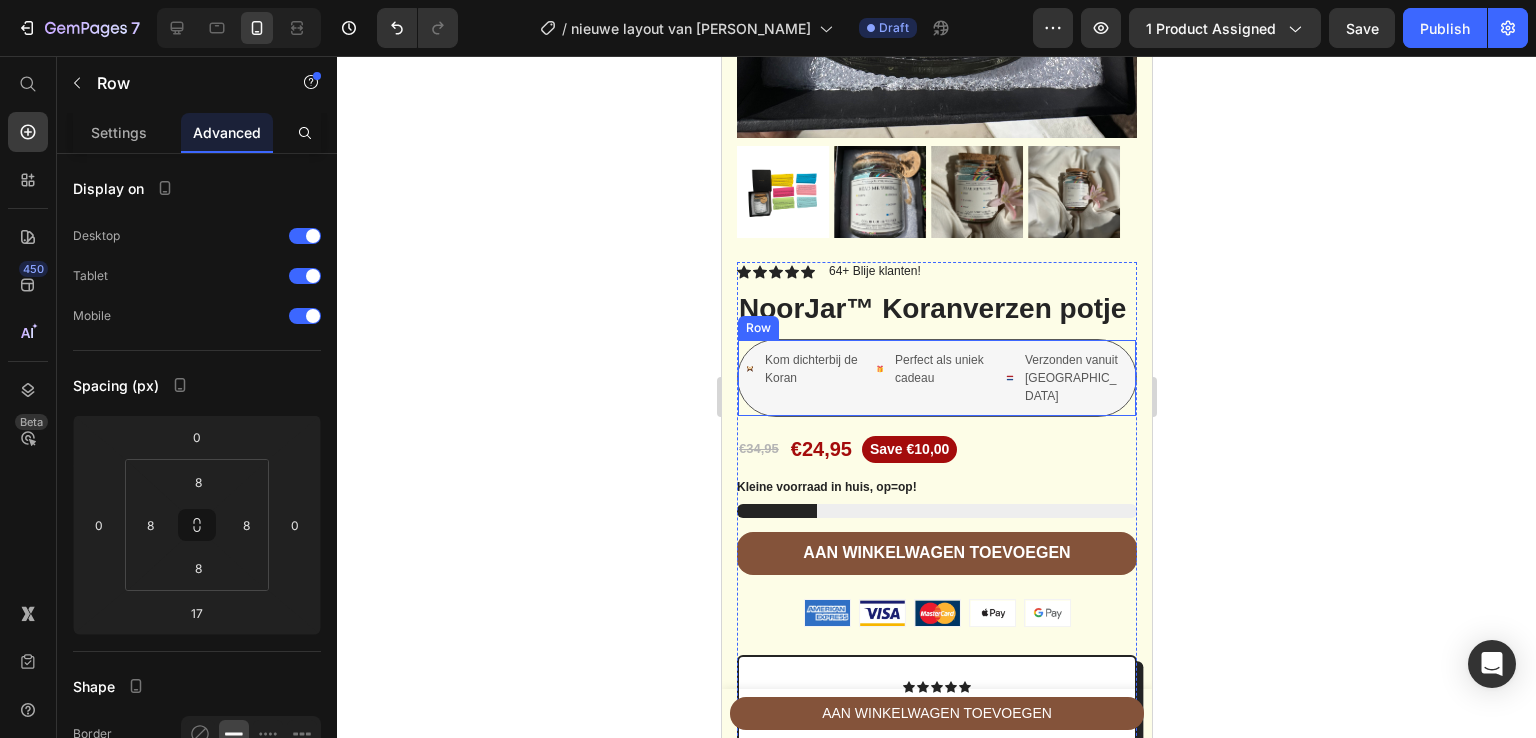 click on "Kom dichterbij de Koran Item List Perfect als uniek cadeau Item List Verzonden vanuit [GEOGRAPHIC_DATA] Item List Row" at bounding box center [936, 378] 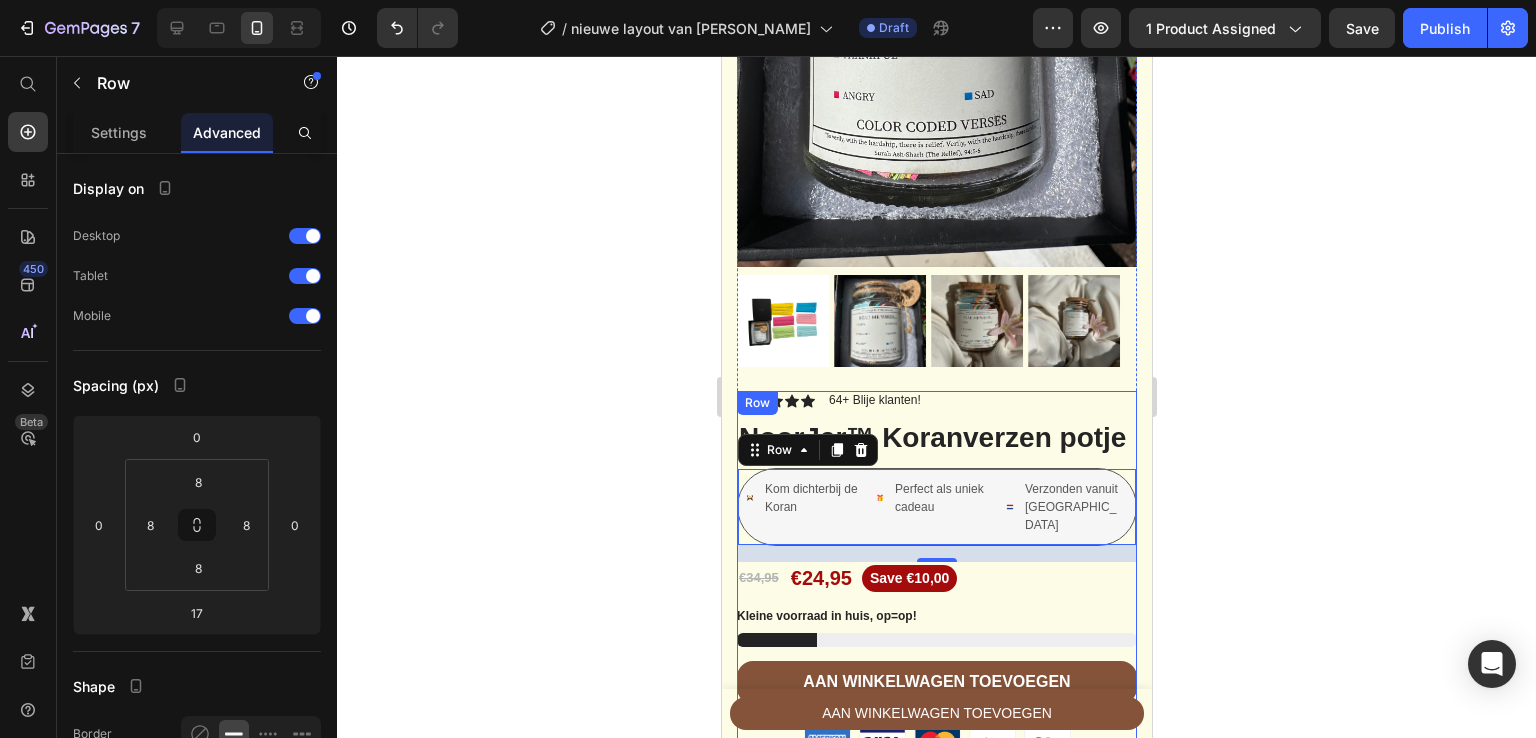 scroll, scrollTop: 430, scrollLeft: 0, axis: vertical 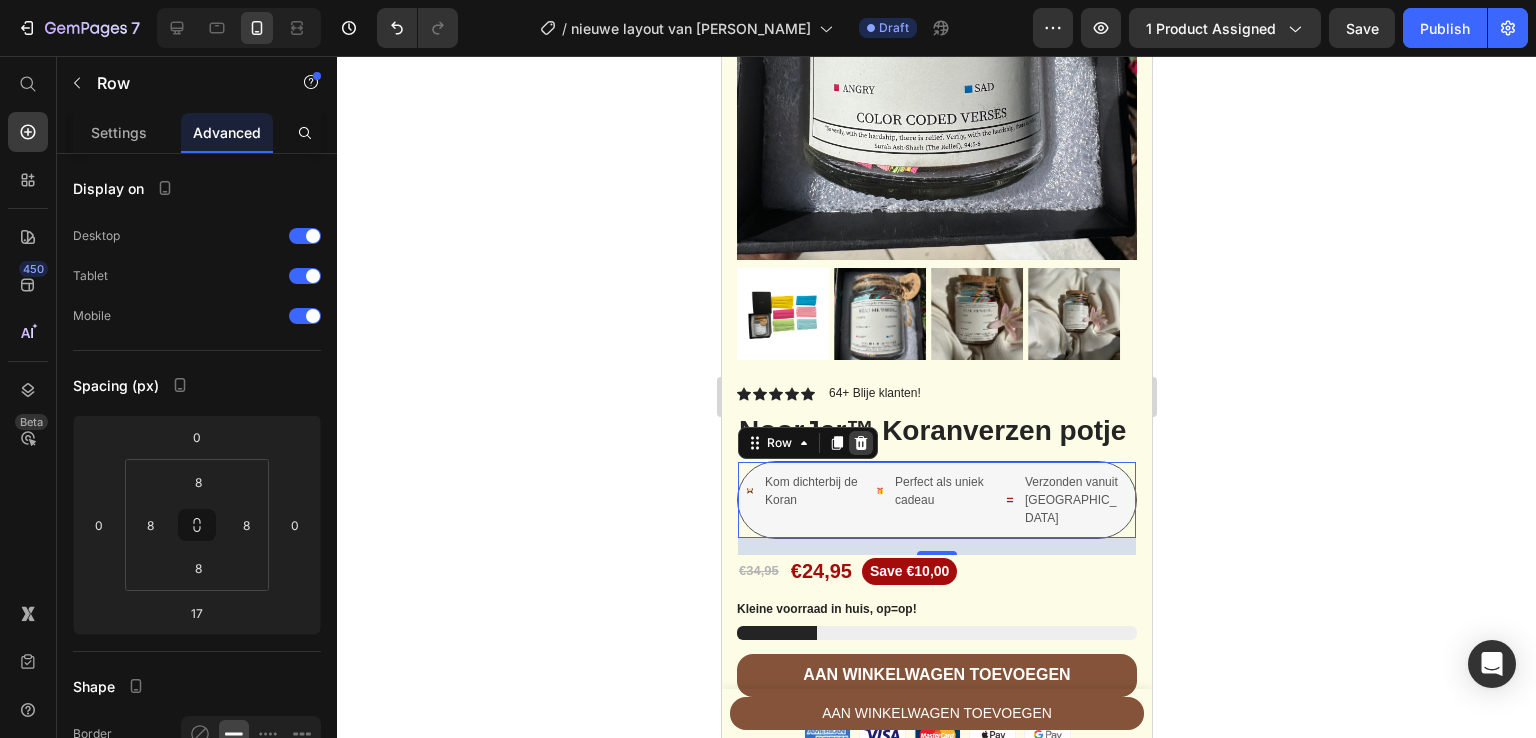 click at bounding box center [860, 443] 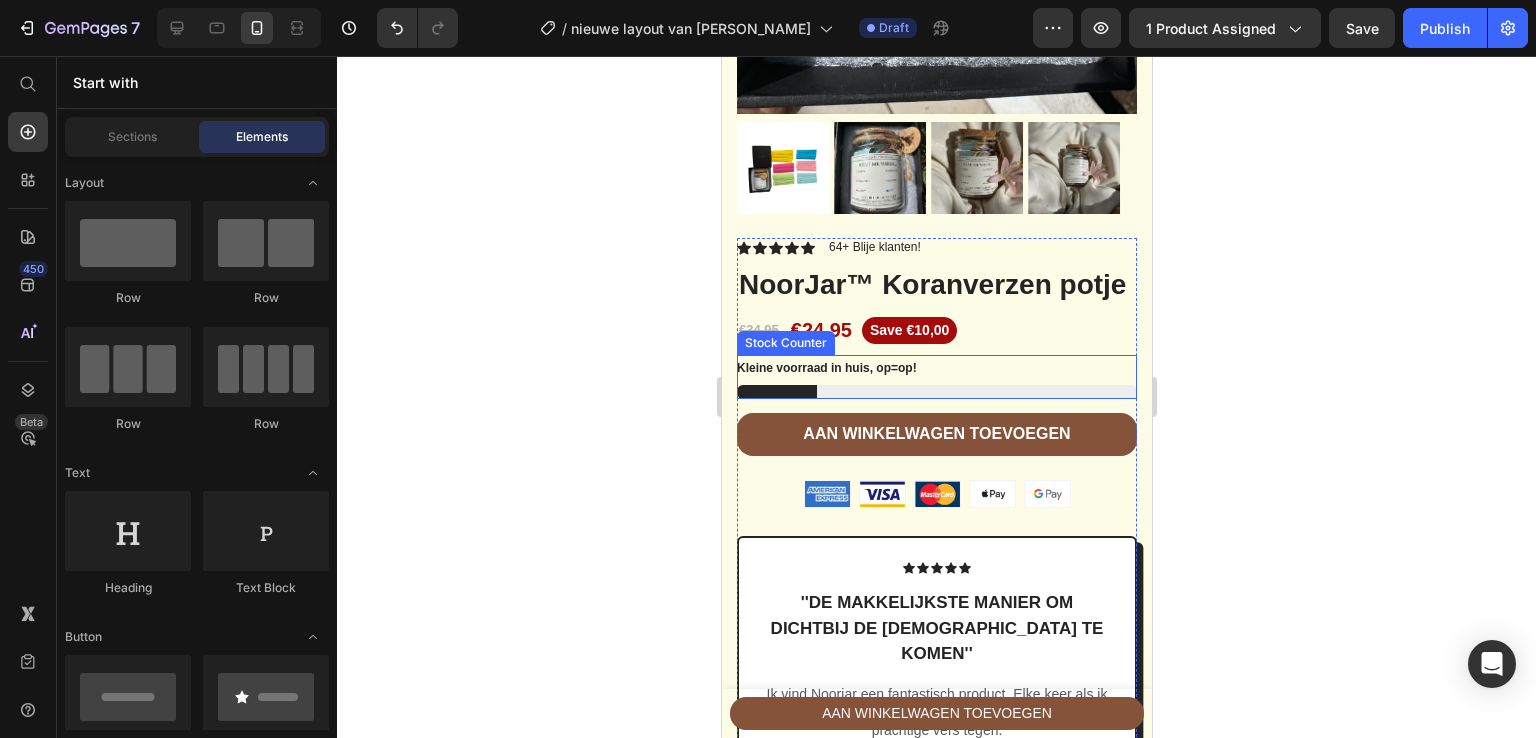 scroll, scrollTop: 578, scrollLeft: 0, axis: vertical 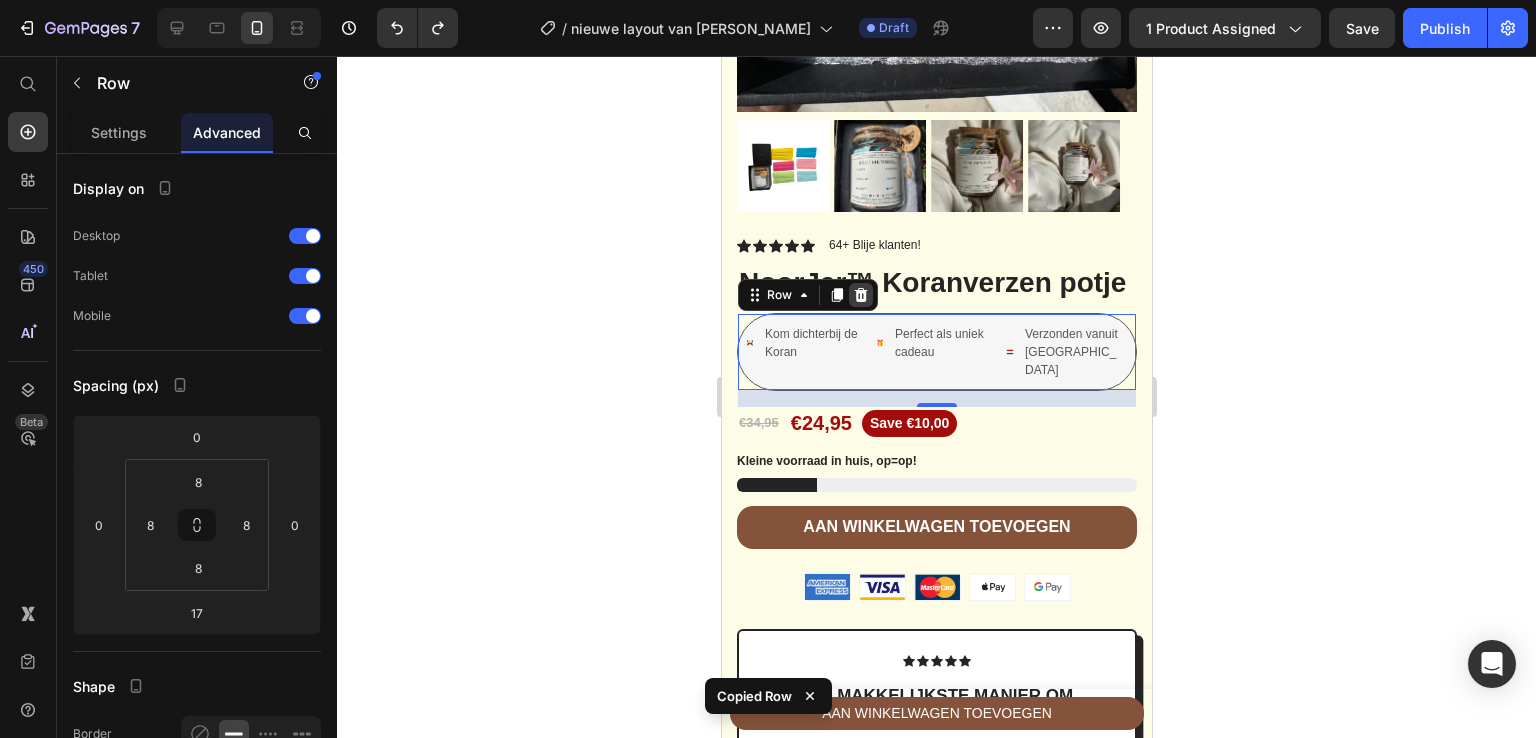 click at bounding box center [860, 295] 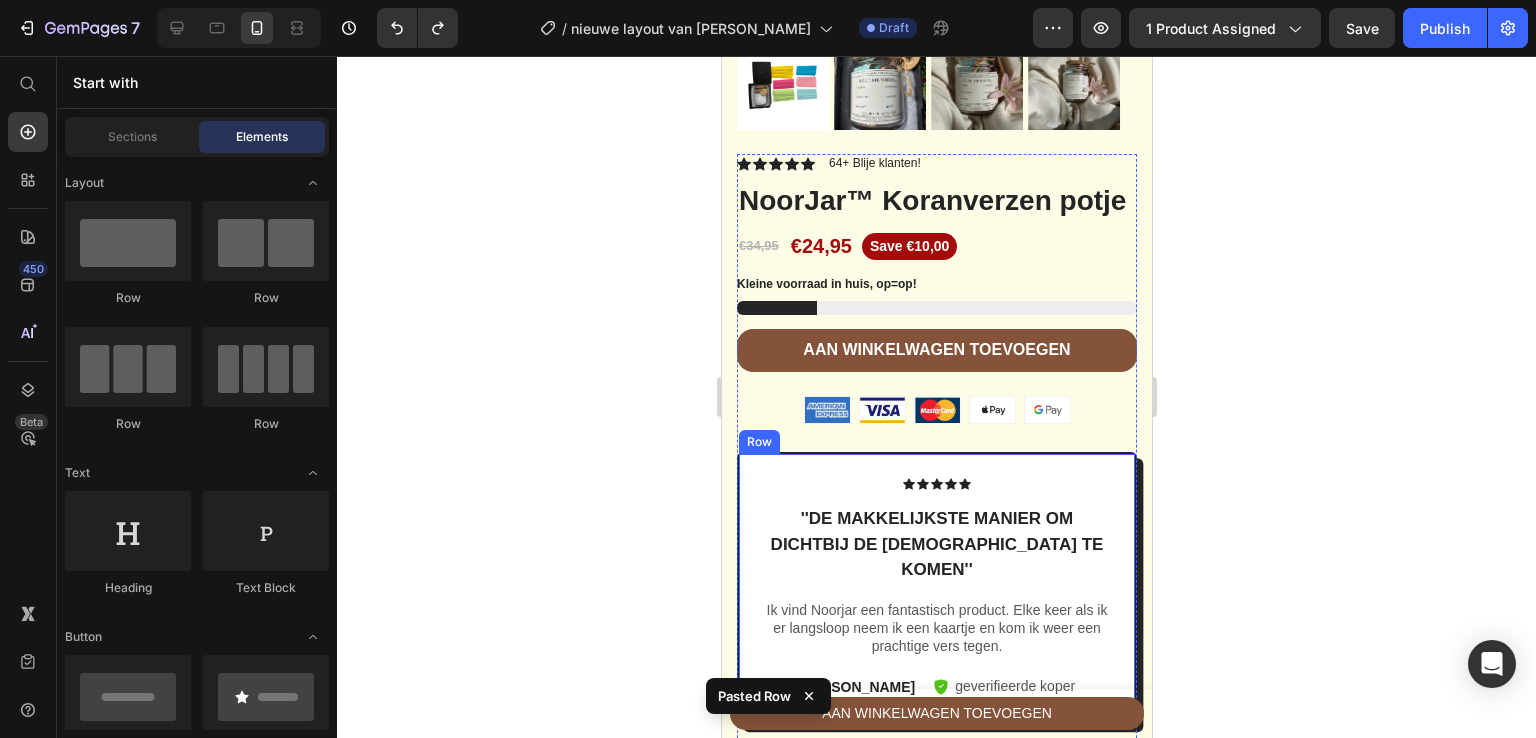scroll, scrollTop: 656, scrollLeft: 0, axis: vertical 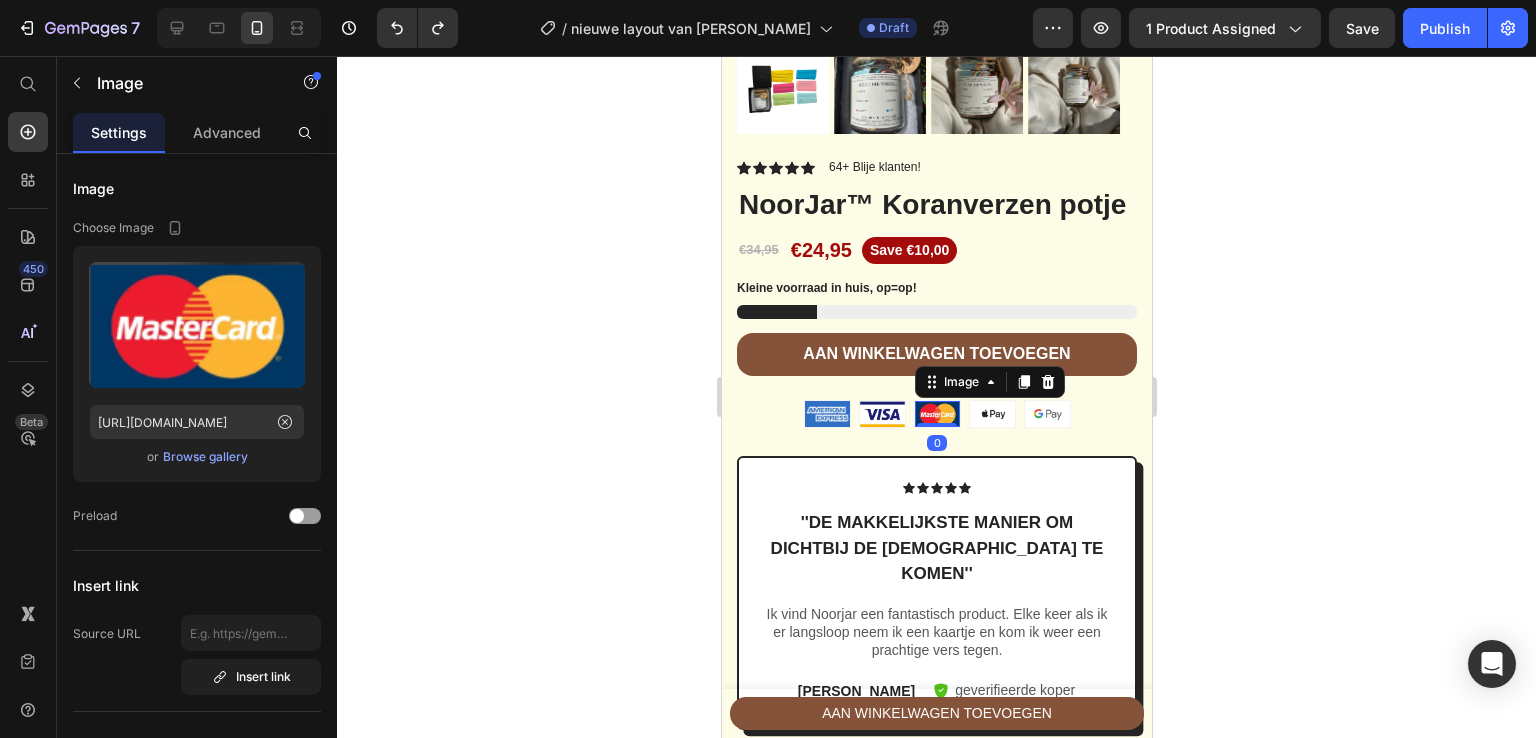 click on "Image   0" at bounding box center (936, 414) 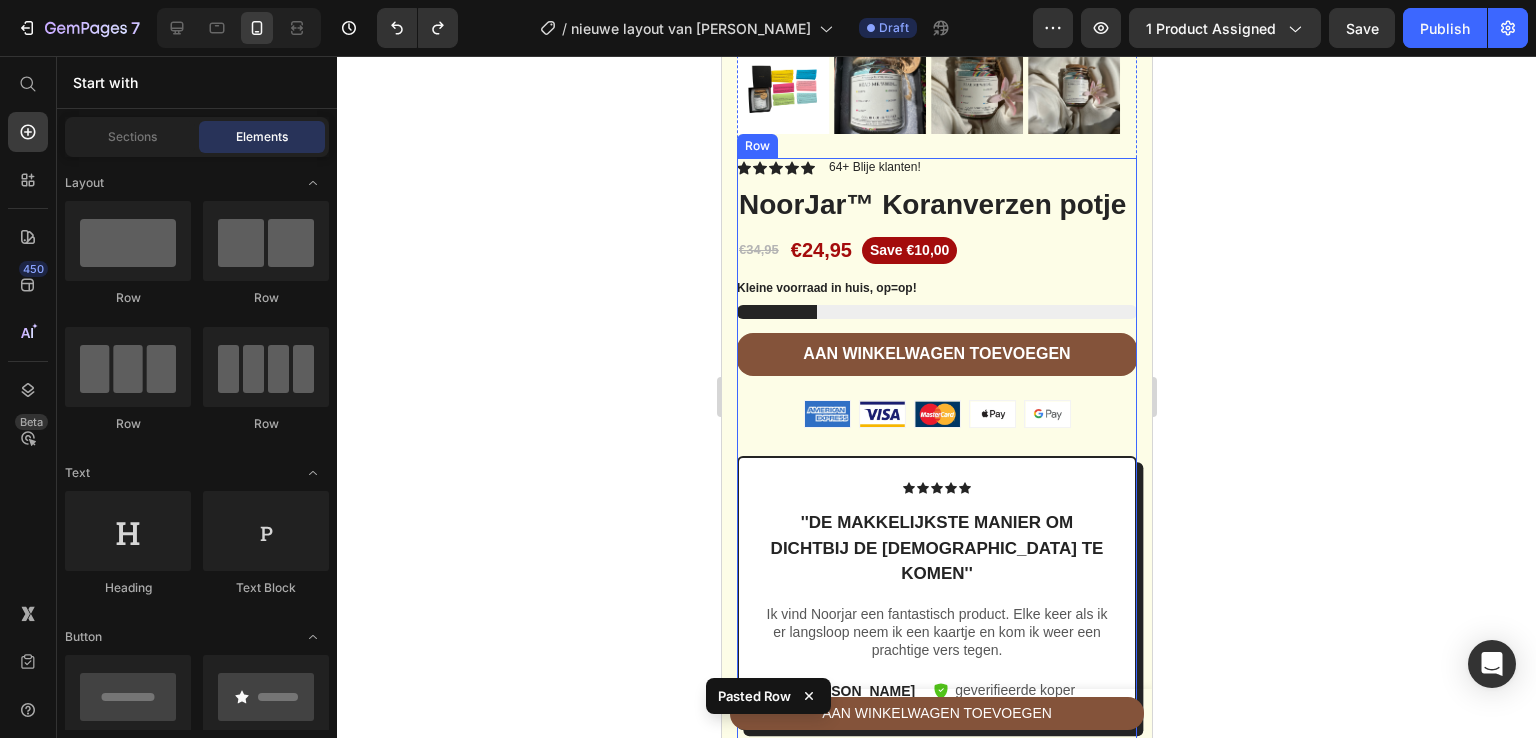 click on "Icon Icon Icon Icon Icon Icon List 64+ Blije klanten! Text Block Row NoorJar™  Koranverzen potje Product Title €34,95 Product Price €24,95 Product Price Save €10,00 Product Badge Row Kleine voorraad in huis, op=op! Stock Counter or 4 interest-free payments of $15.00 with Text Block Image Row Aan winkelwagen toevoegen Add to Cart Image Image Image Image Image Row Icon Icon Icon Icon Icon Icon List ''De makkelijkste manier om dichtbij de koran te komen'' Text Block Ik vind Noorjar een fantastisch product. Elke keer als ik er langsloop neem ik een kaartje en kom ik weer een prachtige vers tegen. Text Block Ismael Text Block
geverifieerde koper Item List Row Row Waarvoor gebruik je het? Text Block Kom dichtbij de koran Ideaal als geschenk Stijlvol en elegant geschikt als stijlvol decorstuk Item List Eigenschappen Text Block Gemaakt van glas Verzen in het Nederlands Mooie cadeaubox Item List Row Image Snelle levering Text Block Image Verpakt en verzonden vanuit Nederland Text Block Image Niet goed?" at bounding box center [936, 640] 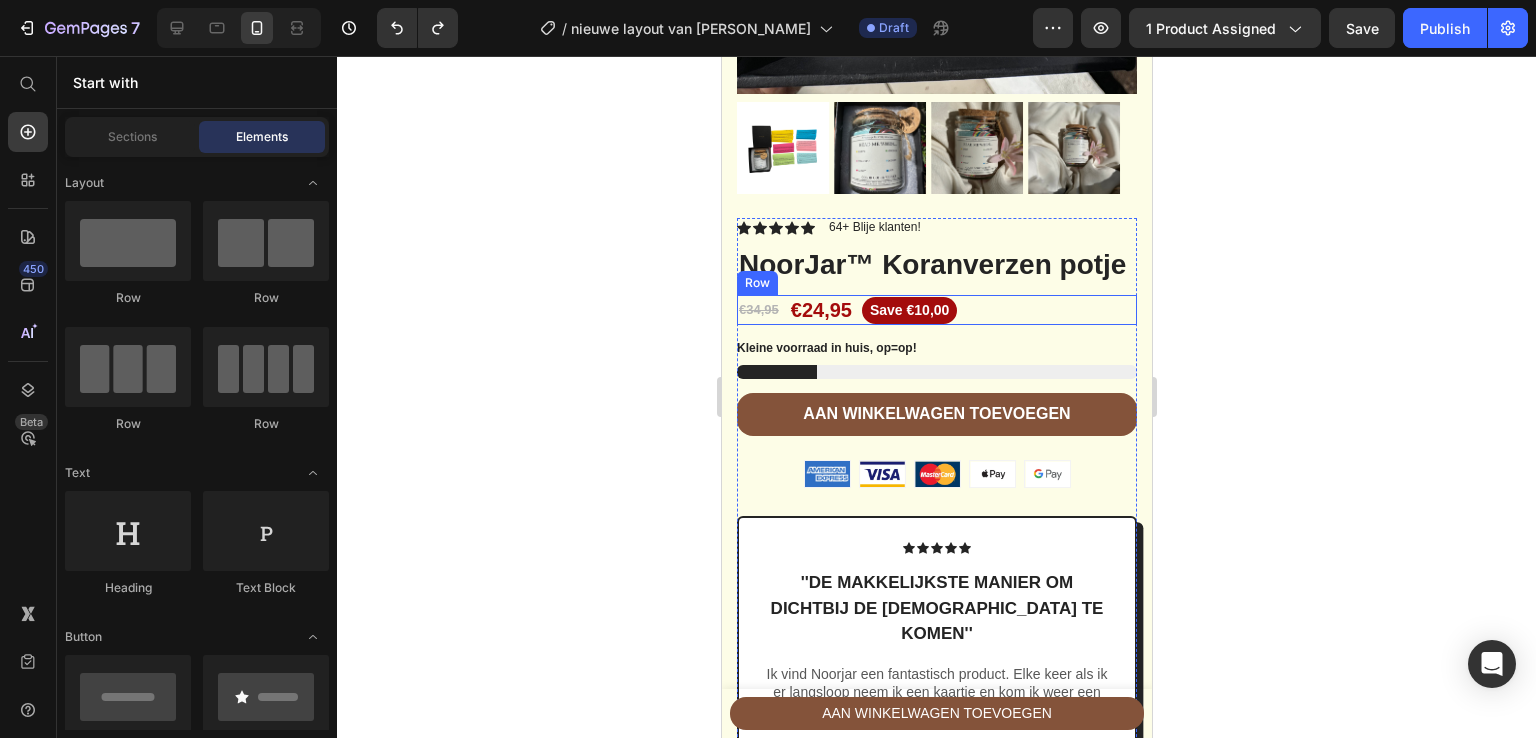 scroll, scrollTop: 568, scrollLeft: 0, axis: vertical 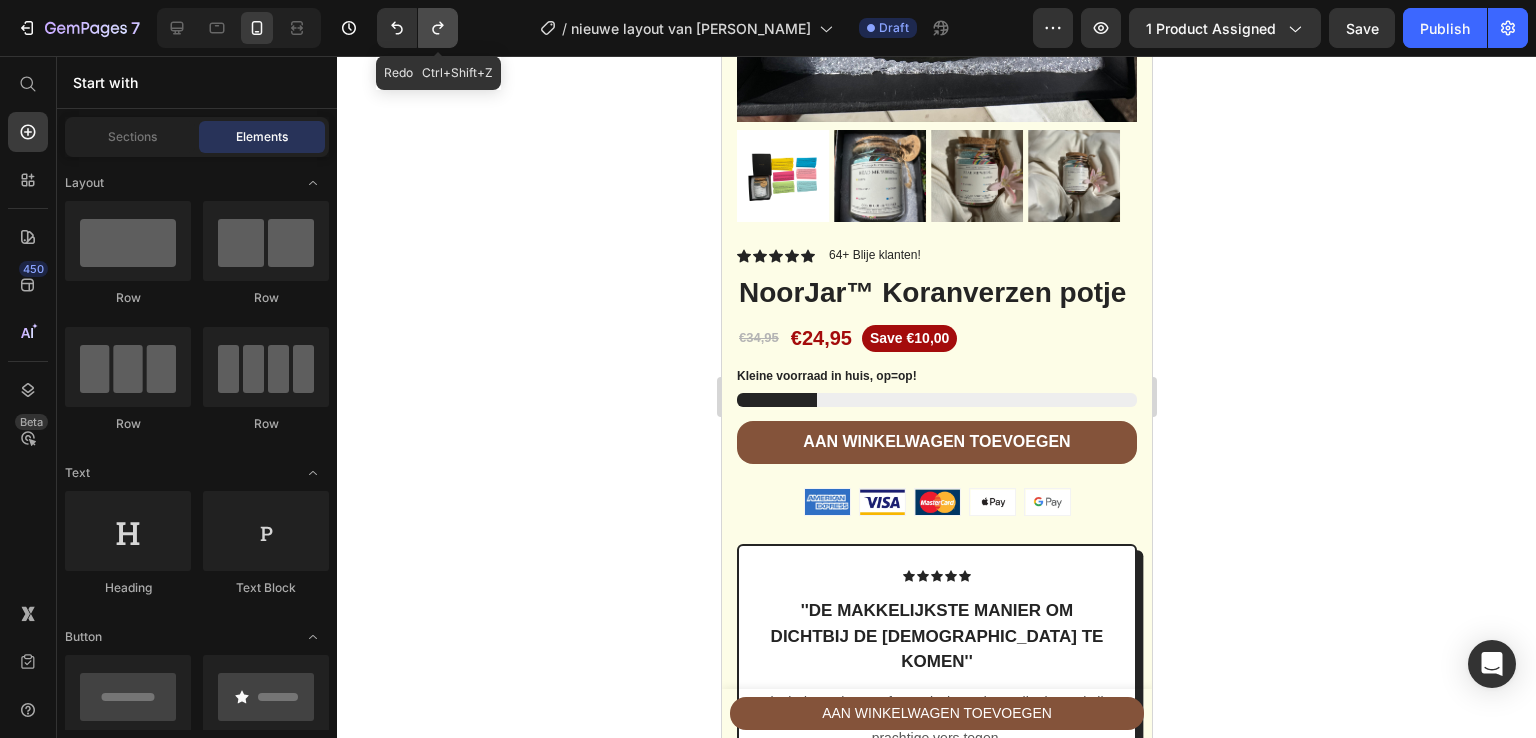 click 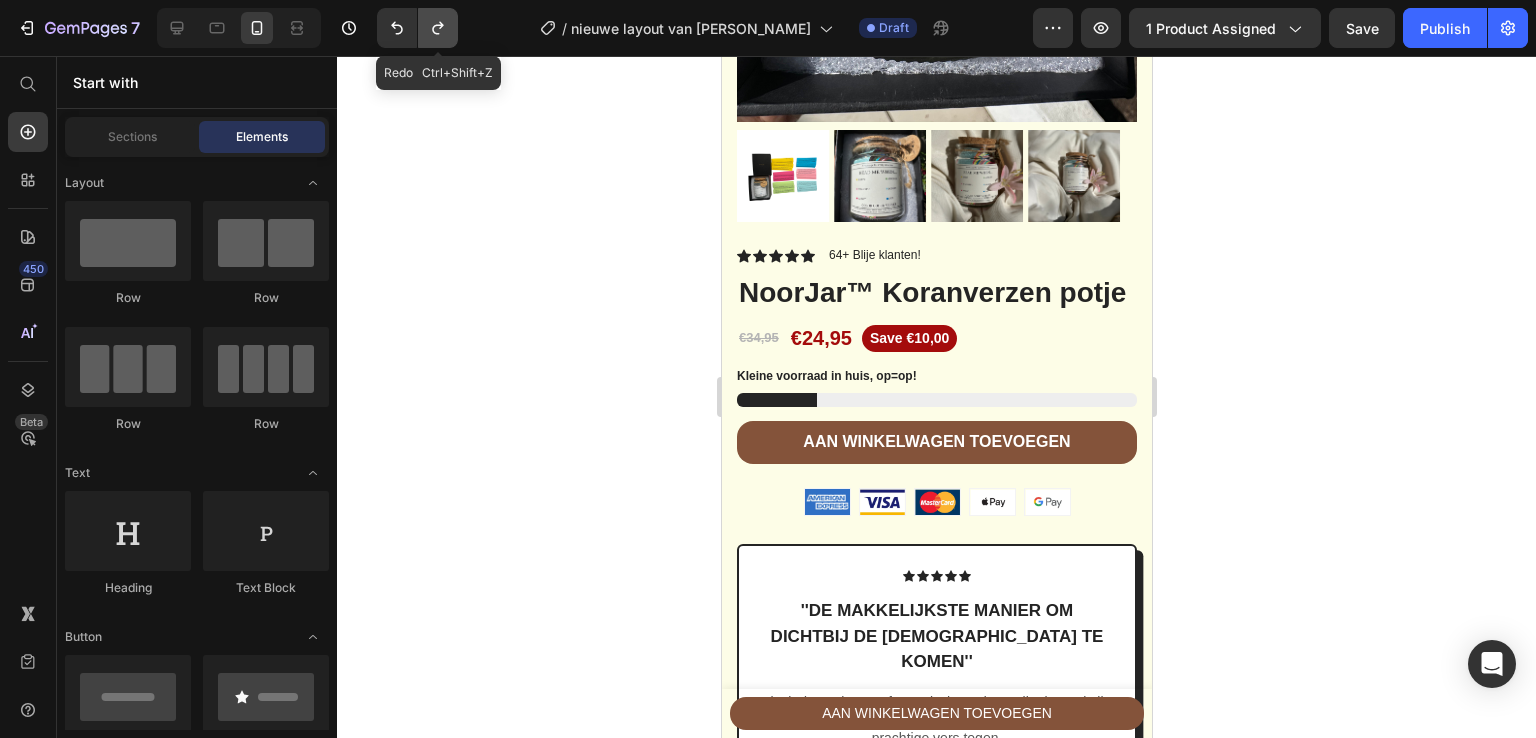 click 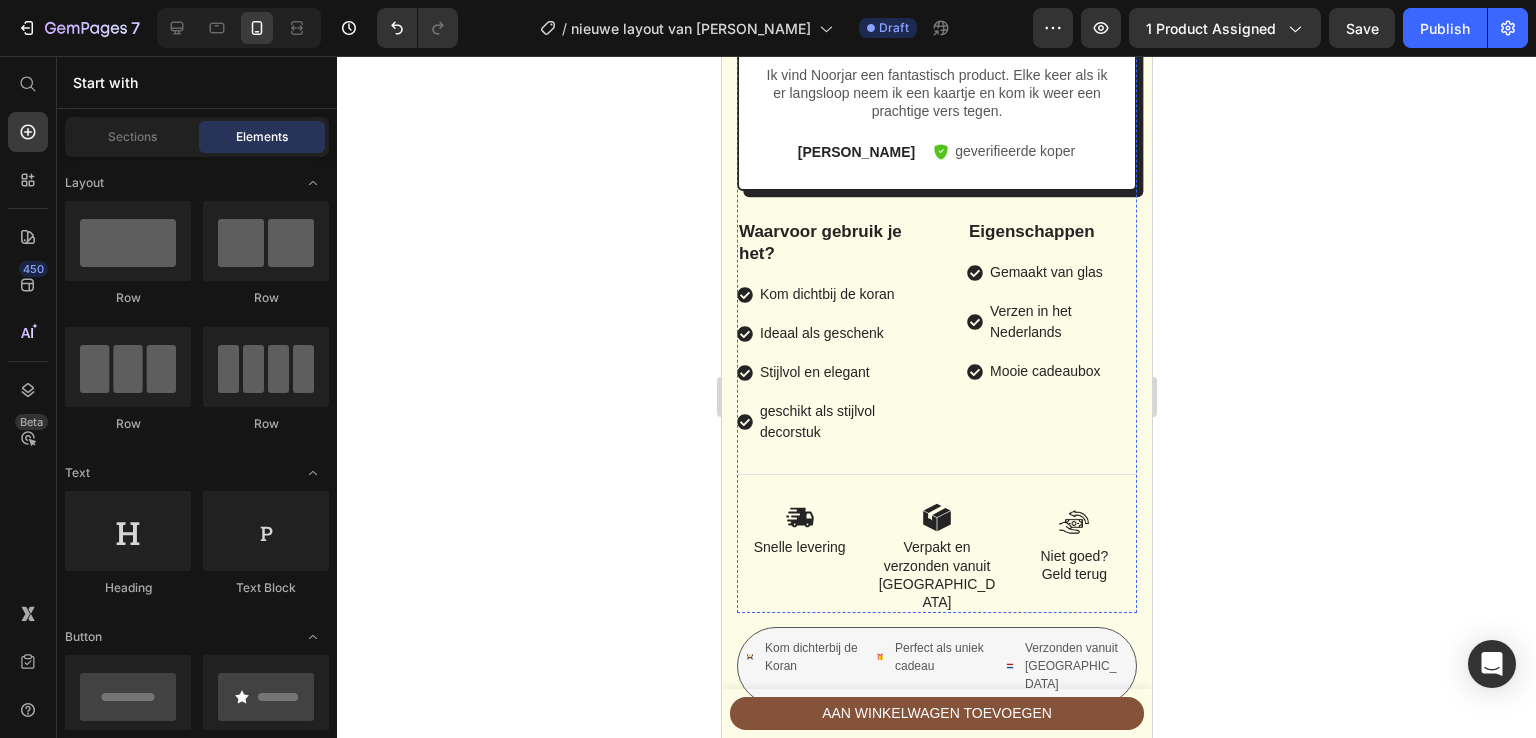 scroll, scrollTop: 1328, scrollLeft: 0, axis: vertical 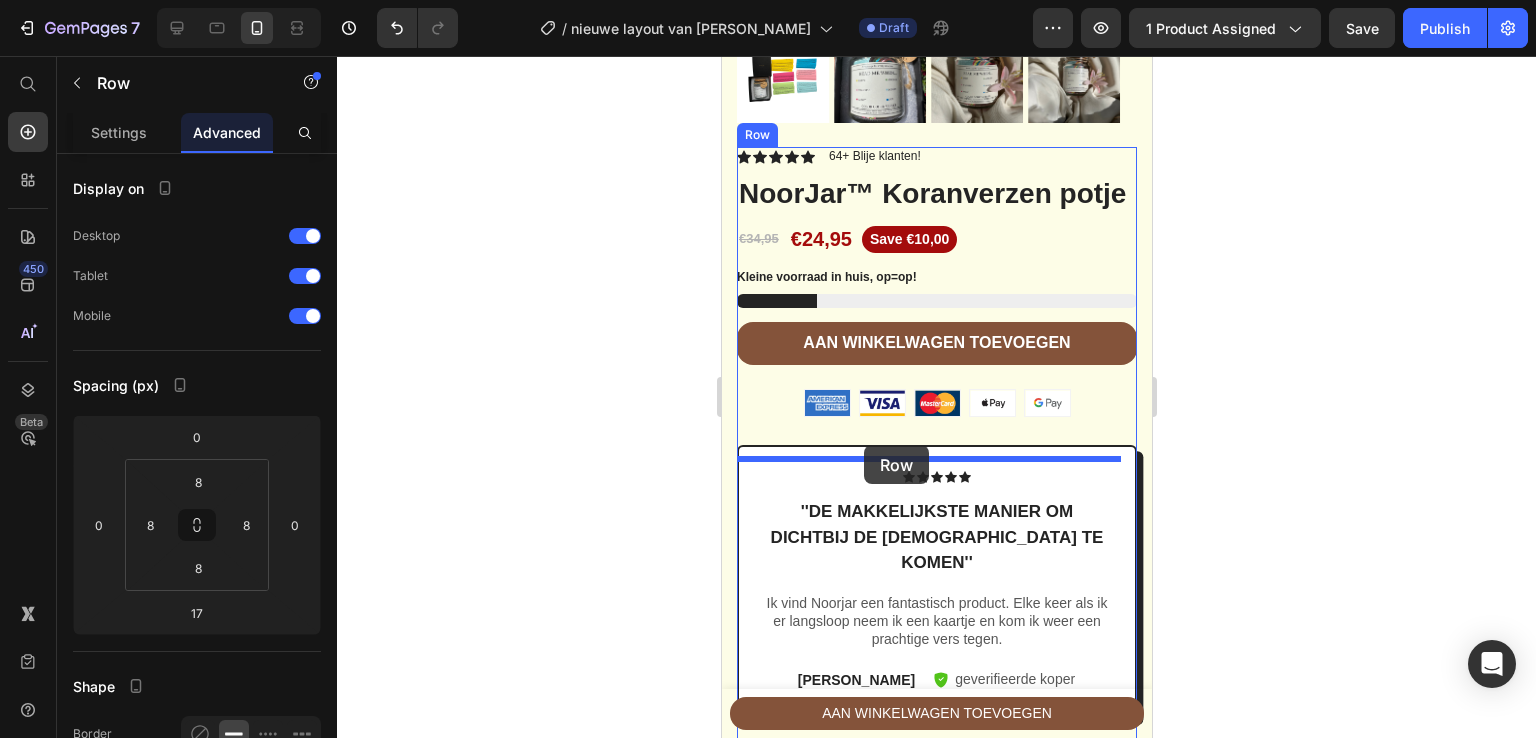 drag, startPoint x: 803, startPoint y: 515, endPoint x: 863, endPoint y: 445, distance: 92.19544 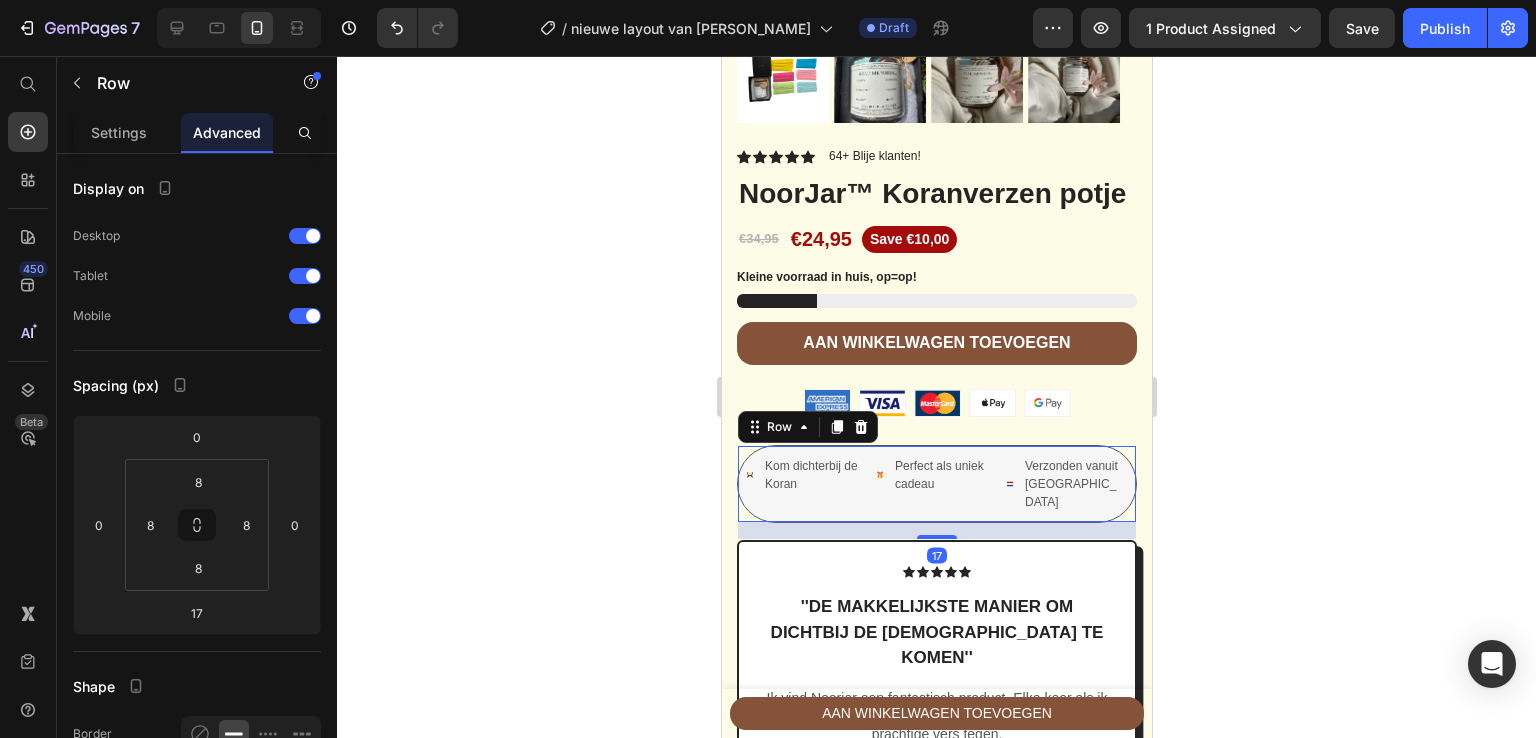 click 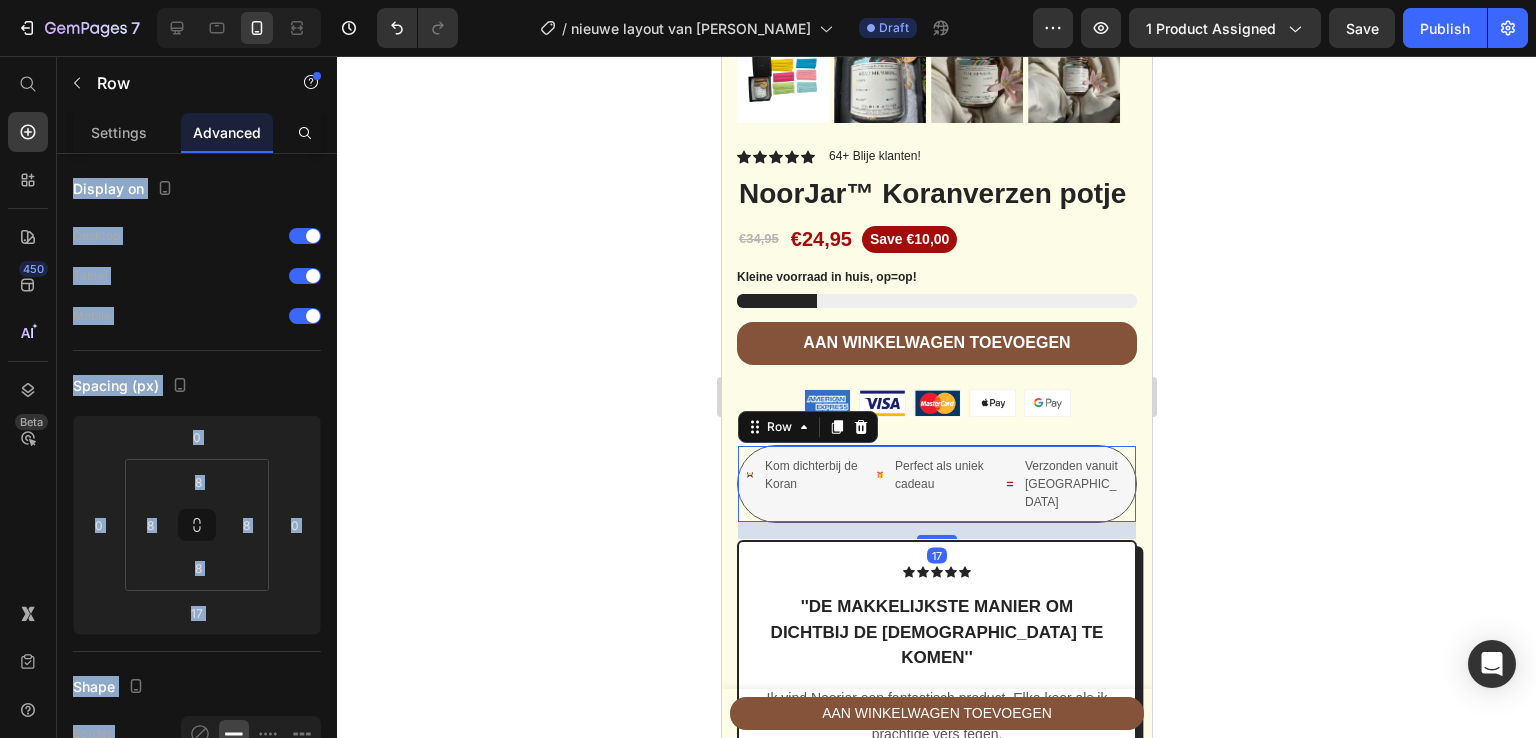 click 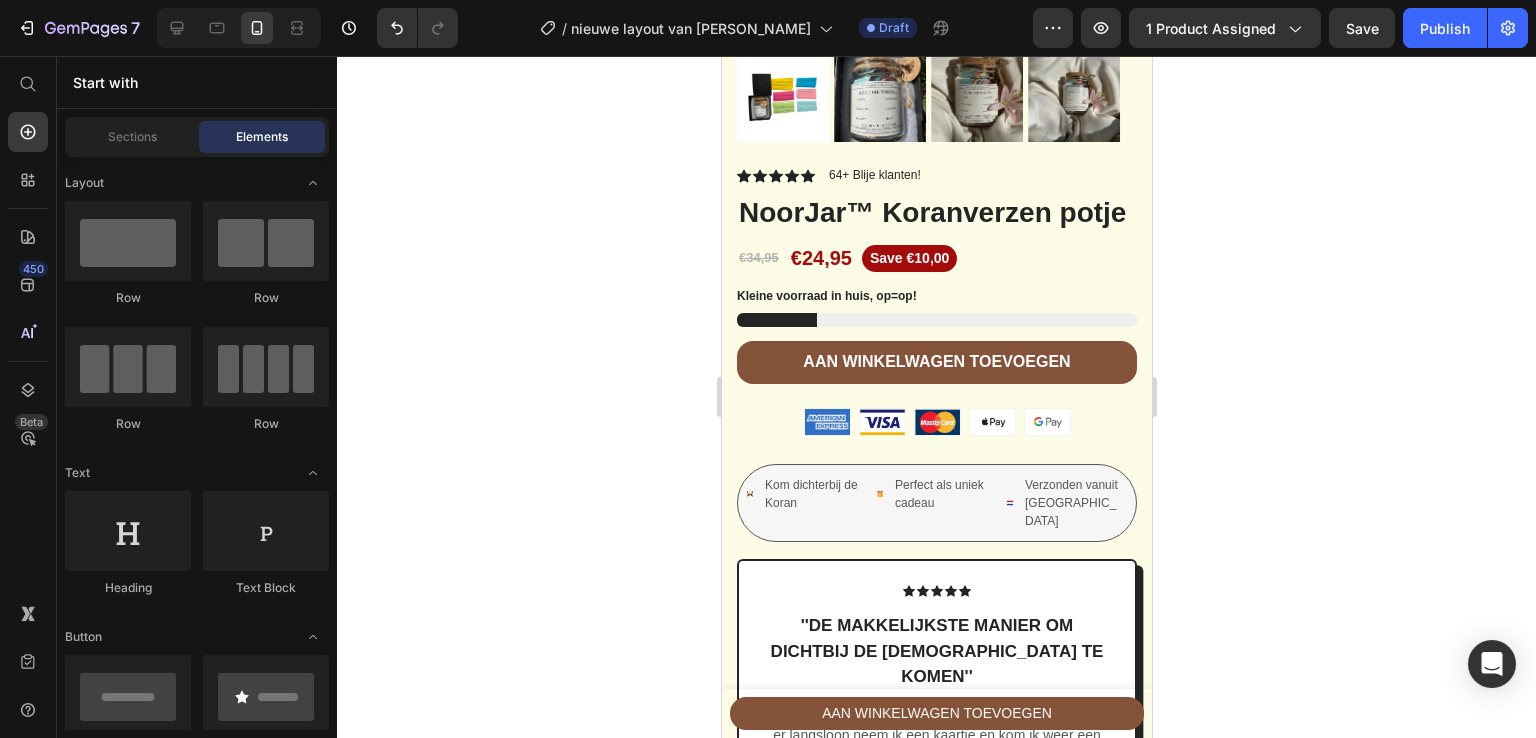 scroll, scrollTop: 538, scrollLeft: 0, axis: vertical 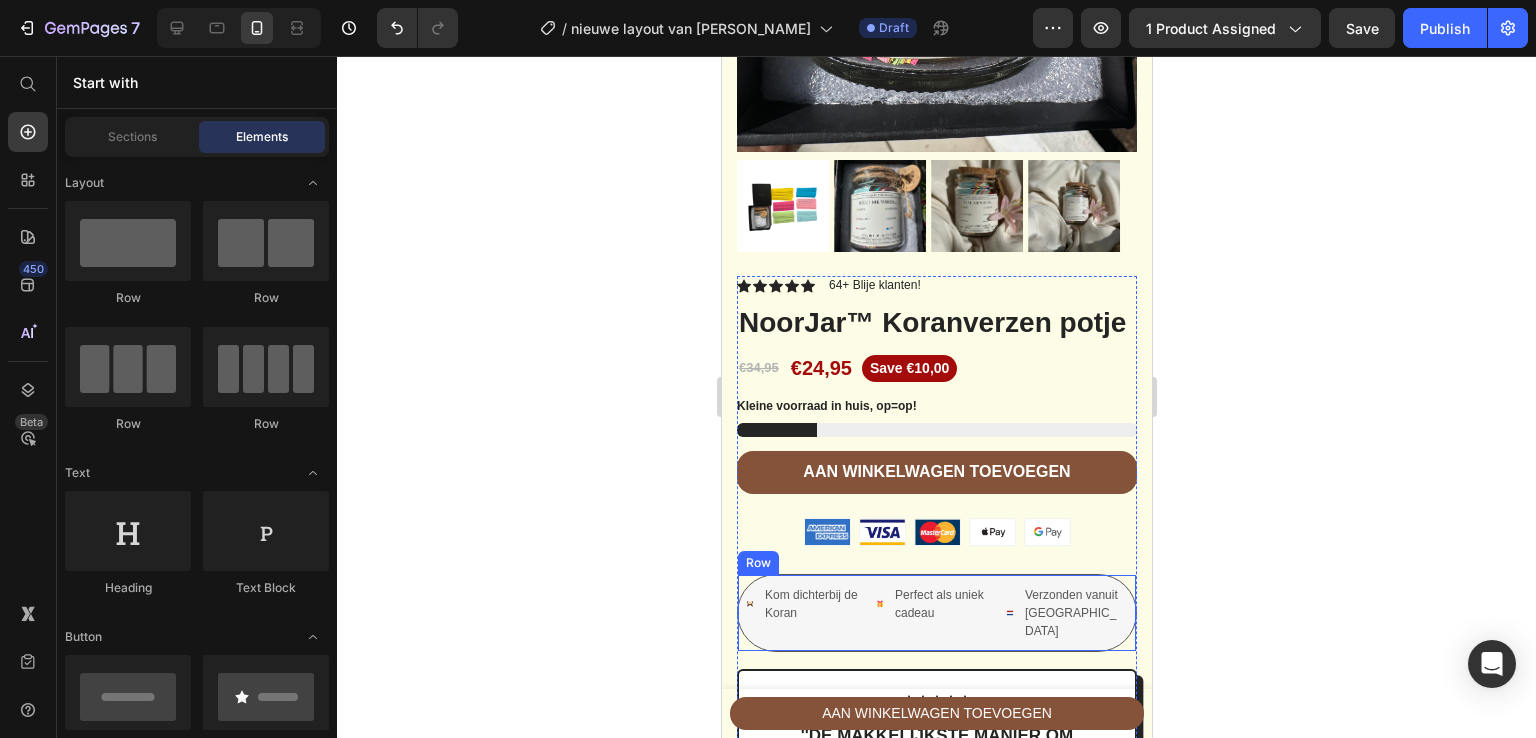 click on "Kom dichterbij de Koran Item List Perfect als uniek cadeau Item List Verzonden vanuit [GEOGRAPHIC_DATA] Item List Row" at bounding box center (936, 613) 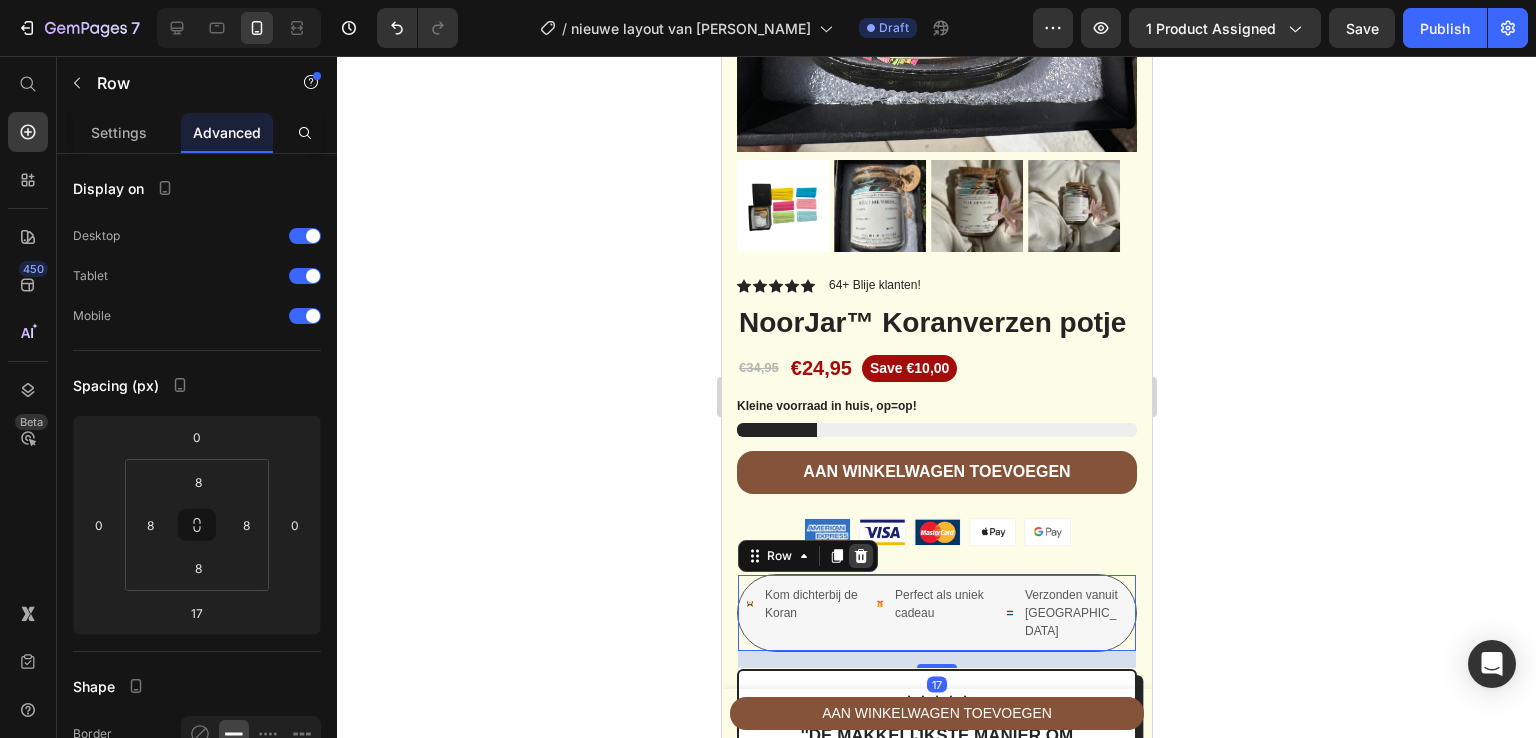 click 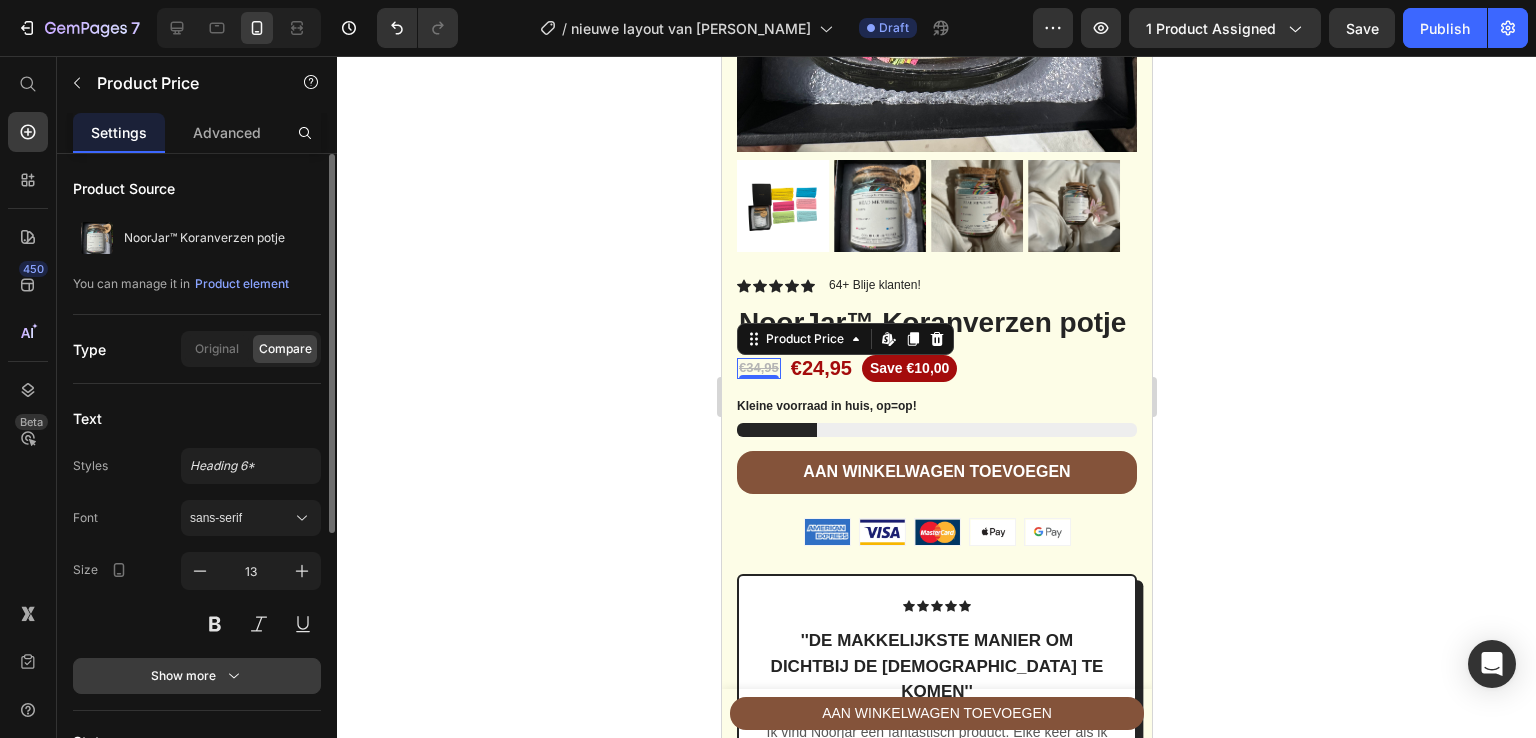 click on "Show more" at bounding box center (197, 676) 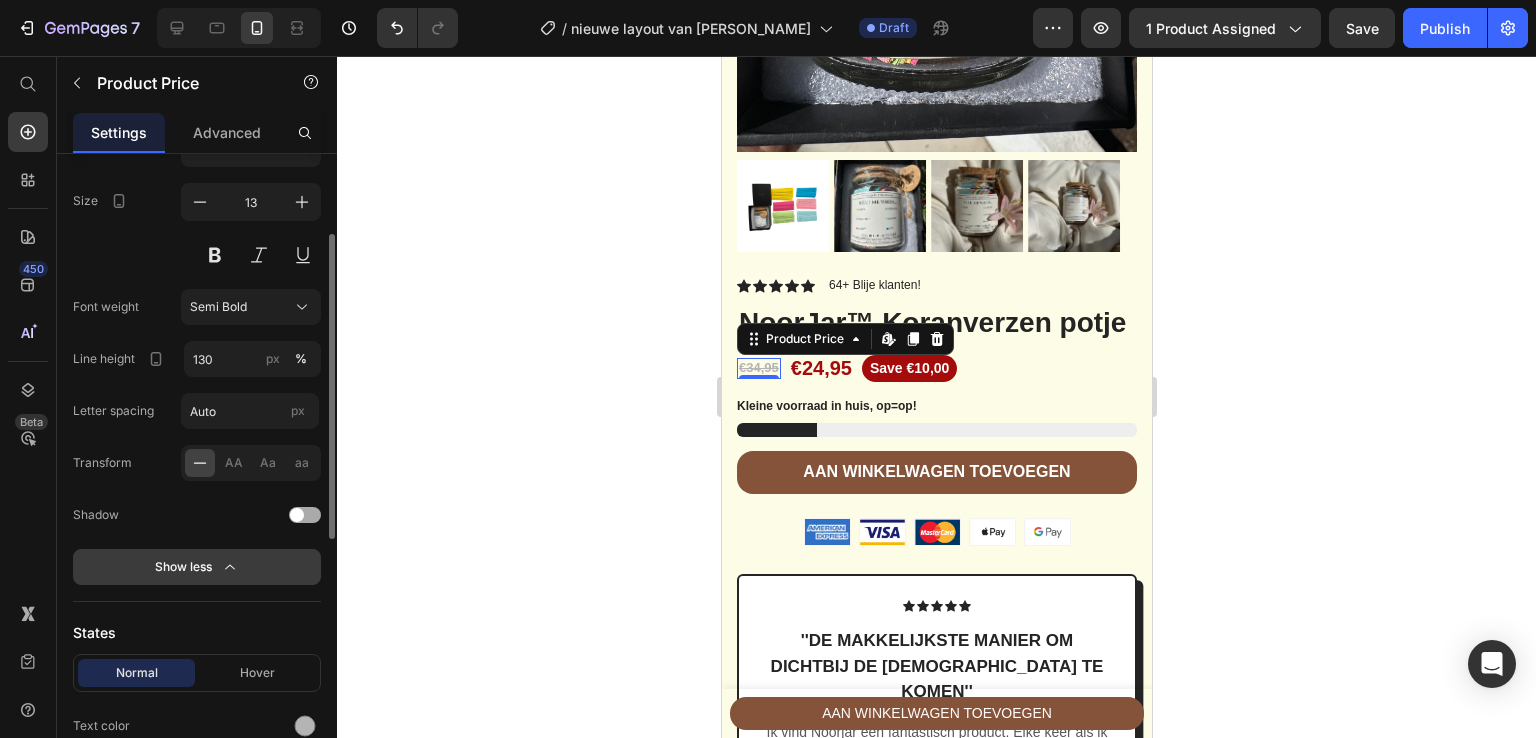 scroll, scrollTop: 368, scrollLeft: 0, axis: vertical 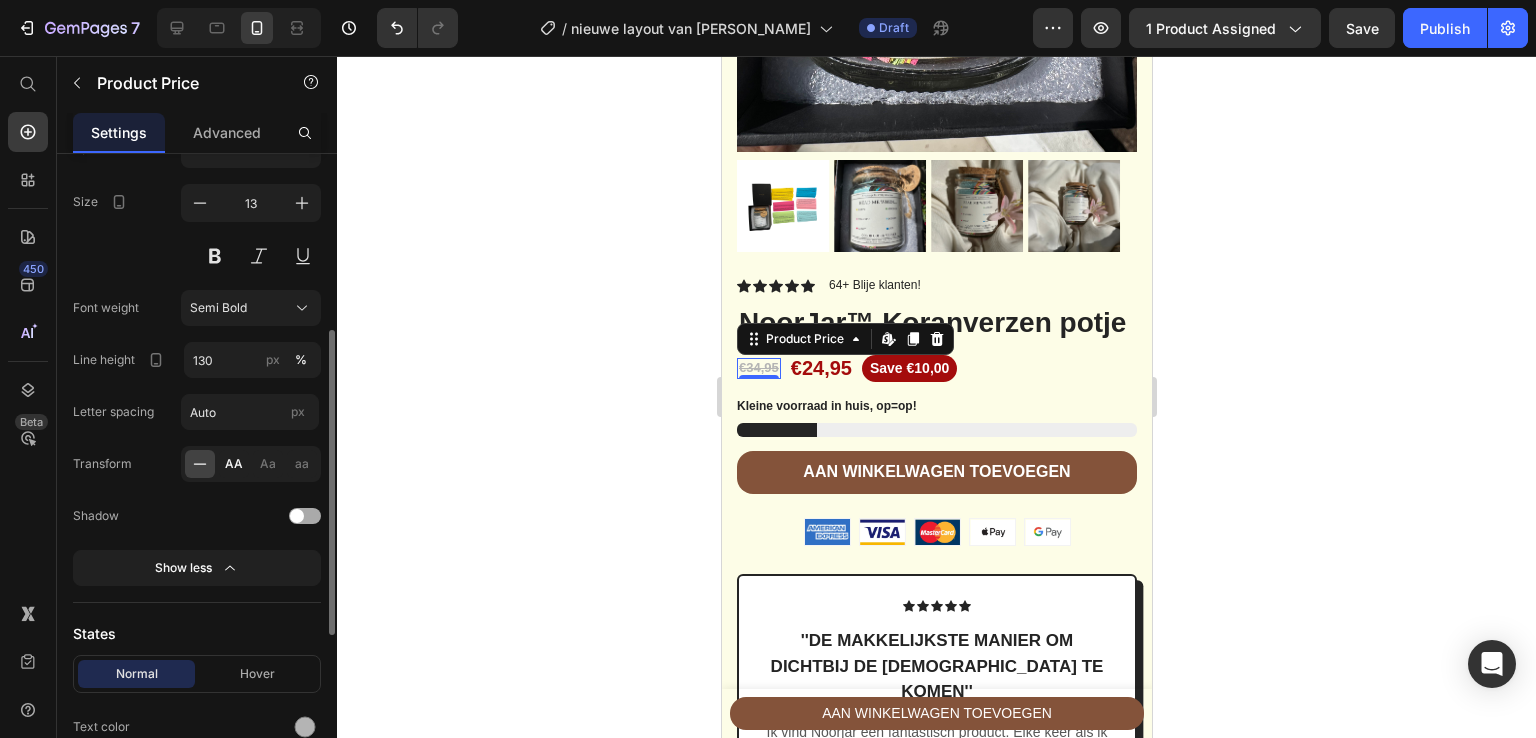 click on "AA" 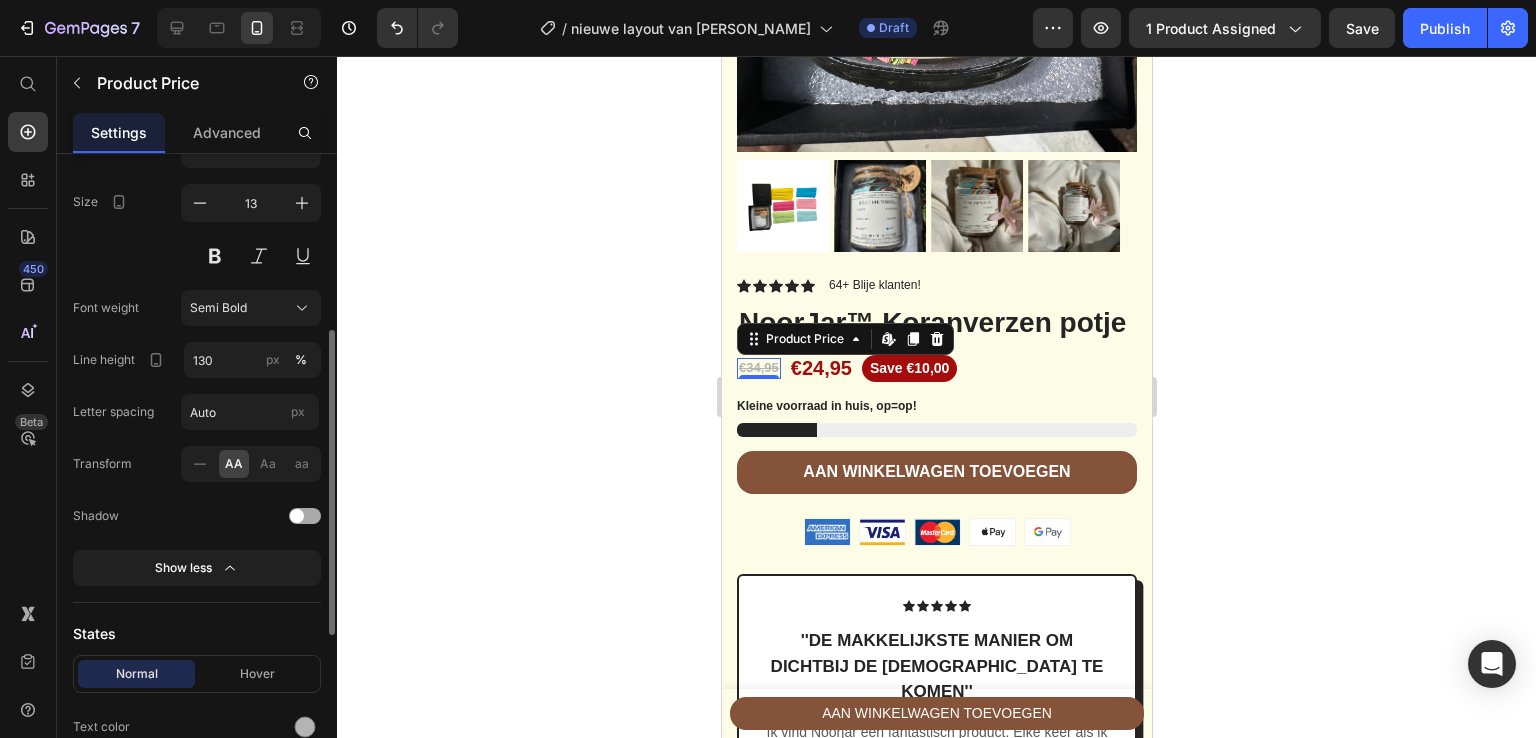 click on "AA Aa aa" 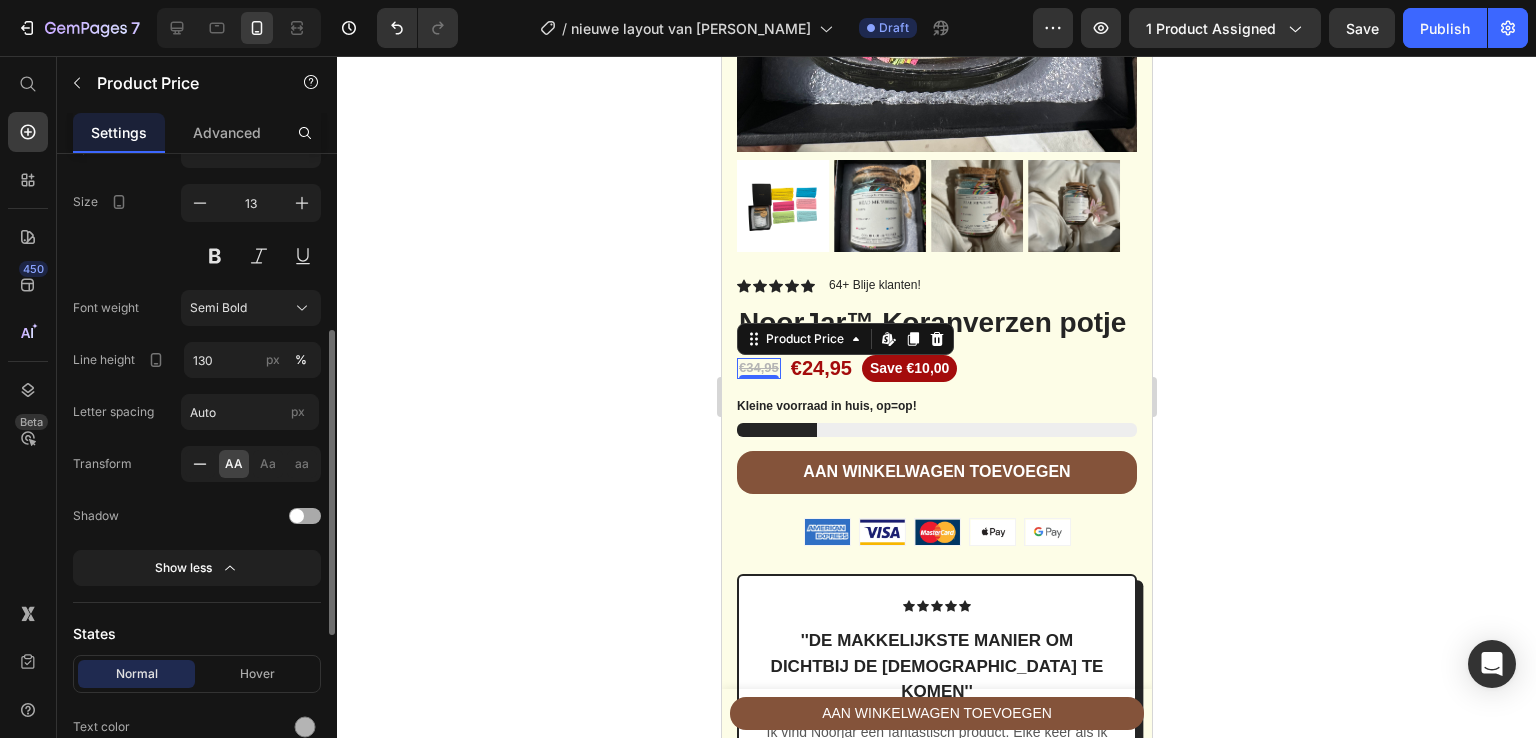 click 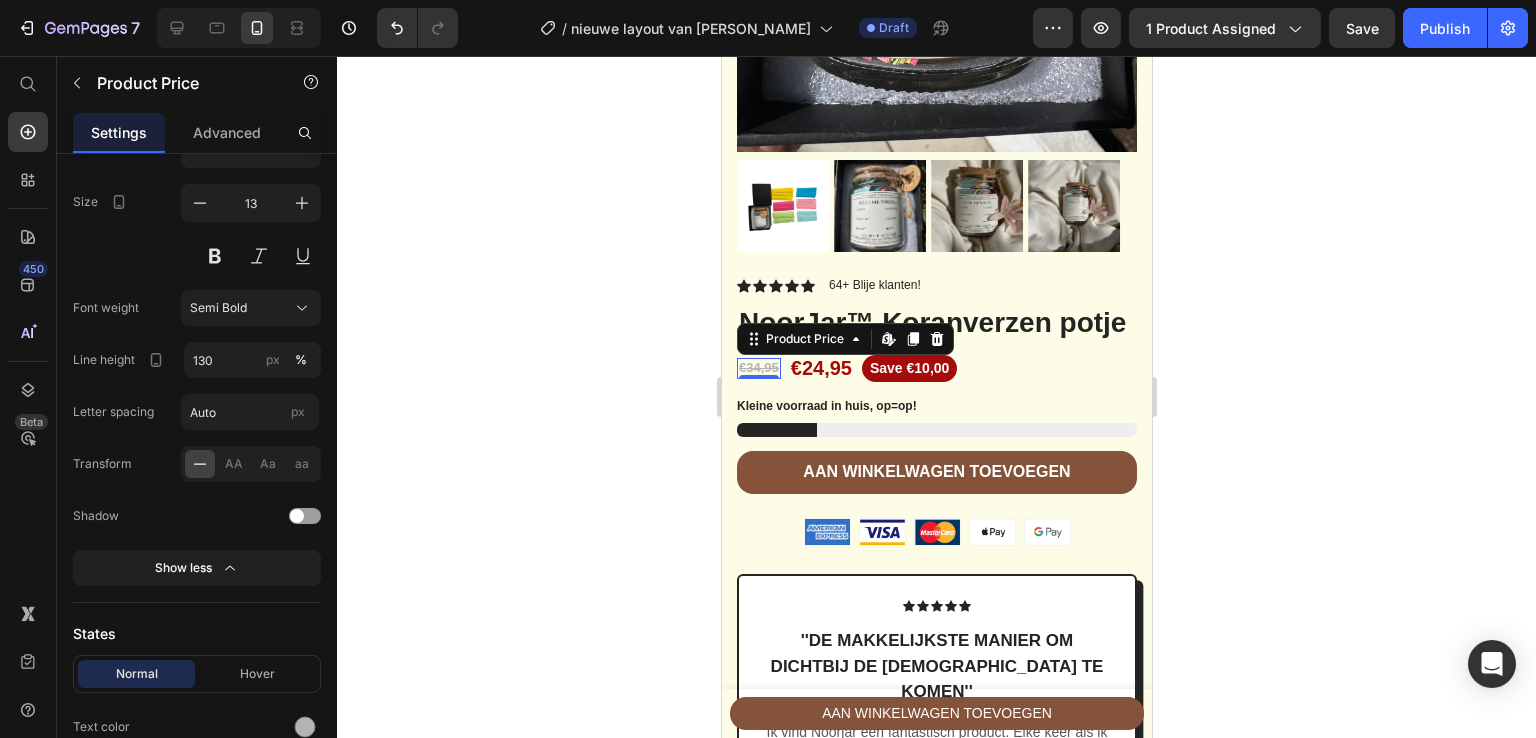 click on "Settings" at bounding box center (119, 132) 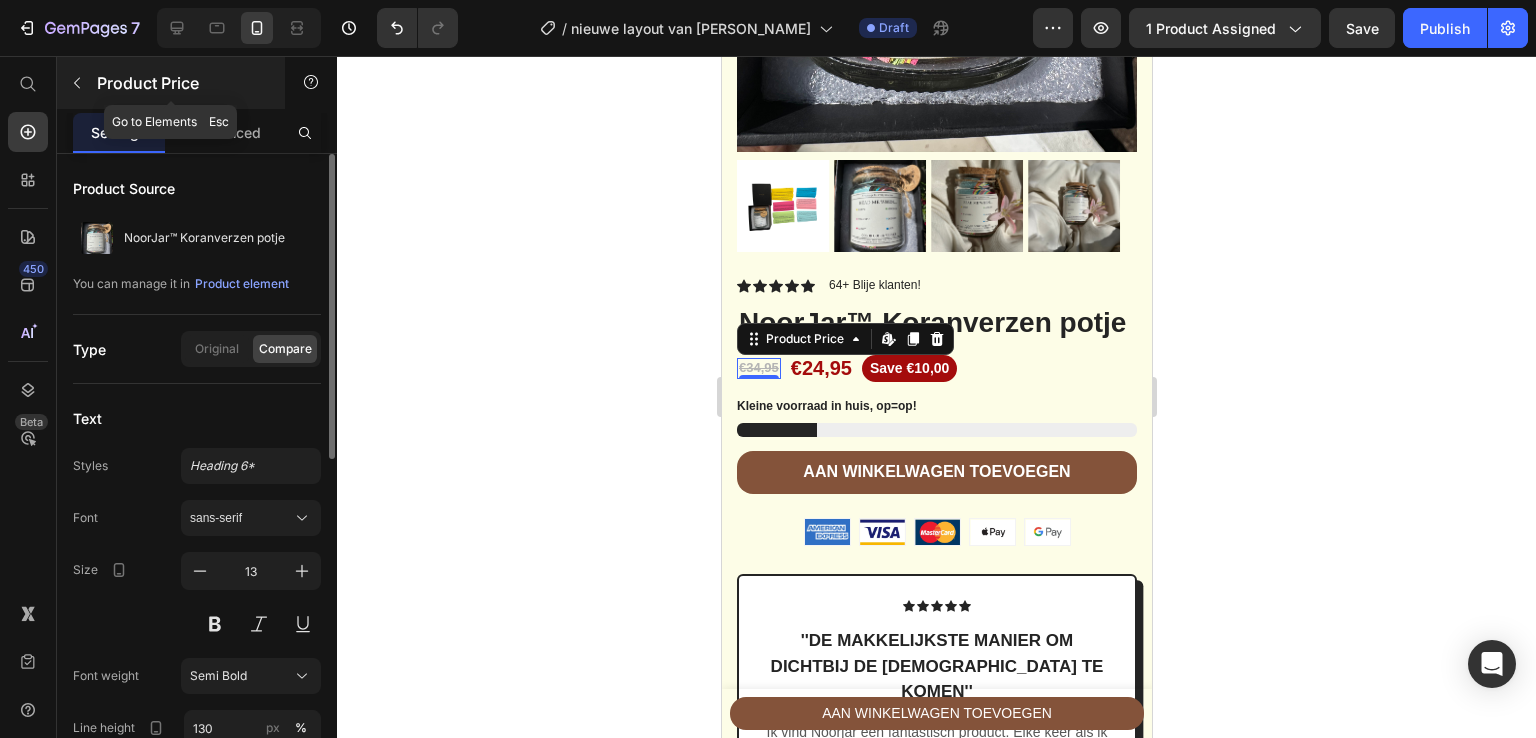 click at bounding box center [77, 83] 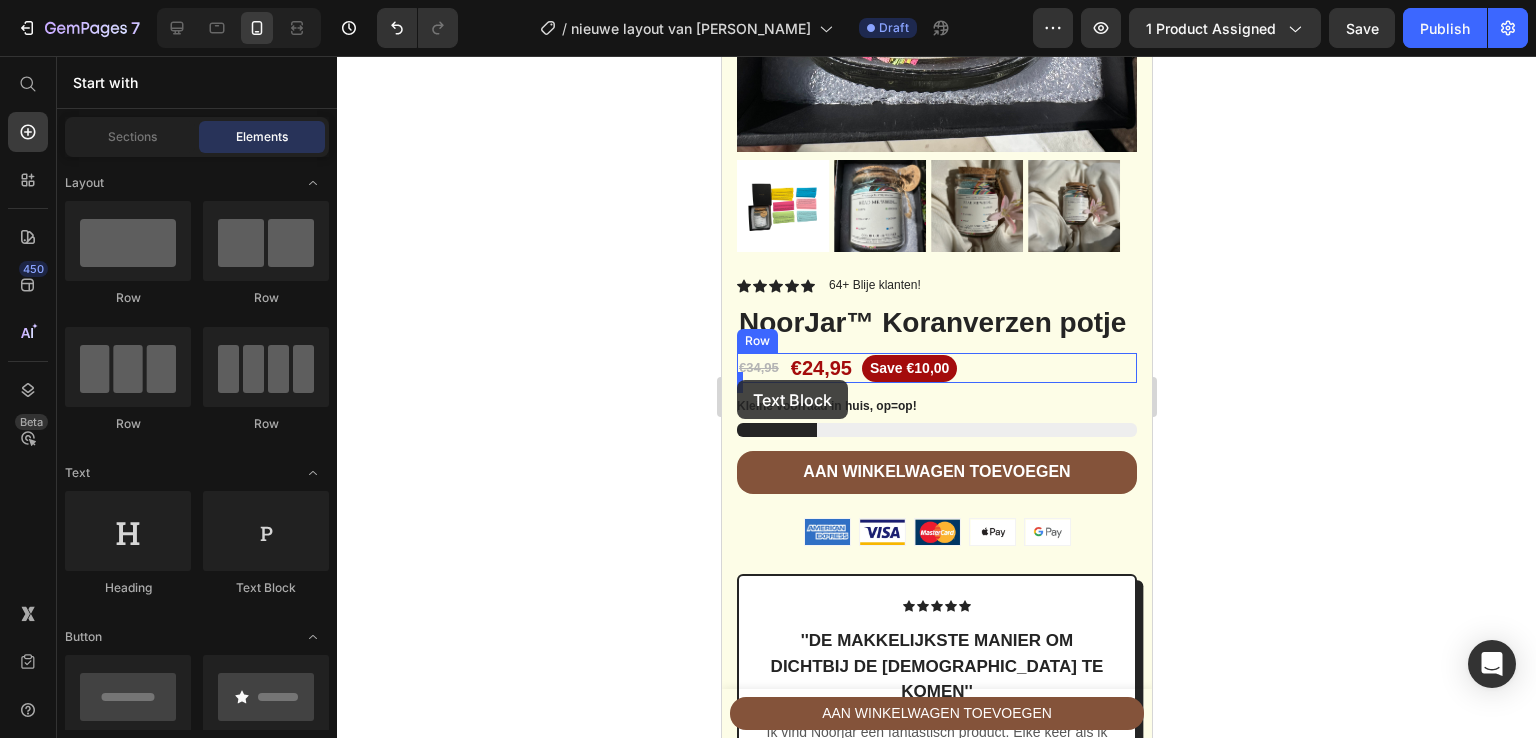 drag, startPoint x: 945, startPoint y: 605, endPoint x: 736, endPoint y: 380, distance: 307.09283 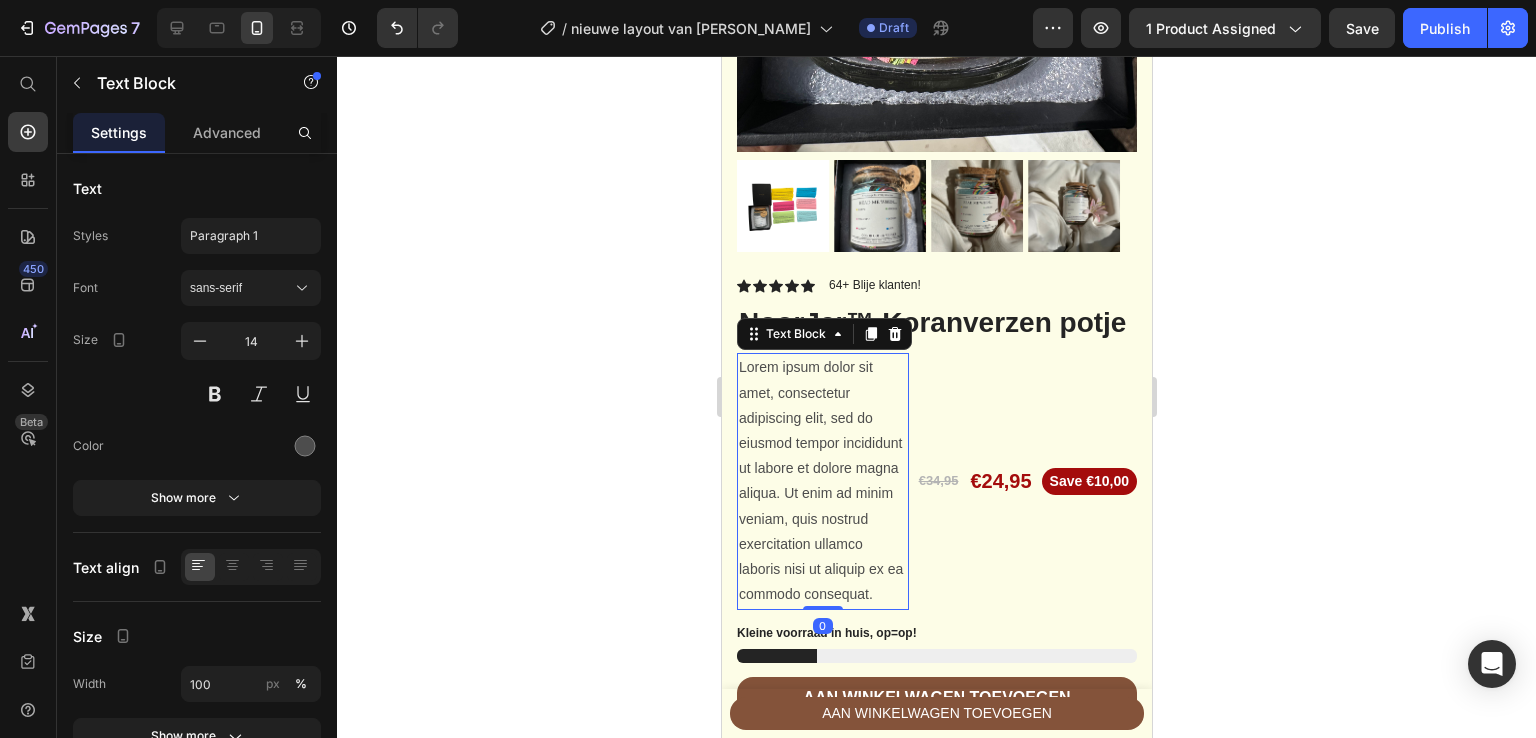 click on "Lorem ipsum dolor sit amet, consectetur adipiscing elit, sed do eiusmod tempor incididunt ut labore et dolore magna aliqua. Ut enim ad minim veniam, quis nostrud exercitation ullamco laboris nisi ut aliquip ex ea commodo consequat." at bounding box center (822, 481) 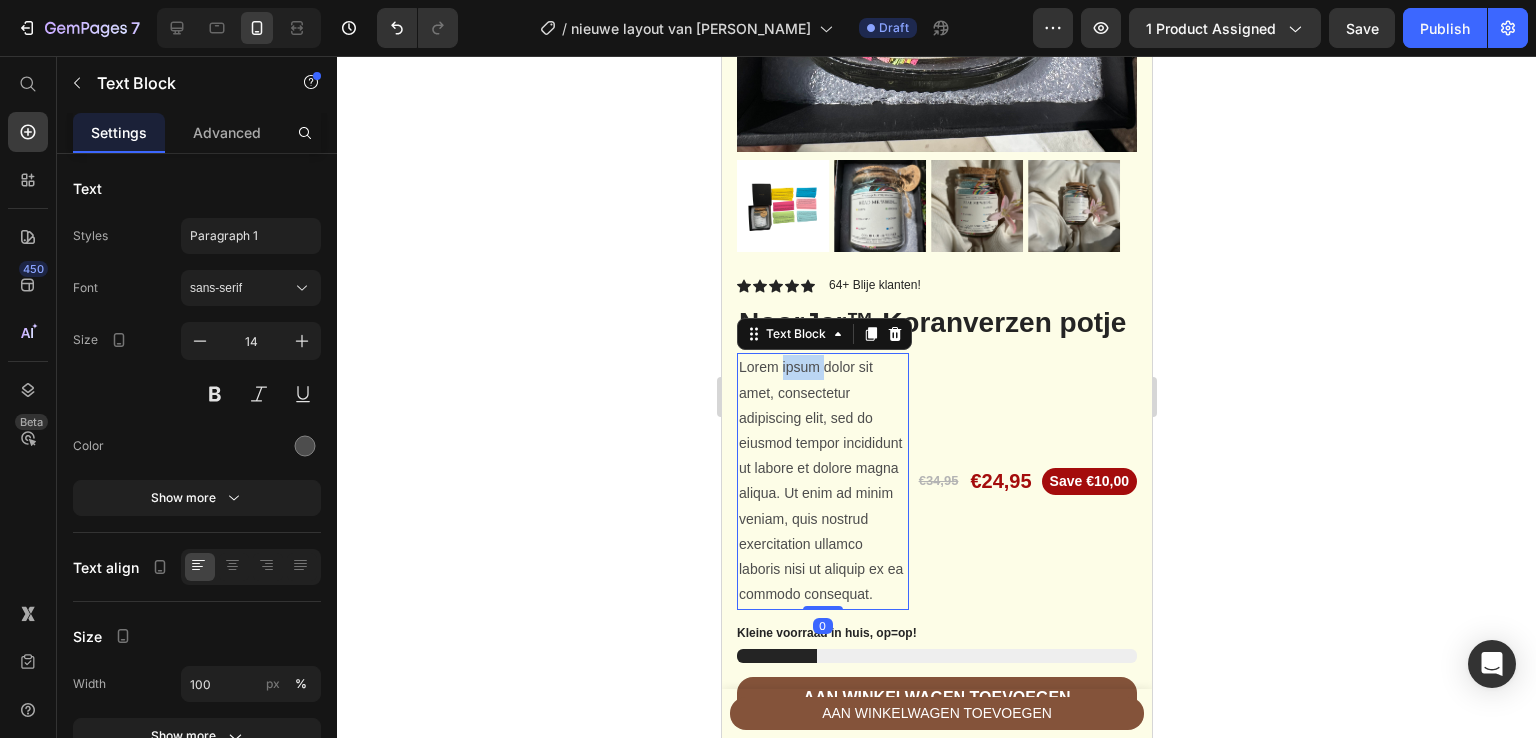 click on "Lorem ipsum dolor sit amet, consectetur adipiscing elit, sed do eiusmod tempor incididunt ut labore et dolore magna aliqua. Ut enim ad minim veniam, quis nostrud exercitation ullamco laboris nisi ut aliquip ex ea commodo consequat." at bounding box center [822, 481] 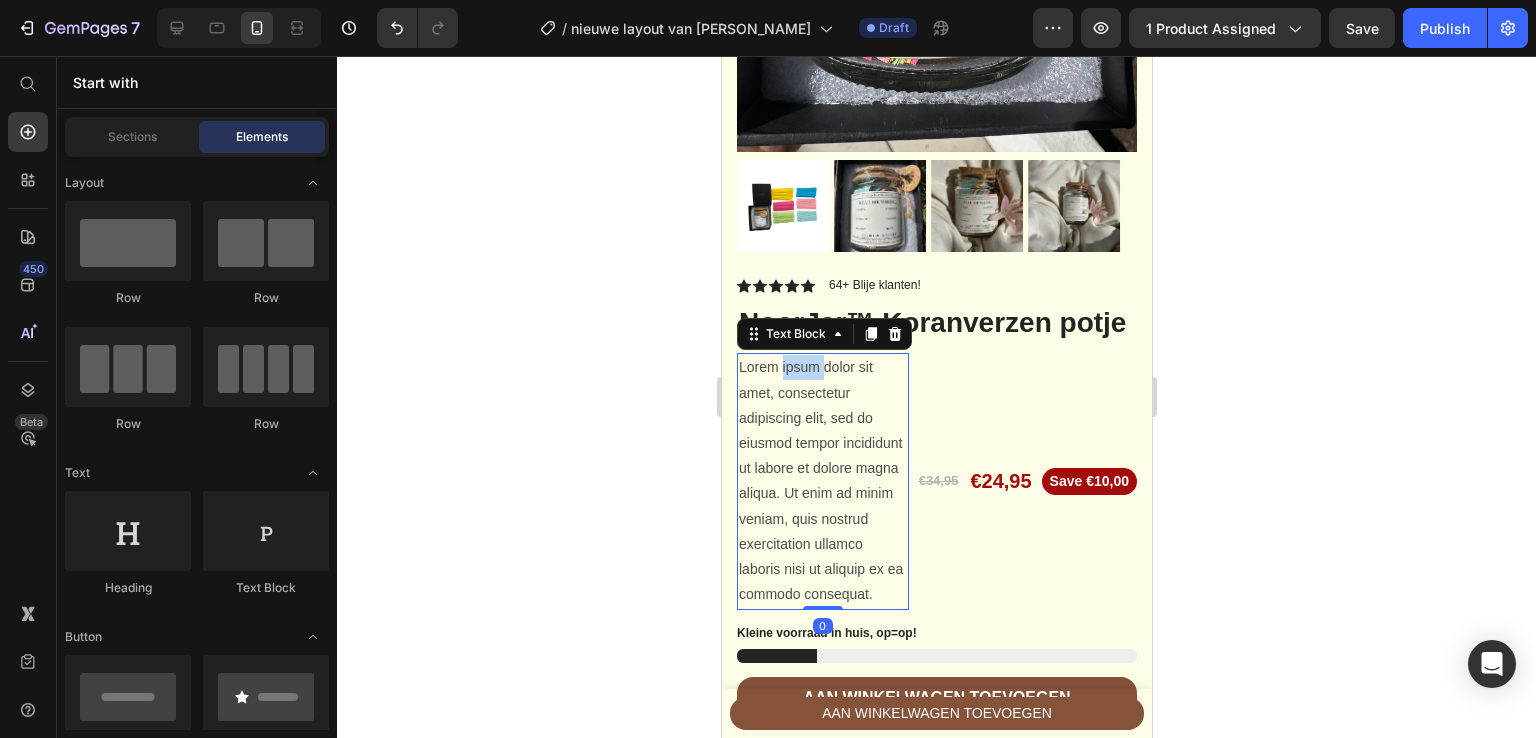 click at bounding box center (770, 391) 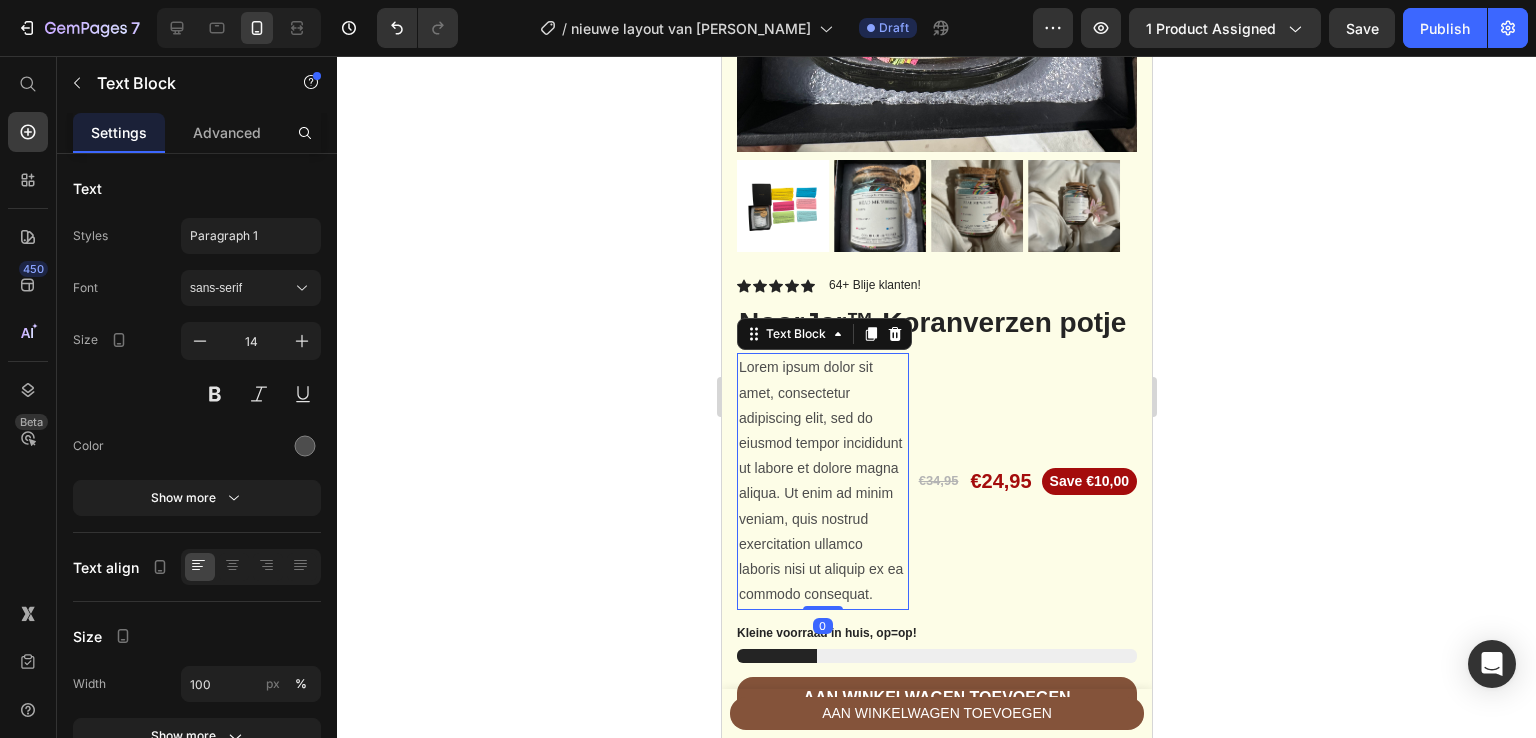 click on "Lorem ipsum dolor sit amet, consectetur adipiscing elit, sed do eiusmod tempor incididunt ut labore et dolore magna aliqua. Ut enim ad minim veniam, quis nostrud exercitation ullamco laboris nisi ut aliquip ex ea commodo consequat." at bounding box center (822, 481) 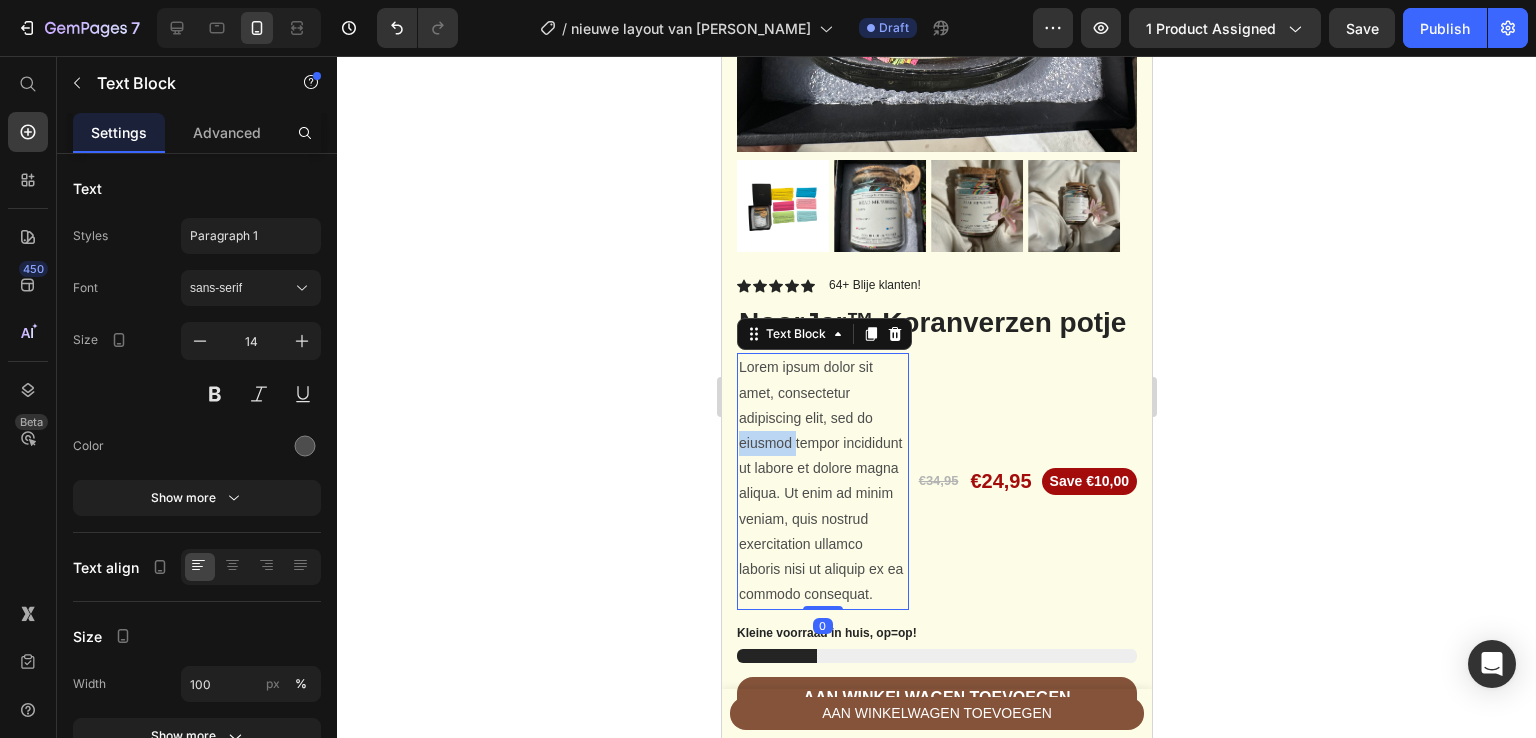 click on "Lorem ipsum dolor sit amet, consectetur adipiscing elit, sed do eiusmod tempor incididunt ut labore et dolore magna aliqua. Ut enim ad minim veniam, quis nostrud exercitation ullamco laboris nisi ut aliquip ex ea commodo consequat." at bounding box center (822, 481) 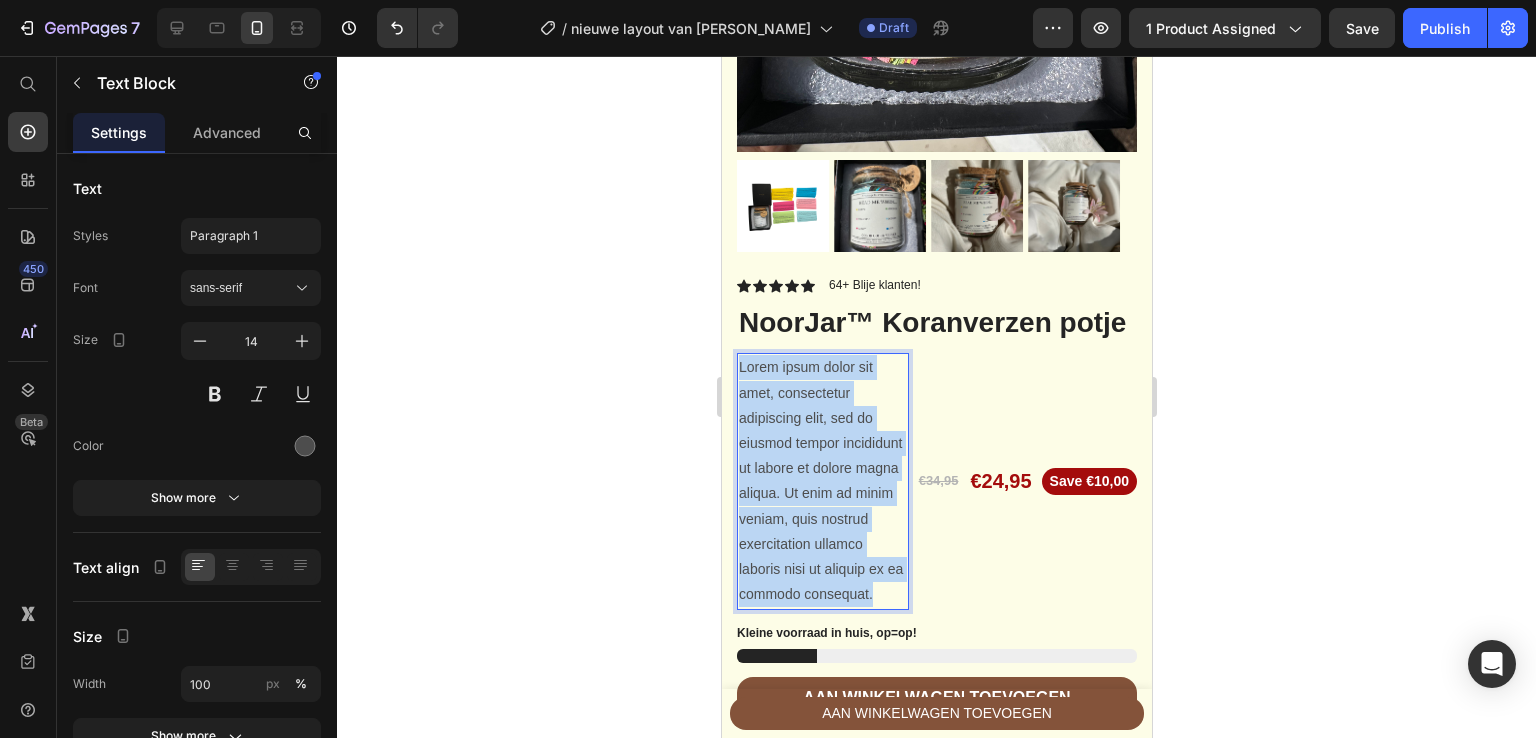 click on "Lorem ipsum dolor sit amet, consectetur adipiscing elit, sed do eiusmod tempor incididunt ut labore et dolore magna aliqua. Ut enim ad minim veniam, quis nostrud exercitation ullamco laboris nisi ut aliquip ex ea commodo consequat." at bounding box center [822, 481] 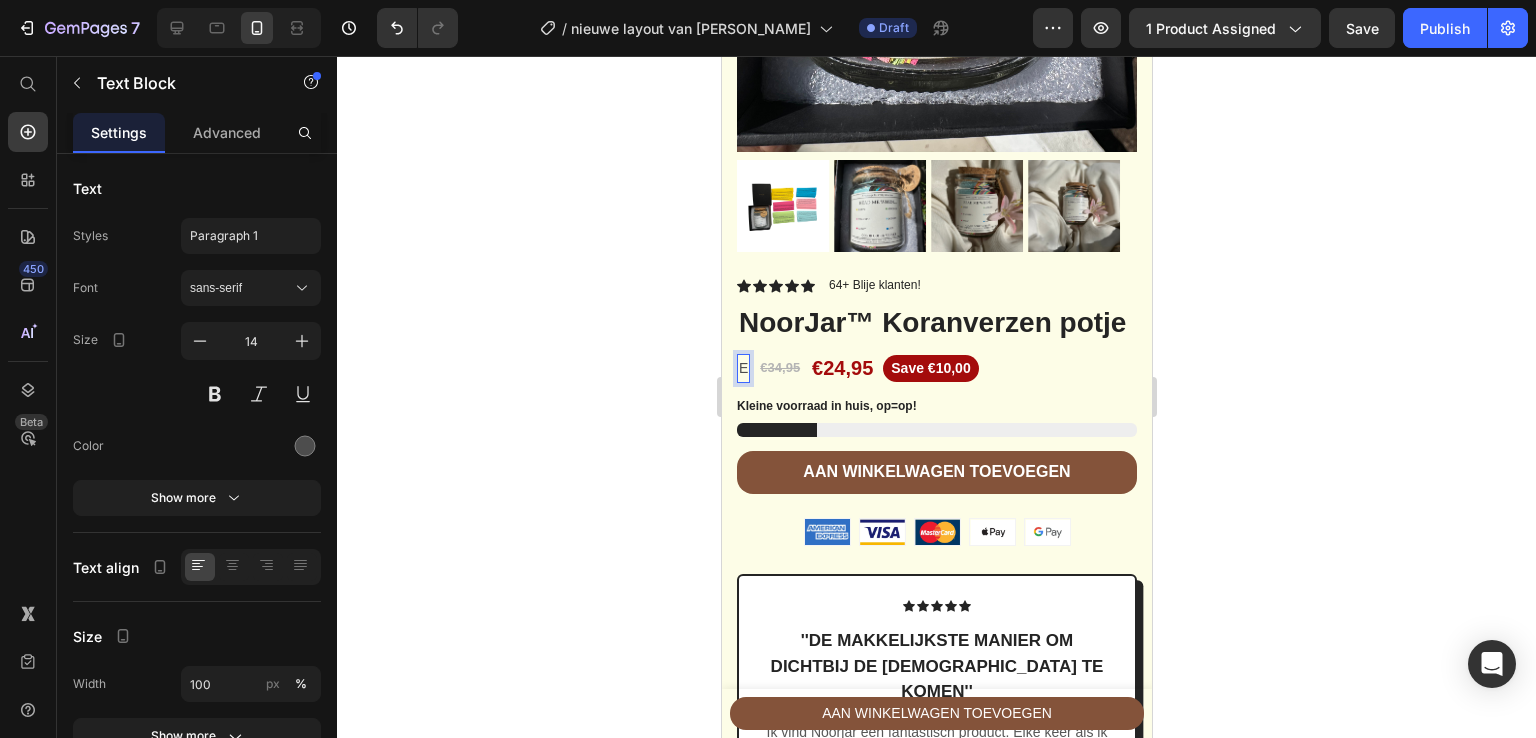 scroll, scrollTop: 539, scrollLeft: 0, axis: vertical 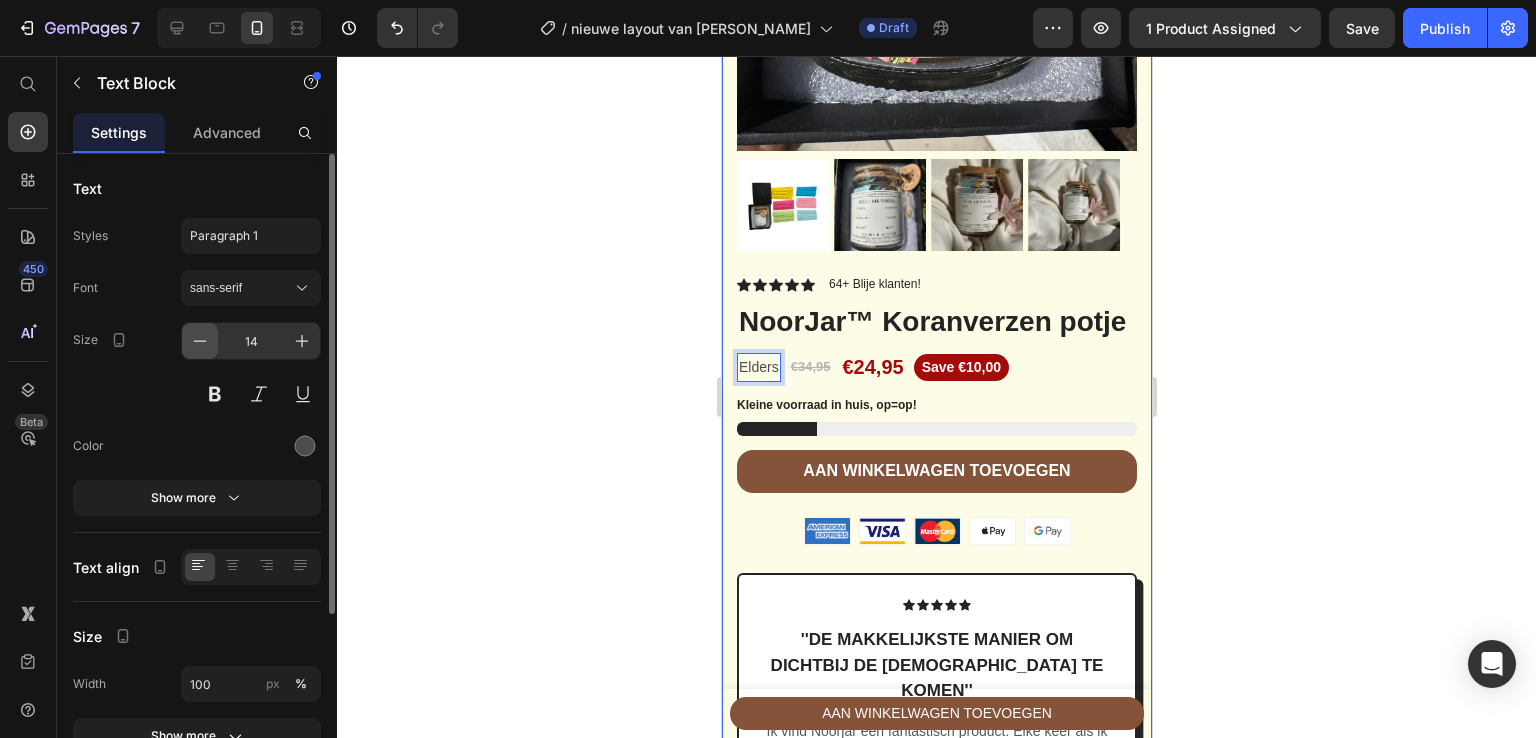 click at bounding box center (200, 341) 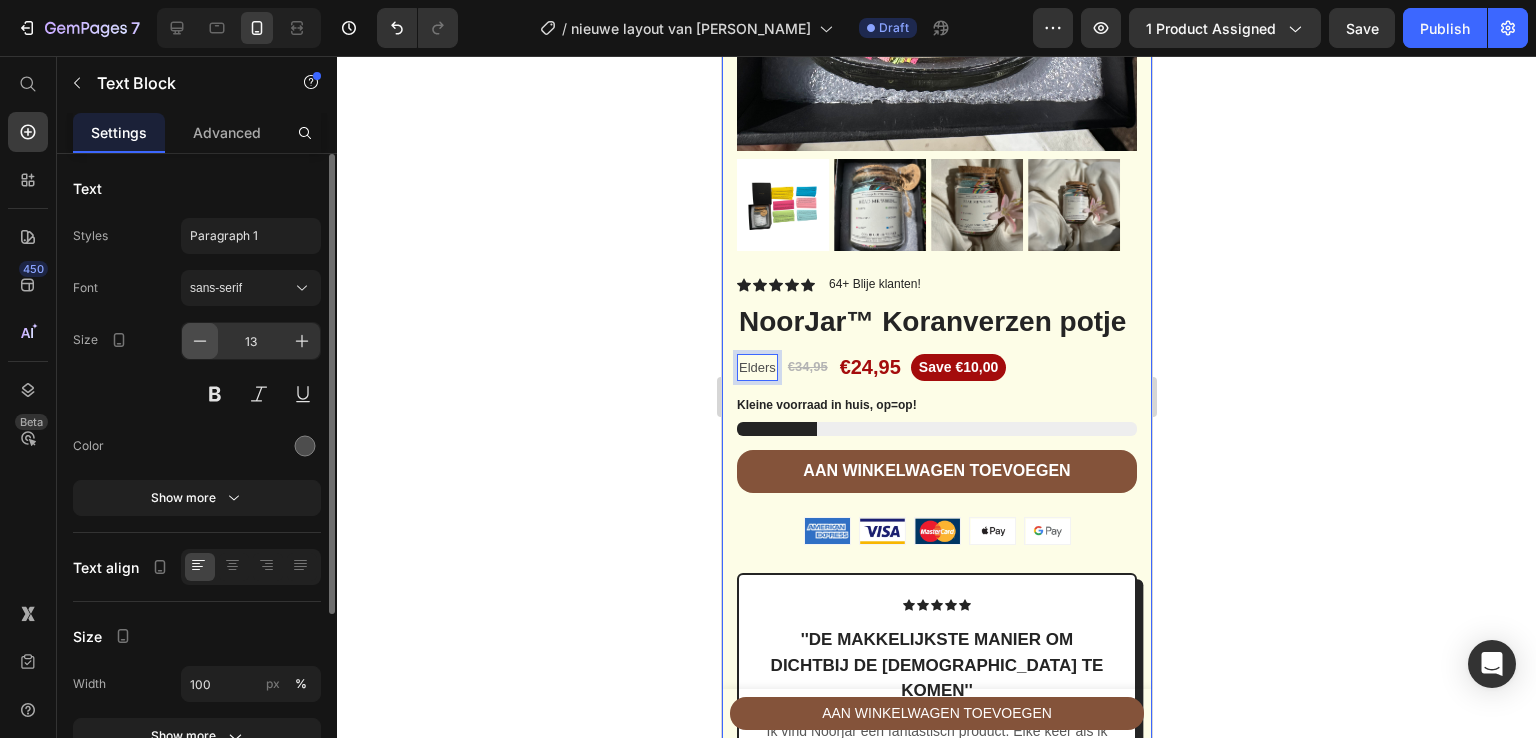 click at bounding box center (200, 341) 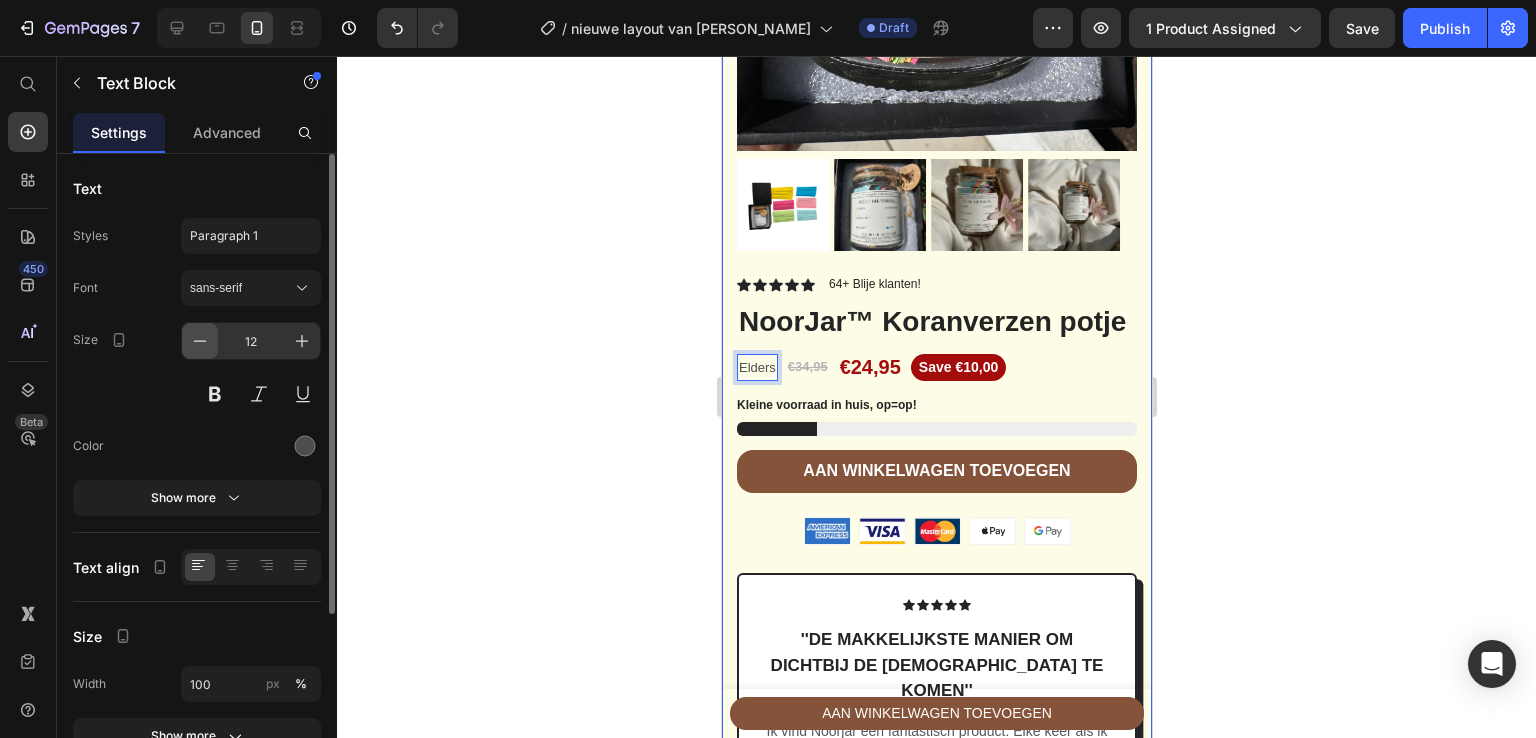 click at bounding box center [200, 341] 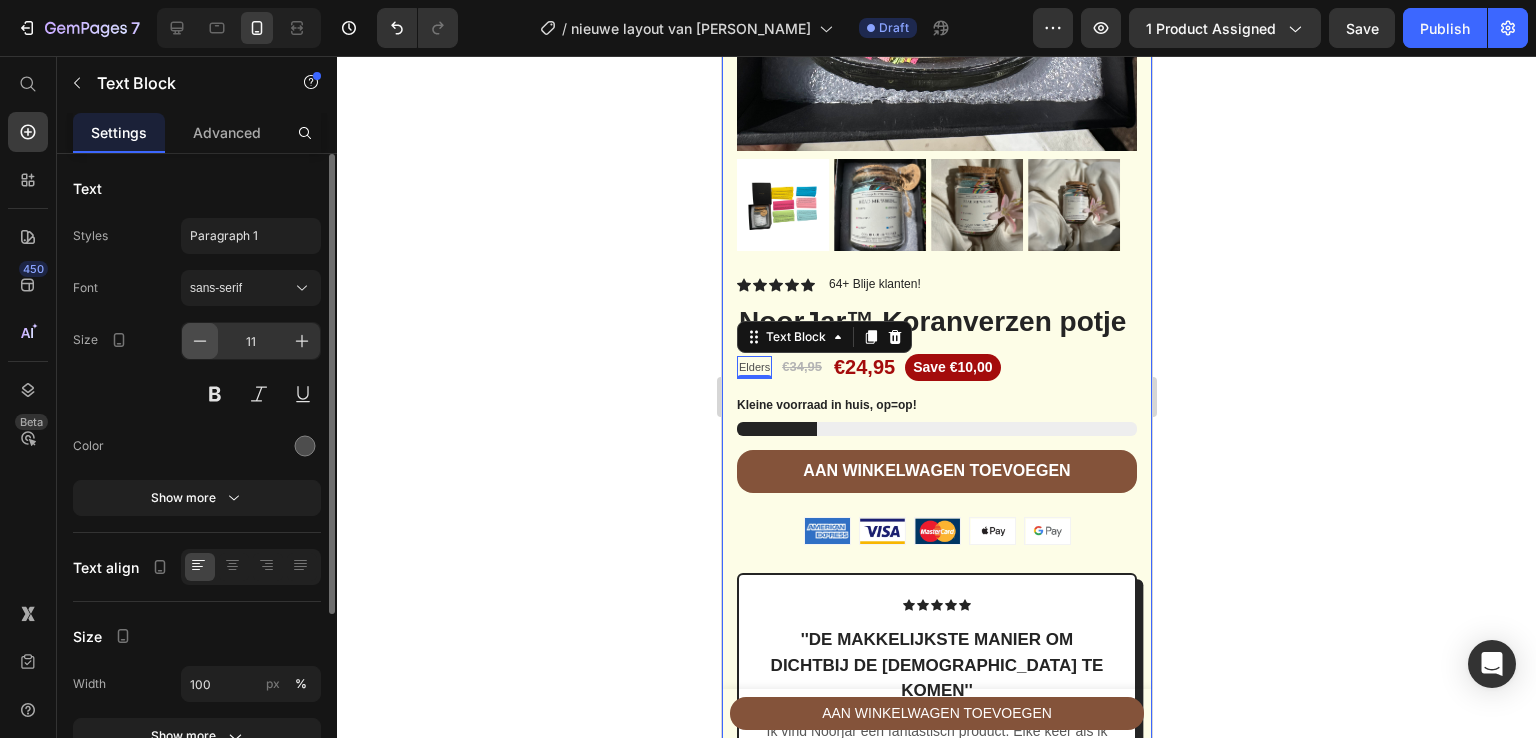 click at bounding box center [200, 341] 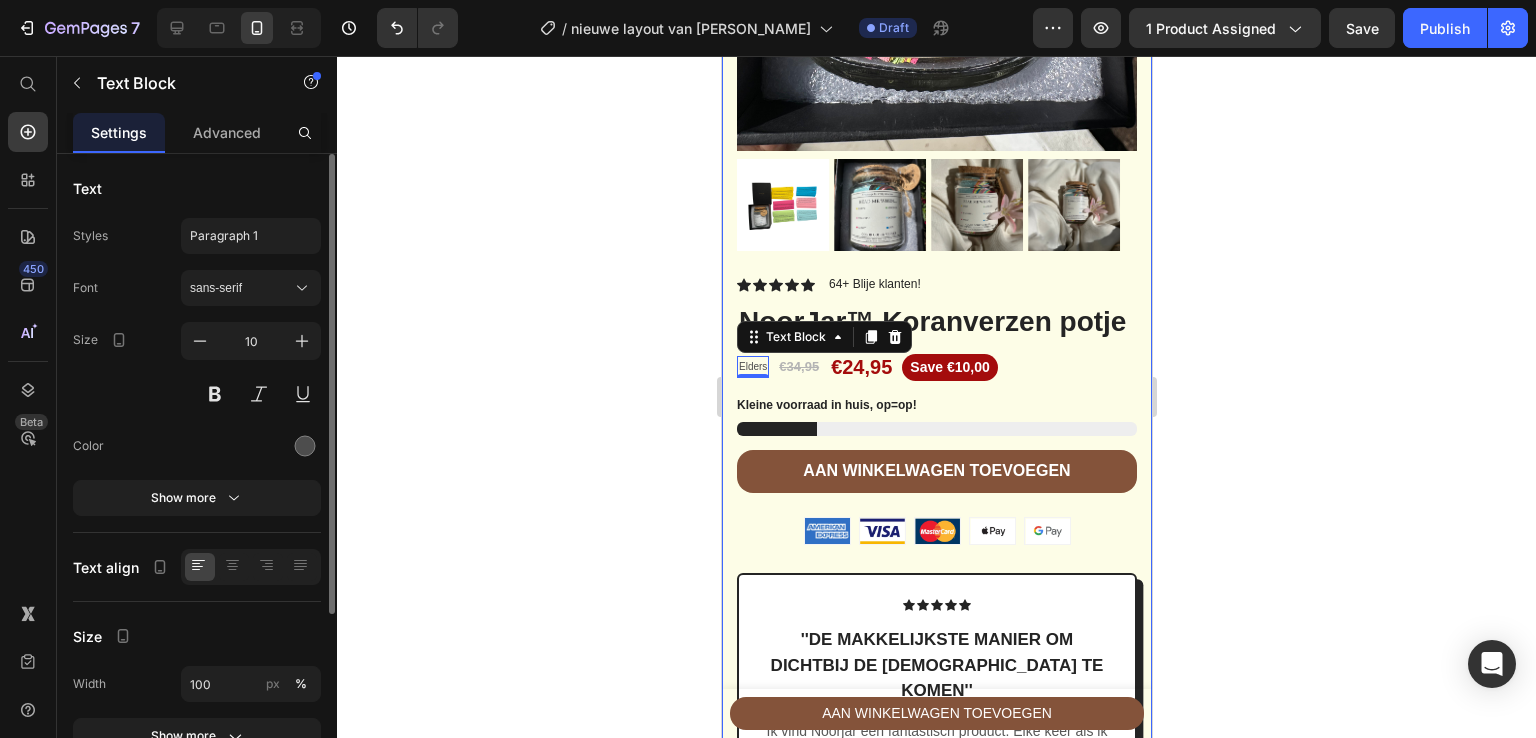 click 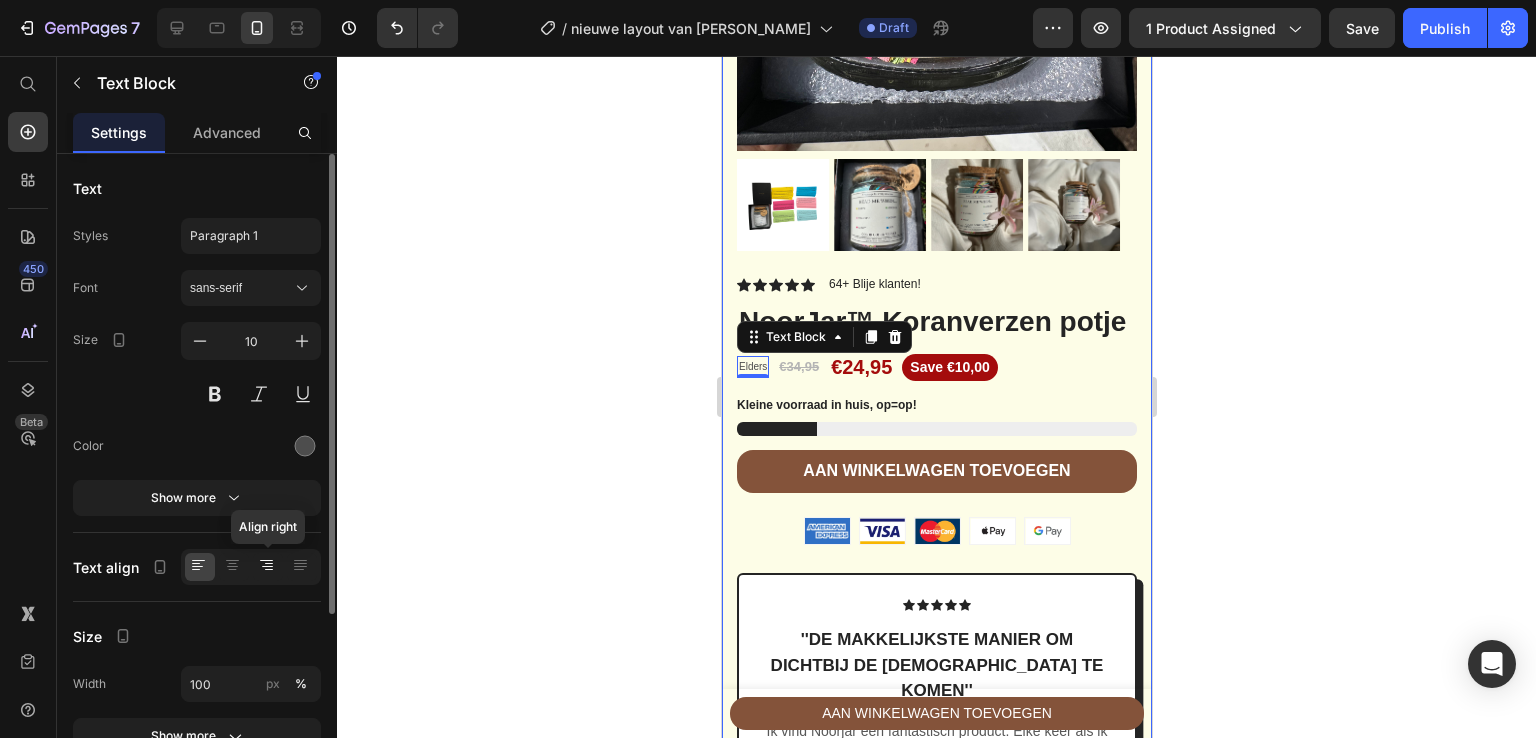 click 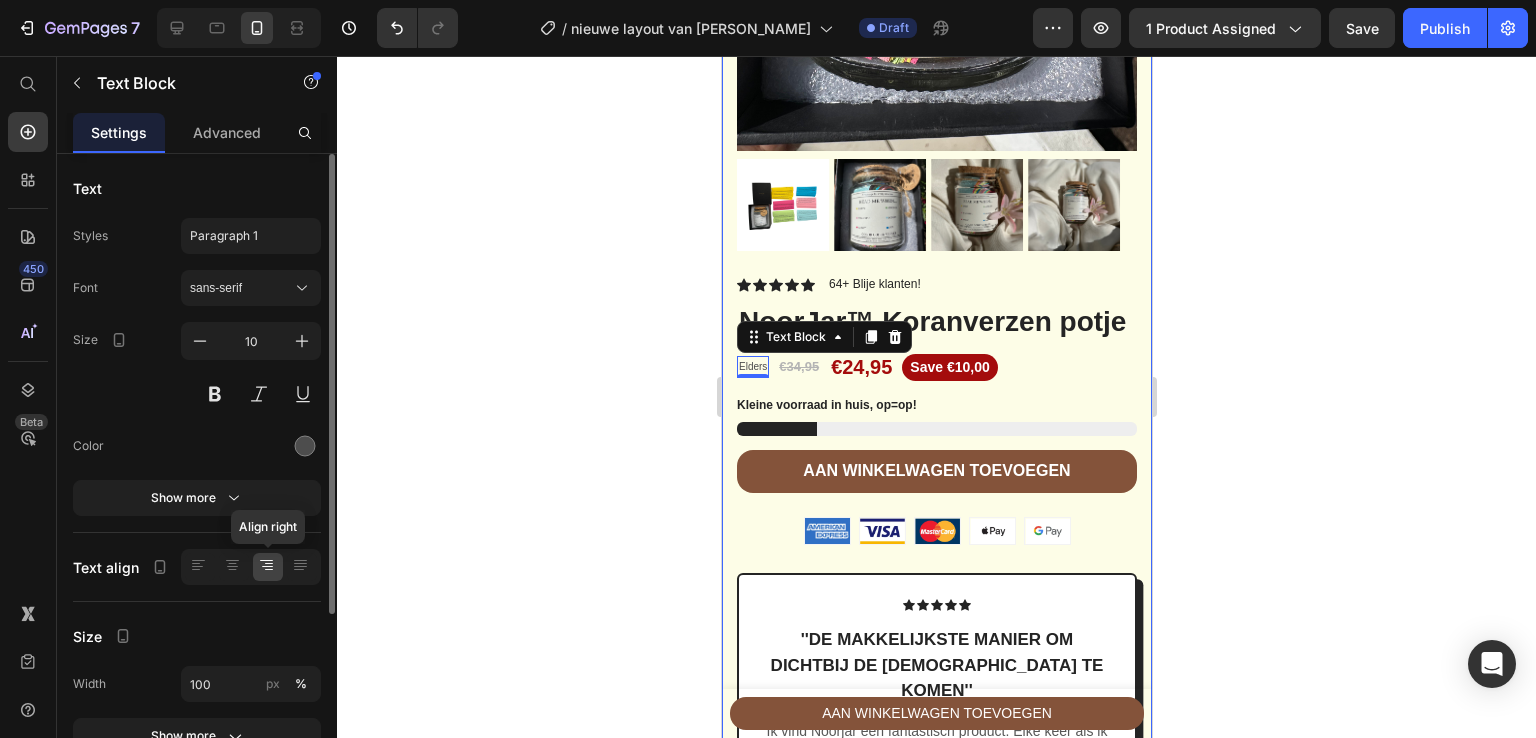 click 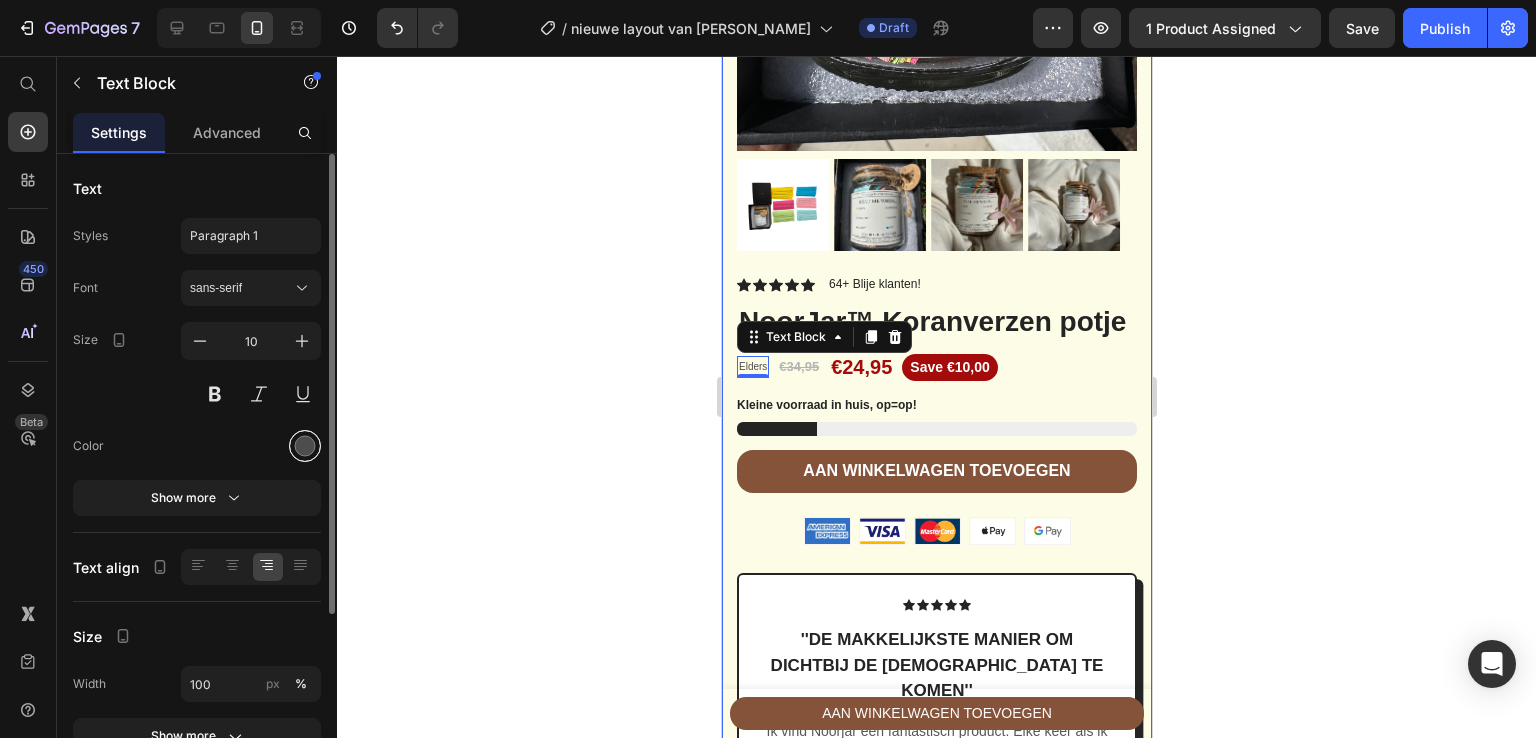 click at bounding box center (305, 446) 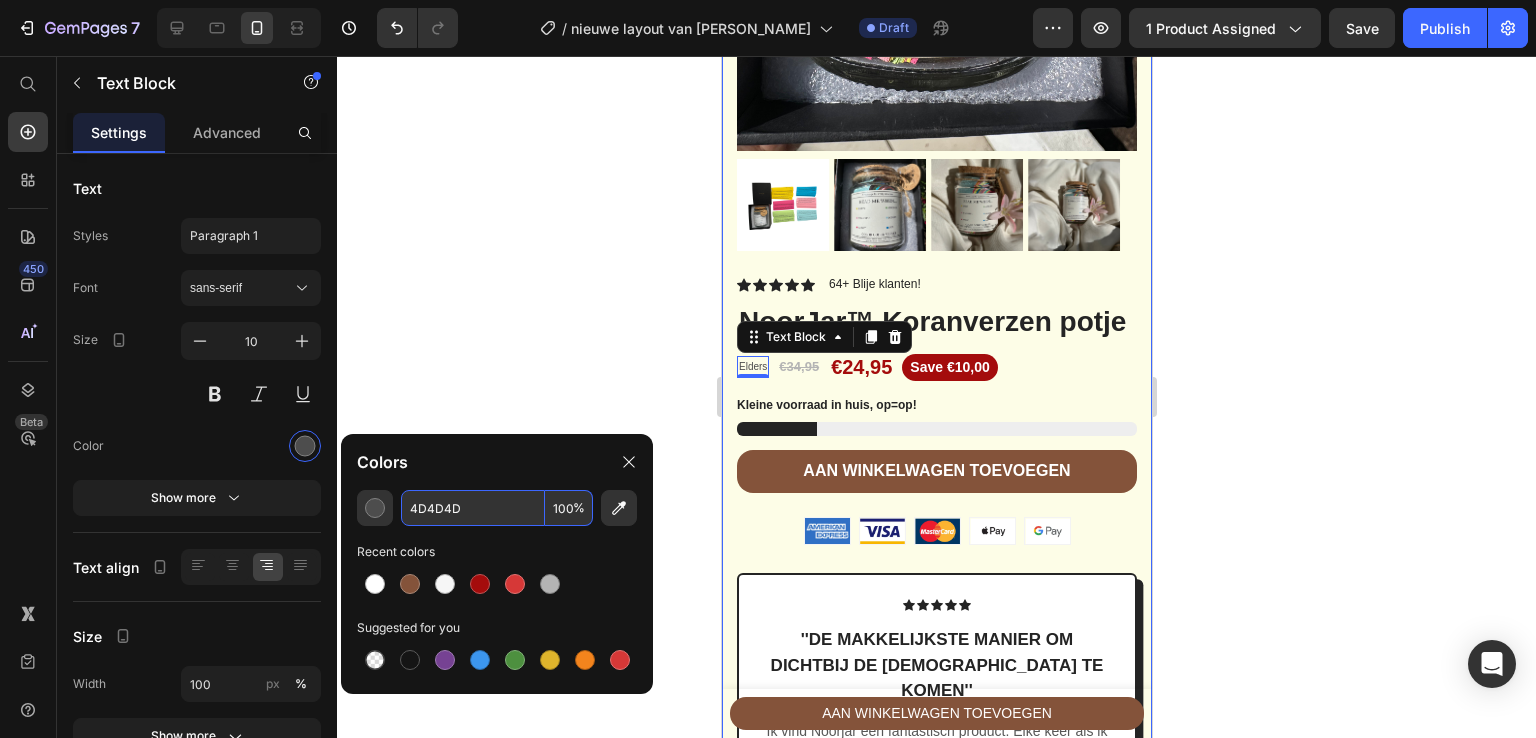 click on "4D4D4D" at bounding box center [473, 508] 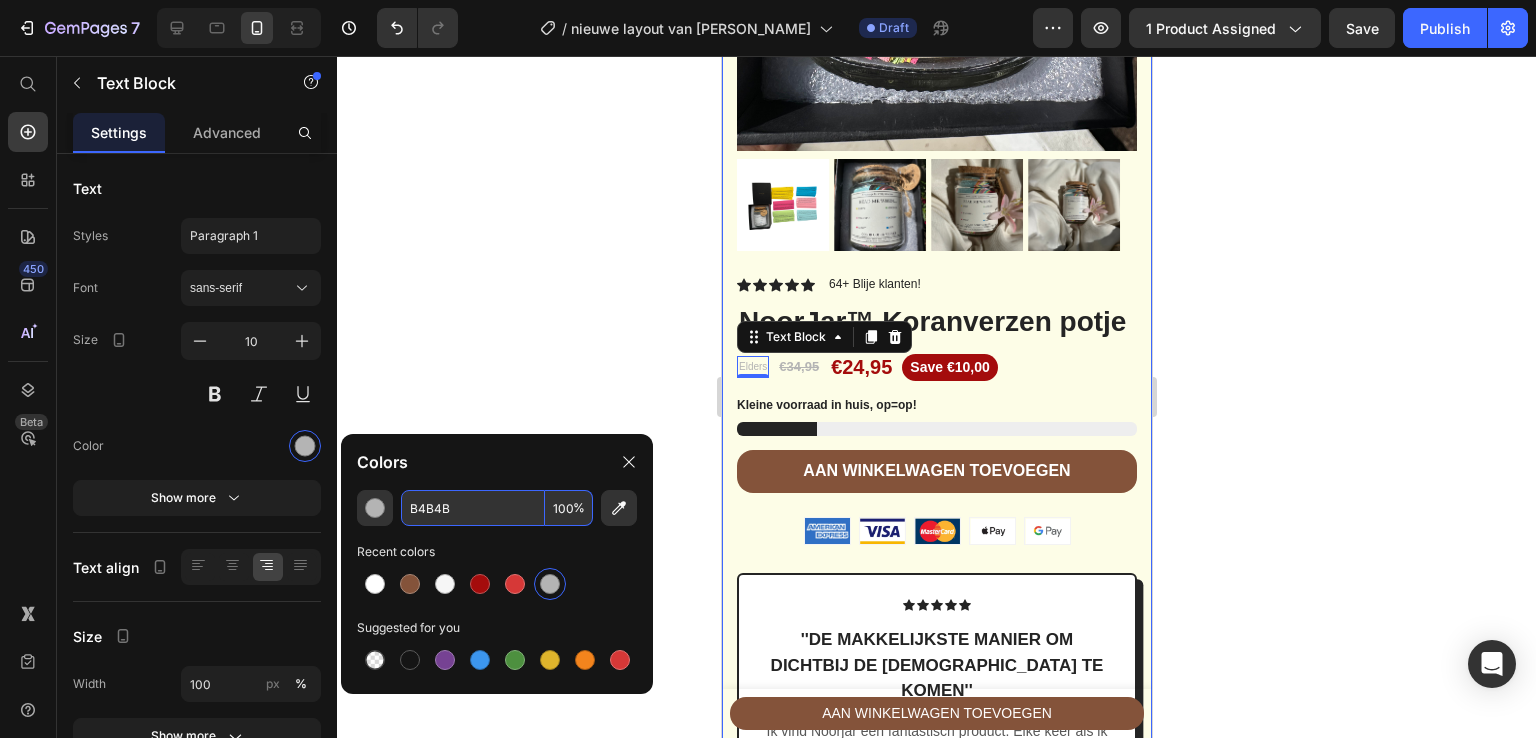 type on "B4B4B4" 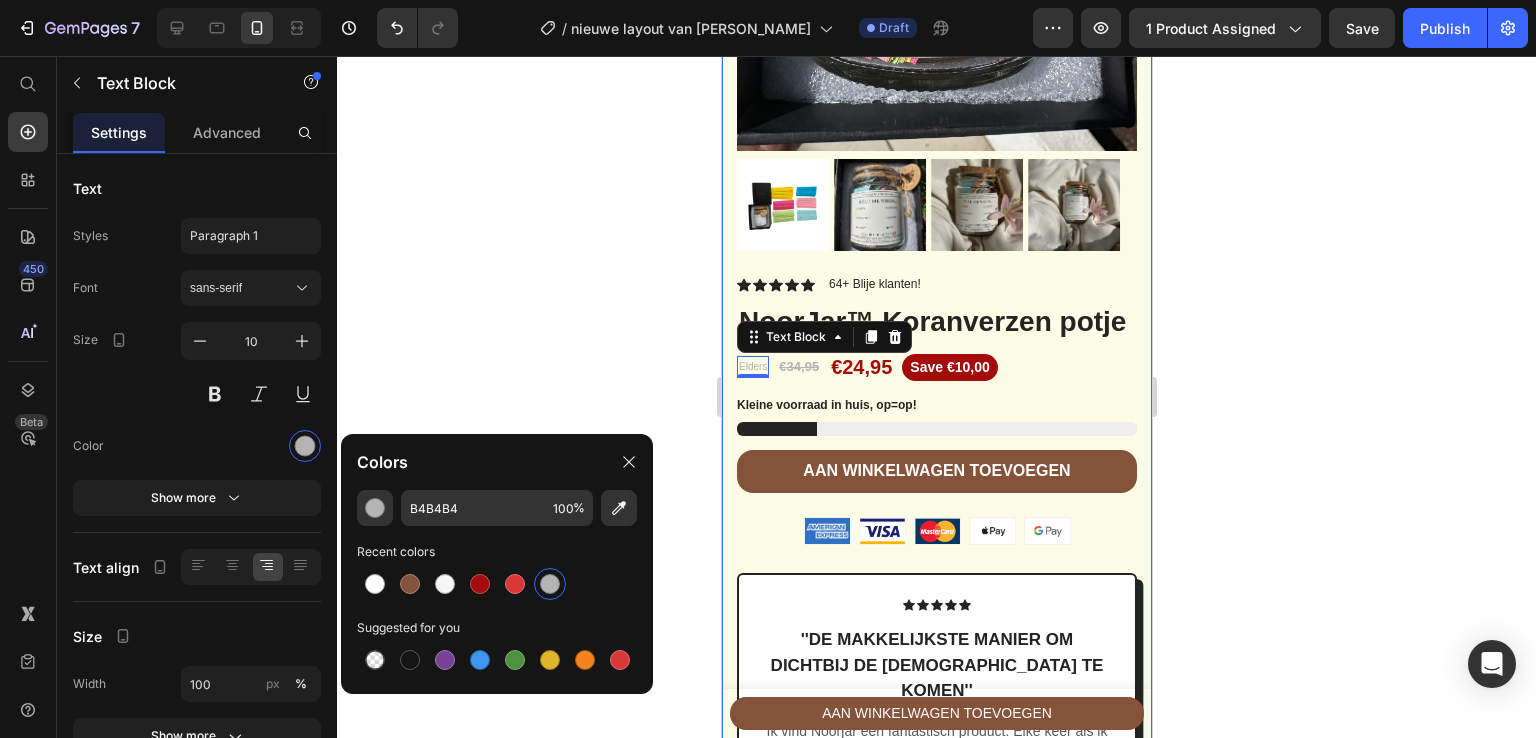click 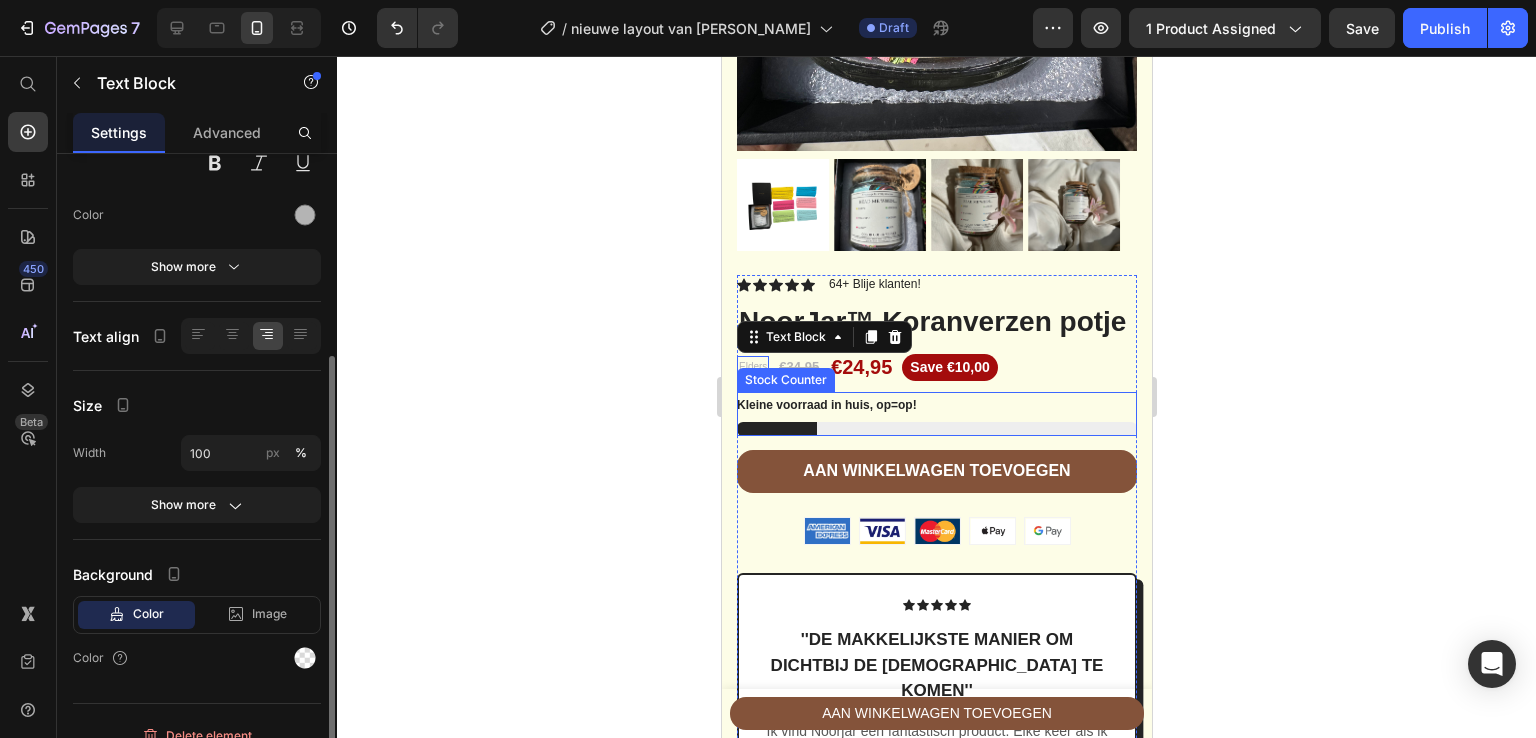 scroll, scrollTop: 252, scrollLeft: 0, axis: vertical 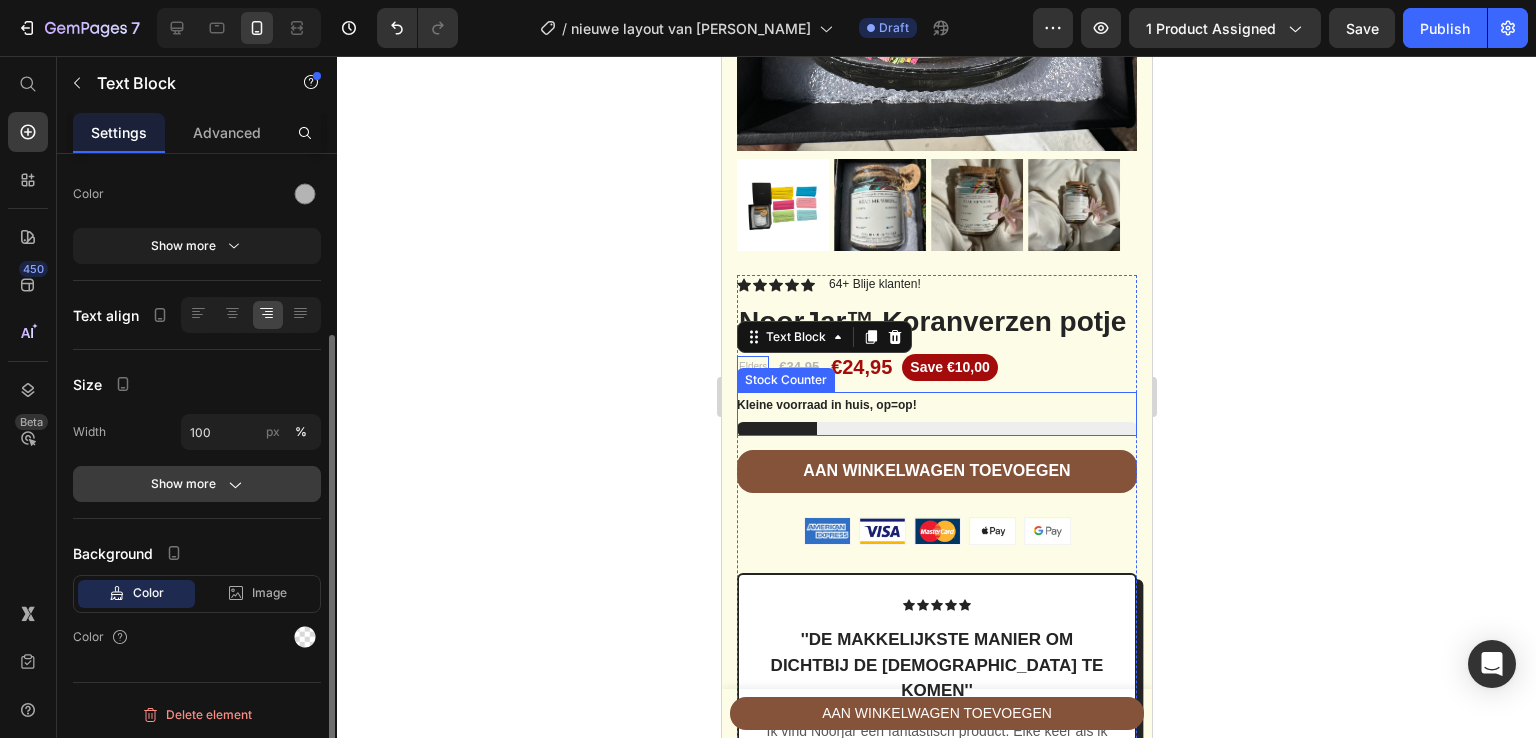 click on "Show more" at bounding box center (197, 484) 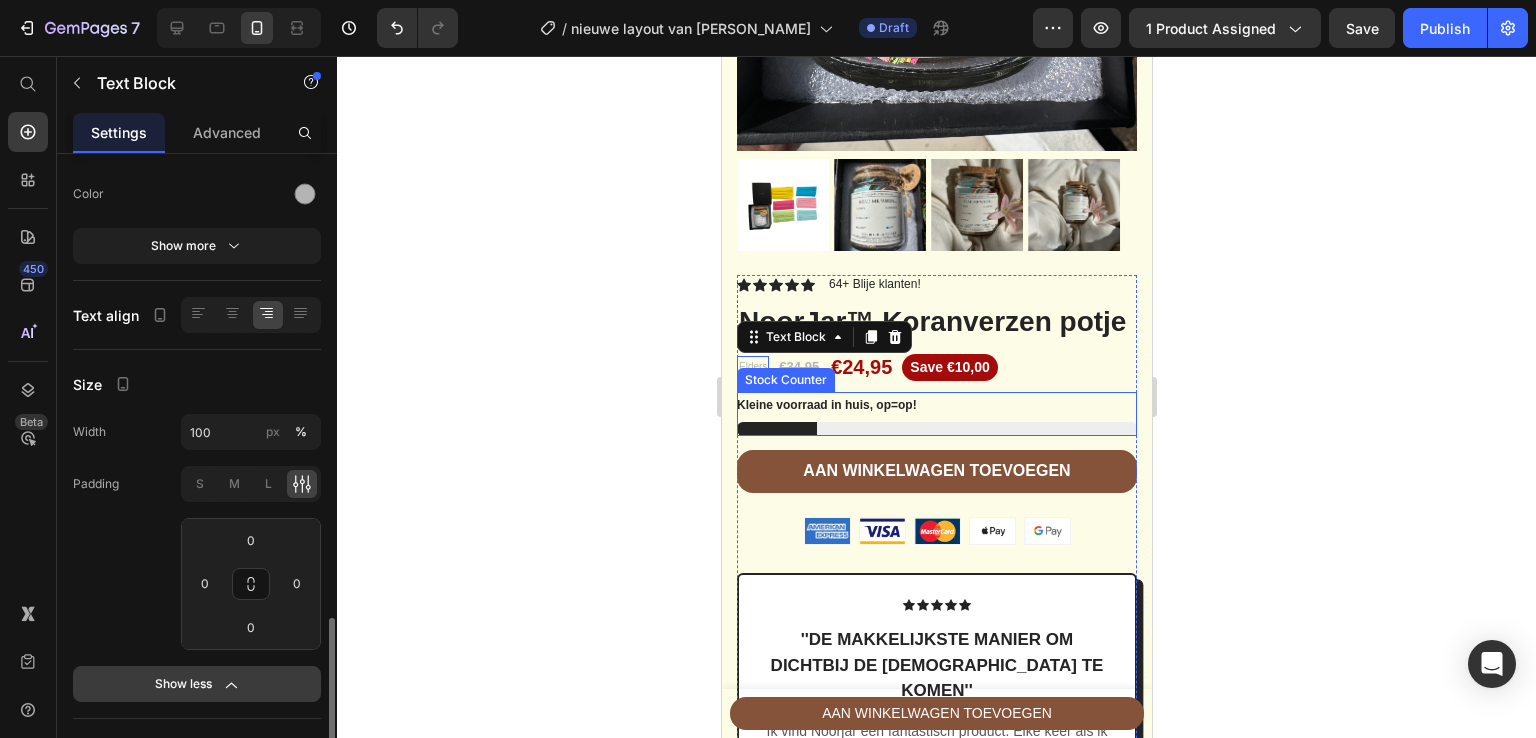 scroll, scrollTop: 452, scrollLeft: 0, axis: vertical 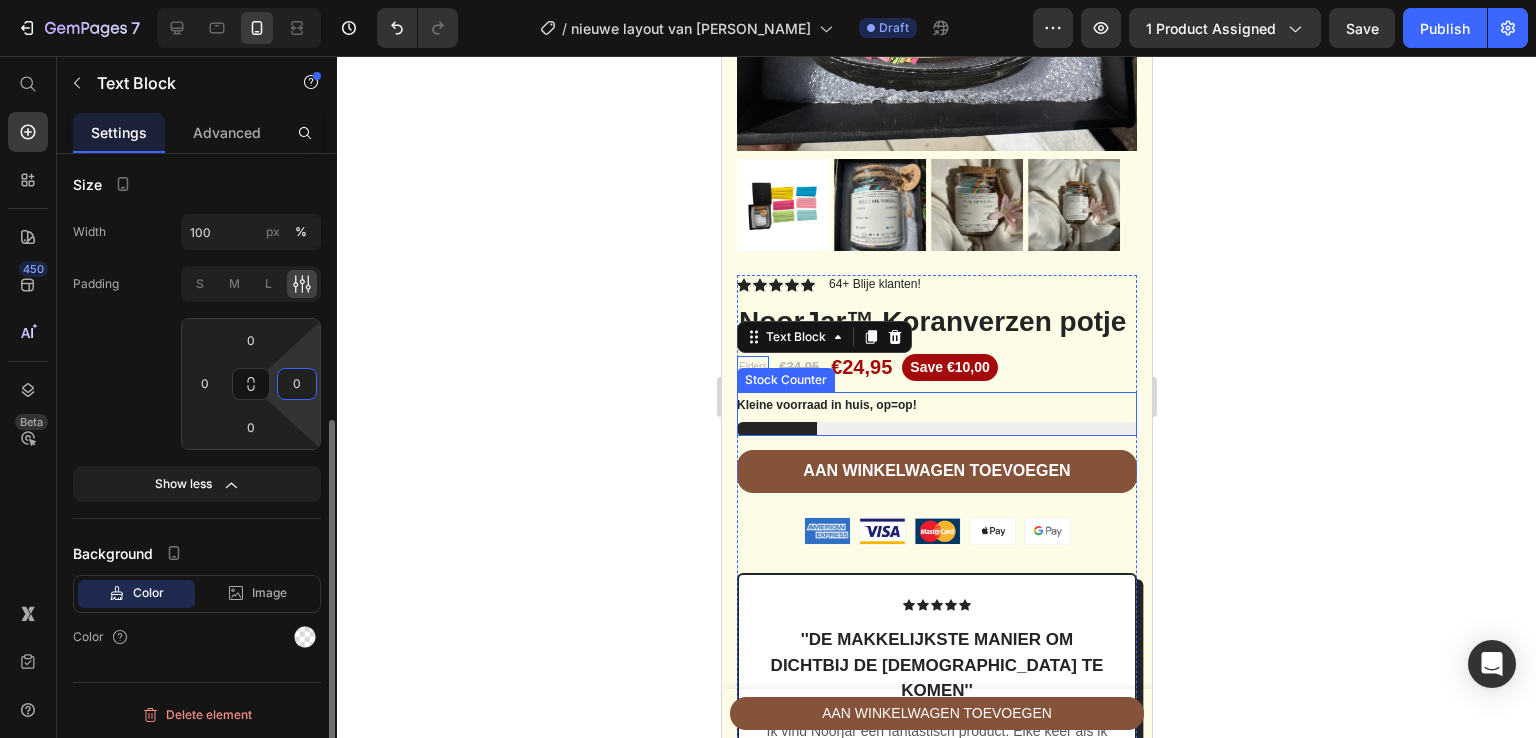 click on "0" at bounding box center [297, 384] 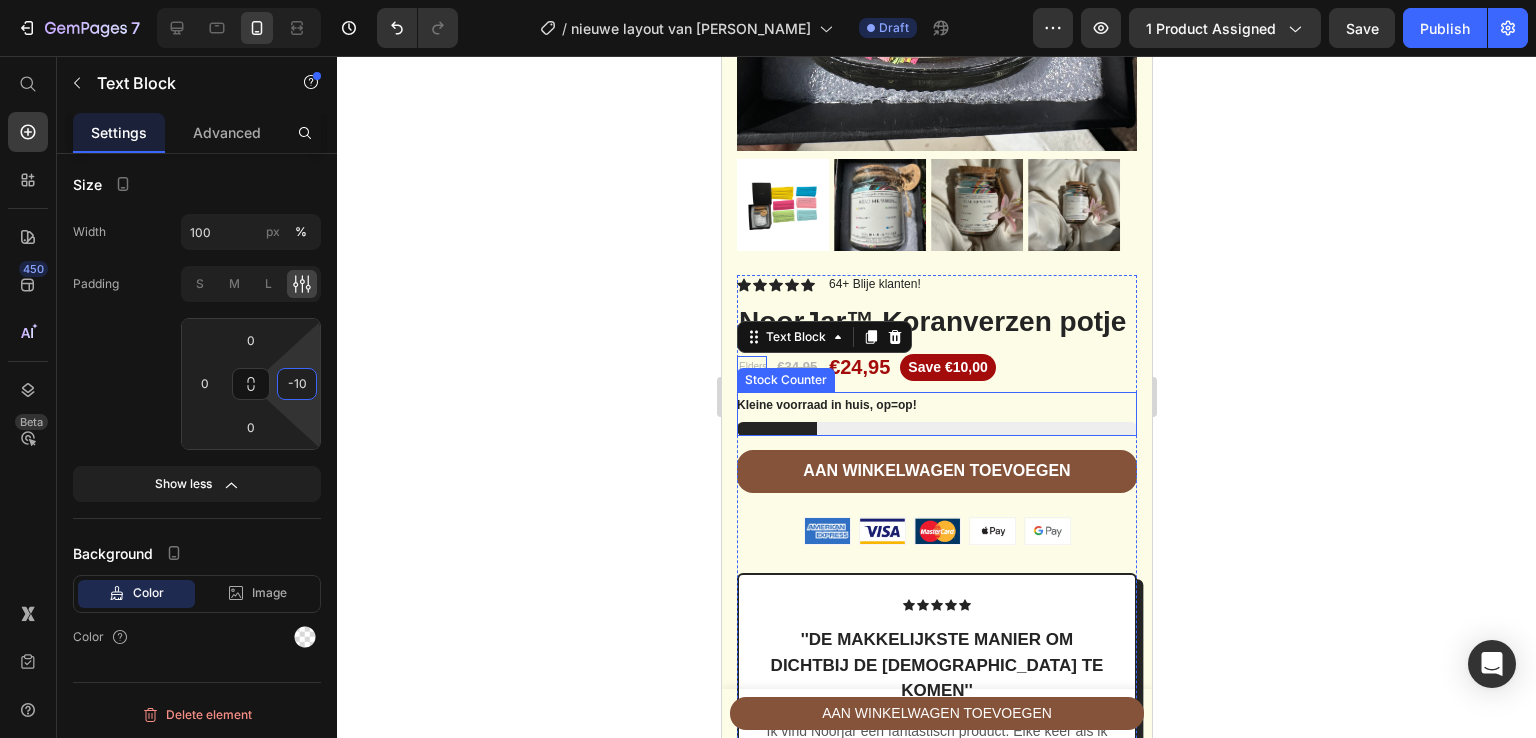 type on "10" 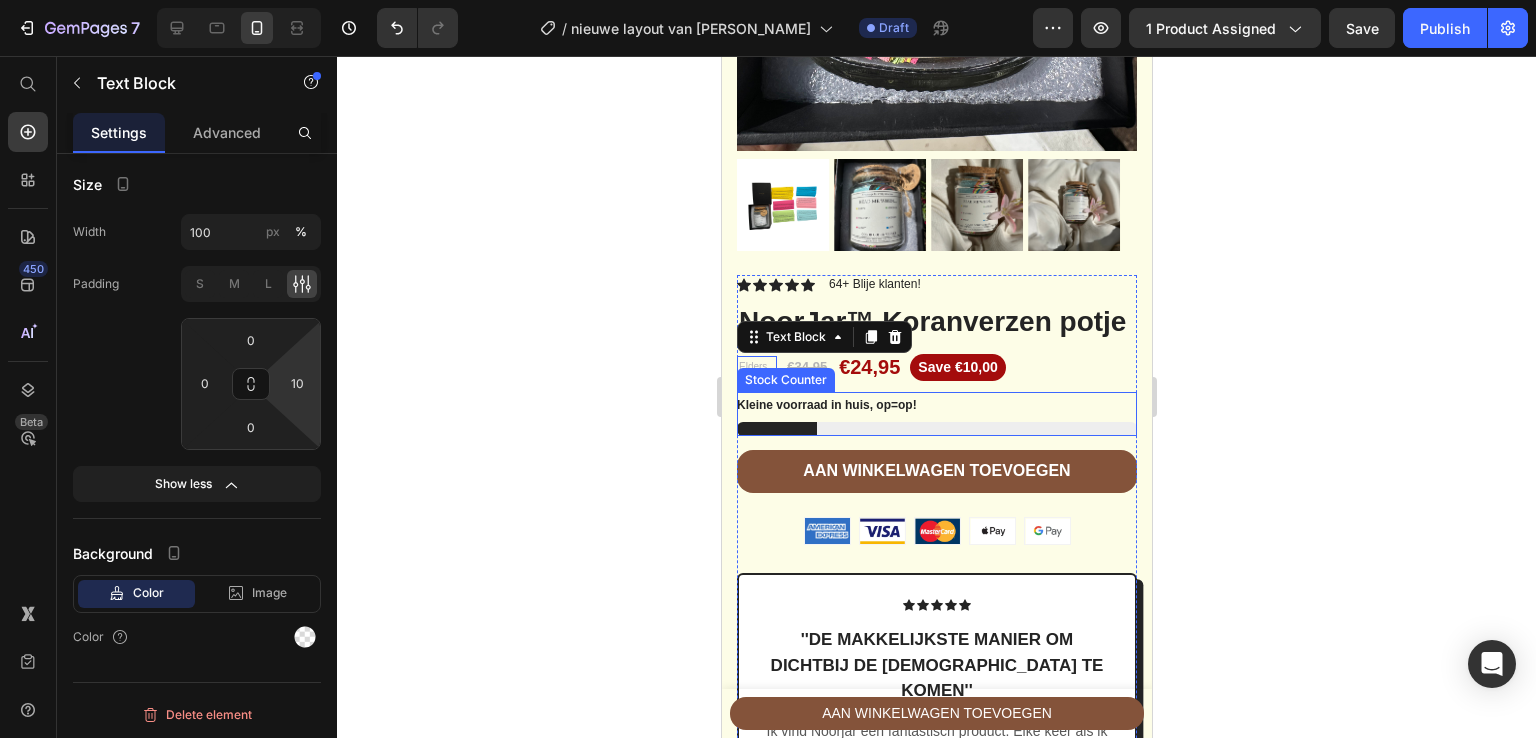click 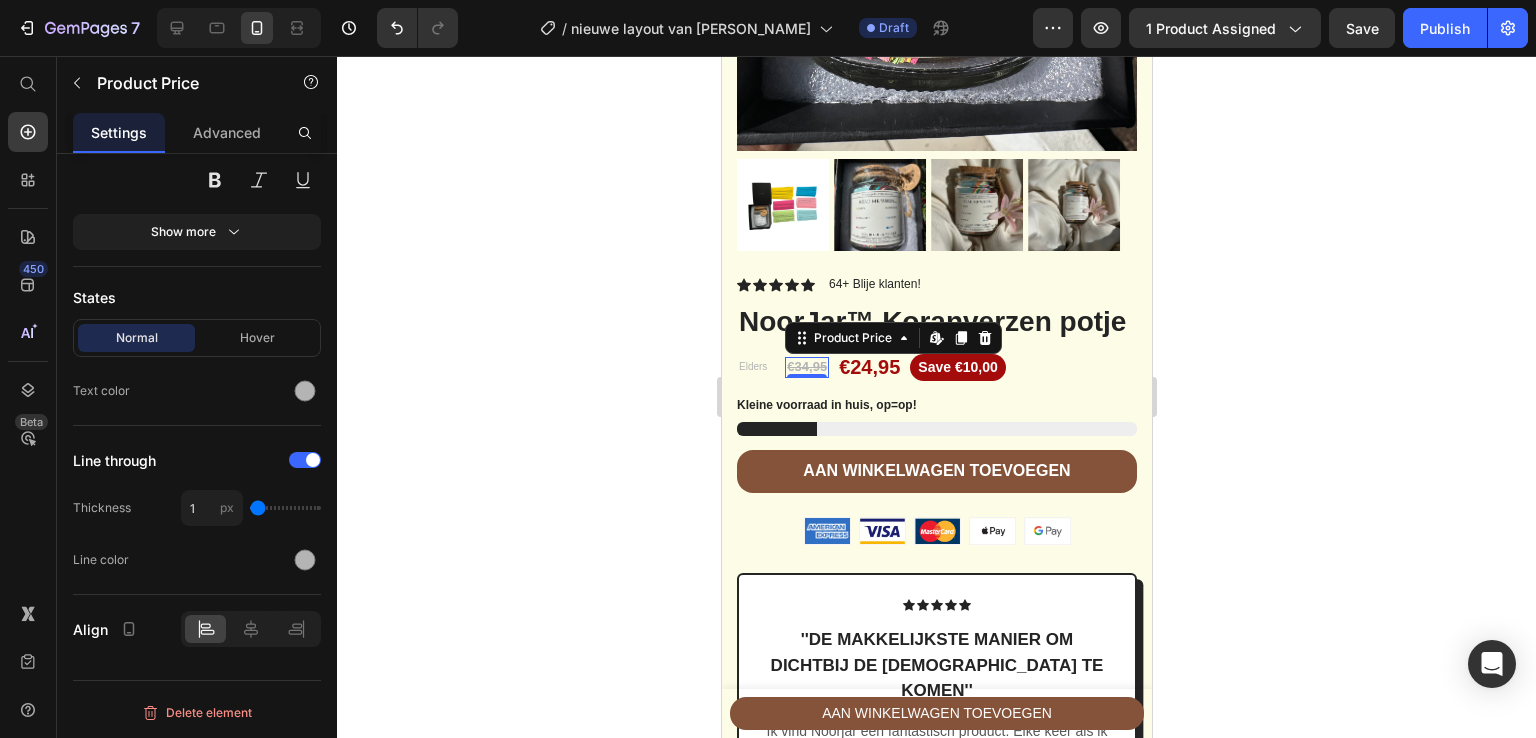 scroll, scrollTop: 0, scrollLeft: 0, axis: both 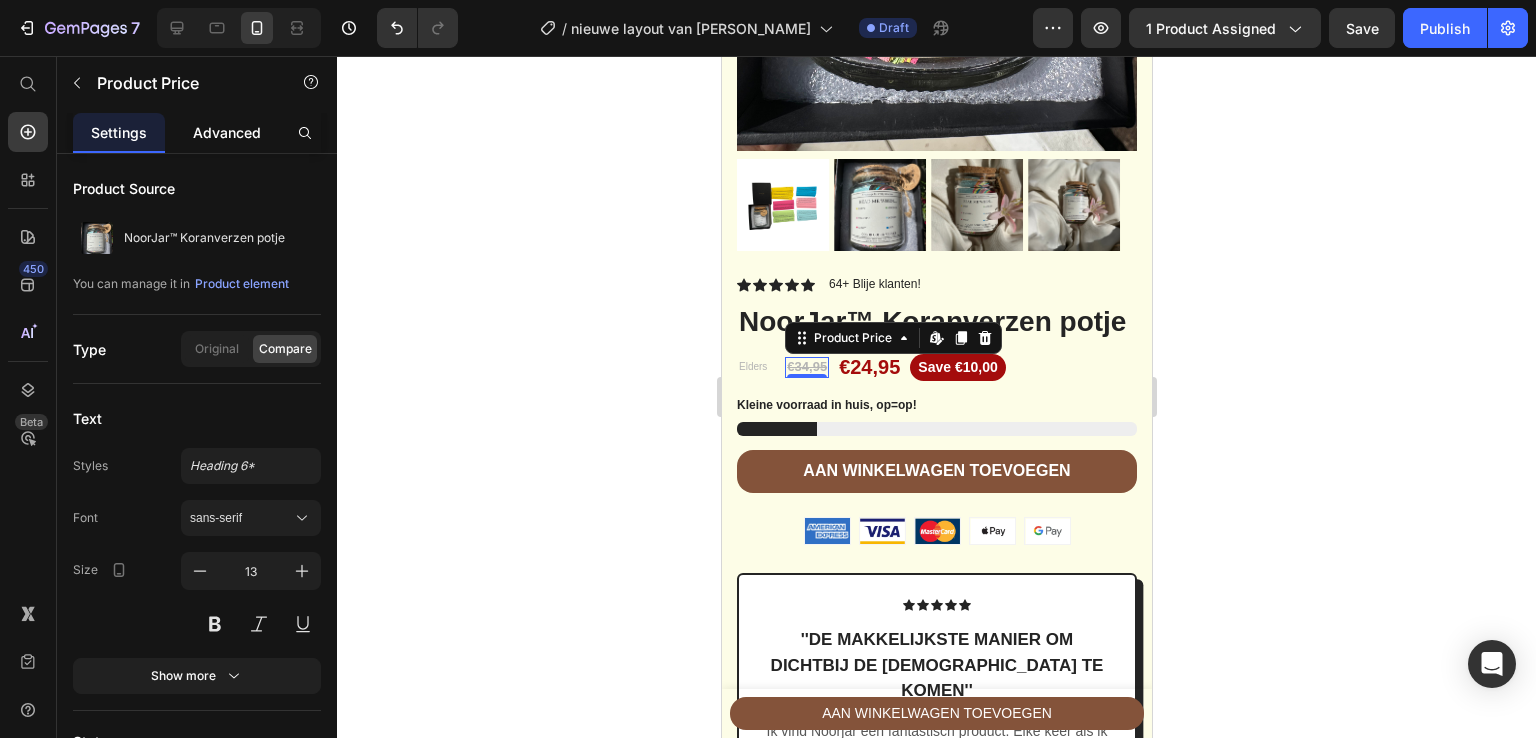 click on "Advanced" at bounding box center (227, 132) 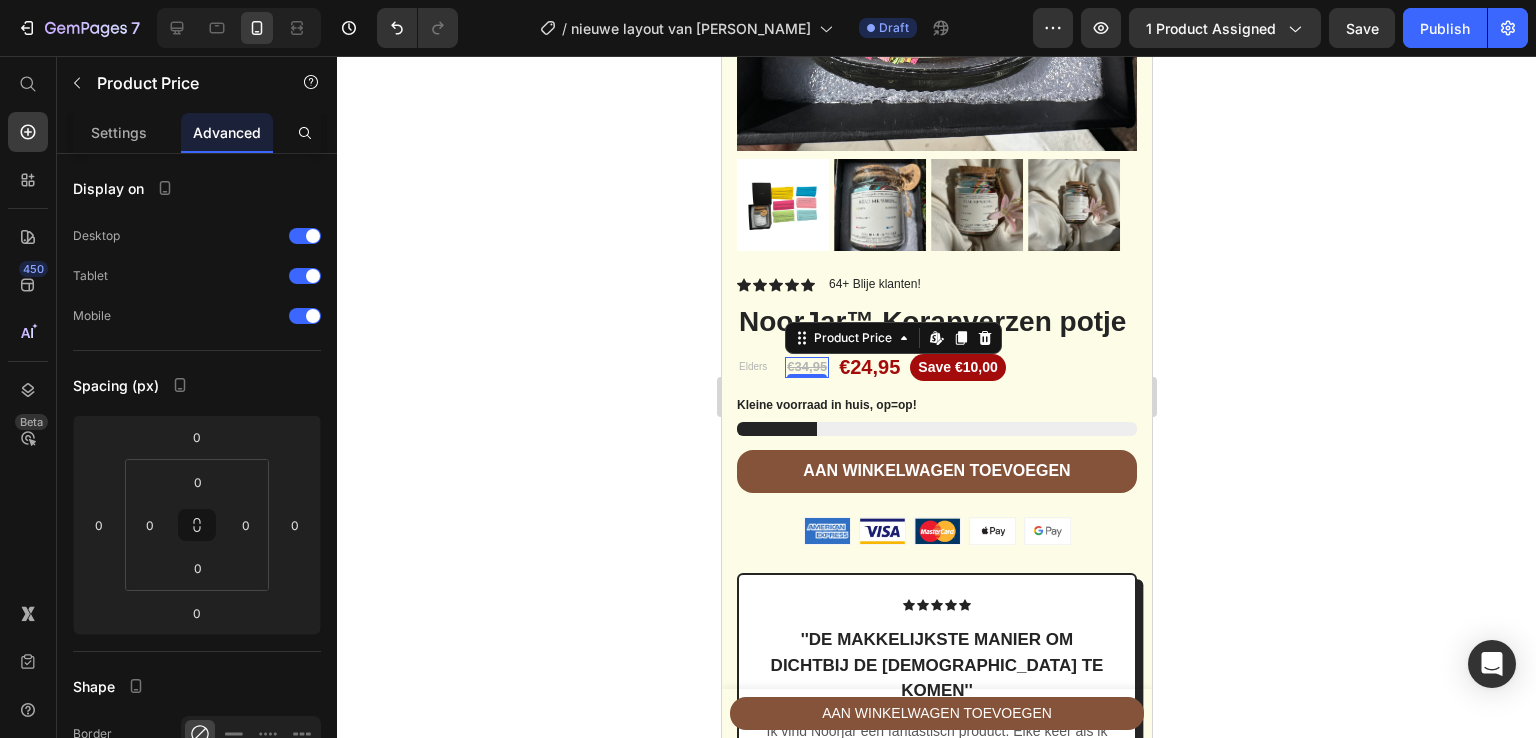 click 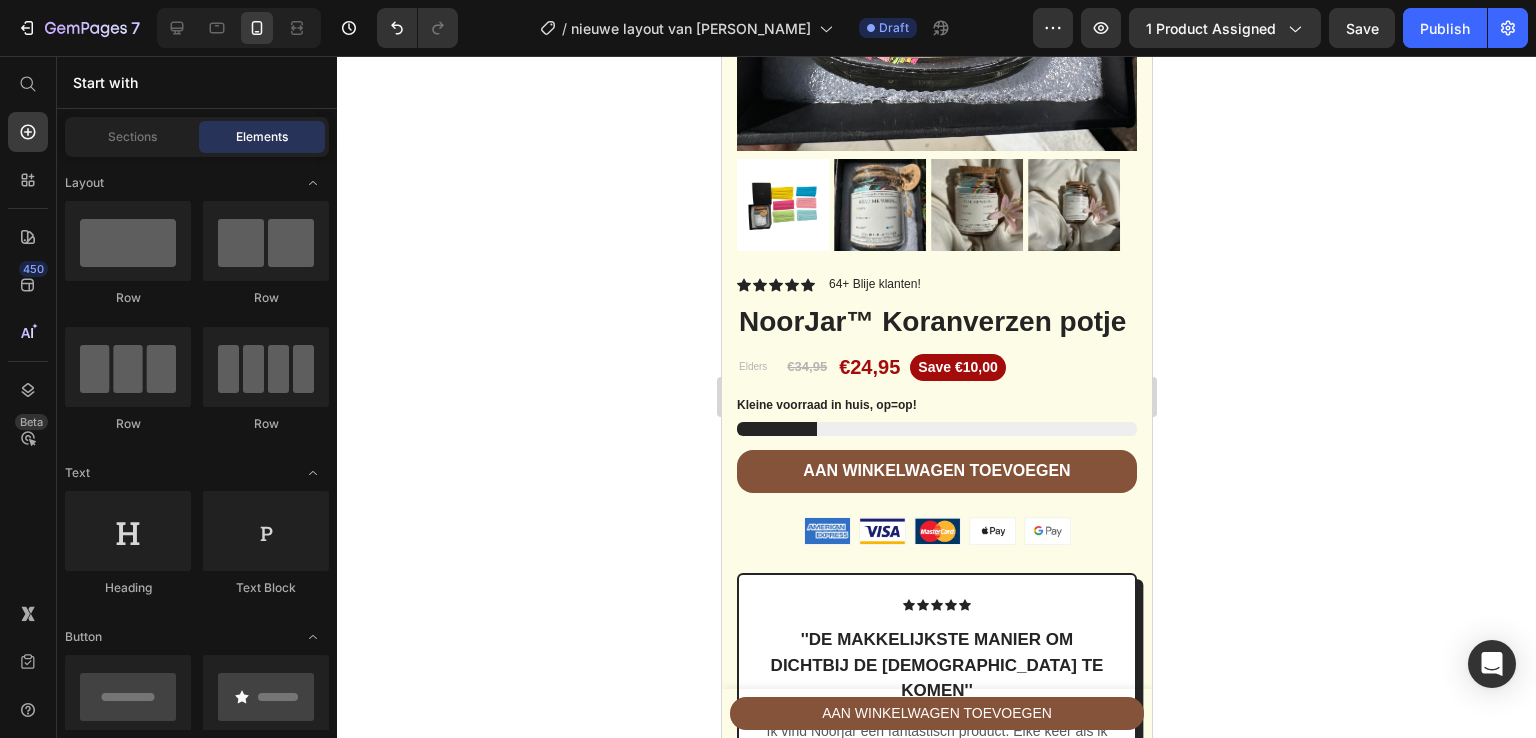 click 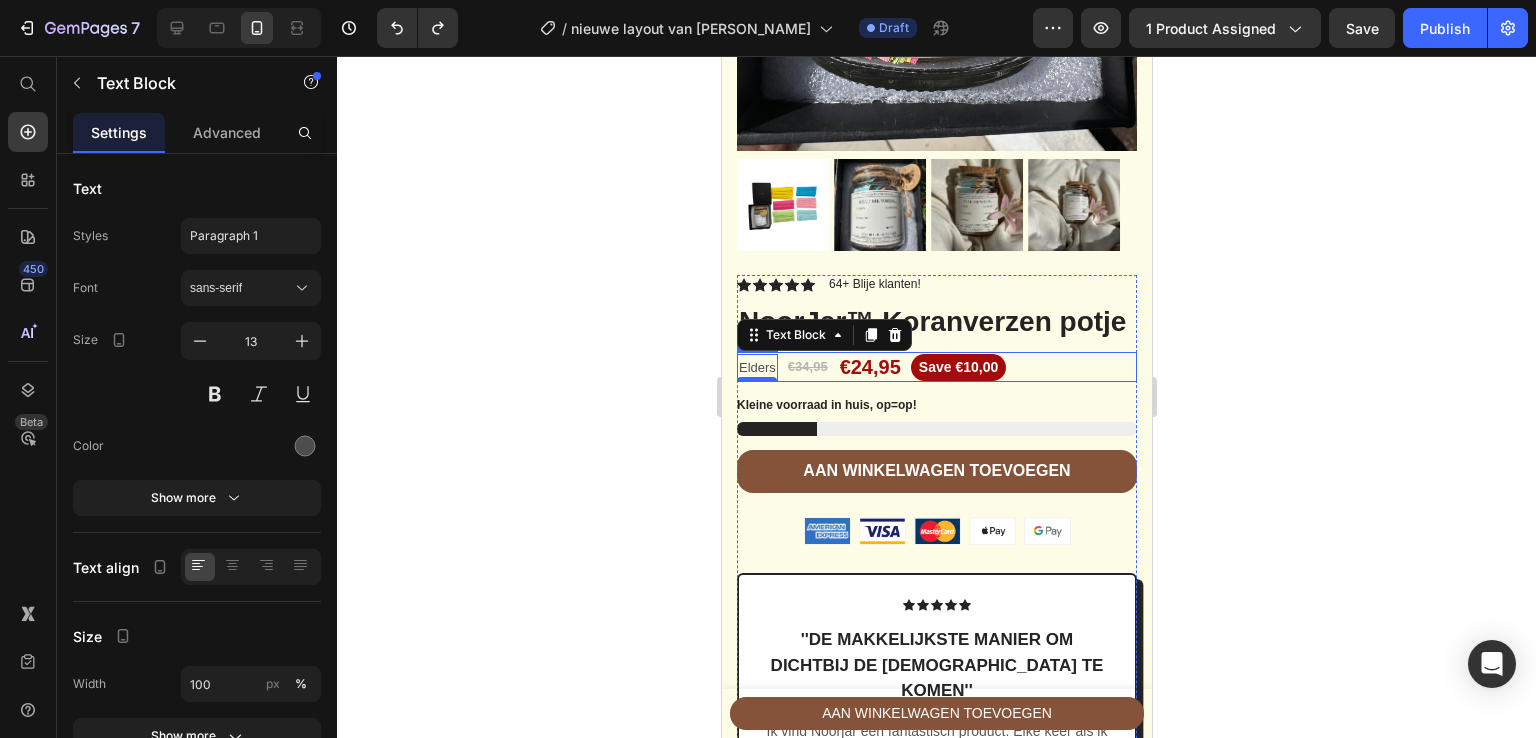 type on "14" 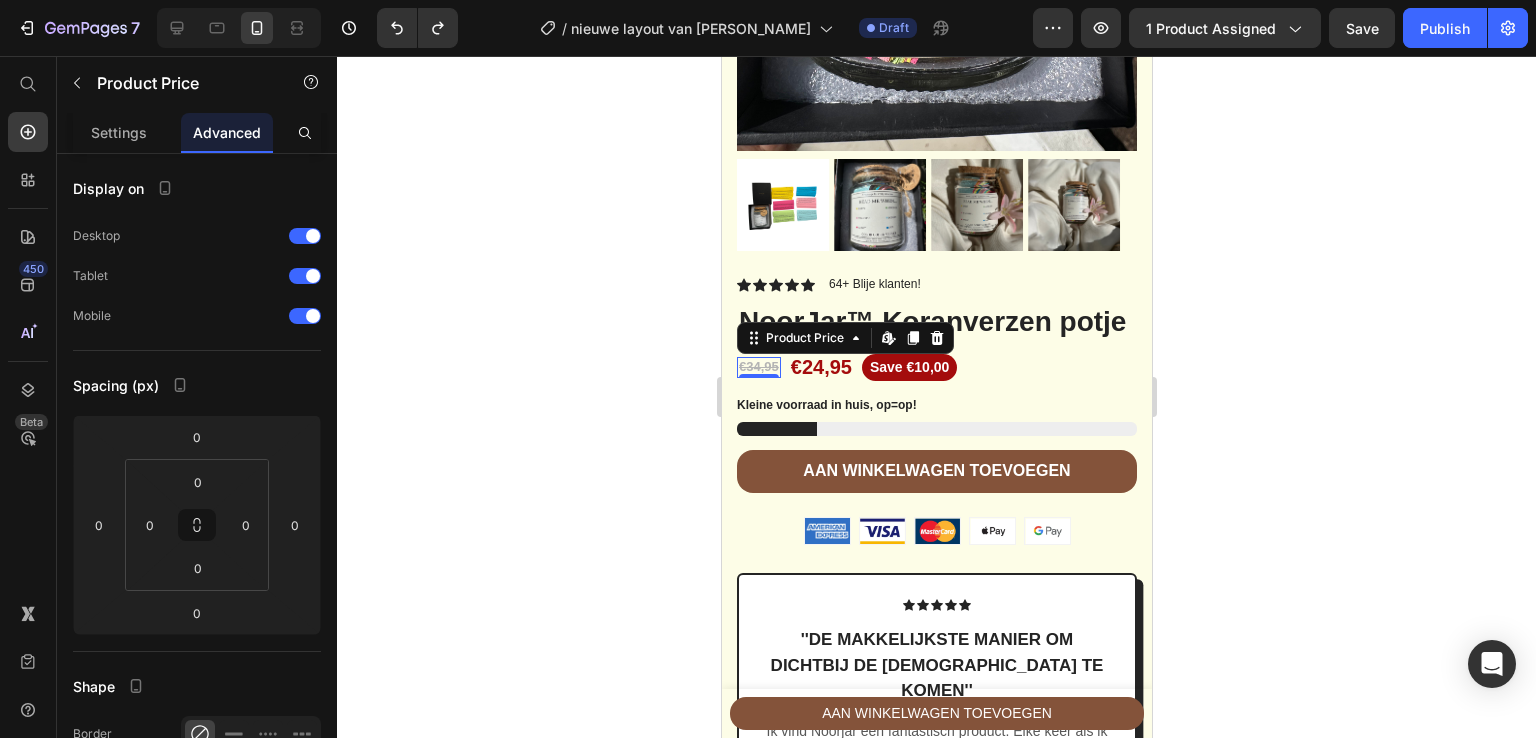 click on "€34,95" at bounding box center [758, 367] 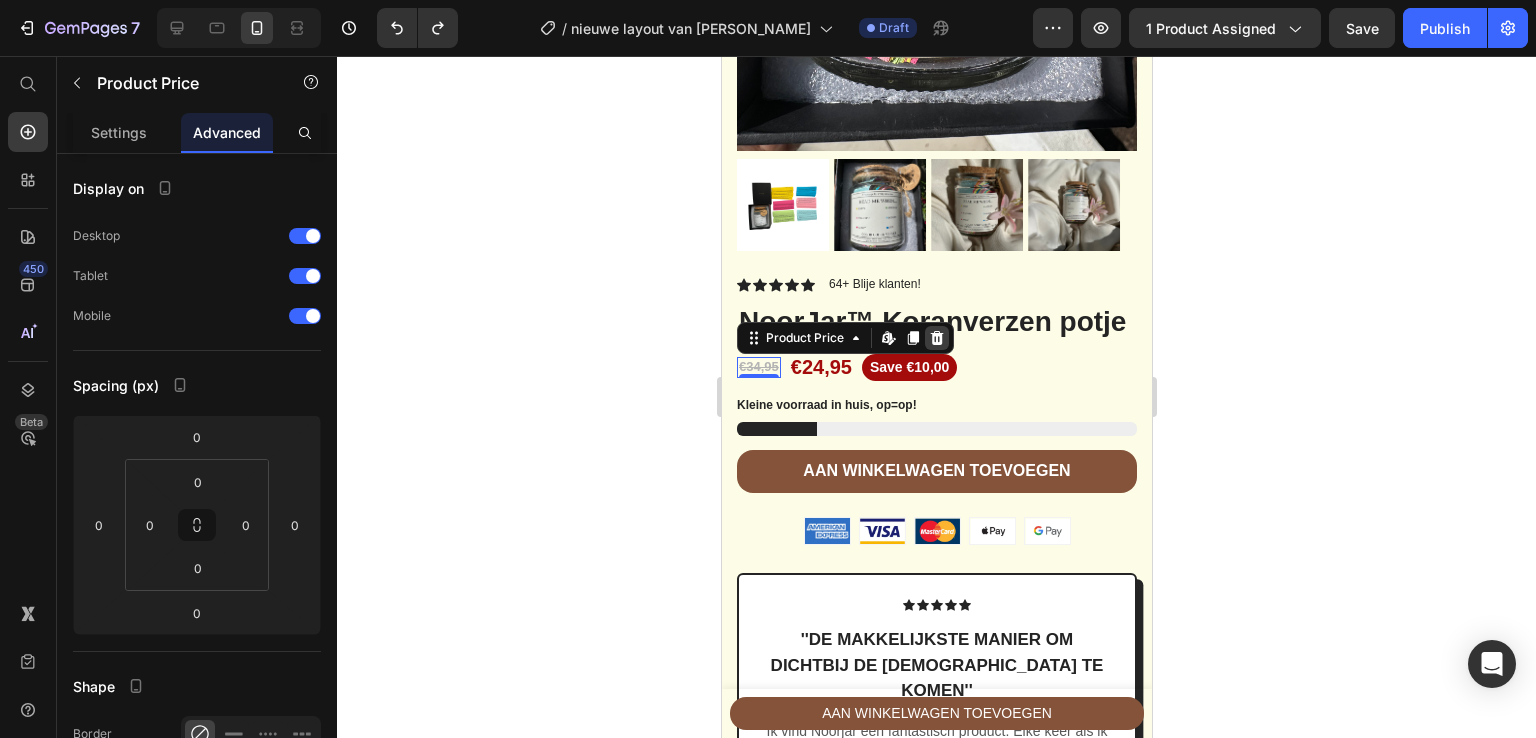 click 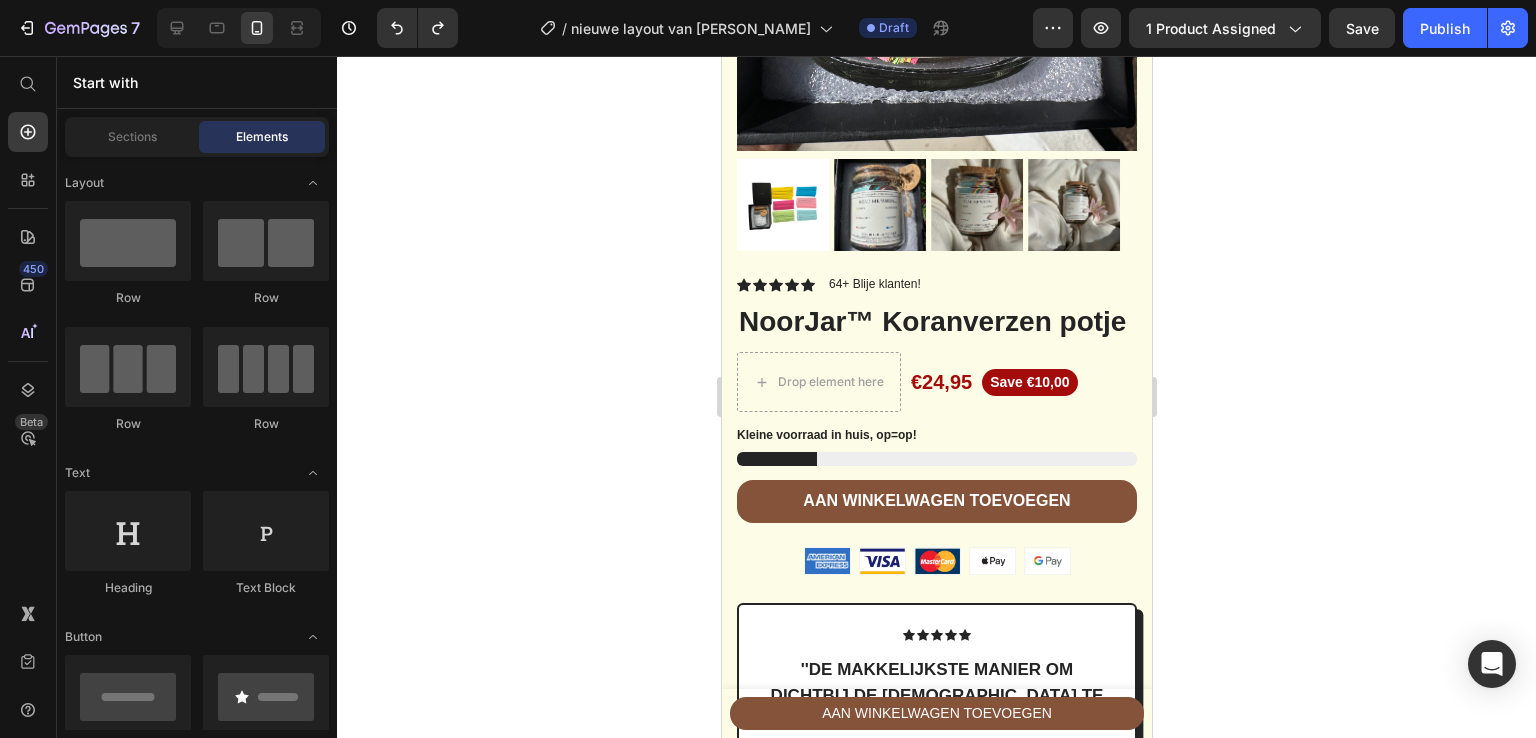 click 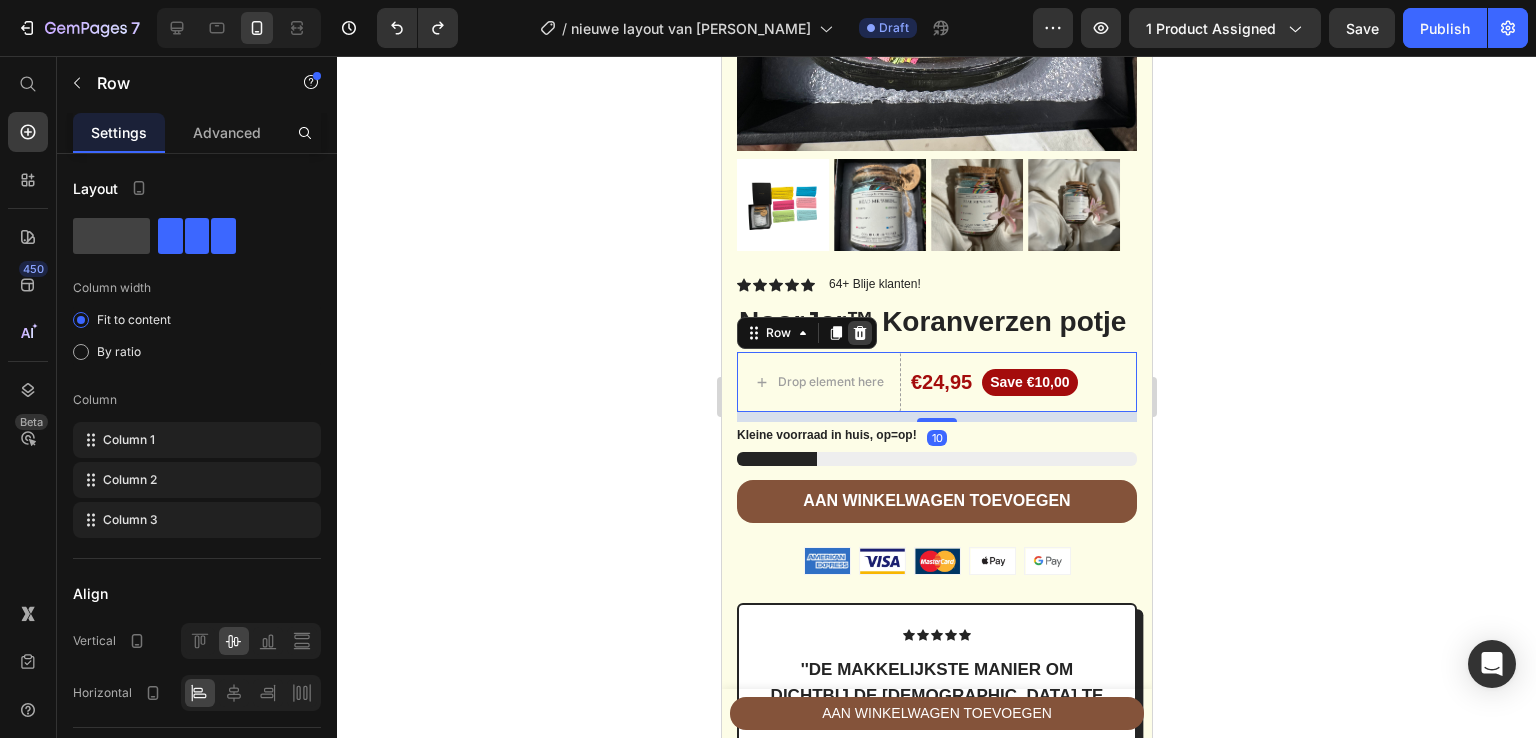 click 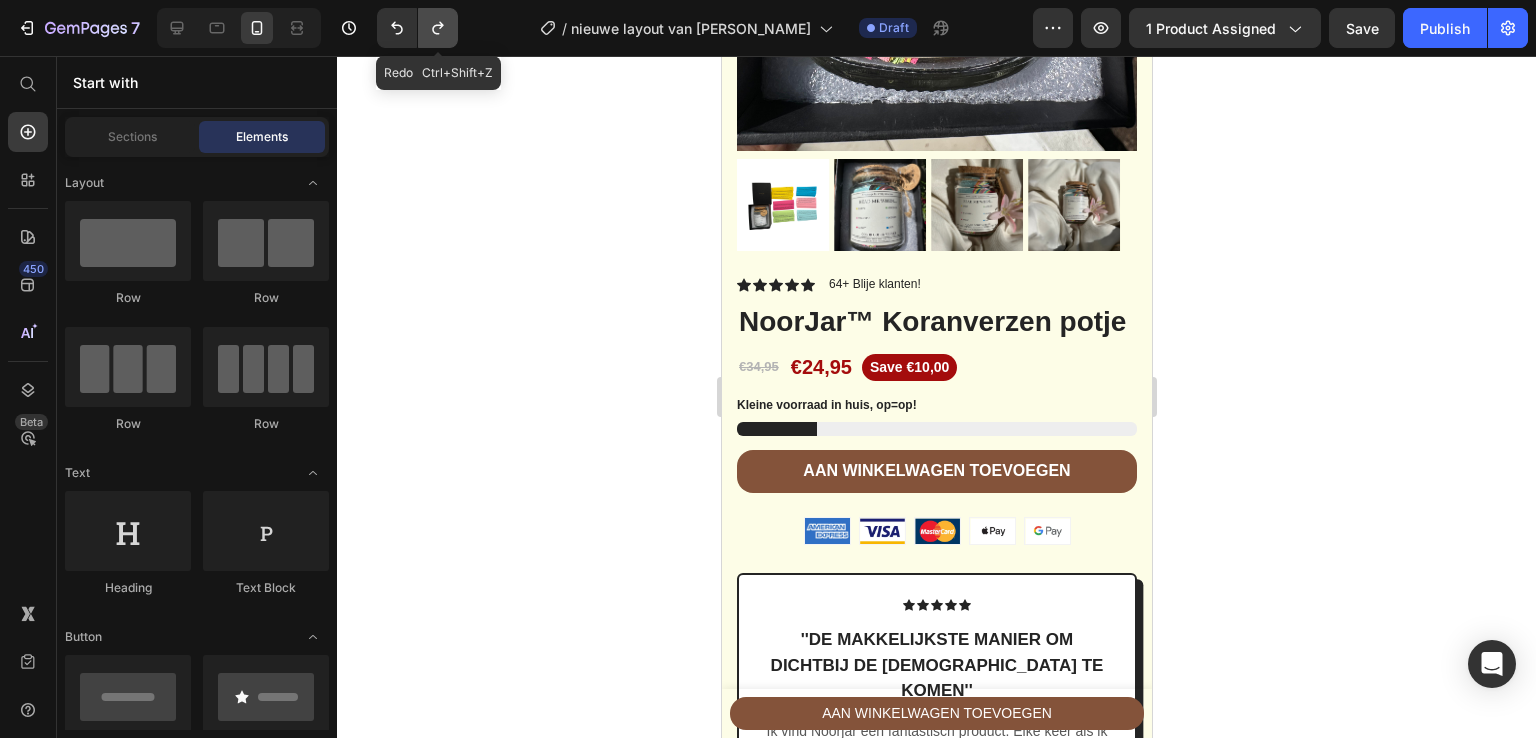 click 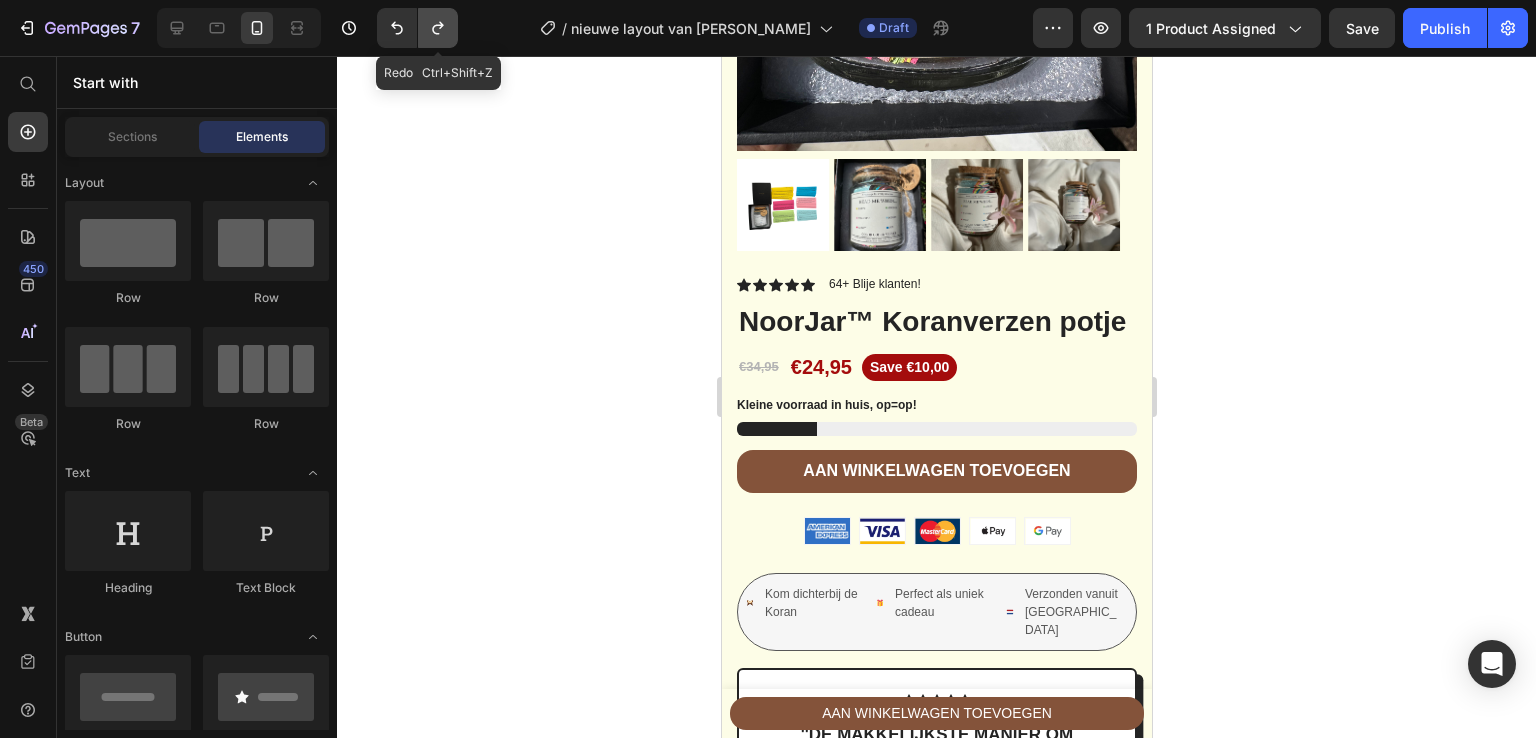 click 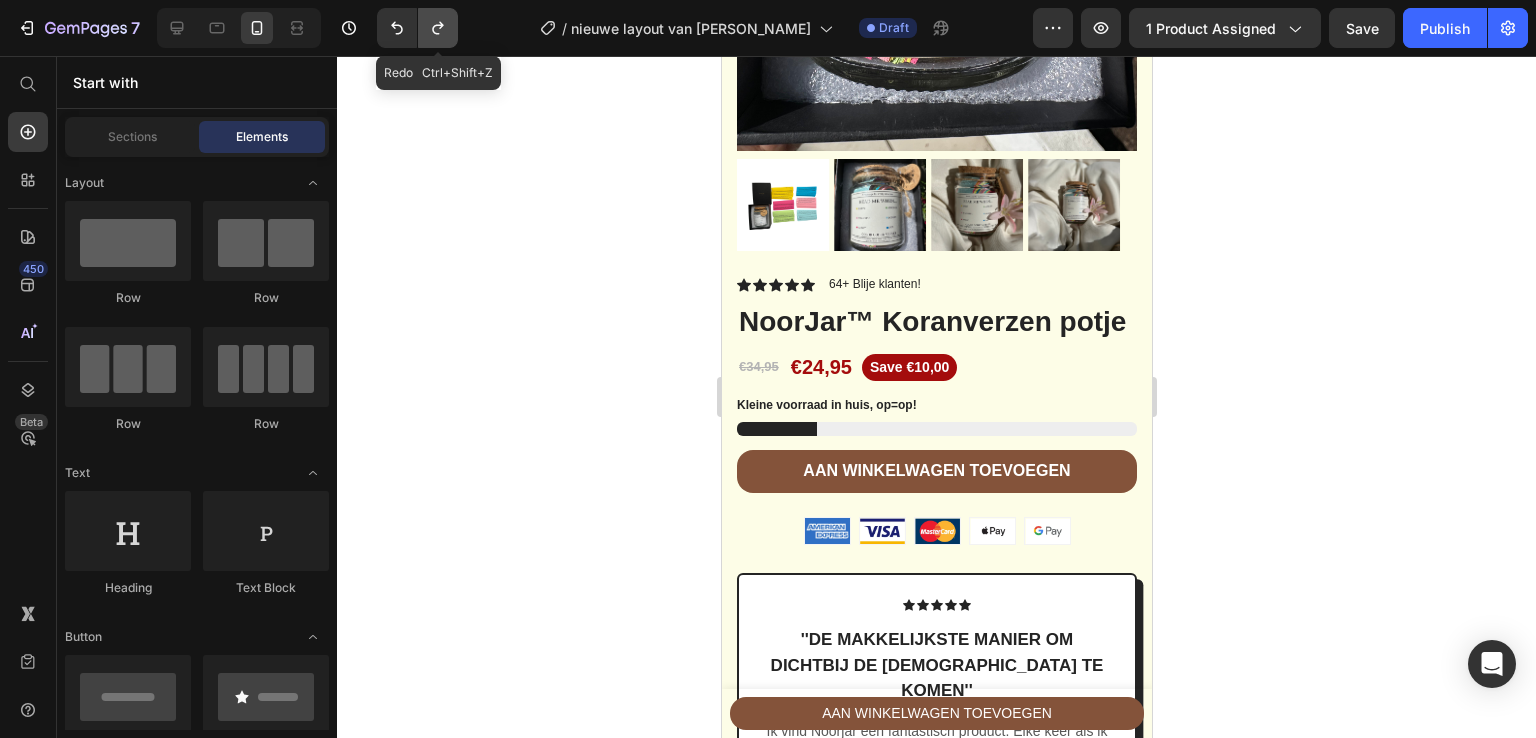 click 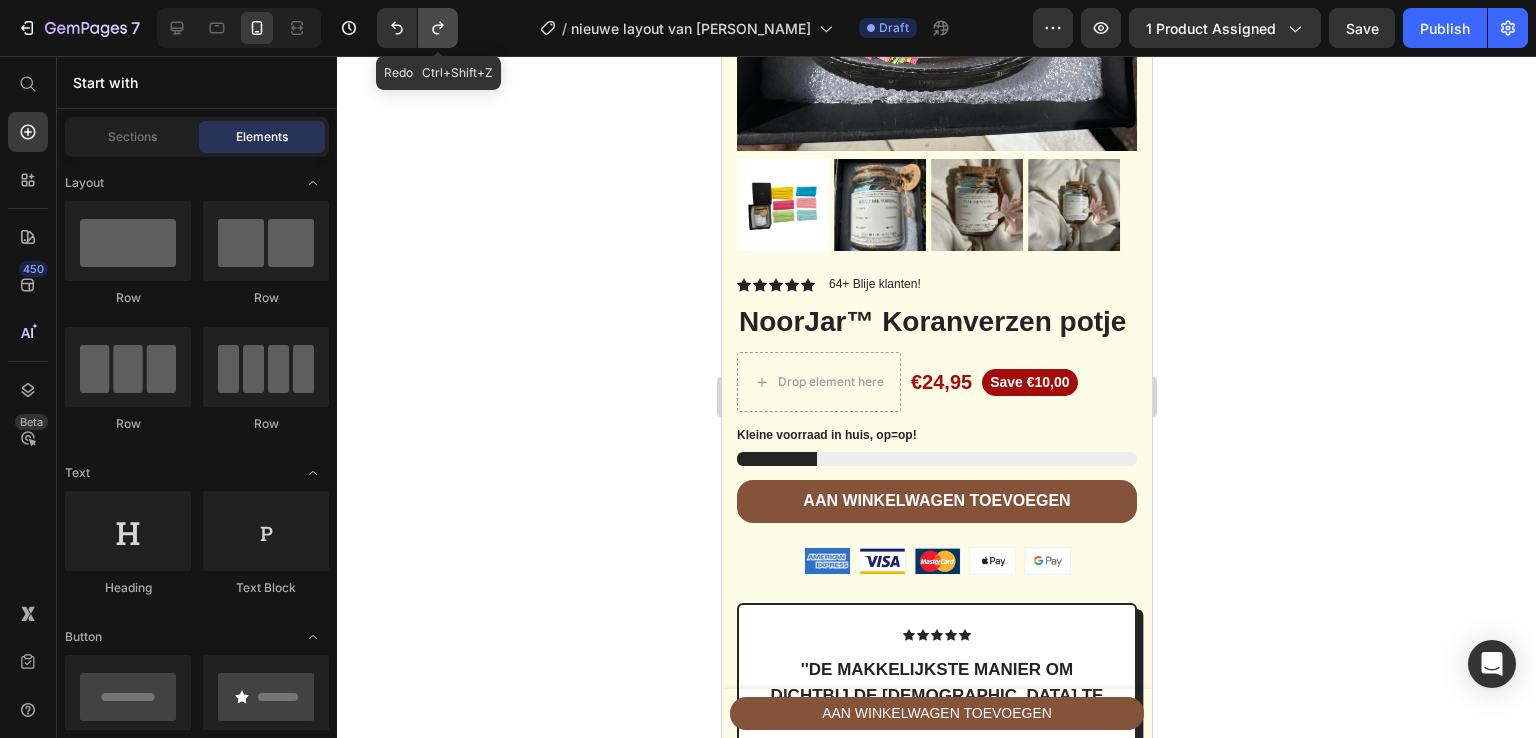 click 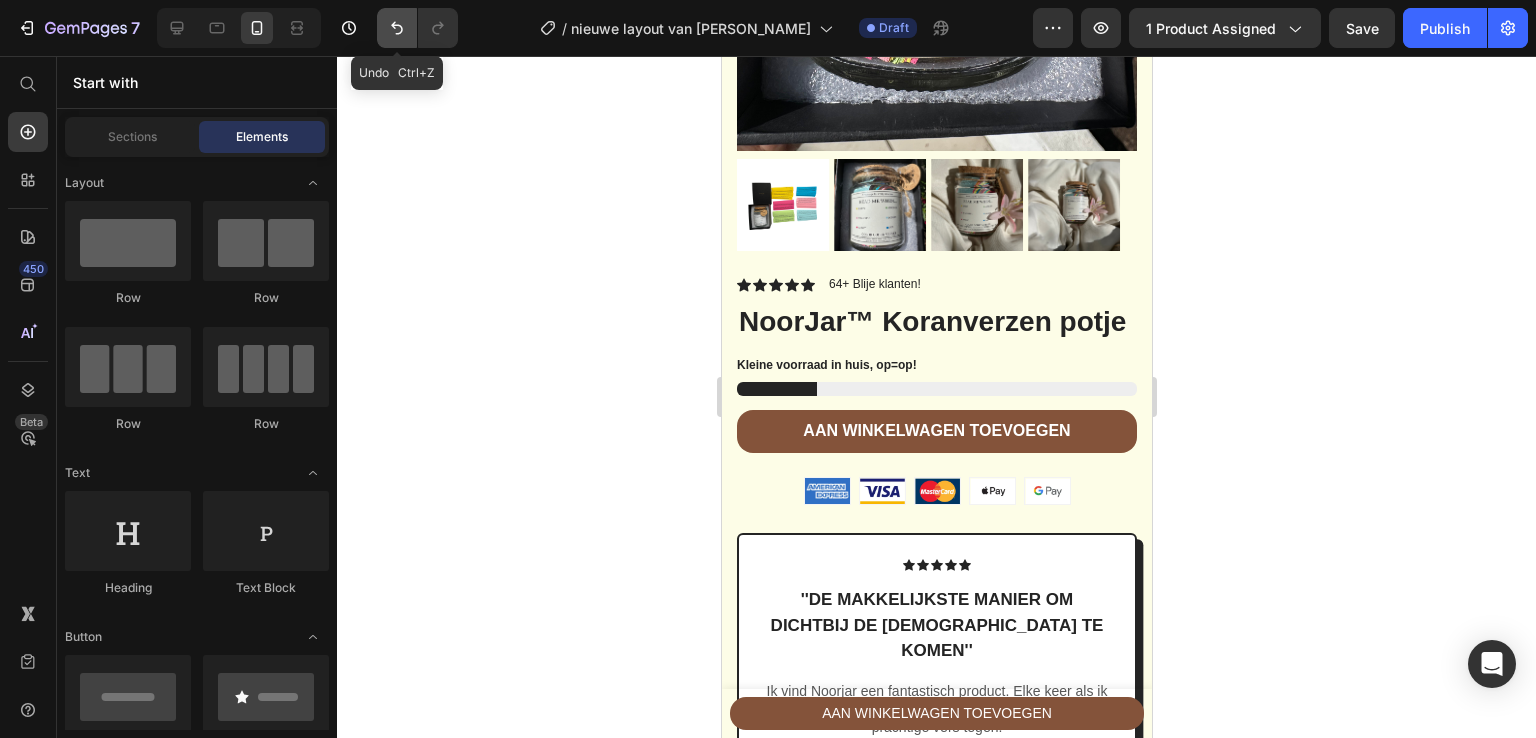 click 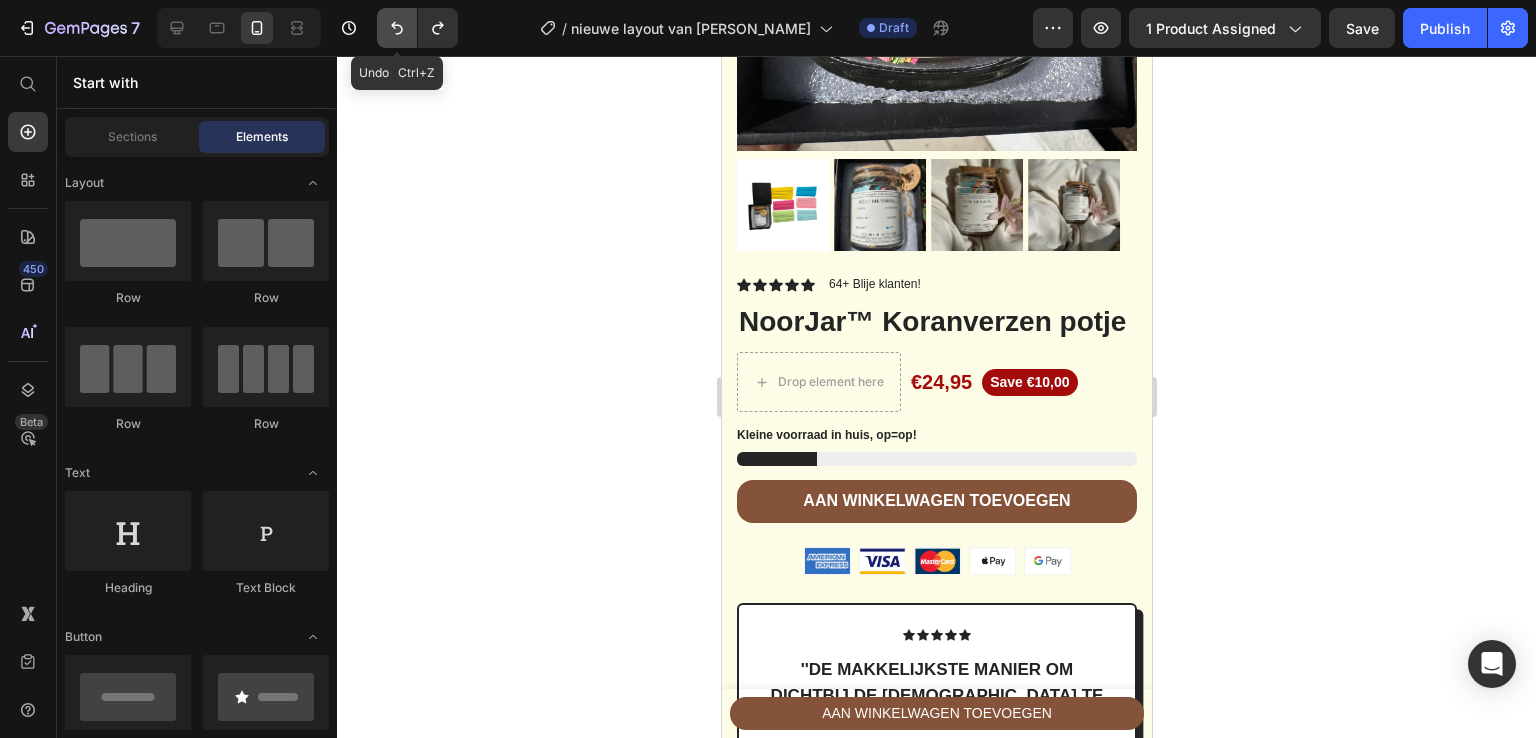 click 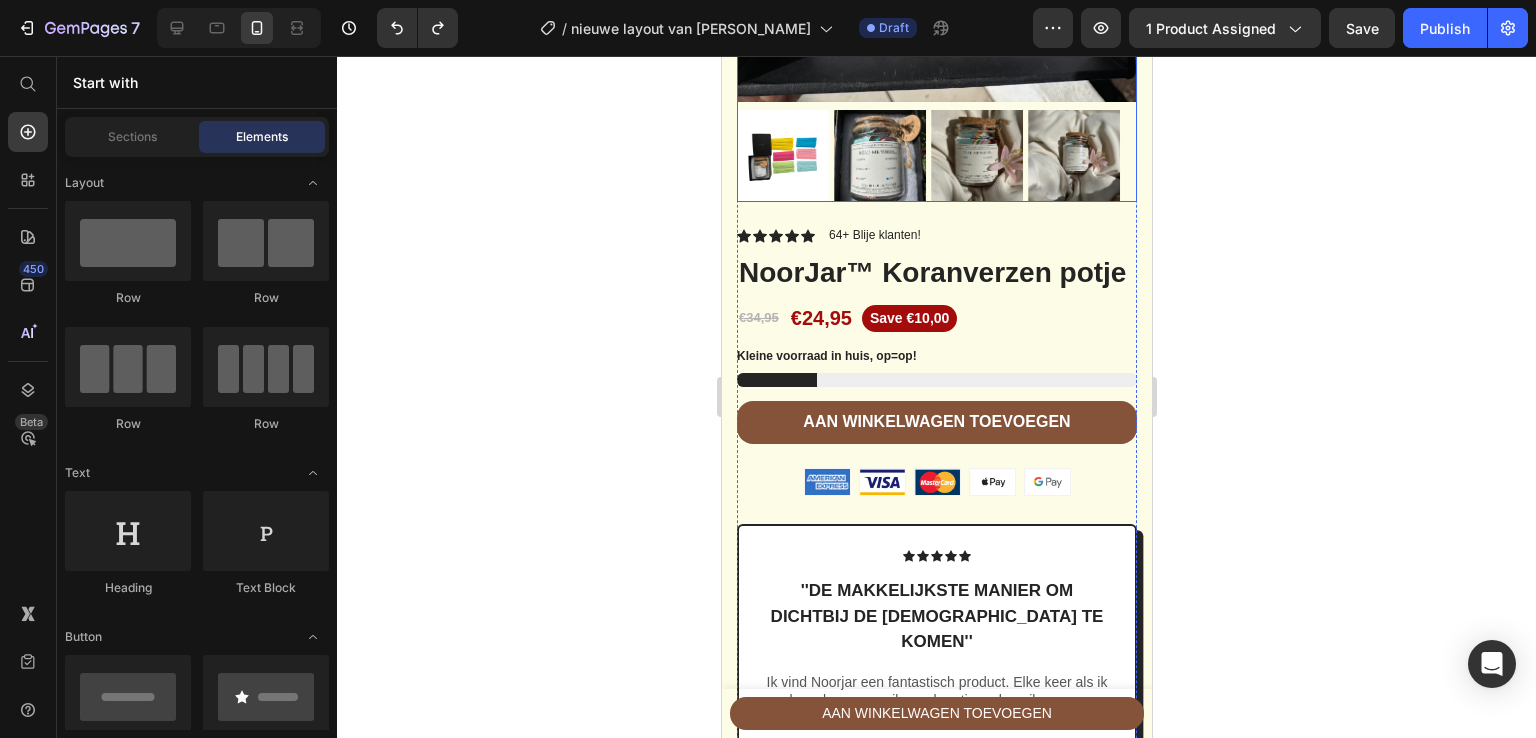 scroll, scrollTop: 591, scrollLeft: 0, axis: vertical 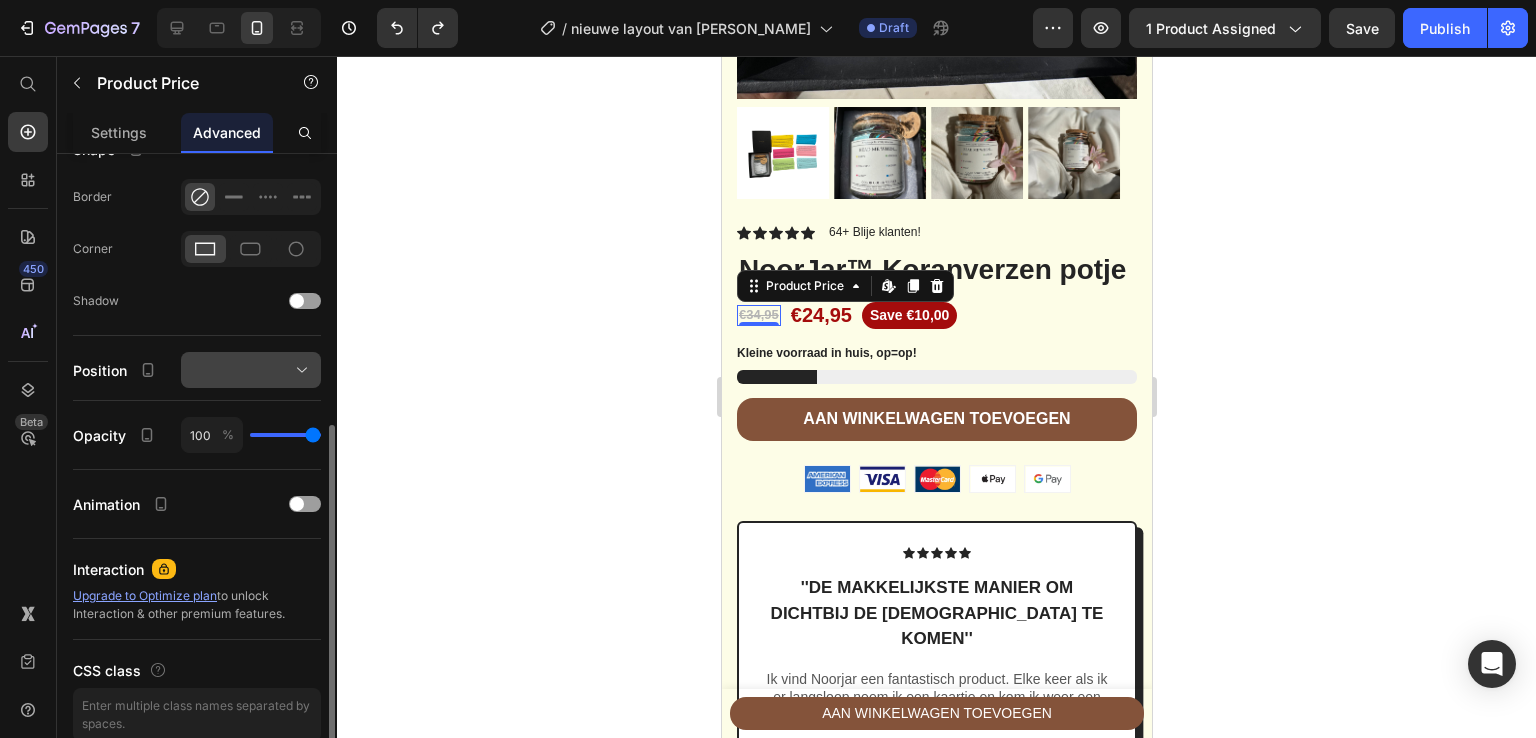 click at bounding box center [251, 370] 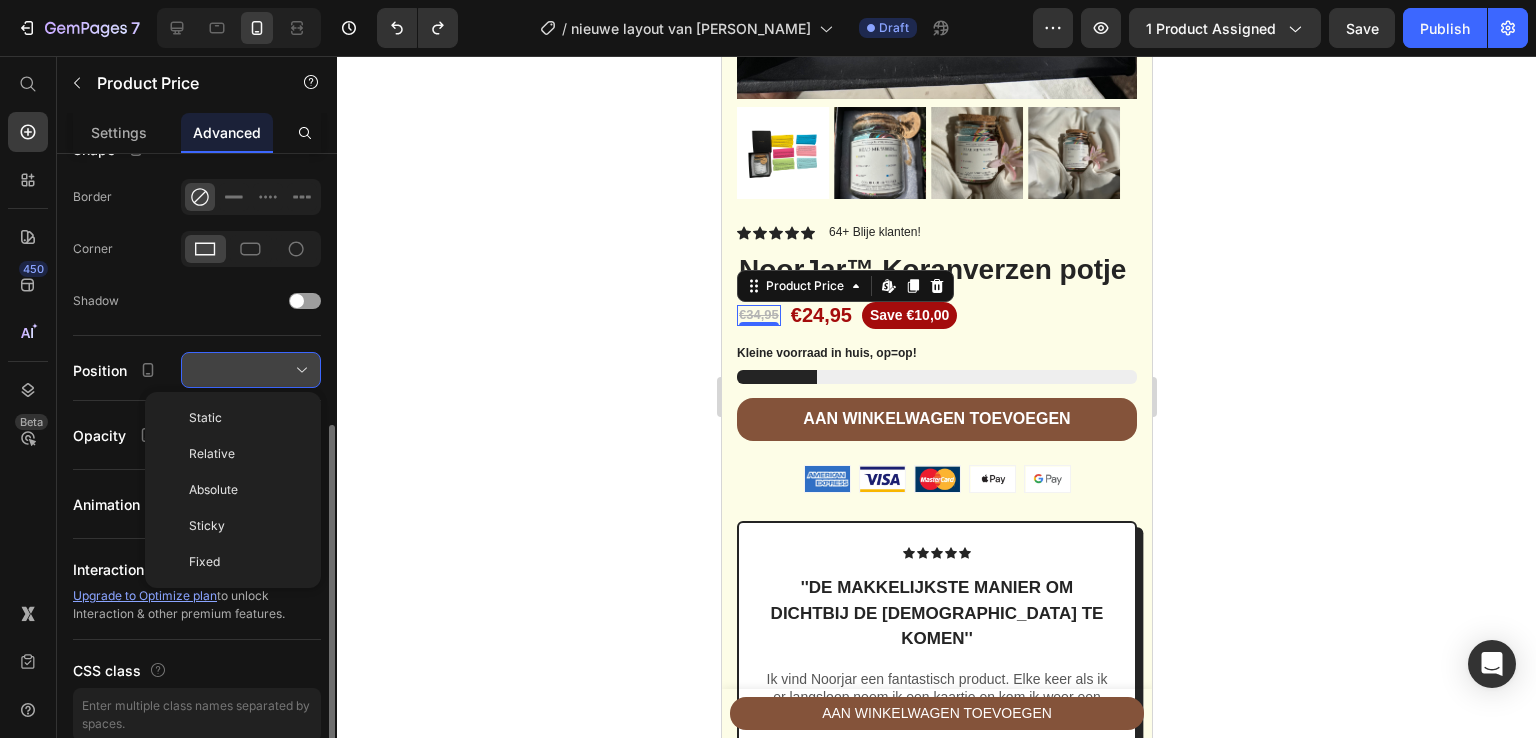 click at bounding box center [251, 370] 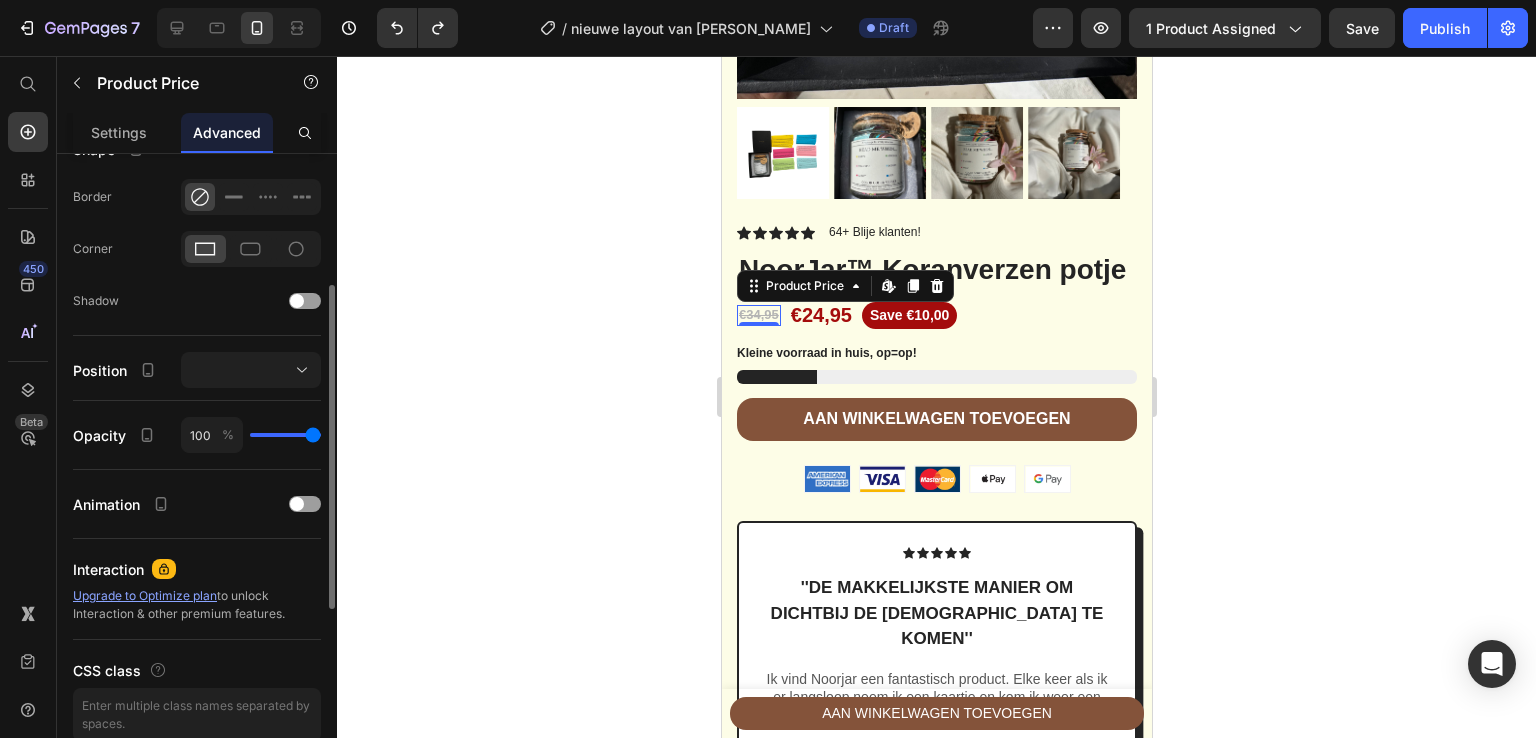 scroll, scrollTop: 436, scrollLeft: 0, axis: vertical 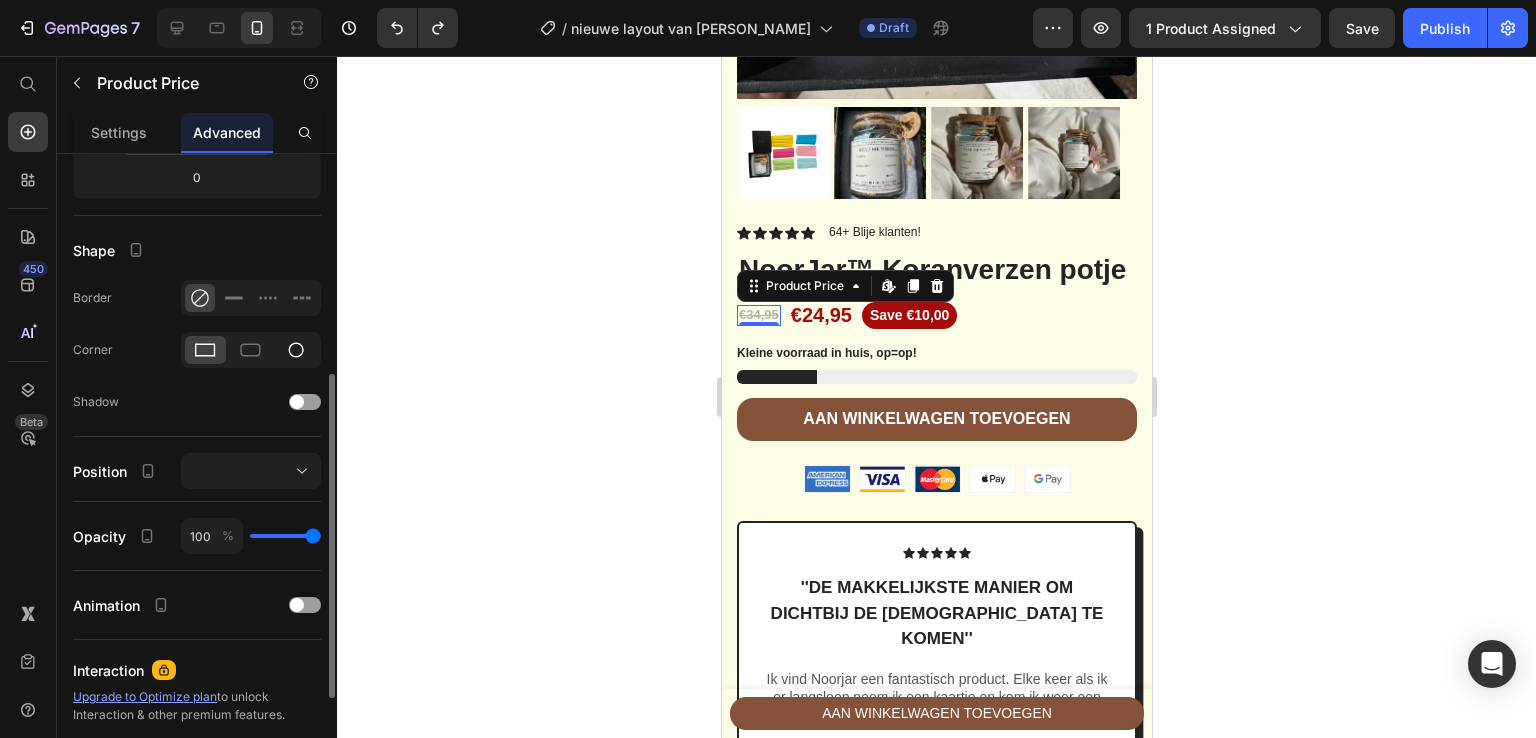 click 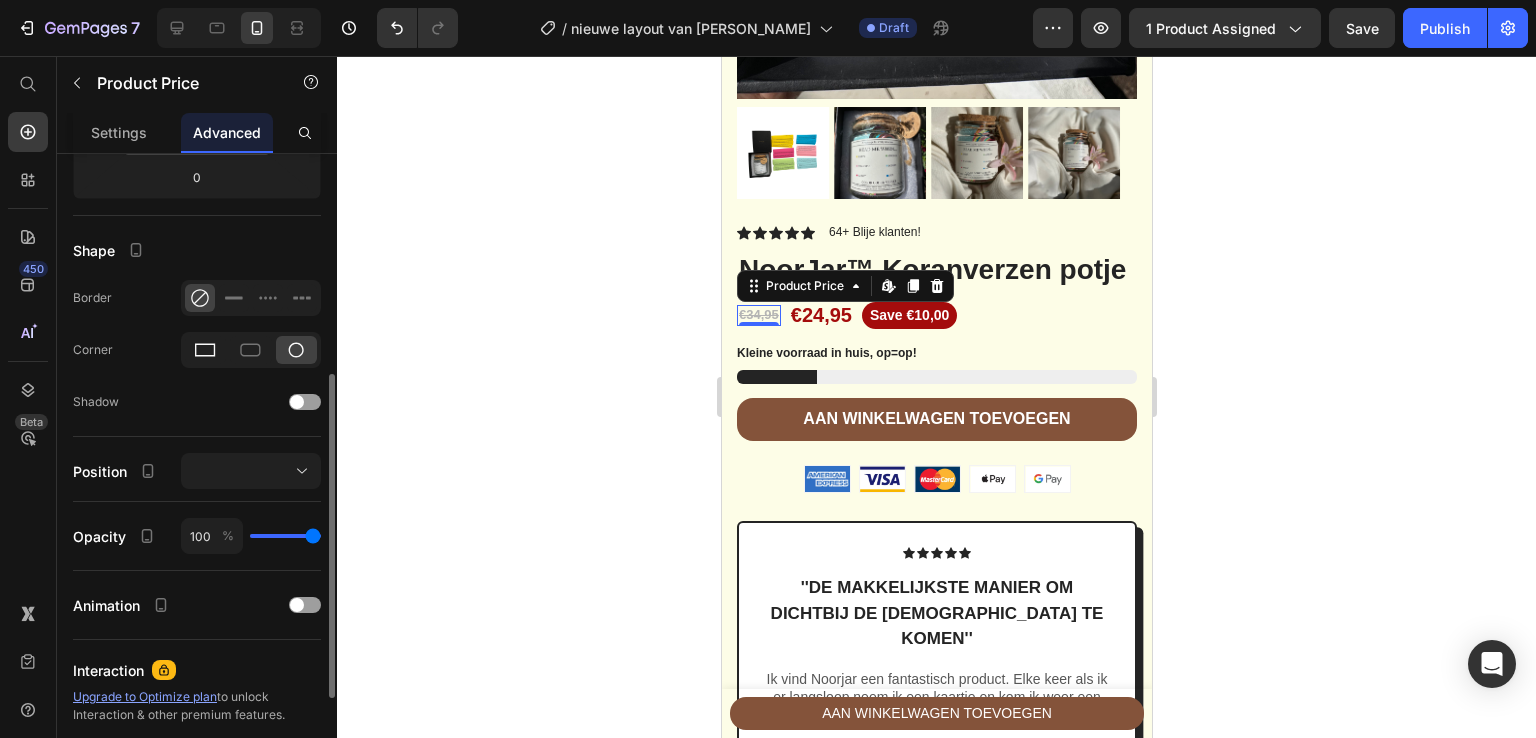 click 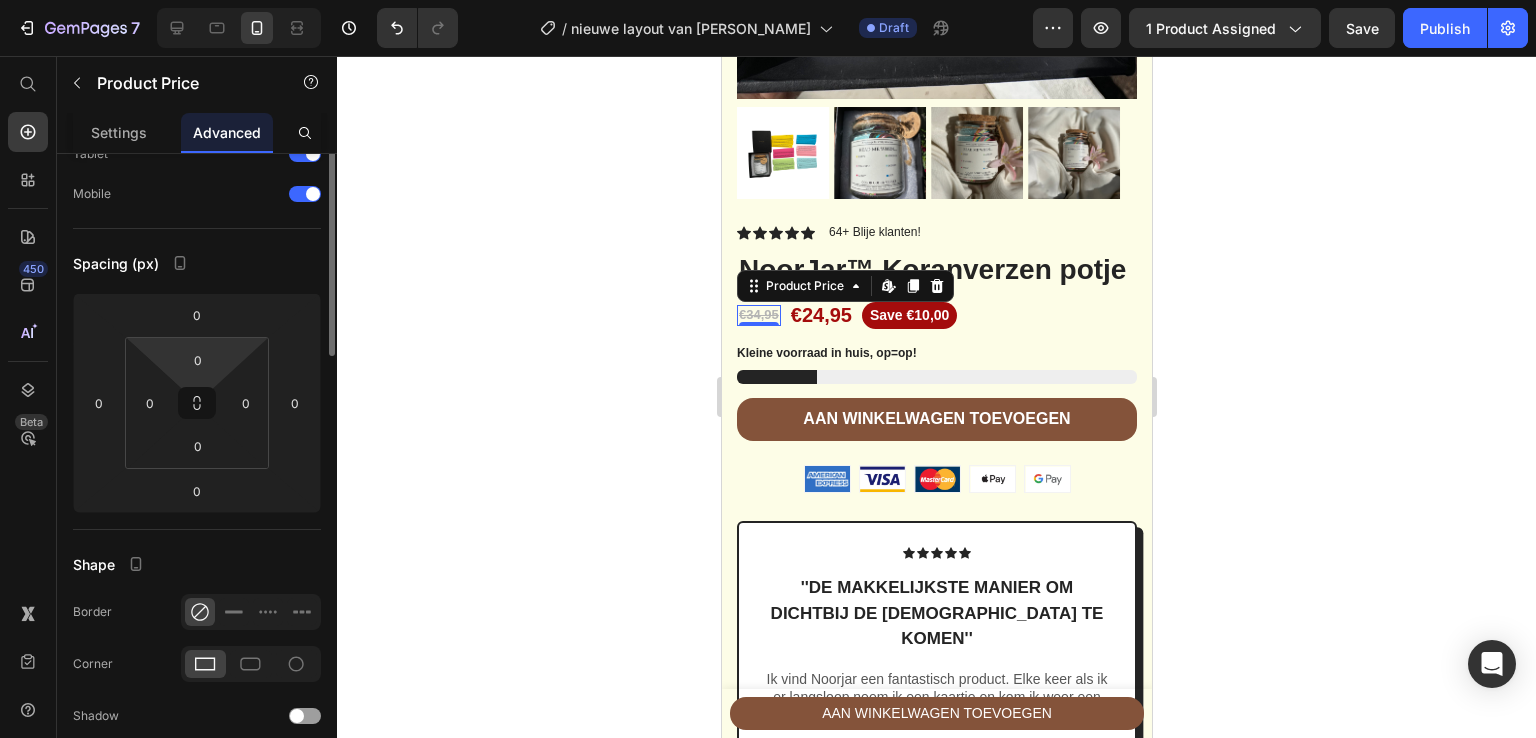 scroll, scrollTop: 0, scrollLeft: 0, axis: both 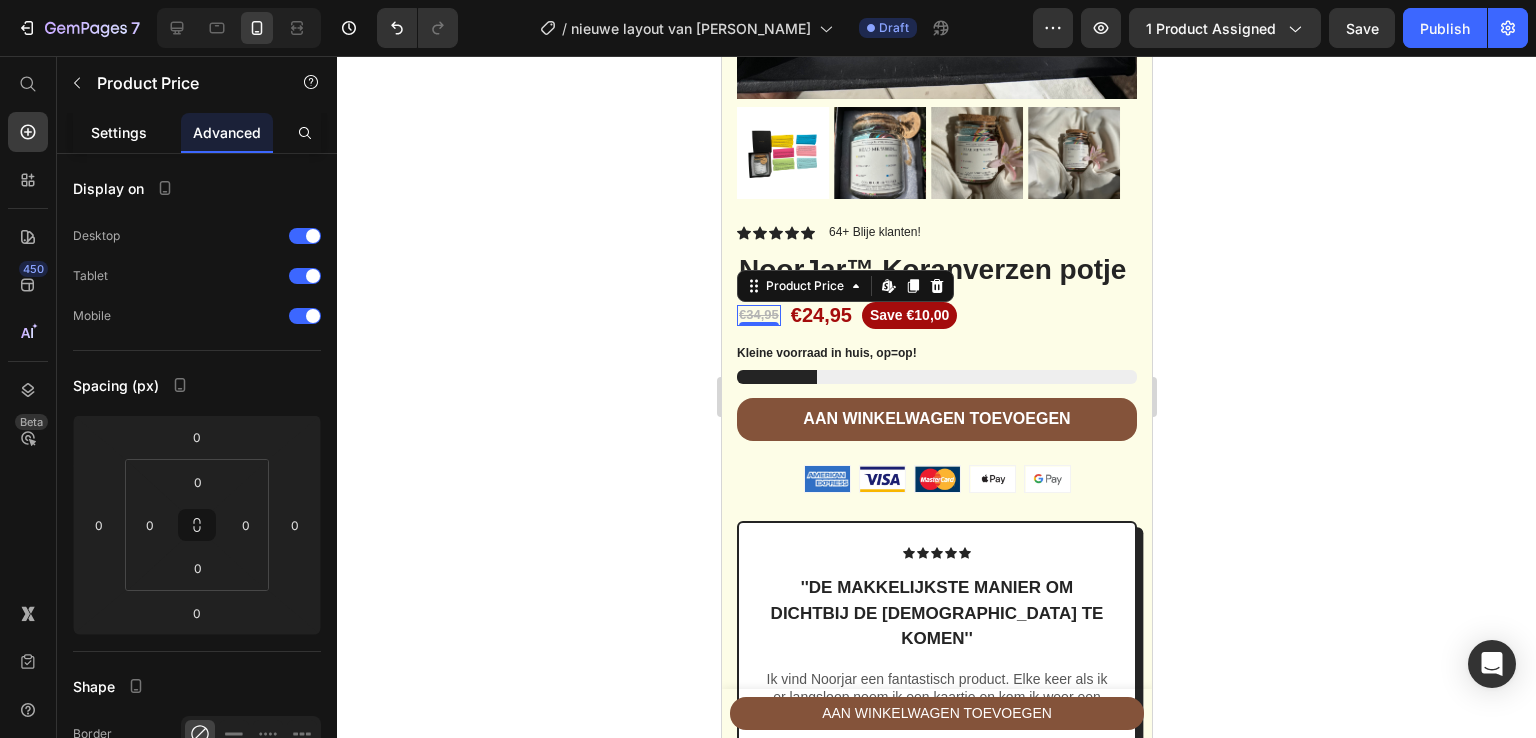 click on "Settings" 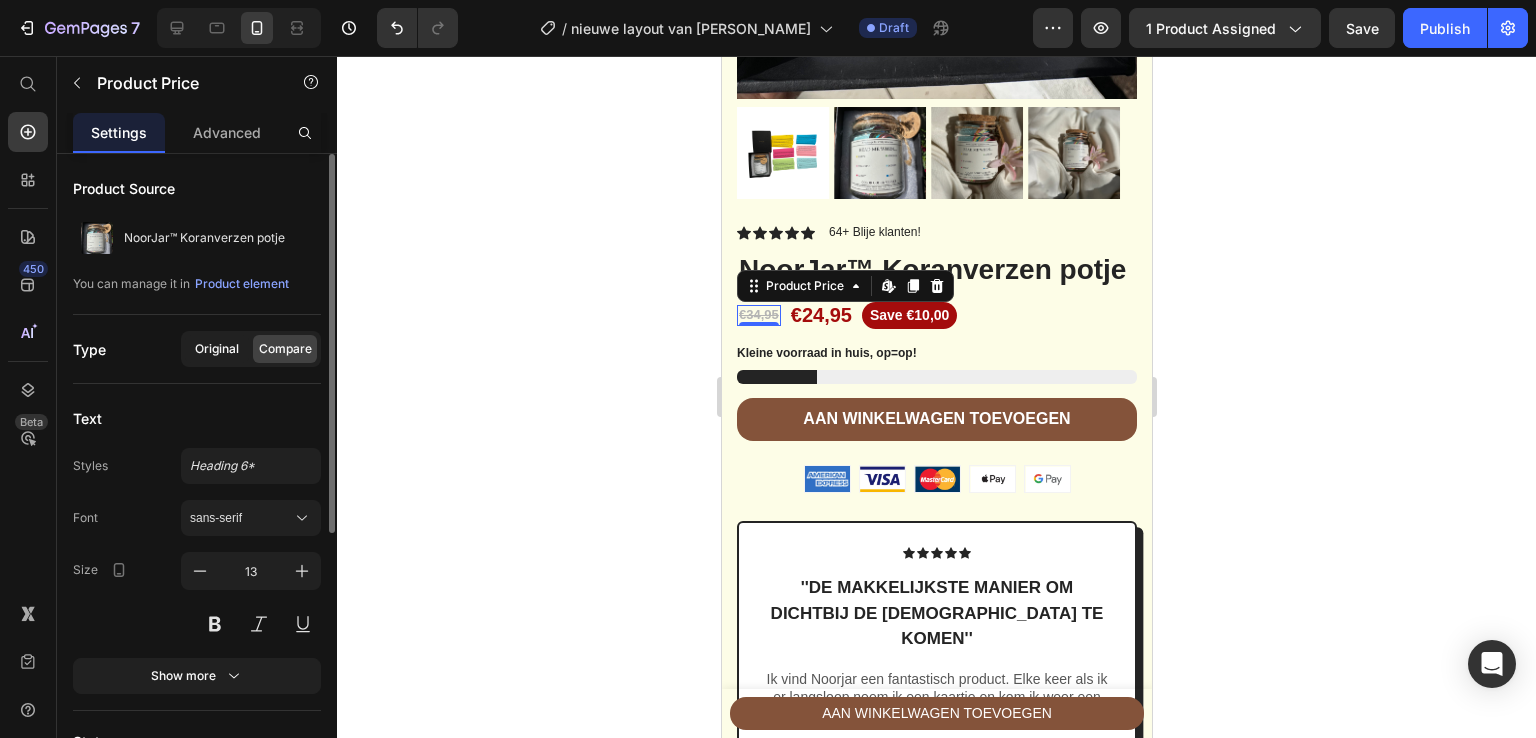 click on "Original" 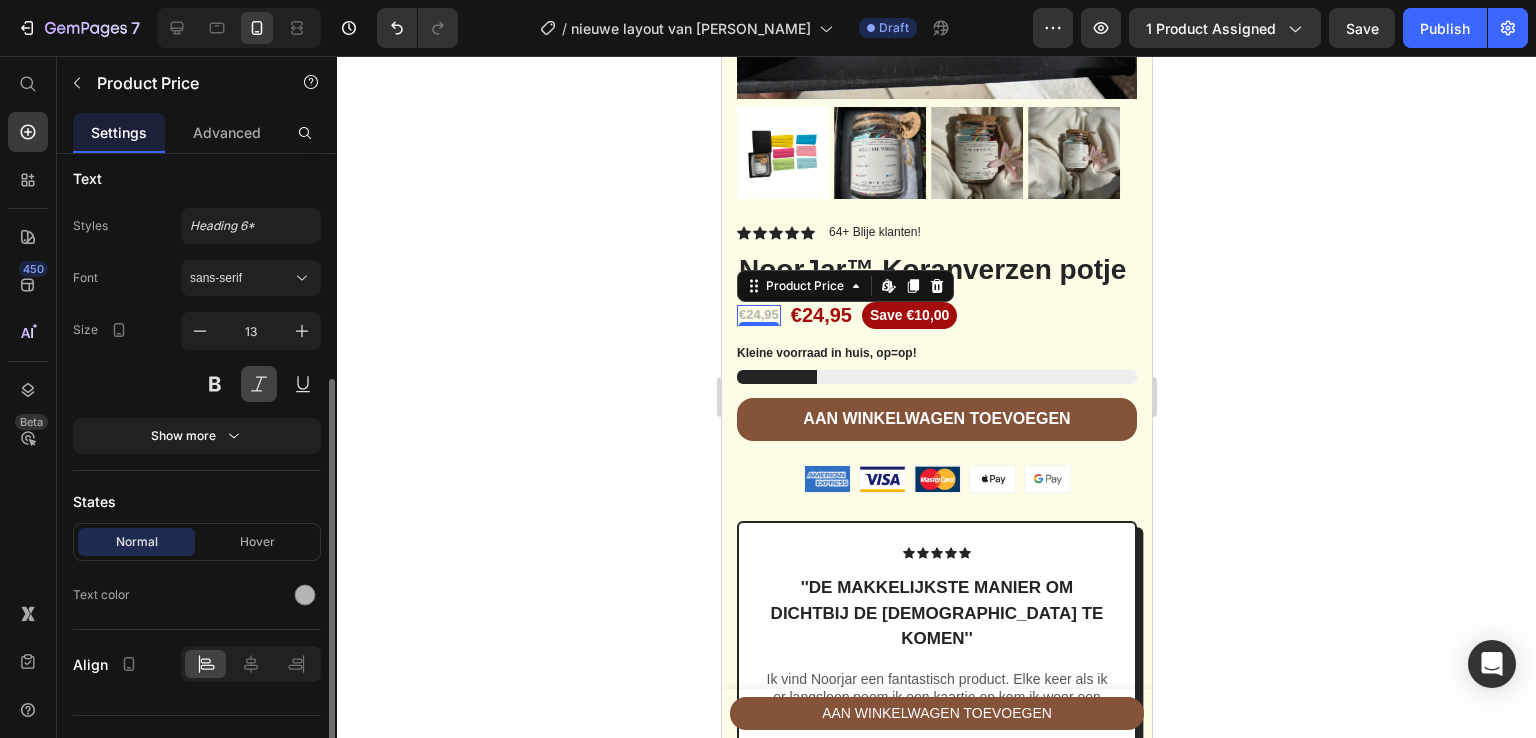scroll, scrollTop: 273, scrollLeft: 0, axis: vertical 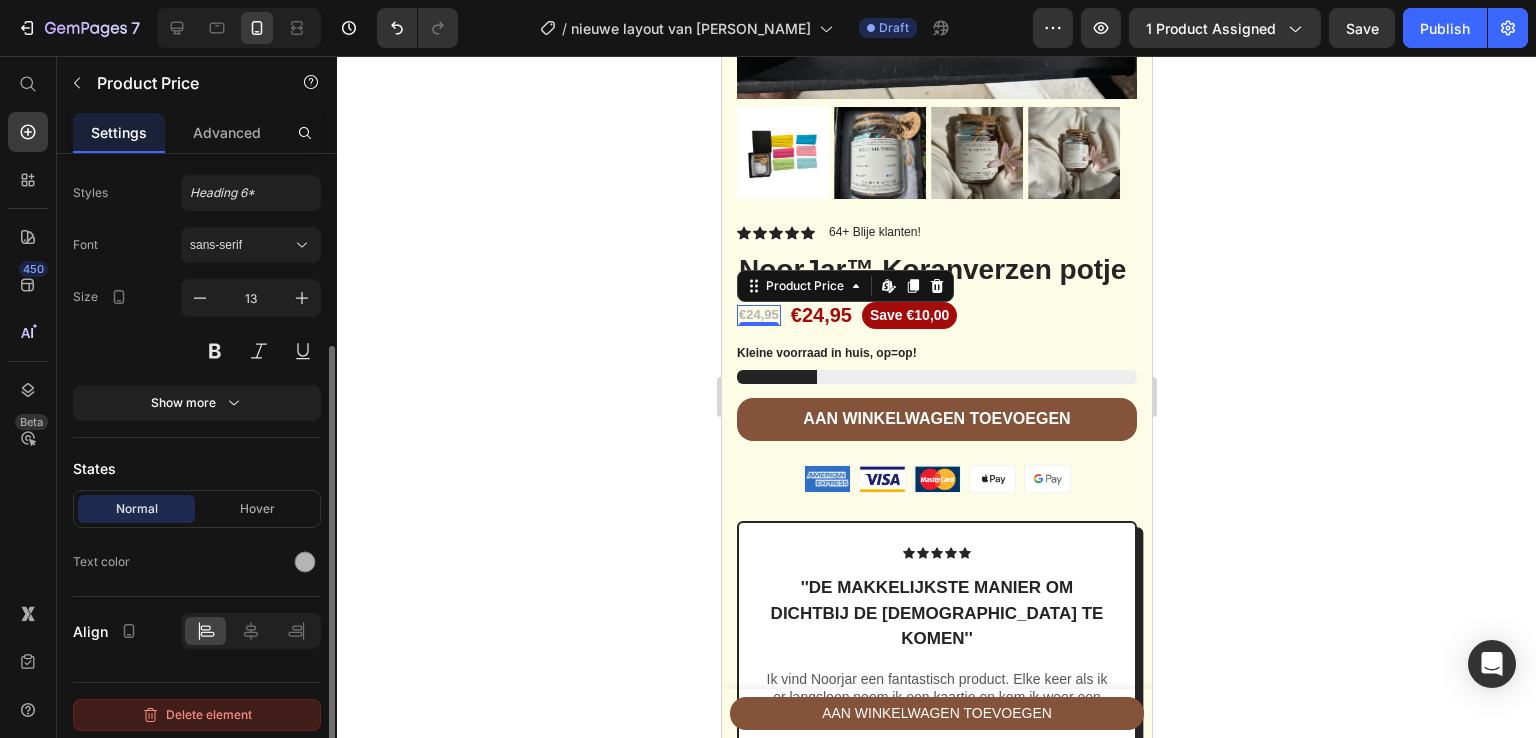 click on "Delete element" at bounding box center (197, 715) 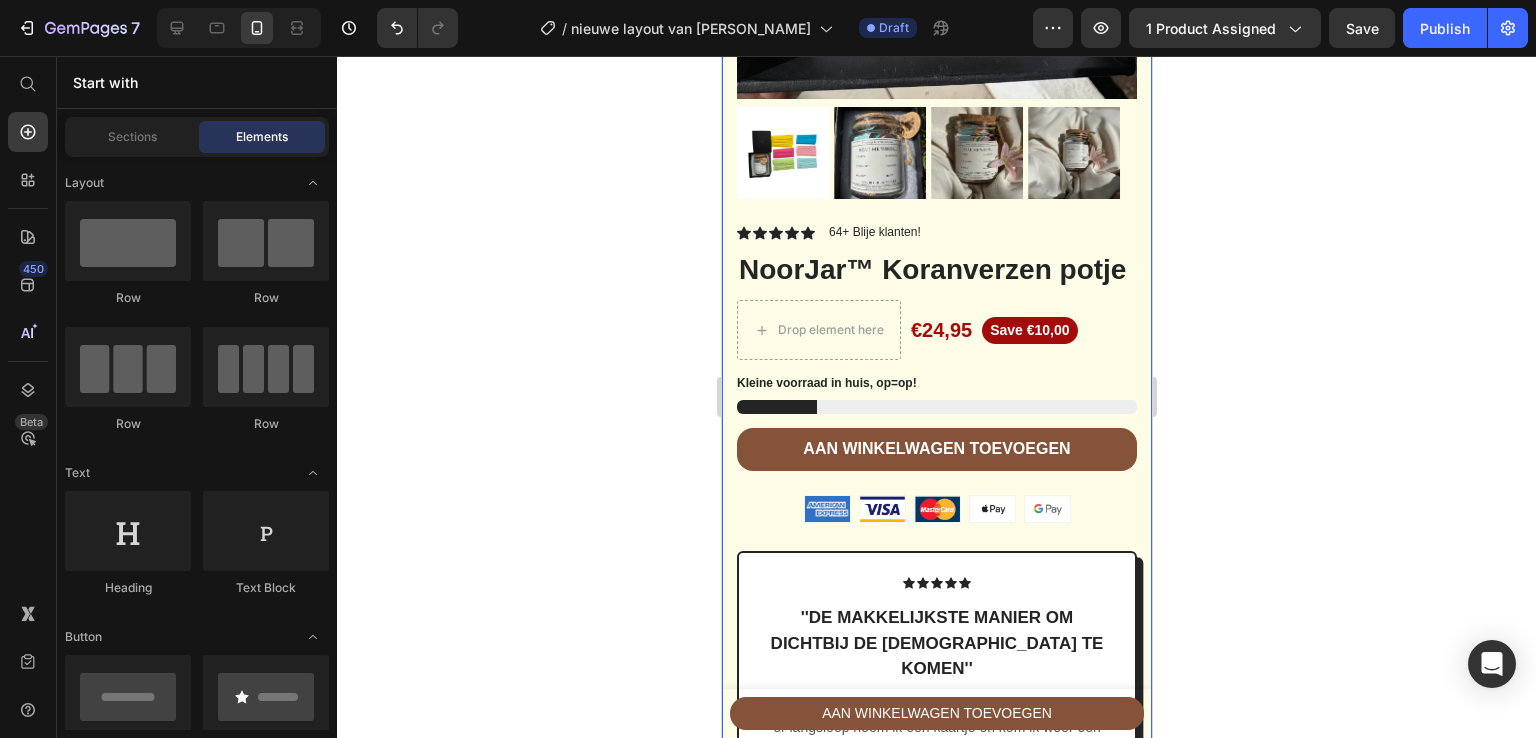 click 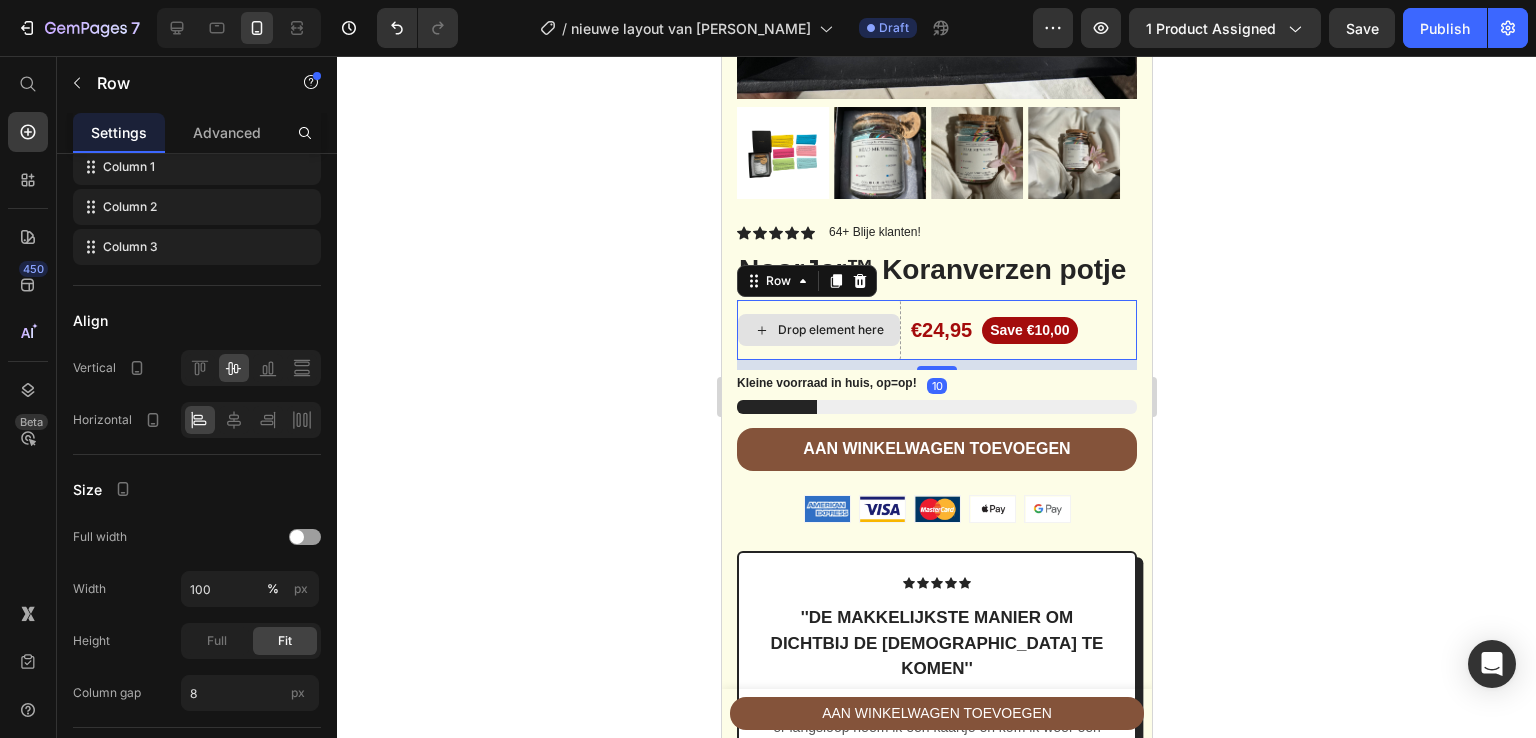 scroll, scrollTop: 0, scrollLeft: 0, axis: both 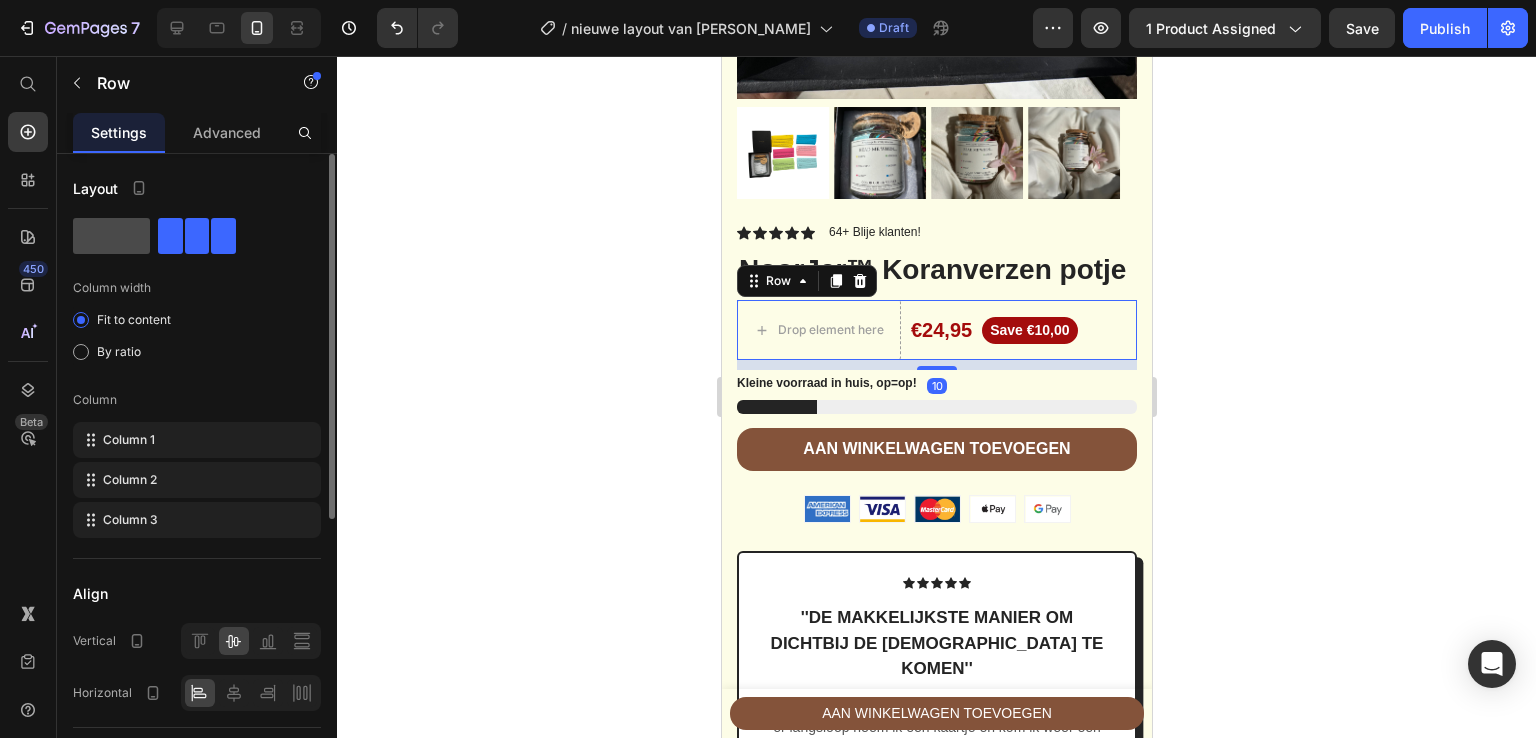 click 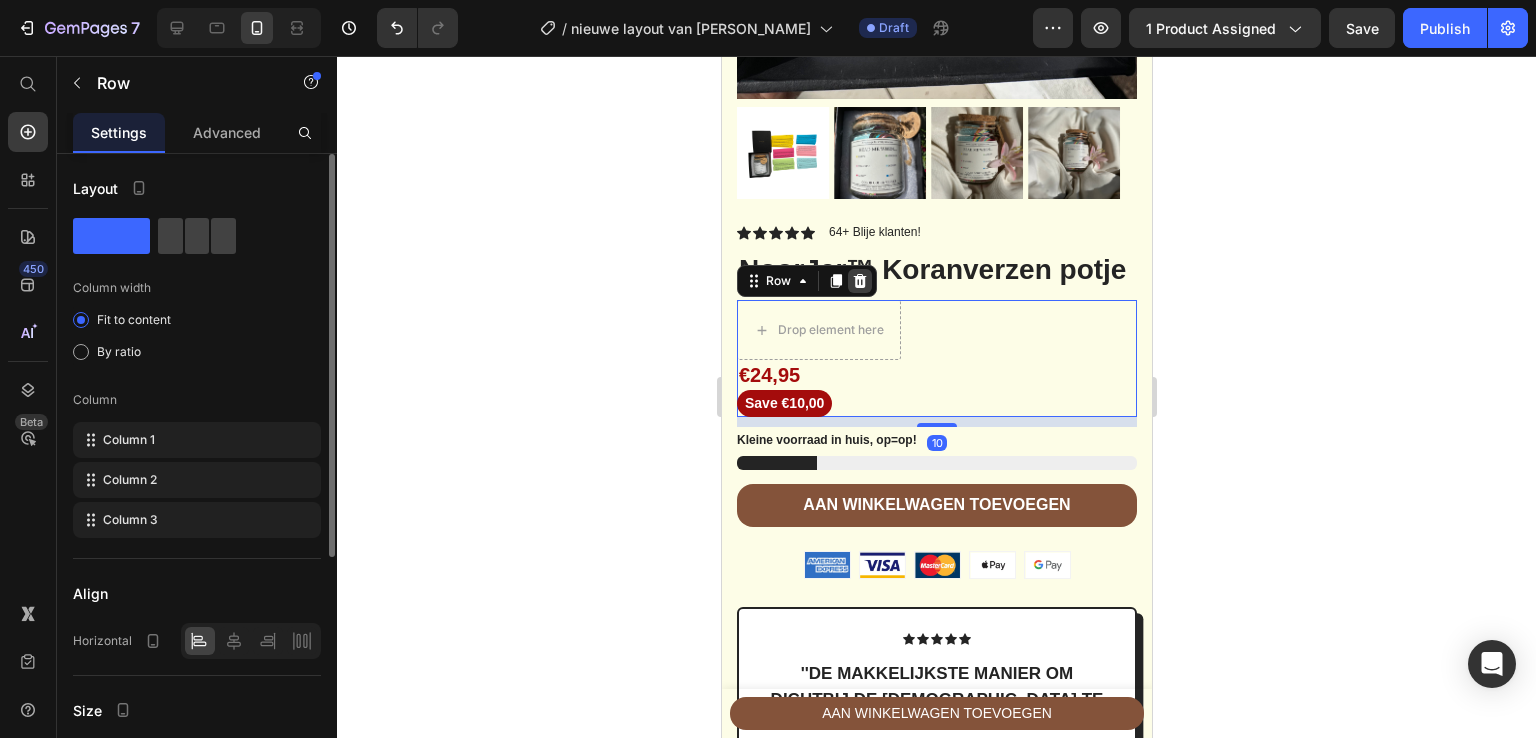 click 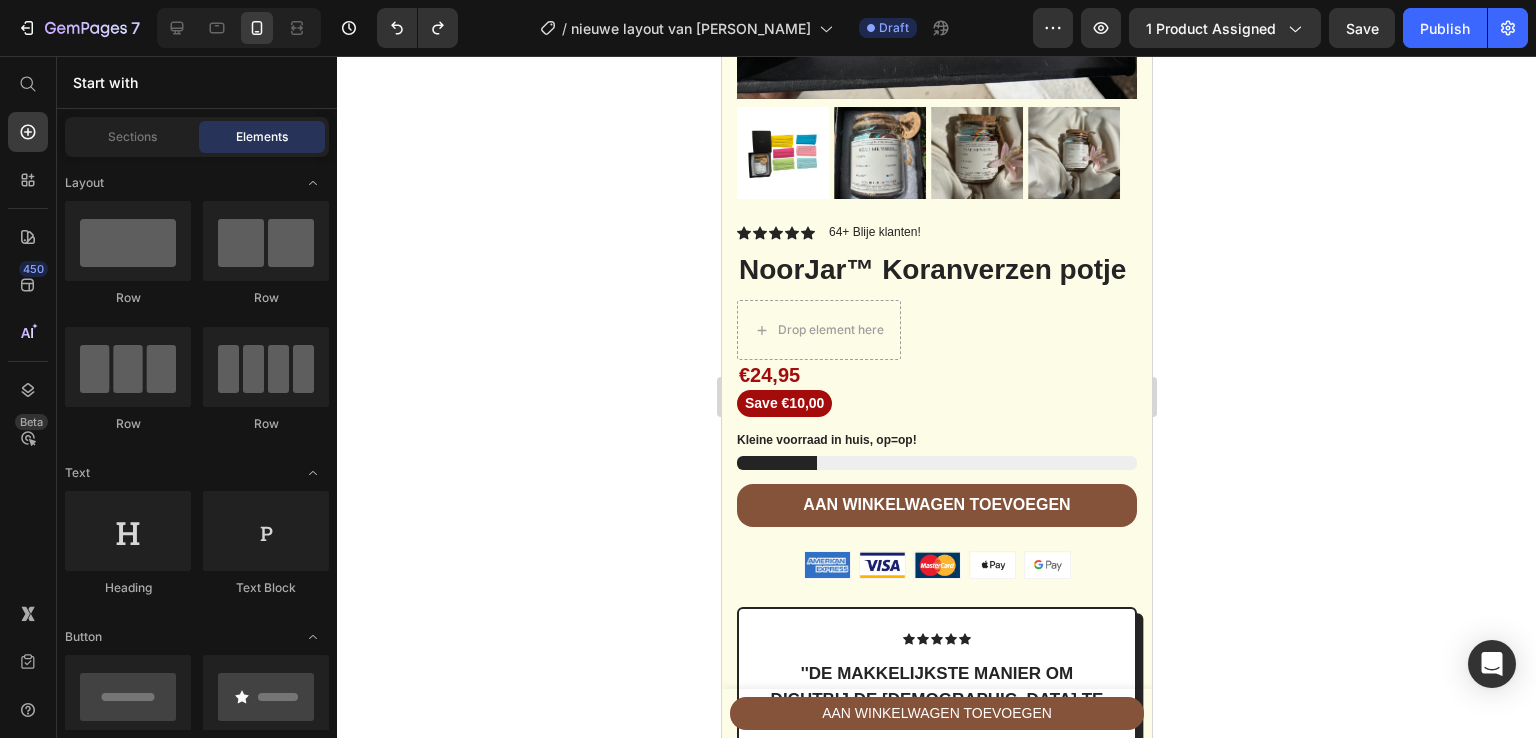 click 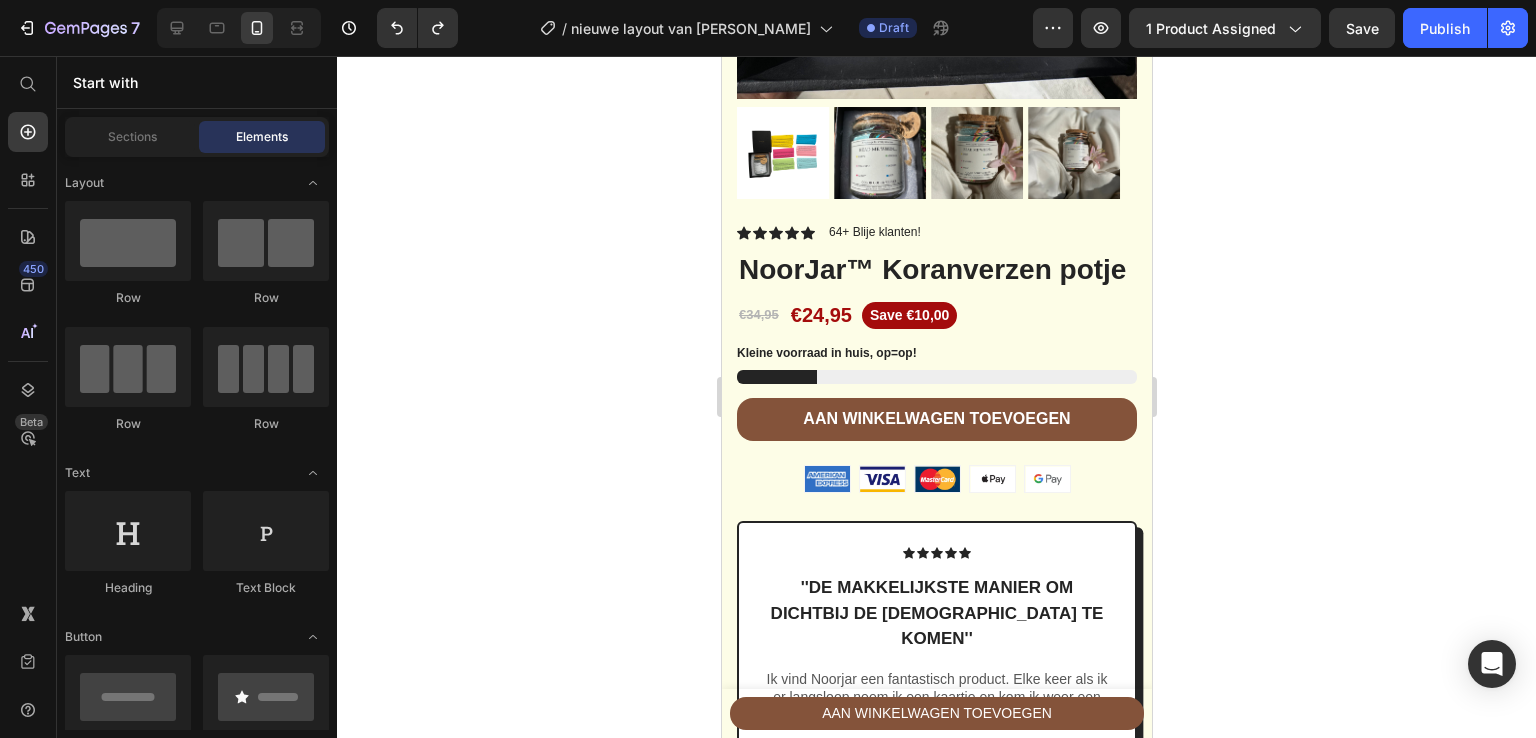 click 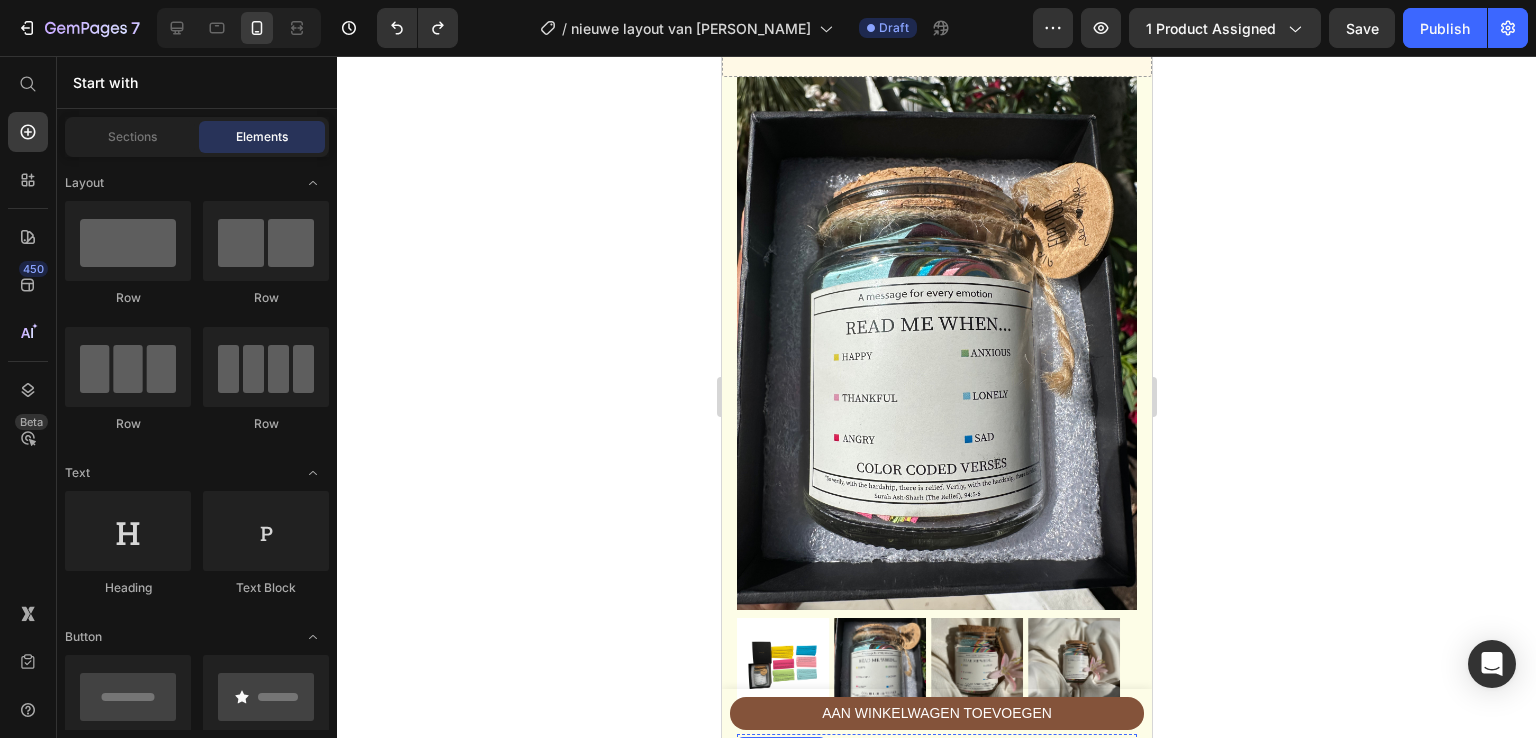 scroll, scrollTop: 79, scrollLeft: 0, axis: vertical 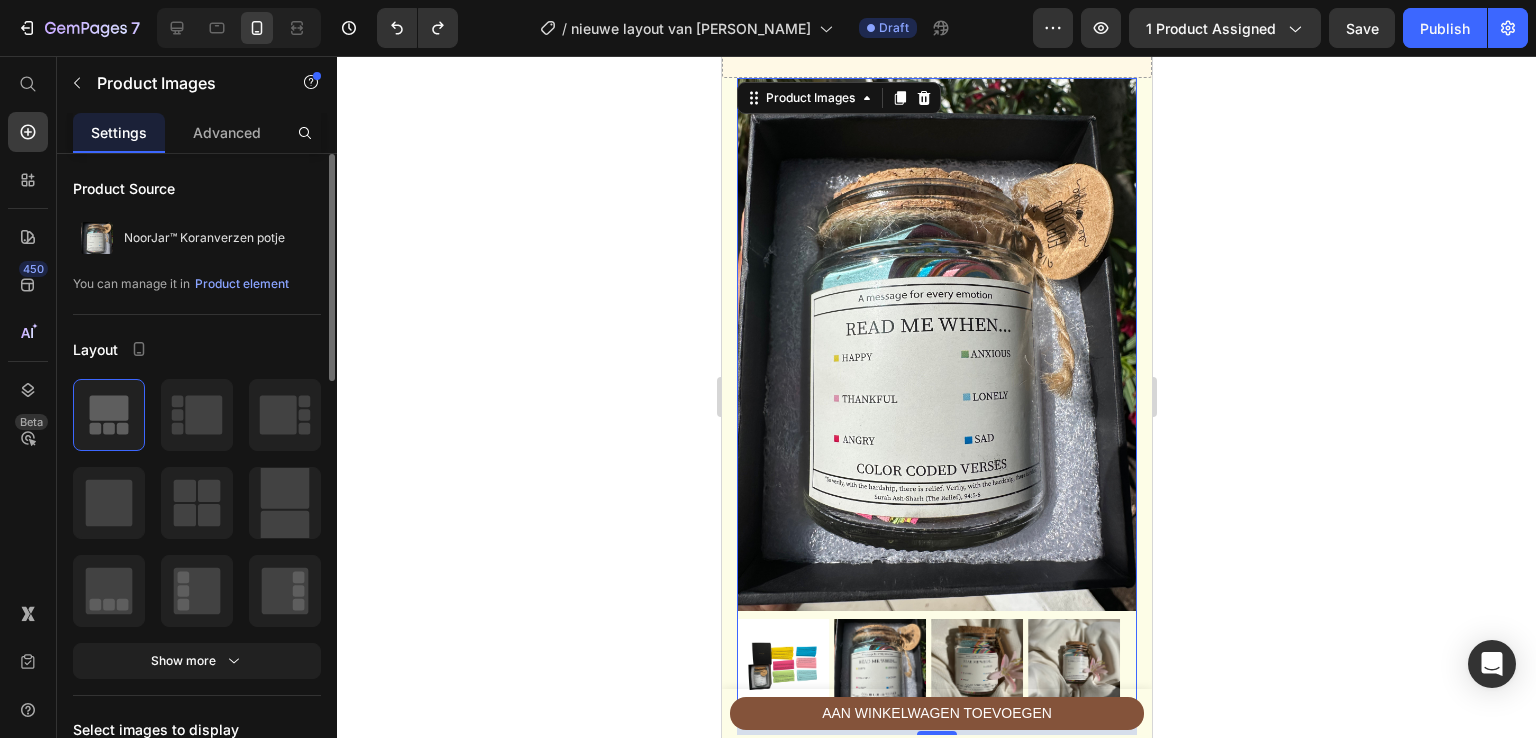click 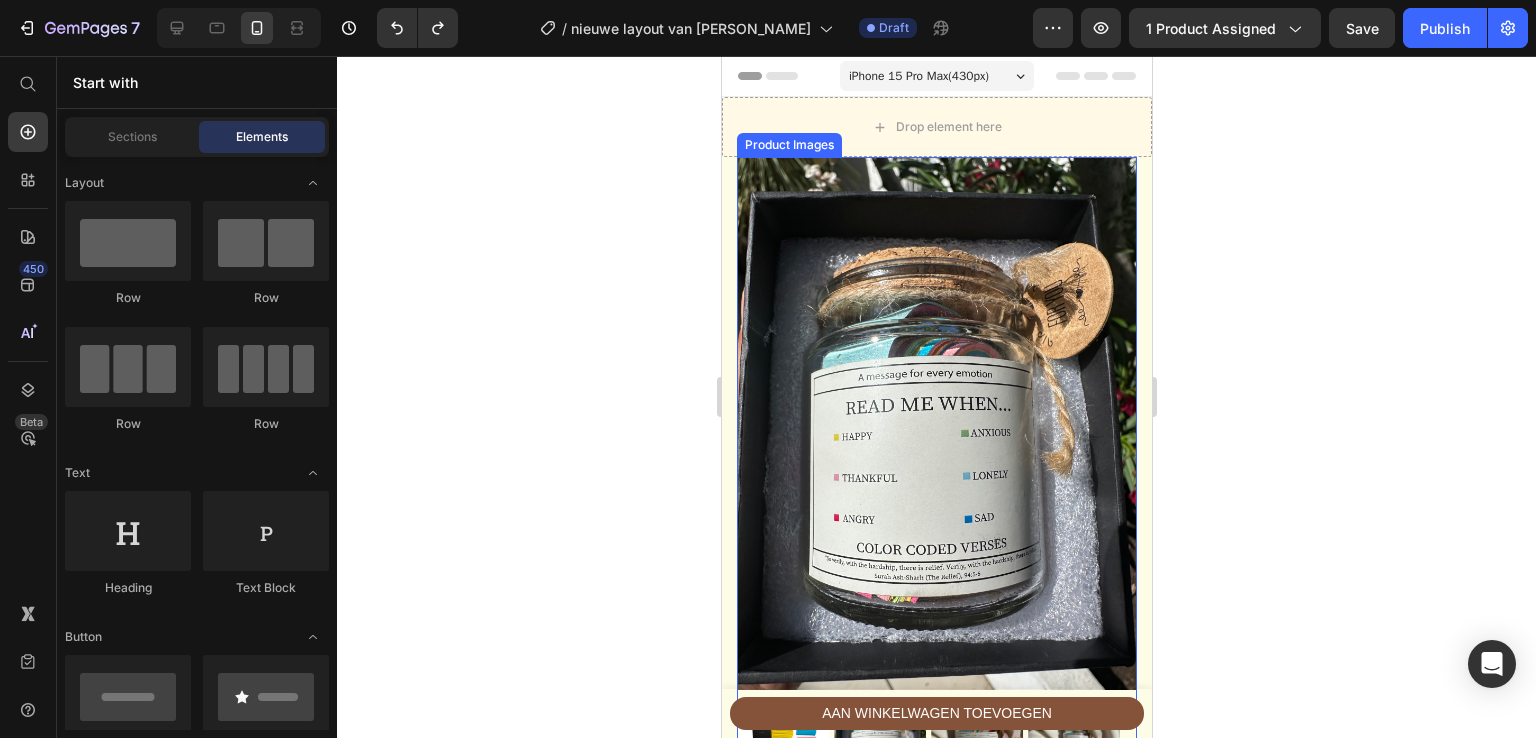 scroll, scrollTop: 143, scrollLeft: 0, axis: vertical 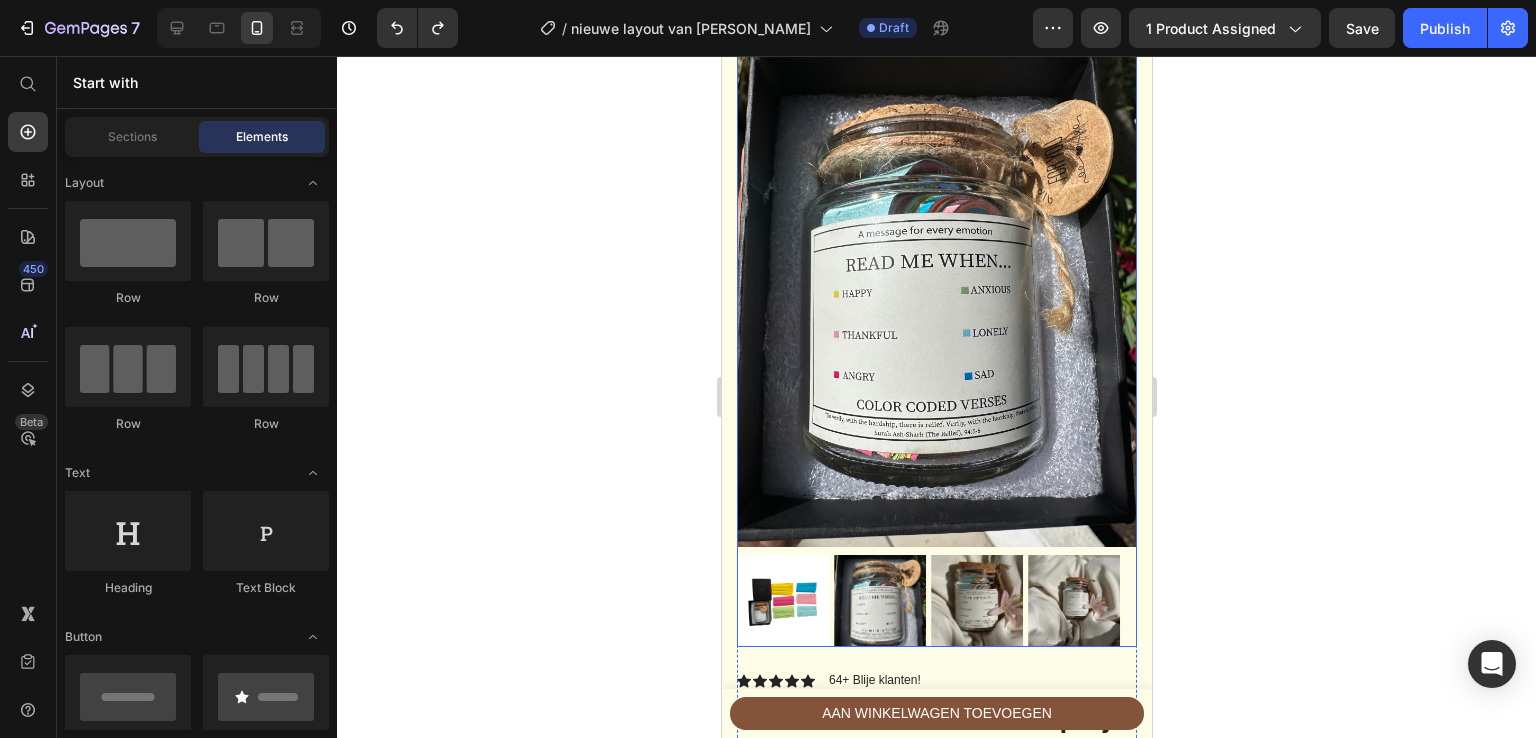 click at bounding box center (976, 601) 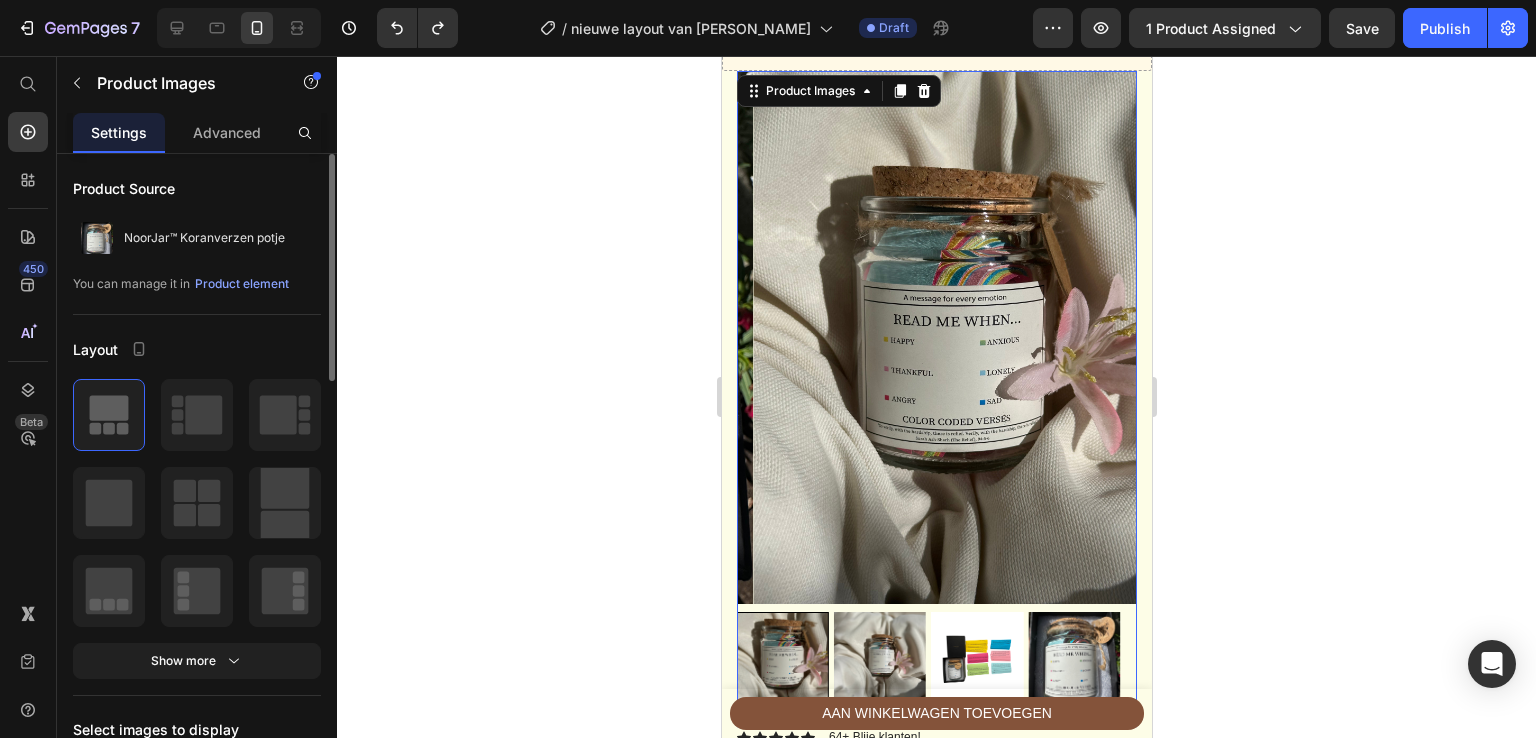 scroll, scrollTop: 79, scrollLeft: 0, axis: vertical 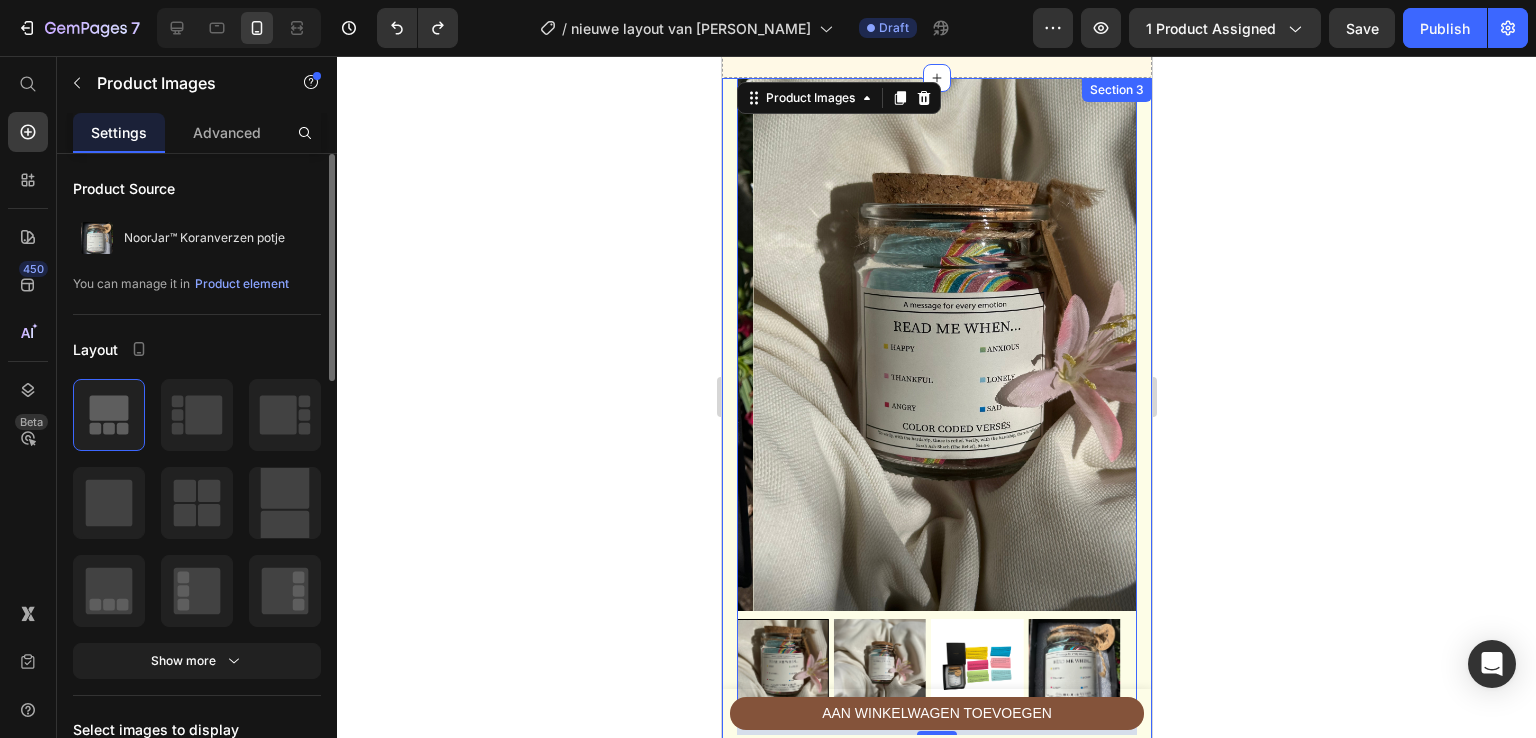 click 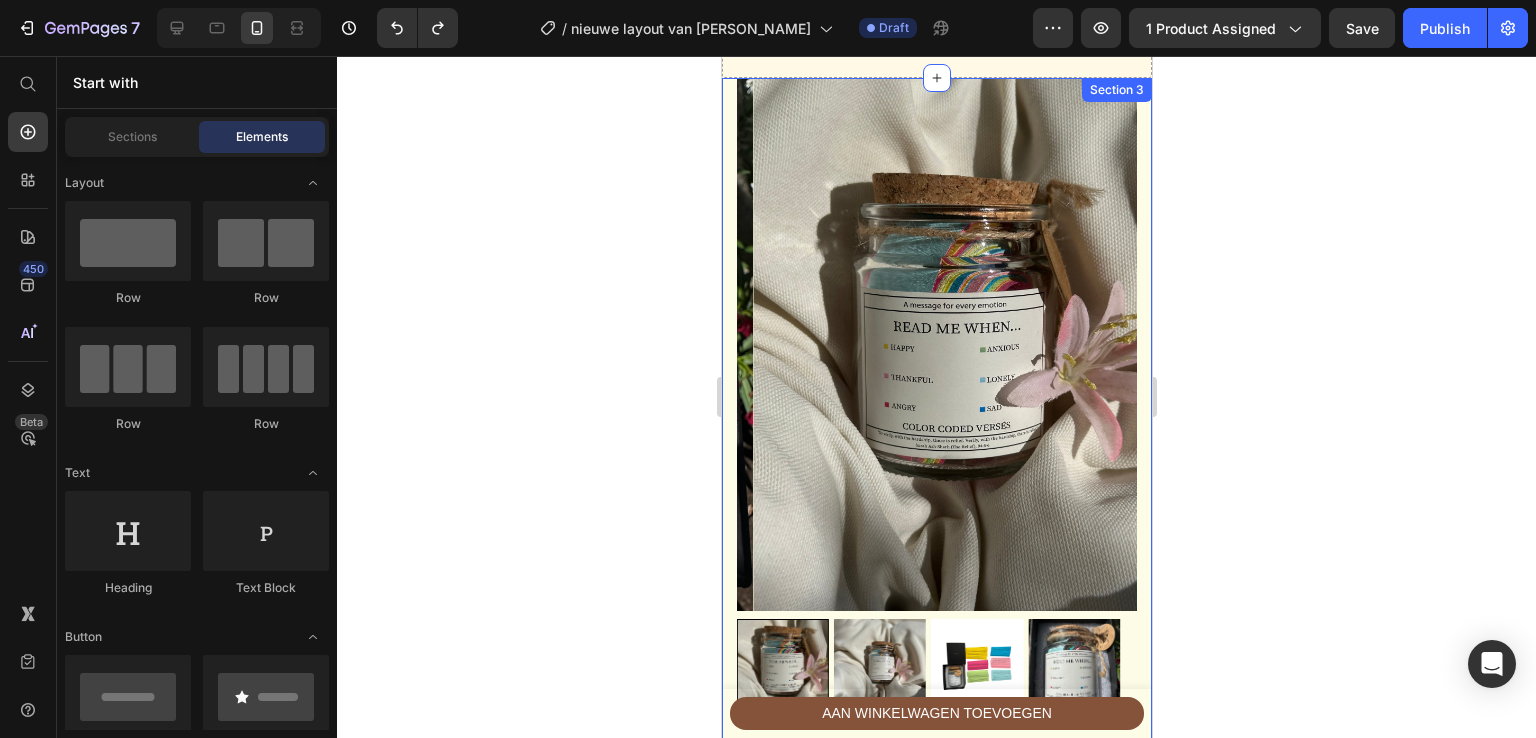 click 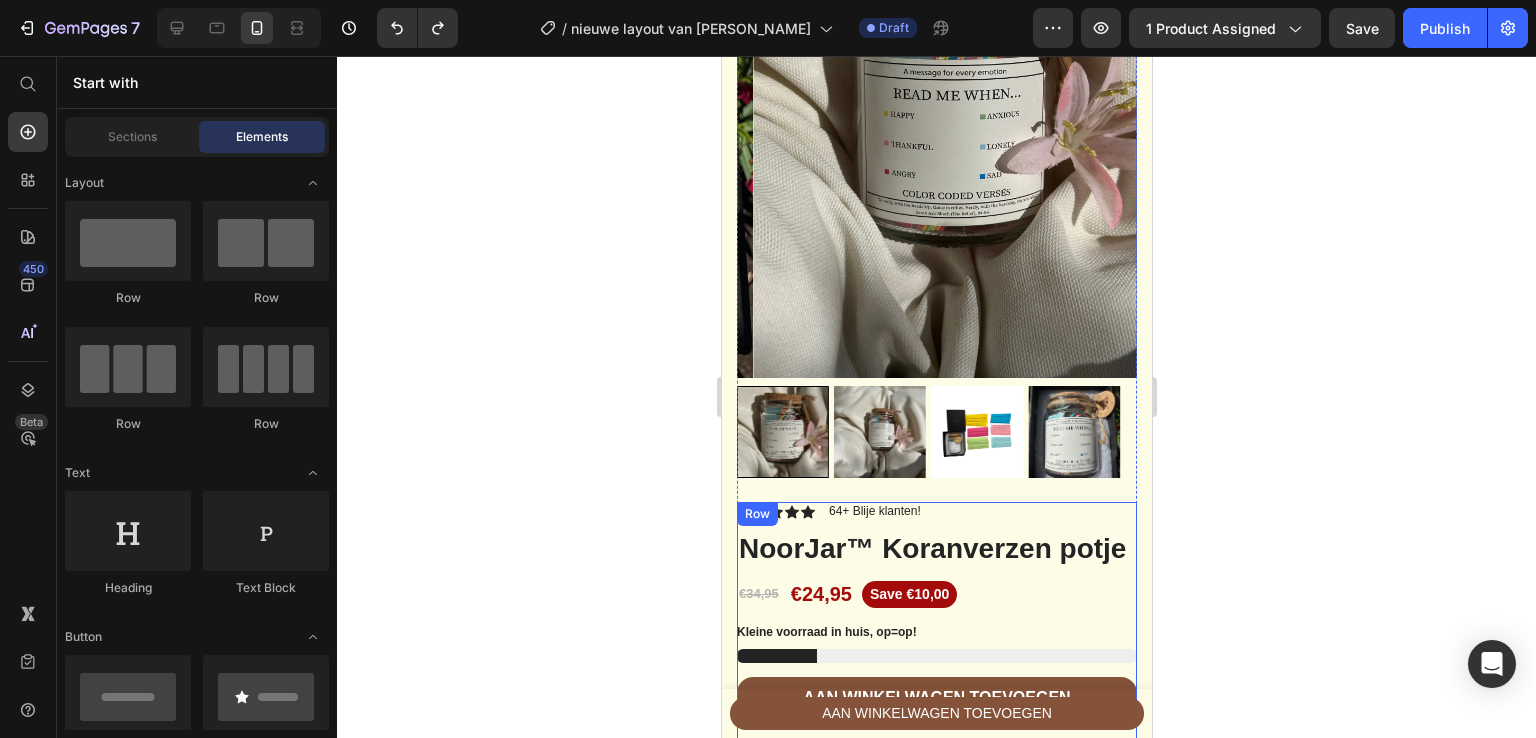 scroll, scrollTop: 311, scrollLeft: 0, axis: vertical 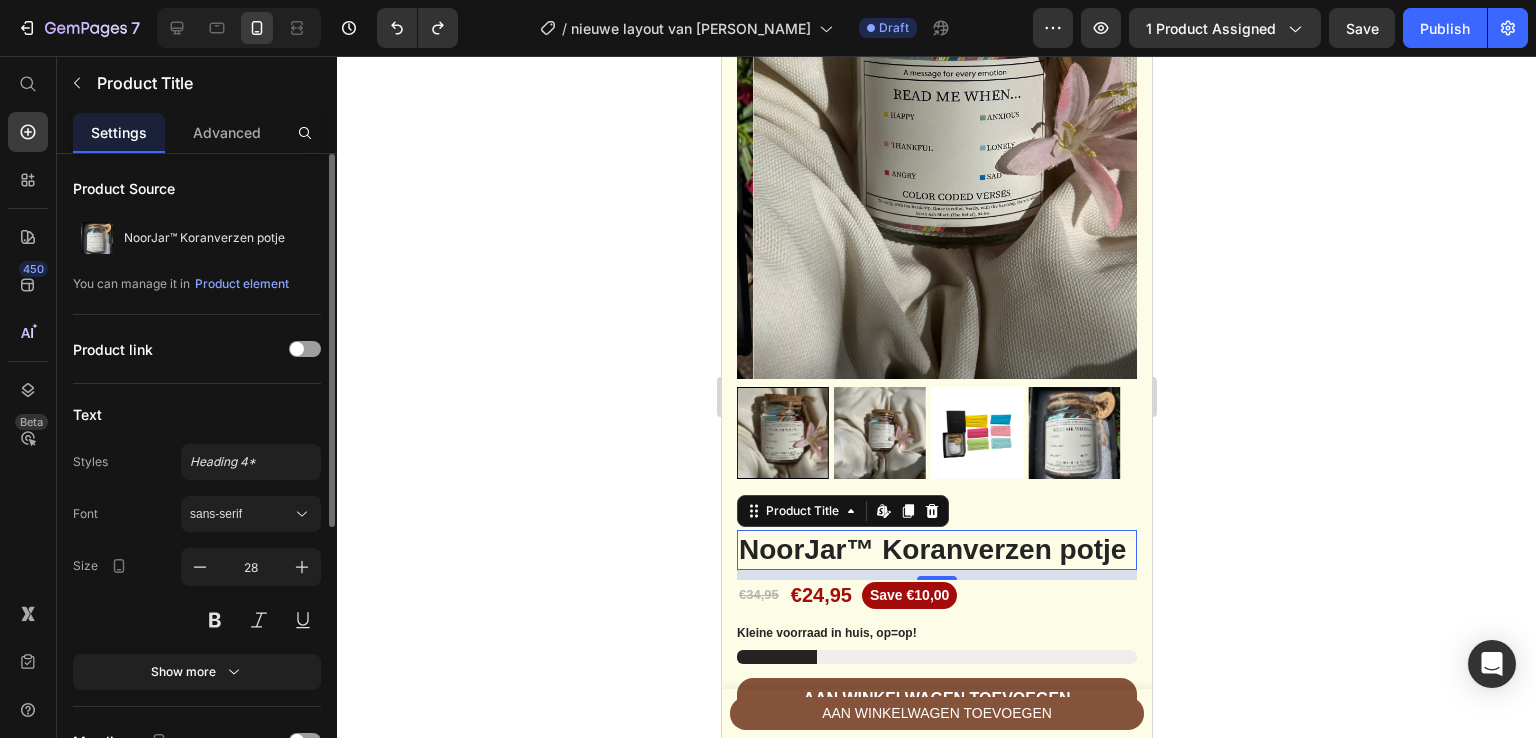 click on "NoorJar™  Koranverzen potje" at bounding box center [936, 550] 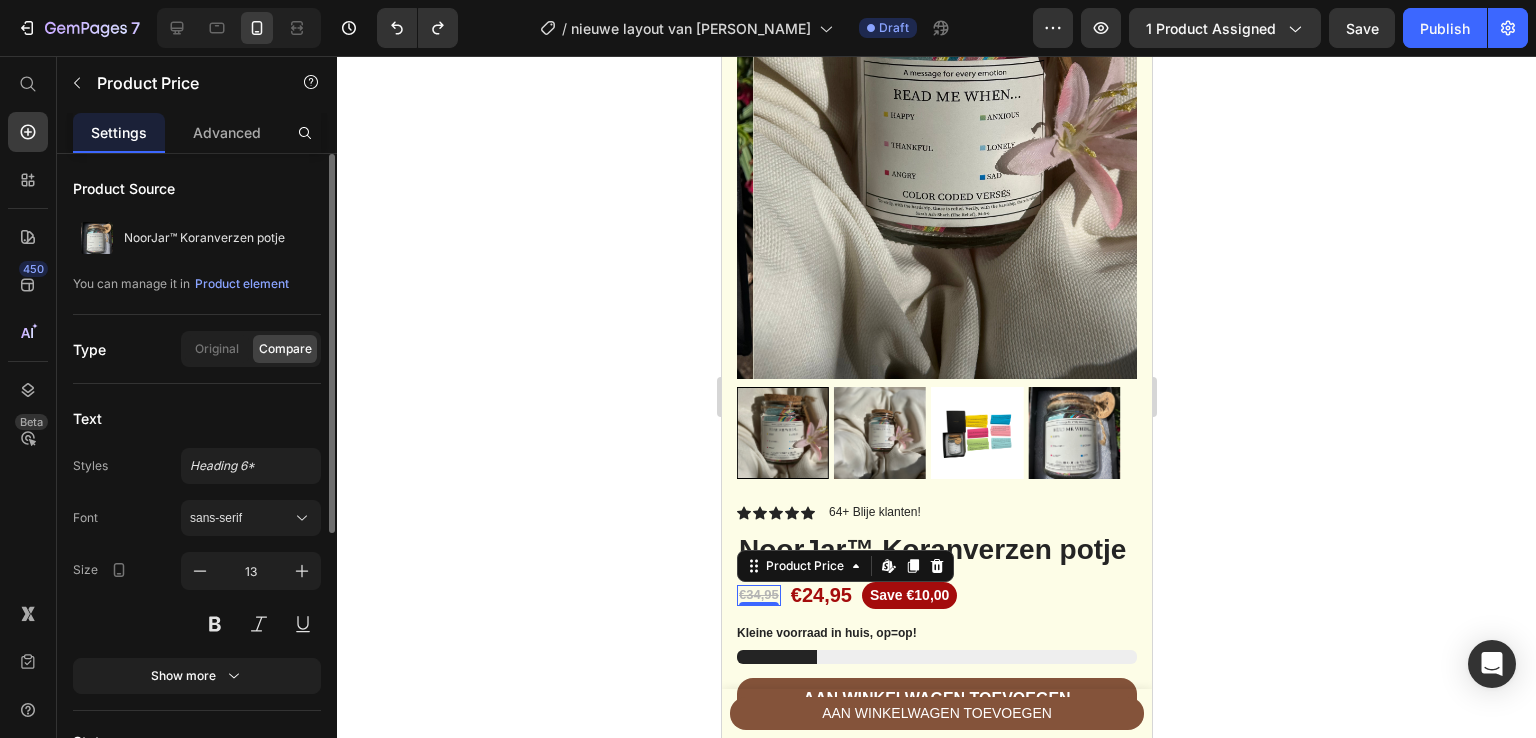 click on "€34,95" at bounding box center (758, 595) 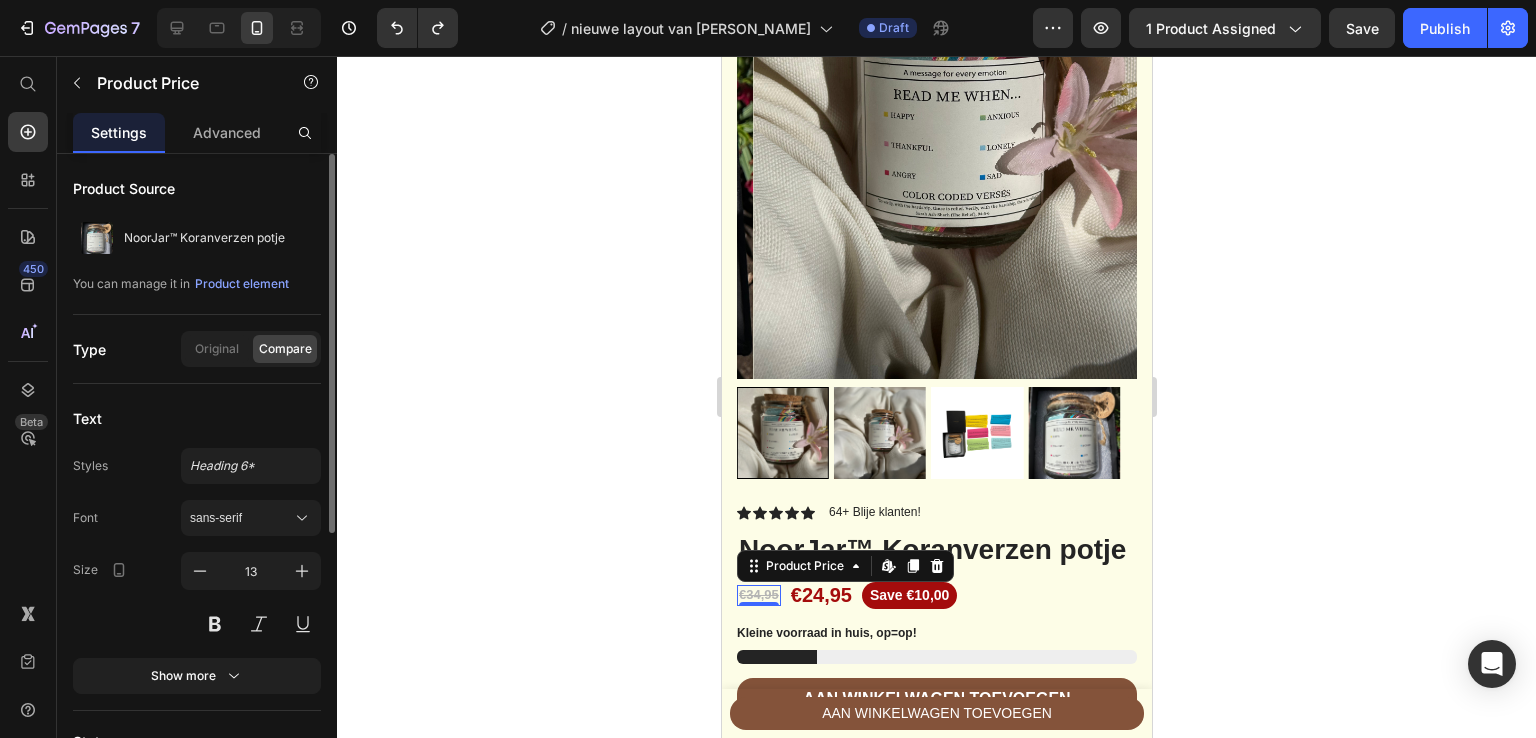 click 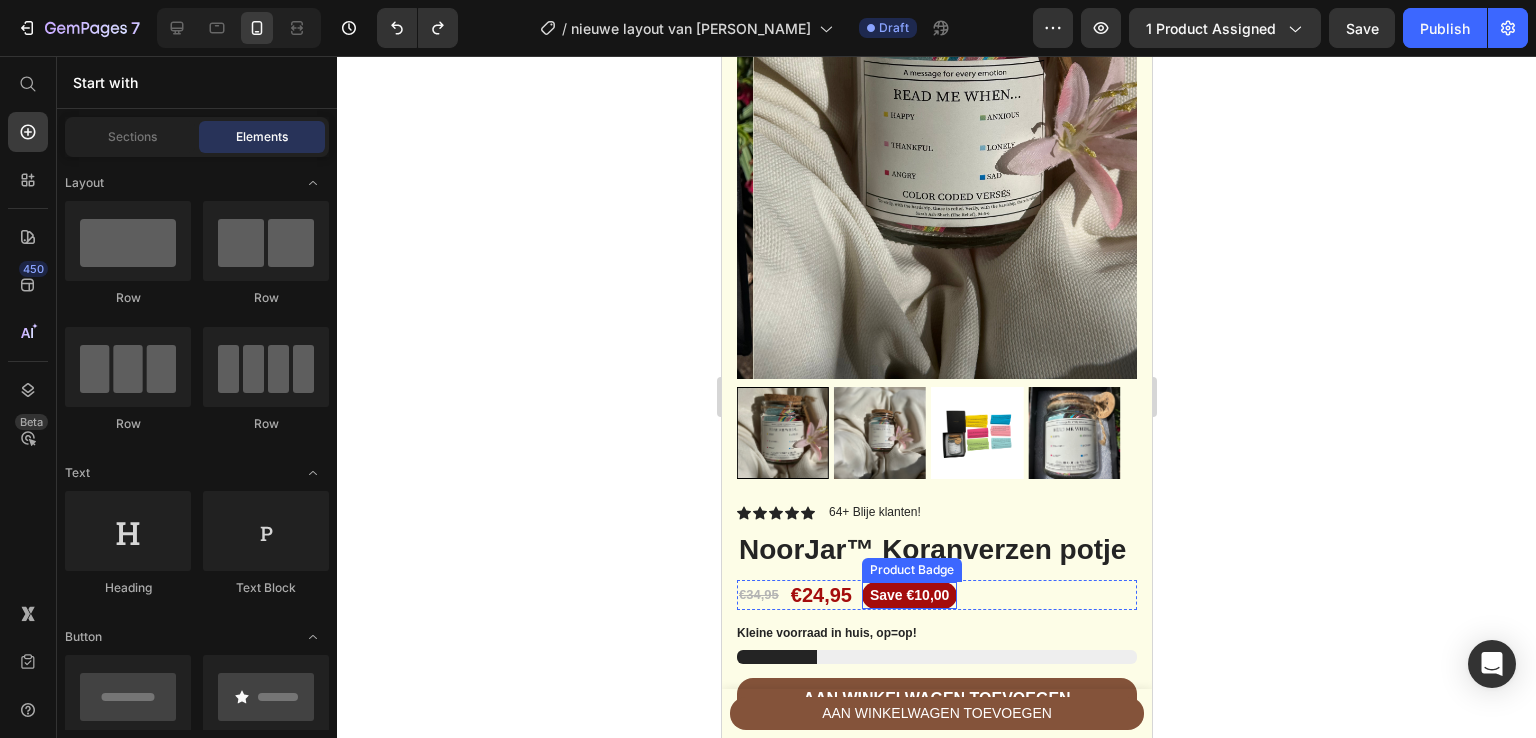 click on "Save €10,00" at bounding box center (908, 595) 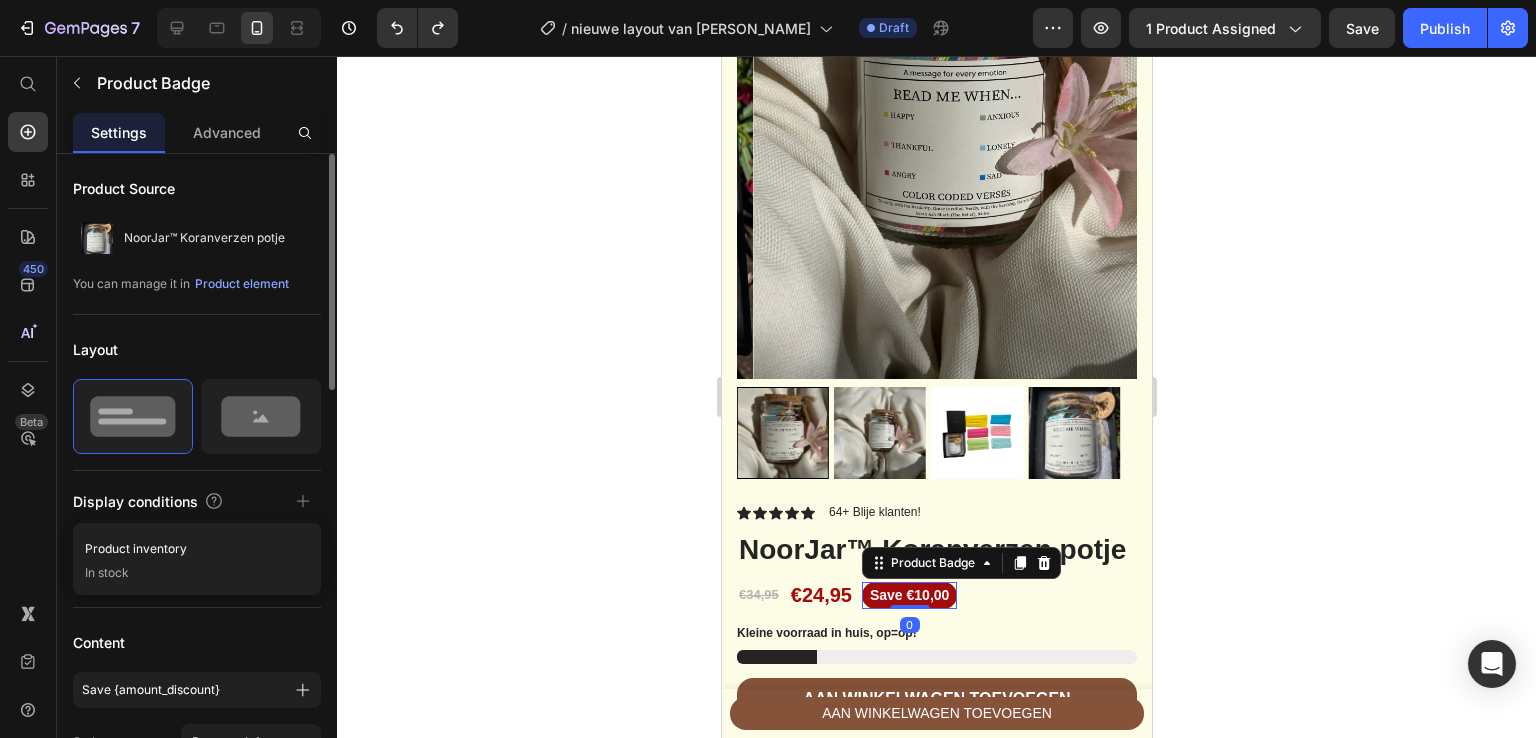 click on "Save €10,00" at bounding box center (908, 595) 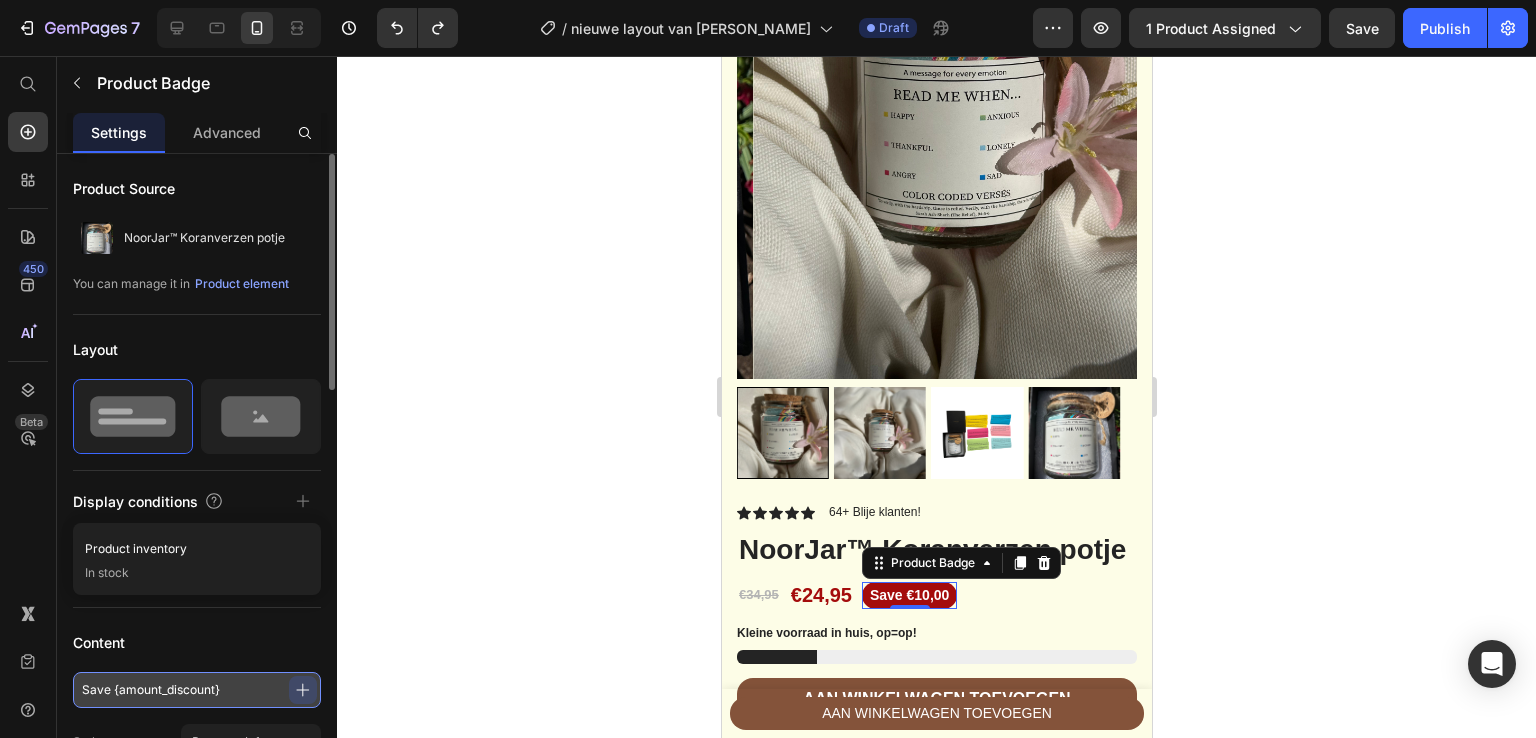 click on "Save {amount_discount}" at bounding box center [197, 690] 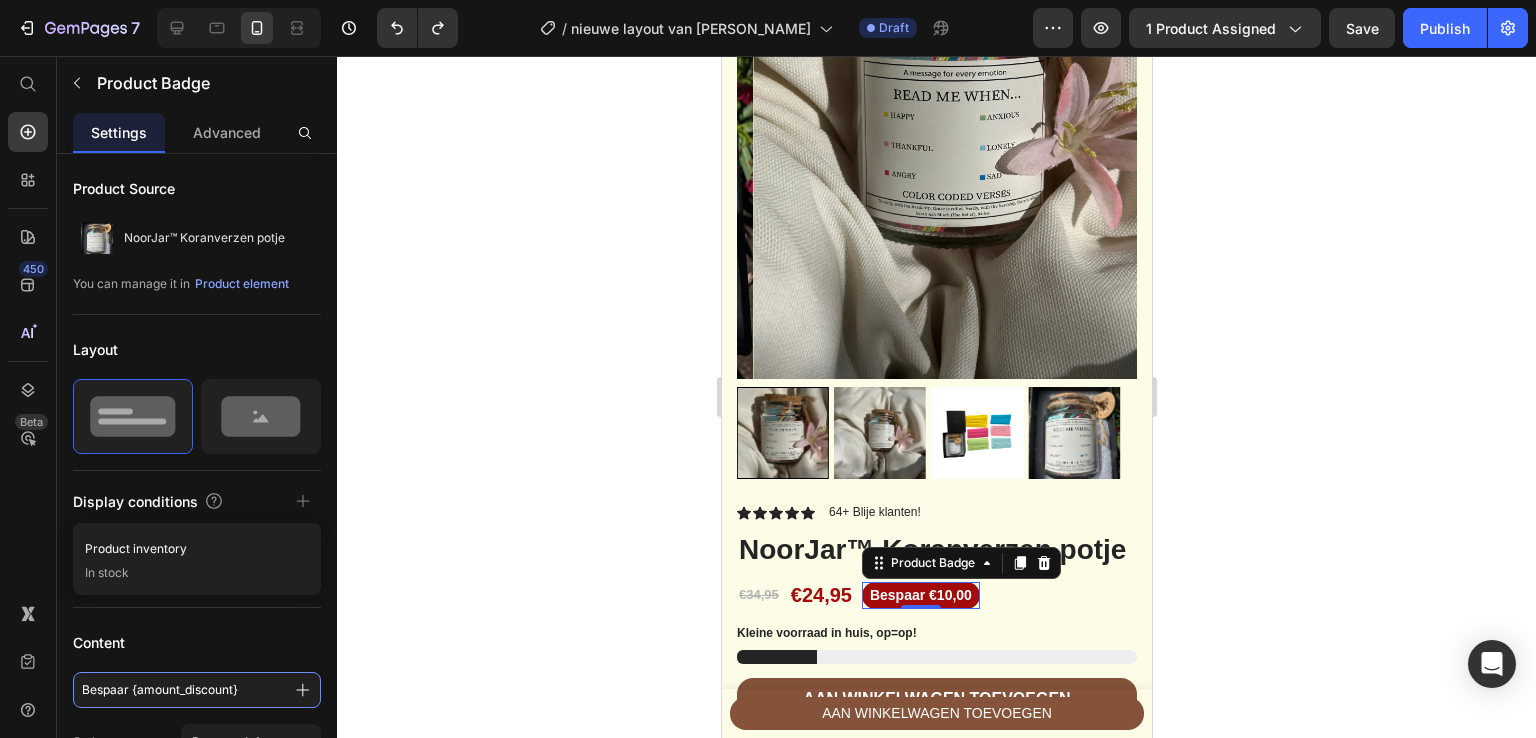 type on "Bespaar {amount_discount}" 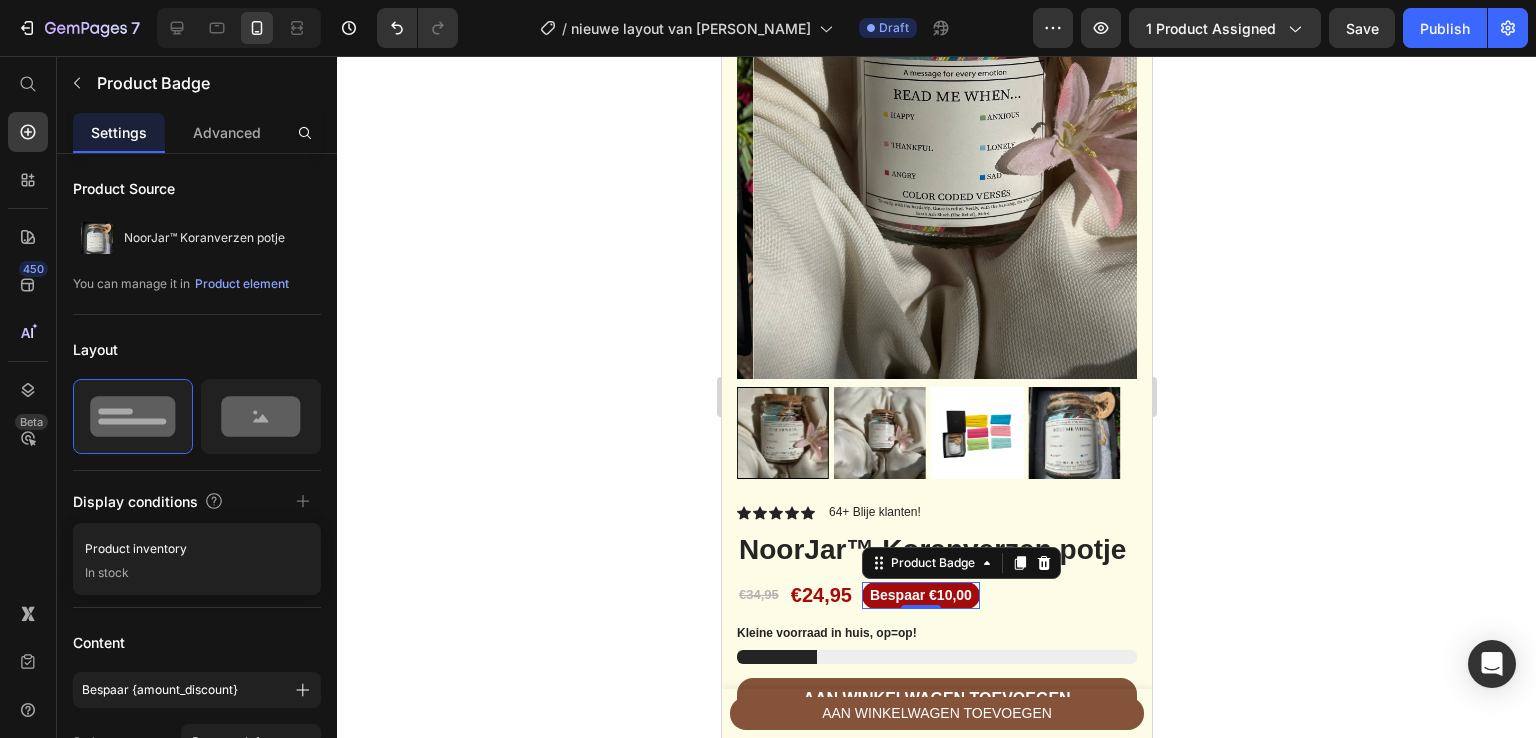 click 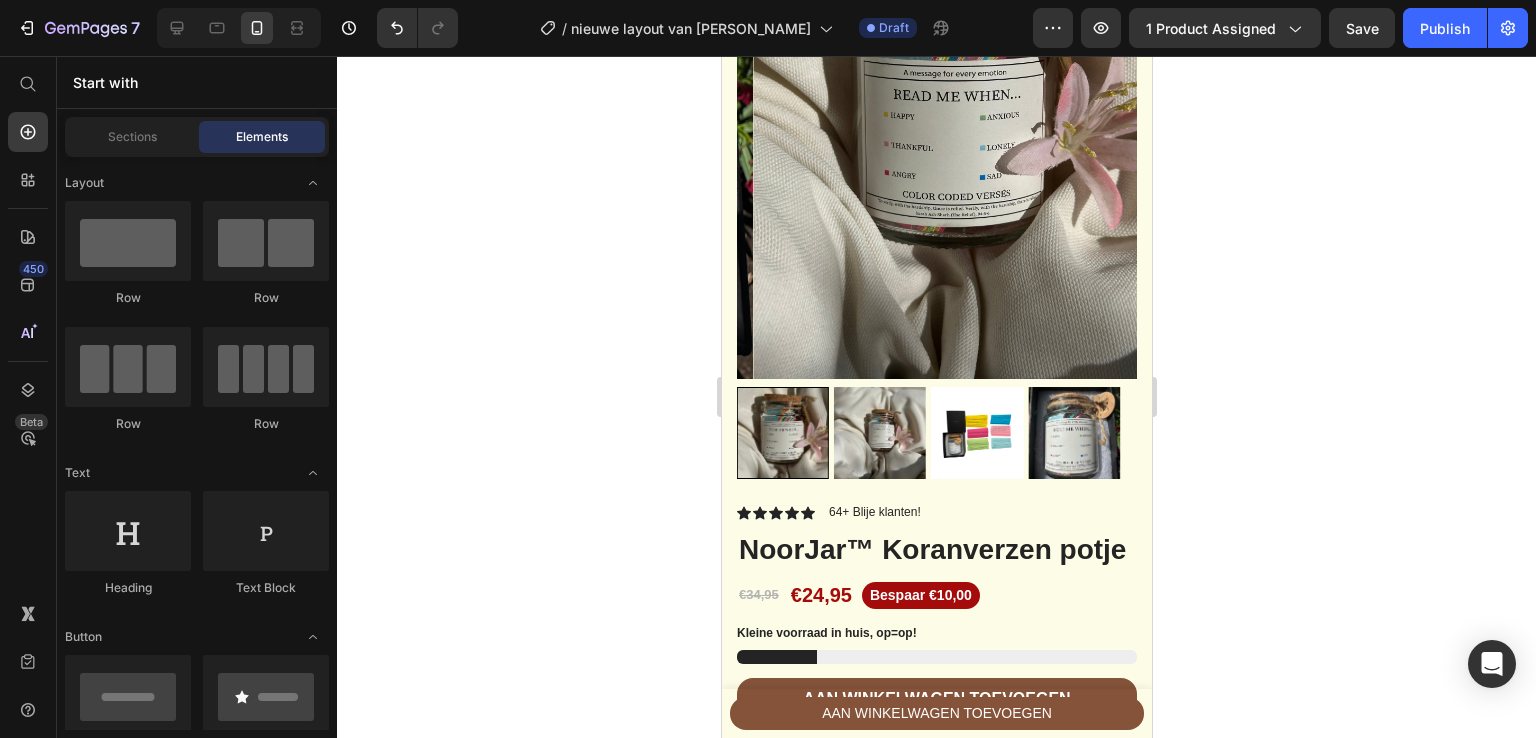 click 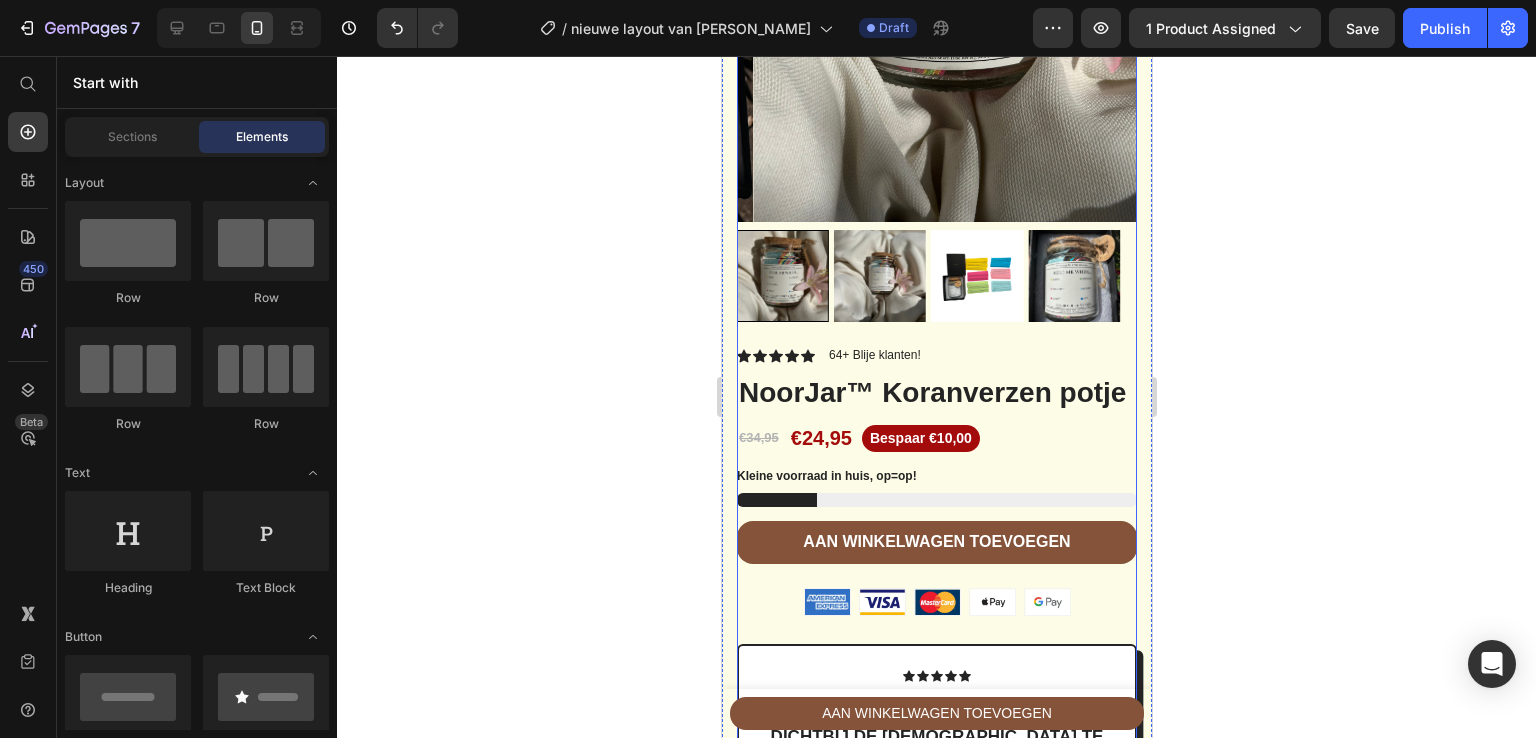 scroll, scrollTop: 468, scrollLeft: 0, axis: vertical 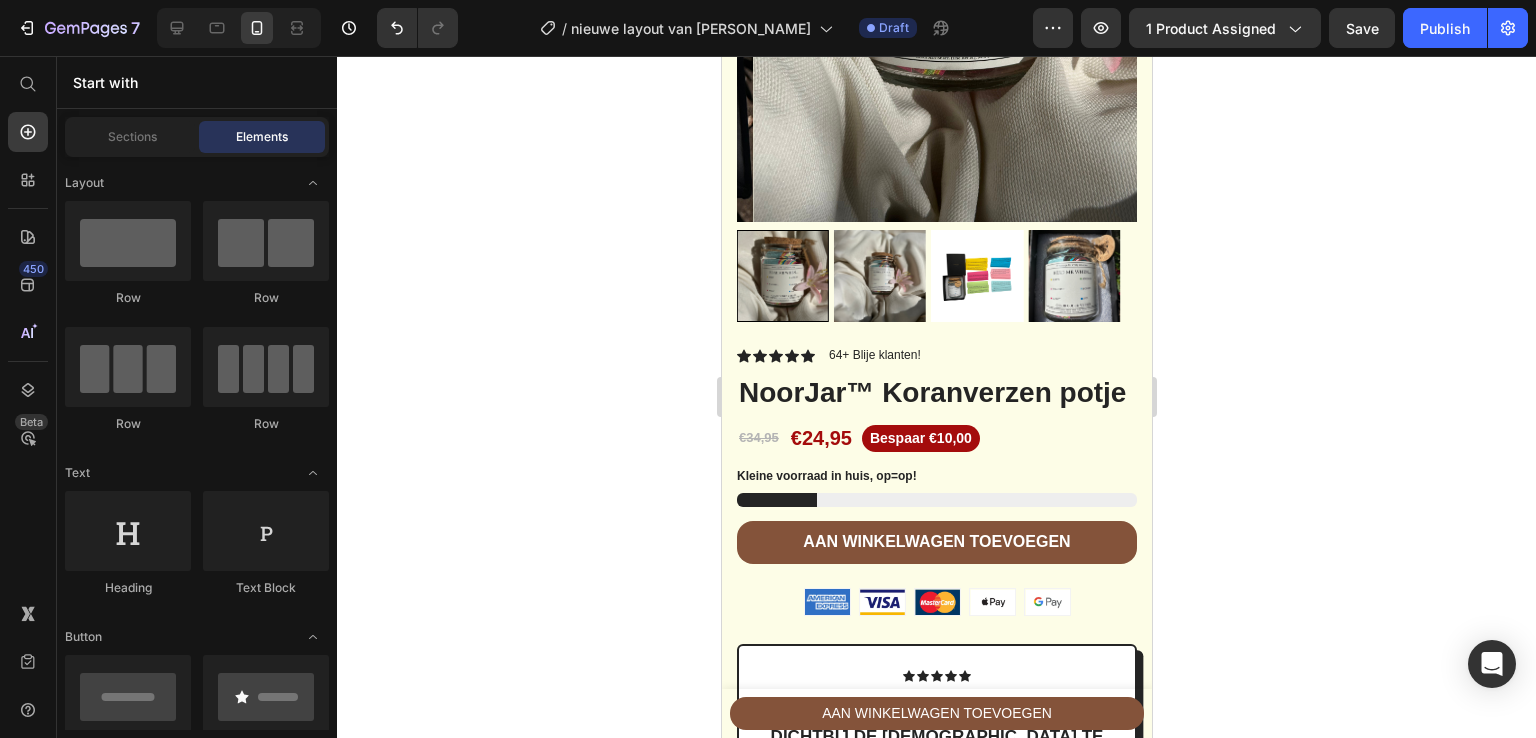 click 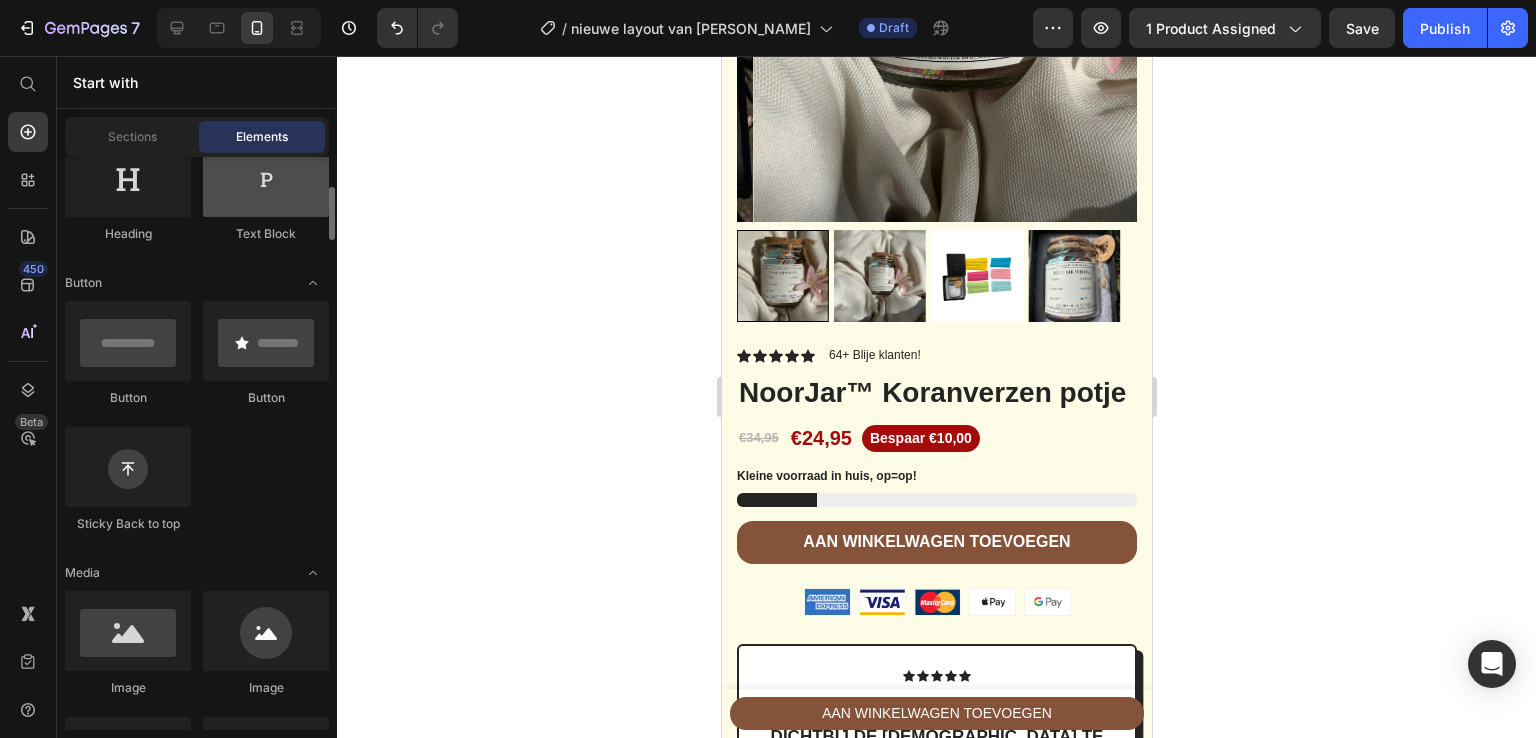scroll, scrollTop: 352, scrollLeft: 0, axis: vertical 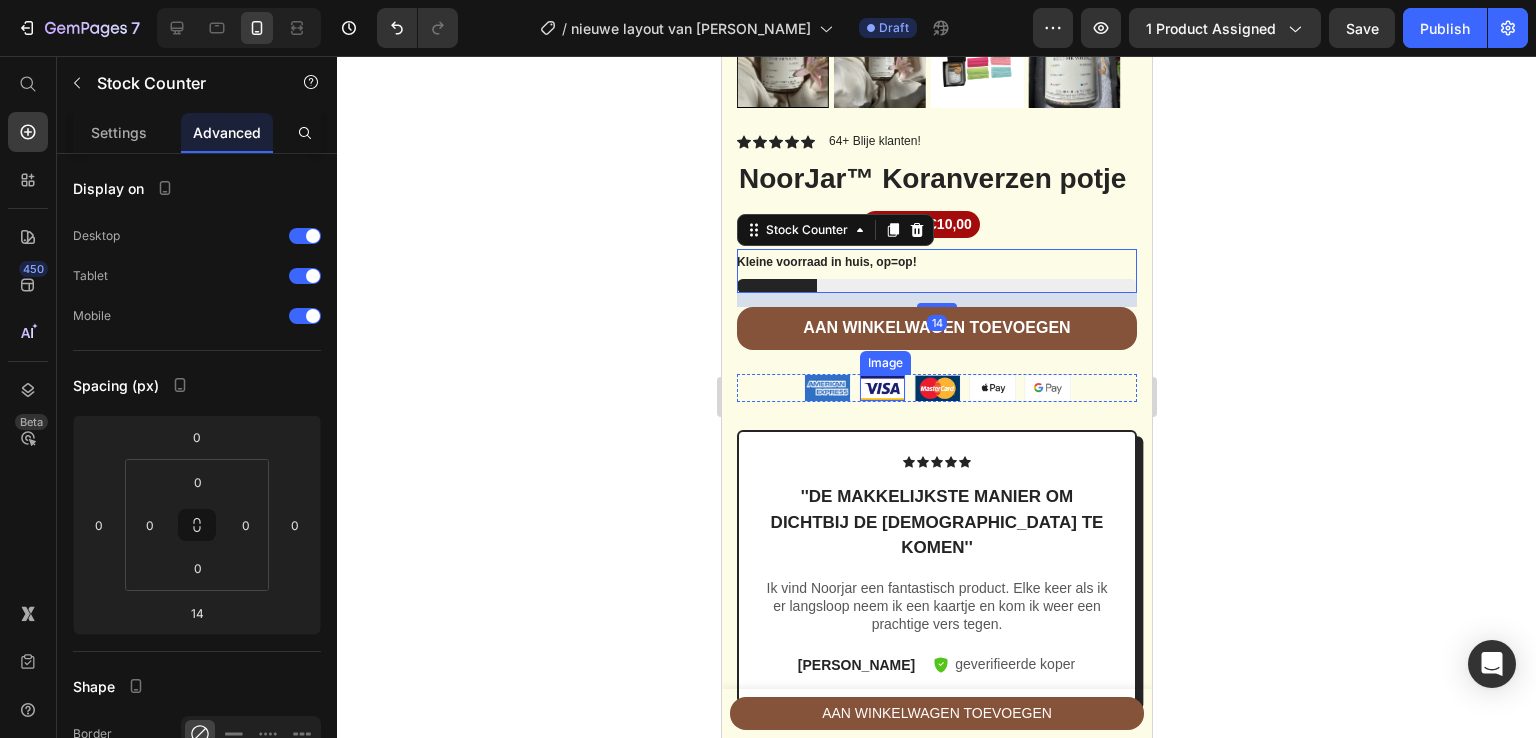 click at bounding box center [881, 388] 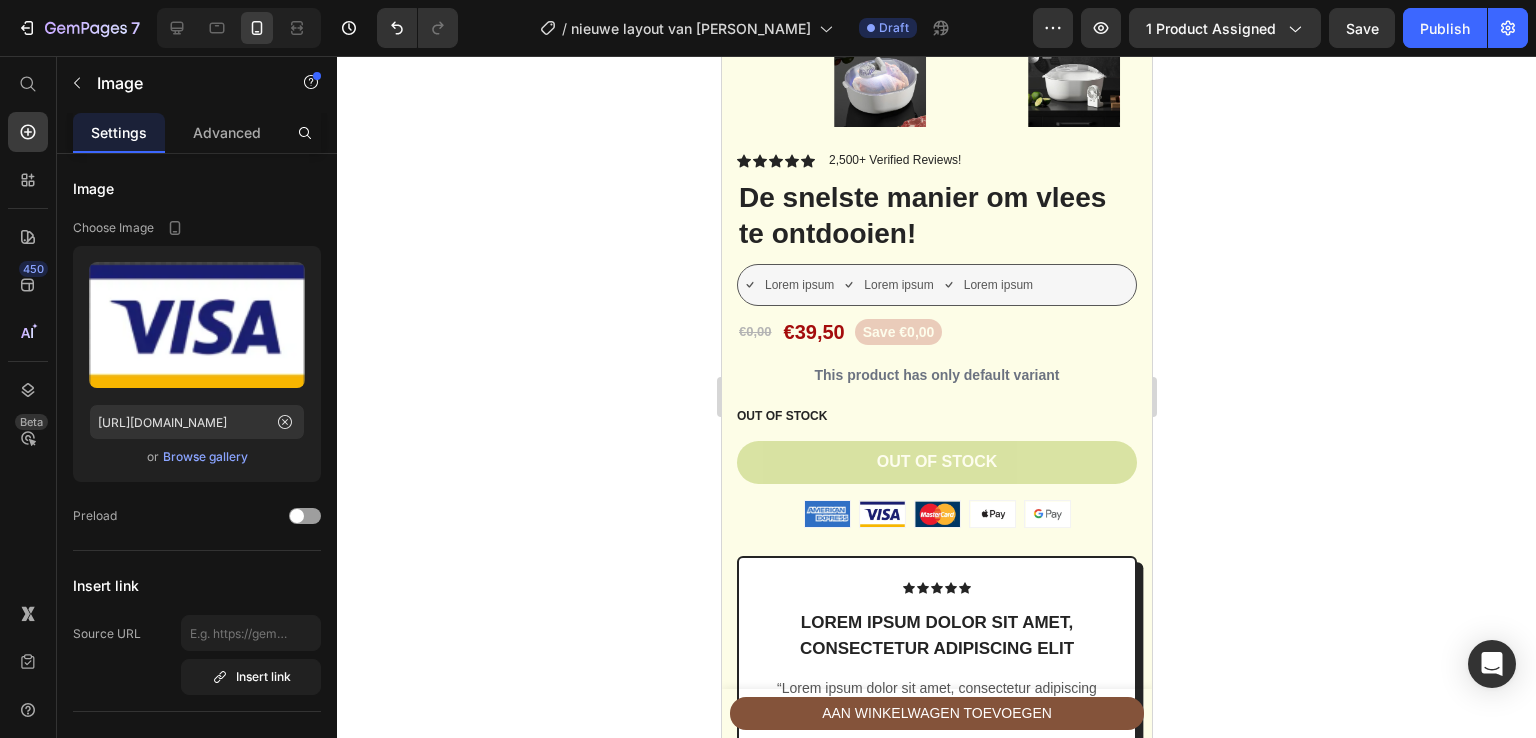 scroll, scrollTop: 5534, scrollLeft: 0, axis: vertical 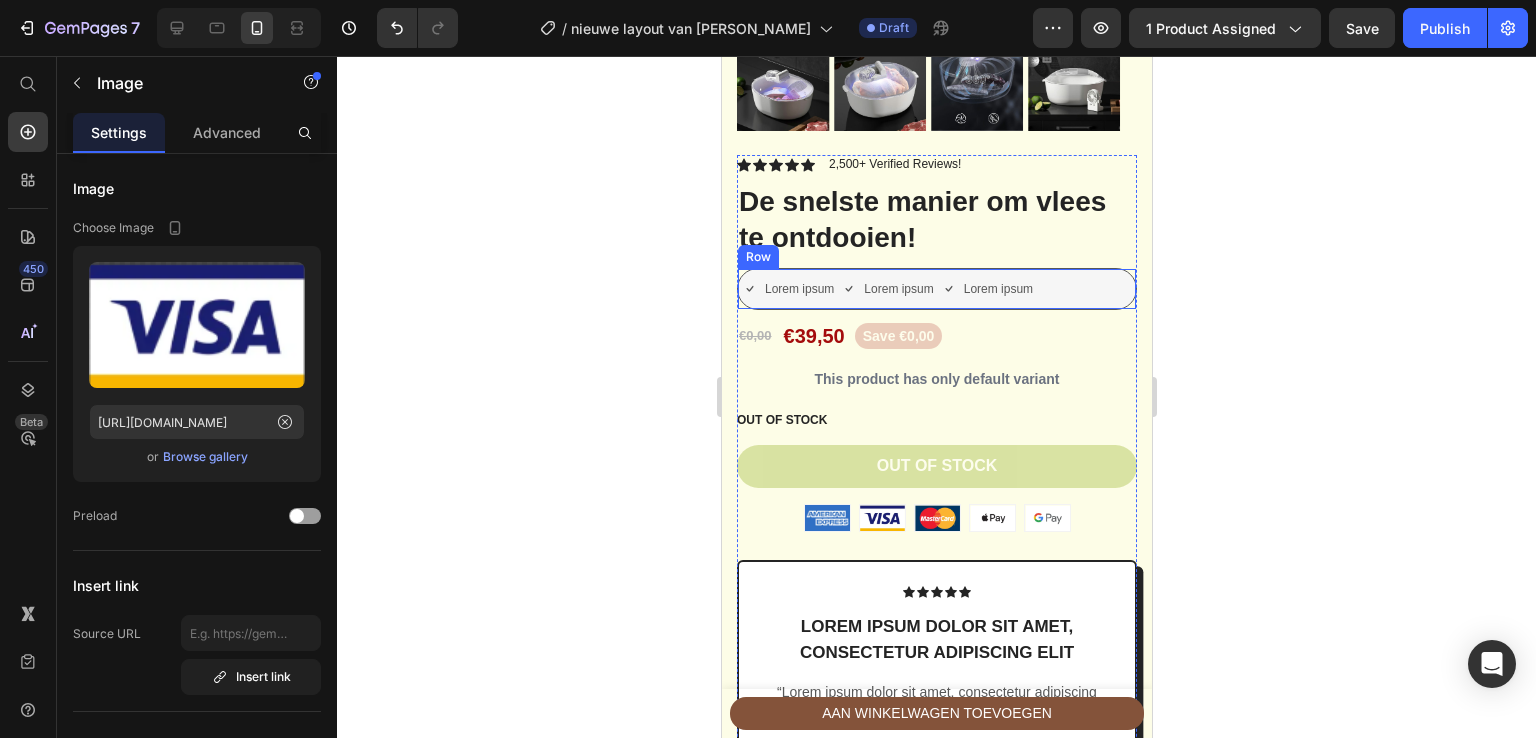 click on "Lorem ipsum Item List
Lorem ipsum Item List
Lorem ipsum Item List Row" at bounding box center (936, 289) 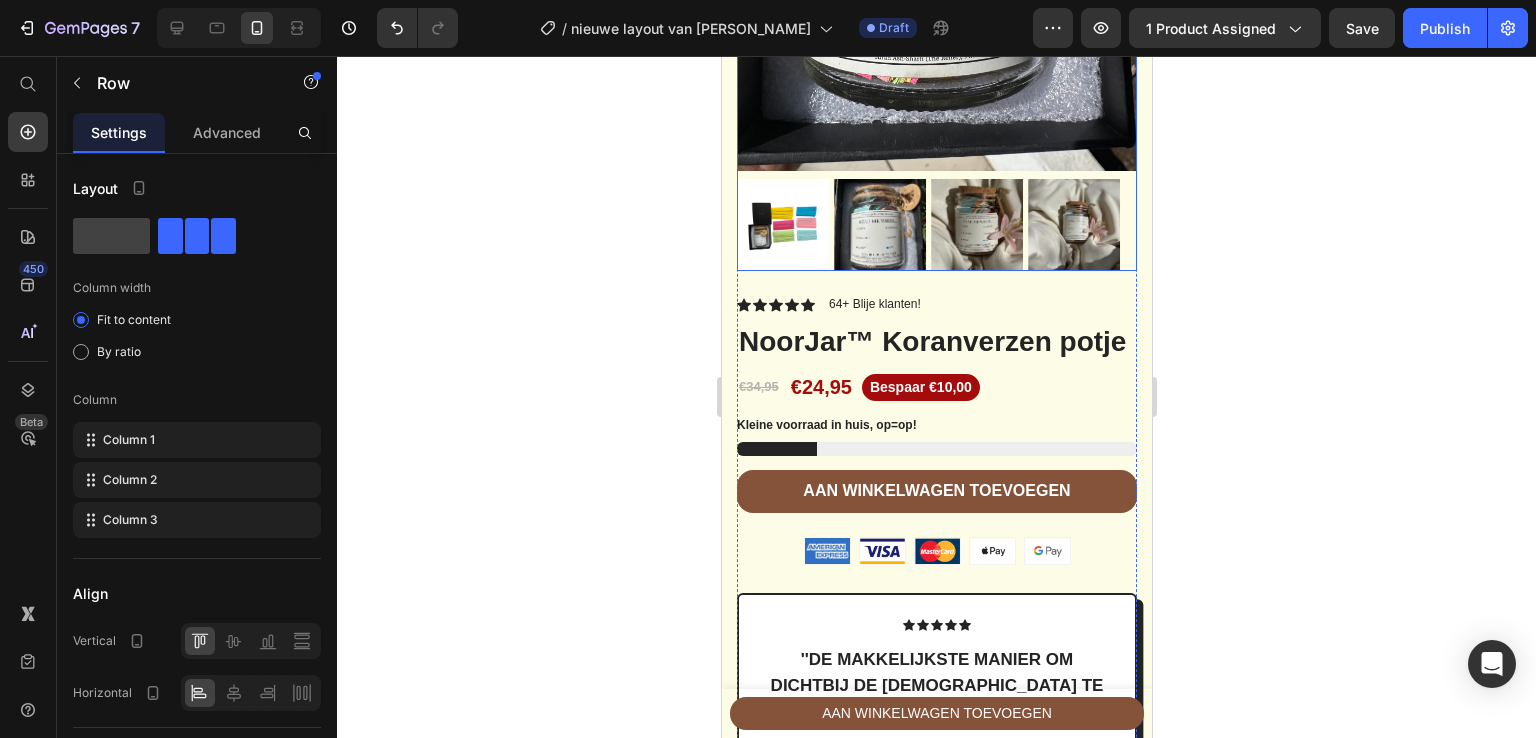 scroll, scrollTop: 562, scrollLeft: 0, axis: vertical 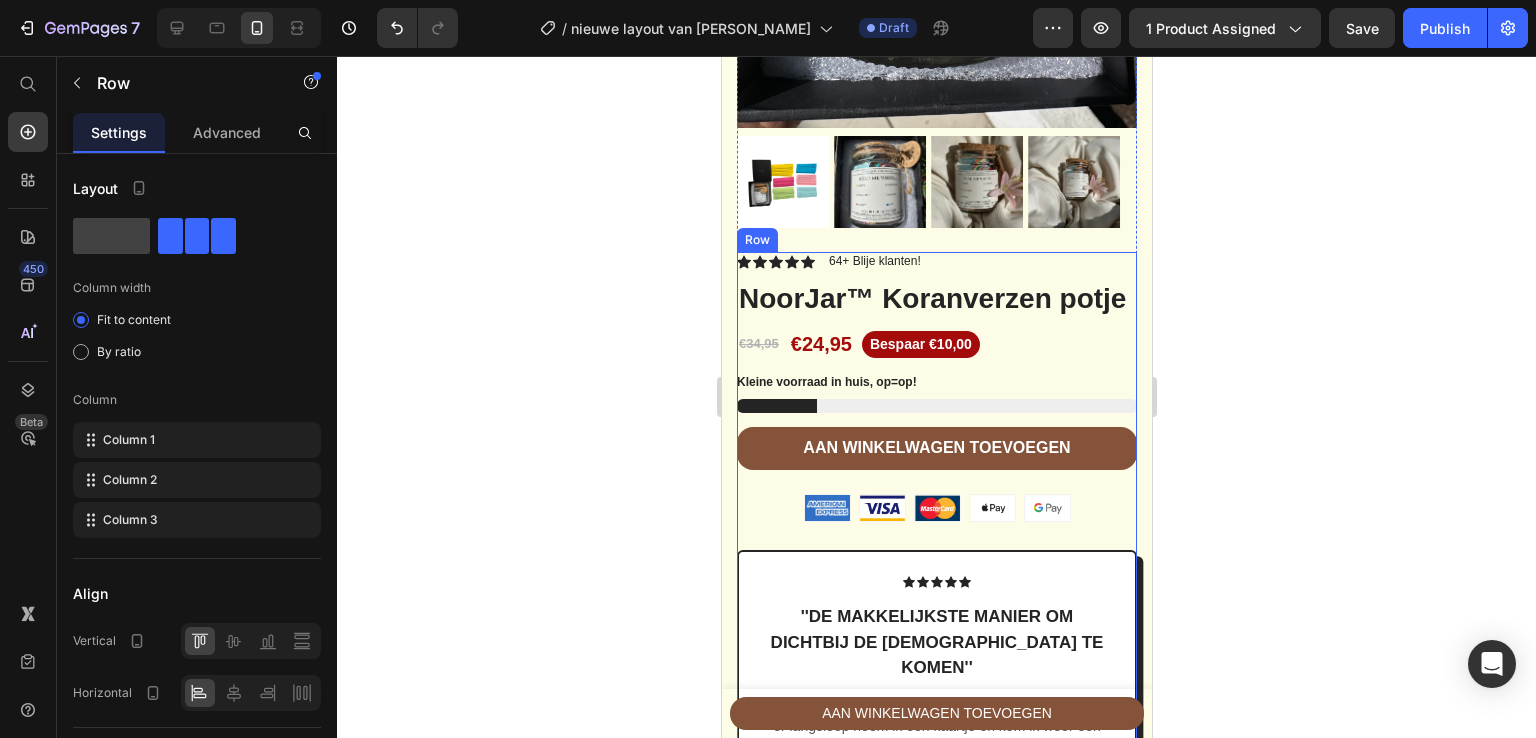 click on "Icon Icon Icon Icon Icon Icon List 64+ Blije klanten! Text Block Row NoorJar™  Koranverzen potje Product Title €34,95 Product Price €24,95 Product Price Bespaar €10,00 Product Badge Row Kleine voorraad in huis, op=op! Stock Counter or 4 interest-free payments of $15.00 with Text Block Image Row Aan winkelwagen toevoegen Add to Cart Image Image Image Image Image Row Icon Icon Icon Icon Icon Icon List ''De makkelijkste manier om dichtbij de koran te komen'' Text Block Ik vind Noorjar een fantastisch product. Elke keer als ik er langsloop neem ik een kaartje en kom ik weer een prachtige vers tegen. Text Block Ismael Text Block
geverifieerde koper Item List Row Row Waarvoor gebruik je het? Text Block Kom dichtbij de koran Ideaal als geschenk Stijlvol en elegant geschikt als stijlvol decorstuk Item List Eigenschappen Text Block Gemaakt van glas Verzen in het Nederlands Mooie cadeaubox Item List Row Image Snelle levering Text Block Image Verpakt en verzonden vanuit Nederland Text Block Image Row" at bounding box center (936, 749) 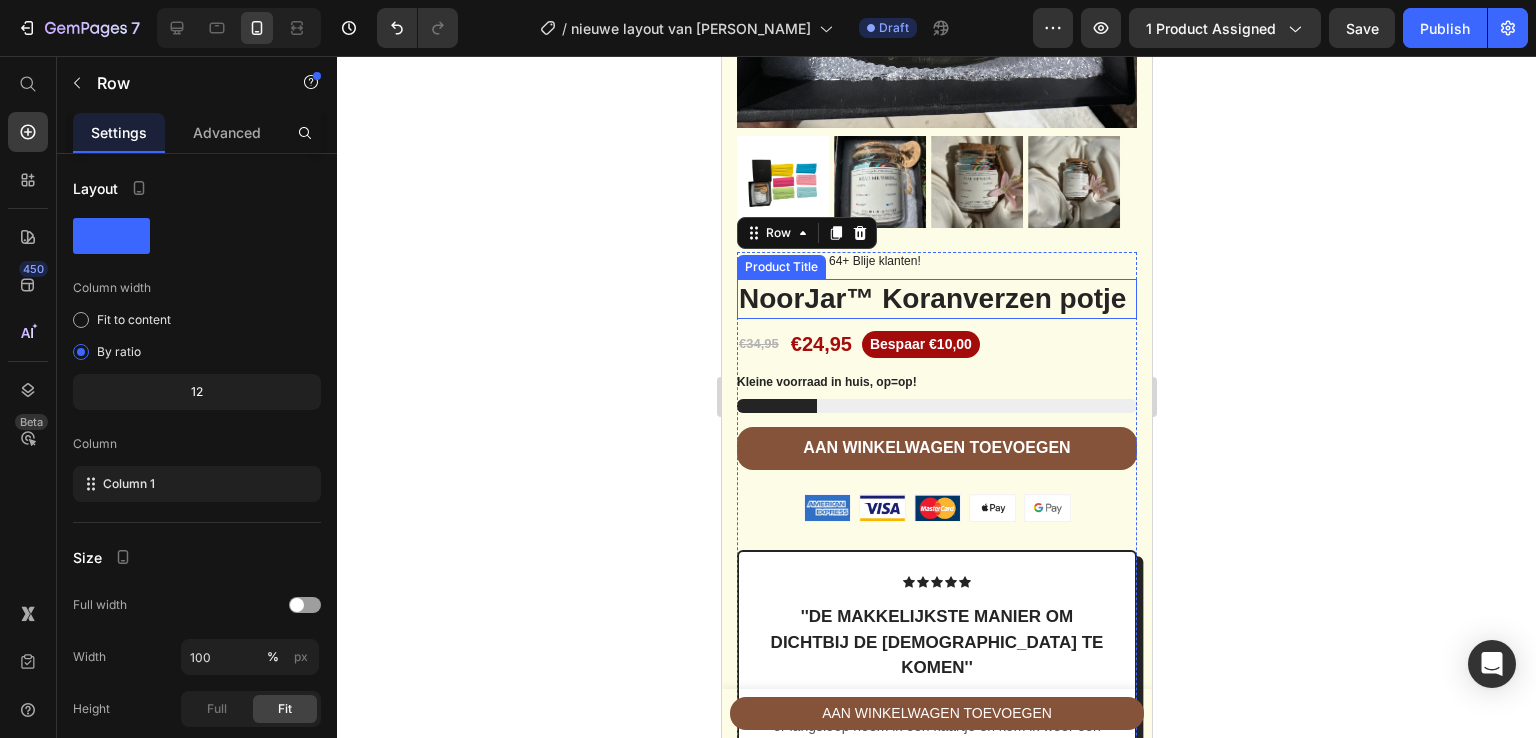 click on "NoorJar™  Koranverzen potje" at bounding box center [936, 299] 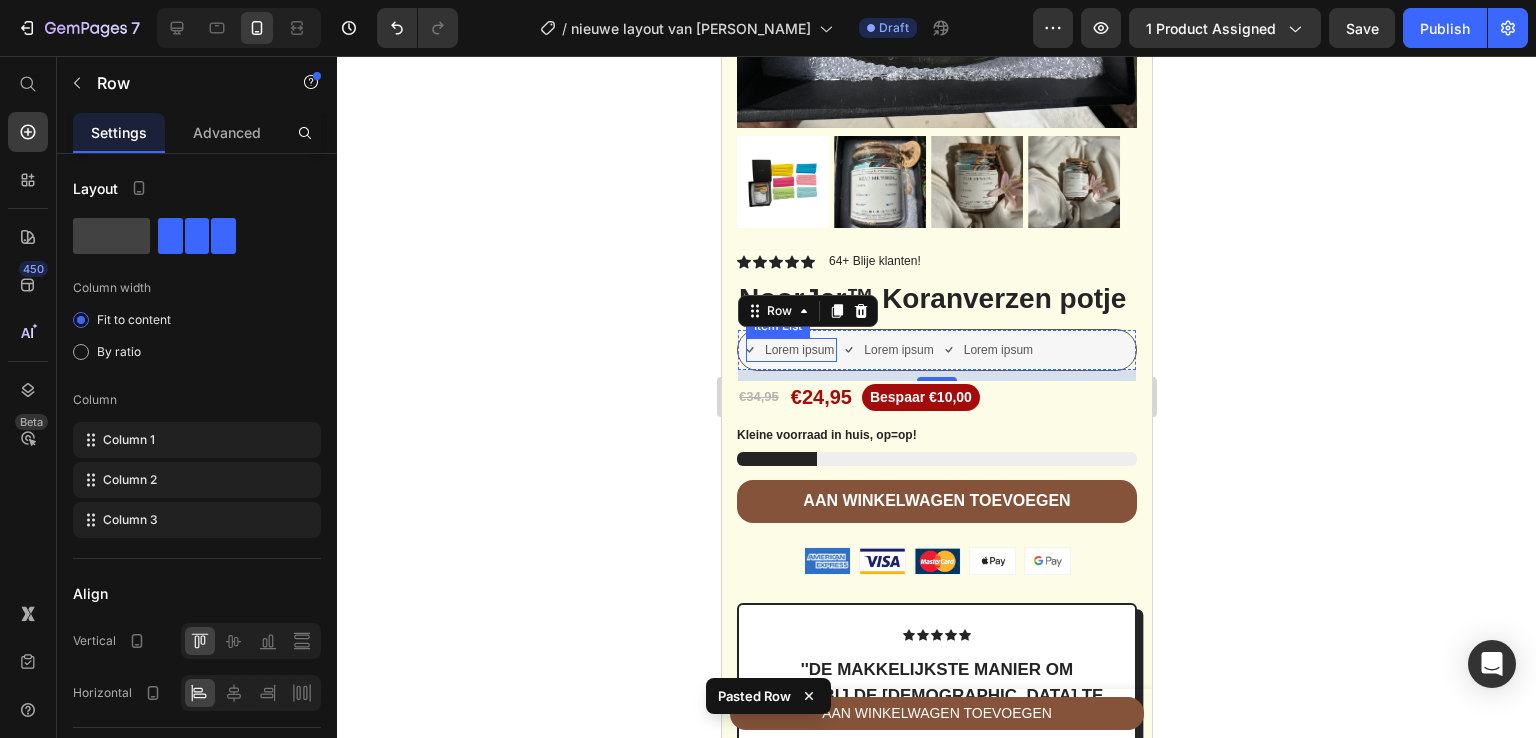 click on "Lorem ipsum" at bounding box center (798, 350) 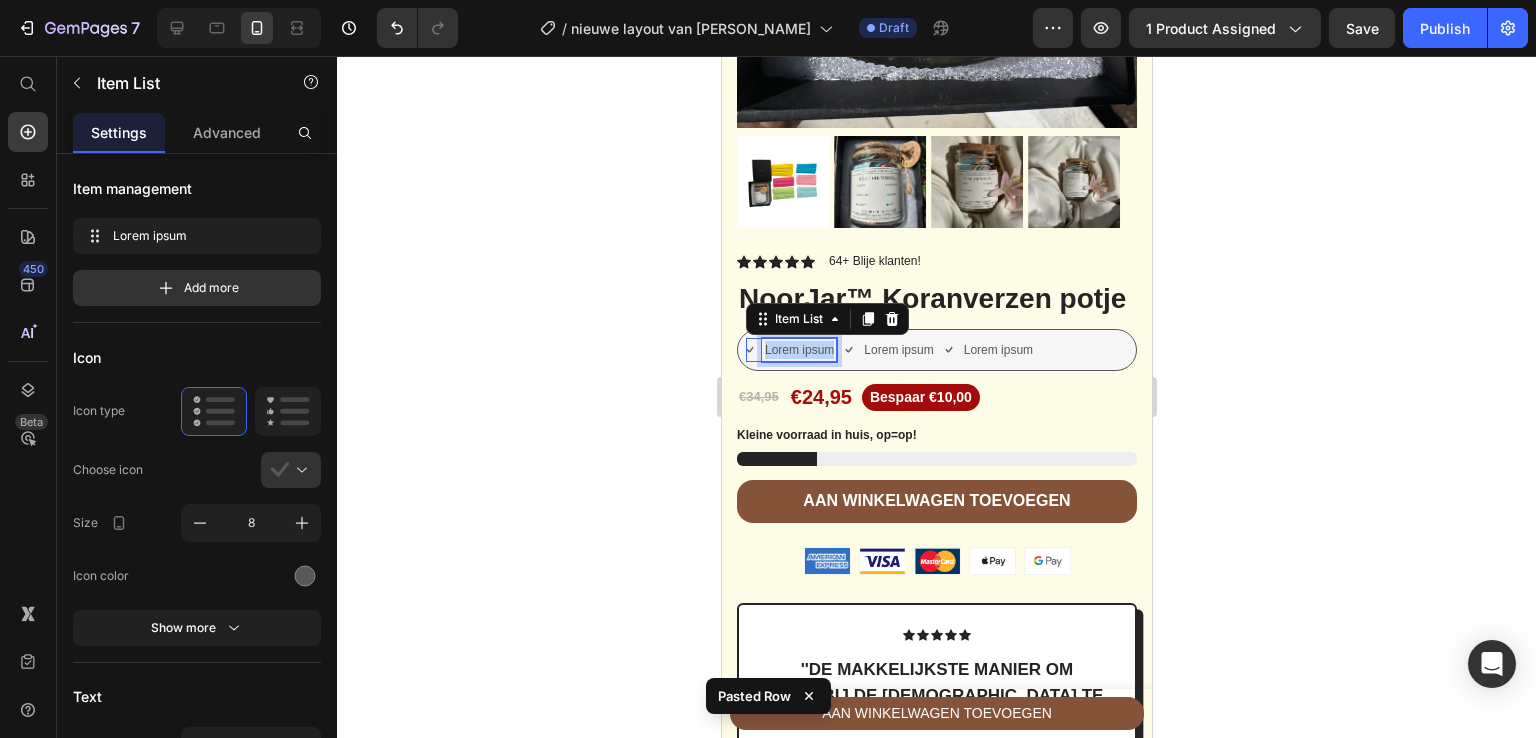 click on "Lorem ipsum" at bounding box center (798, 350) 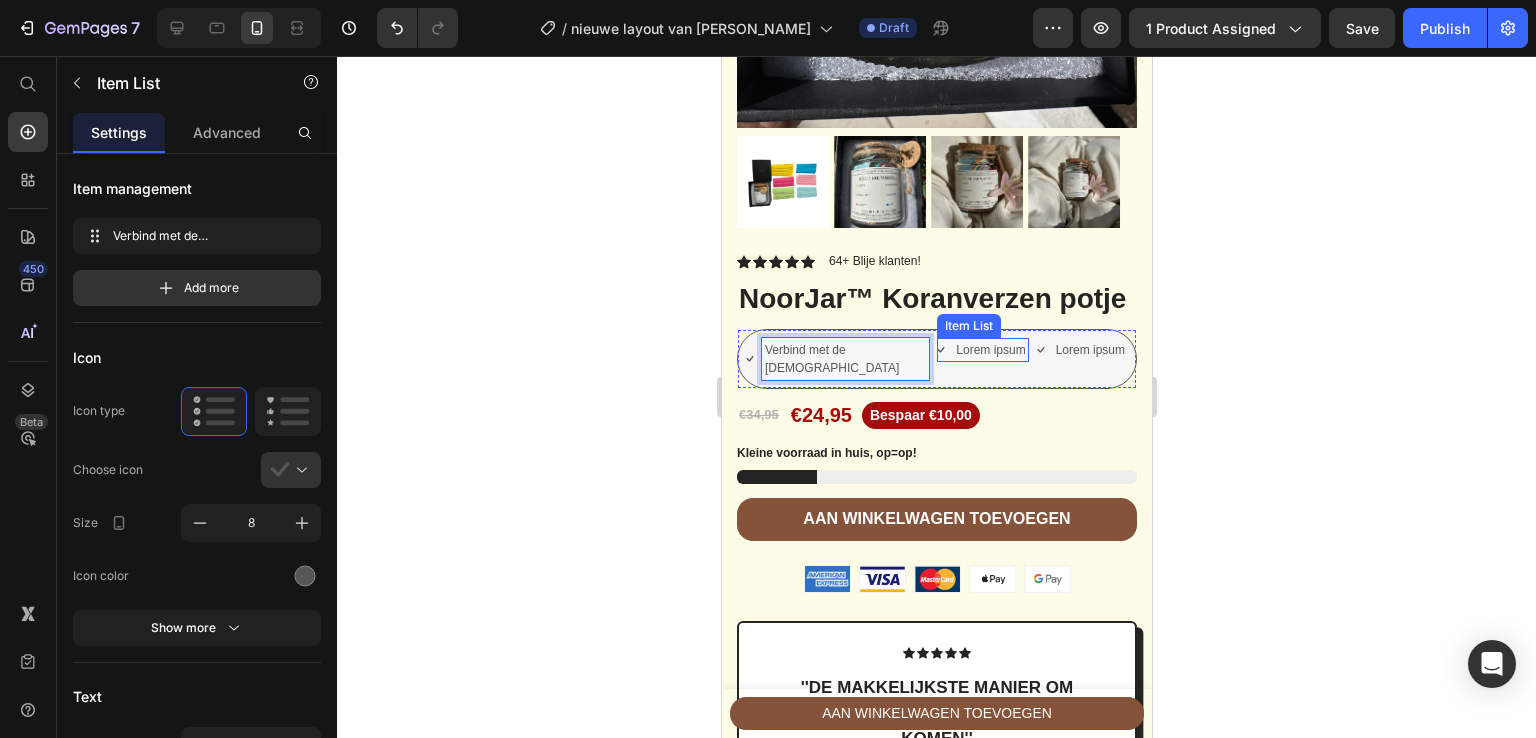 click on "Lorem ipsum" at bounding box center [989, 350] 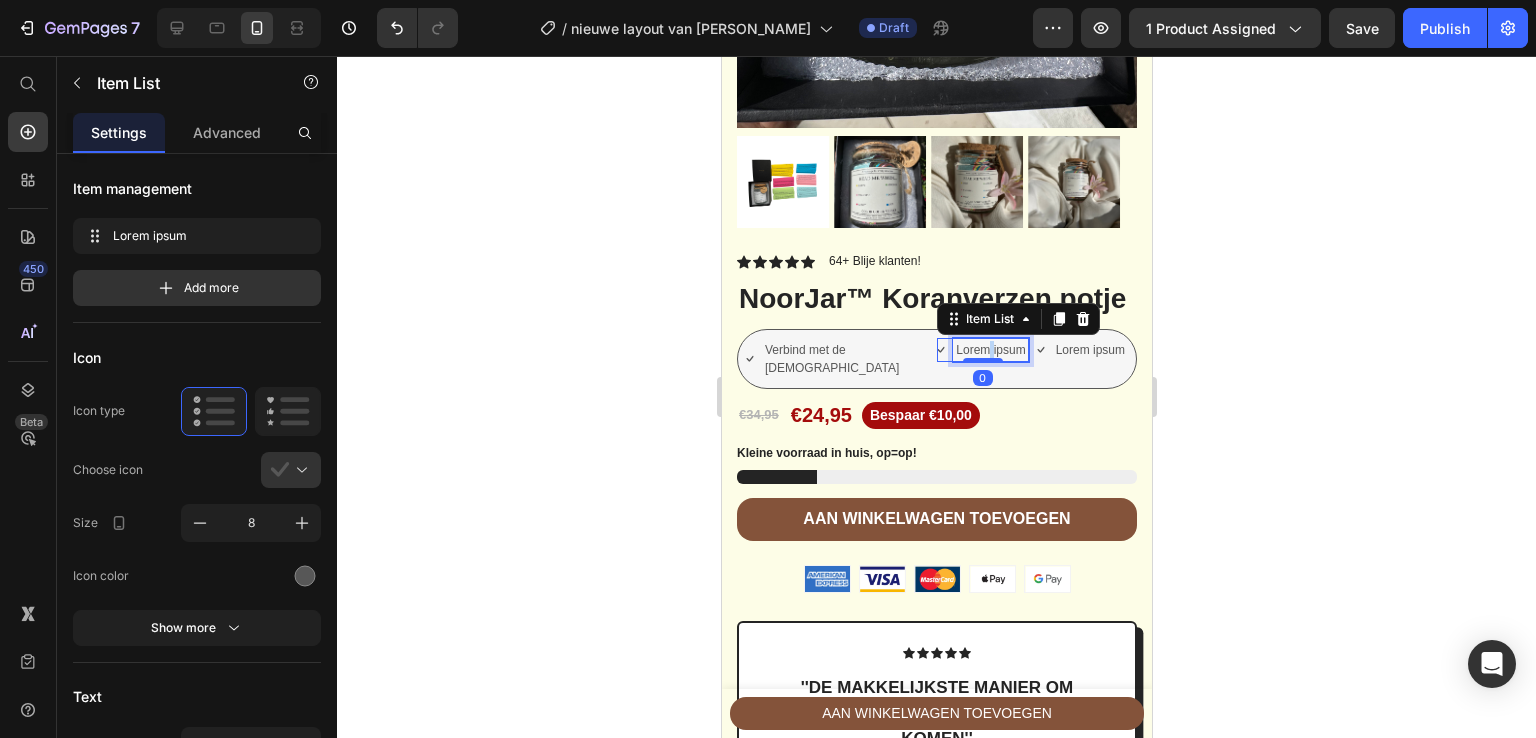 click on "Lorem ipsum" at bounding box center [989, 350] 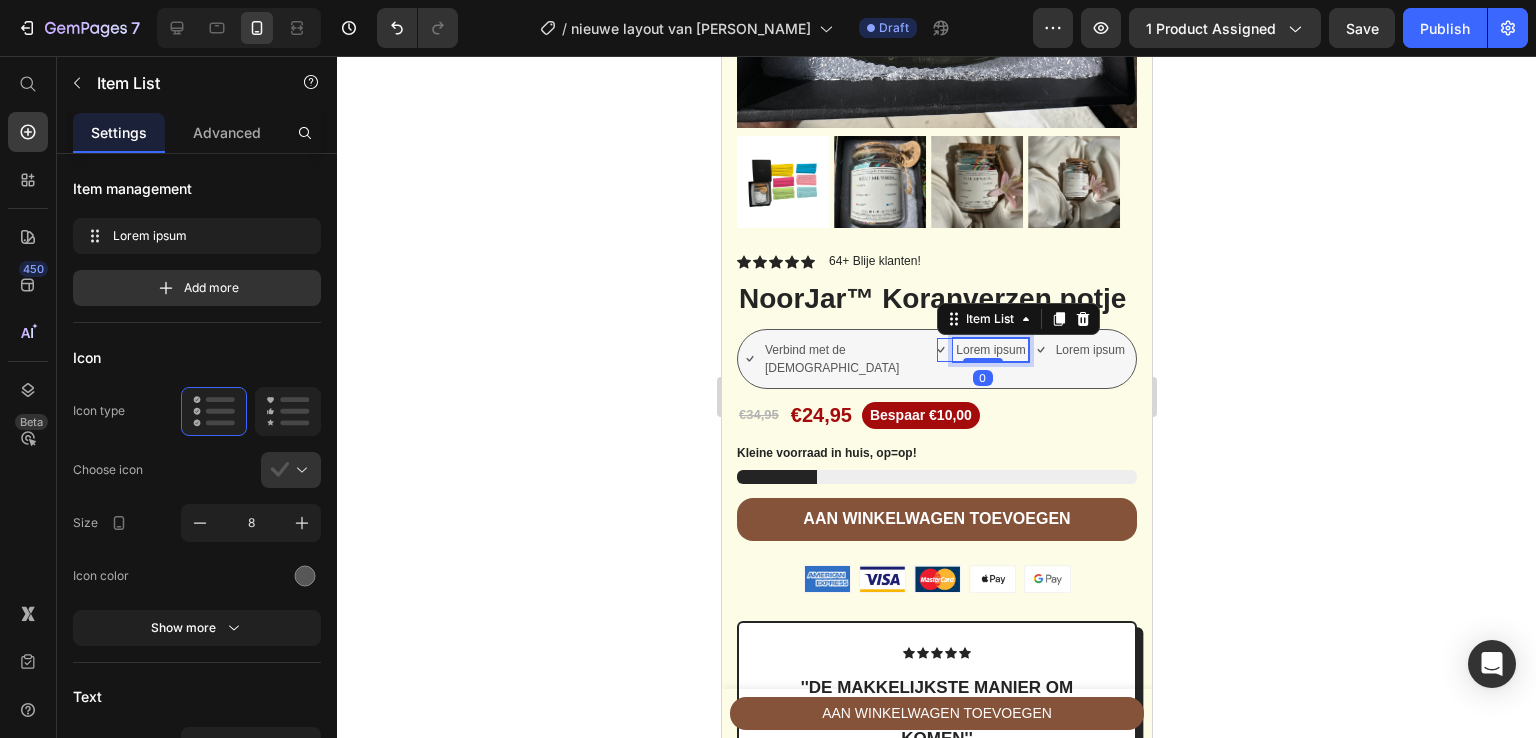 click on "Lorem ipsum" at bounding box center (989, 350) 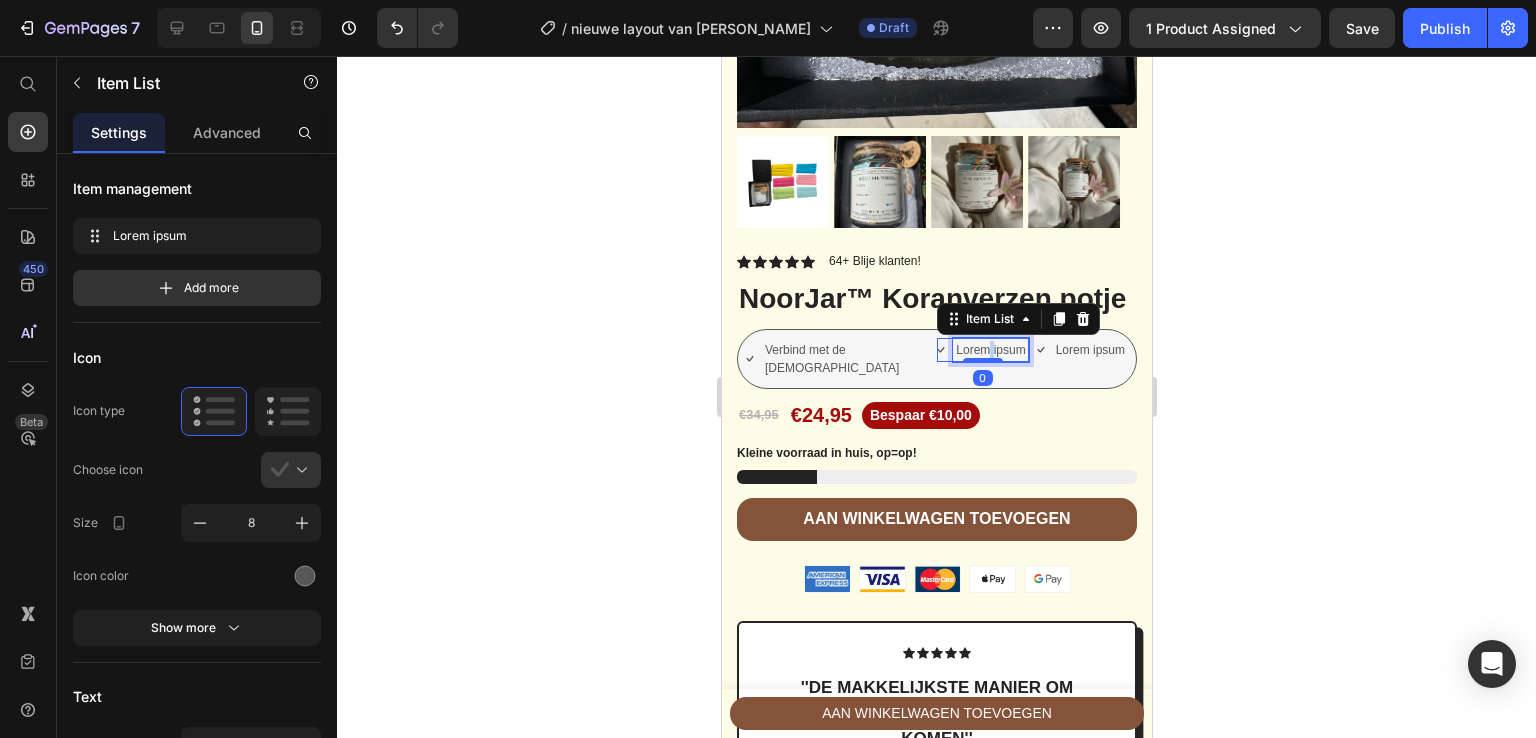 click on "Lorem ipsum" at bounding box center (989, 350) 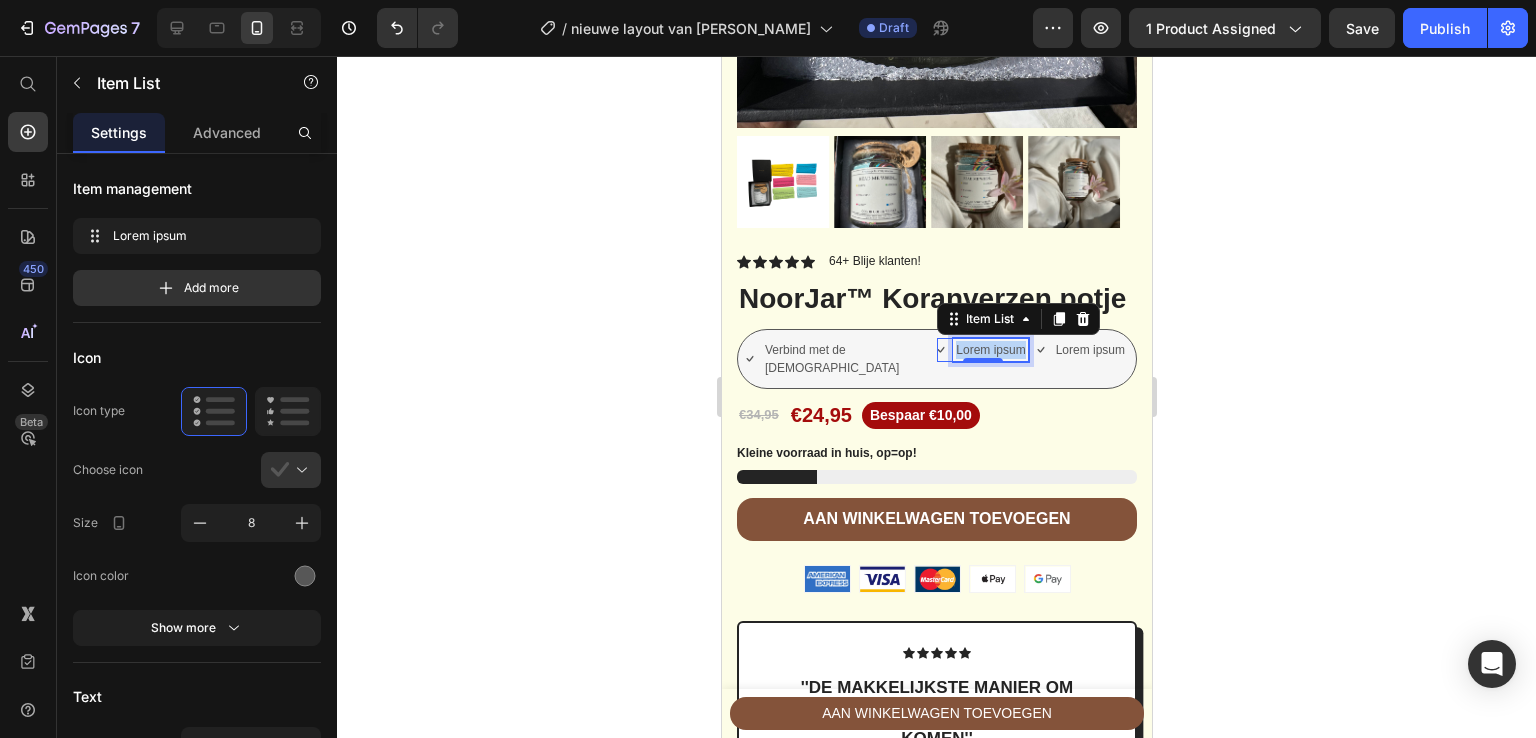 click on "Lorem ipsum" at bounding box center [989, 350] 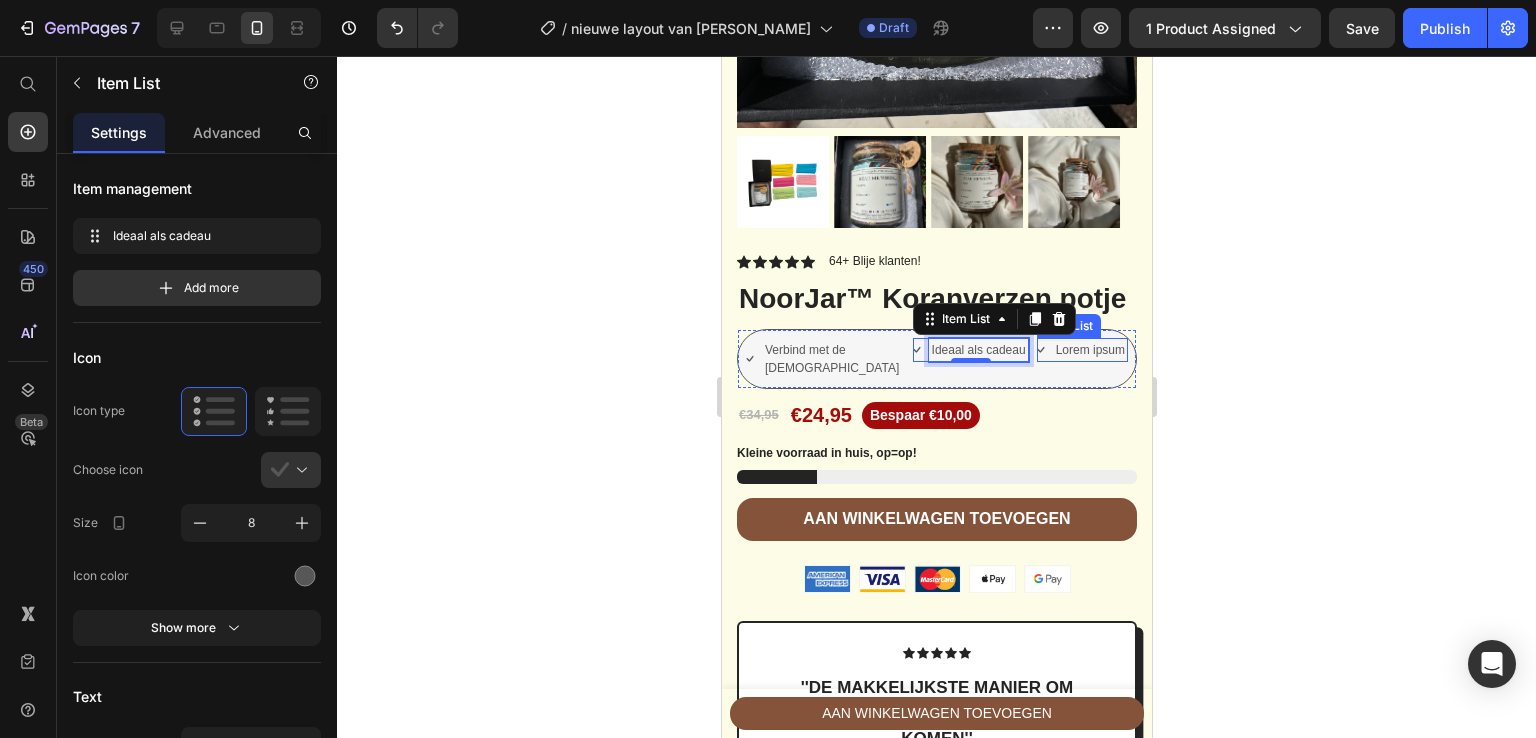 click on "Lorem ipsum" at bounding box center (1089, 350) 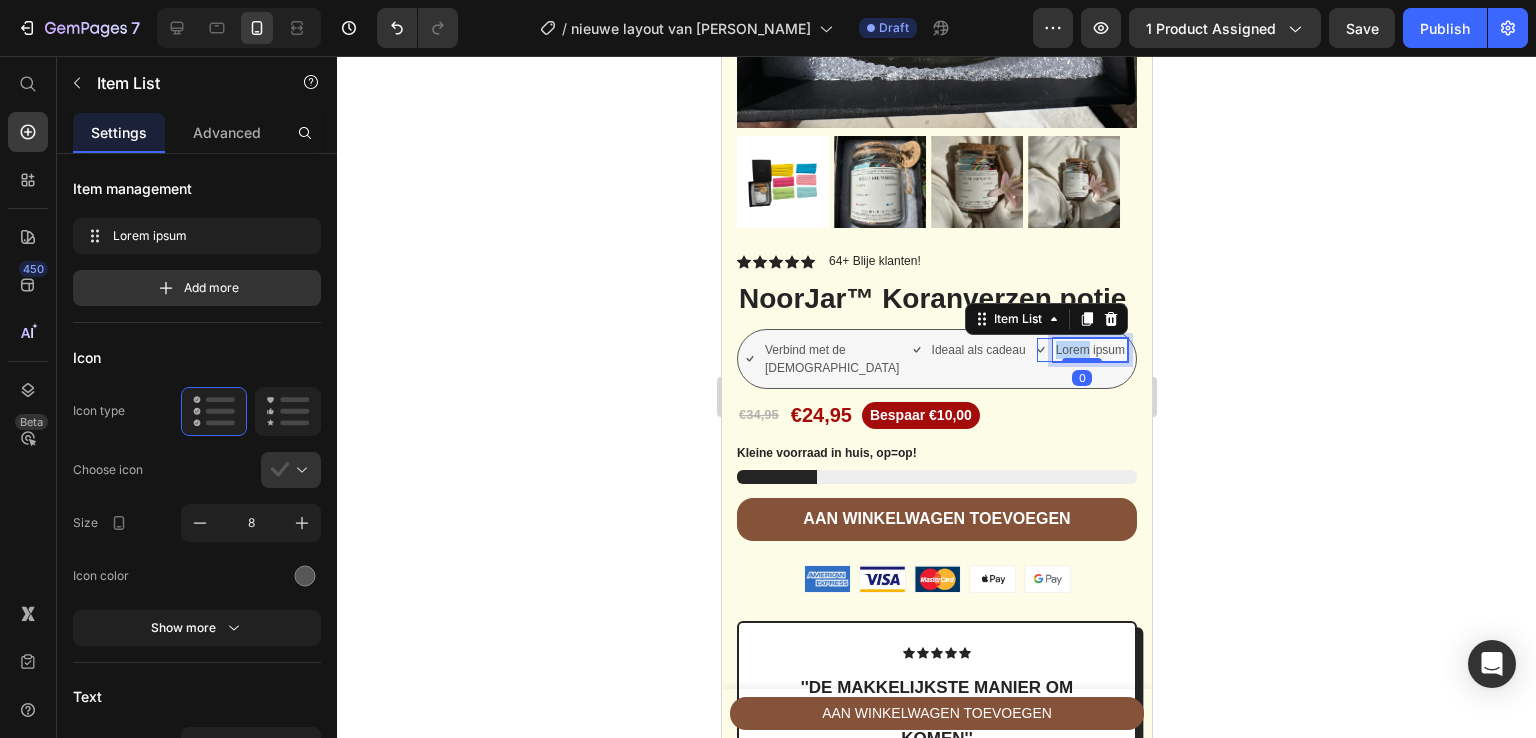 click on "Lorem ipsum" at bounding box center (1089, 350) 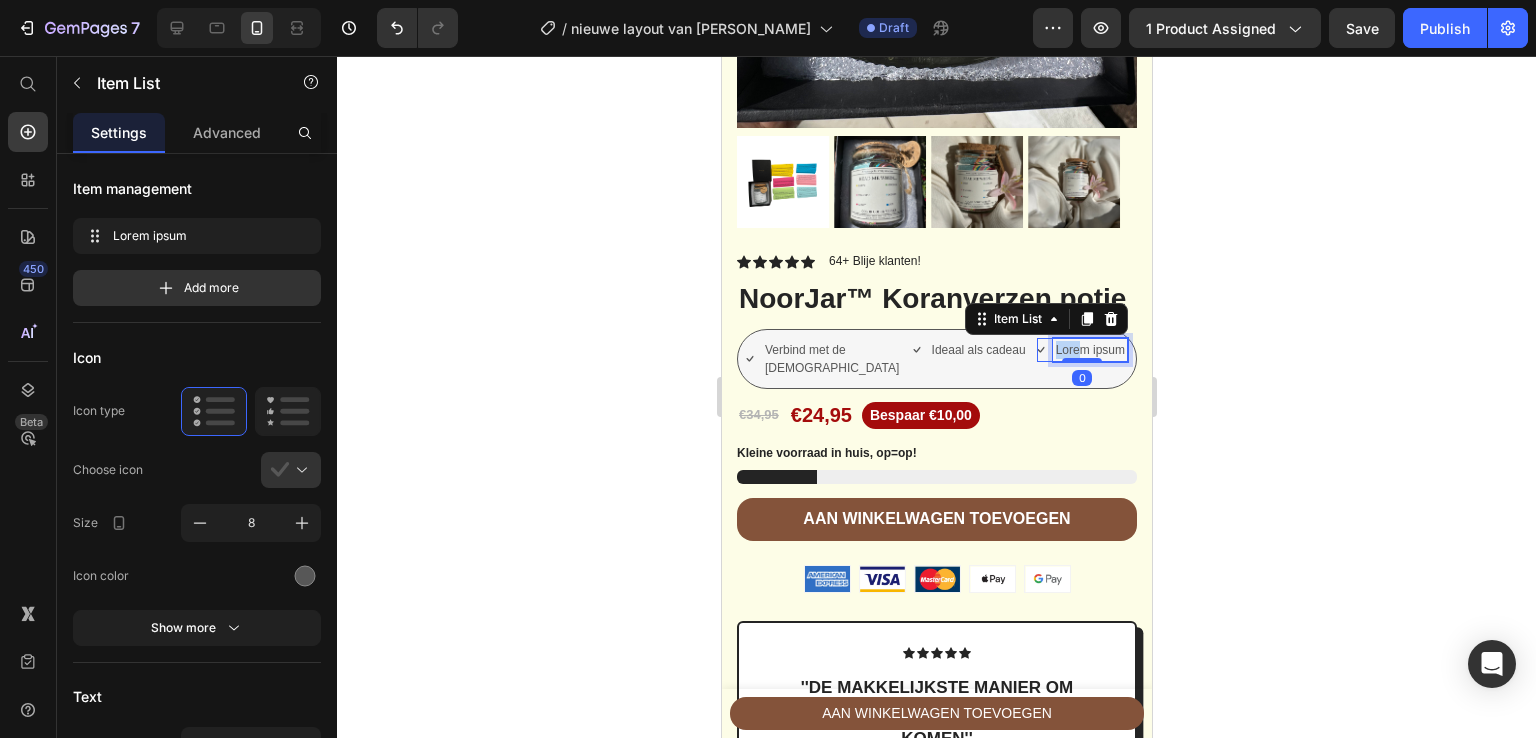 click on "Lorem ipsum" at bounding box center (1089, 350) 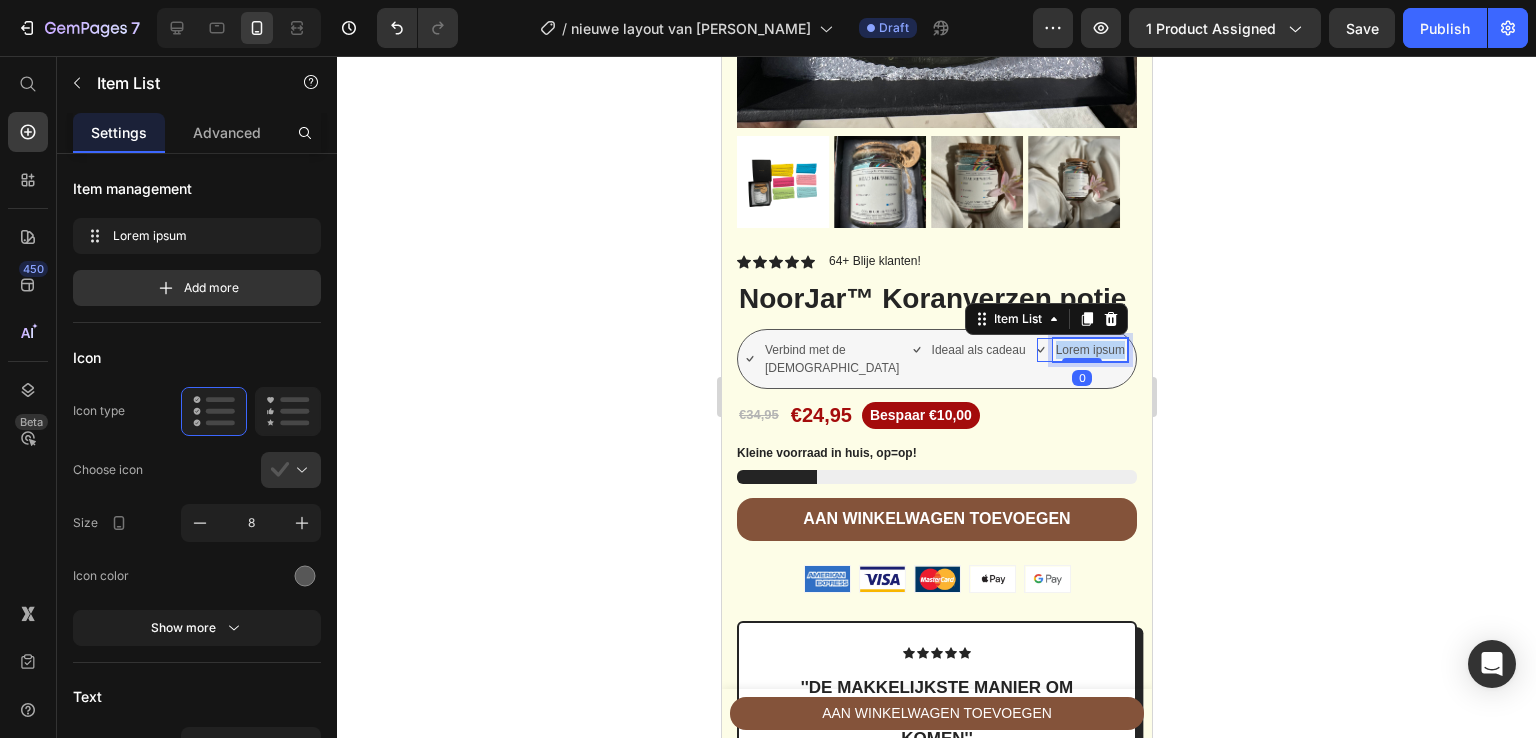 click on "Lorem ipsum" at bounding box center [1089, 350] 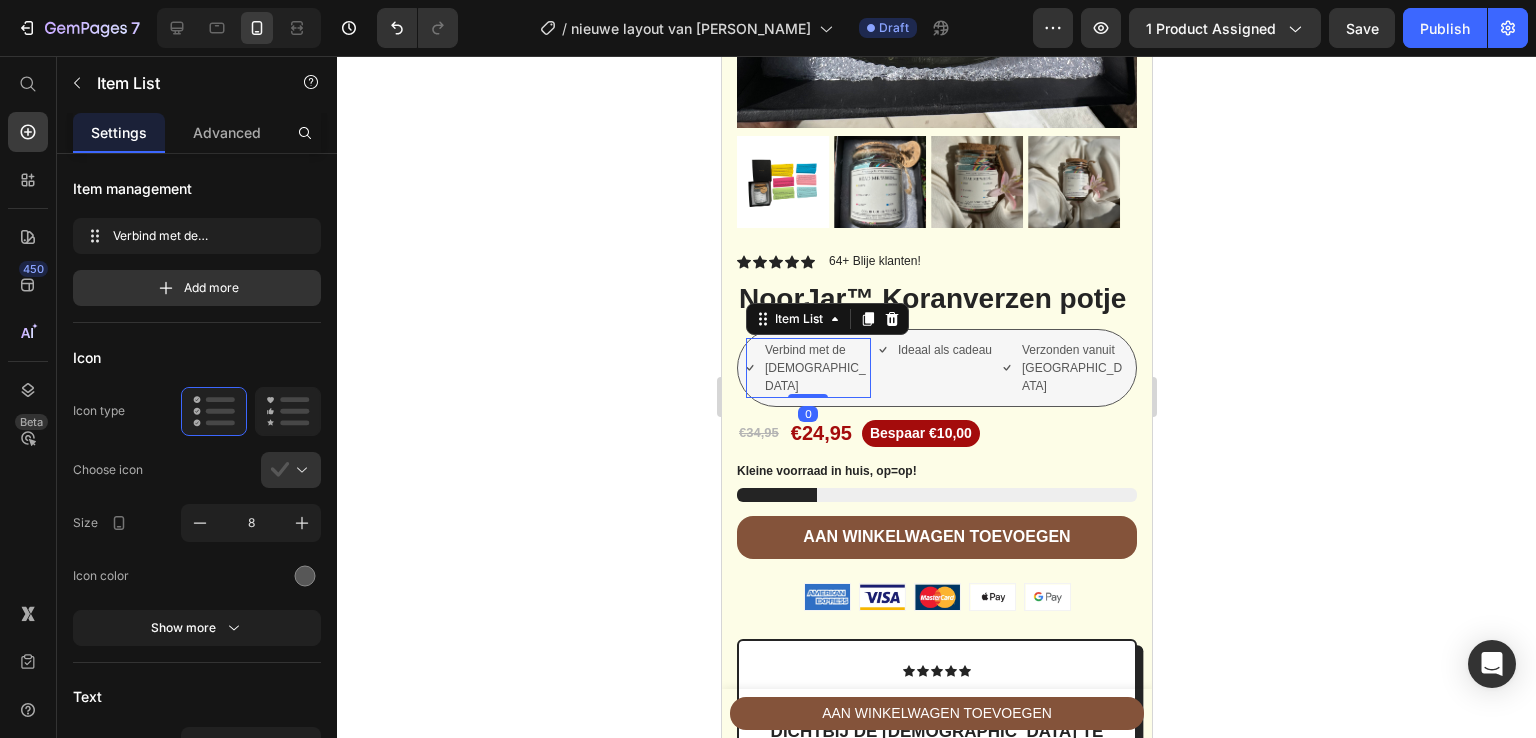 click 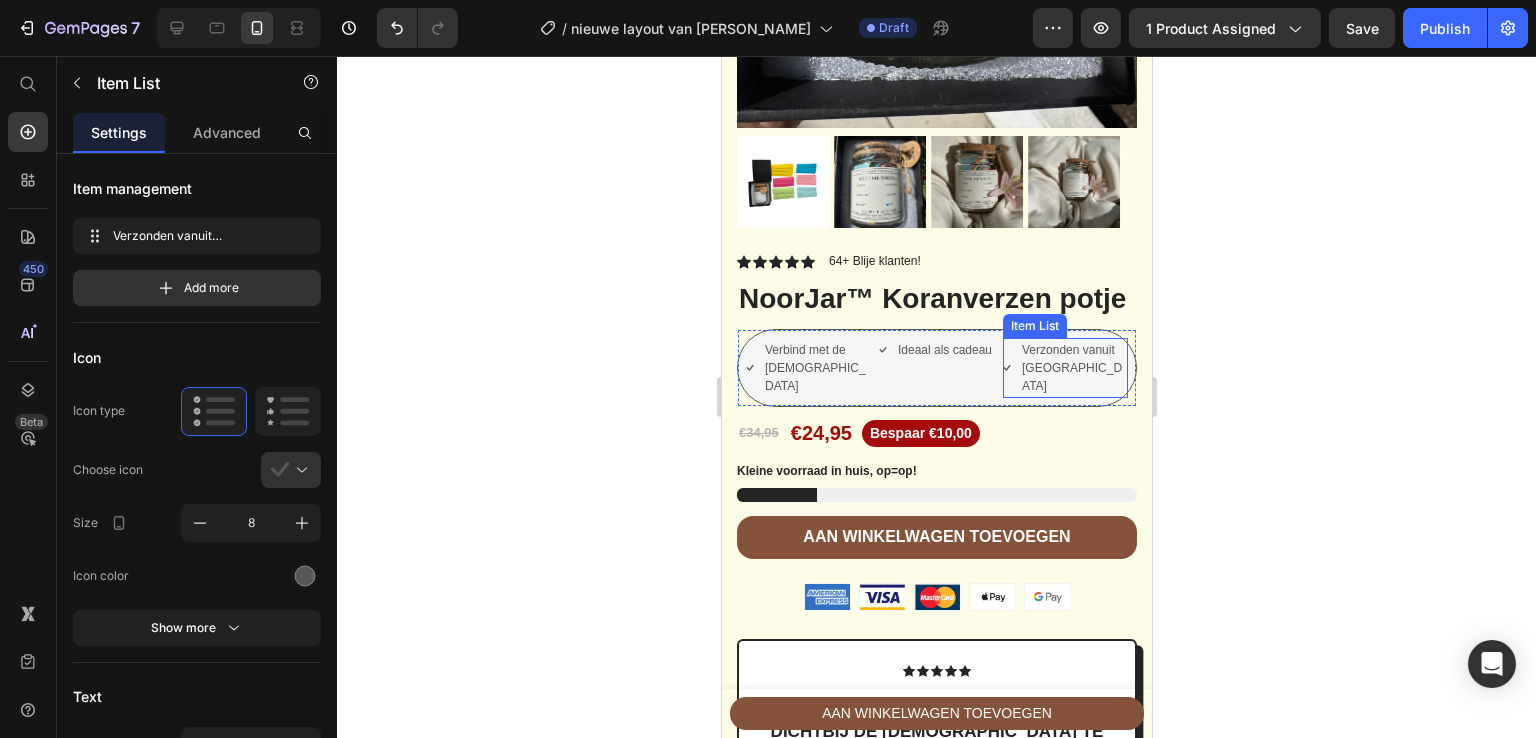 click on "Verzonden vanuit nederland" at bounding box center (1072, 368) 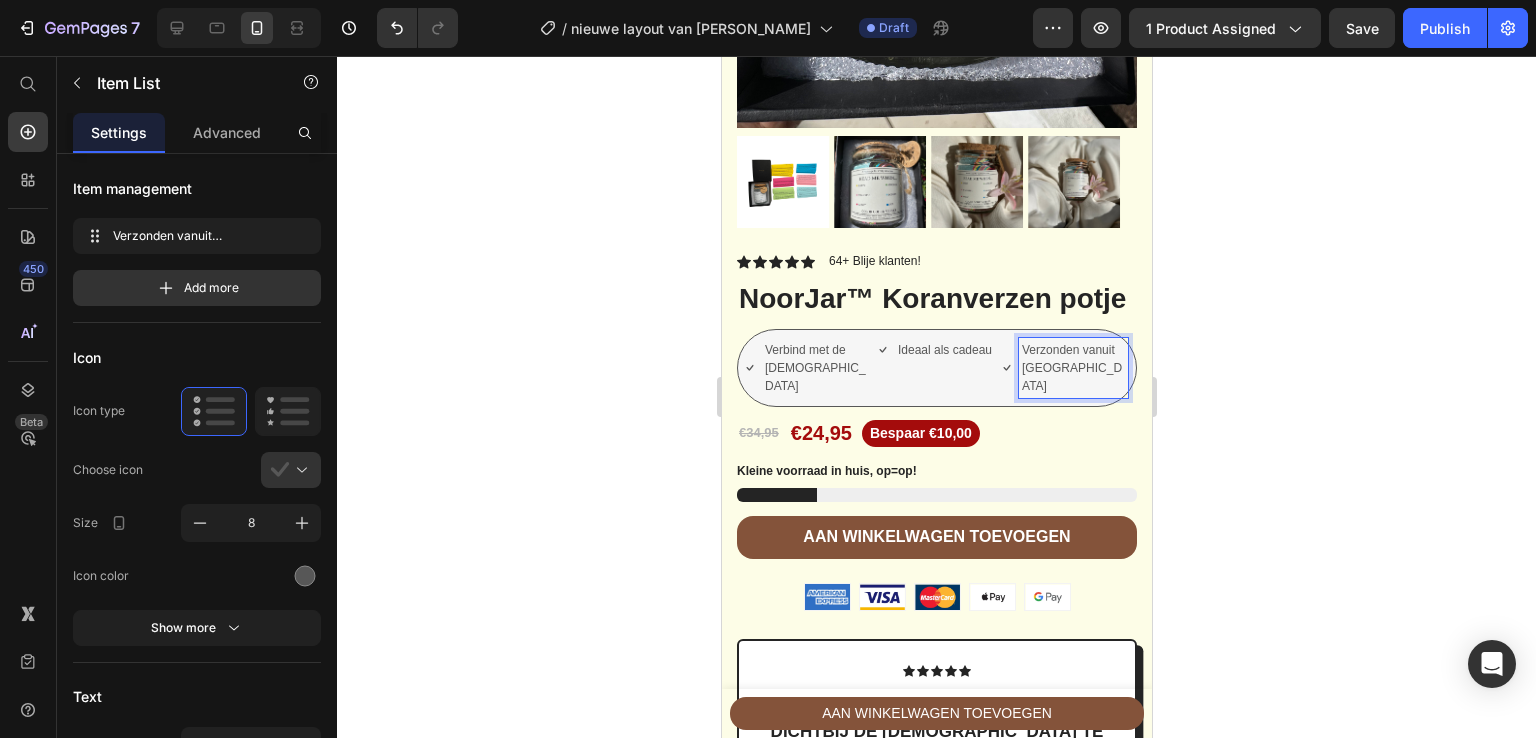 click on "Verzonden vanuit nederland" at bounding box center [1072, 368] 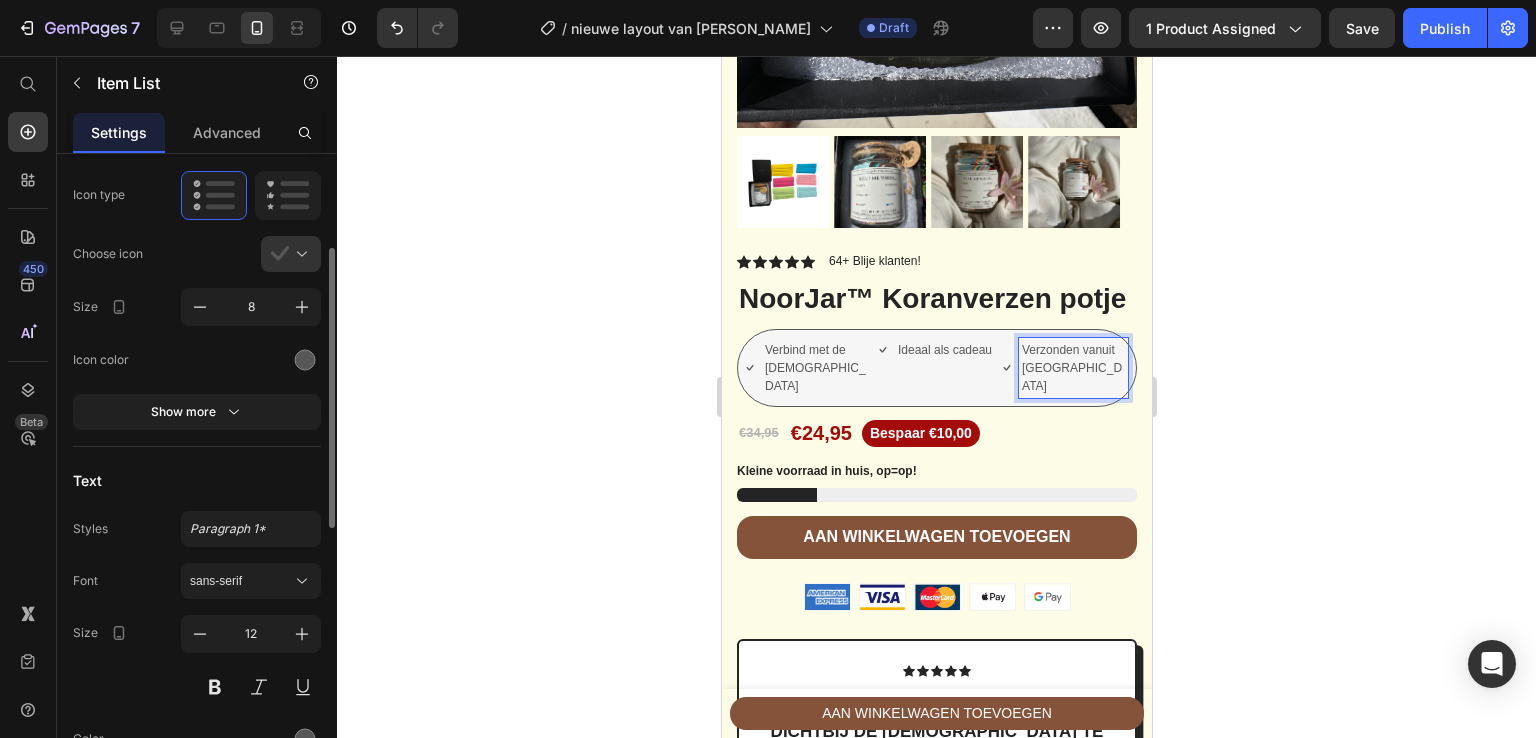 scroll, scrollTop: 439, scrollLeft: 0, axis: vertical 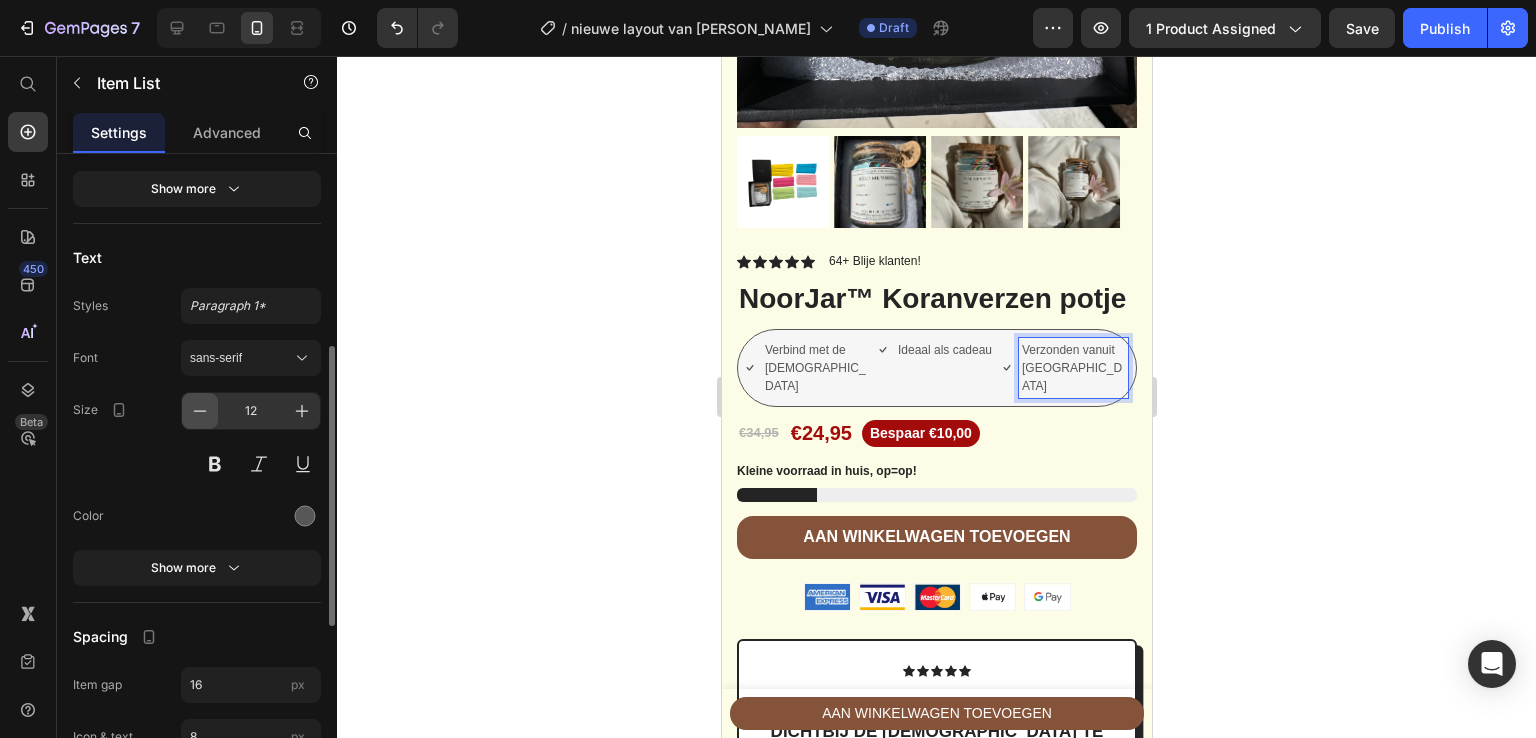 click at bounding box center (200, 411) 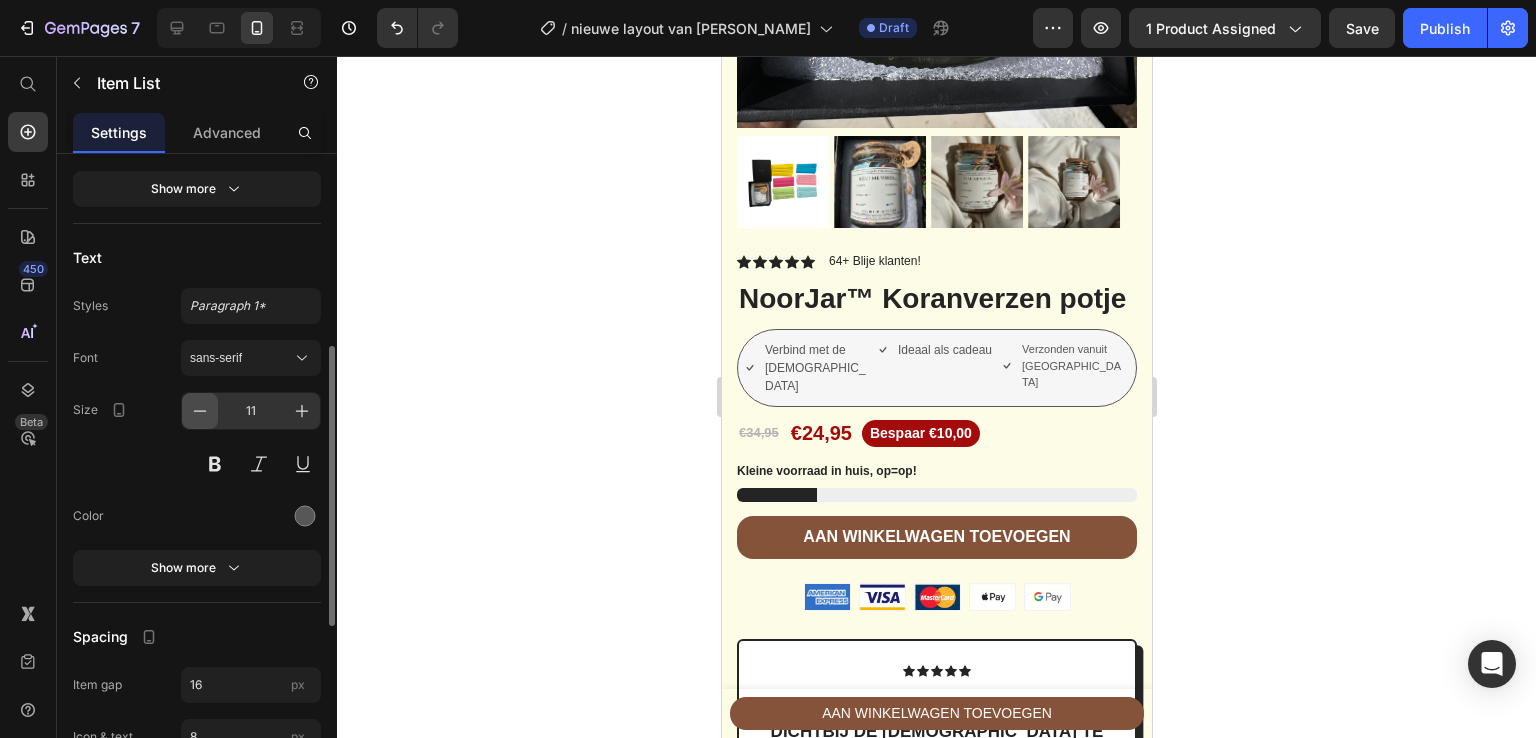 click at bounding box center (200, 411) 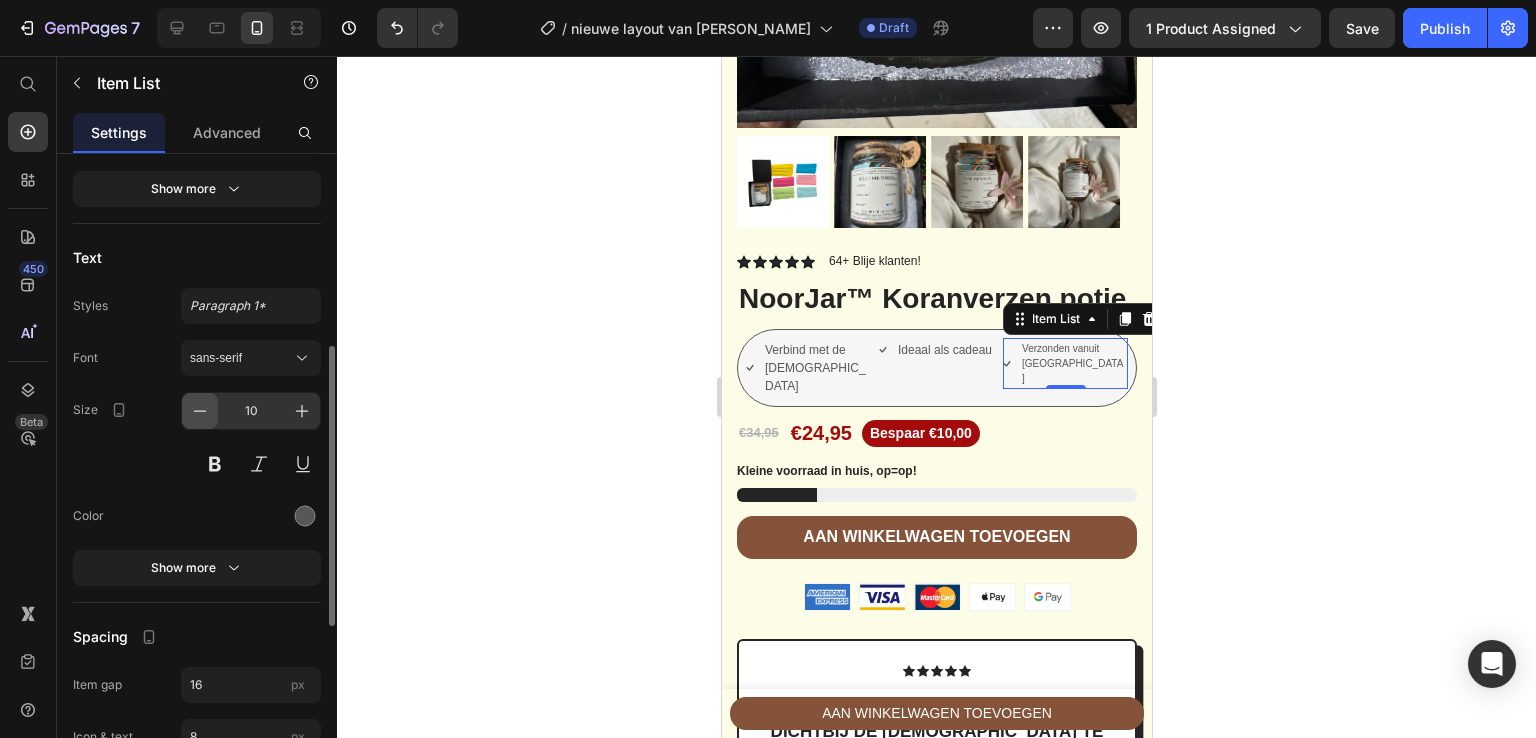 click at bounding box center (200, 411) 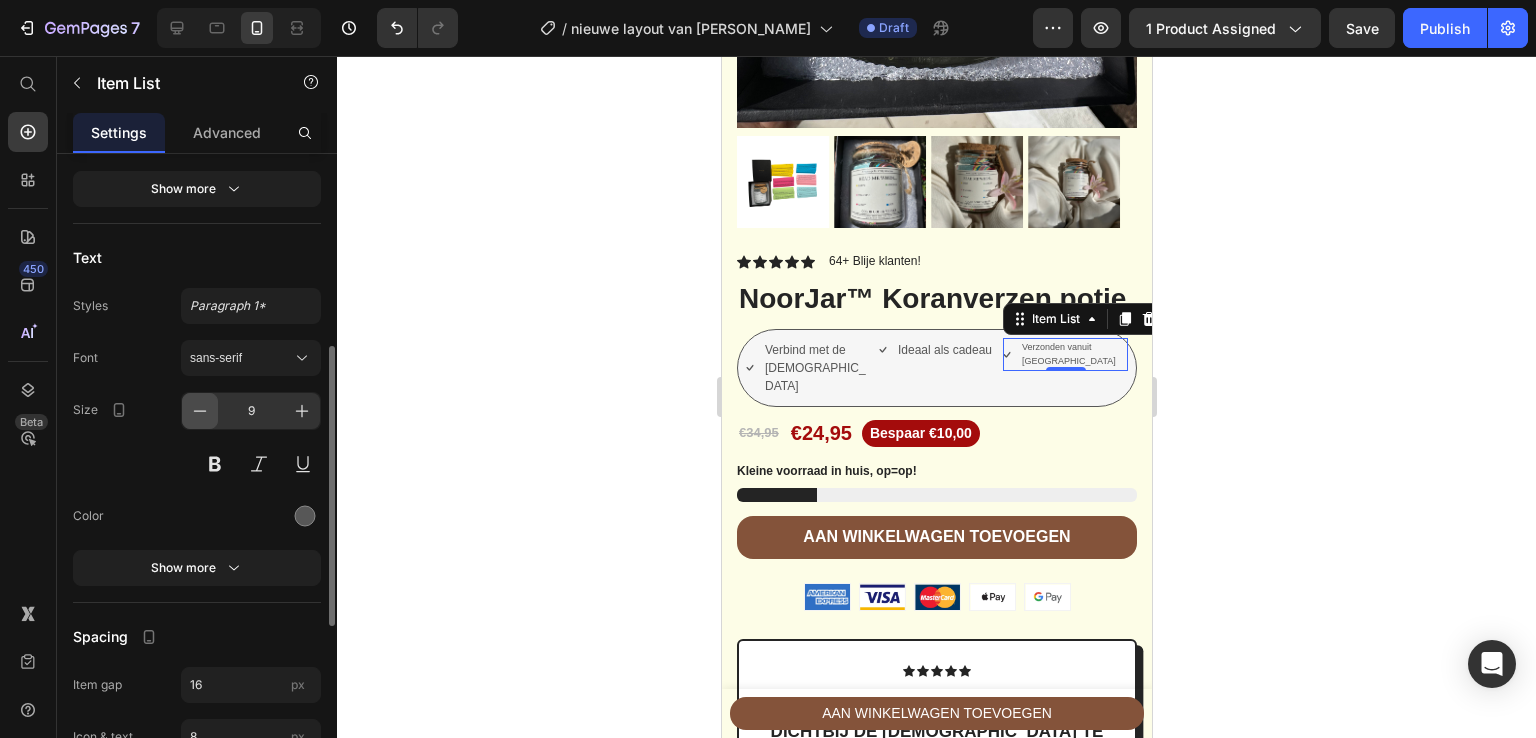 click at bounding box center (200, 411) 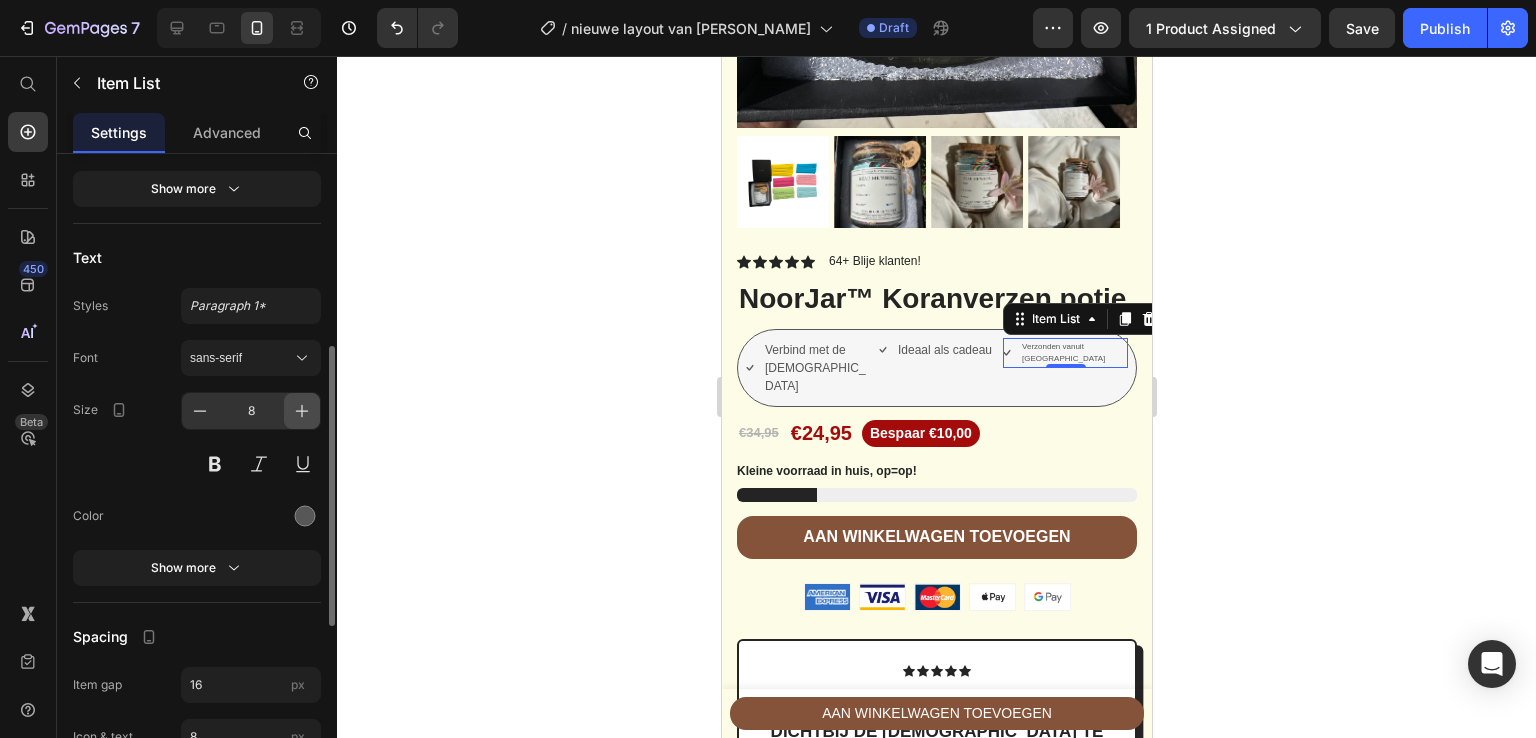 click 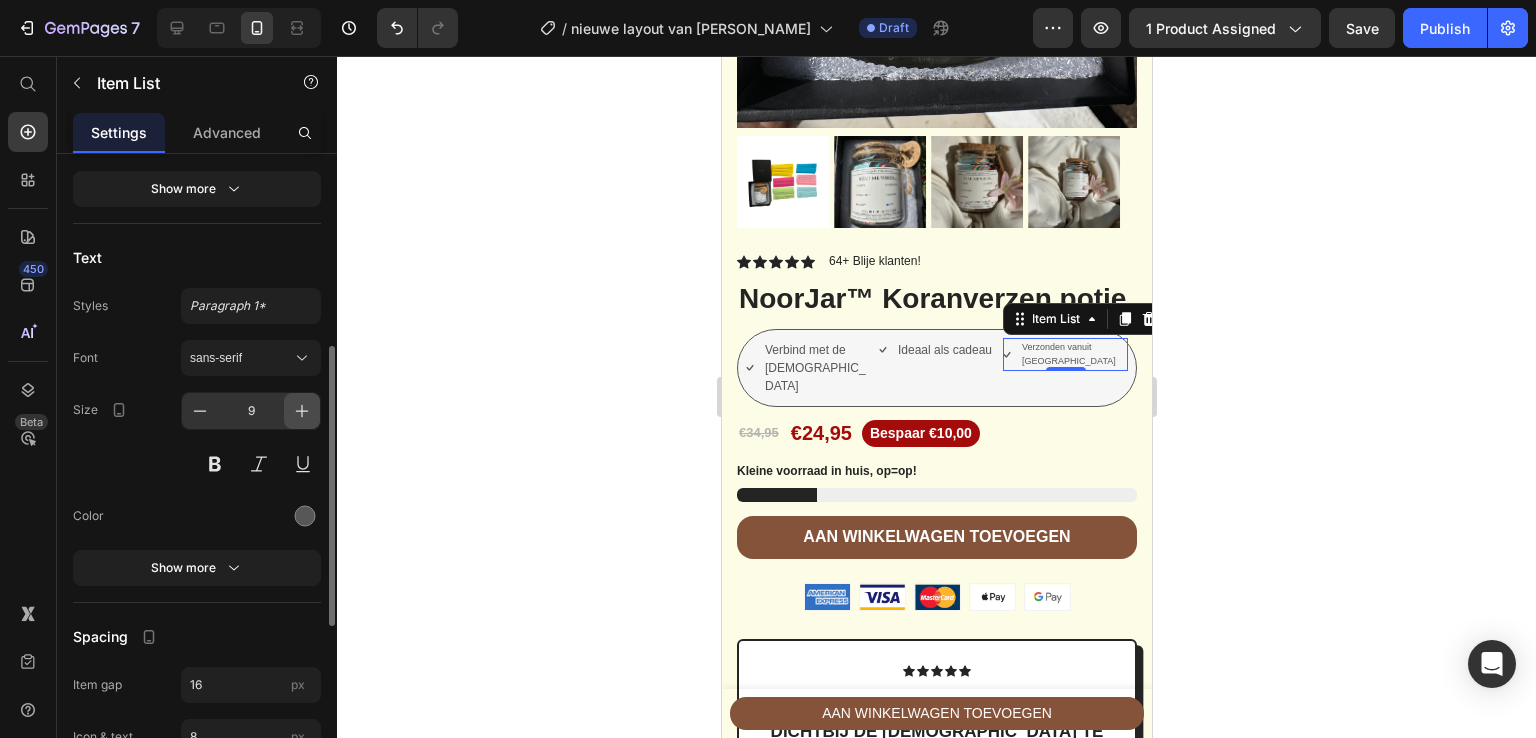 click 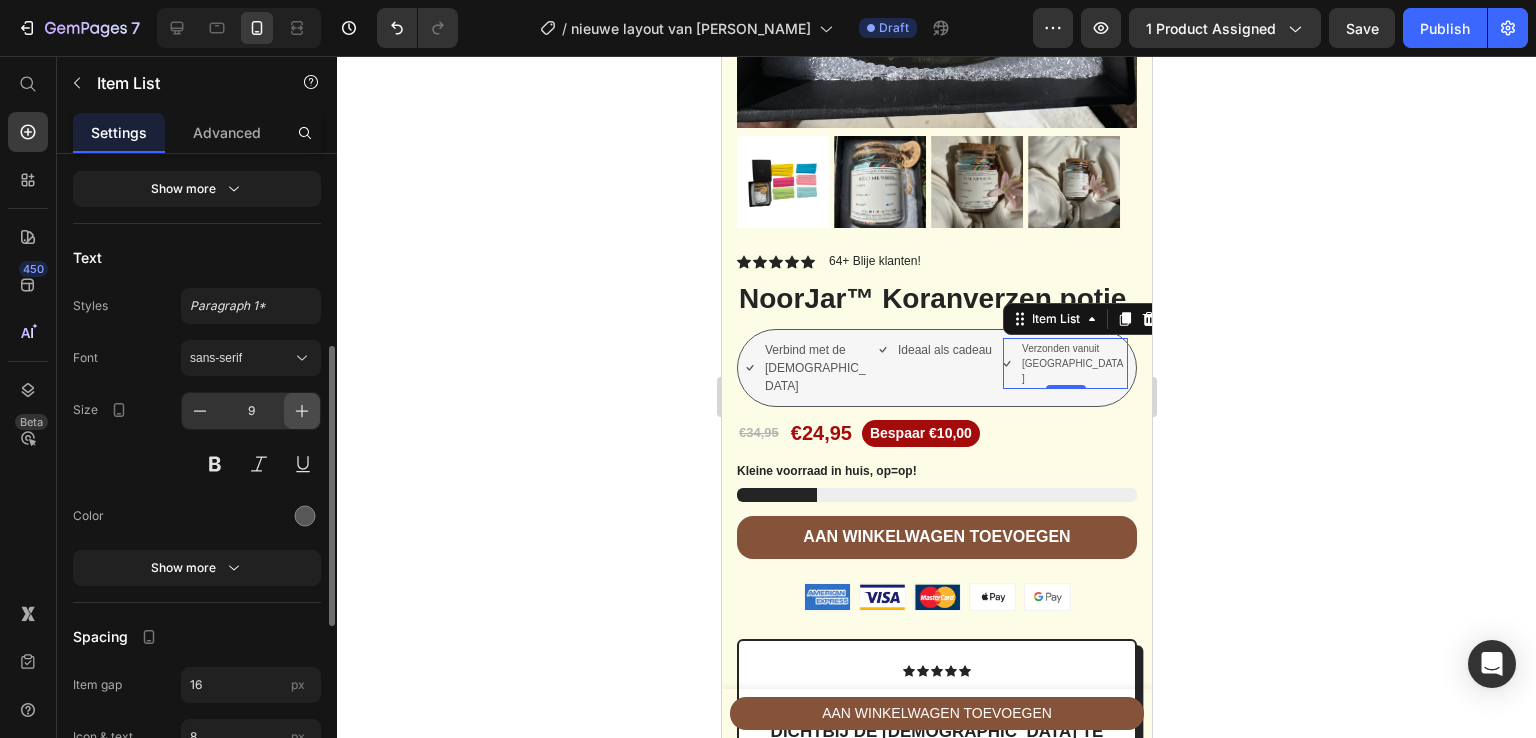 type on "10" 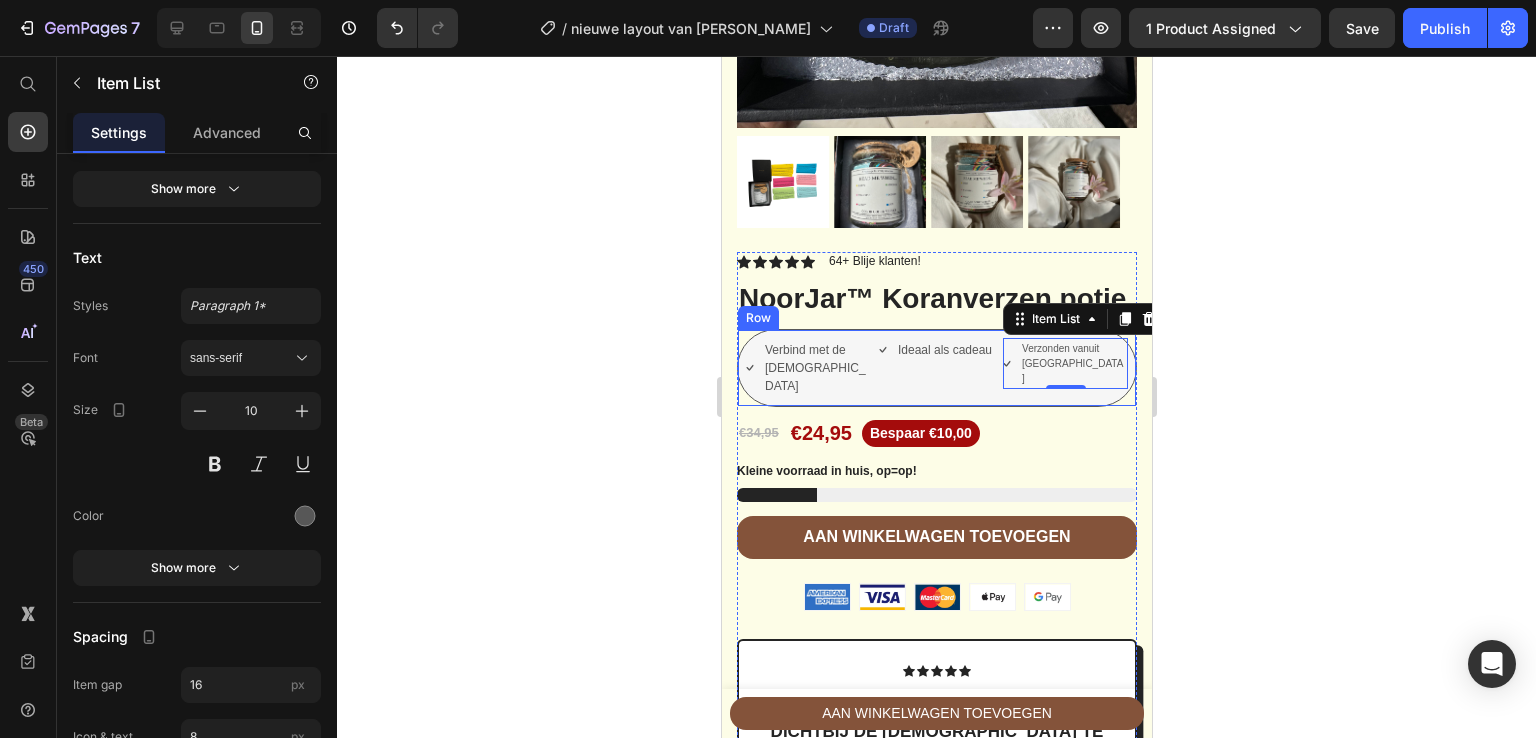 click on "Ideaal als cadeau" at bounding box center (944, 350) 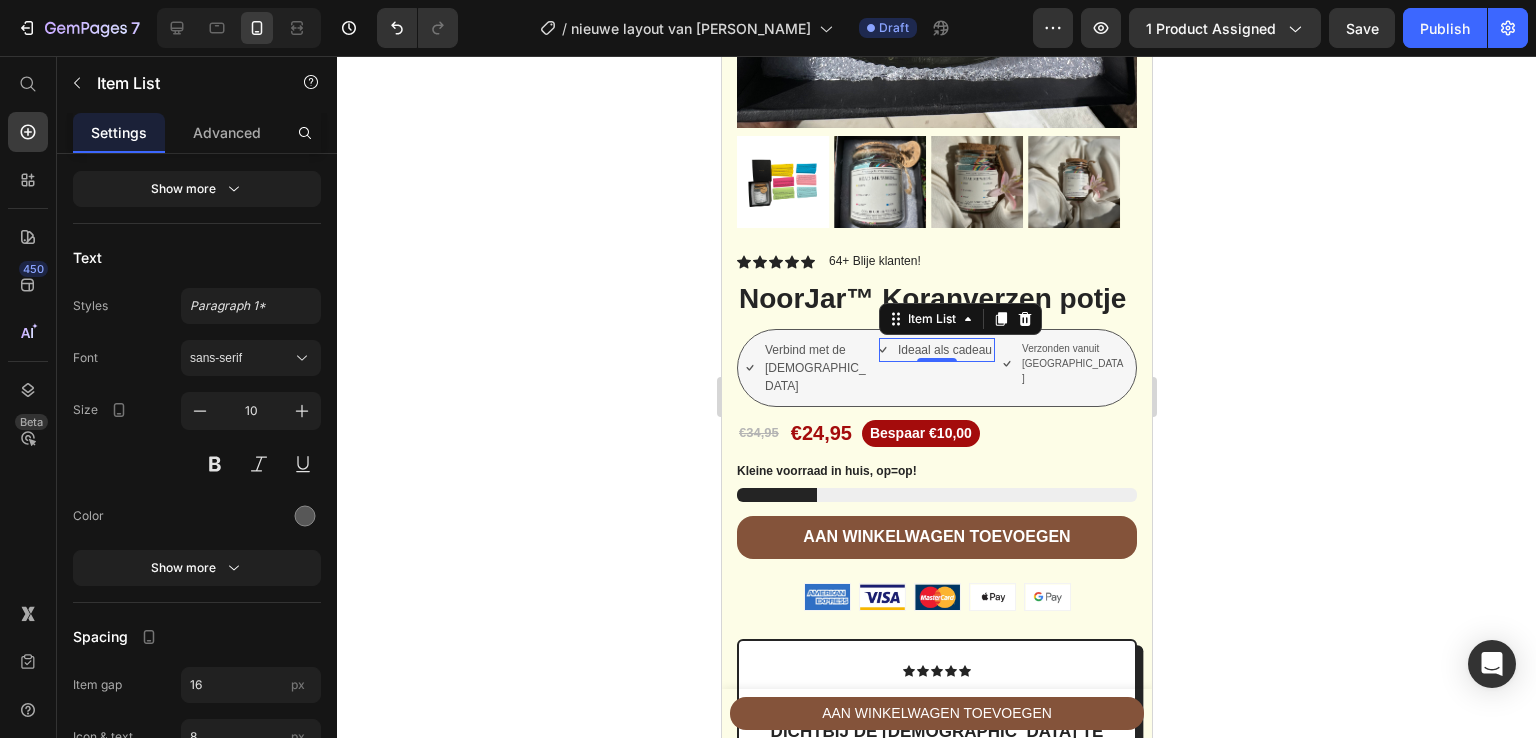 scroll, scrollTop: 438, scrollLeft: 0, axis: vertical 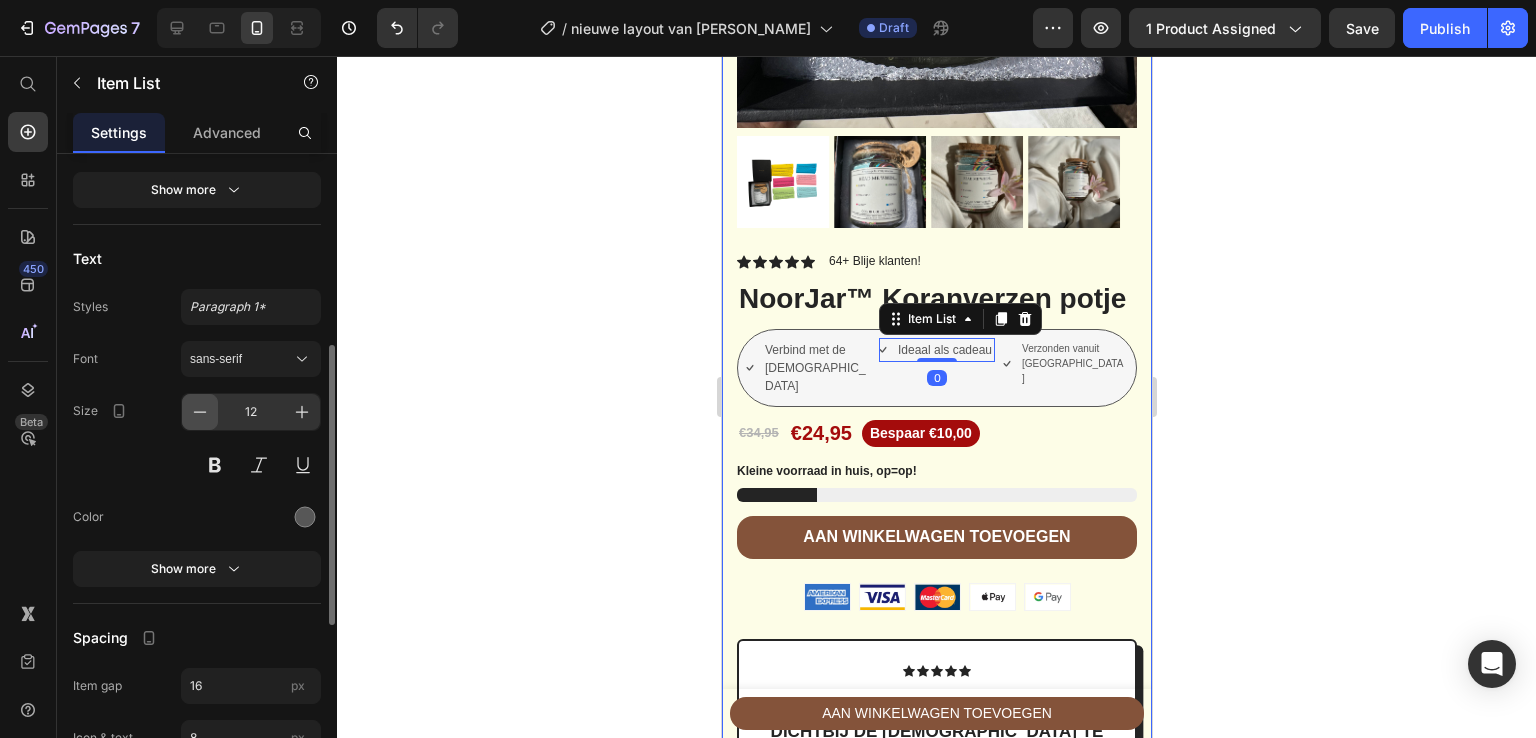 click 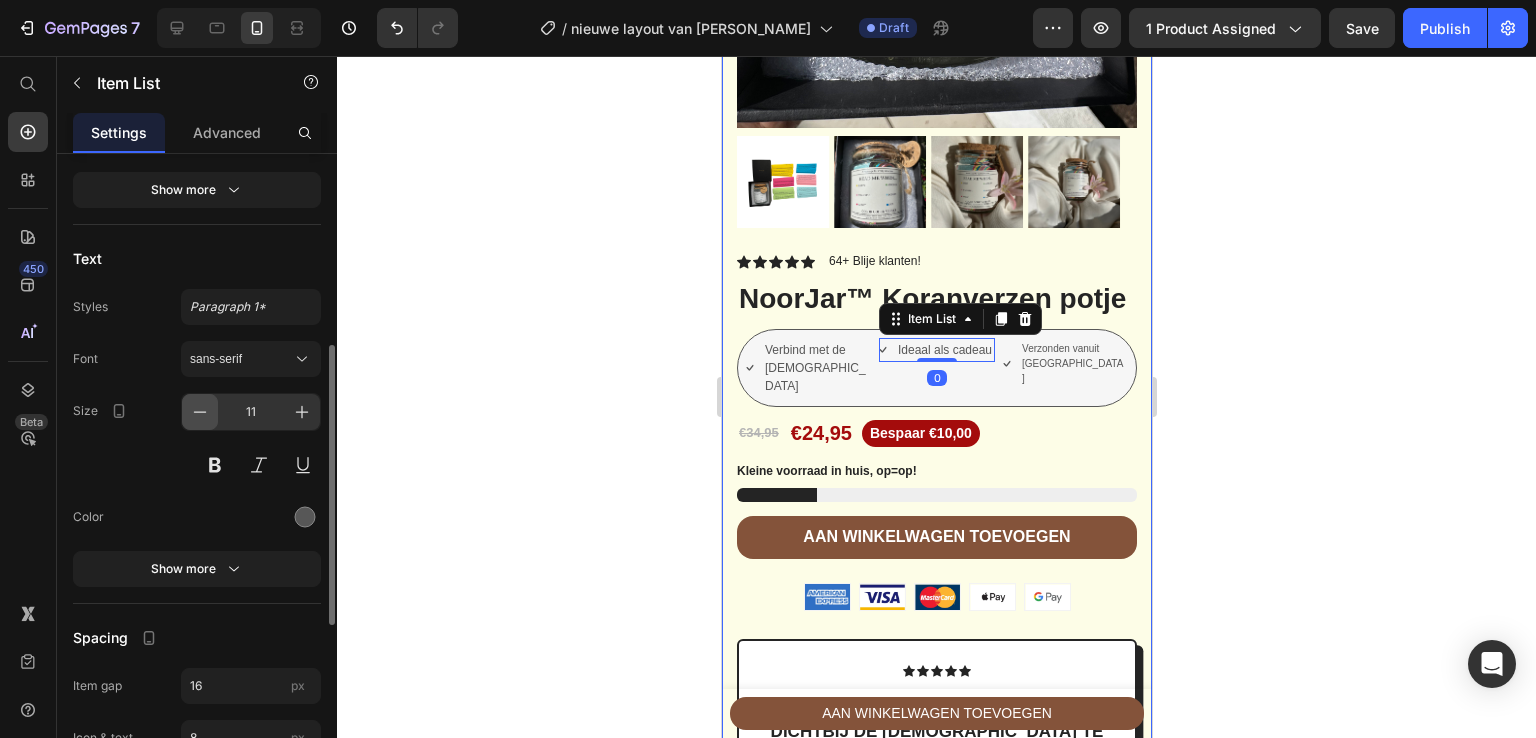 click 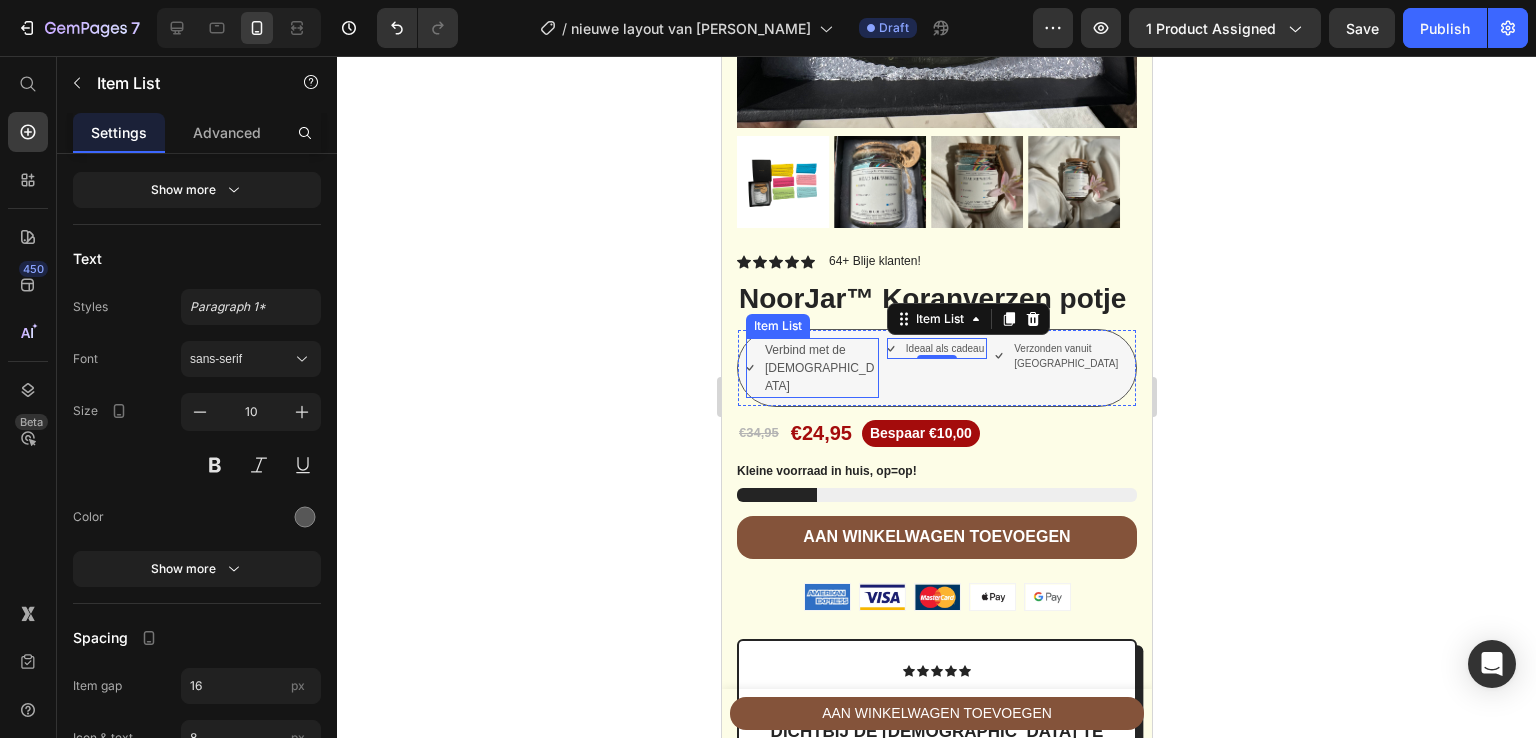 click on "Verbind met de koran" at bounding box center [819, 368] 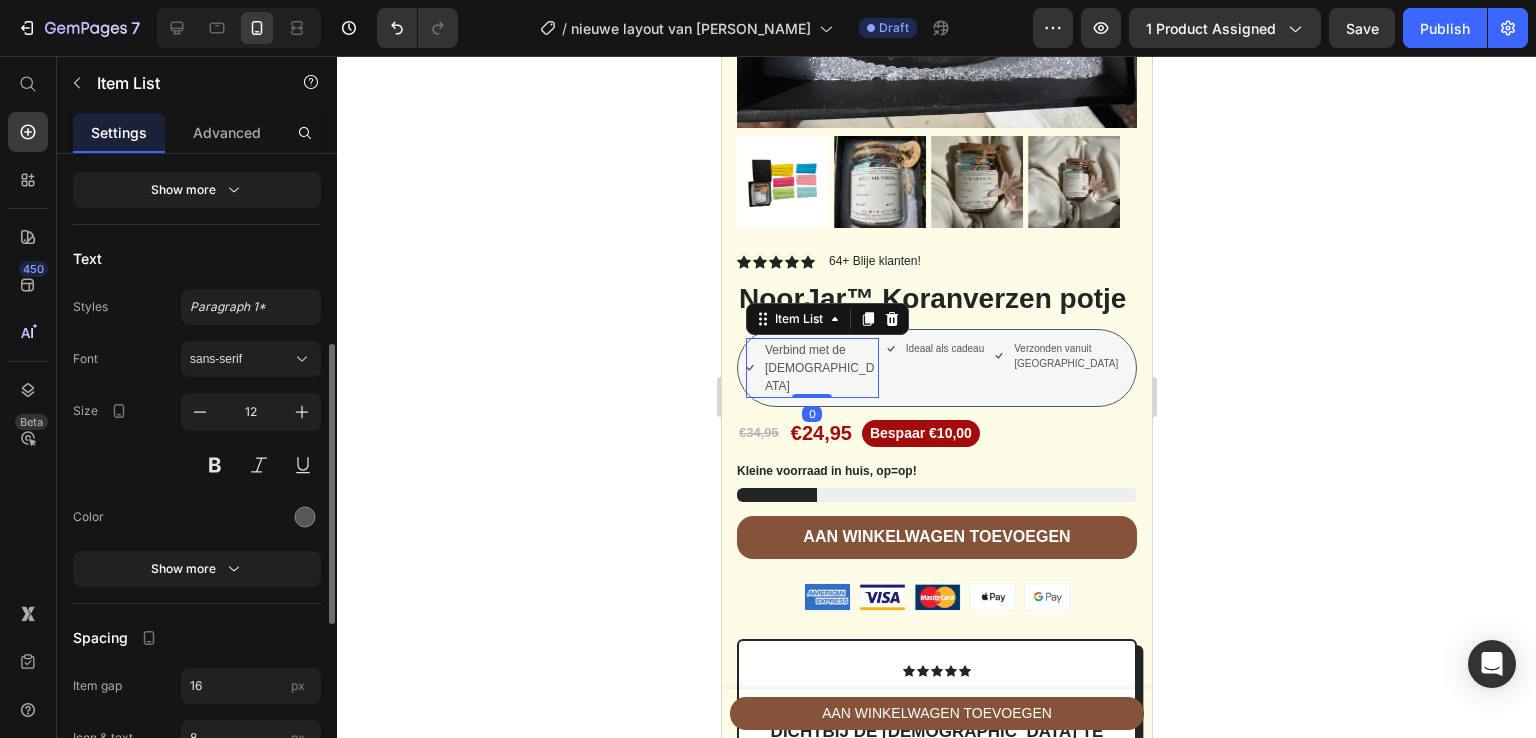 scroll, scrollTop: 437, scrollLeft: 0, axis: vertical 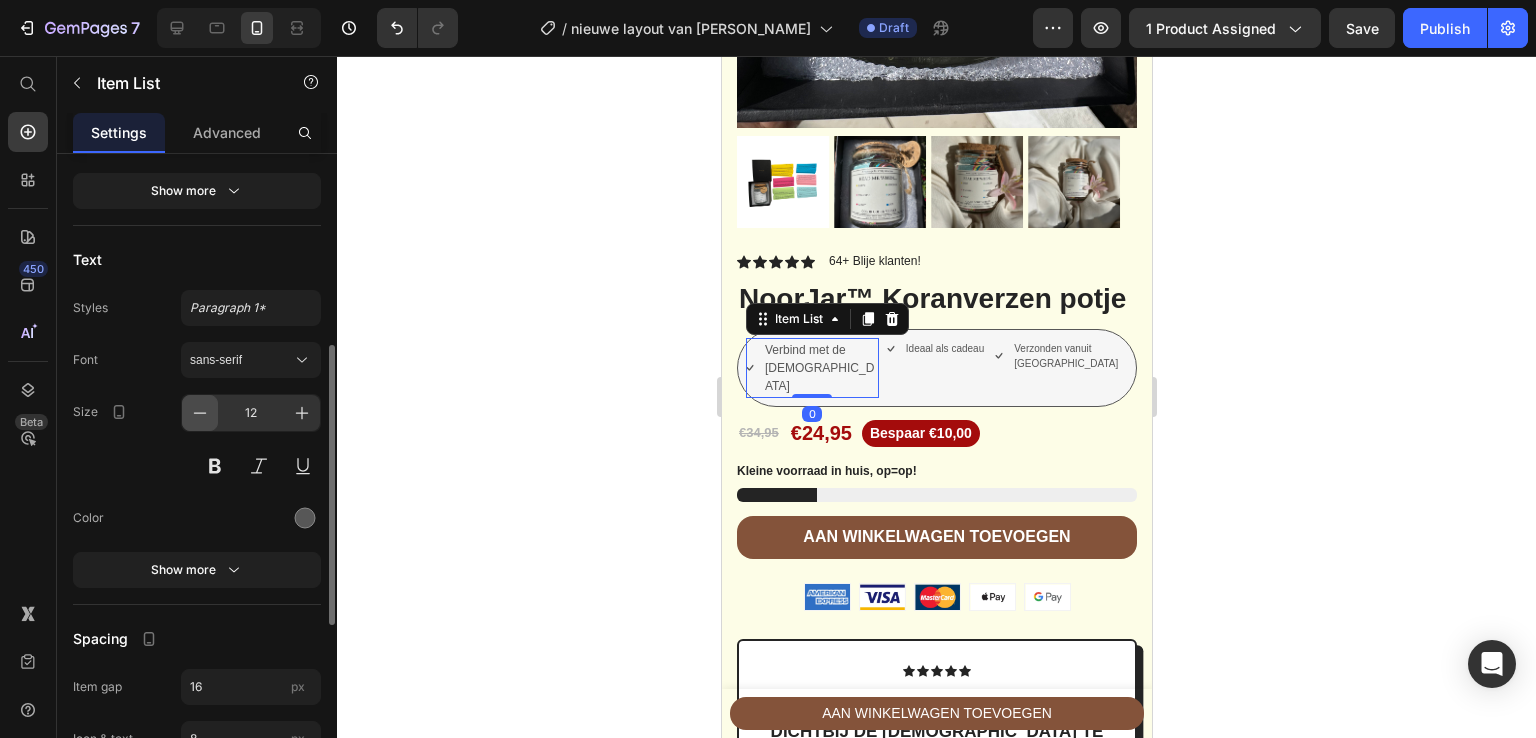 click 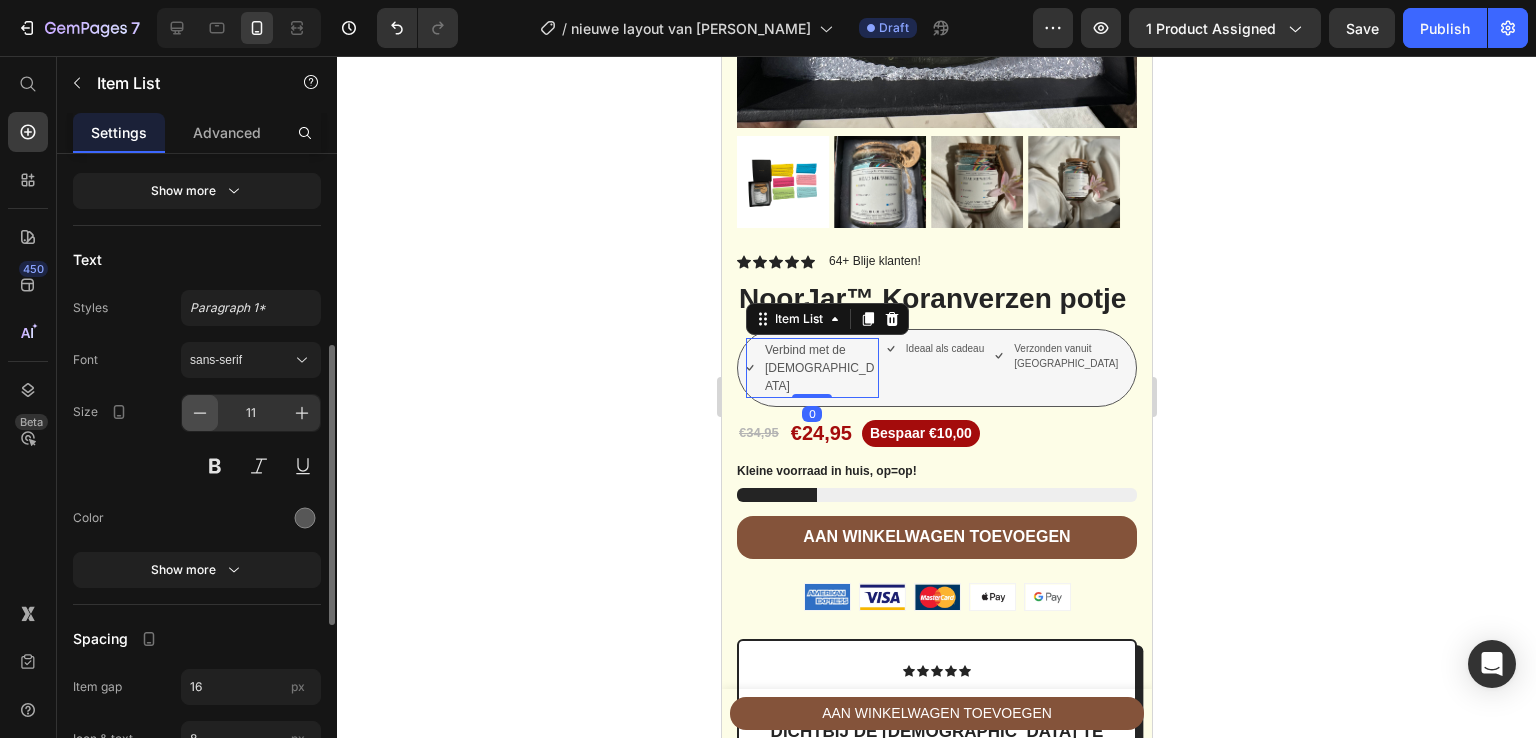 click 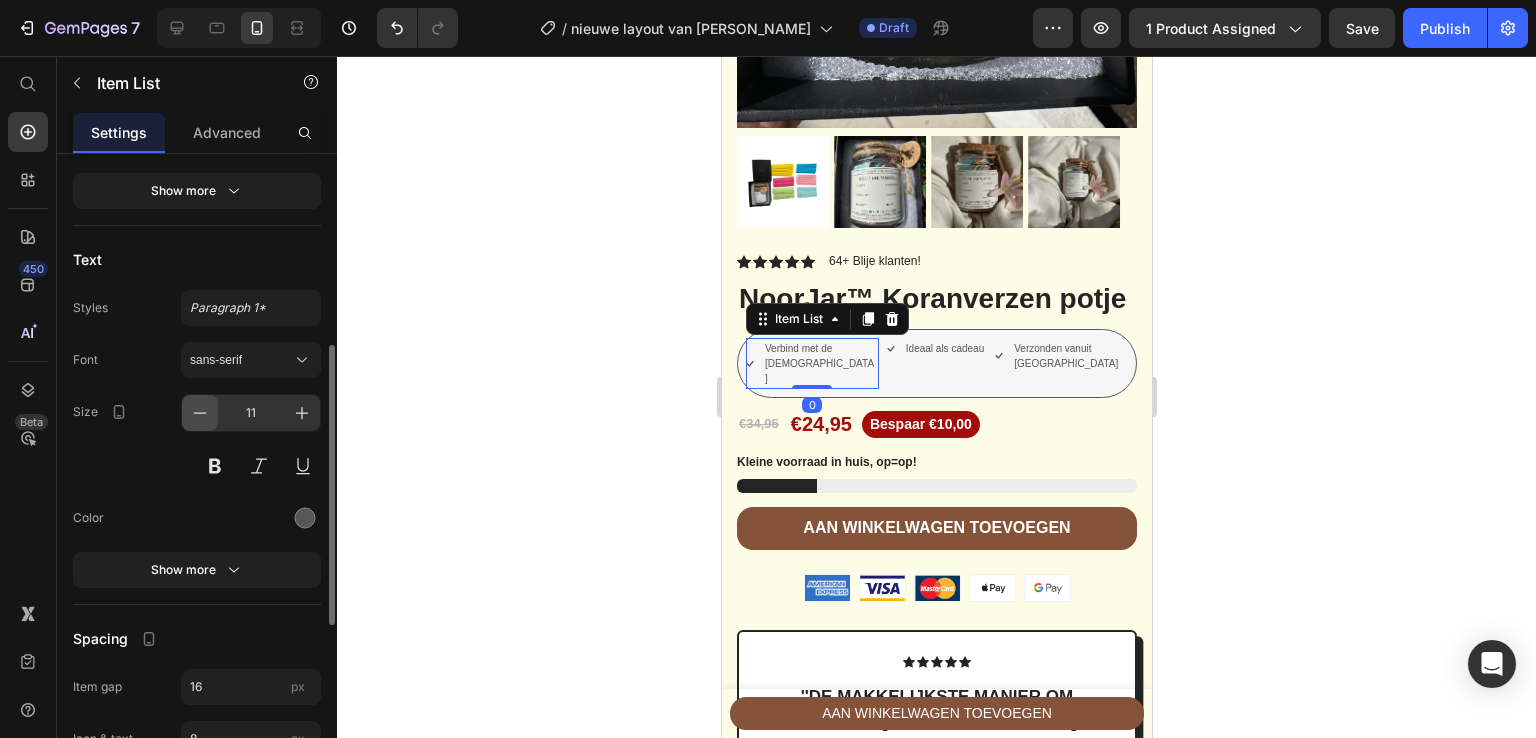 type on "10" 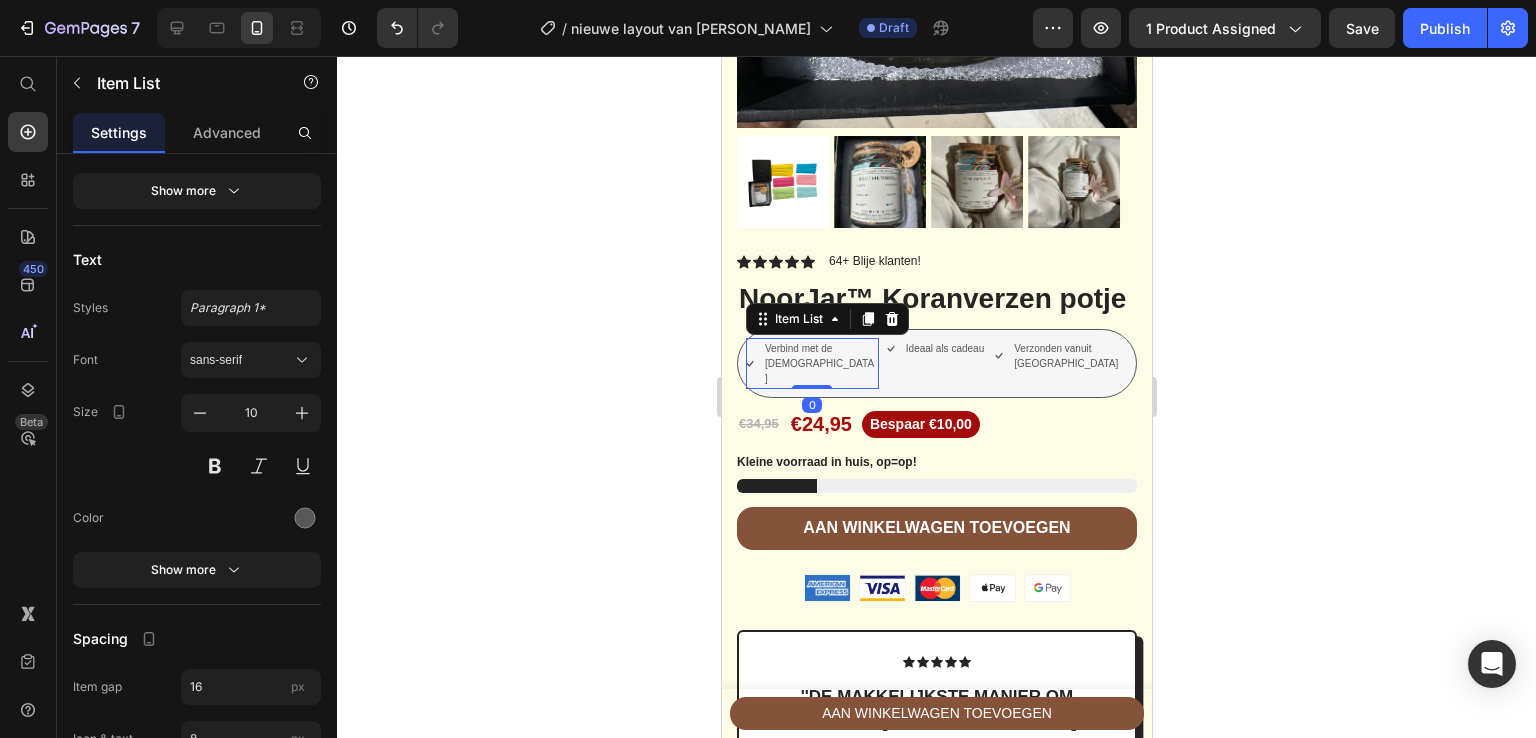 click 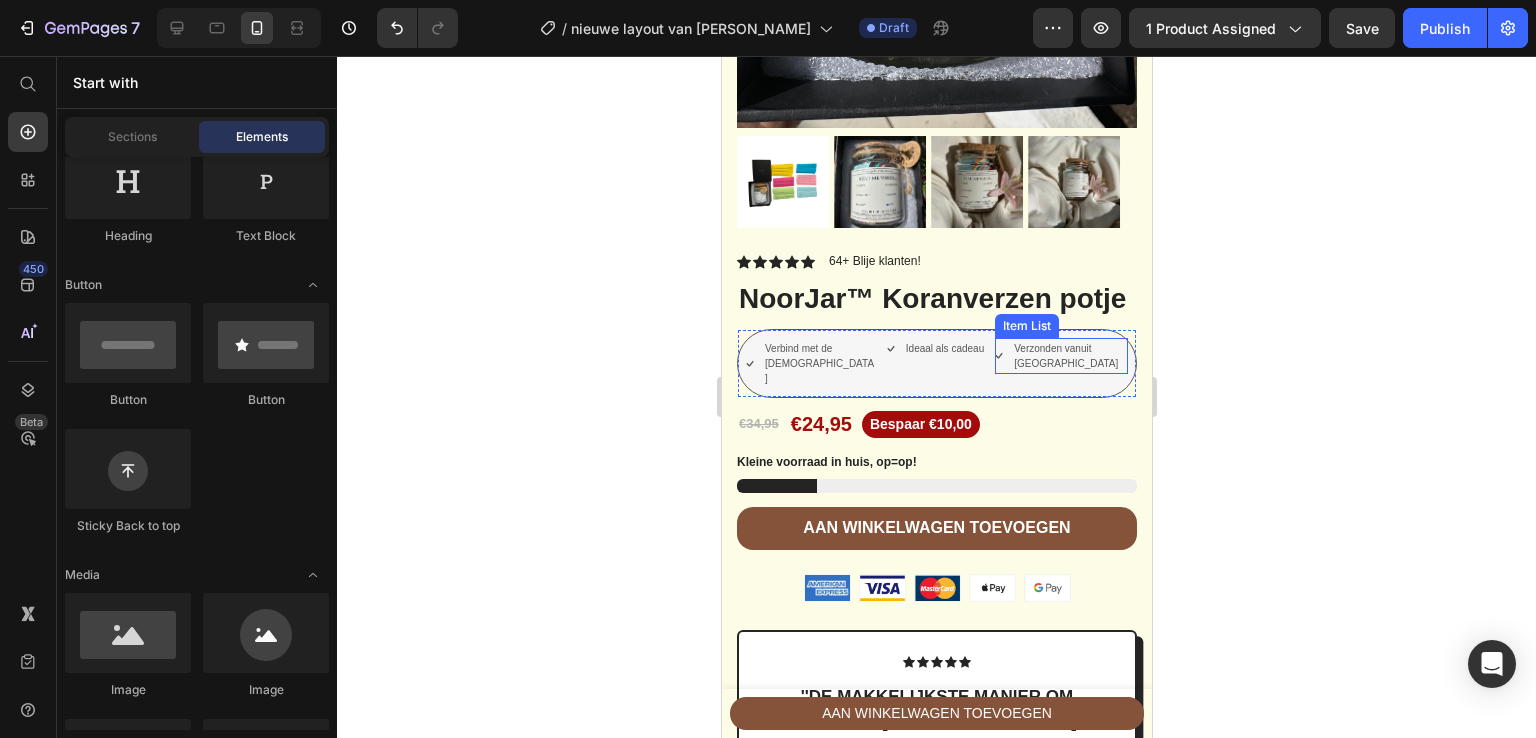 click on "Verzonden vanuit nederland" at bounding box center [1068, 356] 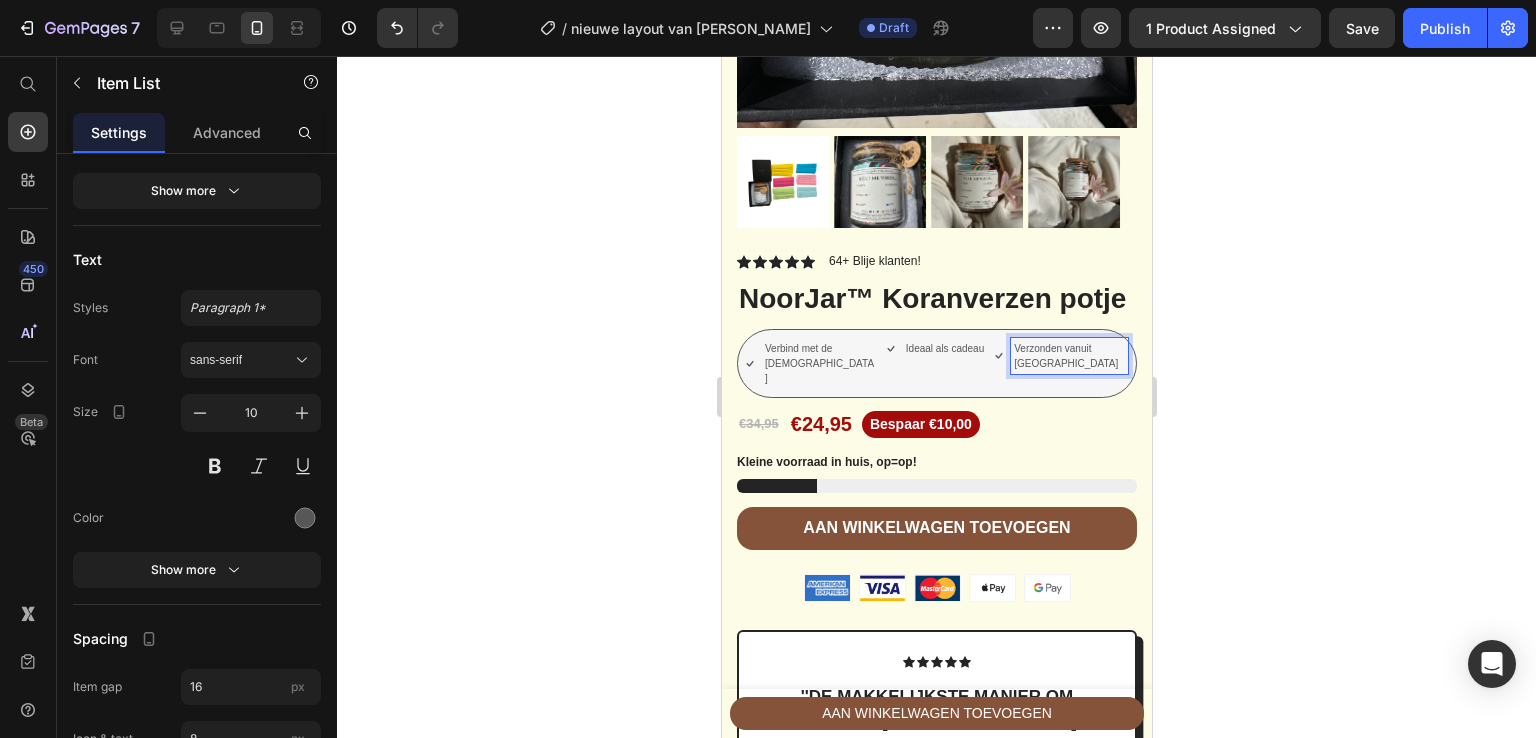 click on "Verzonden vanuit nederland" at bounding box center [1068, 356] 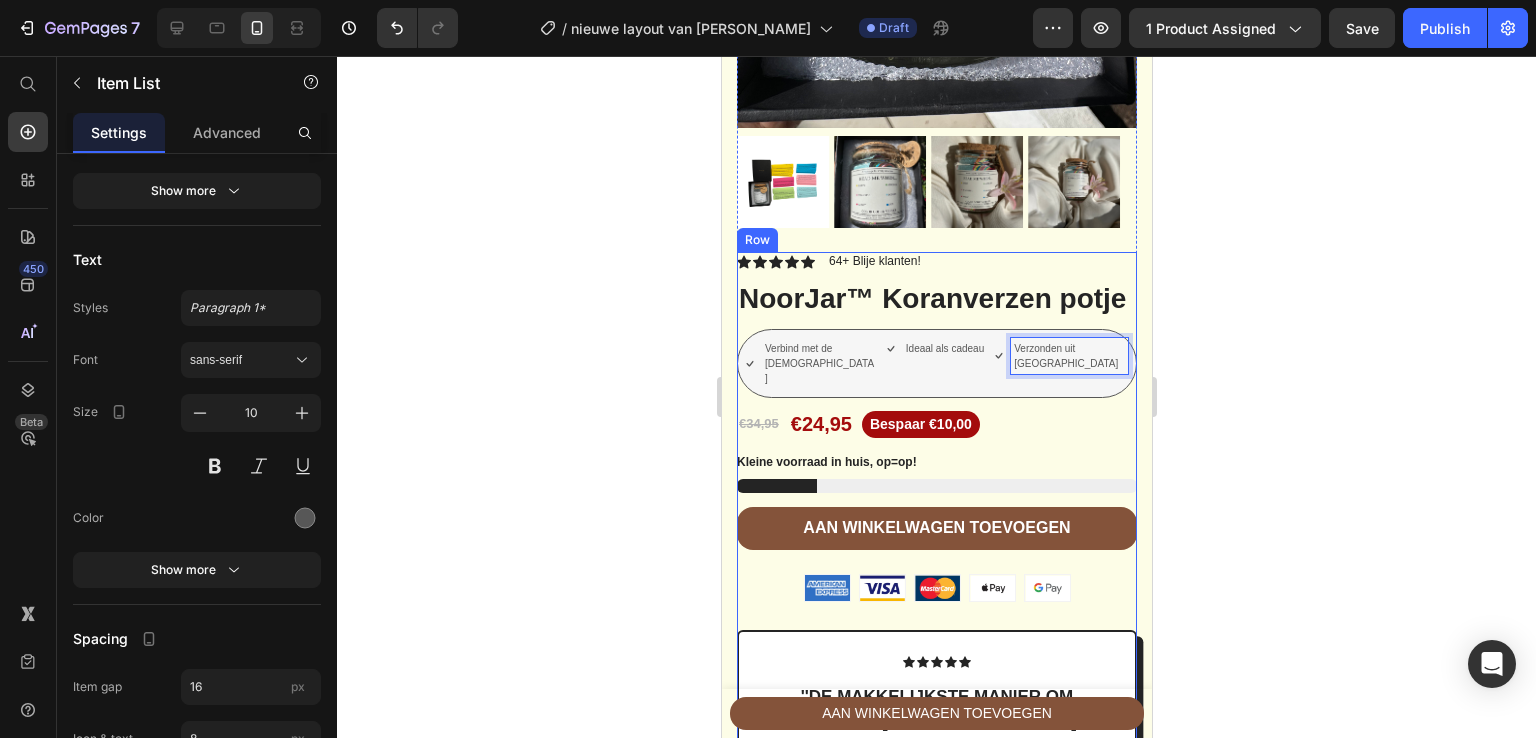 click on "Icon Icon Icon Icon Icon Icon List 64+ Blije klanten! Text Block Row NoorJar™  Koranverzen potje Product Title
Verbind met de koran Item List
Ideaal als cadeau Item List
Verzonden uit nederland Item List   0 Row €34,95 Product Price €24,95 Product Price Bespaar €10,00 Product Badge Row Kleine voorraad in huis, op=op! Stock Counter or 4 interest-free payments of $15.00 with Text Block Image Row Aan winkelwagen toevoegen Add to Cart Image Image Image Image Image Row Icon Icon Icon Icon Icon Icon List ''De makkelijkste manier om dichtbij de koran te komen'' Text Block Ik vind Noorjar een fantastisch product. Elke keer als ik er langsloop neem ik een kaartje en kom ik weer een prachtige vers tegen. Text Block Ismael Text Block
geverifieerde koper Item List Row Row Waarvoor gebruik je het? Text Block Kom dichtbij de koran Ideaal als geschenk Stijlvol en elegant geschikt als stijlvol decorstuk Item List Eigenschappen Text Block Gemaakt van glas Row" at bounding box center [936, 789] 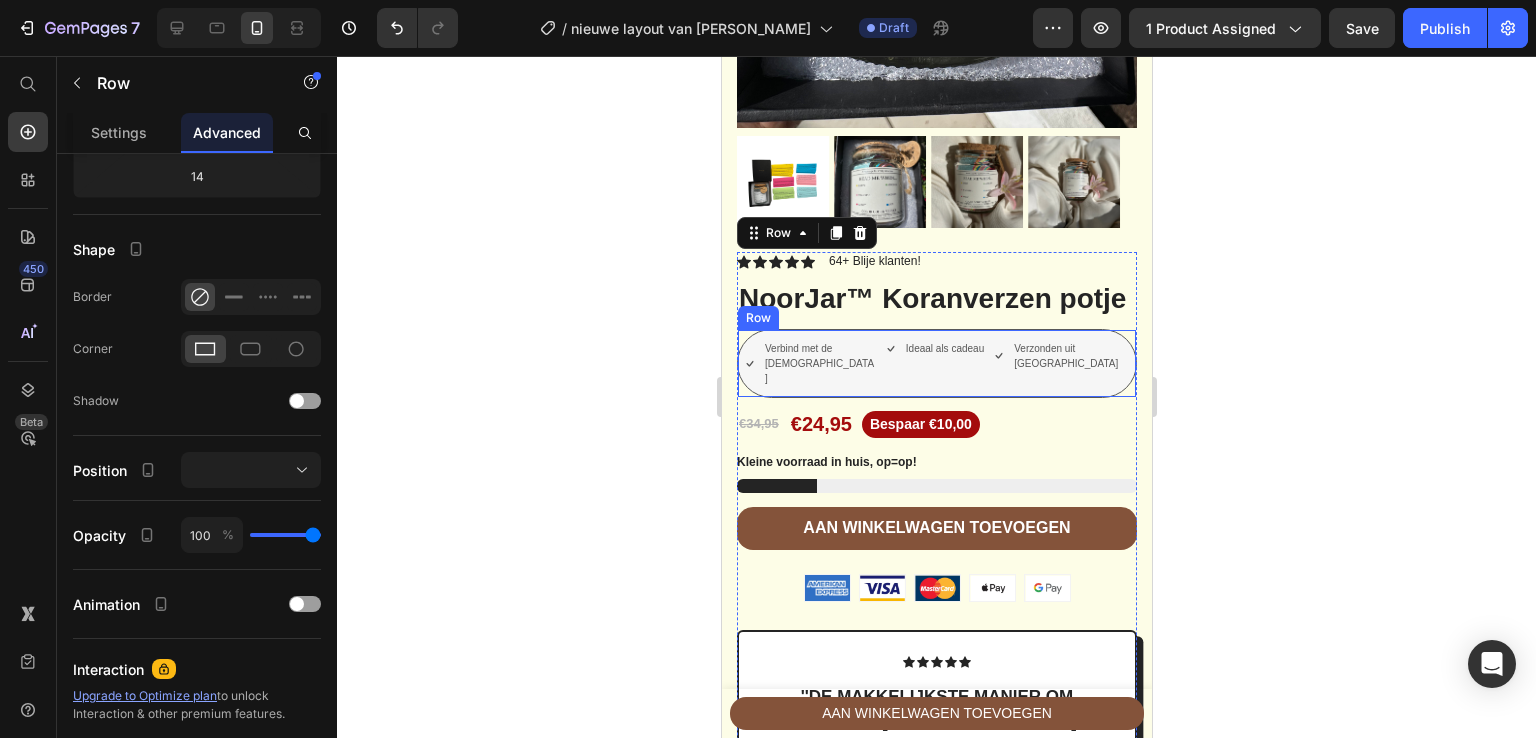 scroll, scrollTop: 0, scrollLeft: 0, axis: both 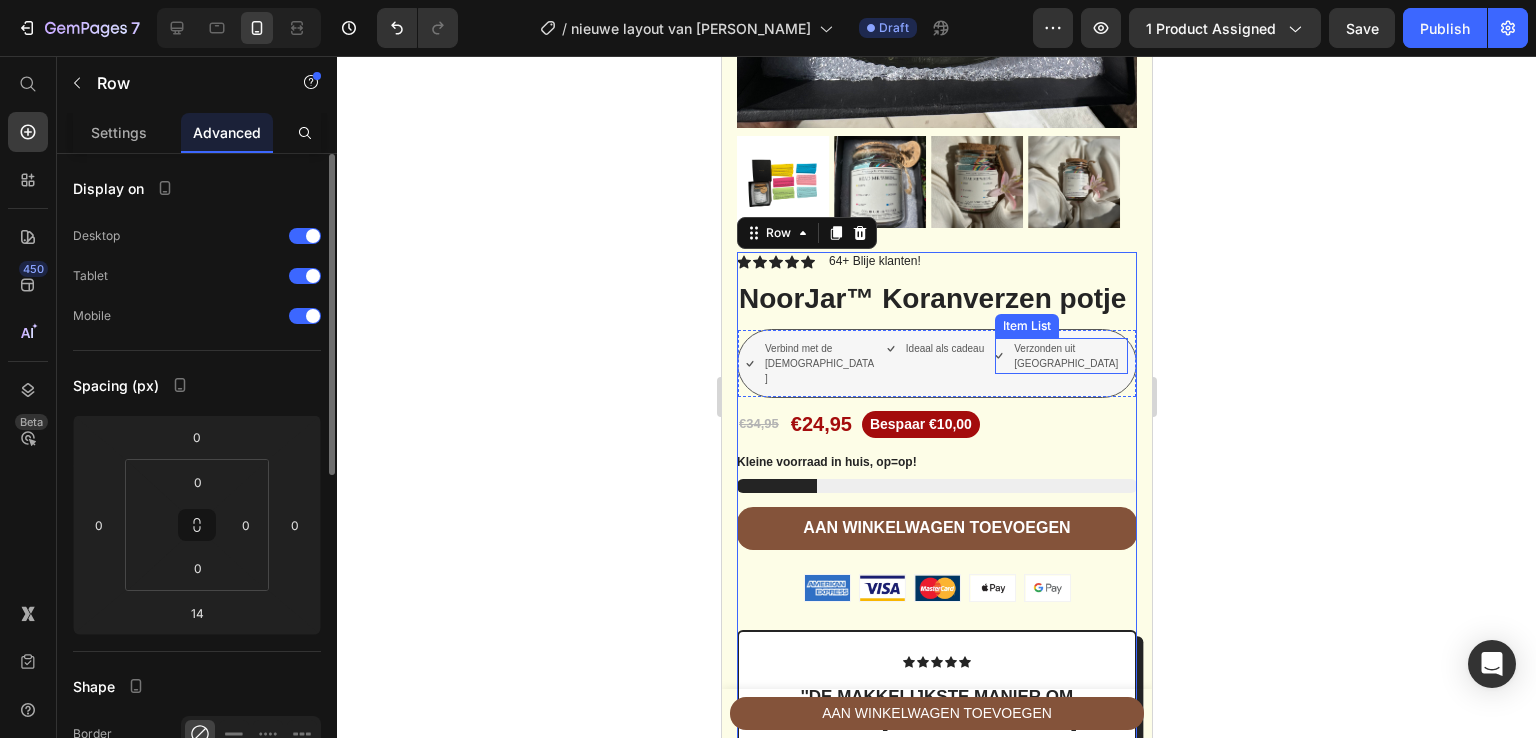 click on "Verzonden uit nederland" at bounding box center (1068, 356) 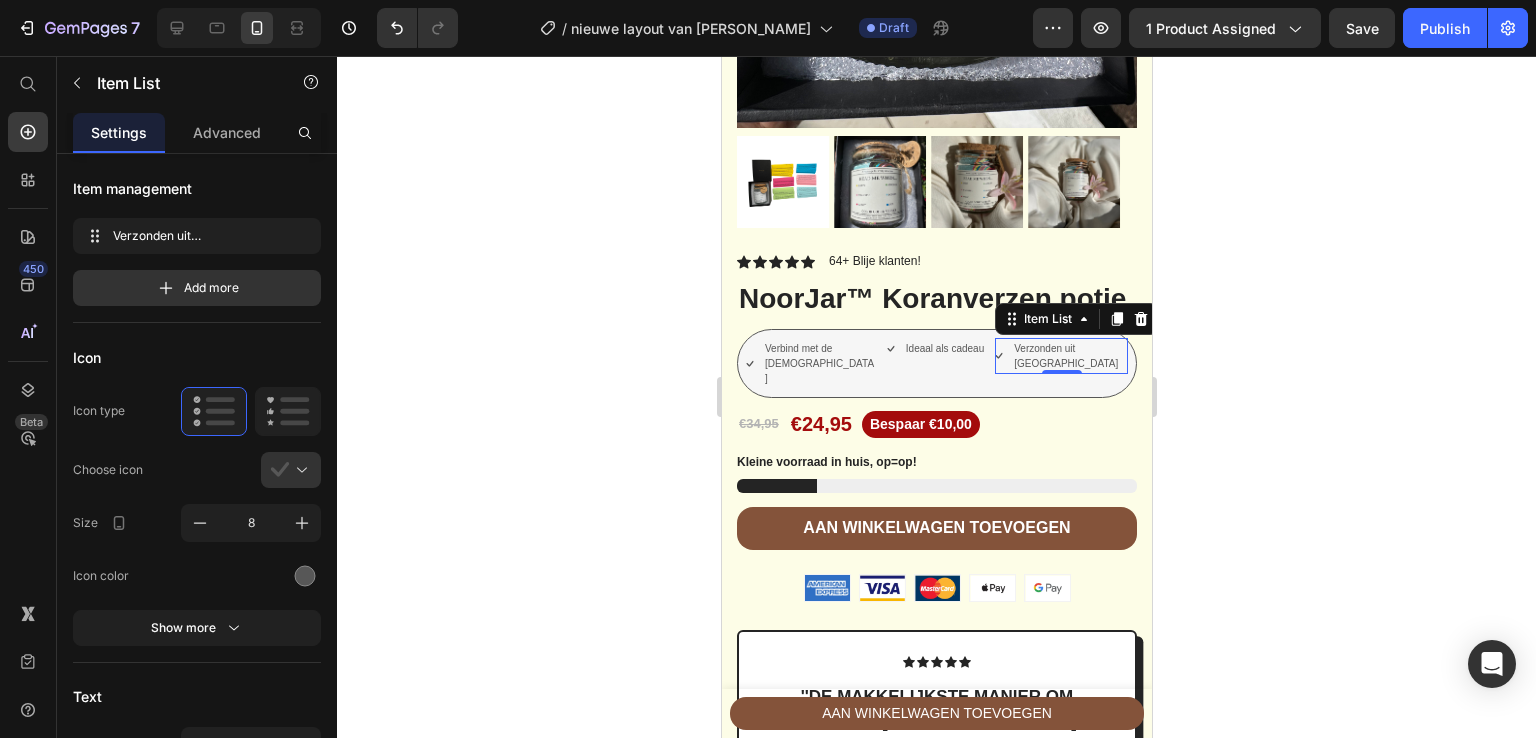 click 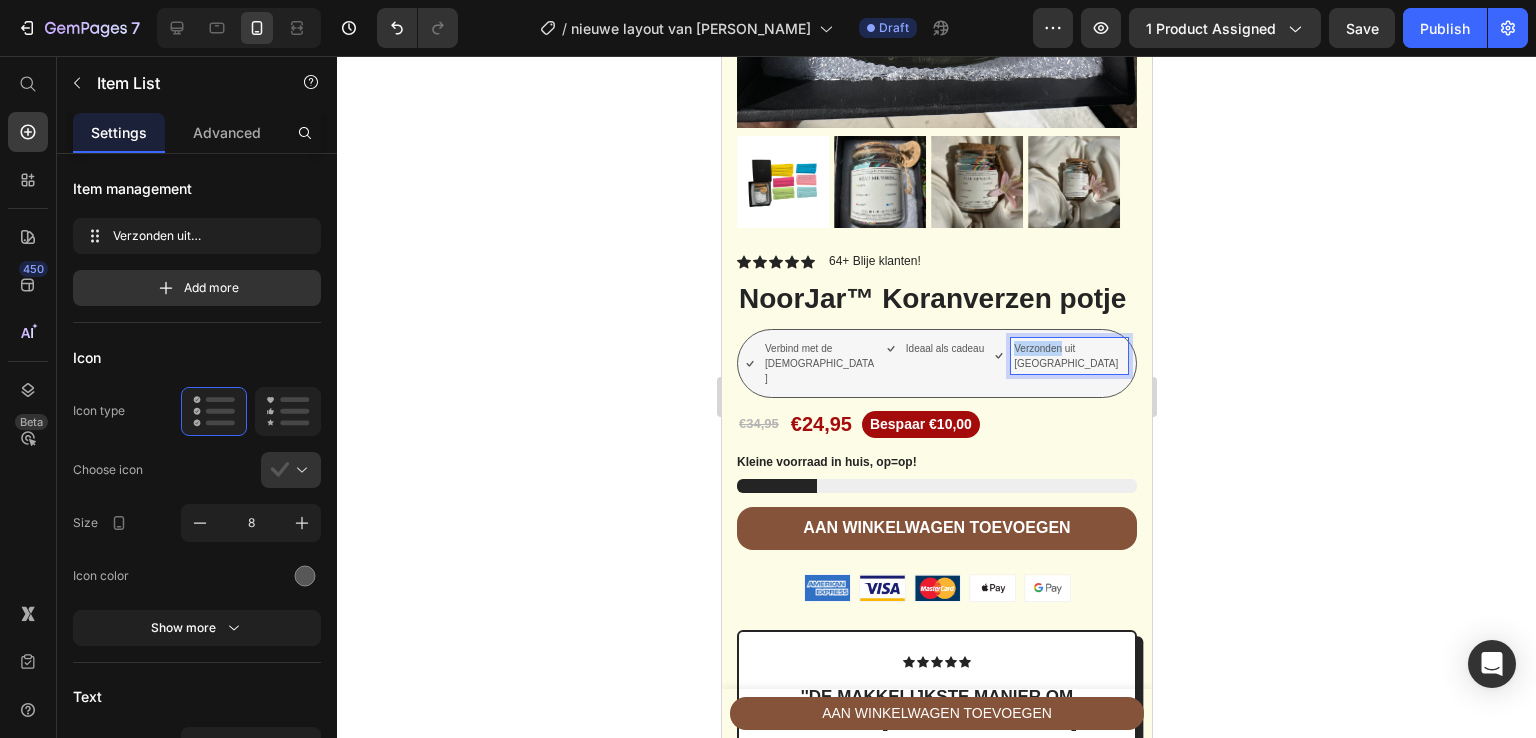 click on "Verzonden uit nederland" at bounding box center (1068, 356) 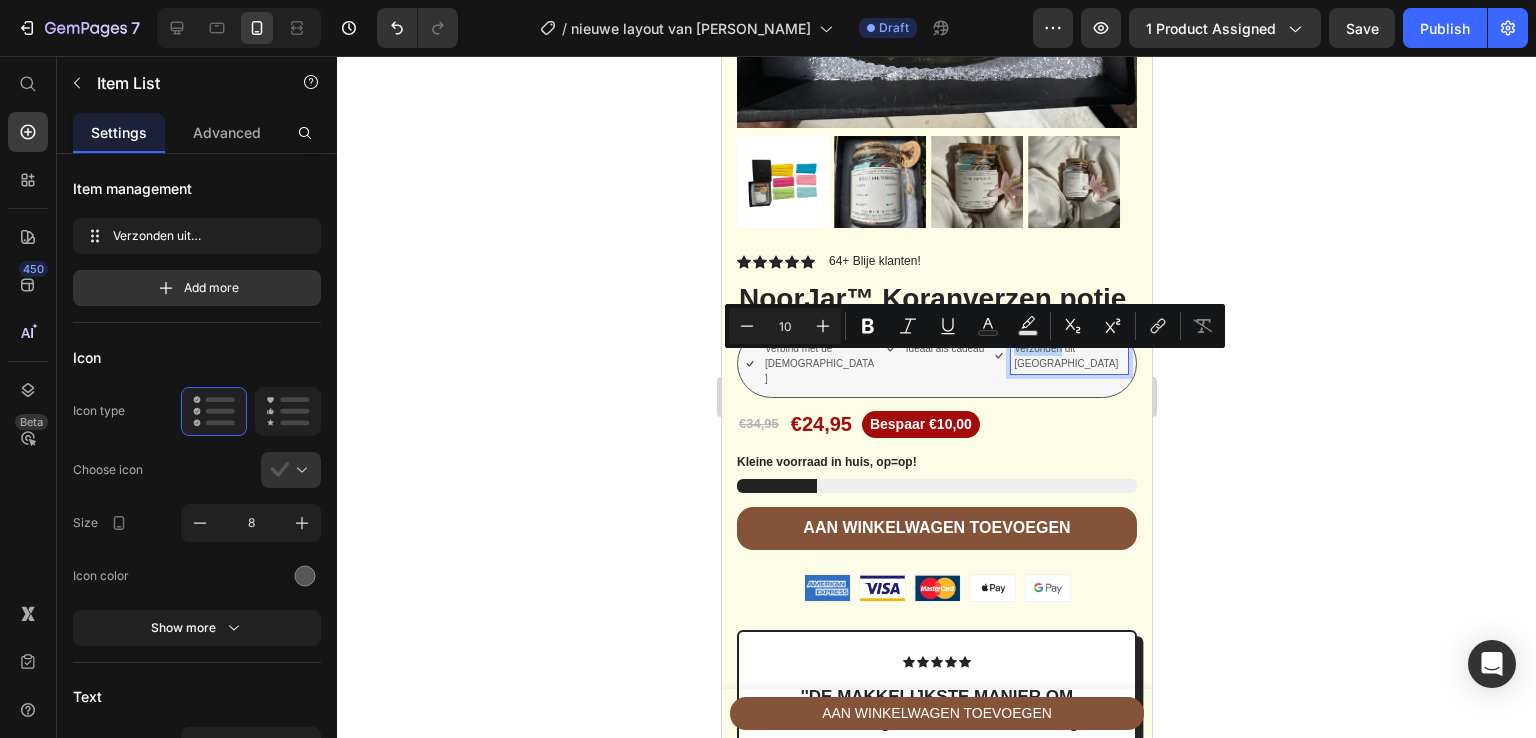 click on "Verzonden uit nederland" at bounding box center [1068, 356] 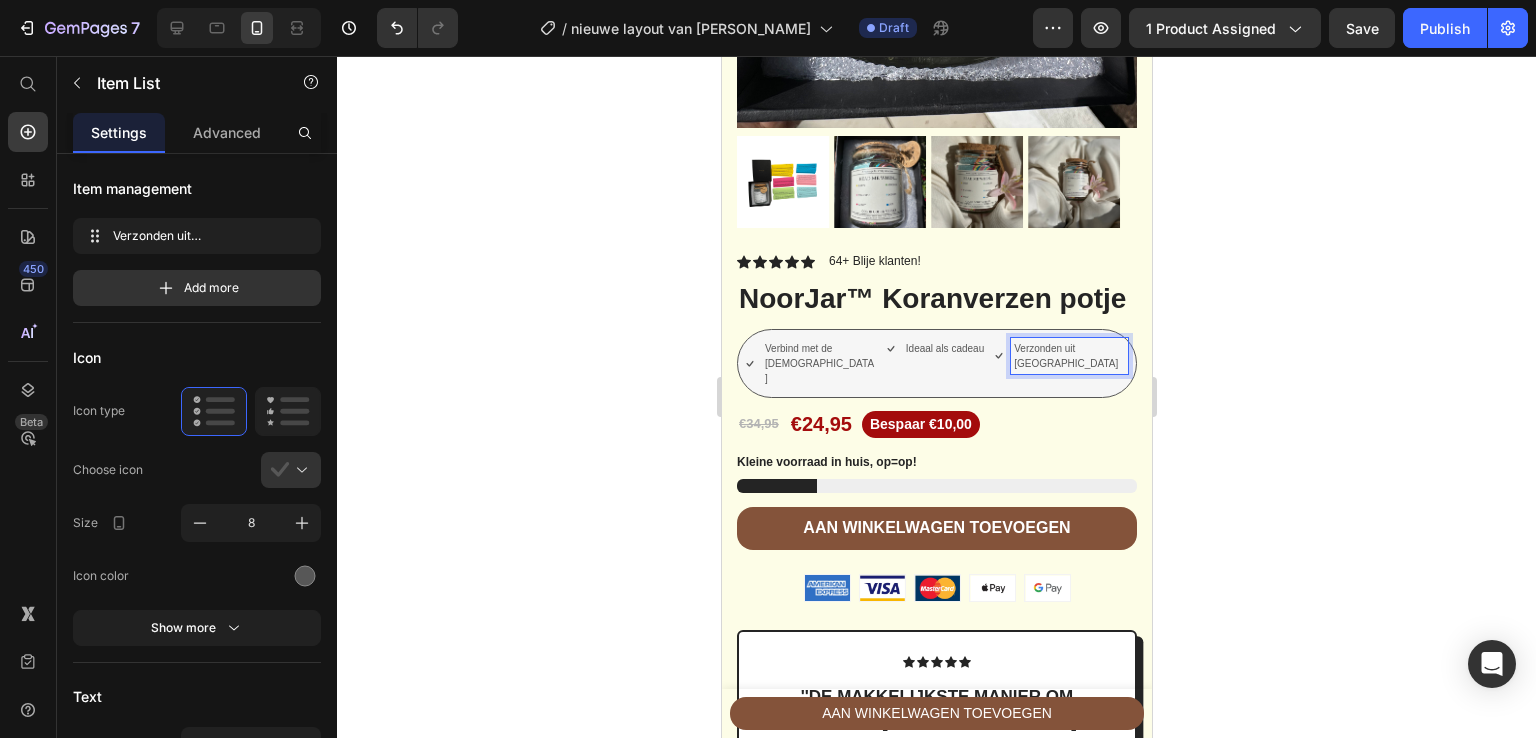 click on "Verzonden uit nederland" at bounding box center (1068, 356) 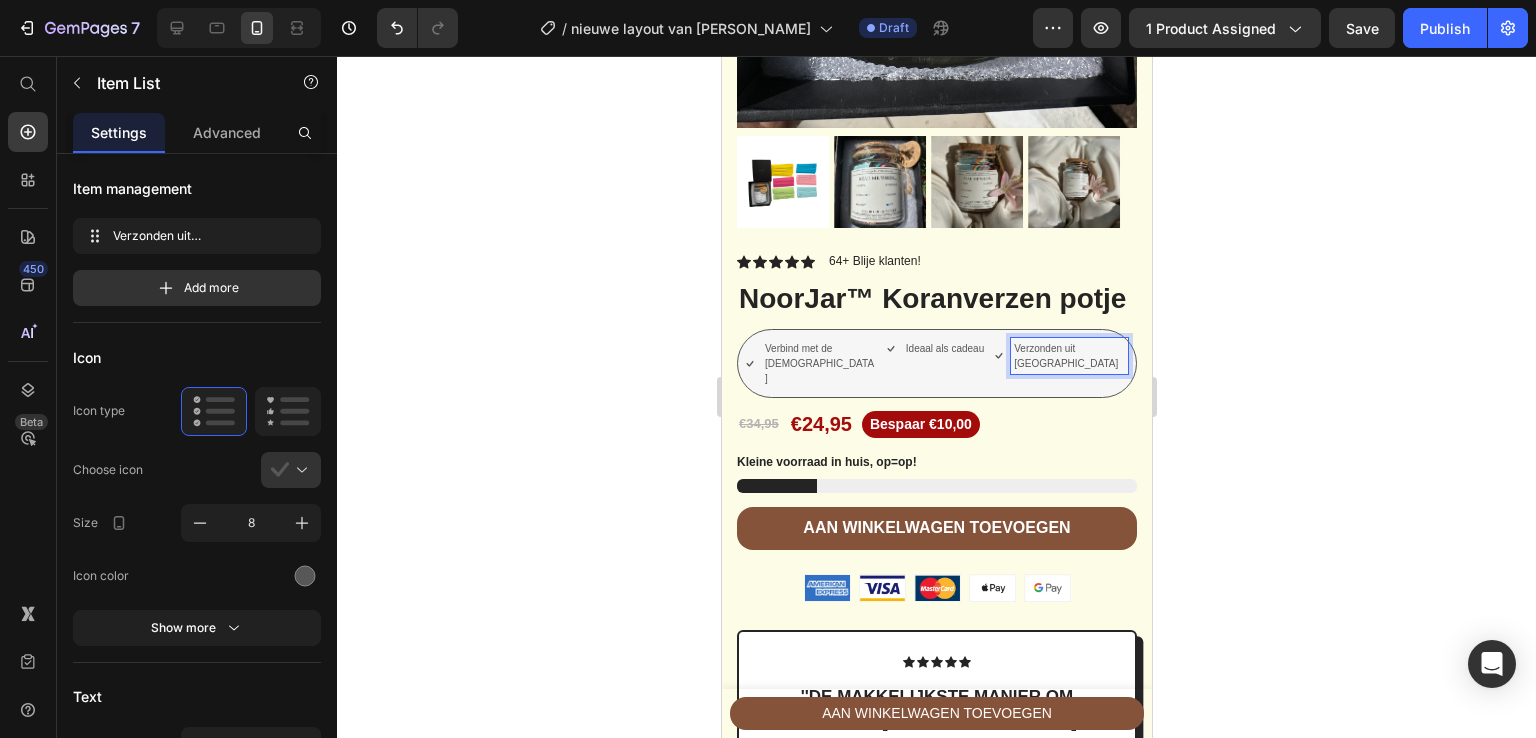 click on "Verzonden uit nederland" at bounding box center [1068, 356] 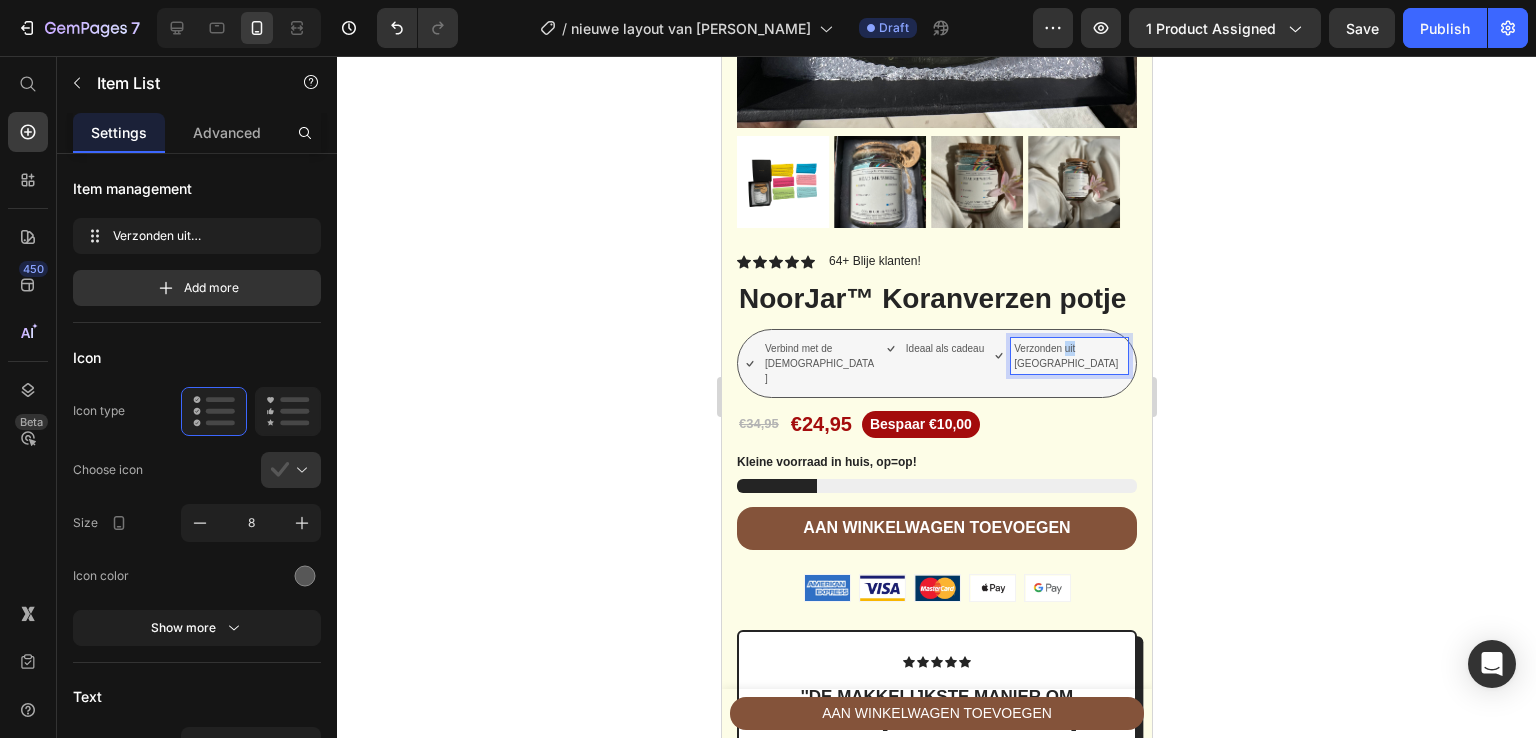 click on "Verzonden uit nederland" at bounding box center [1068, 356] 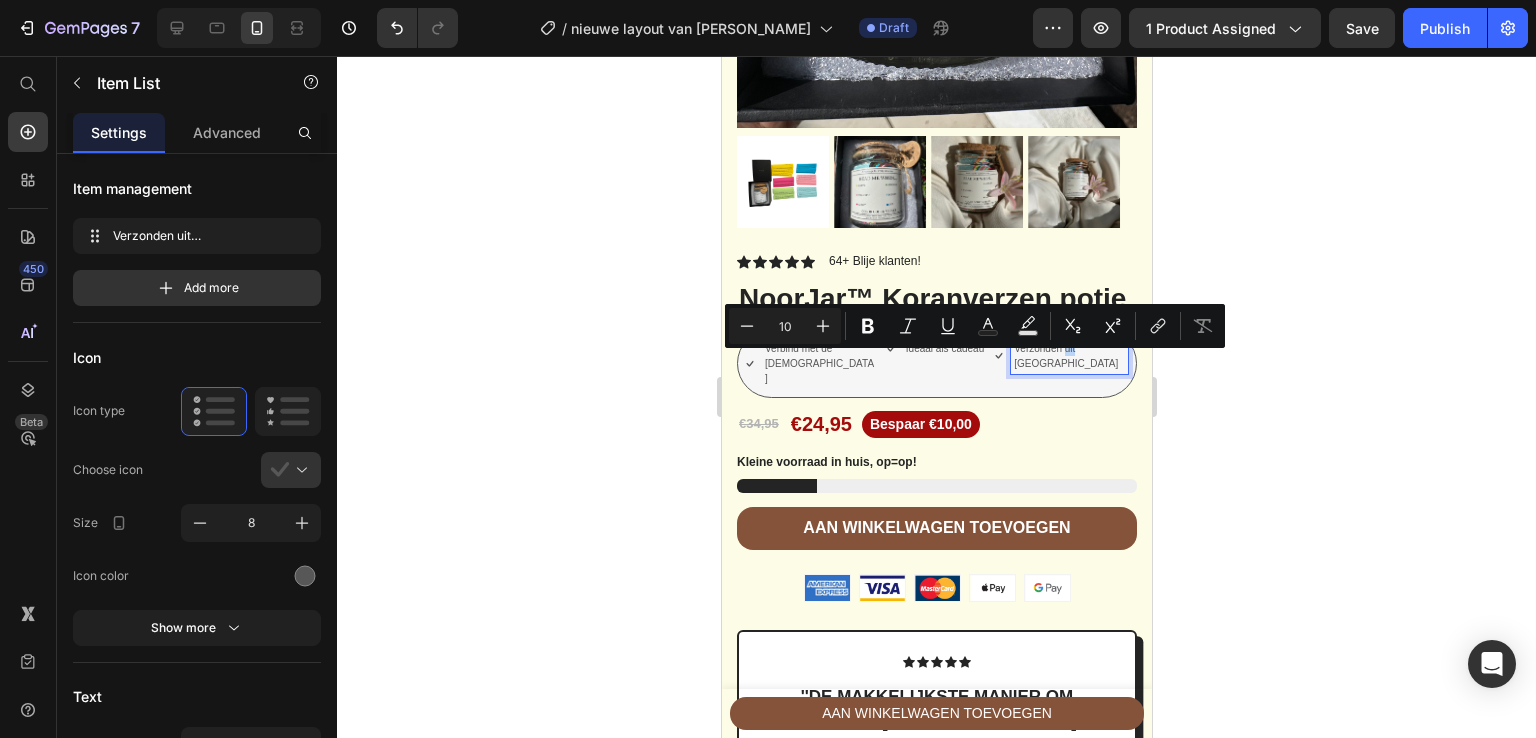 click on "Verzonden uit nederland" at bounding box center [1068, 356] 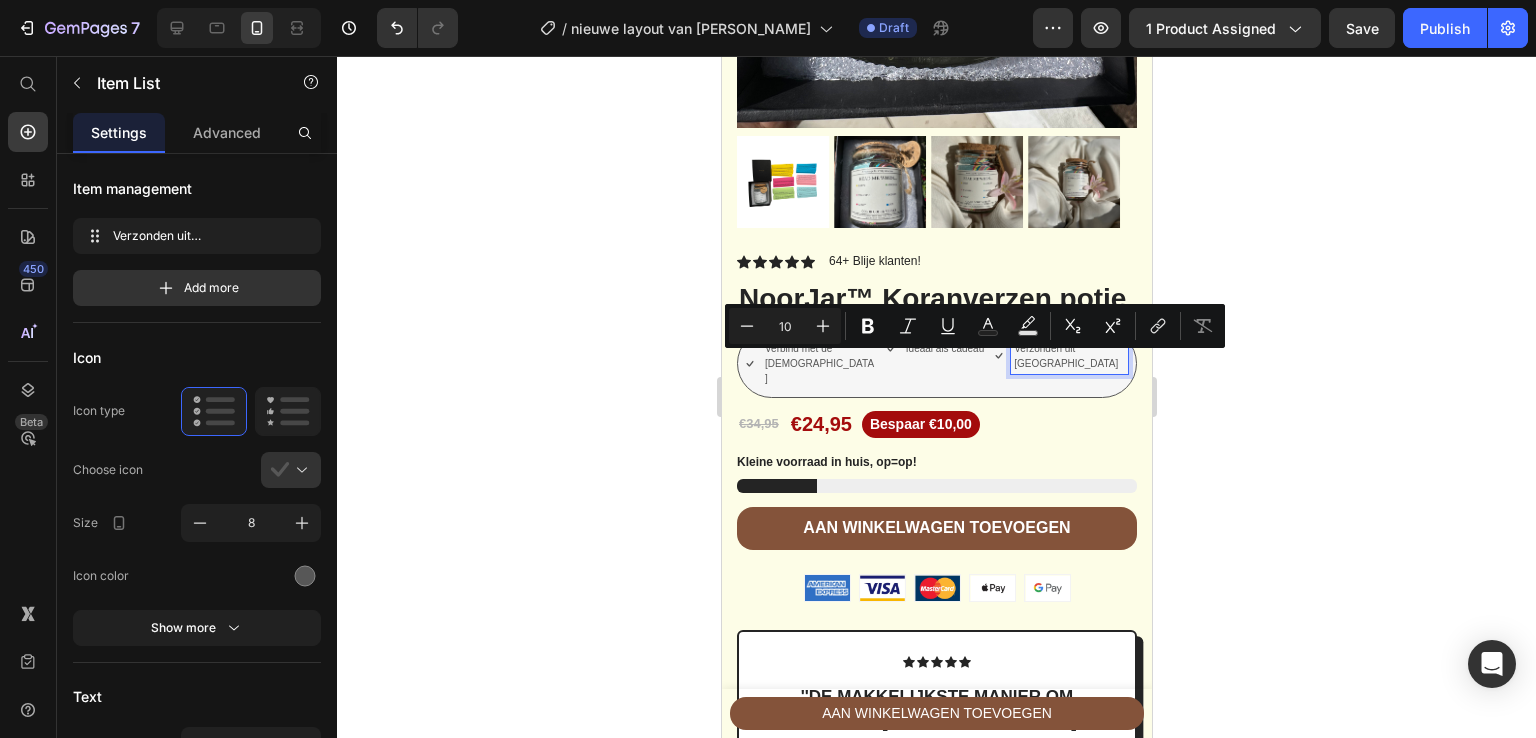 click on "Verzonden uit nederland" at bounding box center [1068, 356] 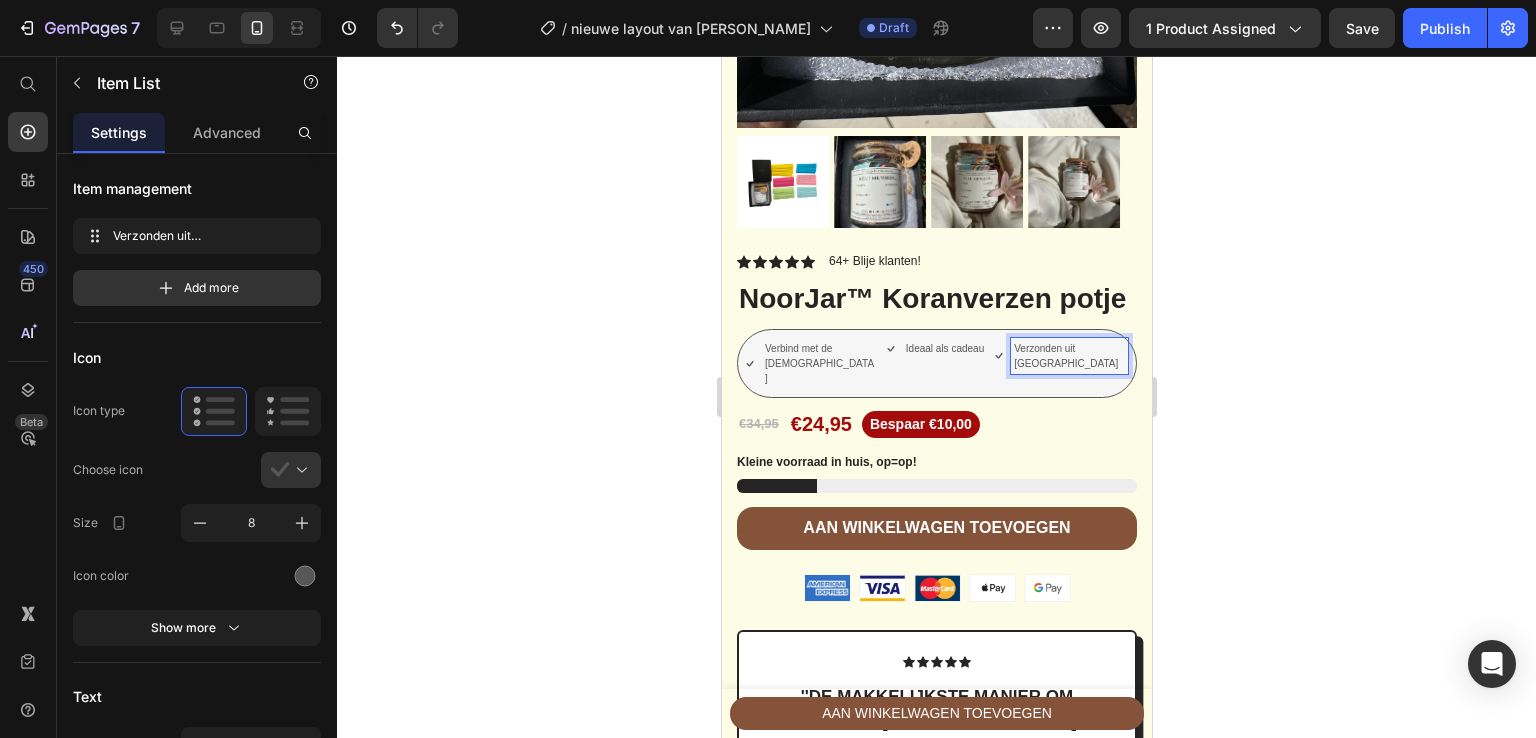 click on "Verzonden uit nederland" at bounding box center (1068, 356) 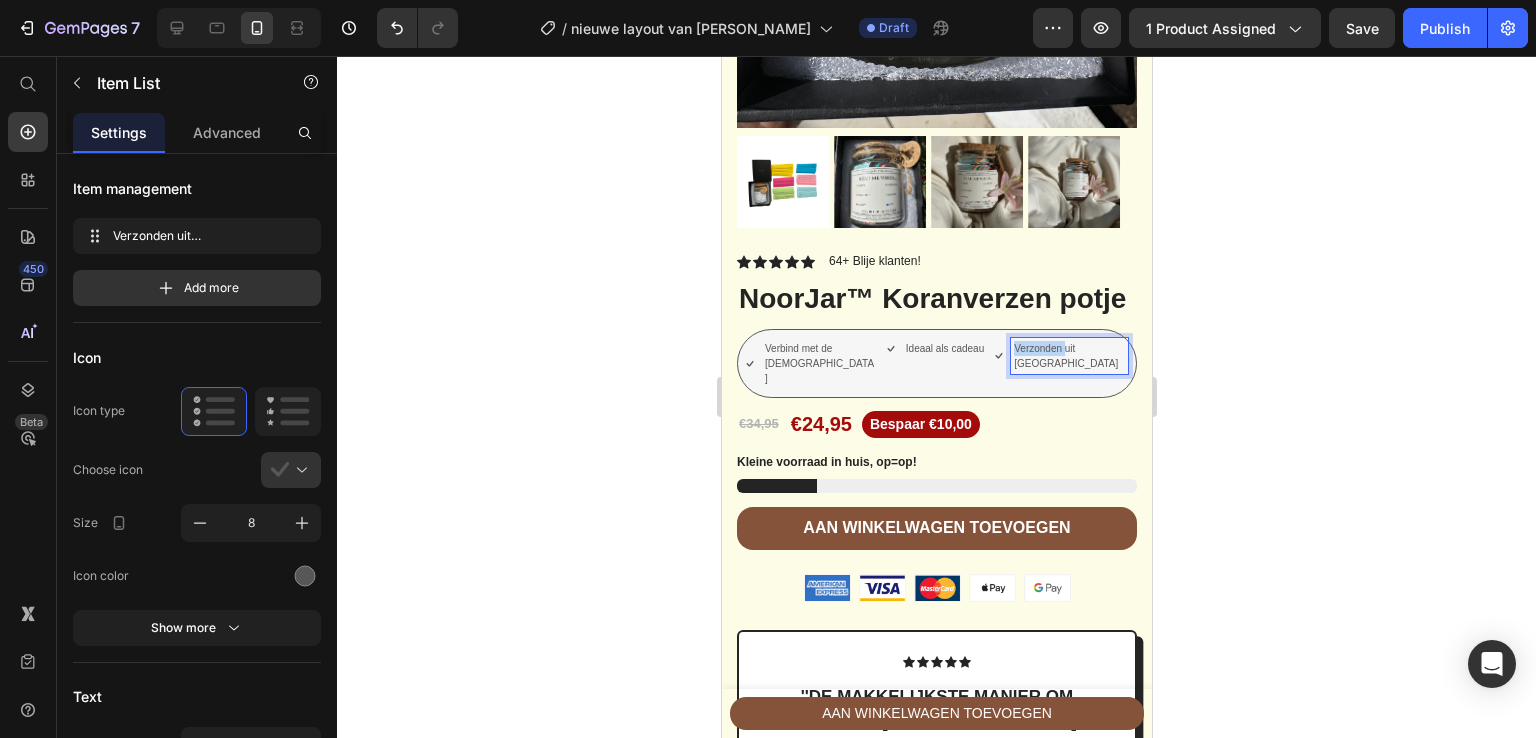click on "Verzonden uit nederland" at bounding box center [1068, 356] 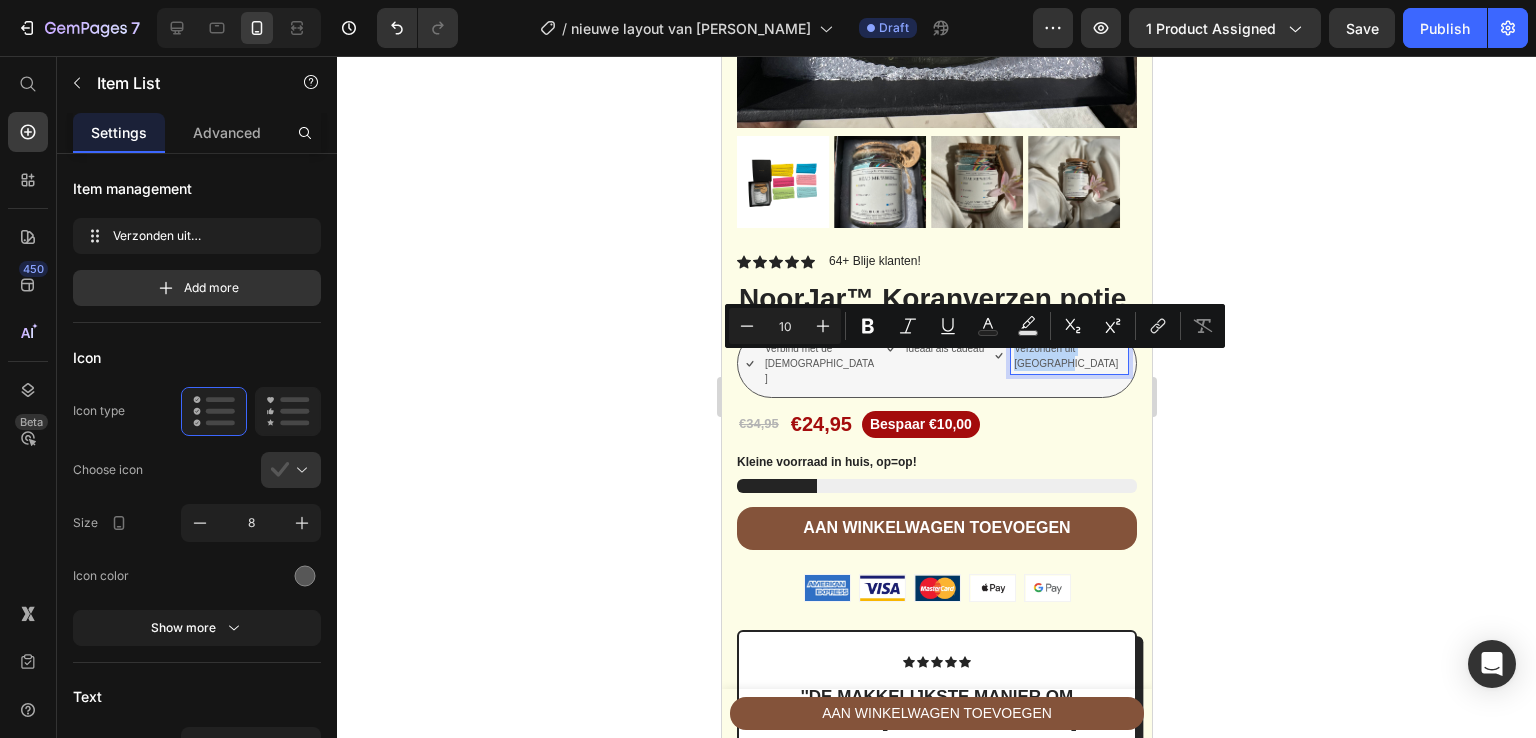 click on "Verzonden uit nederland" at bounding box center (1068, 356) 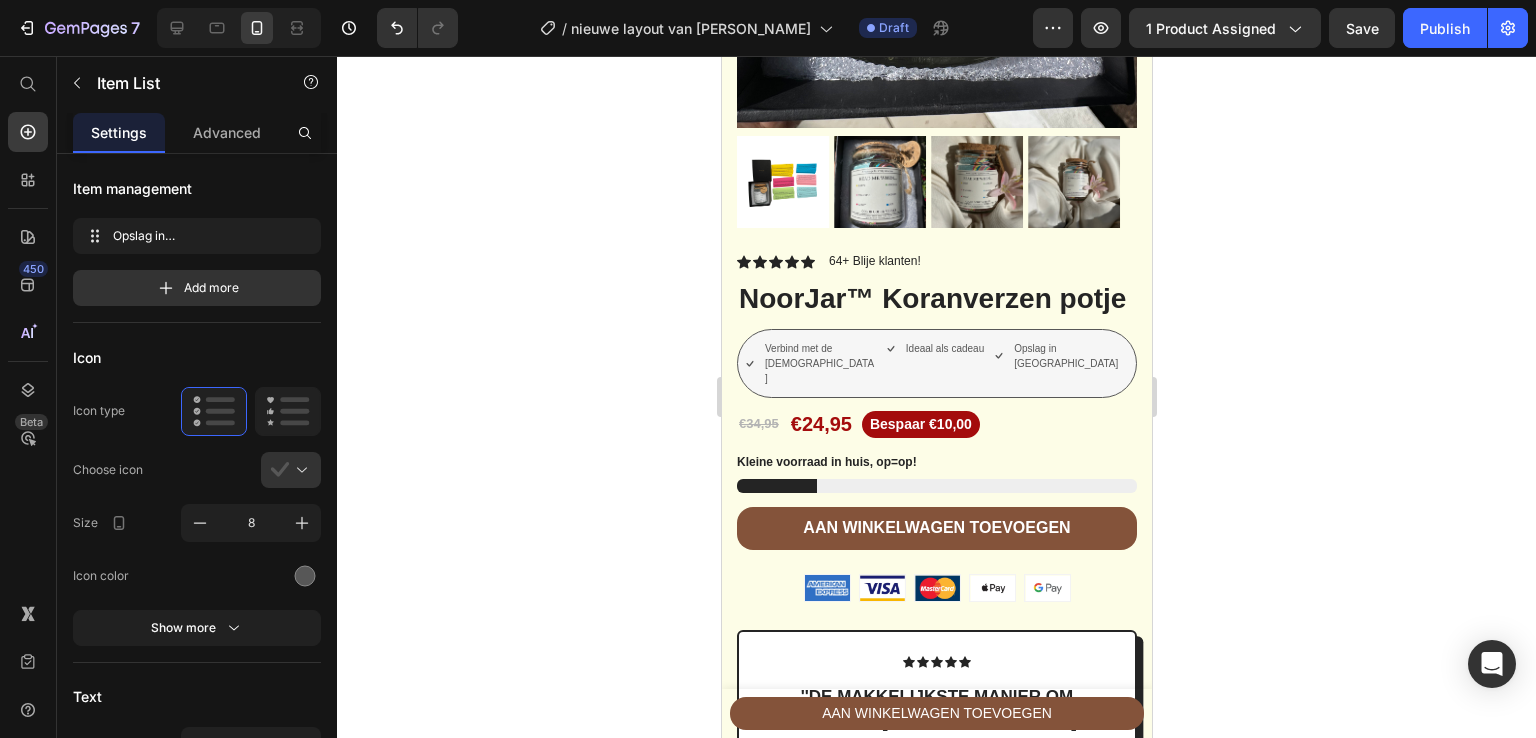 click 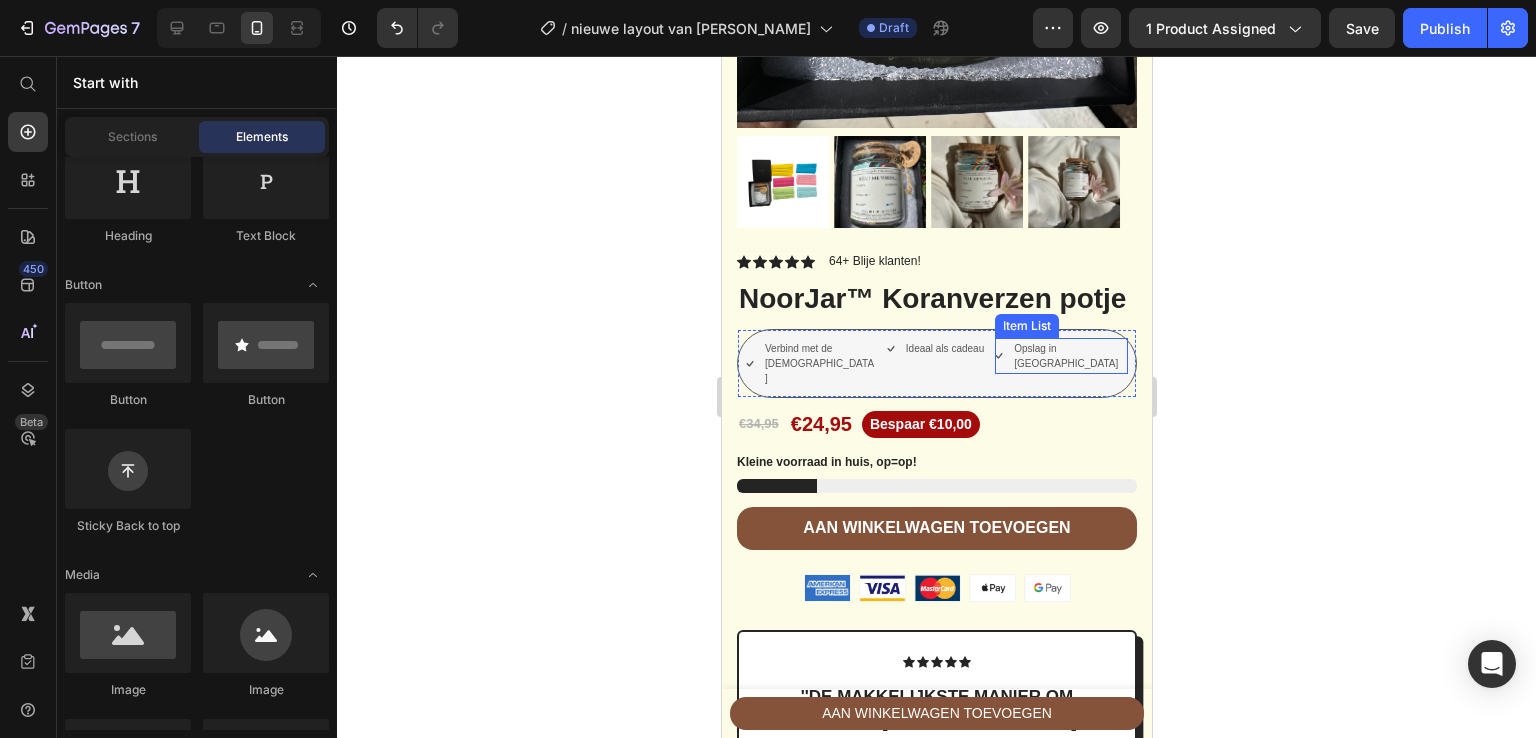 click on "Opslag in Nederland" at bounding box center (1060, 356) 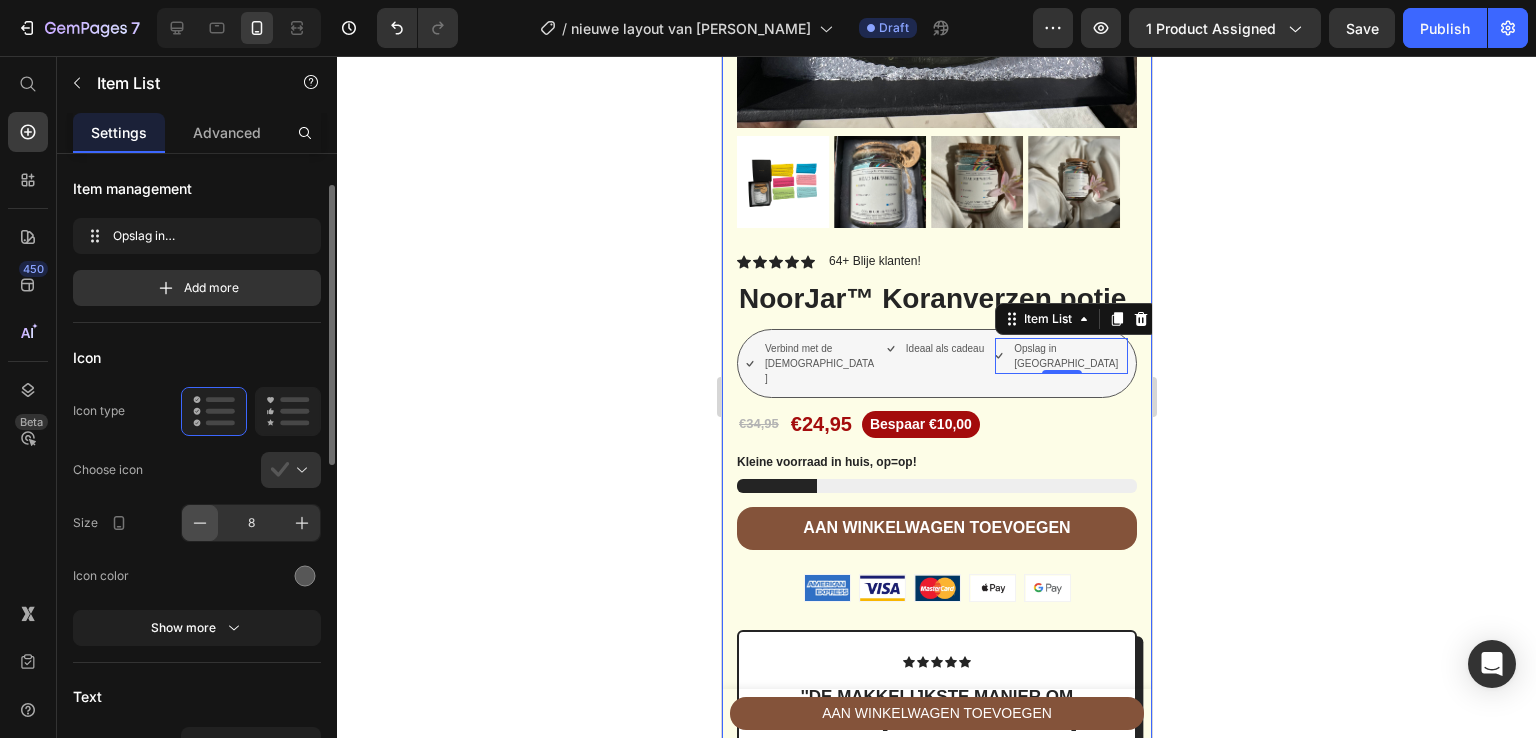 scroll, scrollTop: 22, scrollLeft: 0, axis: vertical 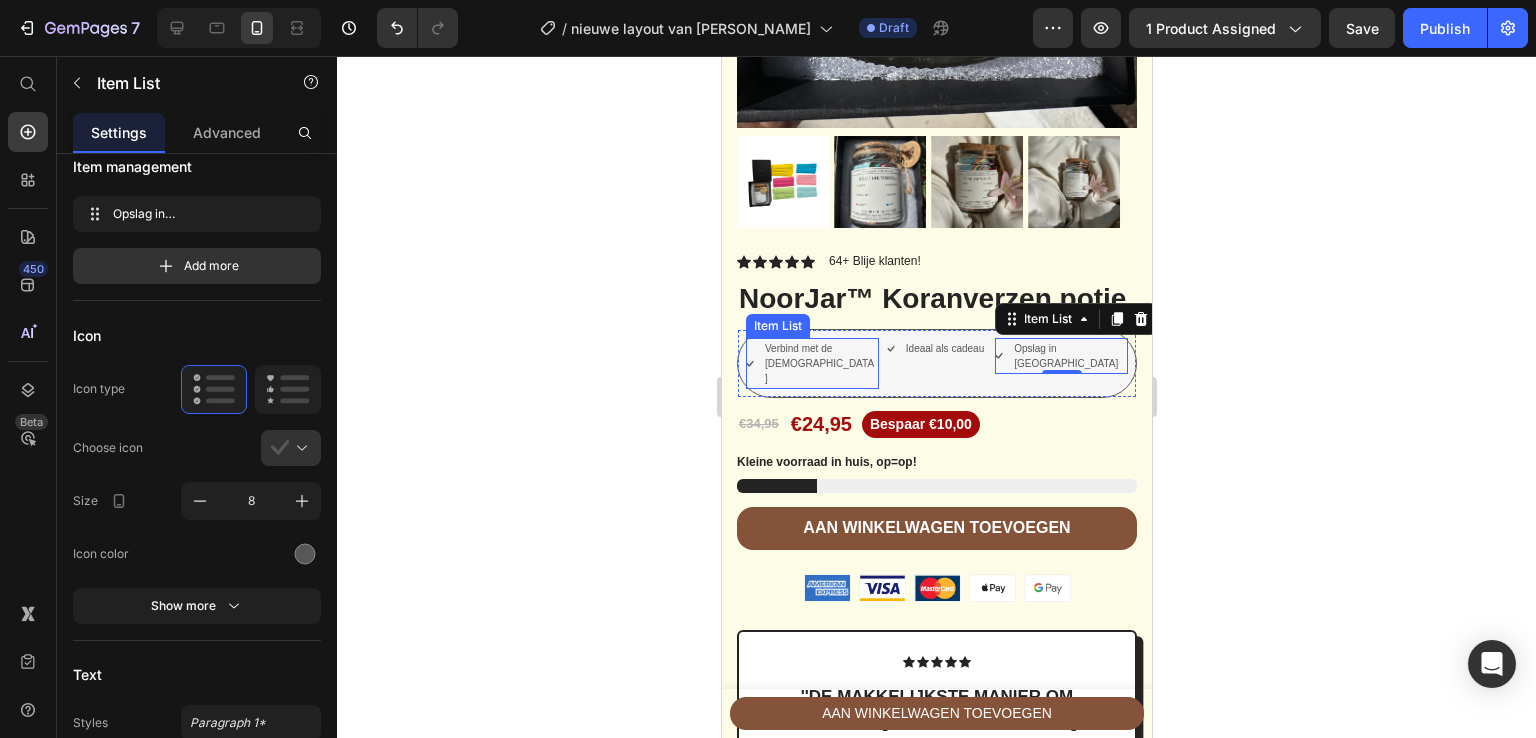 click on "Verbind met de koran" at bounding box center [819, 363] 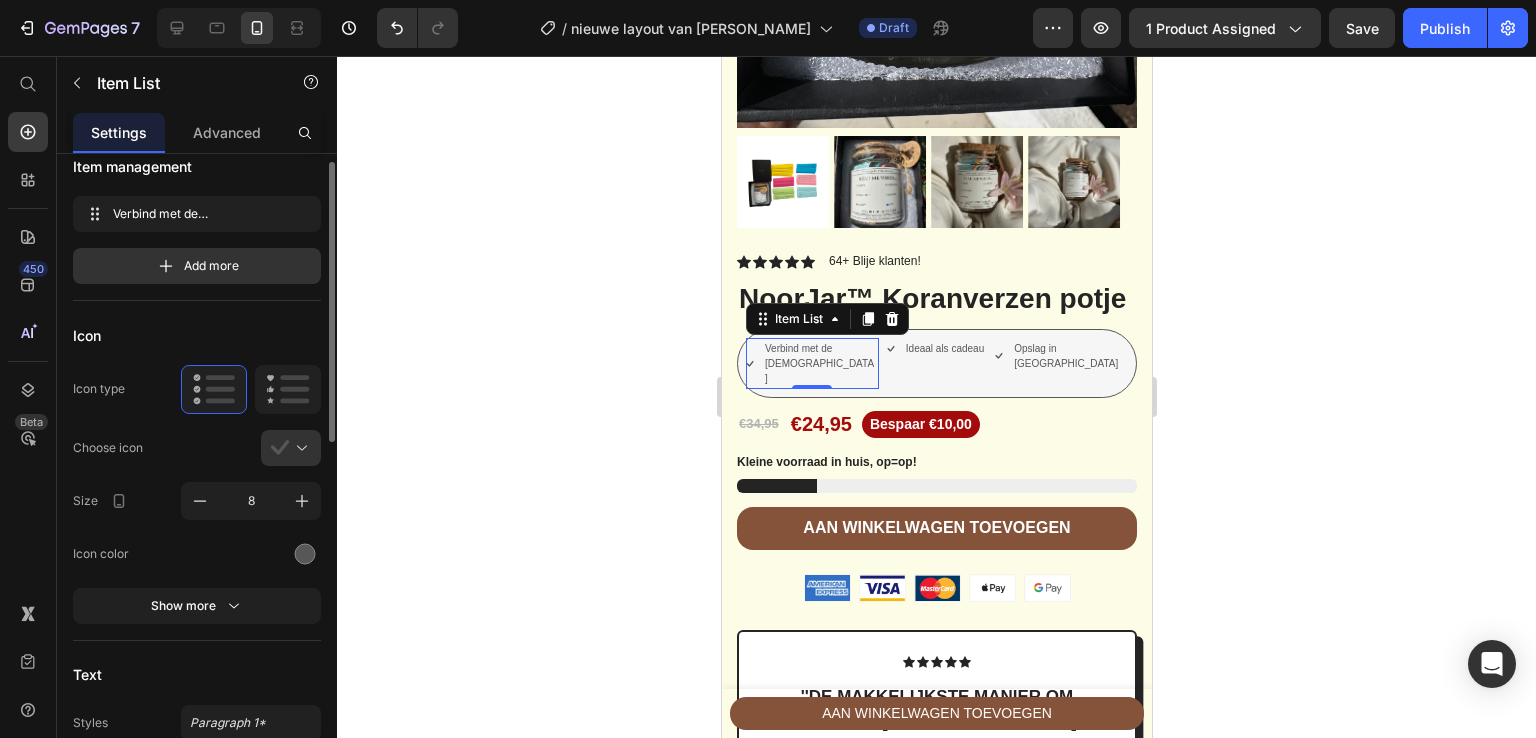 scroll, scrollTop: 21, scrollLeft: 0, axis: vertical 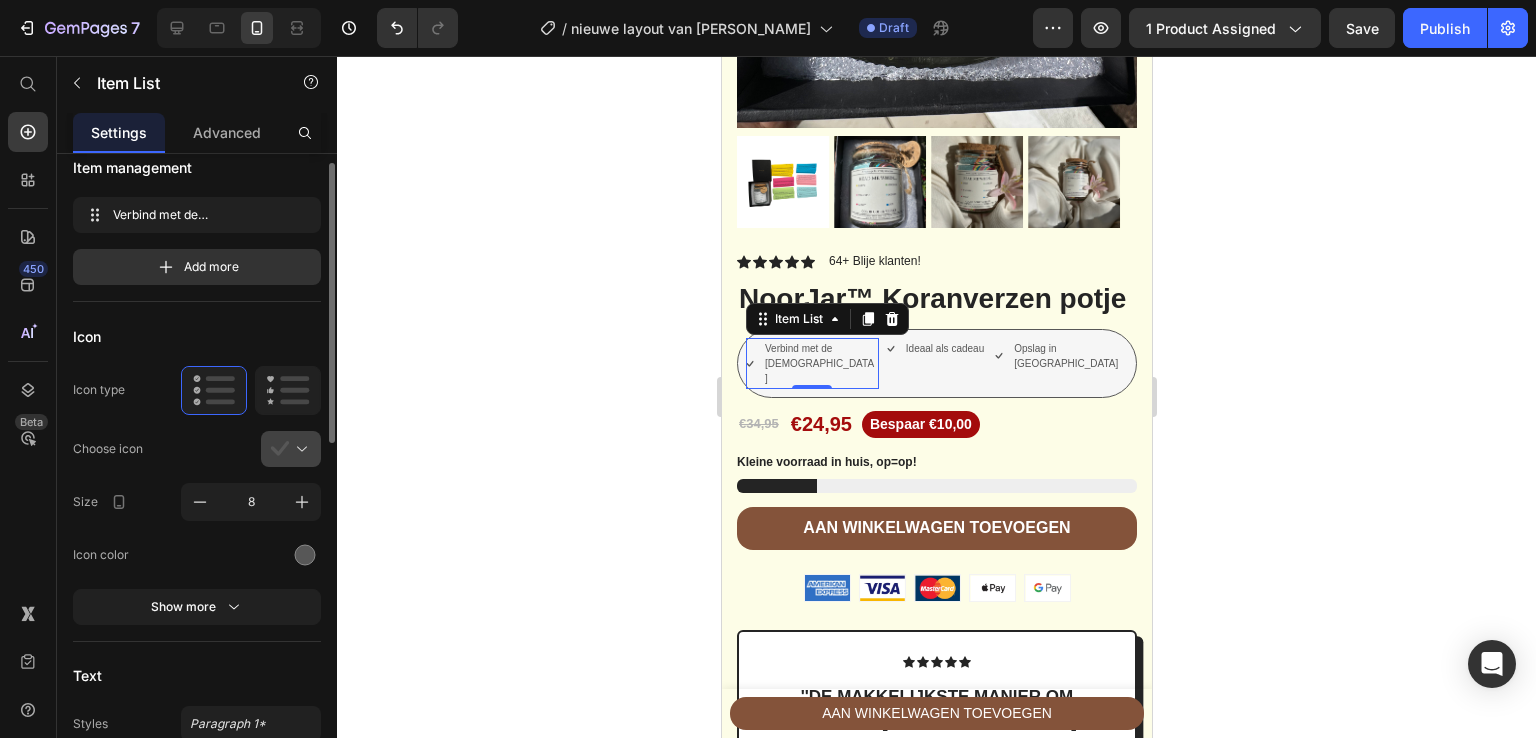 click at bounding box center (299, 449) 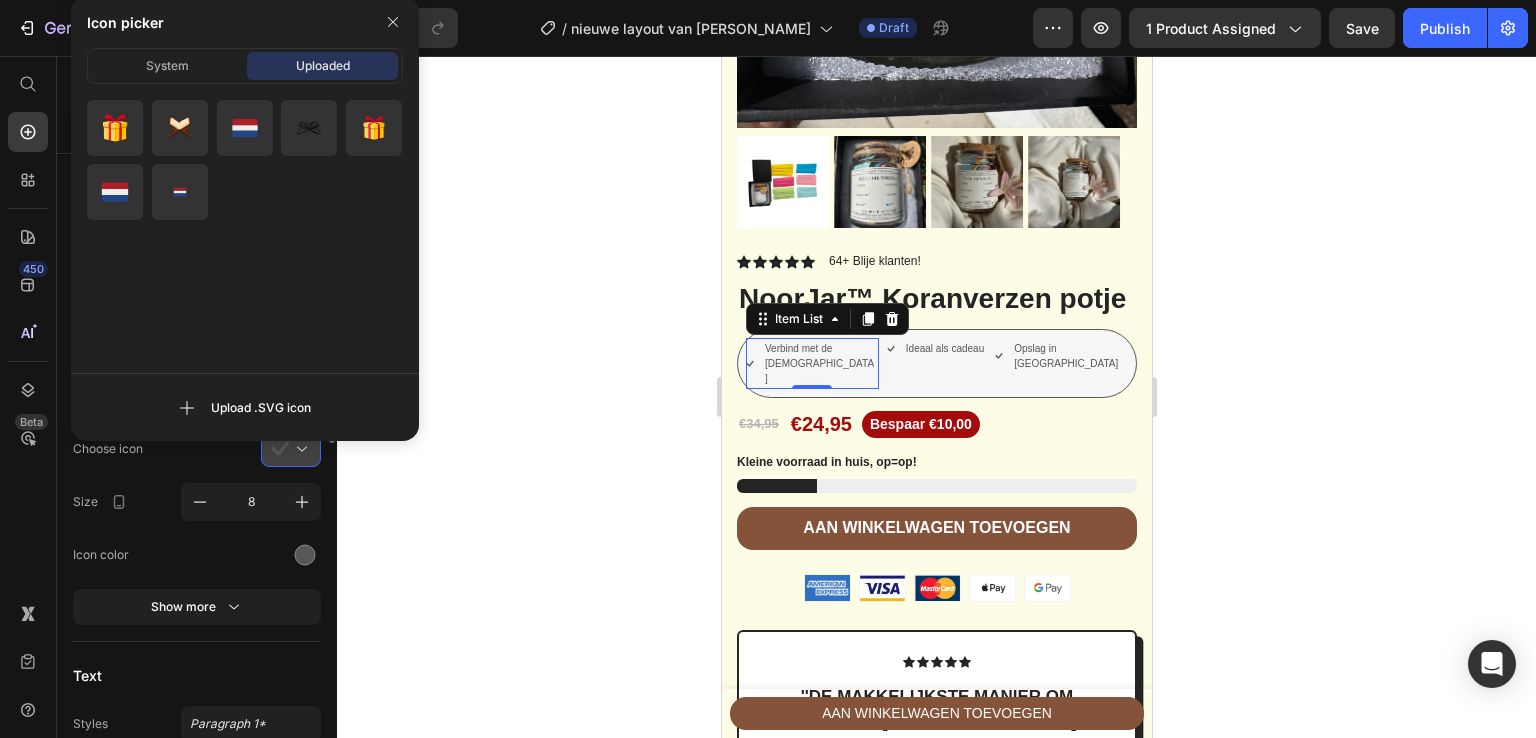 click on "Upload .SVG icon" at bounding box center [245, 407] 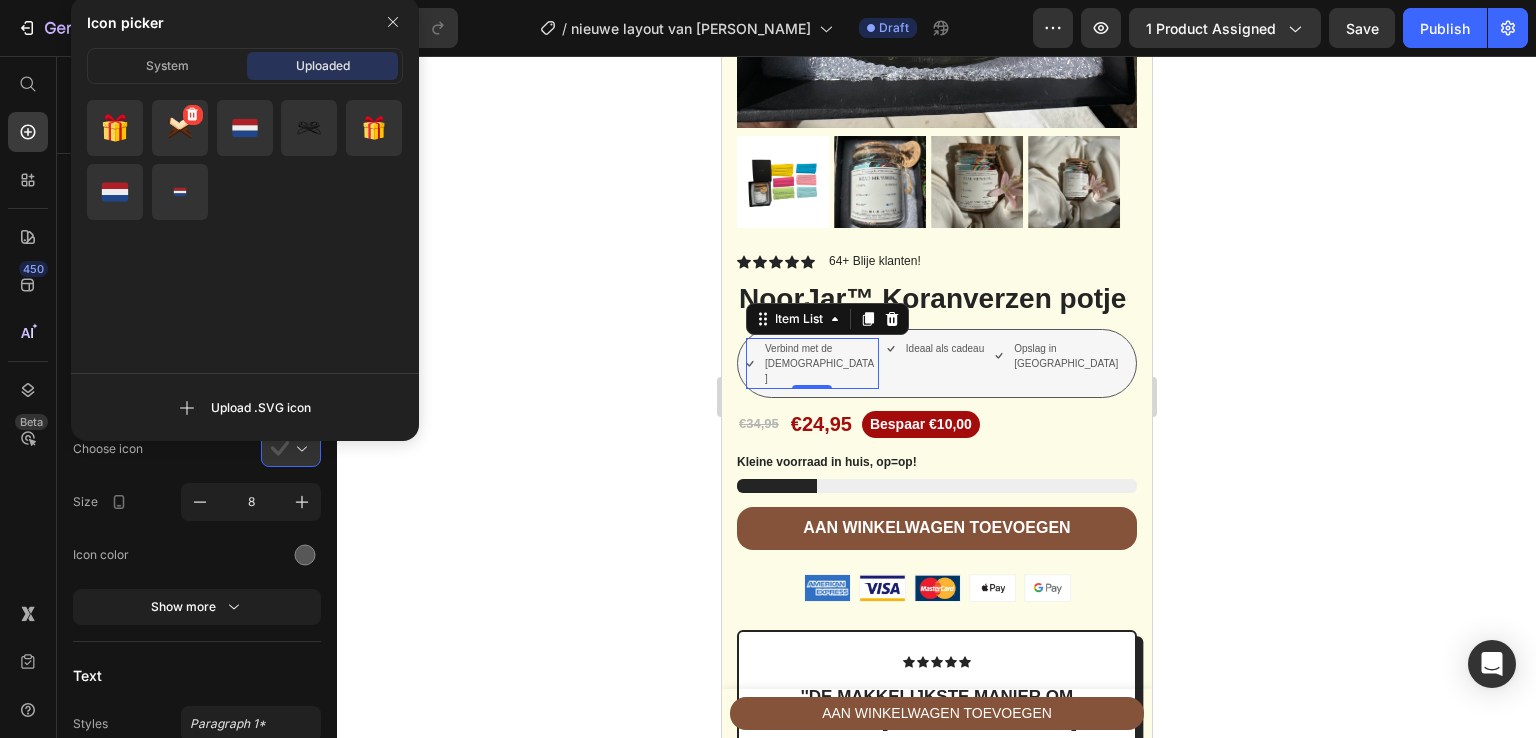 click 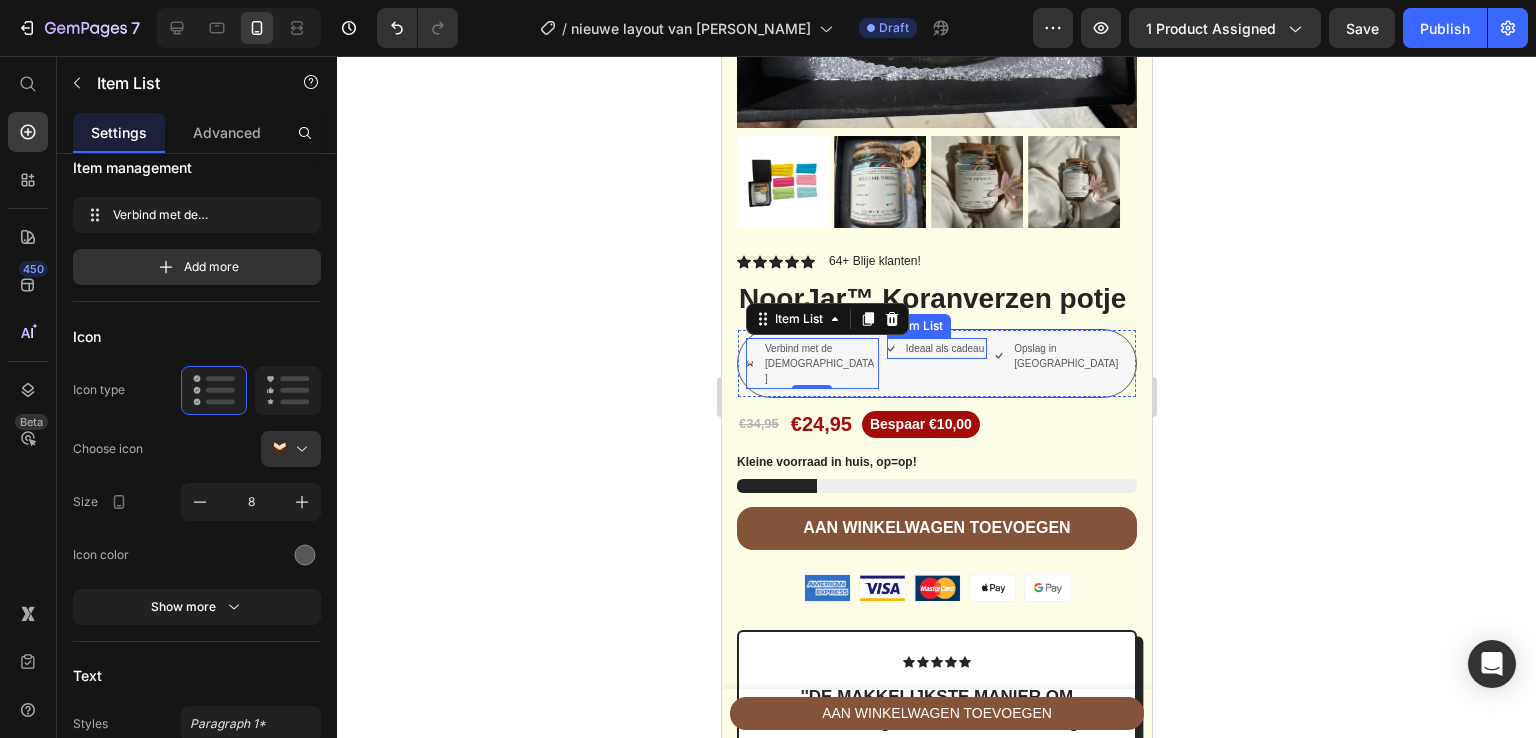 click on "Ideaal als cadeau" at bounding box center (944, 348) 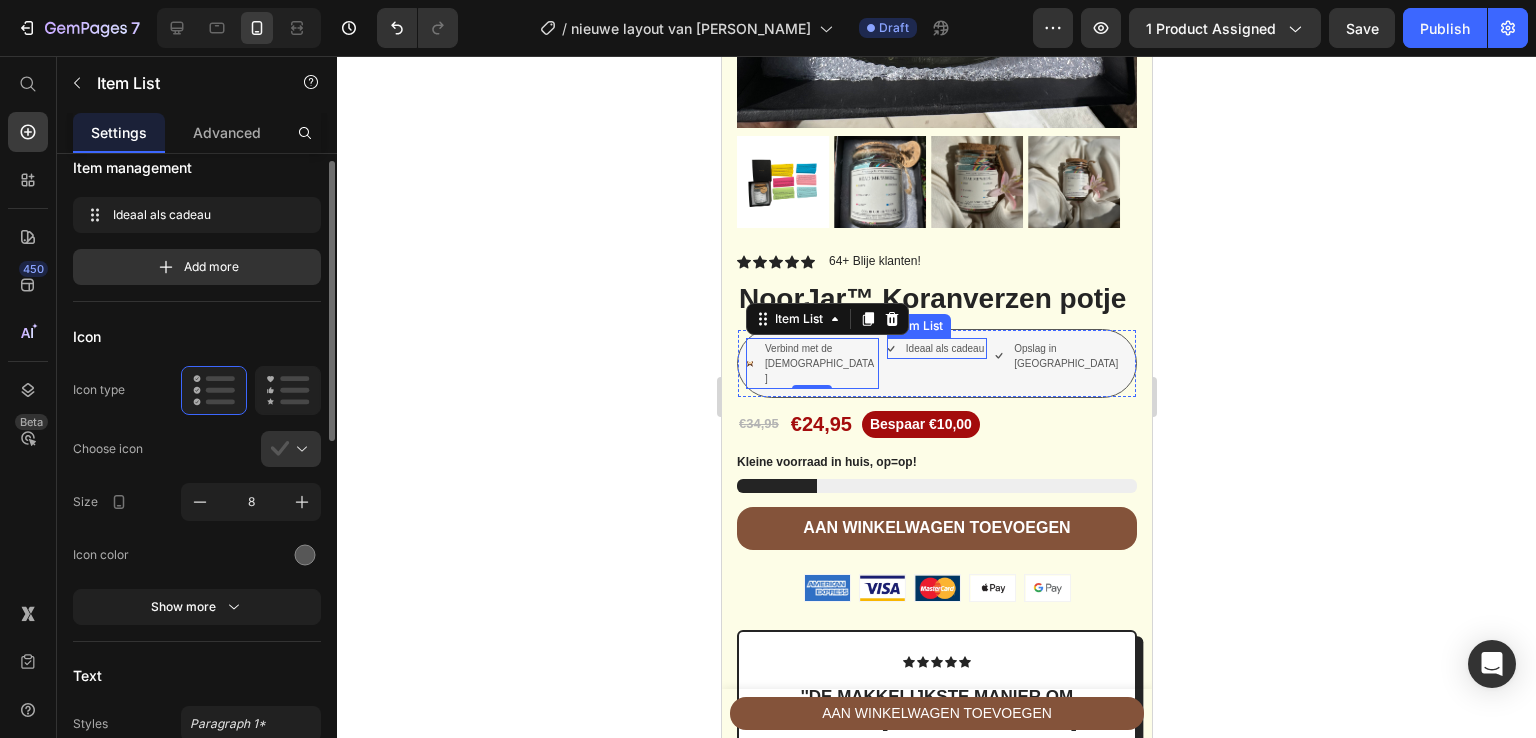 scroll, scrollTop: 20, scrollLeft: 0, axis: vertical 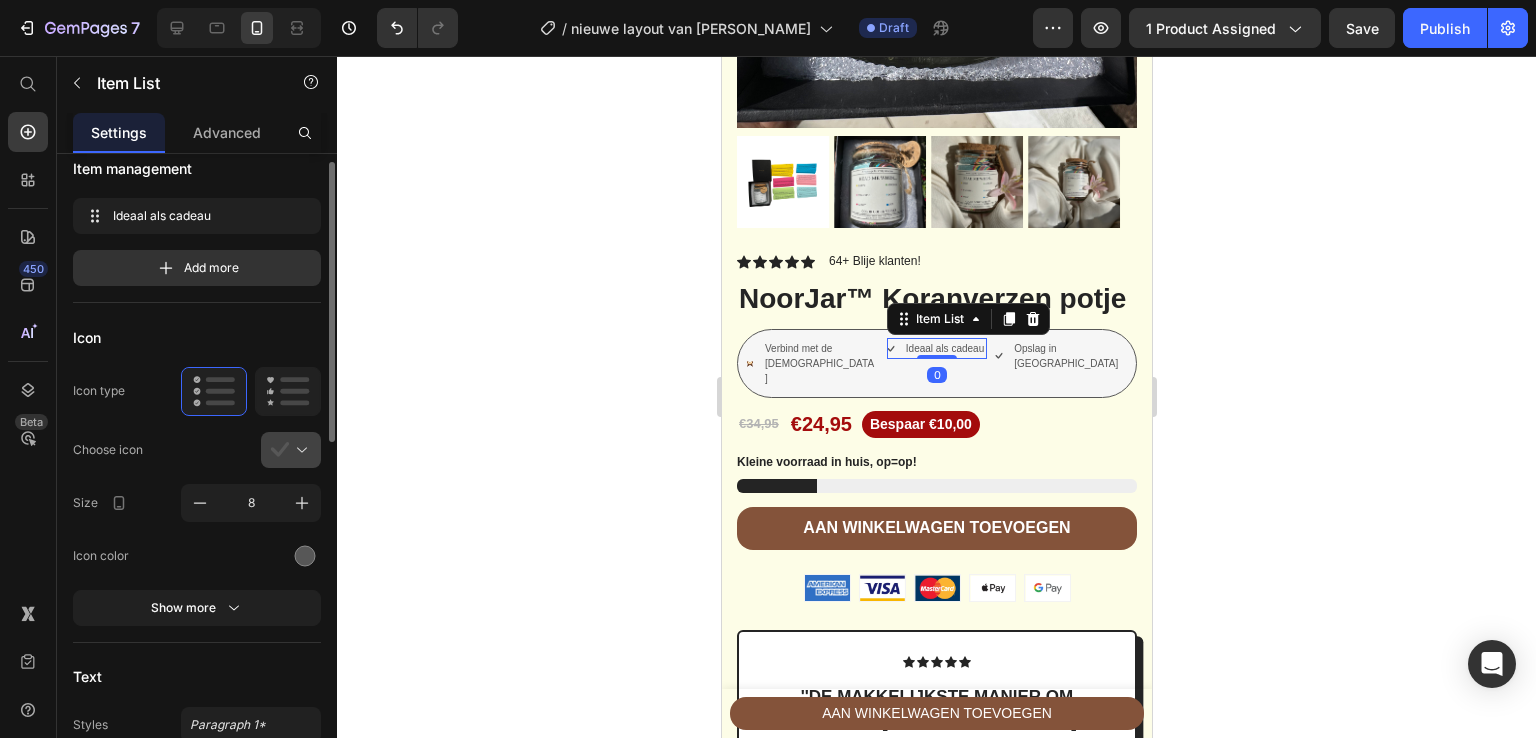 click at bounding box center (299, 450) 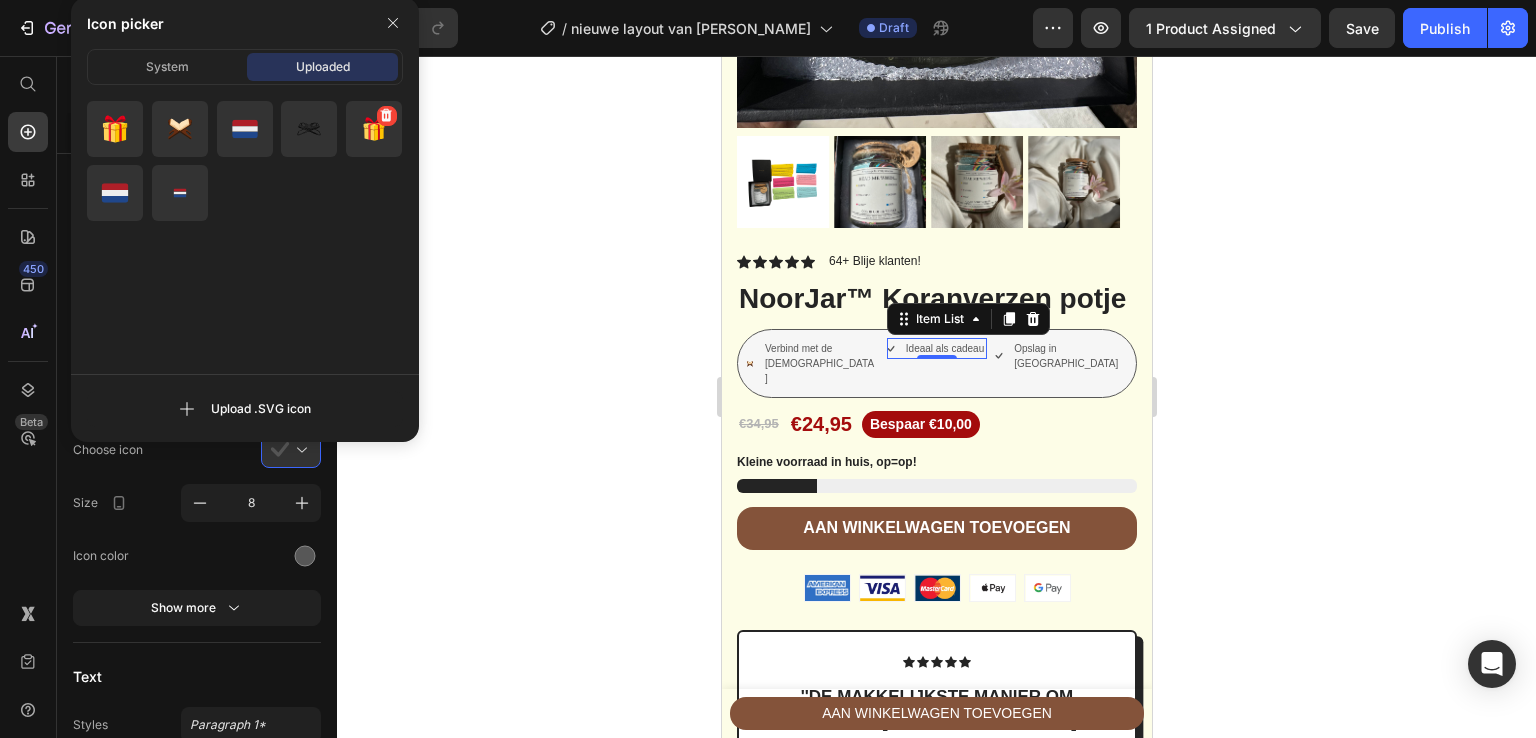 click at bounding box center (374, 129) 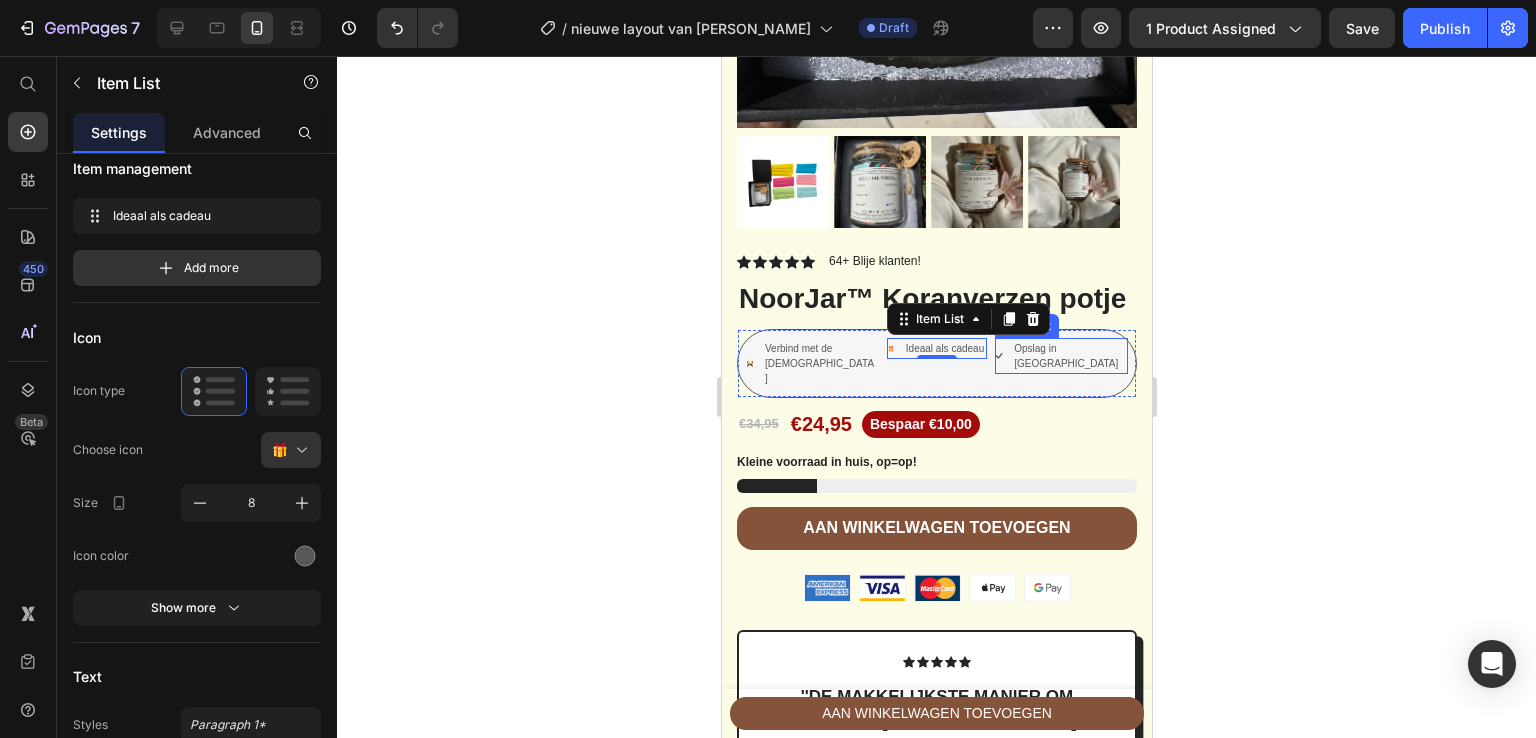 click on "Opslag in Nederland" at bounding box center [1068, 356] 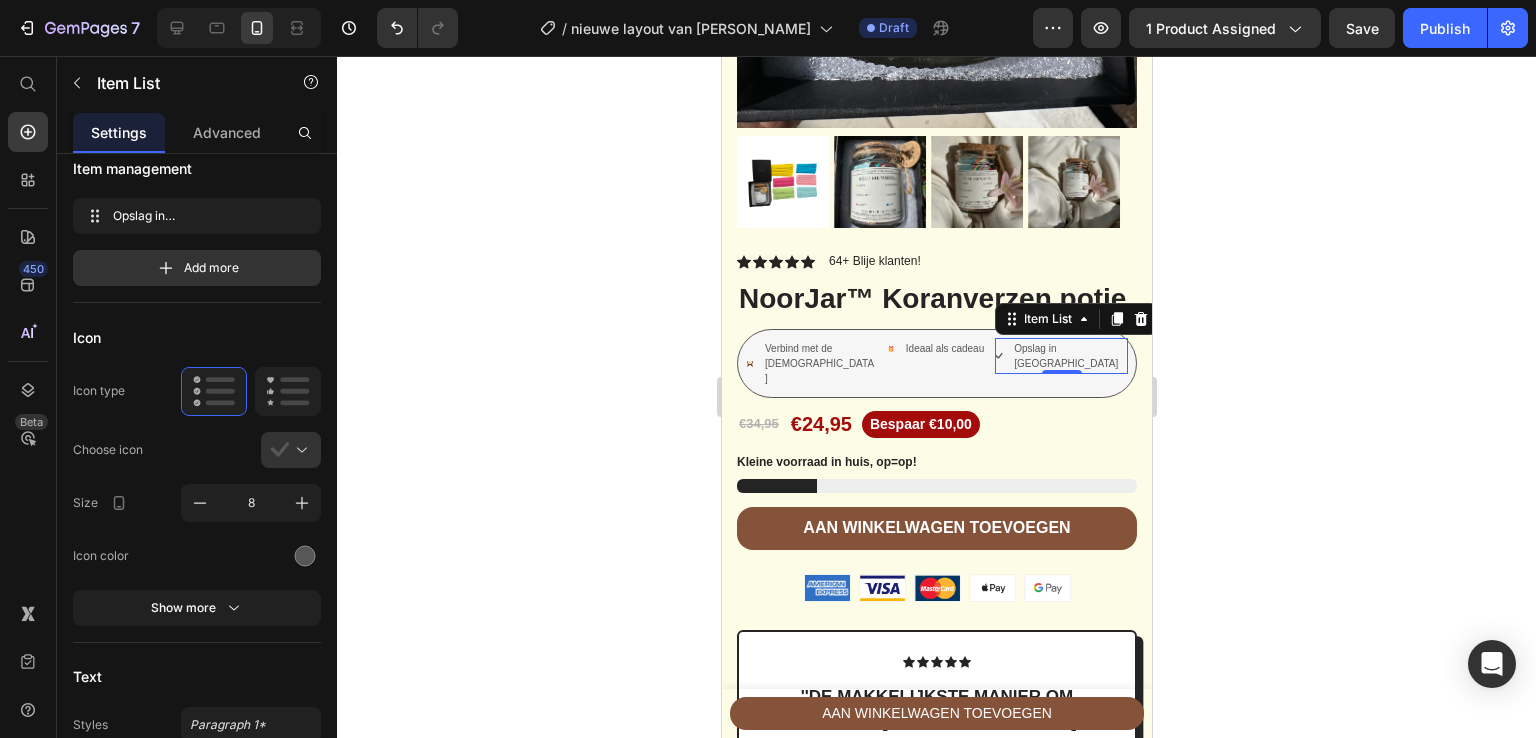 scroll, scrollTop: 20, scrollLeft: 0, axis: vertical 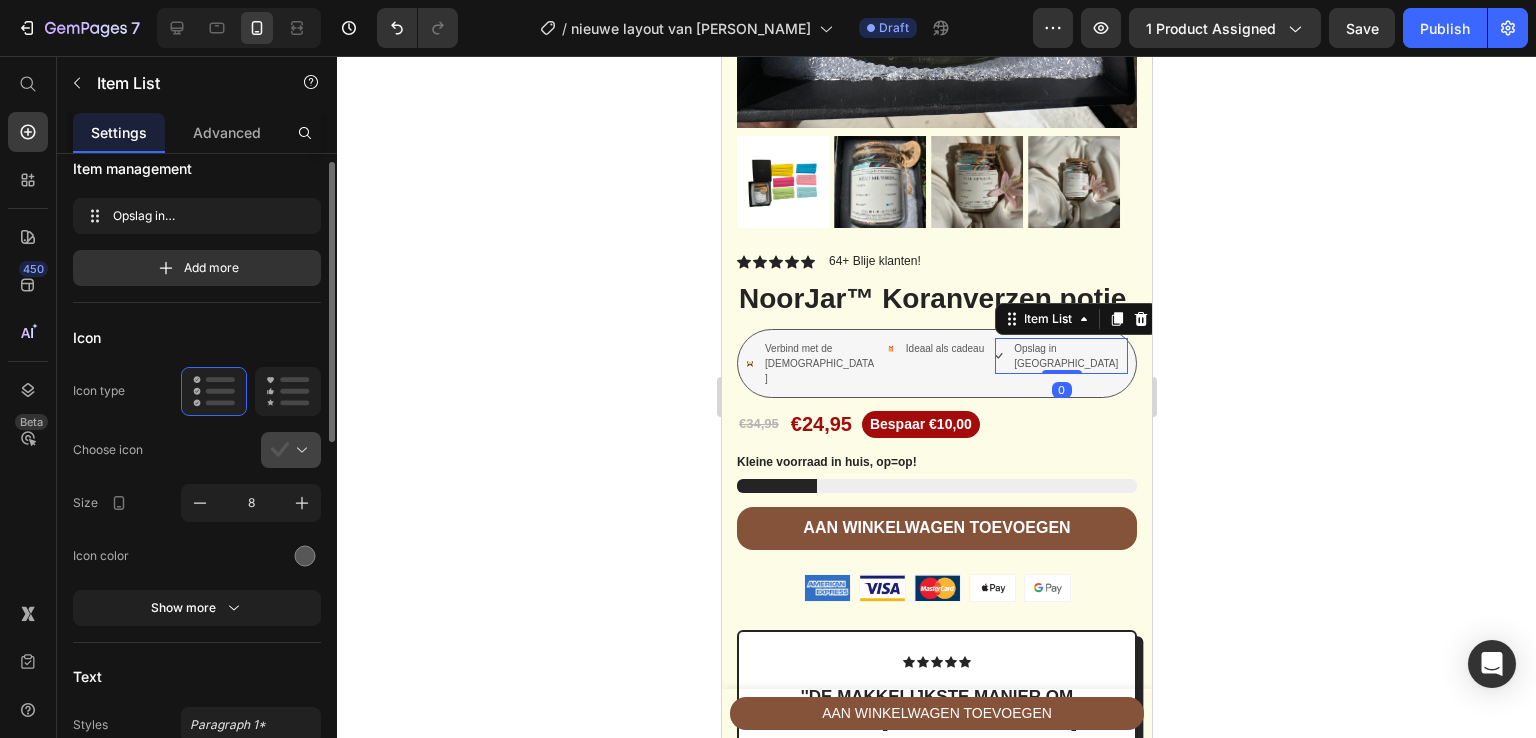 click at bounding box center (299, 450) 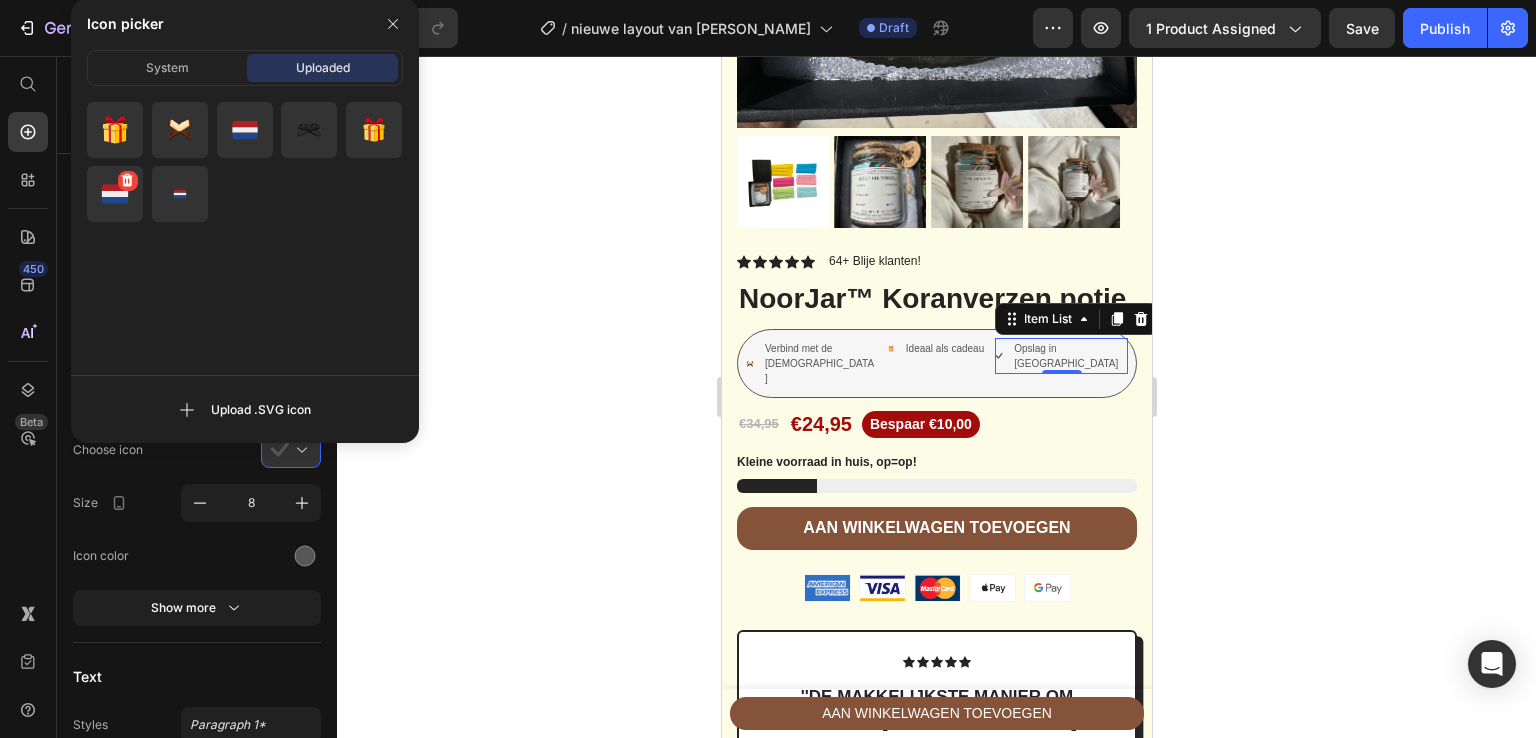 click at bounding box center [128, 181] 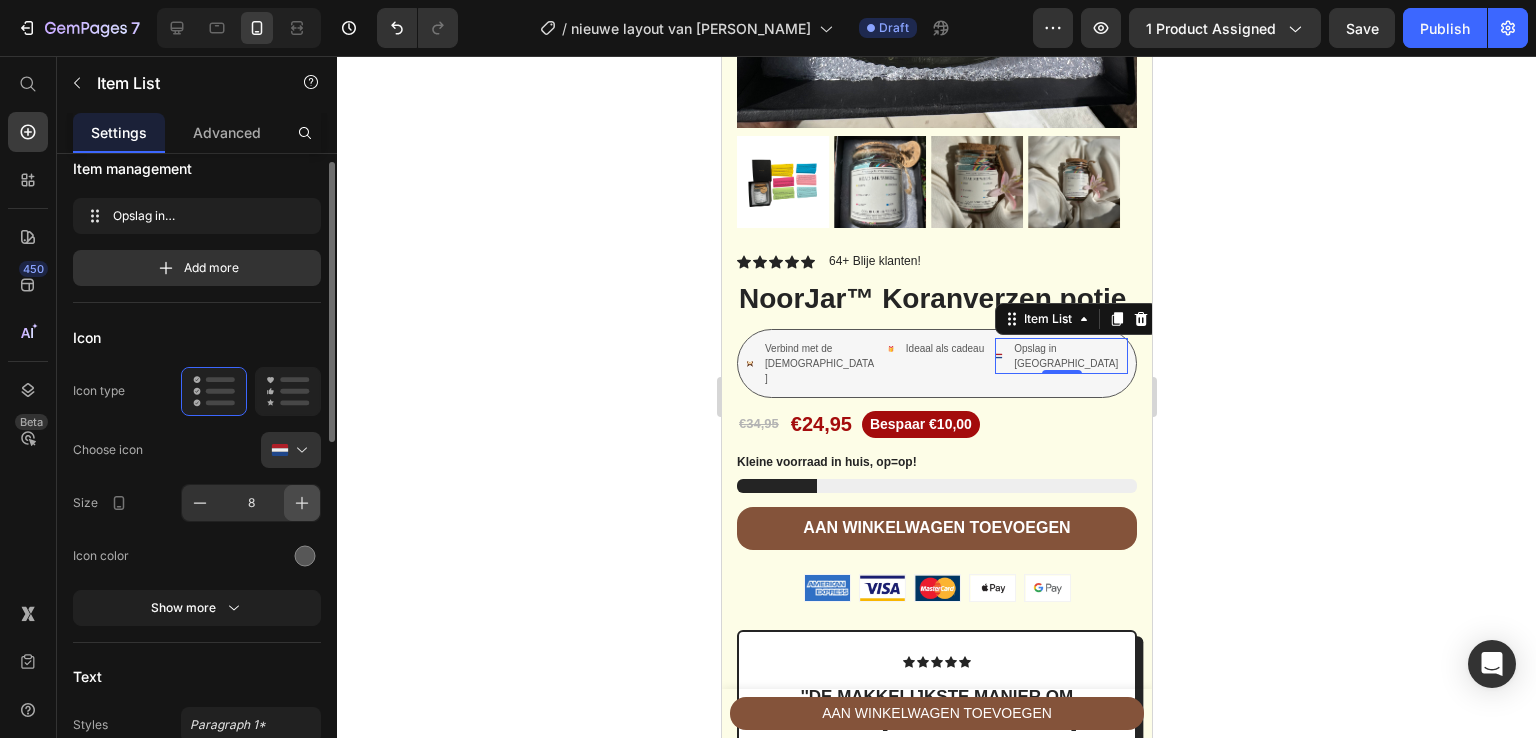 click 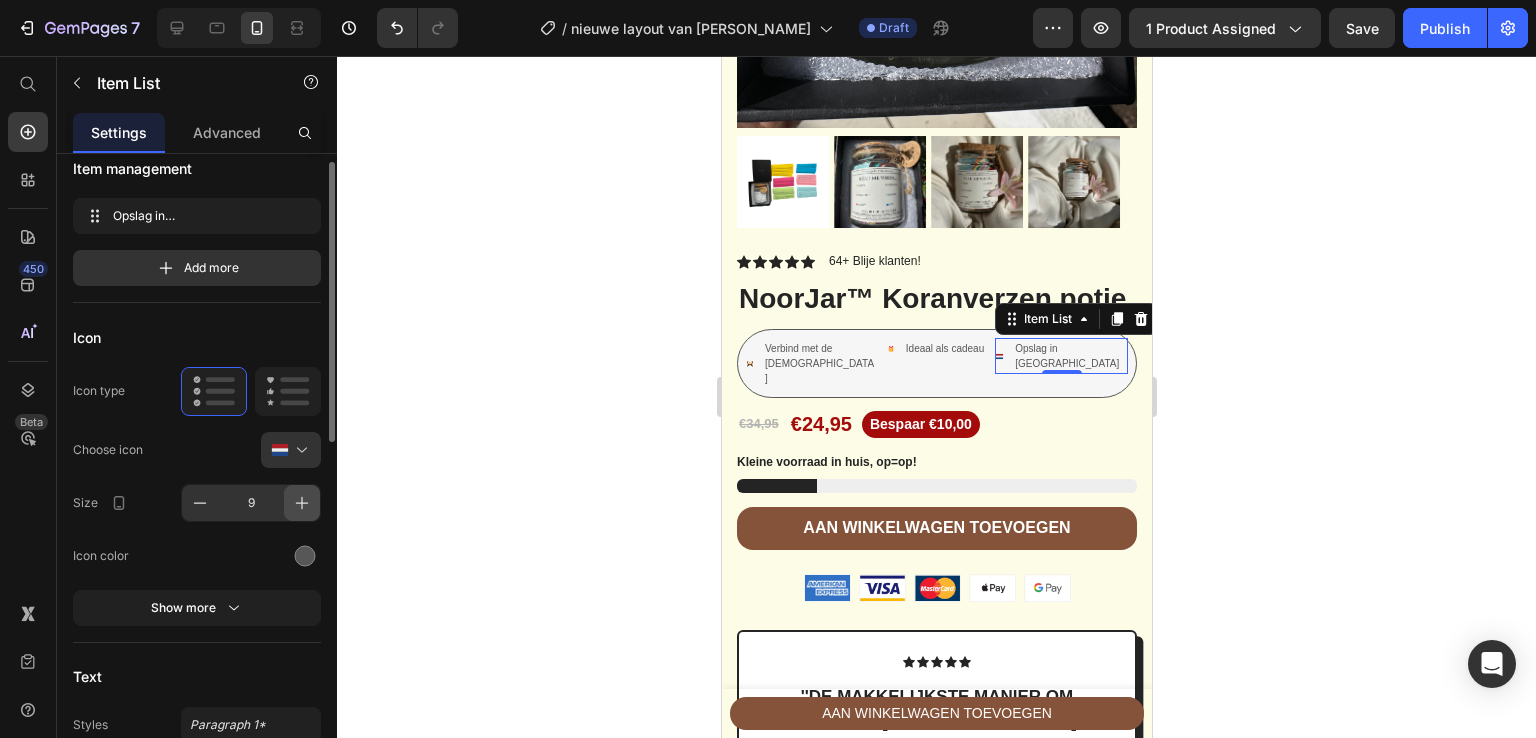 click 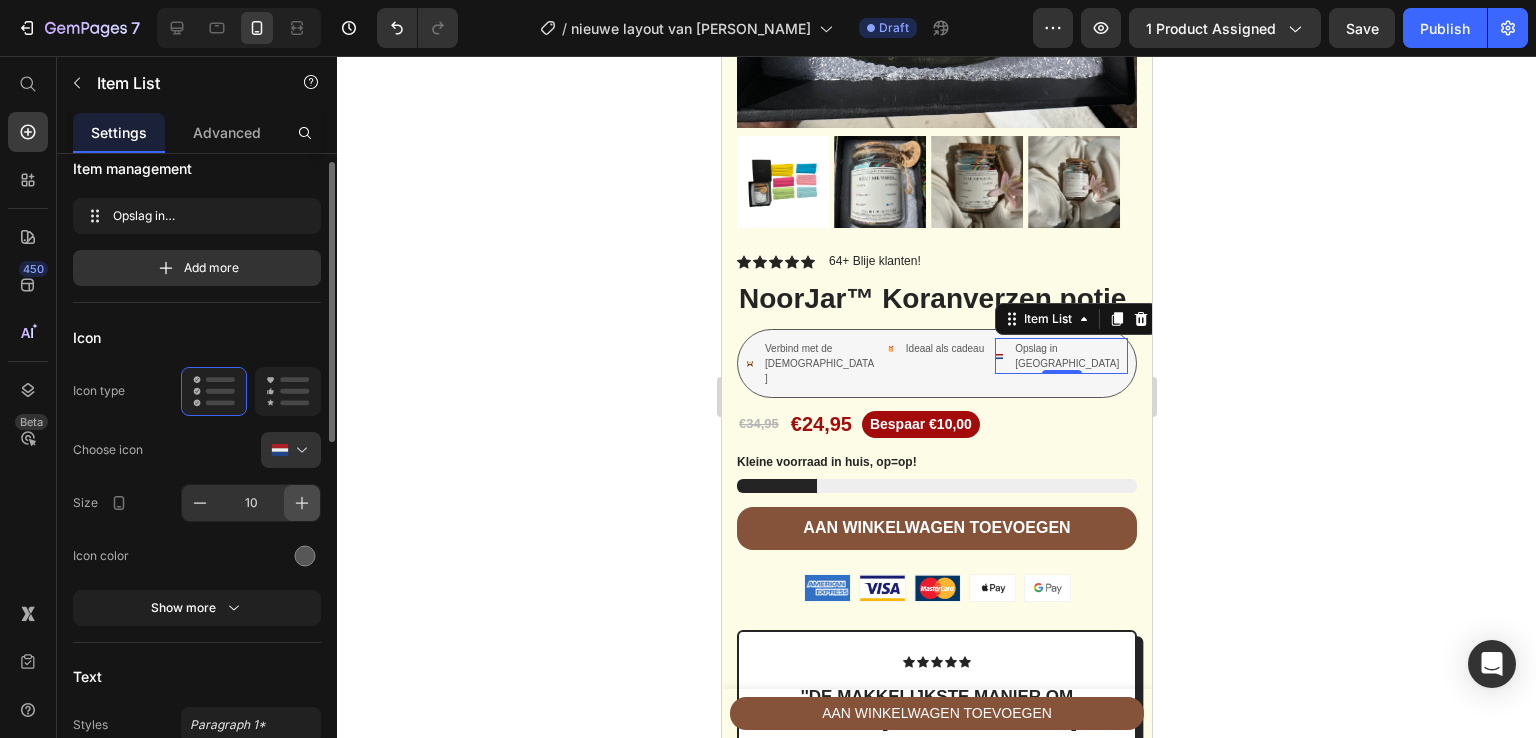 click 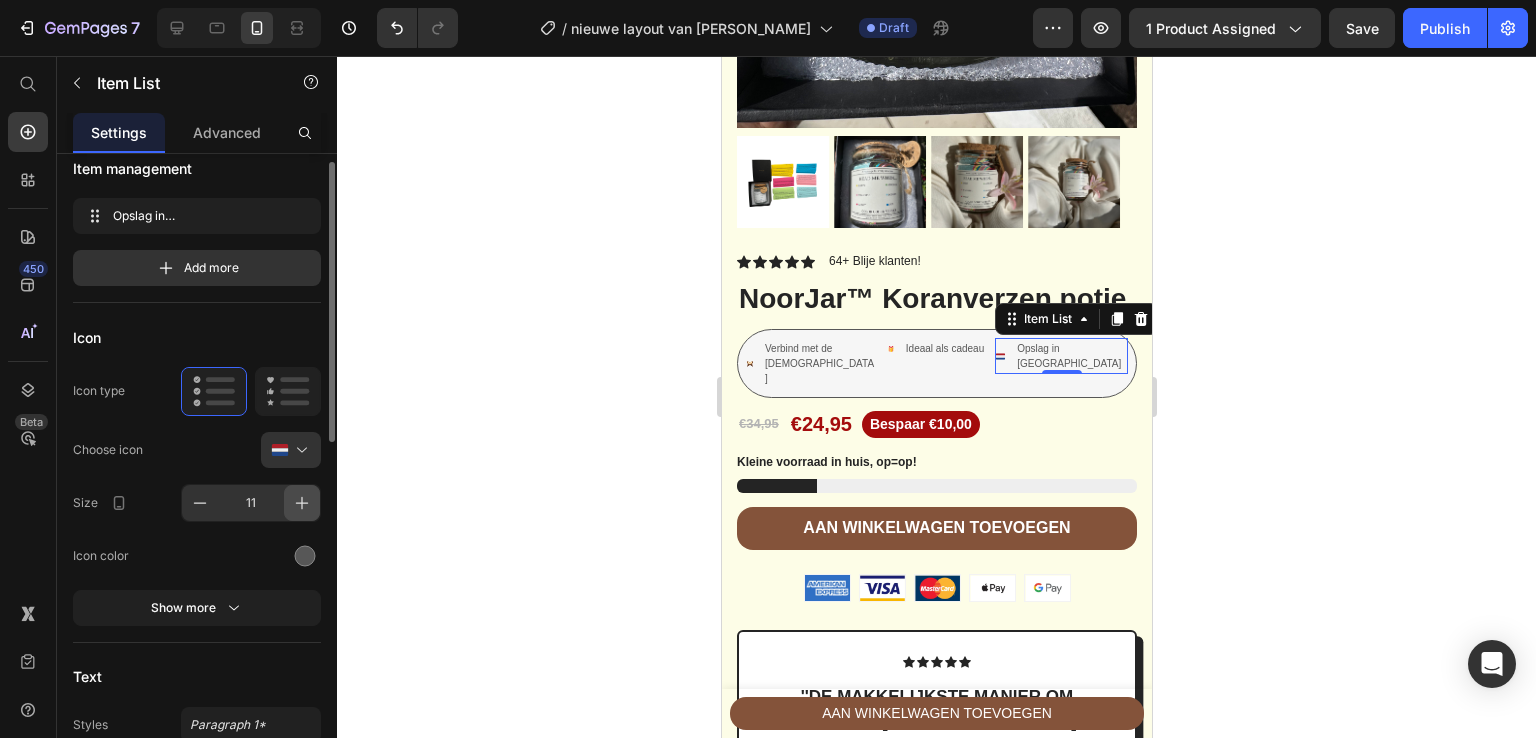 click 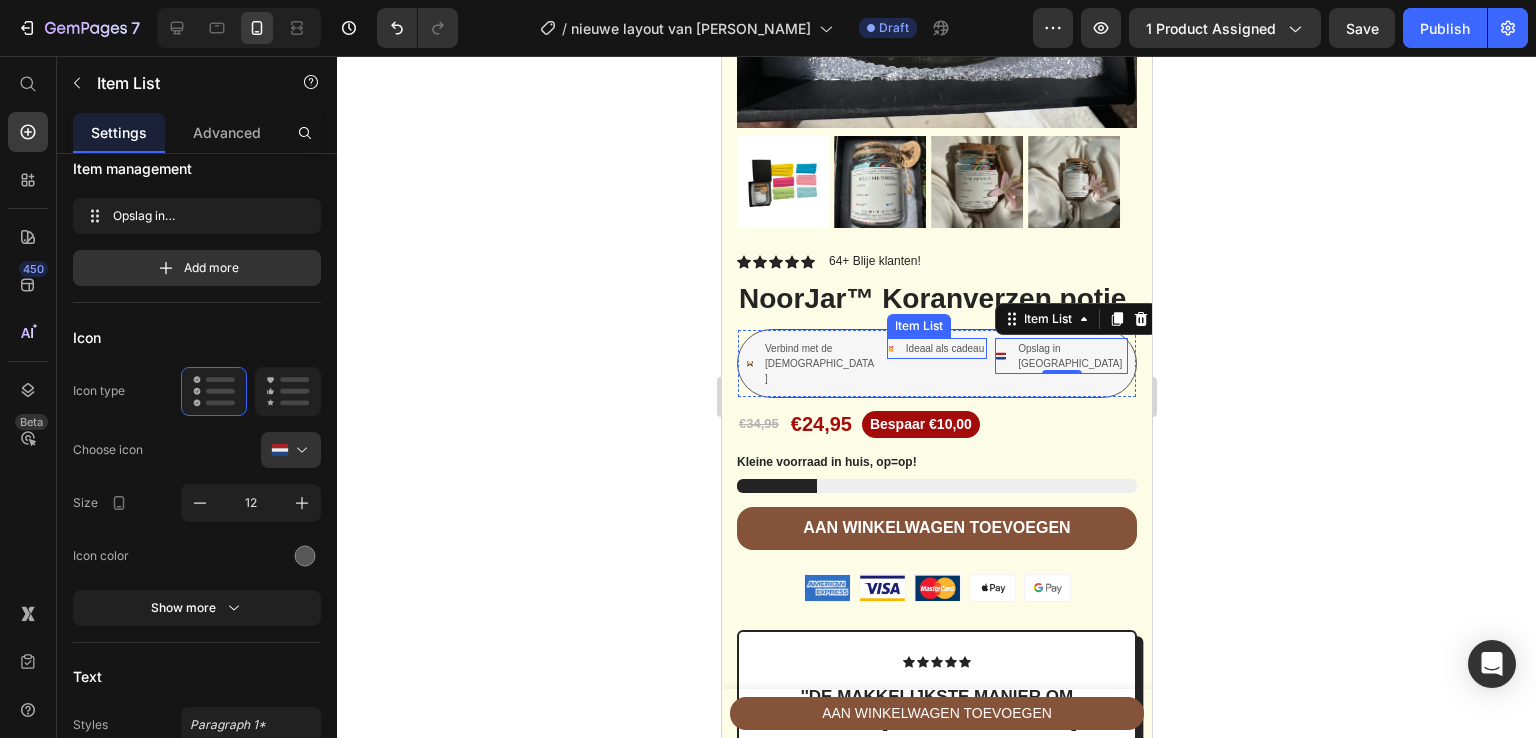 click on "Ideaal als cadeau" at bounding box center (944, 348) 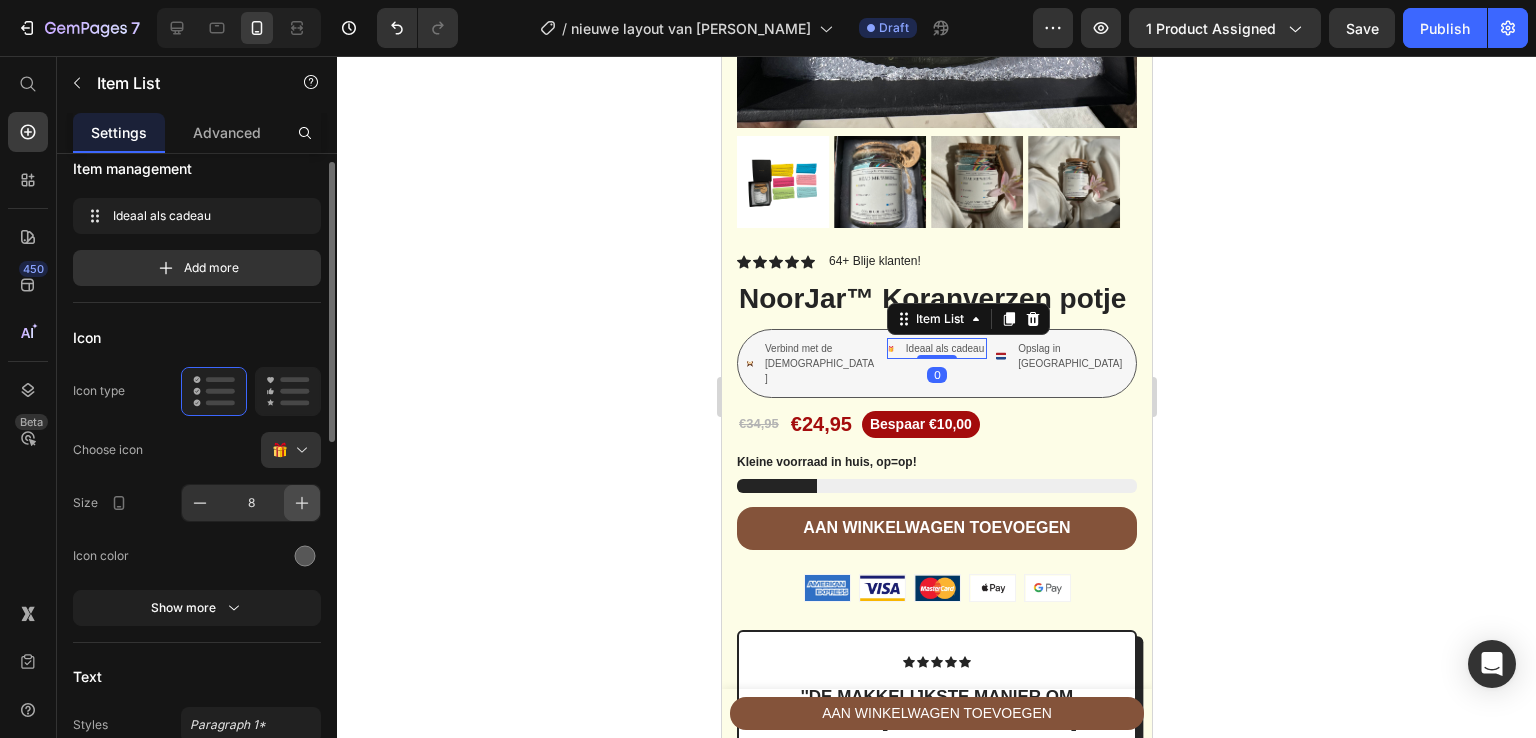 click 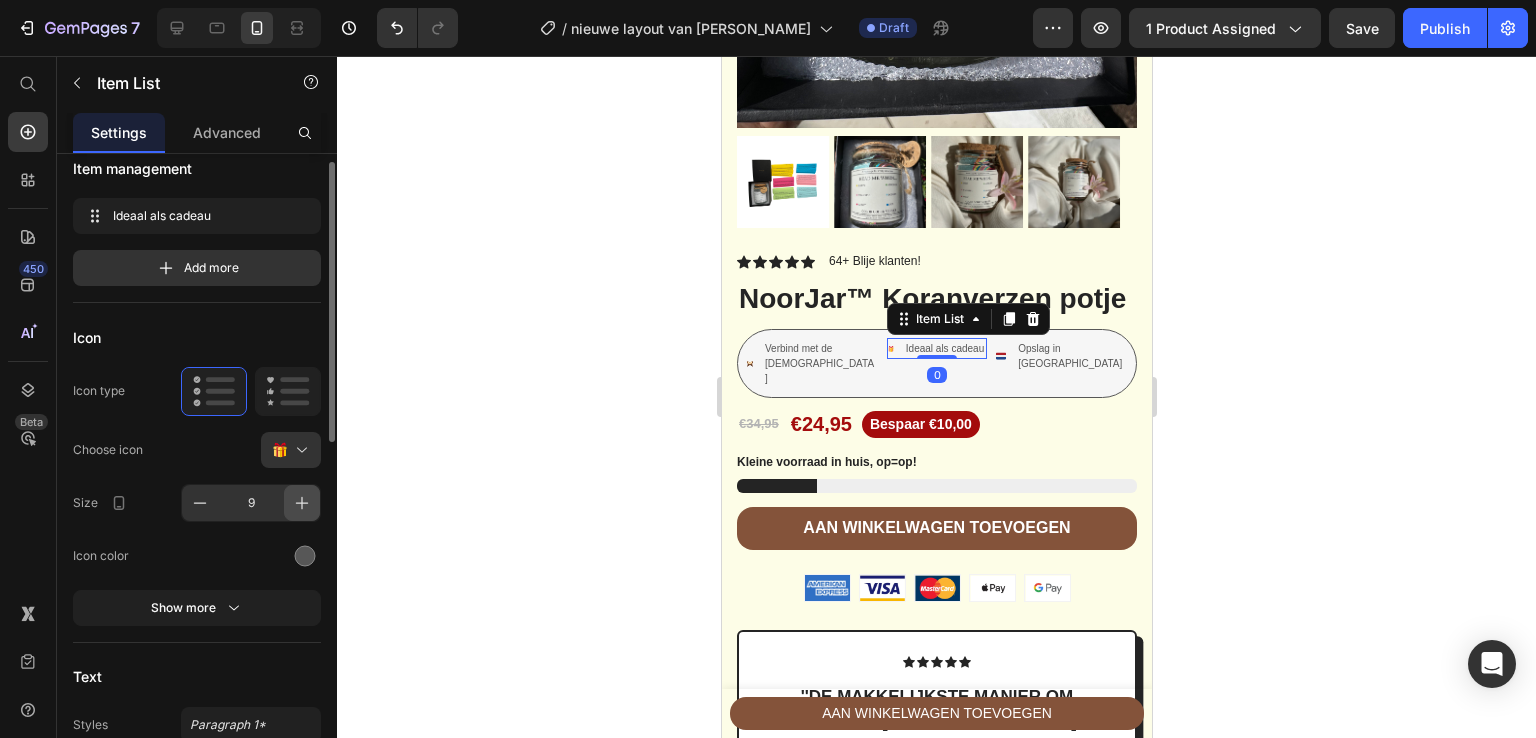 click 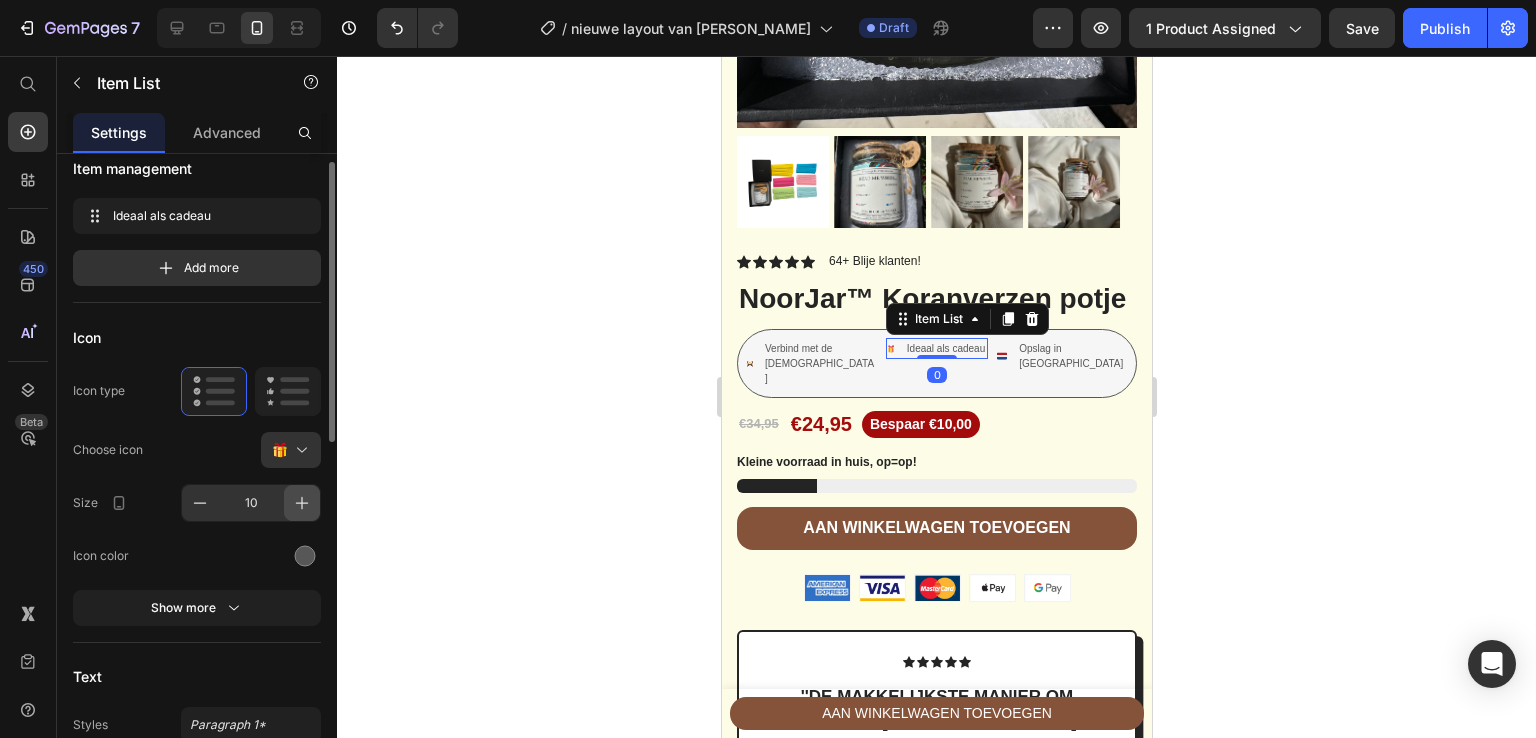 click 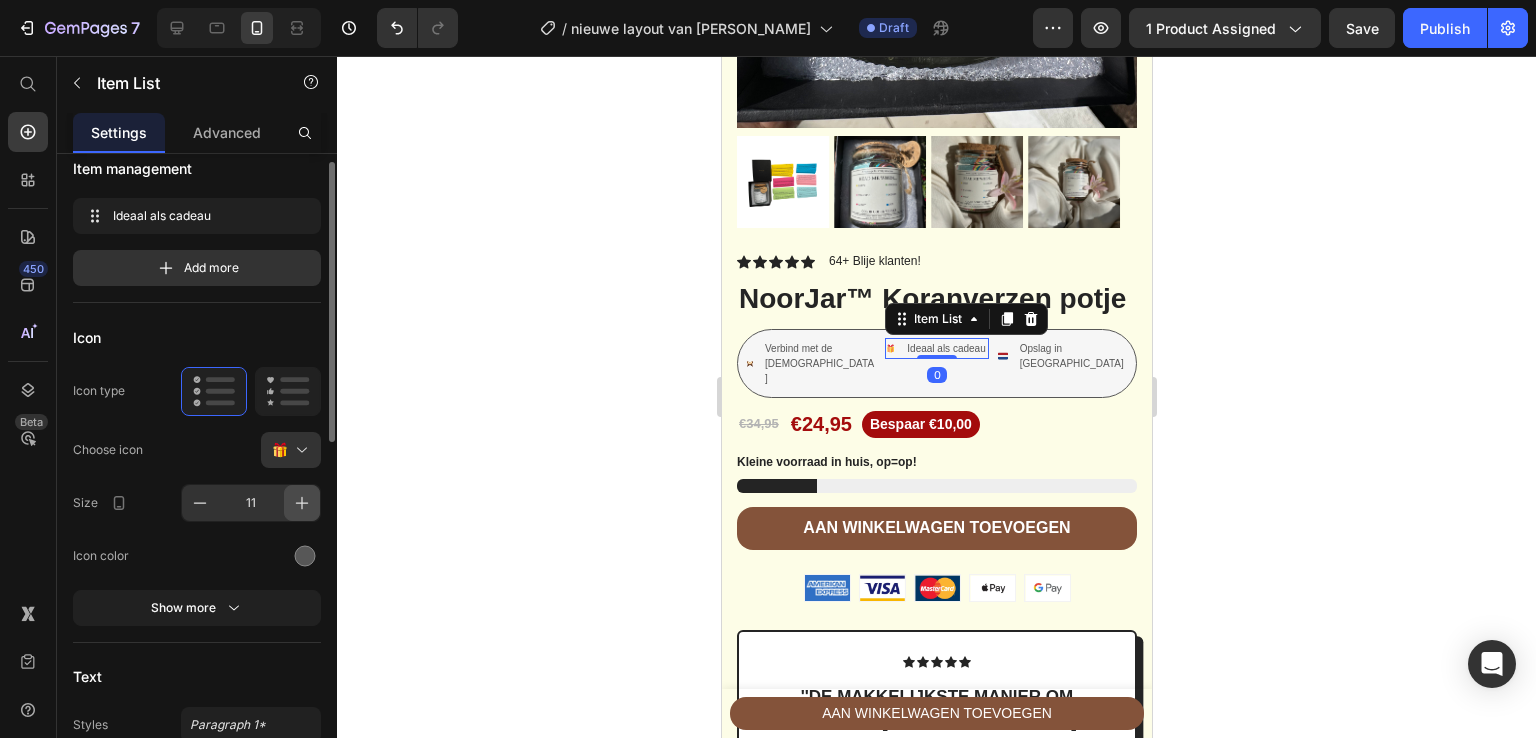click 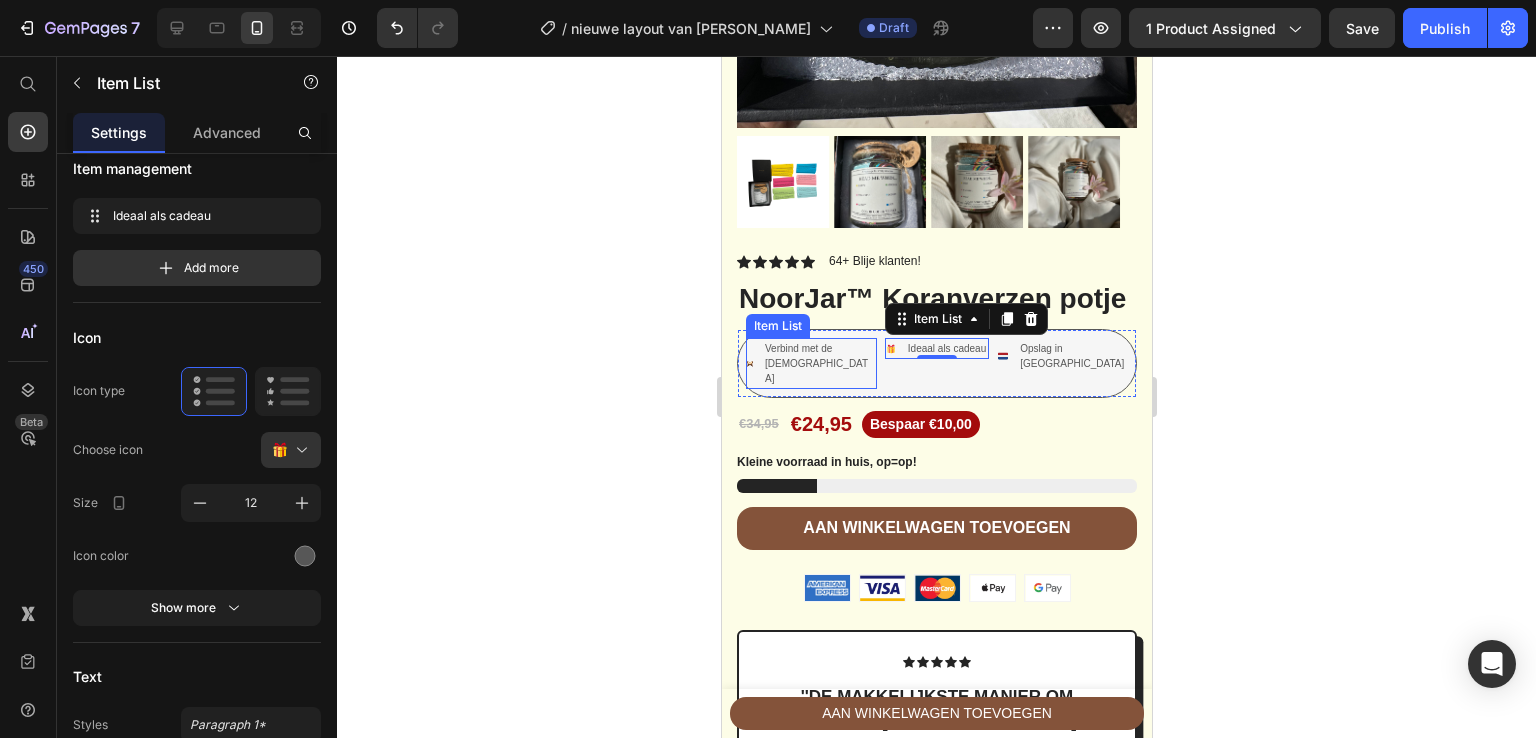 click on "Verbind met de koran" at bounding box center (818, 363) 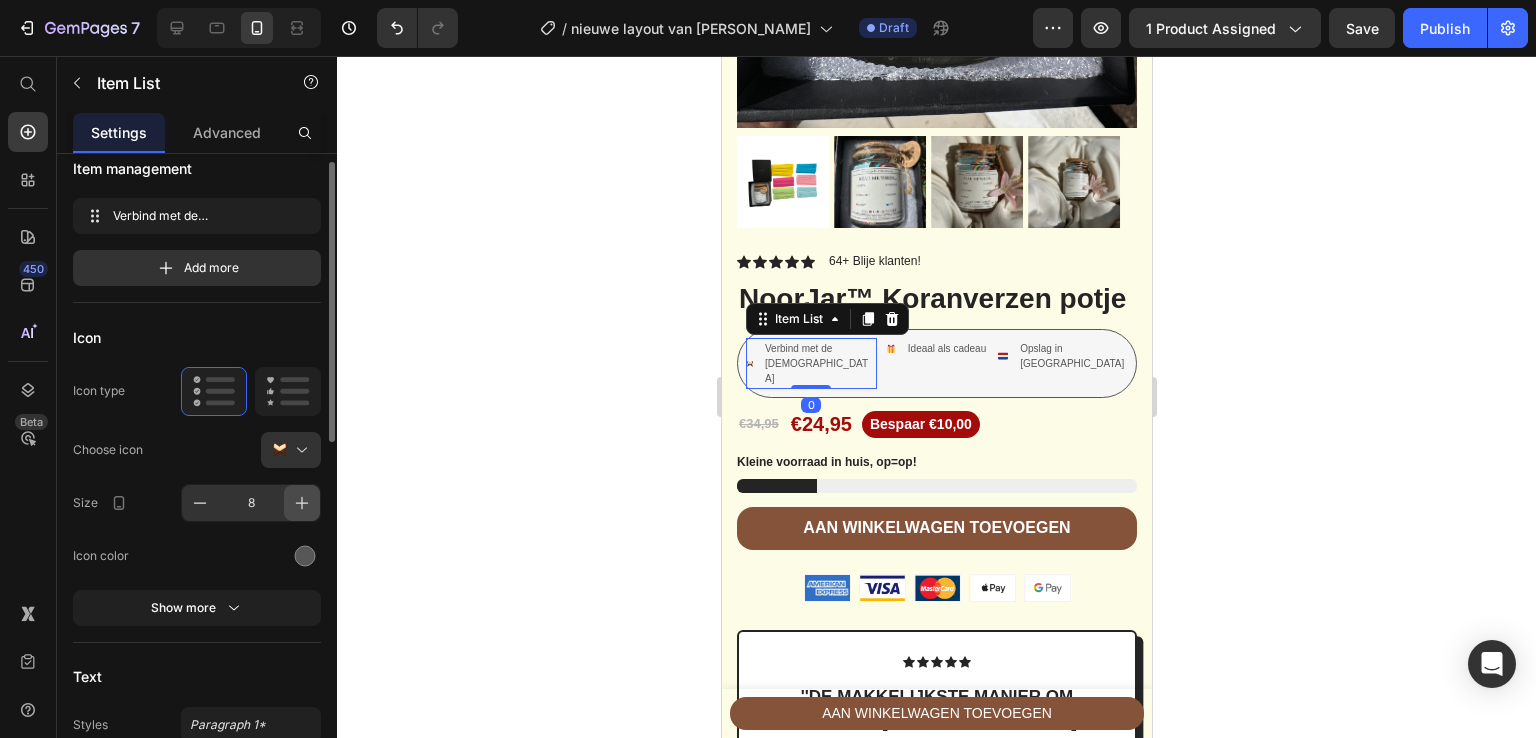 click 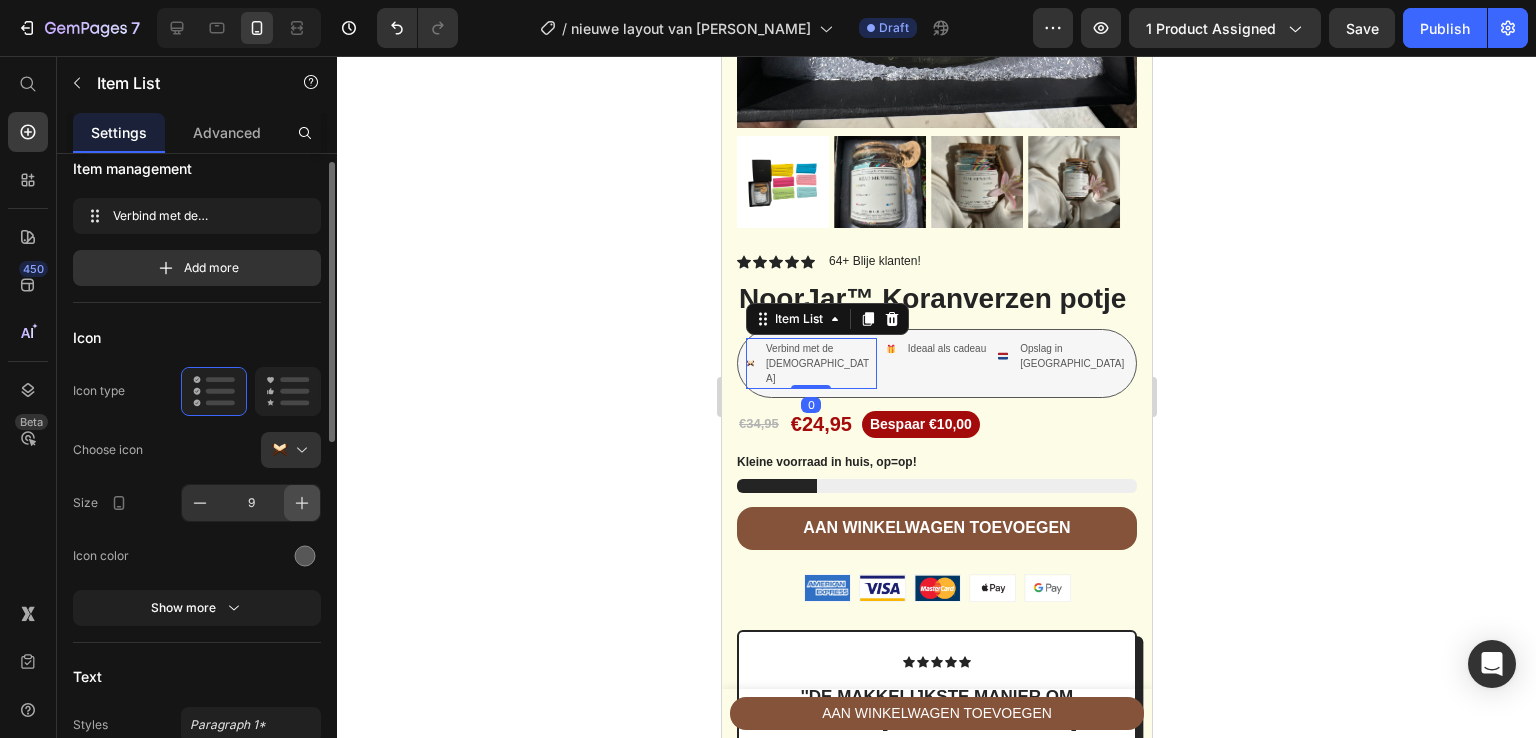 click 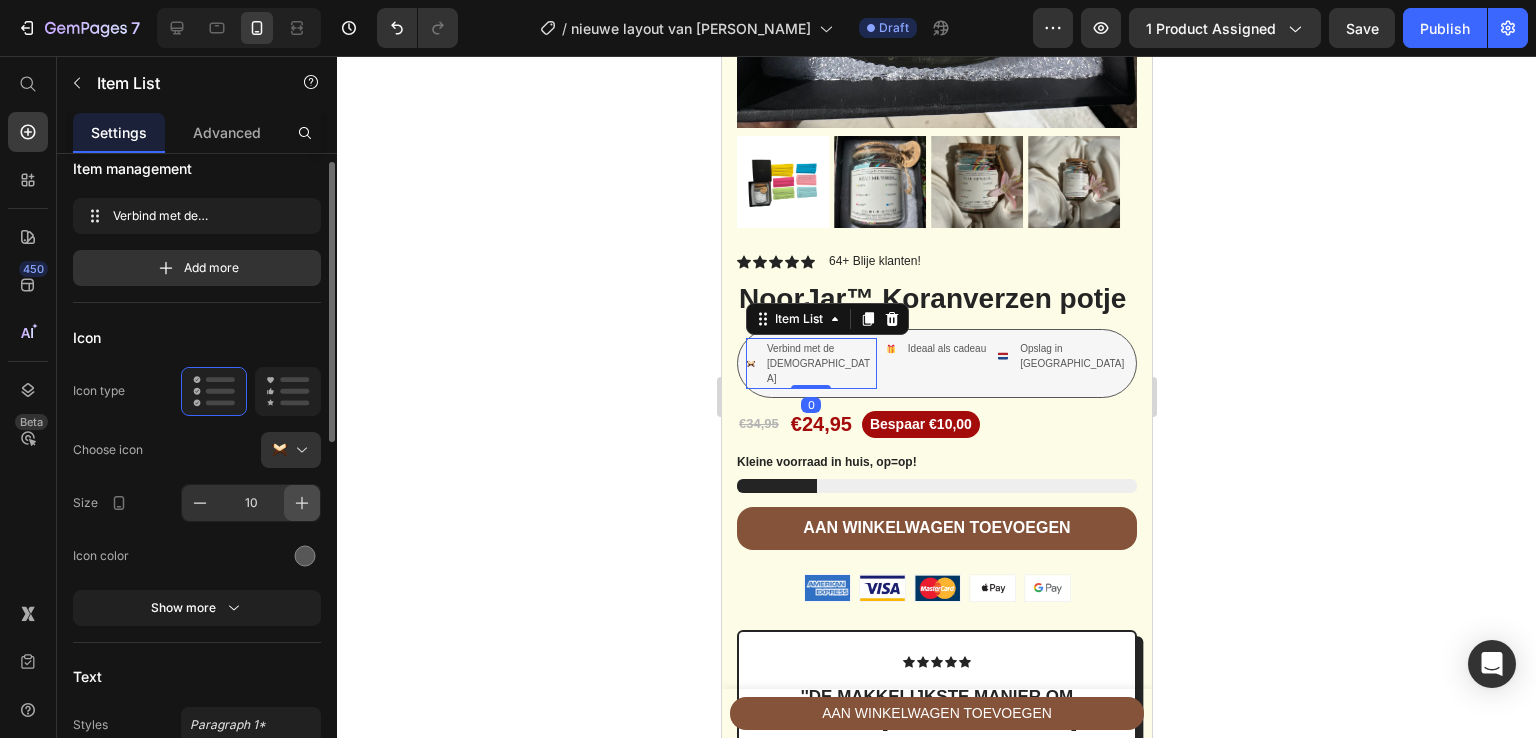 click 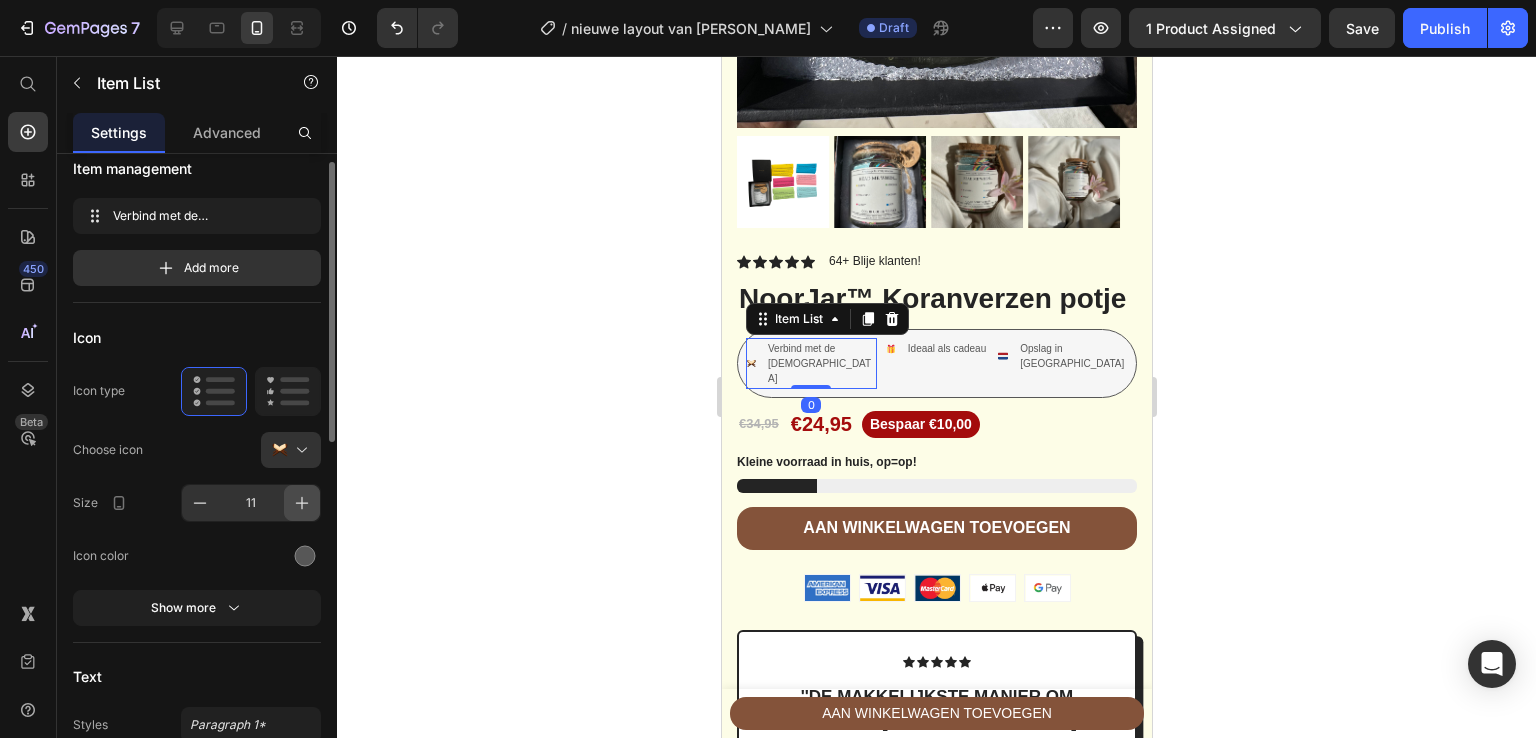 click 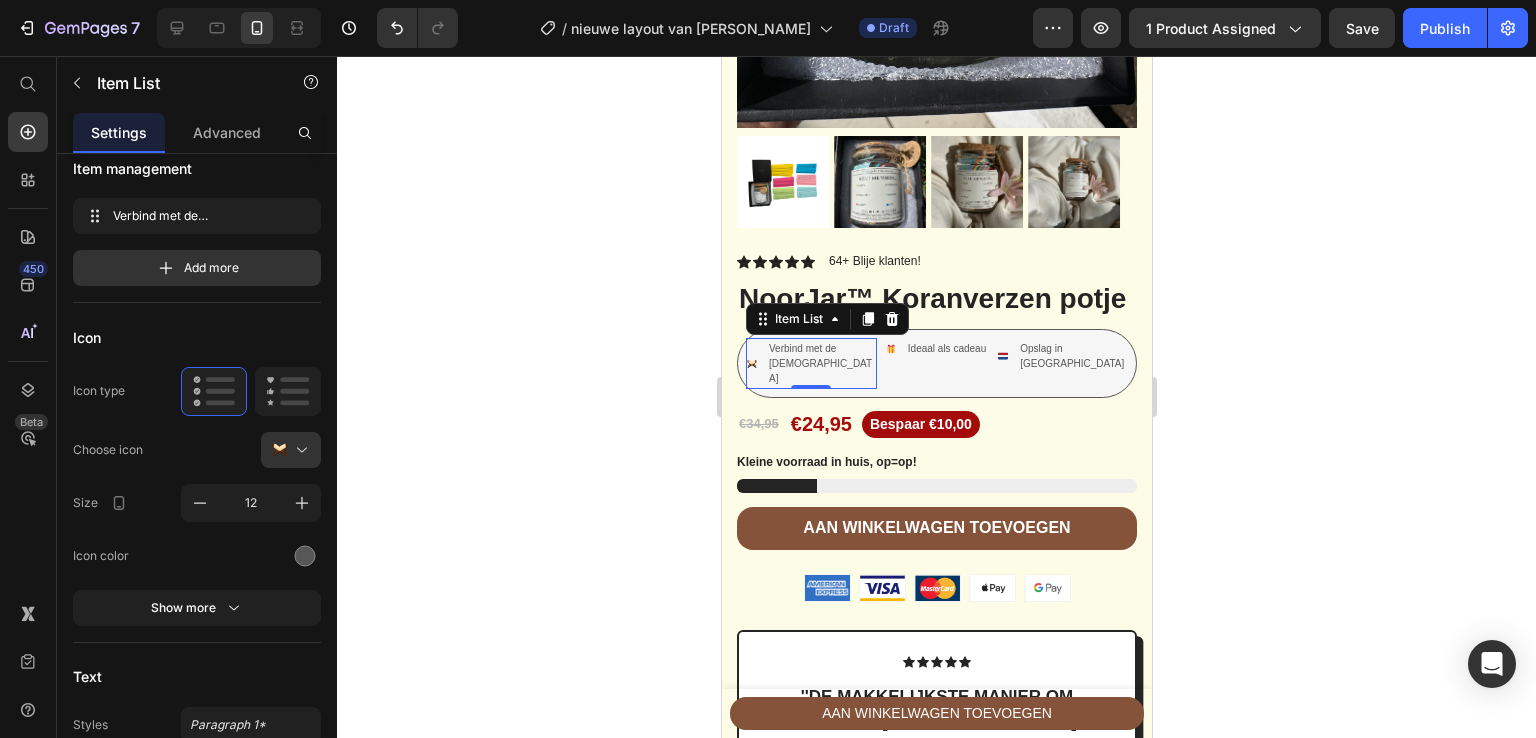 click 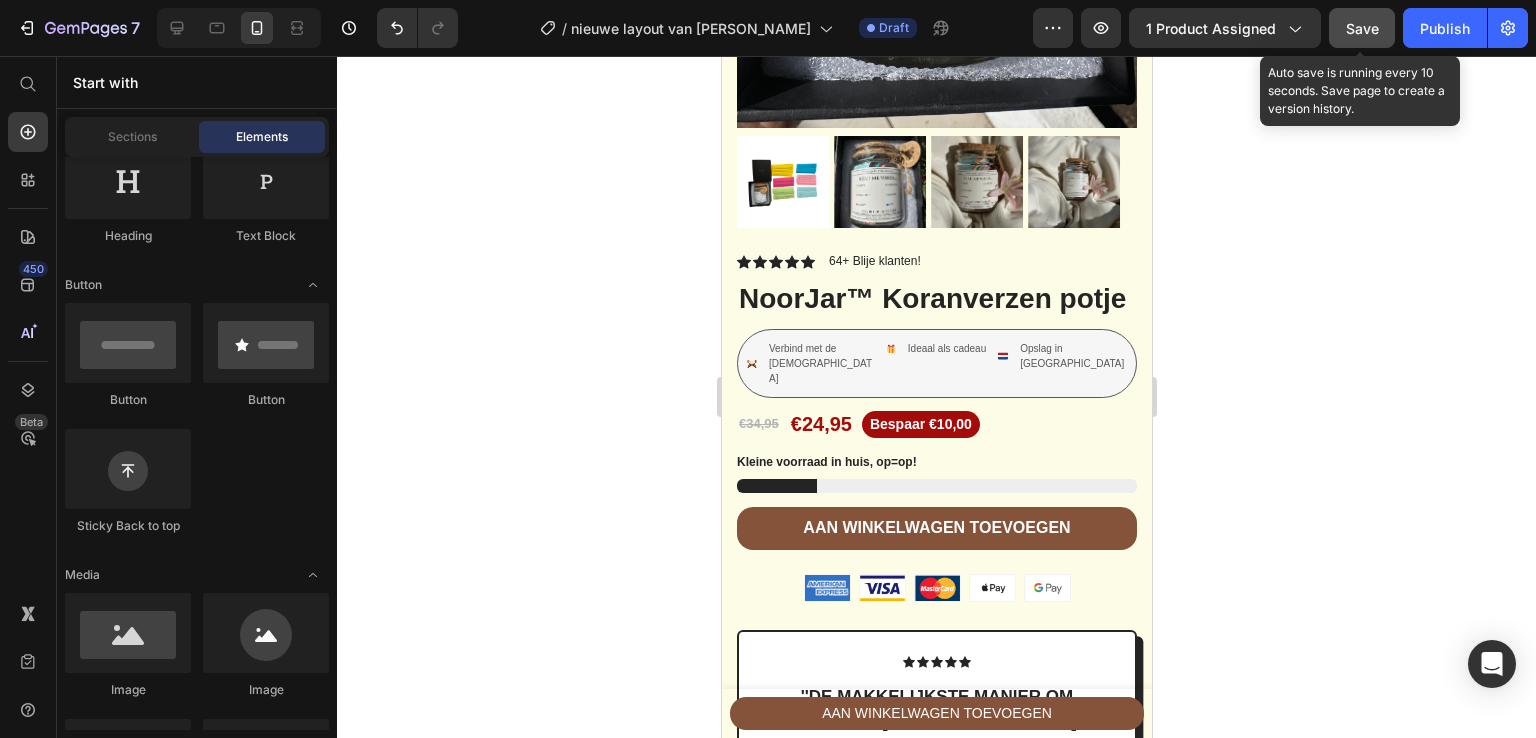 click on "Save" 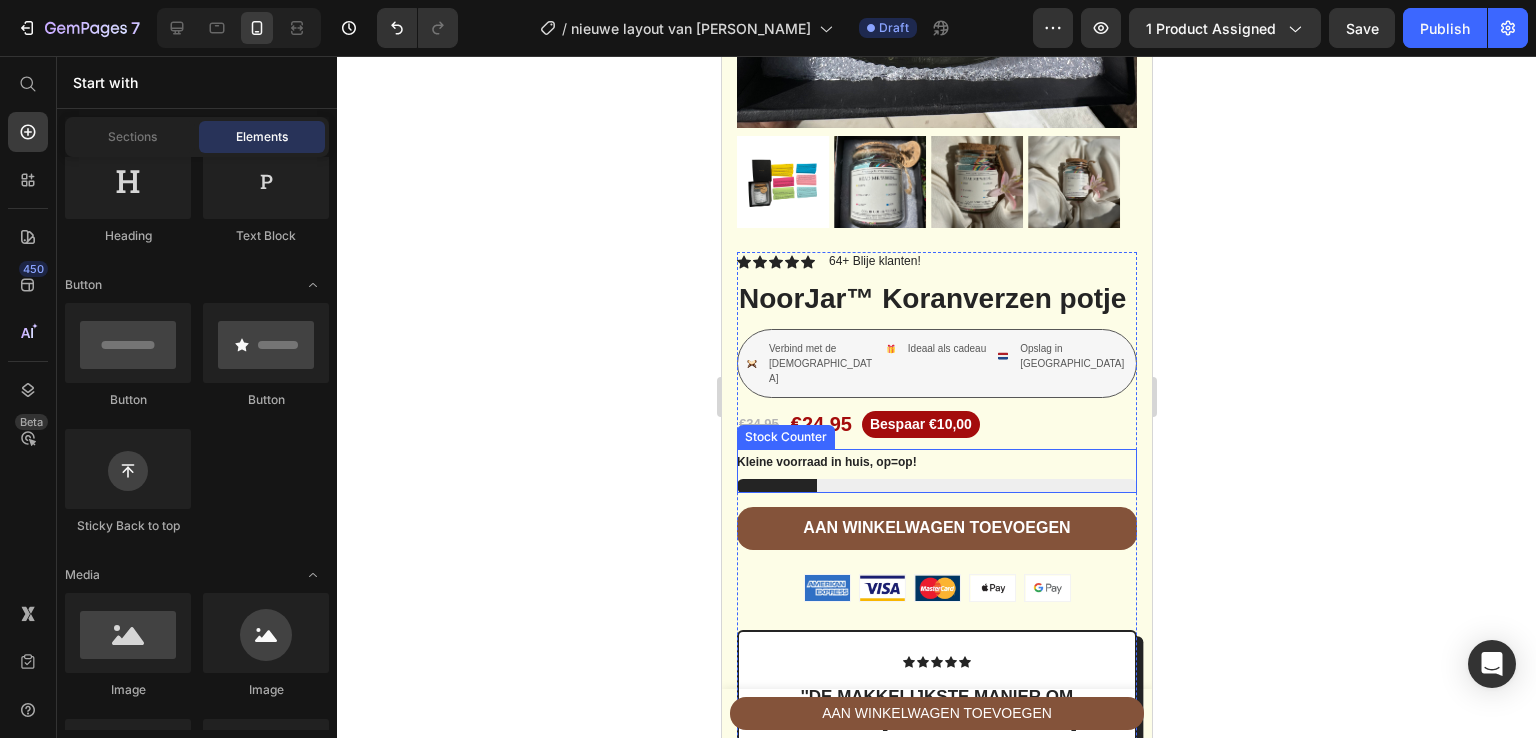 scroll, scrollTop: 708, scrollLeft: 0, axis: vertical 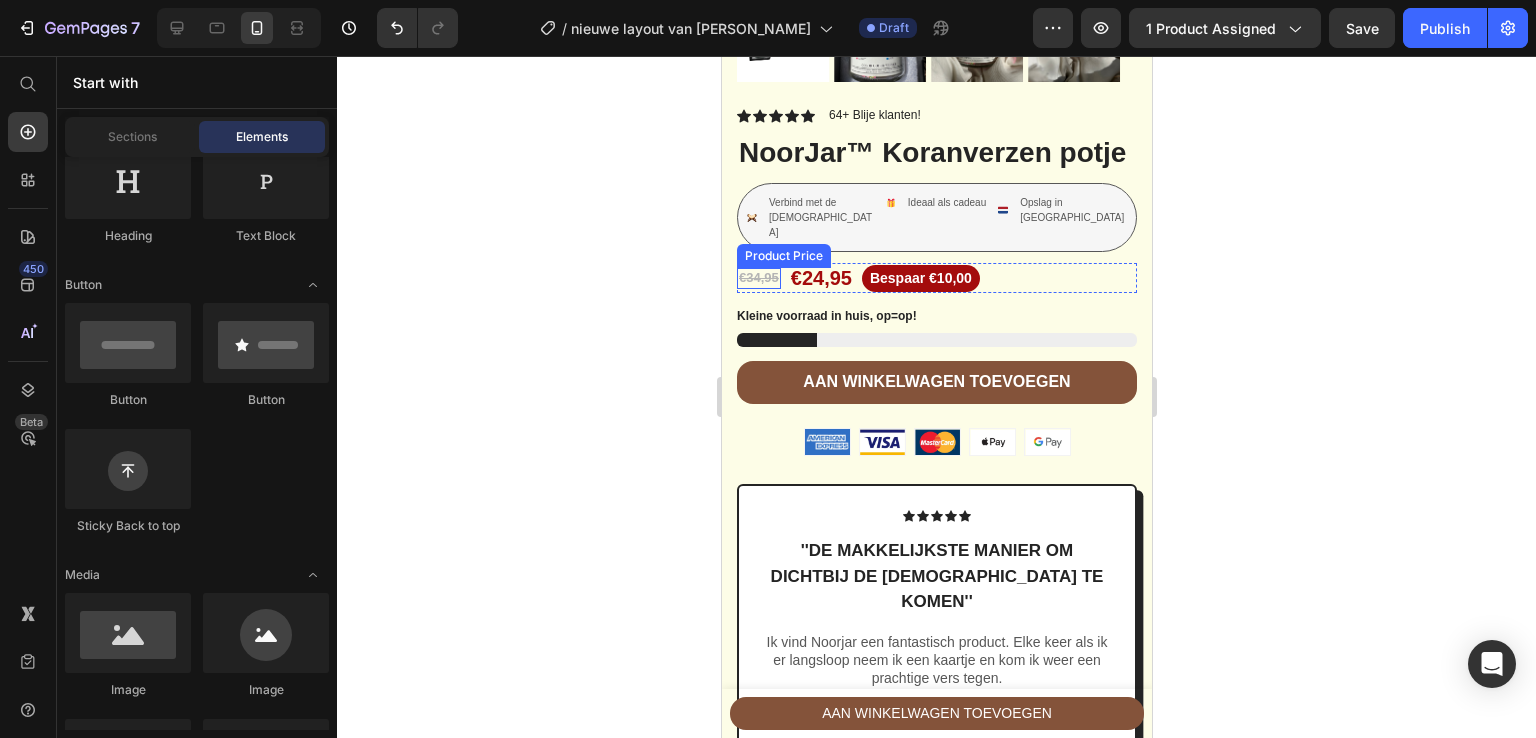 click on "€34,95" at bounding box center [758, 278] 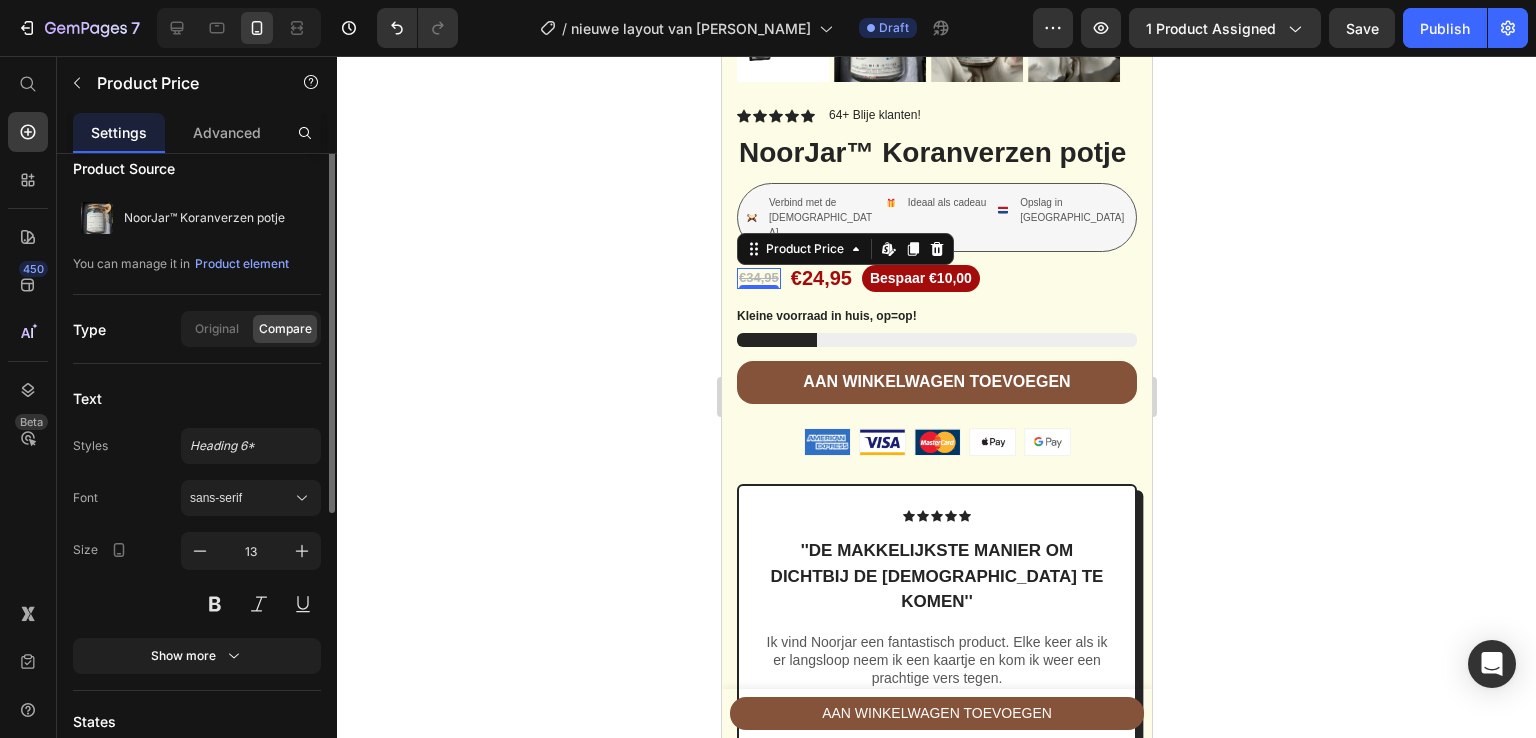scroll, scrollTop: 0, scrollLeft: 0, axis: both 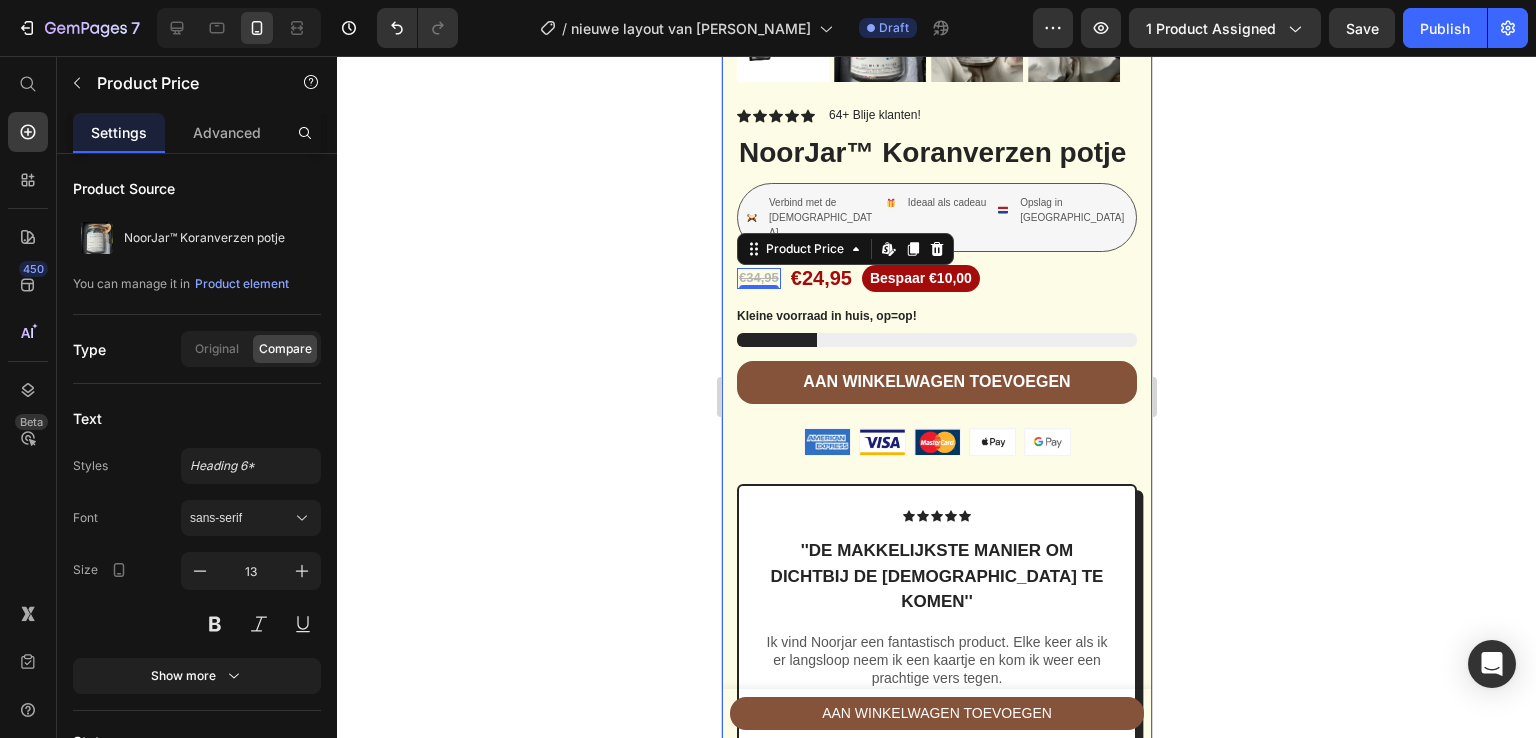 click 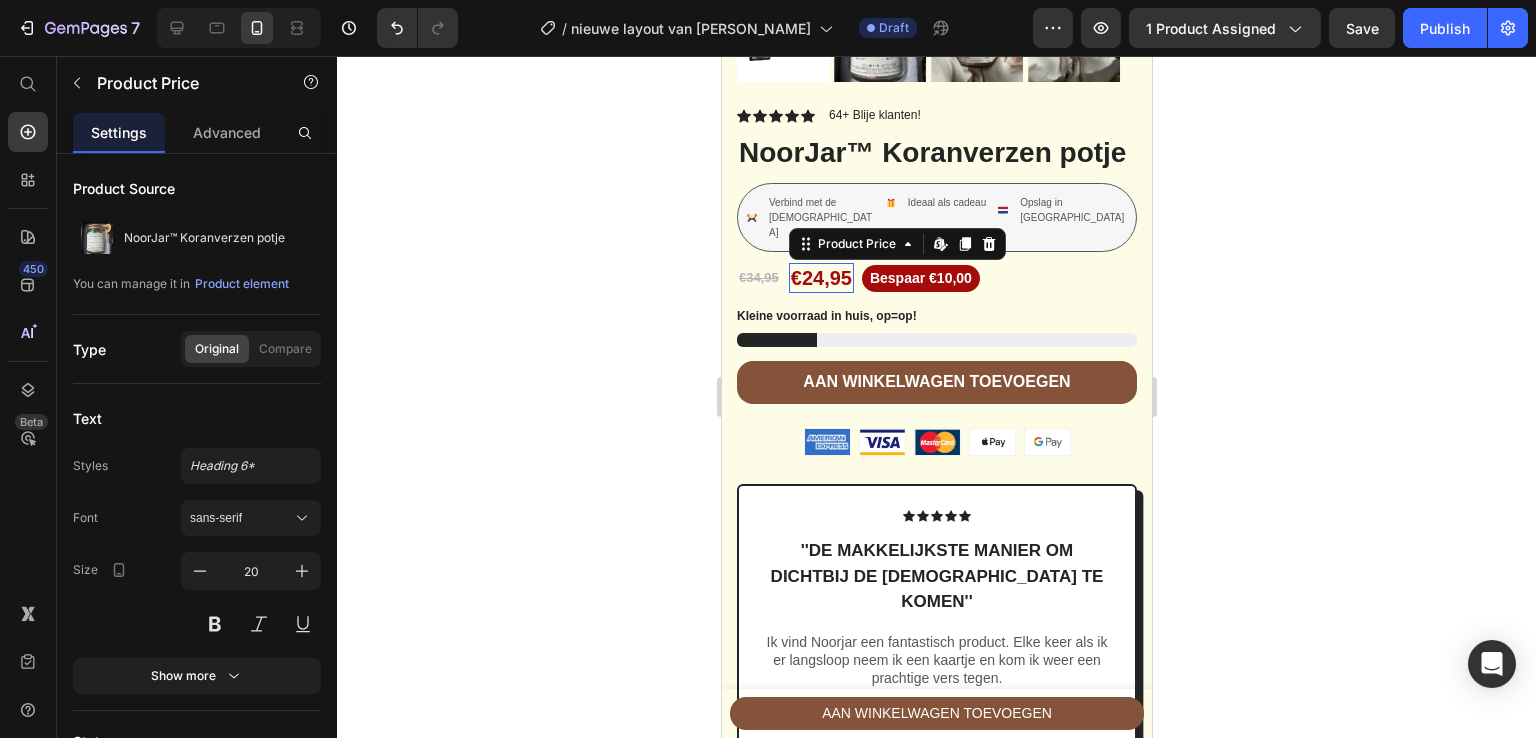 click on "€24,95" at bounding box center (820, 278) 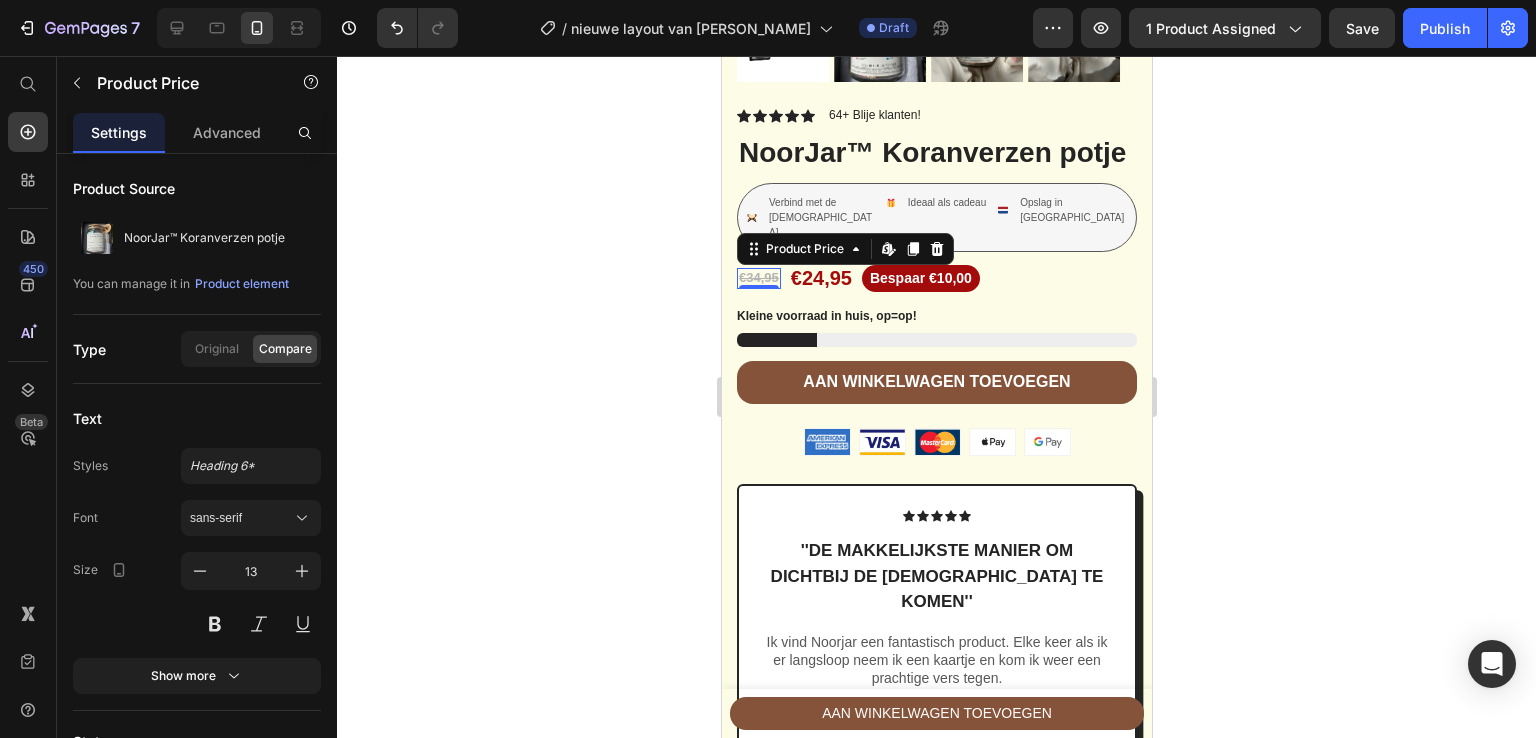 click 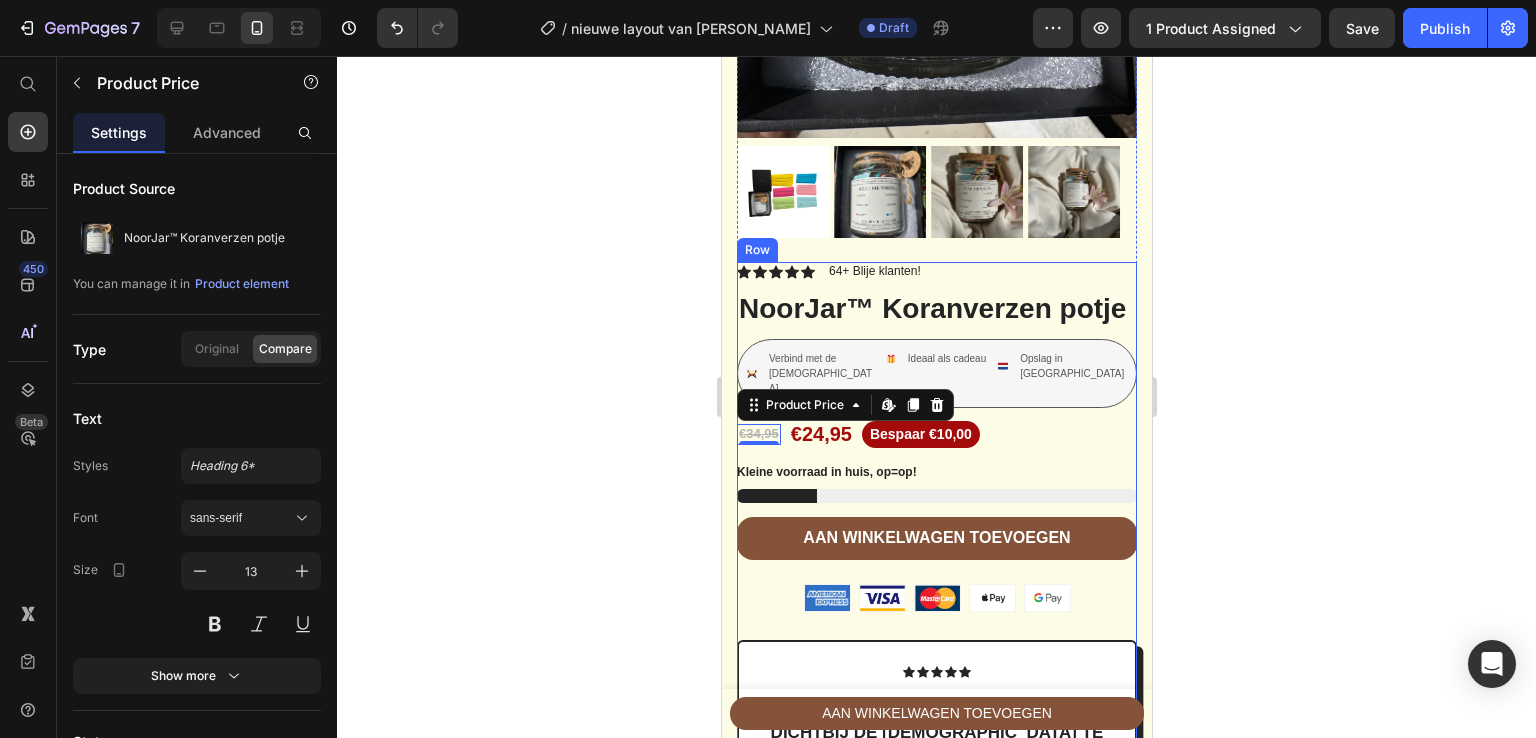 scroll, scrollTop: 780, scrollLeft: 0, axis: vertical 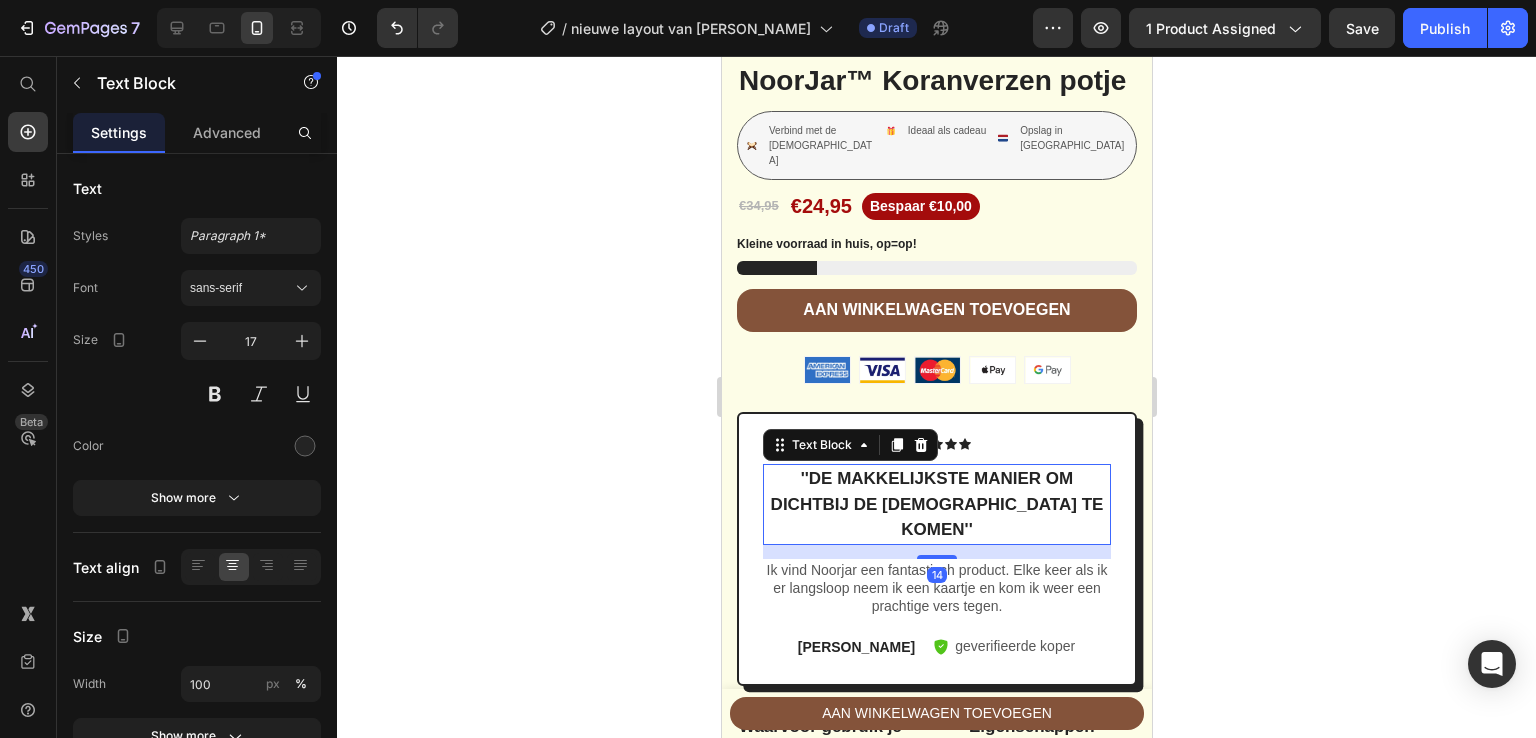 click 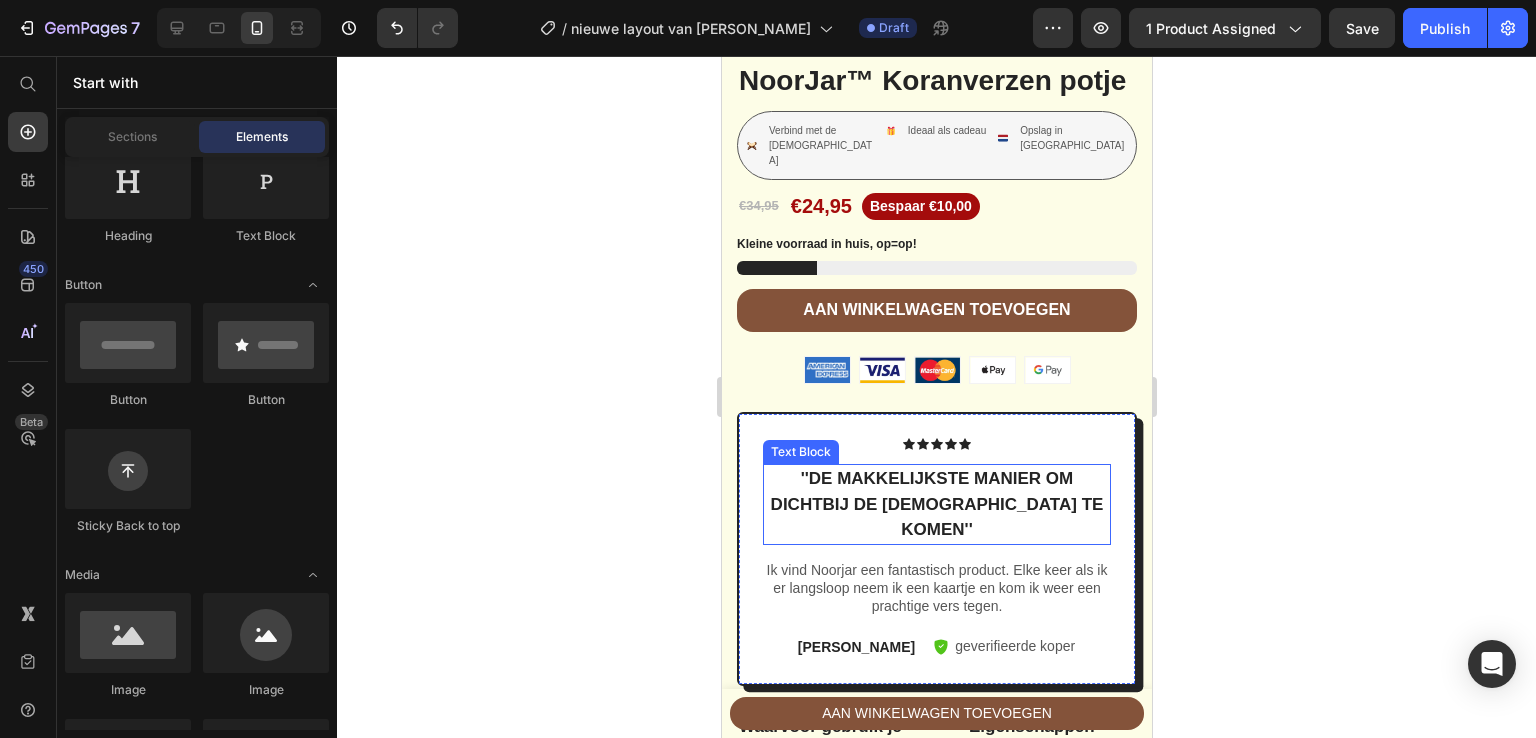 scroll, scrollTop: 1164, scrollLeft: 0, axis: vertical 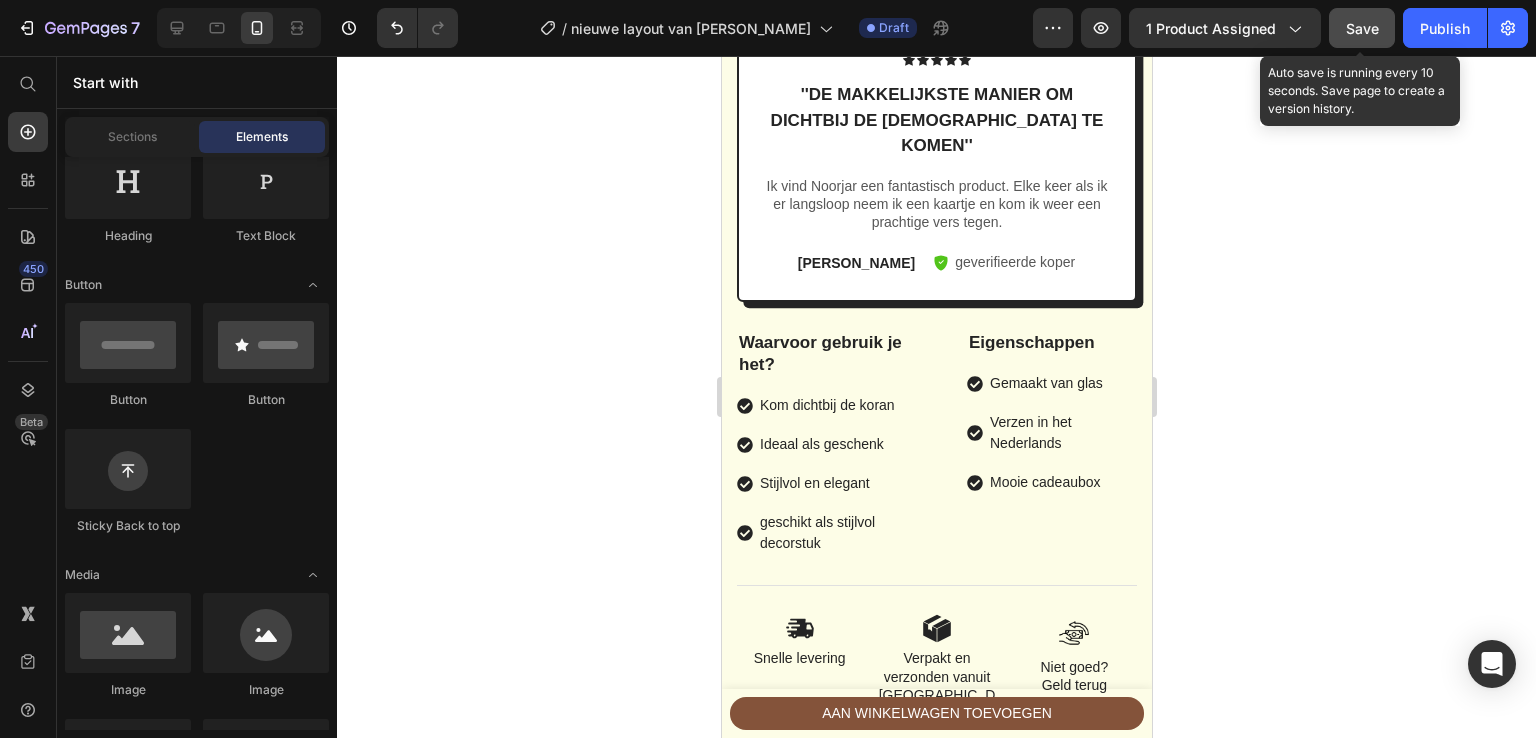 click on "Save" 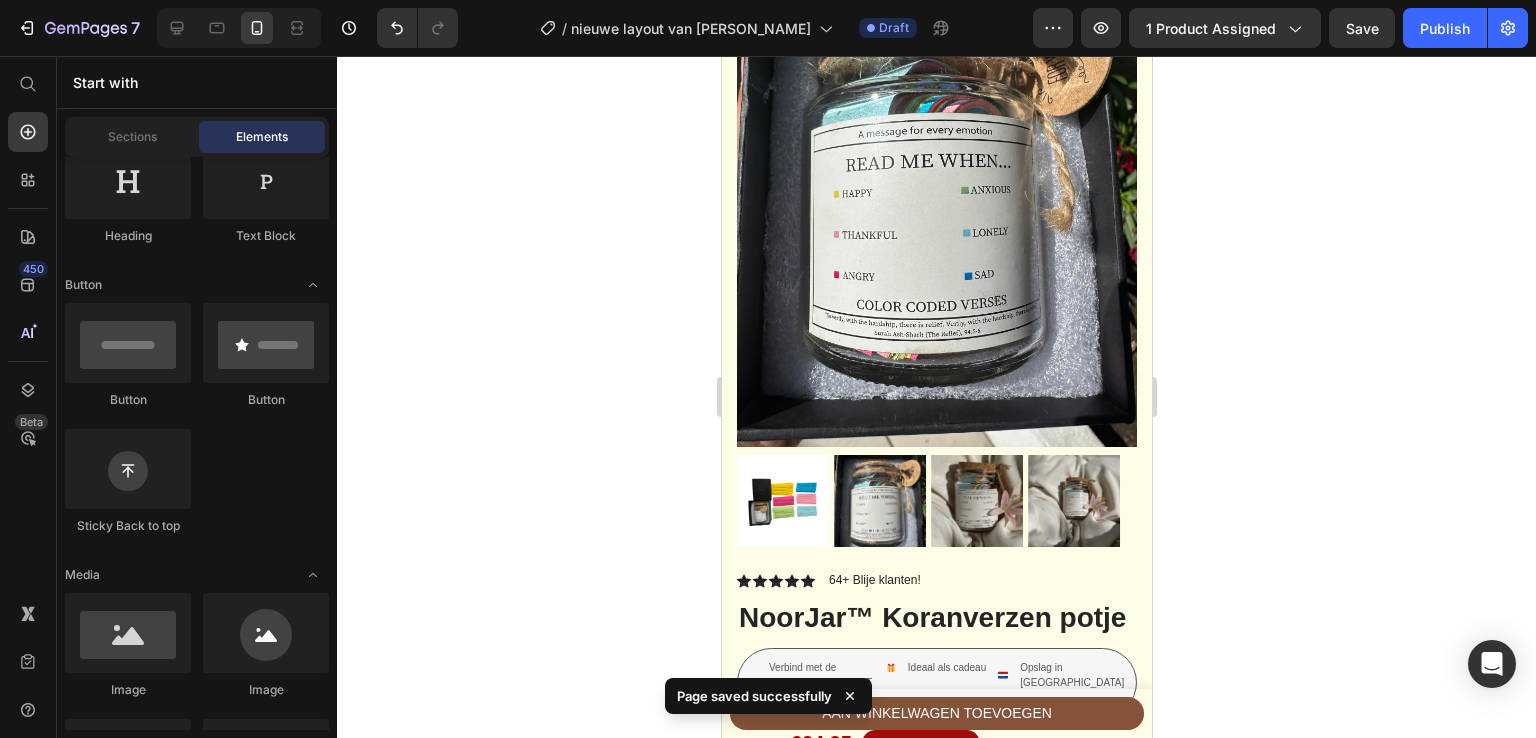 scroll, scrollTop: 0, scrollLeft: 0, axis: both 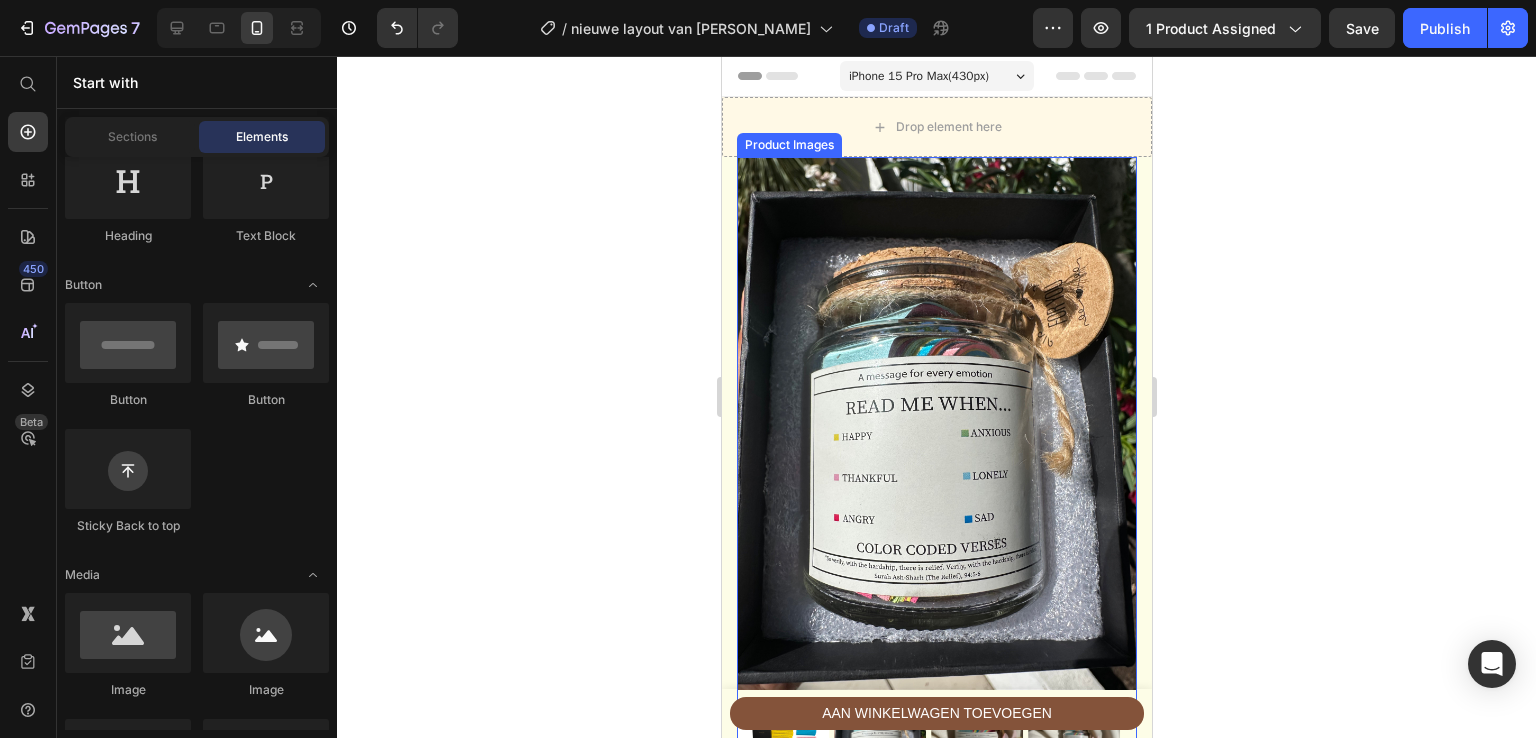 click 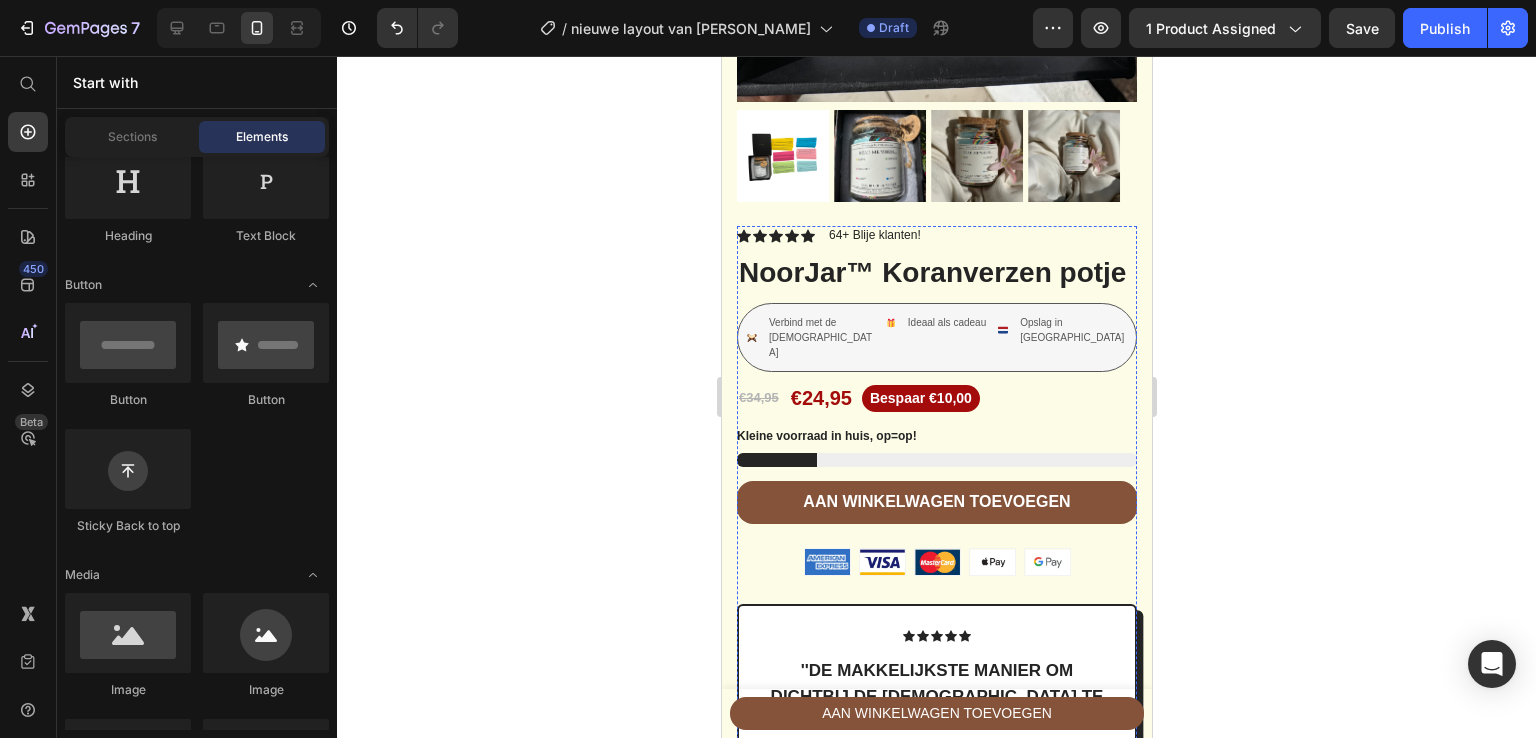 scroll, scrollTop: 0, scrollLeft: 0, axis: both 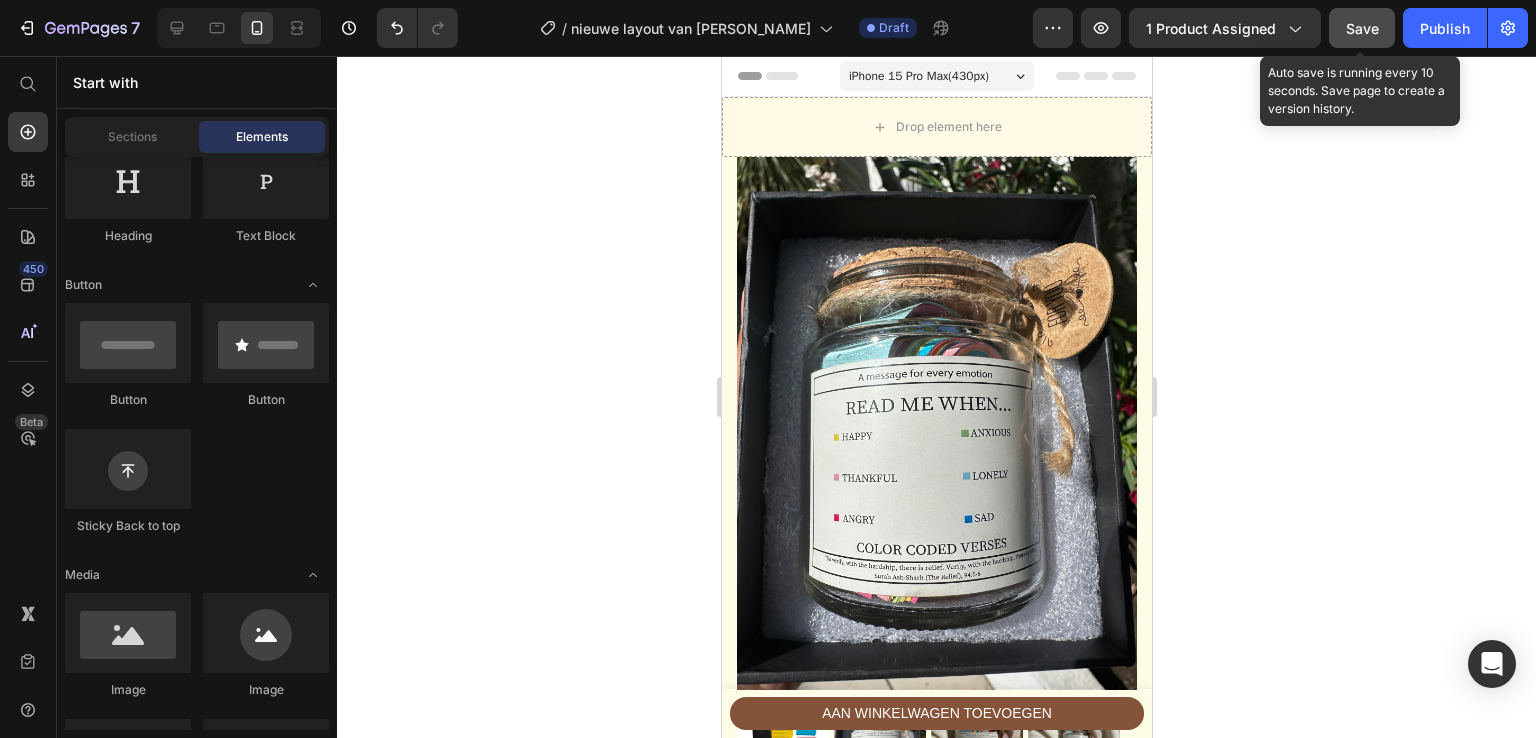 click on "Save" 